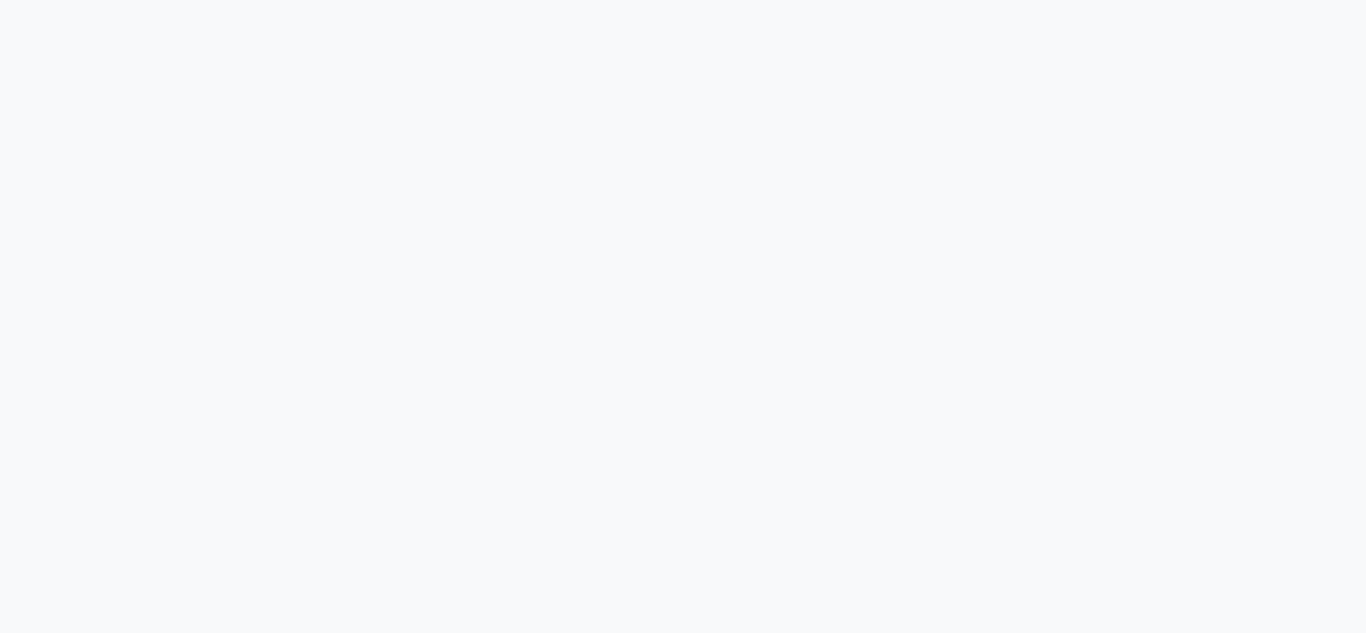 scroll, scrollTop: 0, scrollLeft: 0, axis: both 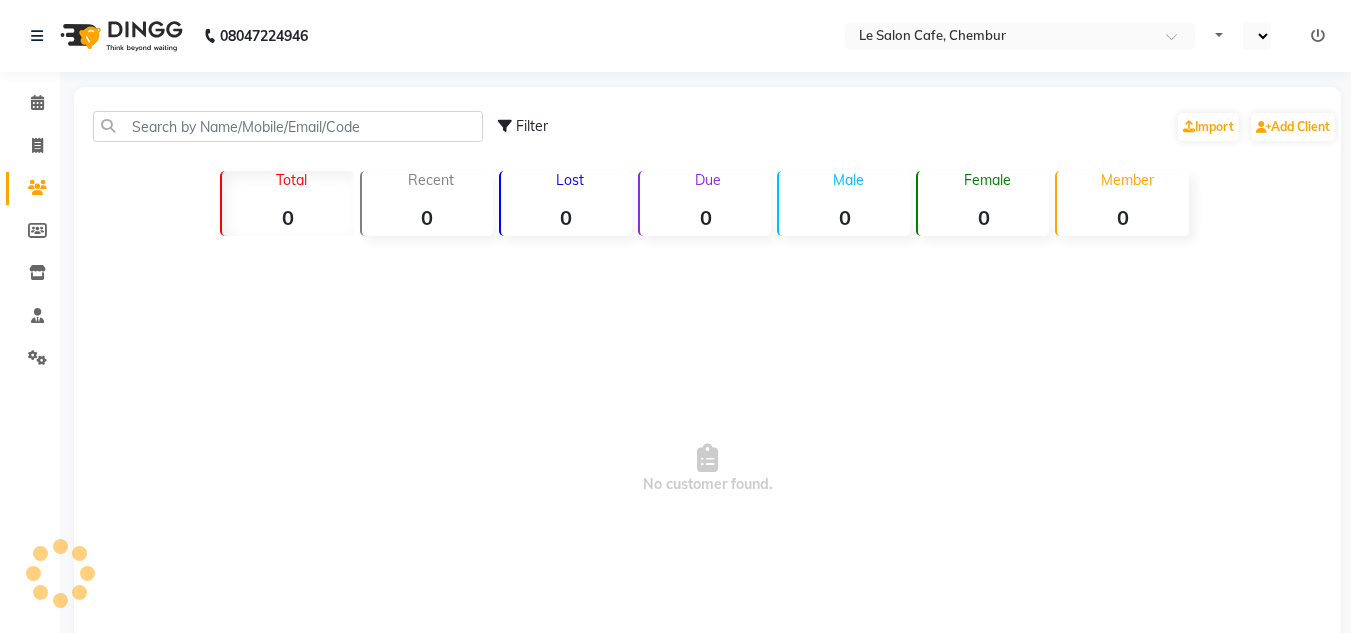 select on "en" 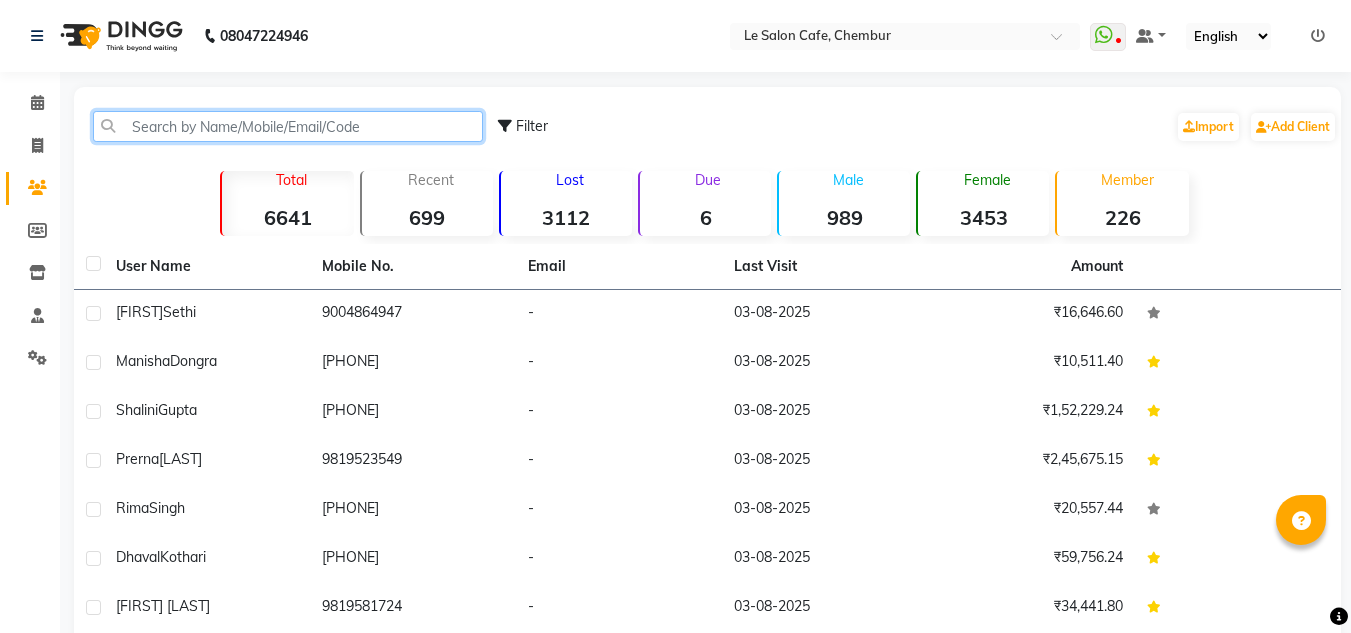 click 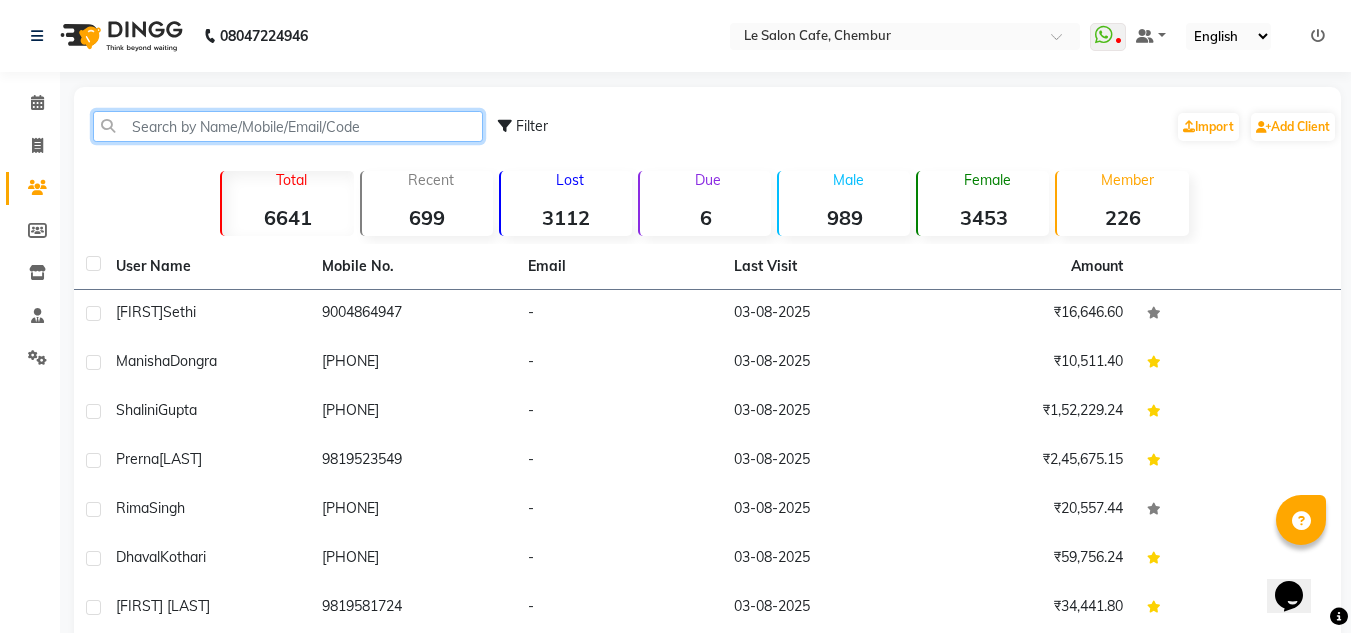 scroll, scrollTop: 0, scrollLeft: 0, axis: both 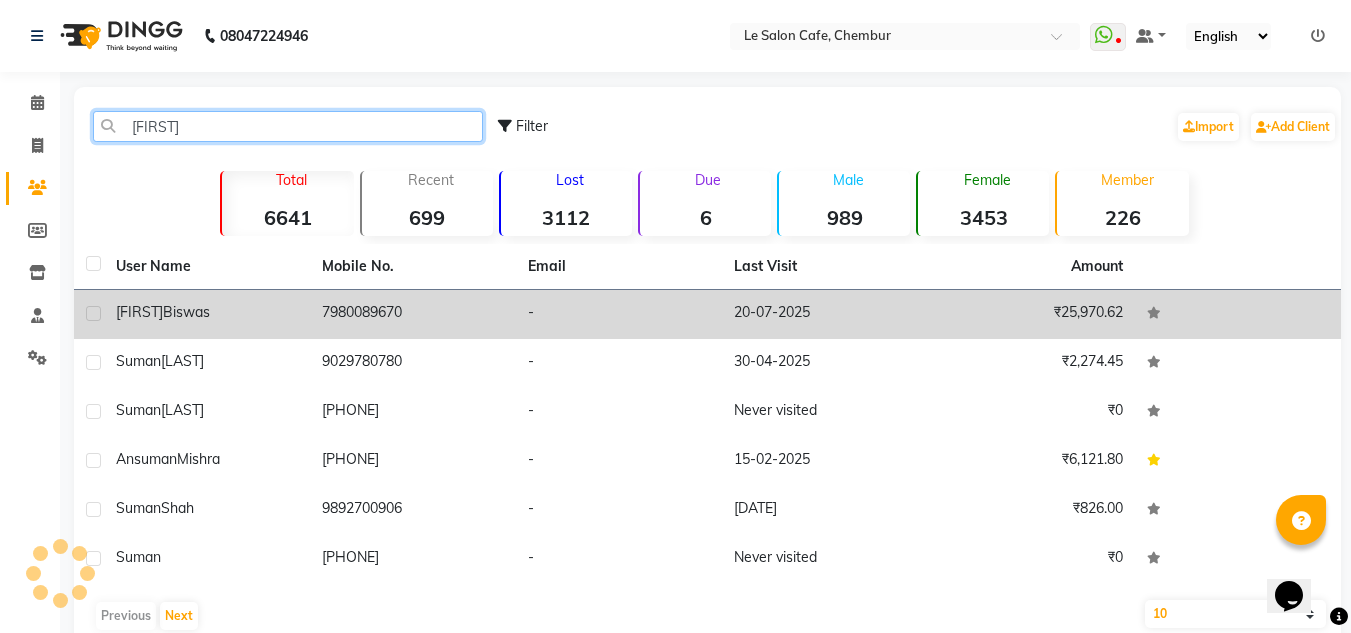 type on "Sumana" 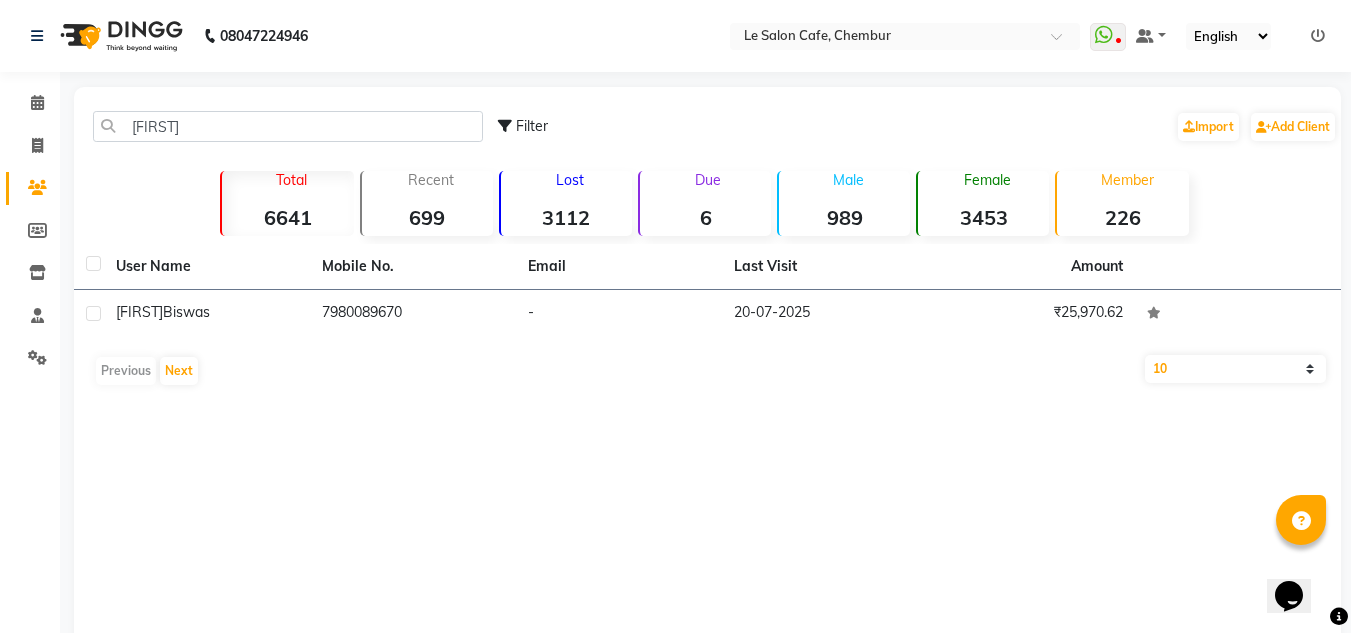 click on "Sumana" 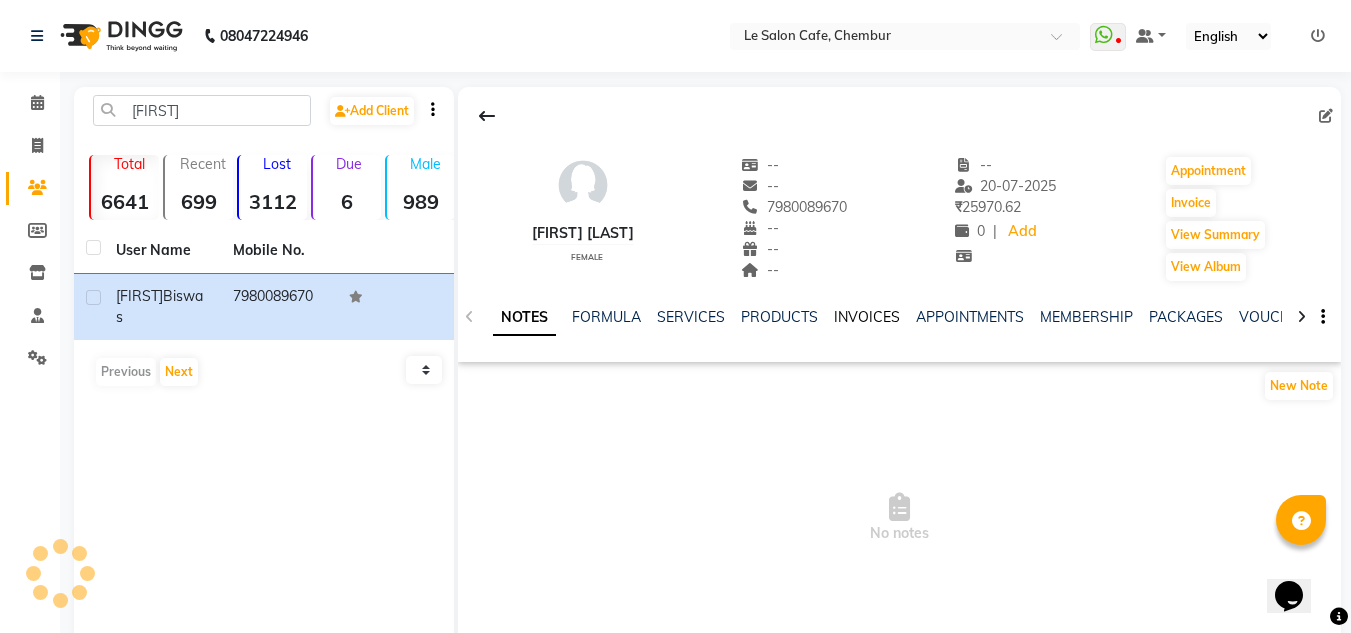 click on "INVOICES" 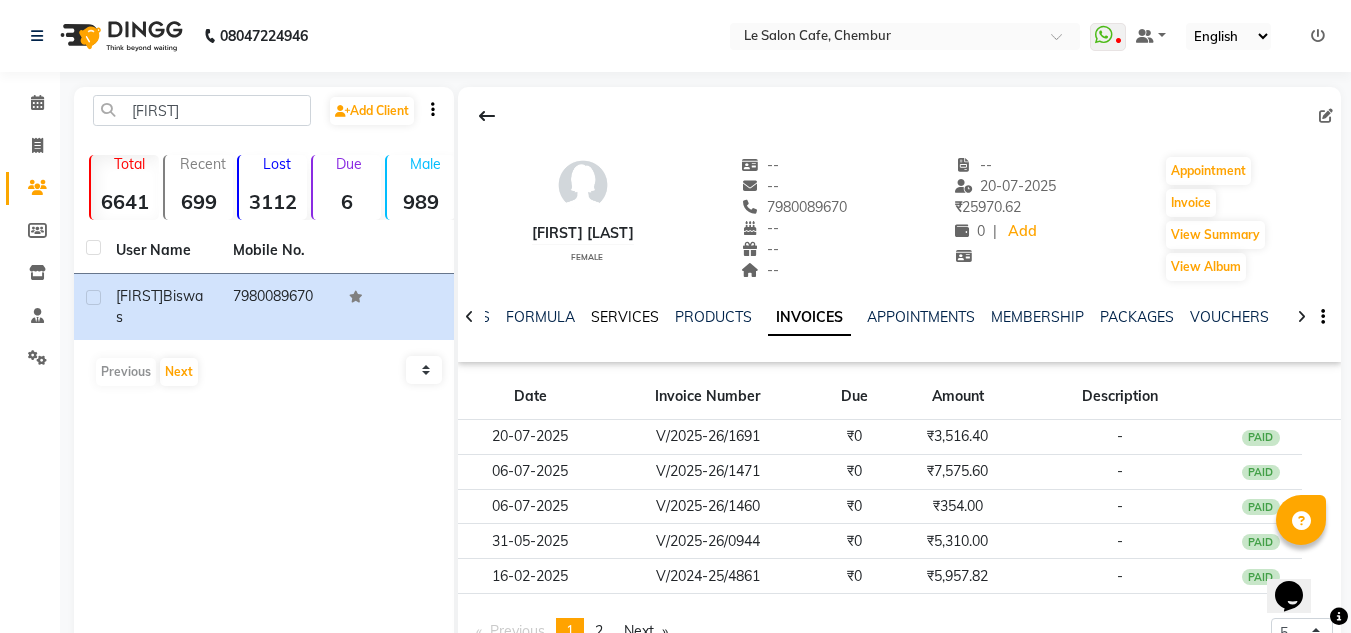 click on "SERVICES" 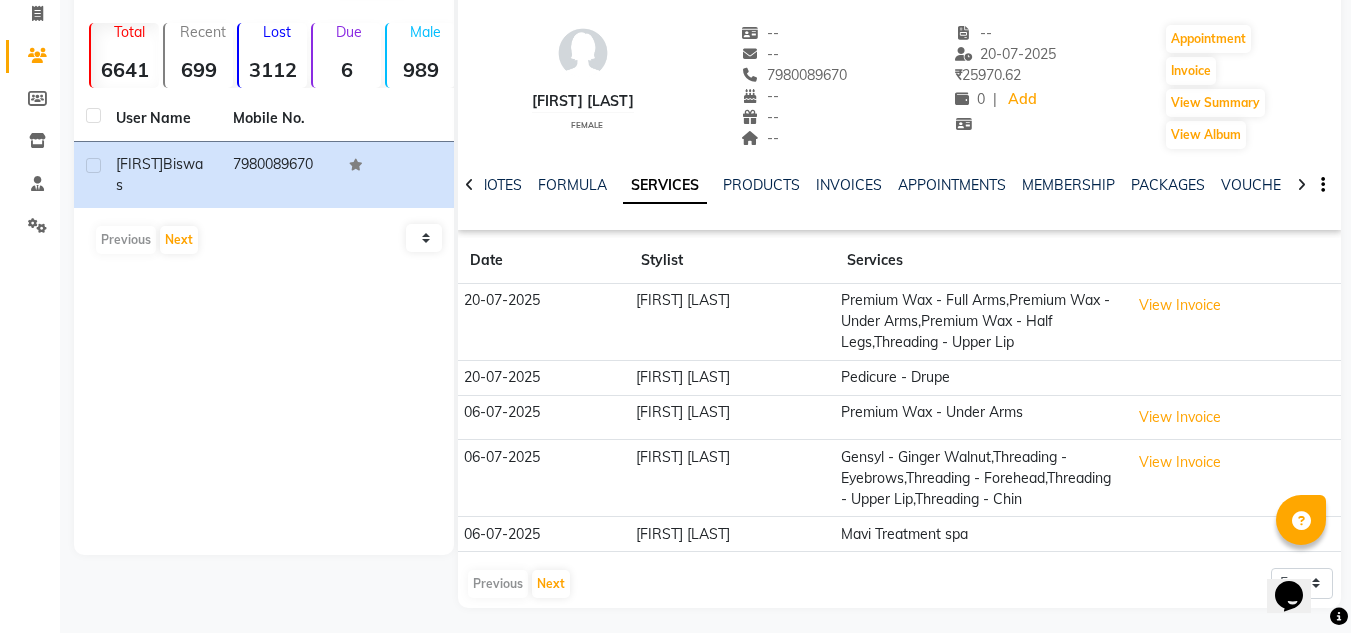scroll, scrollTop: 158, scrollLeft: 0, axis: vertical 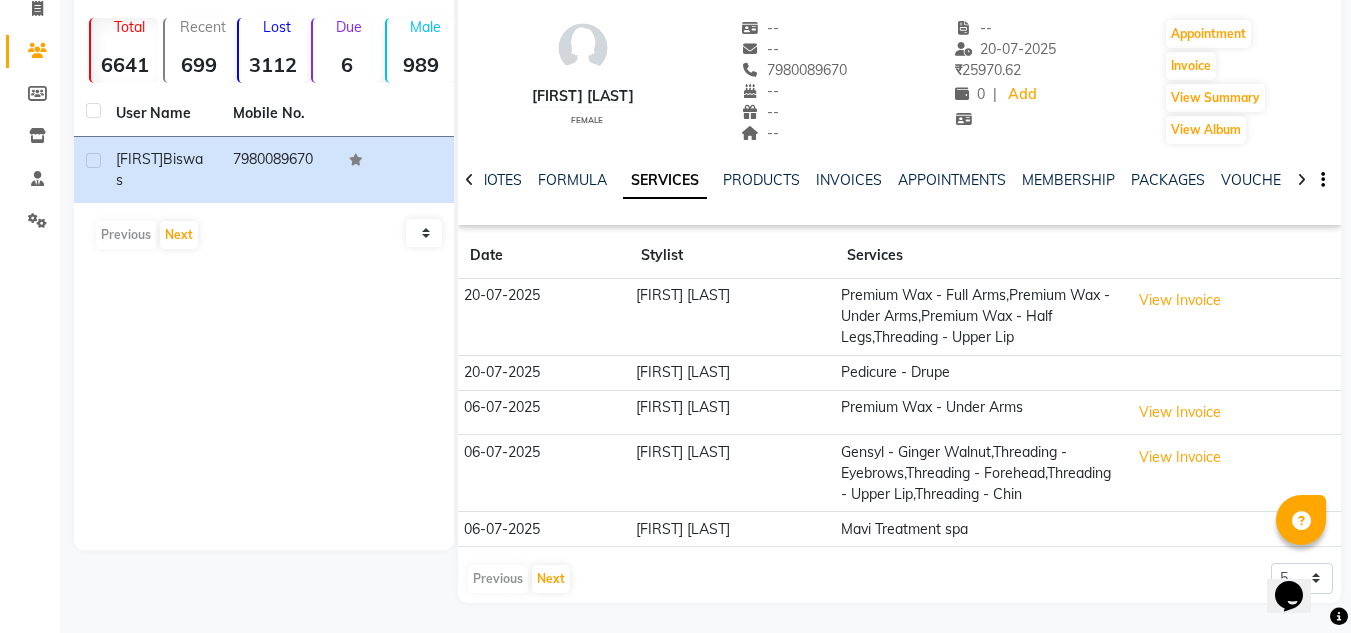 click on "Sumana  Add Client  Total  6641  Recent  699  Lost  3112  Due  6  Male  989  Female  3453  Member  226 User Name Mobile No. Sumana  Biswas   7980089670   Previous   Next   10   50   100   Sumana Biswas   female  --   --   7980089670  --  --  --  -- 20-07-2025 ₹    25970.62 0 |  Add   Appointment   Invoice  View Summary  View Album  NOTES FORMULA SERVICES PRODUCTS INVOICES APPOINTMENTS MEMBERSHIP PACKAGES VOUCHERS GIFTCARDS POINTS FORMS FAMILY CARDS WALLET Date Stylist Services 20-07-2025 Soniyaa Varma Premium Wax - Full Arms,Premium Wax - Under Arms,Premium Wax - Half Legs,Threading - Upper Lip  View Invoice  20-07-2025 Reena Shaukat Ali  Pedicure - Drupe 06-07-2025 Suchita Mistry Premium Wax - Under Arms  View Invoice  06-07-2025 Pooja Kolge Gensyl - Ginger Walnut,Threading - Eyebrows,Threading - Forehead,Threading - Upper Lip,Threading - Chin  View Invoice  06-07-2025 Shailendra Chauhan  Mavi Treatment spa  Previous   Next  5 10 50 100 500" 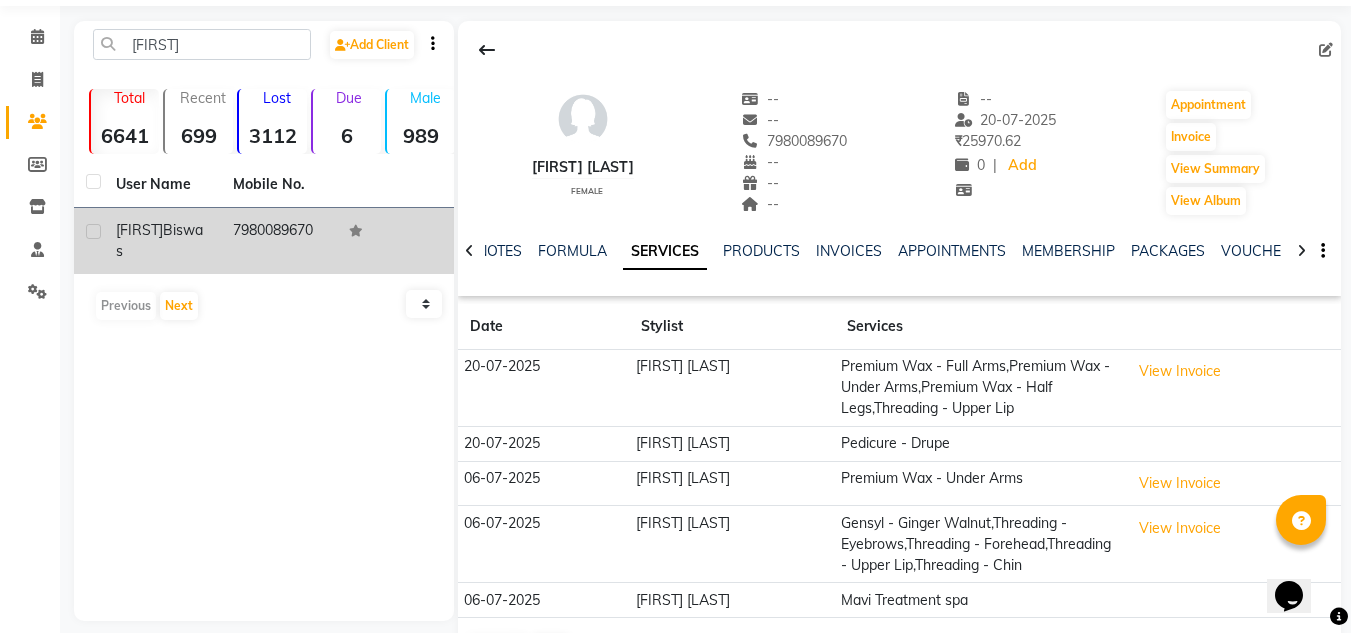 scroll, scrollTop: 0, scrollLeft: 0, axis: both 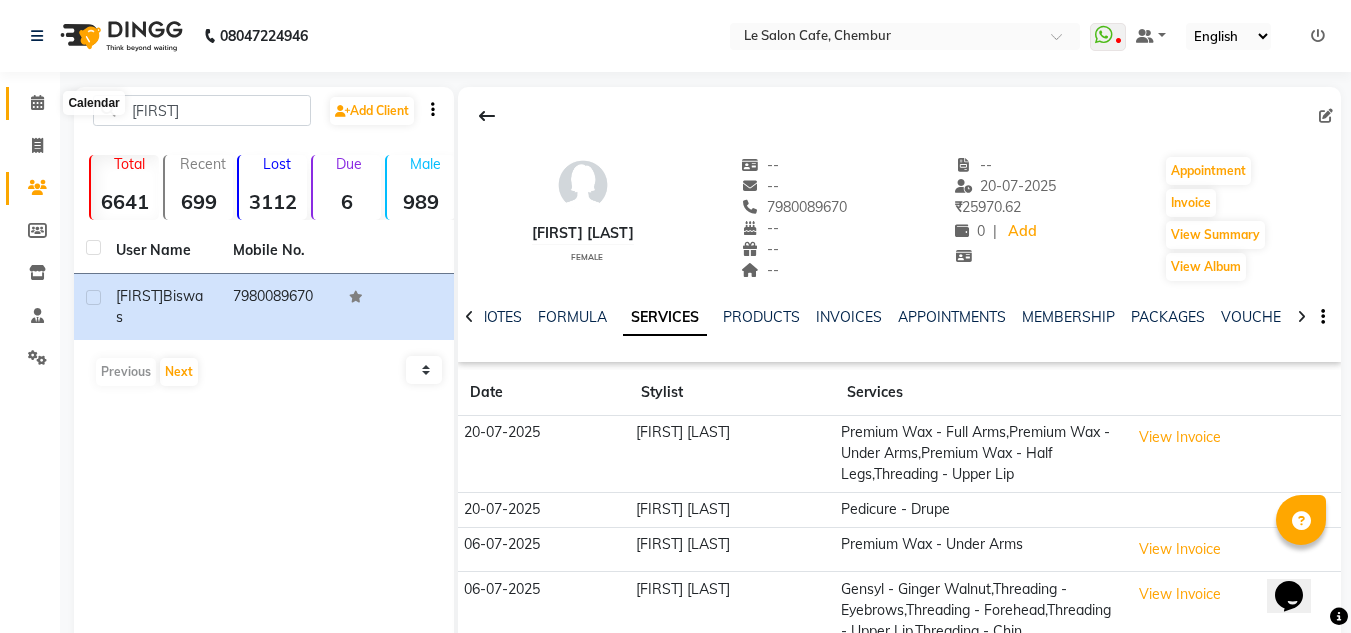 click 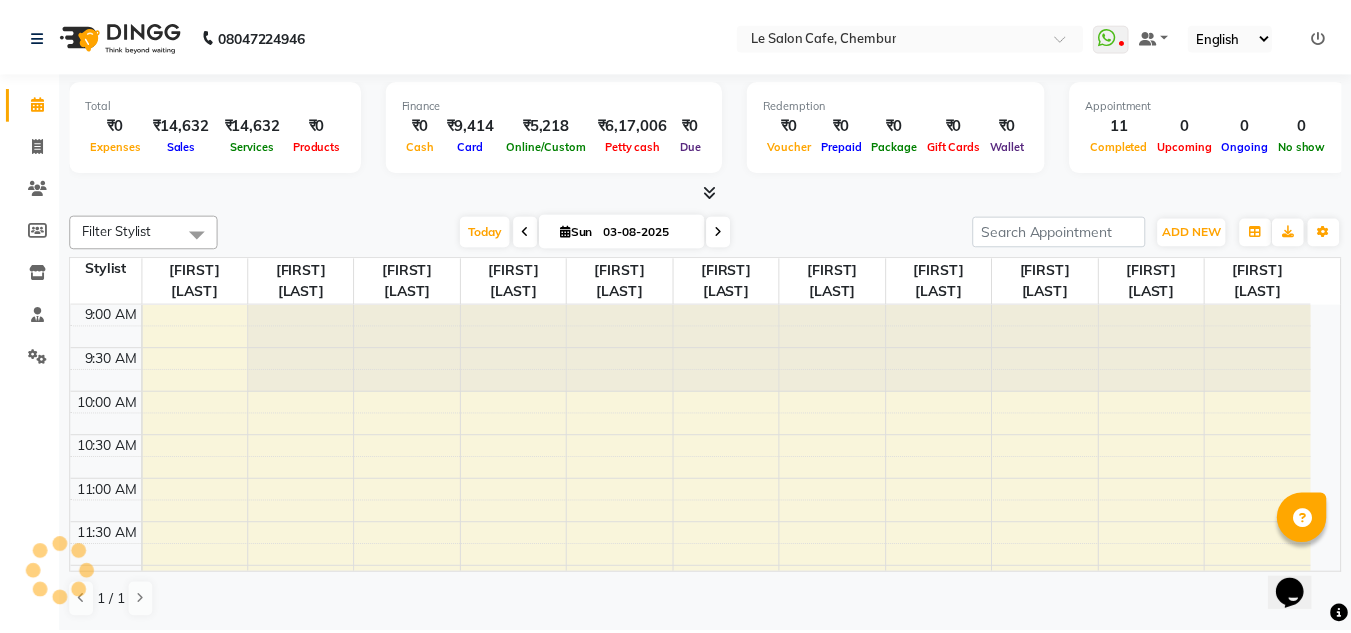 scroll, scrollTop: 0, scrollLeft: 0, axis: both 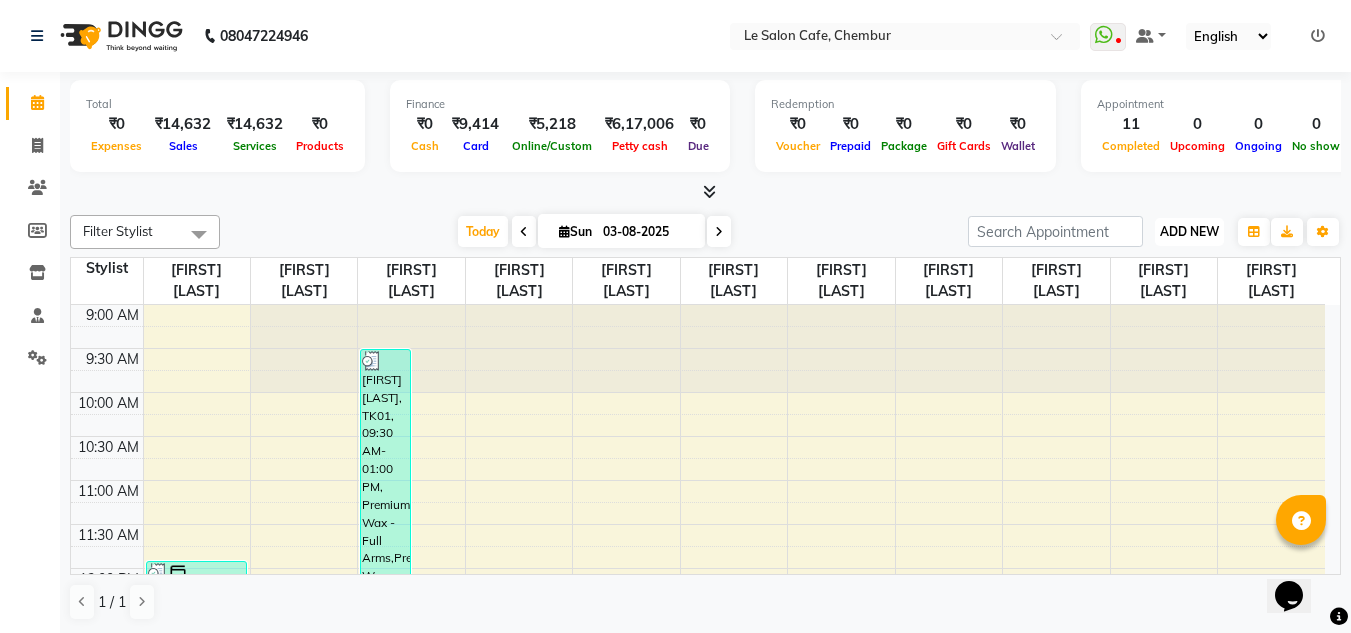 click on "ADD NEW" at bounding box center [1189, 231] 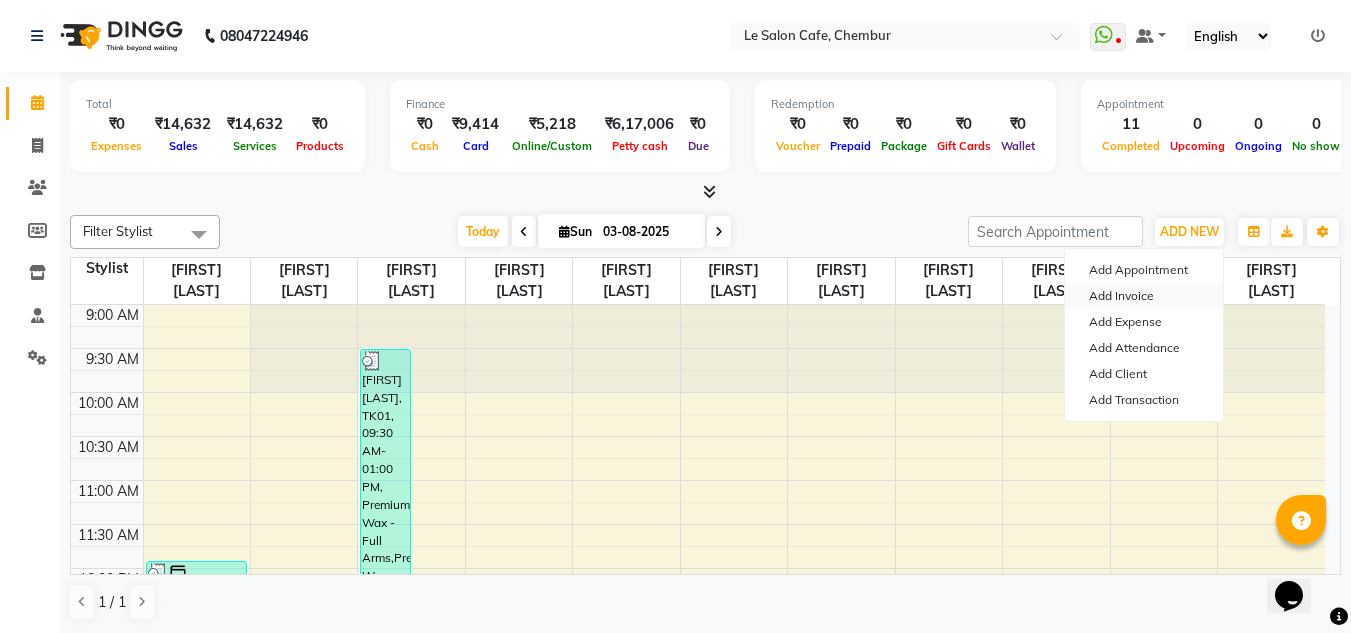 click on "Add Invoice" at bounding box center [1144, 296] 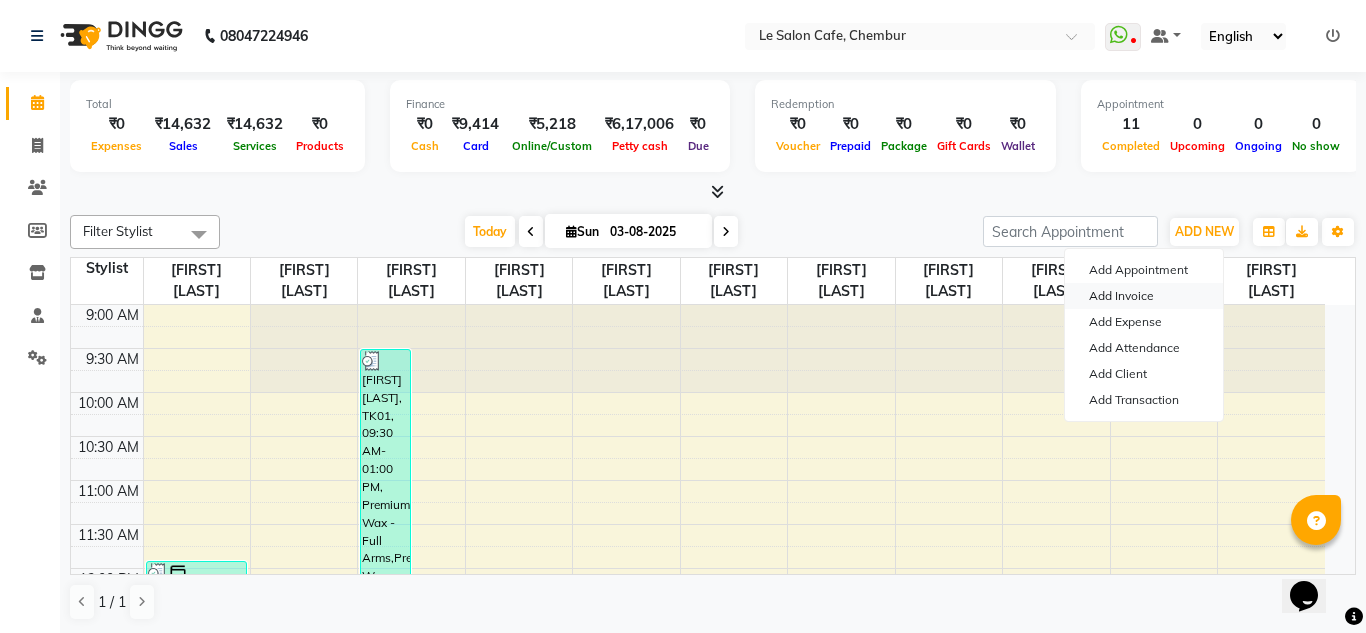 select on "594" 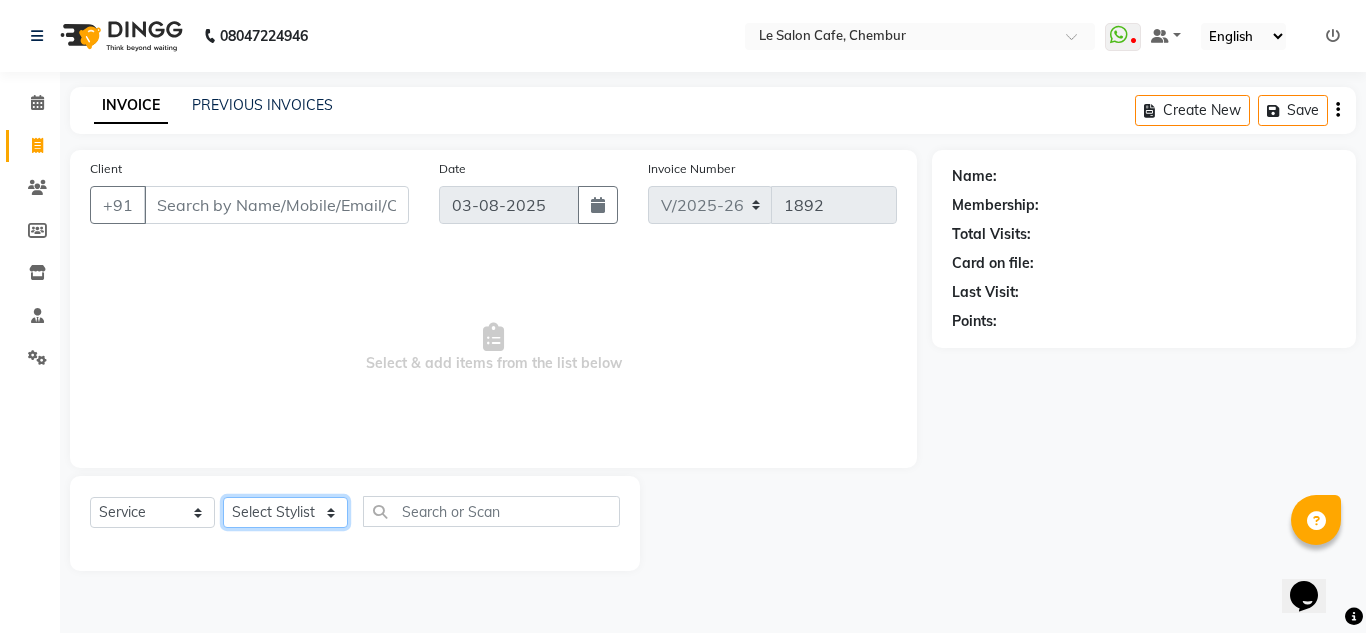 drag, startPoint x: 295, startPoint y: 523, endPoint x: 283, endPoint y: 533, distance: 15.6205 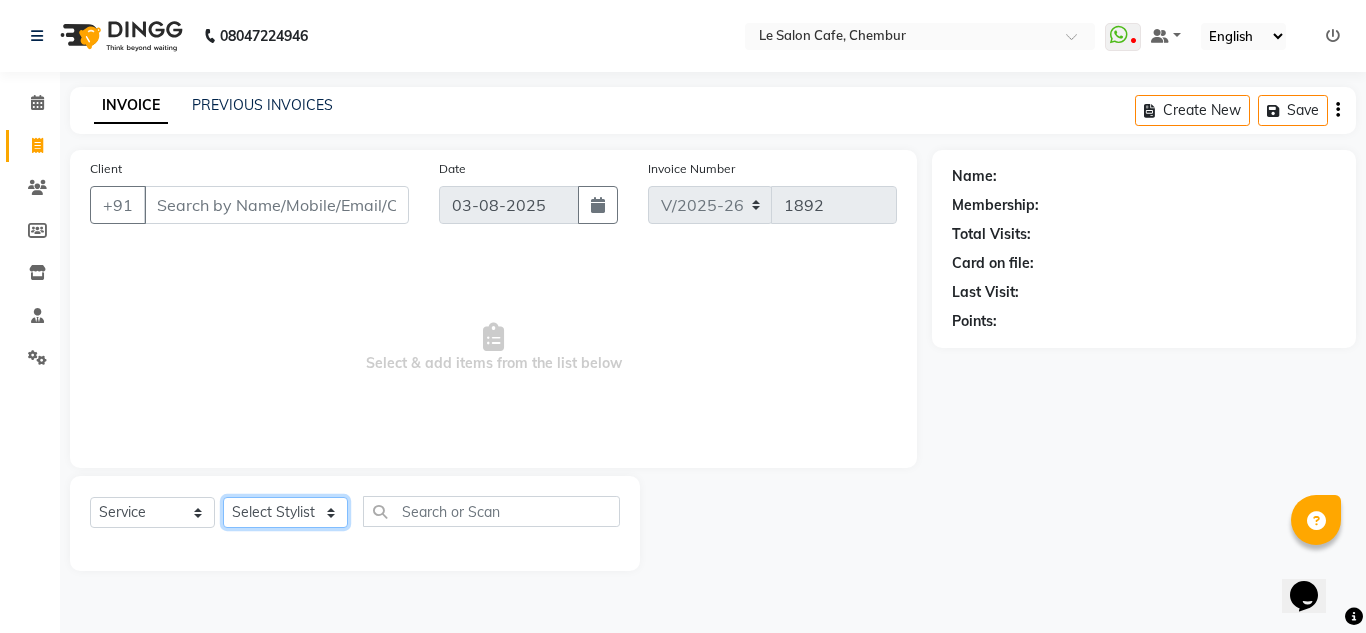 select on "13306" 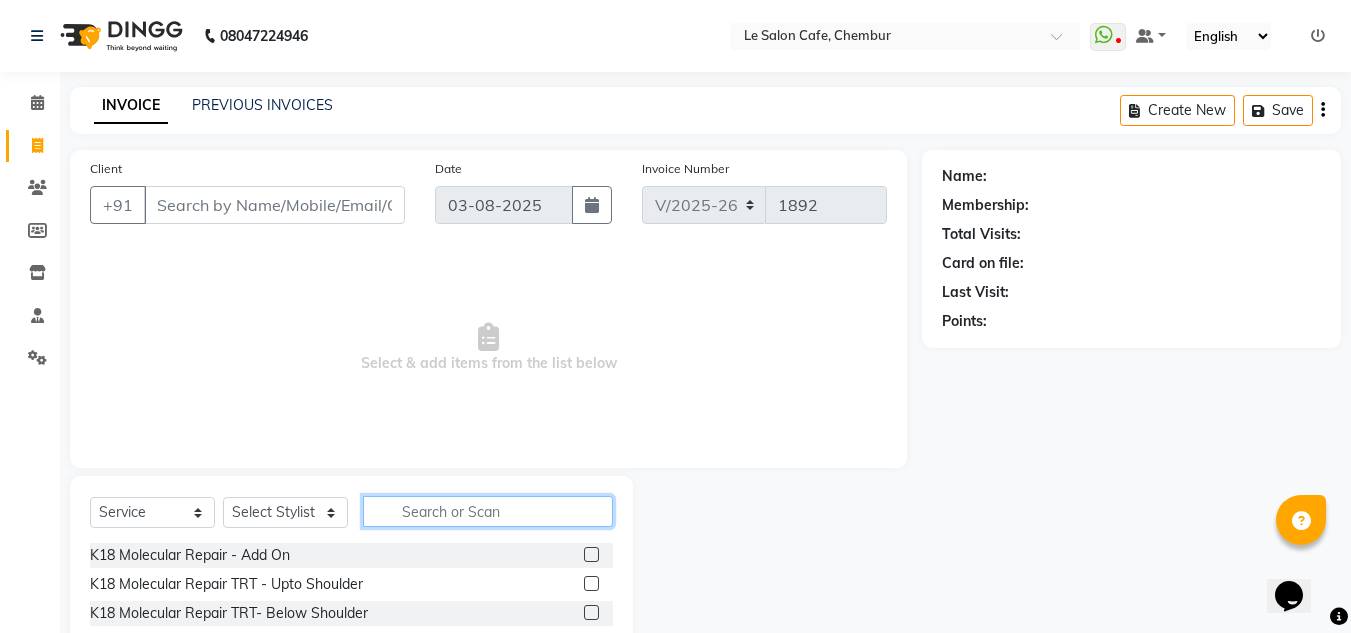 click 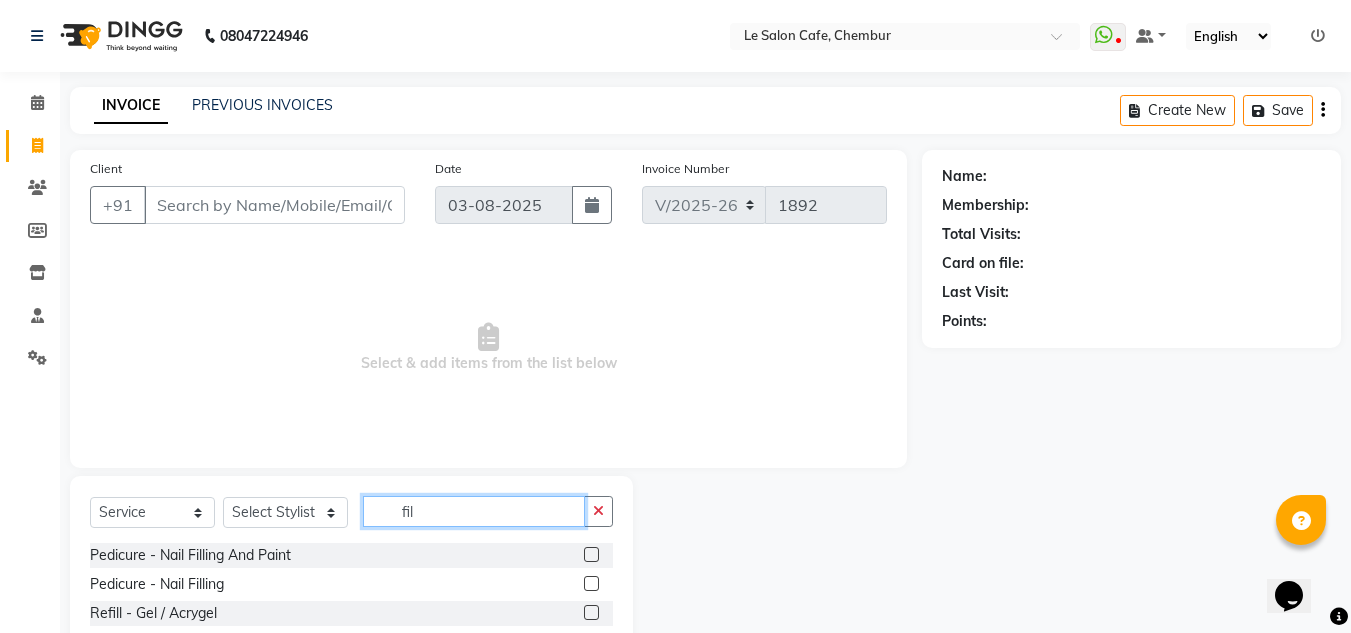type on "fil" 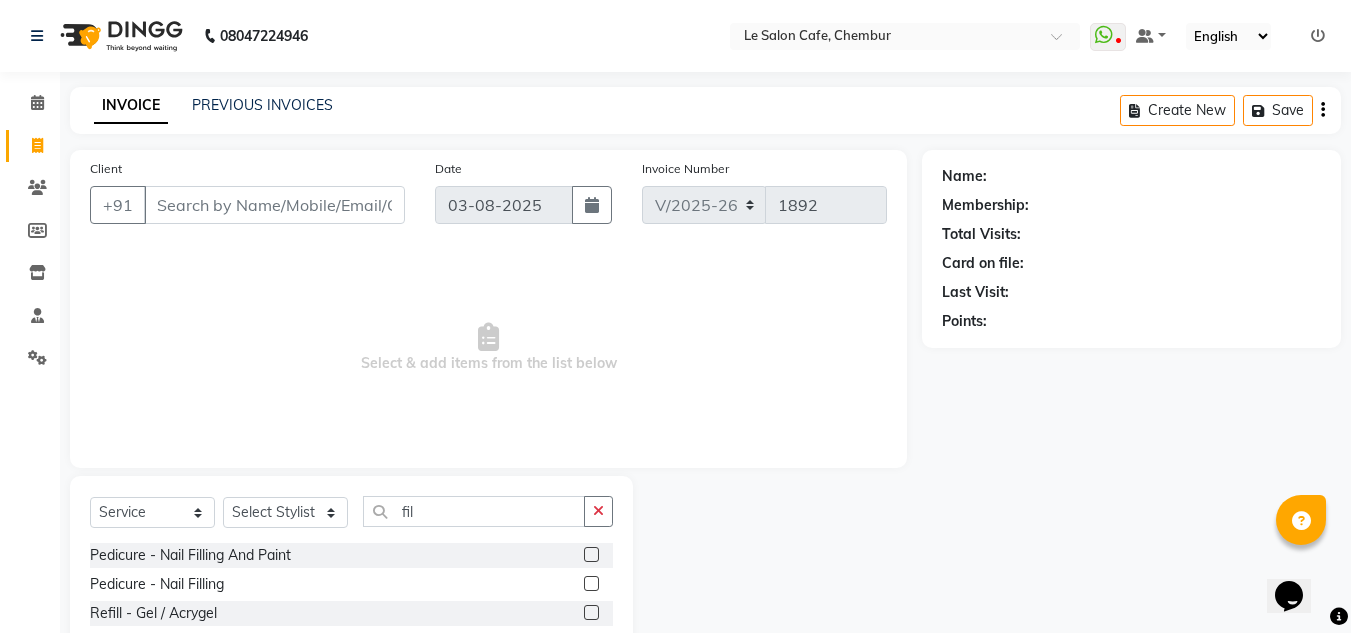 click 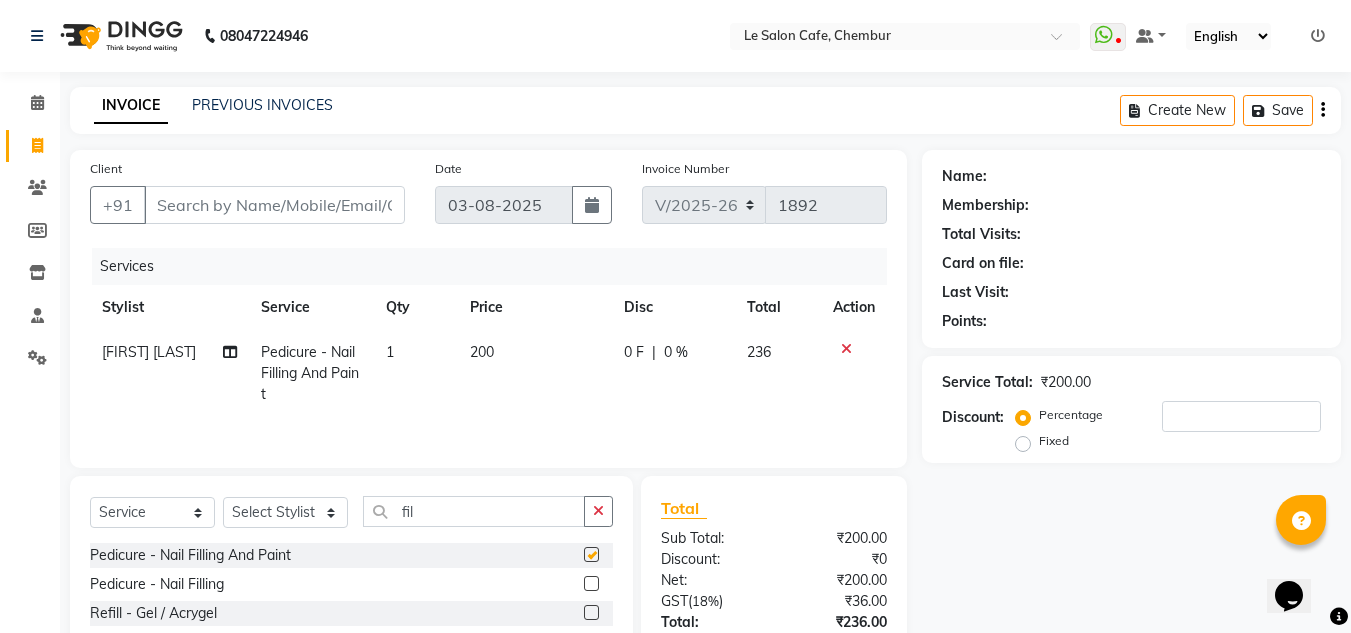 checkbox on "false" 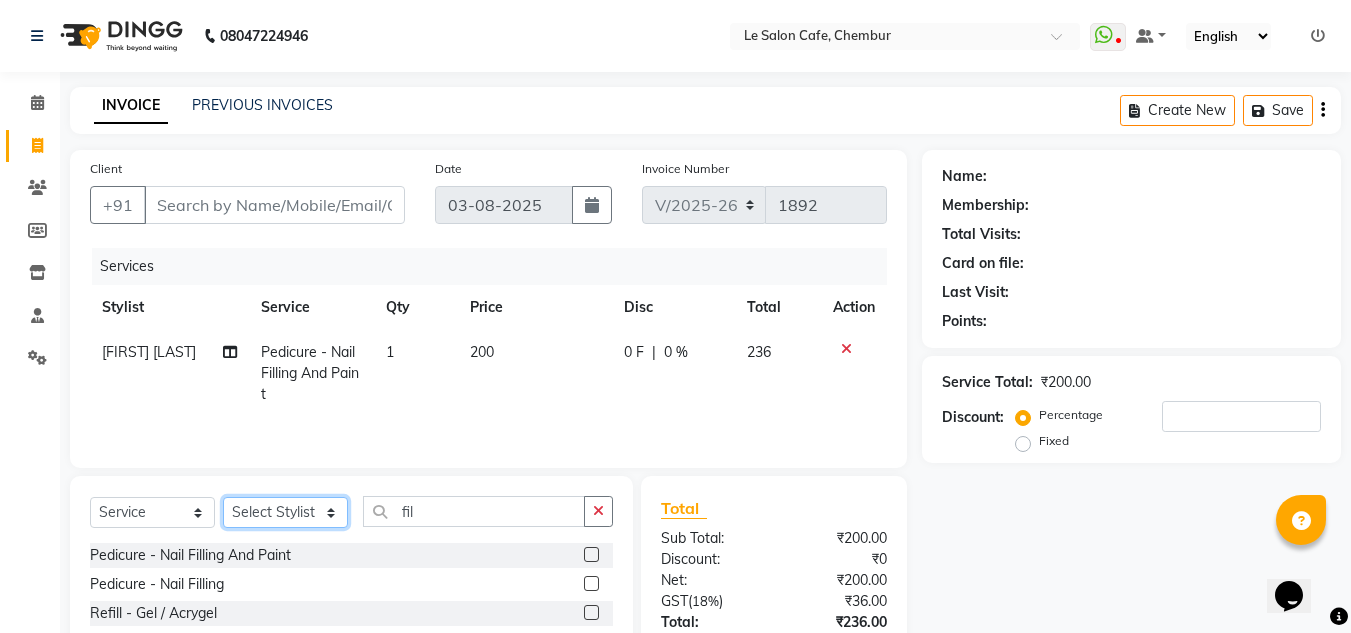 click on "Select Stylist Amandeep Kaur Kalsi Aniket Kadam  Faim Alvi  Front Desk  Muskan Khan  Pooja Kolge Reena Shaukat Ali  Salman Ansari  Shailendra Chauhan  Shekhar Sangle Soniyaa Varma Suchita Mistry" 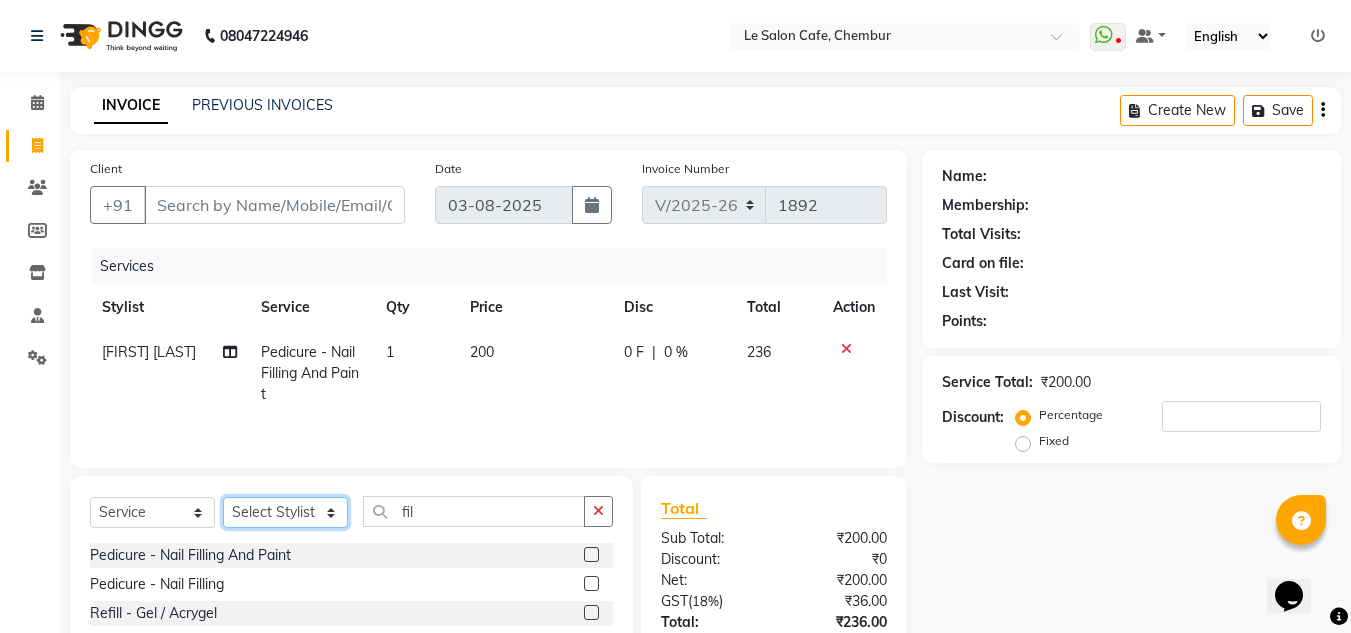 select on "63472" 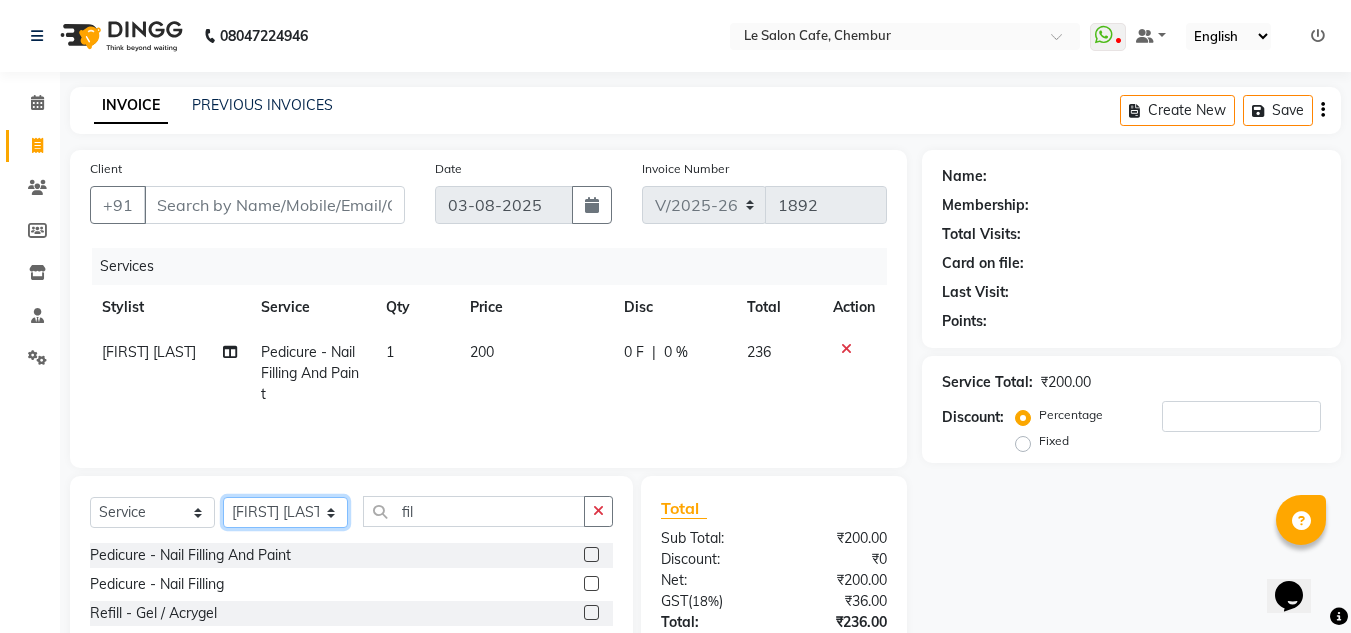 click on "Select Stylist Amandeep Kaur Kalsi Aniket Kadam  Faim Alvi  Front Desk  Muskan Khan  Pooja Kolge Reena Shaukat Ali  Salman Ansari  Shailendra Chauhan  Shekhar Sangle Soniyaa Varma Suchita Mistry" 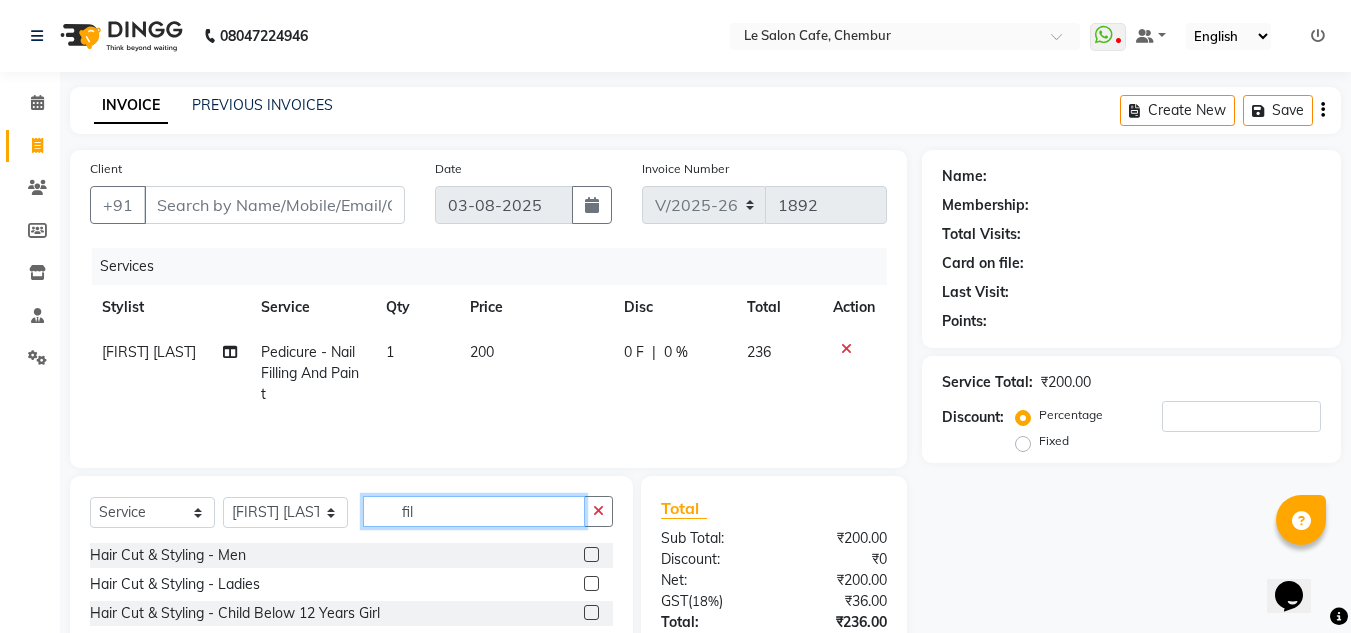 click on "fil" 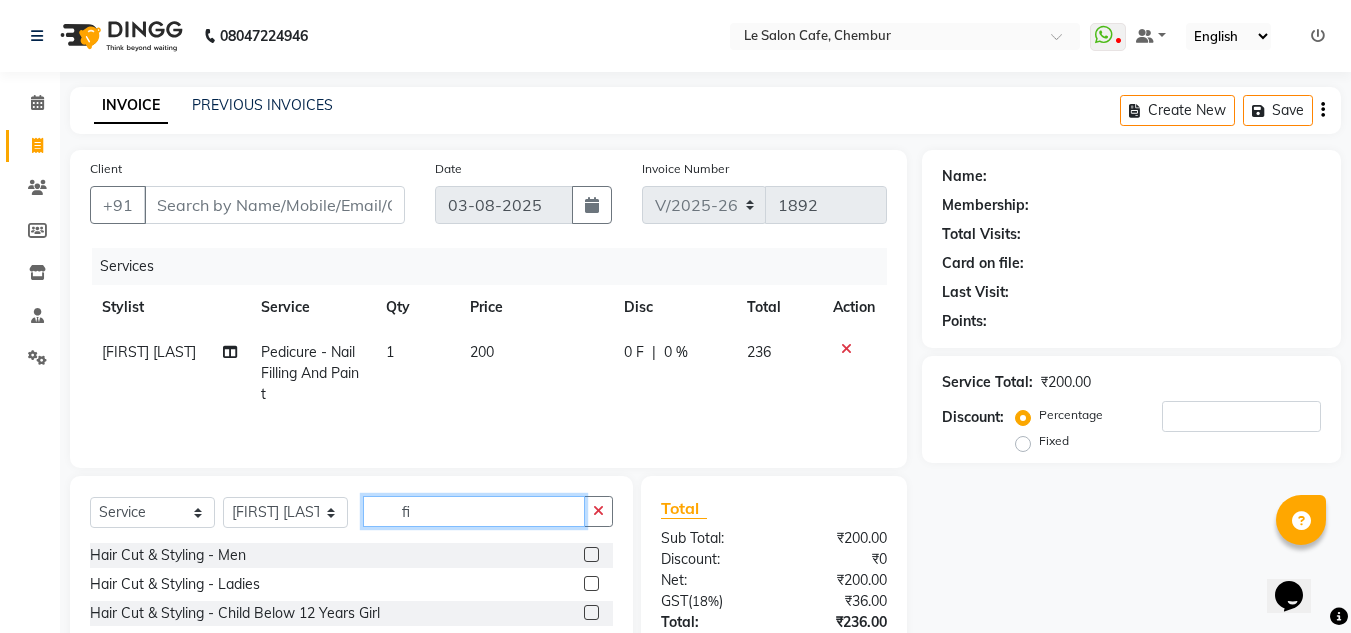 type on "f" 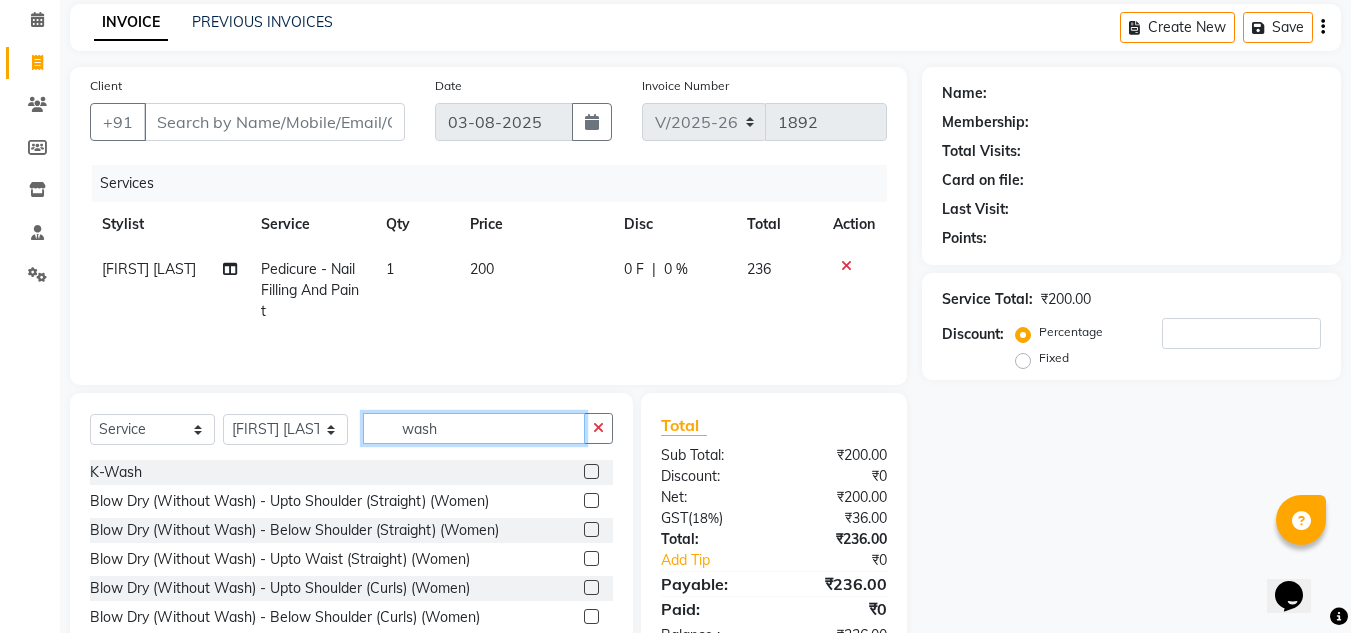 scroll, scrollTop: 168, scrollLeft: 0, axis: vertical 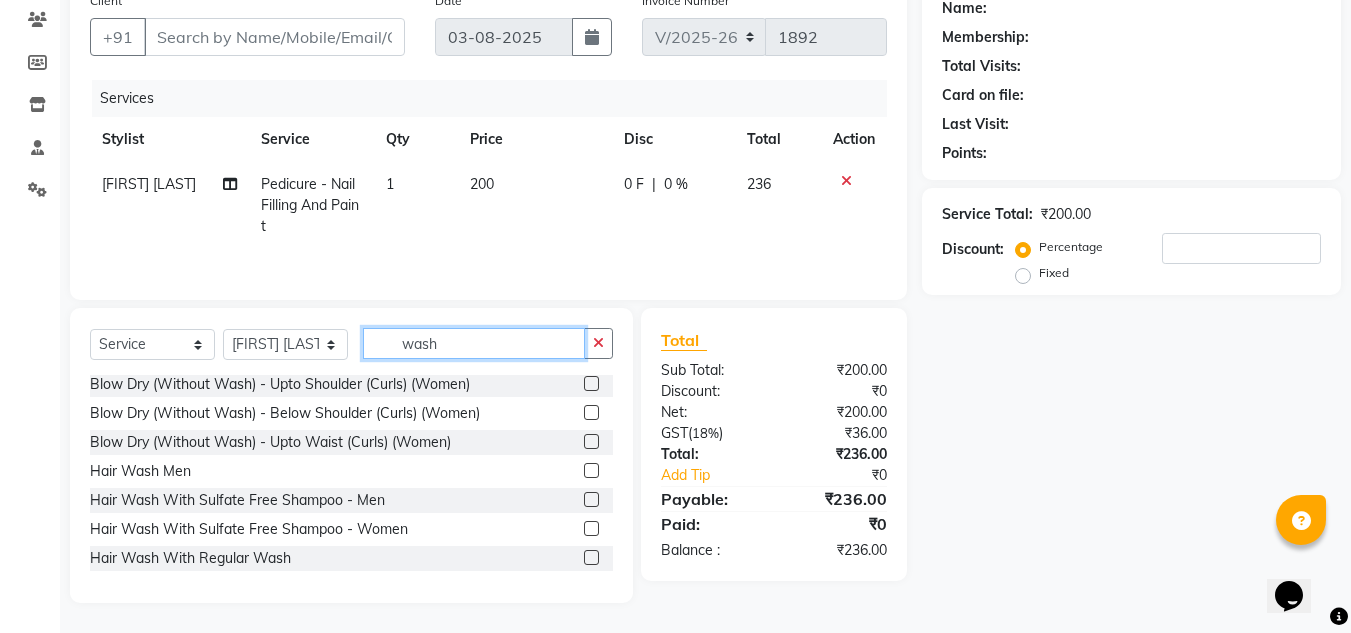 type on "wash" 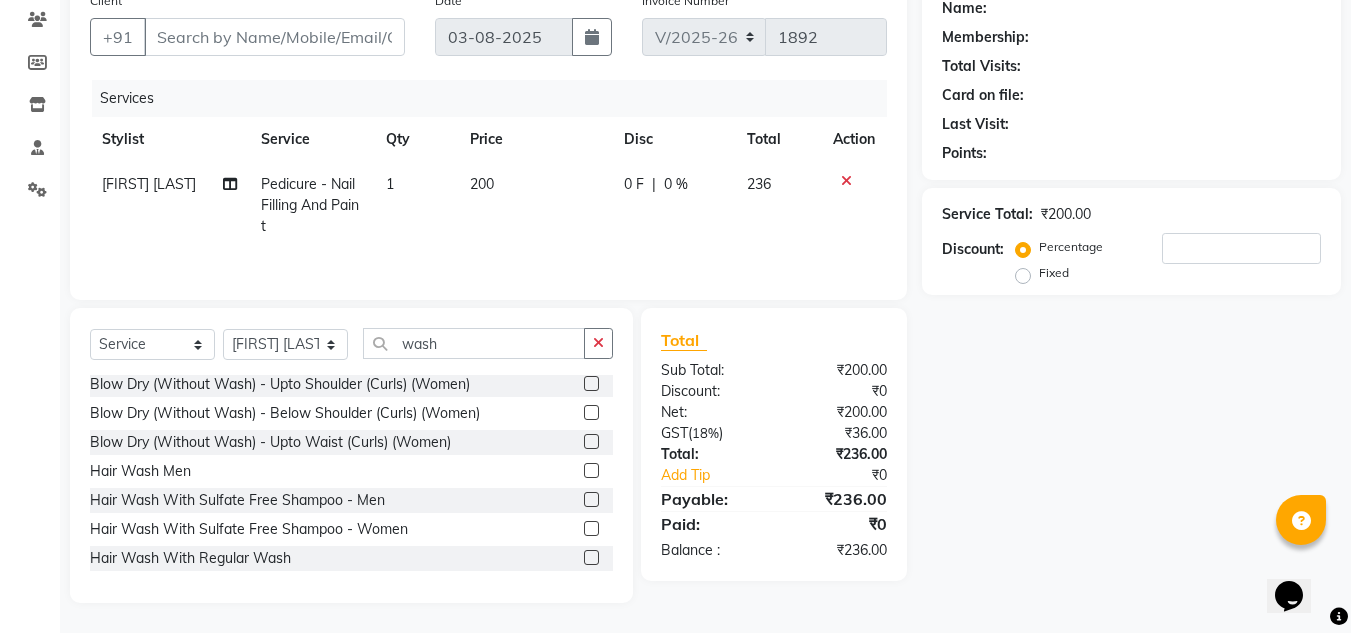 click 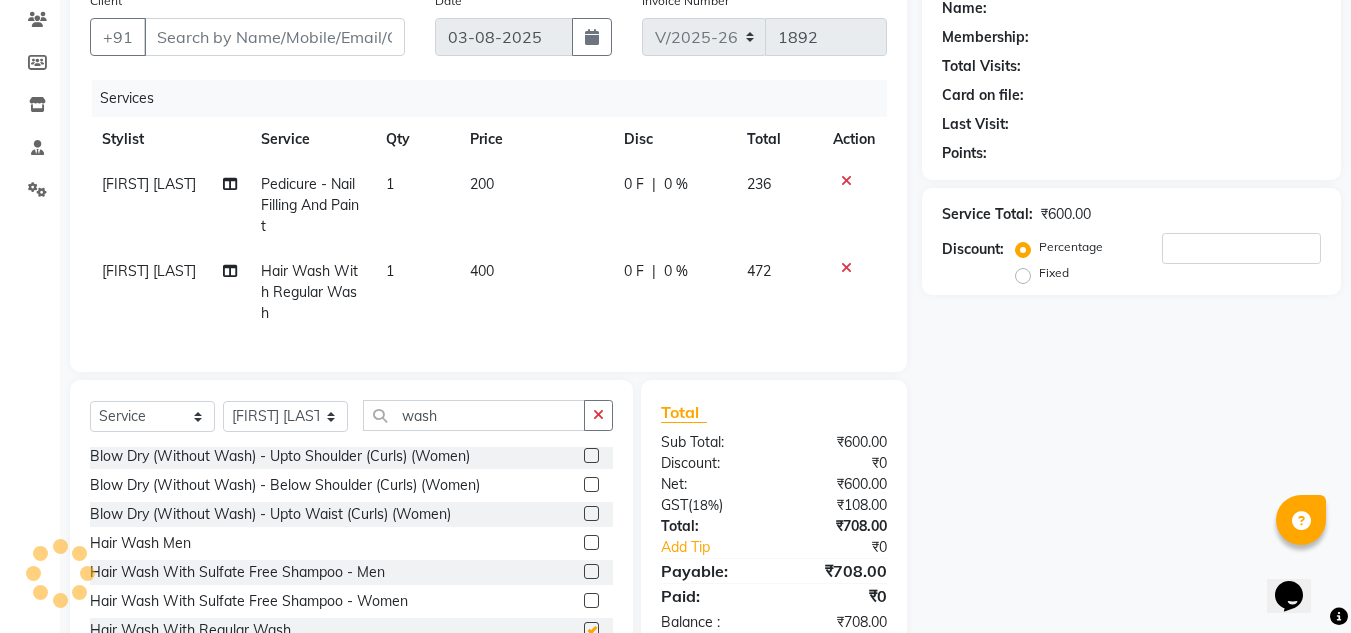 checkbox on "false" 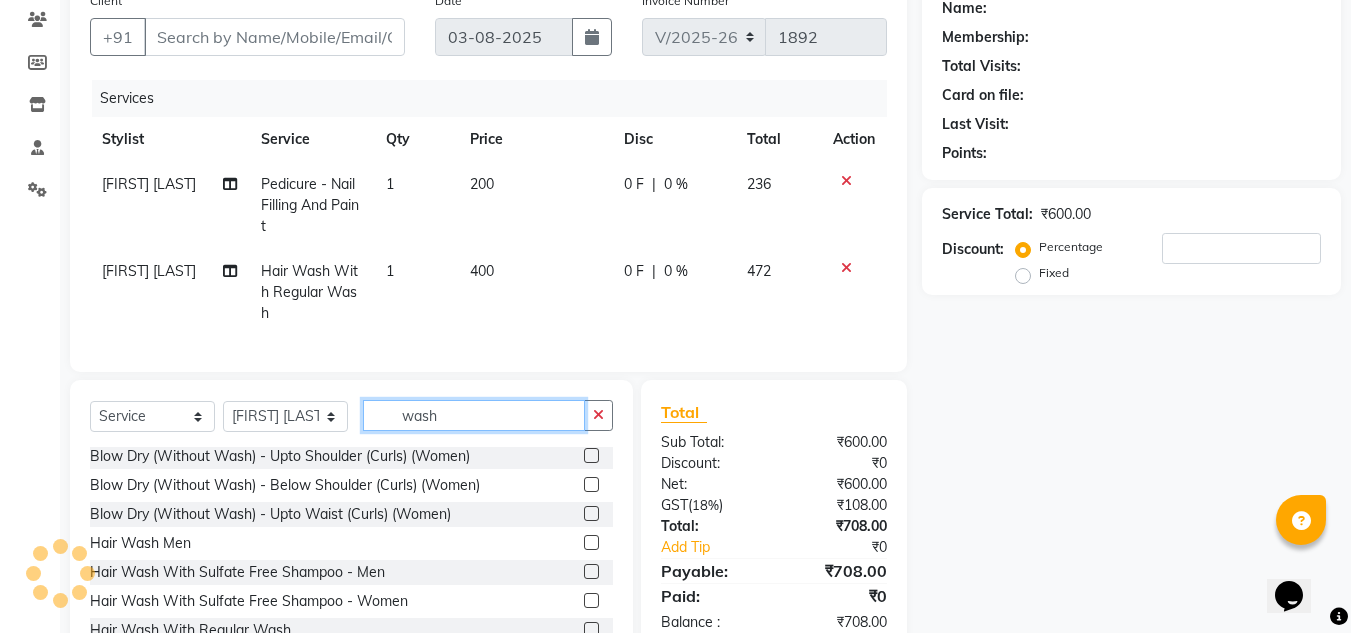 click on "wash" 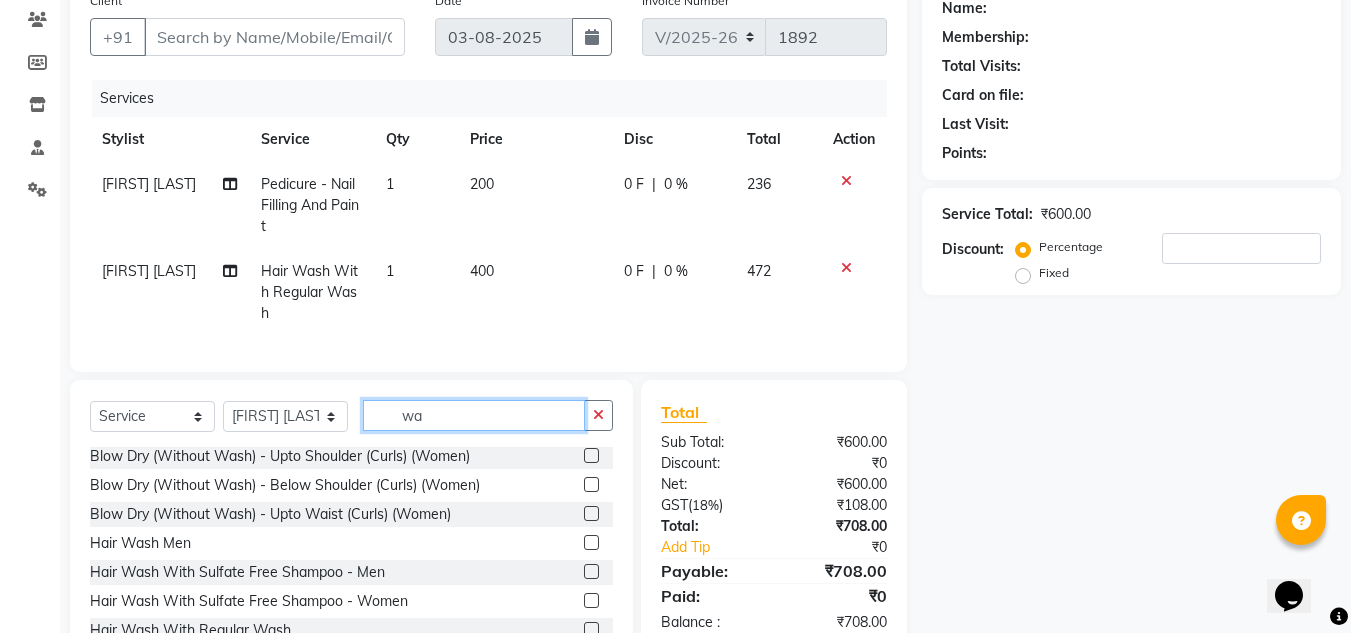 type on "w" 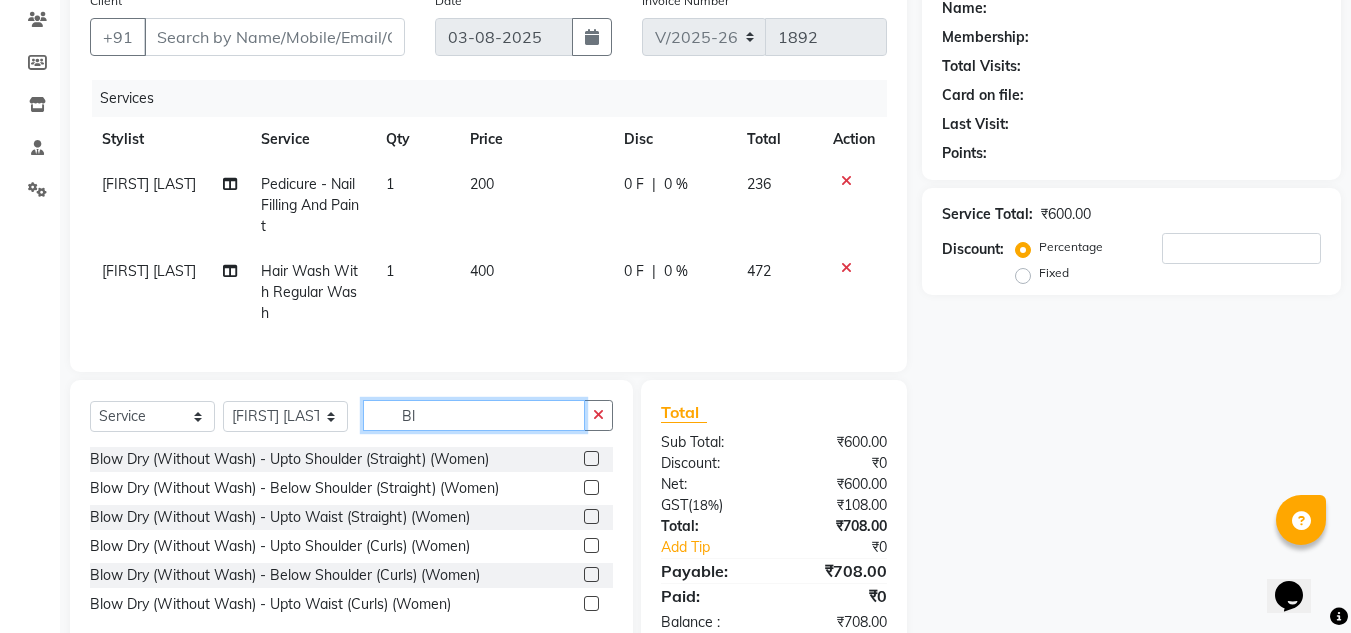 scroll, scrollTop: 0, scrollLeft: 0, axis: both 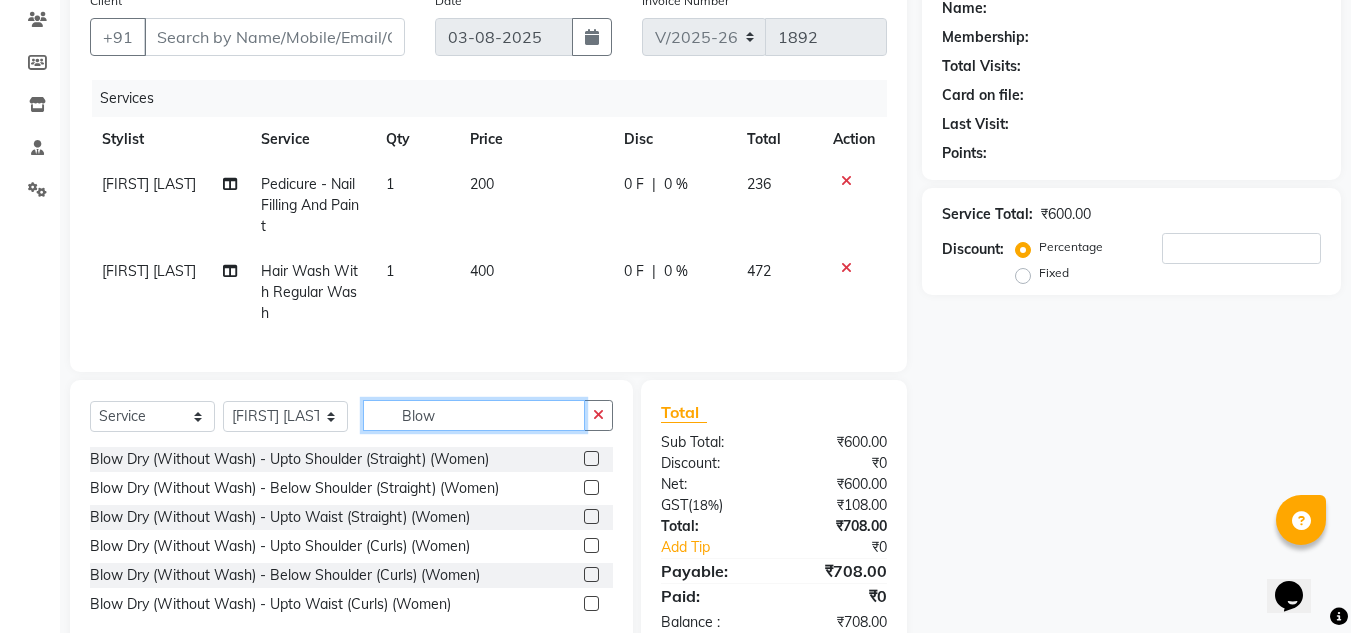 type on "Blow" 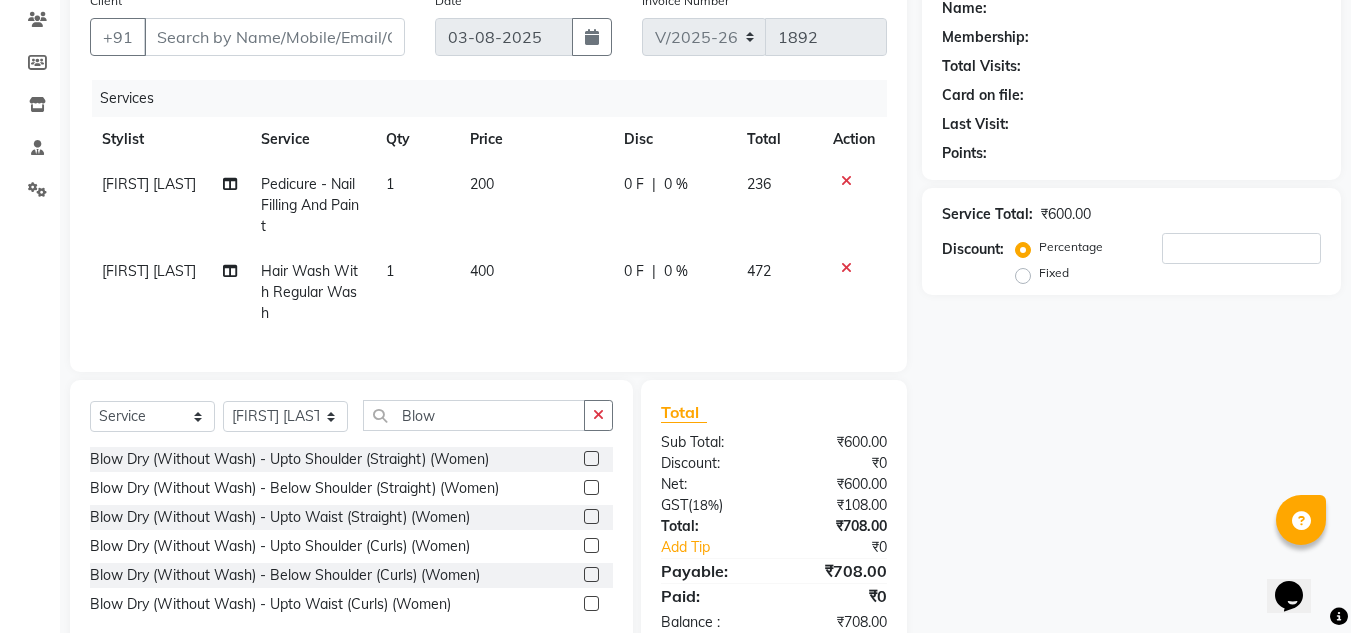 click 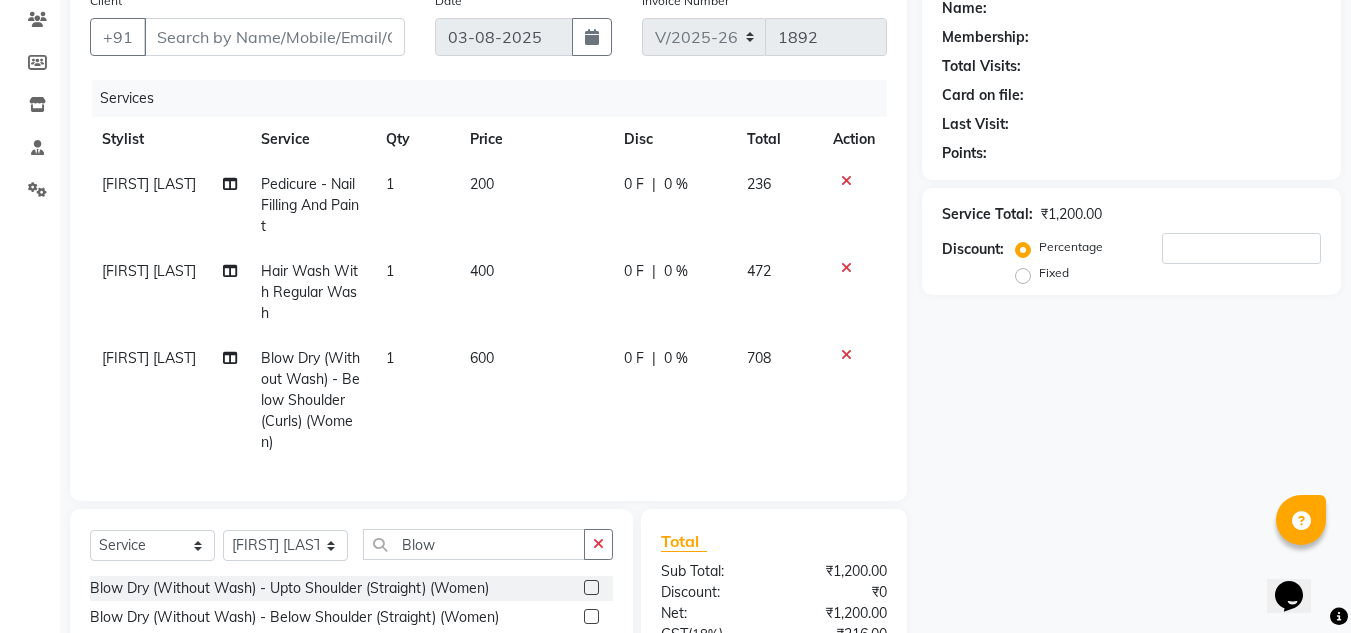 checkbox on "false" 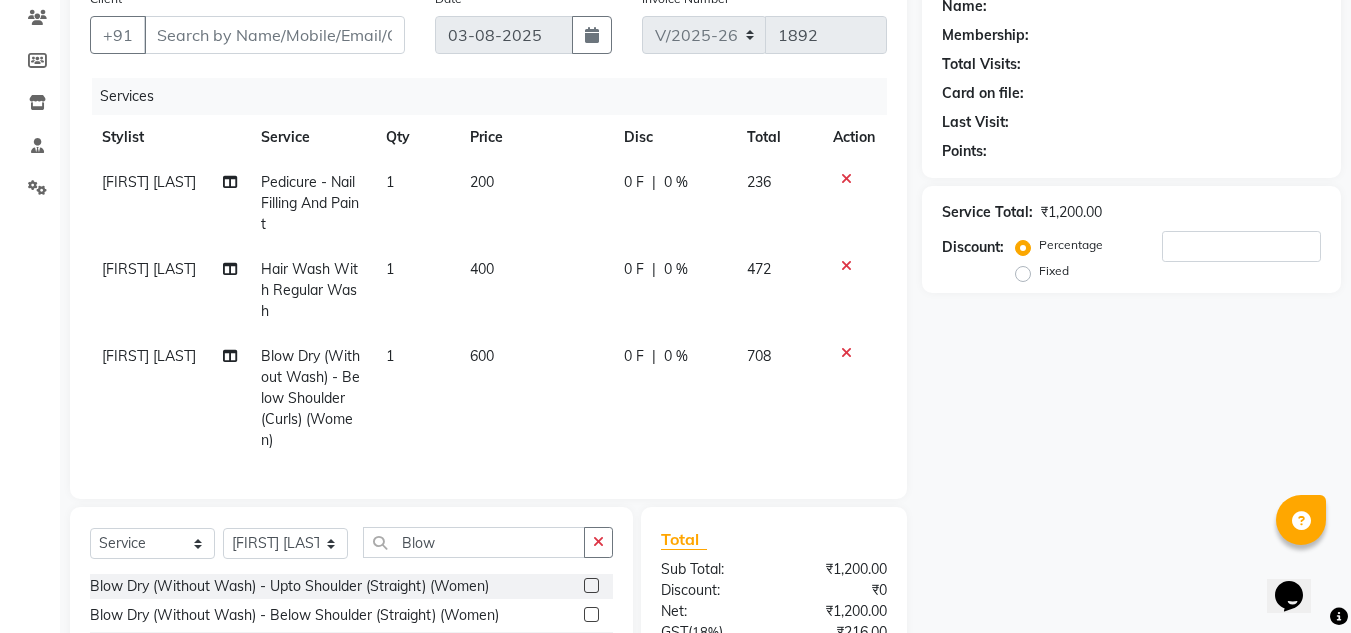 scroll, scrollTop: 362, scrollLeft: 0, axis: vertical 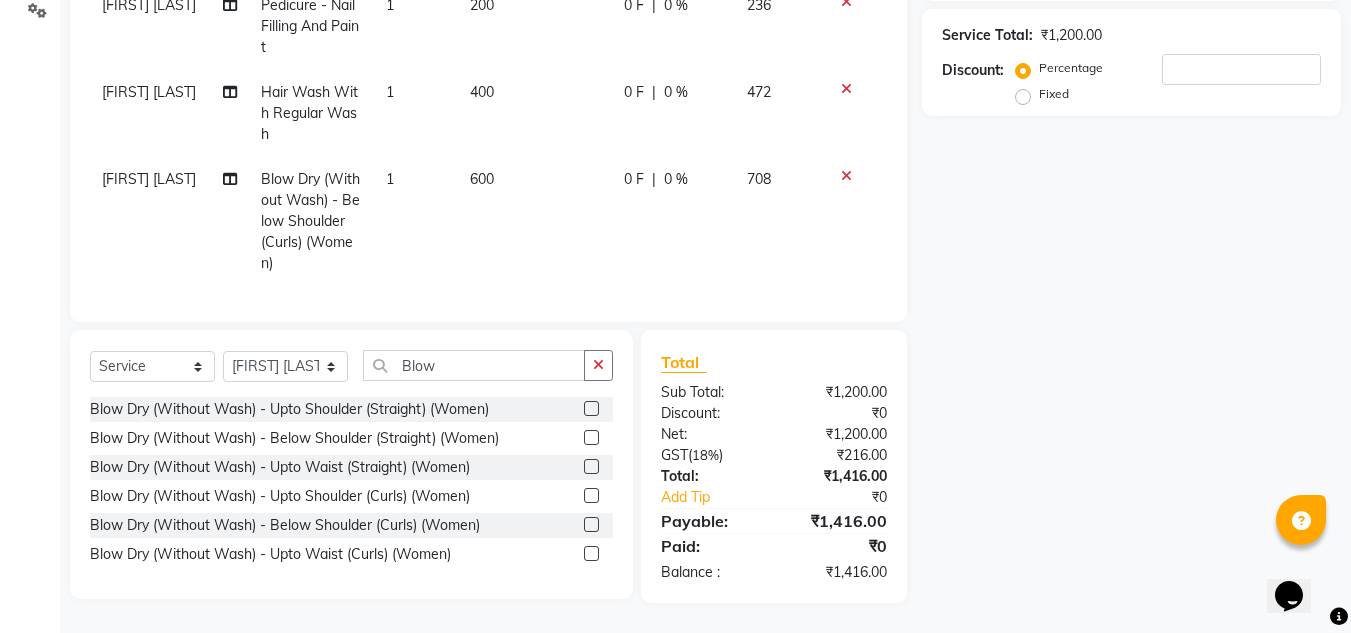 click 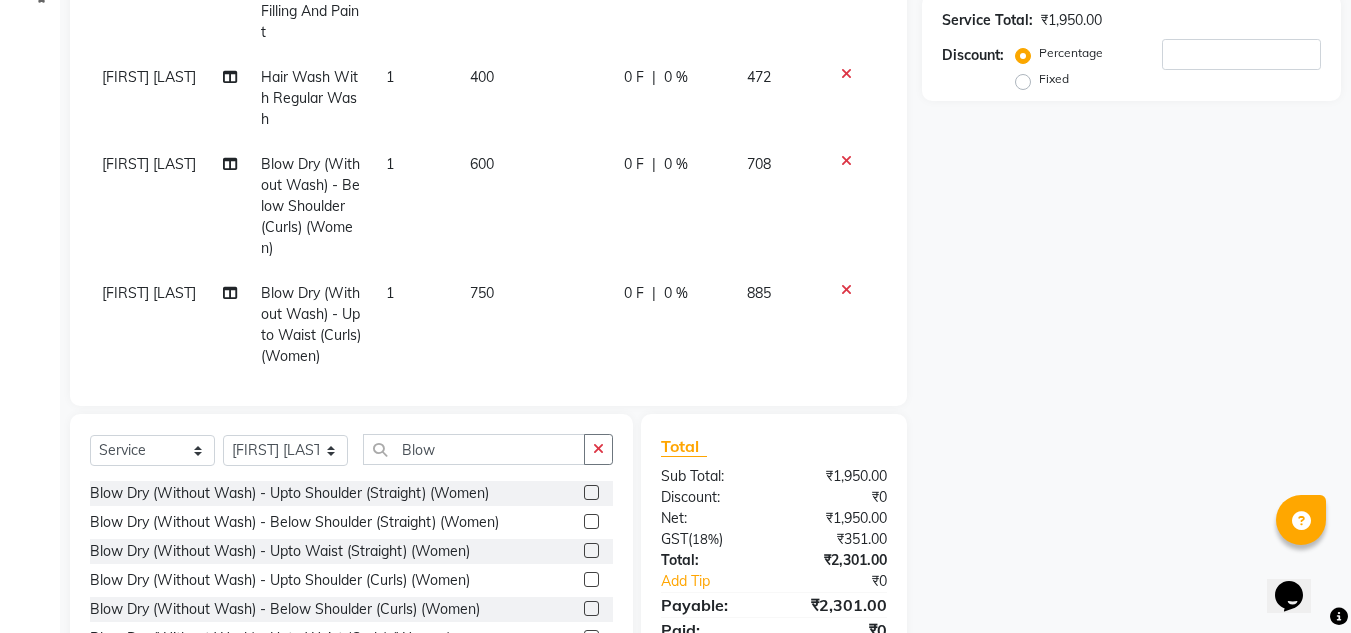 checkbox on "false" 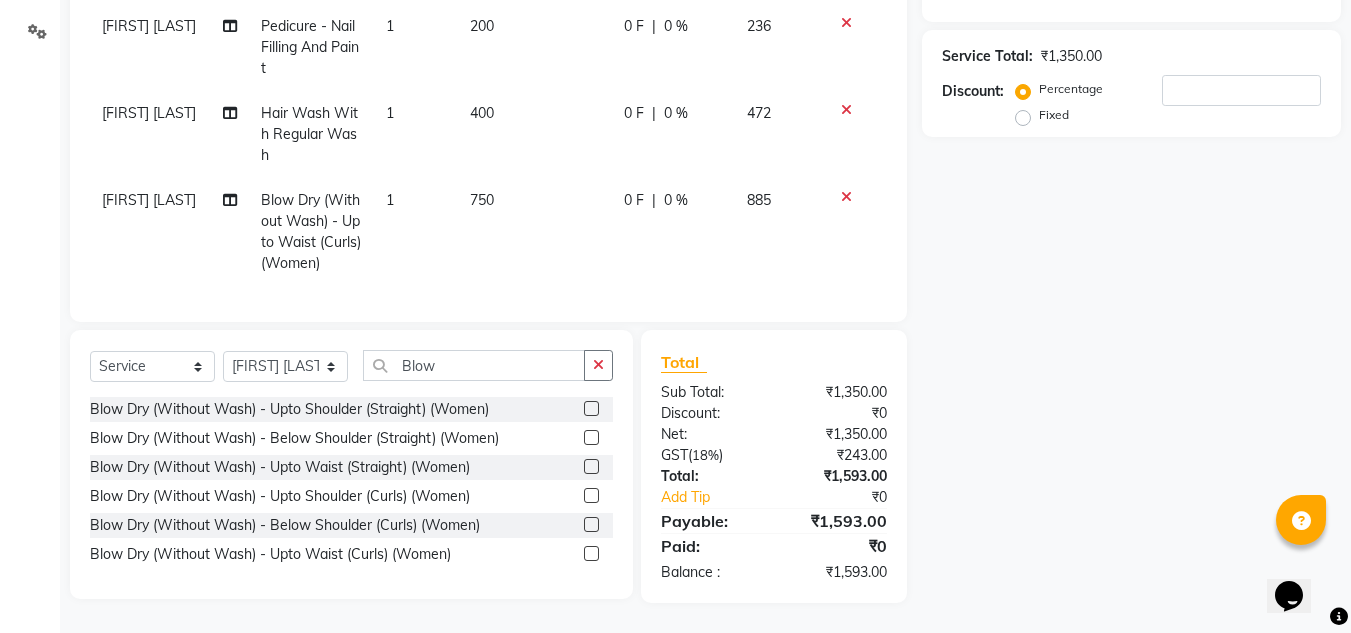 click on "750" 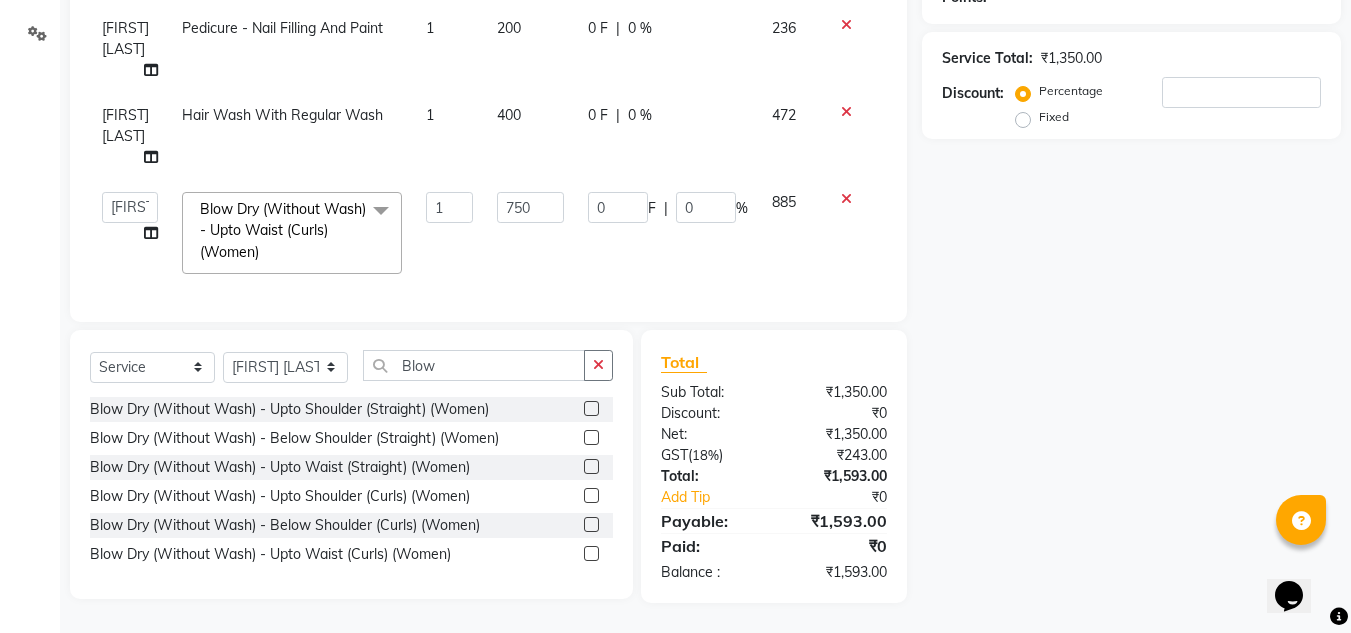 scroll, scrollTop: 318, scrollLeft: 0, axis: vertical 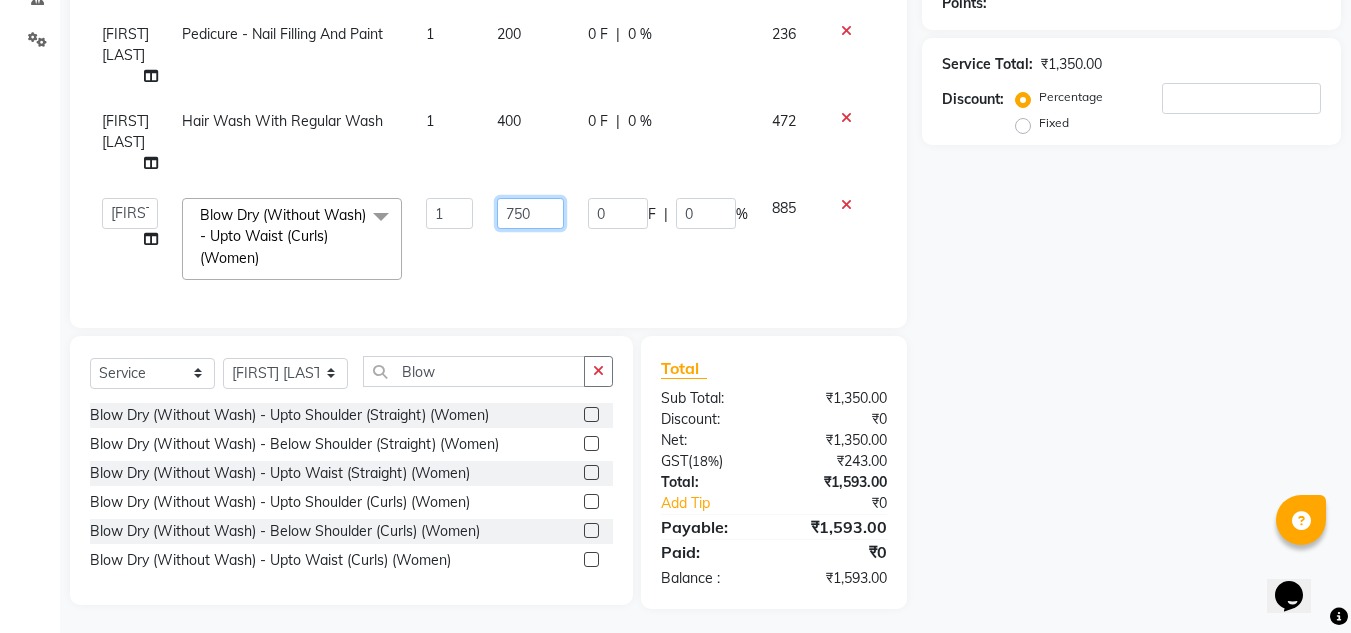 click on "750" 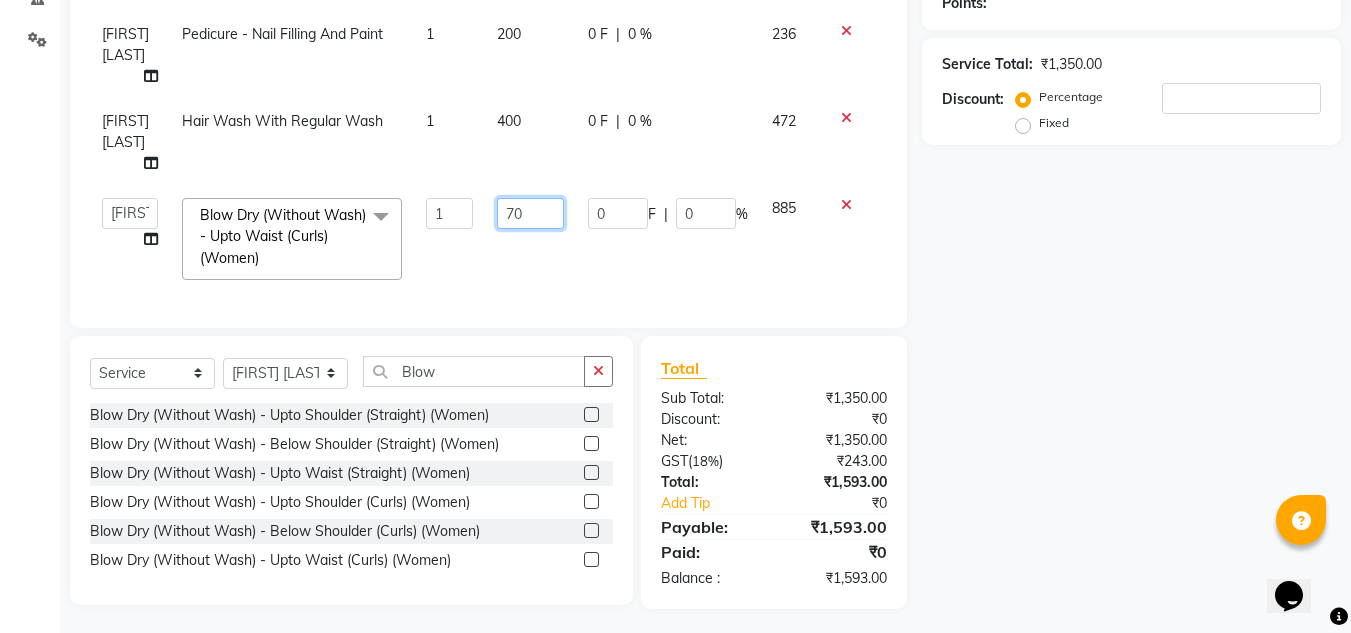 type on "700" 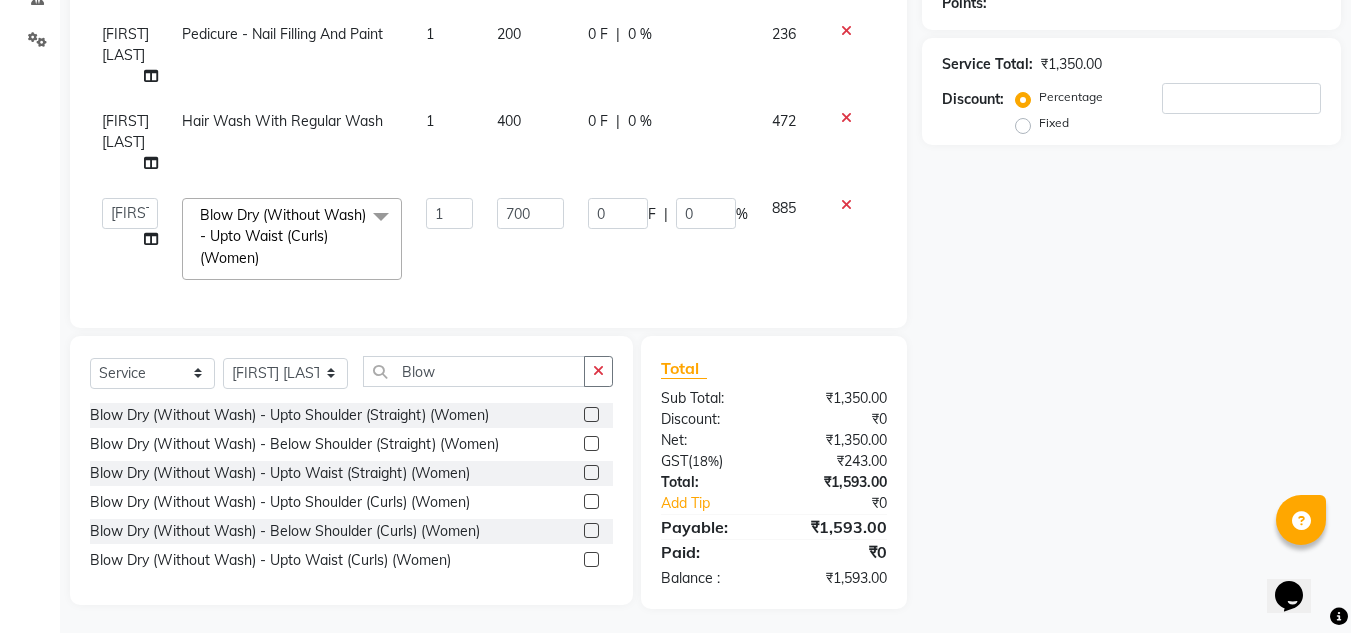 click on "Name: Membership: Total Visits: Card on file: Last Visit:  Points:  Service Total:  ₹1,350.00  Discount:  Percentage   Fixed" 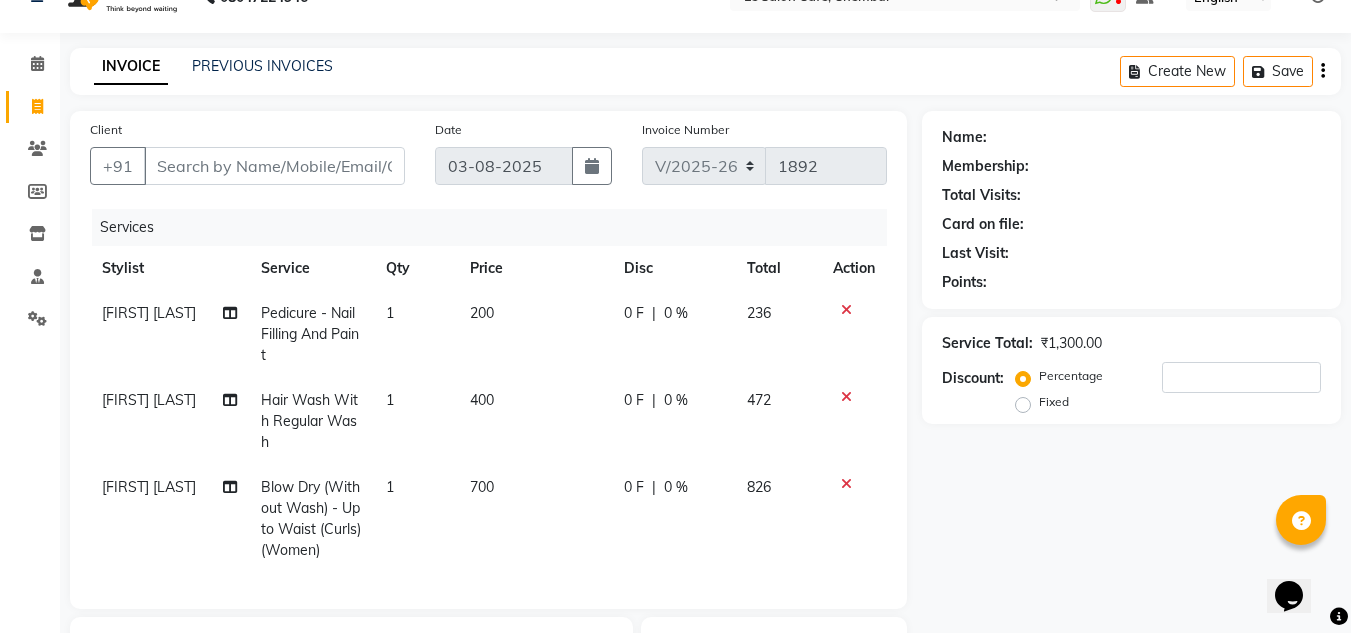 scroll, scrollTop: 0, scrollLeft: 0, axis: both 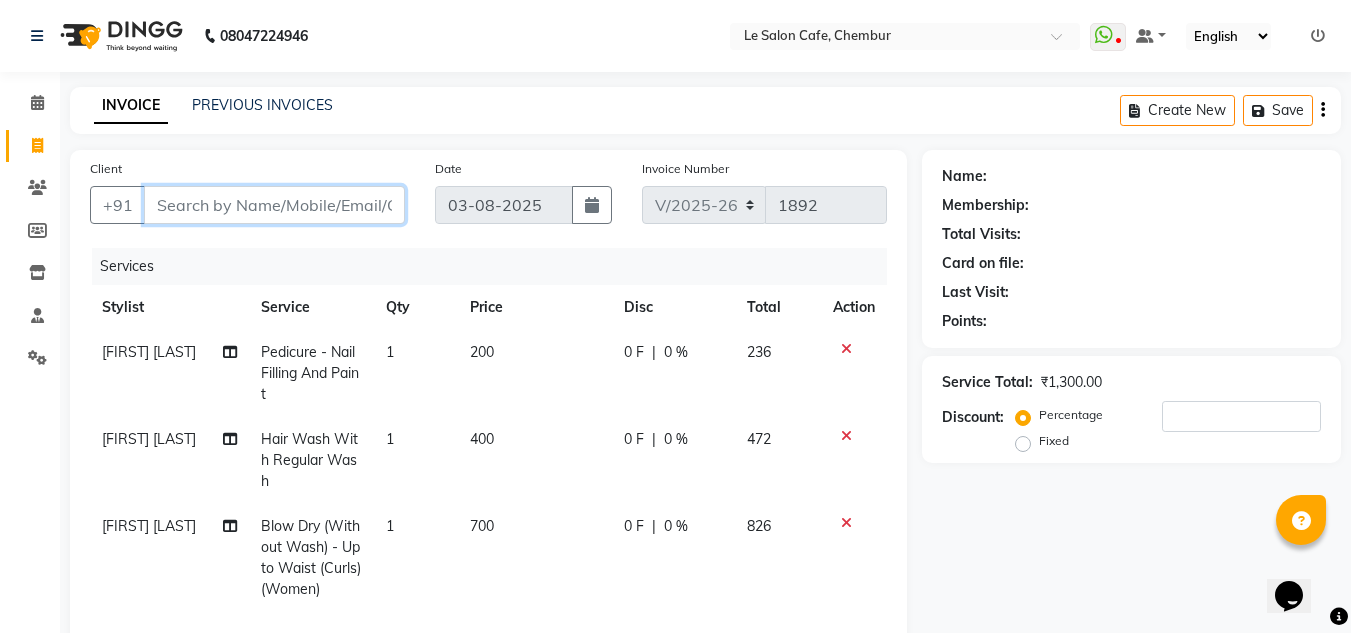 click on "Client" at bounding box center (274, 205) 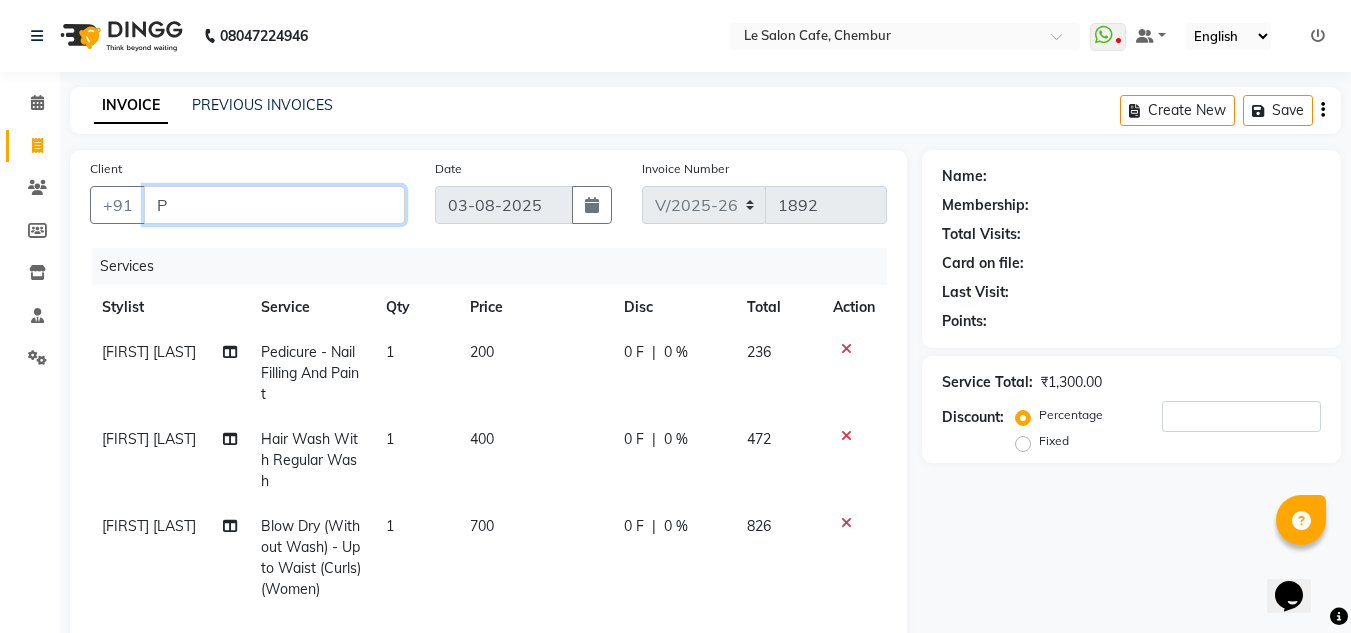 type on "0" 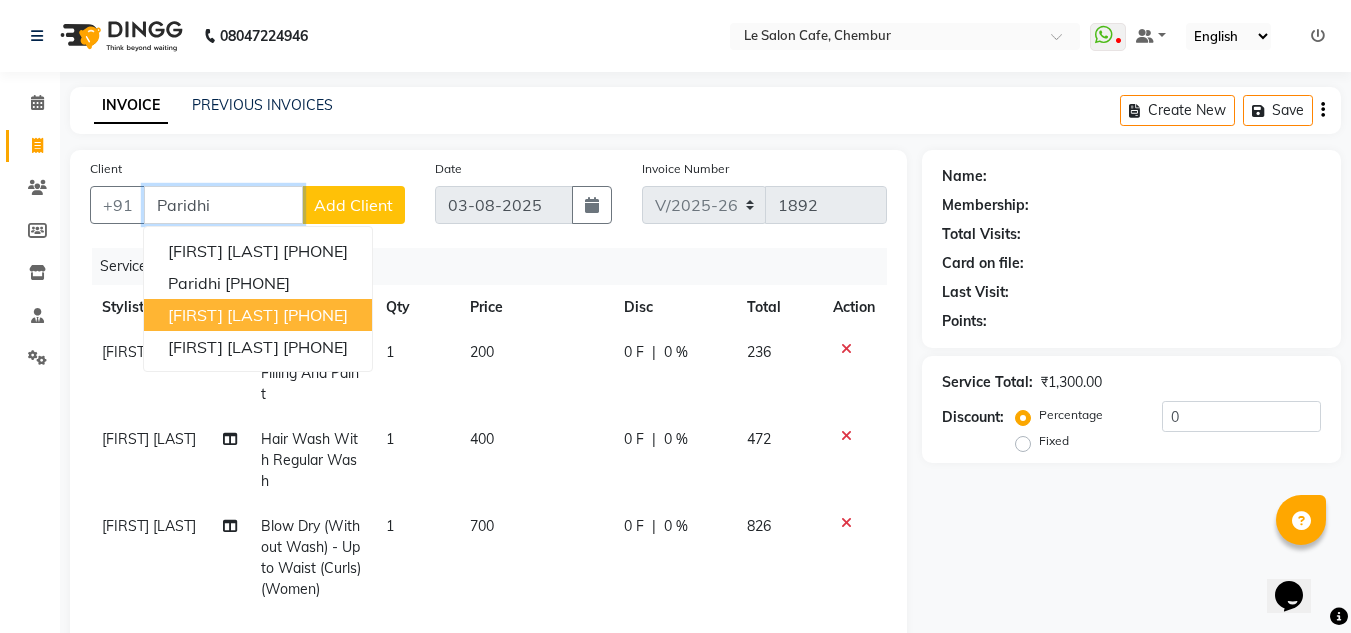 click on "Paridhi Arora" at bounding box center [223, 315] 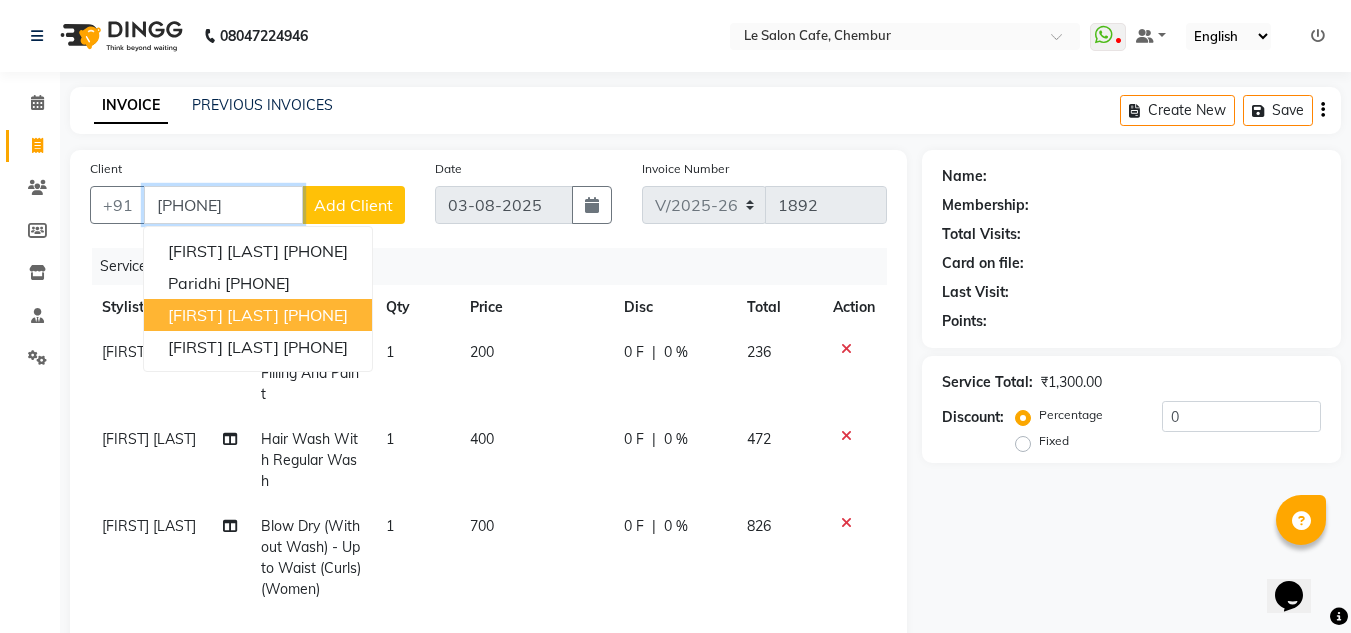 type on "9321014233" 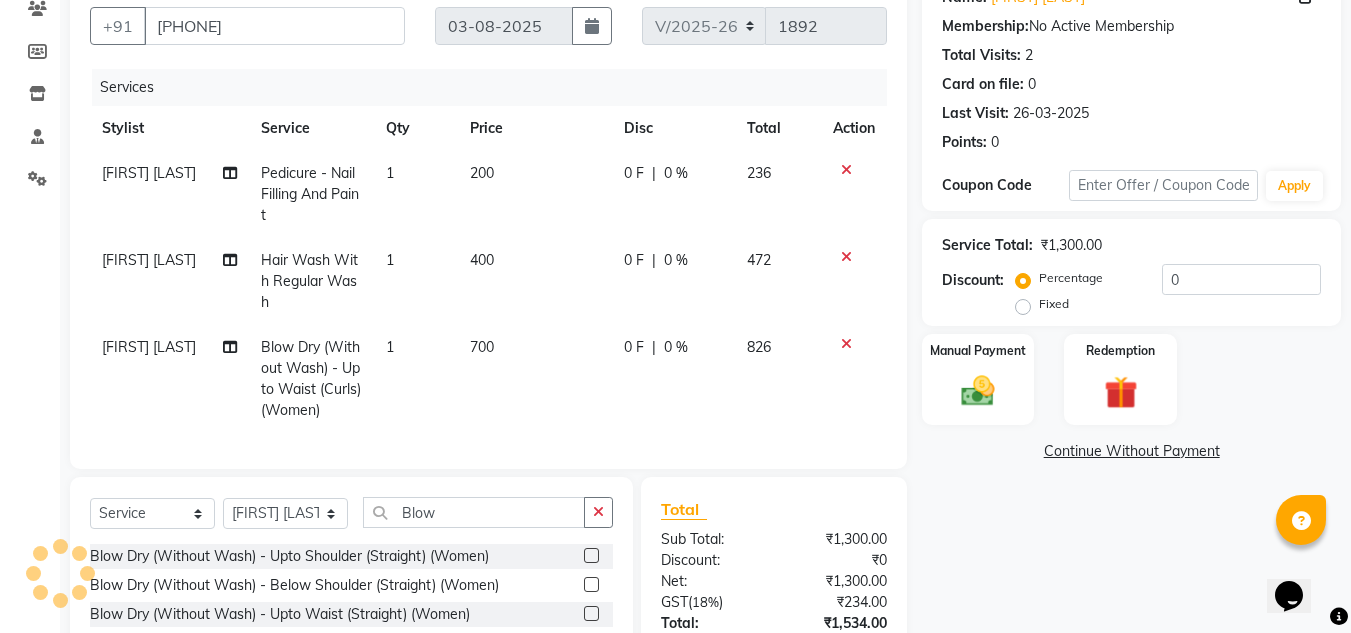 scroll, scrollTop: 300, scrollLeft: 0, axis: vertical 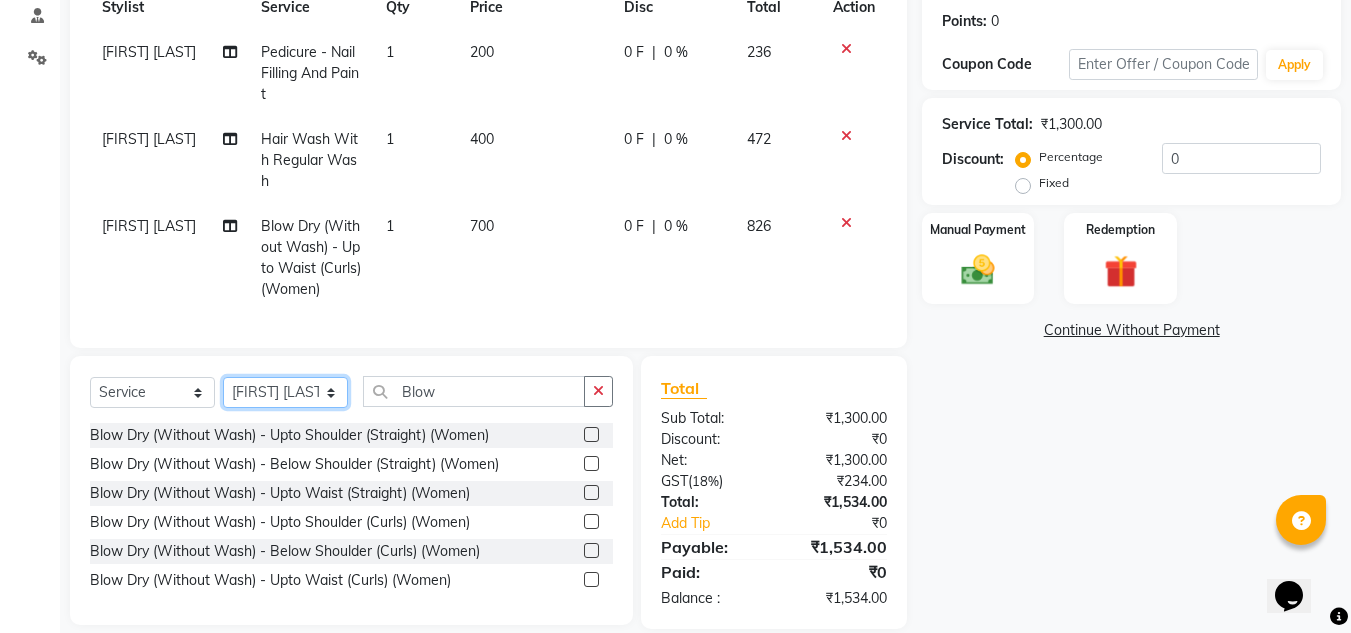 click on "Select Stylist Amandeep Kaur Kalsi Aniket Kadam  Faim Alvi  Front Desk  Muskan Khan  Pooja Kolge Reena Shaukat Ali  Salman Ansari  Shailendra Chauhan  Shekhar Sangle Soniyaa Varma Suchita Mistry" 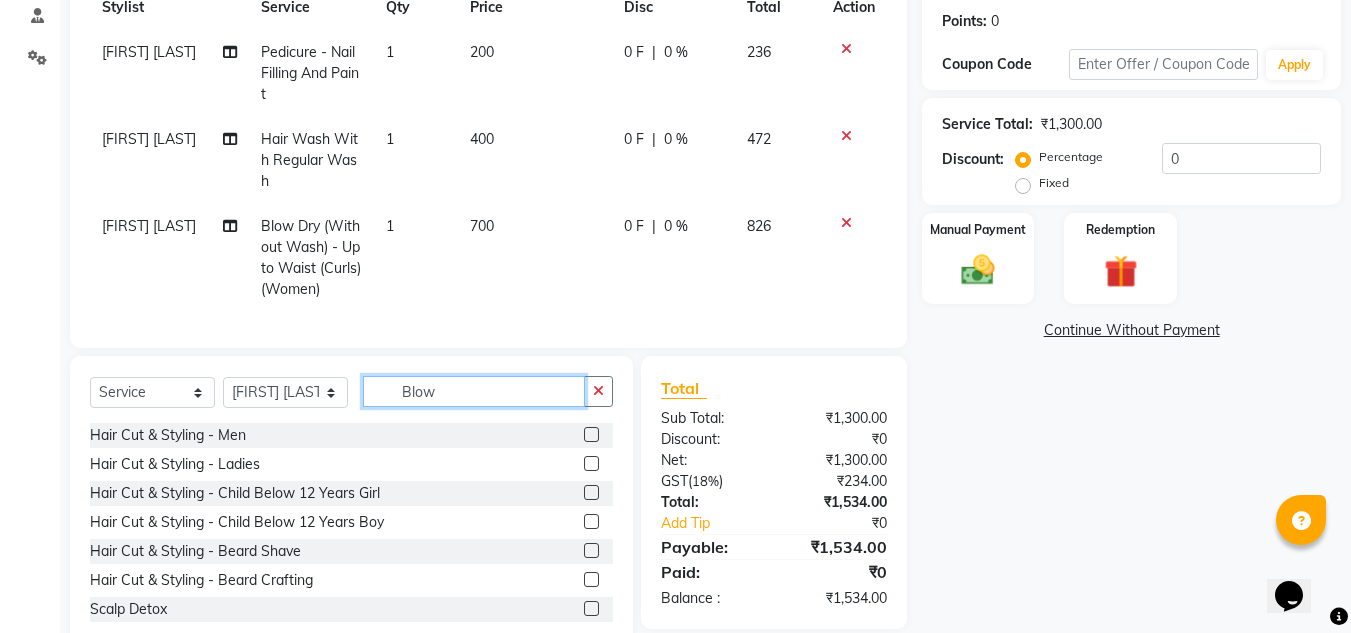 click on "Blow" 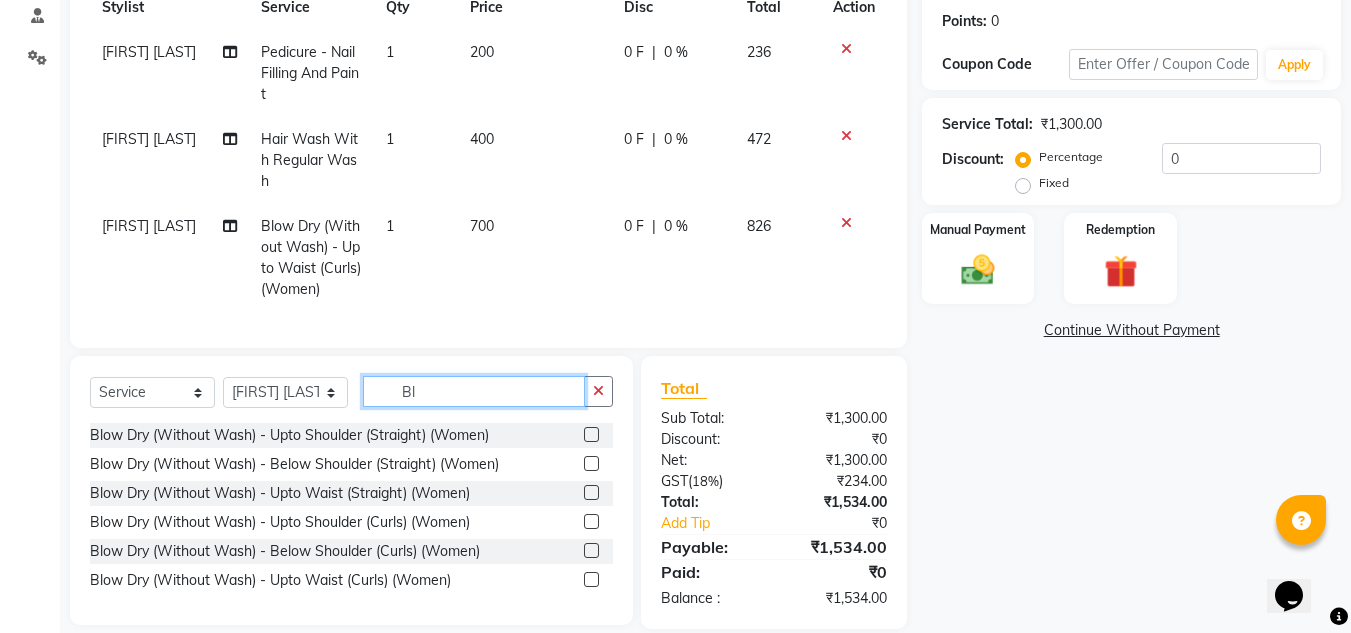 type on "B" 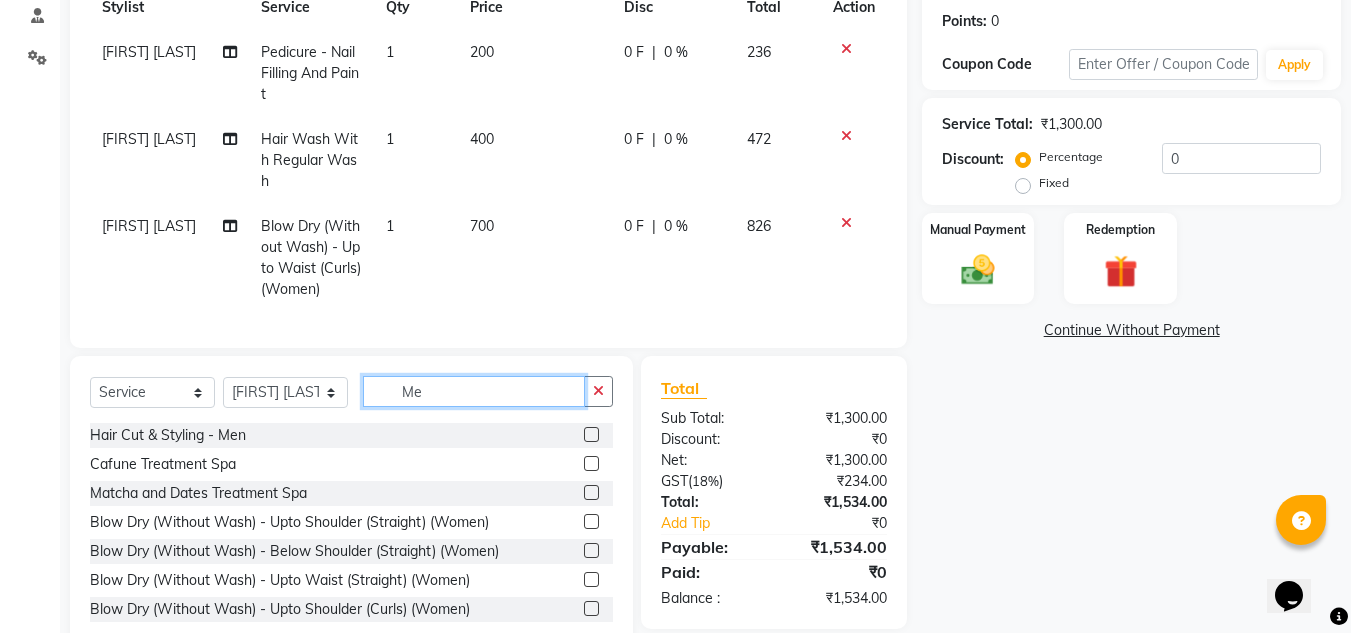 type on "M" 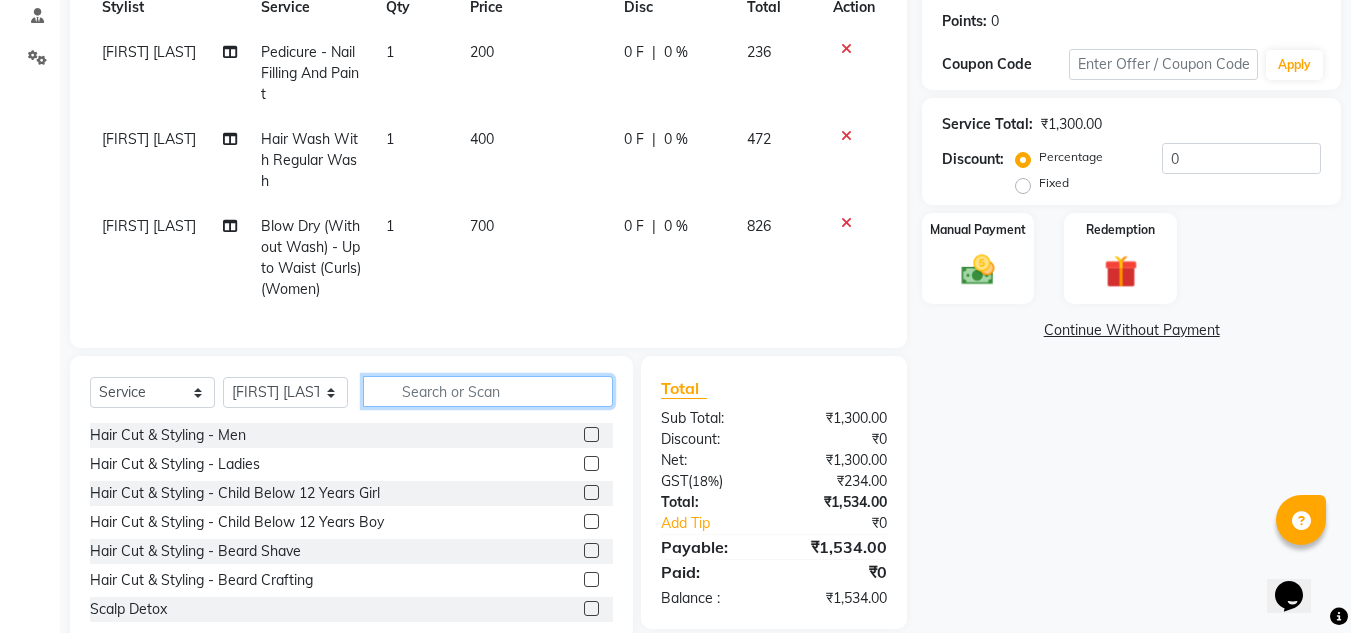 type 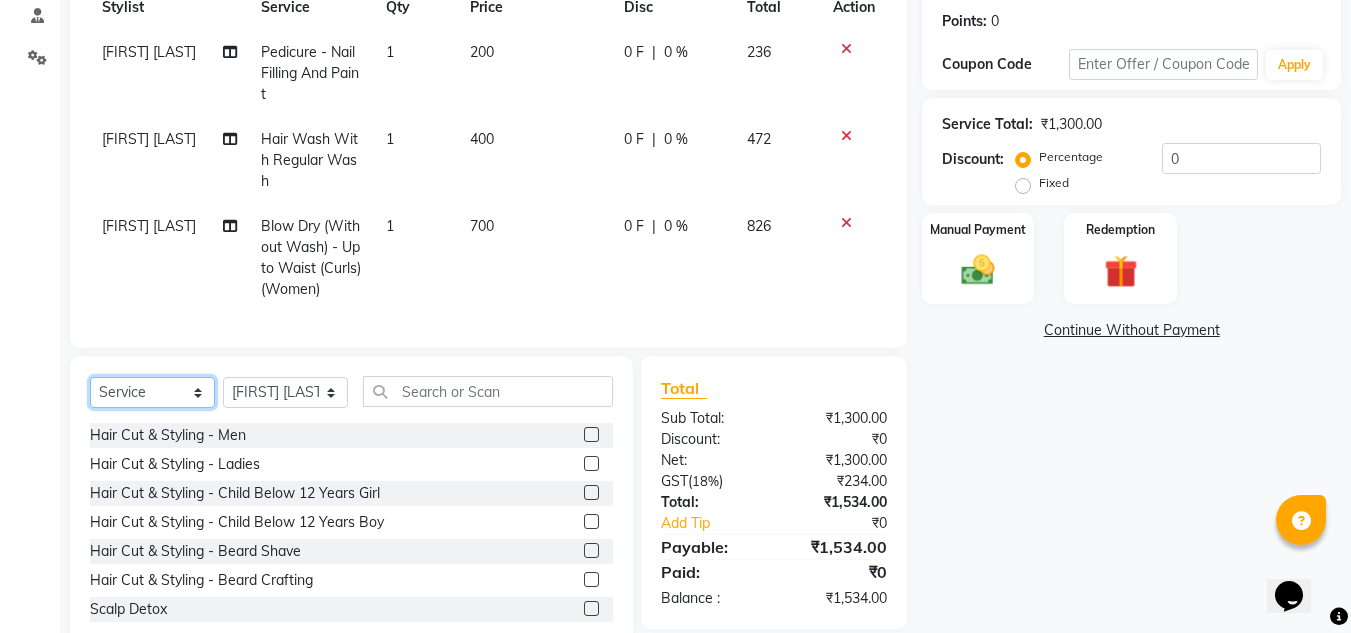 click on "Select  Service  Product  Membership  Package Voucher Prepaid Gift Card" 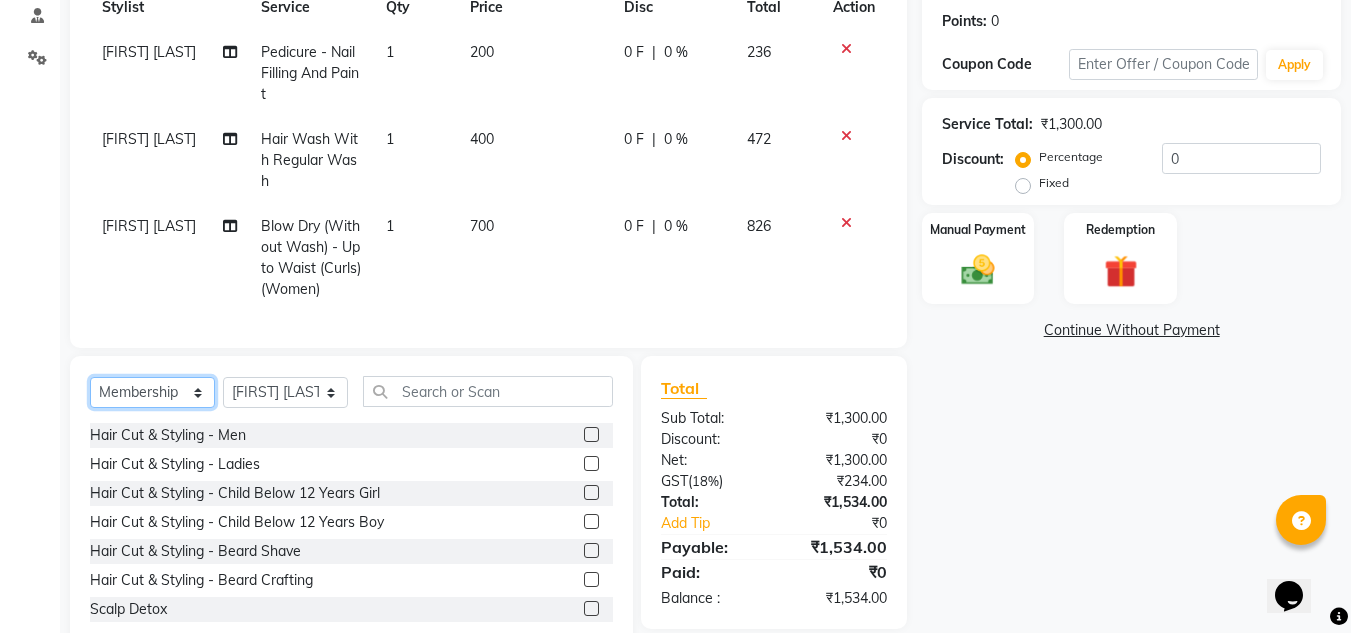 click on "Select  Service  Product  Membership  Package Voucher Prepaid Gift Card" 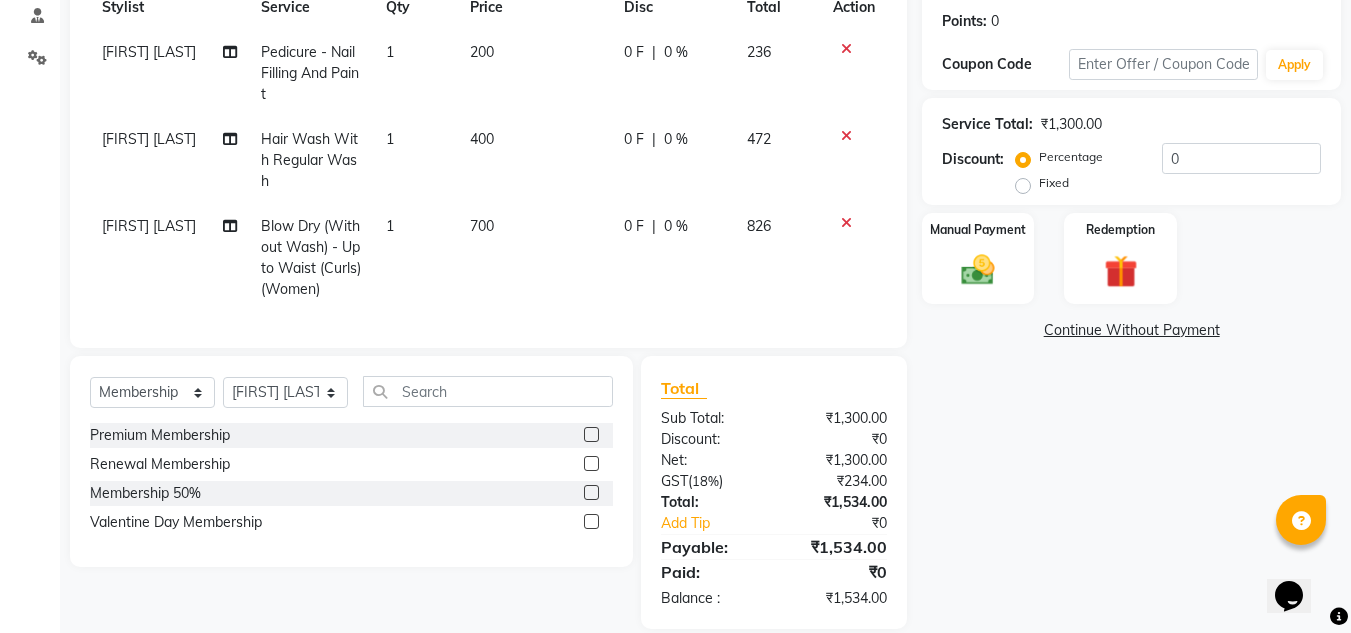click 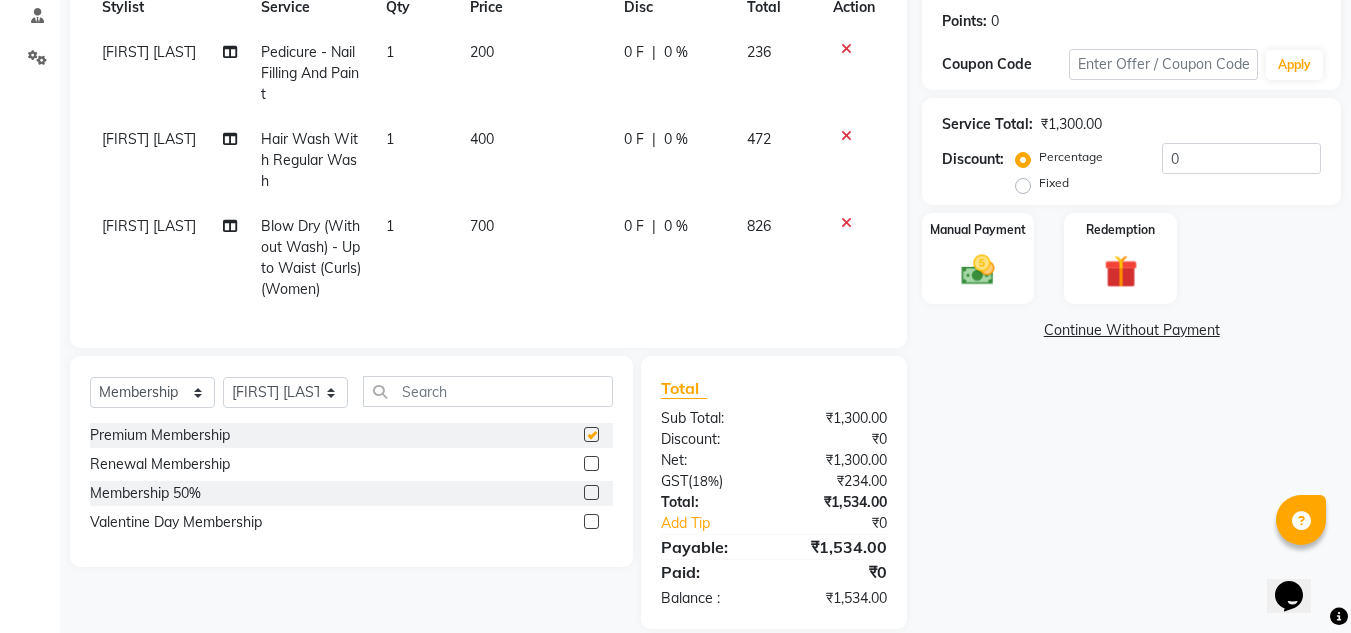 select on "select" 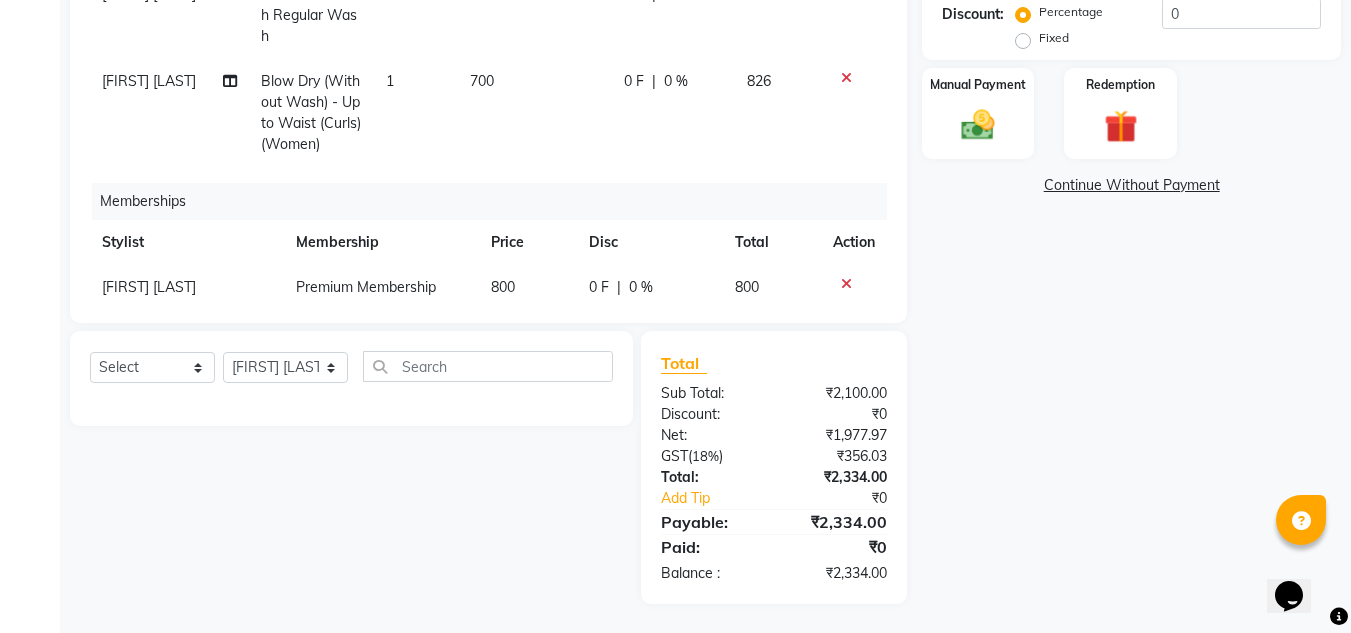 scroll, scrollTop: 446, scrollLeft: 0, axis: vertical 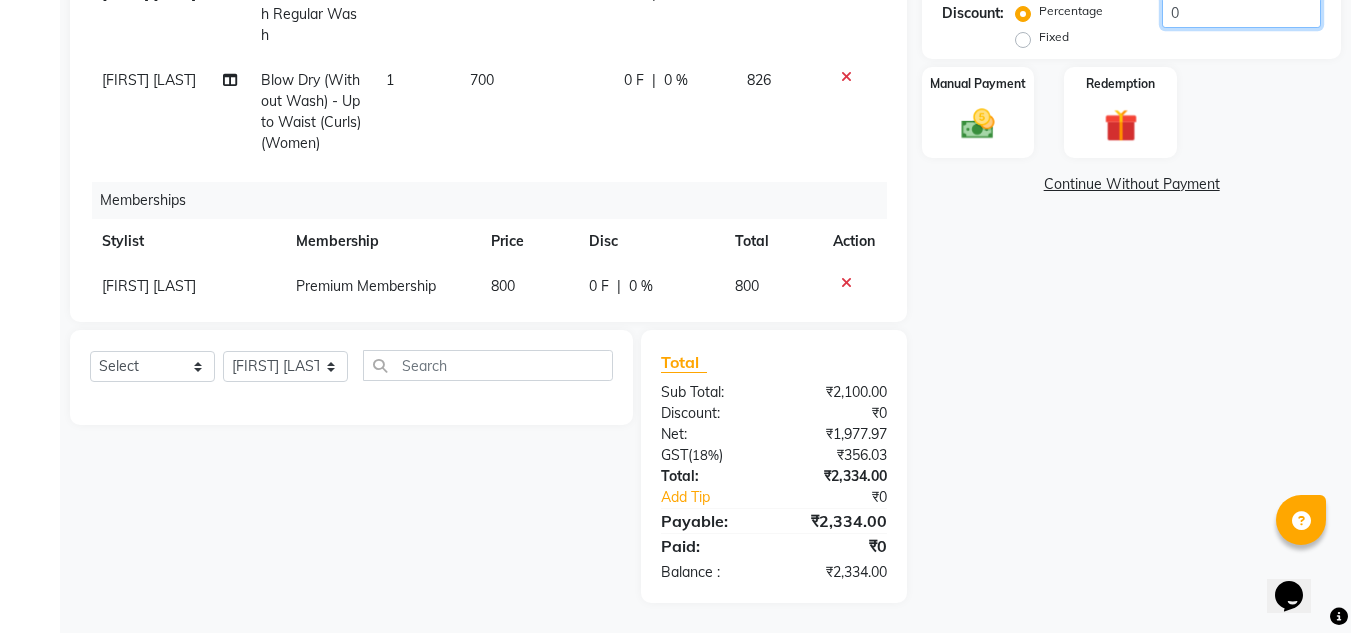 click on "0" 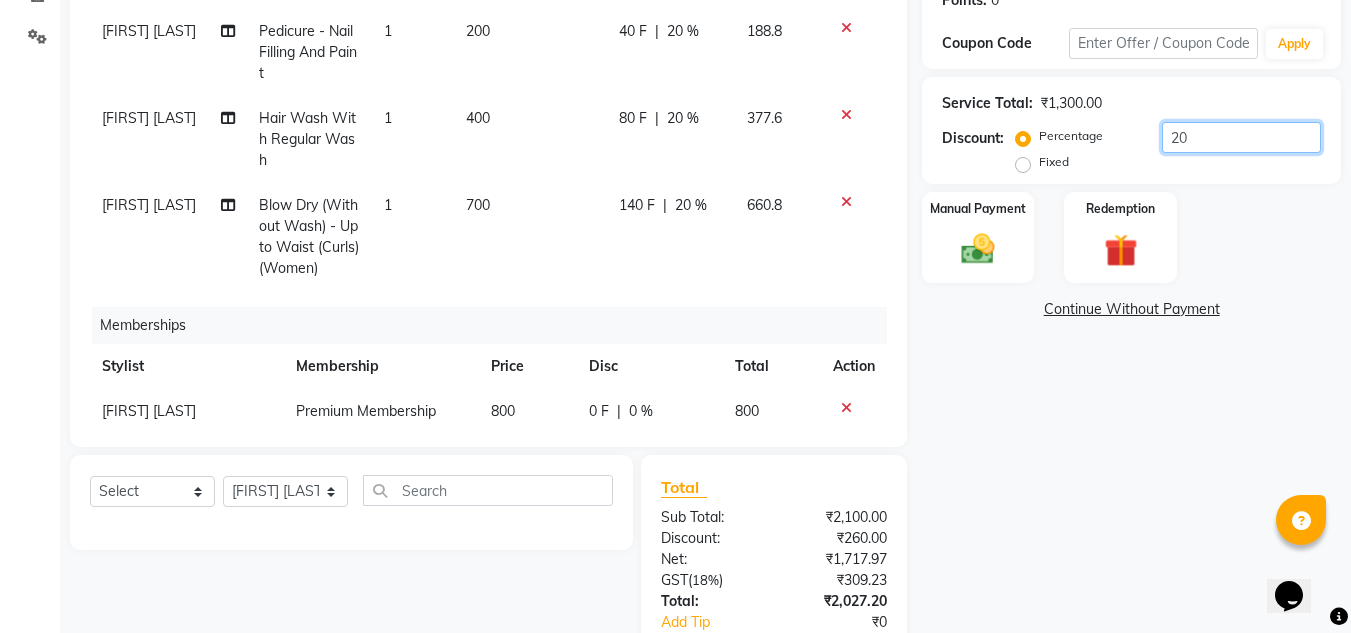 scroll, scrollTop: 446, scrollLeft: 0, axis: vertical 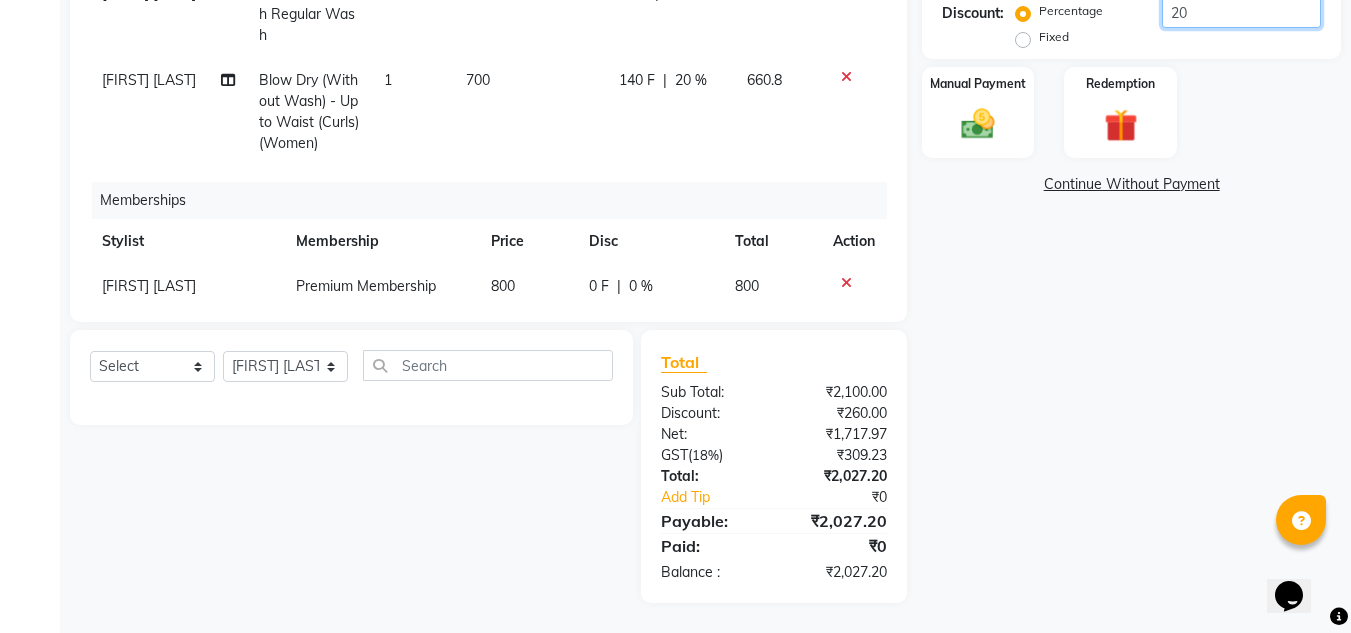 type on "20" 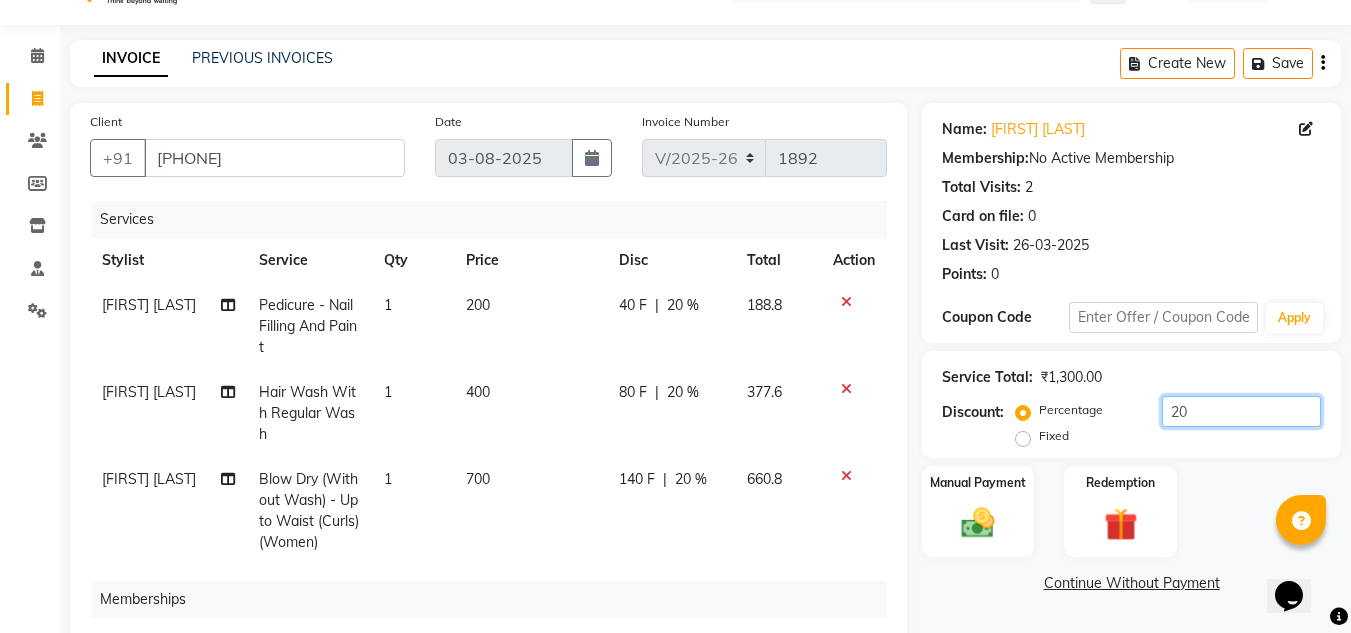 scroll, scrollTop: 46, scrollLeft: 0, axis: vertical 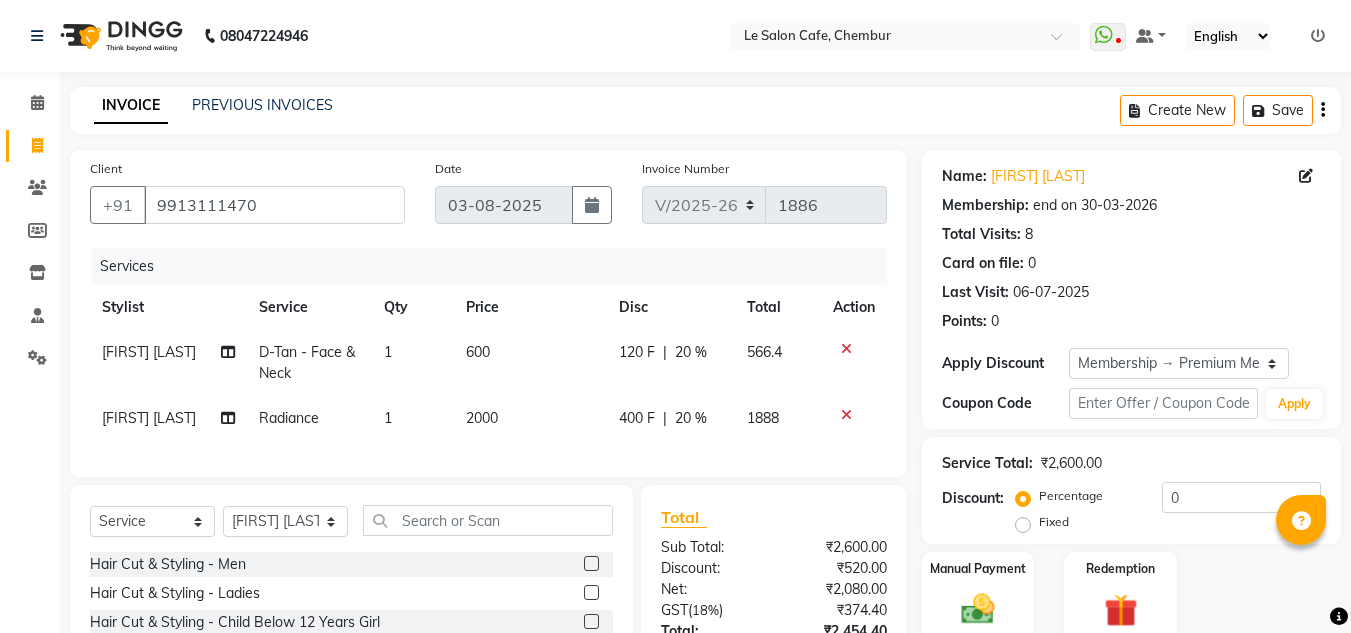 select on "594" 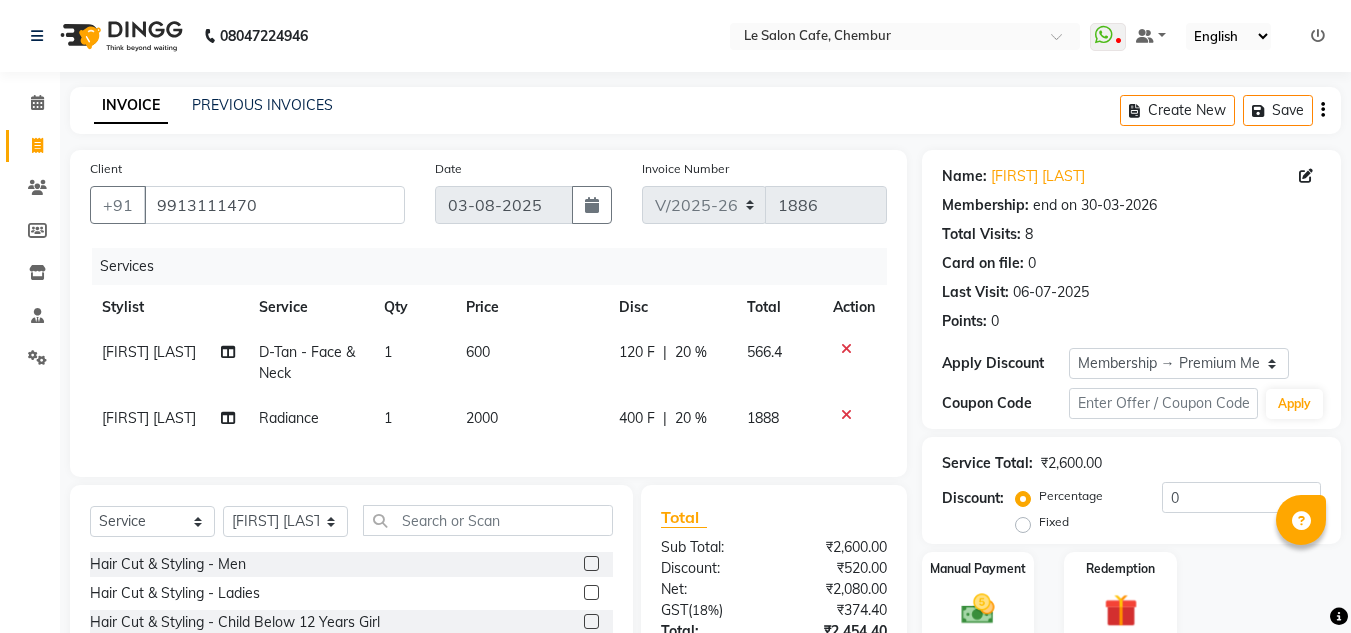 scroll, scrollTop: 192, scrollLeft: 0, axis: vertical 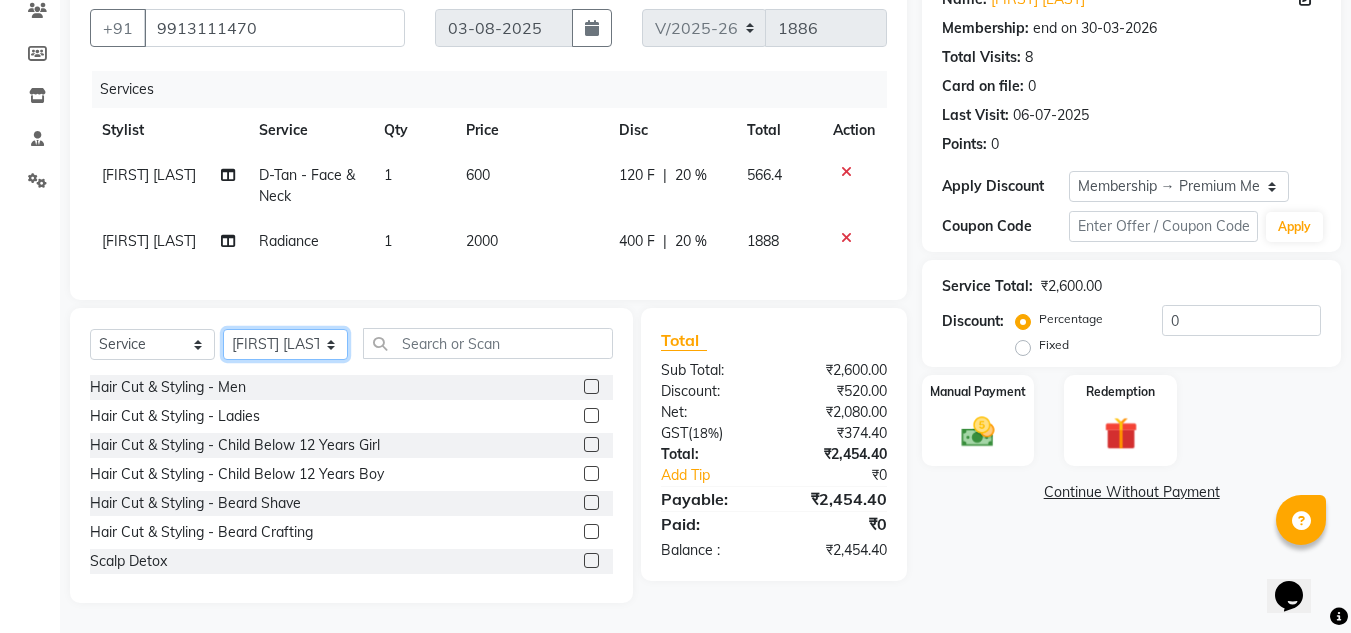 click on "Select Stylist Amandeep Kaur Kalsi Aniket Kadam  Faim Alvi  Front Desk  Muskan Khan  Pooja Kolge Reena Shaukat Ali  Salman Ansari  Shailendra Chauhan  Shekhar Sangle Soniyaa Varma Suchita Mistry" 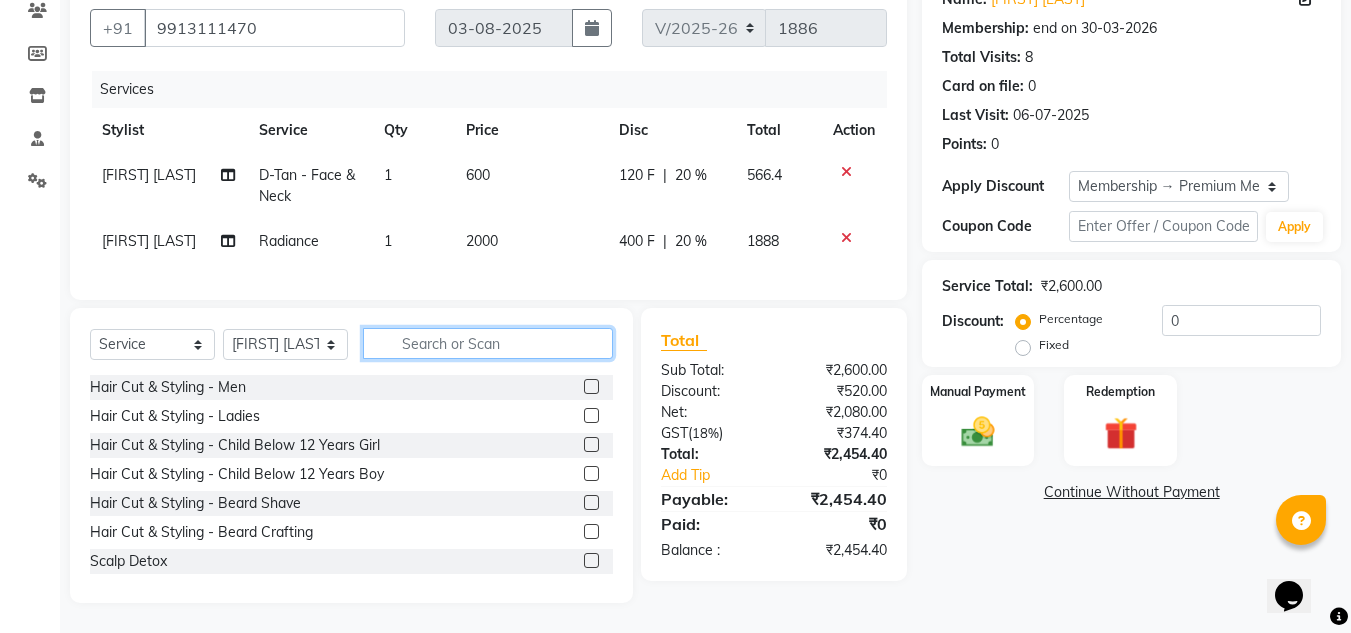 click 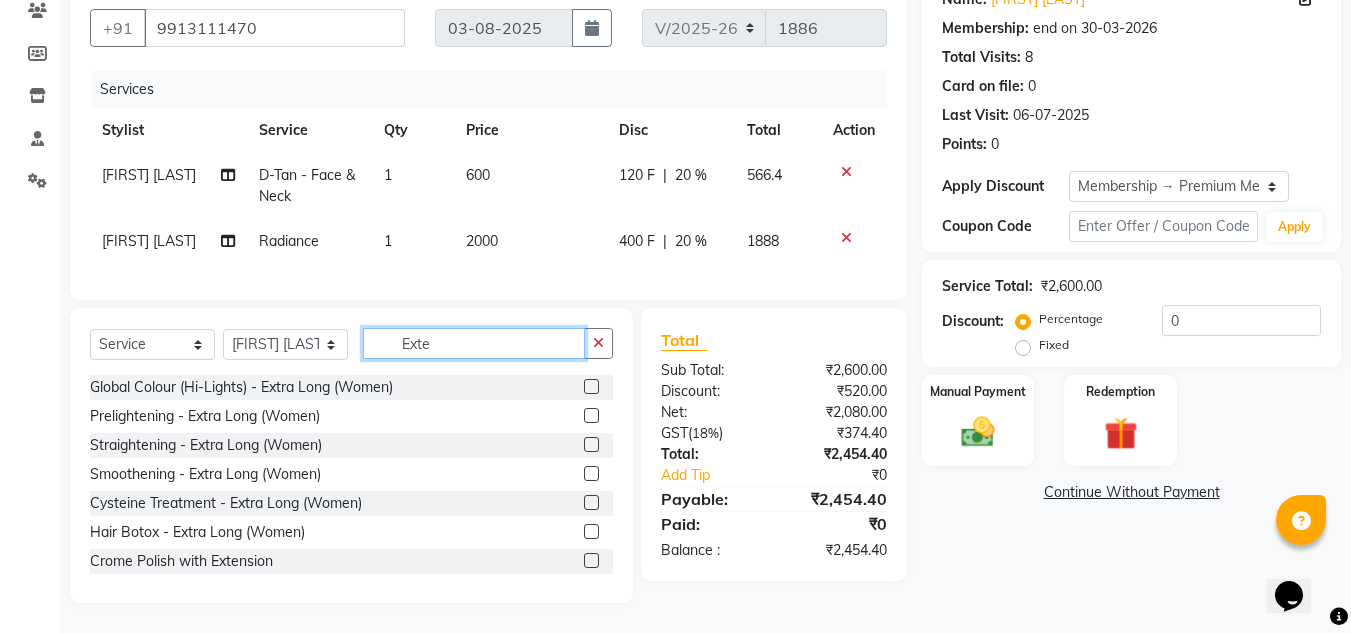 scroll, scrollTop: 170, scrollLeft: 0, axis: vertical 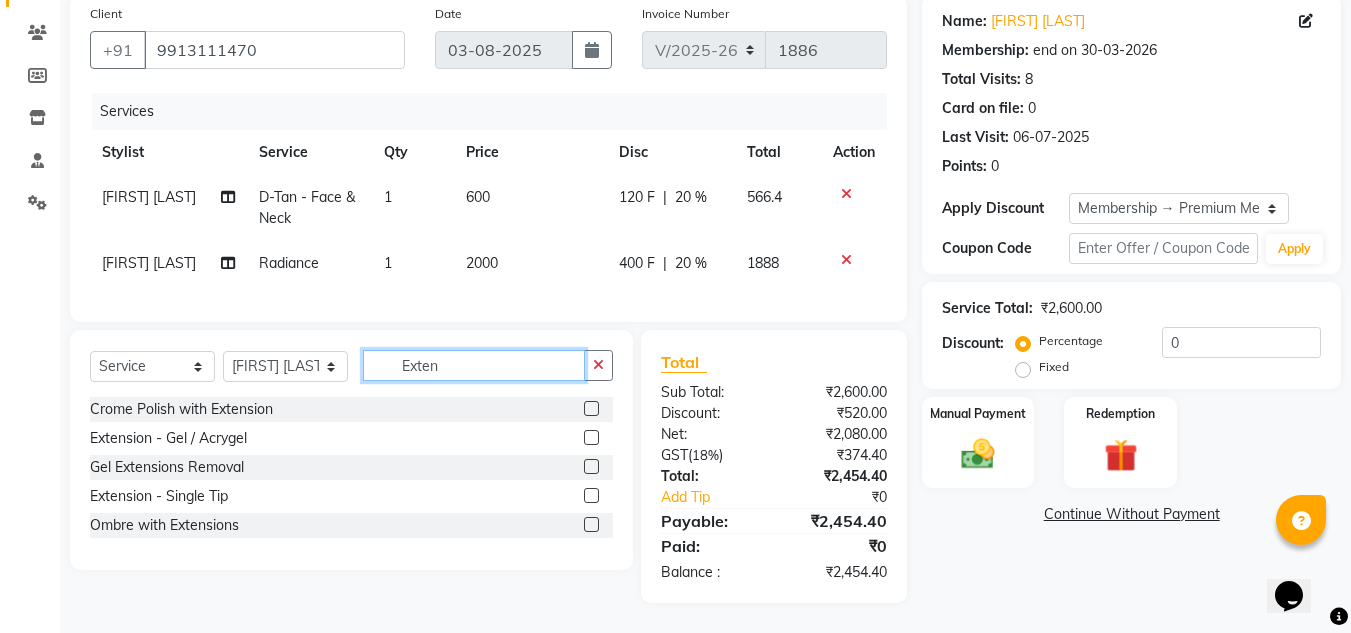 type on "Exten" 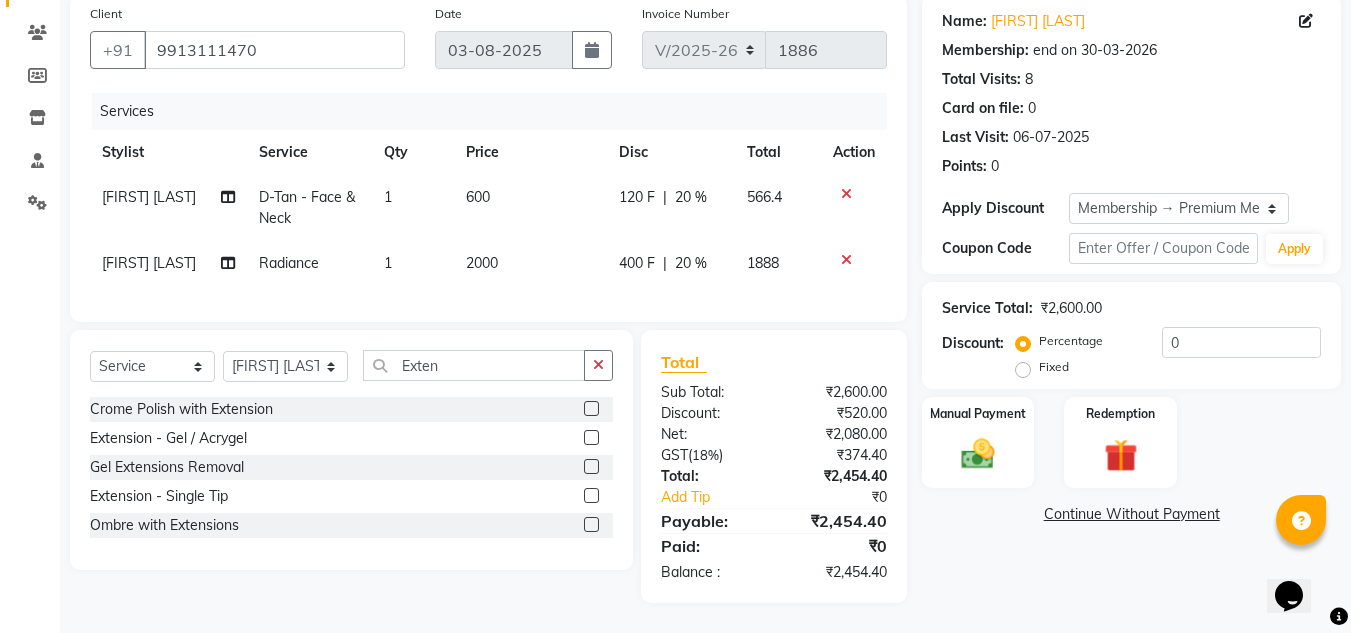 click 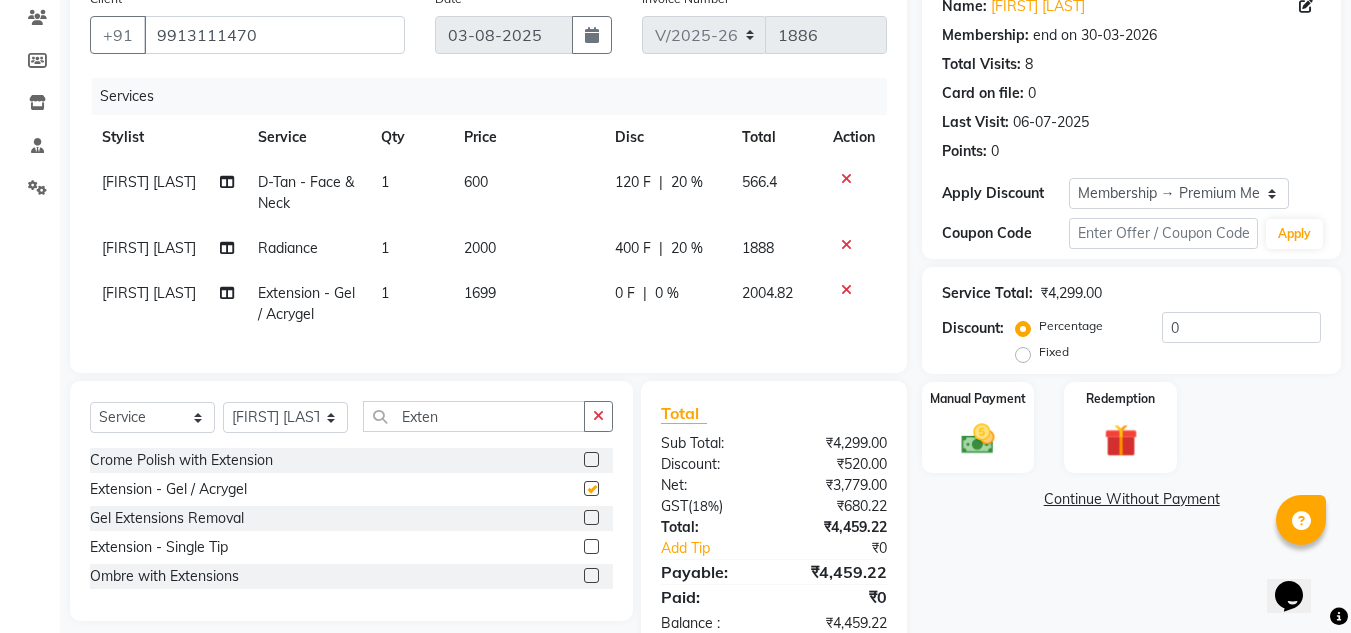 checkbox on "false" 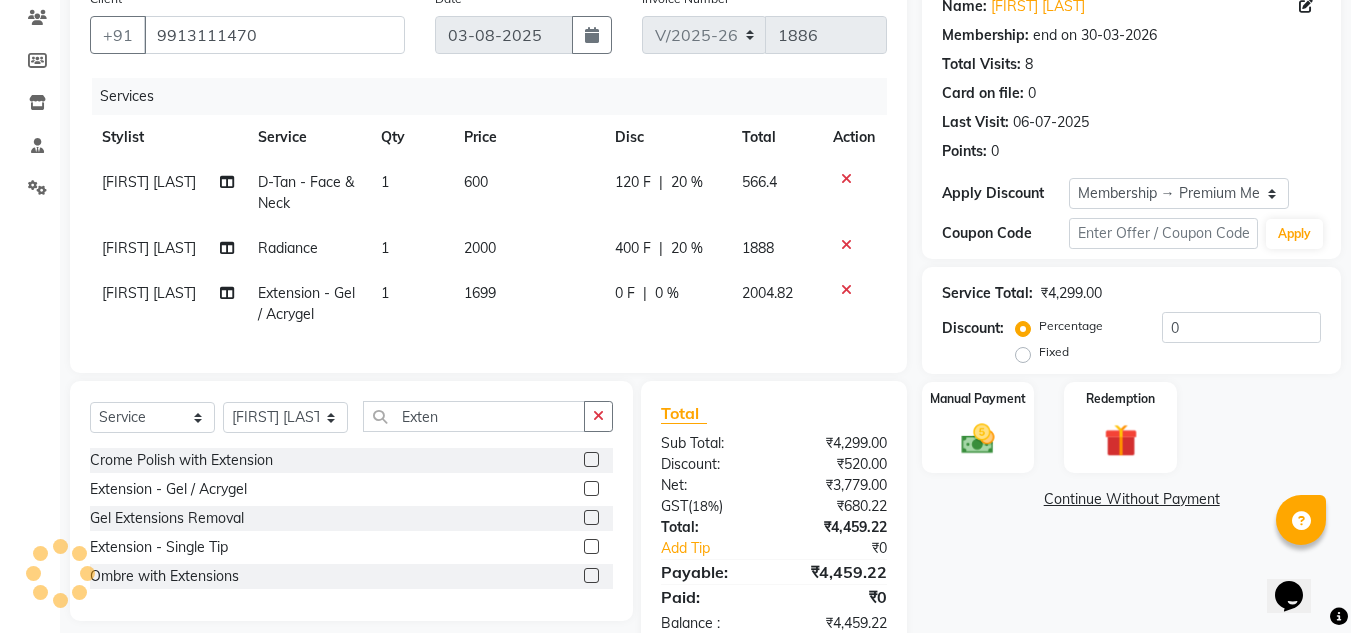 click on "Name: Khushi Bajaj Membership: end on 30-03-2026 Total Visits:  8 Card on file:  0 Last Visit:   06-07-2025 Points:   0  Apply Discount Select Membership → Premium Membership Coupon Code Apply Service Total:  ₹4,299.00  Discount:  Percentage   Fixed  0 Manual Payment Redemption  Continue Without Payment" 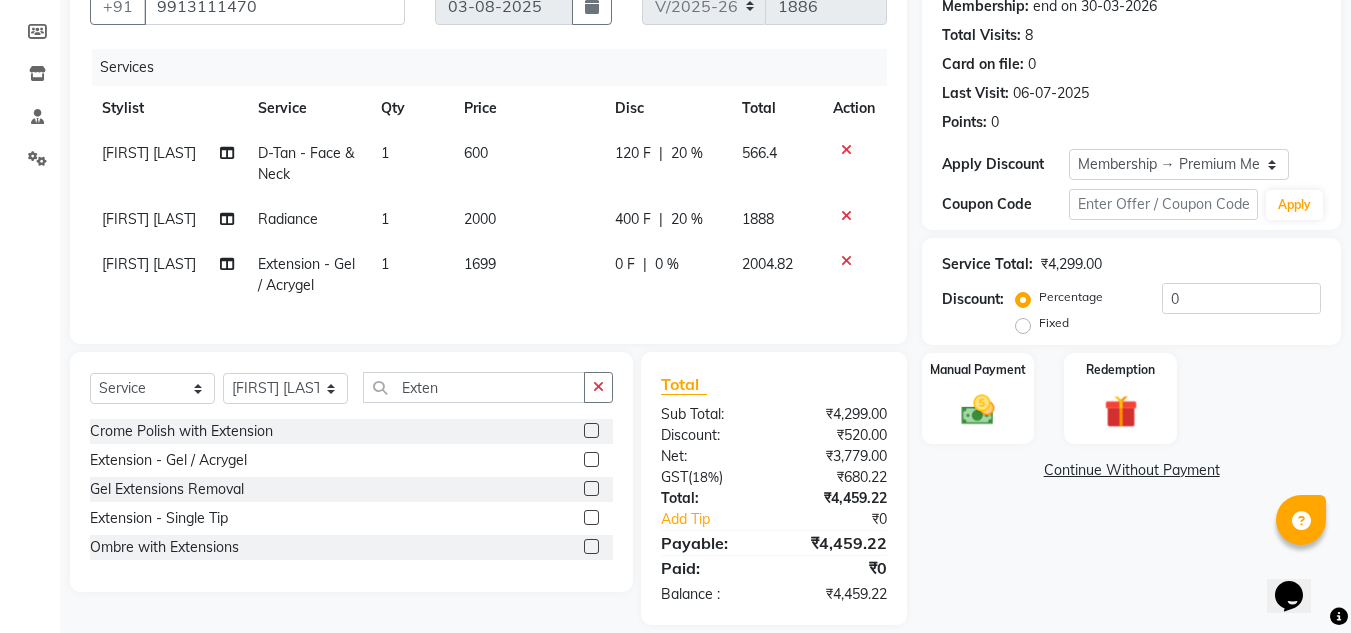 scroll, scrollTop: 200, scrollLeft: 0, axis: vertical 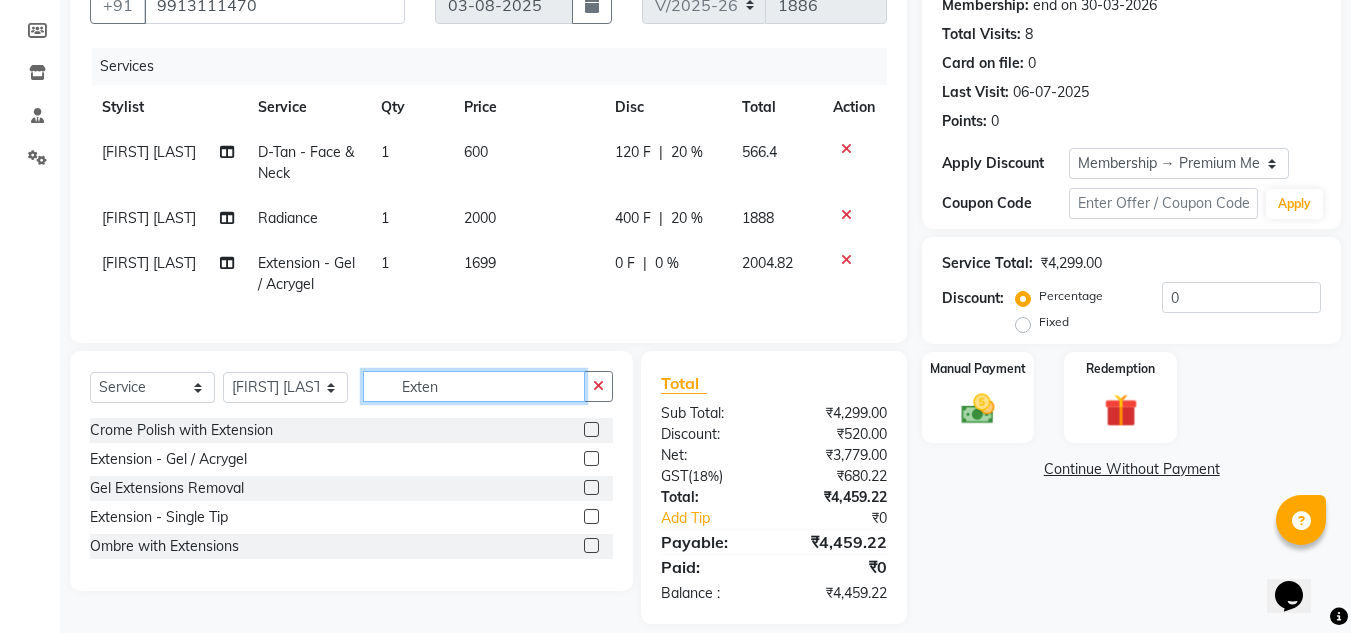 click on "Exten" 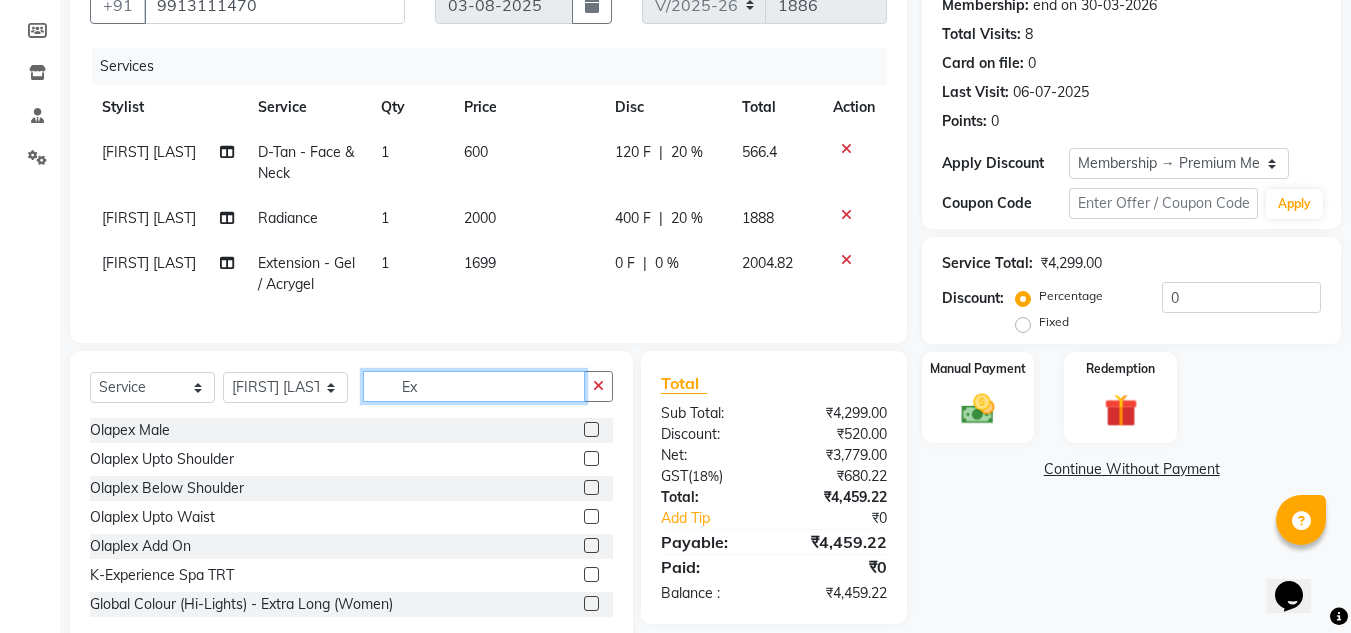 type on "E" 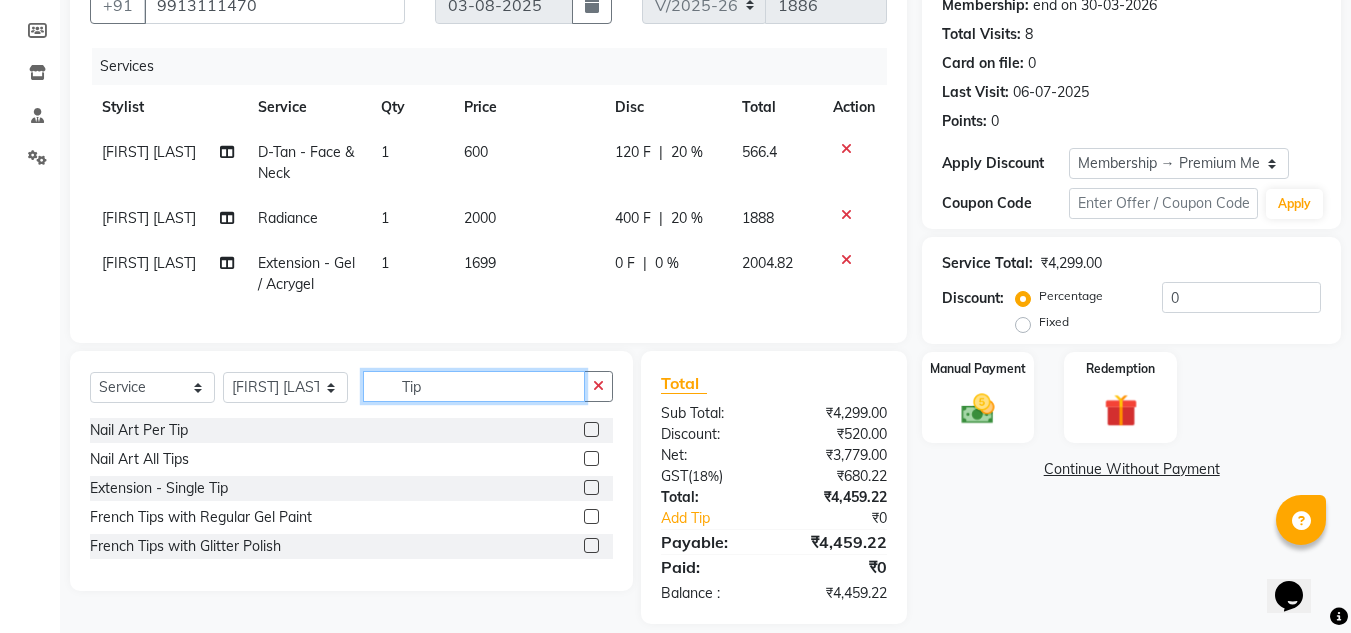 type on "Tip" 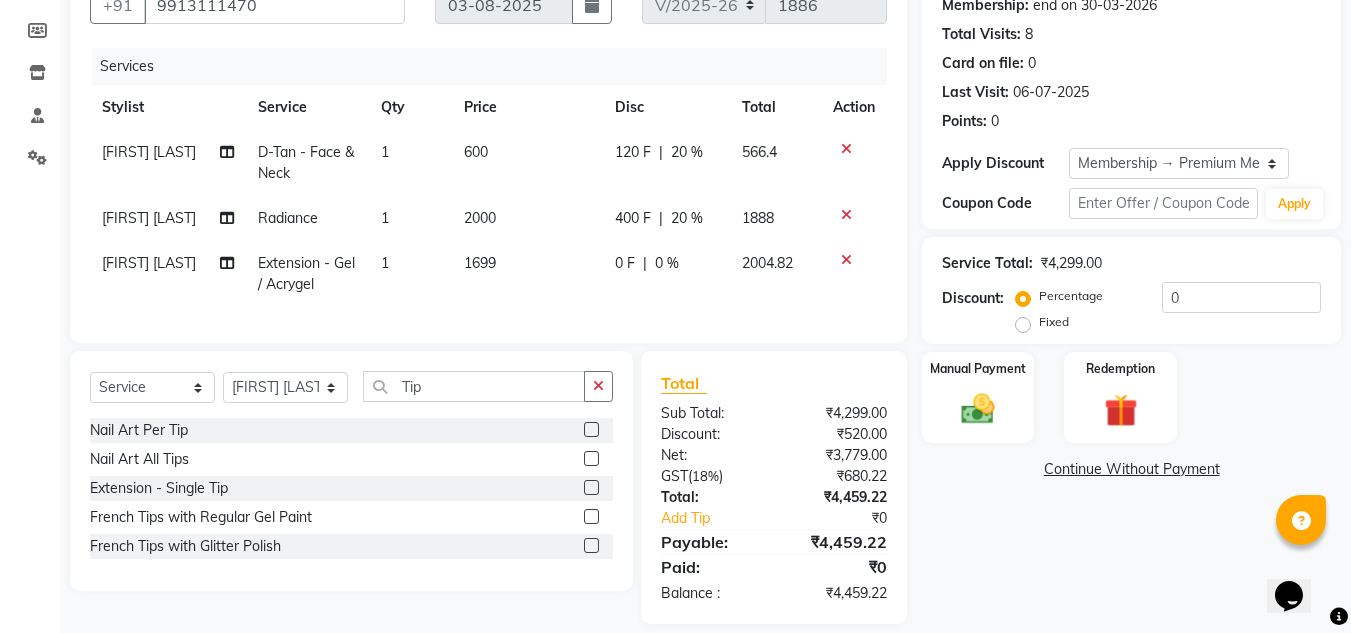 click 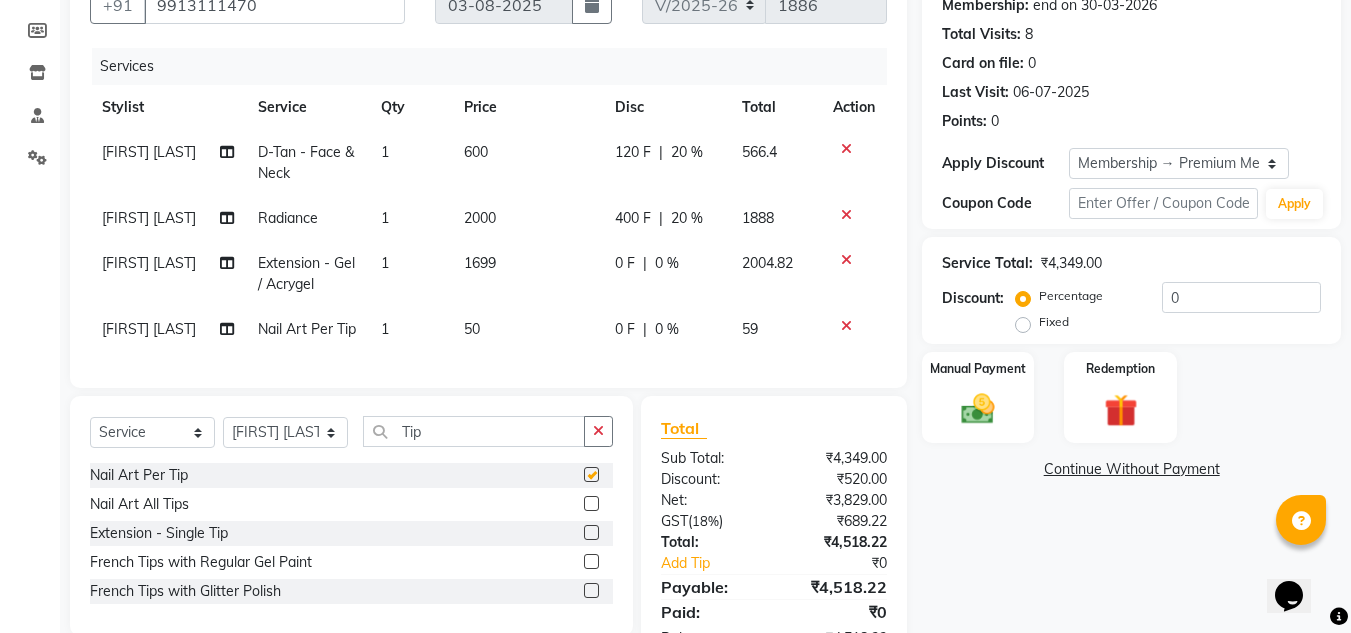 checkbox on "false" 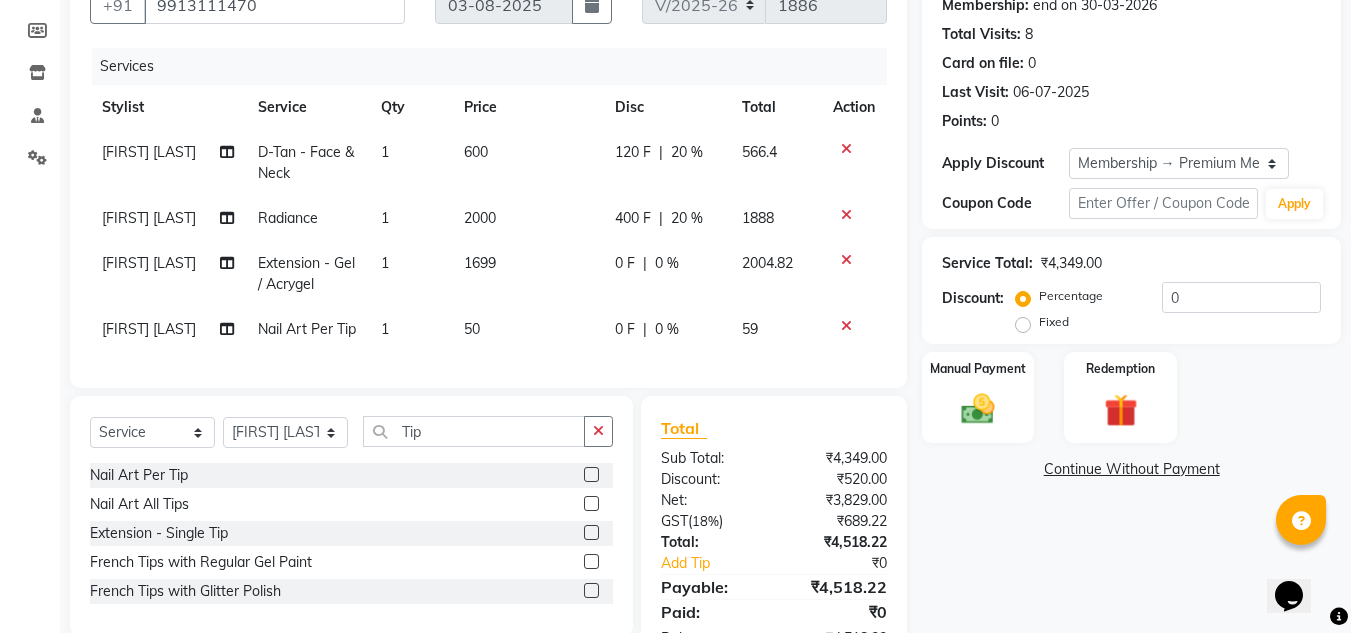 click on "1" 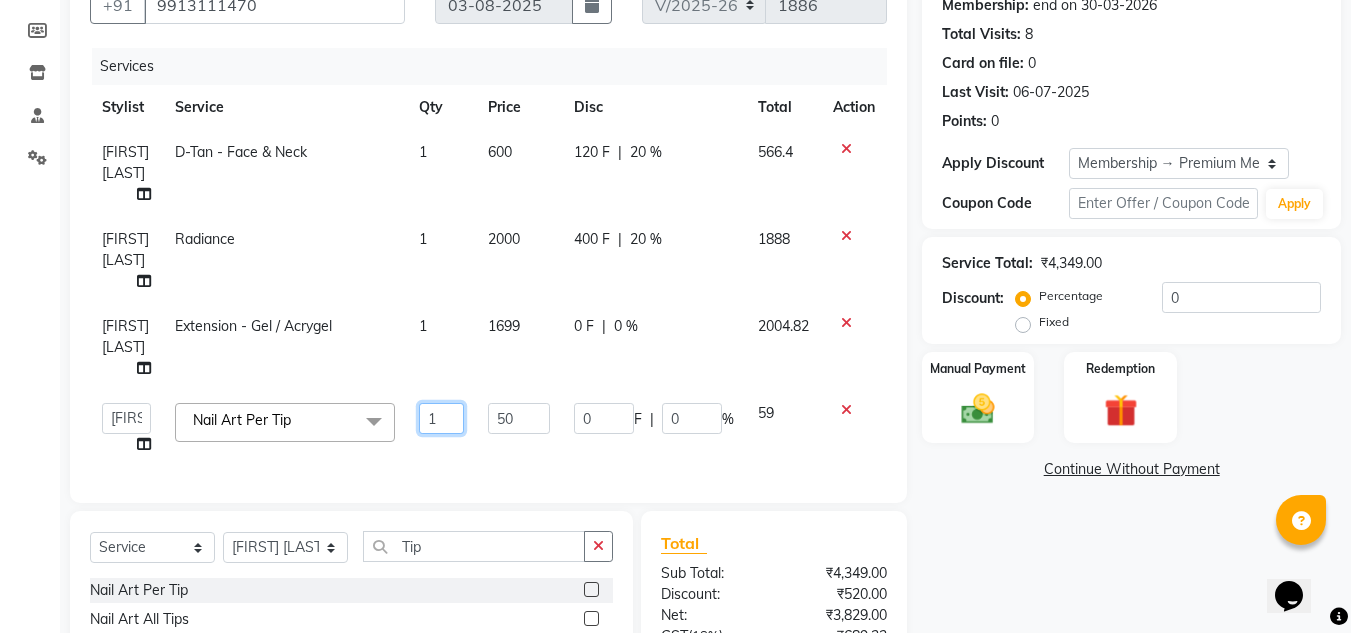 click on "1" 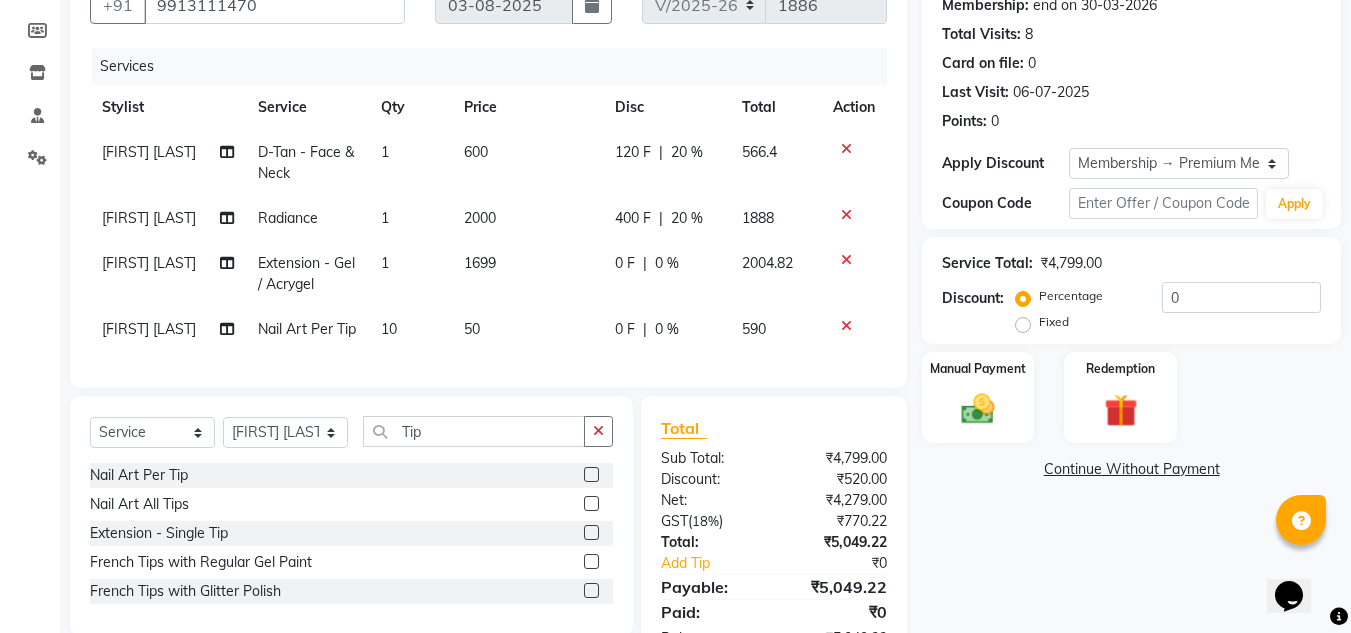click on "Services Stylist Service Qty Price Disc Total Action Pooja Kolge D-Tan - Face & Neck 1 600 120 F | 20 % 566.4 Pooja Kolge Radiance 1 2000 400 F | 20 % 1888 Muskan Khan  Extension - Gel / Acrygel 1 1699 0 F | 0 % 2004.82 Muskan Khan  Nail Art Per Tip 10 50 0 F | 0 % 590" 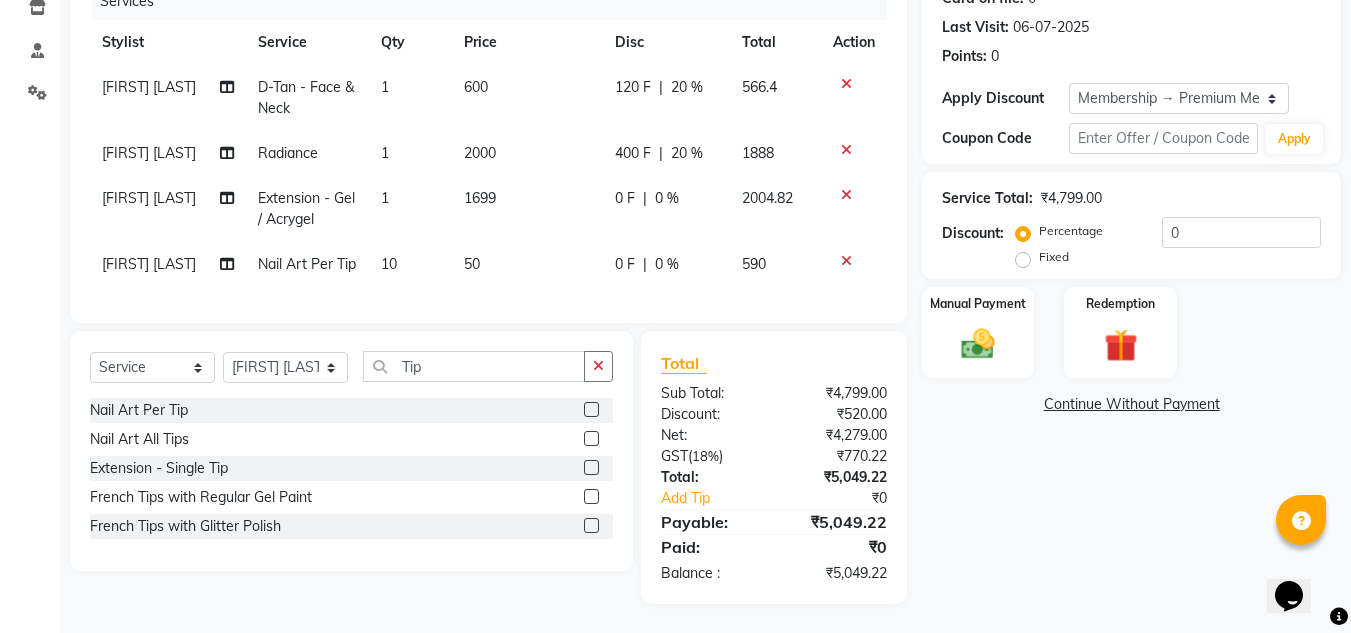 scroll, scrollTop: 300, scrollLeft: 0, axis: vertical 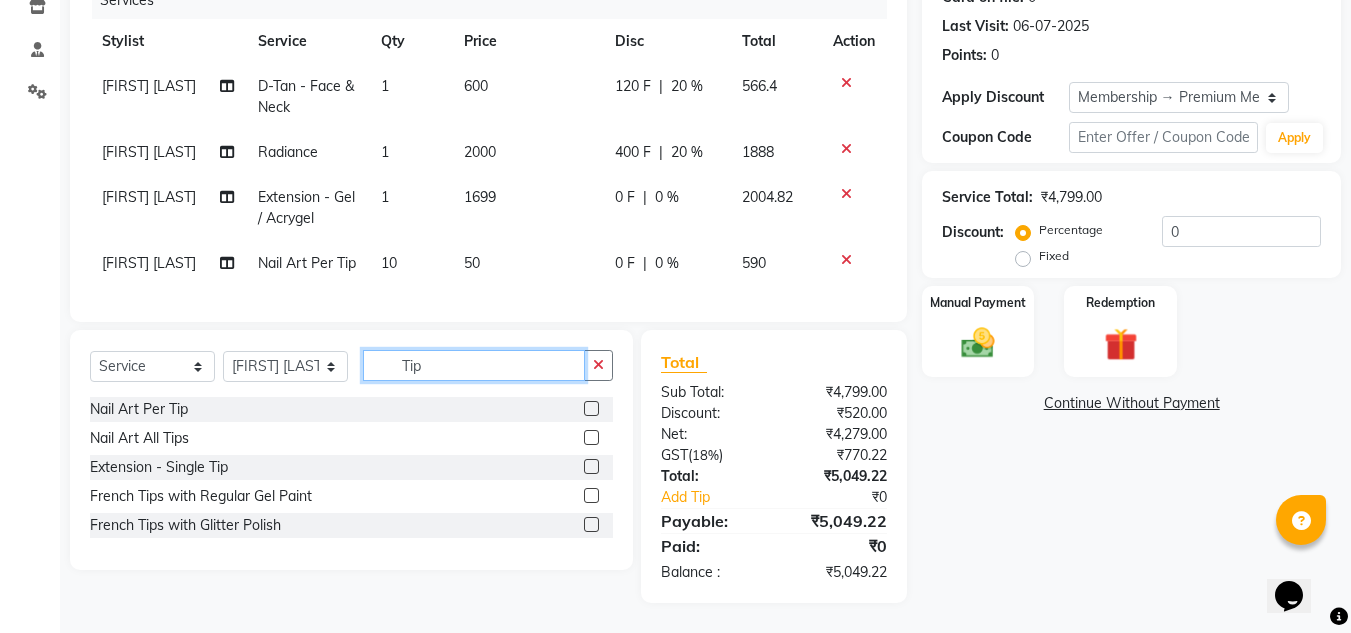 click on "Tip" 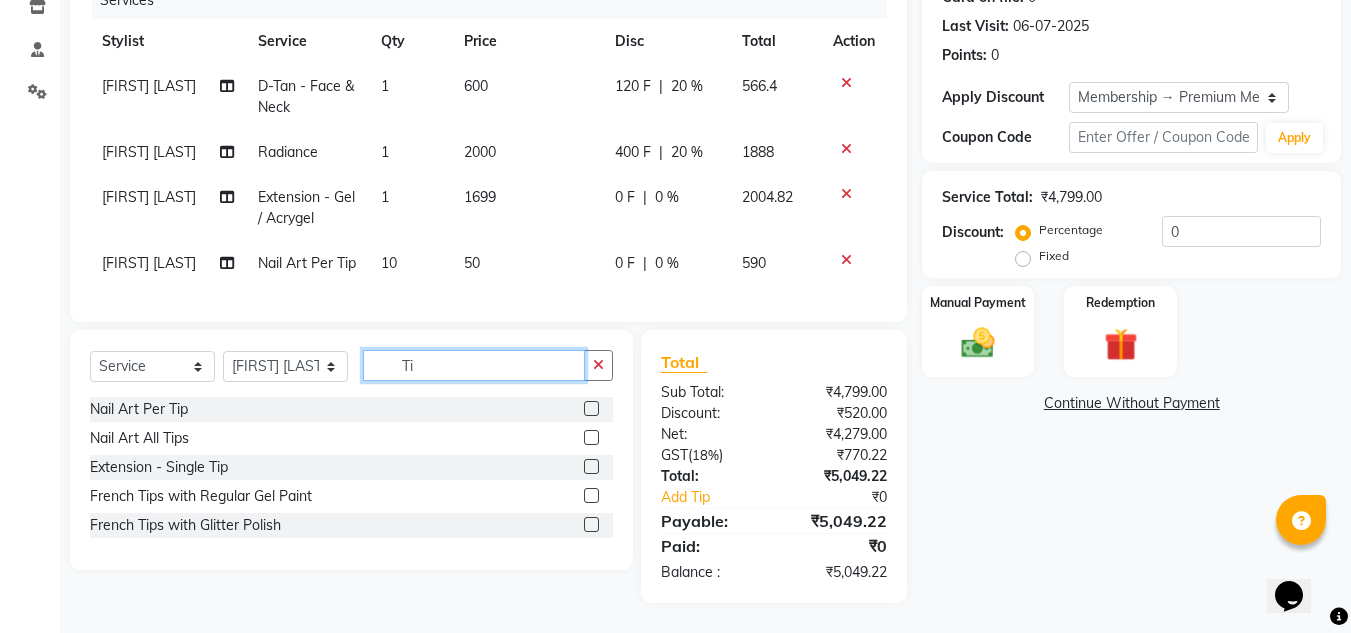 type on "T" 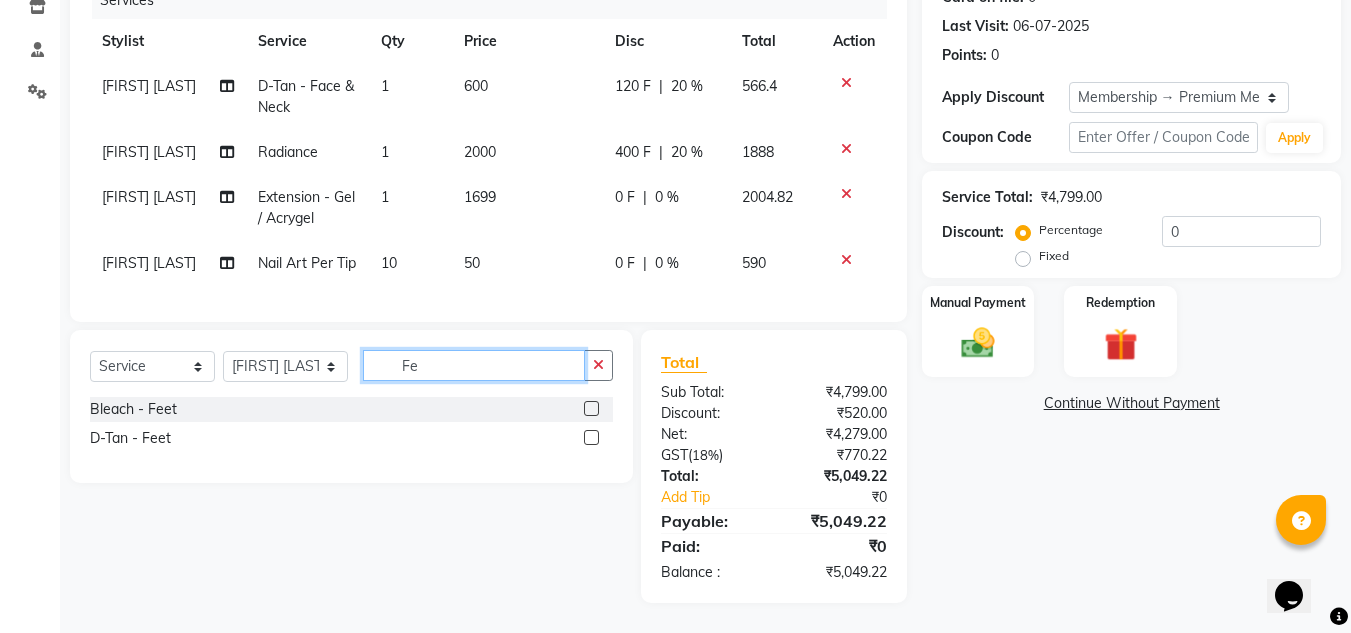 type on "F" 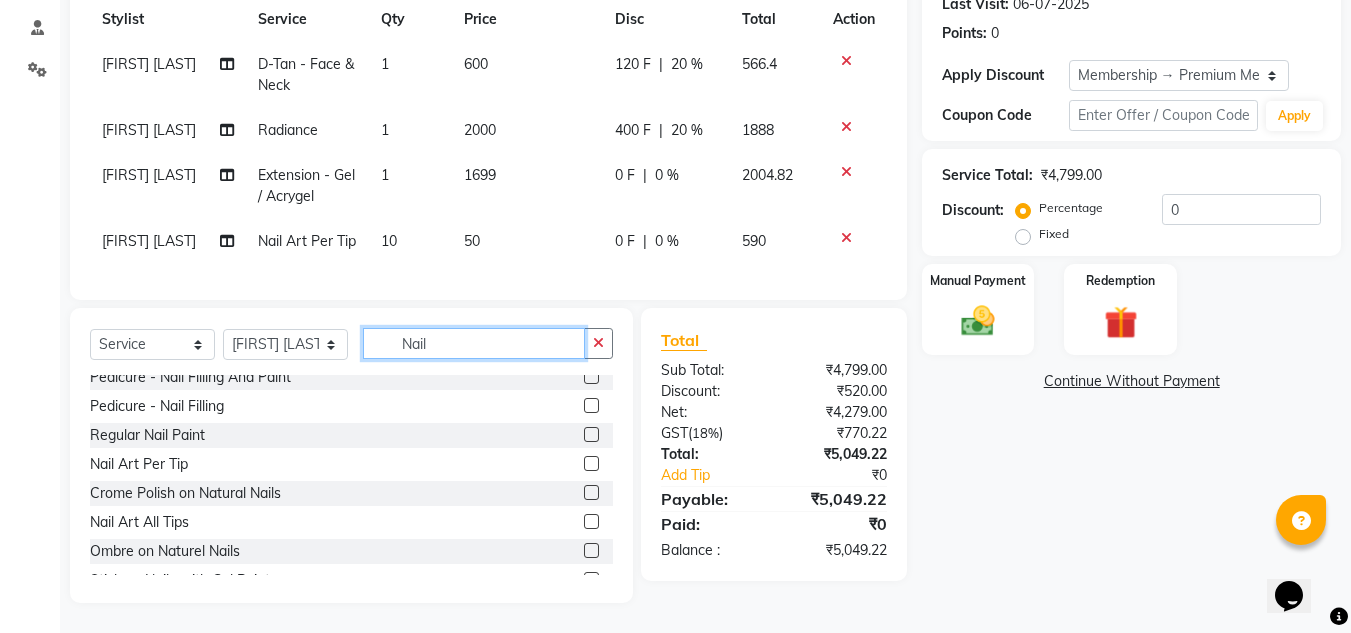 scroll, scrollTop: 0, scrollLeft: 0, axis: both 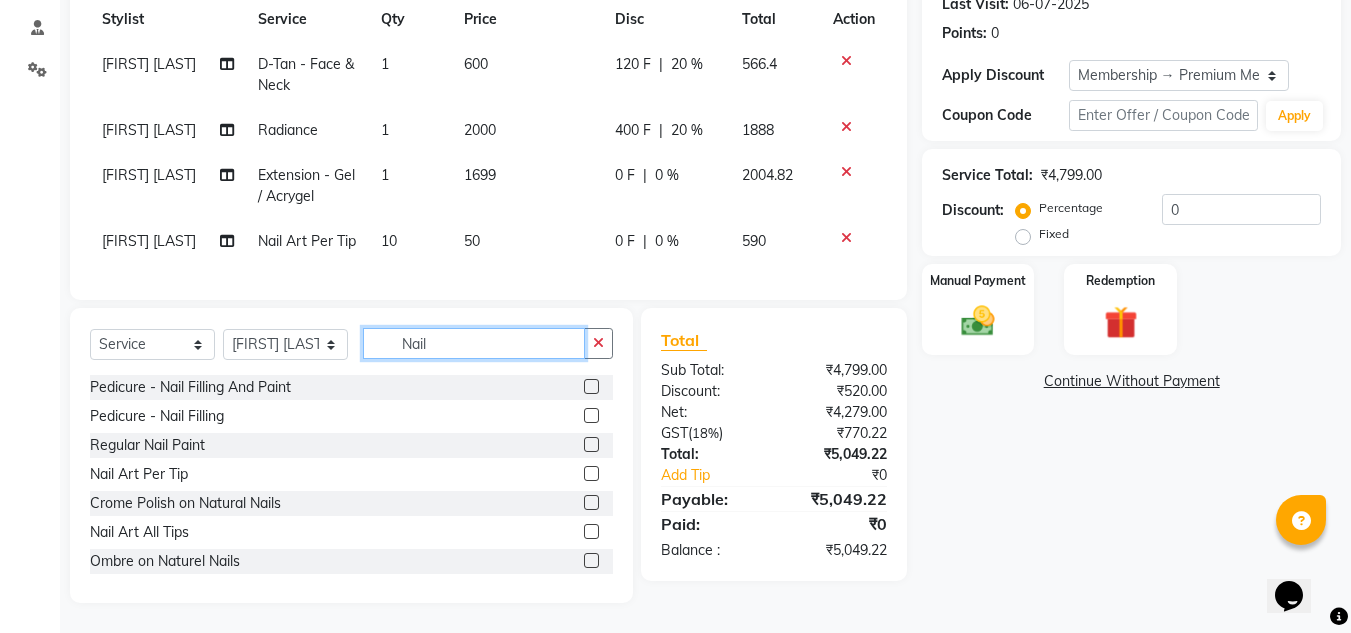 type on "Nail" 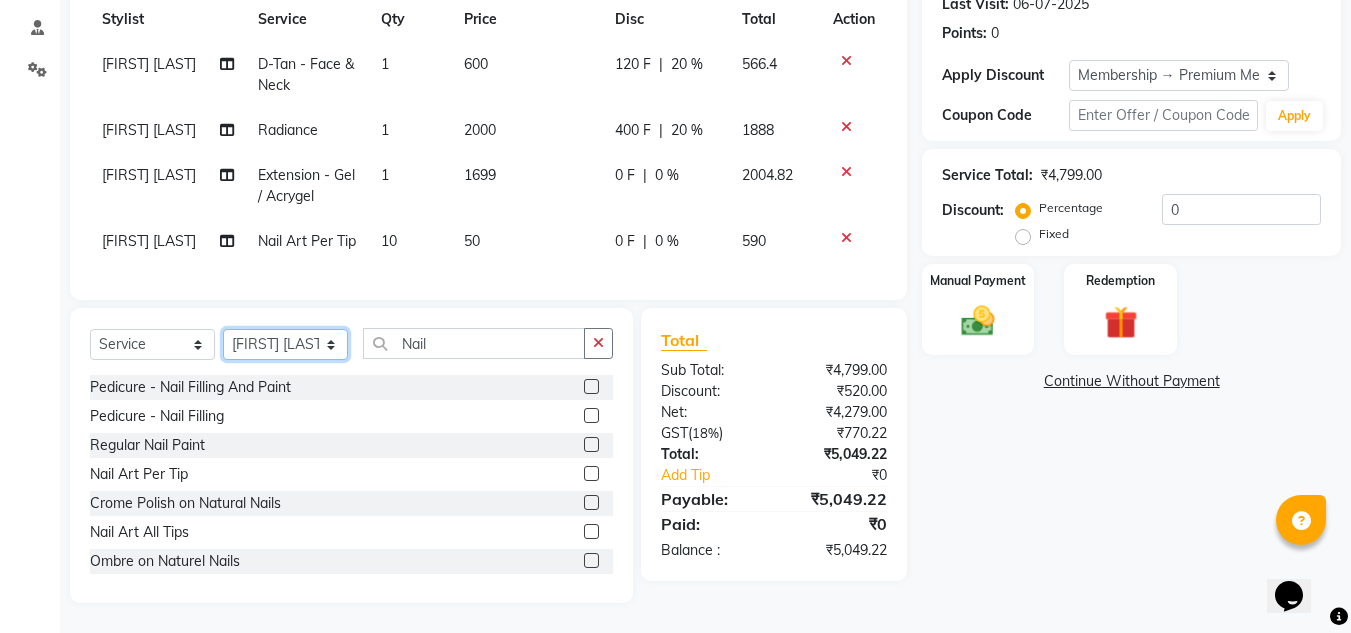 click on "Select Stylist Amandeep Kaur Kalsi Aniket Kadam  Faim Alvi  Front Desk  Muskan Khan  Pooja Kolge Reena Shaukat Ali  Salman Ansari  Shailendra Chauhan  Shekhar Sangle Soniyaa Varma Suchita Mistry" 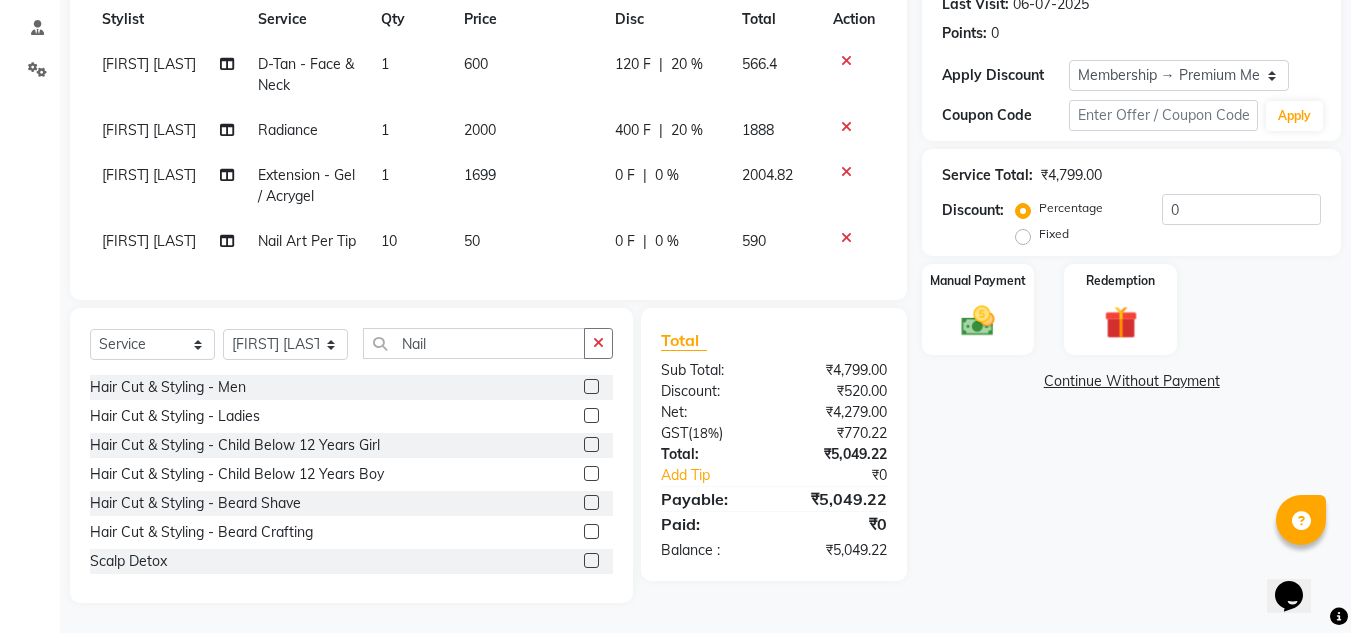 click on "Select  Service  Product  Membership  Package Voucher Prepaid Gift Card  Select Stylist Amandeep Kaur Kalsi Aniket Kadam  Faim Alvi  Front Desk  Muskan Khan  Pooja Kolge Reena Shaukat Ali  Salman Ansari  Shailendra Chauhan  Shekhar Sangle Soniyaa Varma Suchita Mistry Nail Hair Cut & Styling - Men  Hair Cut & Styling - Ladies  Hair Cut & Styling - Child Below 12 Years Girl  Hair Cut & Styling - Child Below 12 Years Boy  Hair Cut & Styling - Beard Shave  Hair Cut & Styling - Beard Crafting  Scalp Detox   Olapex  Male  Olaplex Upto Shoulder   Olaplex  Below Shoulder  Olaplex  Upto Waist   Olaplex Add On   Straightening Fringe  Bedew  Shroot  K18 Molecular Repair - Add On  K18 Molecular Repair TRT - Upto Shoulder  K18 Molecular Repair TRT- Below Shoulder  K18 Molecular Repair TRT- Upto Waist  Cafune Treatment Spa  Matcha and Dates Treatment Spa   Fringe Cut   Deep Conditioning   K-Wash   K-Deep Conditioning  K-Experience Spa TRT  Blow Dry (Without Wash) - Upto Shoulder (Straight) (Women)  Hair Wash Men   Mojito" 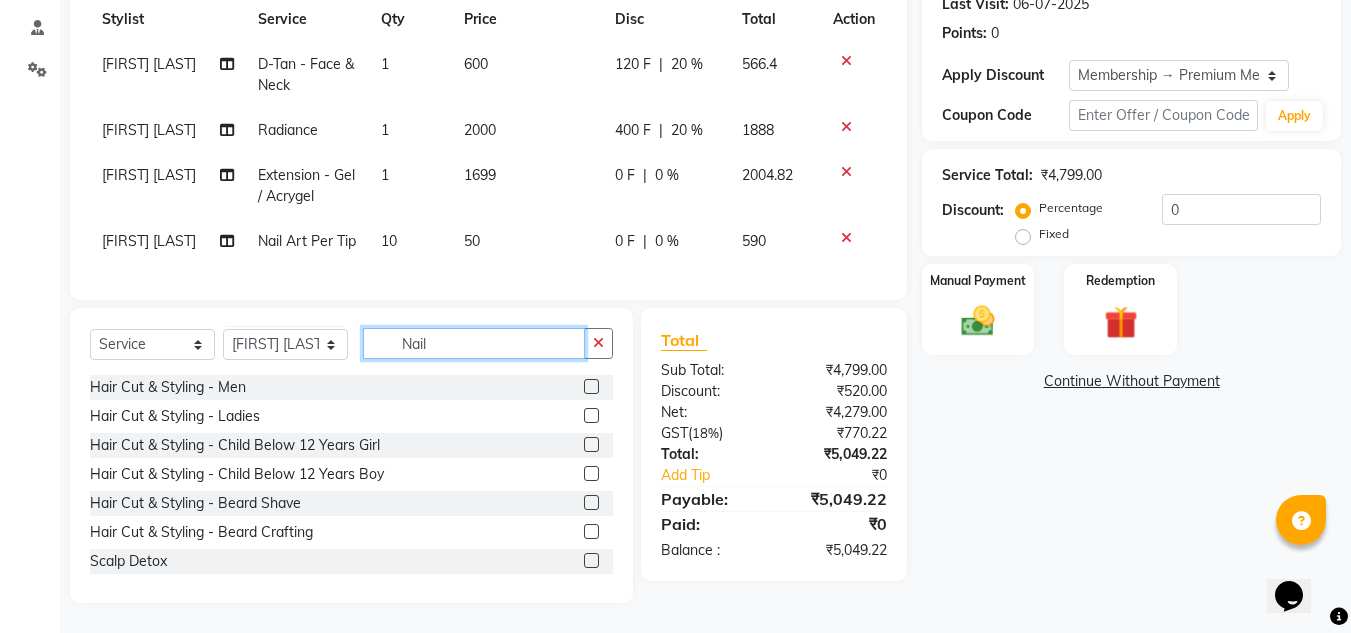 click on "Nail" 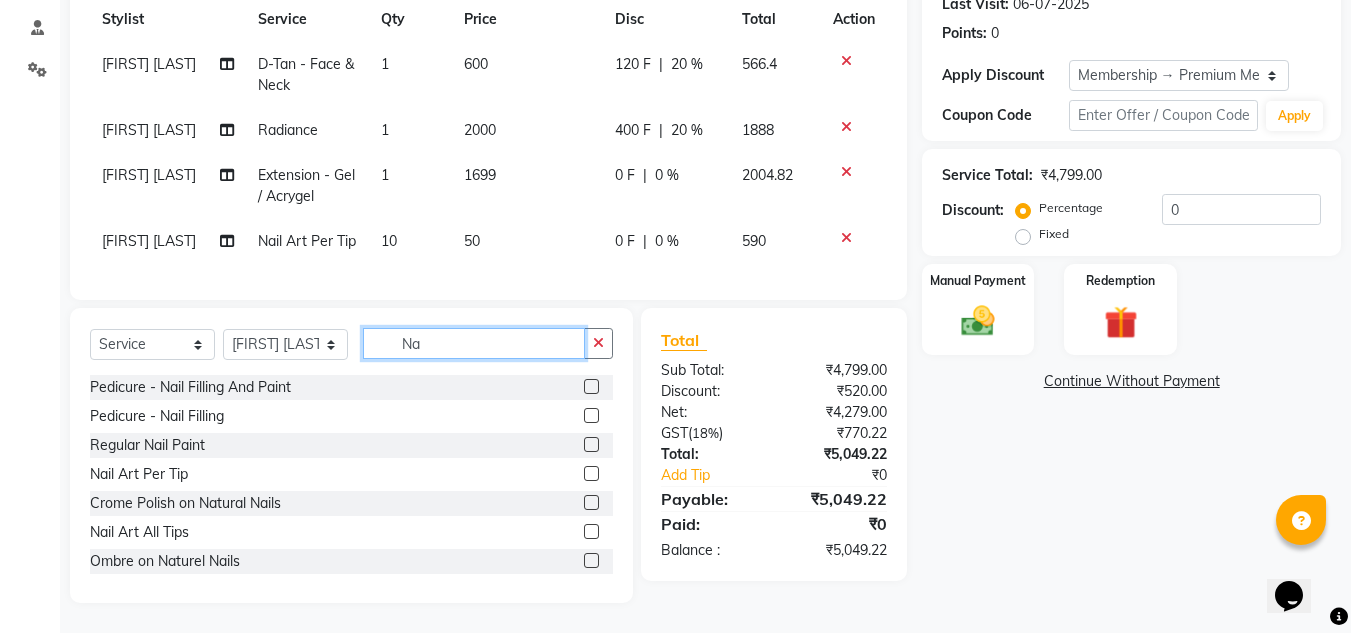 type on "N" 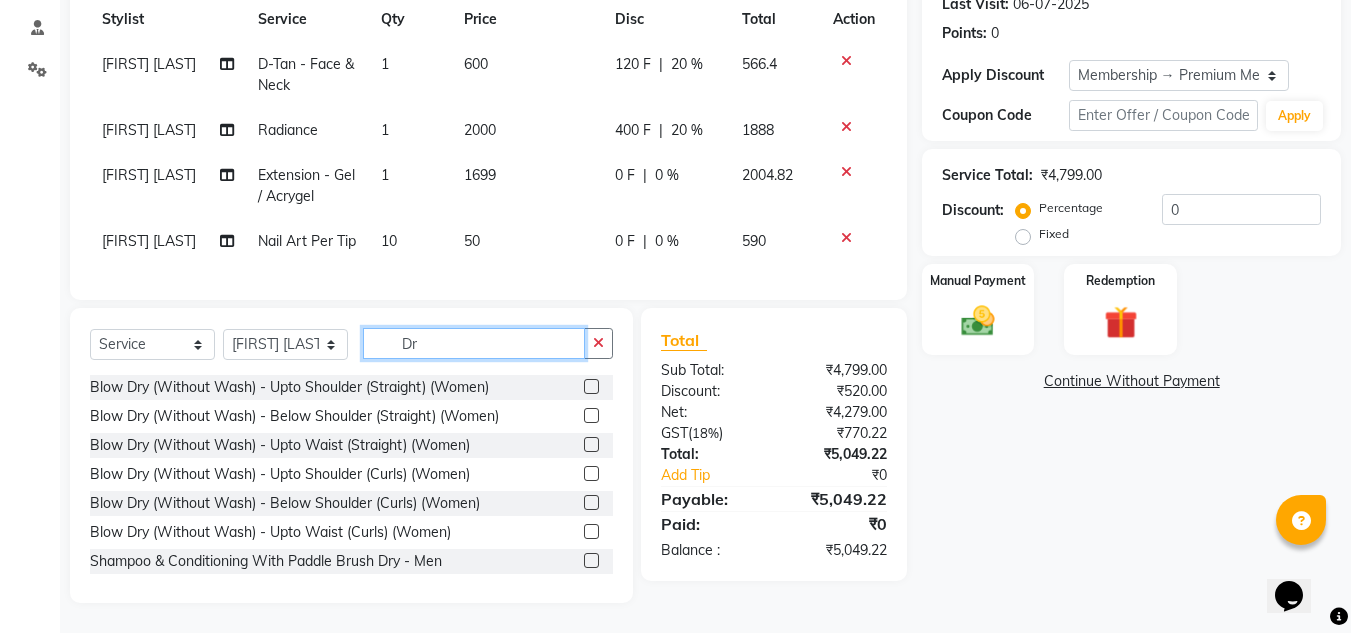 type on "D" 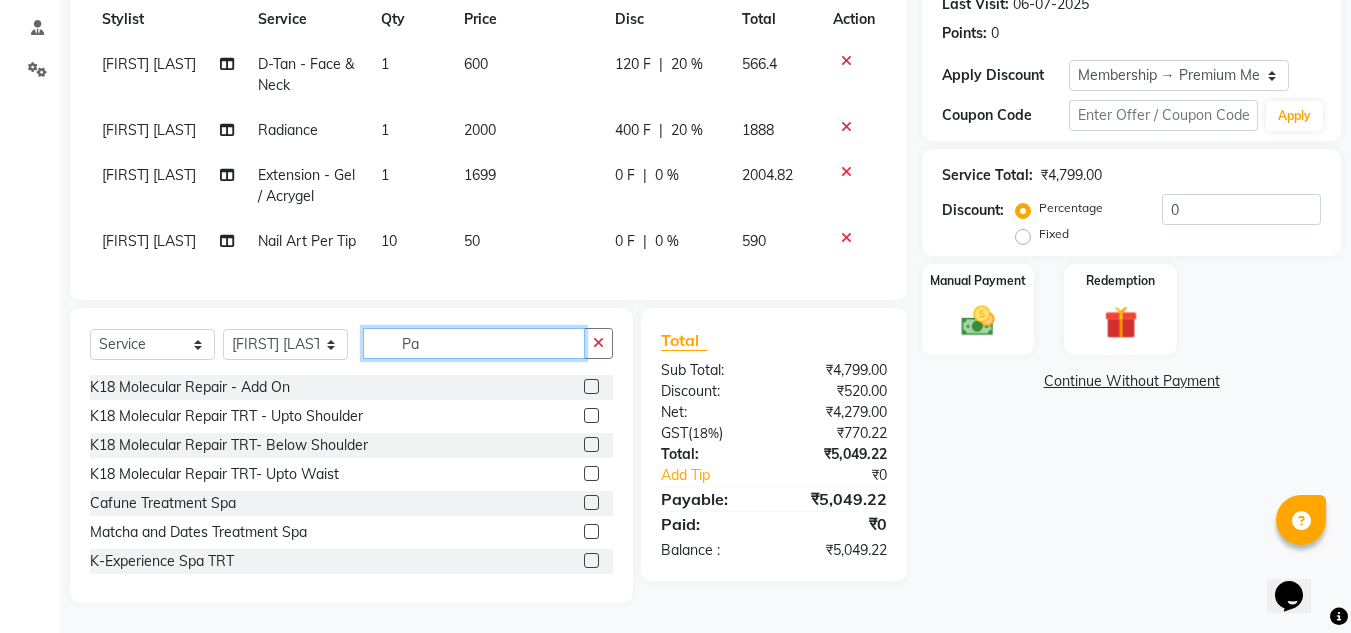 type on "Pai" 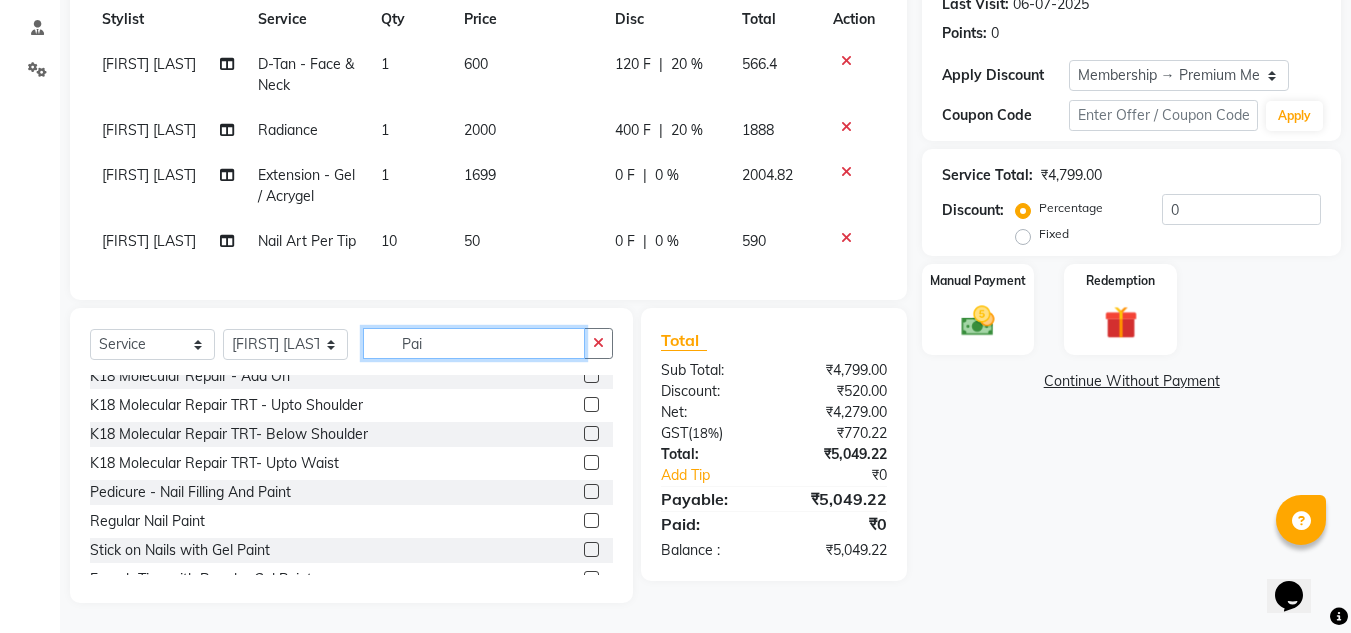 scroll, scrollTop: 0, scrollLeft: 0, axis: both 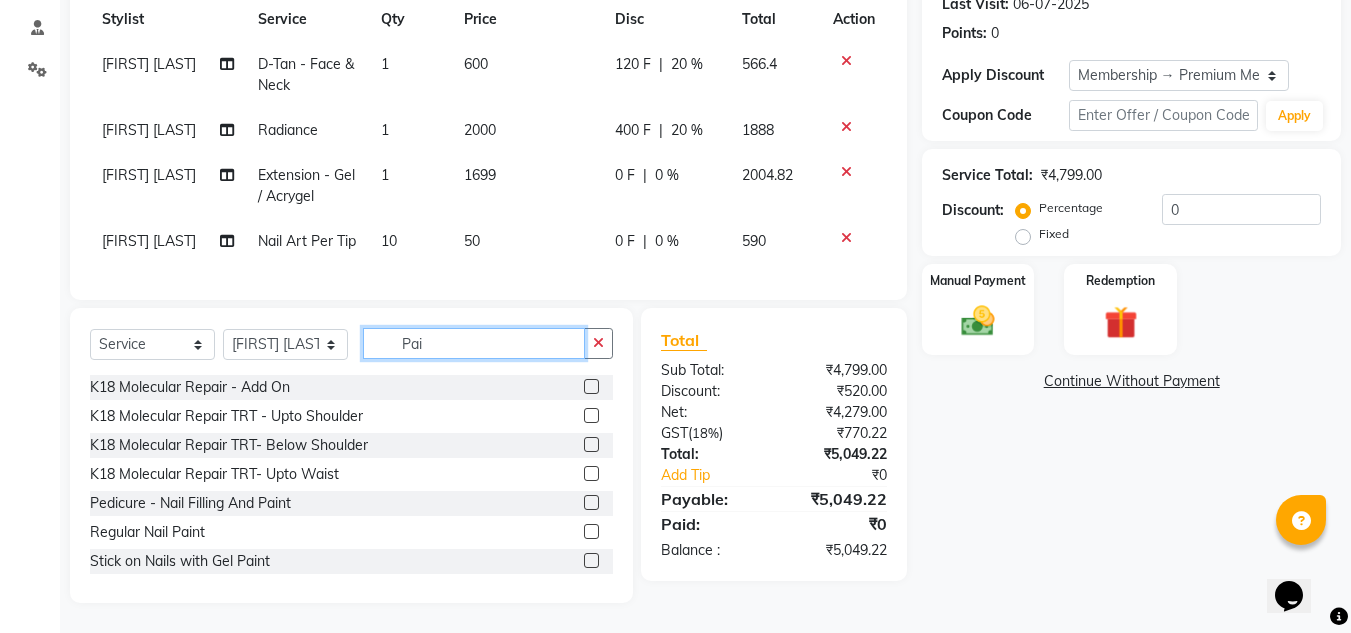 click on "Pai" 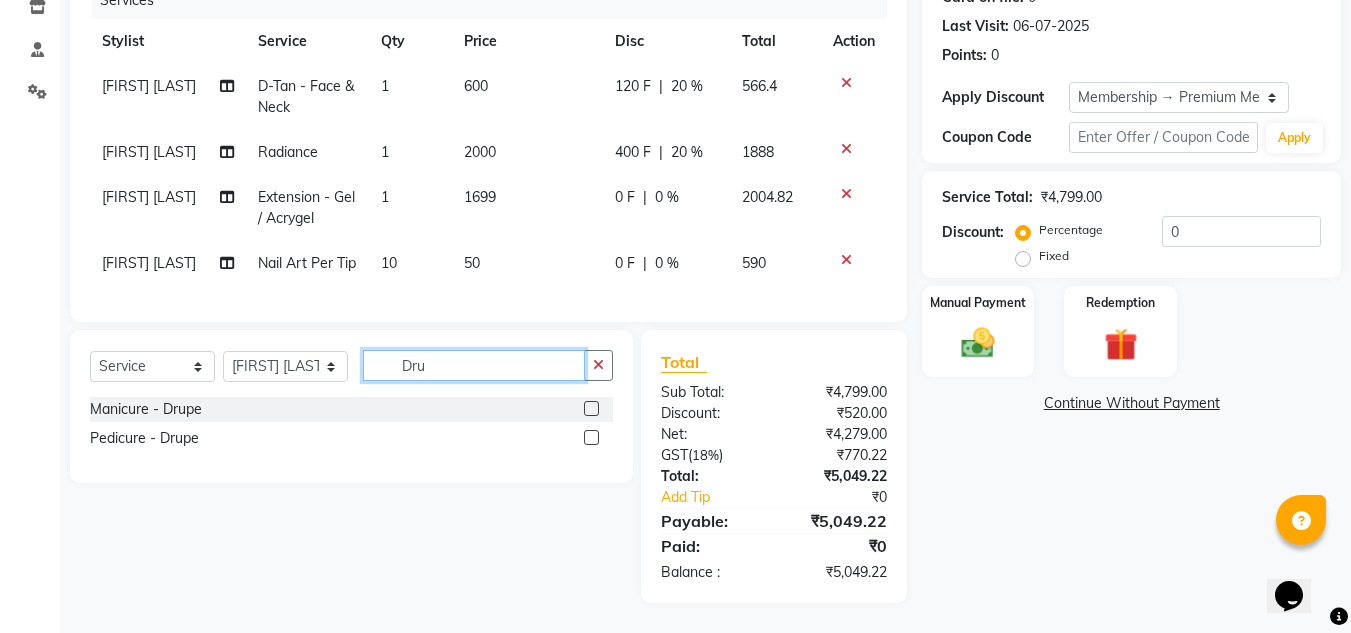 type on "Dru" 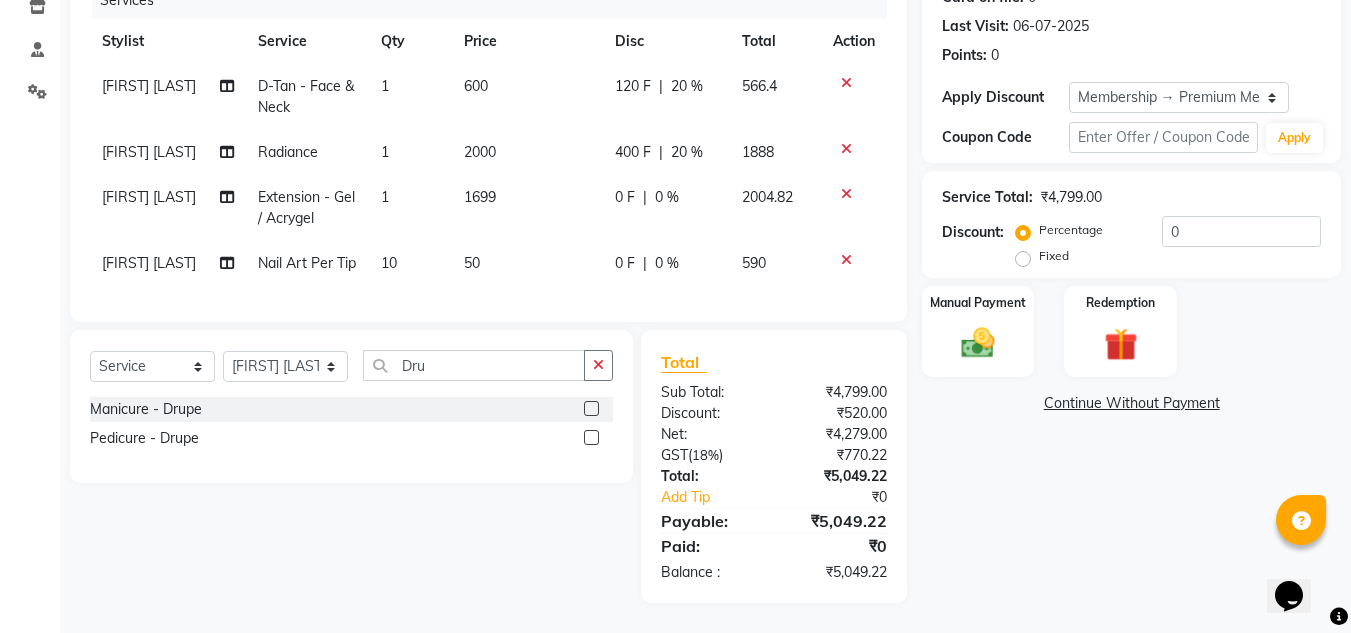 click 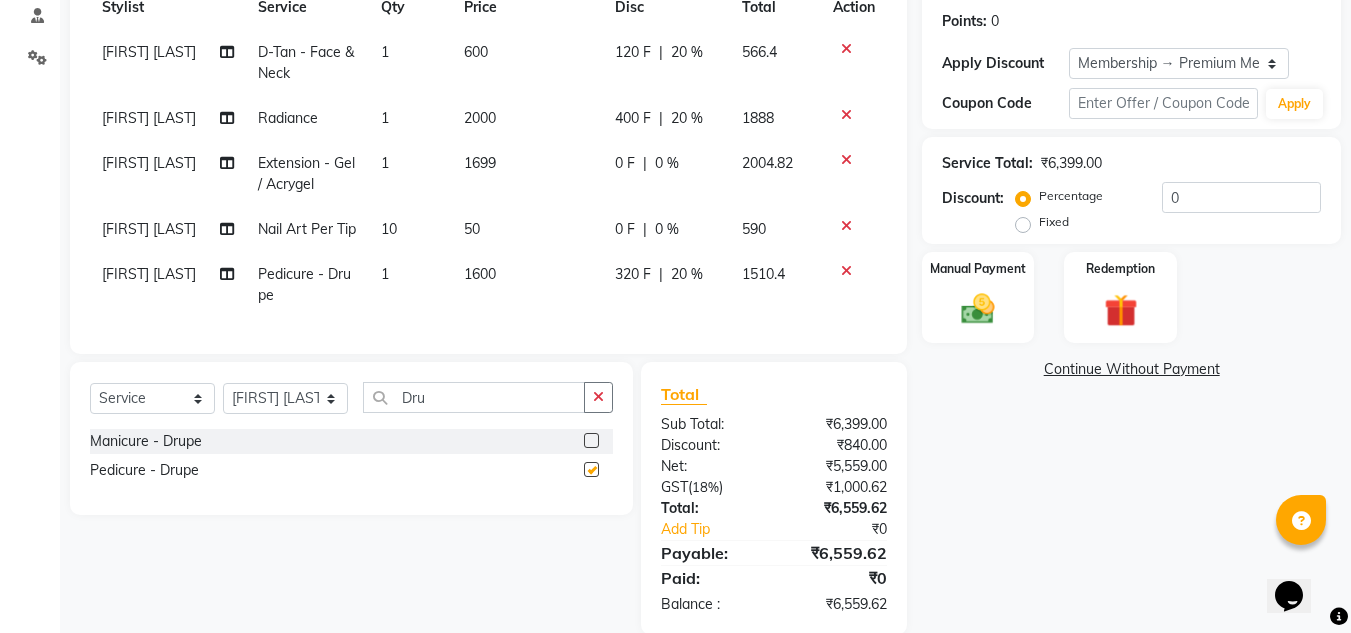 checkbox on "false" 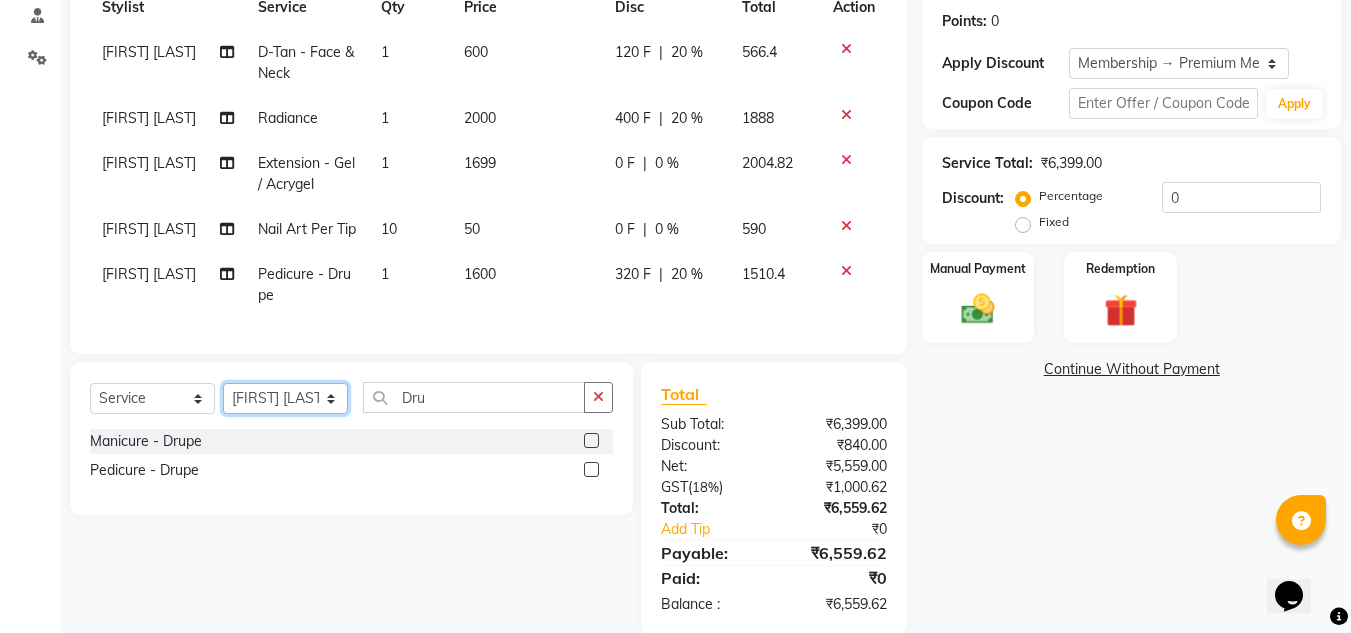 click on "Select Stylist Amandeep Kaur Kalsi Aniket Kadam  Faim Alvi  Front Desk  Muskan Khan  Pooja Kolge Reena Shaukat Ali  Salman Ansari  Shailendra Chauhan  Shekhar Sangle Soniyaa Varma Suchita Mistry" 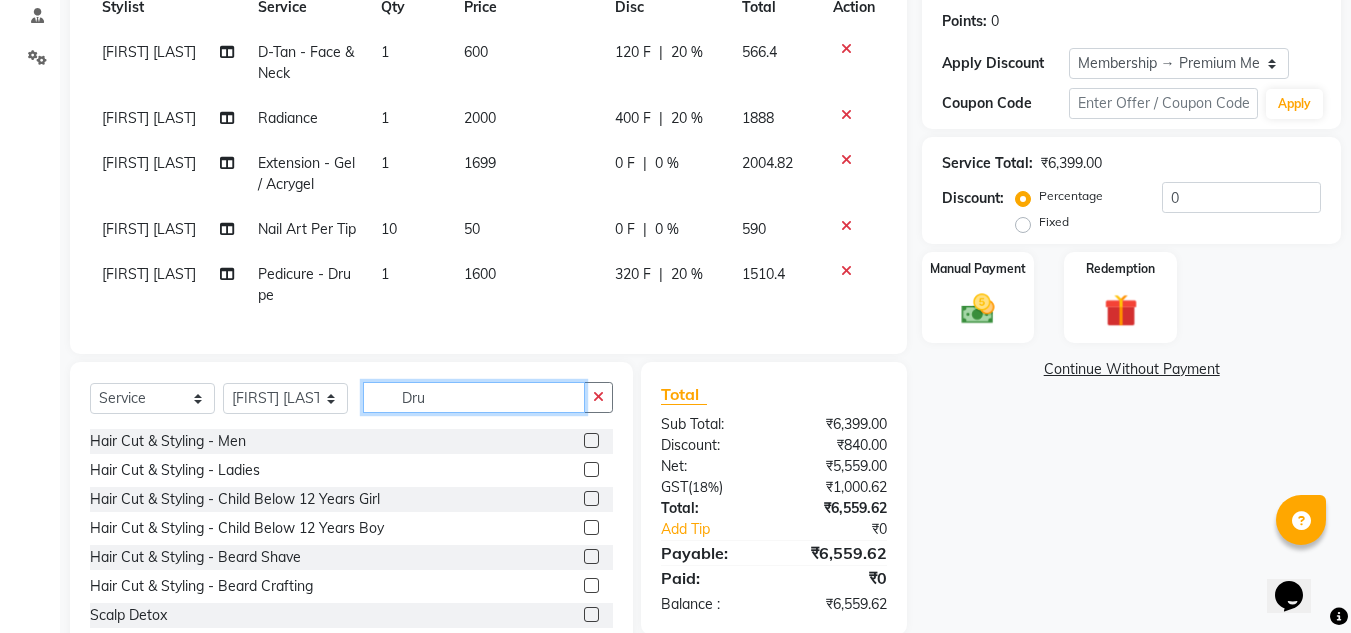 click on "Dru" 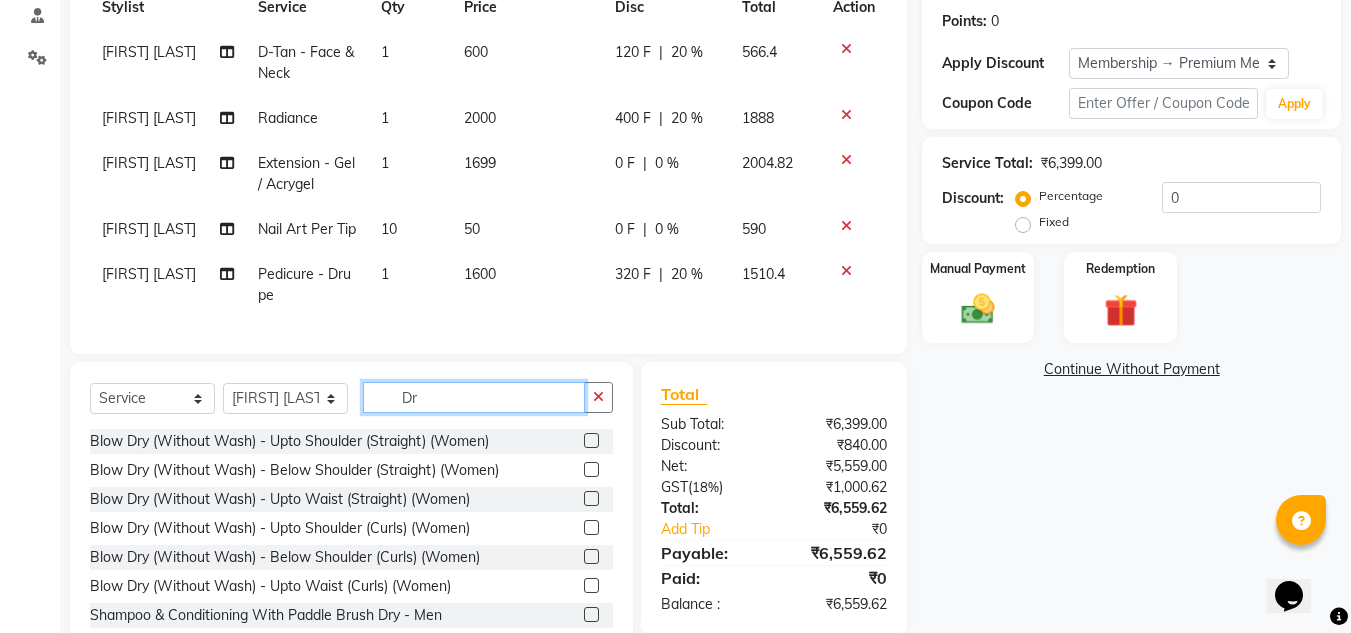 type on "D" 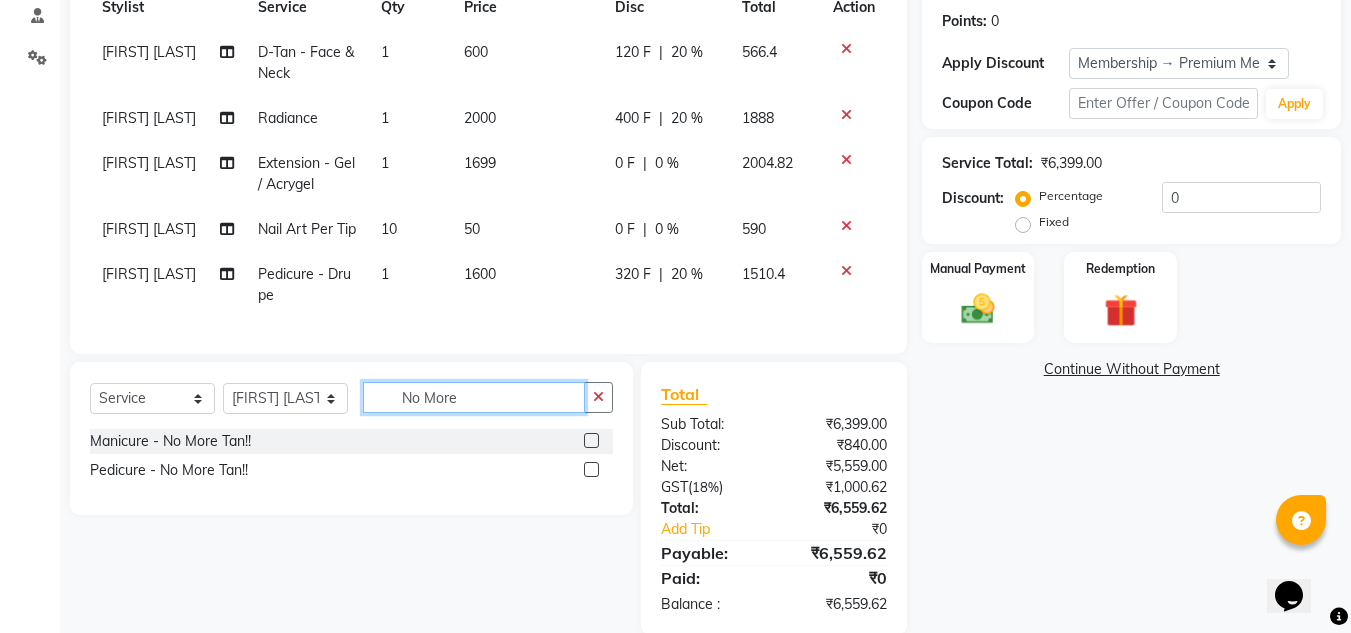 type on "No More" 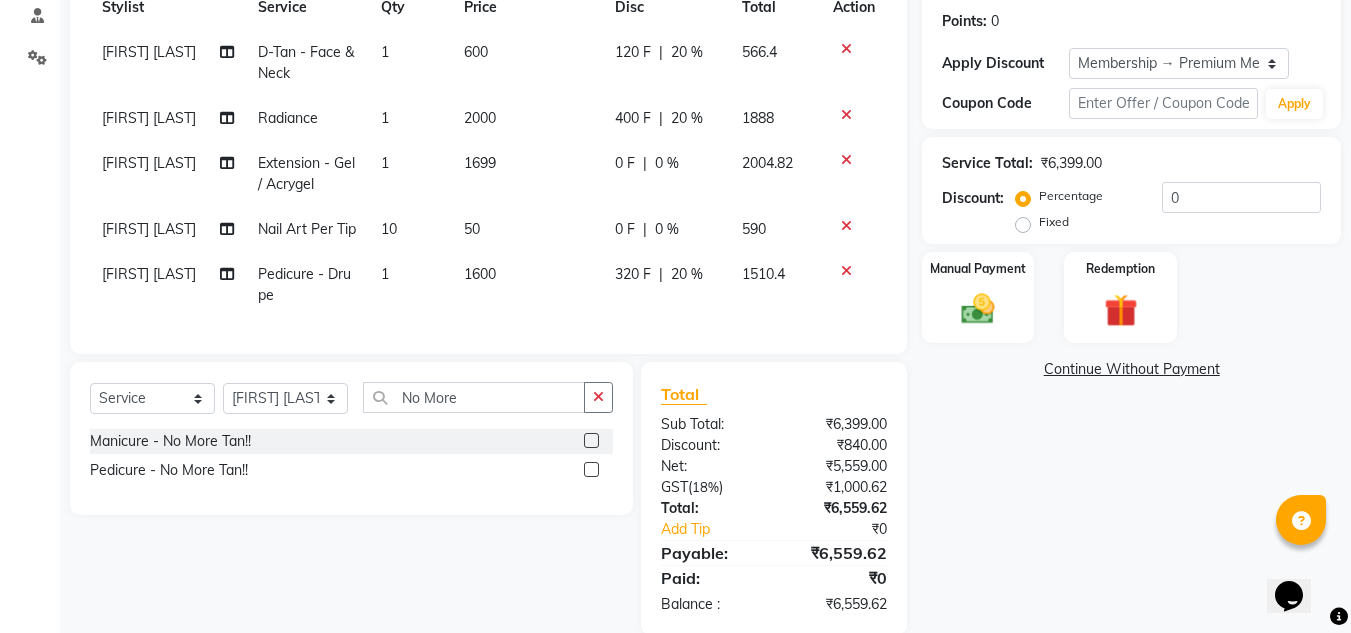 click 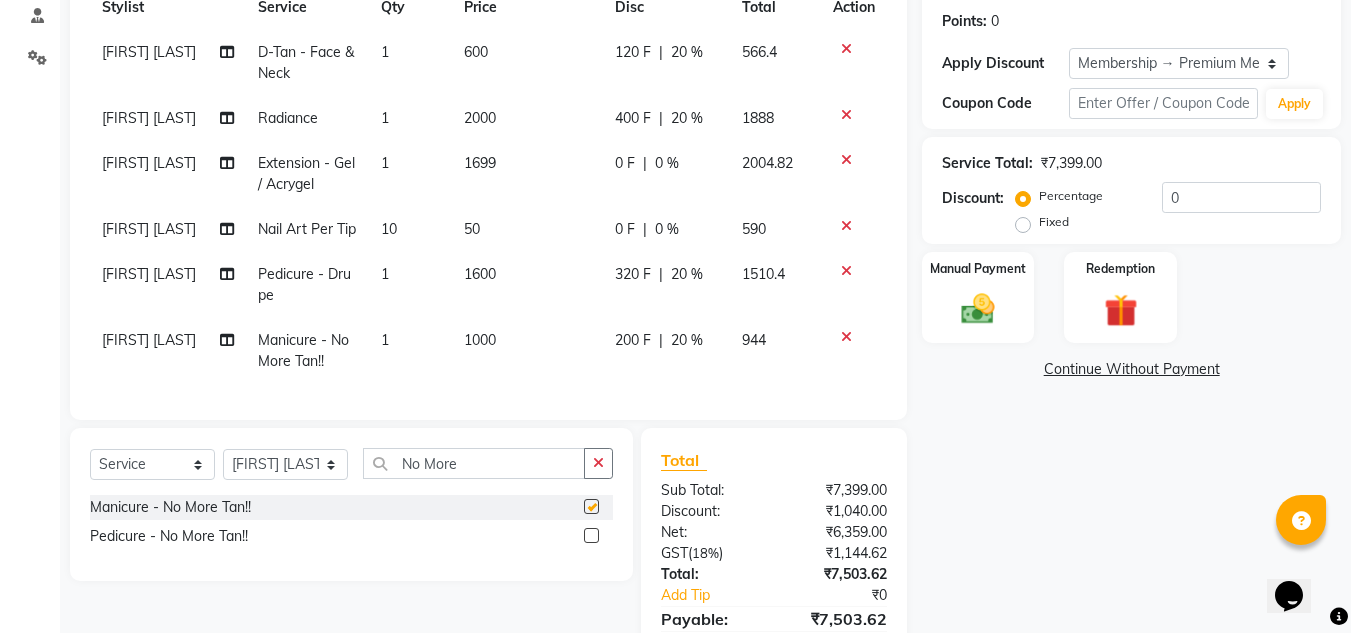 checkbox on "false" 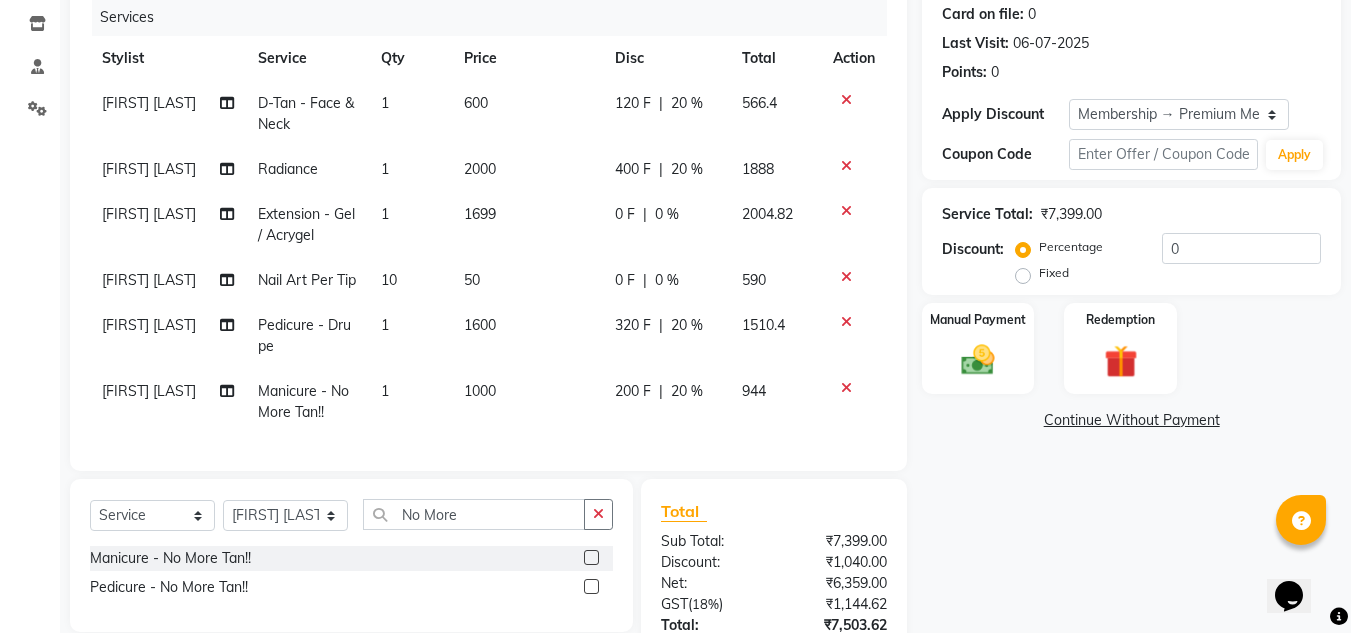 scroll, scrollTop: 200, scrollLeft: 0, axis: vertical 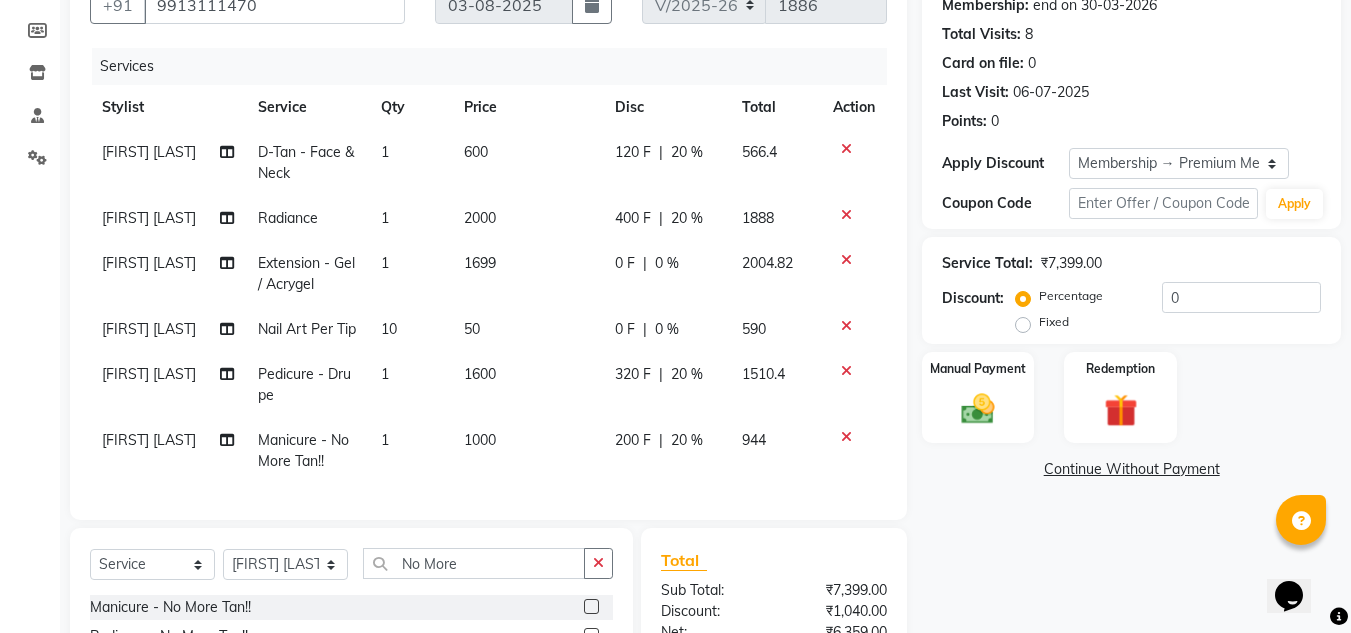 click on "1699" 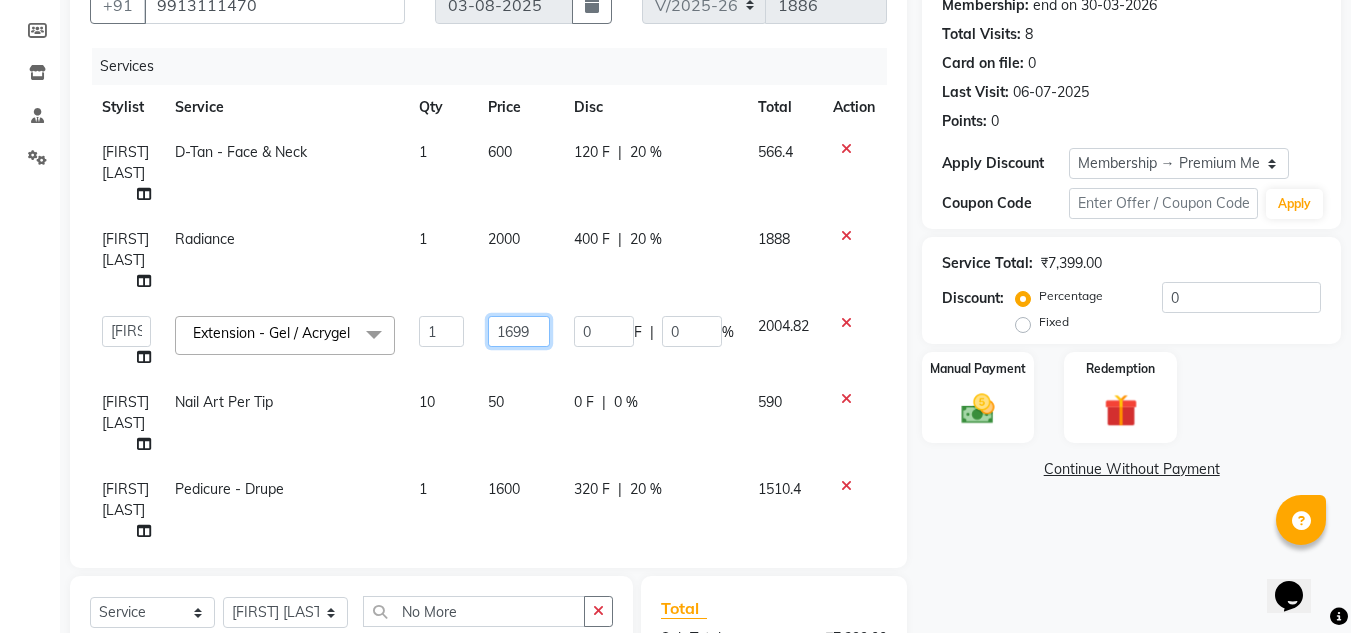 click on "1699" 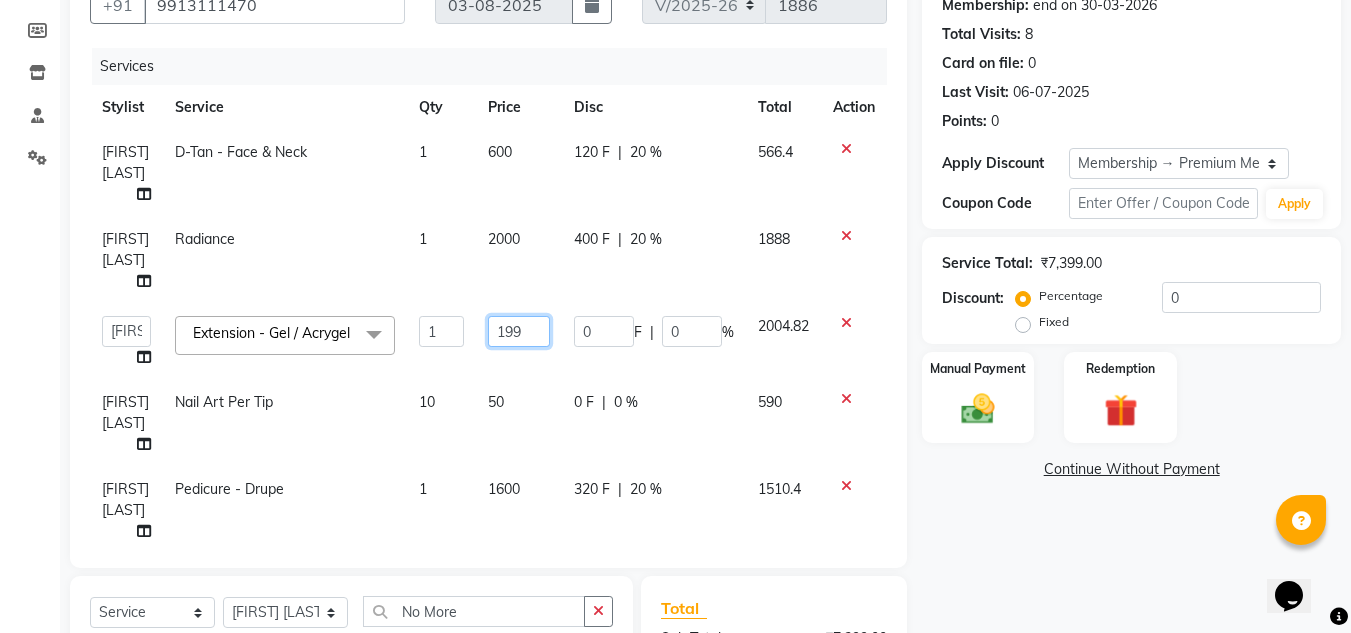type on "1799" 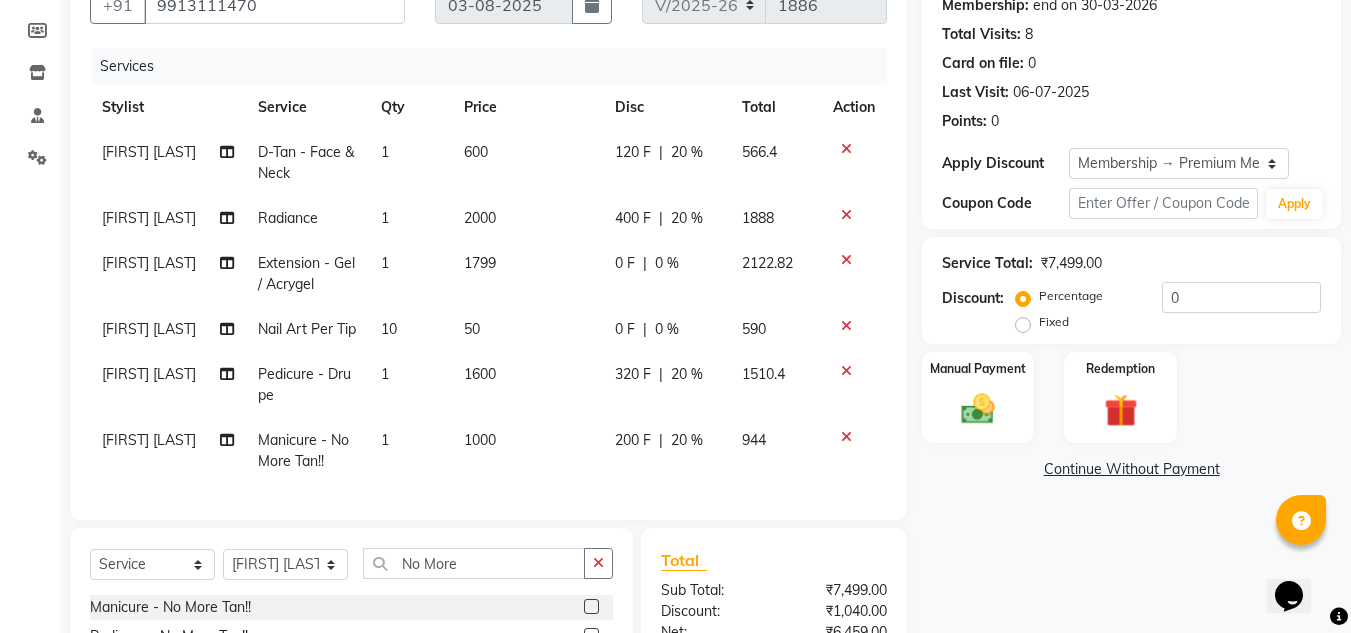 click on "Pooja Kolge D-Tan - Face & Neck 1 600 120 F | 20 % 566.4 Pooja Kolge Radiance 1 2000 400 F | 20 % 1888 Muskan Khan  Extension - Gel / Acrygel 1 1799 0 F | 0 % 2122.82 Muskan Khan  Nail Art Per Tip 10 50 0 F | 0 % 590 Reena Shaukat Ali  Pedicure - Drupe 1 1600 320 F | 20 % 1510.4 Amandeep Kaur Kalsi Manicure - No More Tan!! 1 1000 200 F | 20 % 944" 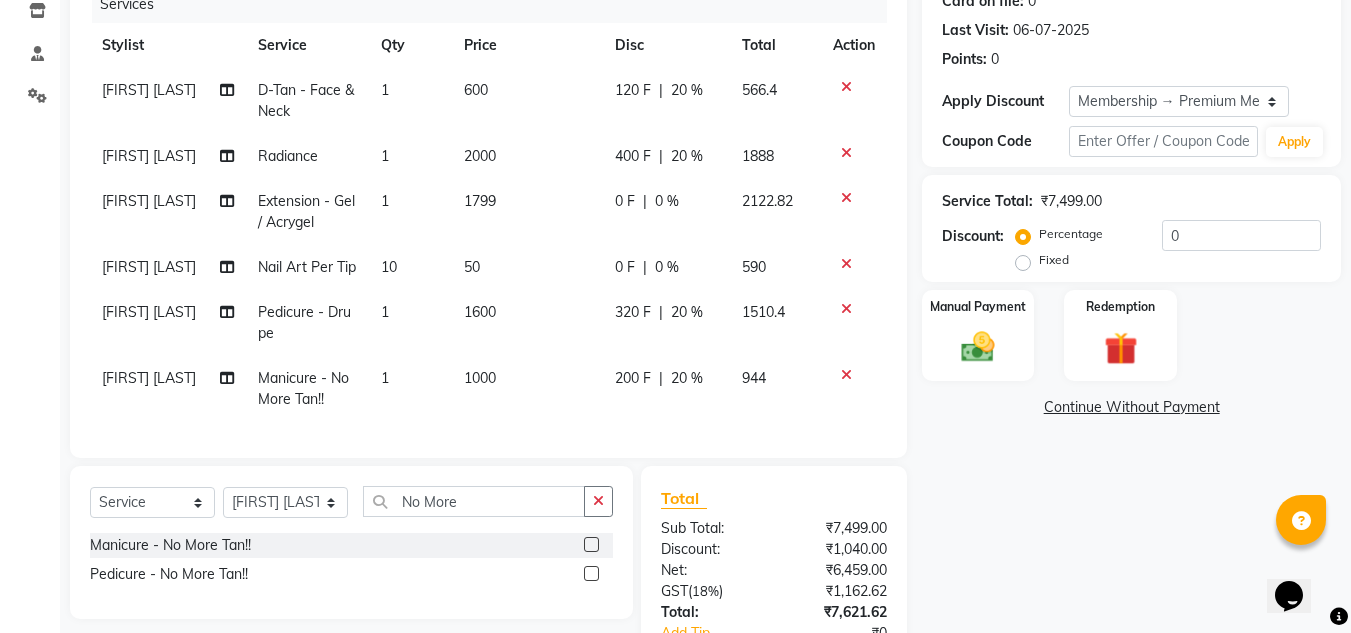 scroll, scrollTop: 300, scrollLeft: 0, axis: vertical 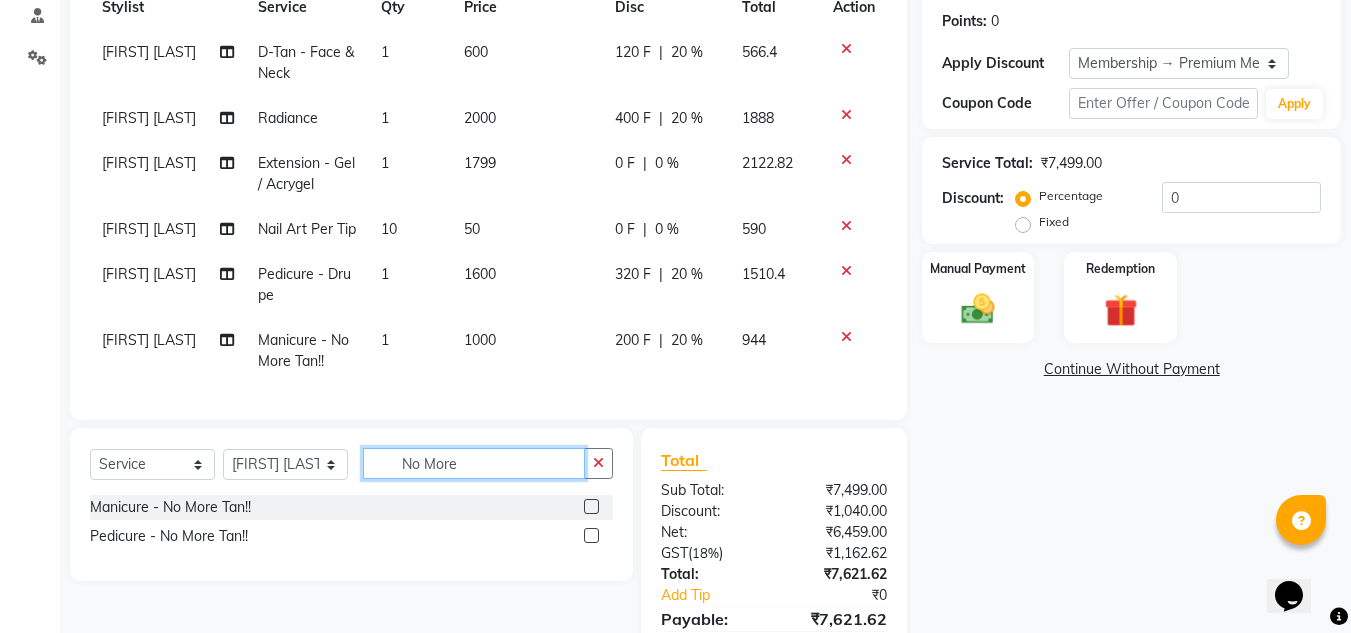 click on "No More" 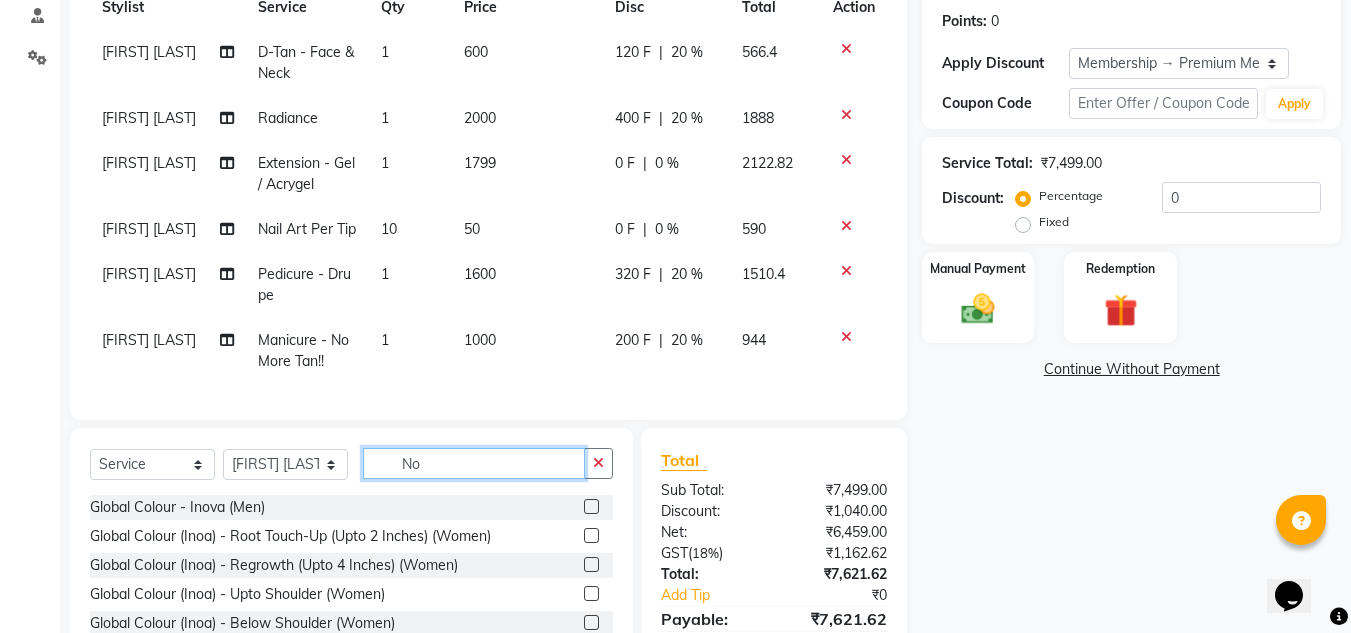 type on "N" 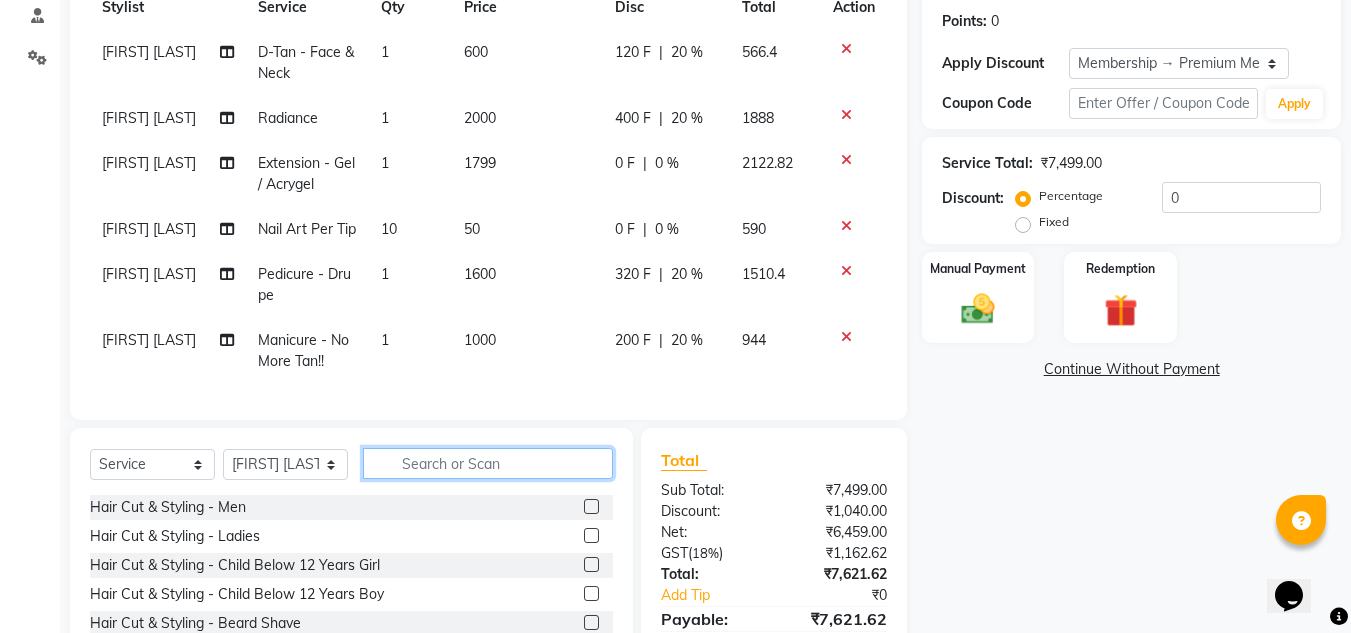 click 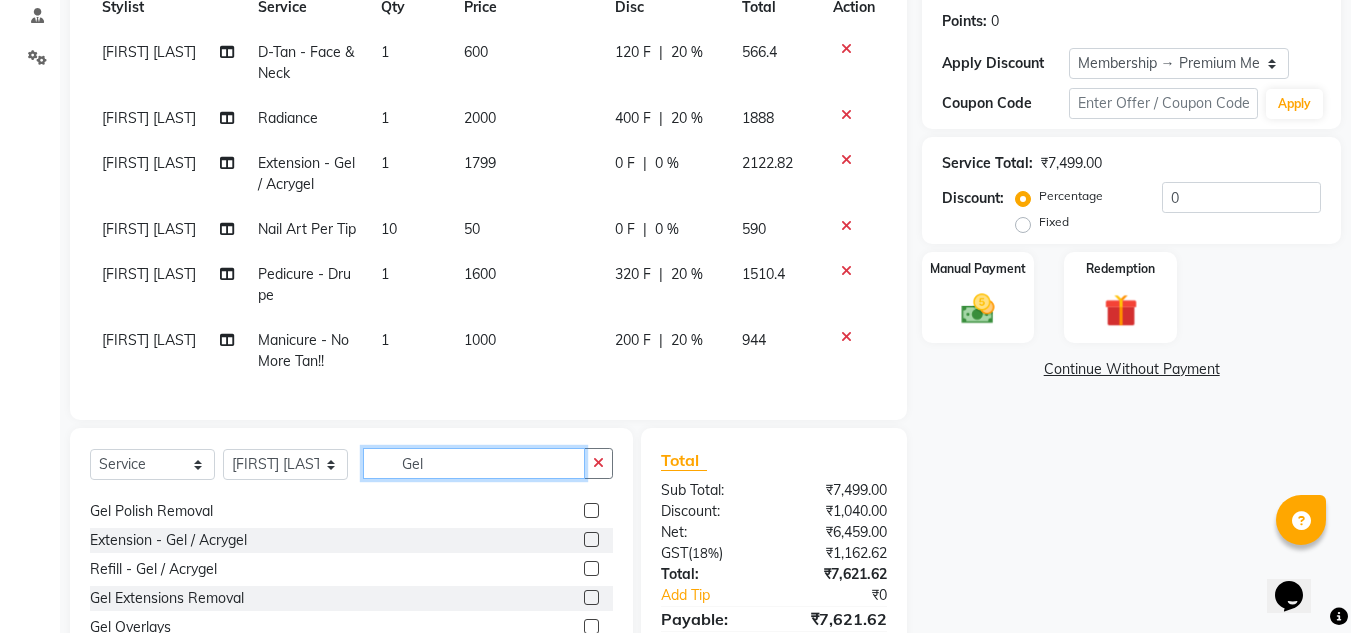 scroll, scrollTop: 32, scrollLeft: 0, axis: vertical 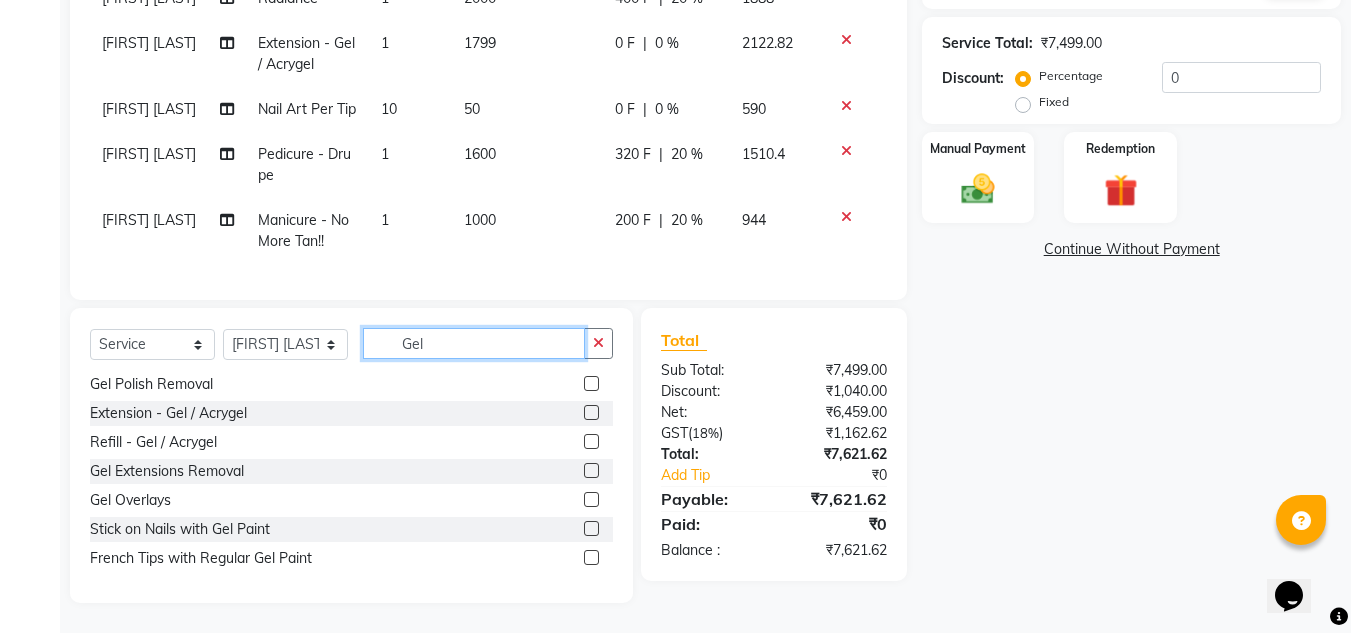 click on "Gel" 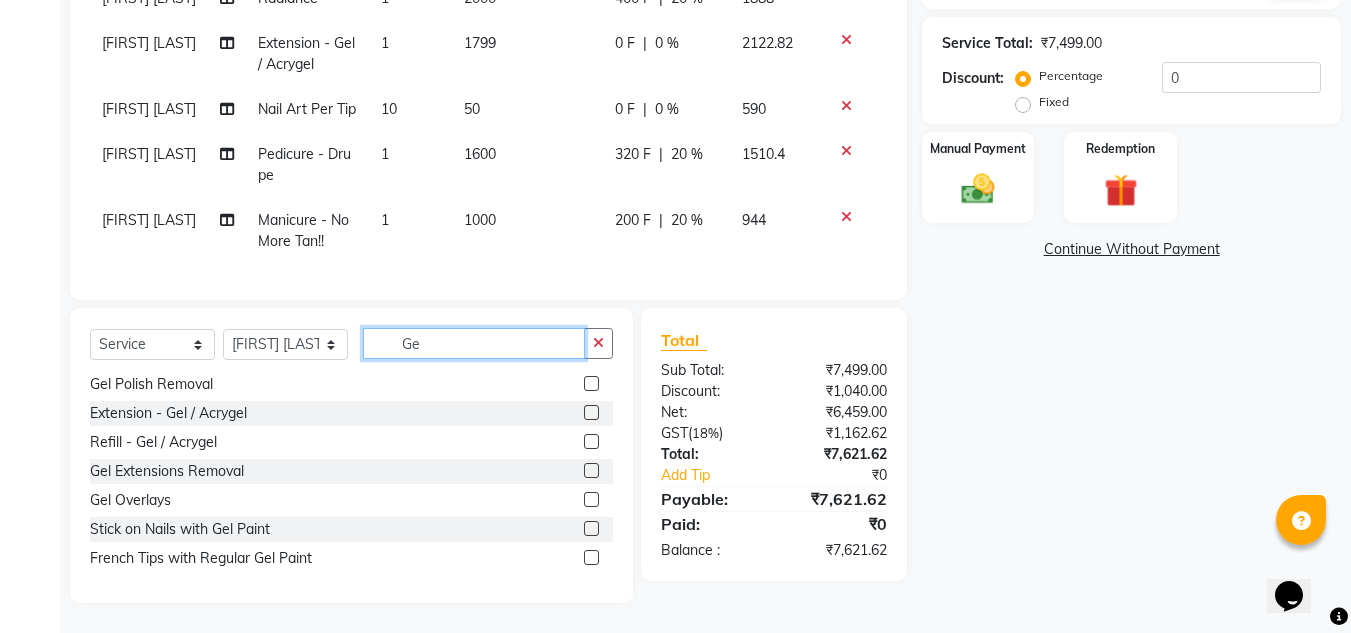 type on "G" 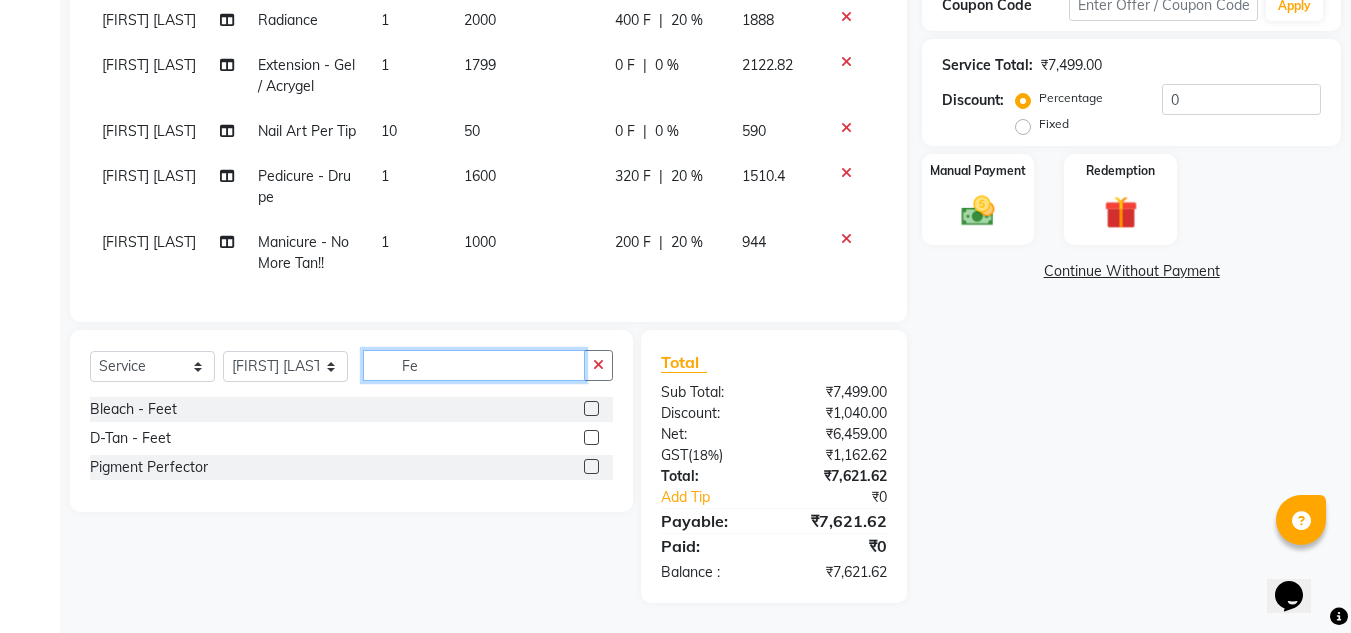scroll, scrollTop: 0, scrollLeft: 0, axis: both 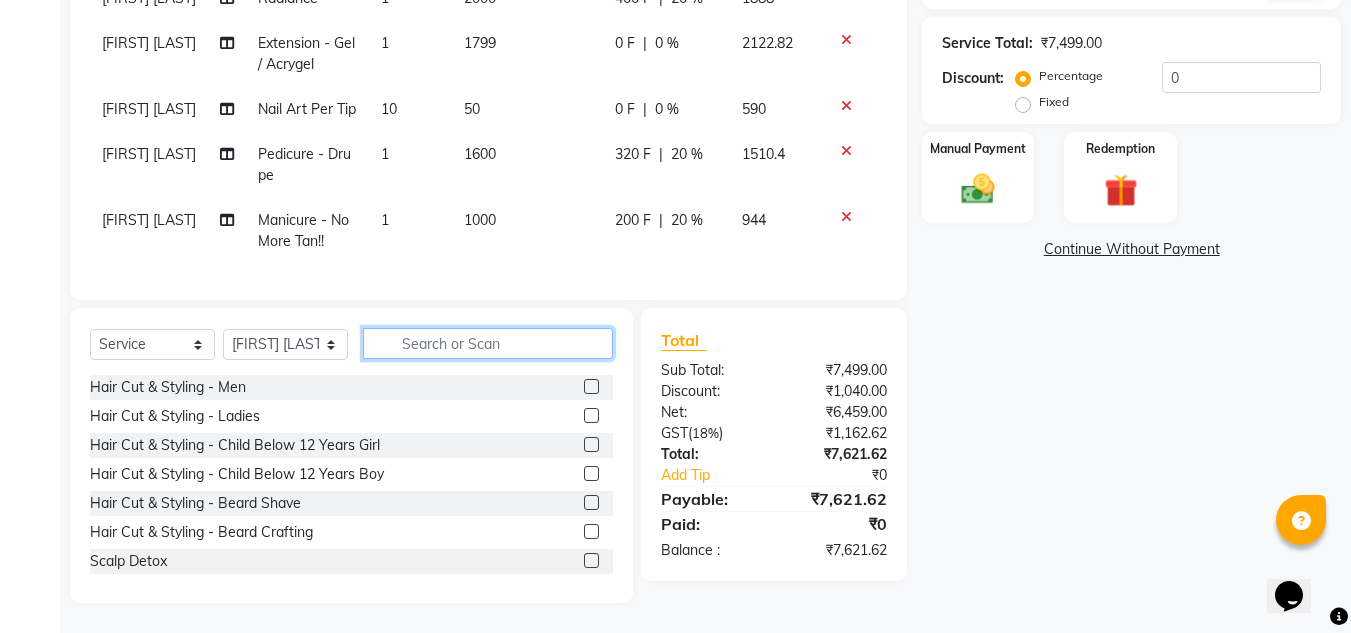 click 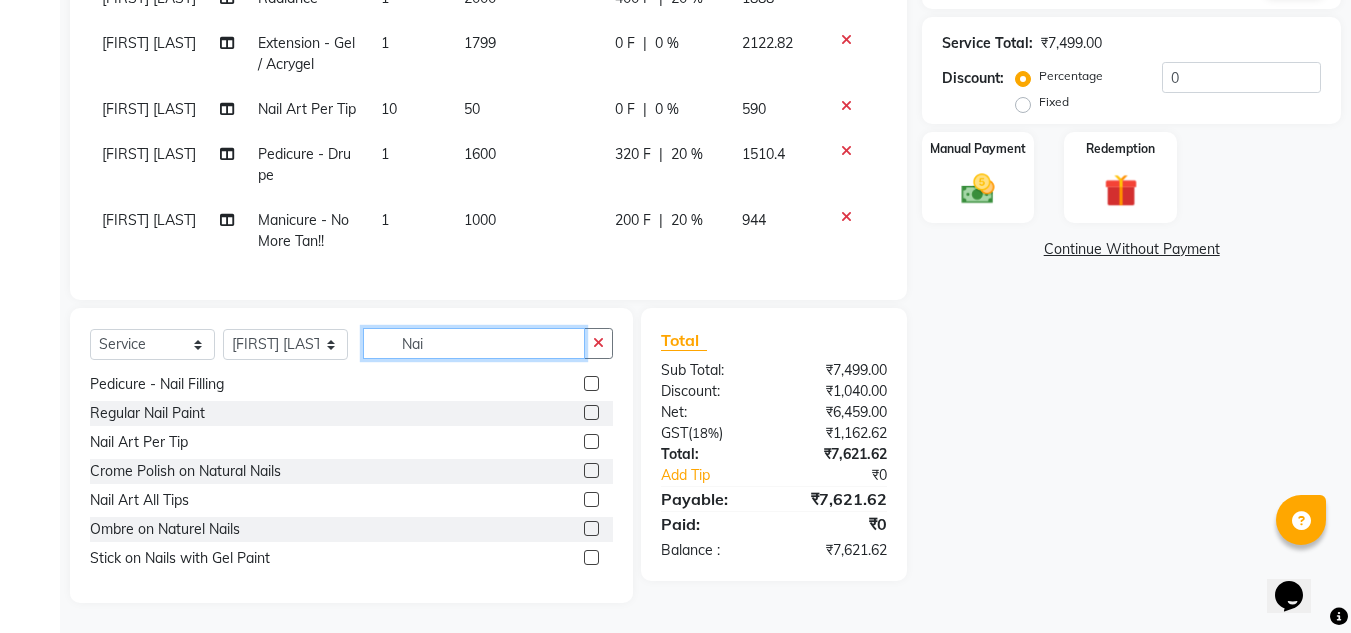 scroll, scrollTop: 0, scrollLeft: 0, axis: both 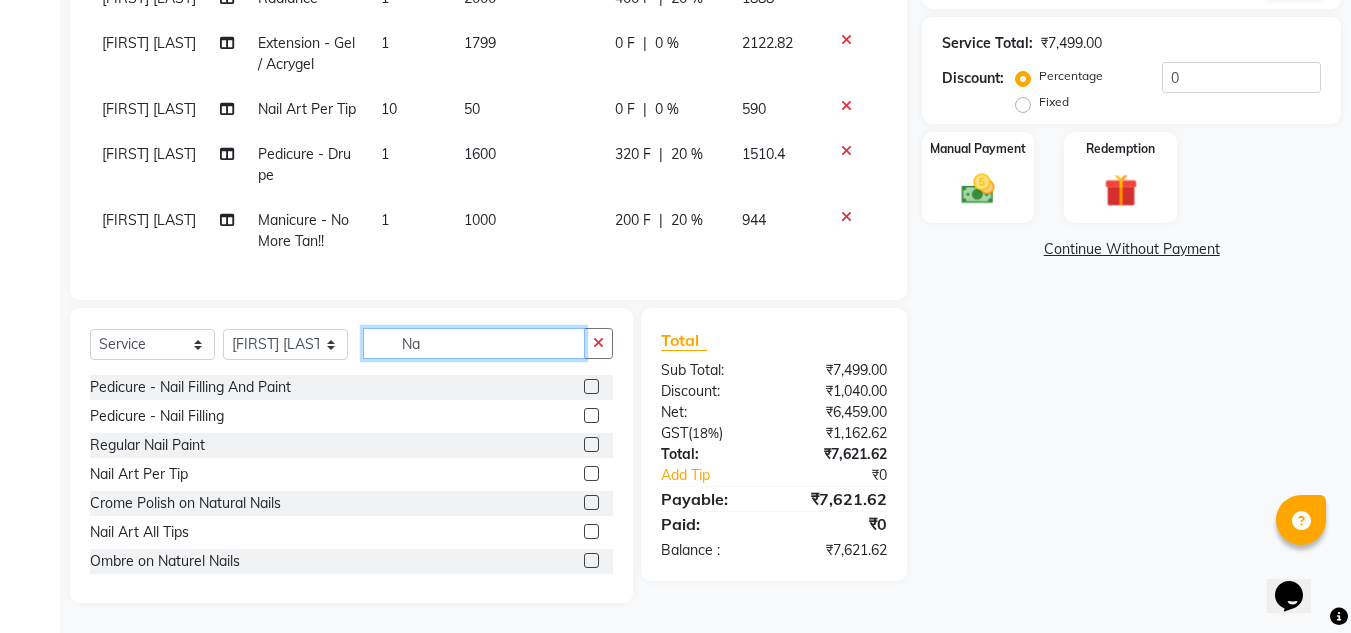 type on "N" 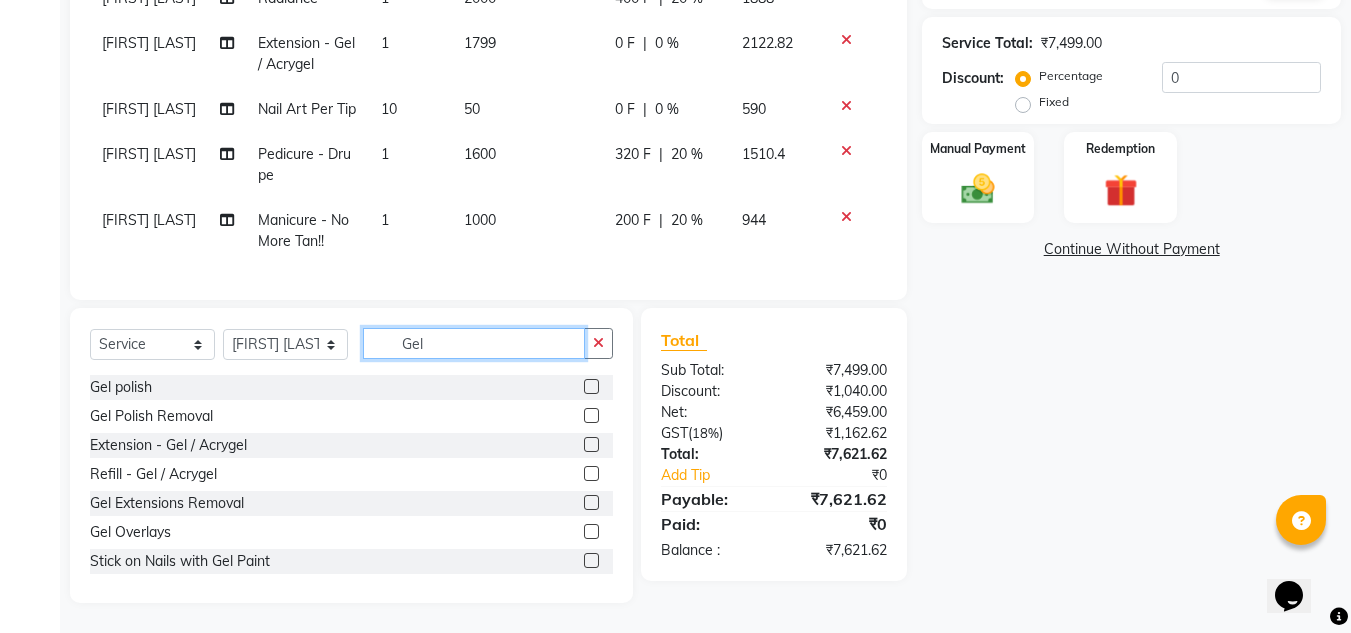 type on "Gel" 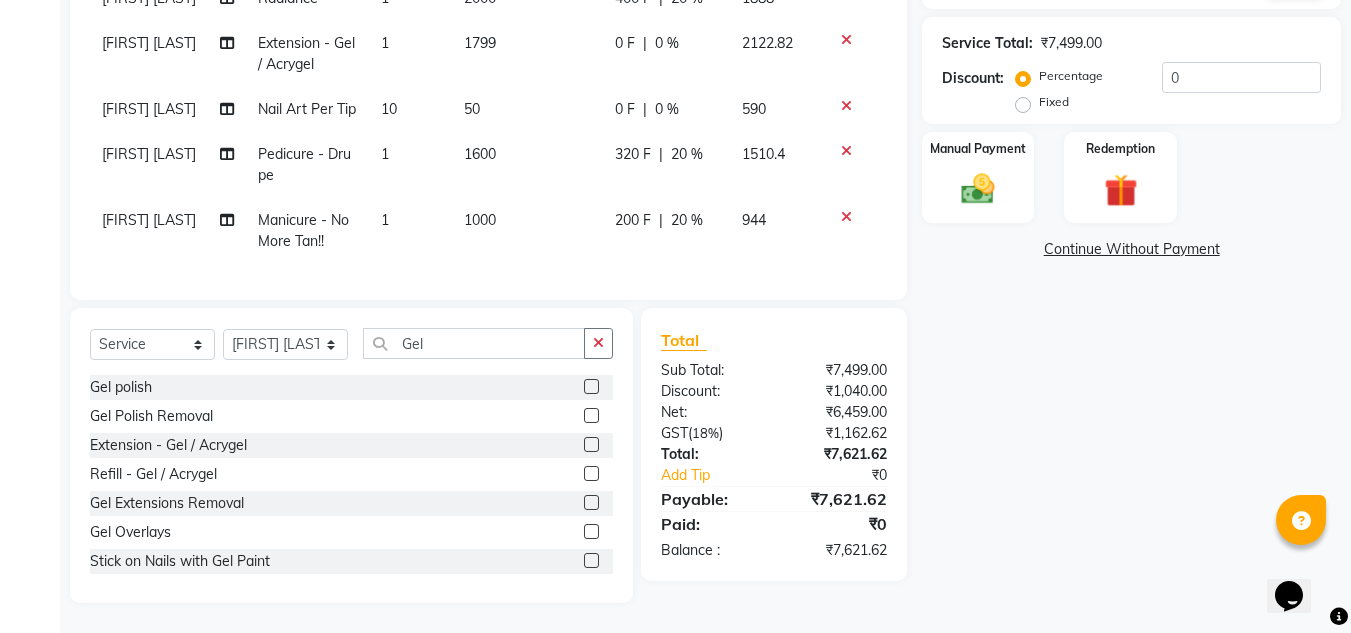 click 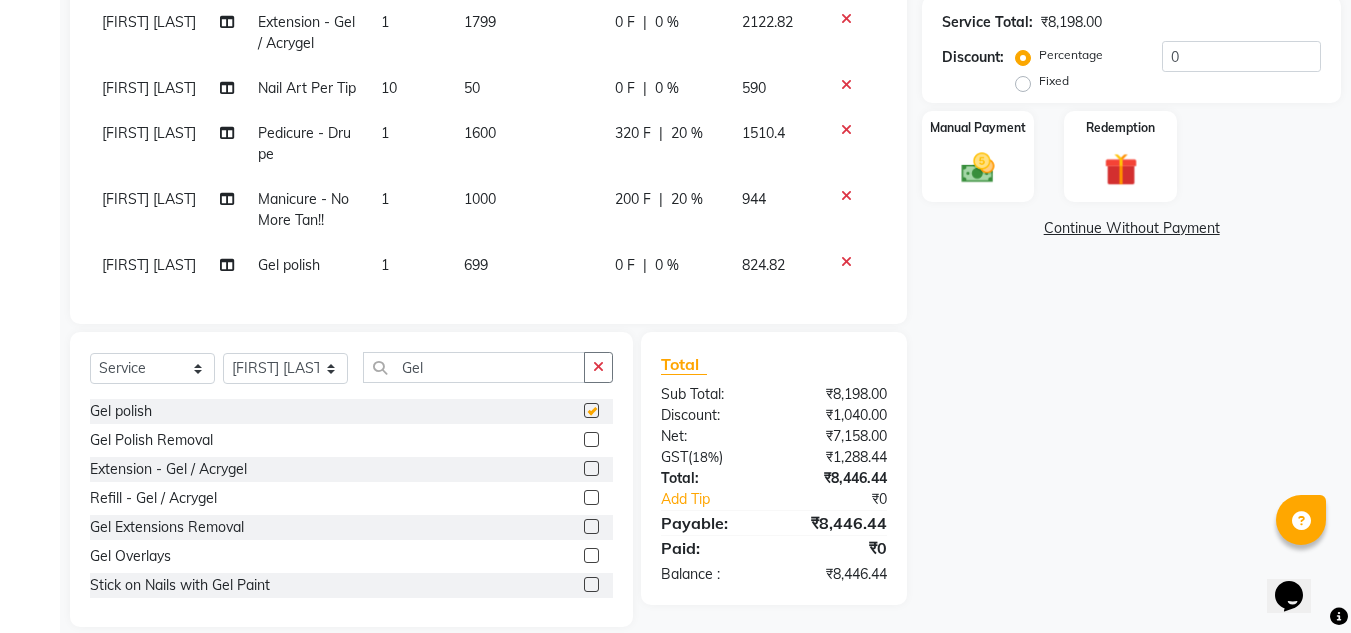 checkbox on "false" 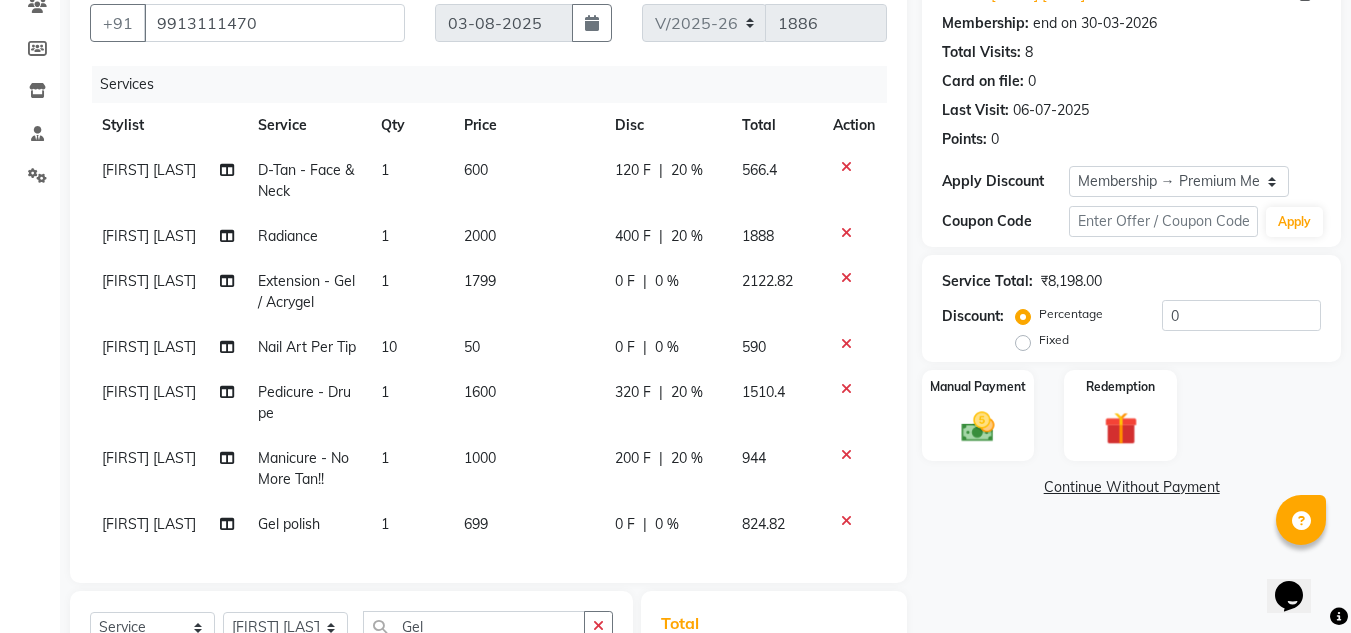 scroll, scrollTop: 0, scrollLeft: 0, axis: both 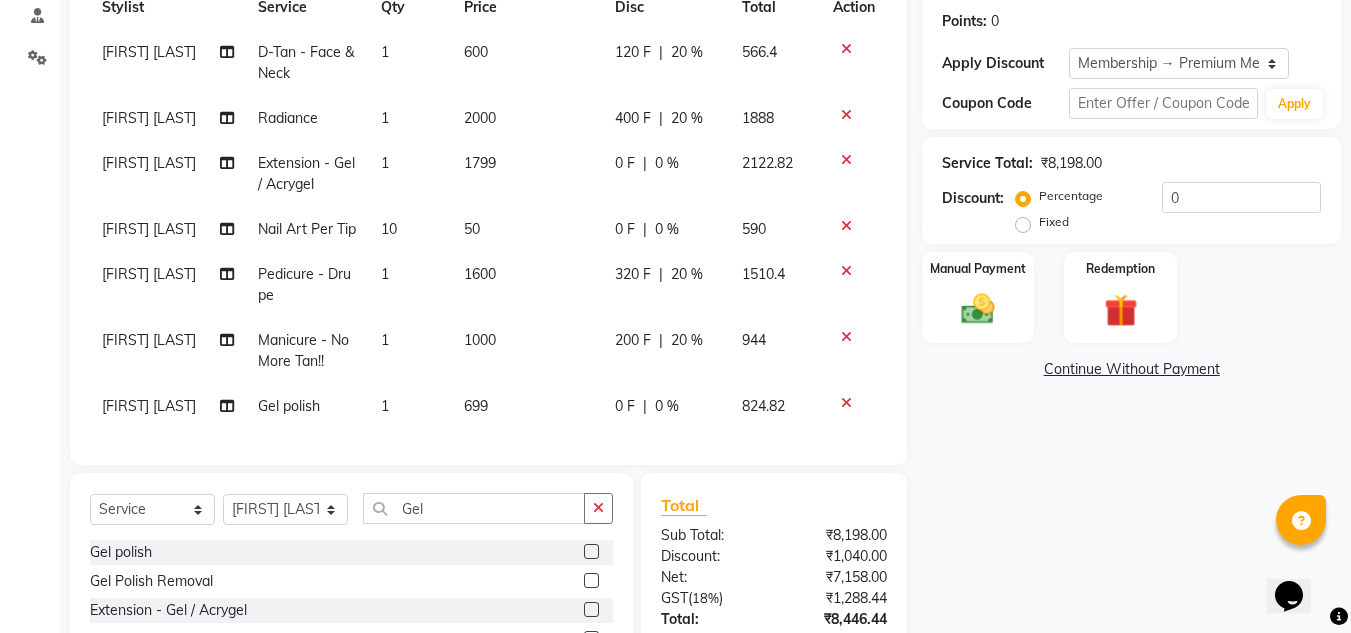 click on "10" 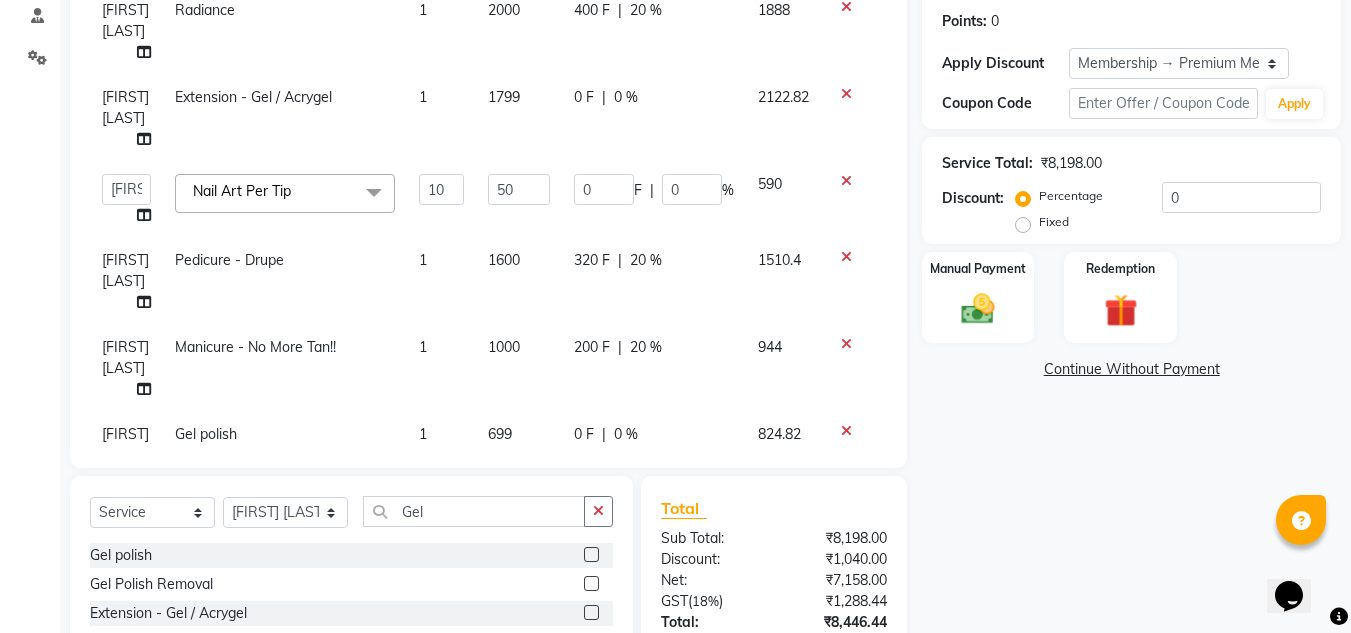 scroll, scrollTop: 148, scrollLeft: 0, axis: vertical 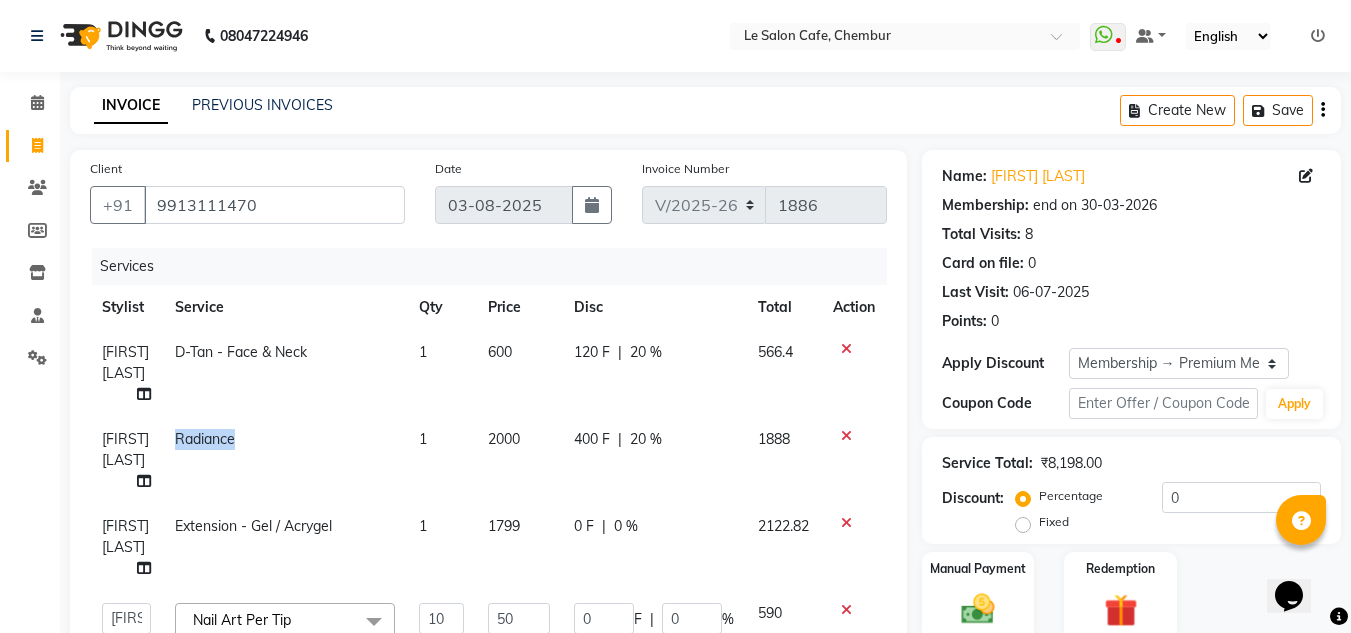 drag, startPoint x: 194, startPoint y: 414, endPoint x: 260, endPoint y: 411, distance: 66.068146 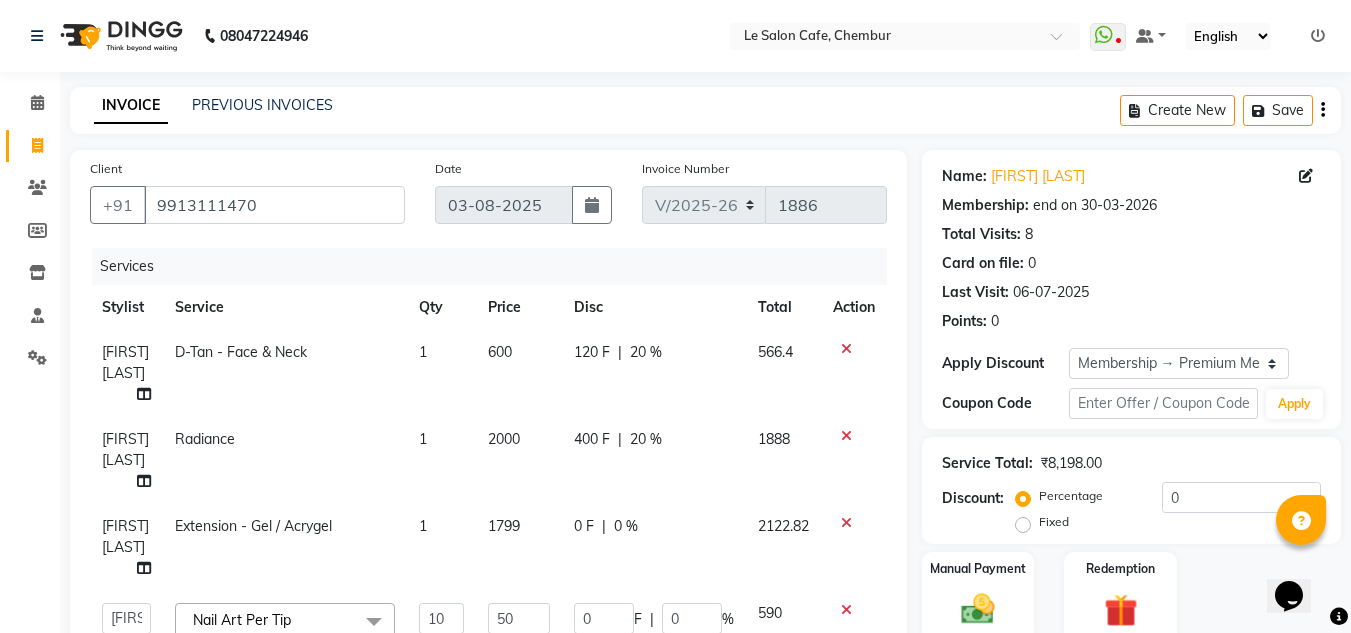 select on "67615" 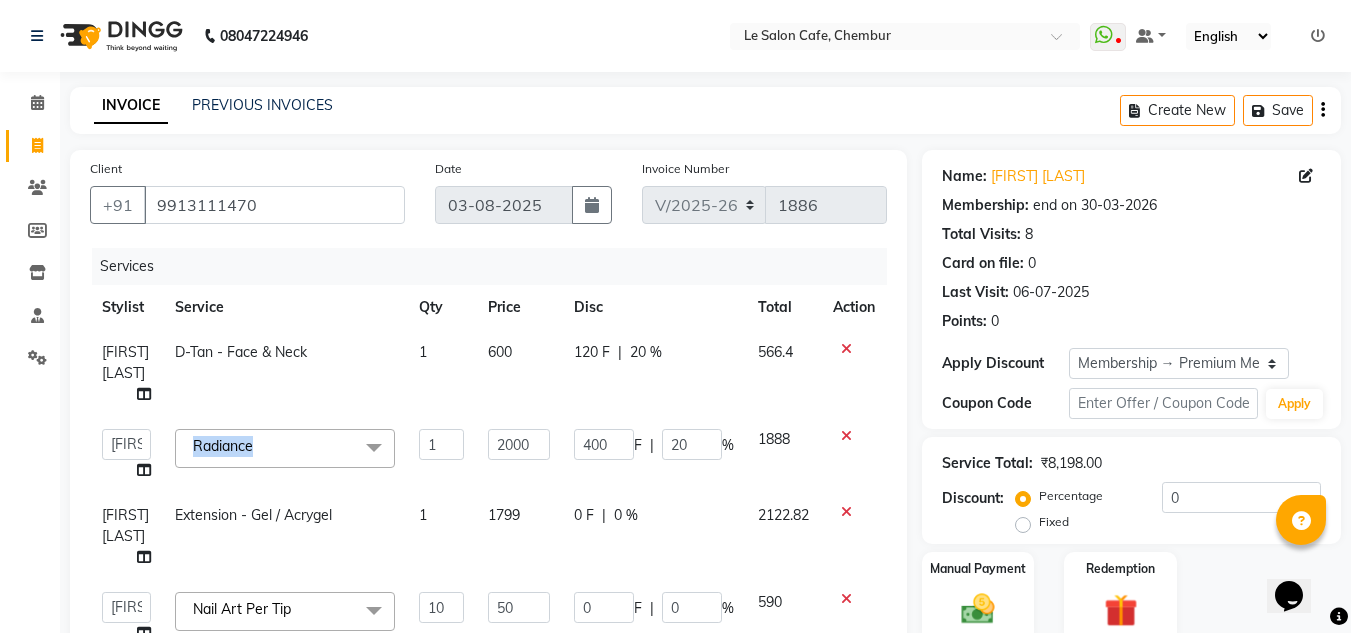 drag, startPoint x: 208, startPoint y: 414, endPoint x: 276, endPoint y: 419, distance: 68.18358 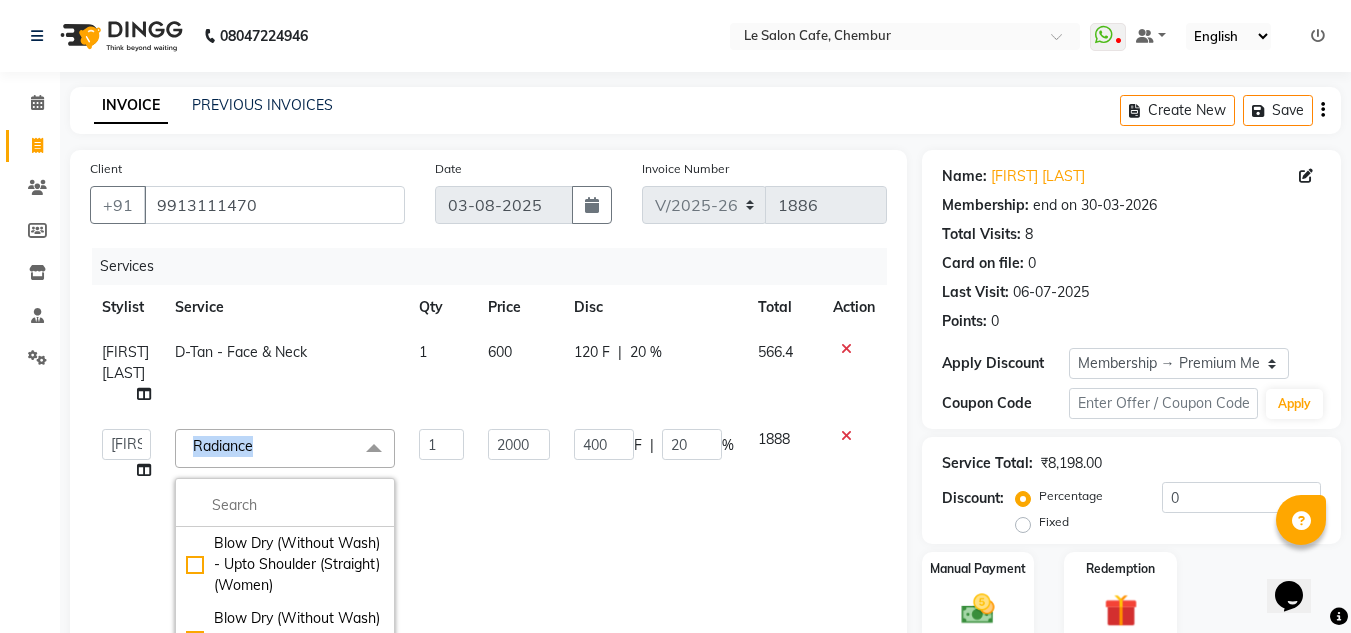 copy on "Radiance" 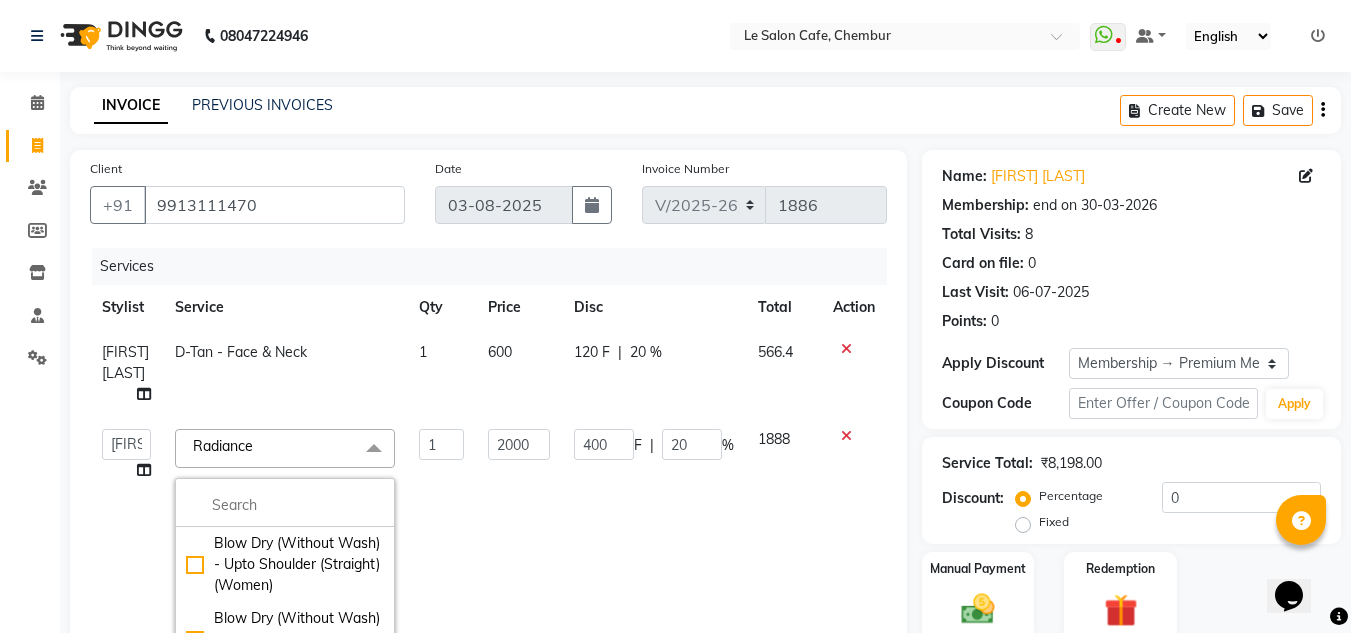 click on "2000" 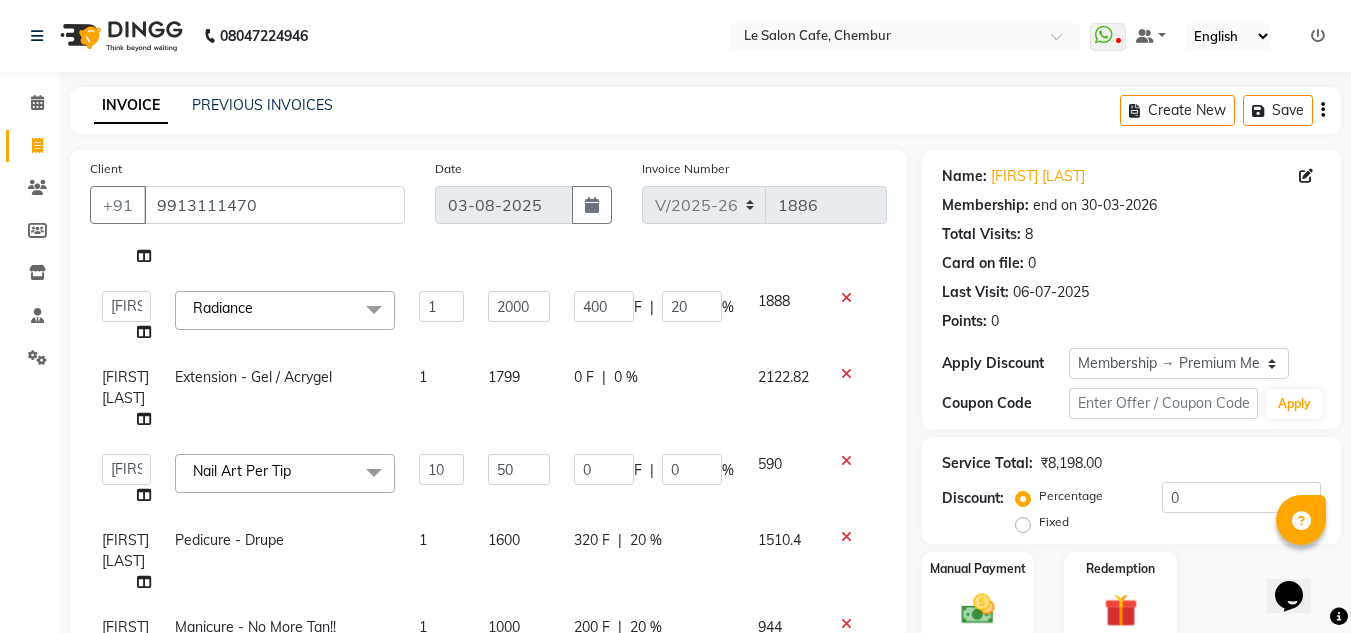scroll, scrollTop: 158, scrollLeft: 0, axis: vertical 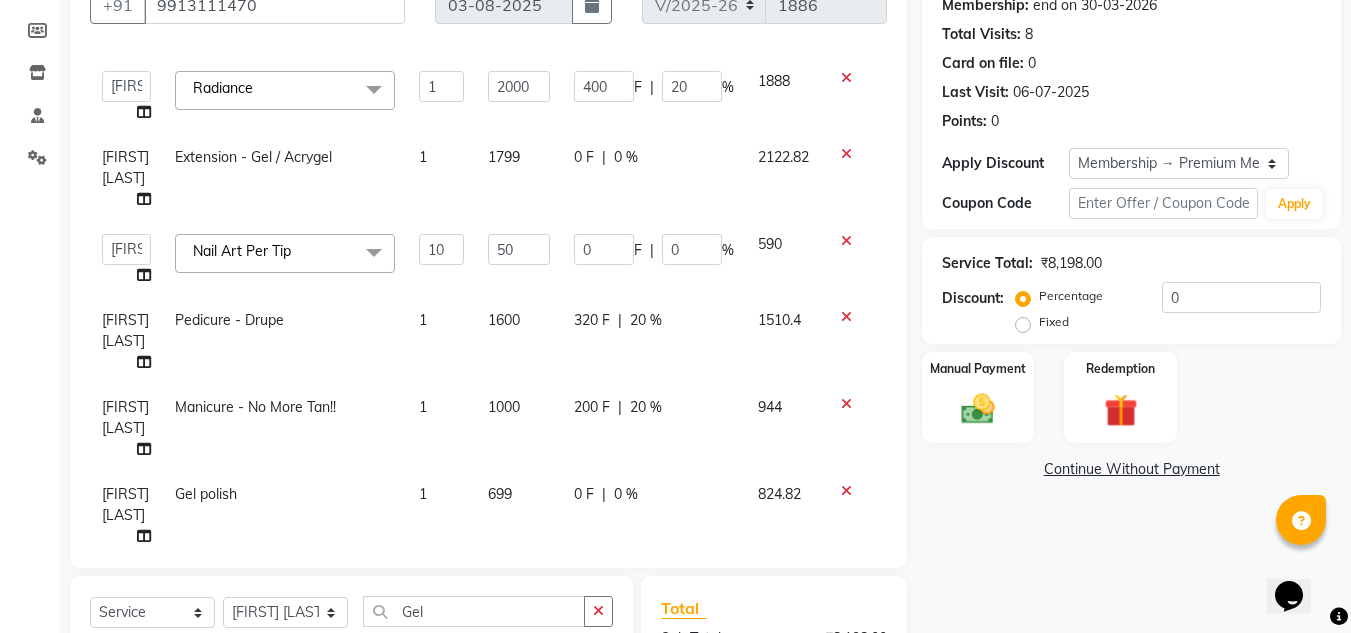 click 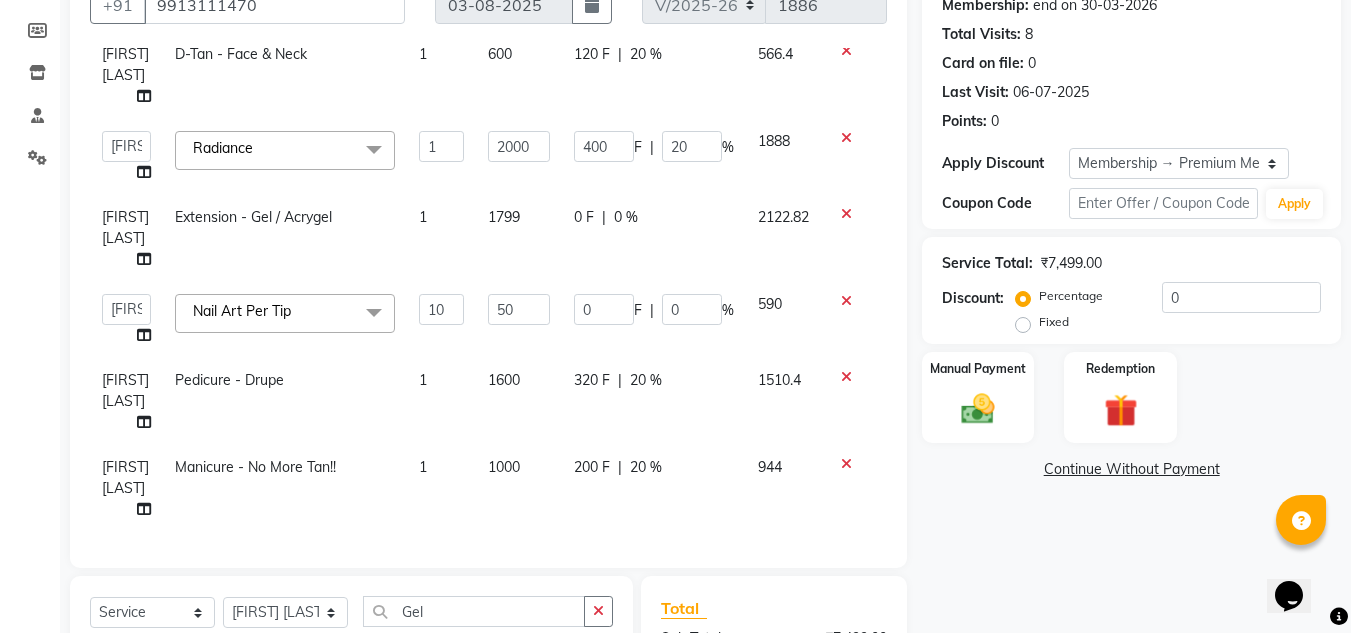 scroll, scrollTop: 71, scrollLeft: 0, axis: vertical 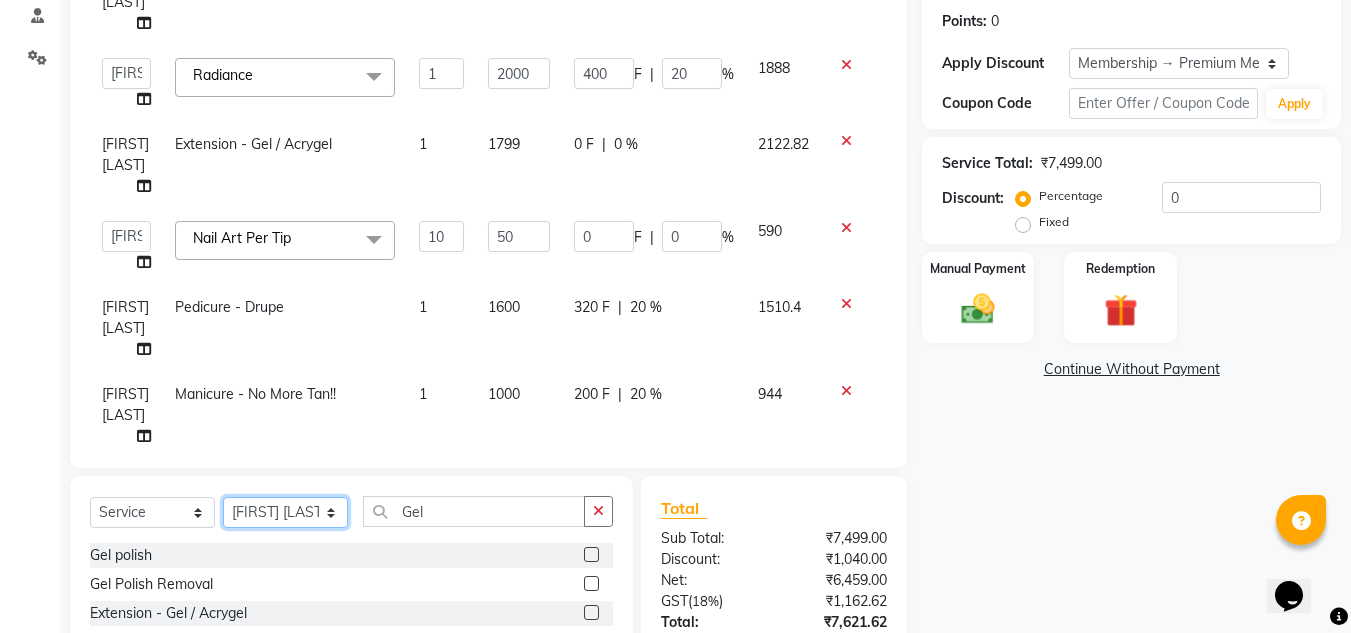 click on "Select Stylist Amandeep Kaur Kalsi Aniket Kadam  Faim Alvi  Front Desk  Muskan Khan  Pooja Kolge Reena Shaukat Ali  Salman Ansari  Shailendra Chauhan  Shekhar Sangle Soniyaa Varma Suchita Mistry" 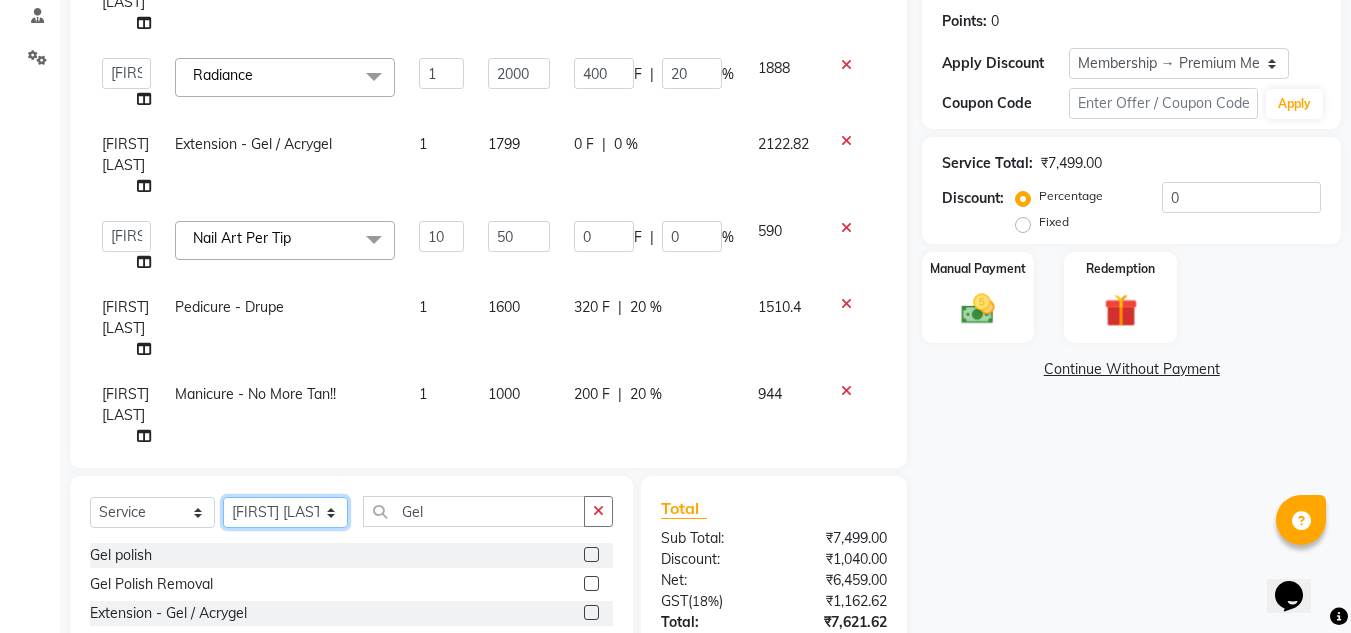 select on "68181" 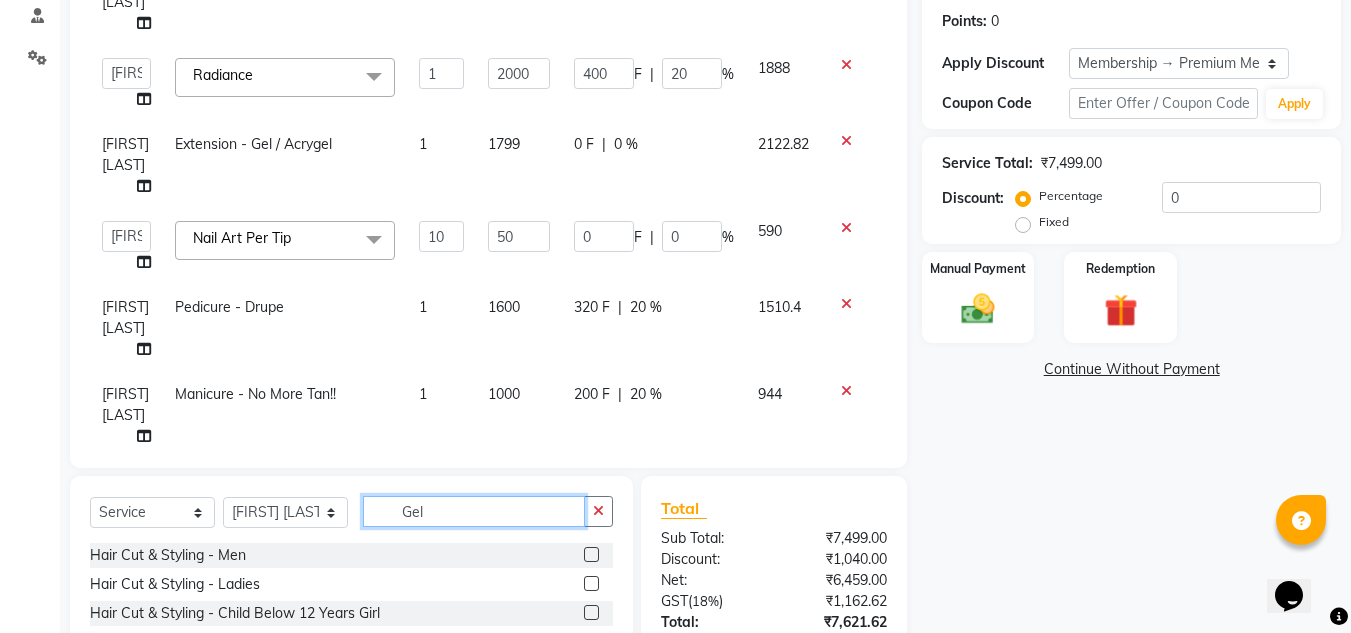 click on "Gel" 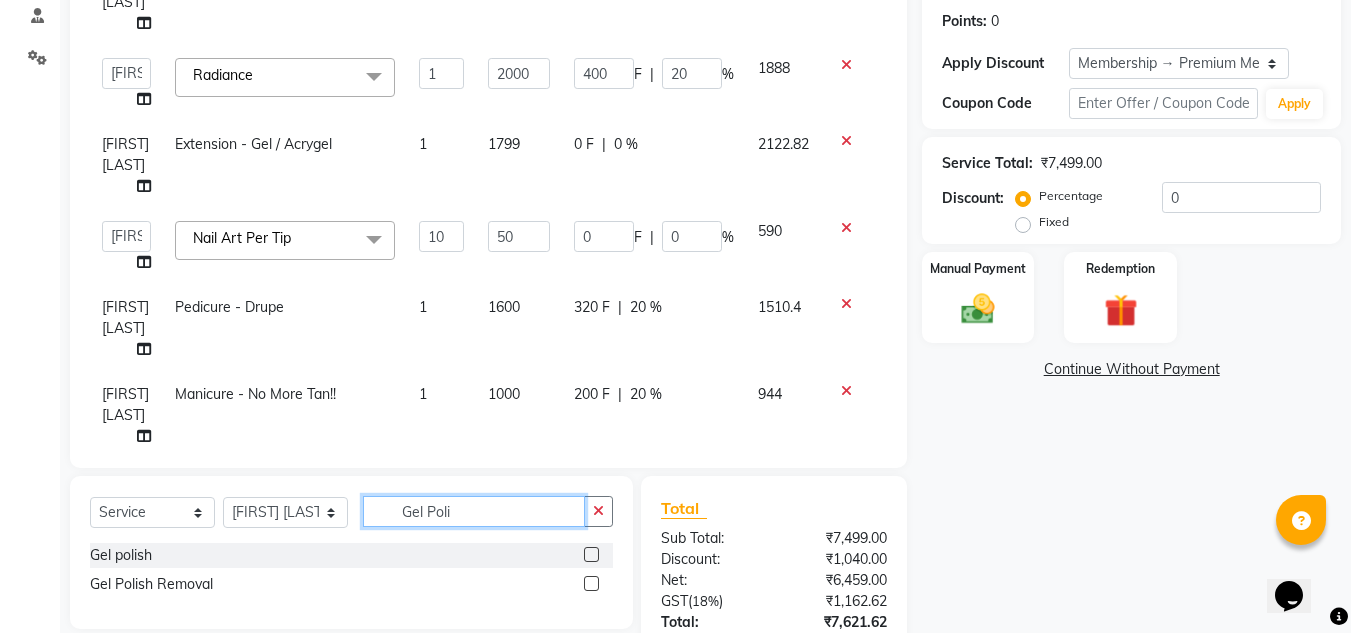 type on "Gel Poli" 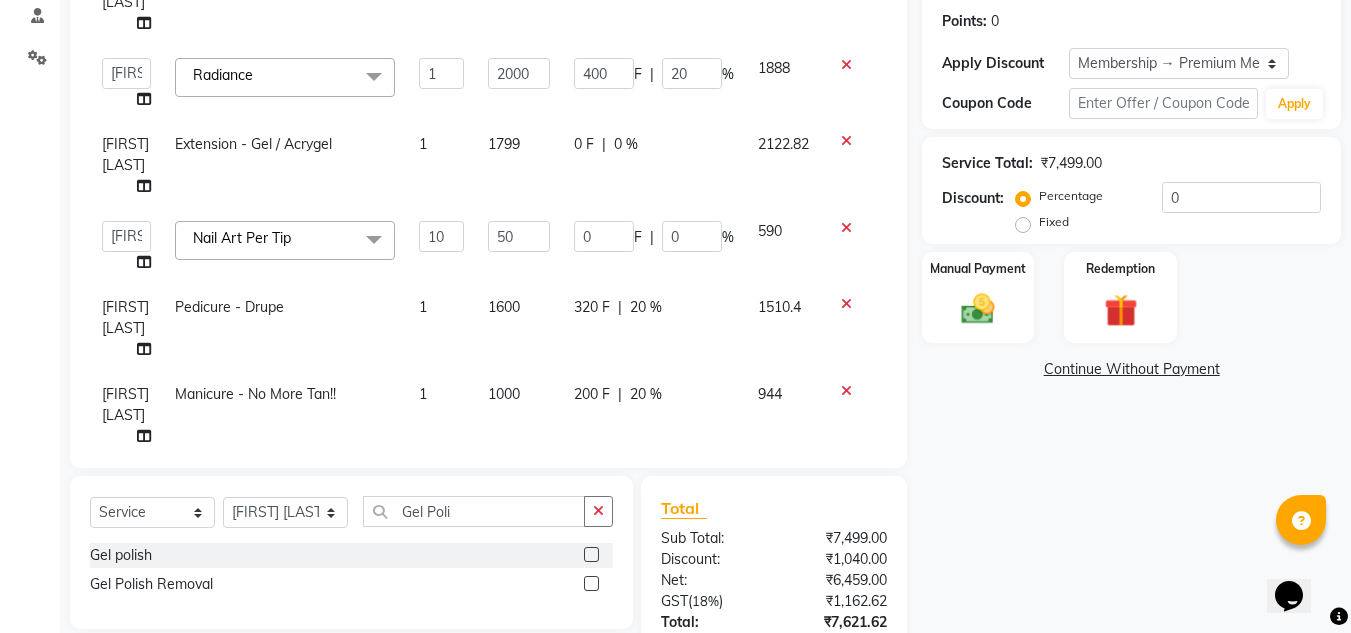 click 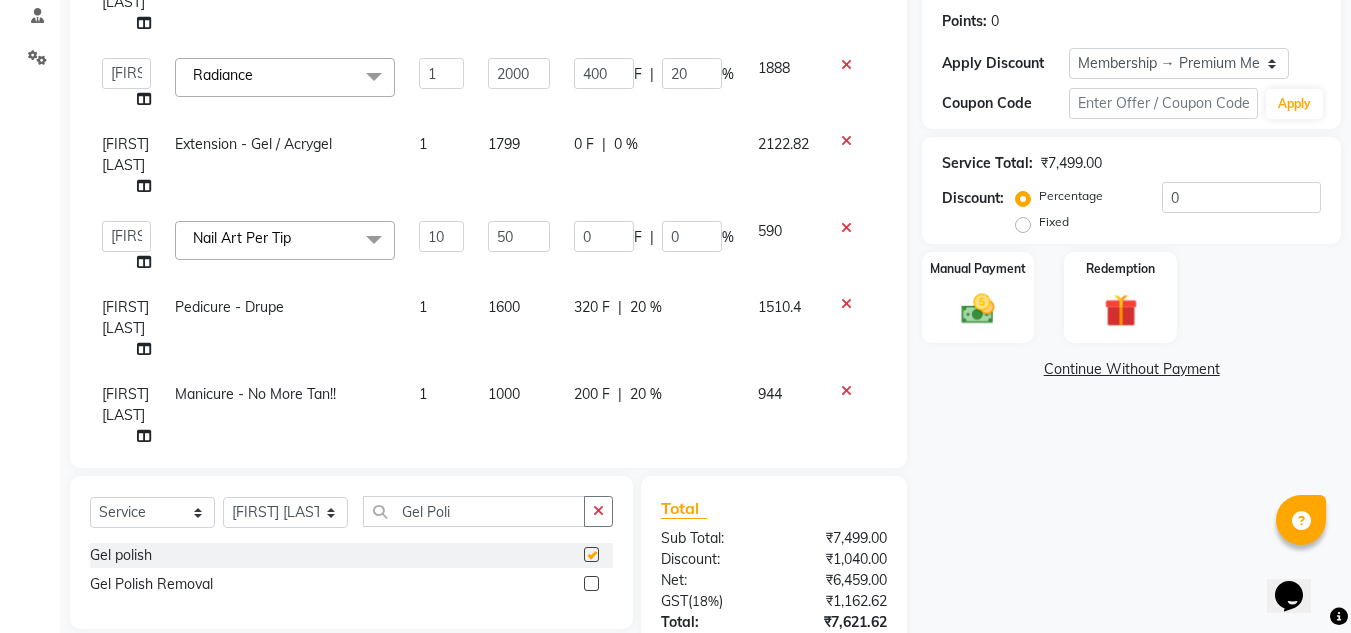 scroll, scrollTop: 137, scrollLeft: 0, axis: vertical 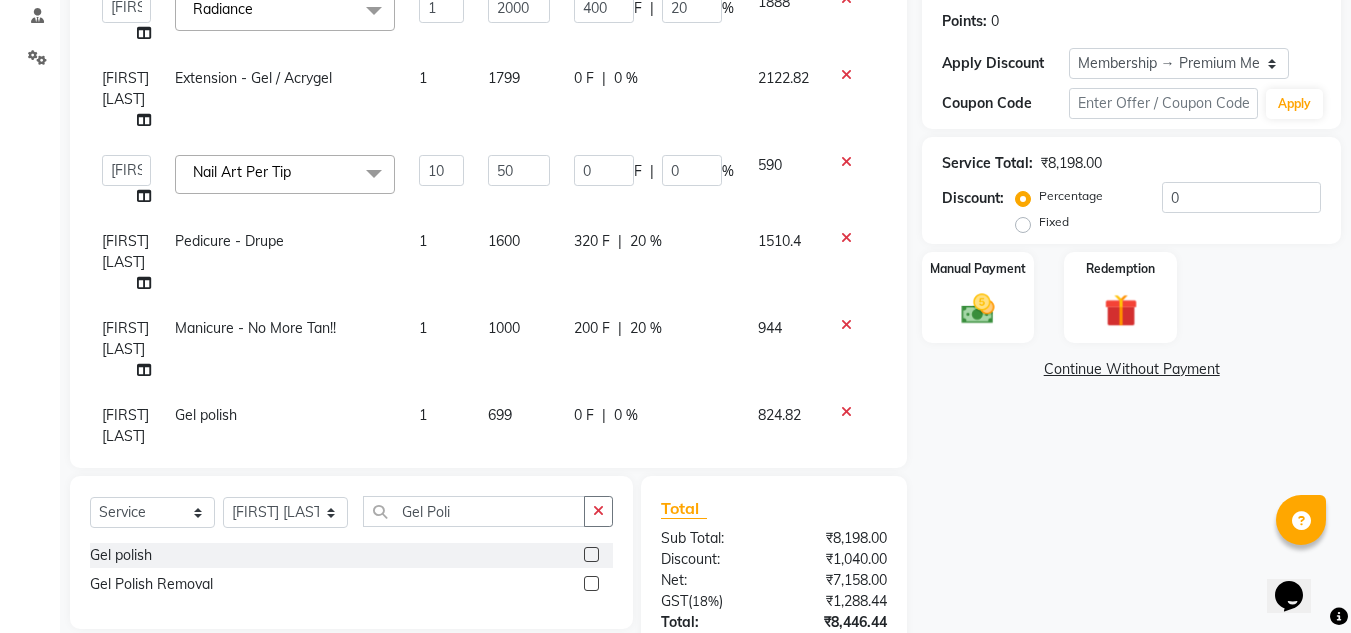 checkbox on "false" 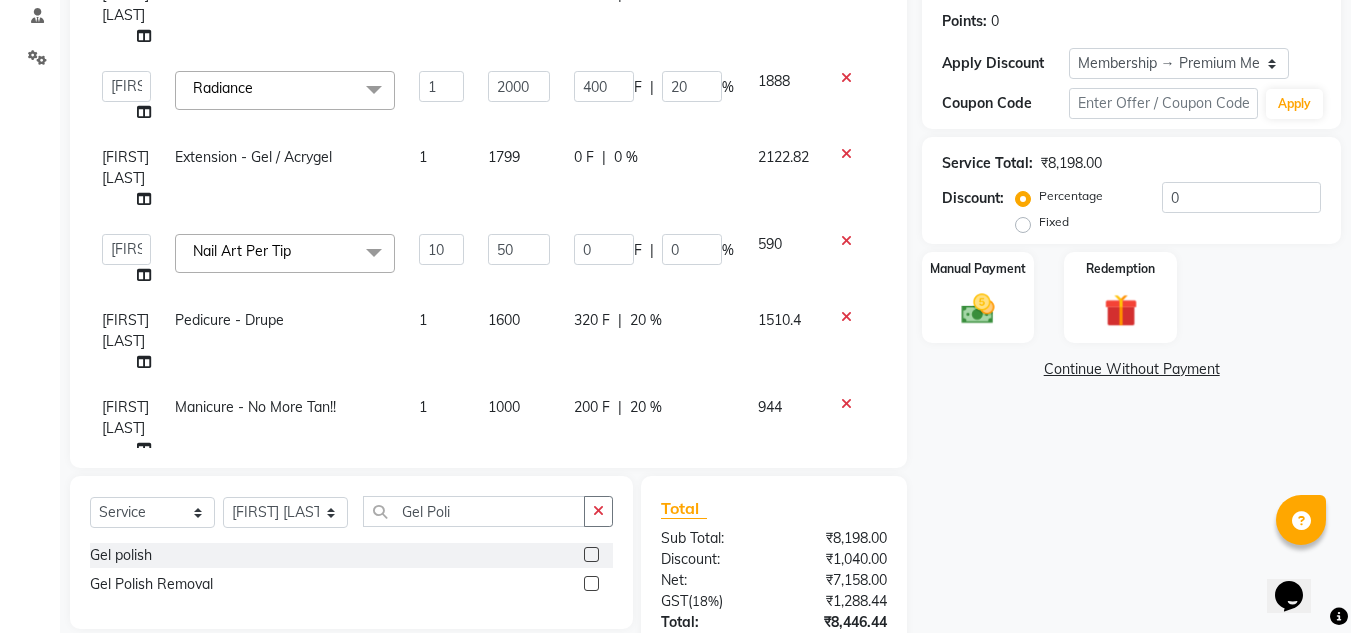 scroll, scrollTop: 137, scrollLeft: 0, axis: vertical 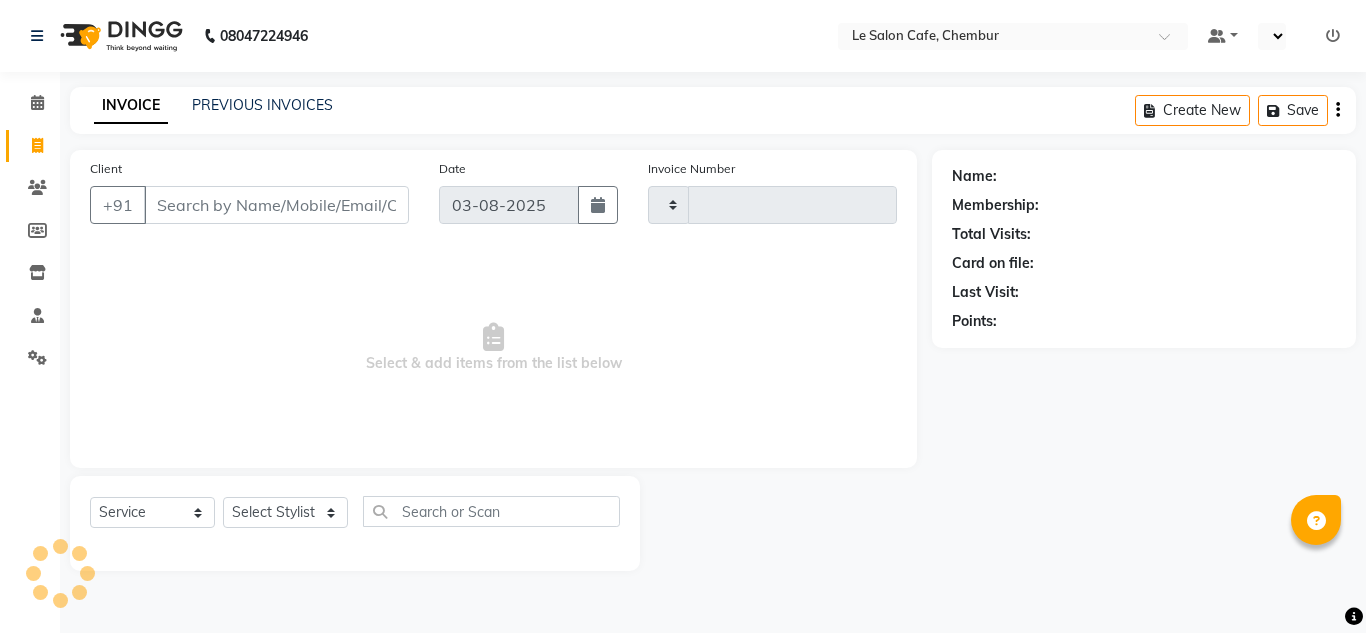 select on "service" 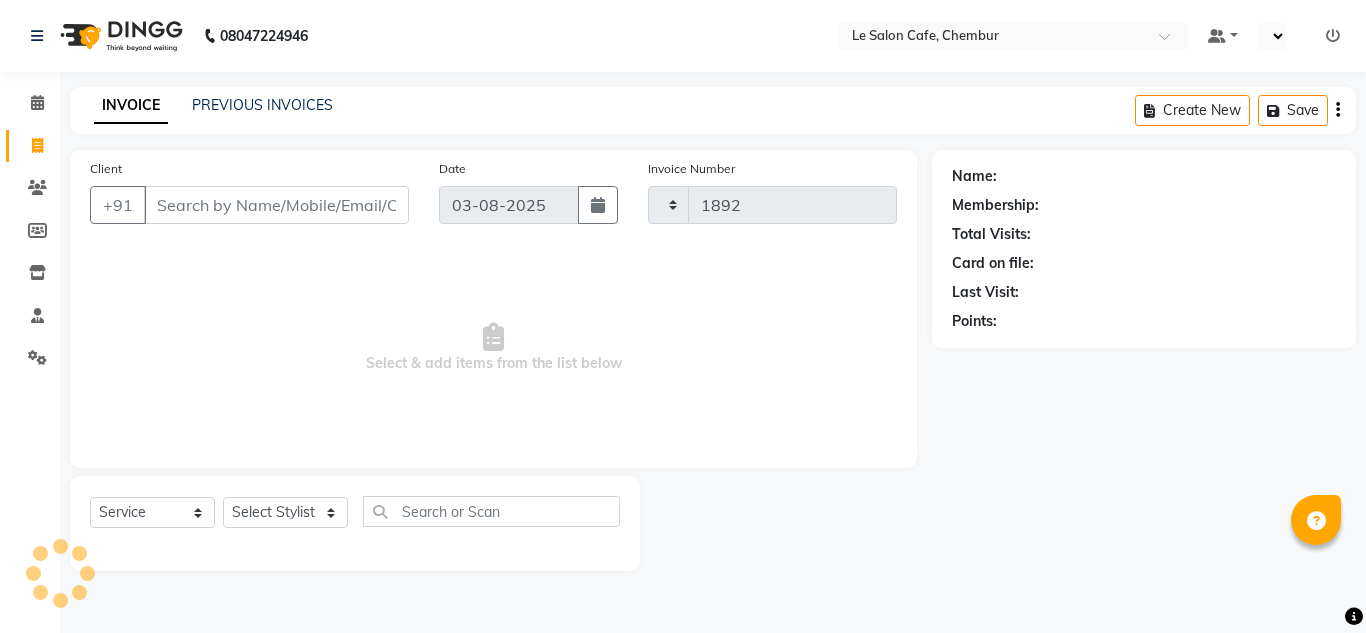 select on "en" 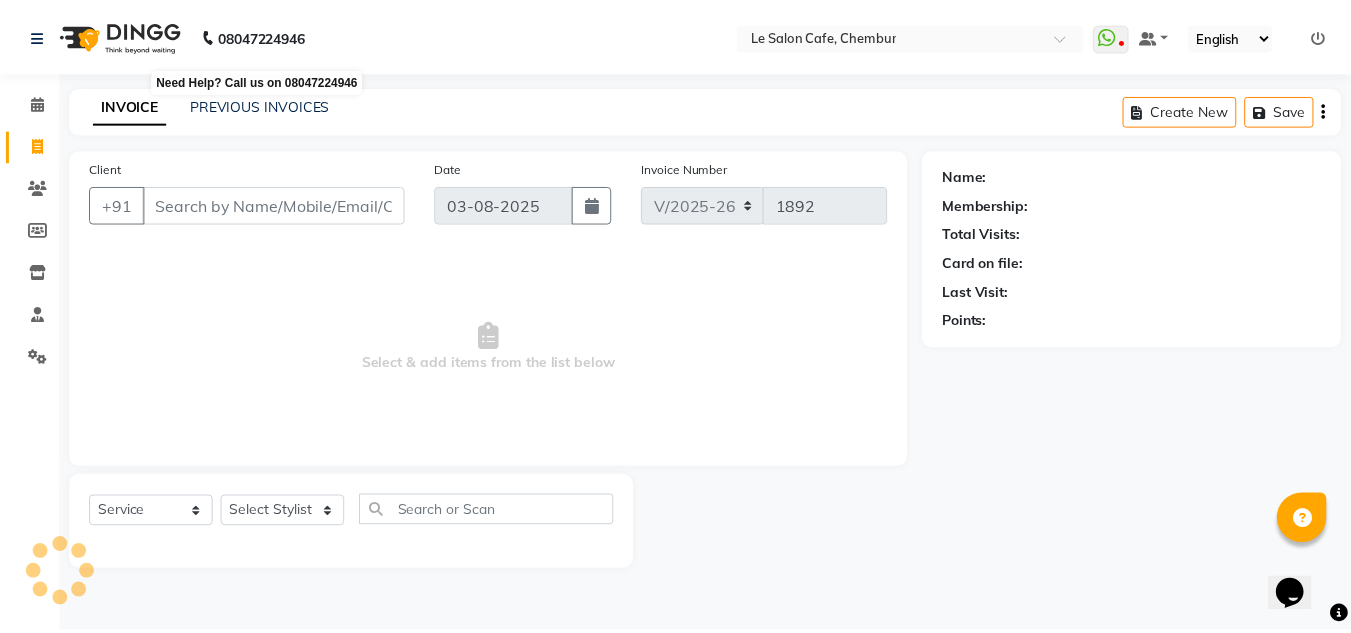 scroll, scrollTop: 0, scrollLeft: 0, axis: both 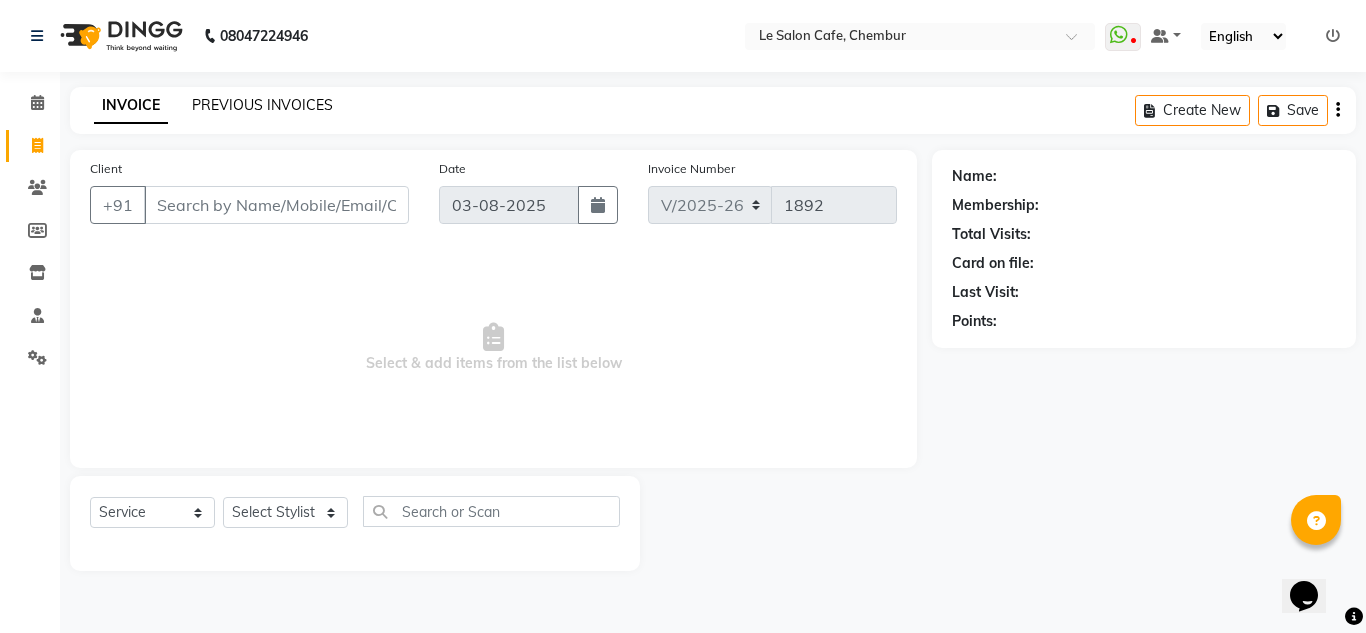 click on "PREVIOUS INVOICES" 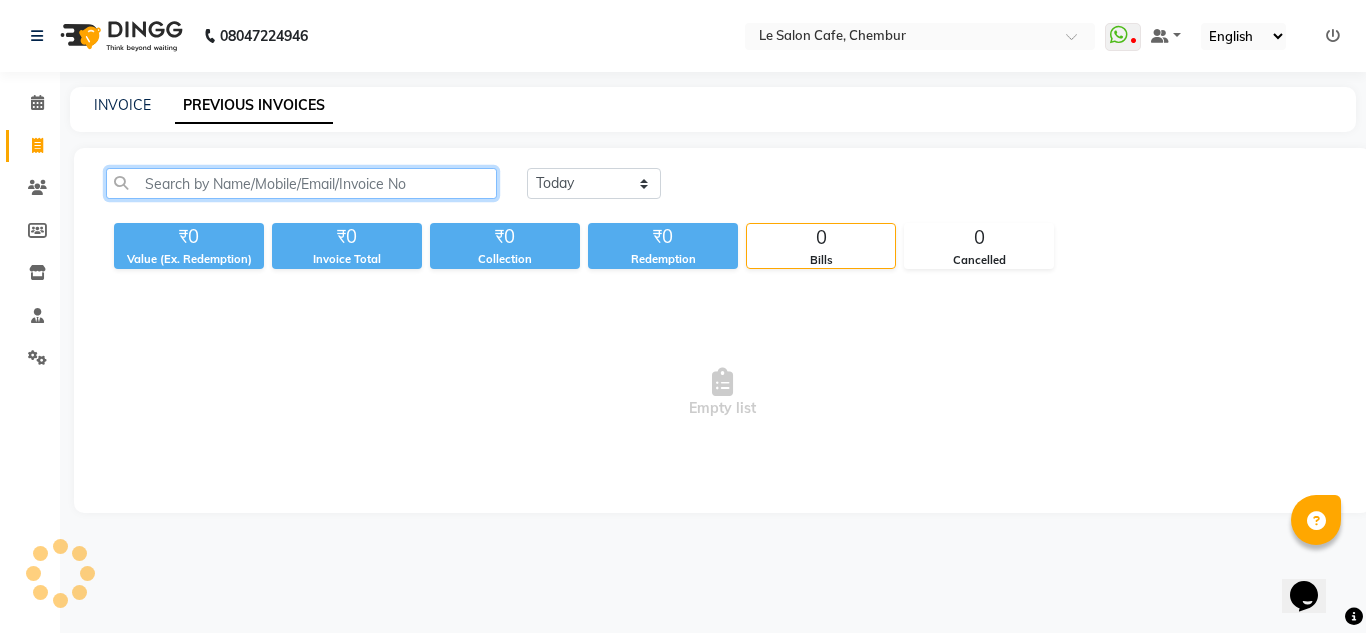 click 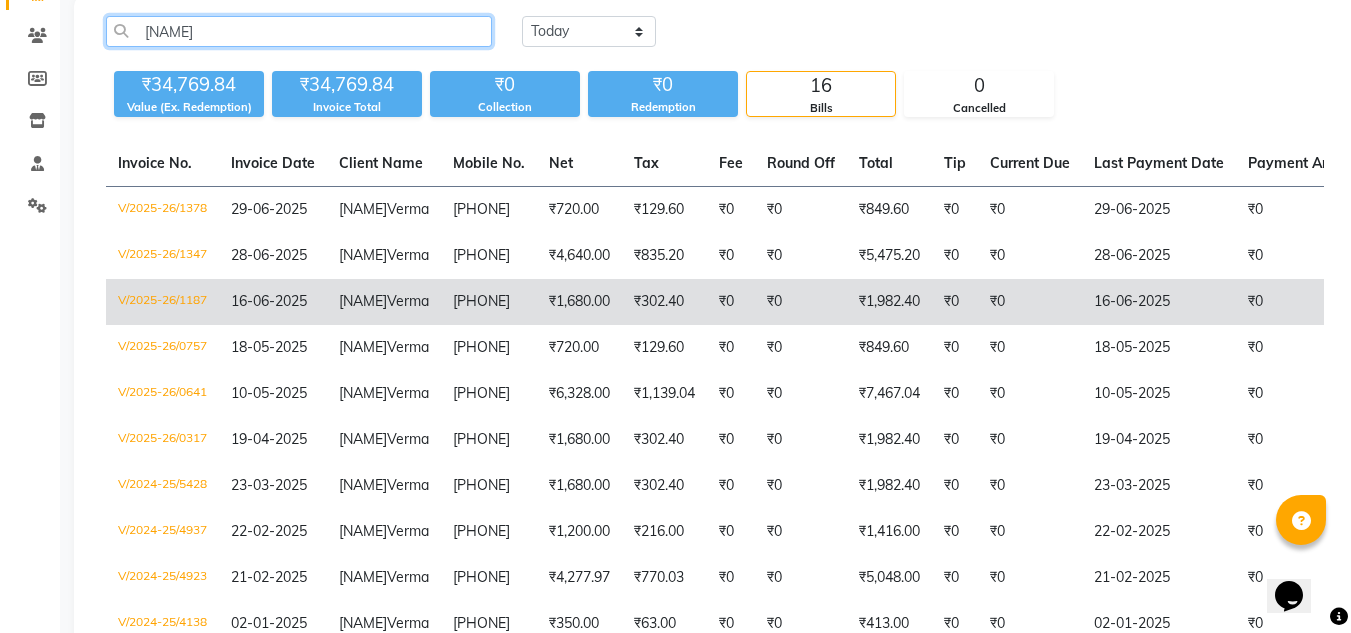 scroll, scrollTop: 200, scrollLeft: 0, axis: vertical 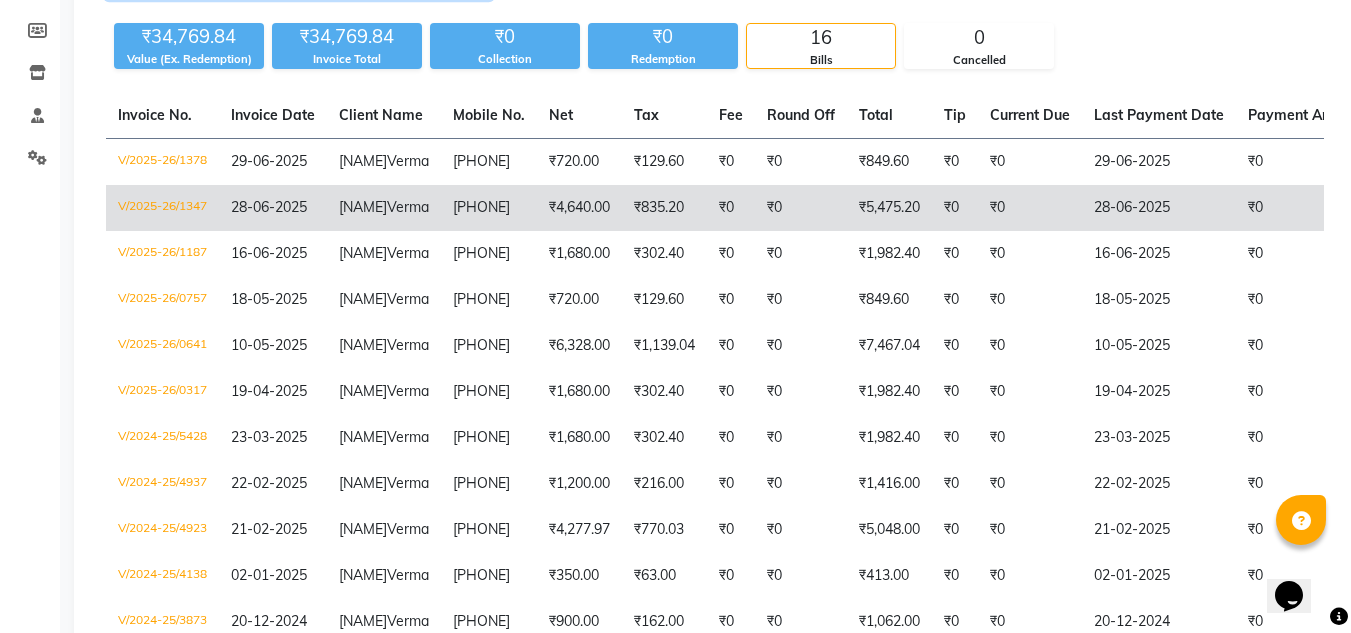 type on "Vikal" 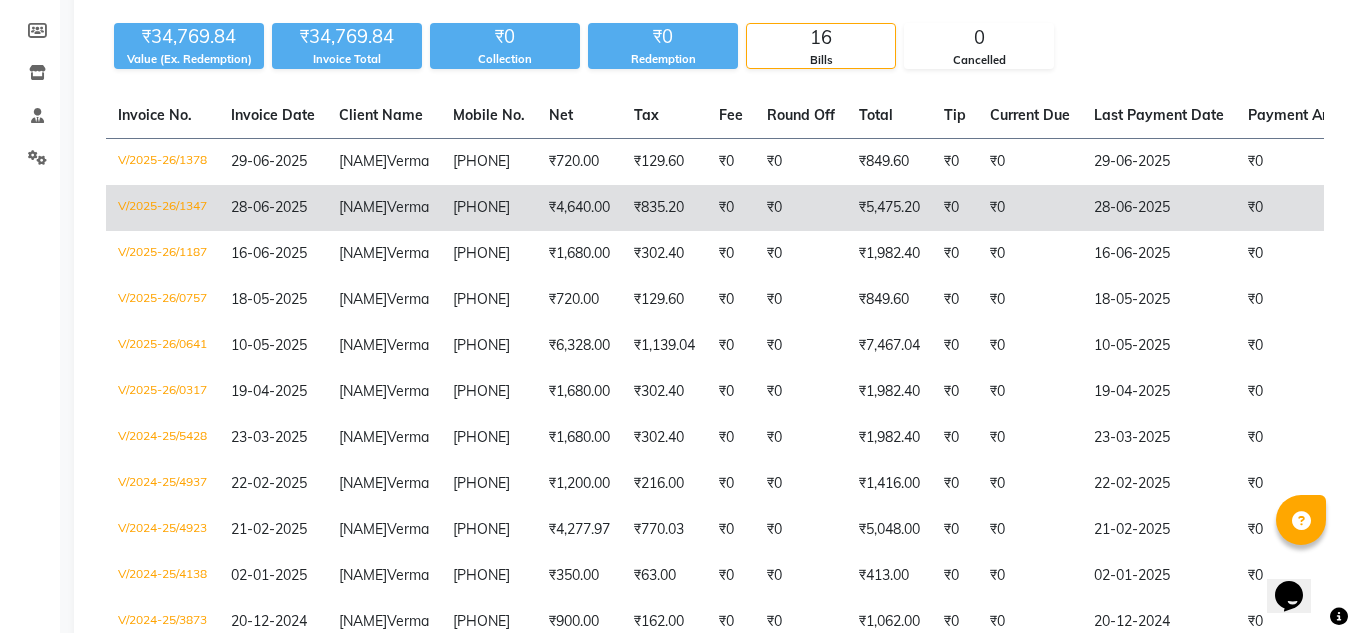 click on "₹4,640.00" 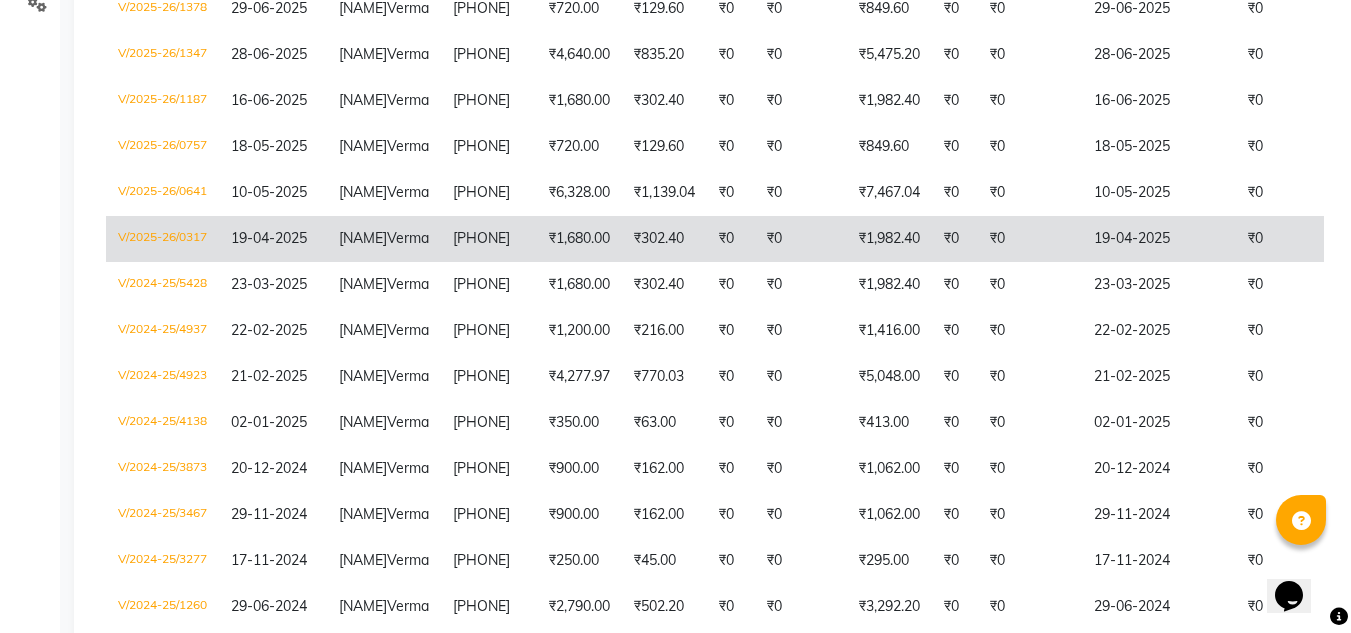 scroll, scrollTop: 400, scrollLeft: 0, axis: vertical 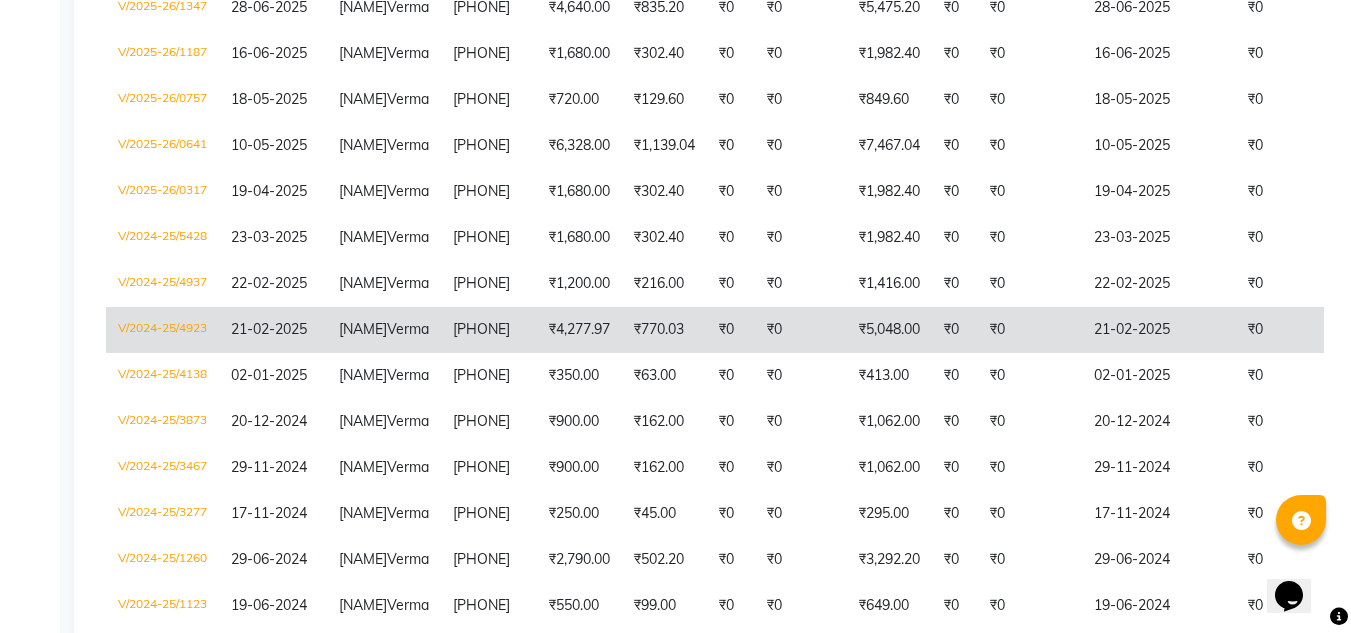 click on "₹4,277.97" 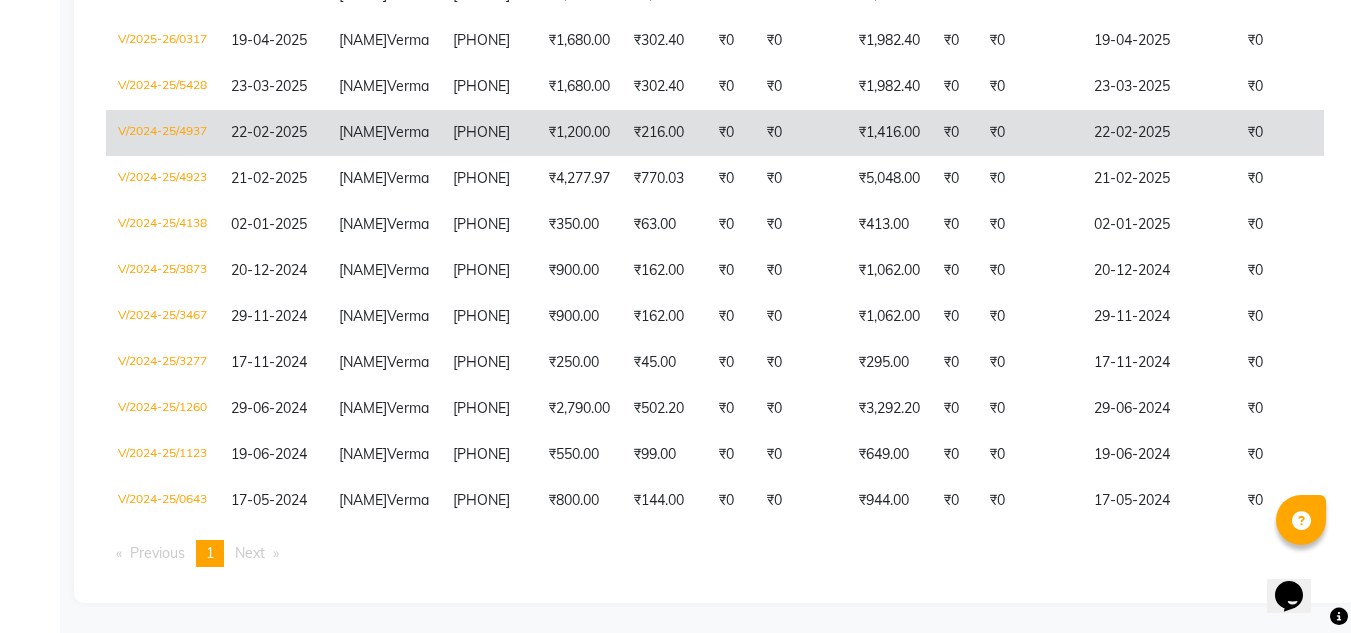 scroll, scrollTop: 600, scrollLeft: 0, axis: vertical 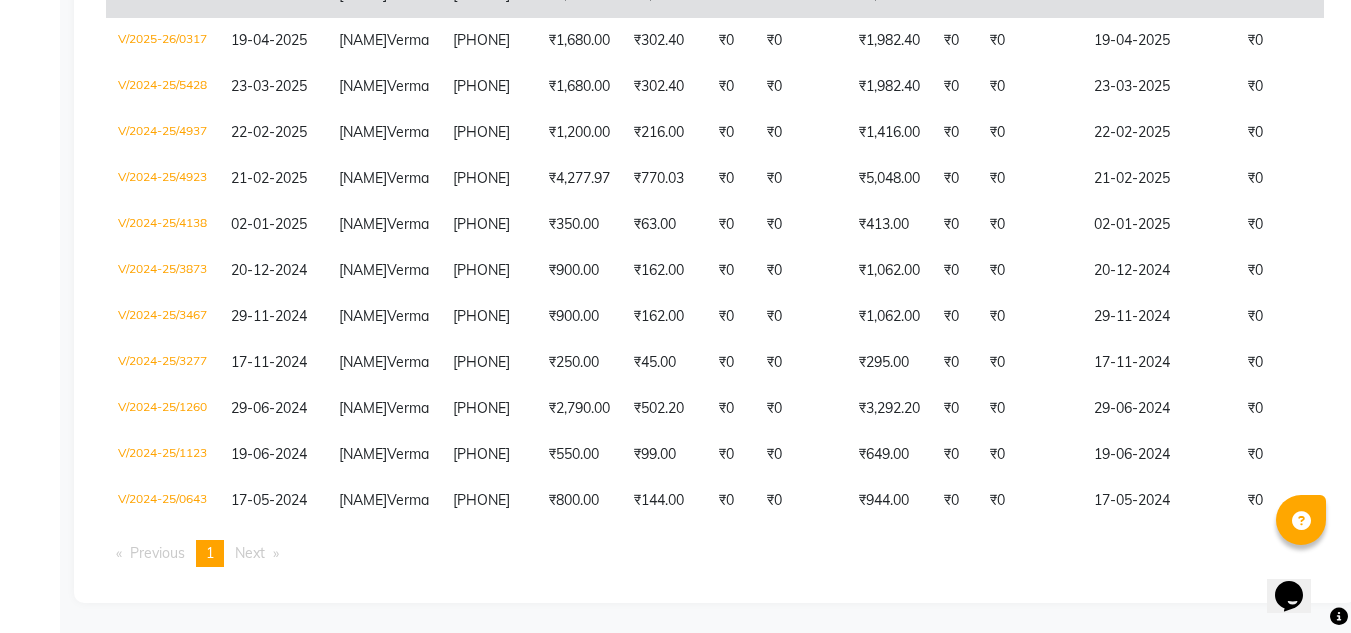 click on "₹6,328.00" 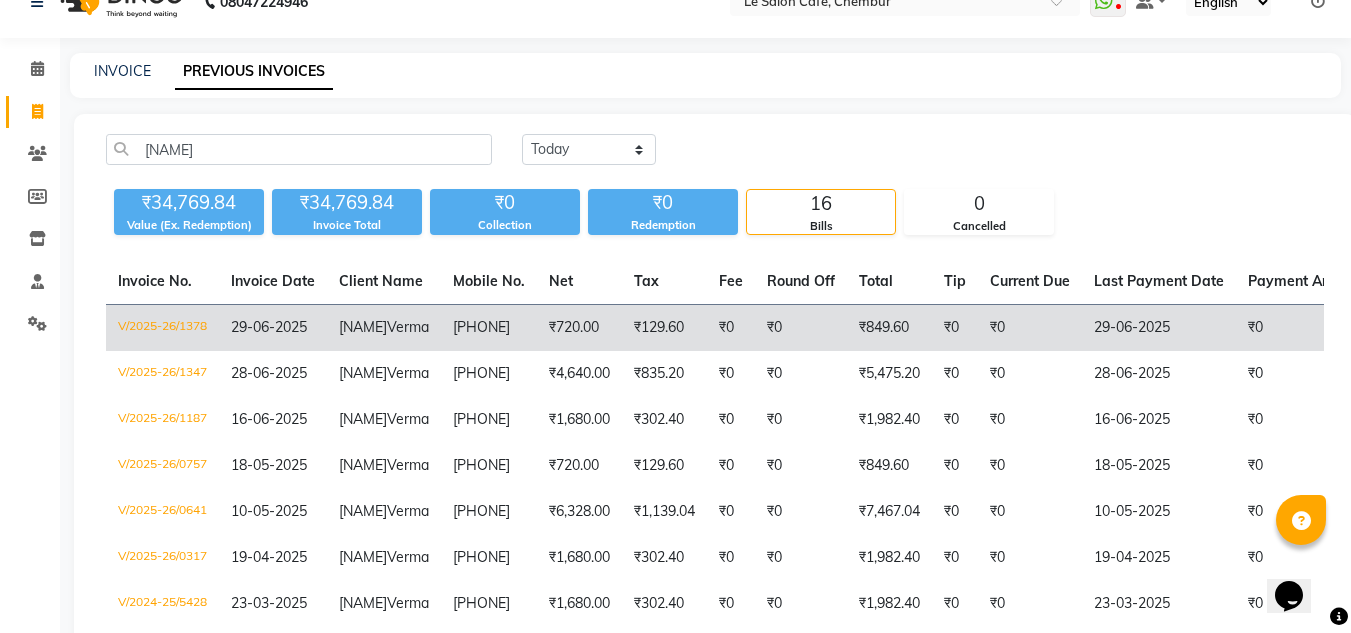 scroll, scrollTop: 0, scrollLeft: 0, axis: both 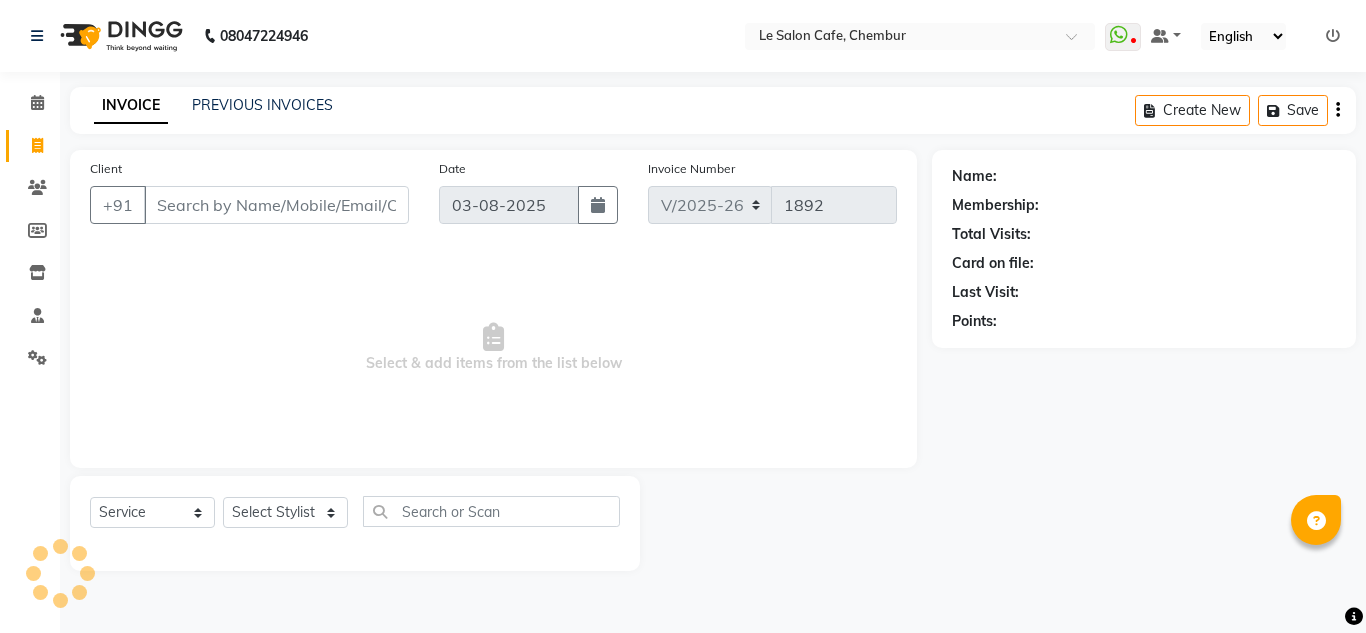 select on "594" 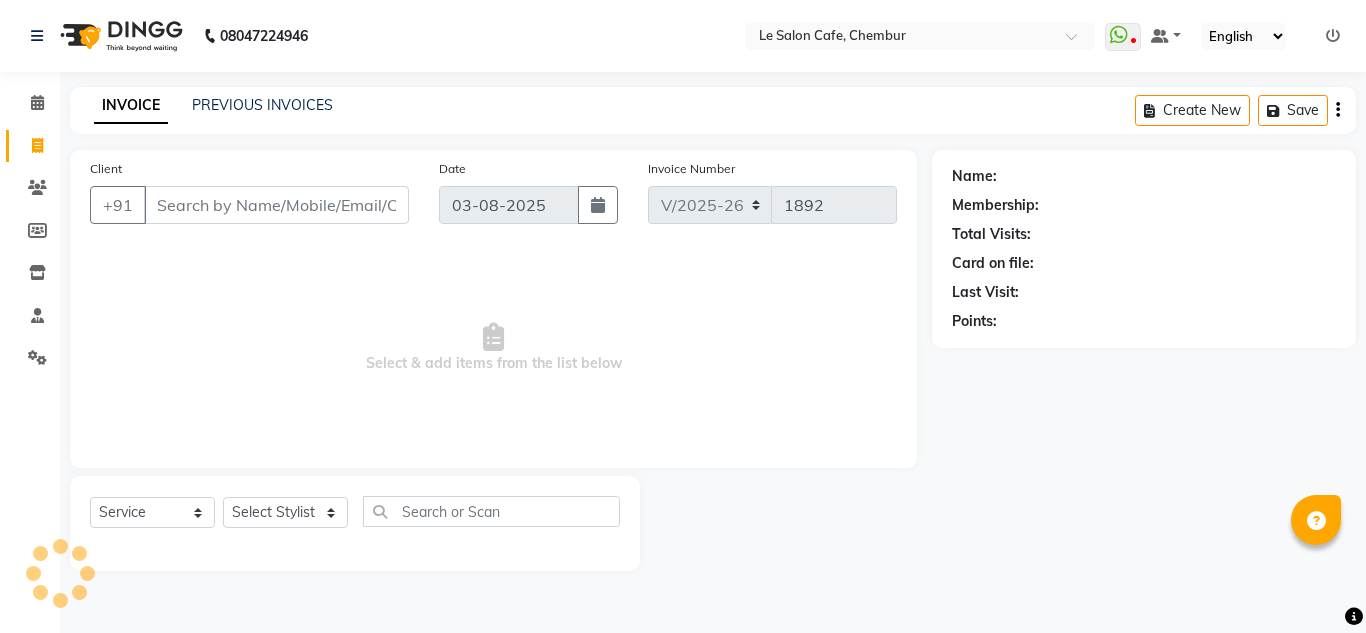 scroll, scrollTop: 0, scrollLeft: 0, axis: both 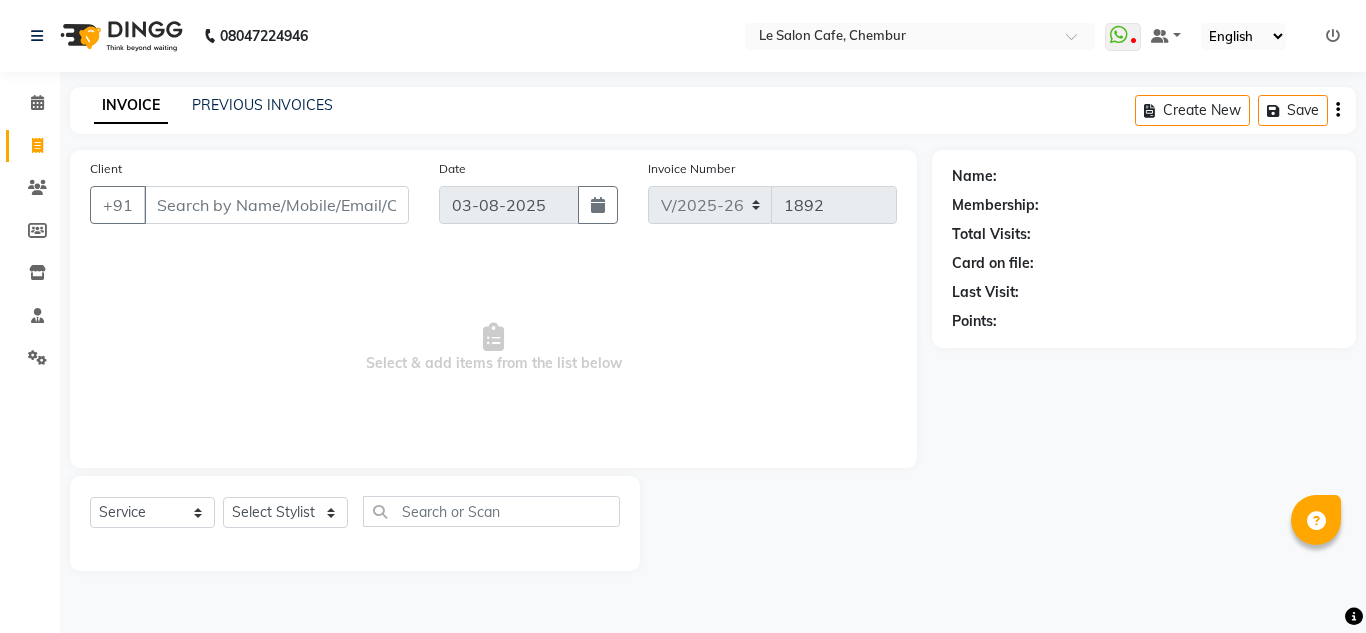 select on "594" 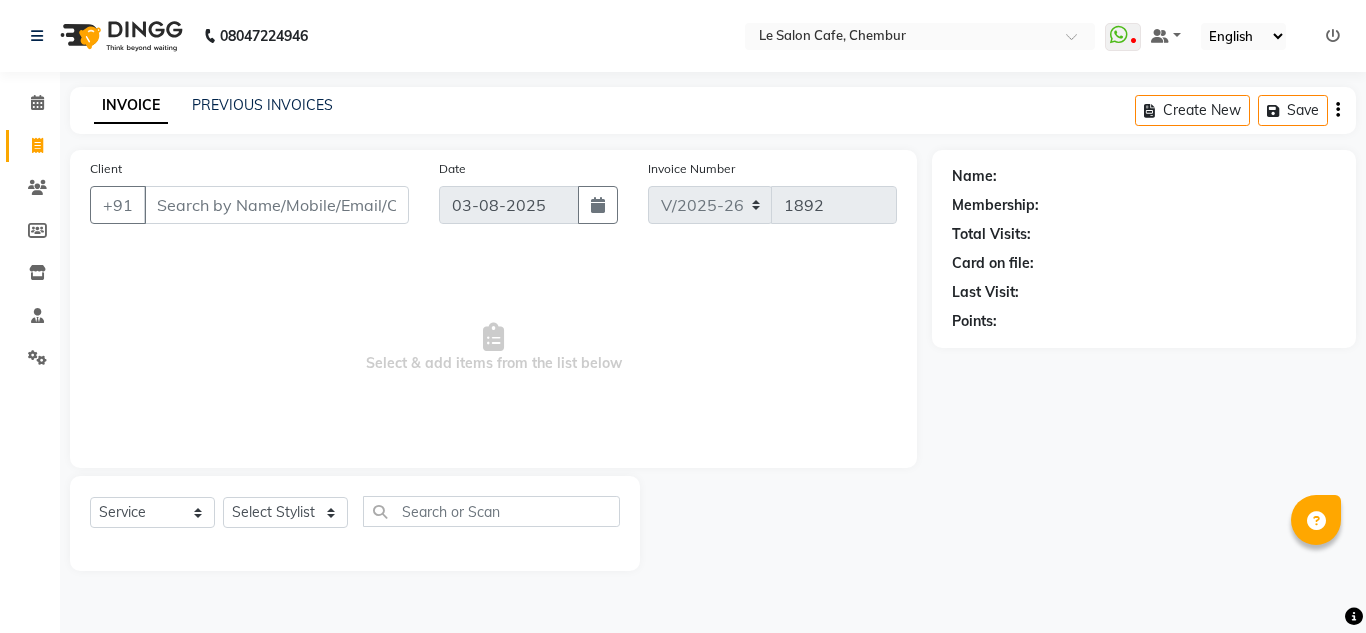 scroll, scrollTop: 0, scrollLeft: 0, axis: both 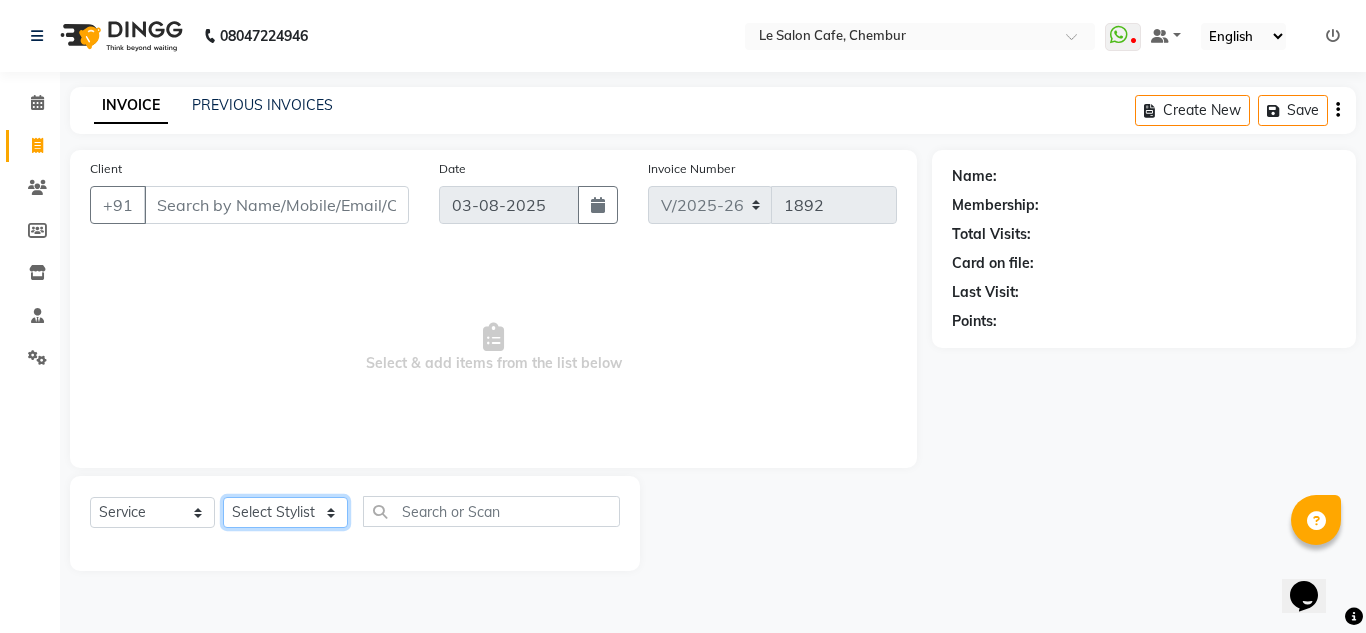 click on "Select Stylist Amandeep Kaur Kalsi Aniket Kadam  Faim Alvi  Front Desk  Muskan Khan  Pooja Kolge Reena Shaukat Ali  Salman Ansari  Shailendra Chauhan  Shekhar Sangle Soniyaa Varma Suchita Mistry" 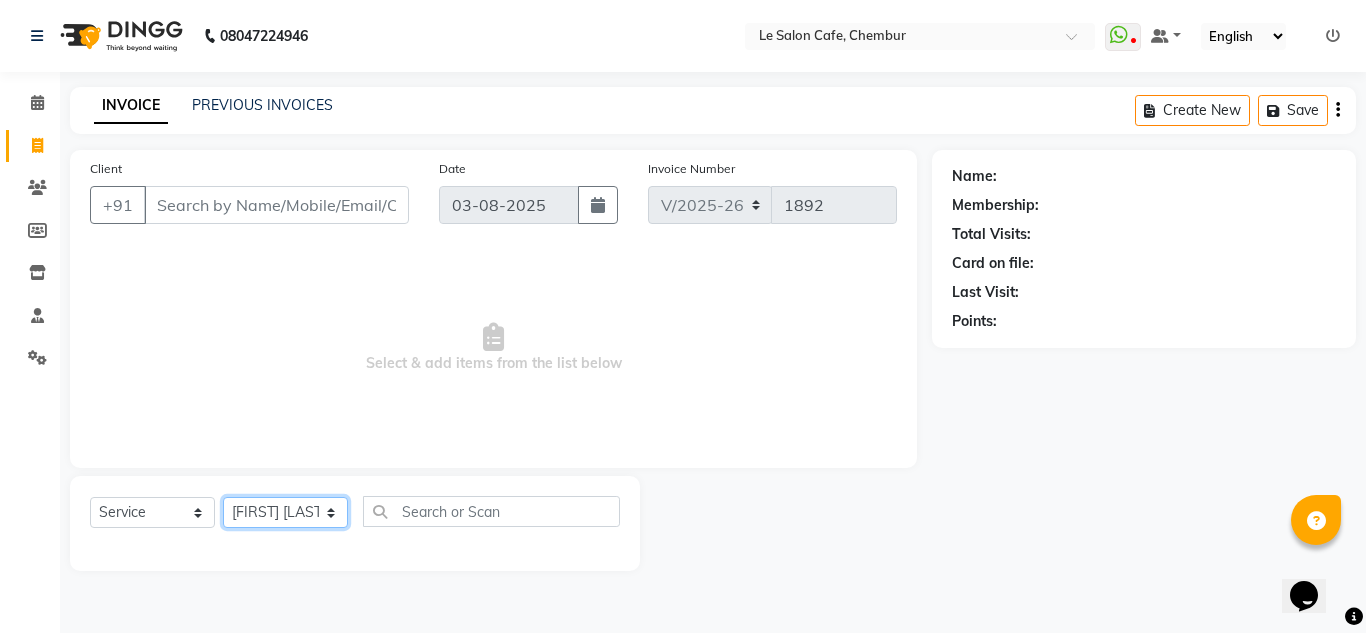click on "Select Stylist Amandeep Kaur Kalsi Aniket Kadam  Faim Alvi  Front Desk  Muskan Khan  Pooja Kolge Reena Shaukat Ali  Salman Ansari  Shailendra Chauhan  Shekhar Sangle Soniyaa Varma Suchita Mistry" 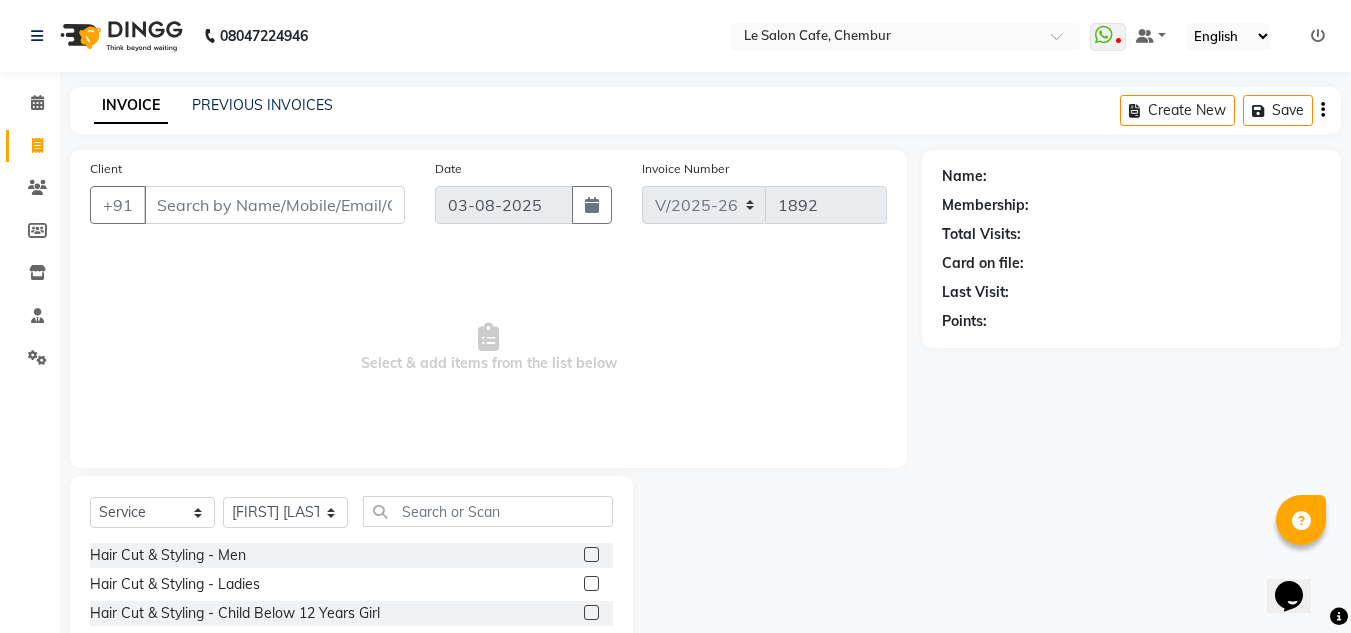 click 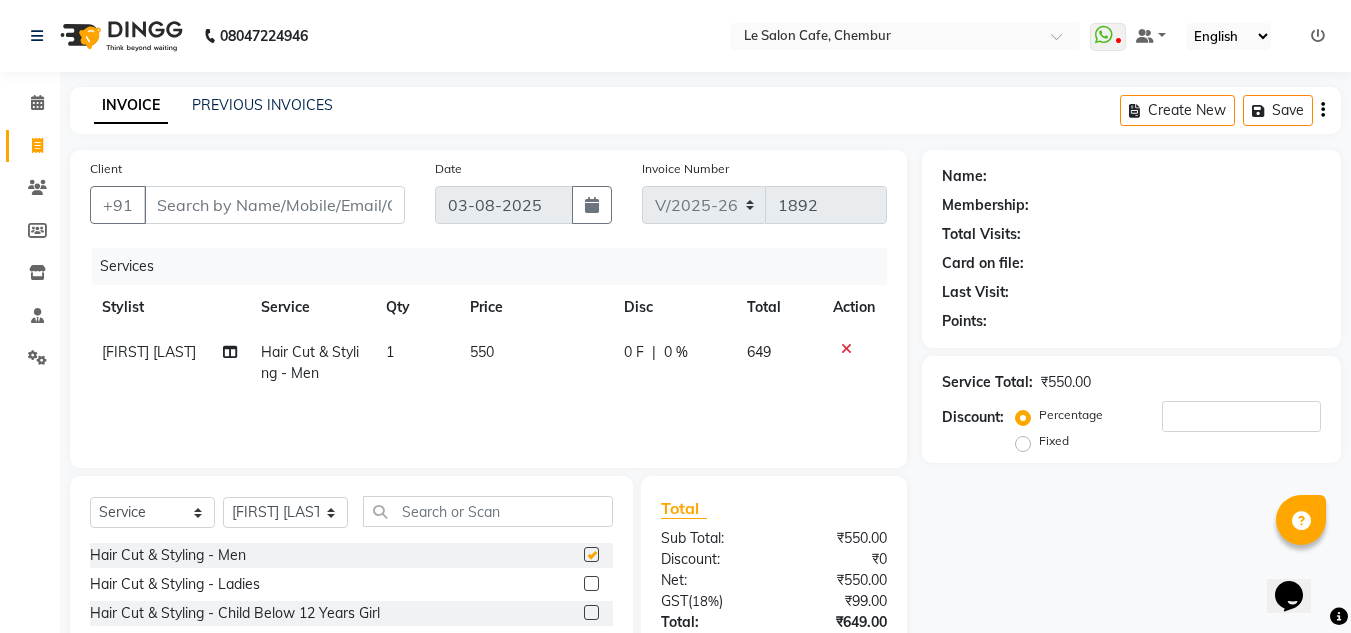 checkbox on "false" 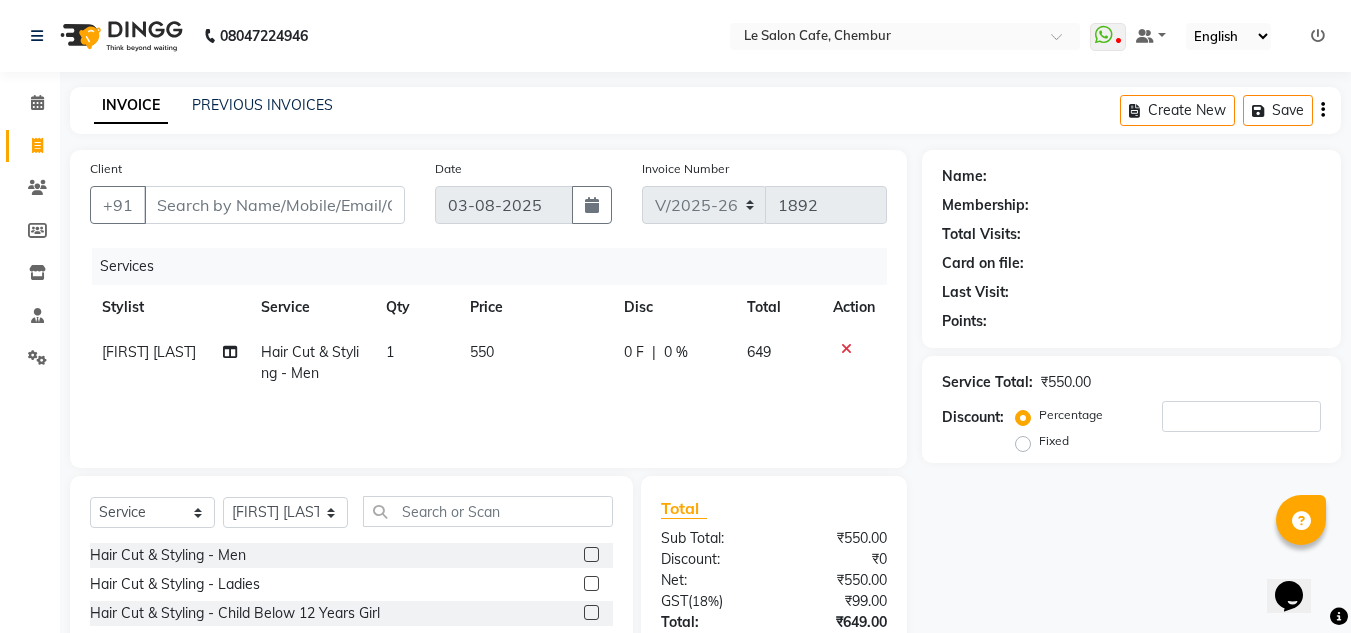 scroll, scrollTop: 100, scrollLeft: 0, axis: vertical 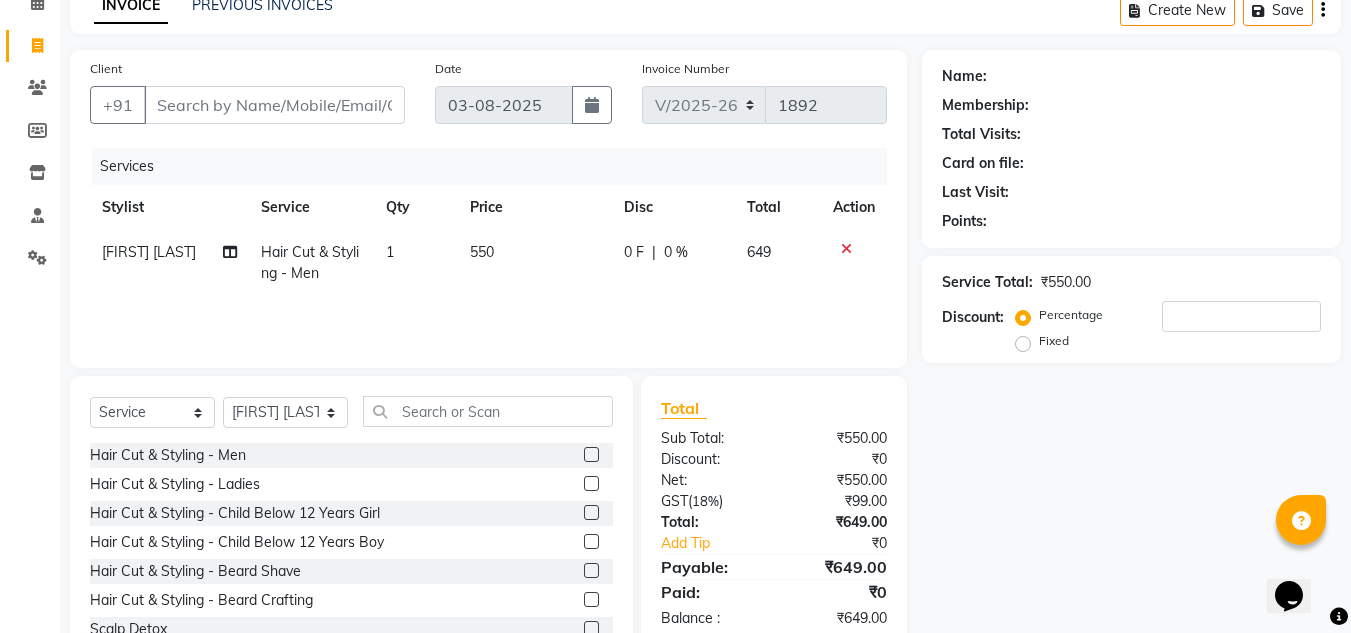 click 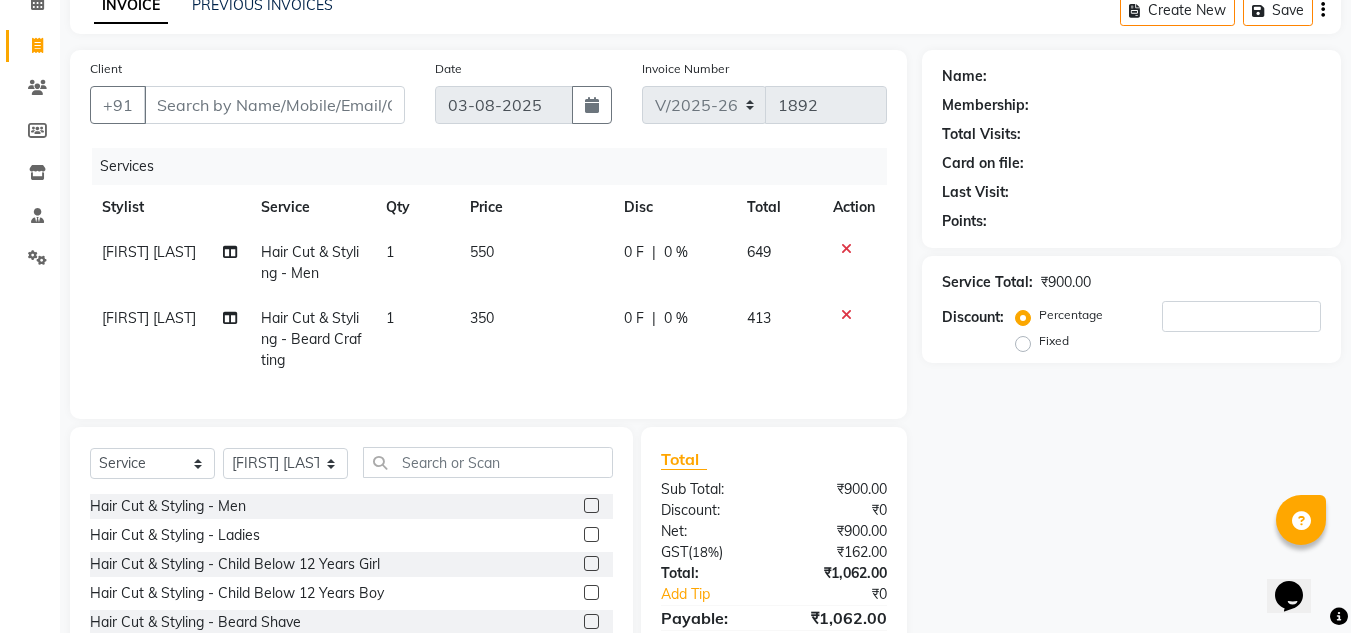 checkbox on "false" 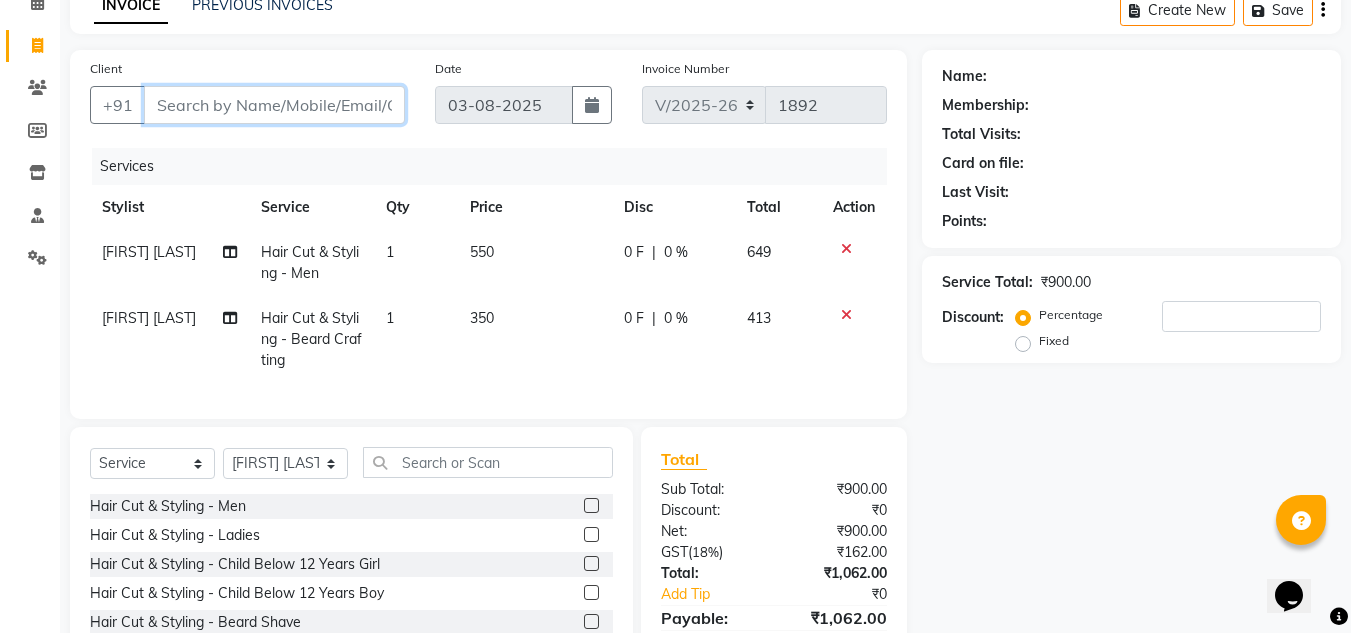 click on "Client" at bounding box center (274, 105) 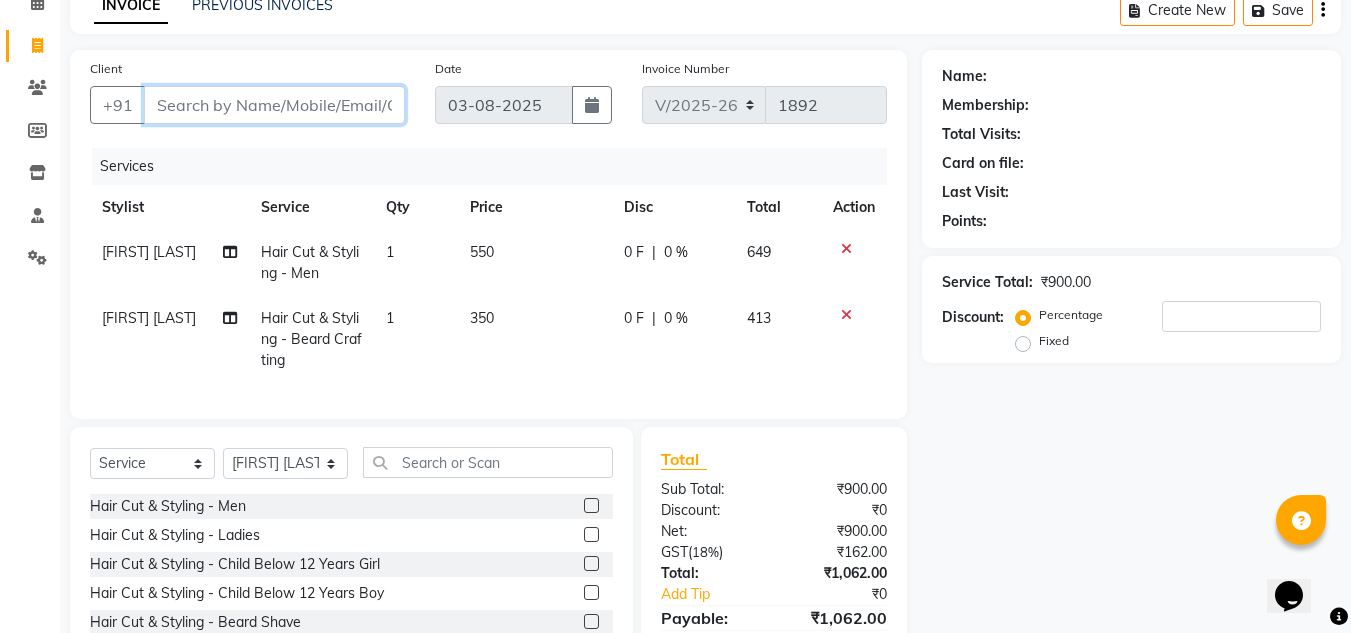 paste on "[FIRST] [LAST]" 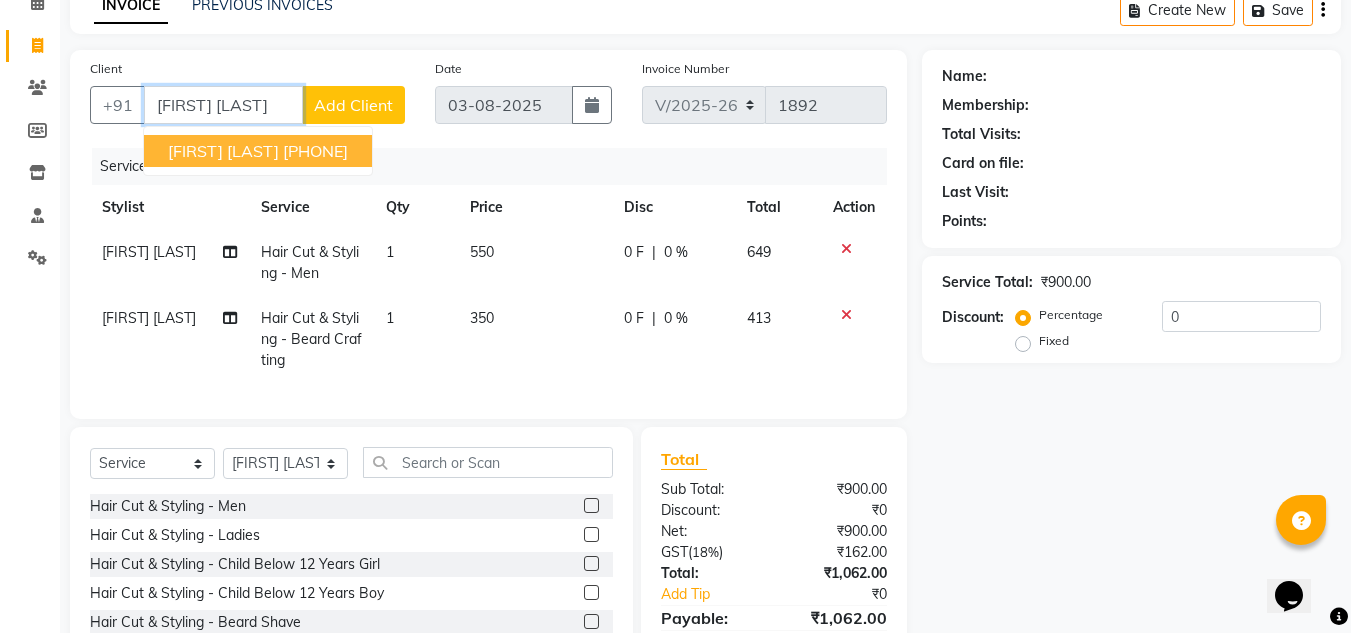 click on "[PHONE]" at bounding box center [315, 151] 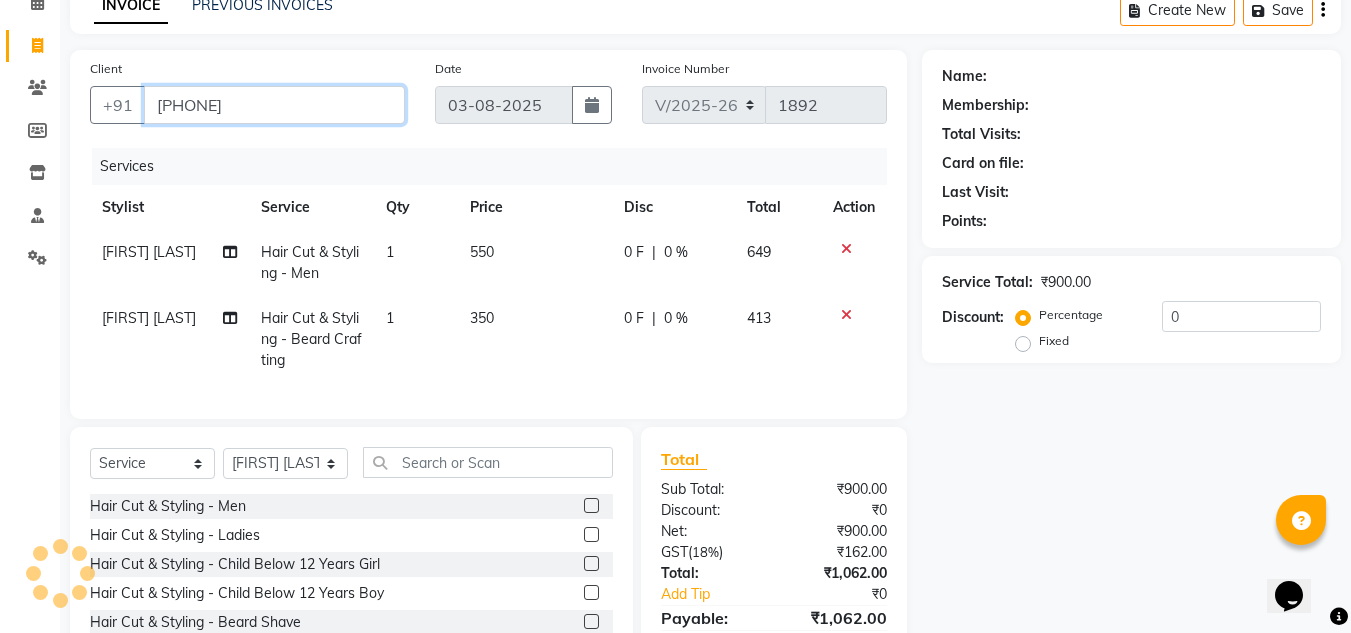type on "[PHONE]" 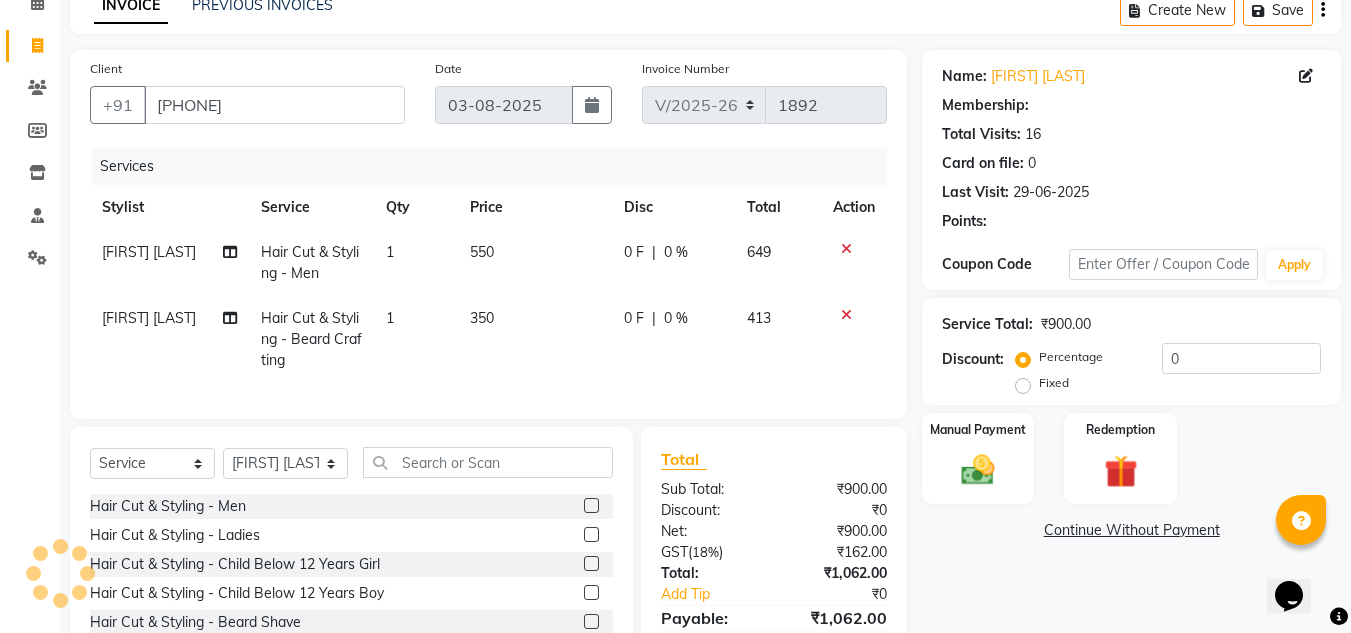 select on "1: Object" 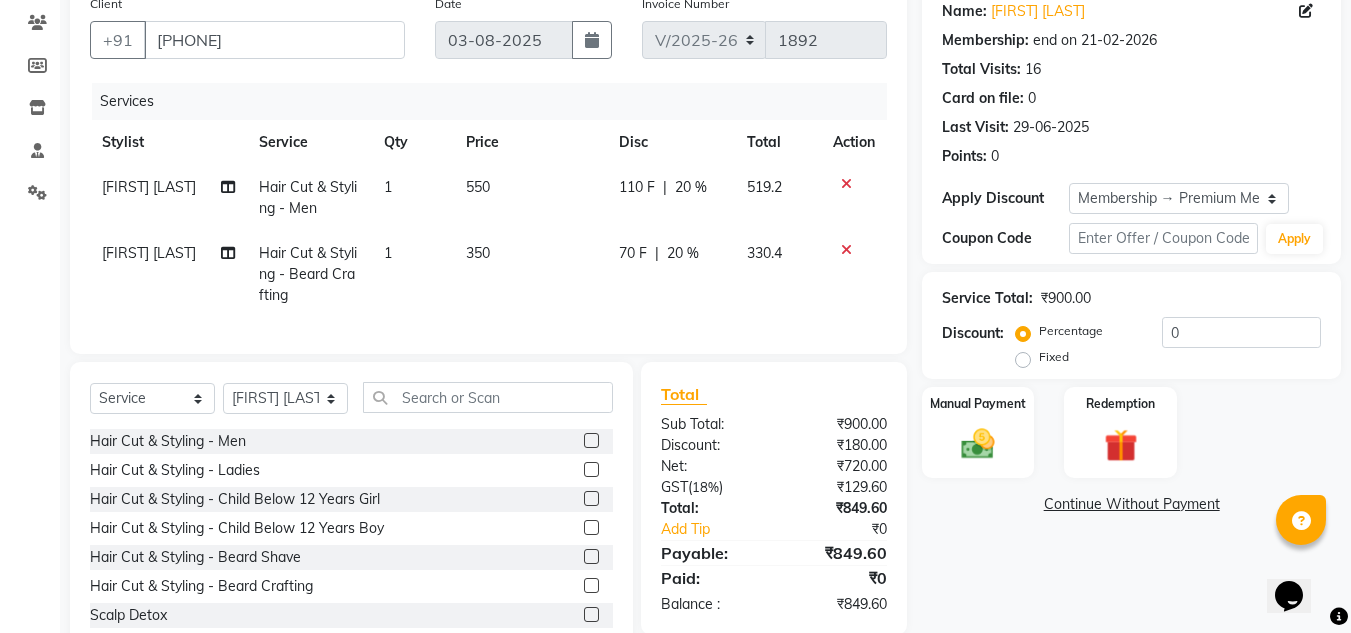 scroll, scrollTop: 200, scrollLeft: 0, axis: vertical 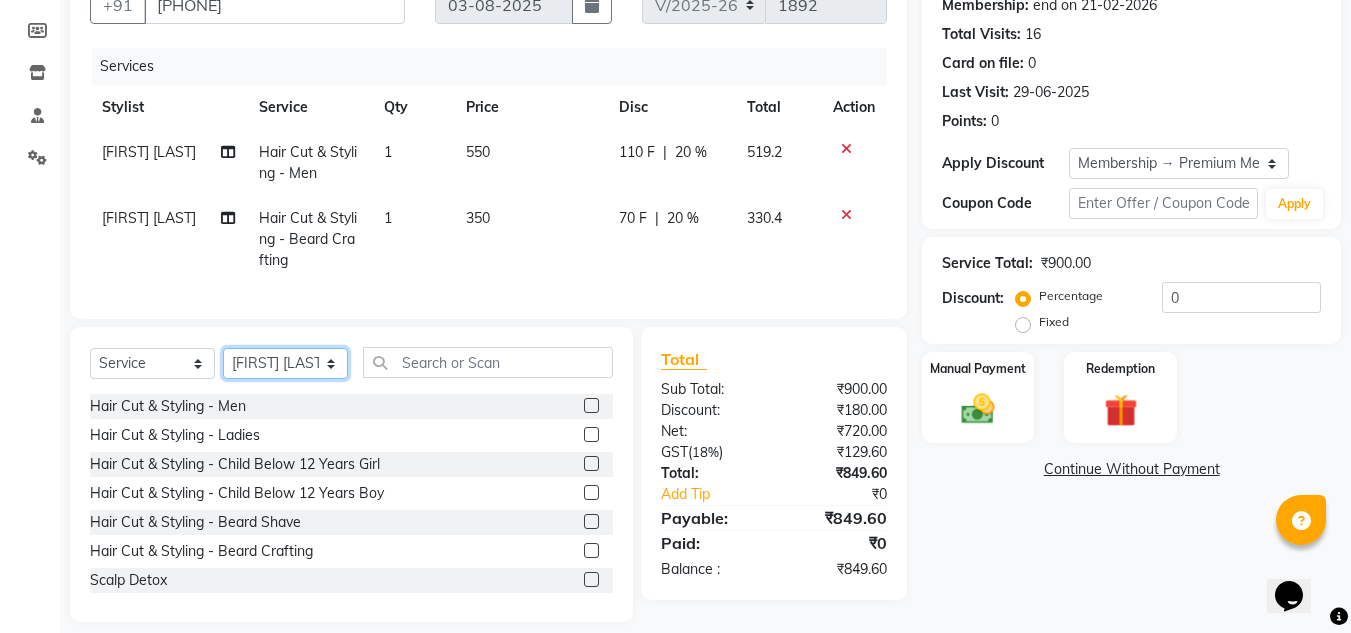 click on "Select Stylist Amandeep Kaur Kalsi Aniket Kadam  Faim Alvi  Front Desk  Muskan Khan  Pooja Kolge Reena Shaukat Ali  Salman Ansari  Shailendra Chauhan  Shekhar Sangle Soniyaa Varma Suchita Mistry" 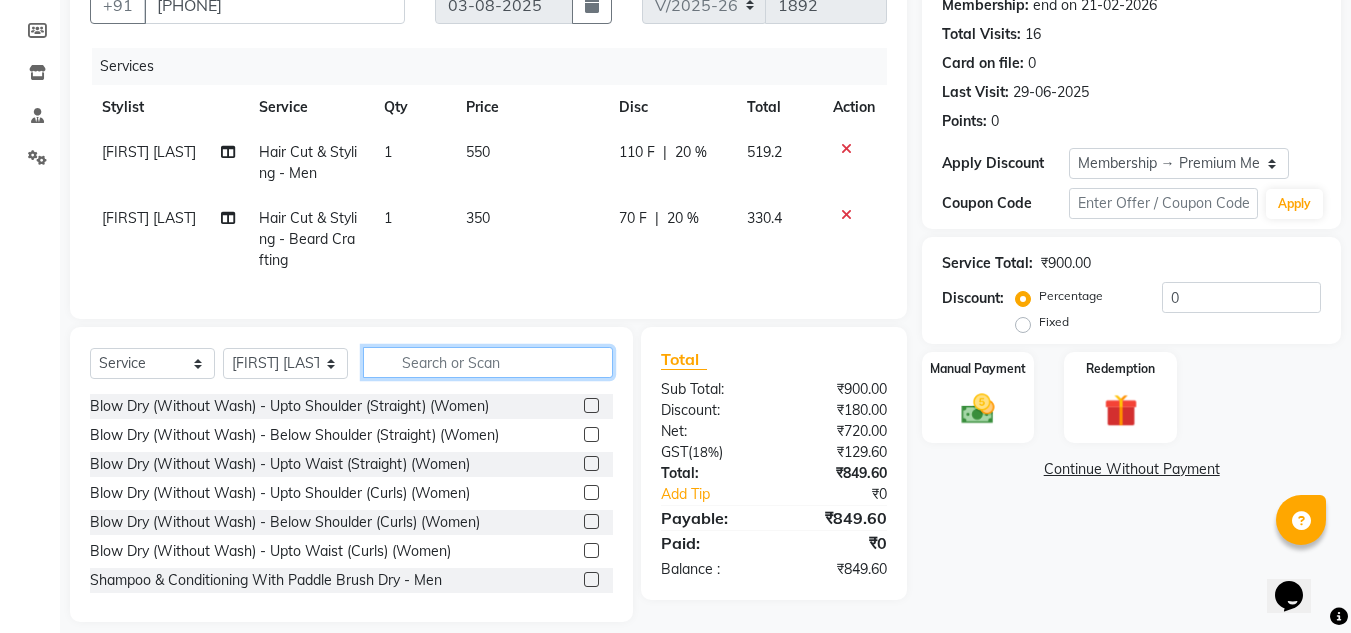 click 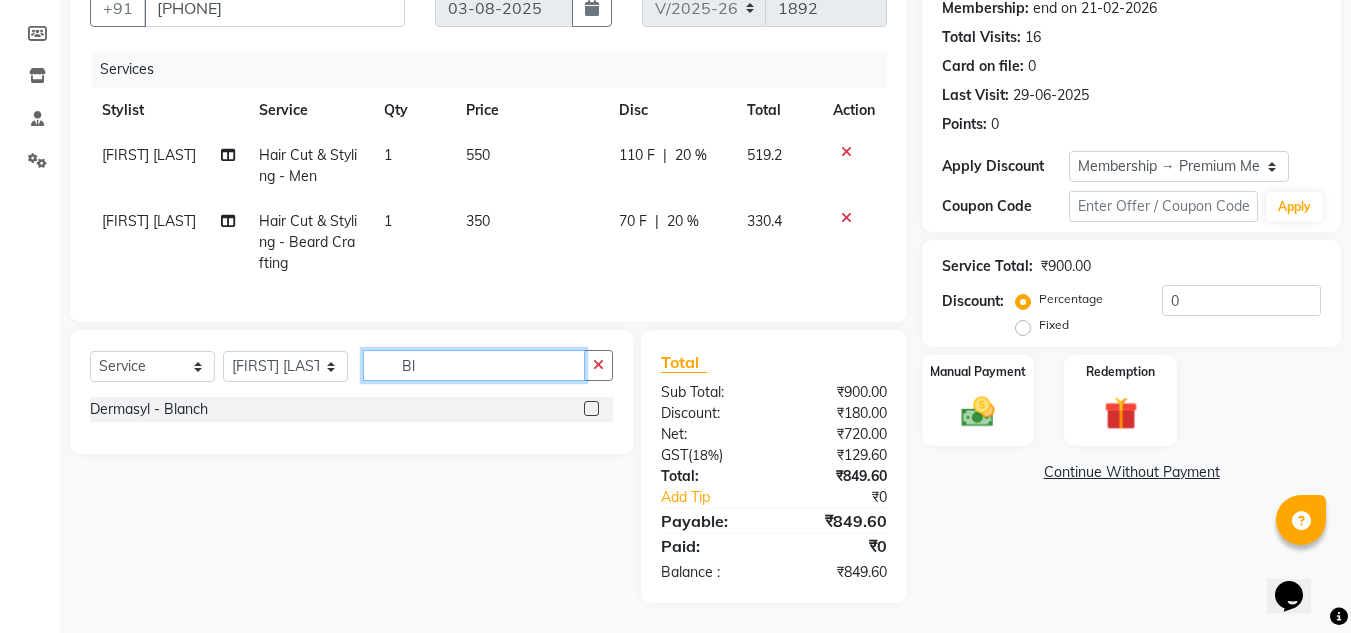 type on "B" 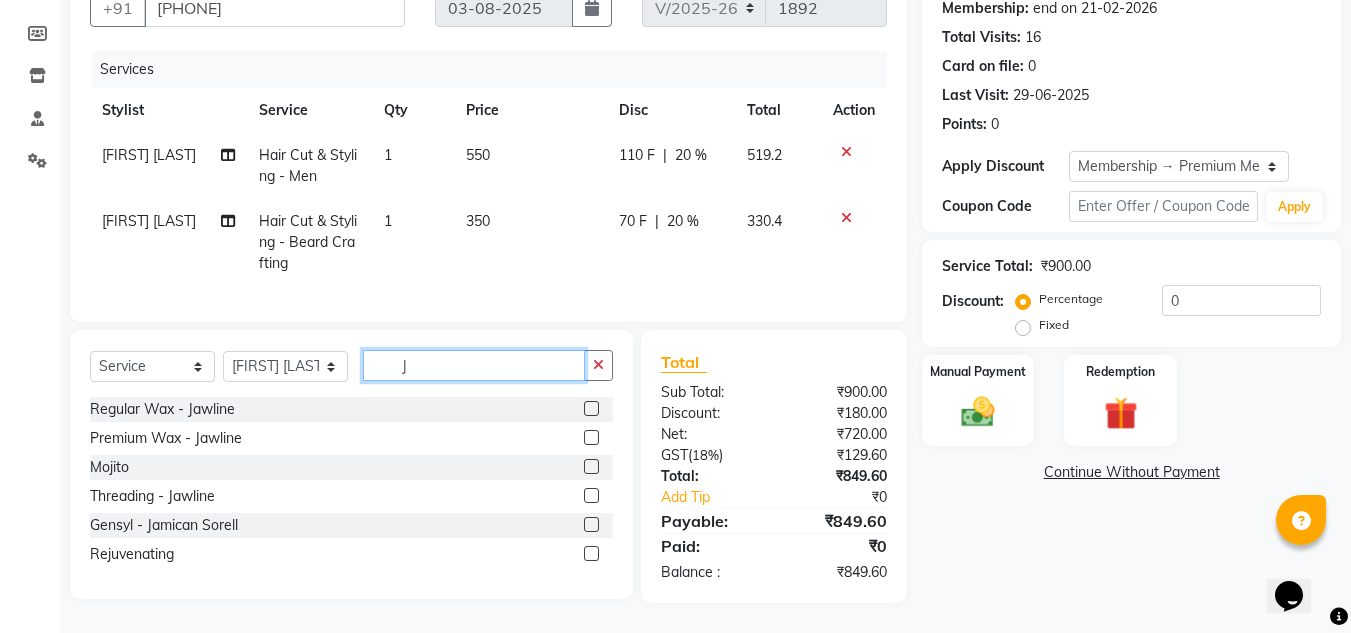 type on "J" 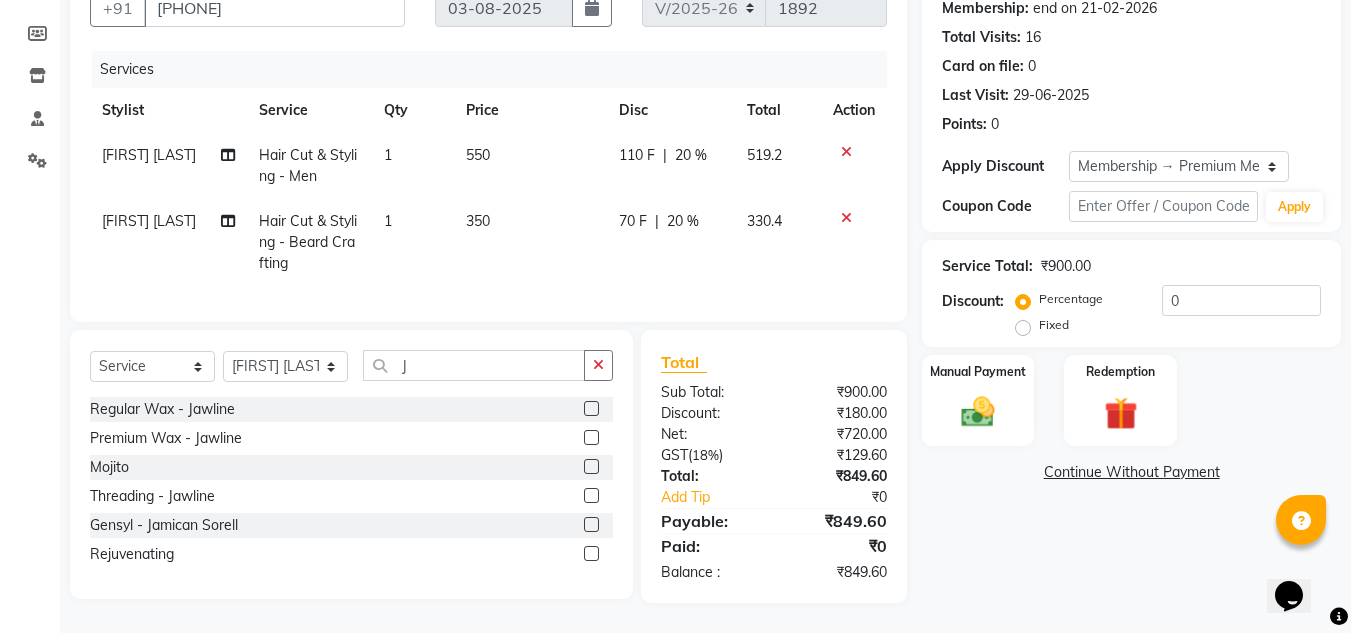 click 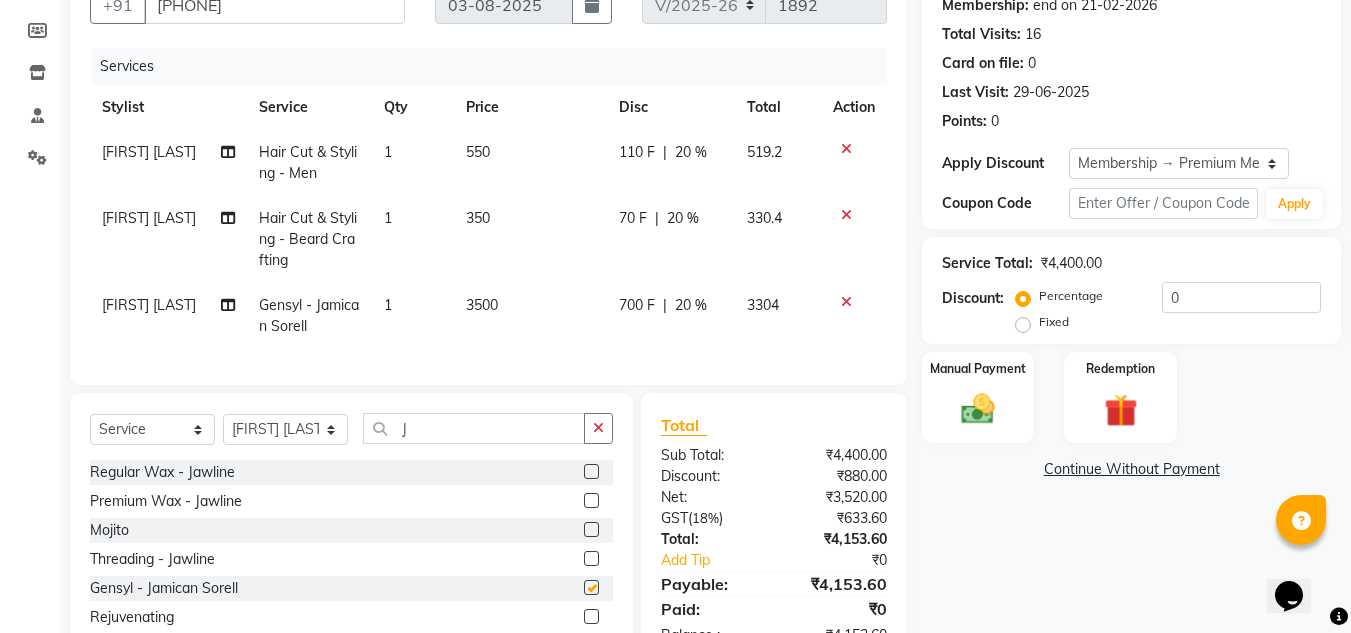 checkbox on "false" 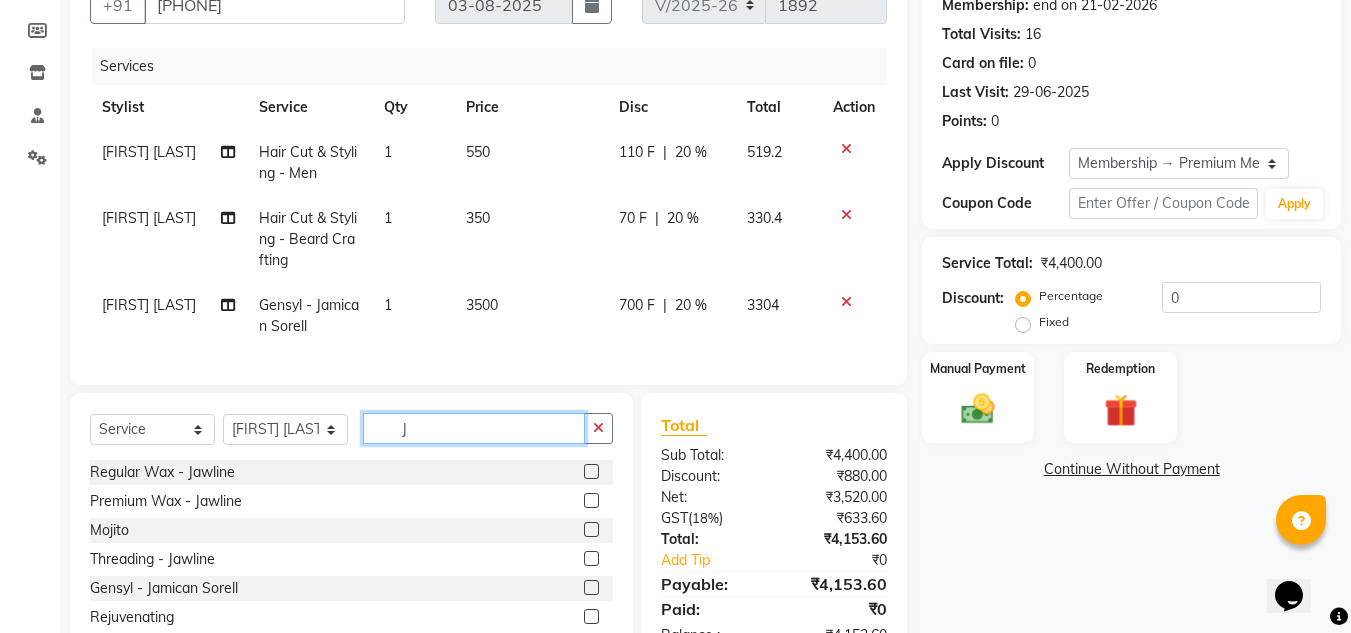 click on "J" 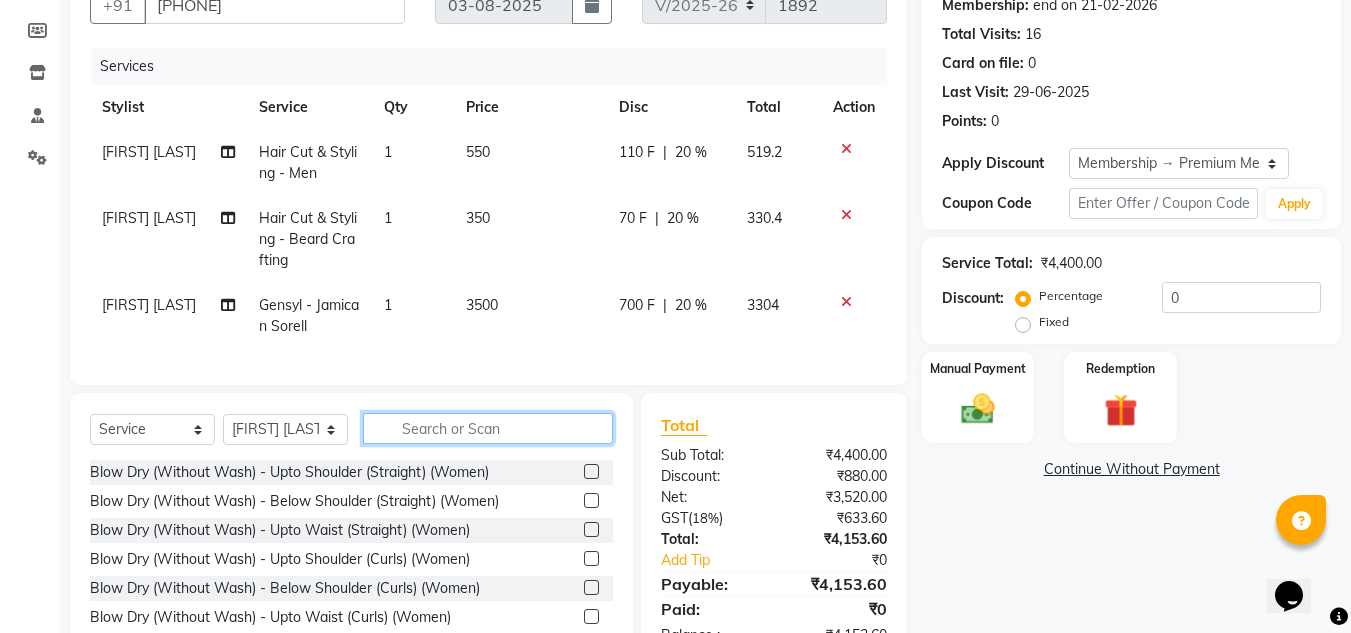 scroll, scrollTop: 100, scrollLeft: 0, axis: vertical 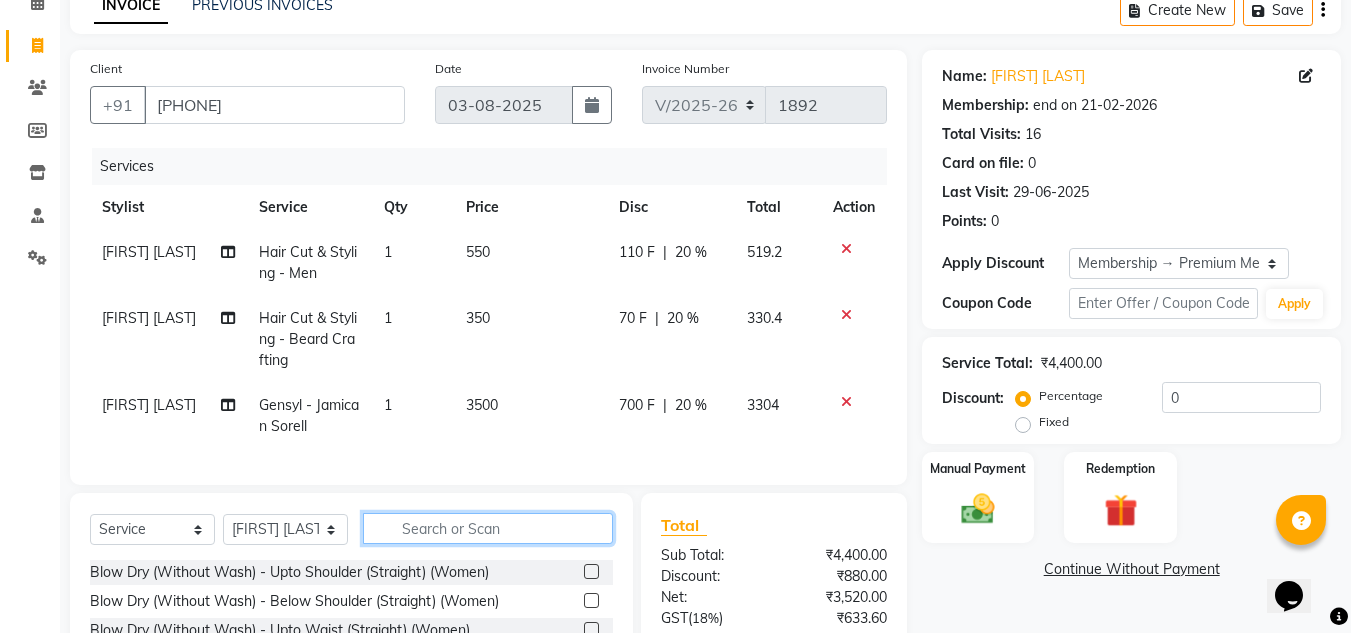 type 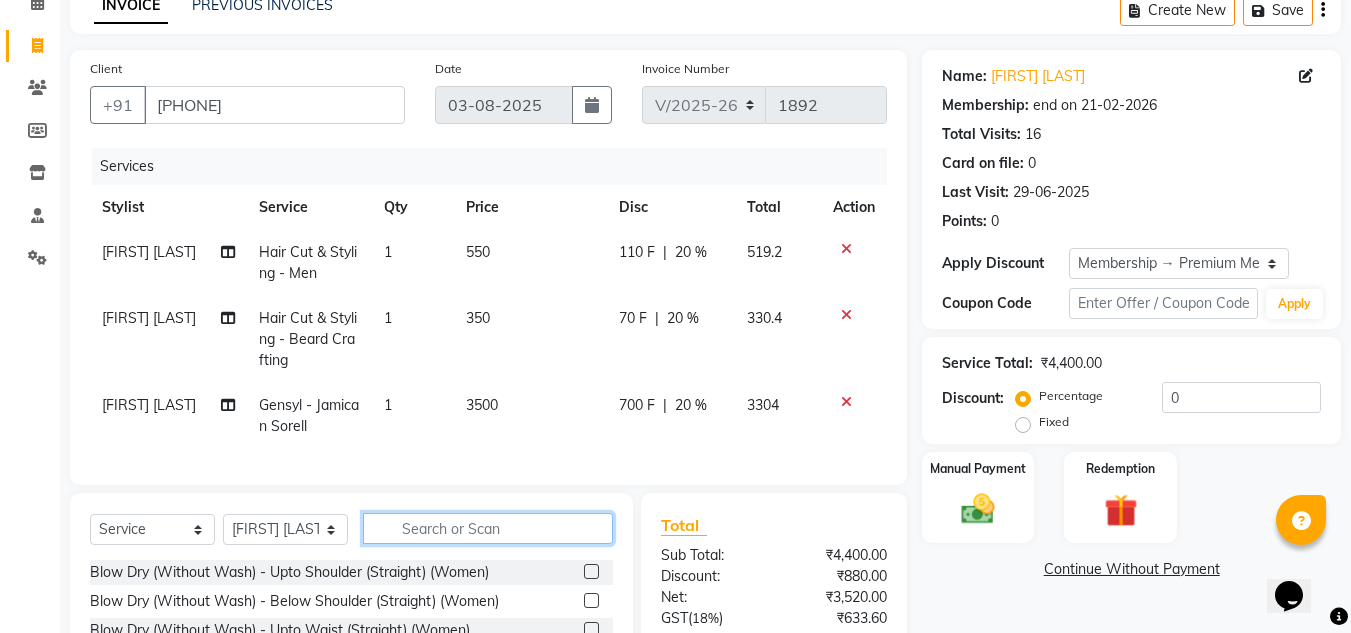 scroll, scrollTop: 0, scrollLeft: 0, axis: both 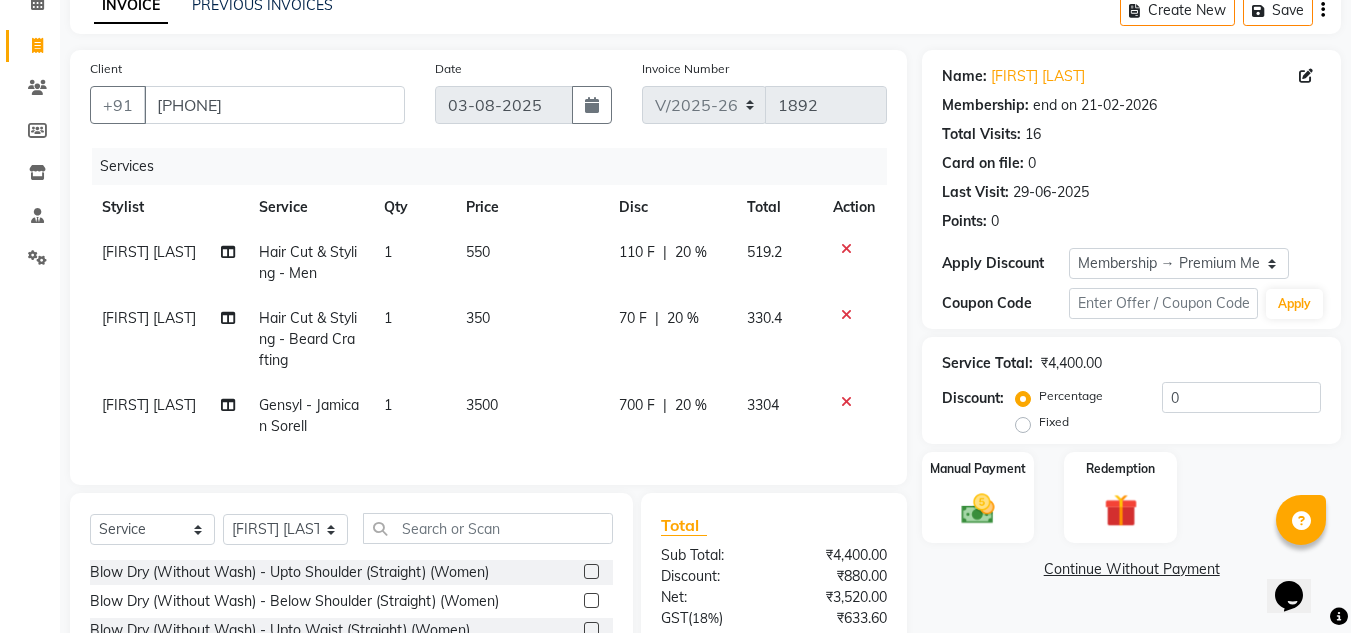 click 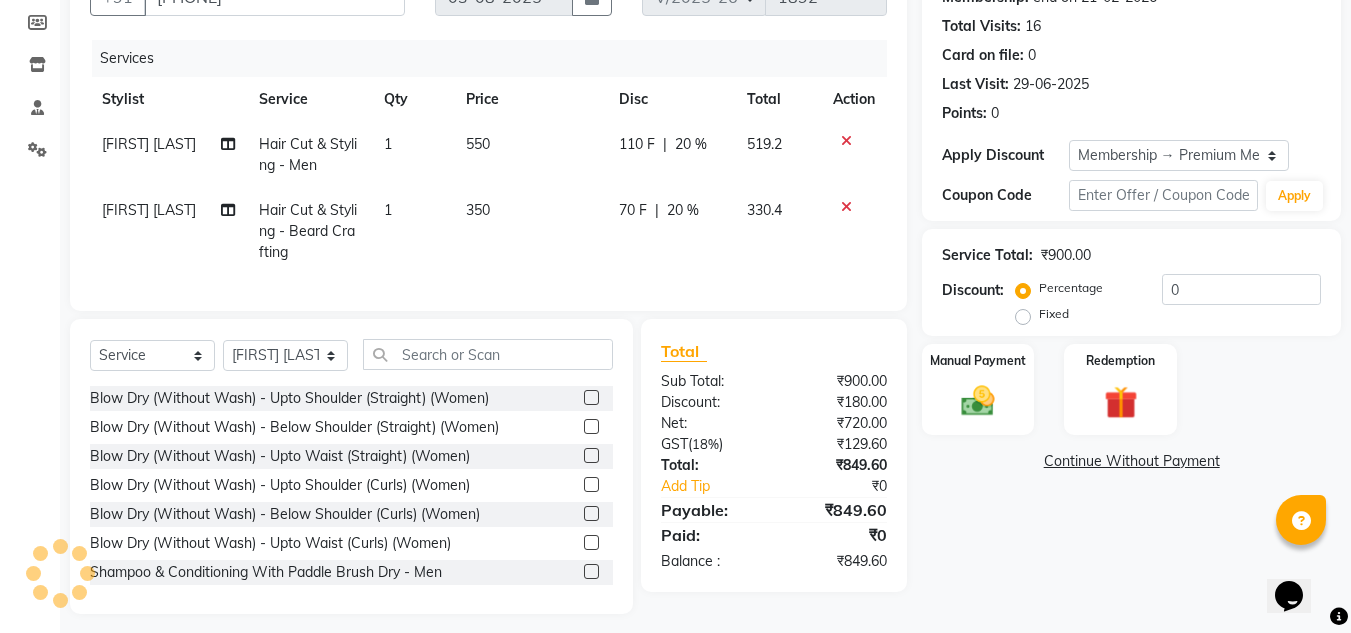 scroll, scrollTop: 234, scrollLeft: 0, axis: vertical 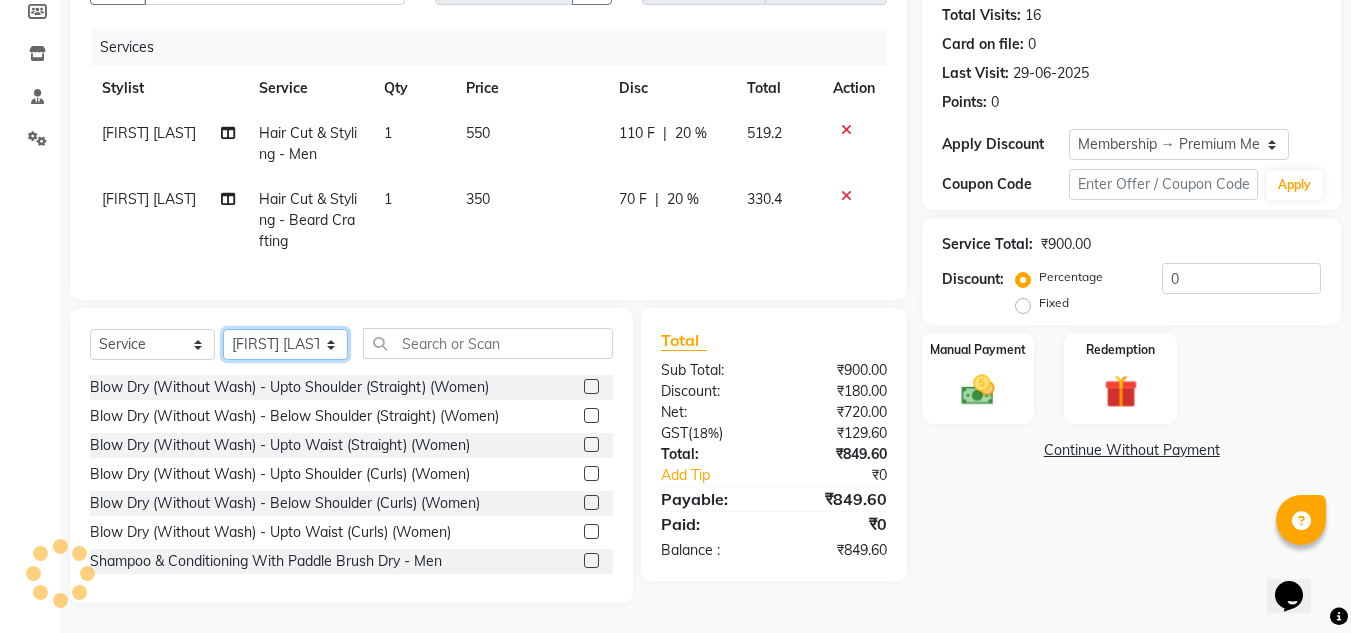 click on "Select Stylist Amandeep Kaur Kalsi Aniket Kadam  Faim Alvi  Front Desk  Muskan Khan  Pooja Kolge Reena Shaukat Ali  Salman Ansari  Shailendra Chauhan  Shekhar Sangle Soniyaa Varma Suchita Mistry" 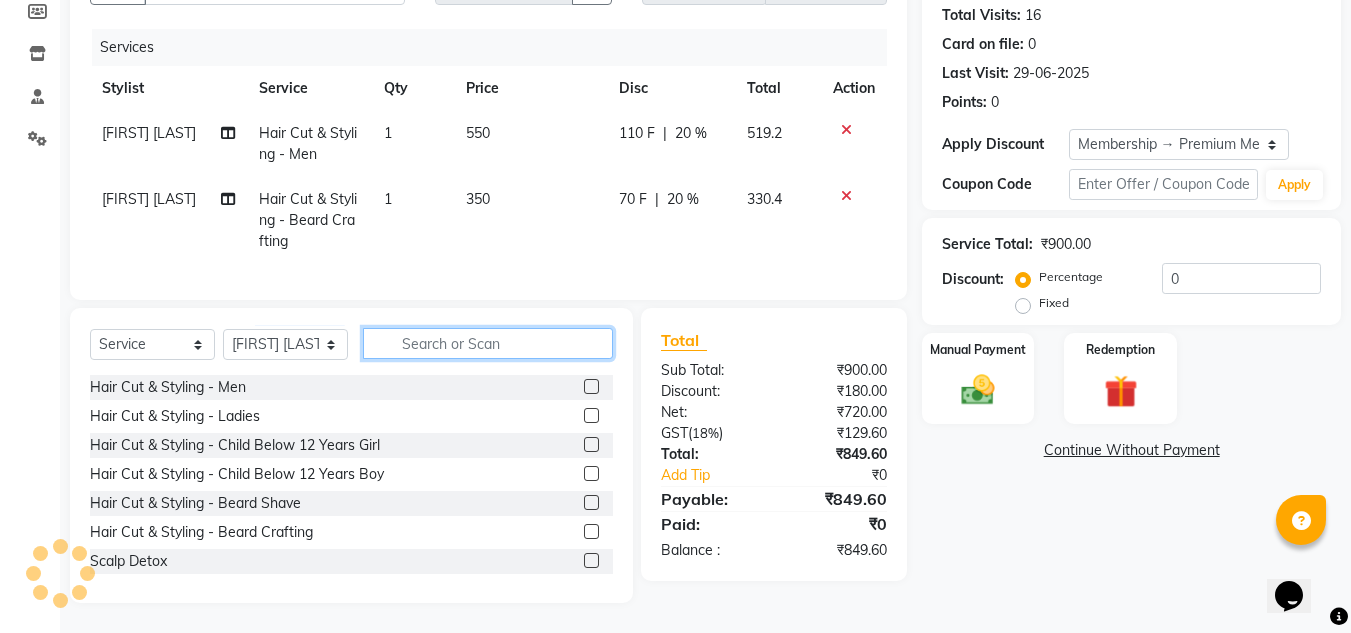 click 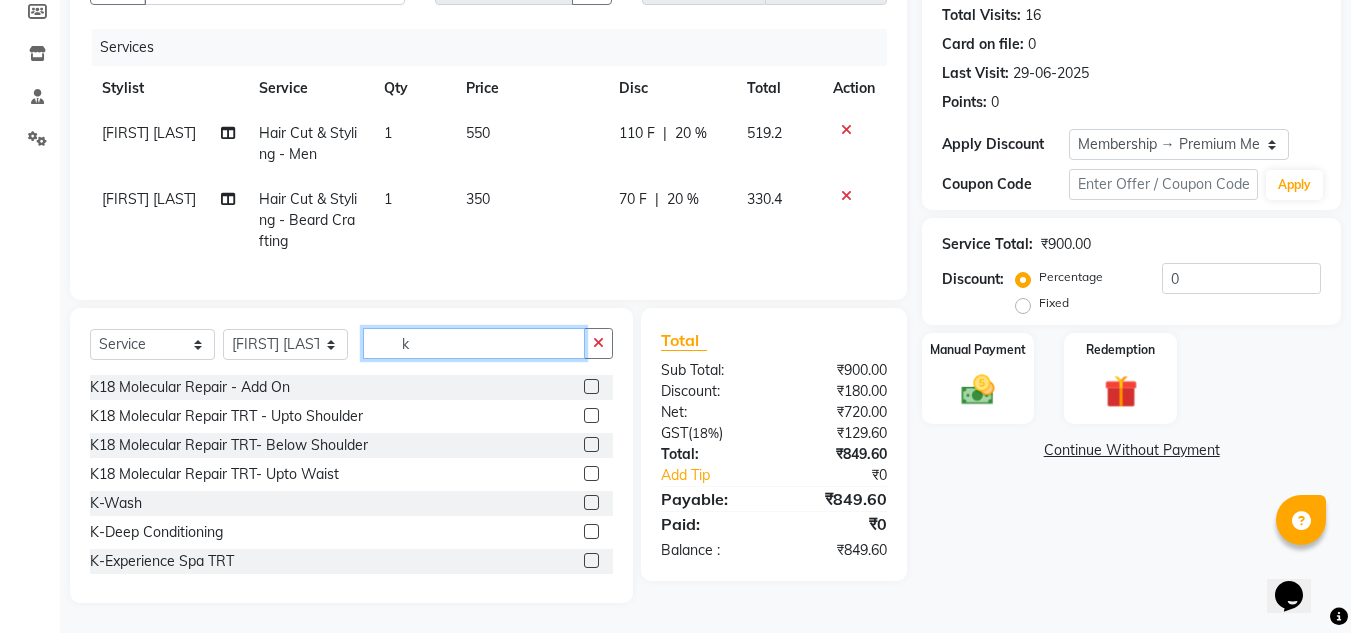 type on "k" 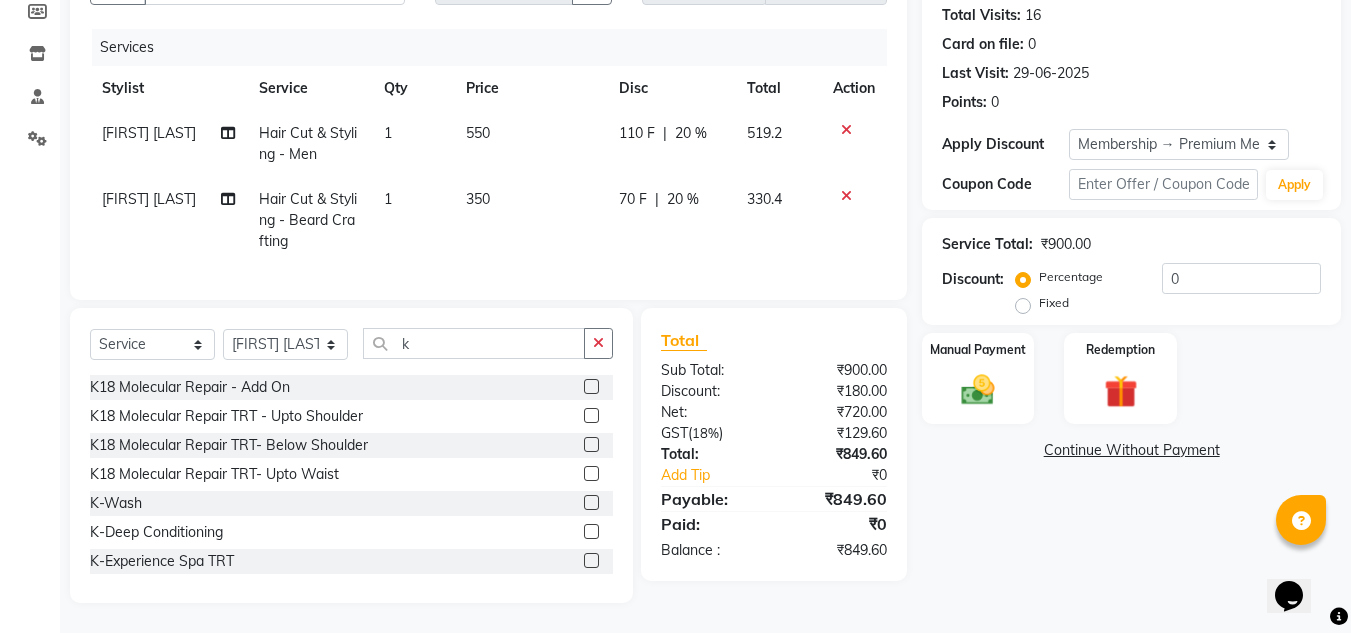 click 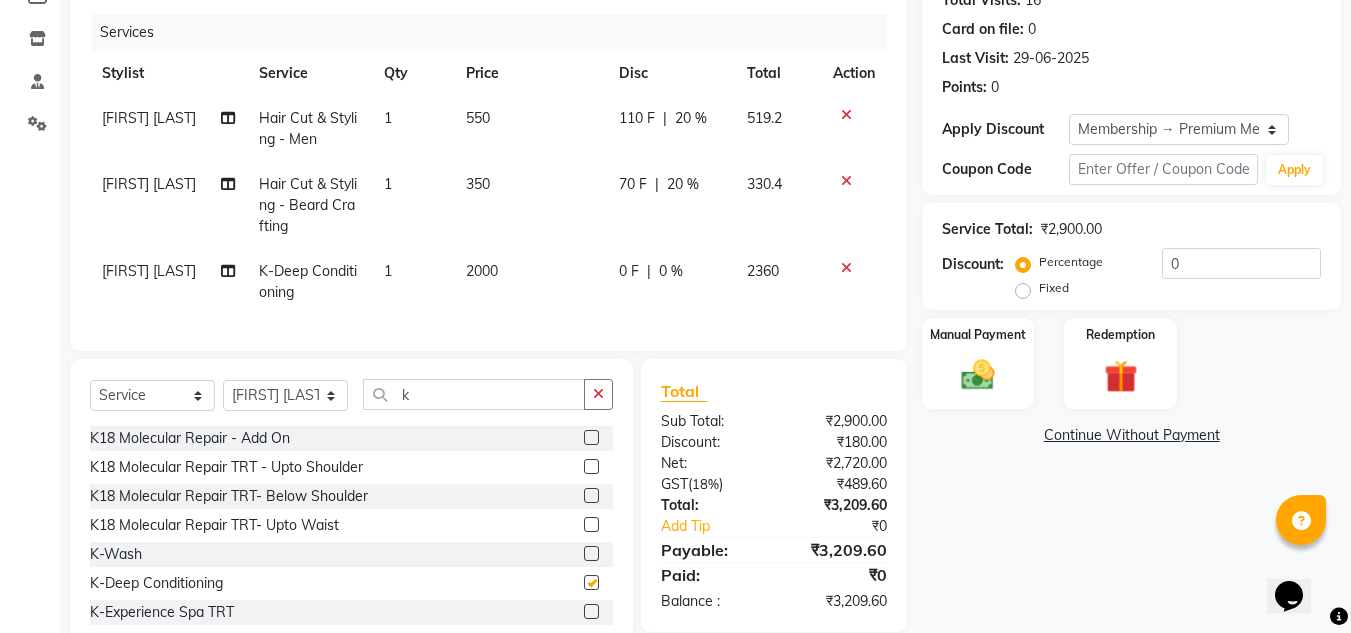 checkbox on "false" 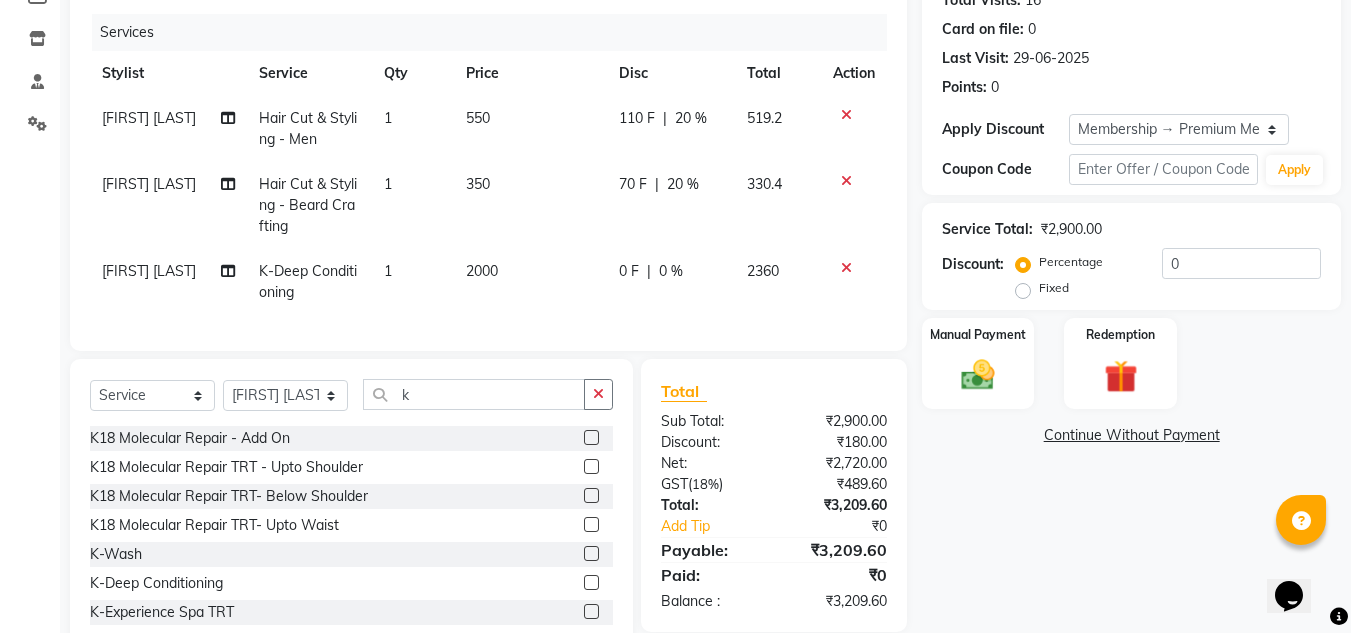 click on "2000" 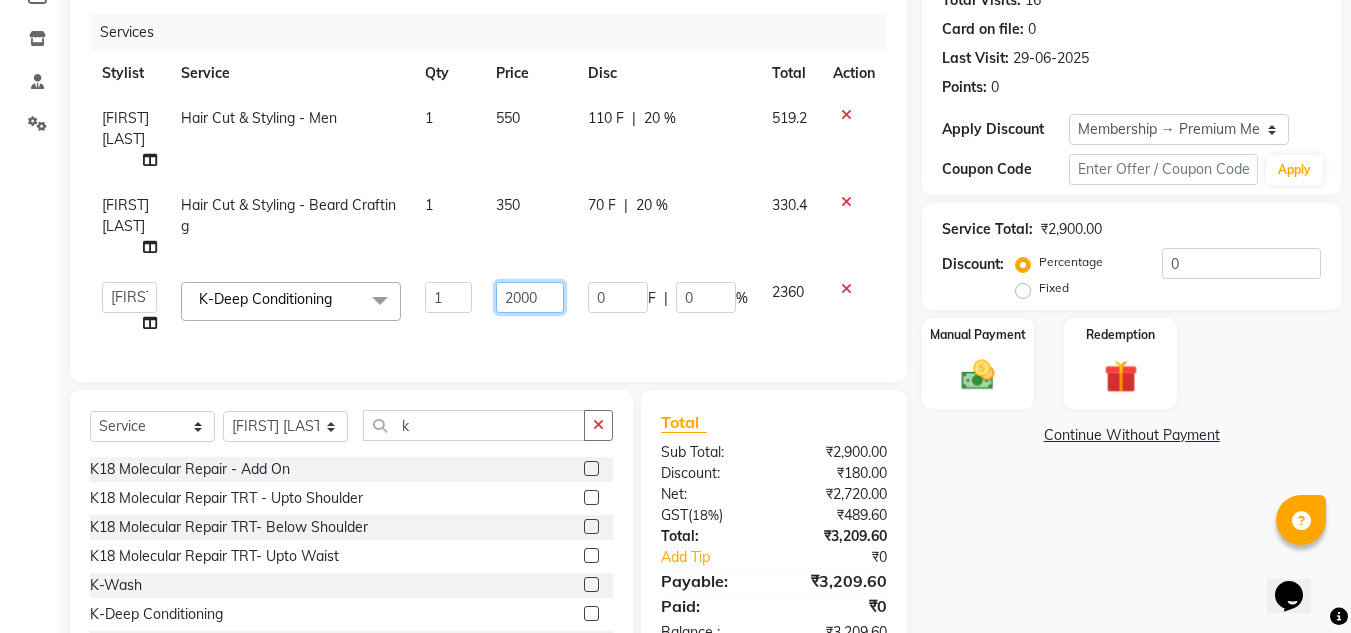 click on "2000" 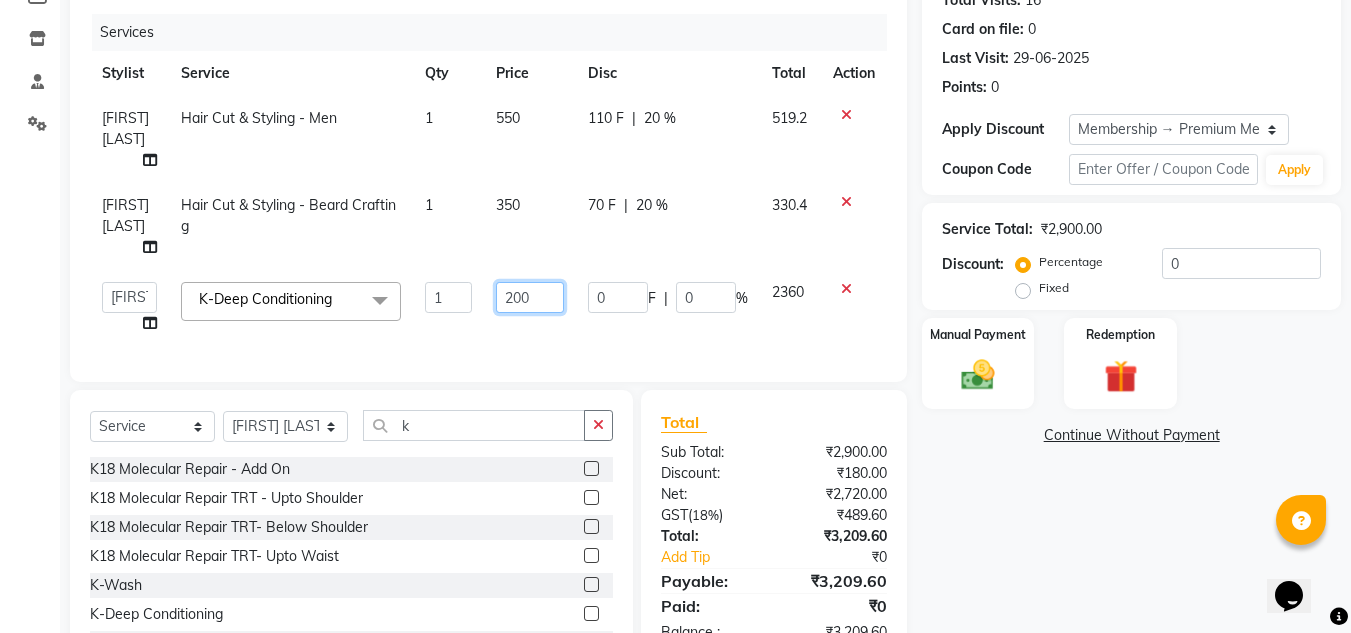 type on "2500" 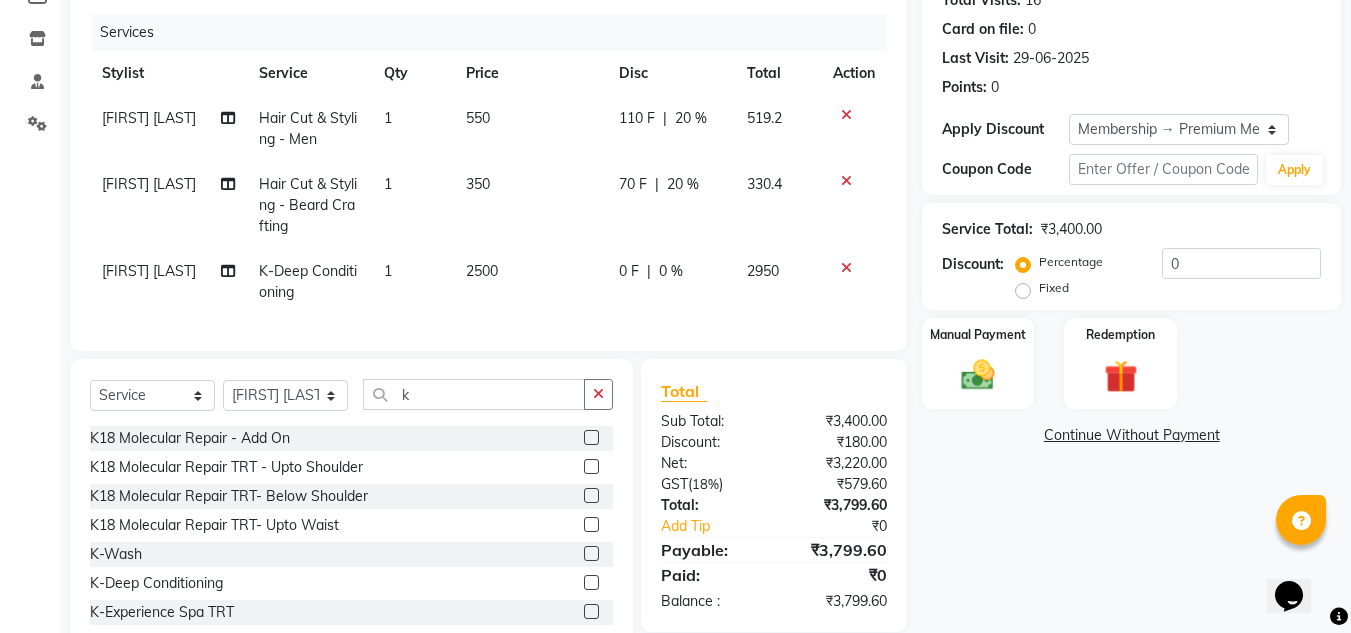 click on "Name: [FIRST] [LAST] Membership: end on 21-02-2026 Total Visits:  16 Card on file:  0 Last Visit:   29-06-2025 Points:   0  Apply Discount Select Membership → Premium Membership Coupon Code Apply Service Total:  ₹3,400.00  Discount:  Percentage   Fixed  0 Manual Payment Redemption  Continue Without Payment" 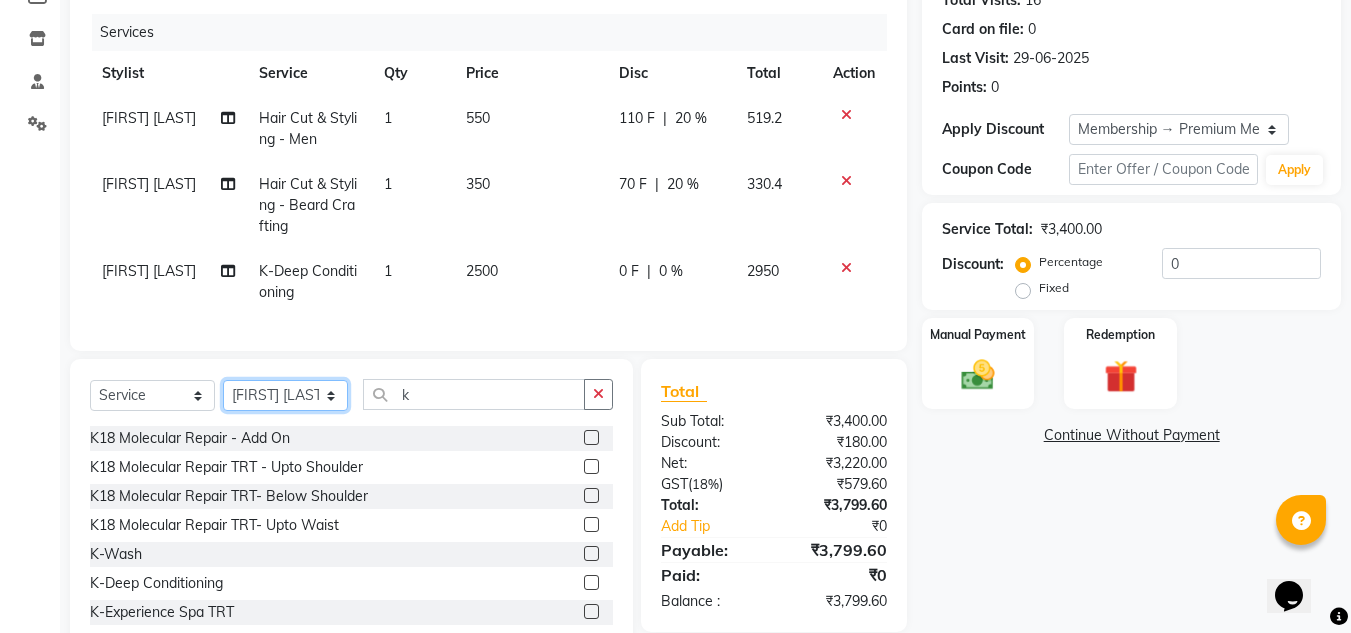 click on "Select Stylist Amandeep Kaur Kalsi Aniket Kadam  Faim Alvi  Front Desk  Muskan Khan  Pooja Kolge Reena Shaukat Ali  Salman Ansari  Shailendra Chauhan  Shekhar Sangle Soniyaa Varma Suchita Mistry" 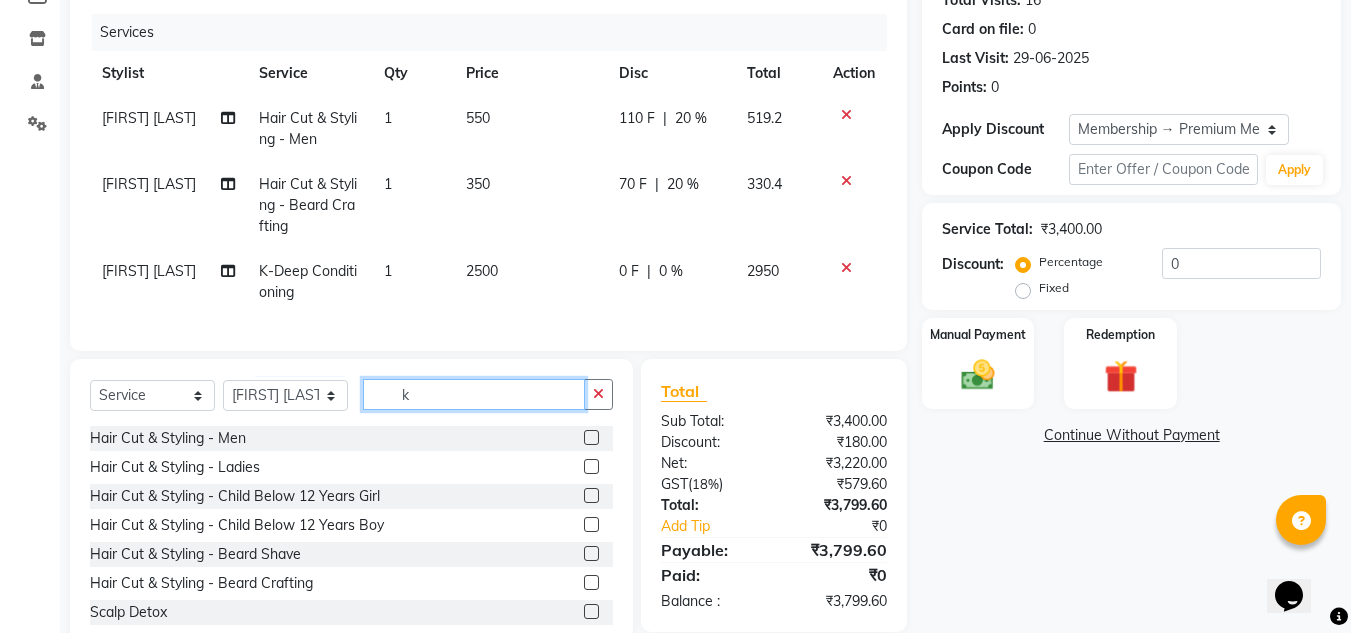 click on "k" 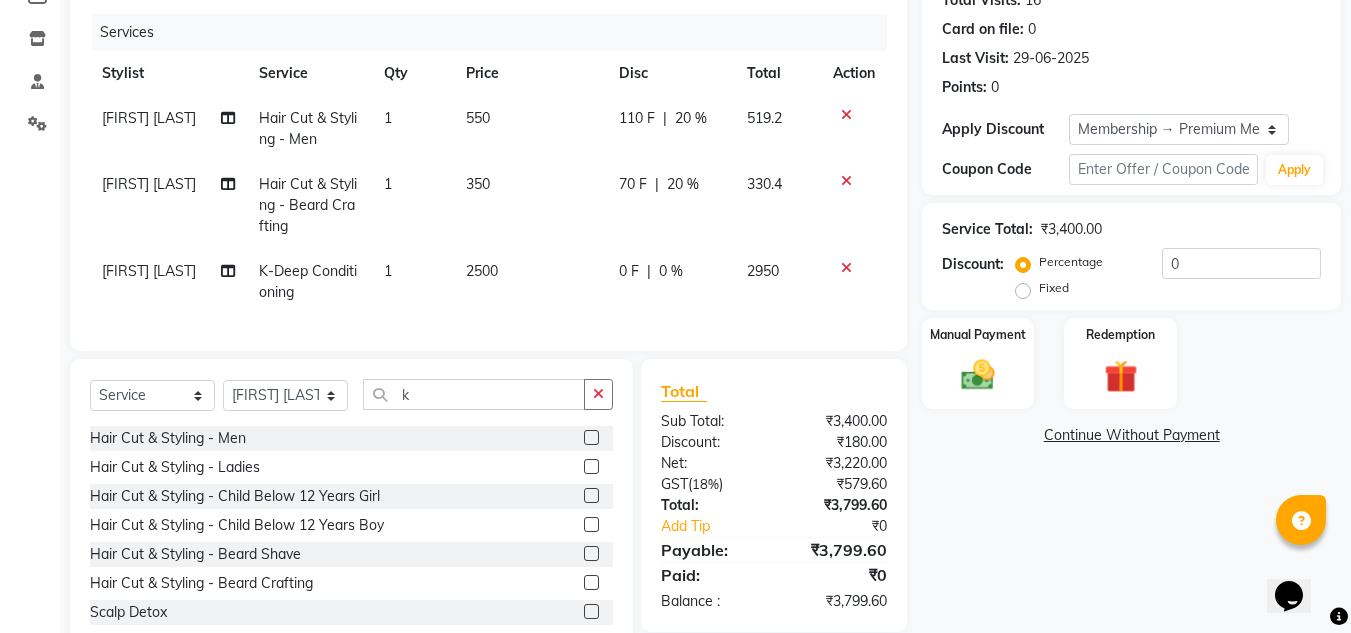 click on "Name: [FIRST] [LAST] Membership: end on 21-02-2026 Total Visits:  16 Card on file:  0 Last Visit:   29-06-2025 Points:   0  Apply Discount Select Membership → Premium Membership Coupon Code Apply Service Total:  ₹3,400.00  Discount:  Percentage   Fixed  0 Manual Payment Redemption  Continue Without Payment" 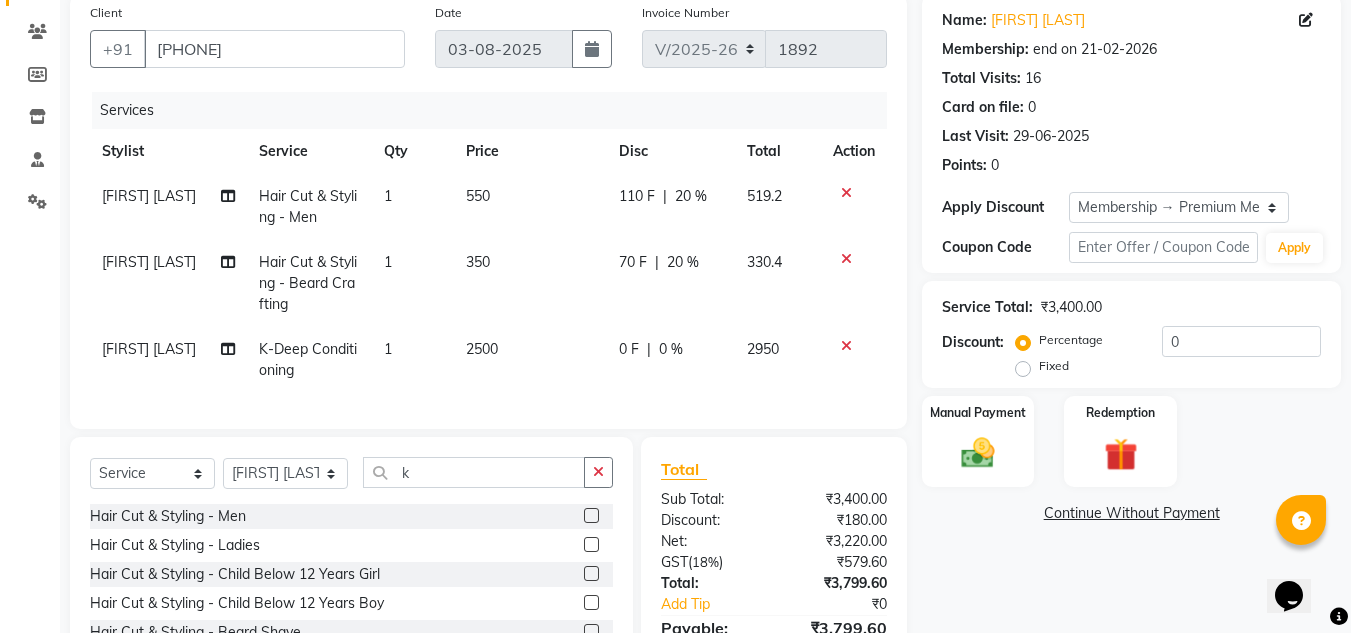 scroll, scrollTop: 200, scrollLeft: 0, axis: vertical 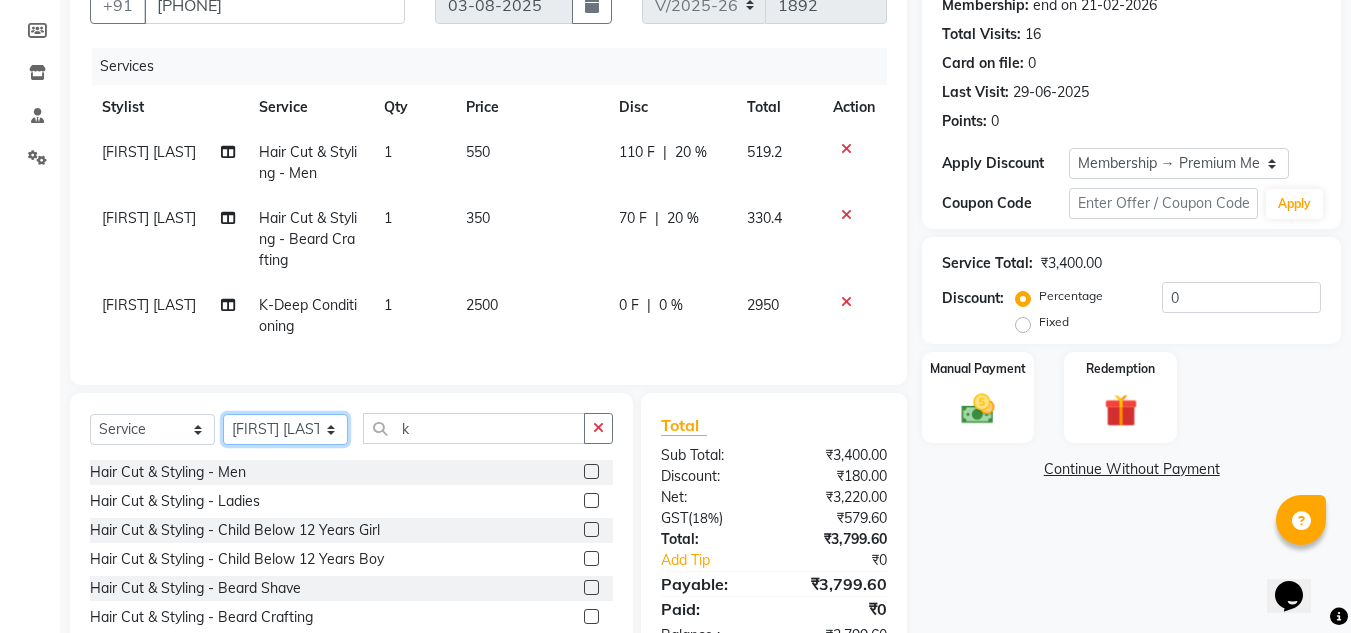 click on "Select Stylist Amandeep Kaur Kalsi Aniket Kadam  Faim Alvi  Front Desk  Muskan Khan  Pooja Kolge Reena Shaukat Ali  Salman Ansari  Shailendra Chauhan  Shekhar Sangle Soniyaa Varma Suchita Mistry" 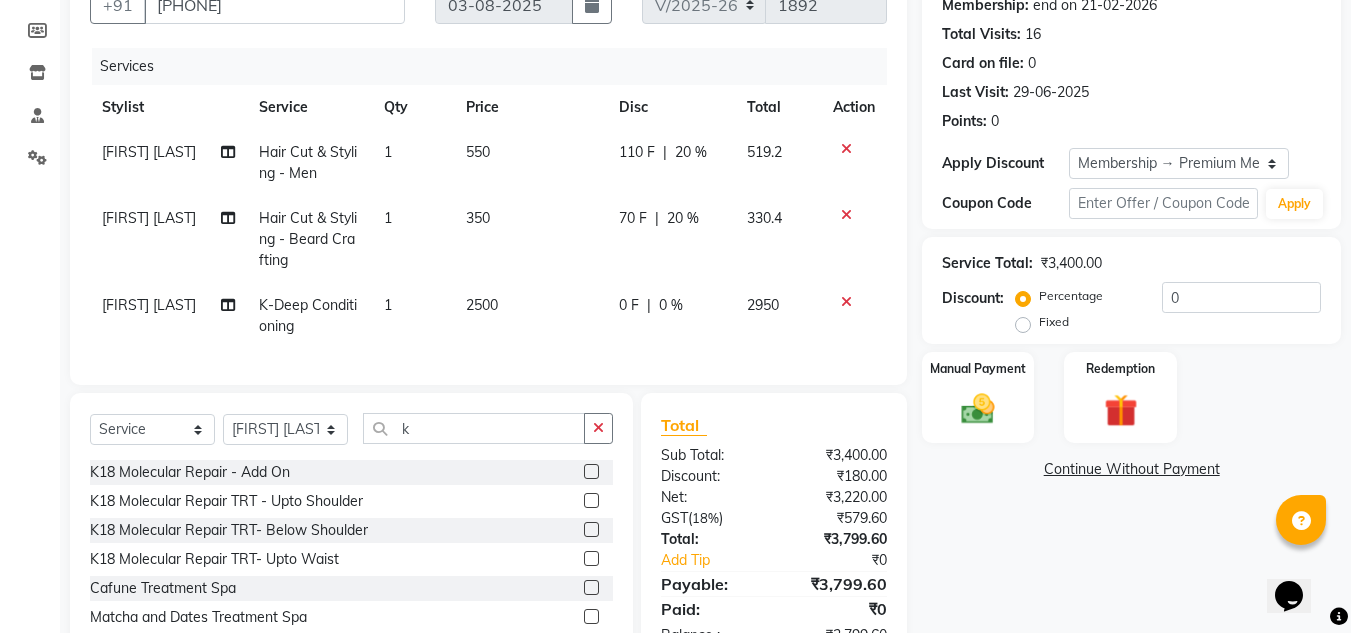 click on "Select  Service  Product  Membership  Package Voucher Prepaid Gift Card  Select Stylist Amandeep Kaur Kalsi Aniket Kadam  Faim Alvi  Front Desk  Muskan Khan  Pooja Kolge Reena Shaukat Ali  Salman Ansari  Shailendra Chauhan  Shekhar Sangle Soniyaa Varma Suchita Mistry k K18 Molecular Repair - Add On  K18 Molecular Repair TRT - Upto Shoulder  K18 Molecular Repair TRT- Below Shoulder  K18 Molecular Repair TRT- Upto Waist  Cafune Treatment Spa  Matcha and Dates Treatment Spa   Fringe Cut   Deep Conditioning   K-Wash   K-Deep Conditioning  K-Experience Spa TRT  Blow Dry (Without Wash) - Upto Shoulder (Straight) (Women)  Blow Dry (Without Wash) - Below Shoulder (Straight) (Women)  Blow Dry (Without Wash) - Upto Waist (Straight) (Women)  Blow Dry (Without Wash) - Upto Shoulder (Curls) (Women)  Blow Dry (Without Wash) - Below Shoulder (Curls) (Women)  Blow Dry (Without Wash) - Upto Waist (Curls) (Women)  Shampoo & Conditioning With Paddle Brush Dry - Men  Shampoo & Conditioning With Paddle Brush Dry - Women  Mojito" 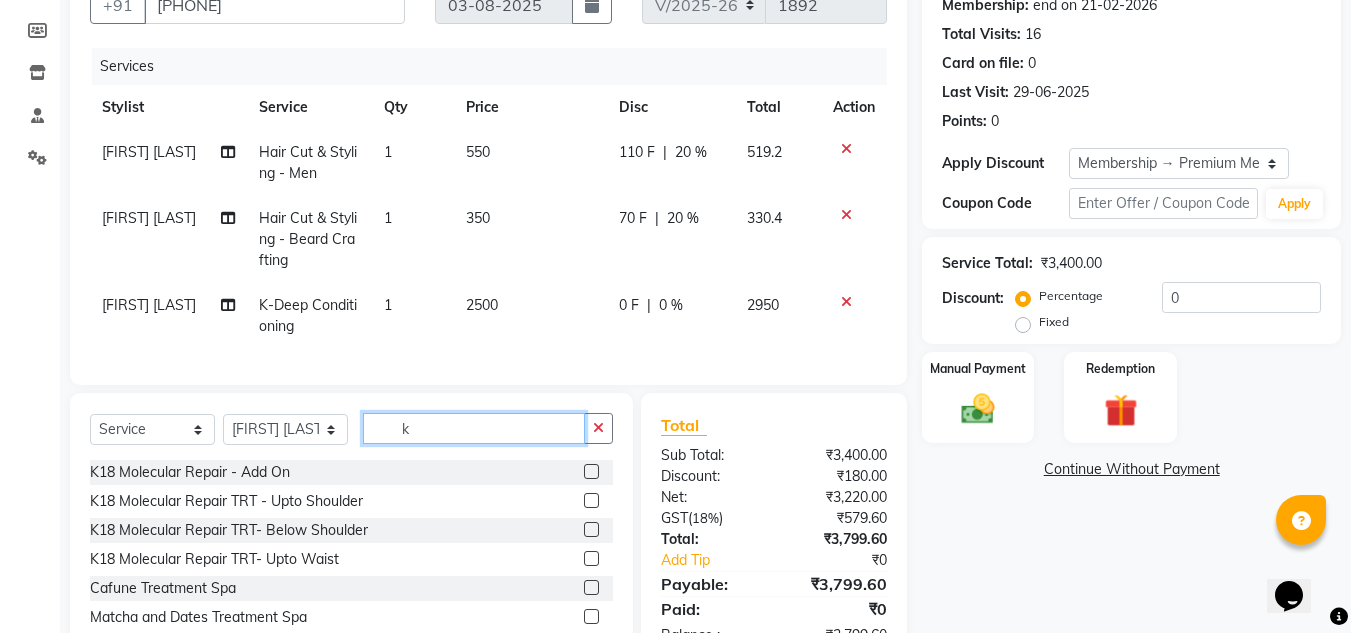 click on "k" 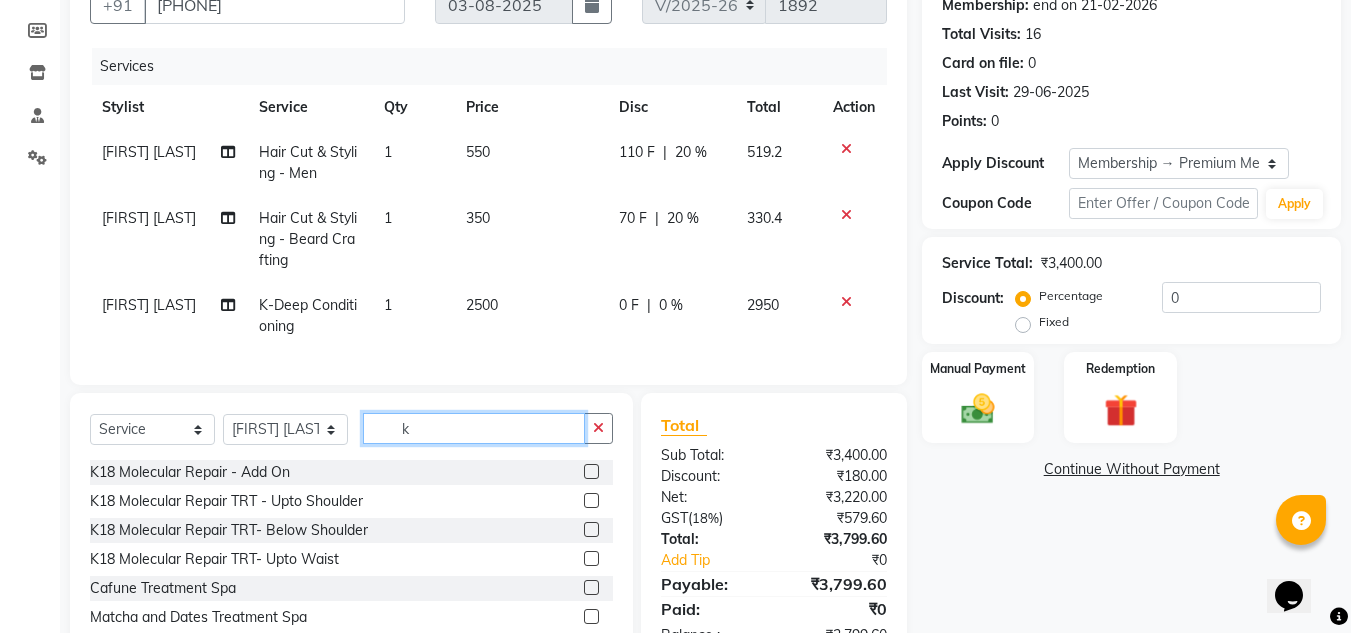 type on "k" 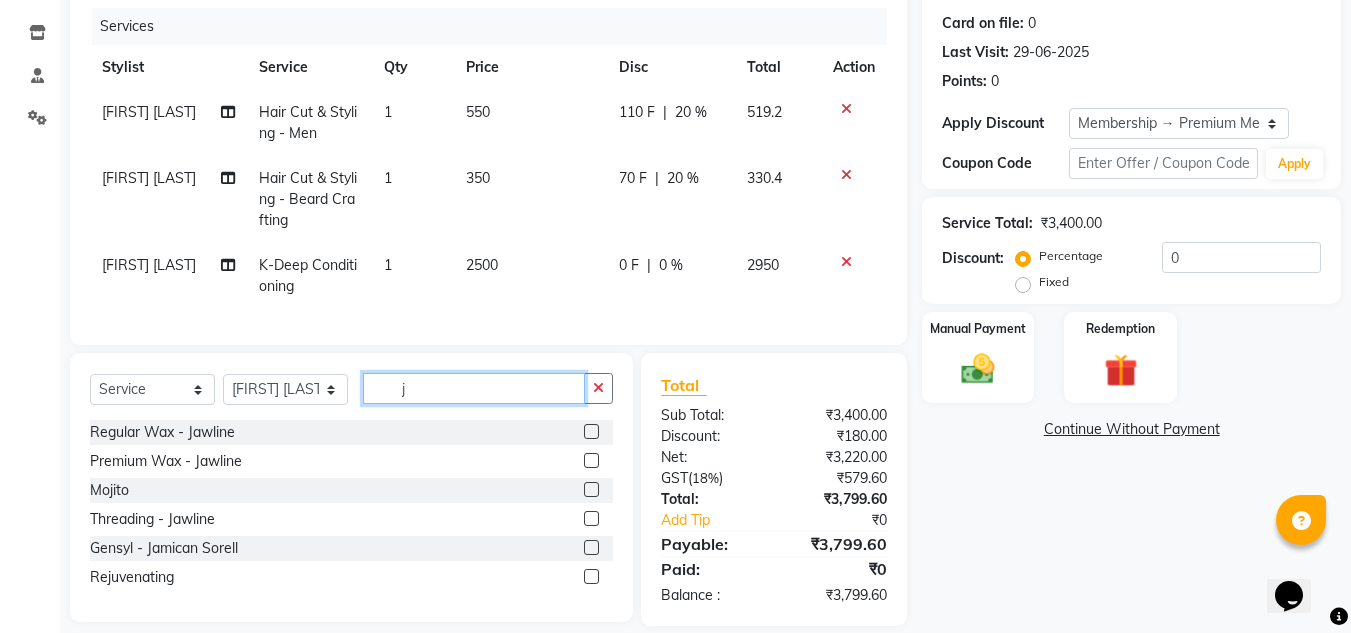 scroll, scrollTop: 278, scrollLeft: 0, axis: vertical 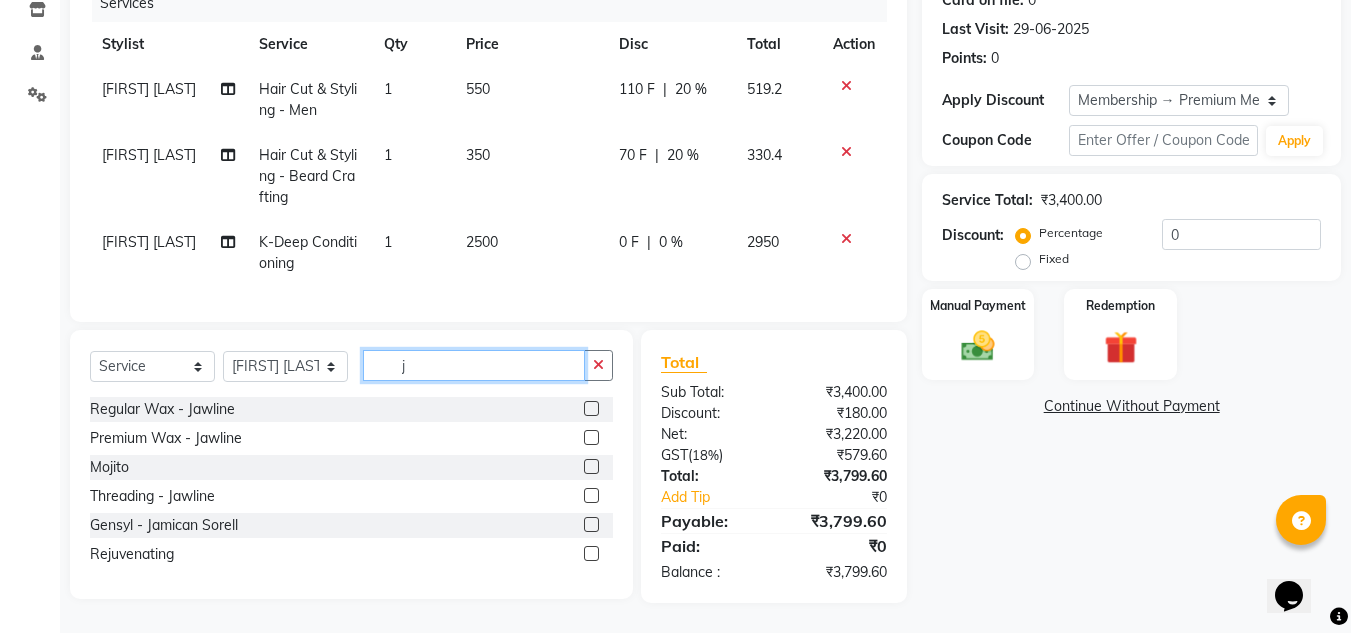 type on "j" 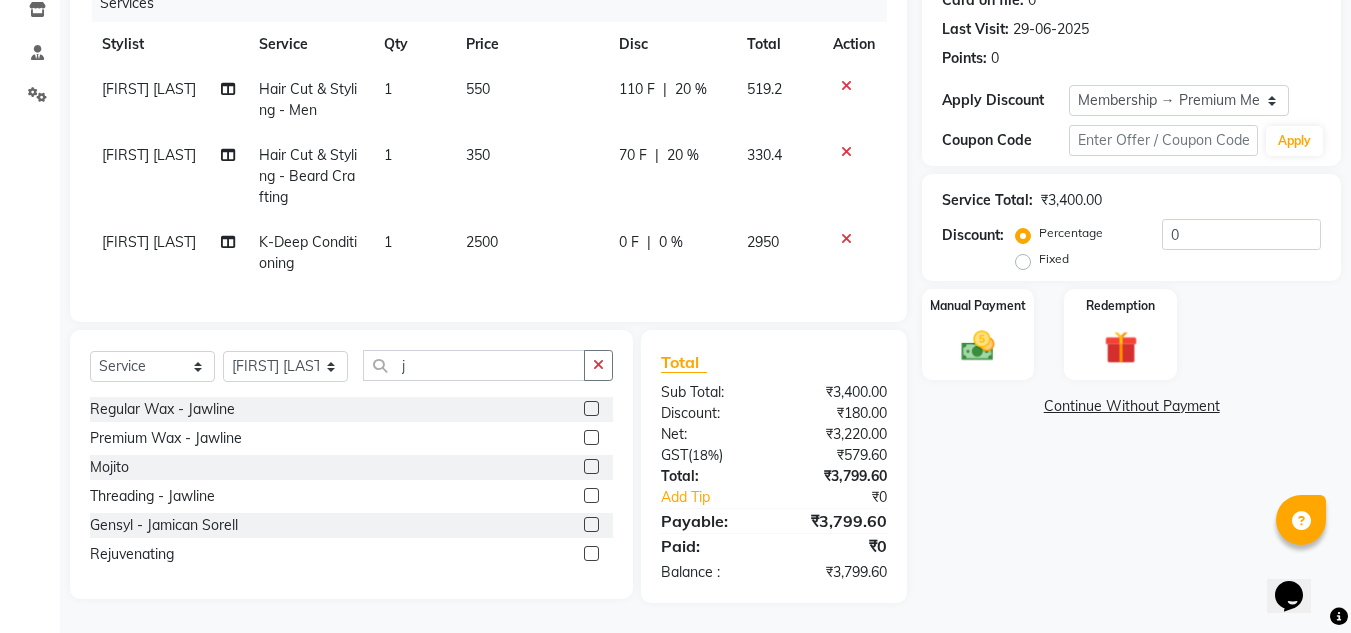click 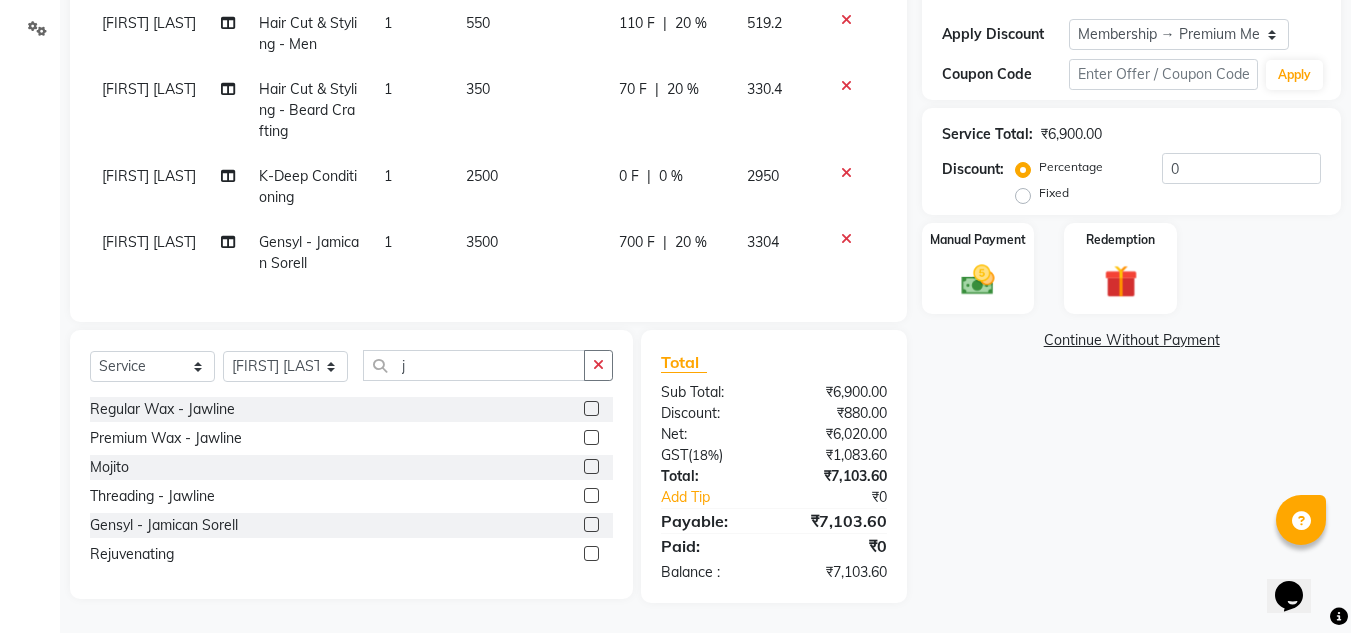 scroll, scrollTop: 344, scrollLeft: 0, axis: vertical 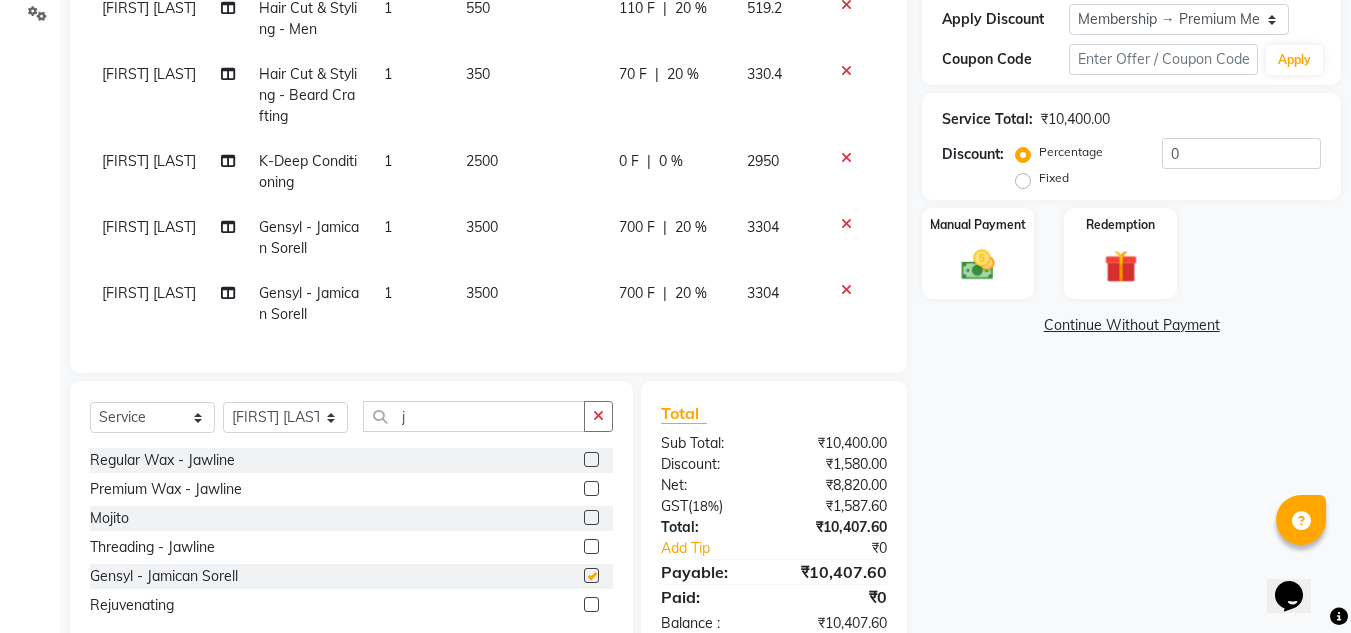 checkbox on "false" 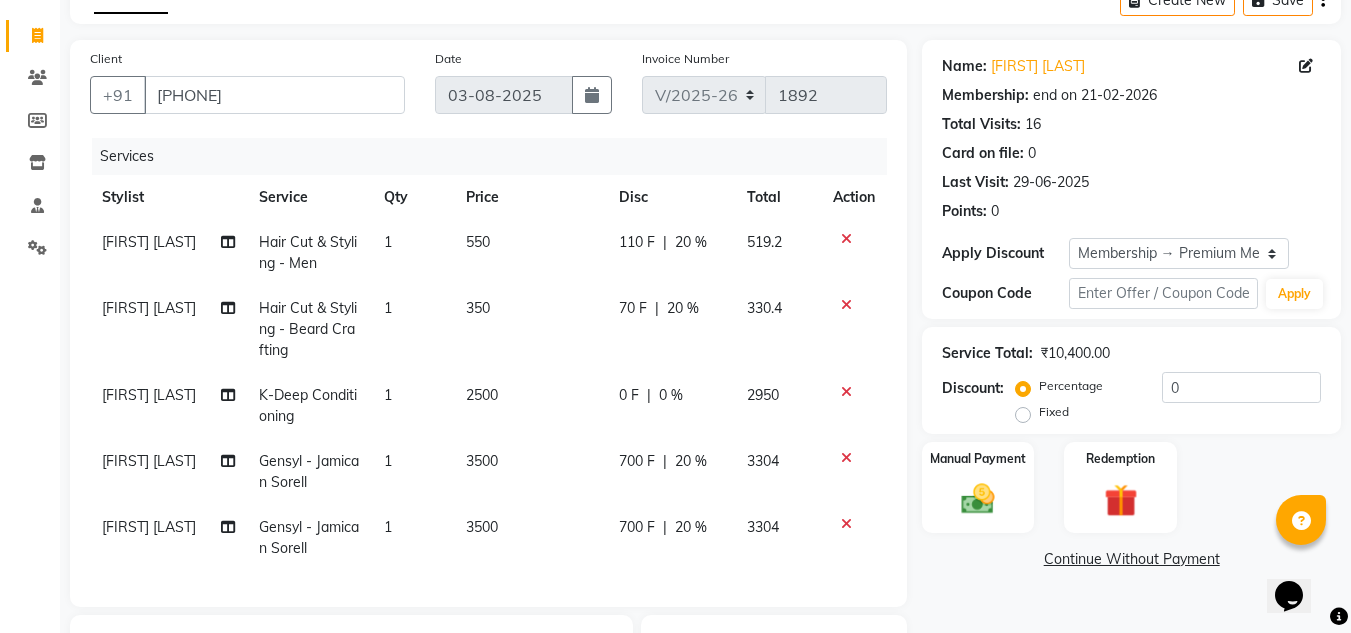 scroll, scrollTop: 210, scrollLeft: 0, axis: vertical 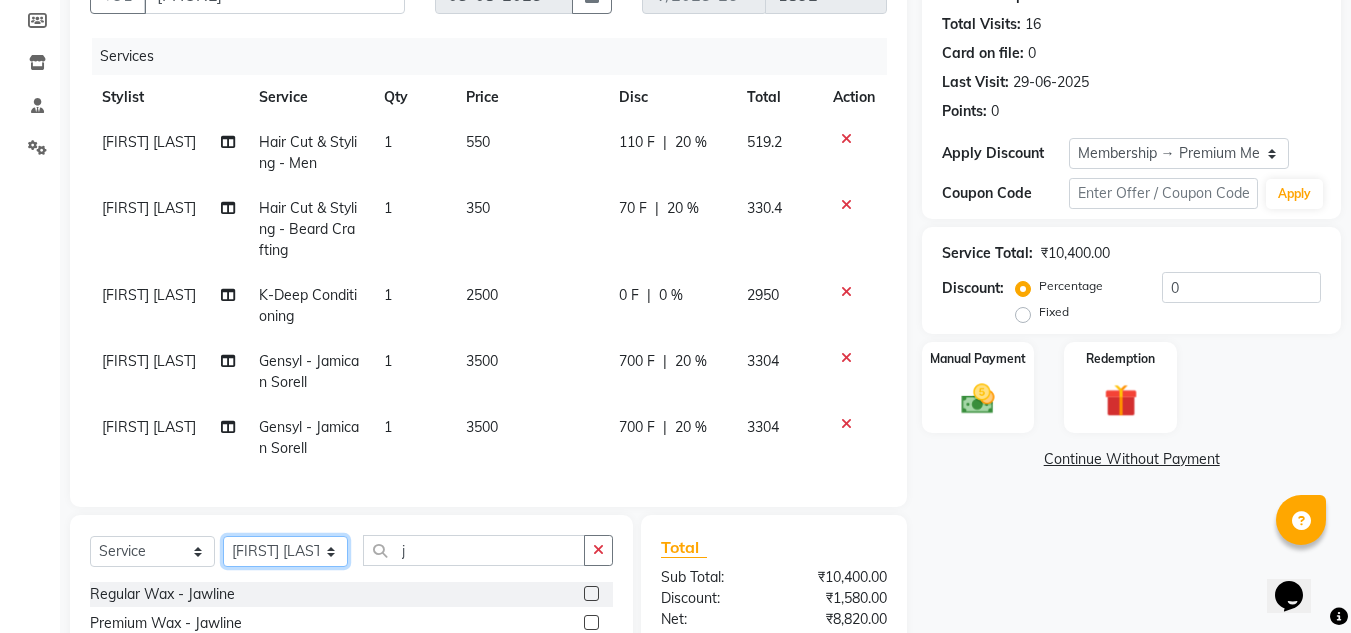 click on "Select Stylist Amandeep Kaur Kalsi Aniket Kadam  Faim Alvi  Front Desk  Muskan Khan  Pooja Kolge Reena Shaukat Ali  Salman Ansari  Shailendra Chauhan  Shekhar Sangle Soniyaa Varma Suchita Mistry" 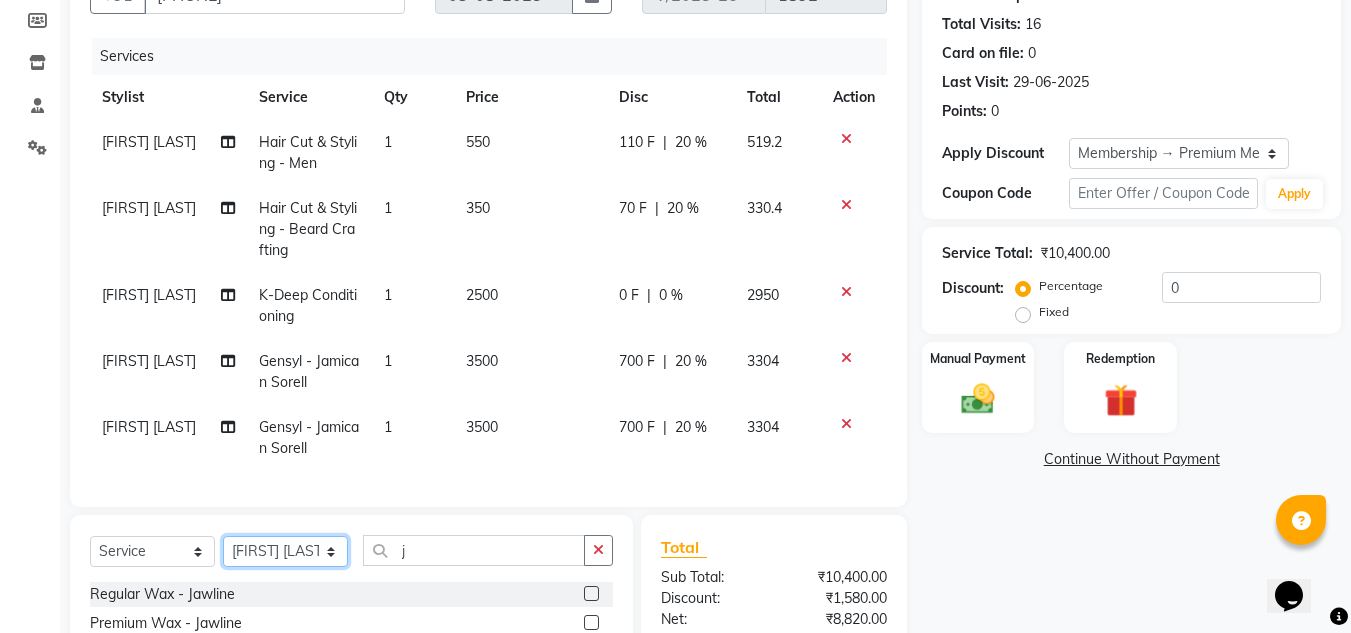 select on "67615" 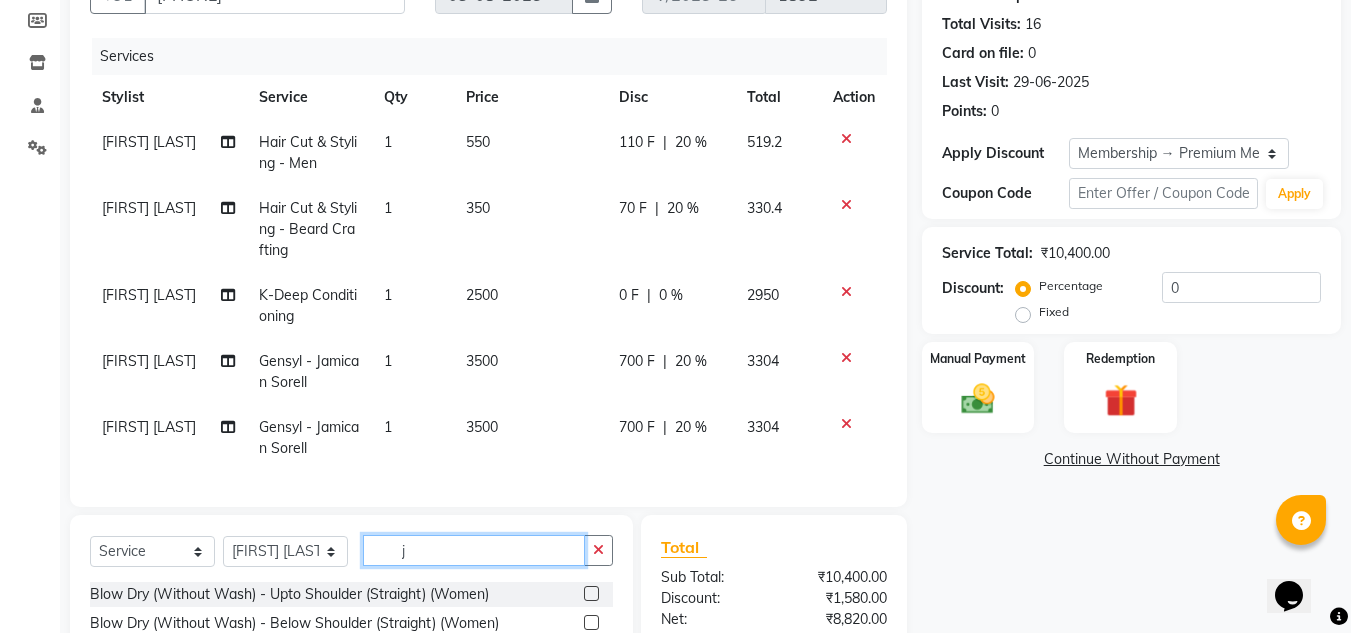 click on "j" 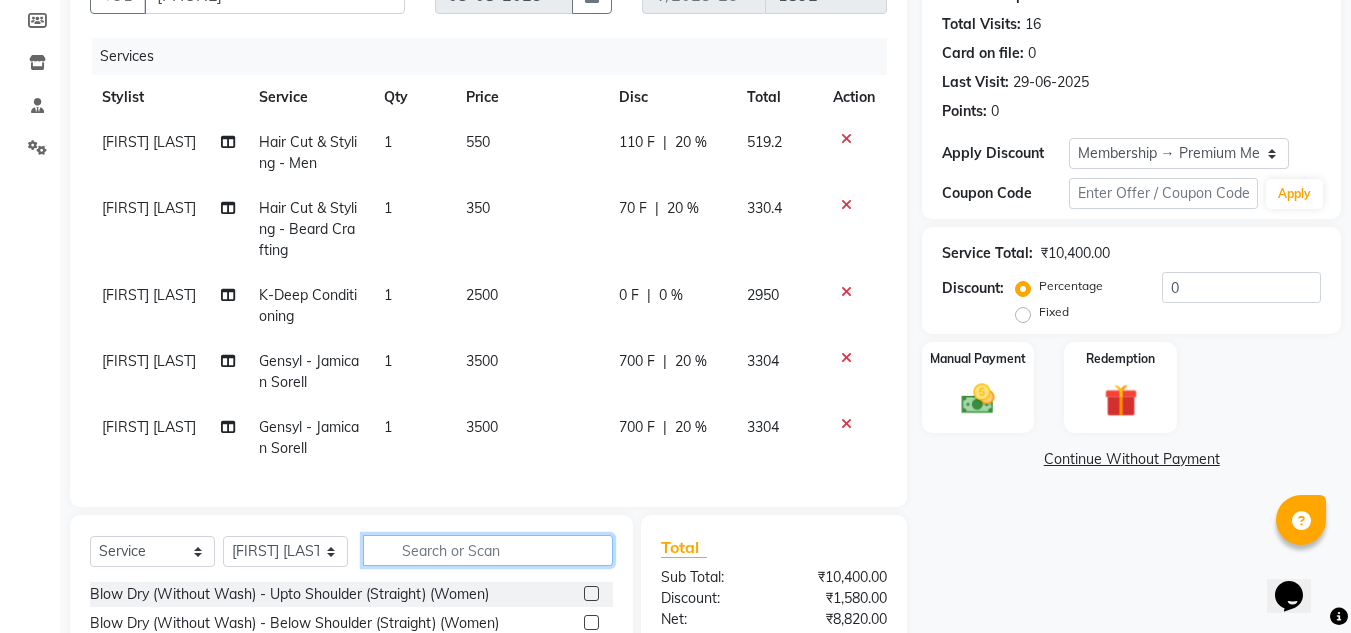type 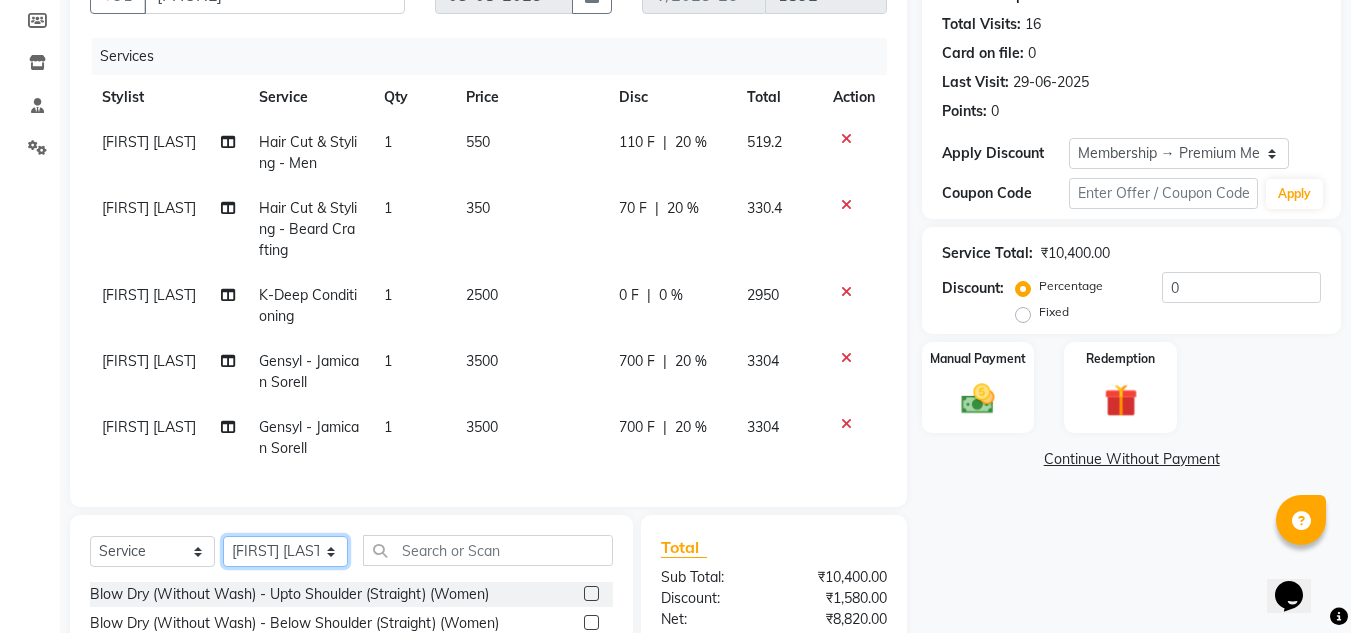 click on "Select Stylist Amandeep Kaur Kalsi Aniket Kadam  Faim Alvi  Front Desk  Muskan Khan  Pooja Kolge Reena Shaukat Ali  Salman Ansari  Shailendra Chauhan  Shekhar Sangle Soniyaa Varma Suchita Mistry" 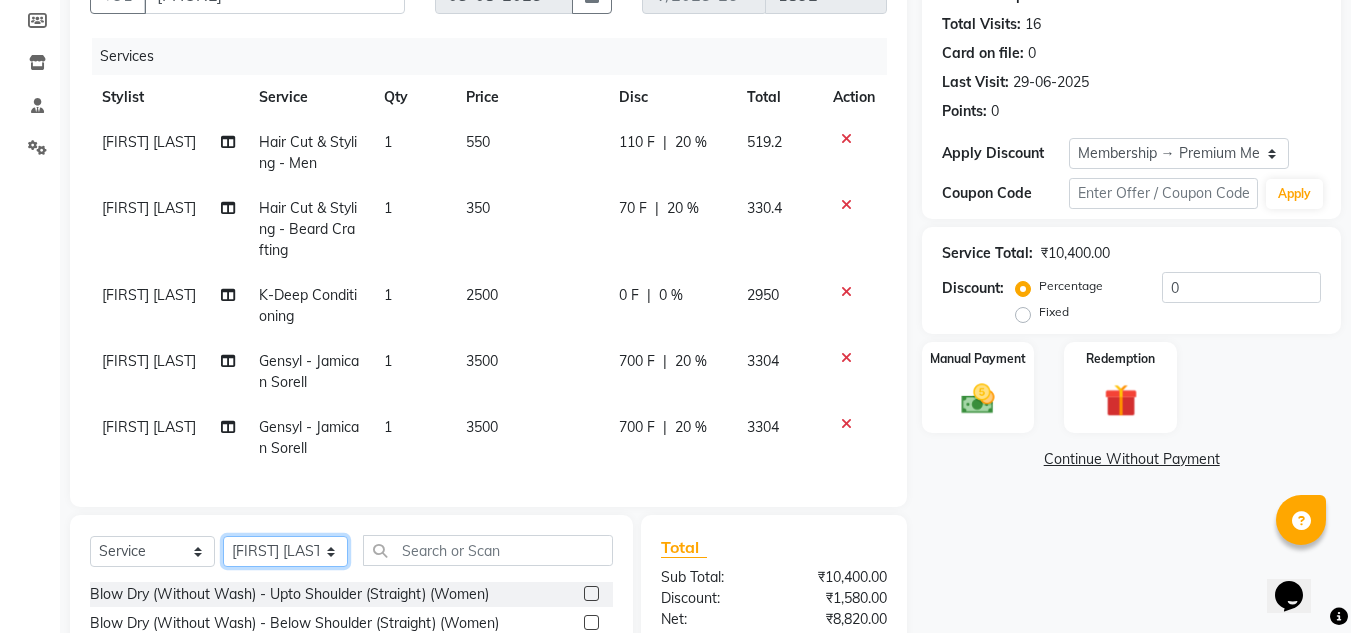 click on "Select Stylist Amandeep Kaur Kalsi Aniket Kadam  Faim Alvi  Front Desk  Muskan Khan  Pooja Kolge Reena Shaukat Ali  Salman Ansari  Shailendra Chauhan  Shekhar Sangle Soniyaa Varma Suchita Mistry" 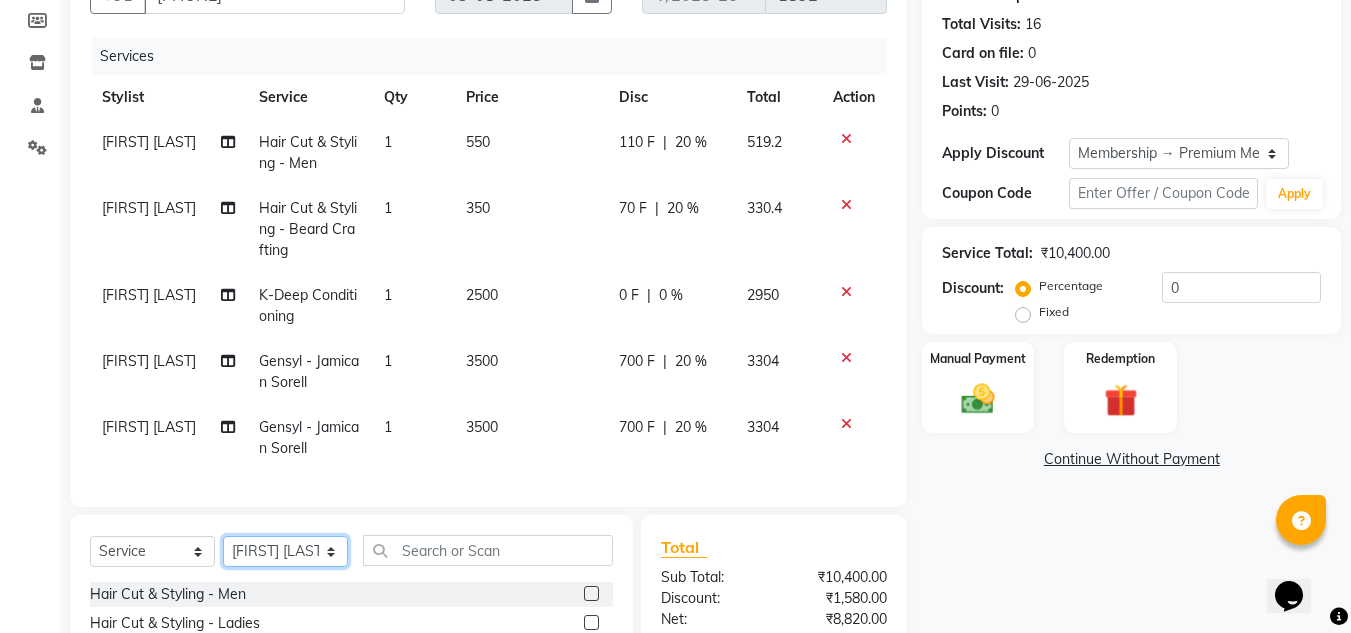 click on "Select Stylist Amandeep Kaur Kalsi Aniket Kadam  Faim Alvi  Front Desk  Muskan Khan  Pooja Kolge Reena Shaukat Ali  Salman Ansari  Shailendra Chauhan  Shekhar Sangle Soniyaa Varma Suchita Mistry" 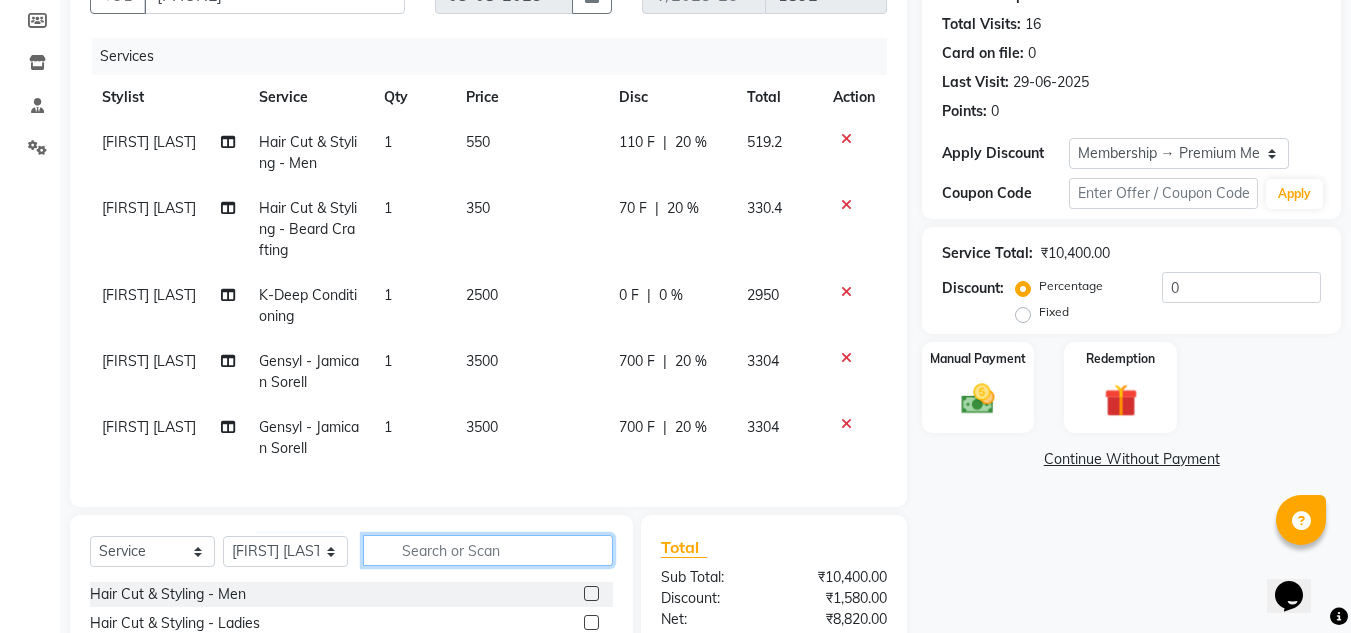 click 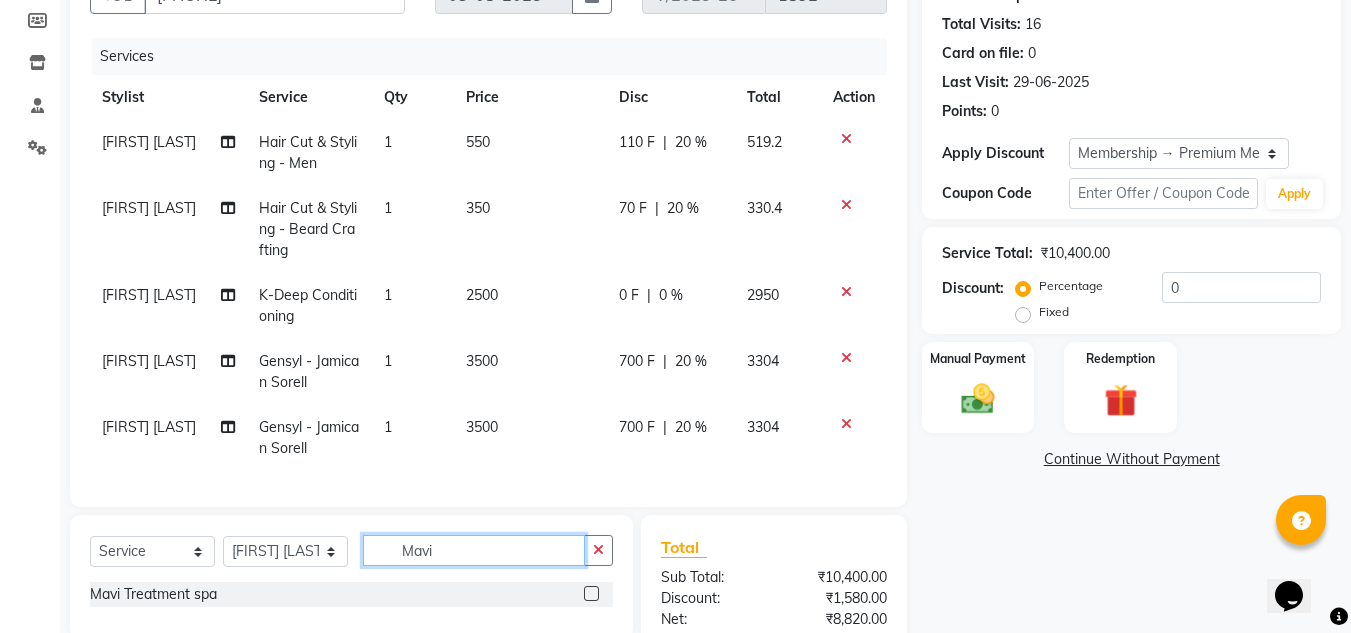 type on "Mavi" 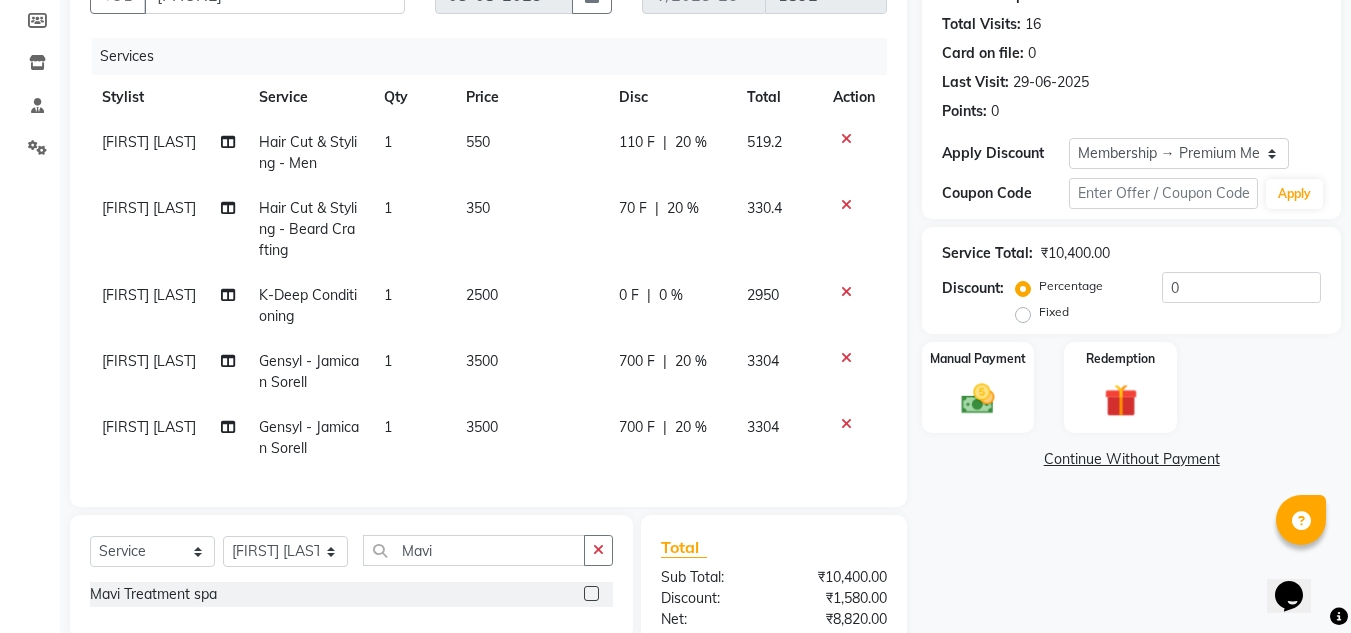click 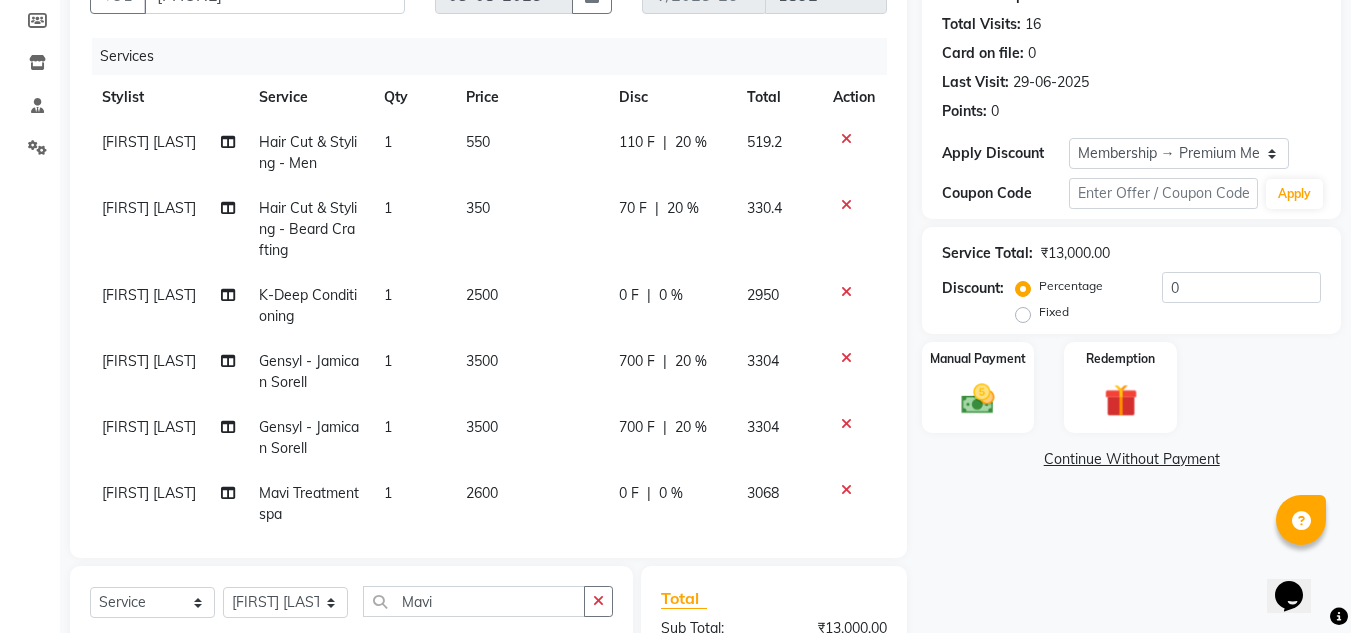 checkbox on "false" 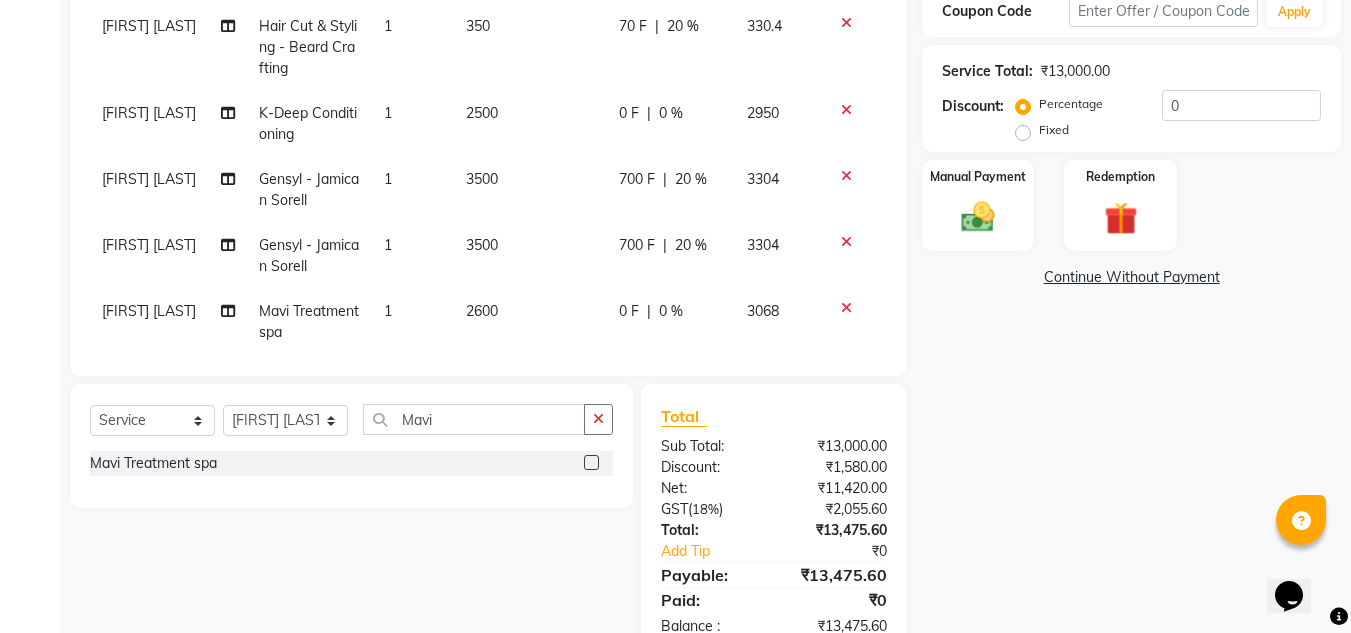 scroll, scrollTop: 446, scrollLeft: 0, axis: vertical 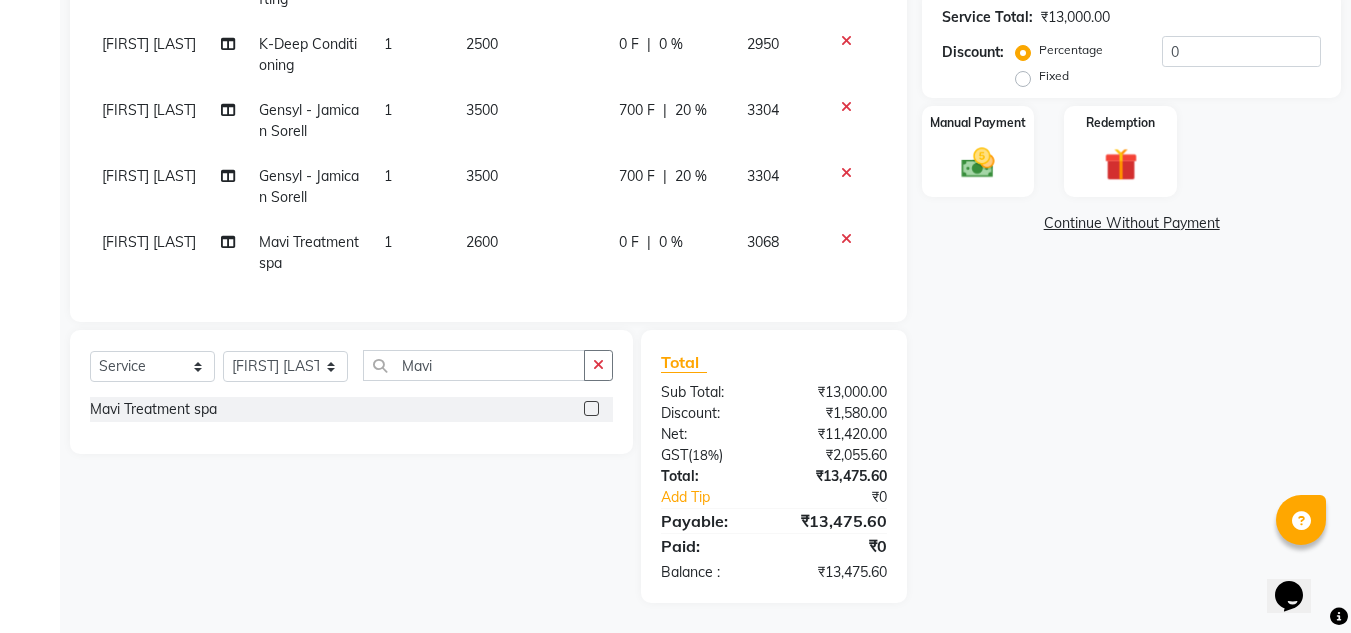 click on "0 F" 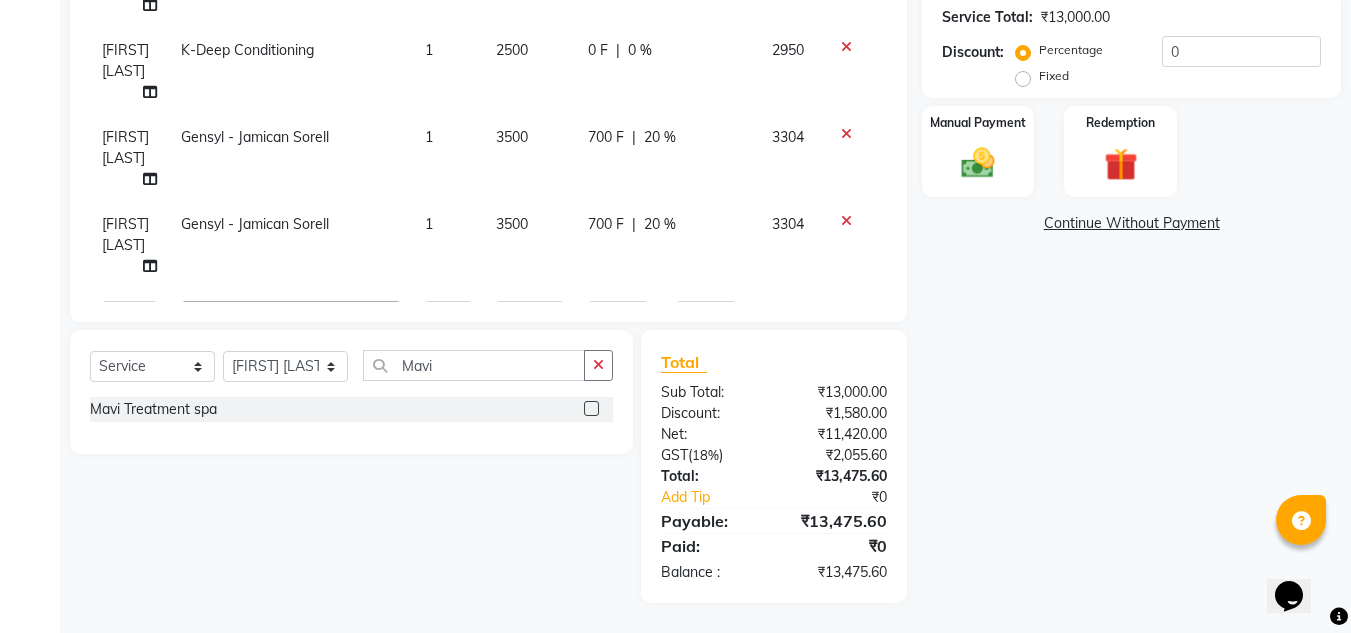 scroll, scrollTop: 124, scrollLeft: 0, axis: vertical 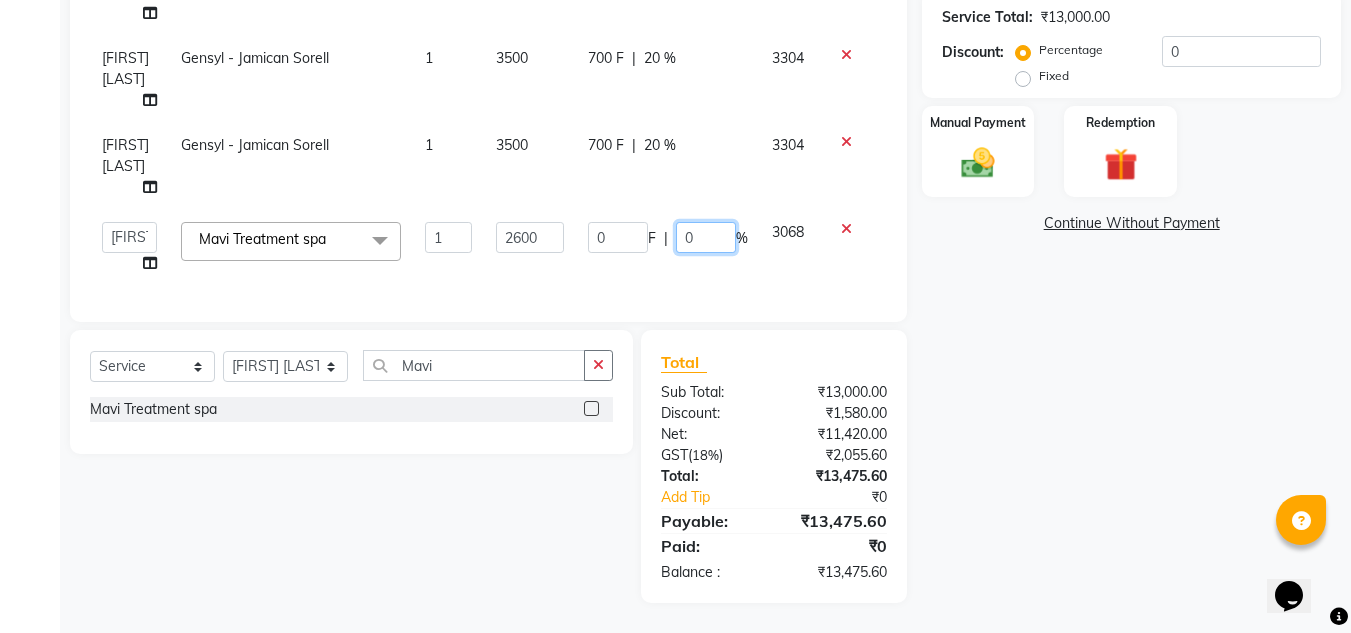 click on "0" 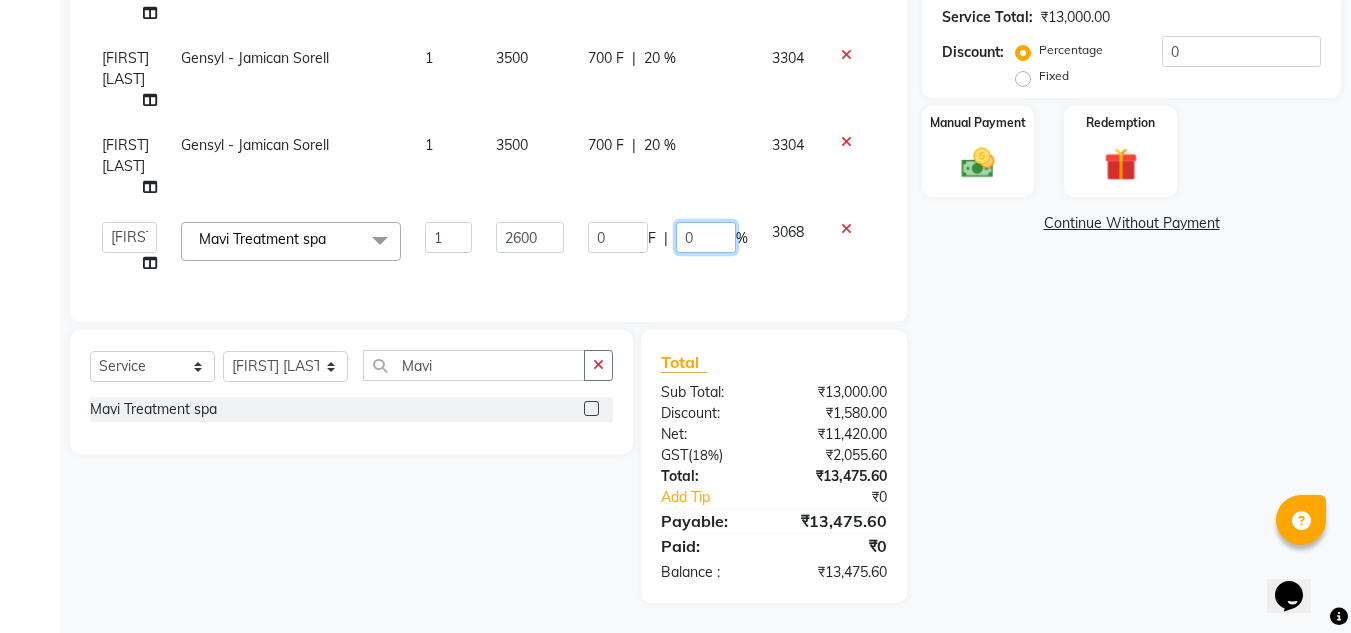 type on "20" 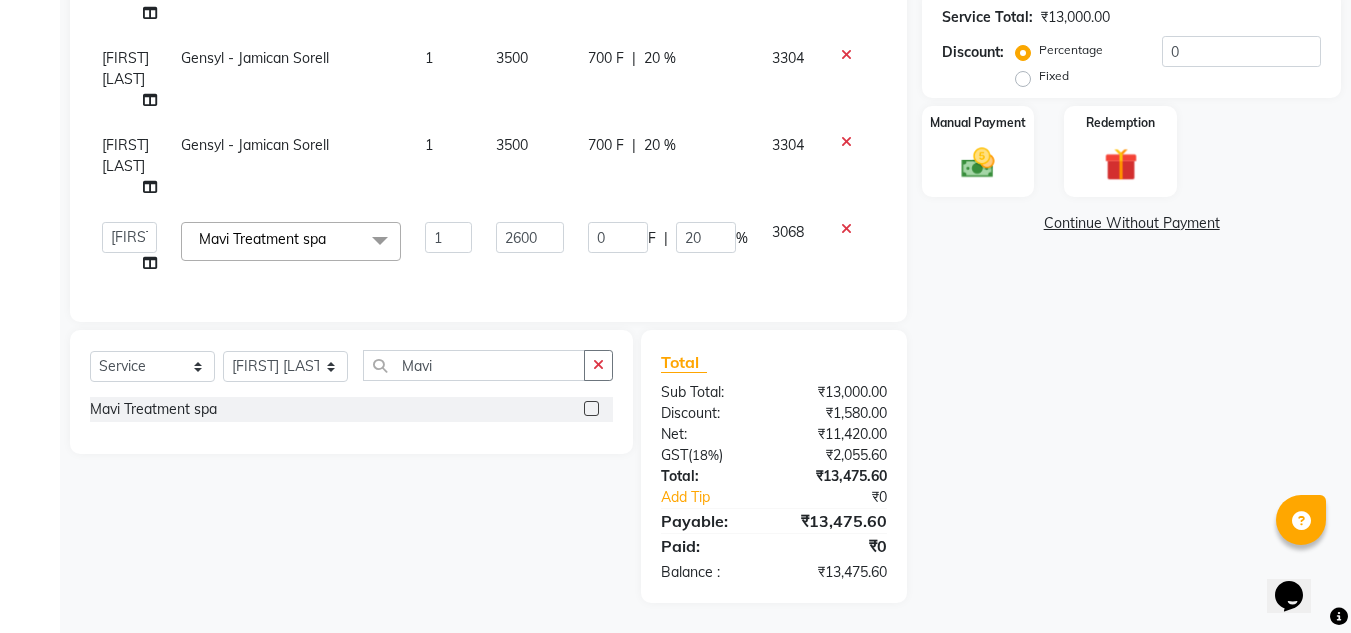 scroll, scrollTop: 30, scrollLeft: 0, axis: vertical 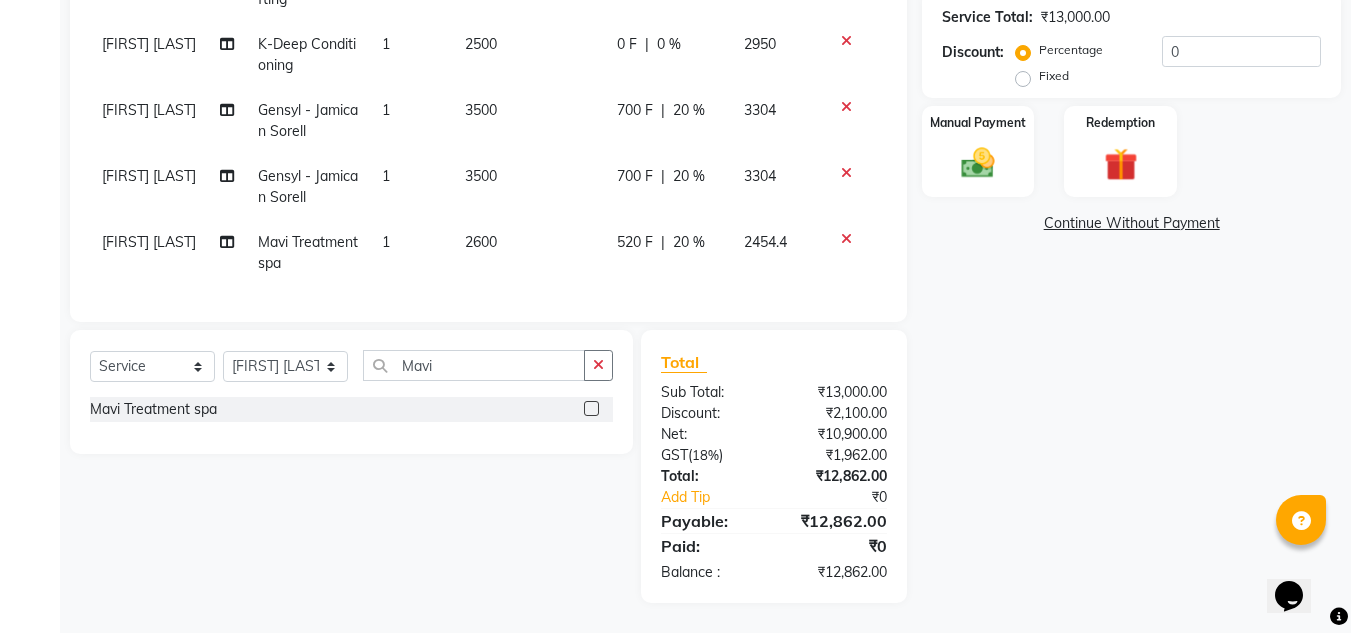click on "Name: [FIRST] [LAST] Membership: end on 21-02-2026 Total Visits:  16 Card on file:  0 Last Visit:   29-06-2025 Points:   0  Apply Discount Select Membership → Premium Membership Coupon Code Apply Service Total:  ₹13,000.00  Discount:  Percentage   Fixed  0 Manual Payment Redemption  Continue Without Payment" 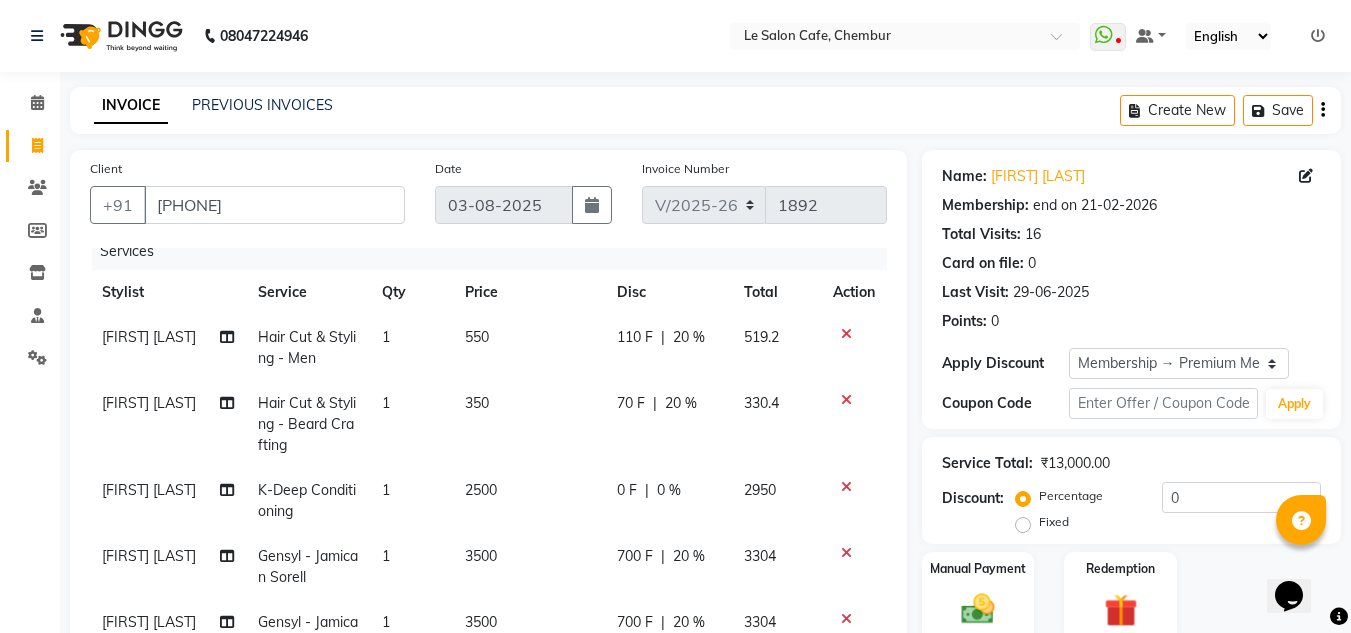 scroll, scrollTop: 446, scrollLeft: 0, axis: vertical 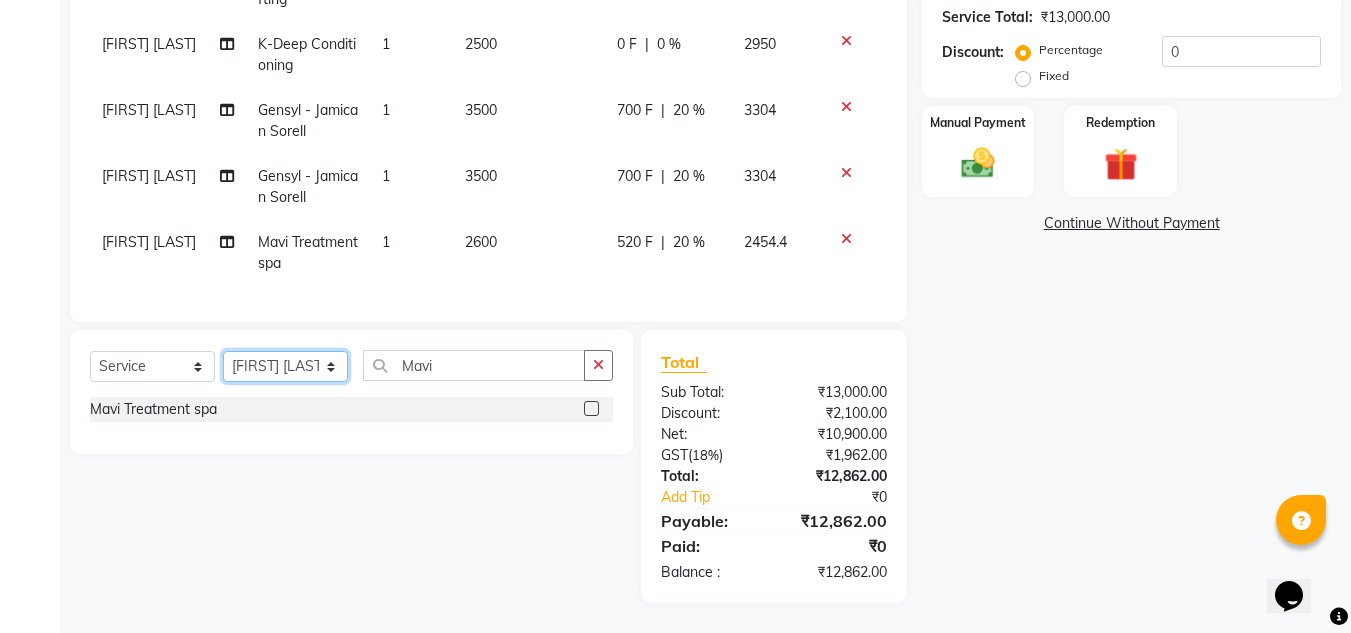 click on "Select Stylist Amandeep Kaur Kalsi Aniket Kadam  Faim Alvi  Front Desk  Muskan Khan  Pooja Kolge Reena Shaukat Ali  Salman Ansari  Shailendra Chauhan  Shekhar Sangle Soniyaa Varma Suchita Mistry" 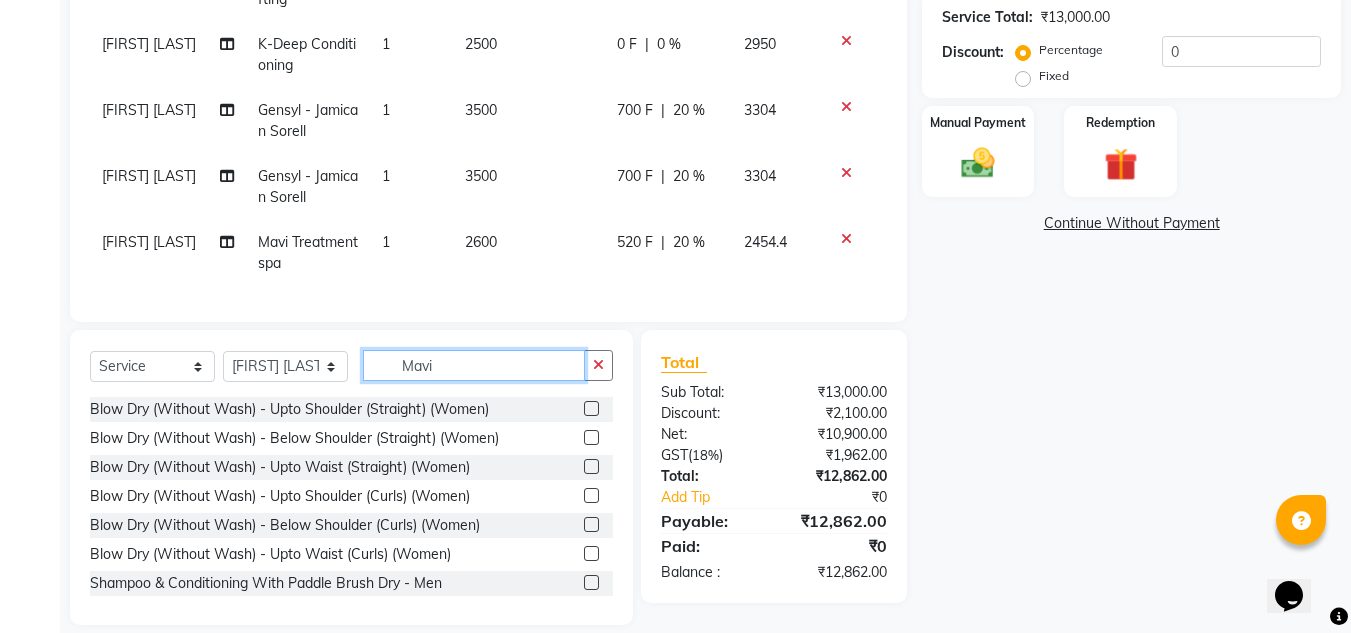 click on "Mavi" 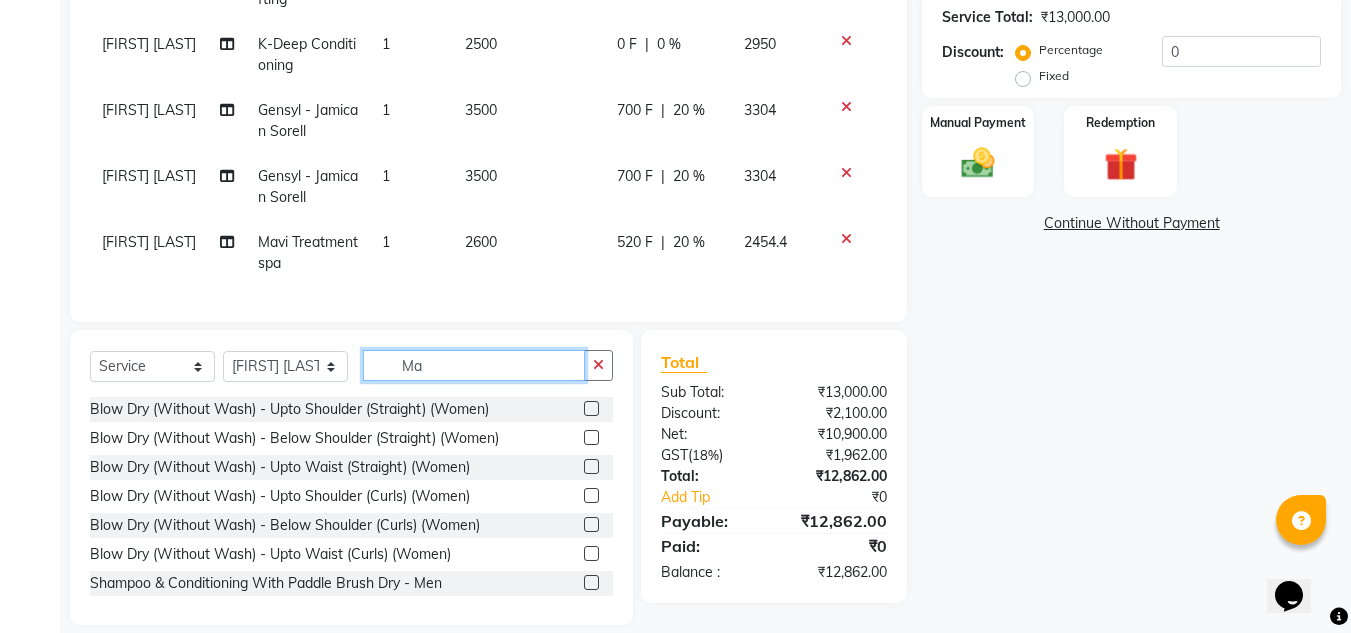 type on "M" 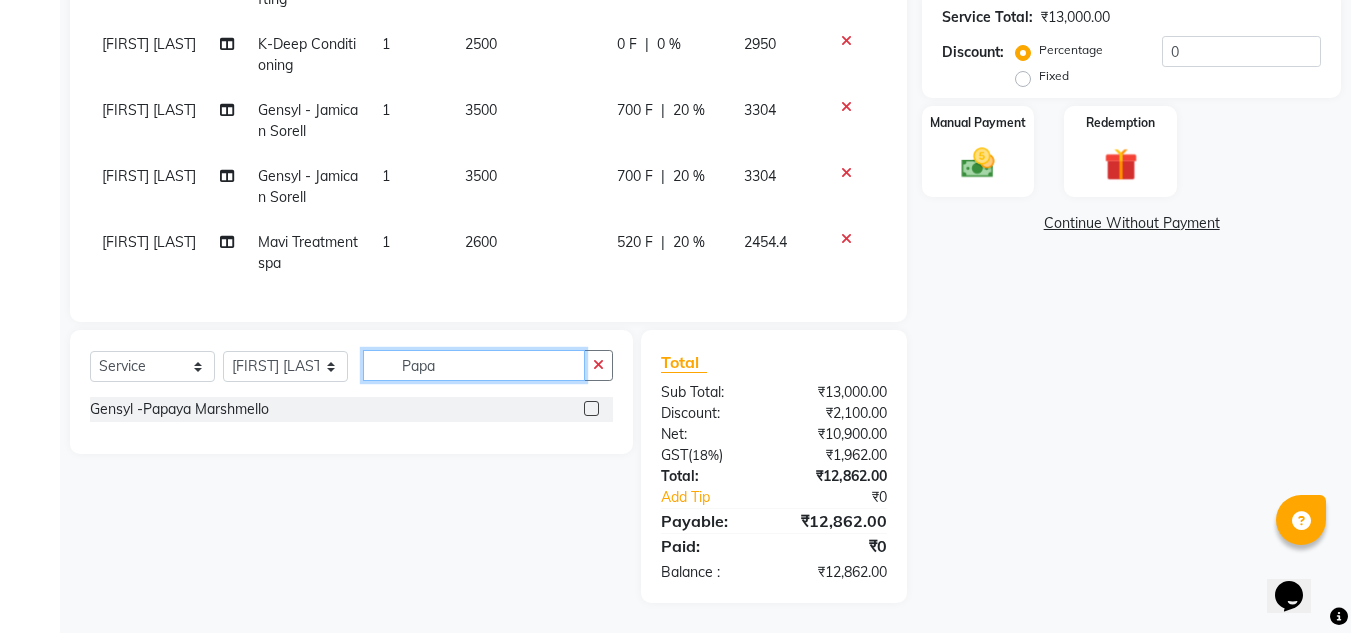 type on "Papa" 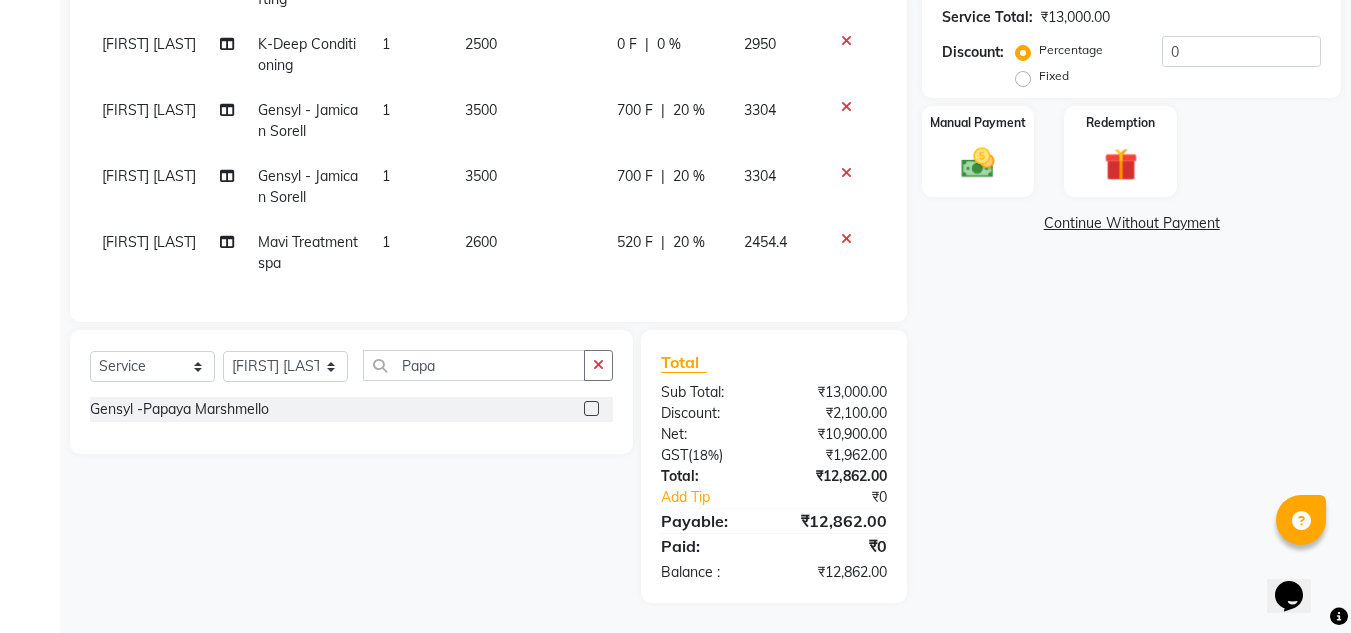 click 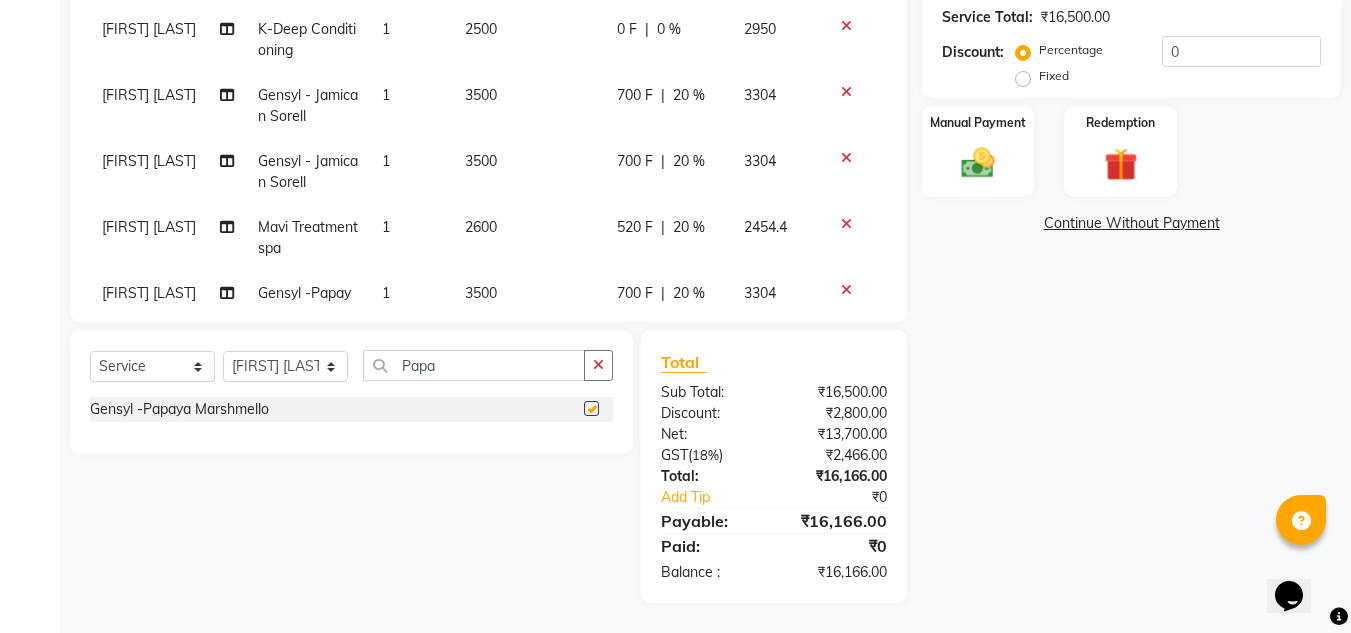 scroll, scrollTop: 96, scrollLeft: 0, axis: vertical 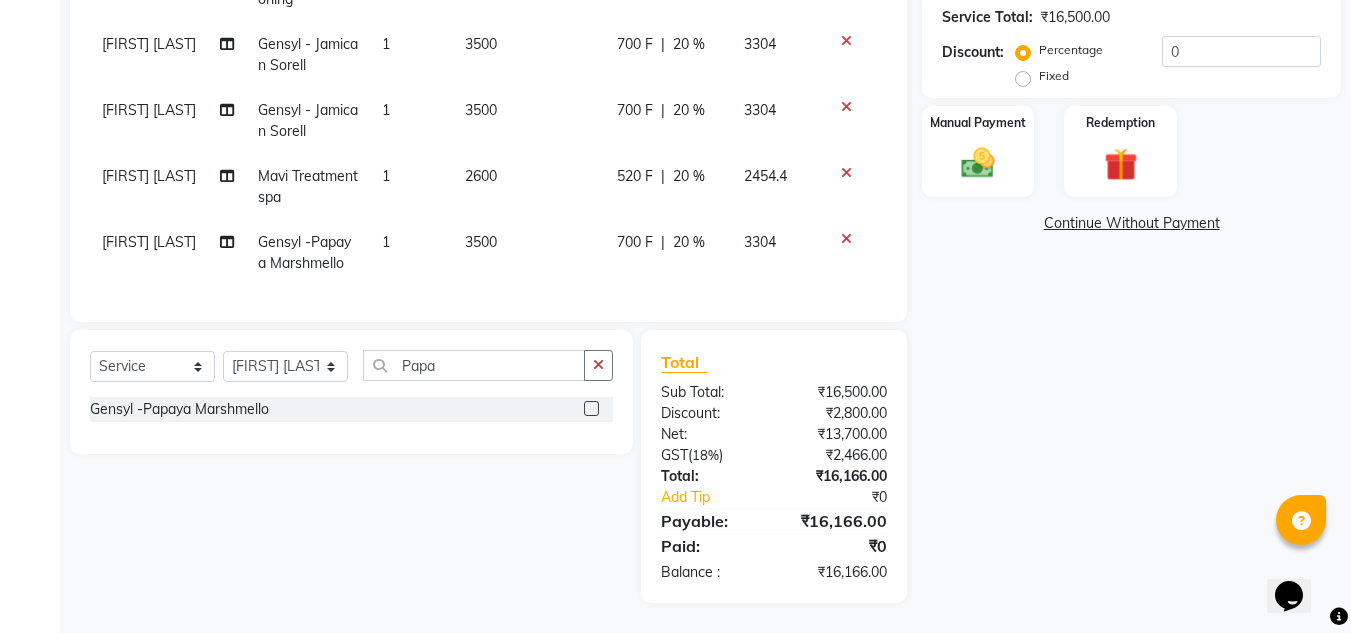checkbox on "false" 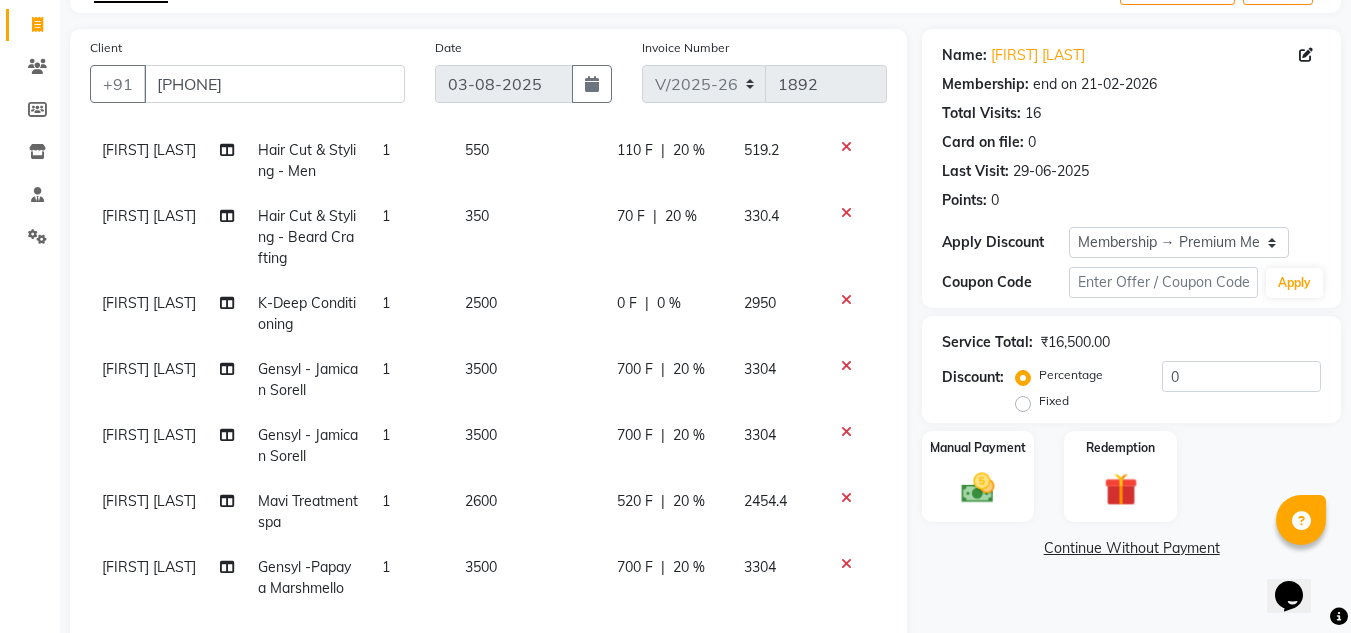 scroll, scrollTop: 300, scrollLeft: 0, axis: vertical 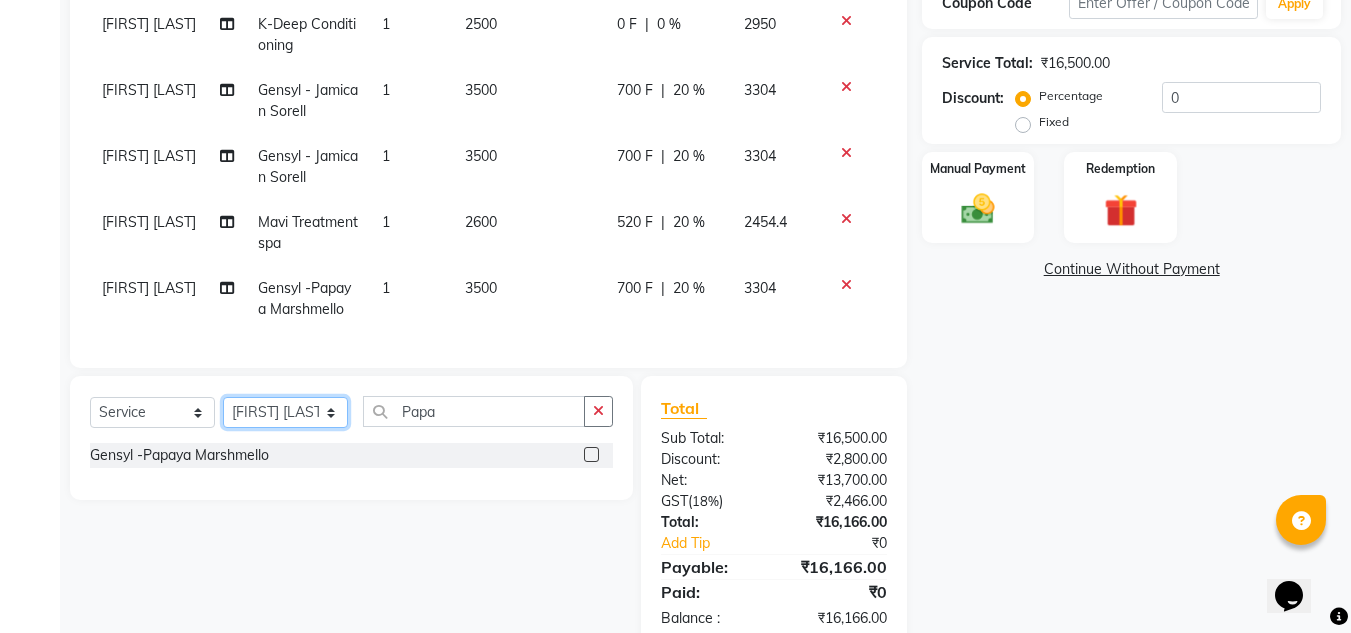 click on "Select Stylist Amandeep Kaur Kalsi Aniket Kadam  Faim Alvi  Front Desk  Muskan Khan  Pooja Kolge Reena Shaukat Ali  Salman Ansari  Shailendra Chauhan  Shekhar Sangle Soniyaa Varma Suchita Mistry" 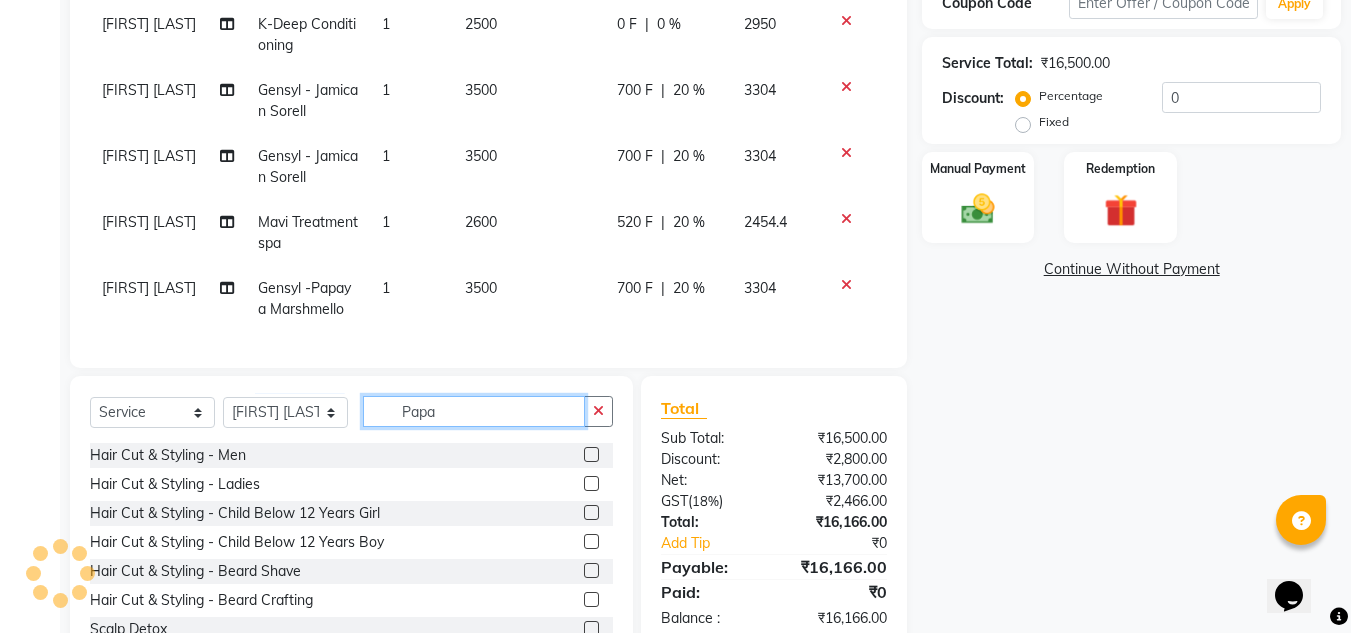 click on "Papa" 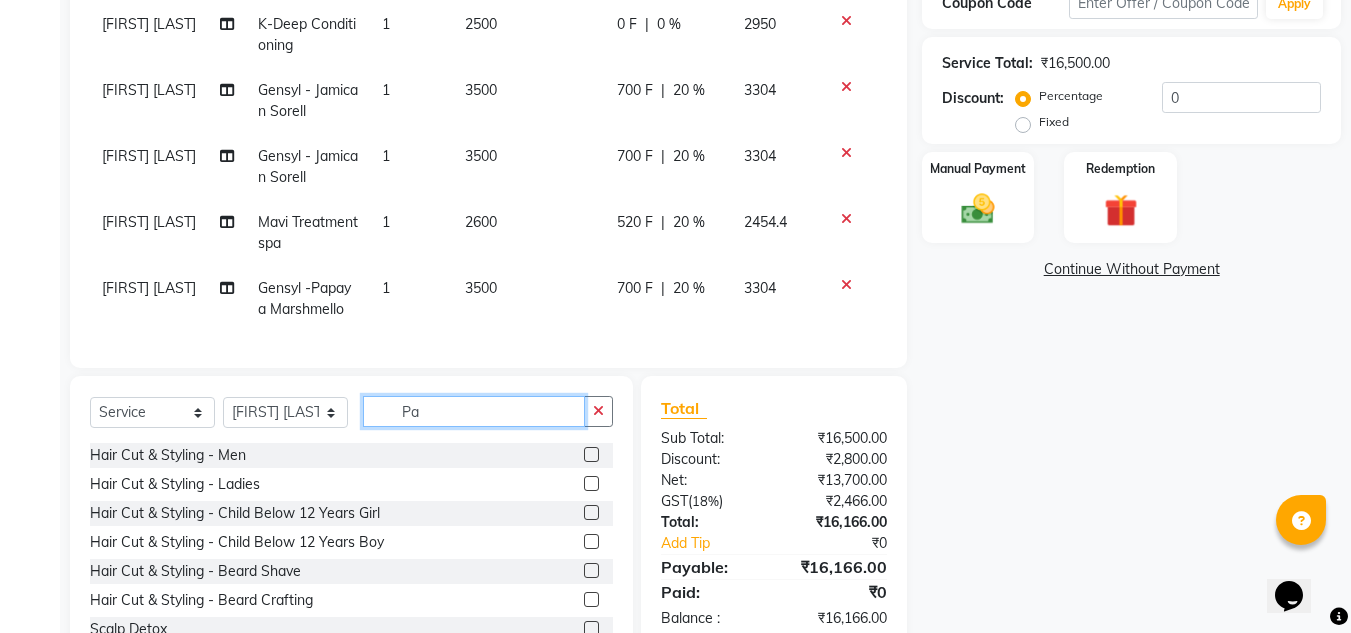 type on "P" 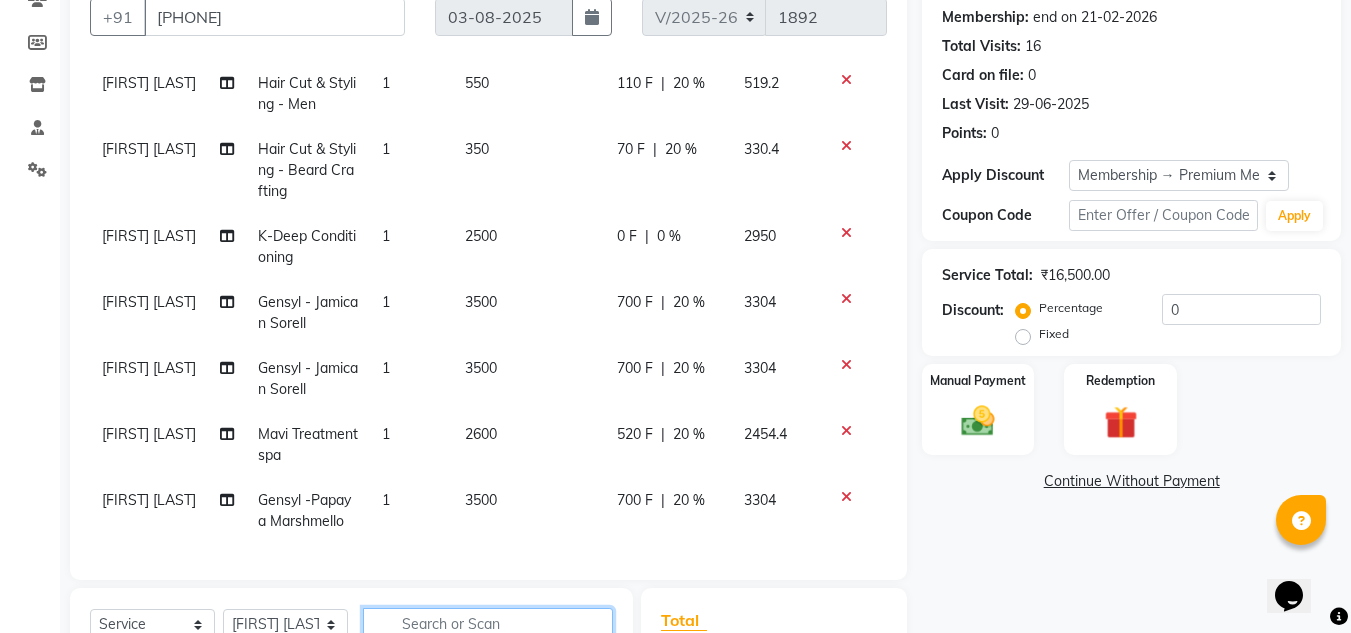 scroll, scrollTop: 0, scrollLeft: 0, axis: both 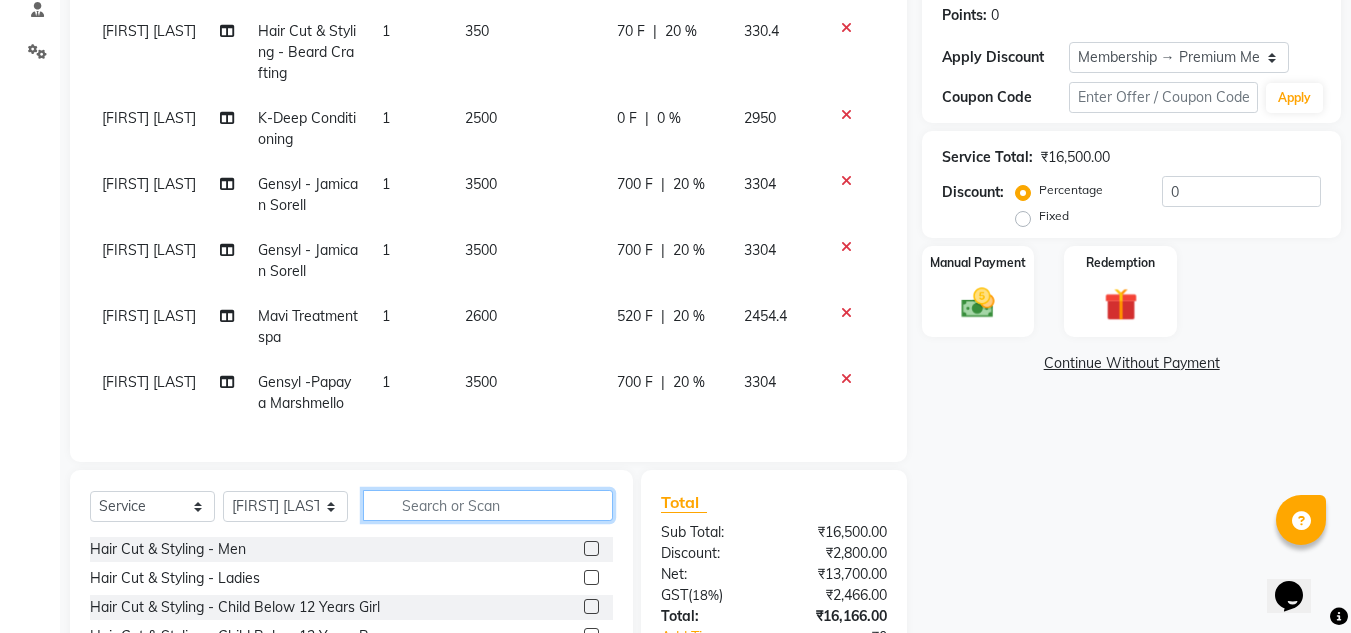 click 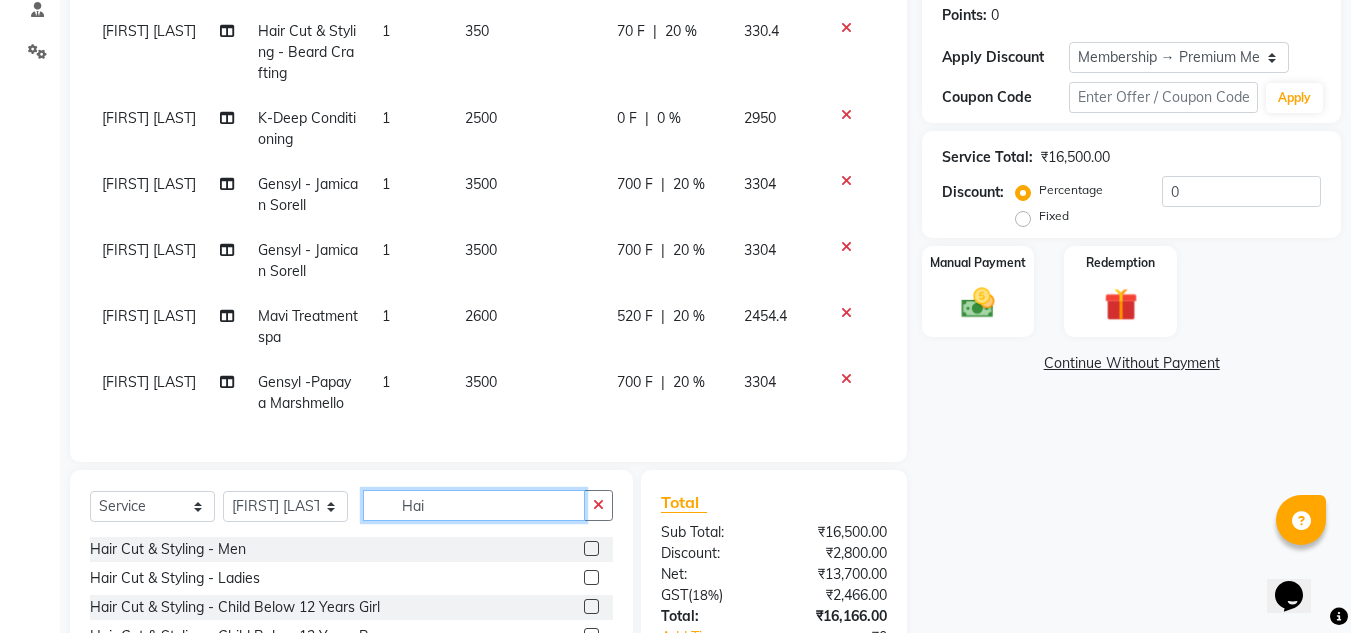 type on "Hai" 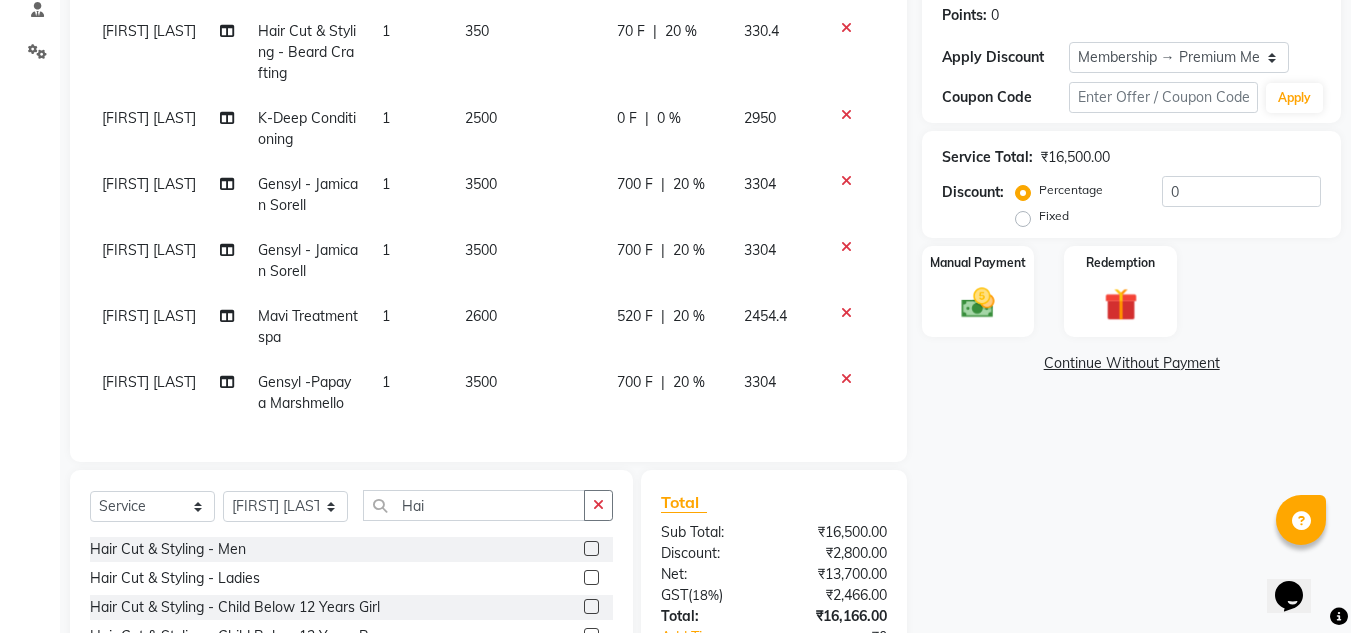 click 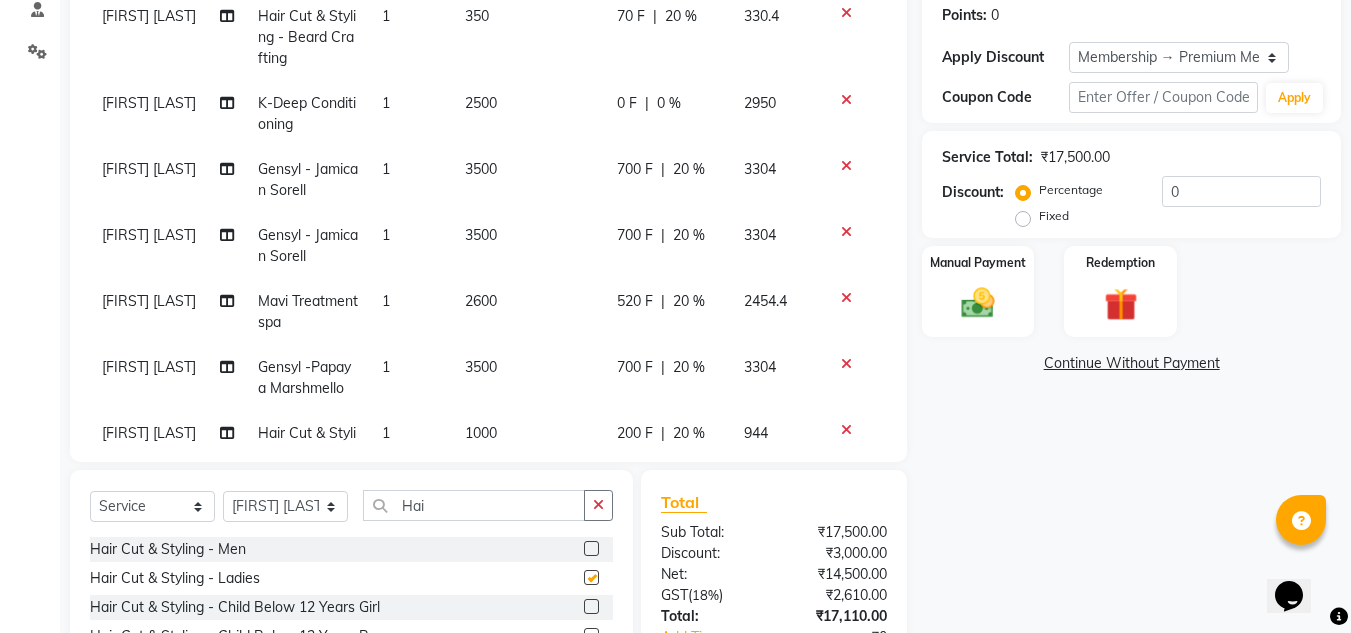 checkbox on "false" 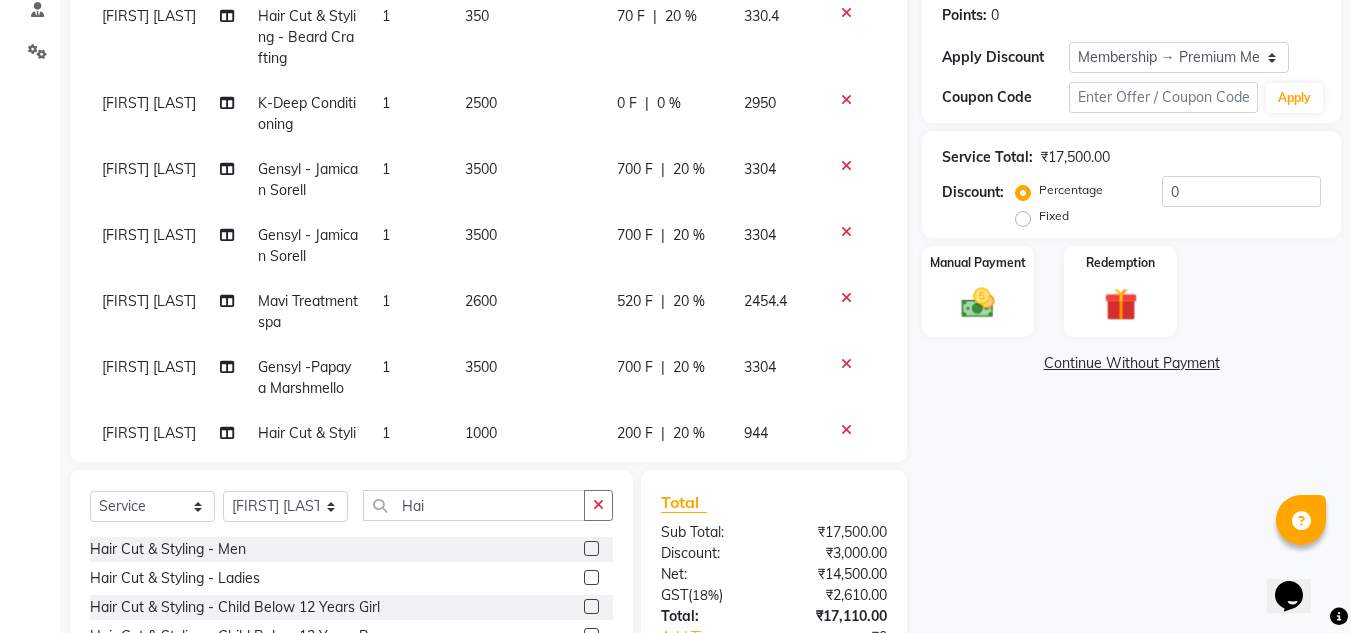 scroll, scrollTop: 162, scrollLeft: 0, axis: vertical 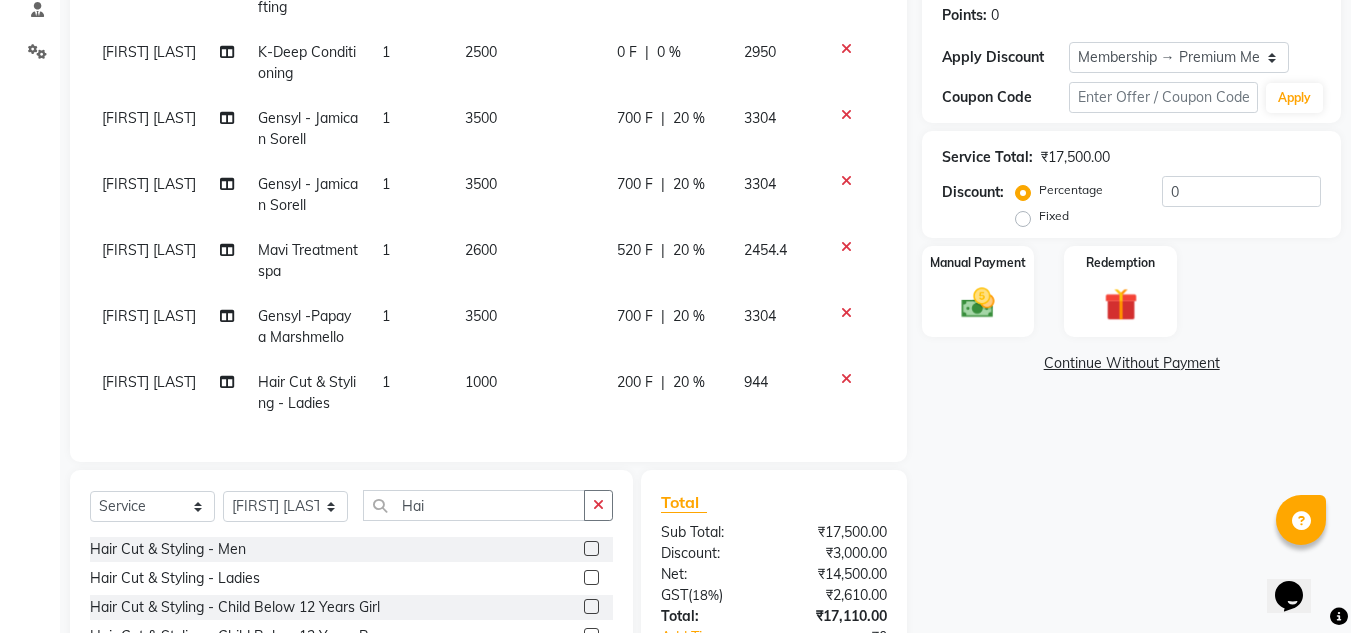 click on "1000" 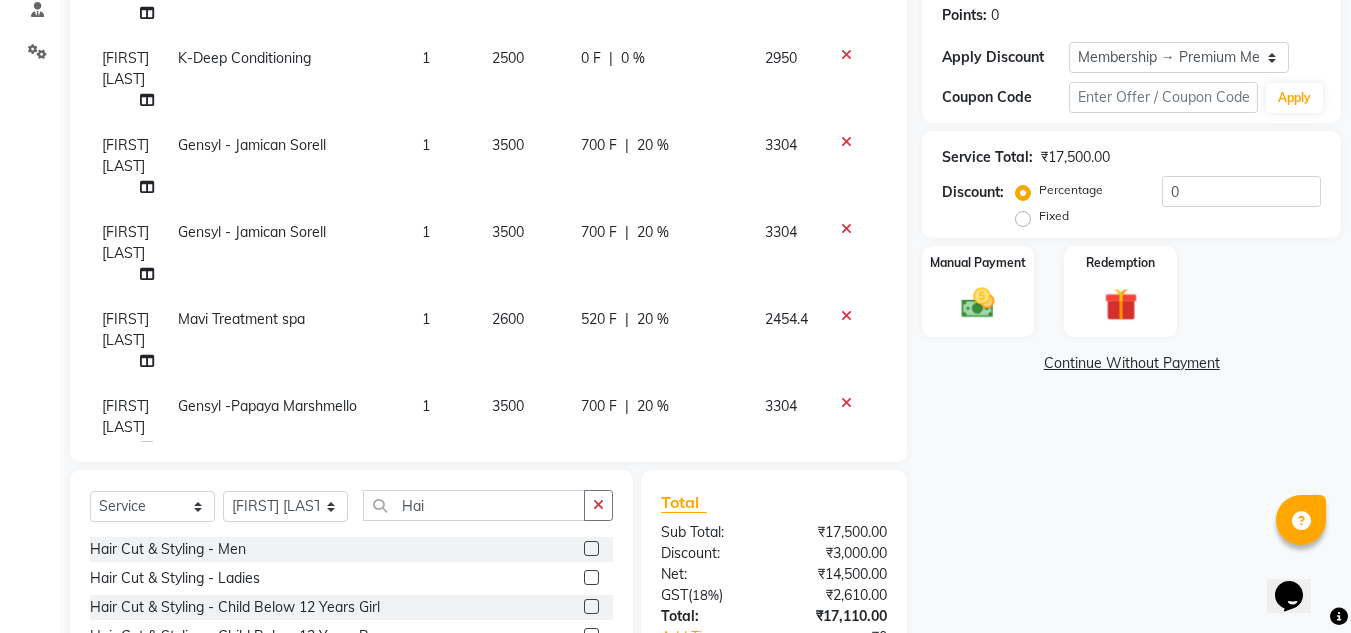 scroll, scrollTop: 183, scrollLeft: 0, axis: vertical 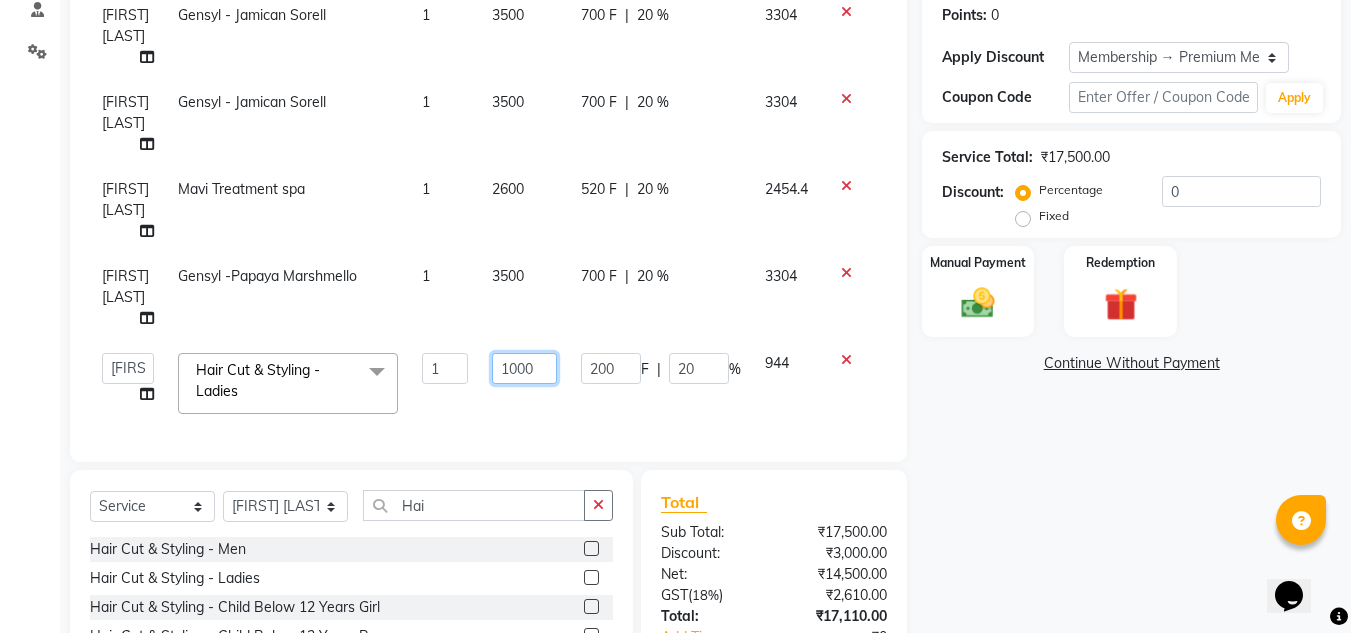 click on "1000" 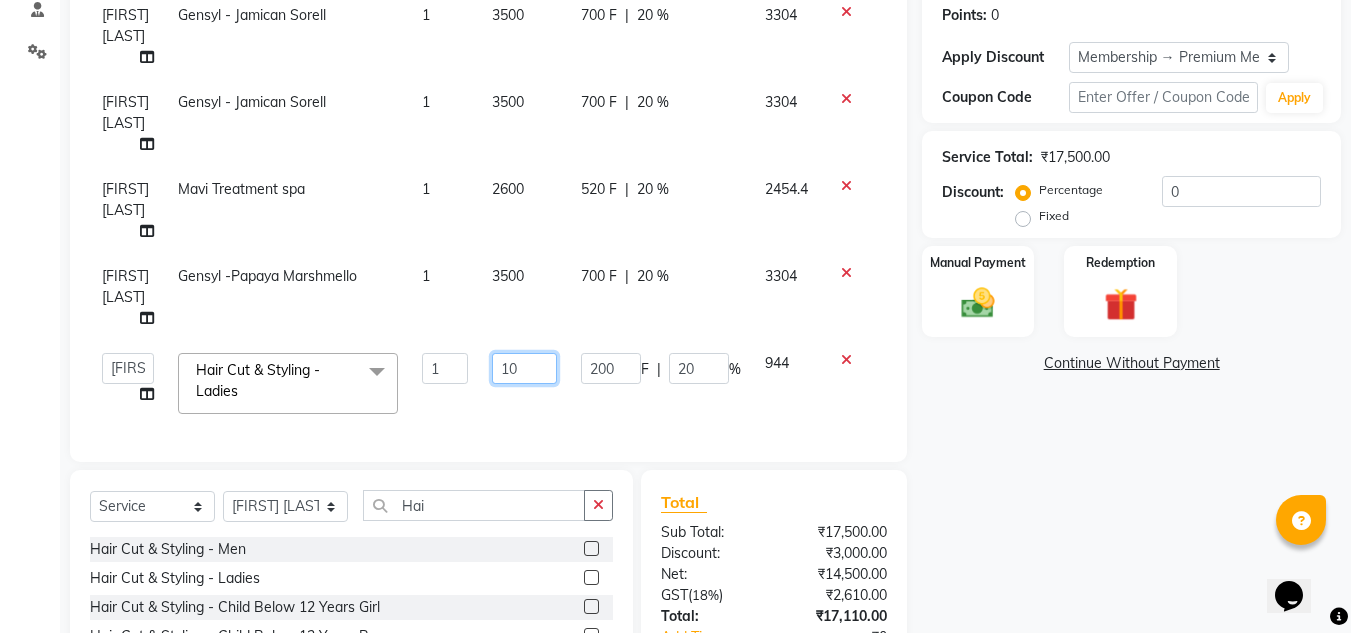 type on "1" 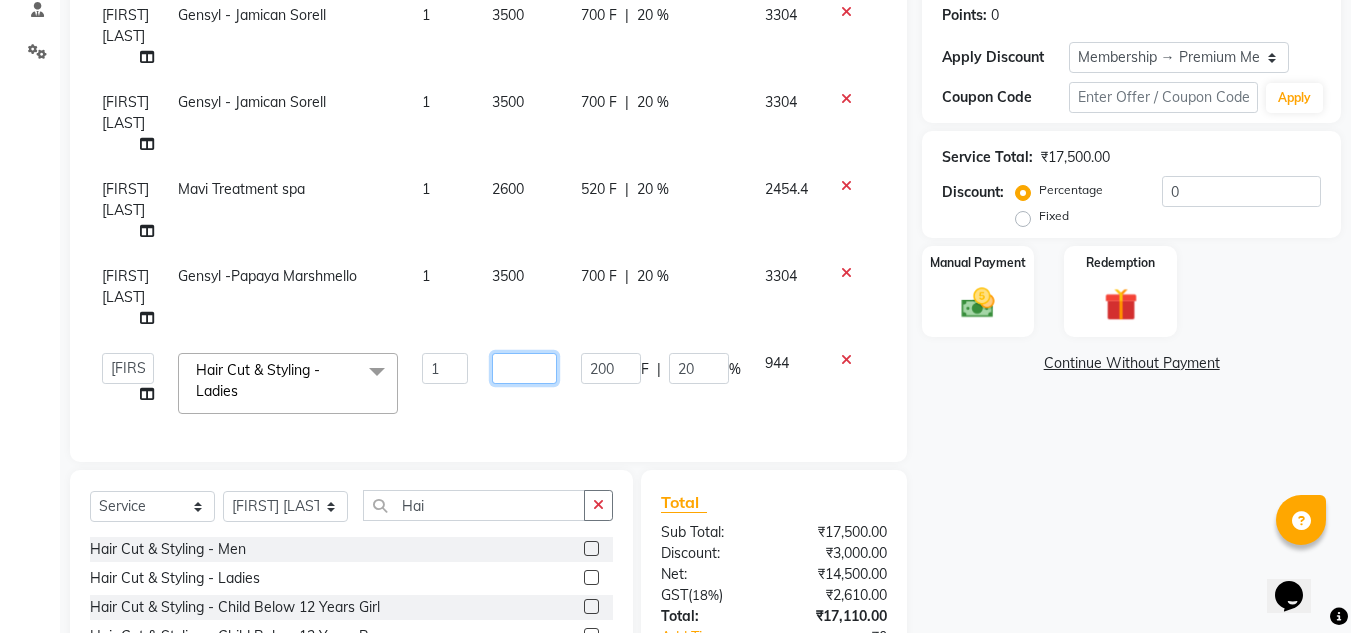 type on "5" 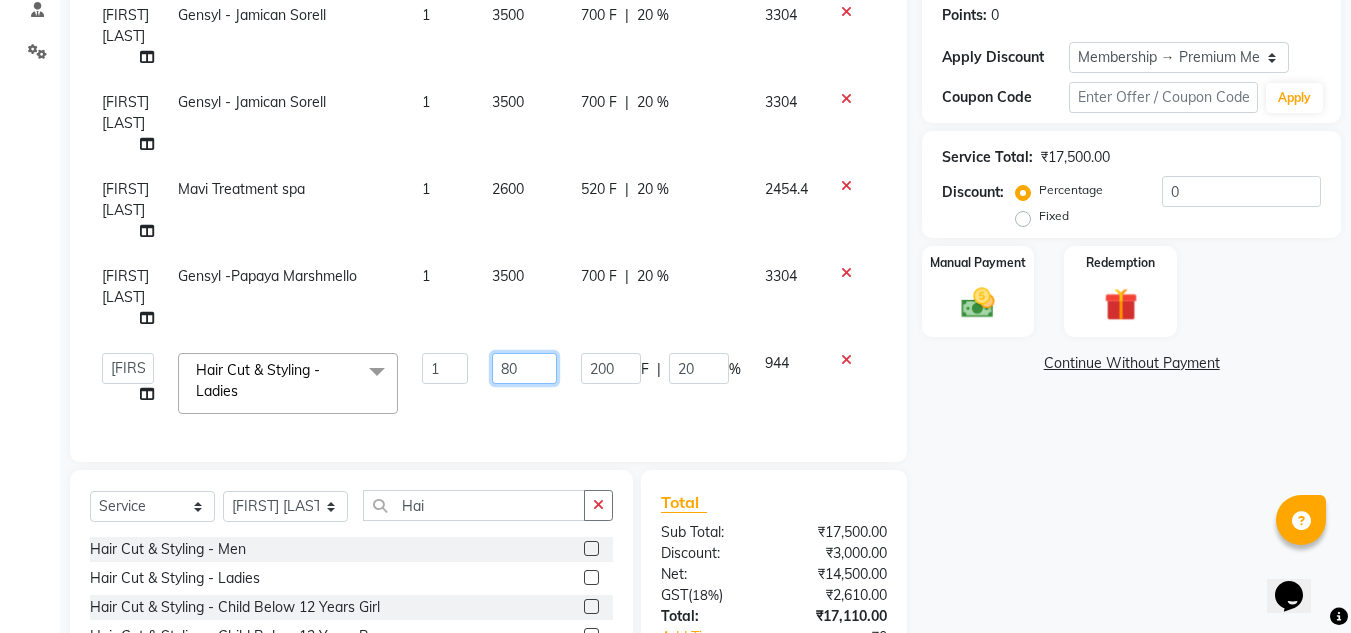 type on "800" 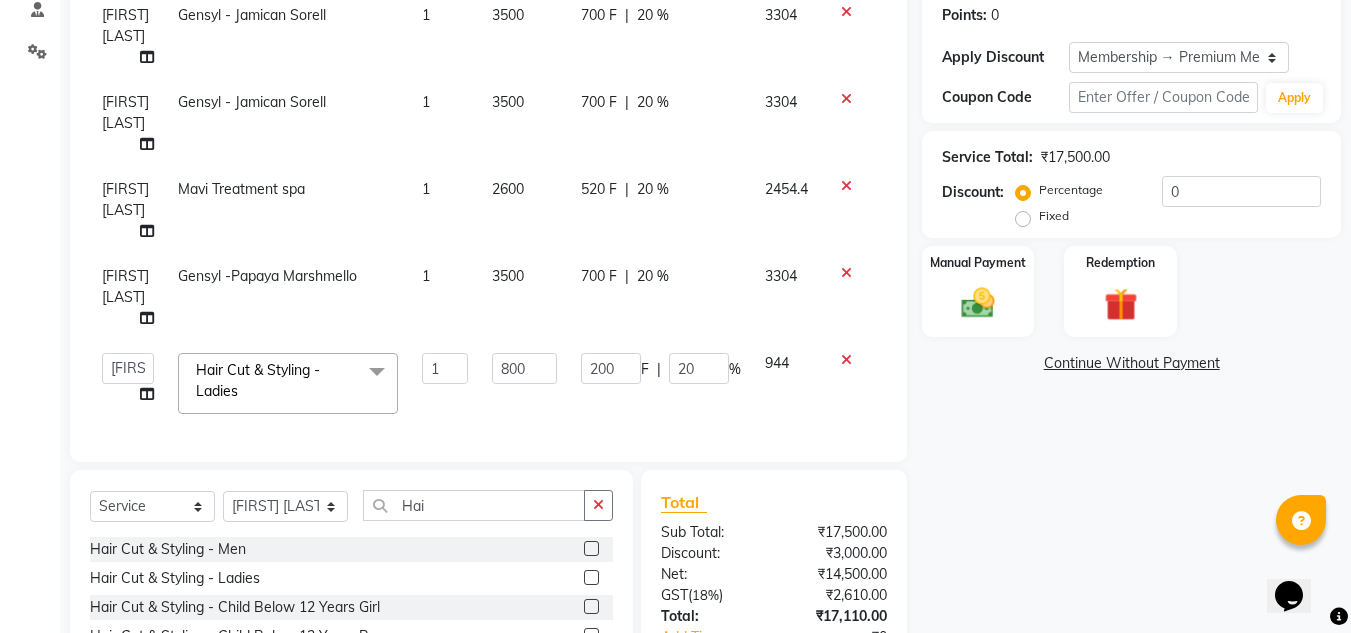 click on "Name: Vikalp Verma Membership: end on 21-02-2026 Total Visits:  16 Card on file:  0 Last Visit:   29-06-2025 Points:   0  Apply Discount Select Membership → Premium Membership Coupon Code Apply Service Total:  ₹17,500.00  Discount:  Percentage   Fixed  0 Manual Payment Redemption  Continue Without Payment" 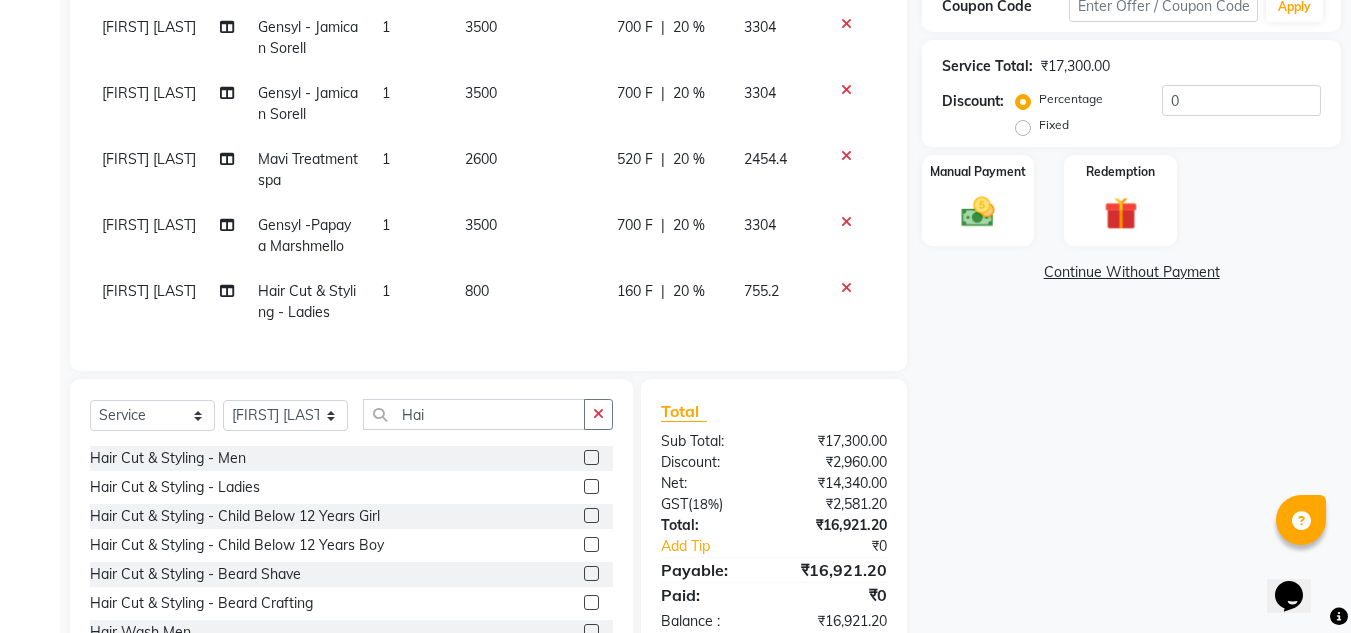 scroll, scrollTop: 468, scrollLeft: 0, axis: vertical 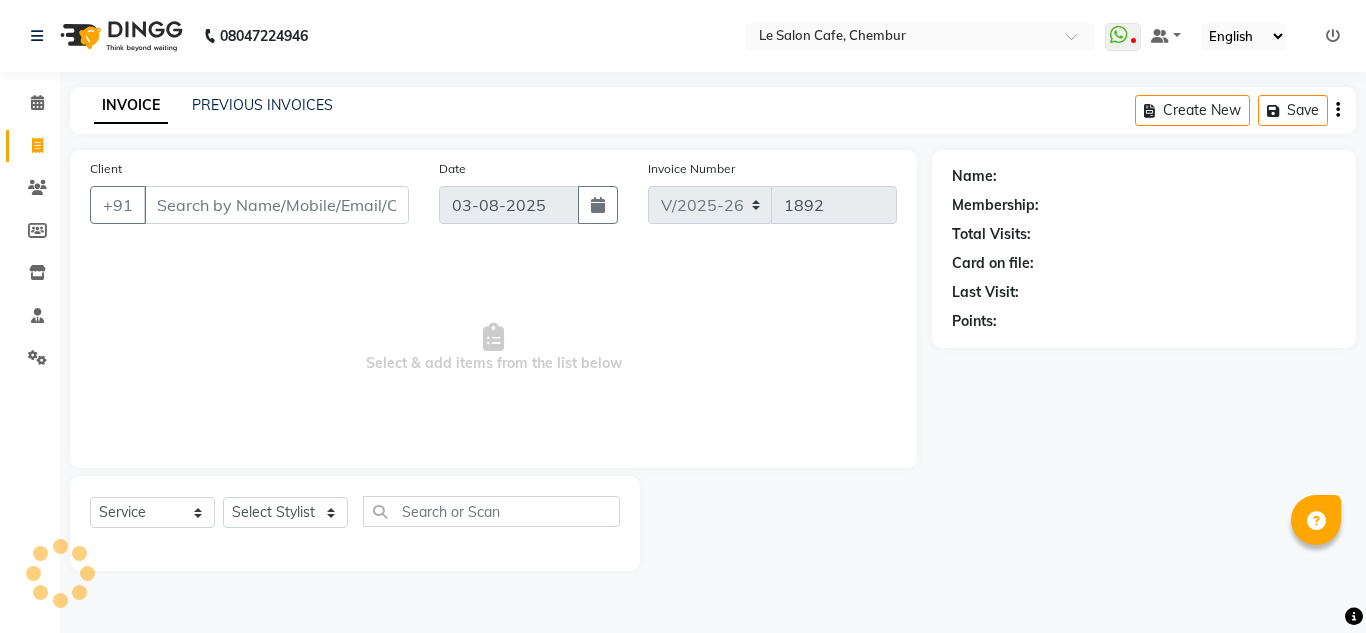 select on "594" 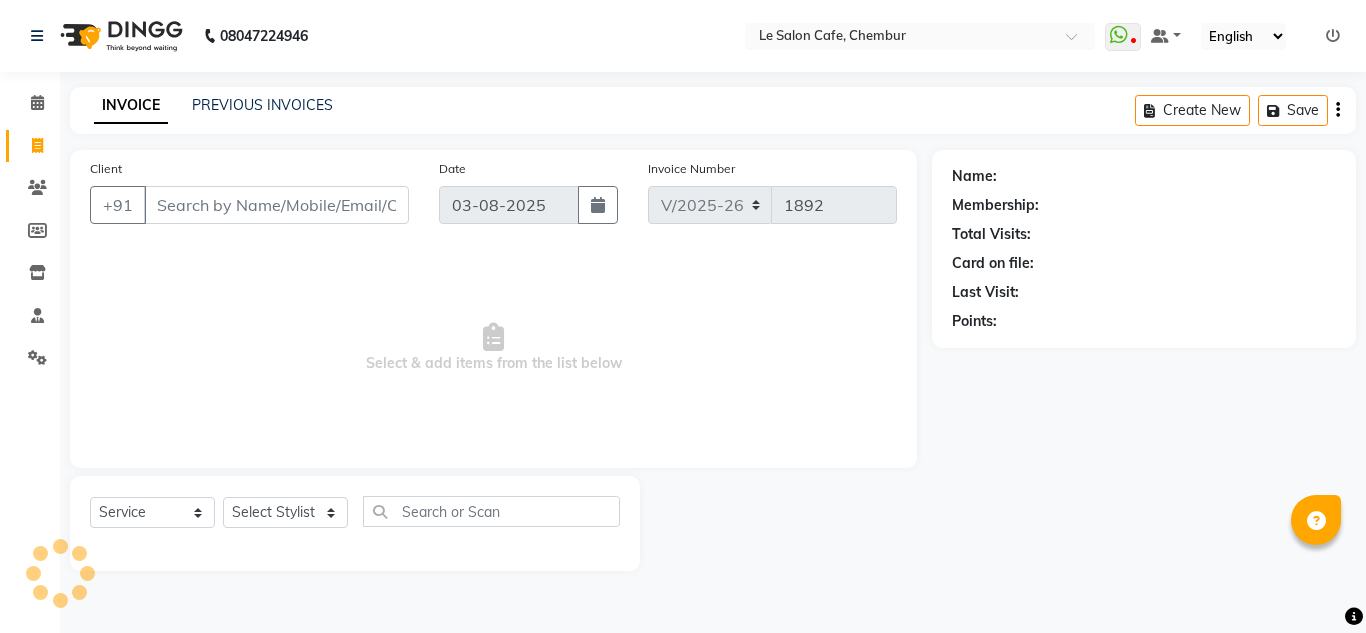 scroll, scrollTop: 0, scrollLeft: 0, axis: both 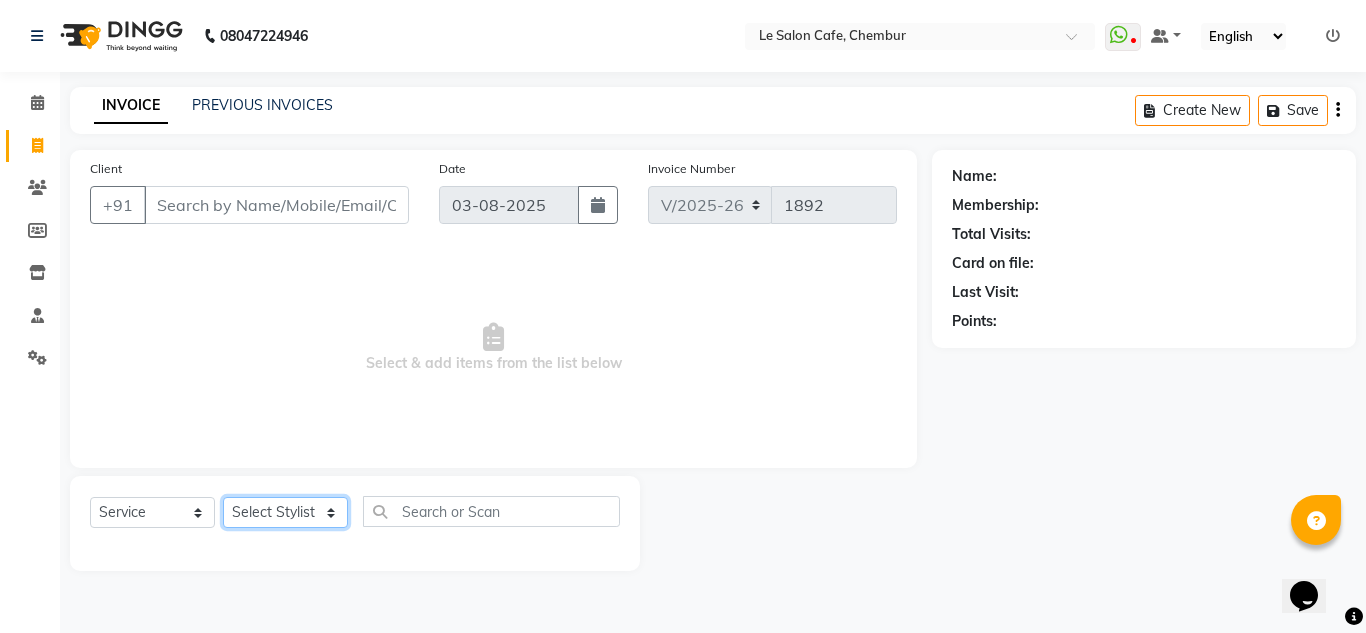 click on "Select Stylist Amandeep Kaur Kalsi Aniket Kadam  Faim Alvi  Front Desk  Muskan Khan  Pooja Kolge Reena Shaukat Ali  Salman Ansari  Shailendra Chauhan  Shekhar Sangle Soniyaa Varma Suchita Mistry" 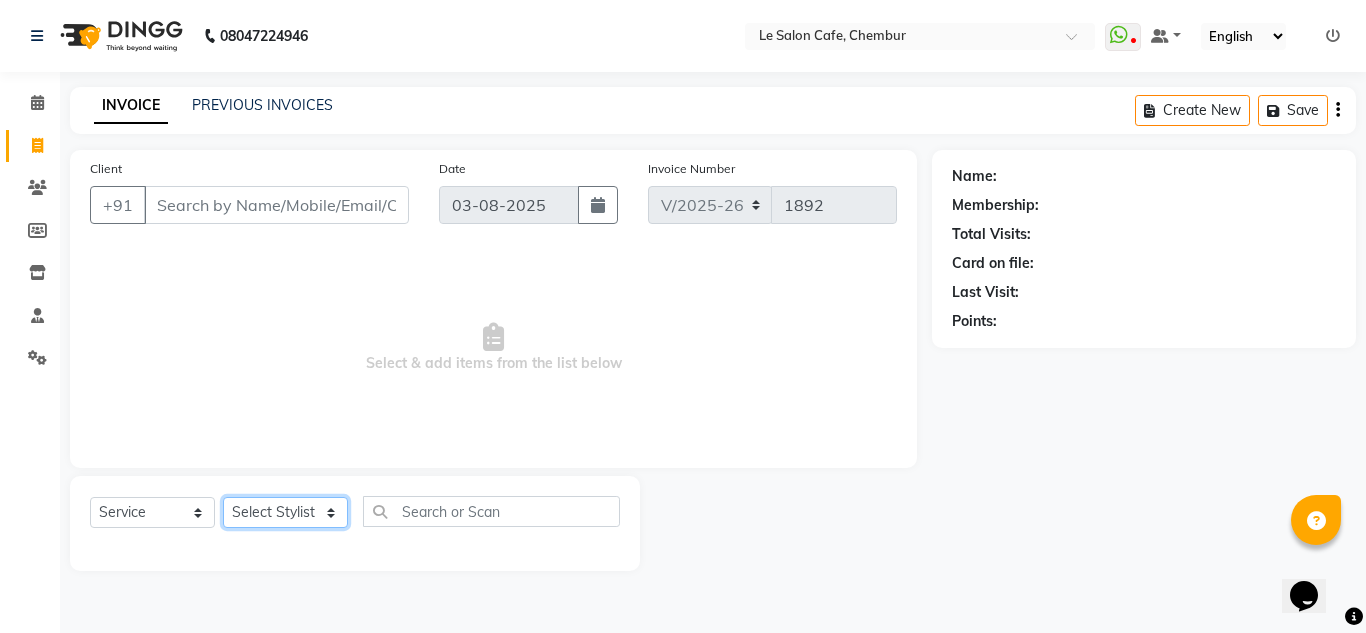 select on "85590" 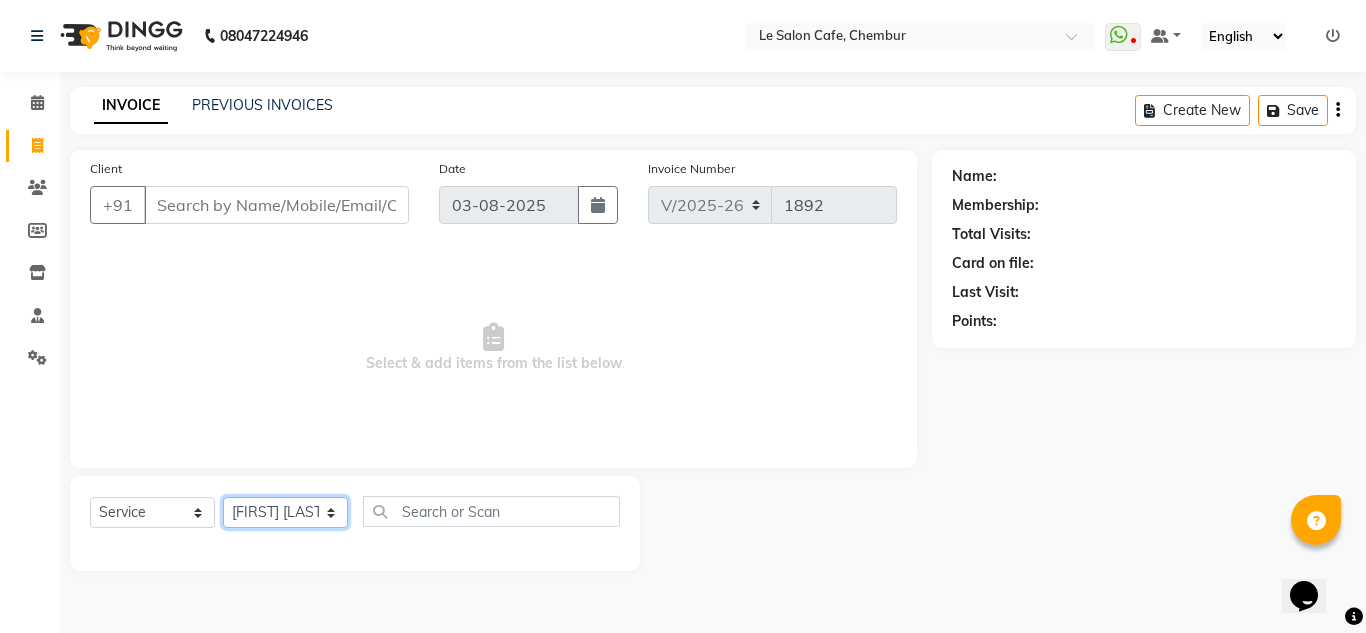 click on "Select Stylist Amandeep Kaur Kalsi Aniket Kadam  Faim Alvi  Front Desk  Muskan Khan  Pooja Kolge Reena Shaukat Ali  Salman Ansari  Shailendra Chauhan  Shekhar Sangle Soniyaa Varma Suchita Mistry" 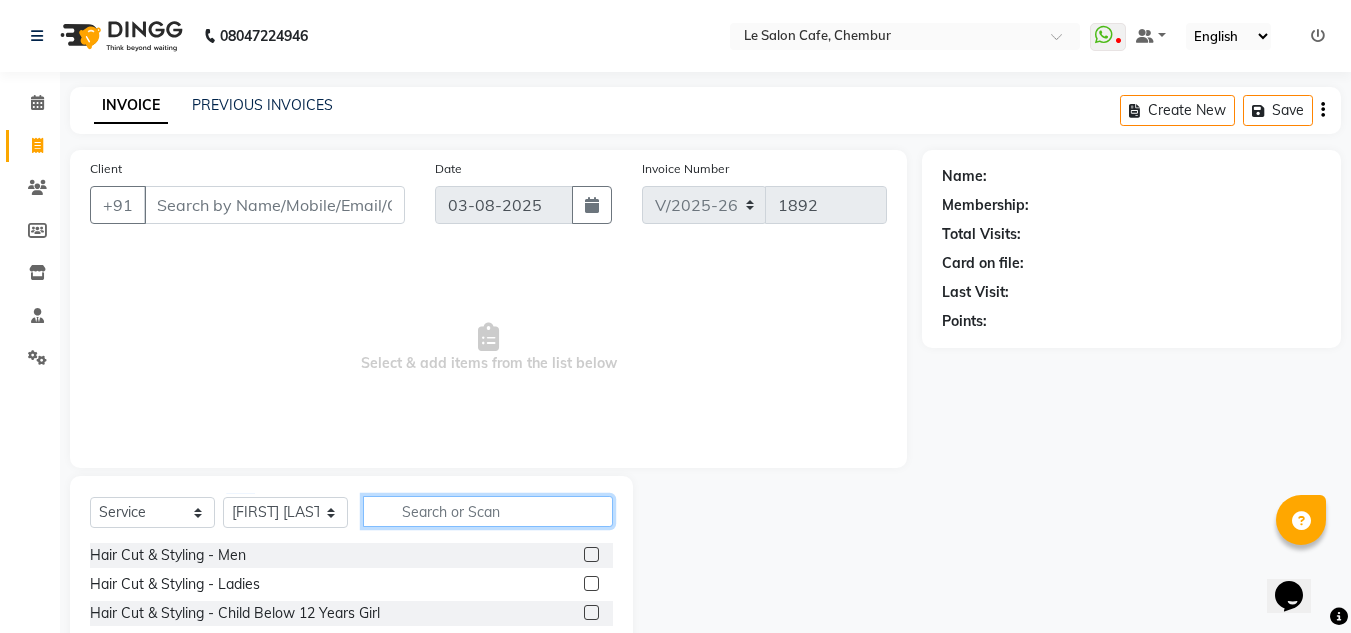 click 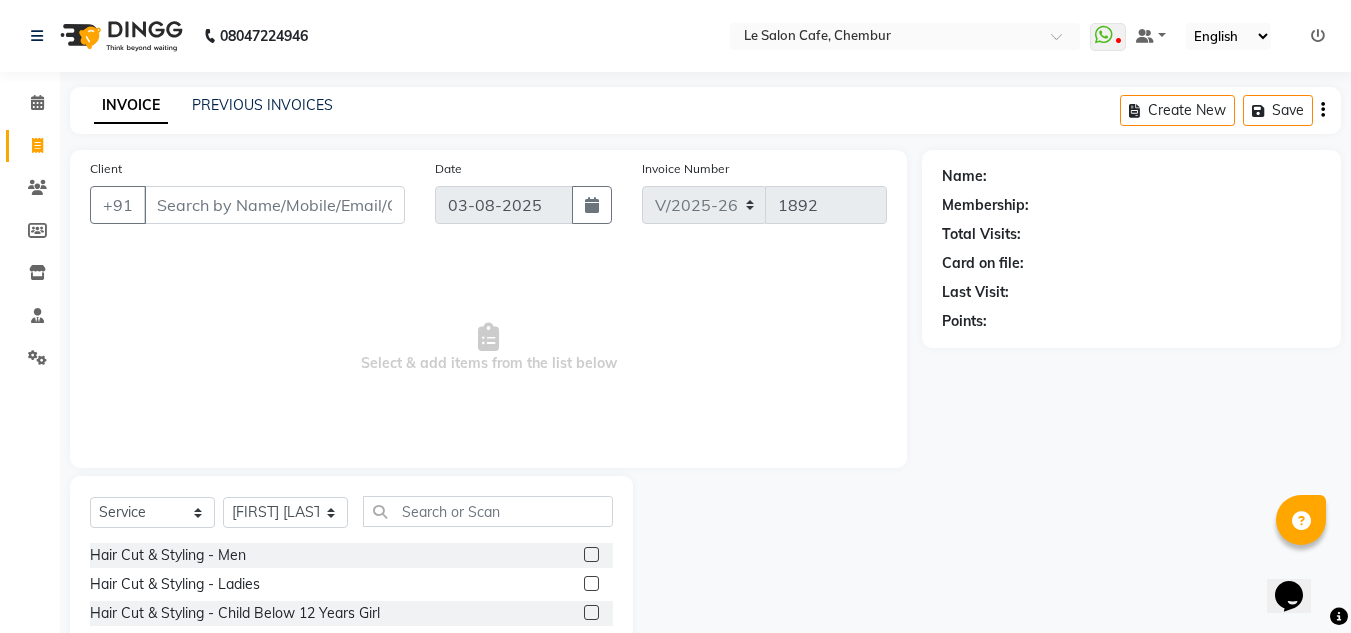 click 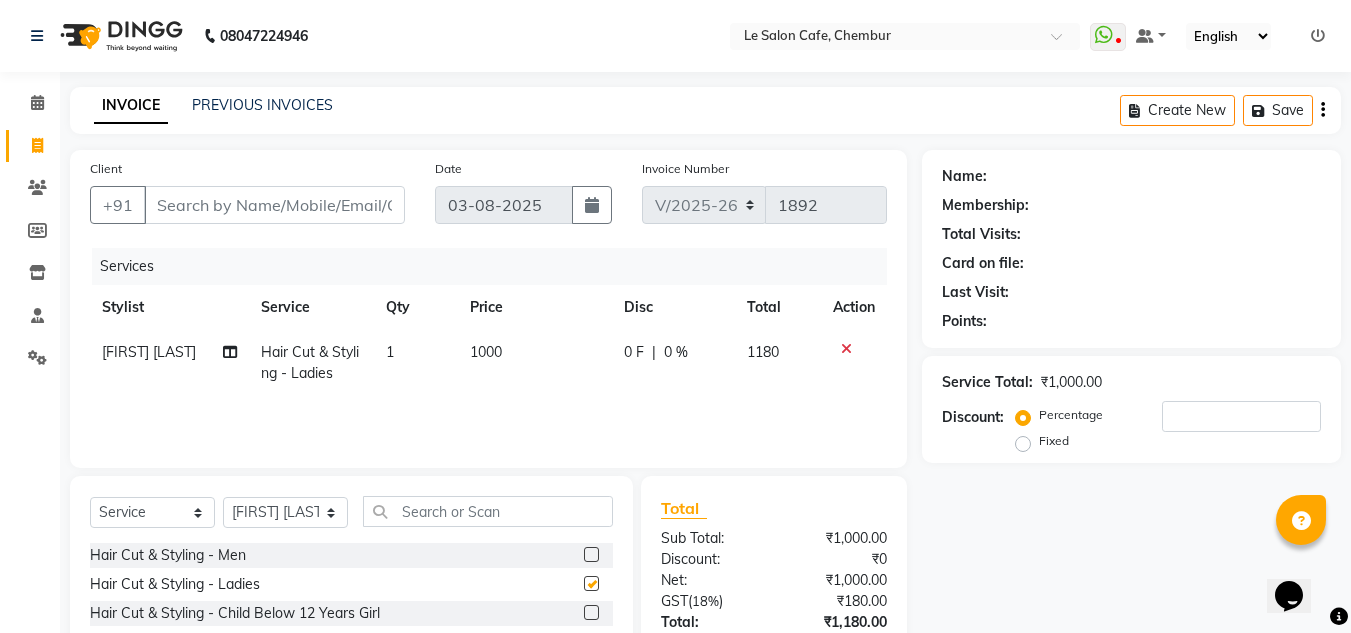 checkbox on "false" 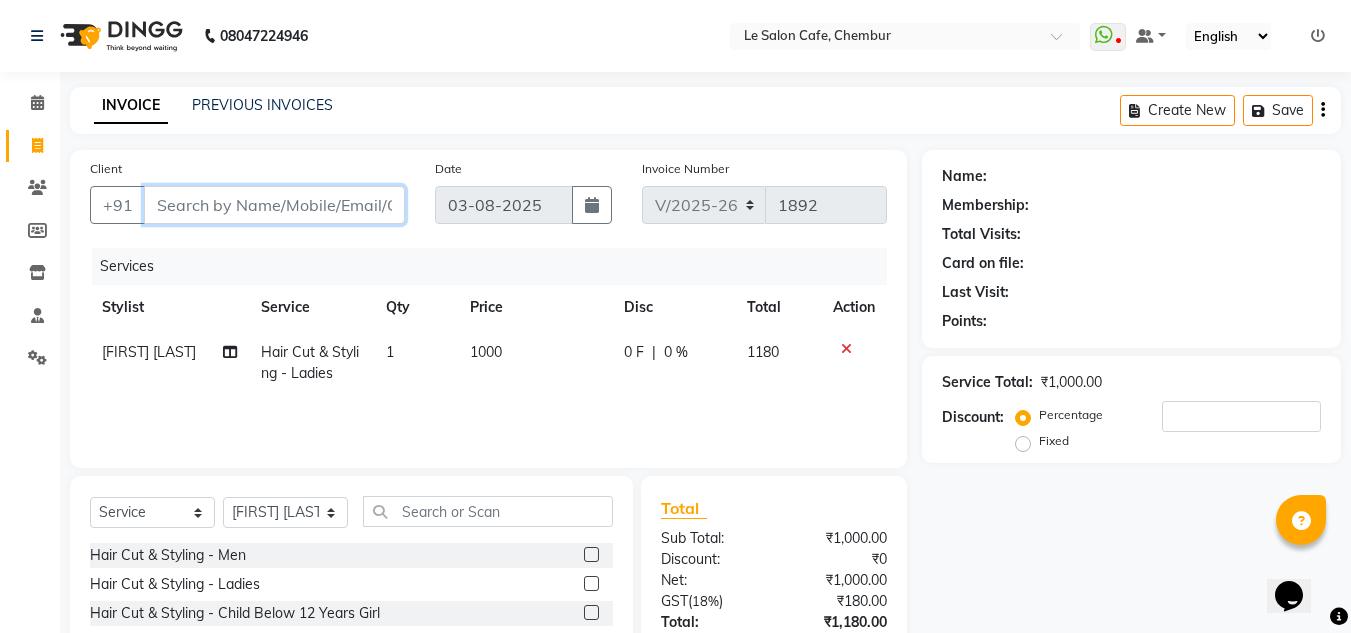 click on "Client" at bounding box center (274, 205) 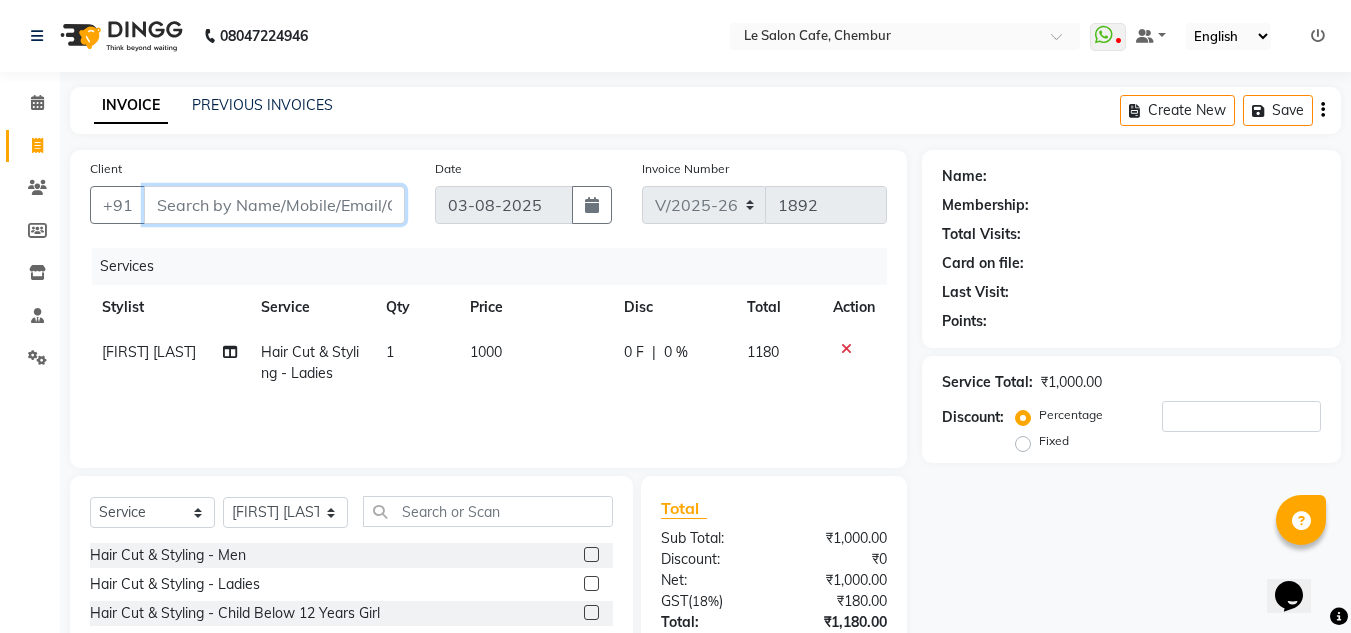 type on "9" 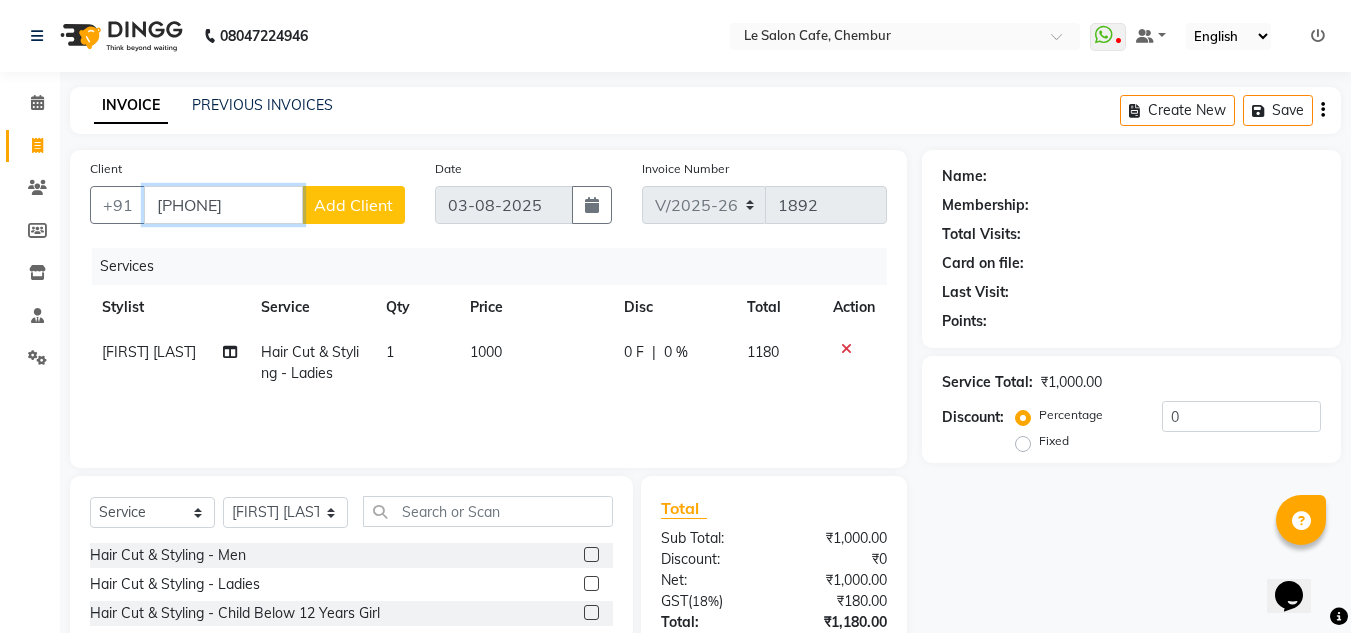 type on "9011249492" 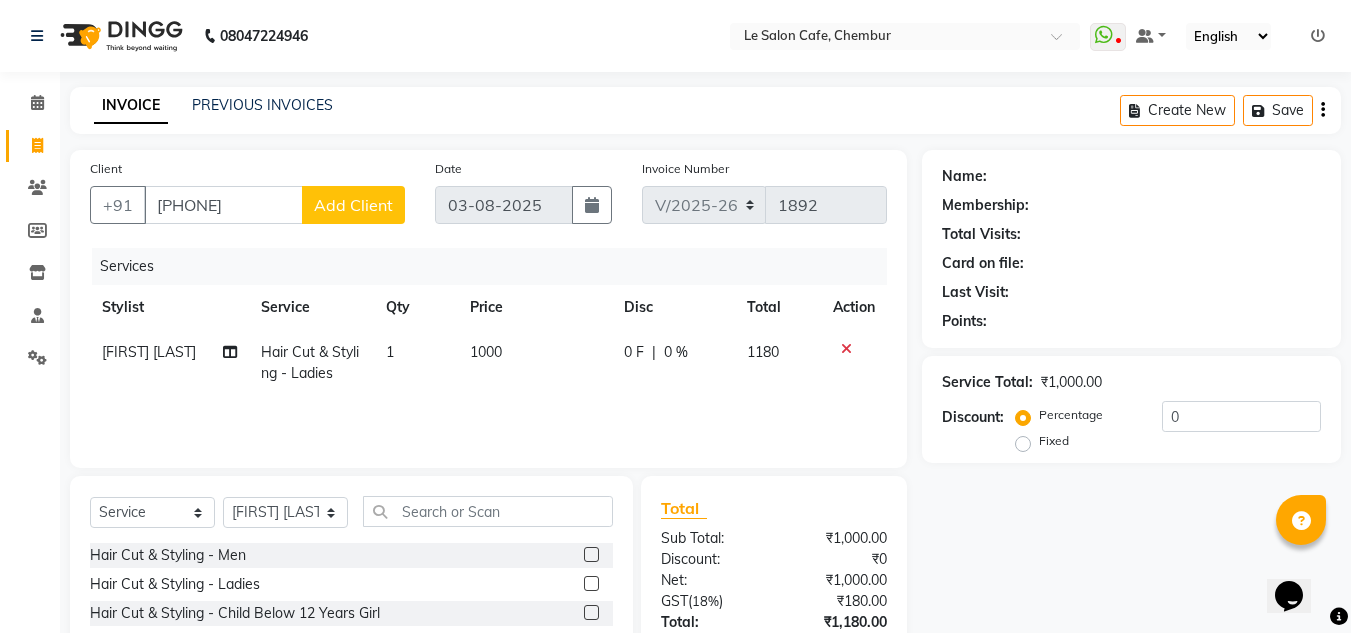 click on "Add Client" 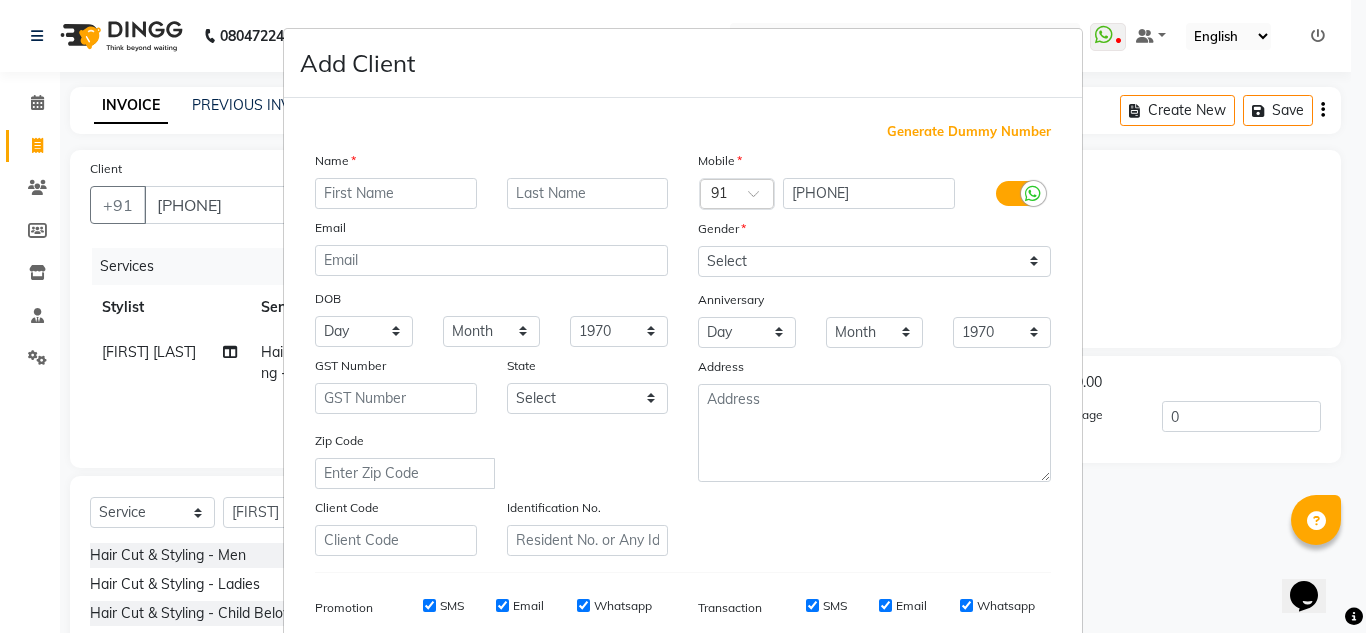 select on "22" 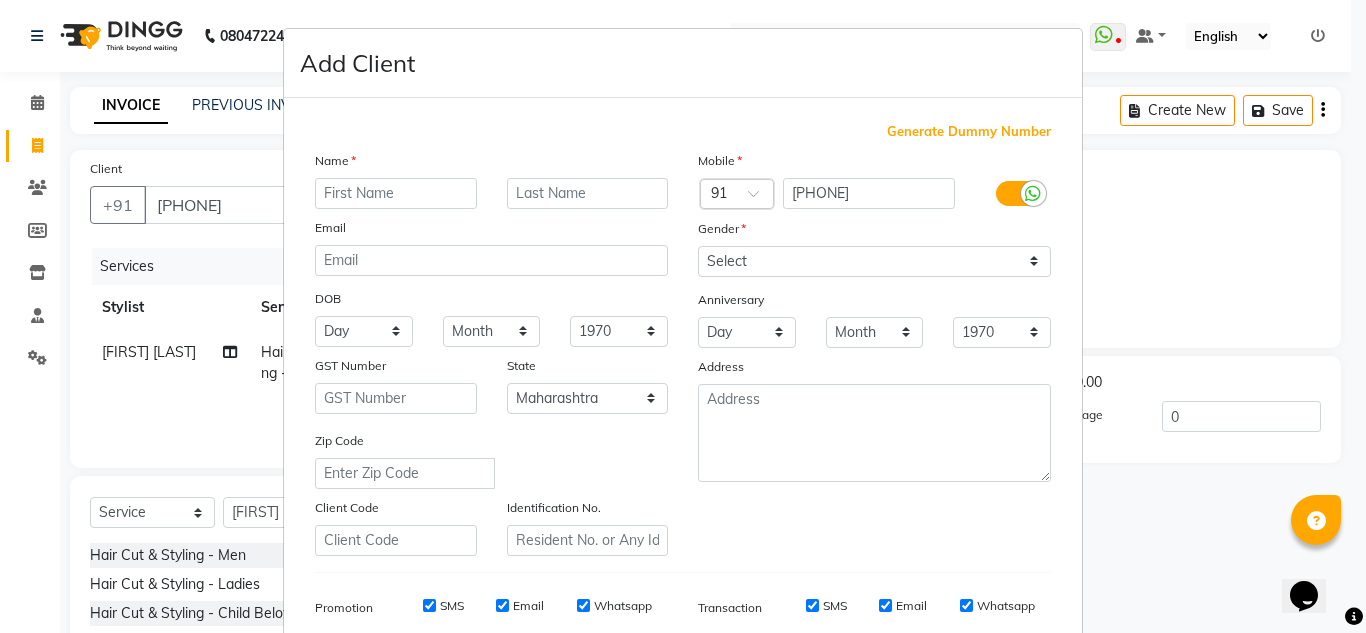 click at bounding box center [396, 193] 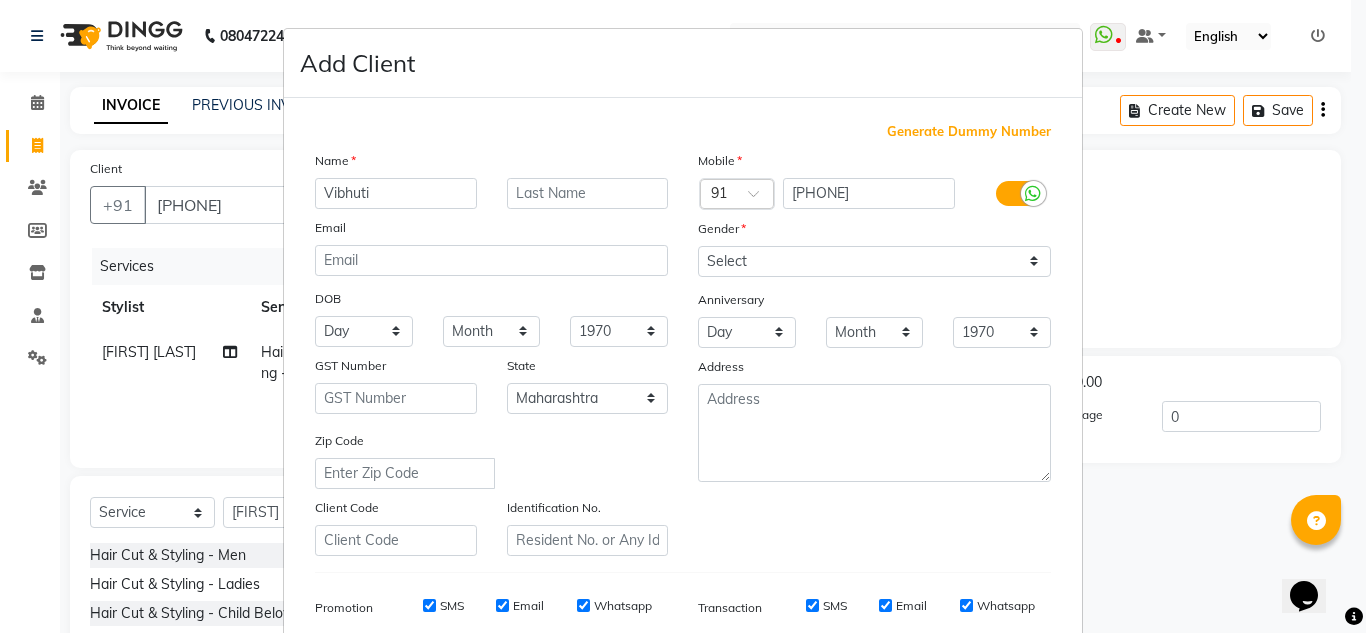 type on "Vibhuti" 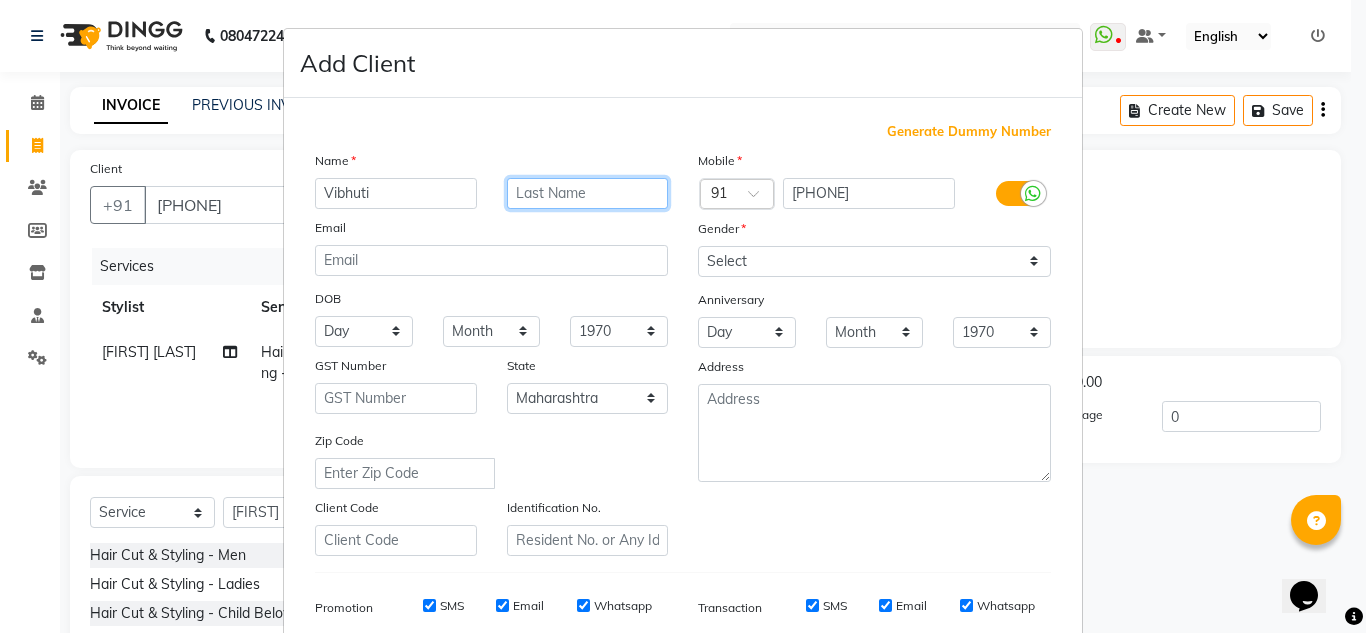 click at bounding box center [588, 193] 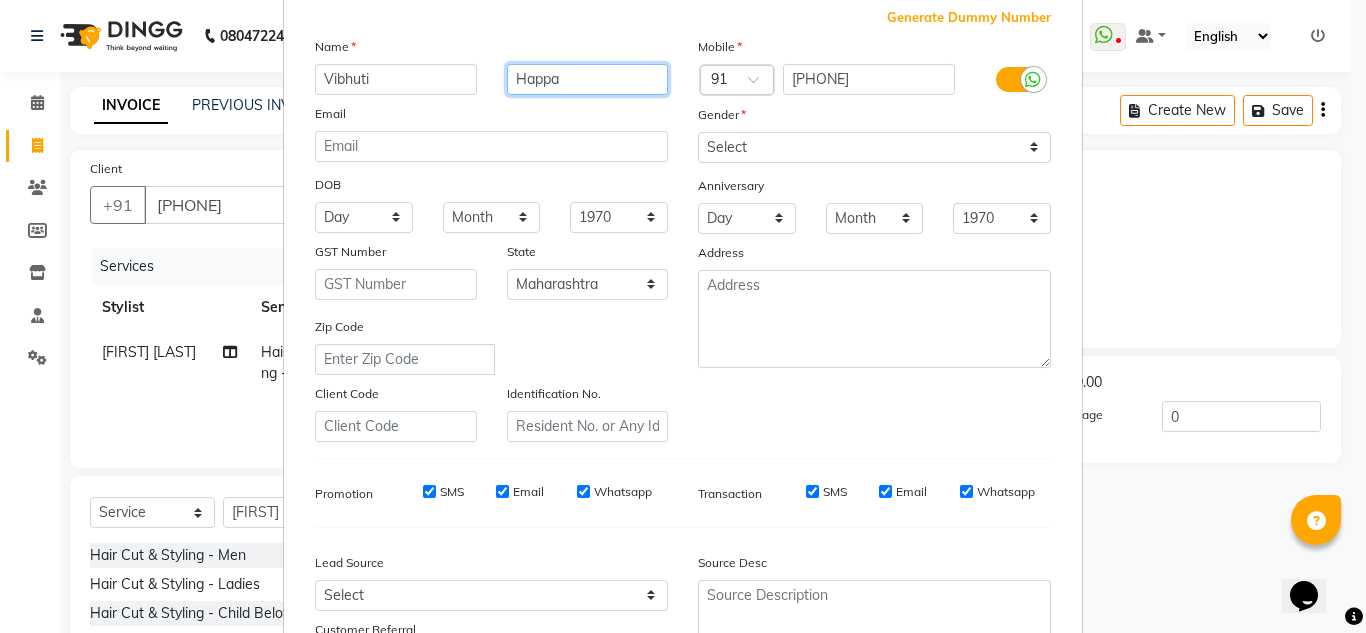 scroll, scrollTop: 290, scrollLeft: 0, axis: vertical 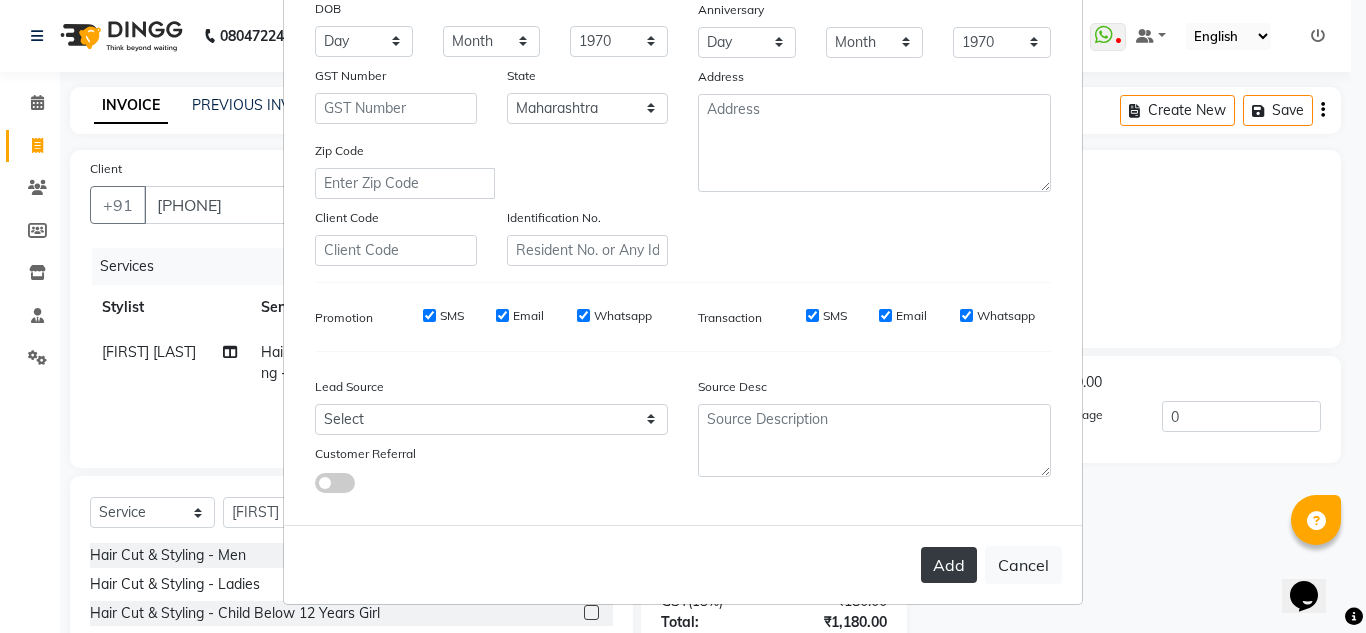 type on "Happa" 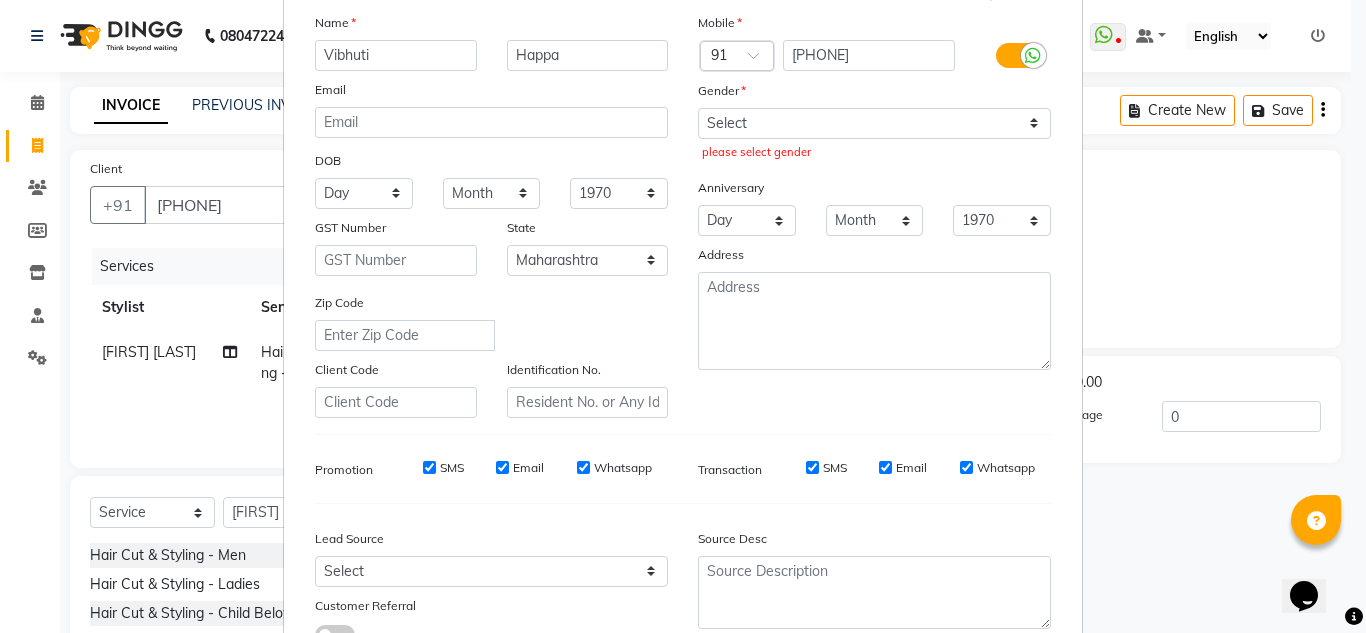 scroll, scrollTop: 0, scrollLeft: 0, axis: both 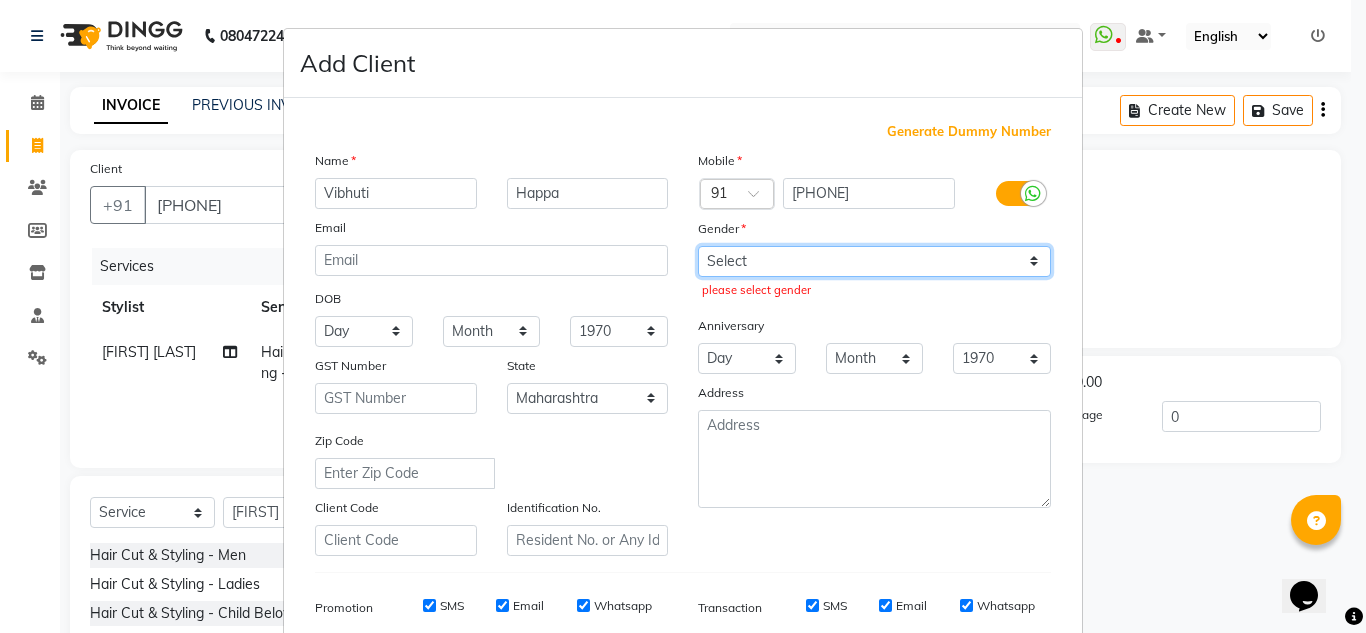 click on "Select Male Female Other Prefer Not To Say" at bounding box center [874, 261] 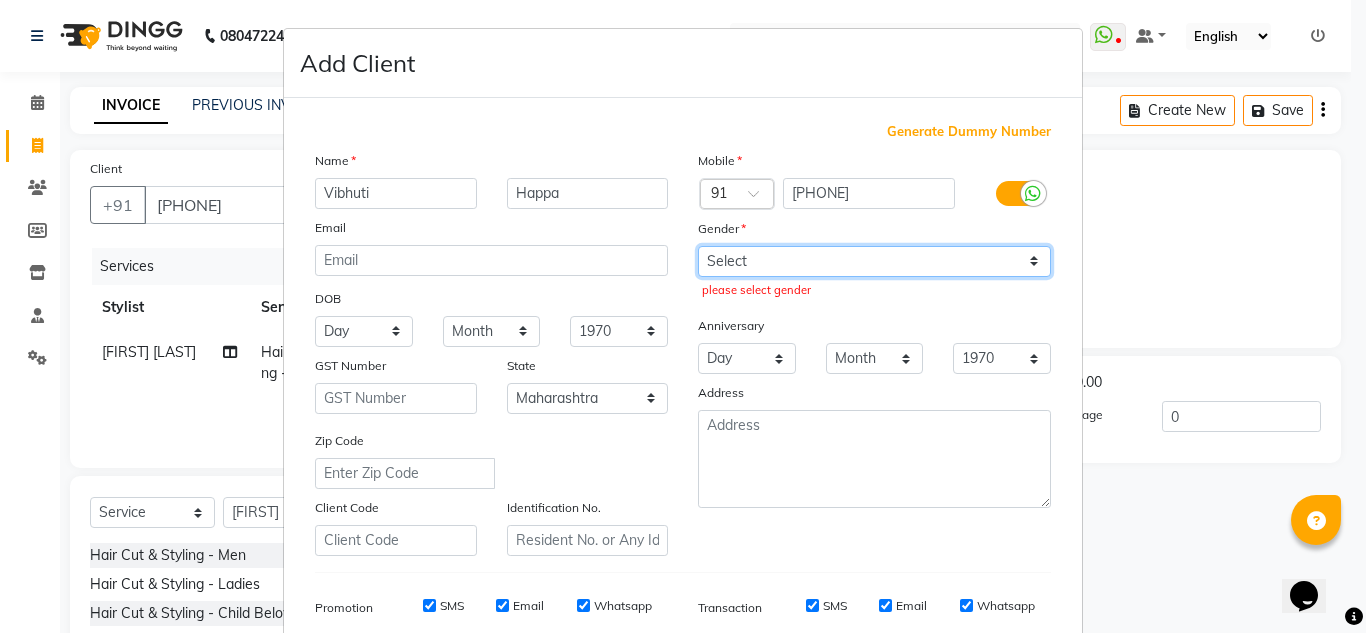 select on "female" 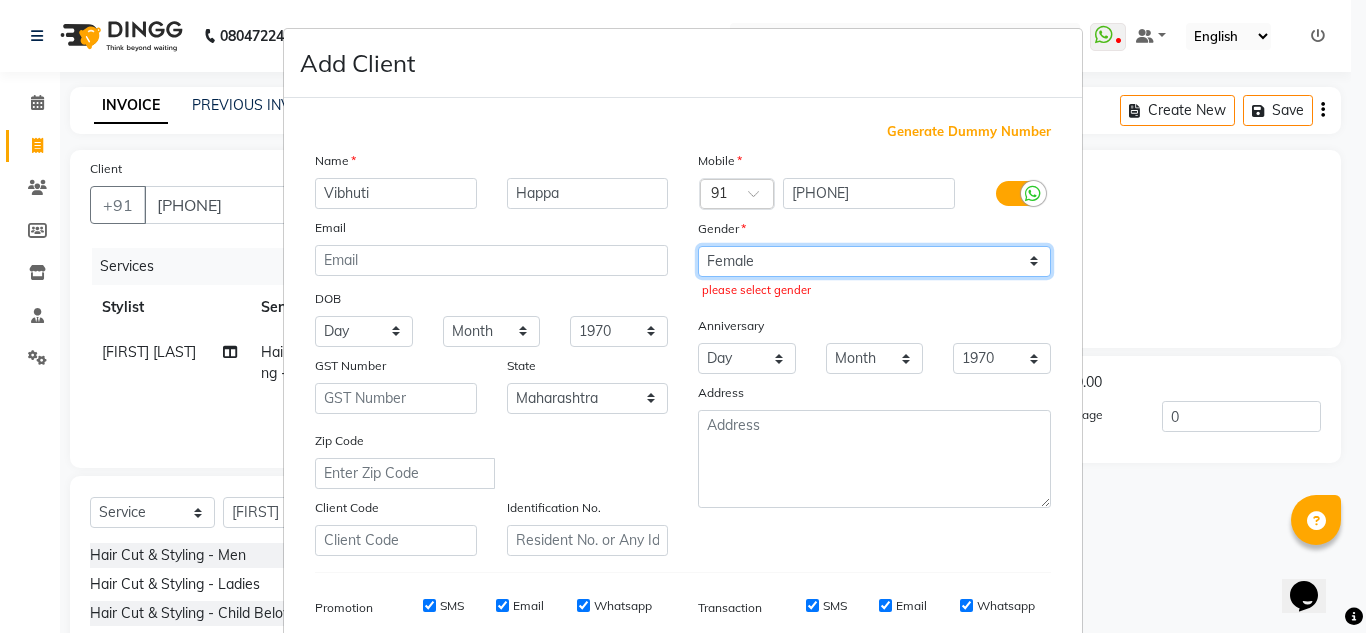 click on "Select Male Female Other Prefer Not To Say" at bounding box center [874, 261] 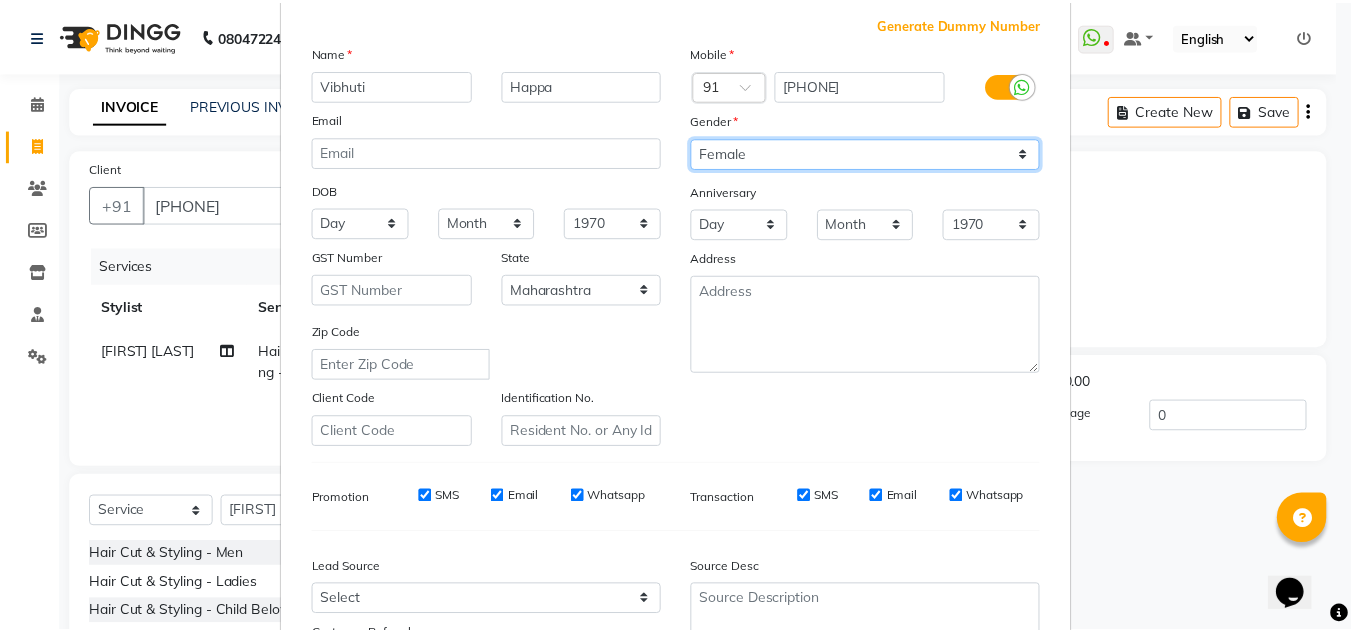 scroll, scrollTop: 290, scrollLeft: 0, axis: vertical 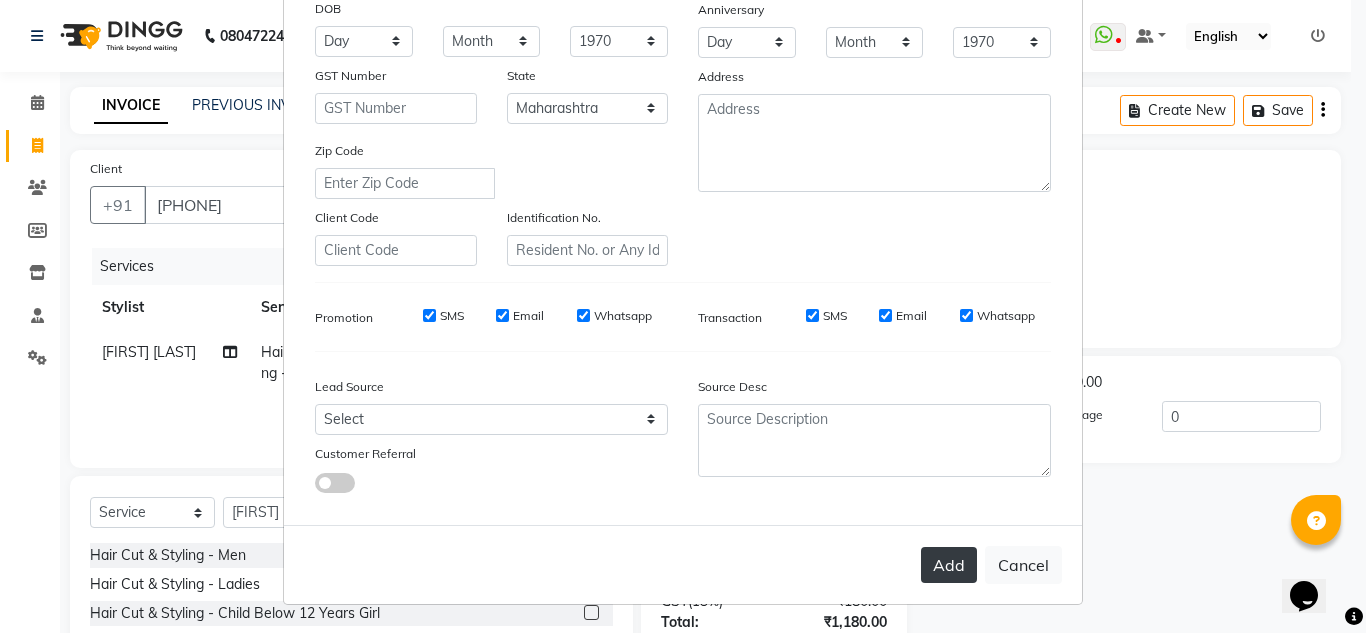 click on "Add" at bounding box center [949, 565] 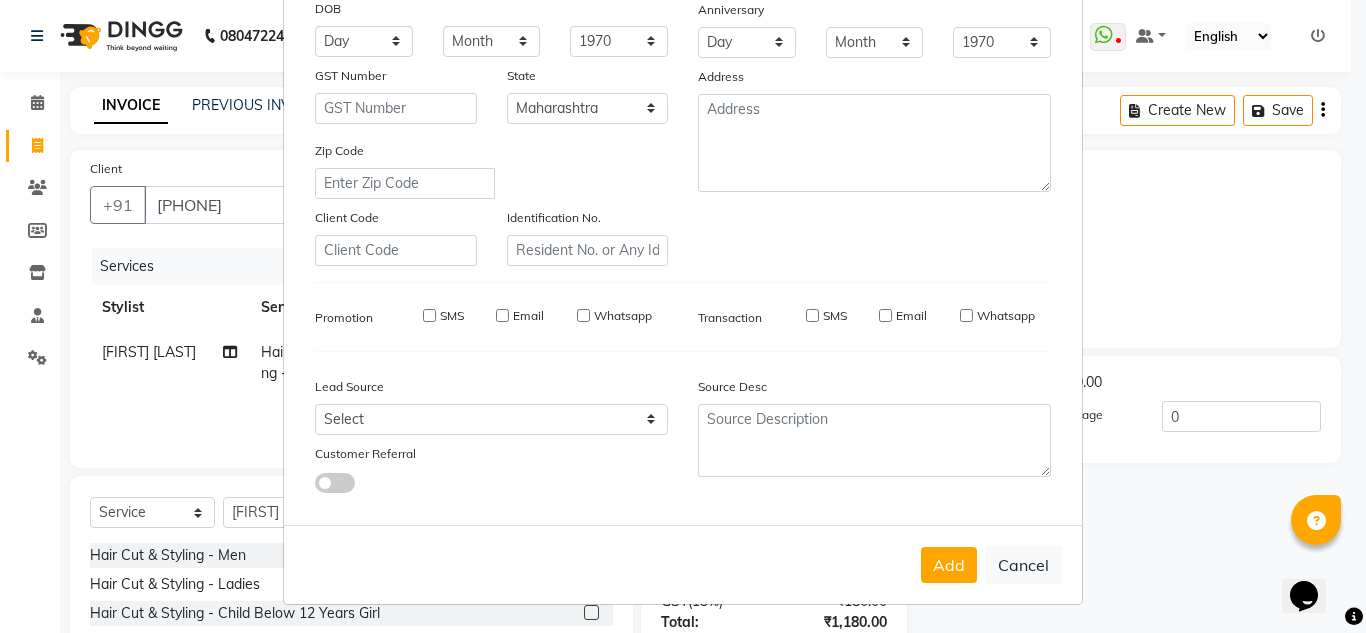 type 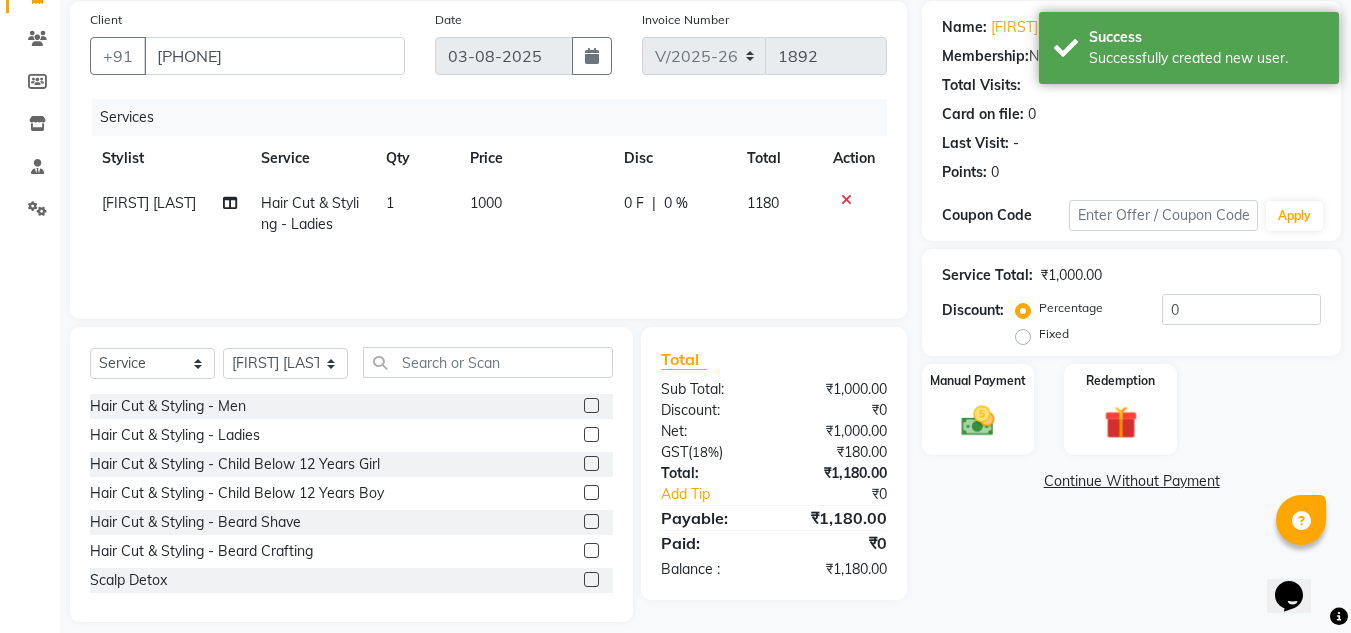 scroll, scrollTop: 168, scrollLeft: 0, axis: vertical 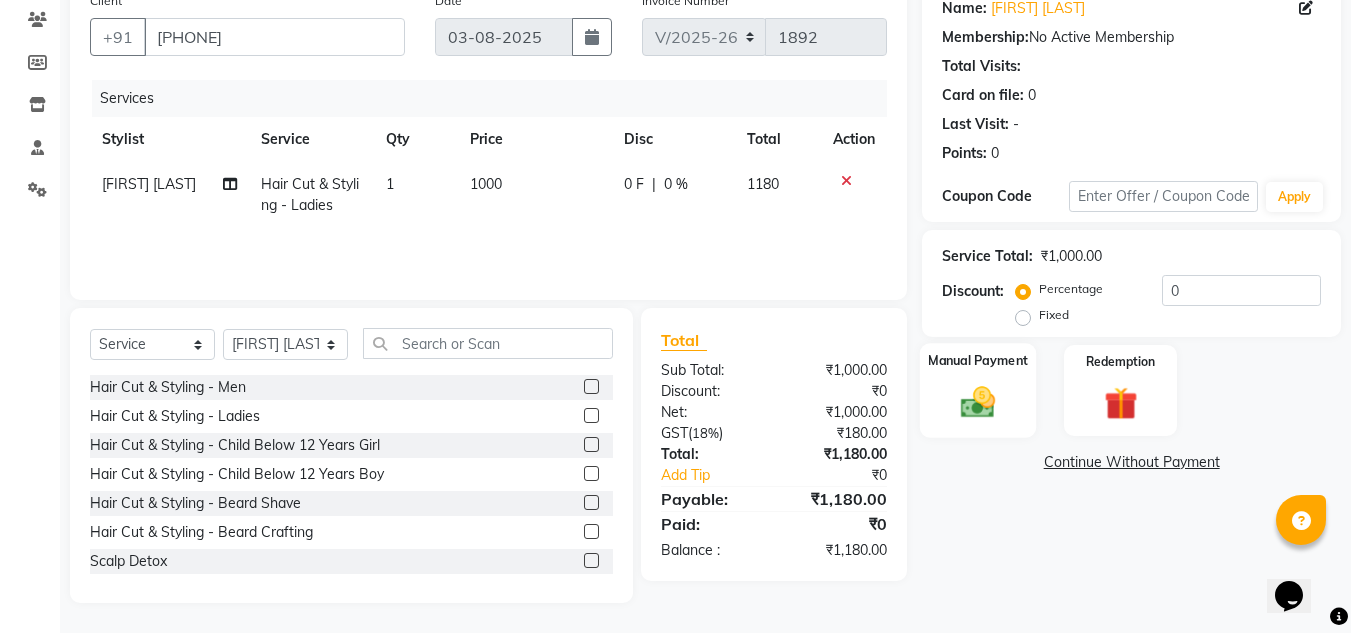 click 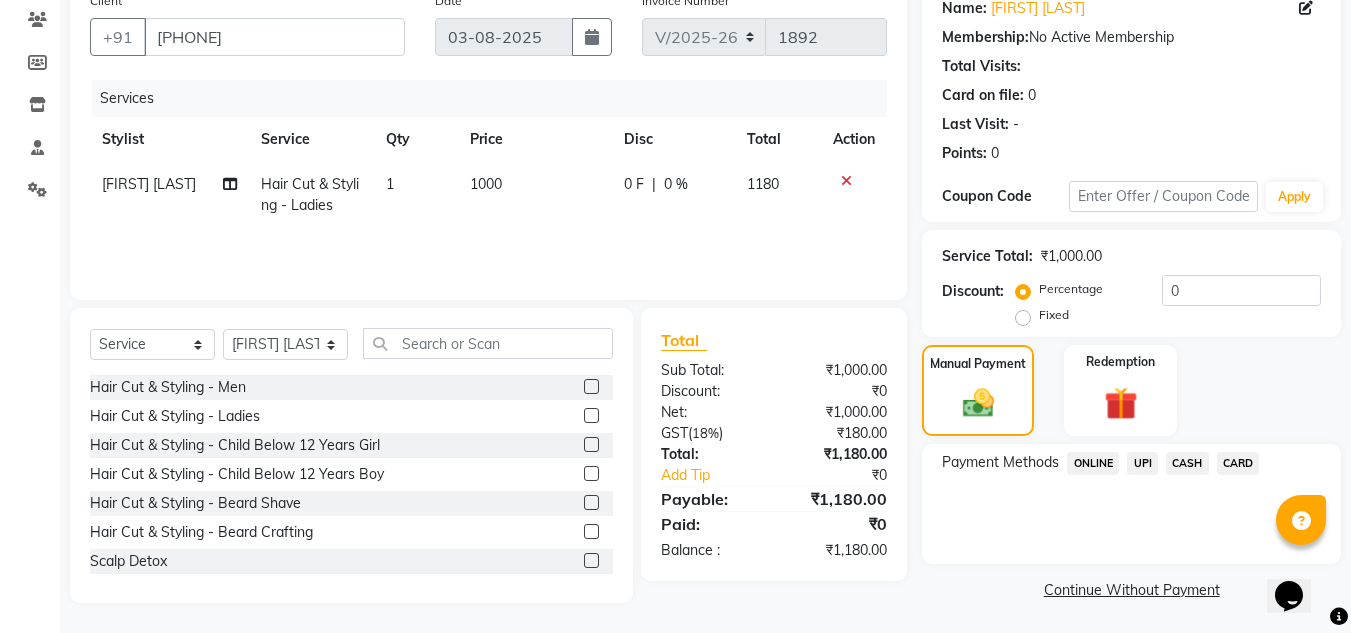 click on "UPI" 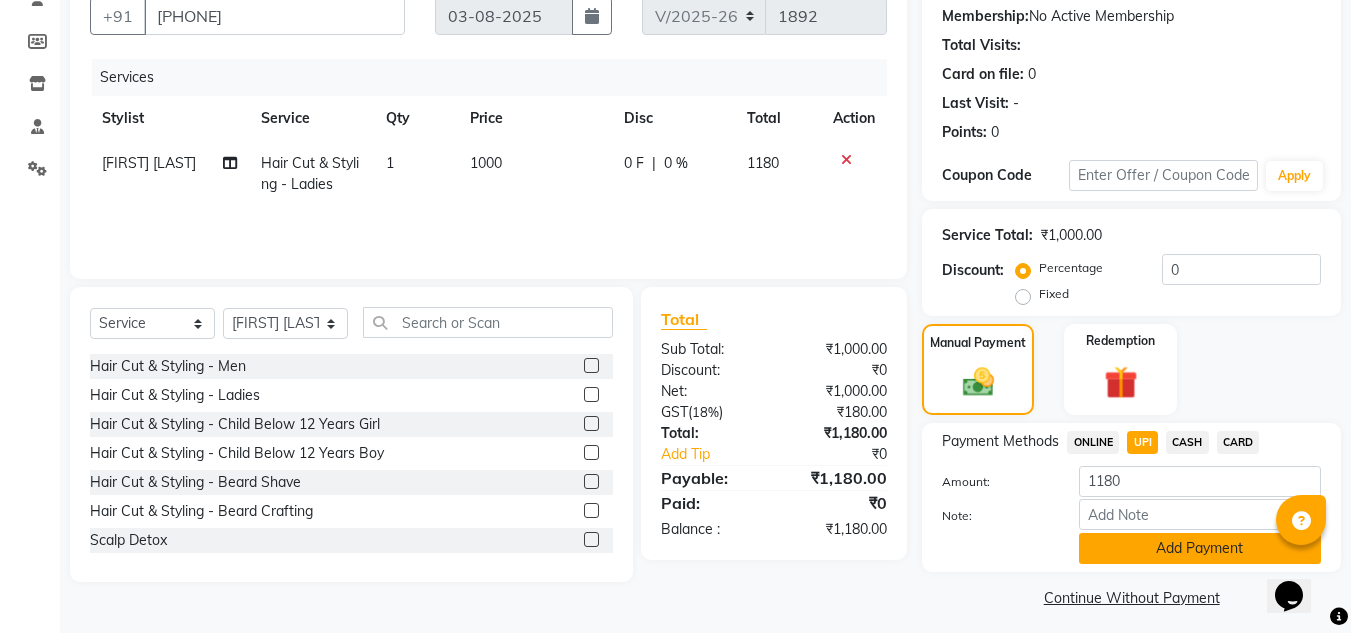 scroll, scrollTop: 199, scrollLeft: 0, axis: vertical 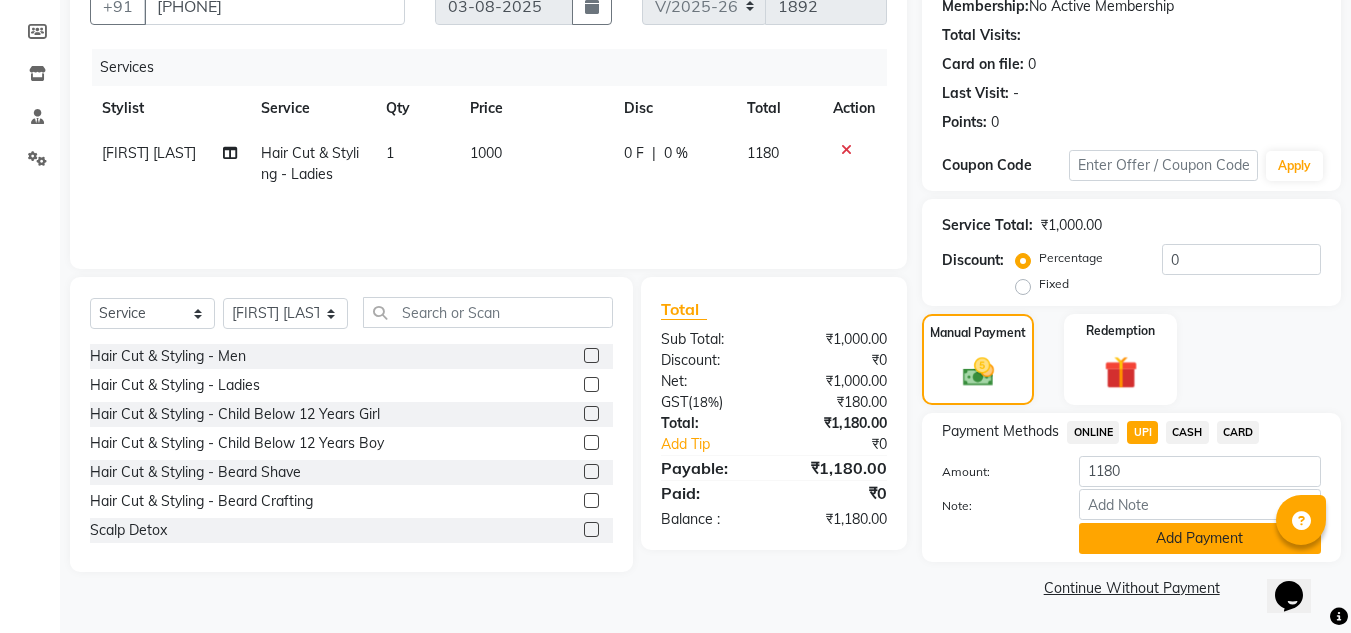click on "Add Payment" 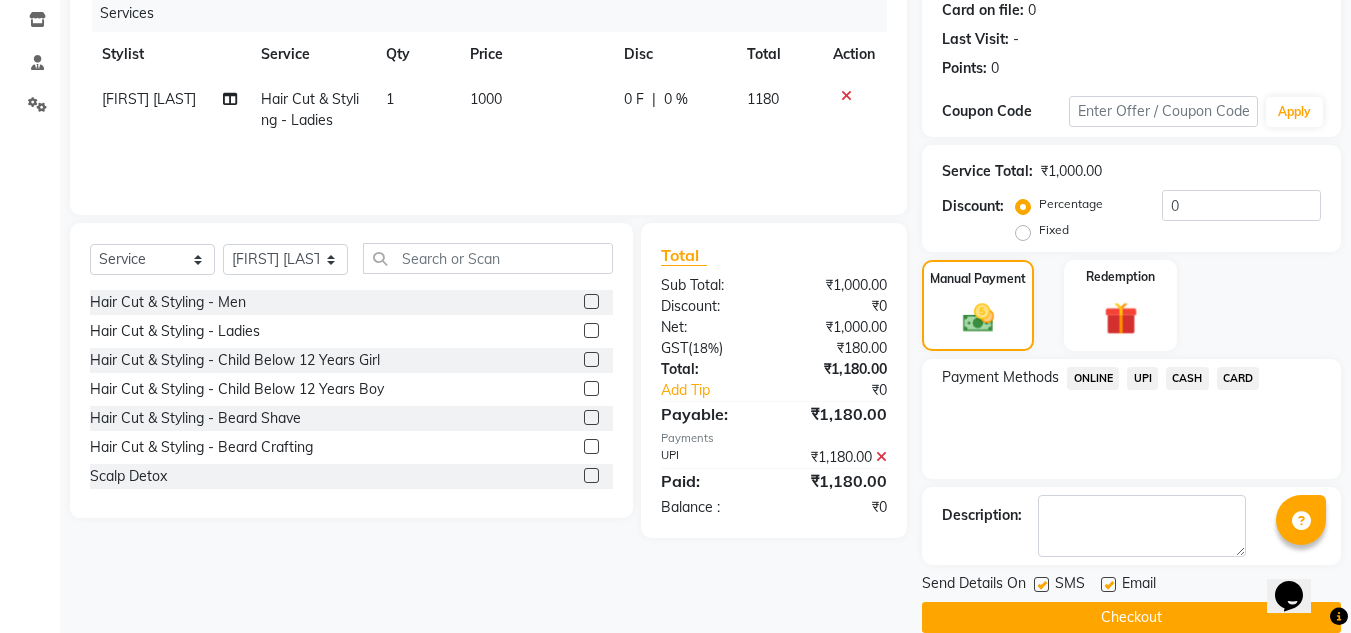 scroll, scrollTop: 283, scrollLeft: 0, axis: vertical 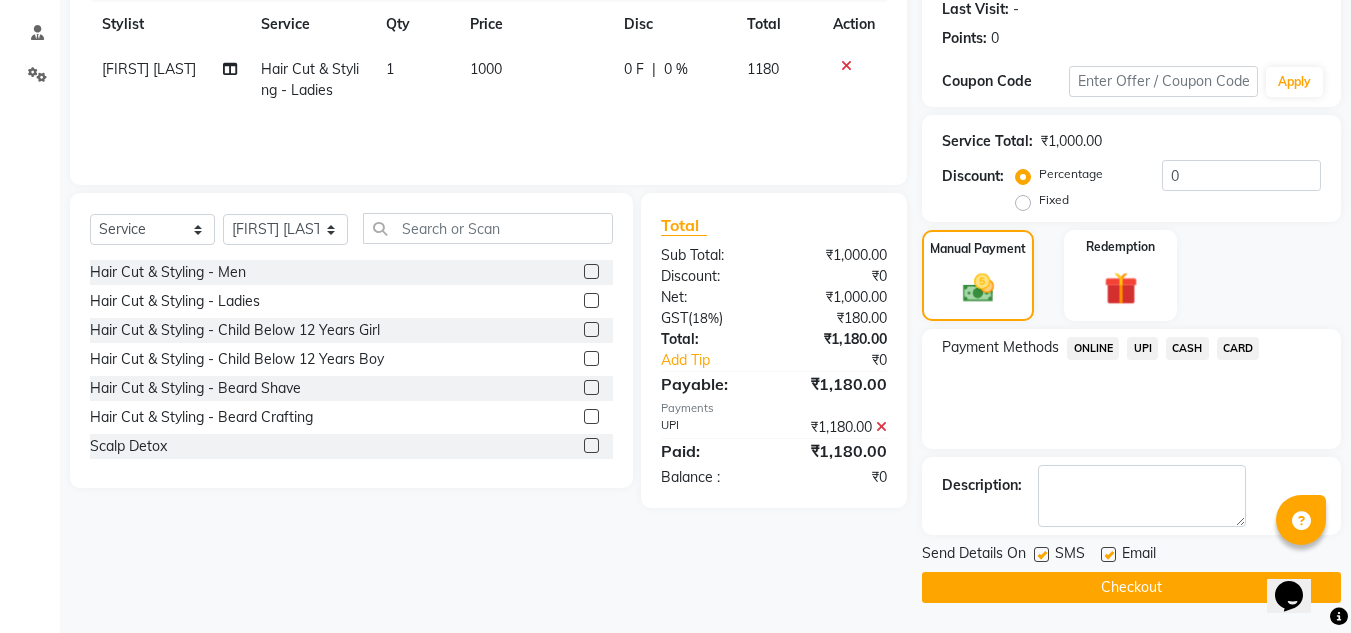 click 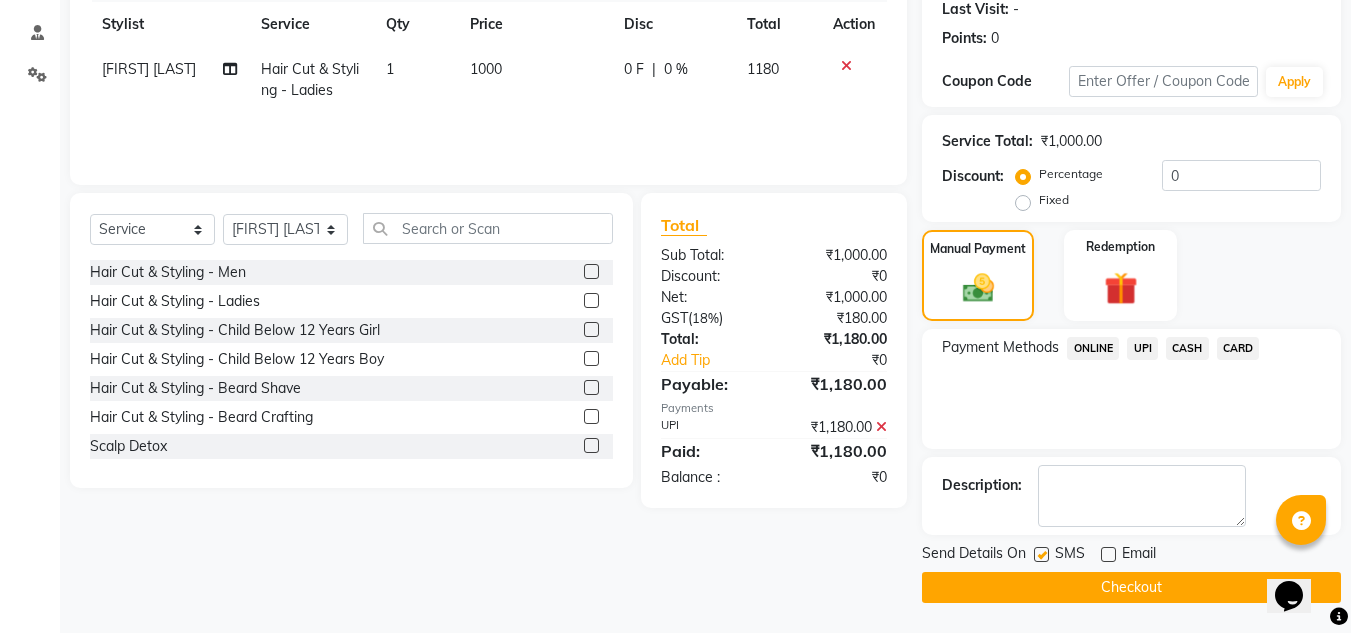 click on "Checkout" 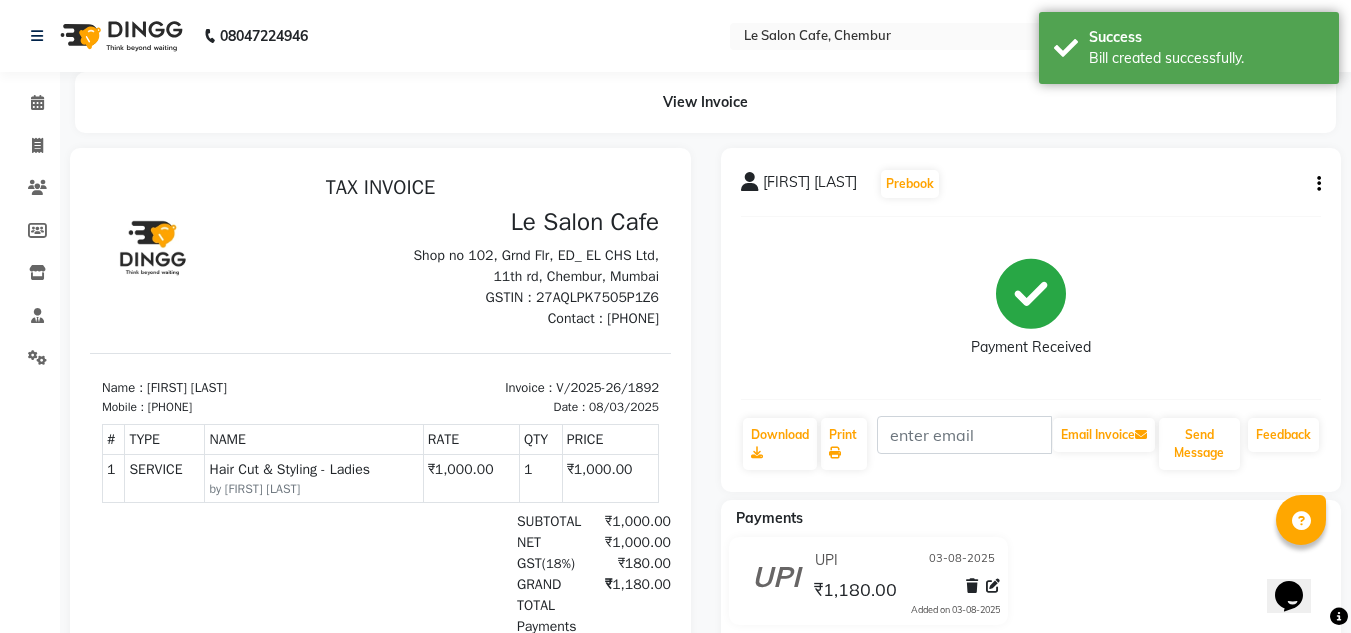 scroll, scrollTop: 0, scrollLeft: 0, axis: both 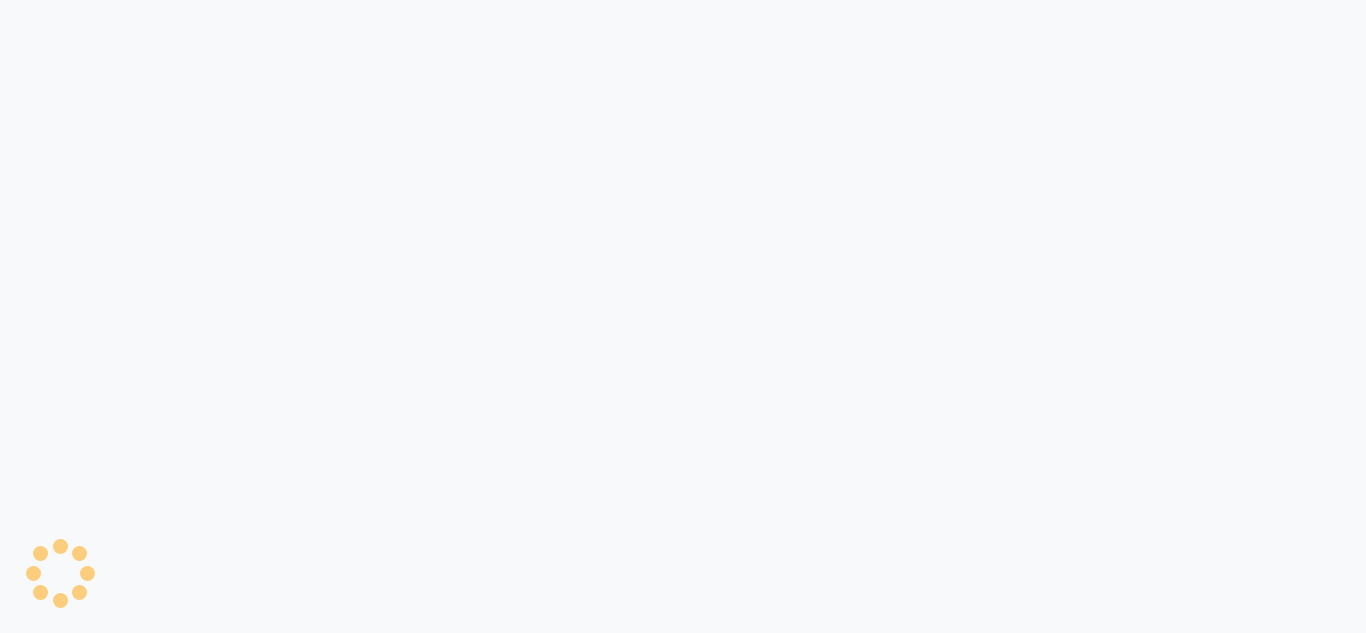 select on "594" 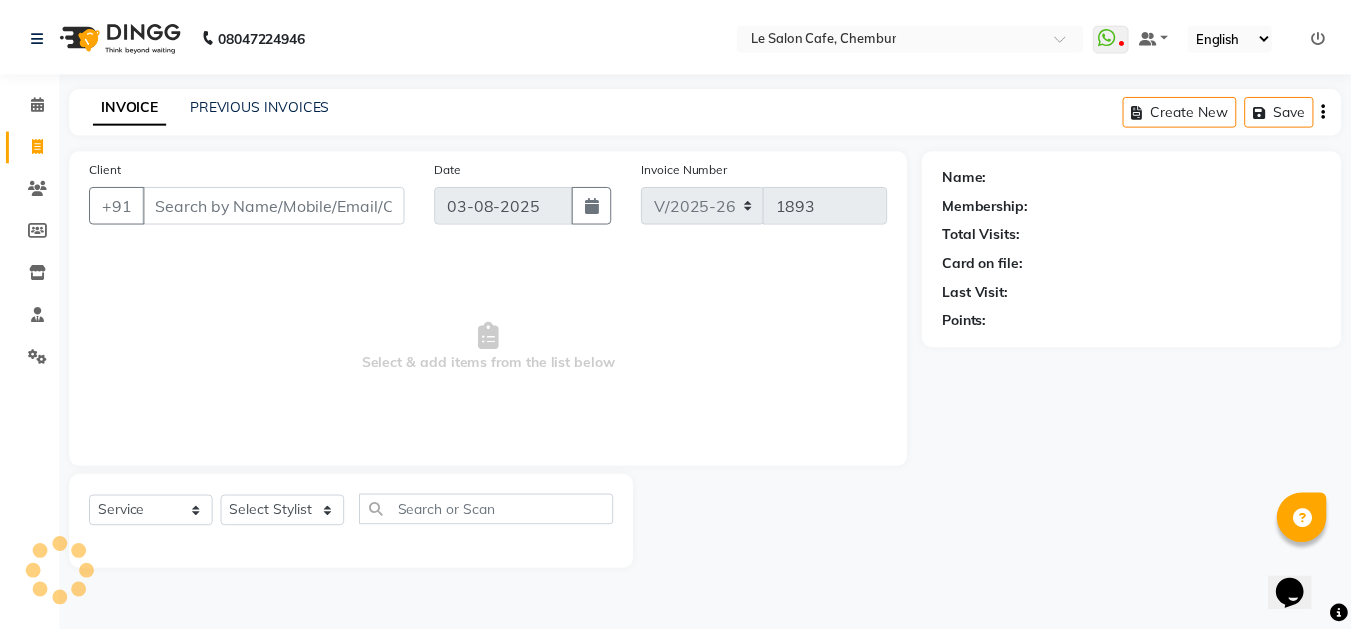 scroll, scrollTop: 0, scrollLeft: 0, axis: both 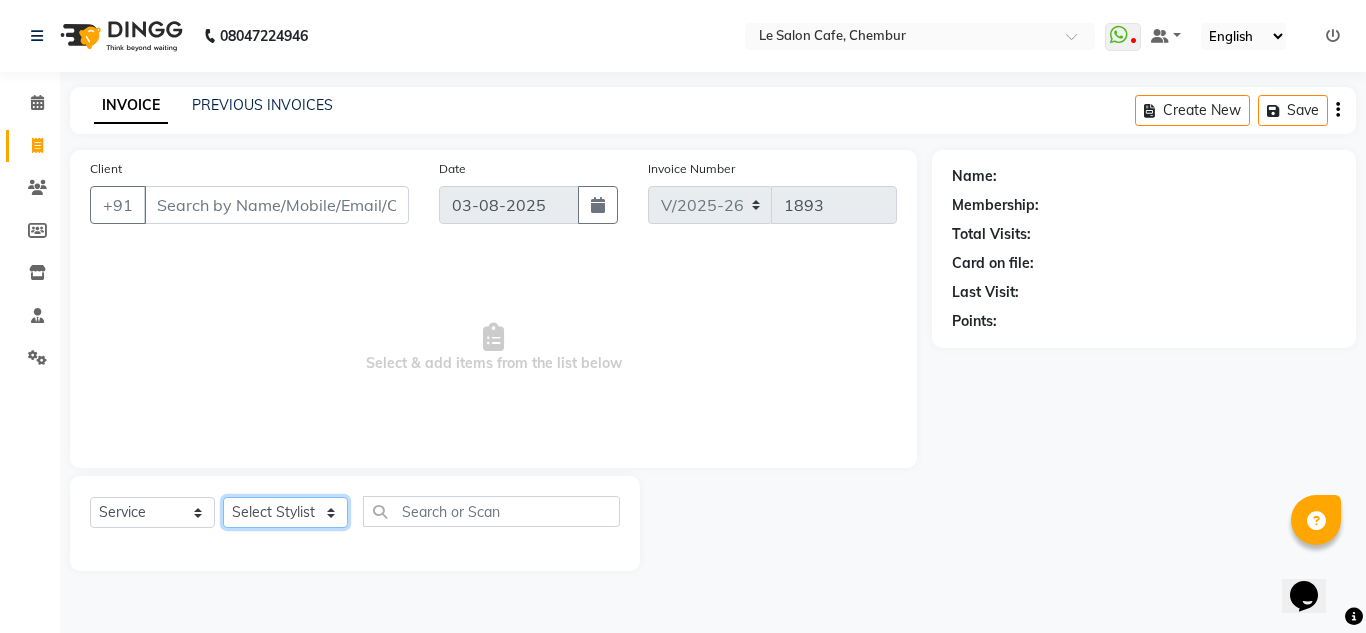 click on "Select Stylist Amandeep Kaur Kalsi Aniket Kadam  Faim Alvi  Front Desk  Muskan Khan  Pooja Kolge Reena Shaukat Ali  Salman Ansari  Shailendra Chauhan  Shekhar Sangle Soniyaa Varma Suchita Mistry" 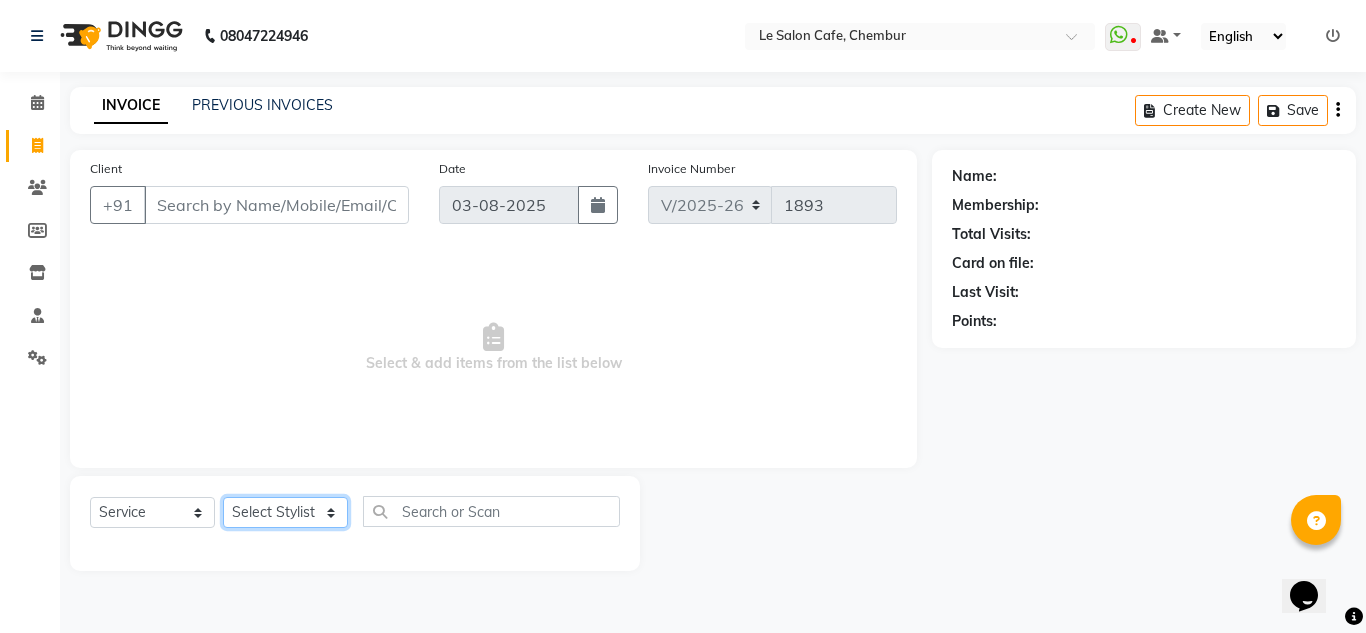 select on "8340" 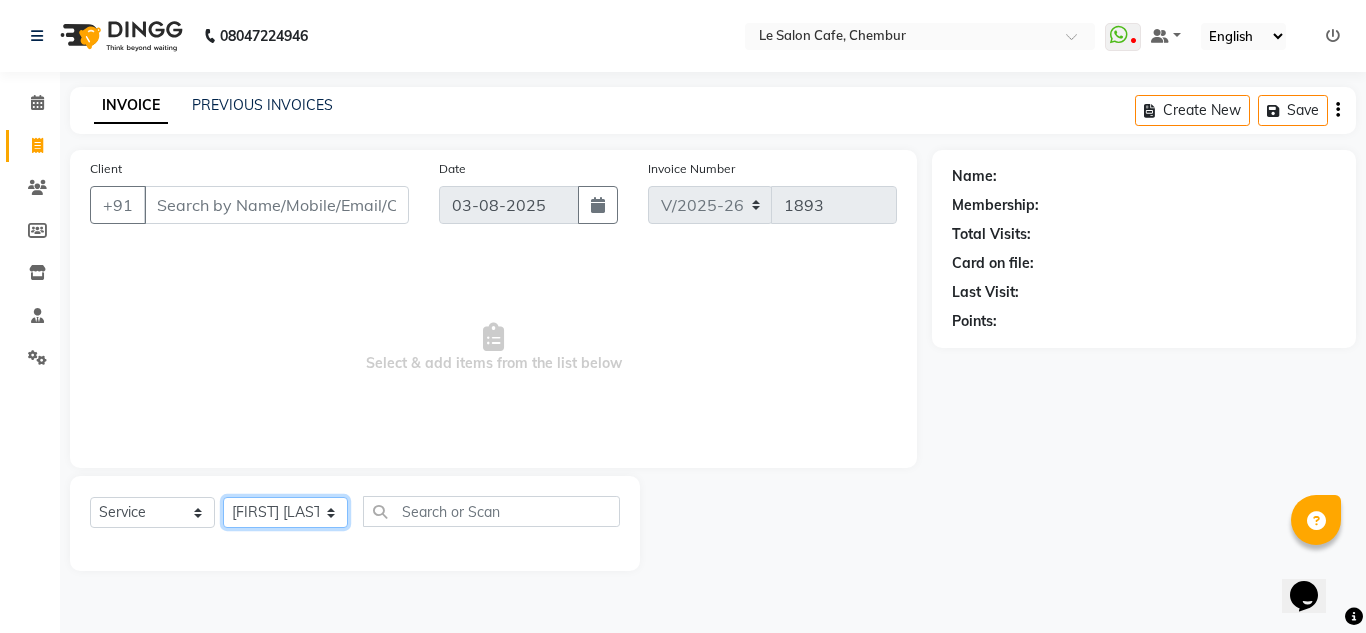 click on "Select Stylist Amandeep Kaur Kalsi Aniket Kadam  Faim Alvi  Front Desk  Muskan Khan  Pooja Kolge Reena Shaukat Ali  Salman Ansari  Shailendra Chauhan  Shekhar Sangle Soniyaa Varma Suchita Mistry" 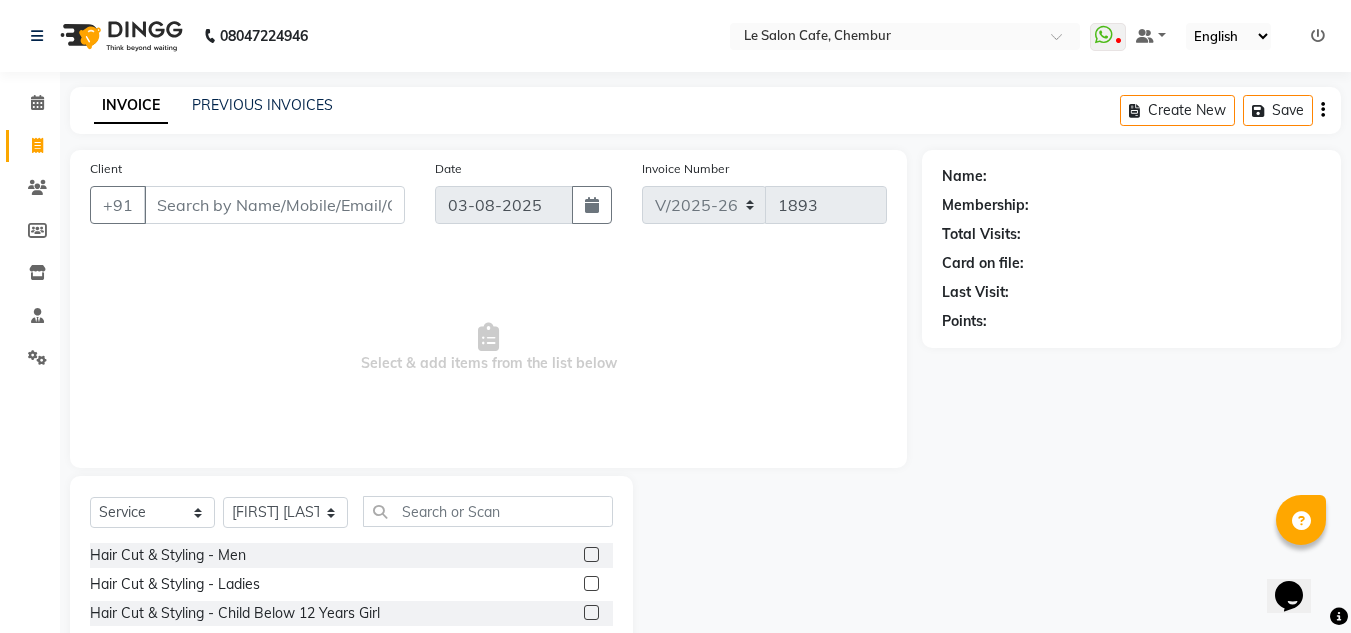 click 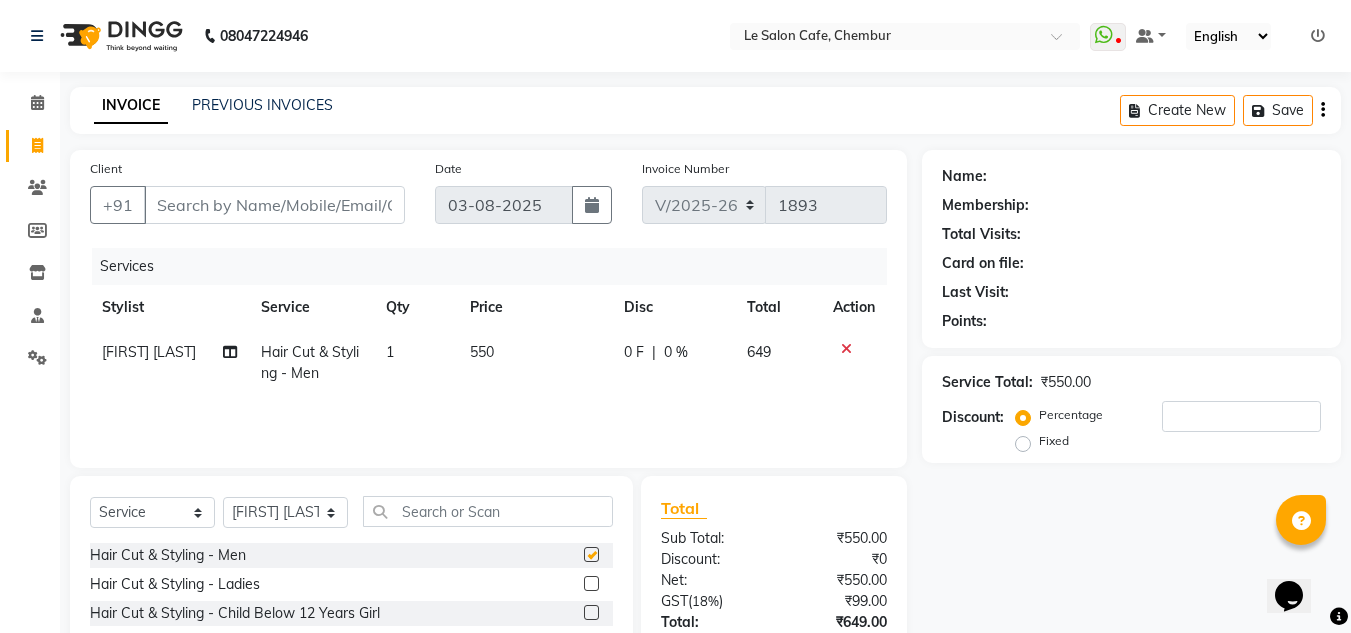 checkbox on "false" 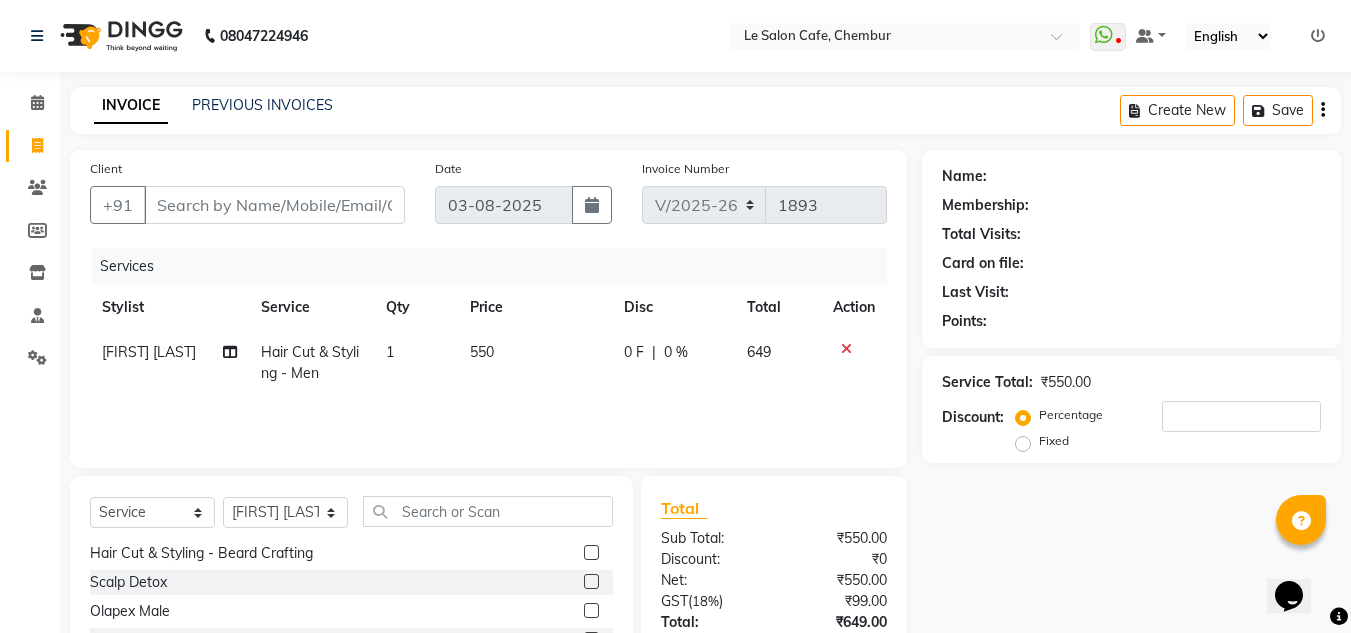 scroll, scrollTop: 100, scrollLeft: 0, axis: vertical 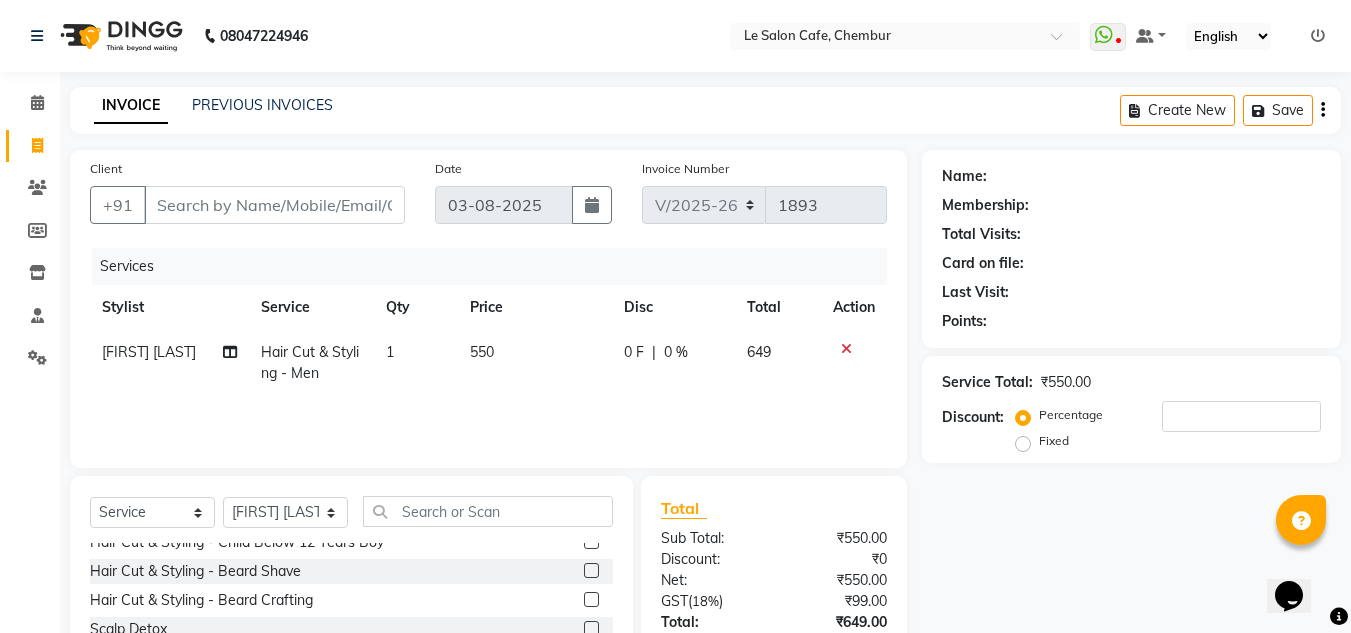 click 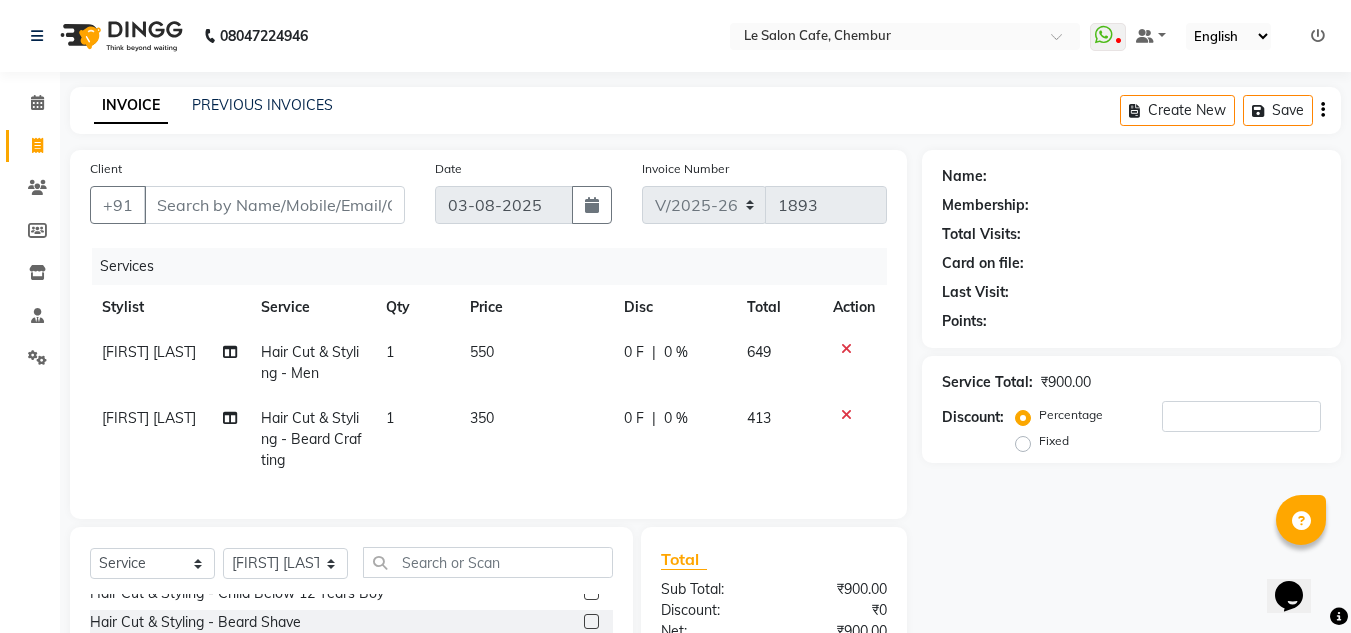 checkbox on "false" 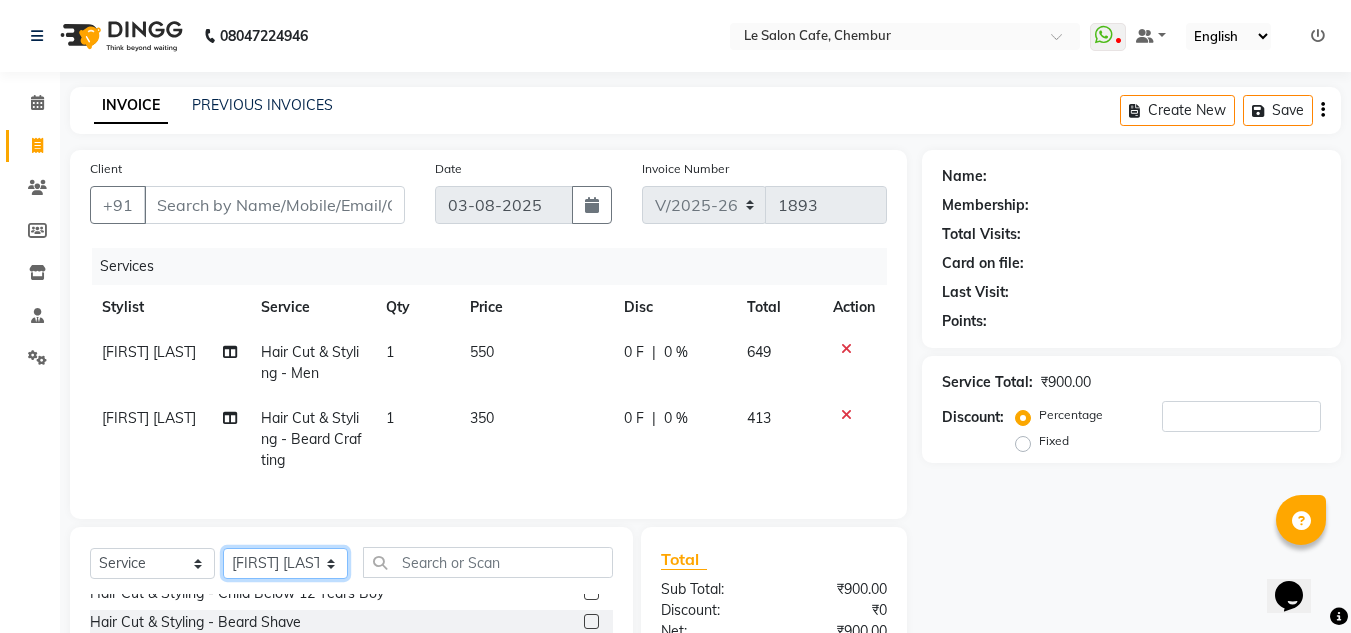 click on "Select Stylist Amandeep Kaur Kalsi Aniket Kadam  Faim Alvi  Front Desk  Muskan Khan  Pooja Kolge Reena Shaukat Ali  Salman Ansari  Shailendra Chauhan  Shekhar Sangle Soniyaa Varma Suchita Mistry" 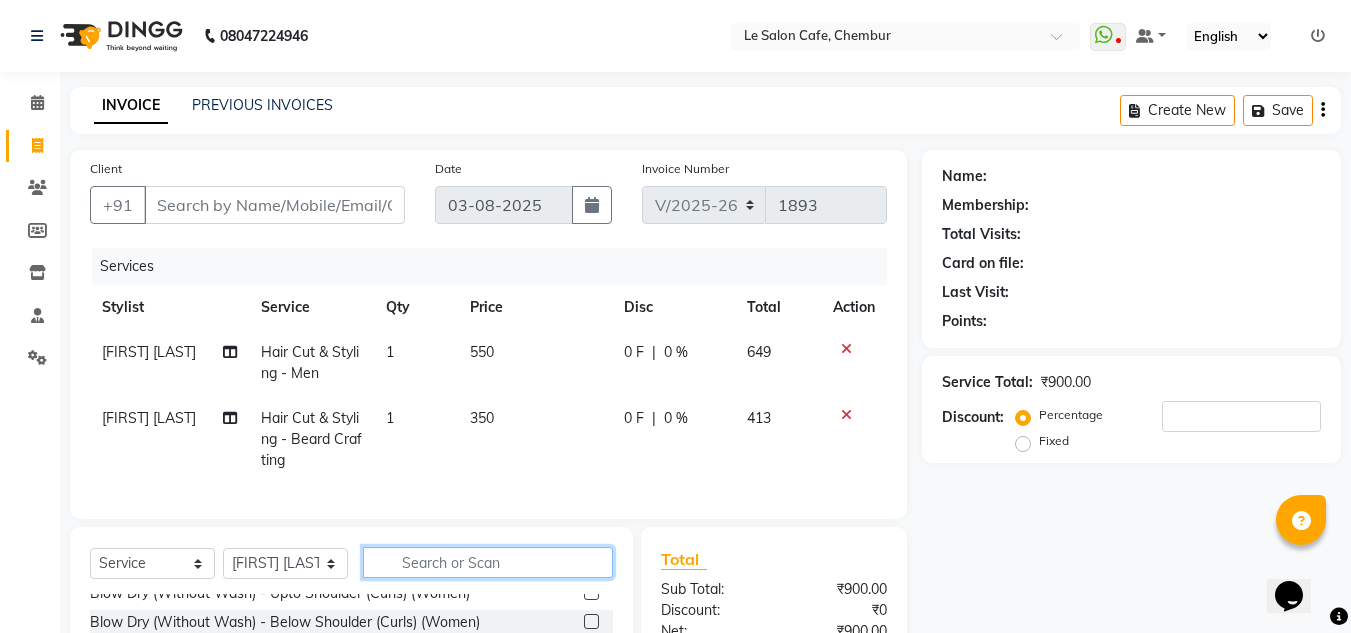 click 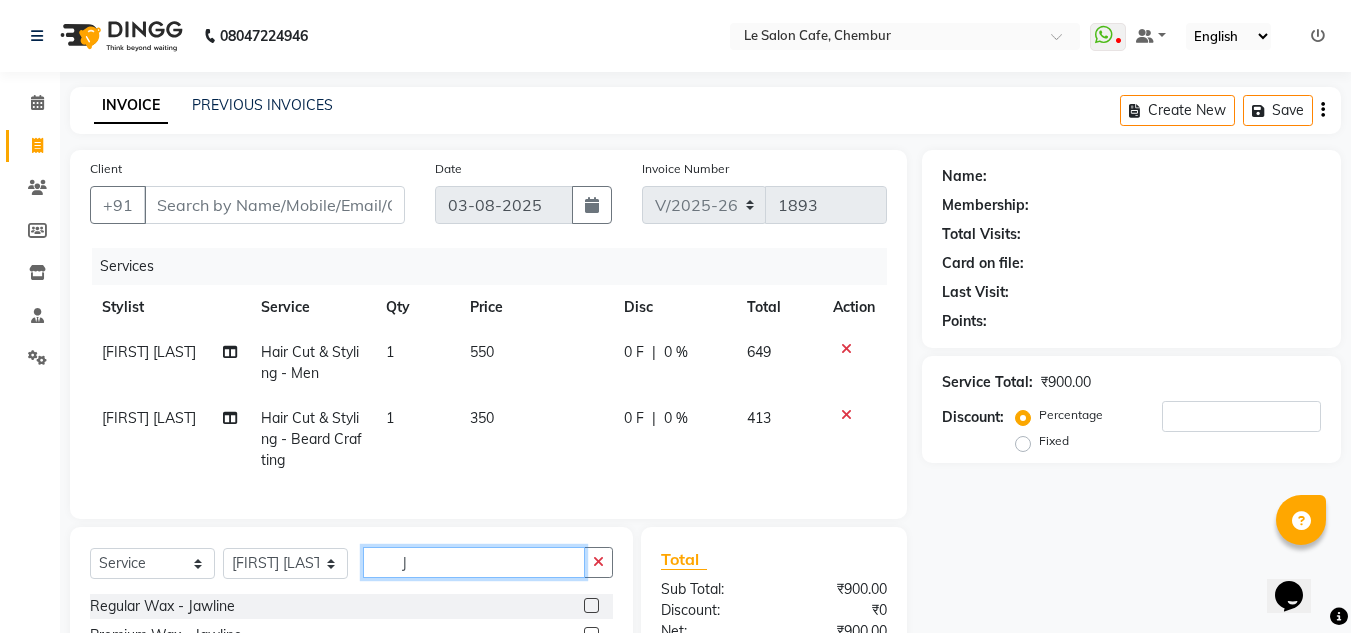 scroll, scrollTop: 0, scrollLeft: 0, axis: both 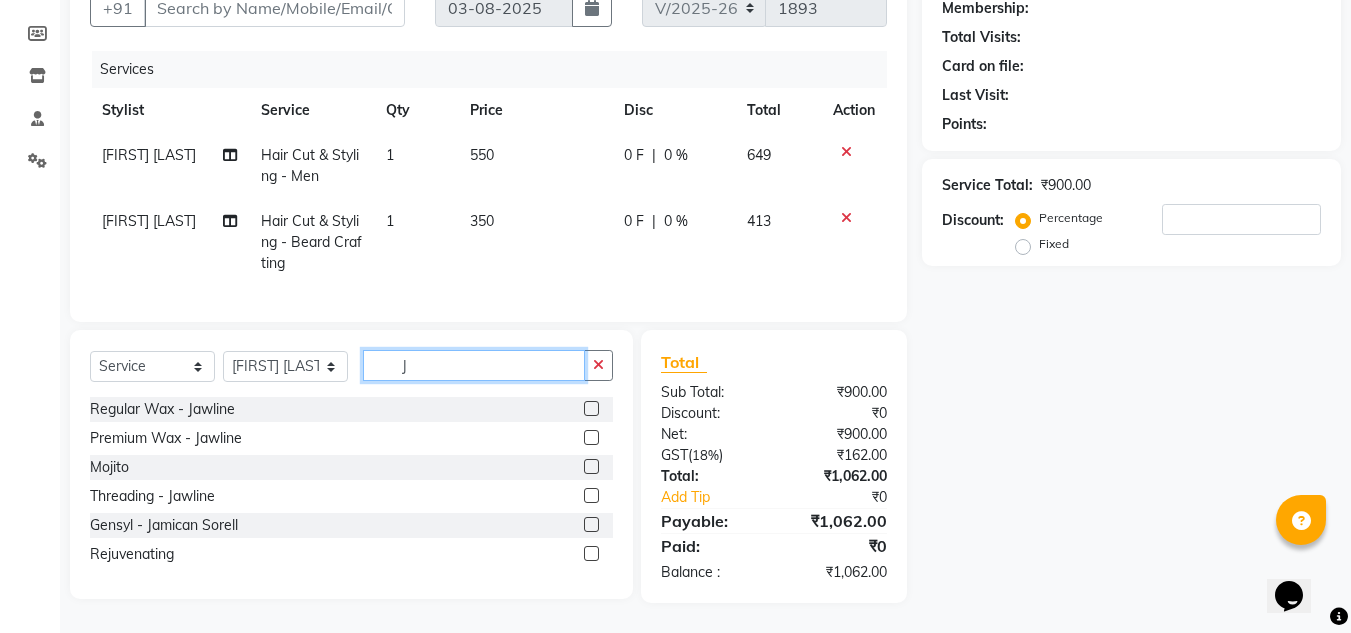 type on "J" 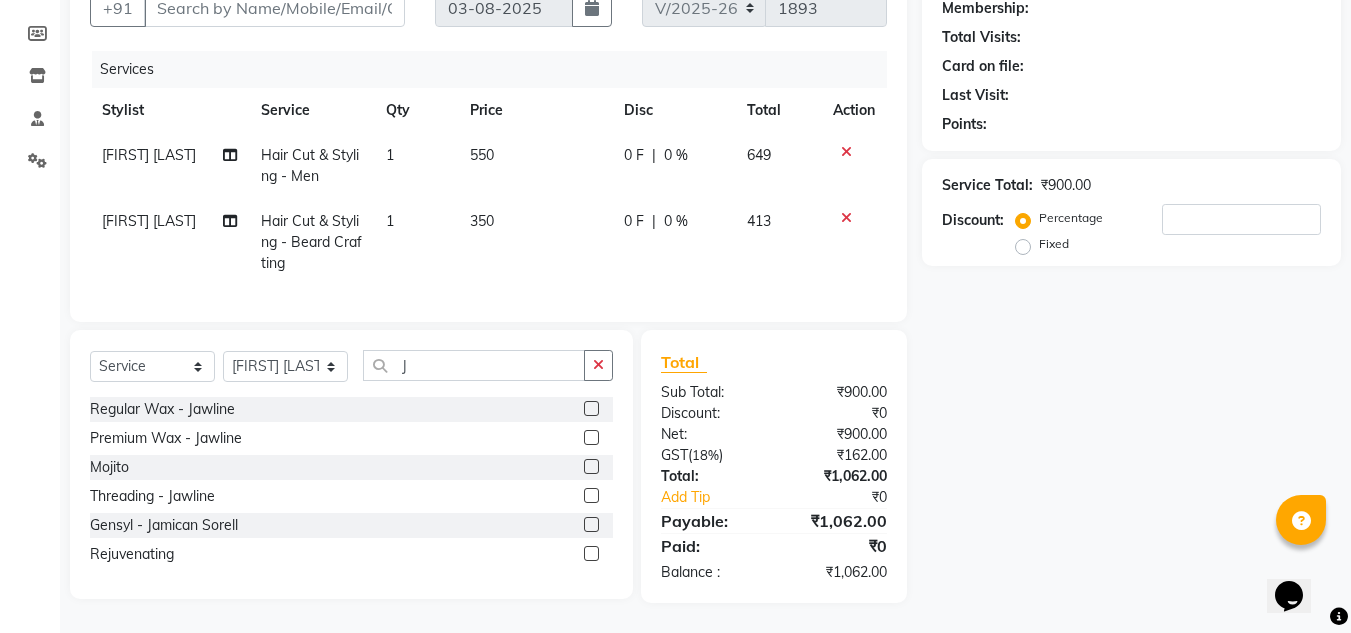 click 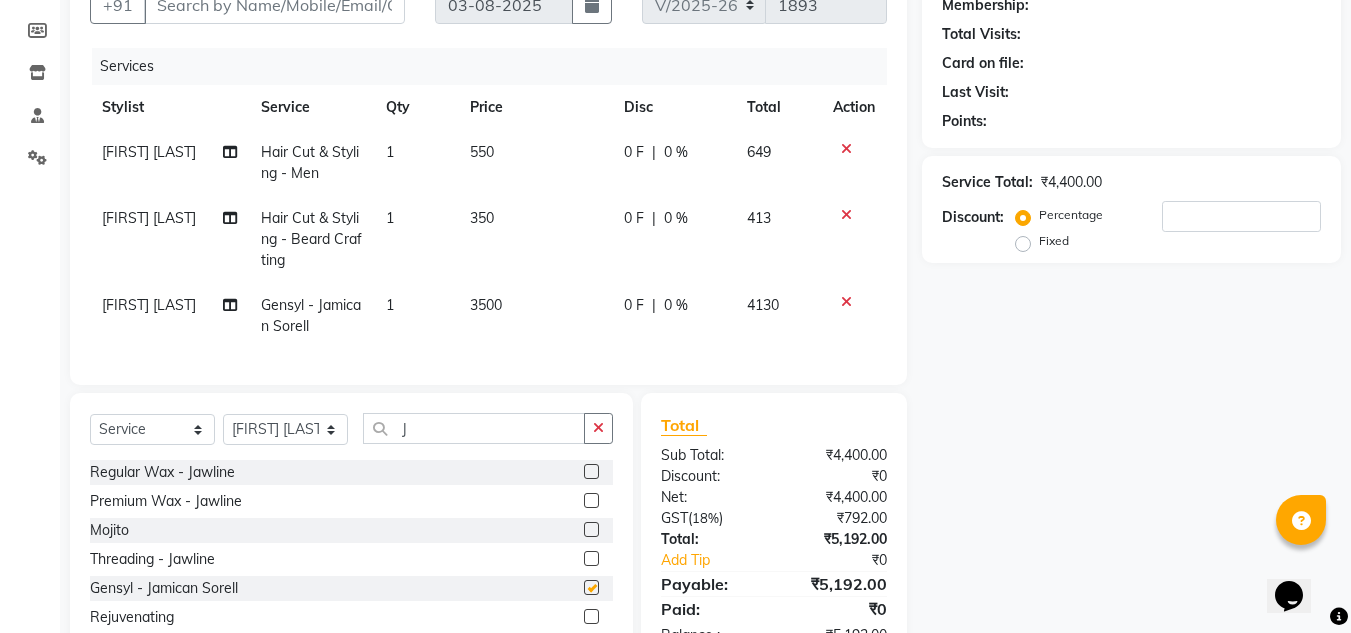 checkbox on "false" 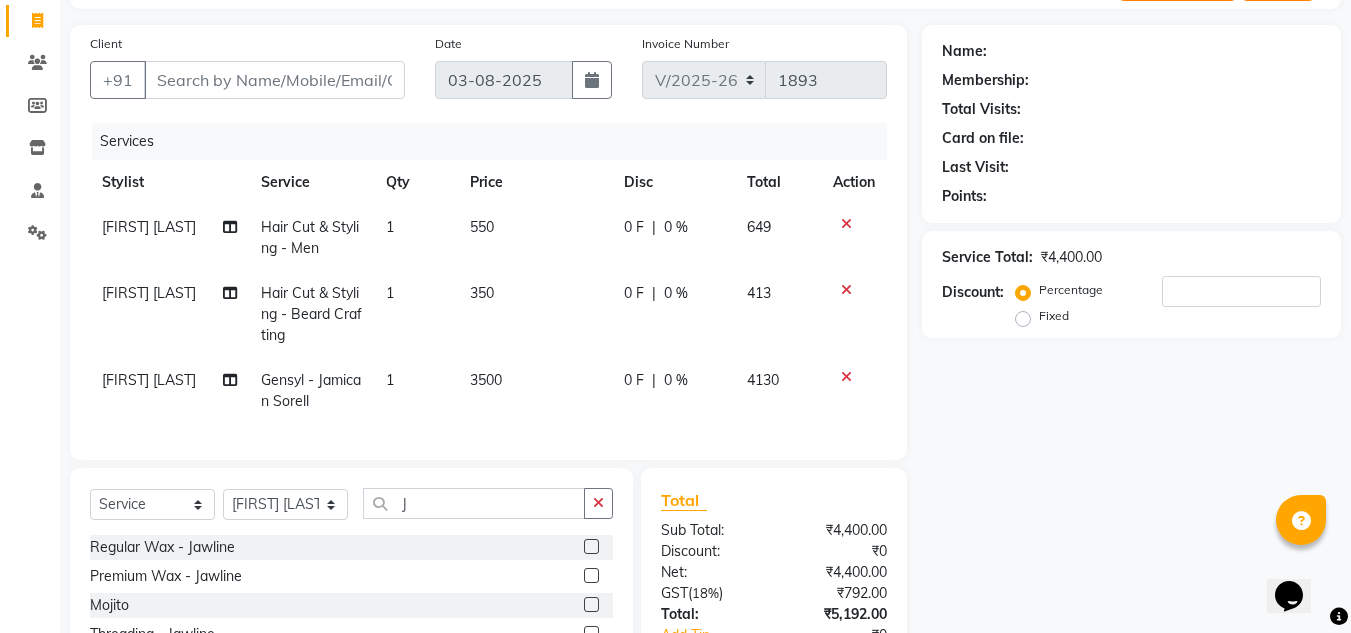 scroll, scrollTop: 0, scrollLeft: 0, axis: both 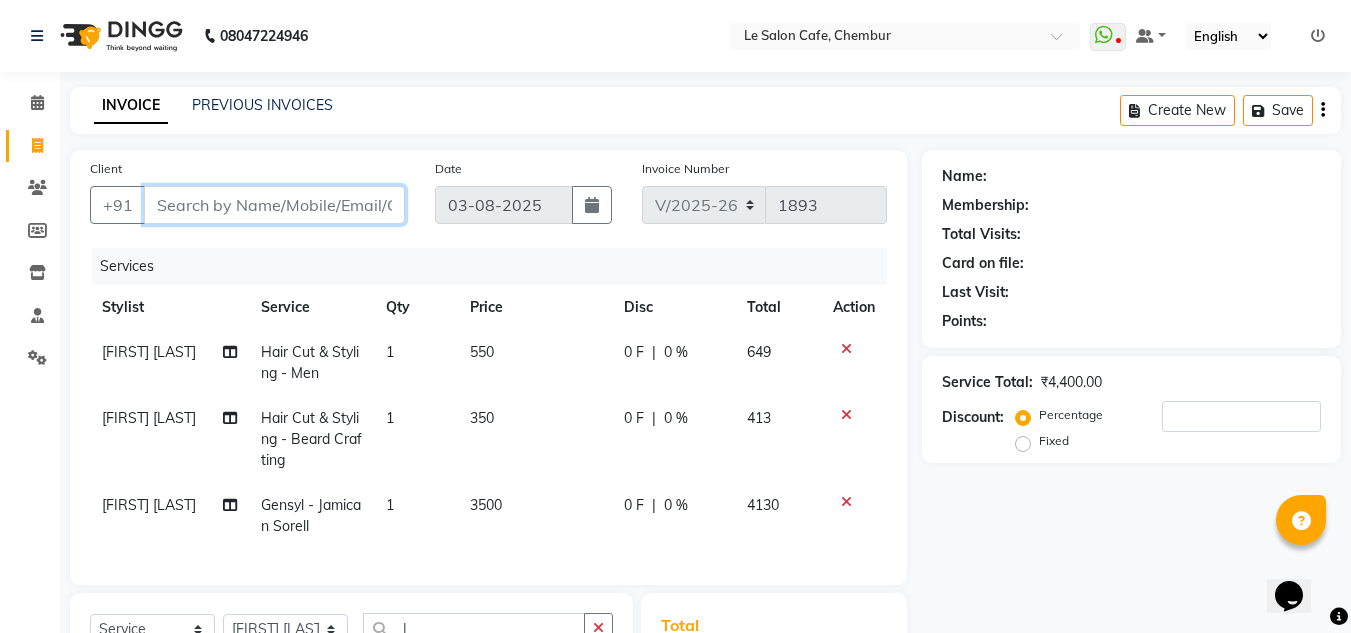 click on "Client" at bounding box center [274, 205] 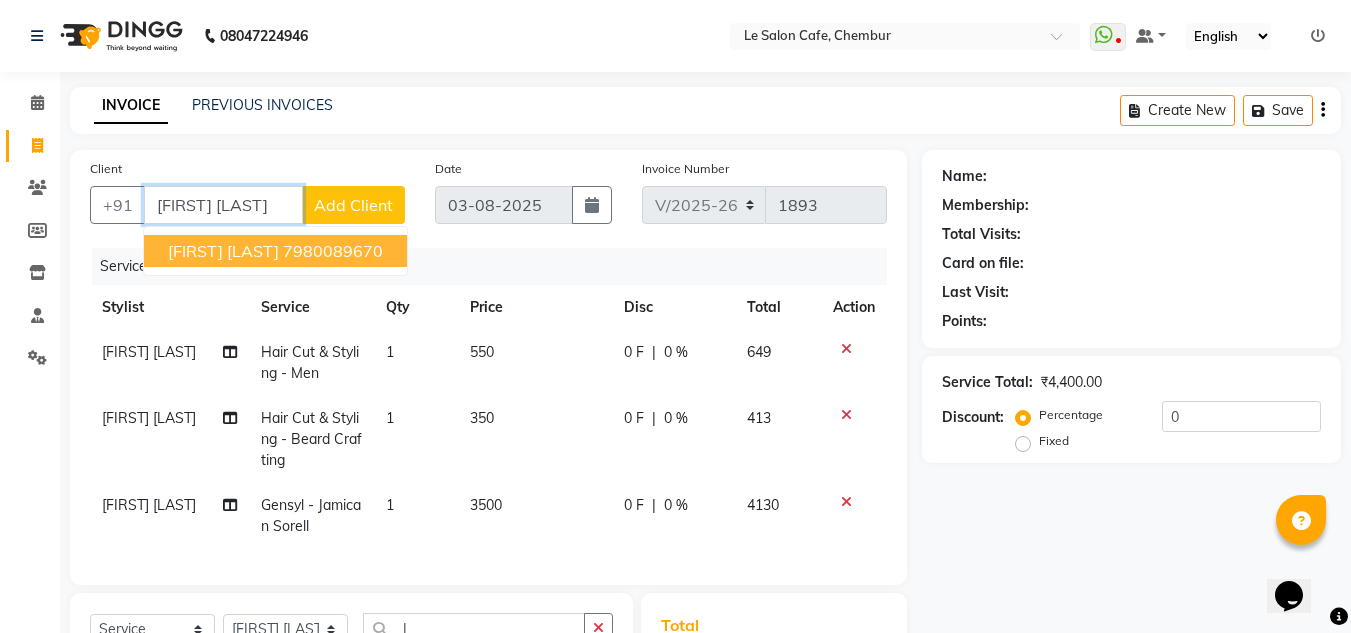 click on "7980089670" at bounding box center [333, 251] 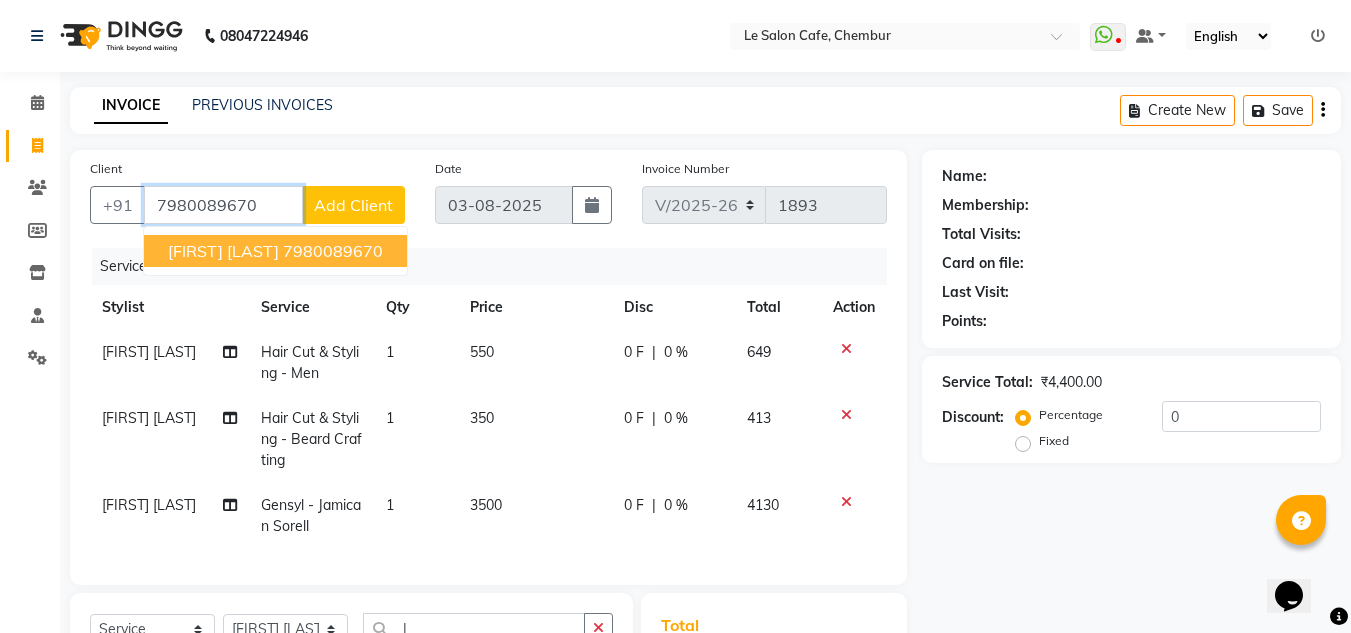 type on "7980089670" 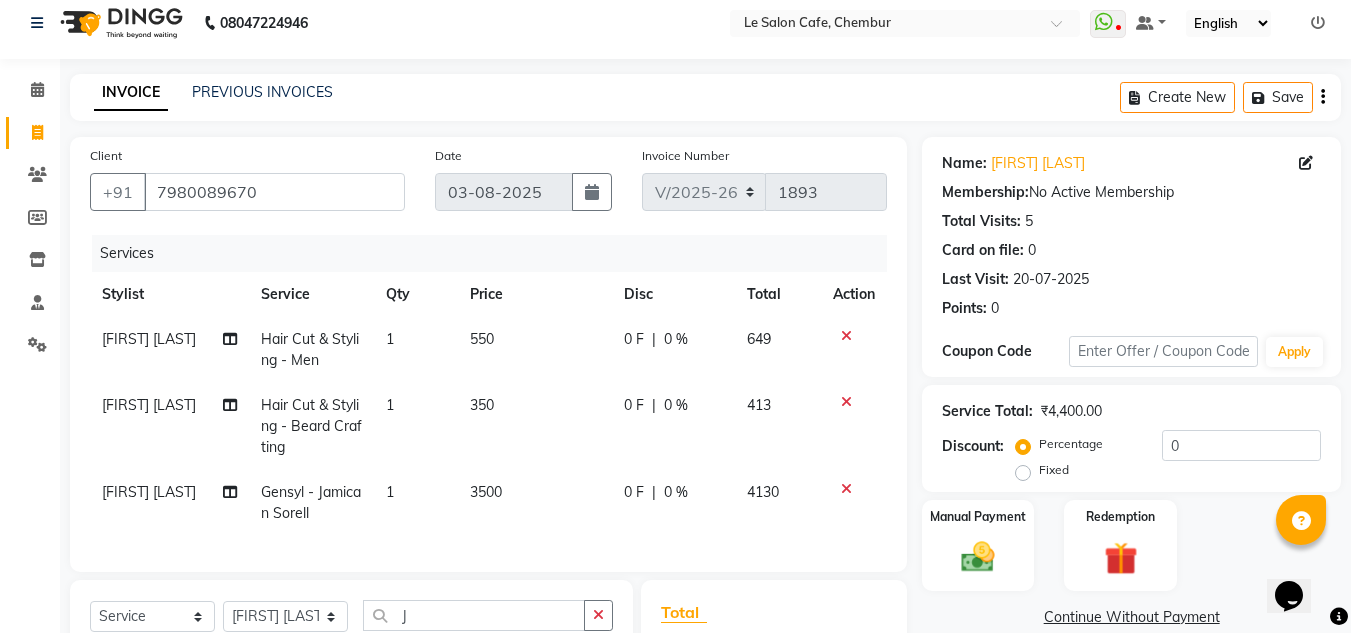 scroll, scrollTop: 100, scrollLeft: 0, axis: vertical 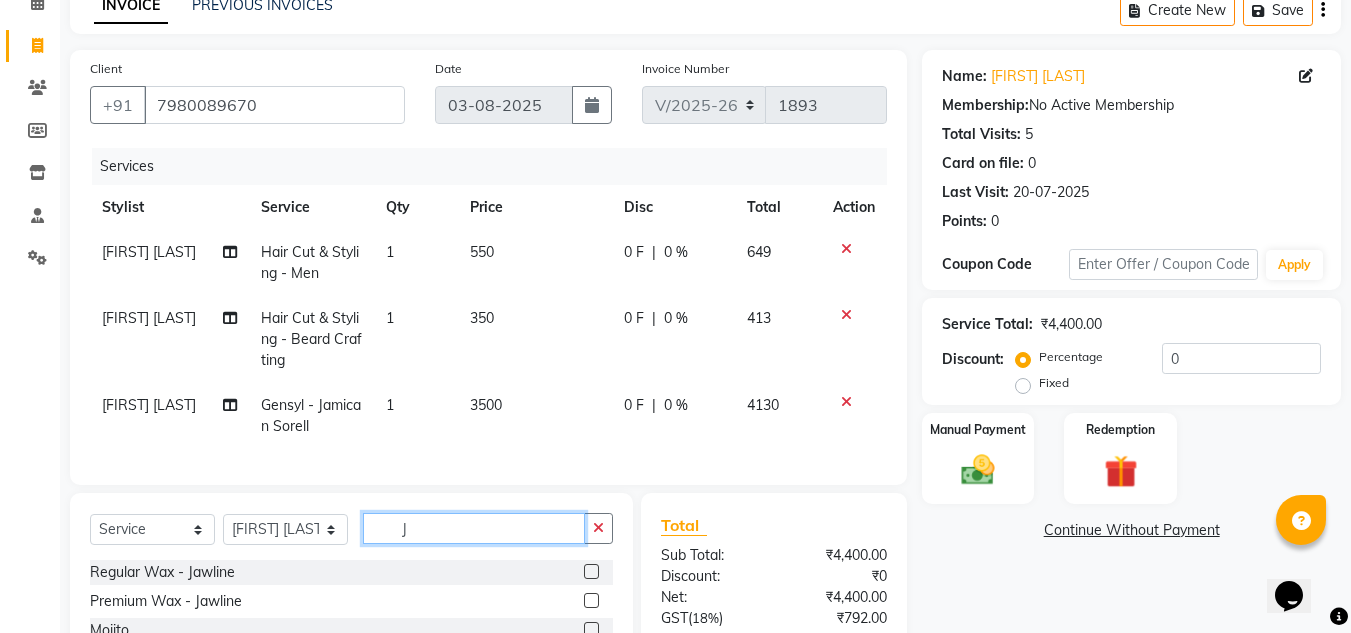 click on "J" 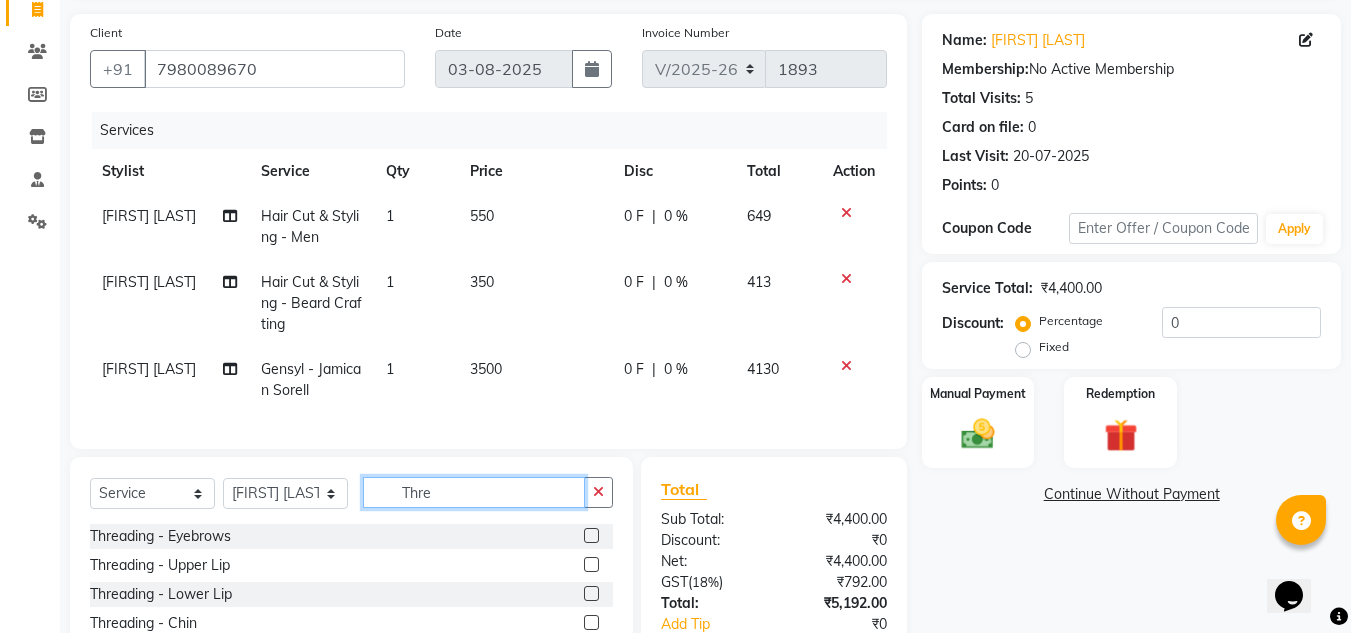 scroll, scrollTop: 200, scrollLeft: 0, axis: vertical 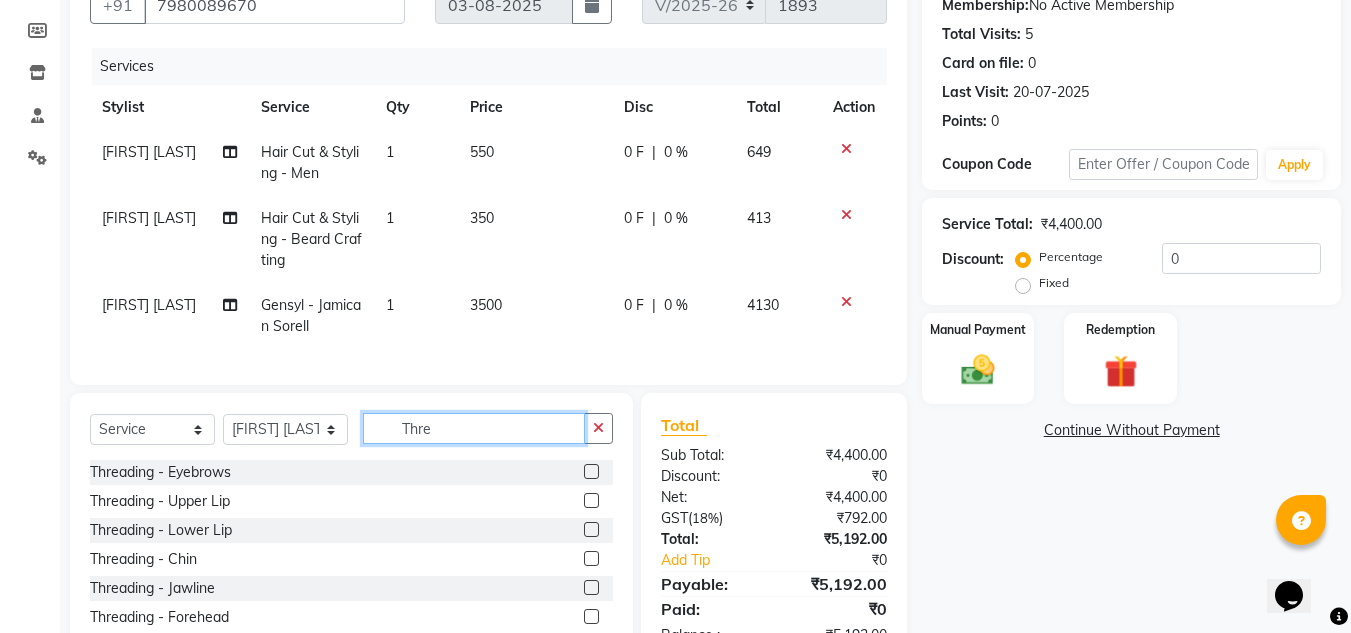 type on "Thre" 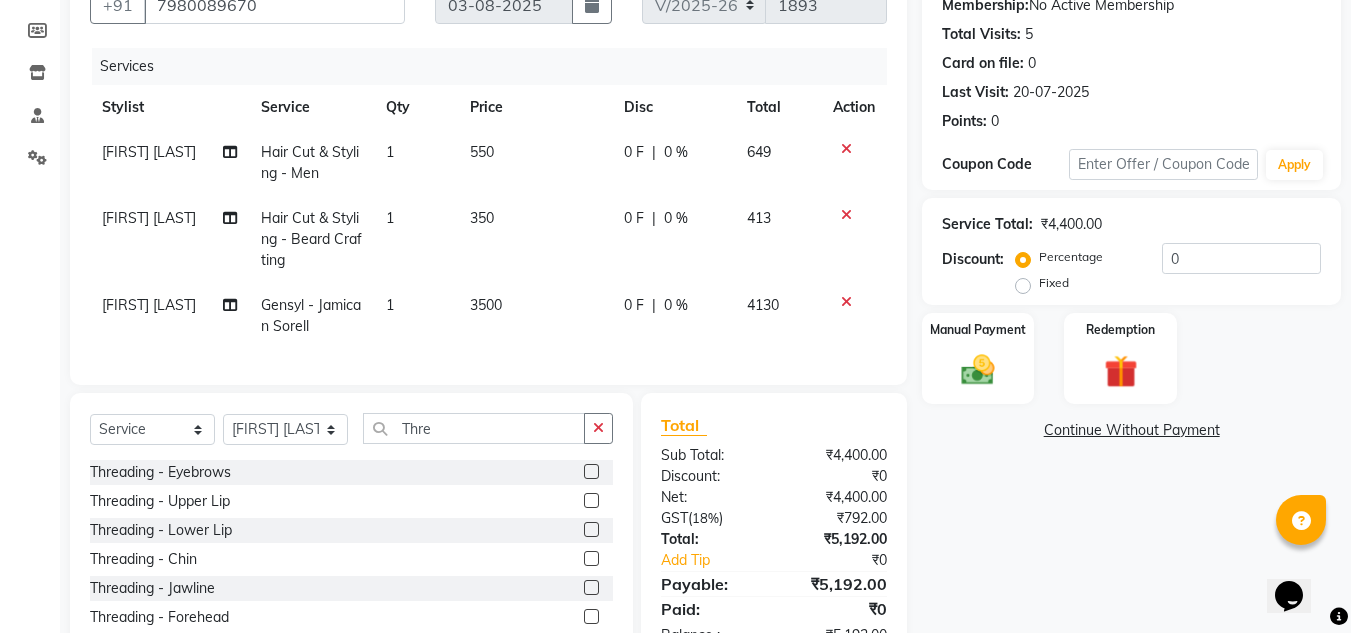 click 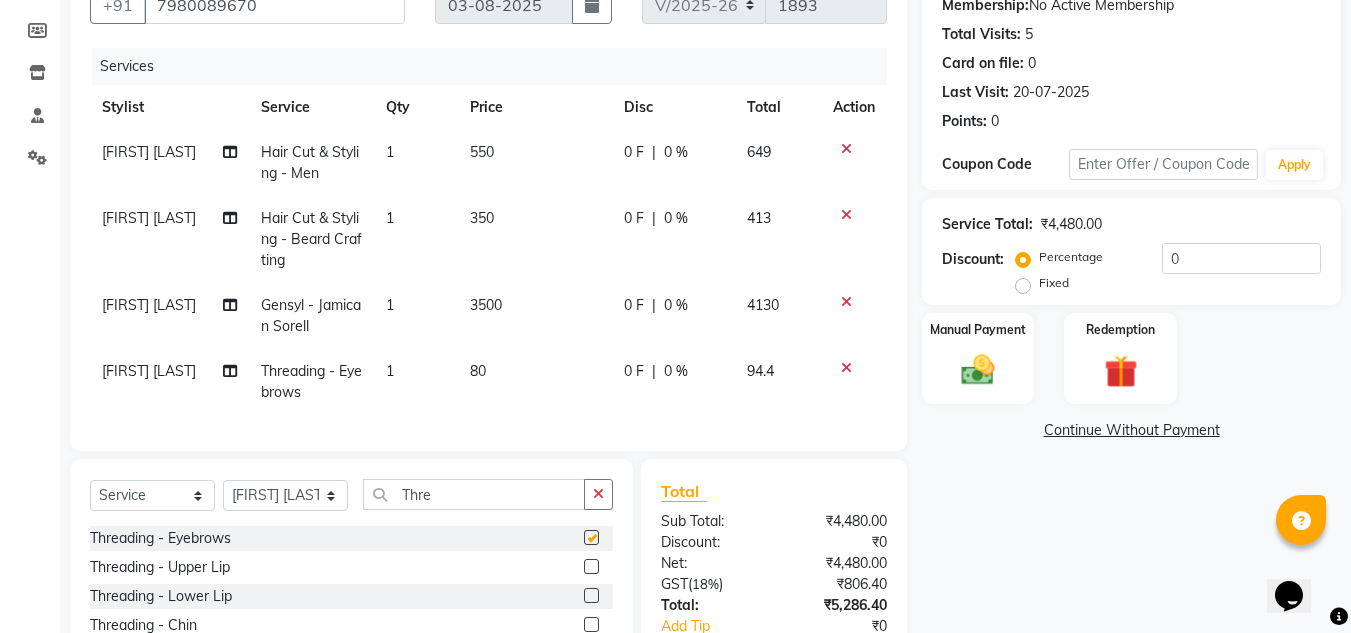 checkbox on "false" 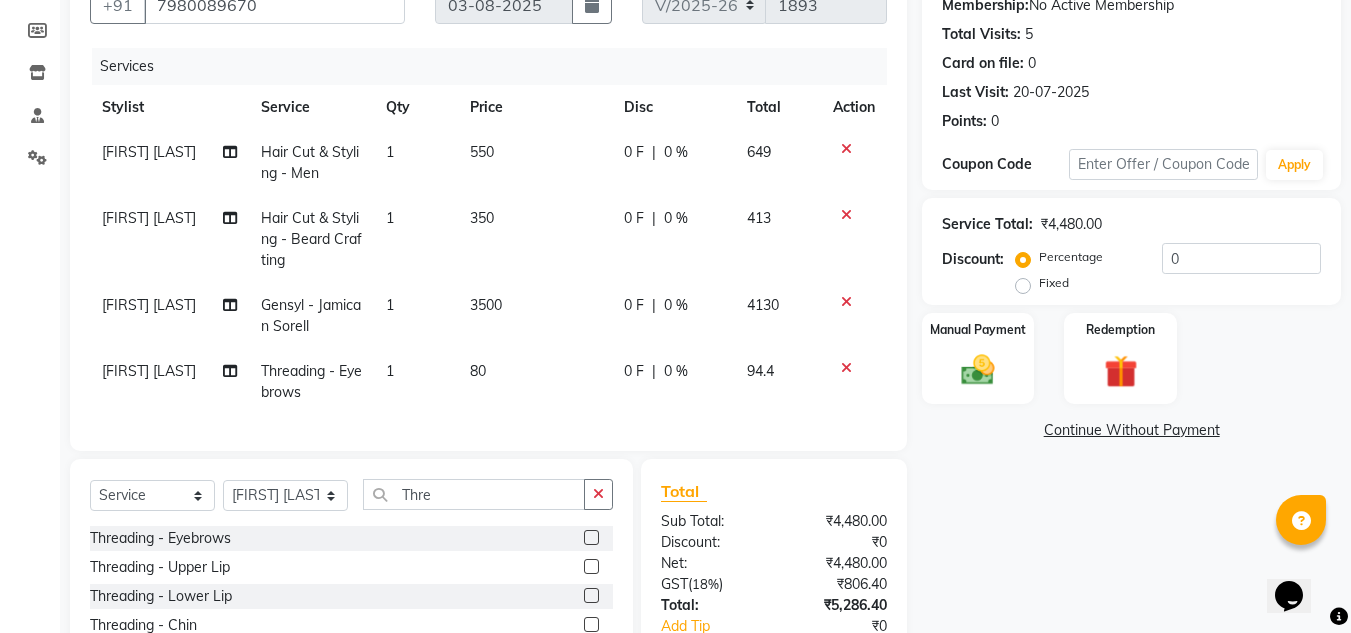 click on "Threading - Upper Lip" 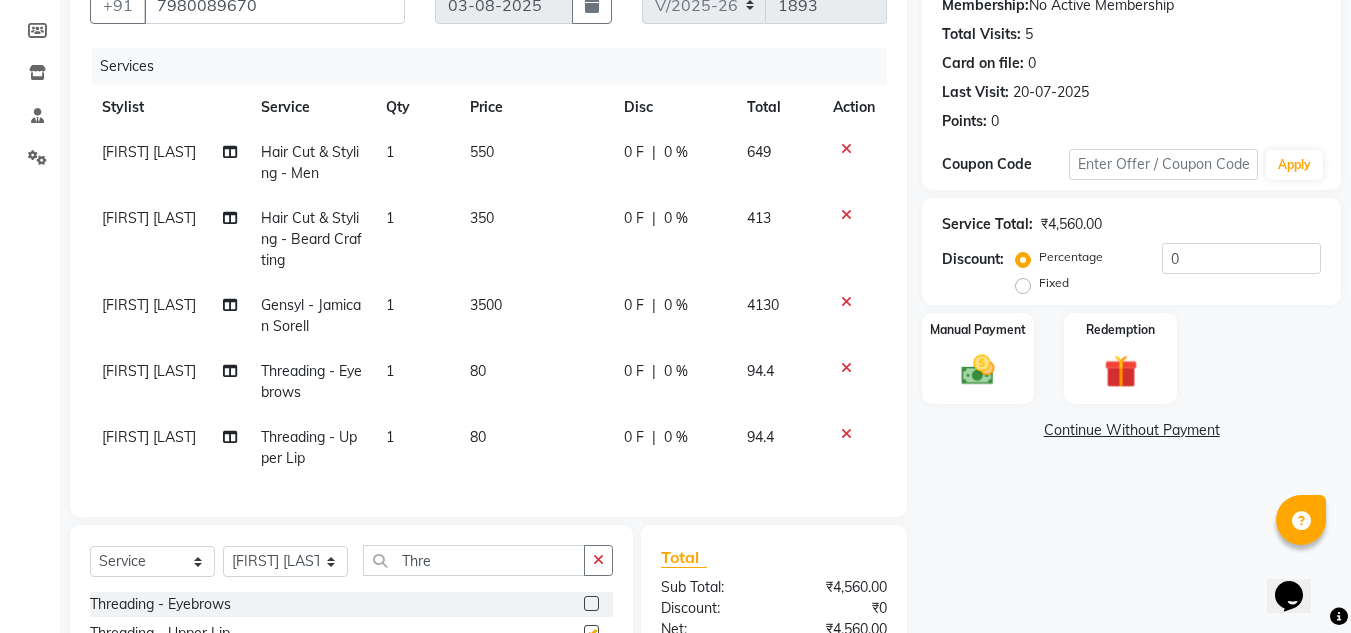 checkbox on "false" 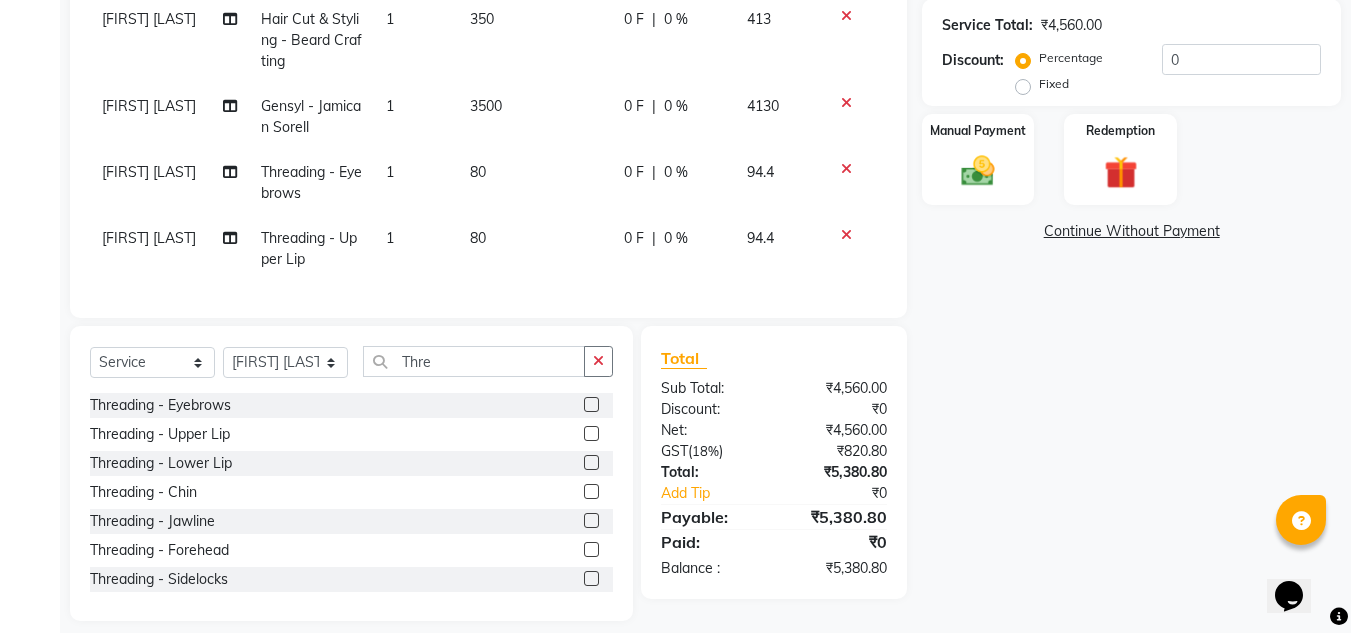 scroll, scrollTop: 400, scrollLeft: 0, axis: vertical 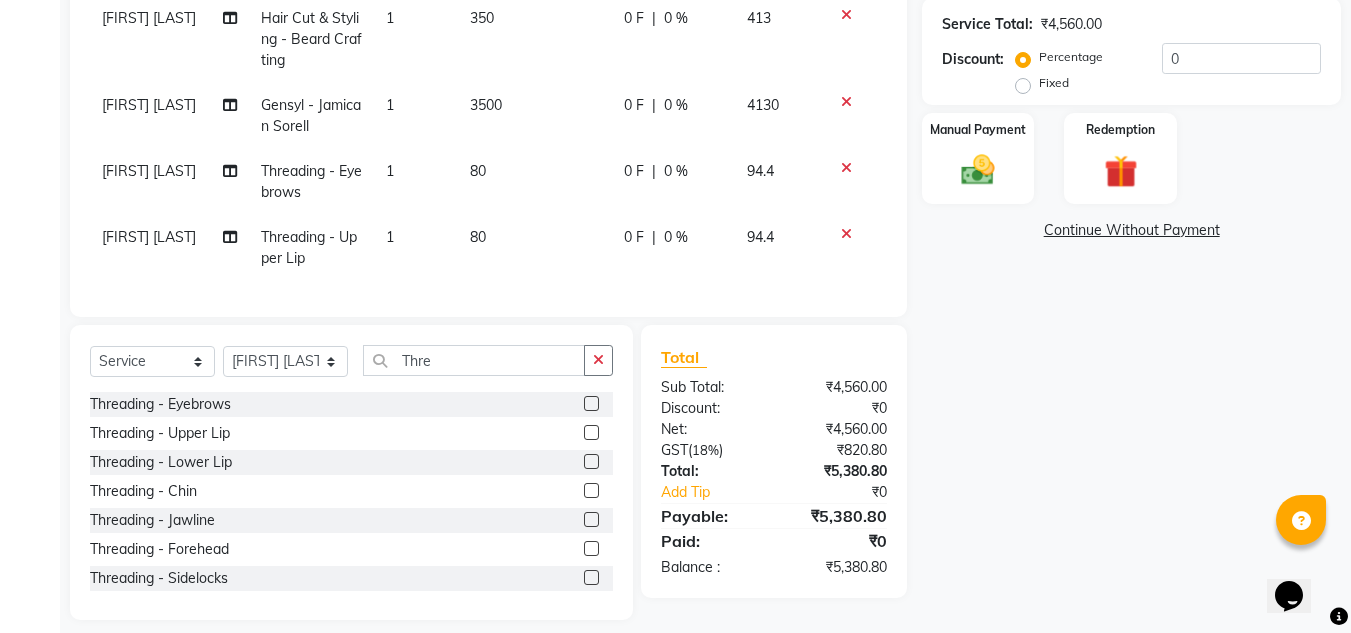 click 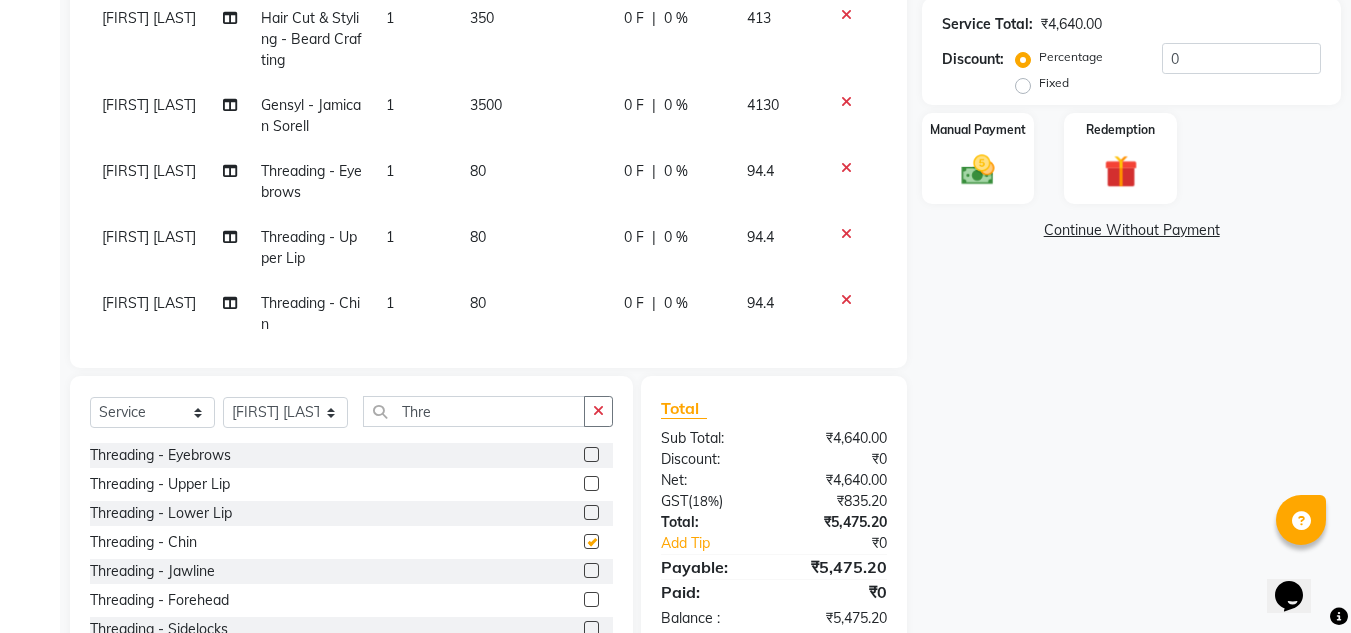 checkbox on "false" 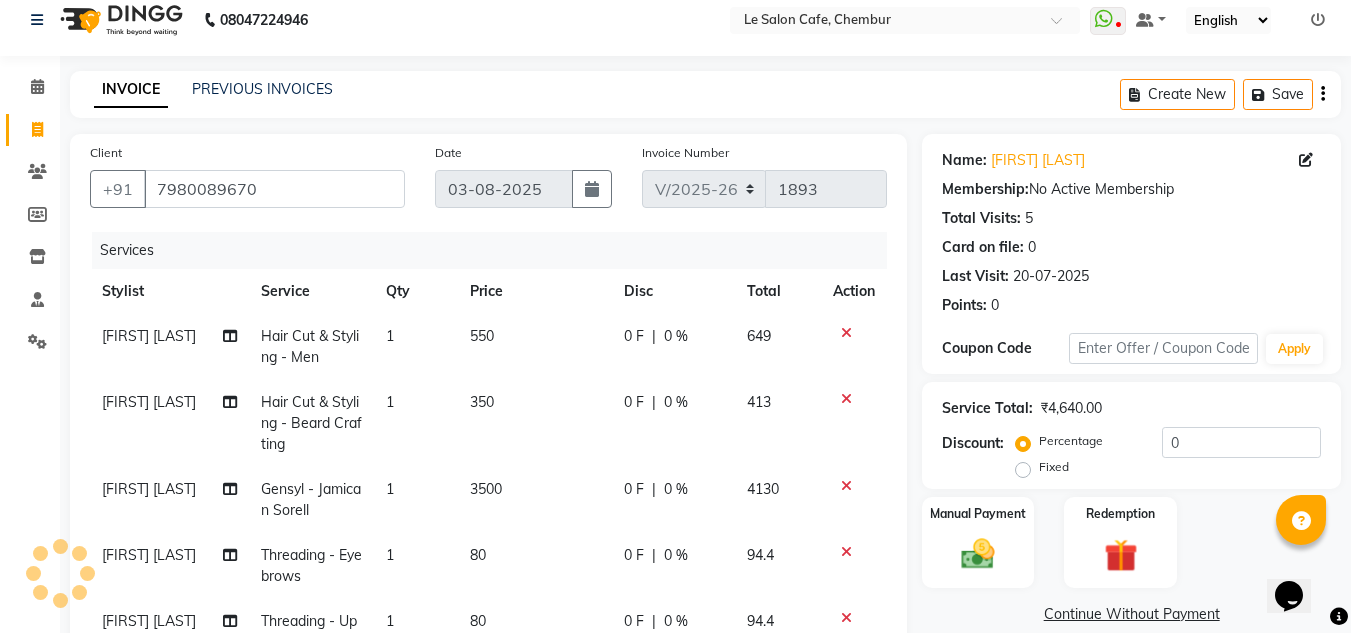 scroll, scrollTop: 0, scrollLeft: 0, axis: both 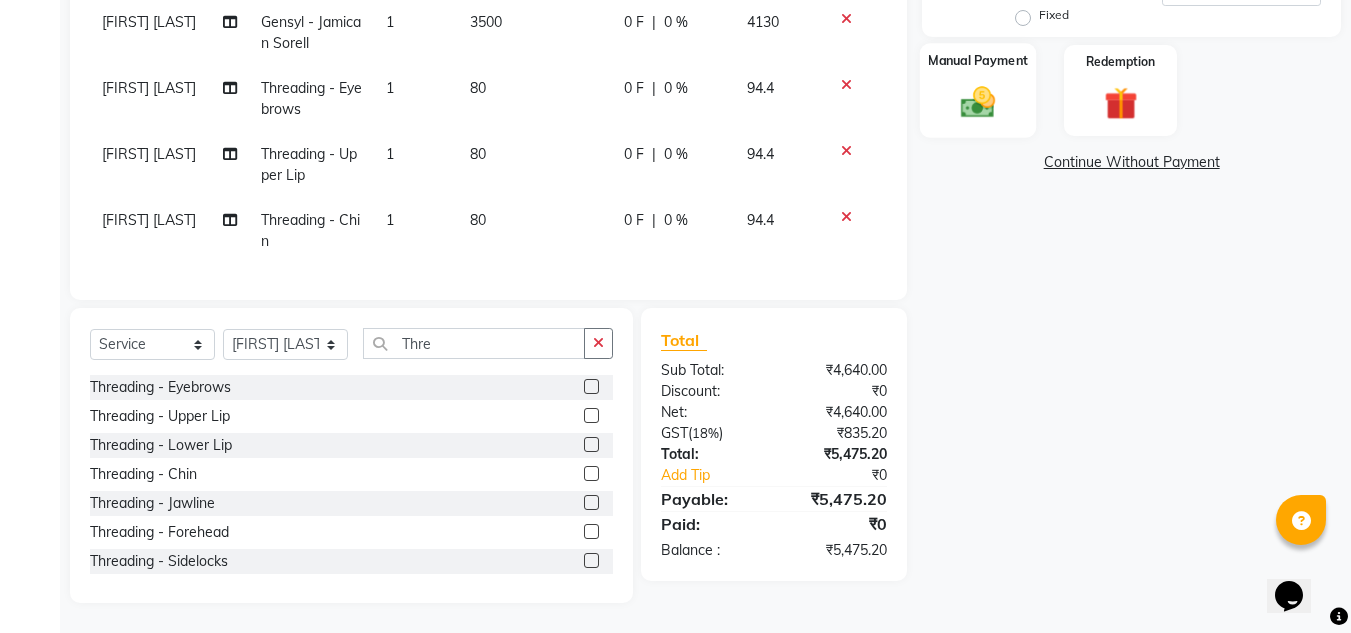 click 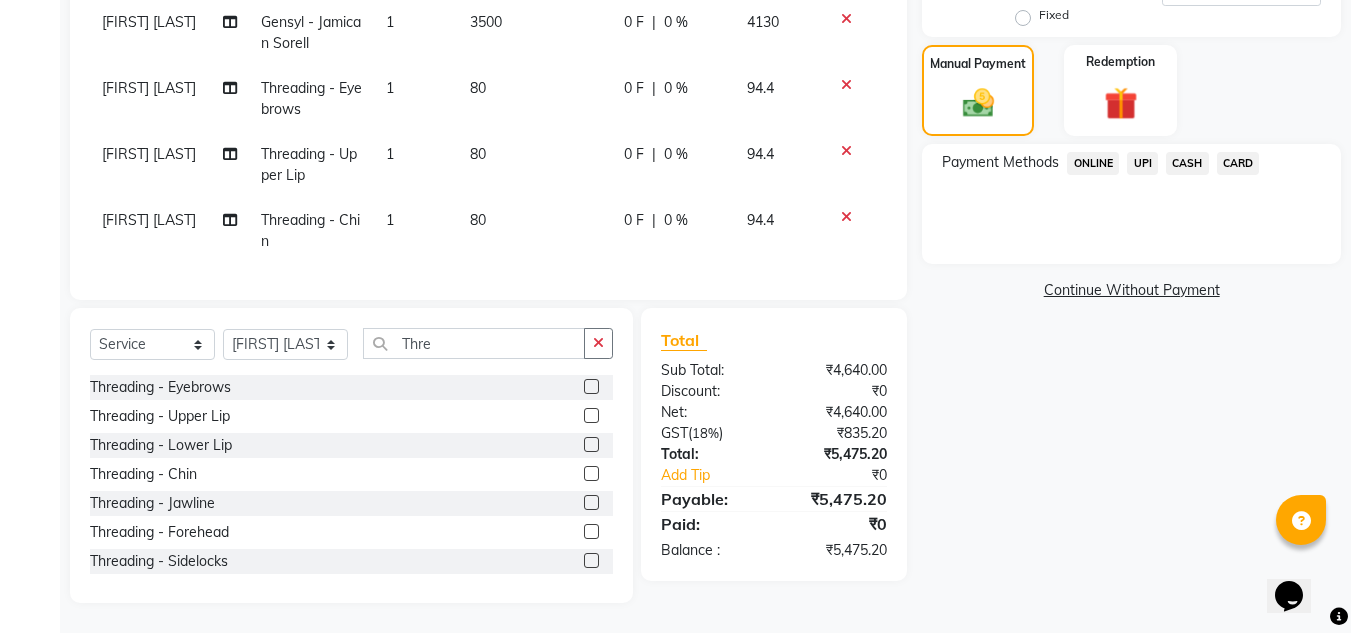 click on "CARD" 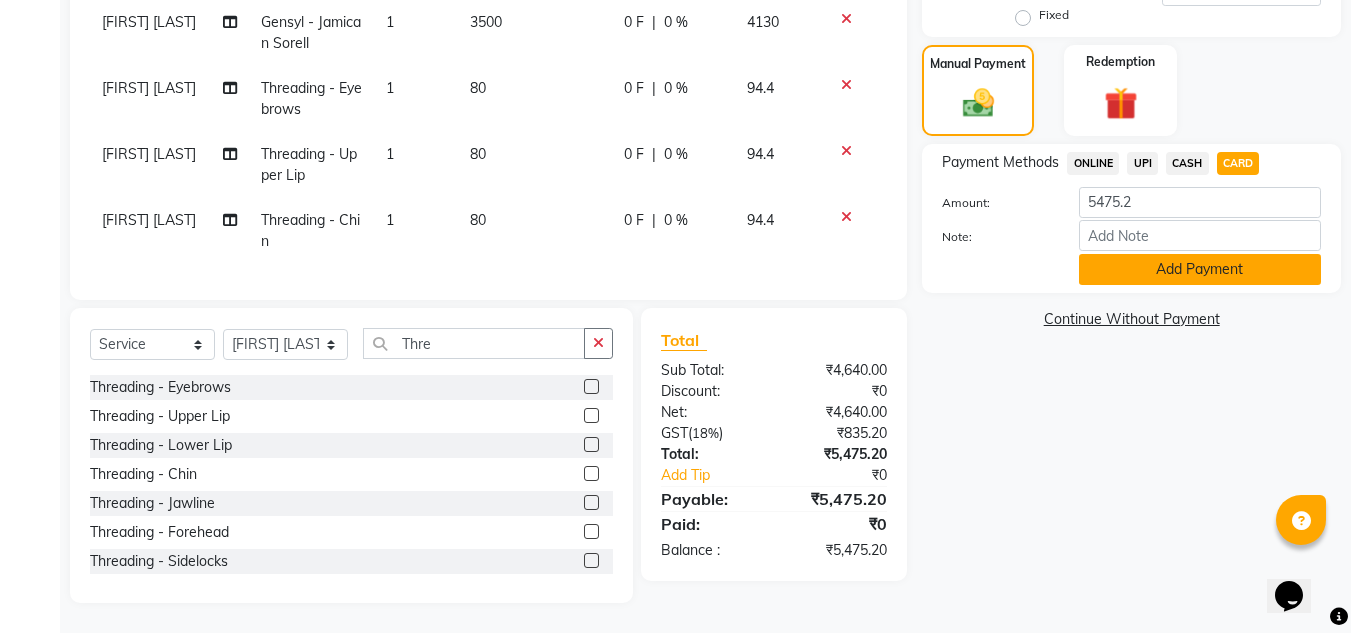click on "Add Payment" 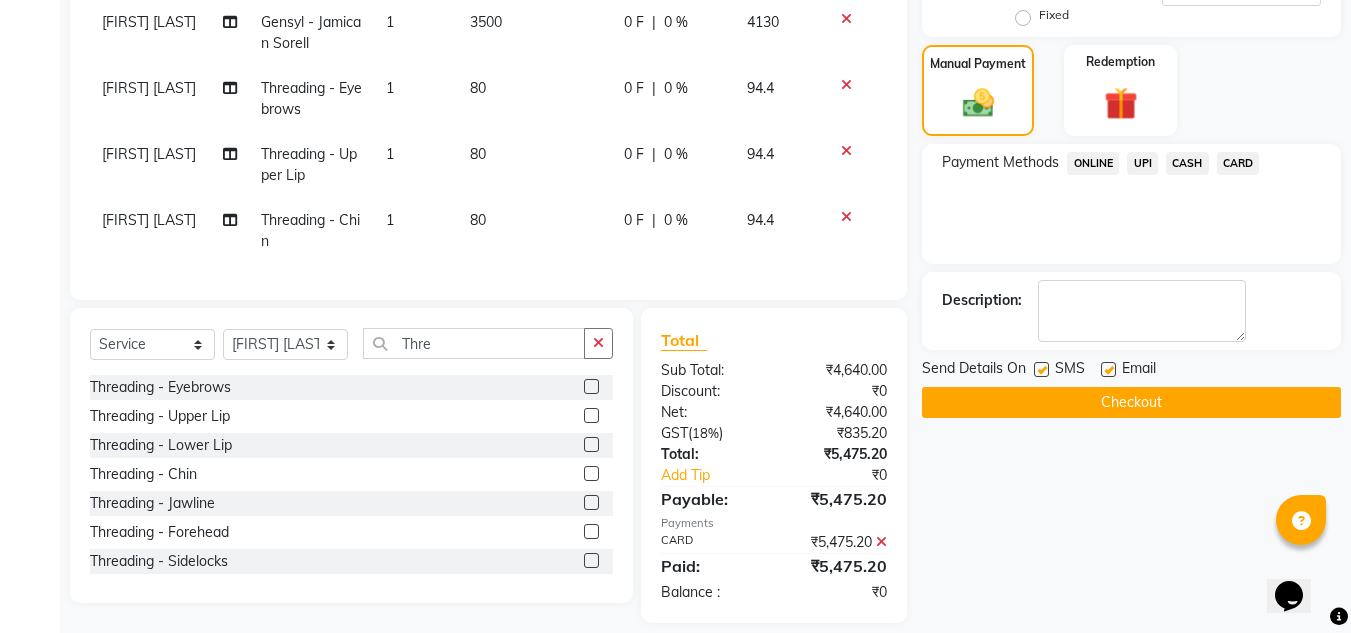click 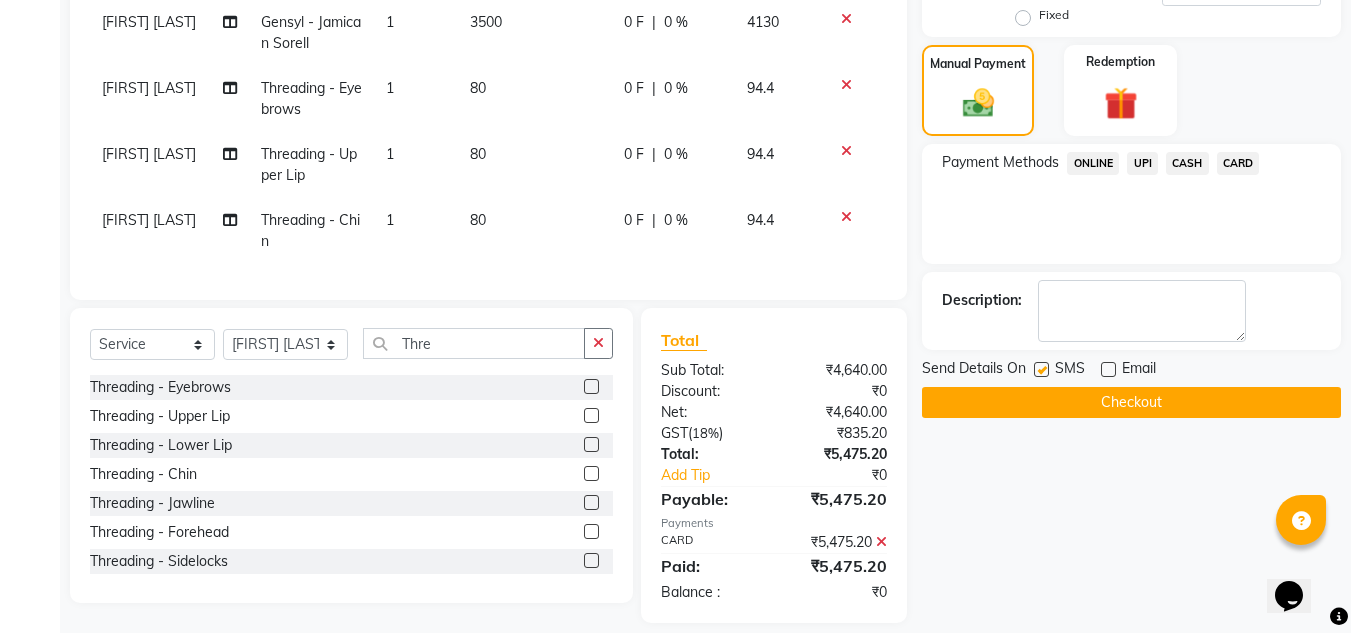 click on "Checkout" 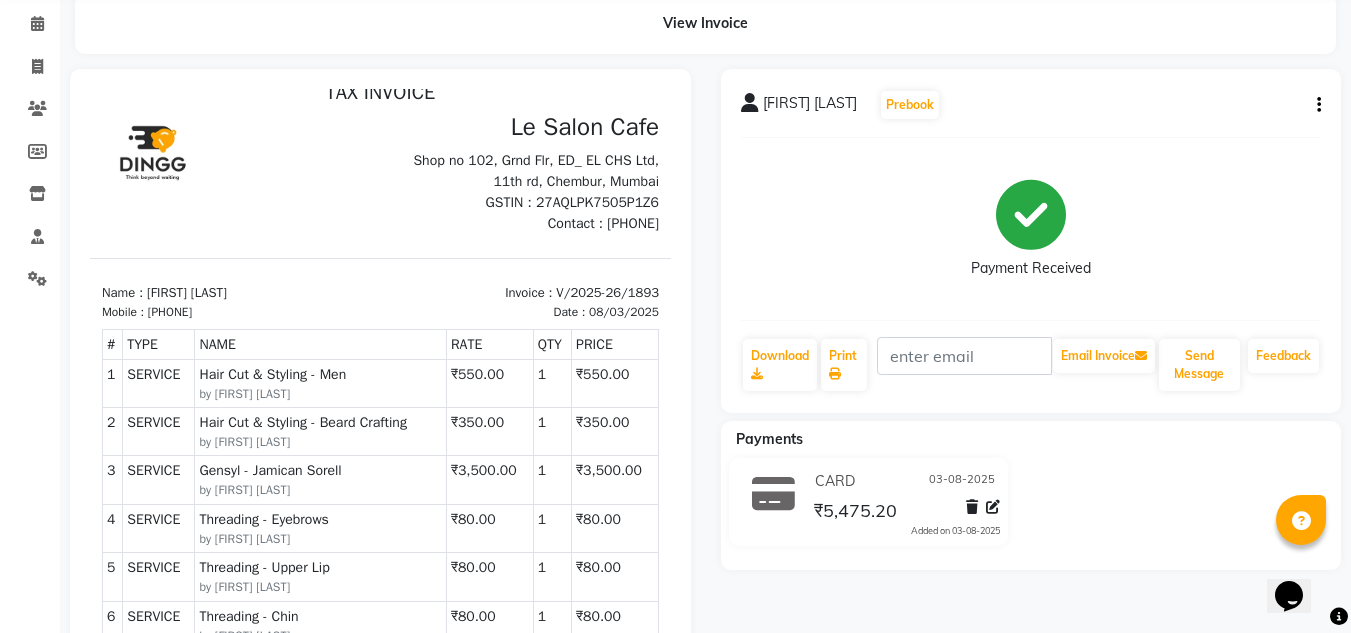 scroll, scrollTop: 0, scrollLeft: 0, axis: both 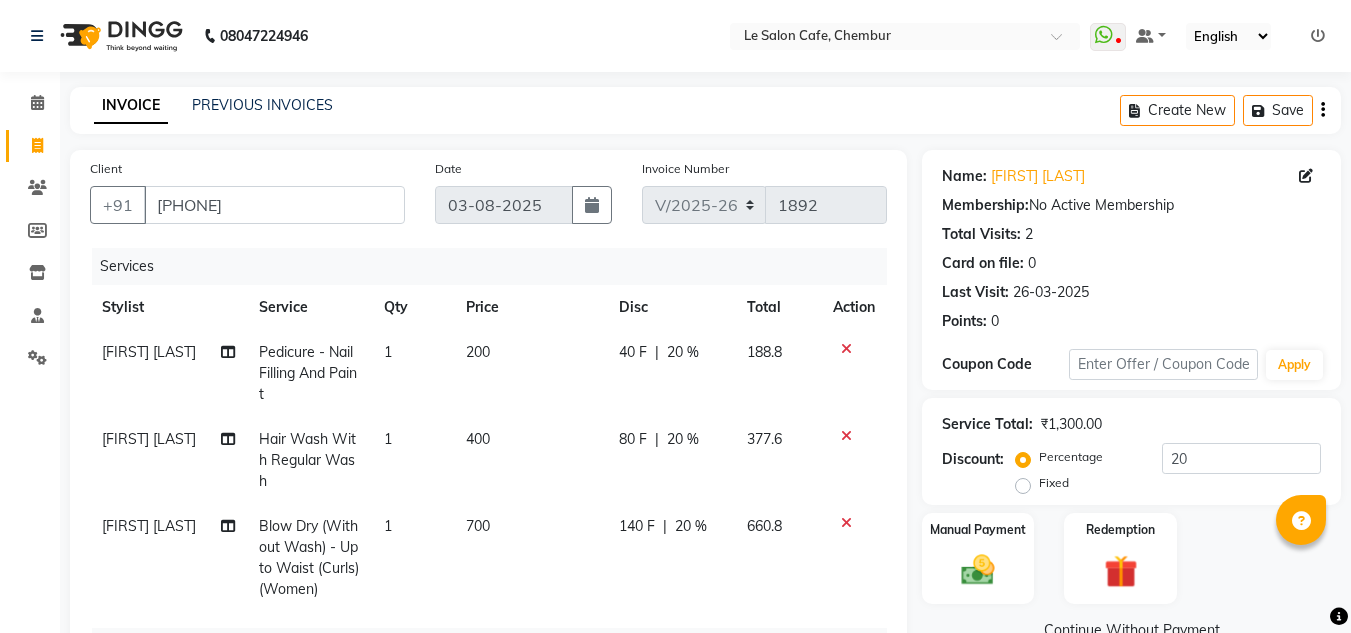 select on "594" 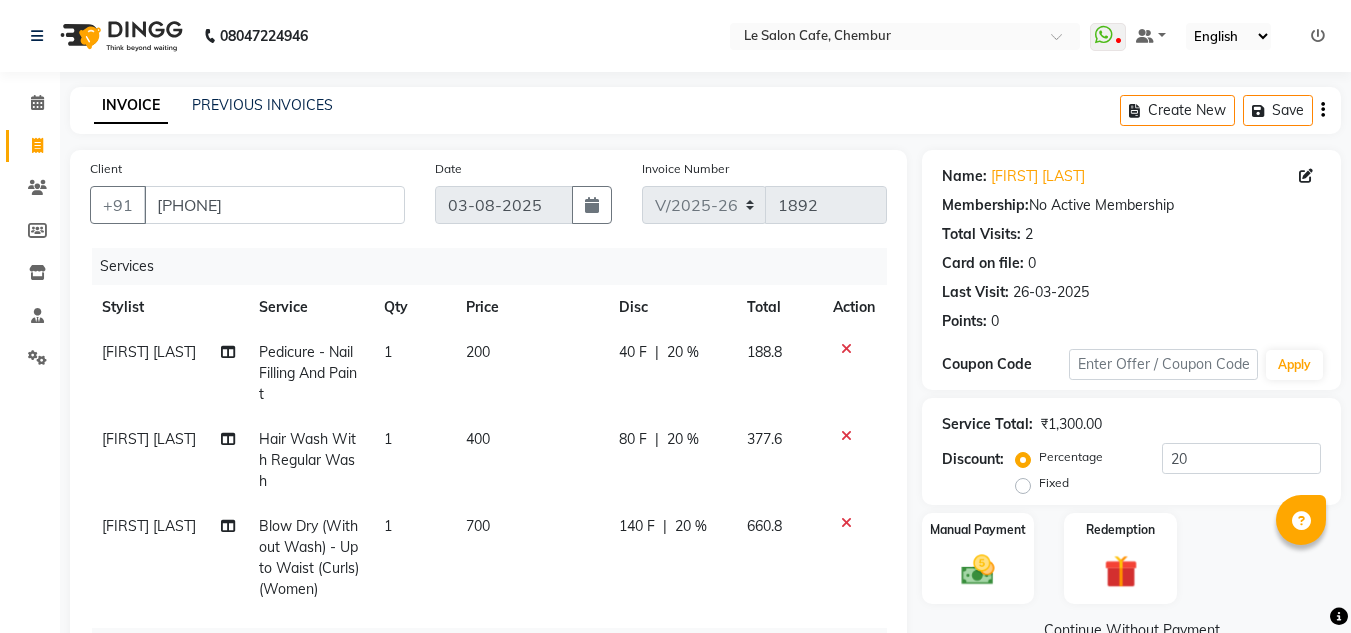 scroll, scrollTop: 0, scrollLeft: 0, axis: both 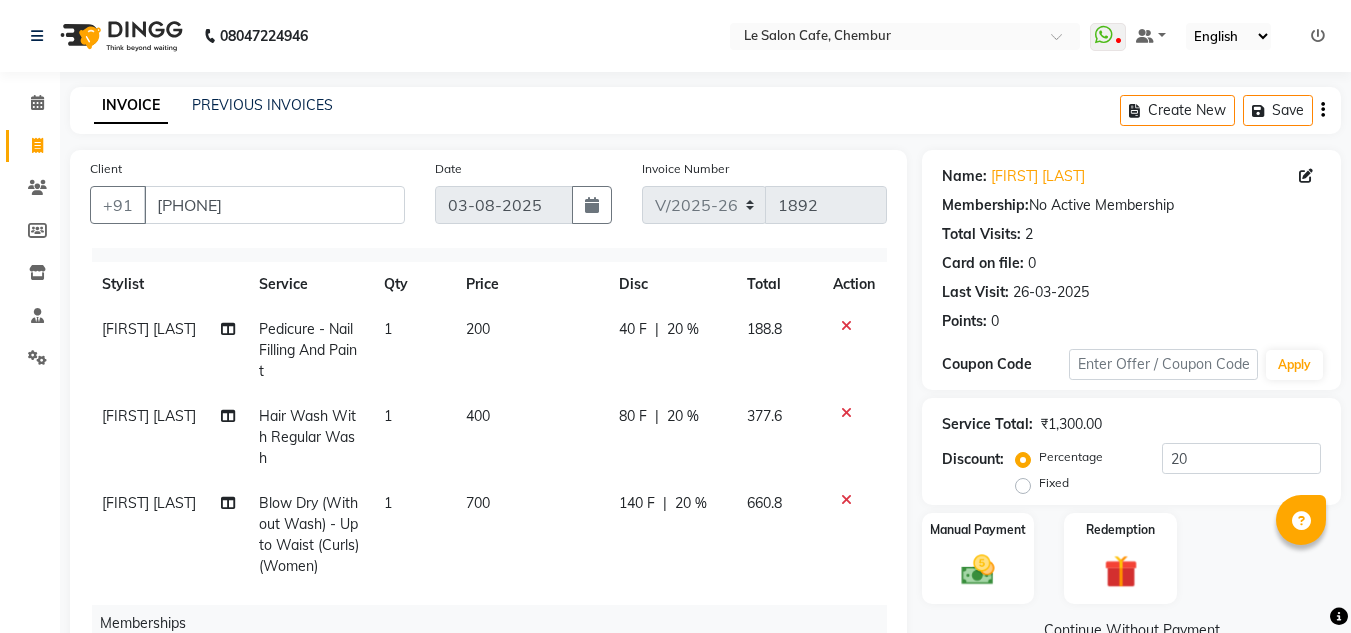 click 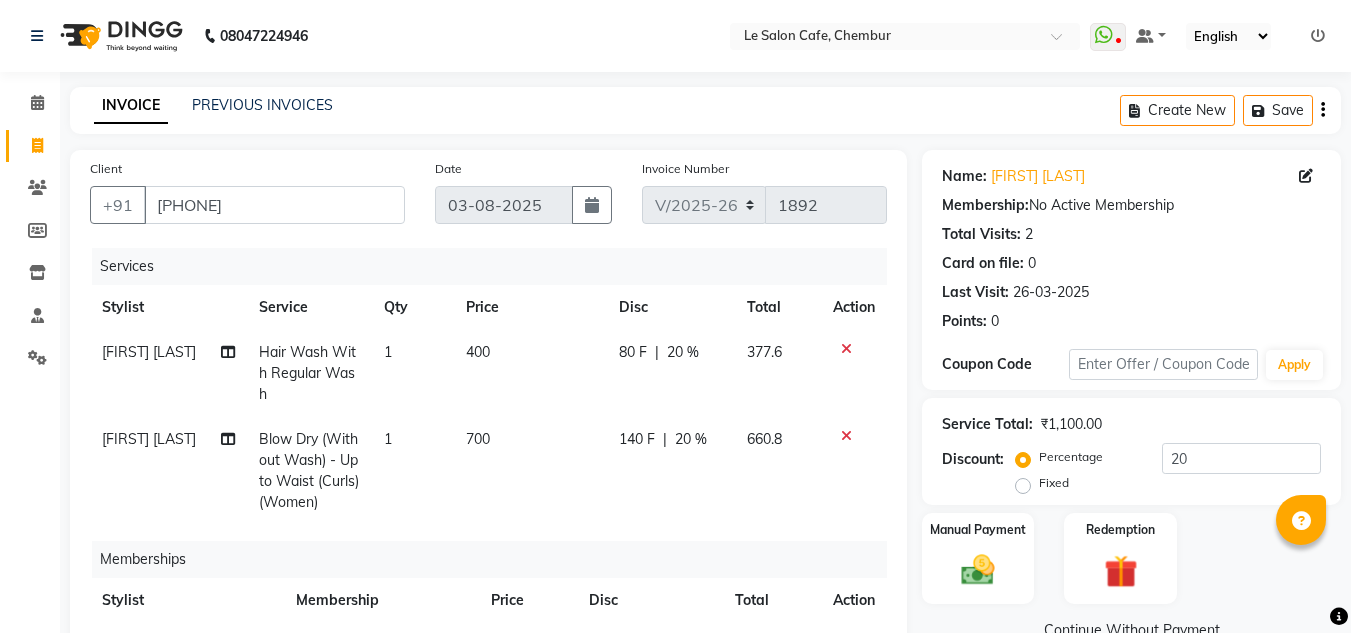 scroll, scrollTop: 0, scrollLeft: 0, axis: both 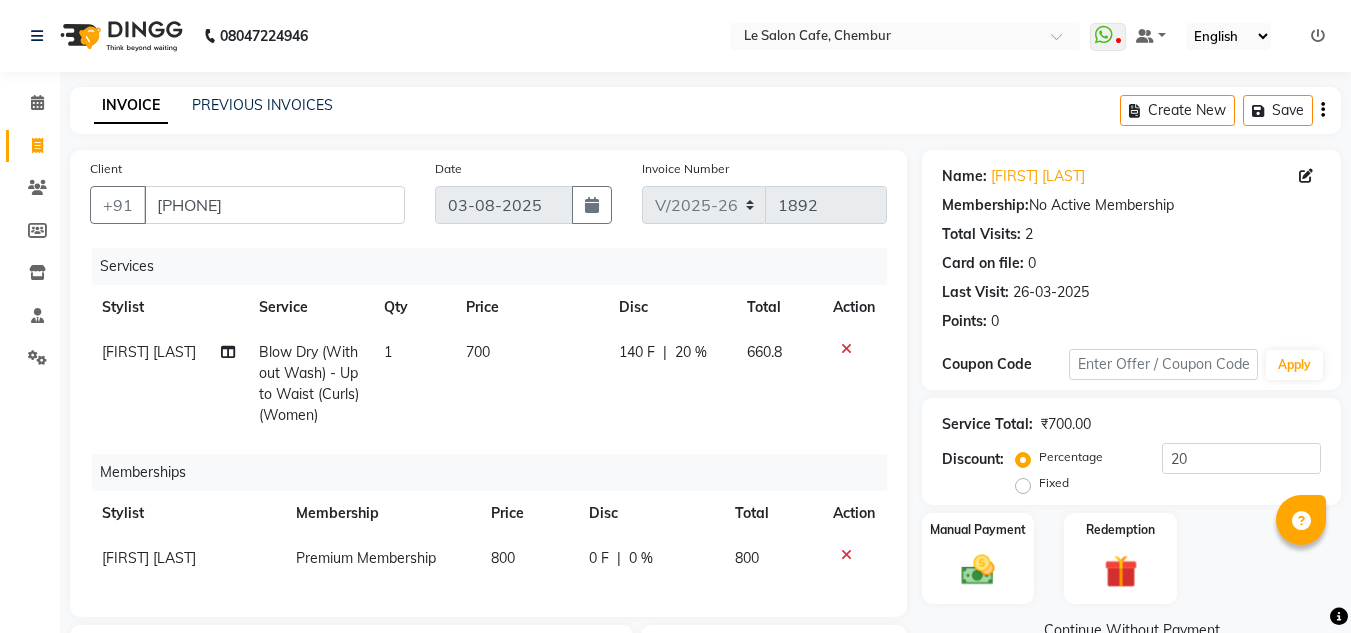click 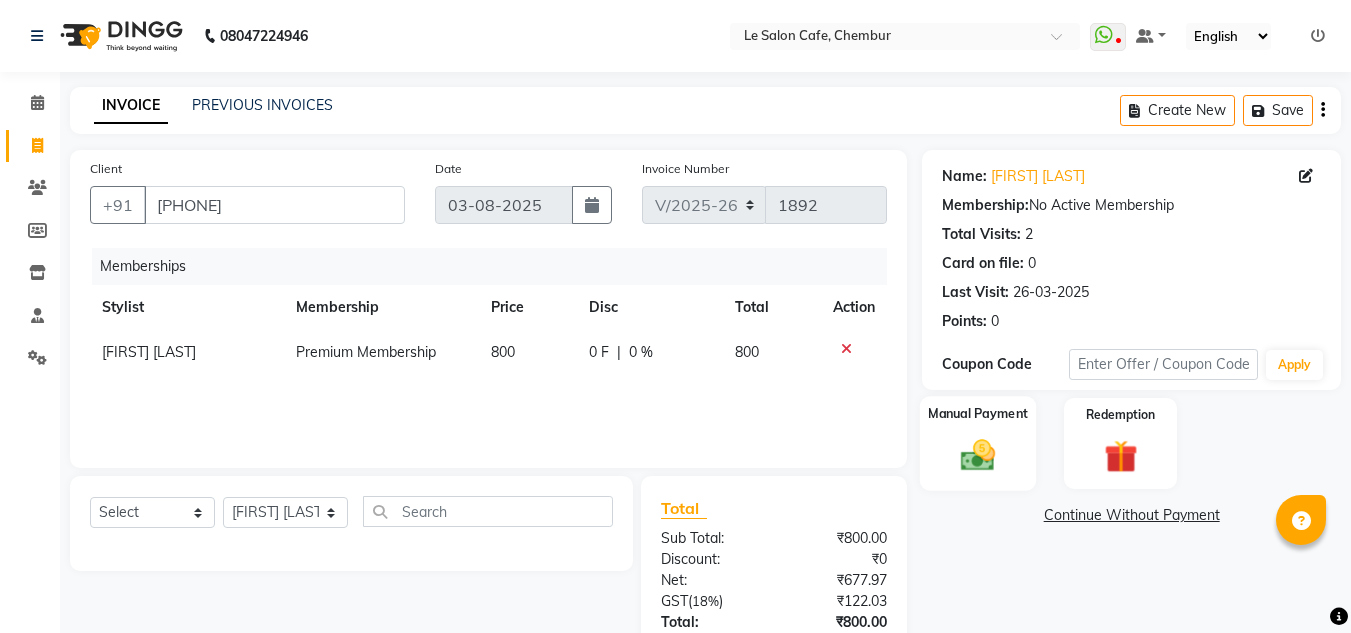 click on "Manual Payment" 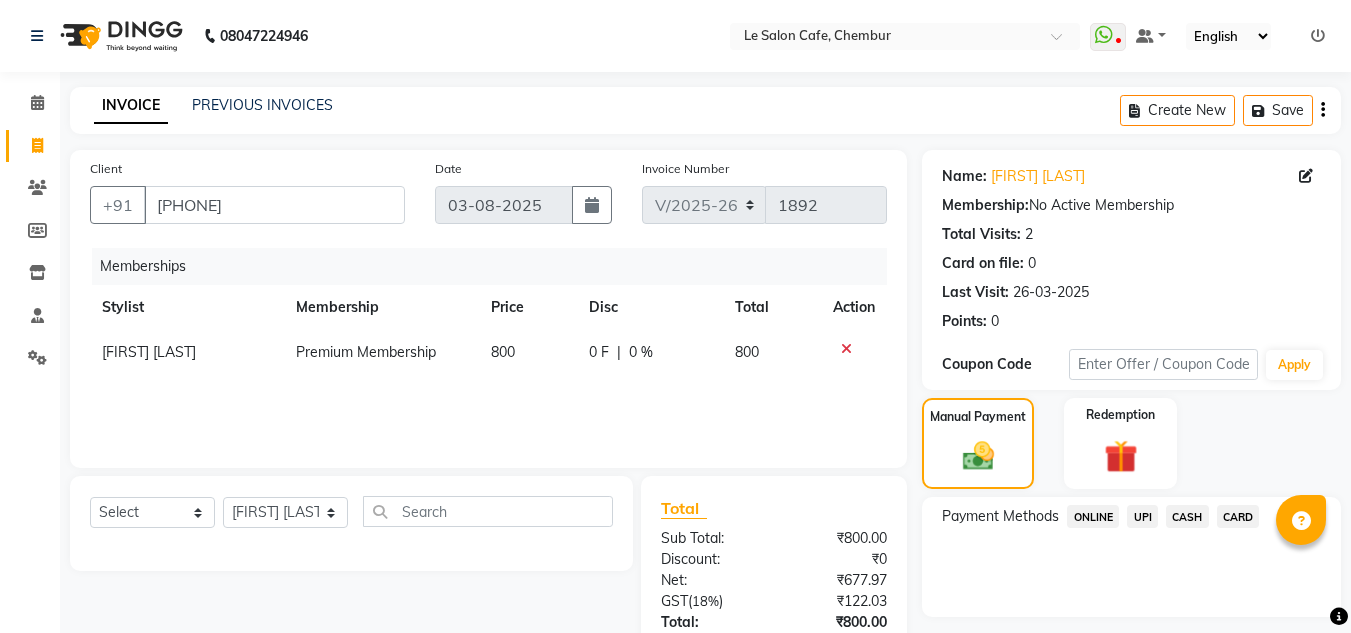 click on "CASH" 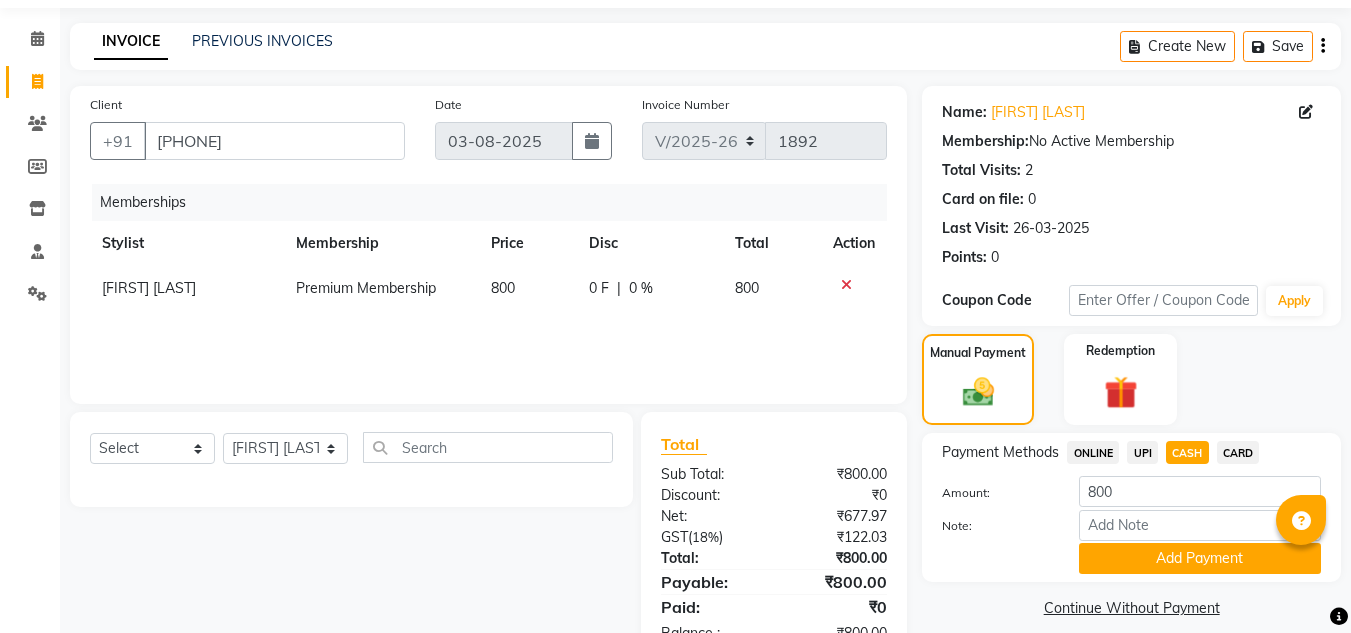 scroll, scrollTop: 125, scrollLeft: 0, axis: vertical 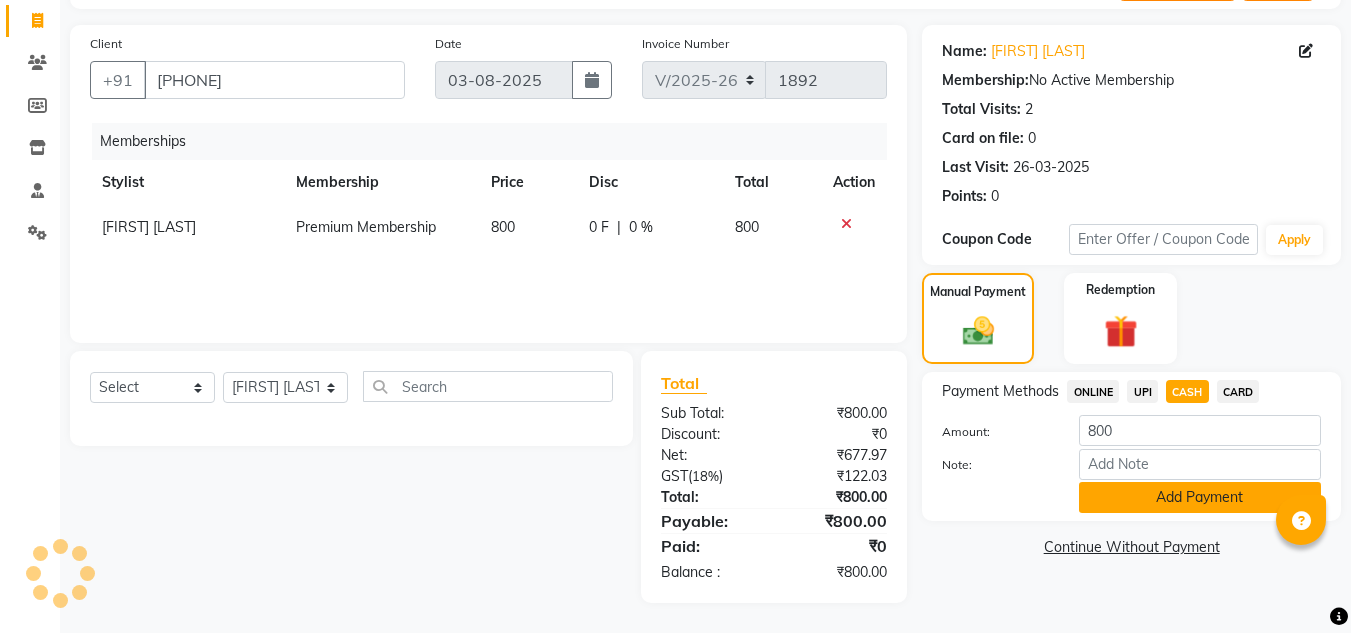 click on "Add Payment" 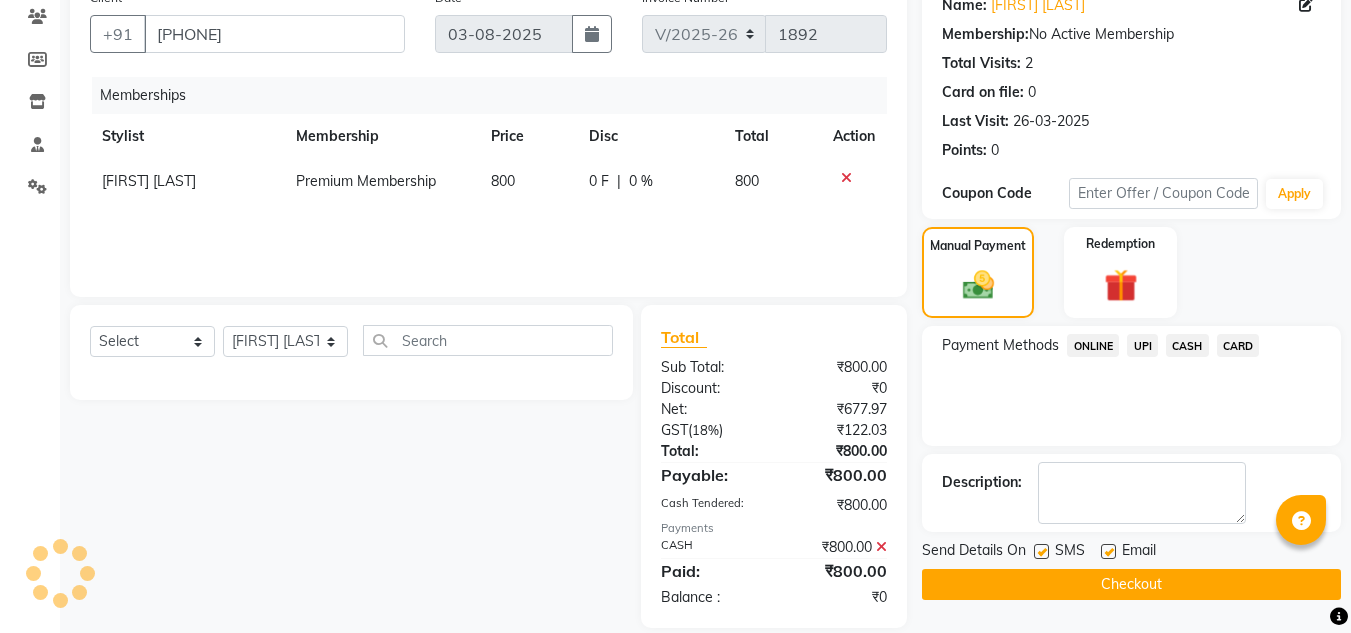 scroll, scrollTop: 196, scrollLeft: 0, axis: vertical 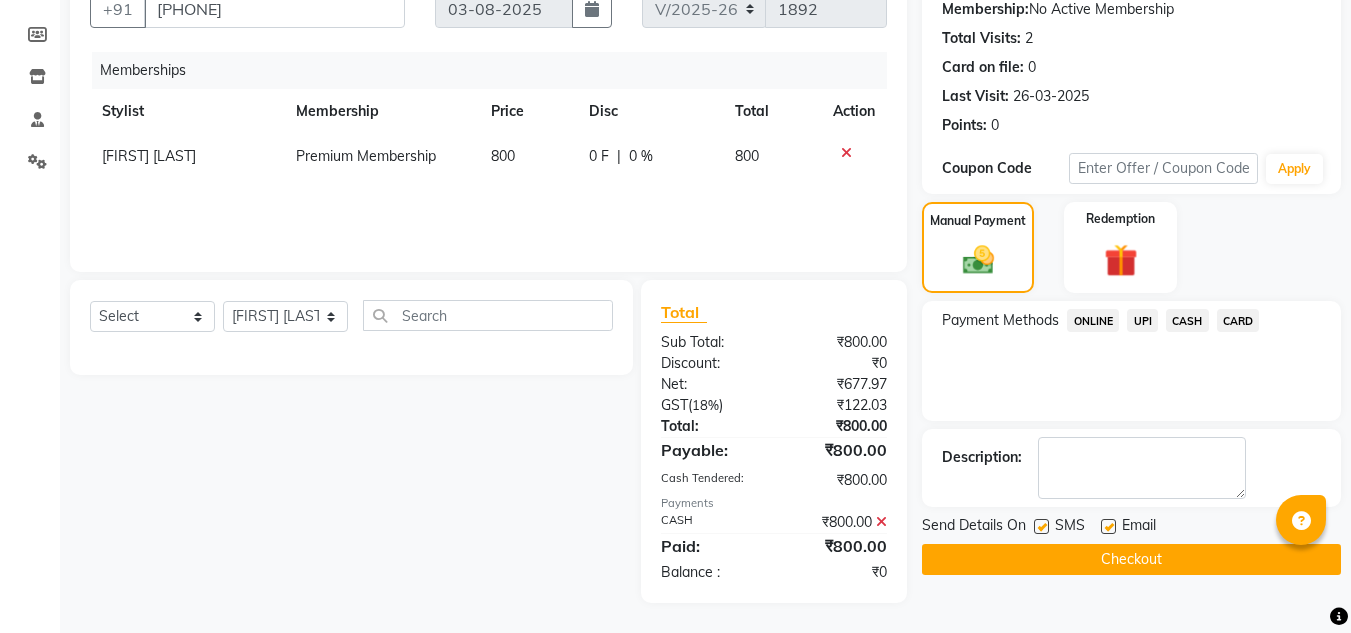 click 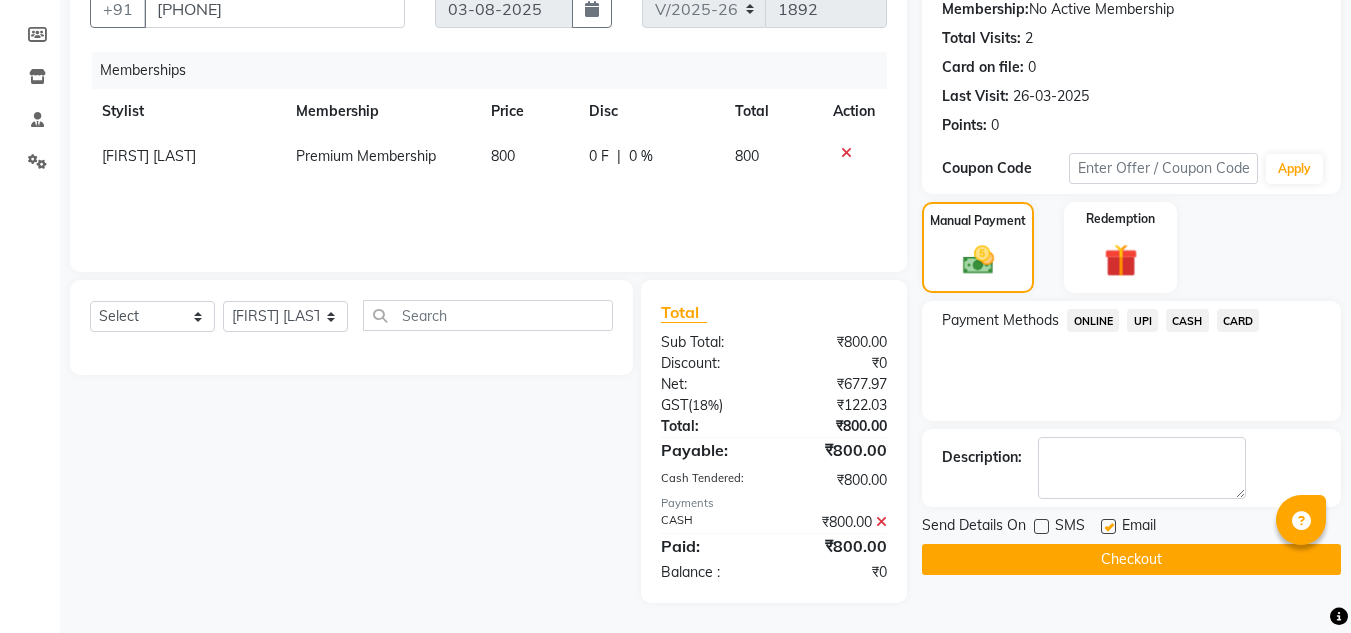 click 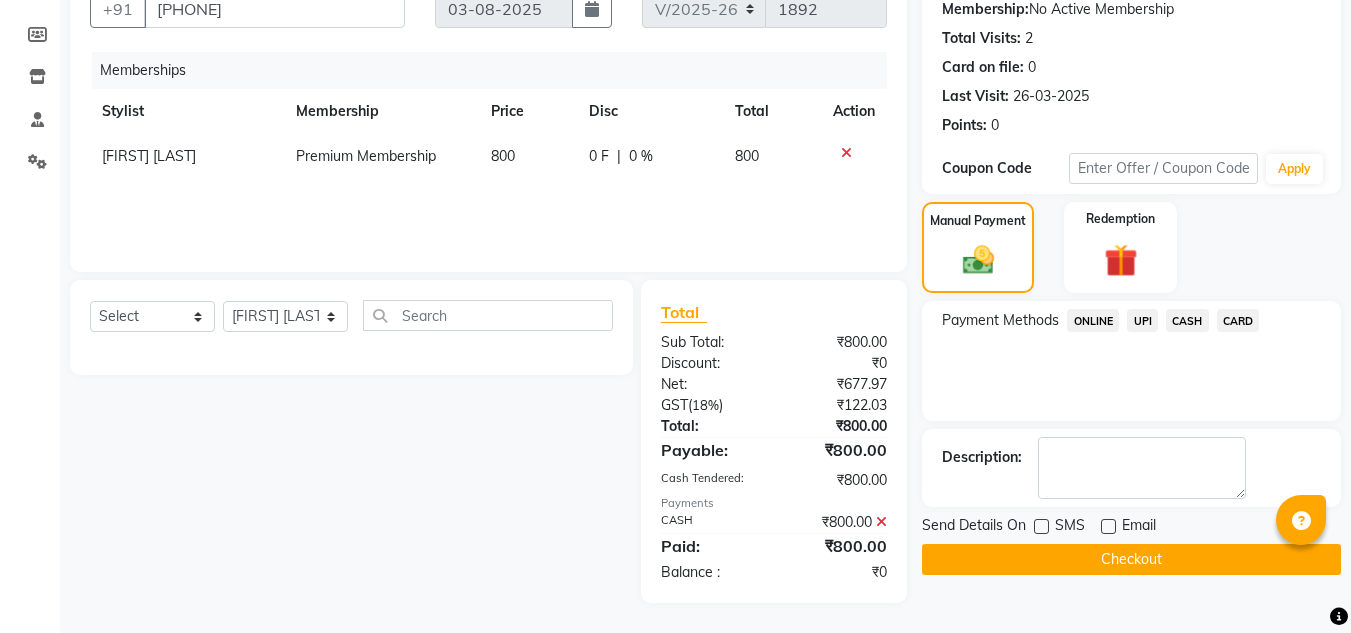 click on "Checkout" 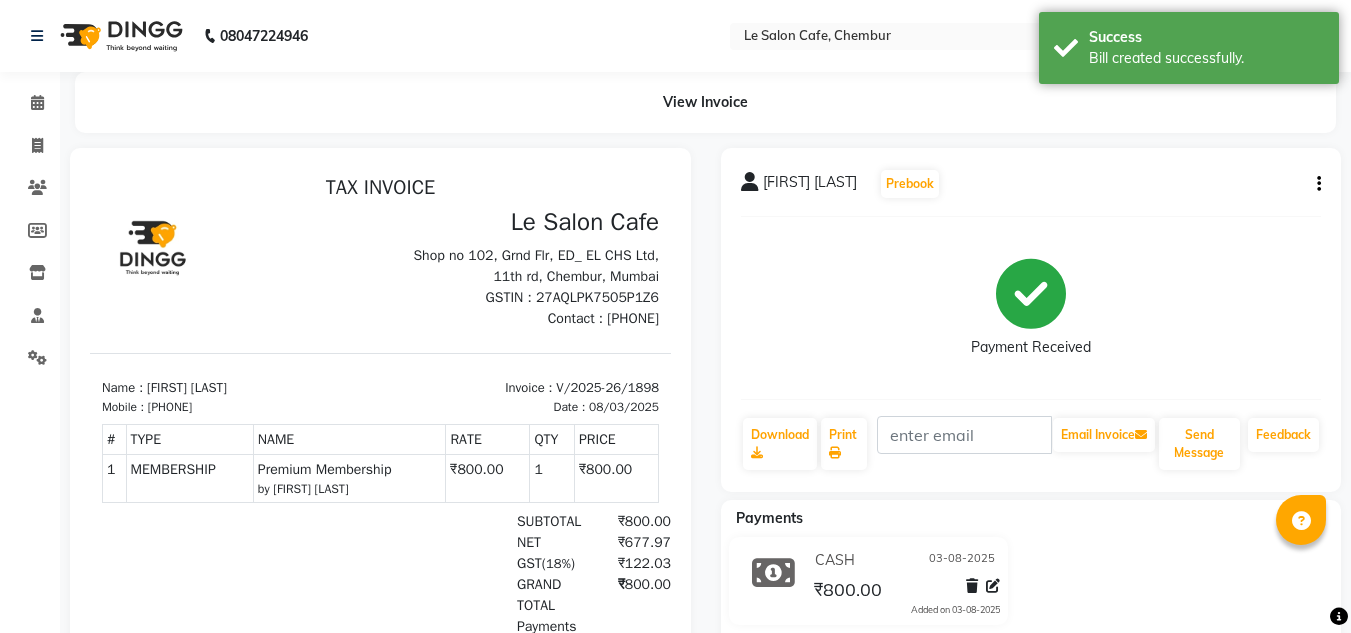 scroll, scrollTop: 0, scrollLeft: 0, axis: both 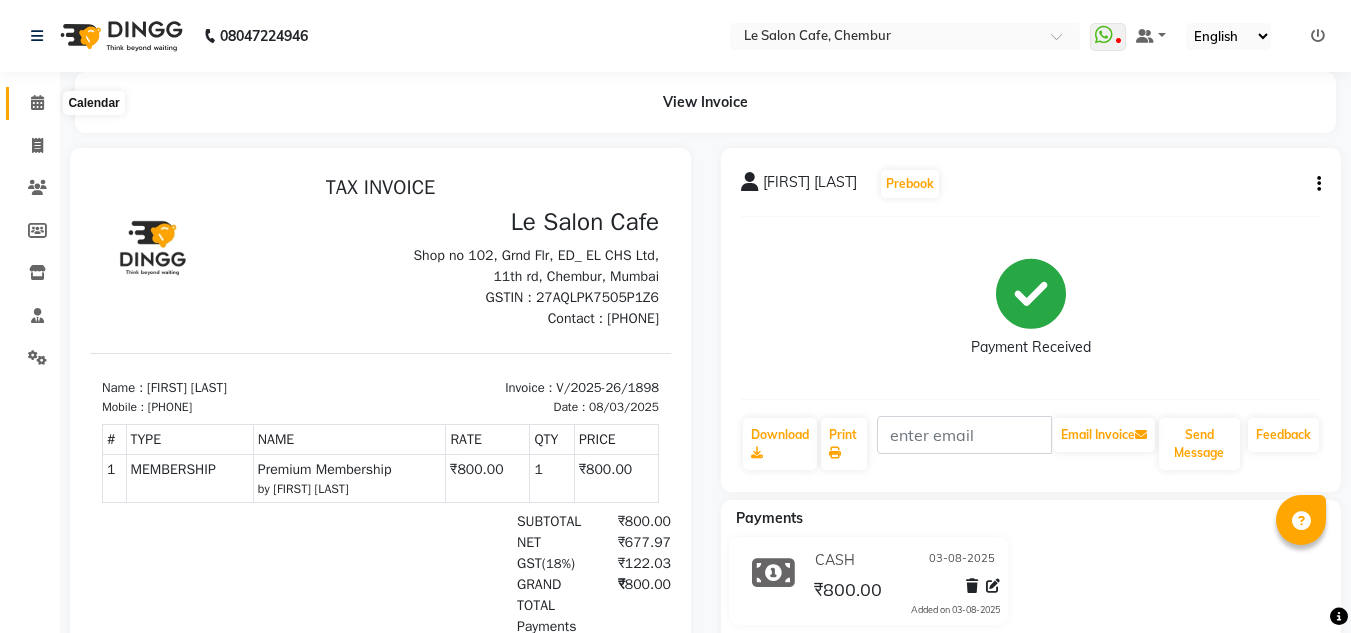 click 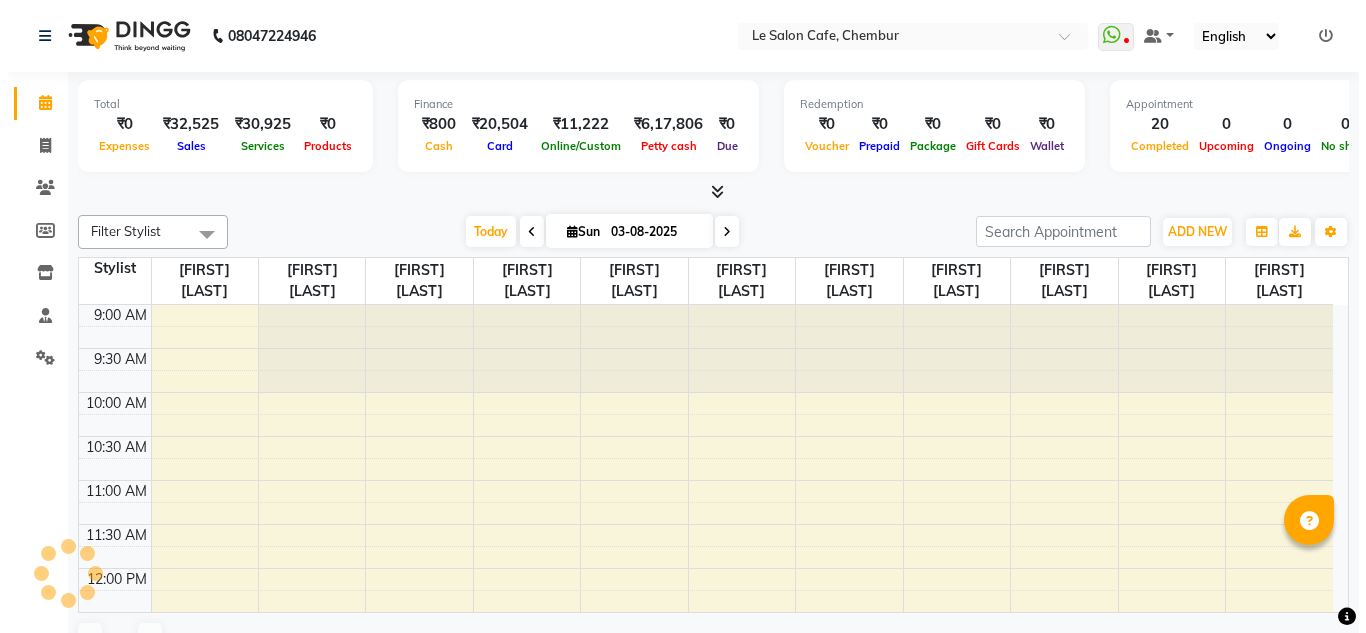 scroll, scrollTop: 881, scrollLeft: 0, axis: vertical 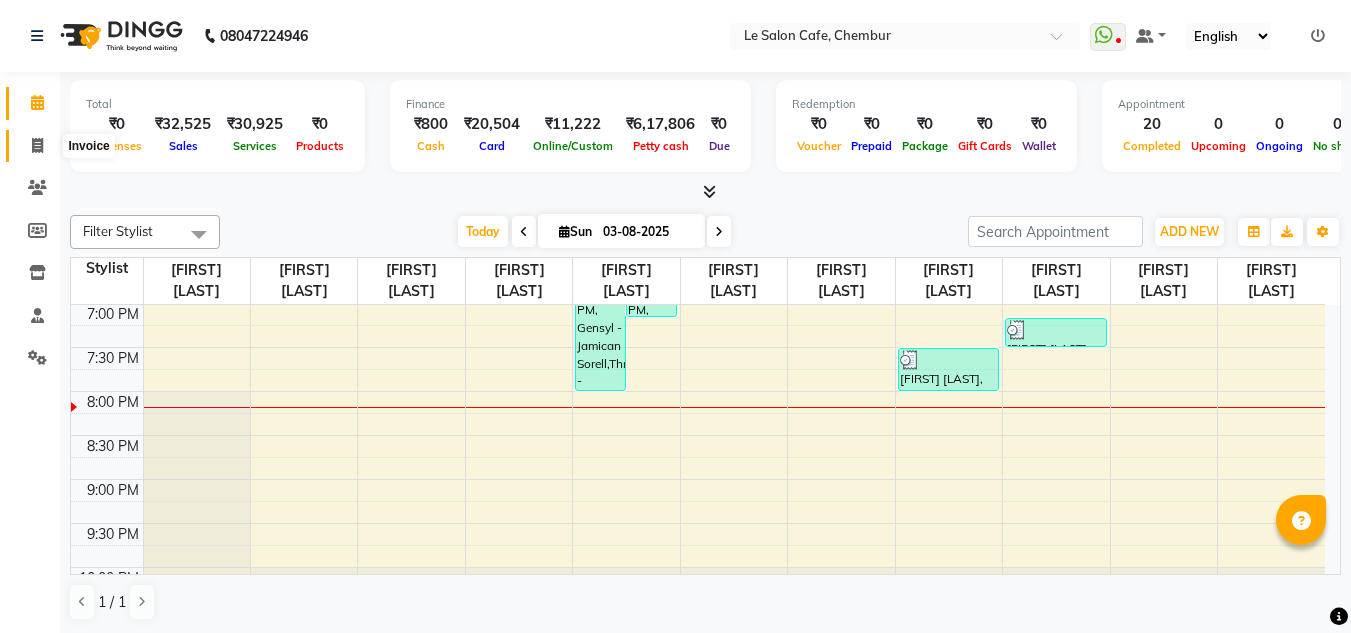 click 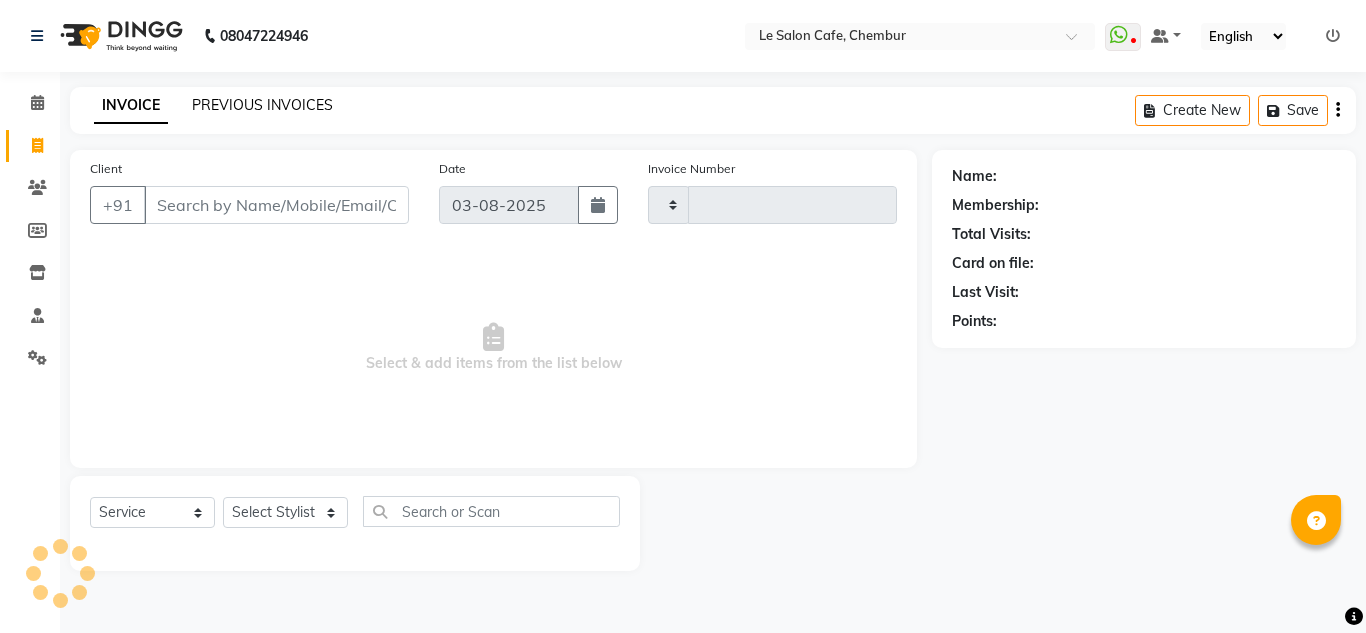 click on "PREVIOUS INVOICES" 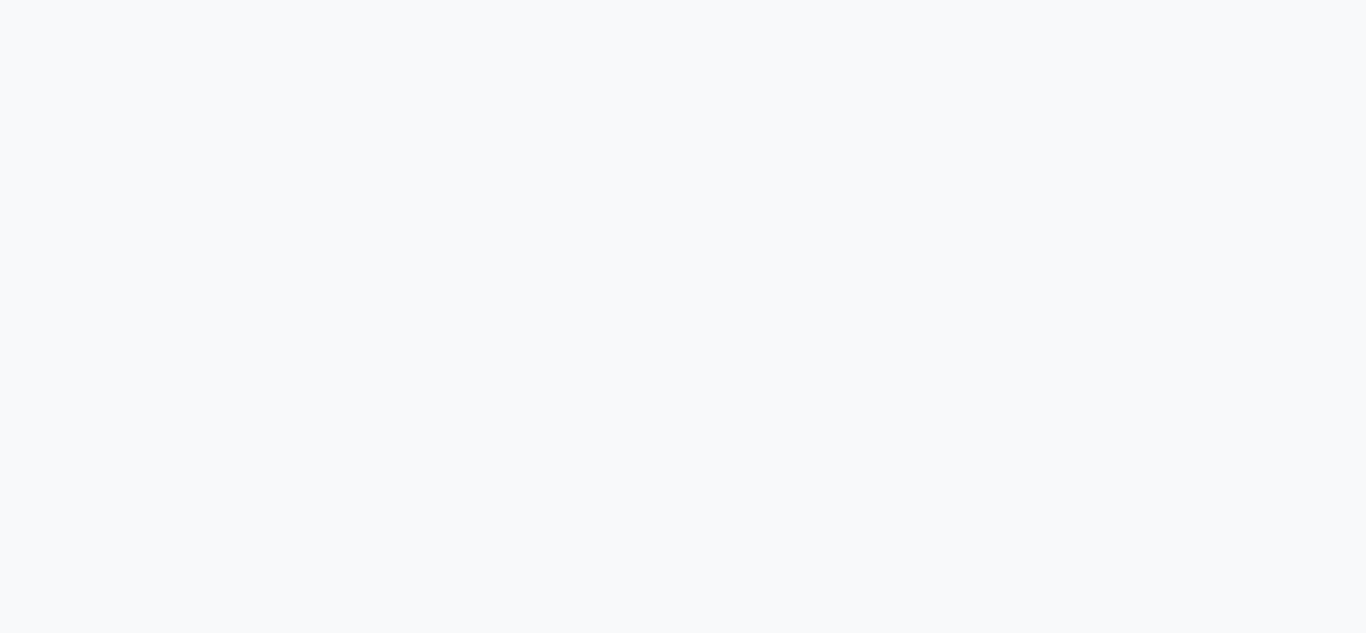 scroll, scrollTop: 0, scrollLeft: 0, axis: both 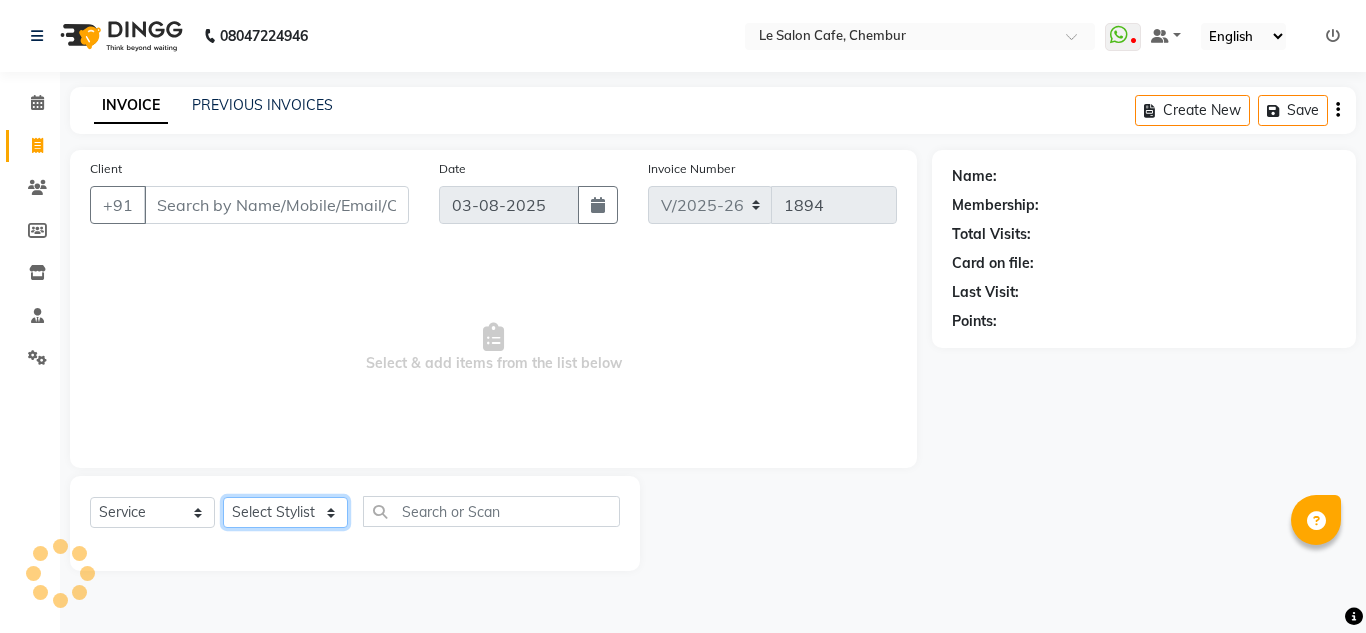 click on "Select Stylist Amandeep Kaur Kalsi Aniket Kadam  Faim Alvi  Front Desk  Muskan Khan  Pooja Kolge Reena Shaukat Ali  Salman Ansari  Shailendra Chauhan  Shekhar Sangle Soniyaa Varma Suchita Mistry" 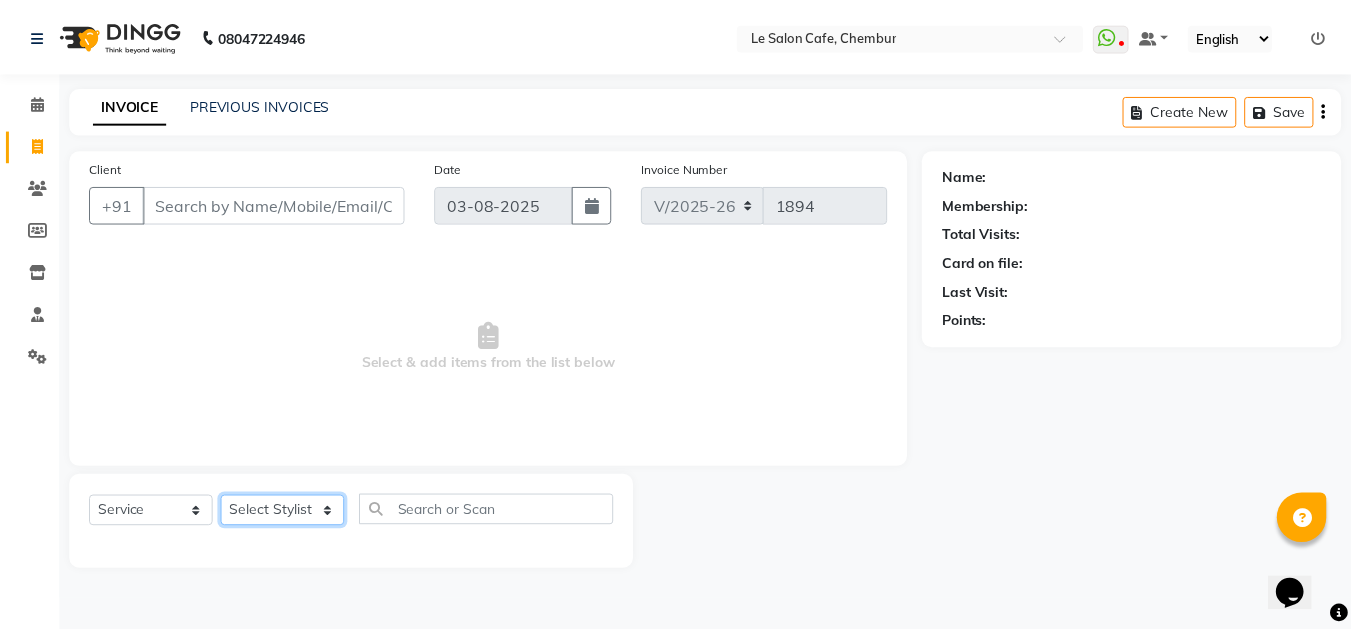 scroll, scrollTop: 0, scrollLeft: 0, axis: both 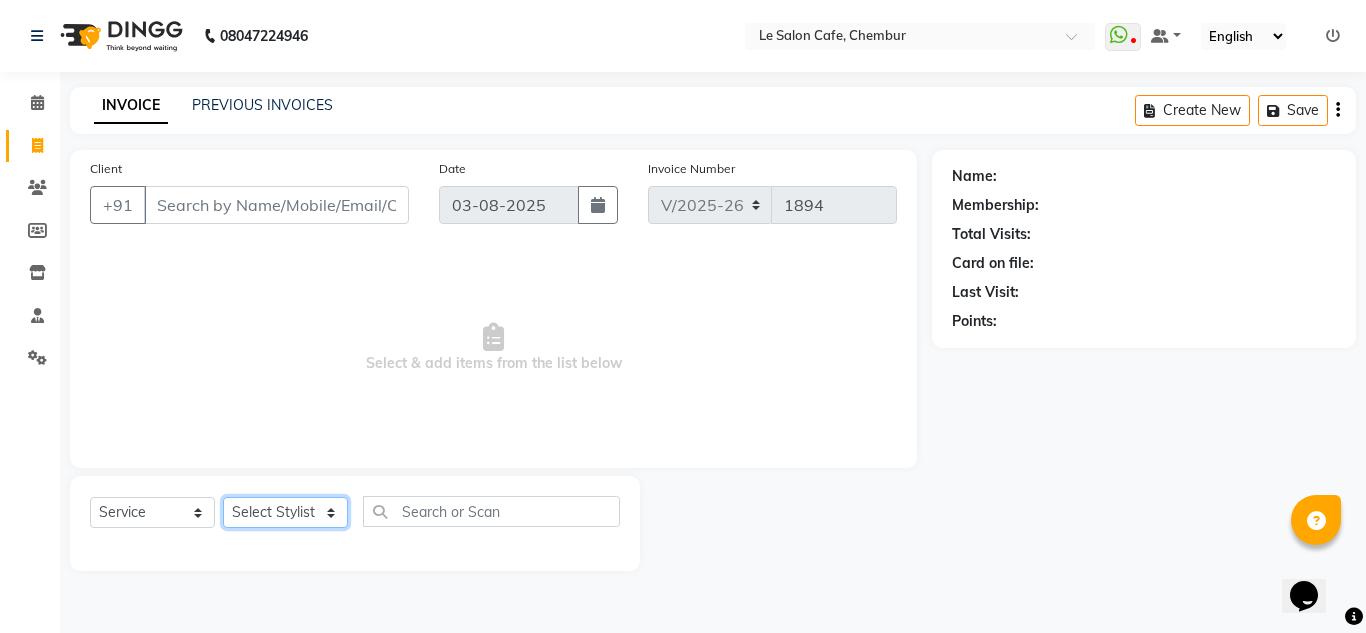 select on "87105" 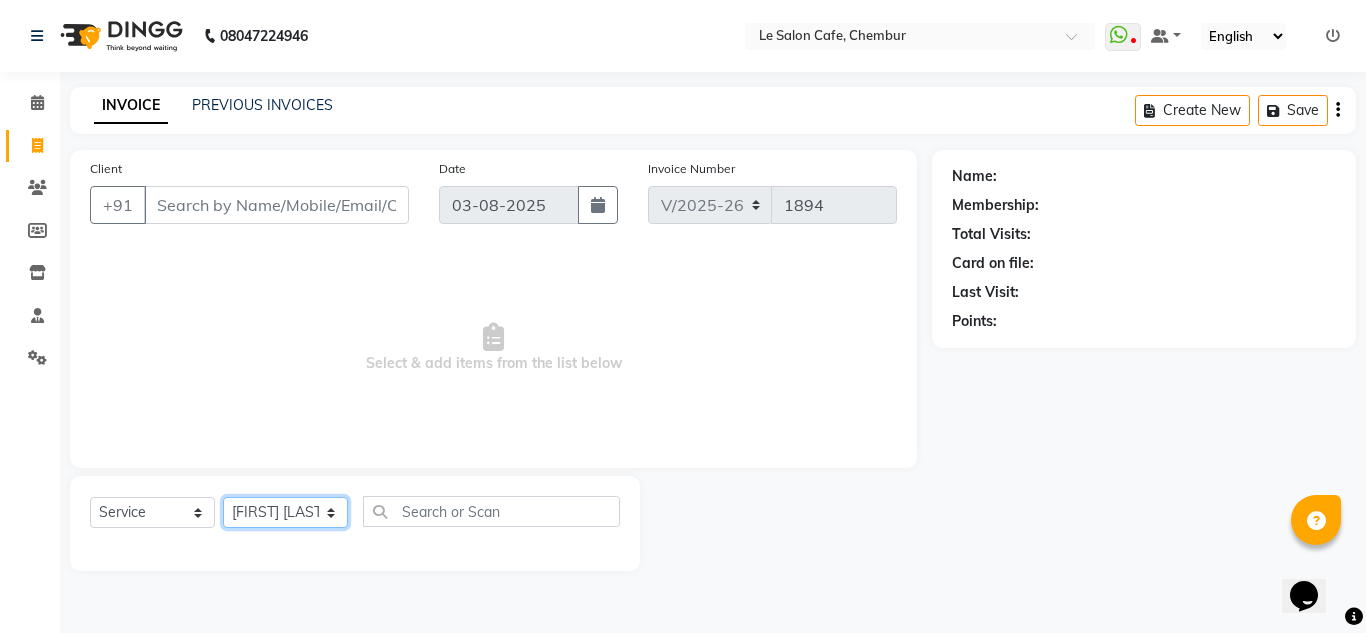 click on "Select Stylist Amandeep Kaur Kalsi Aniket Kadam  Faim Alvi  Front Desk  Muskan Khan  Pooja Kolge Reena Shaukat Ali  Salman Ansari  Shailendra Chauhan  Shekhar Sangle Soniyaa Varma Suchita Mistry" 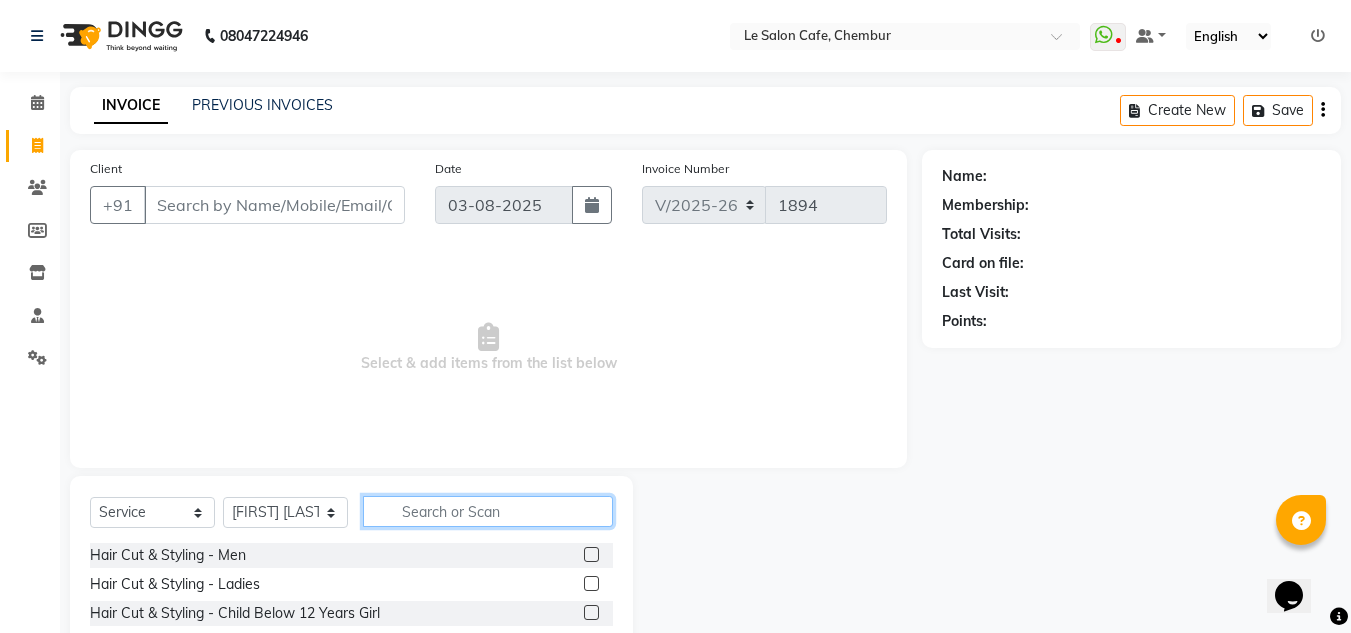 click 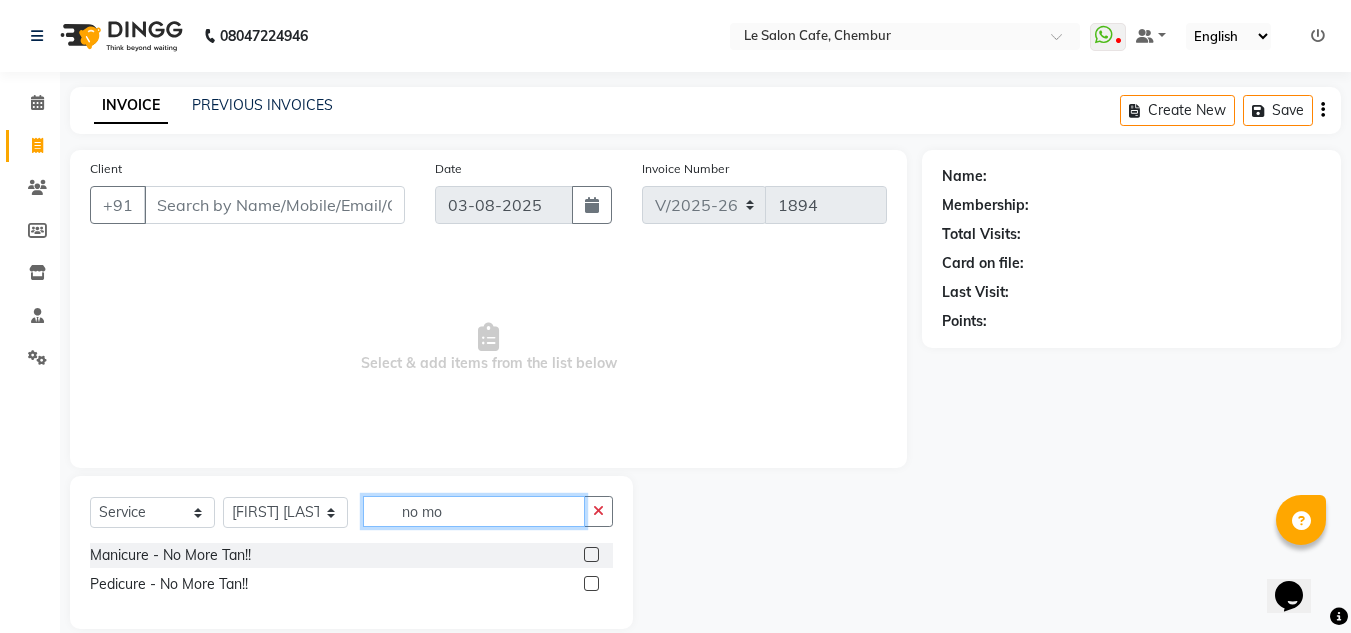 type on "no mo" 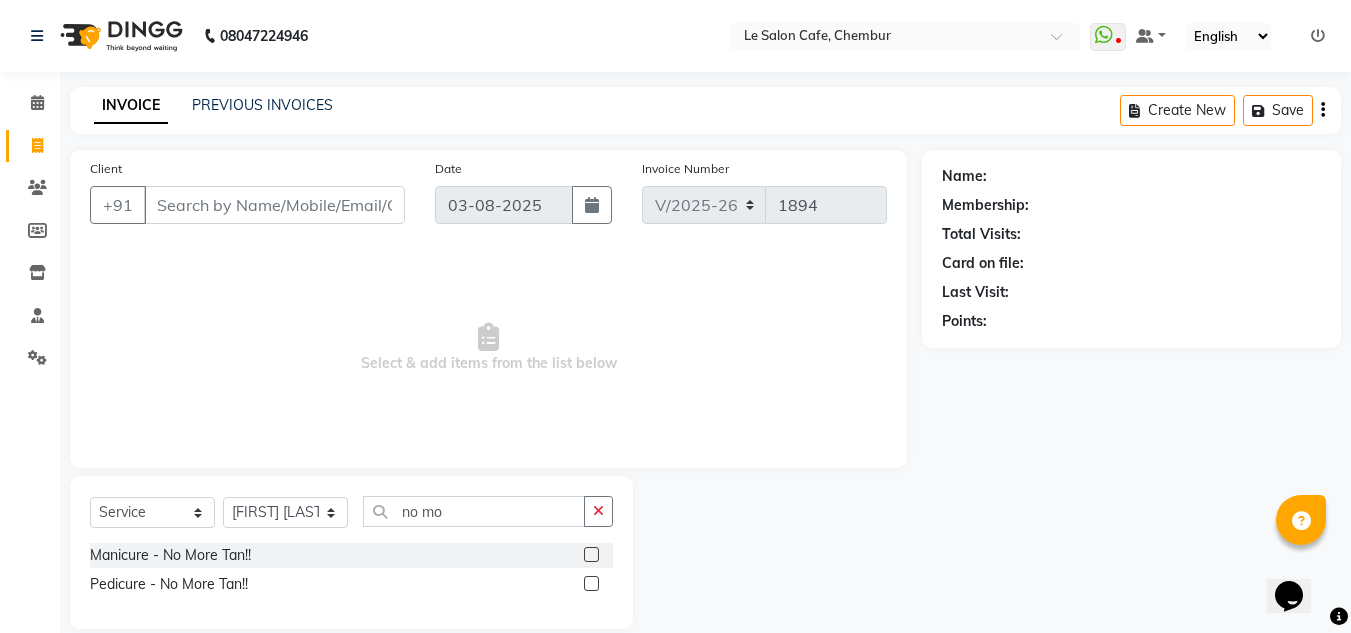 click 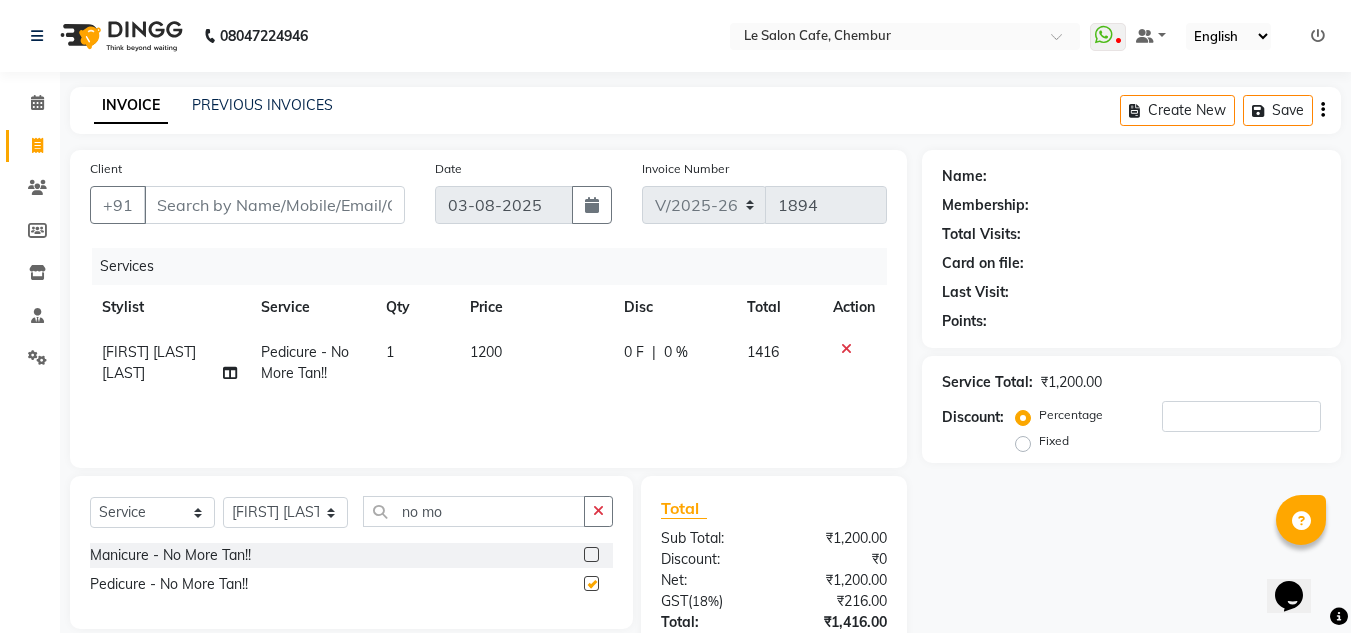 checkbox on "false" 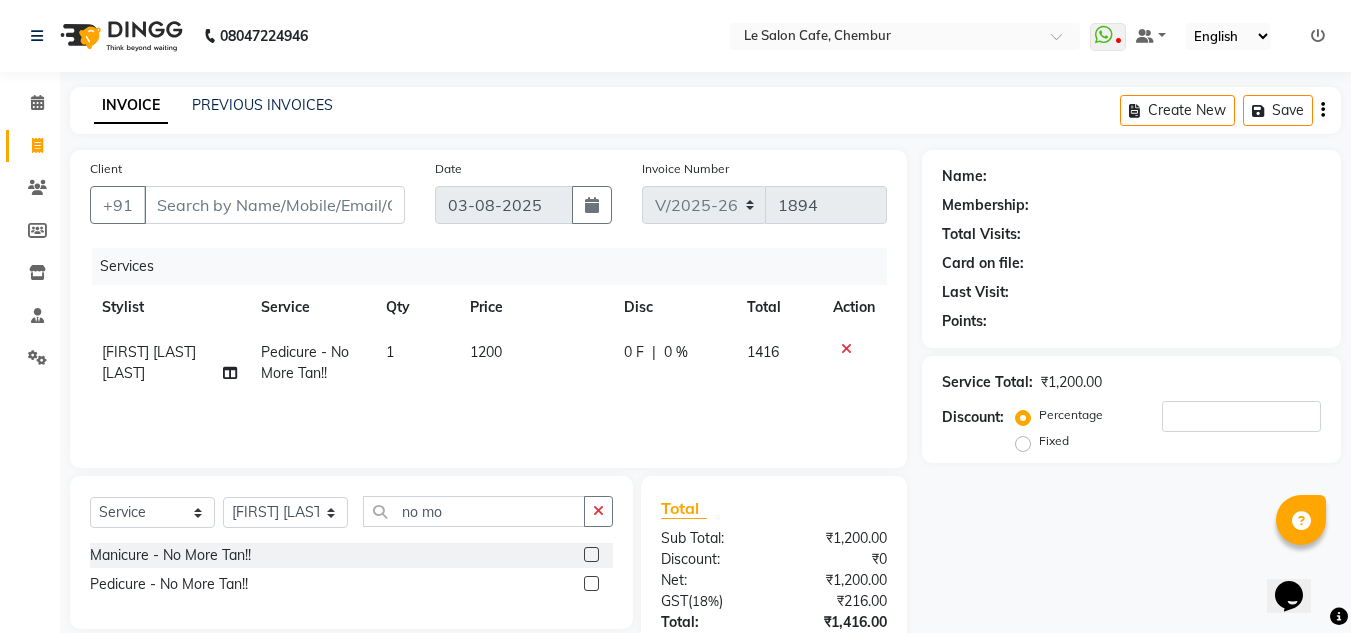 click 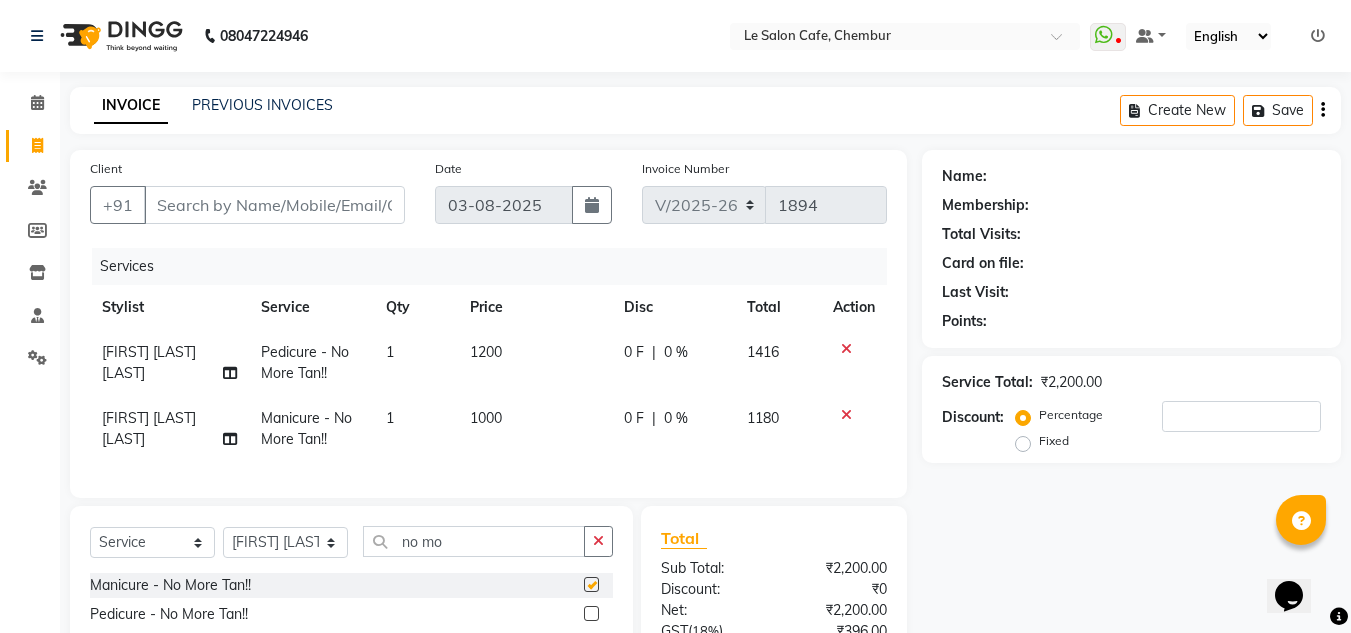 checkbox on "false" 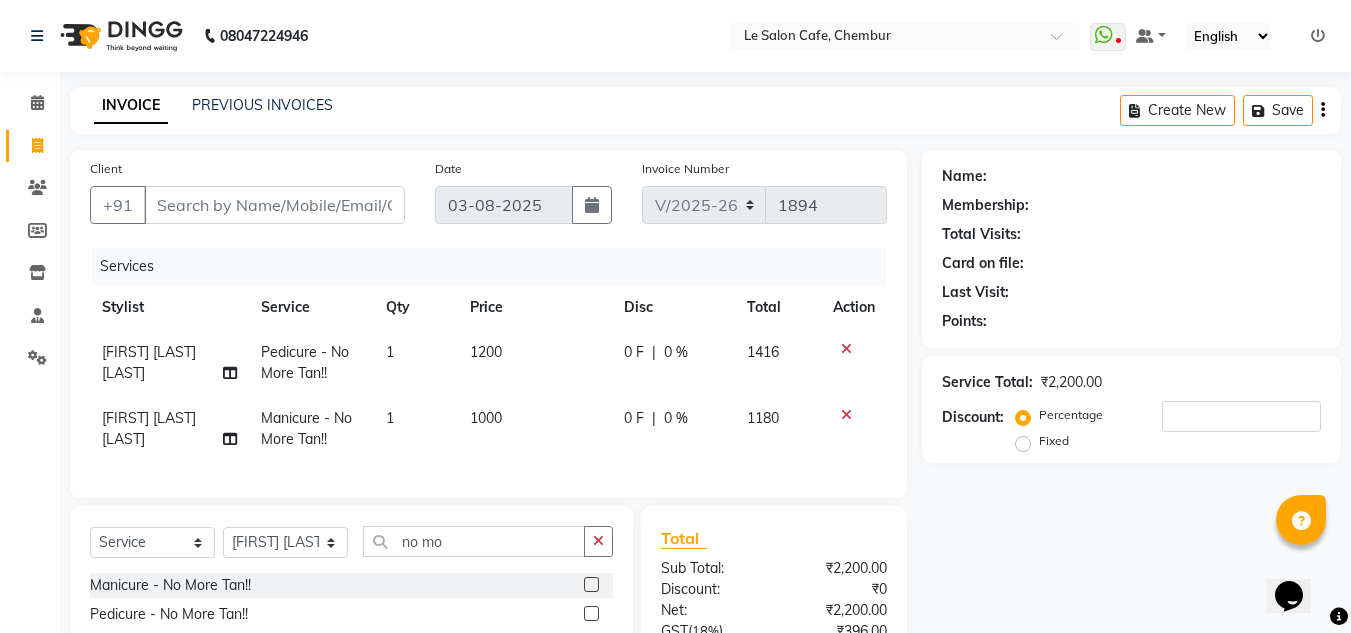 click 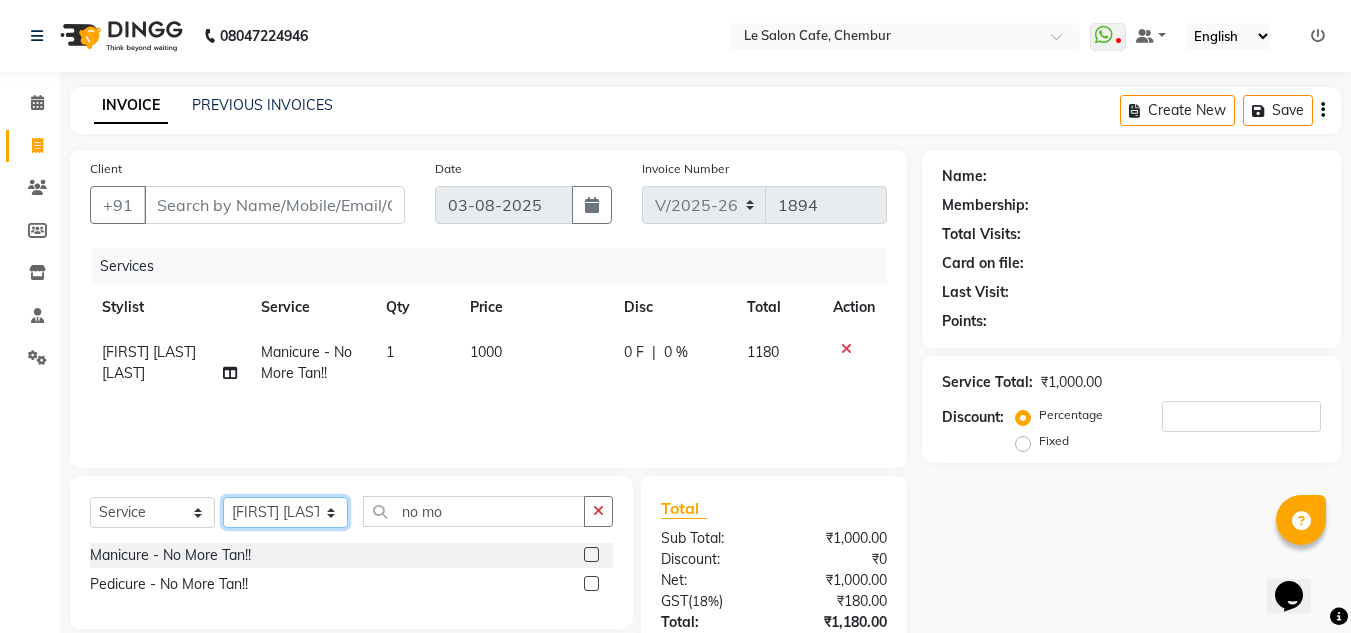 click on "Select Stylist Amandeep Kaur Kalsi Aniket Kadam  Faim Alvi  Front Desk  Muskan Khan  Pooja Kolge Reena Shaukat Ali  Salman Ansari  Shailendra Chauhan  Shekhar Sangle Soniyaa Varma Suchita Mistry" 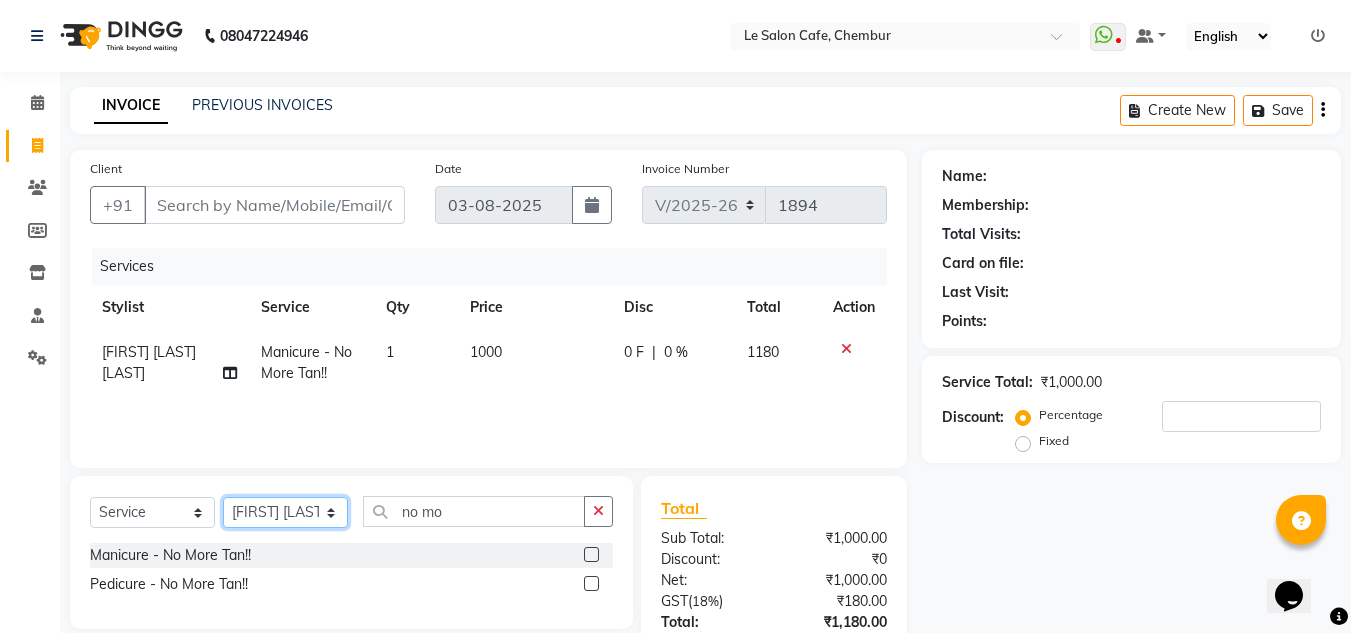 select on "86051" 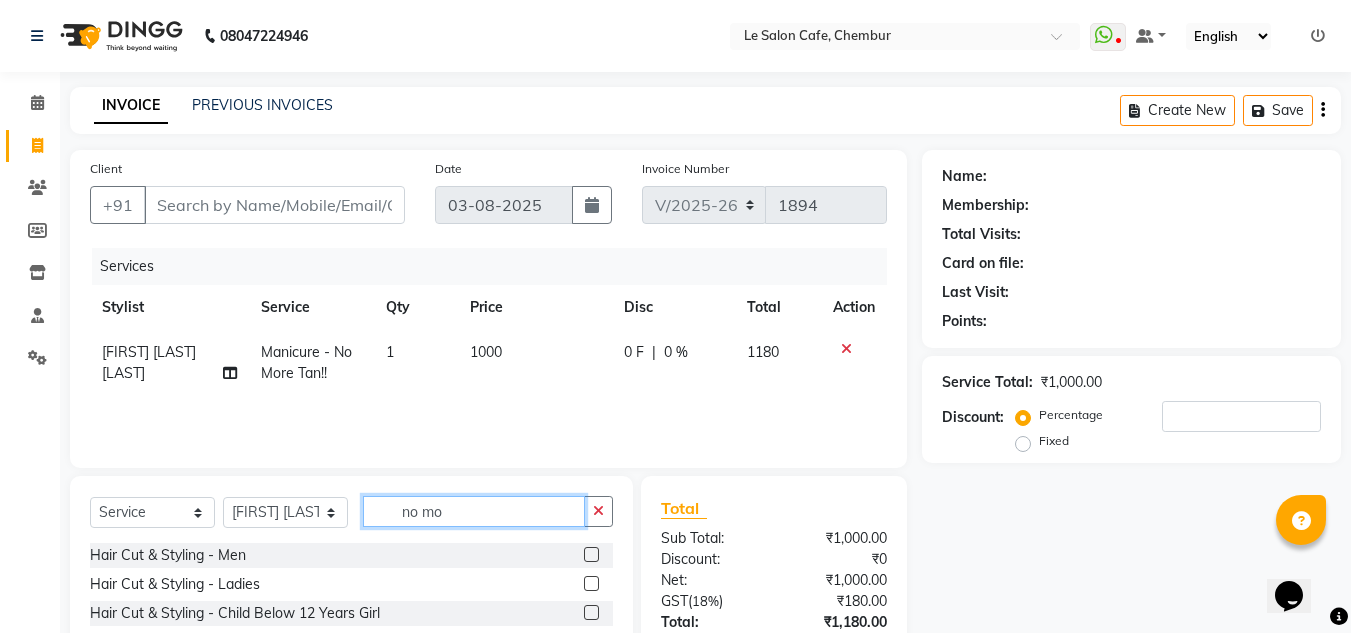 click on "no mo" 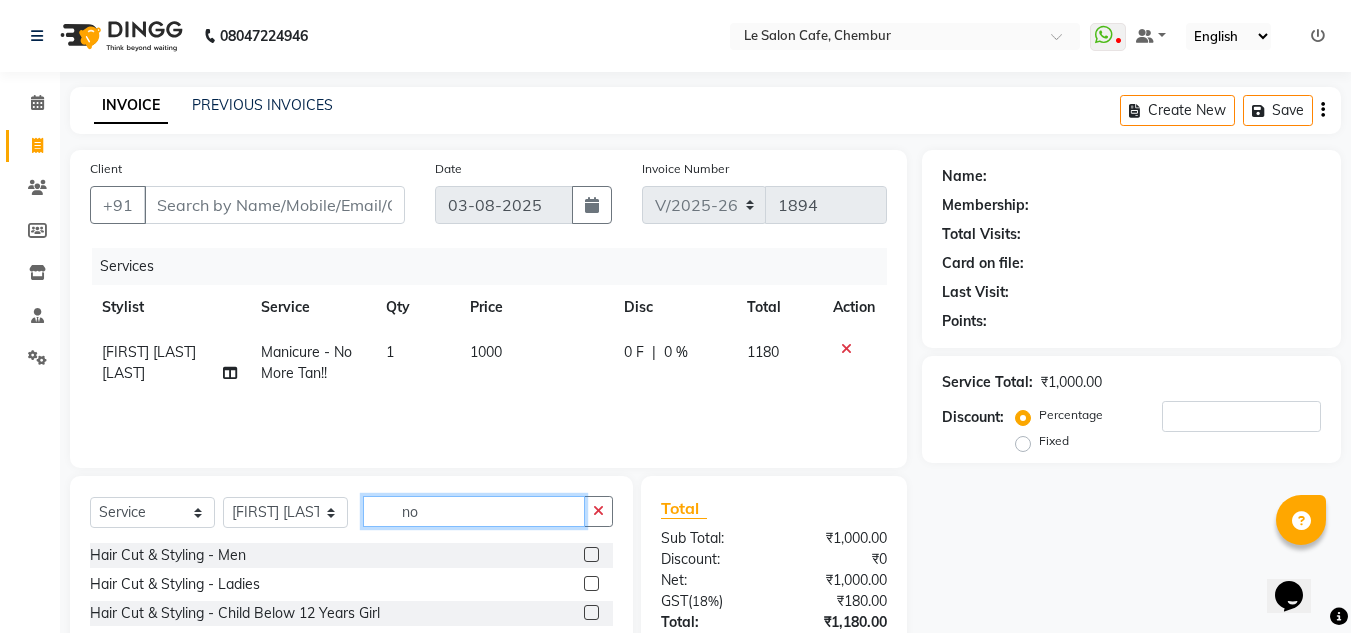 type on "n" 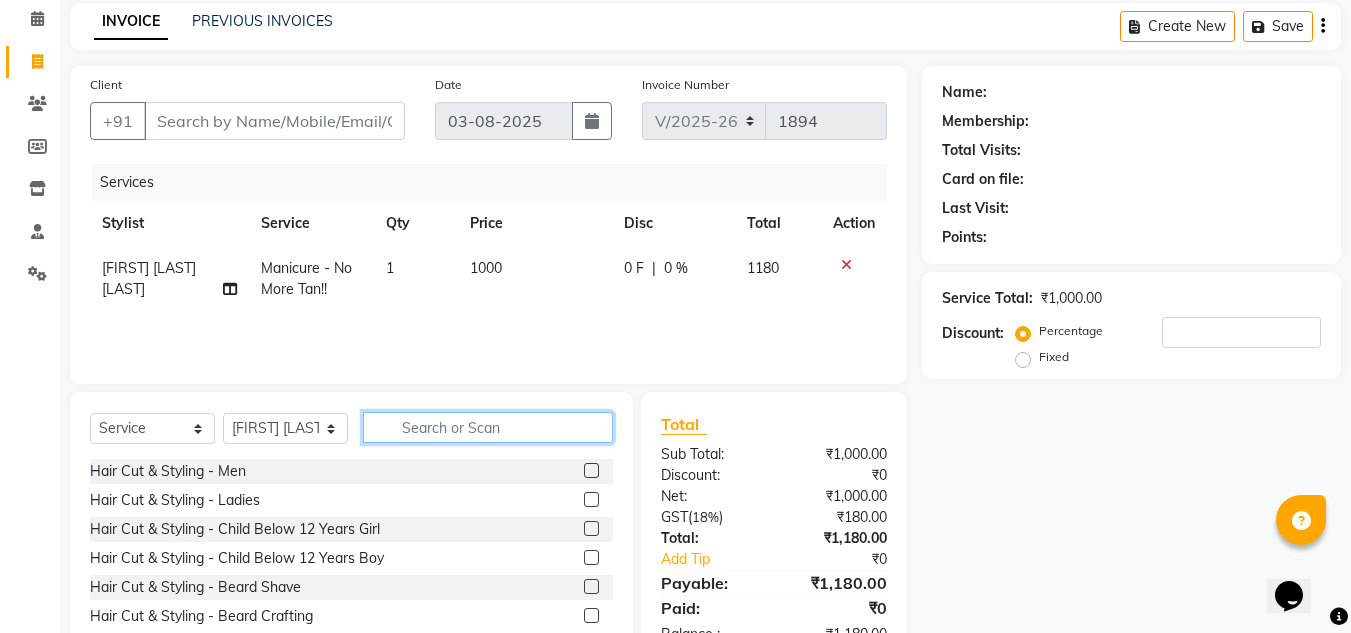 scroll, scrollTop: 168, scrollLeft: 0, axis: vertical 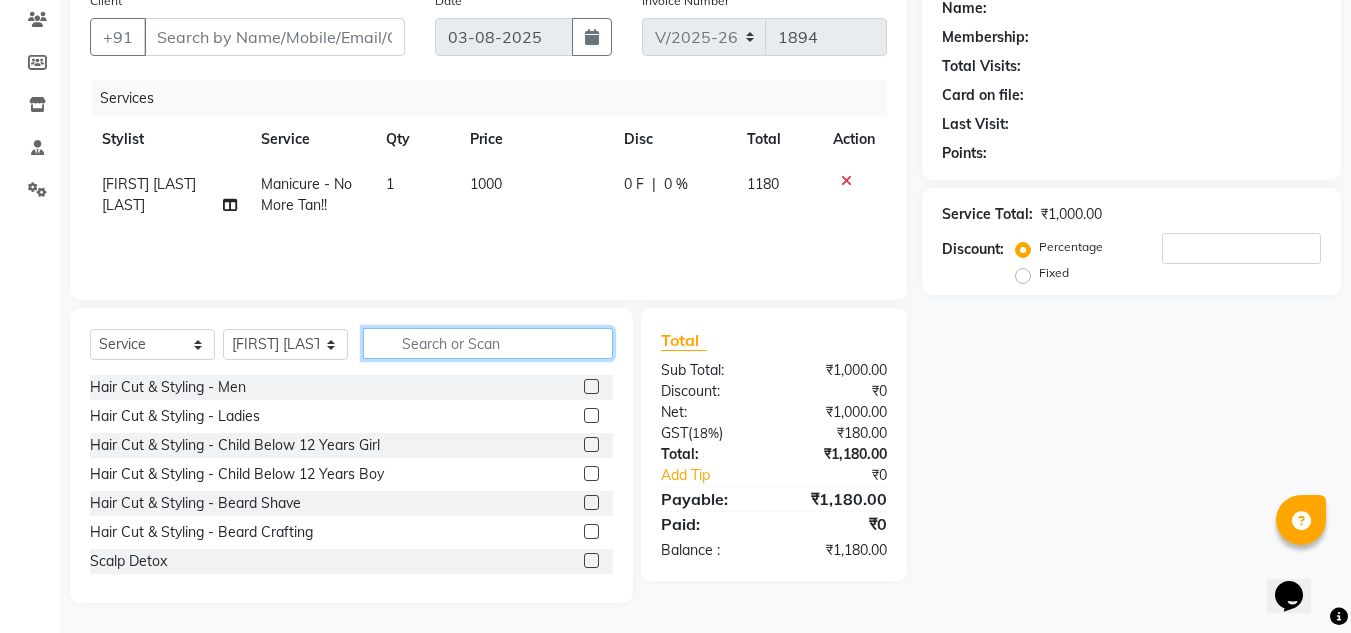 type 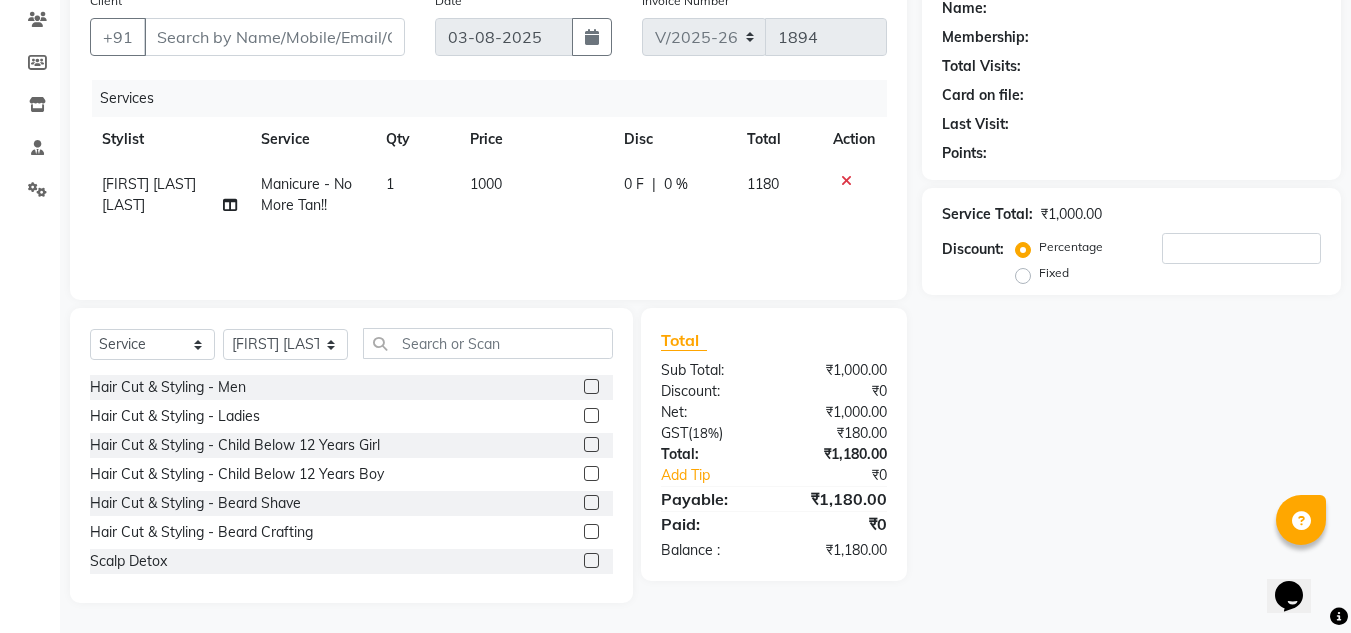 click 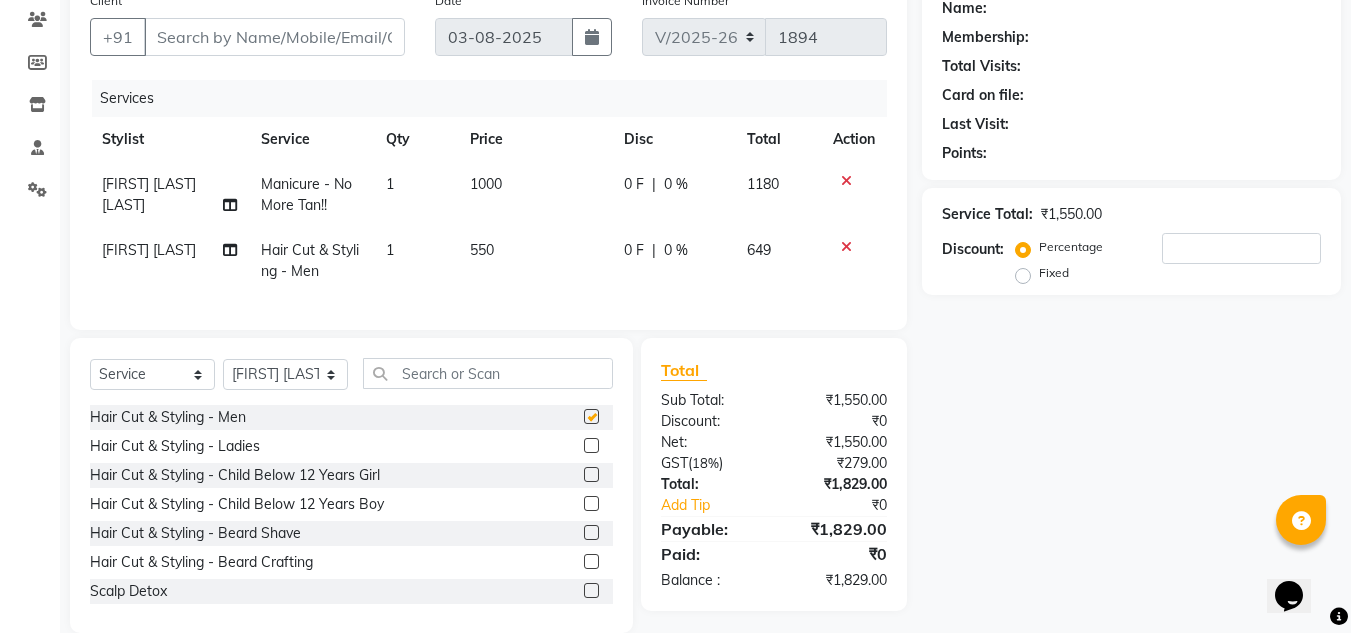 checkbox on "false" 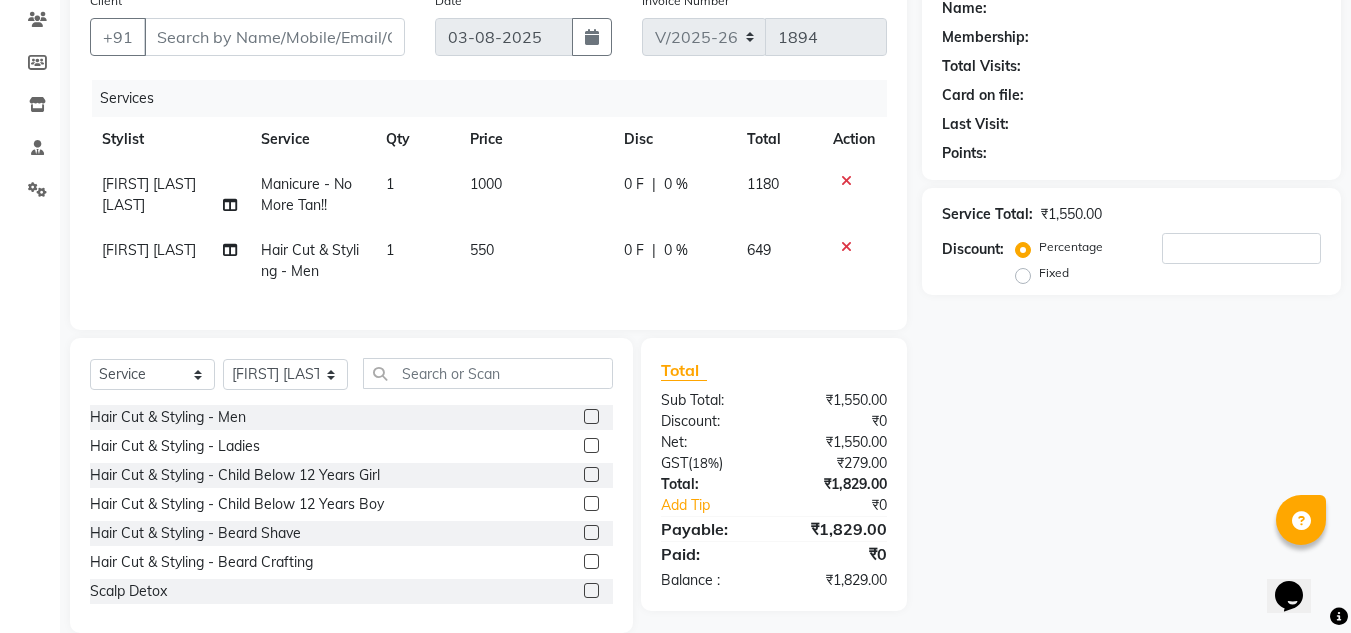 click 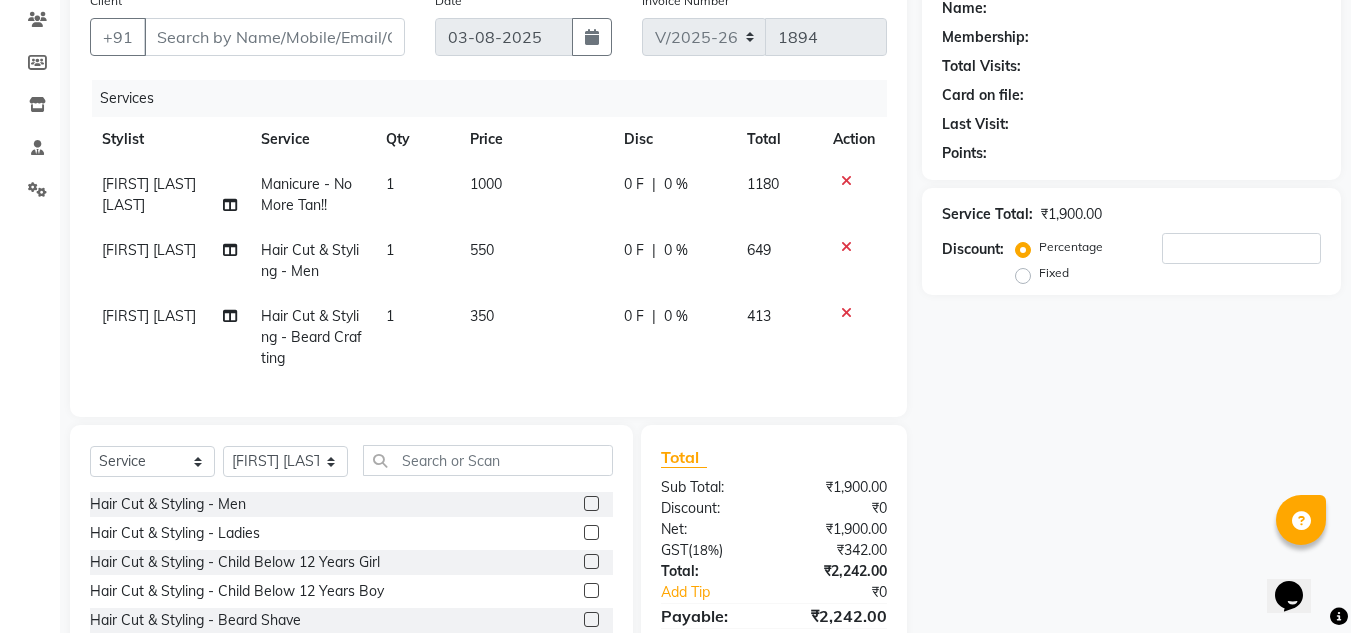 checkbox on "false" 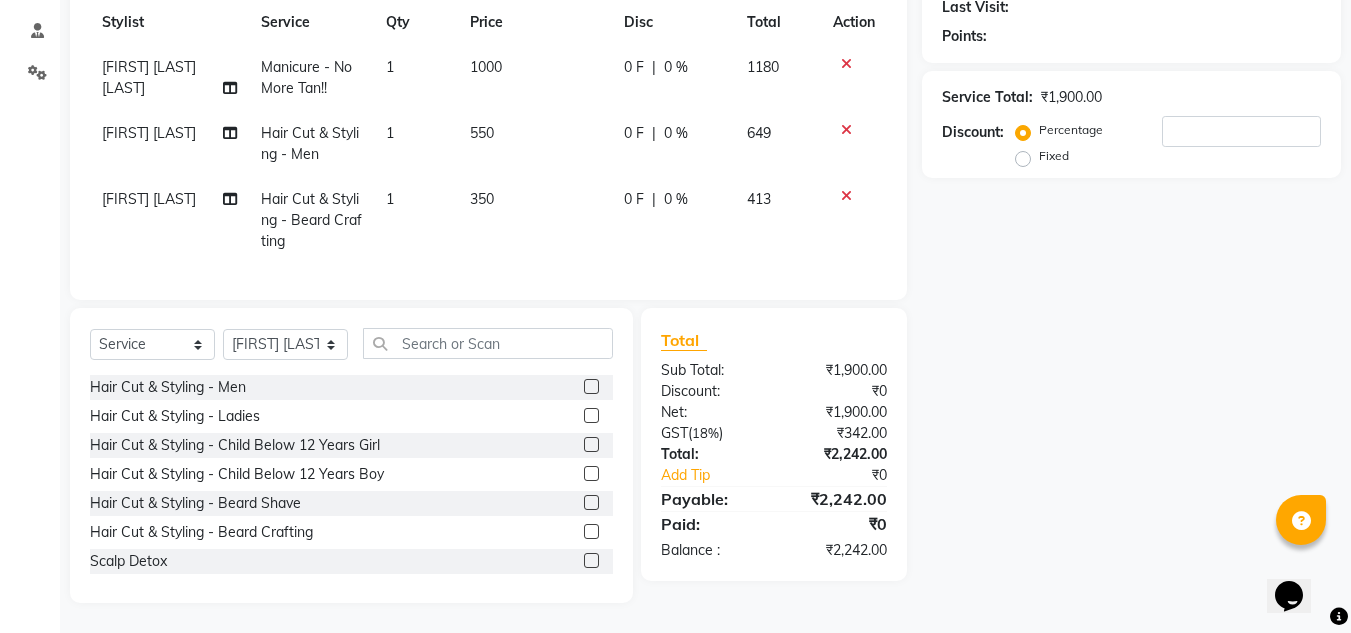 scroll, scrollTop: 300, scrollLeft: 0, axis: vertical 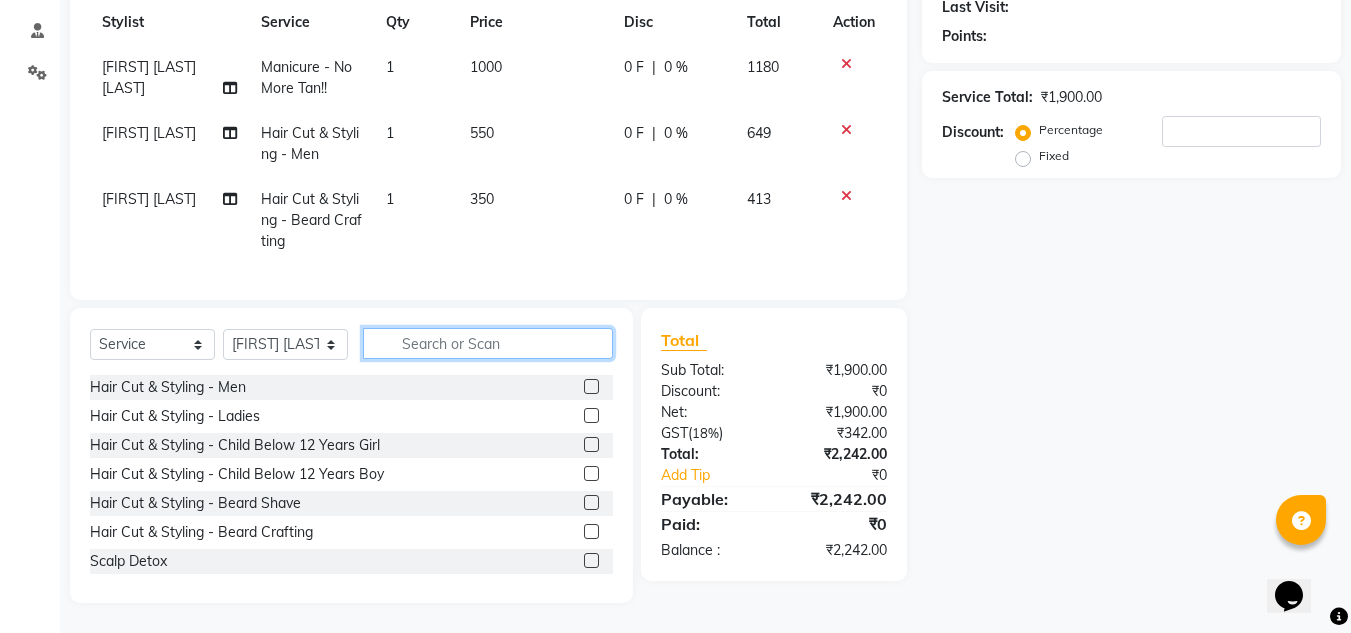 click 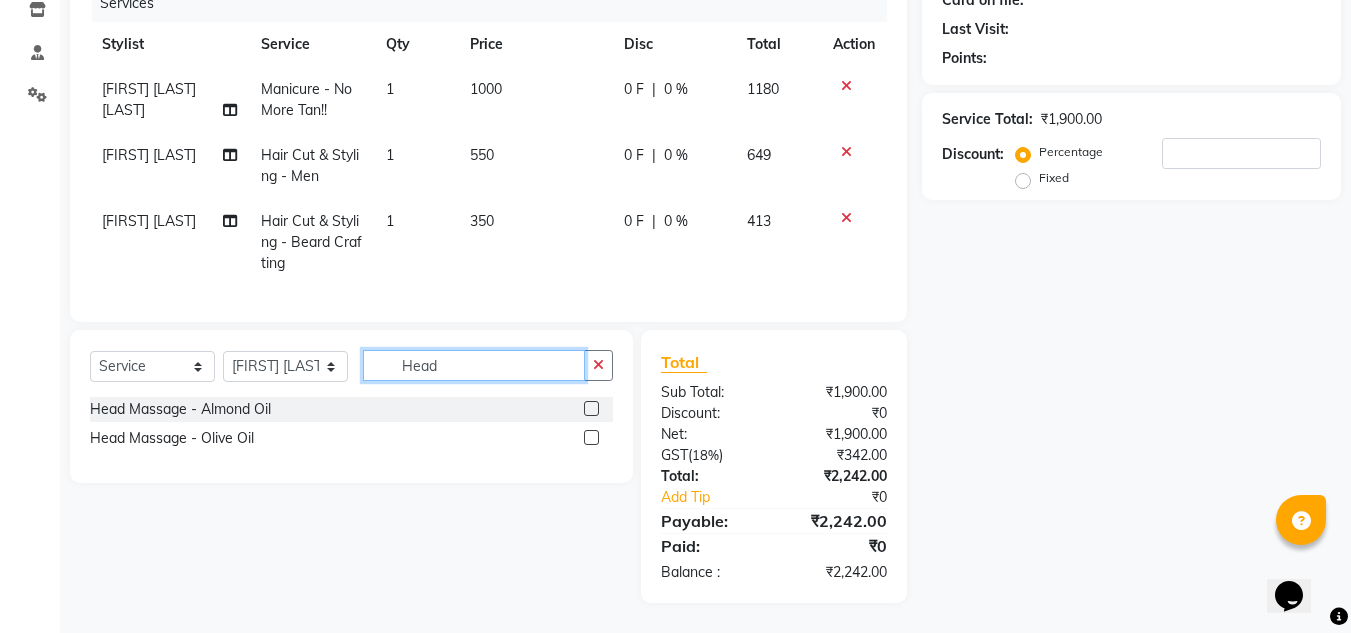 scroll, scrollTop: 278, scrollLeft: 0, axis: vertical 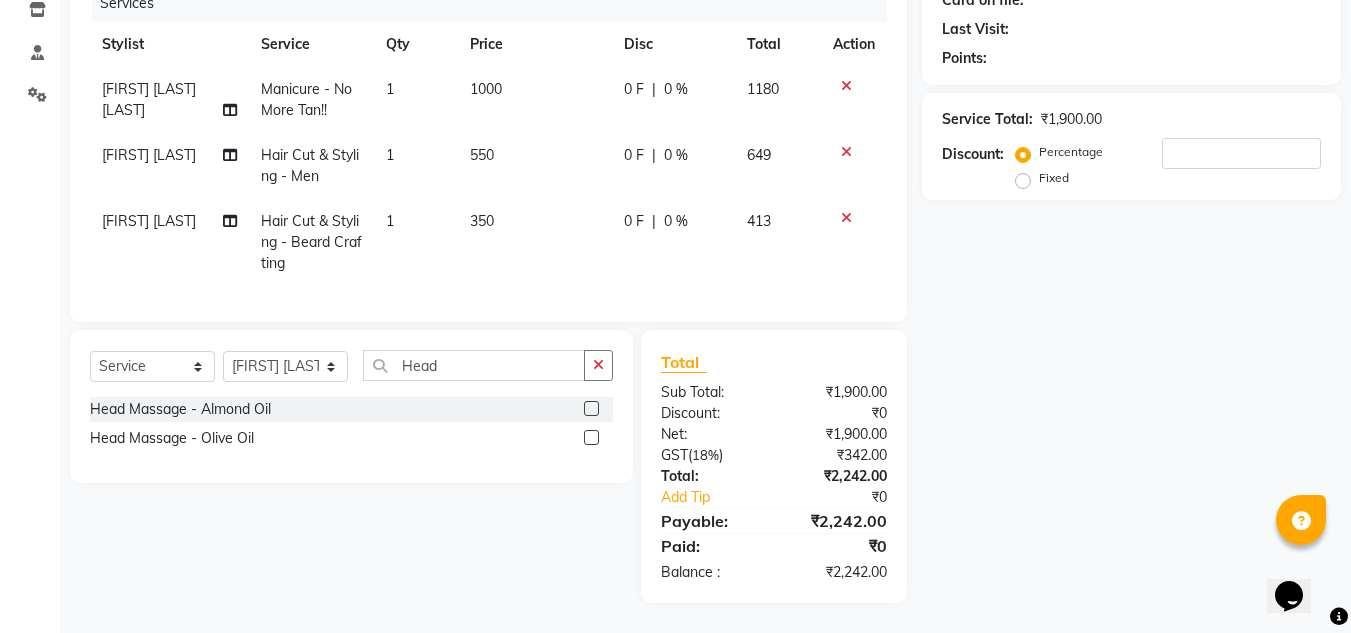 click 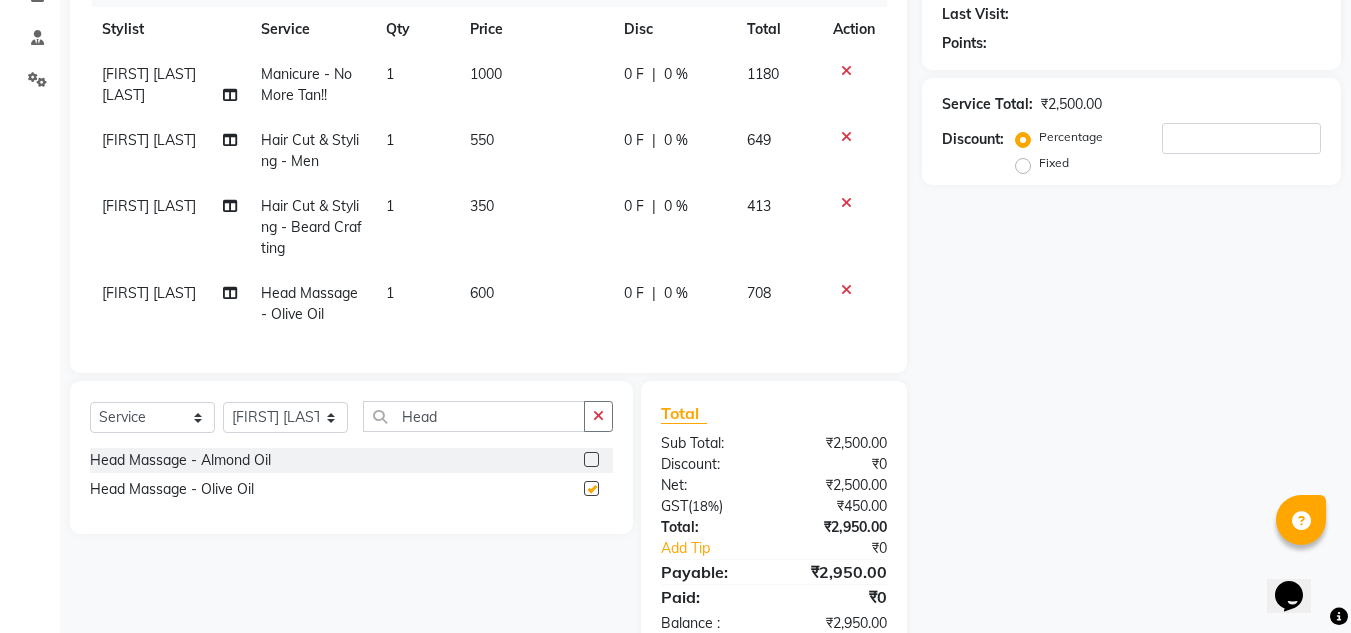 checkbox on "false" 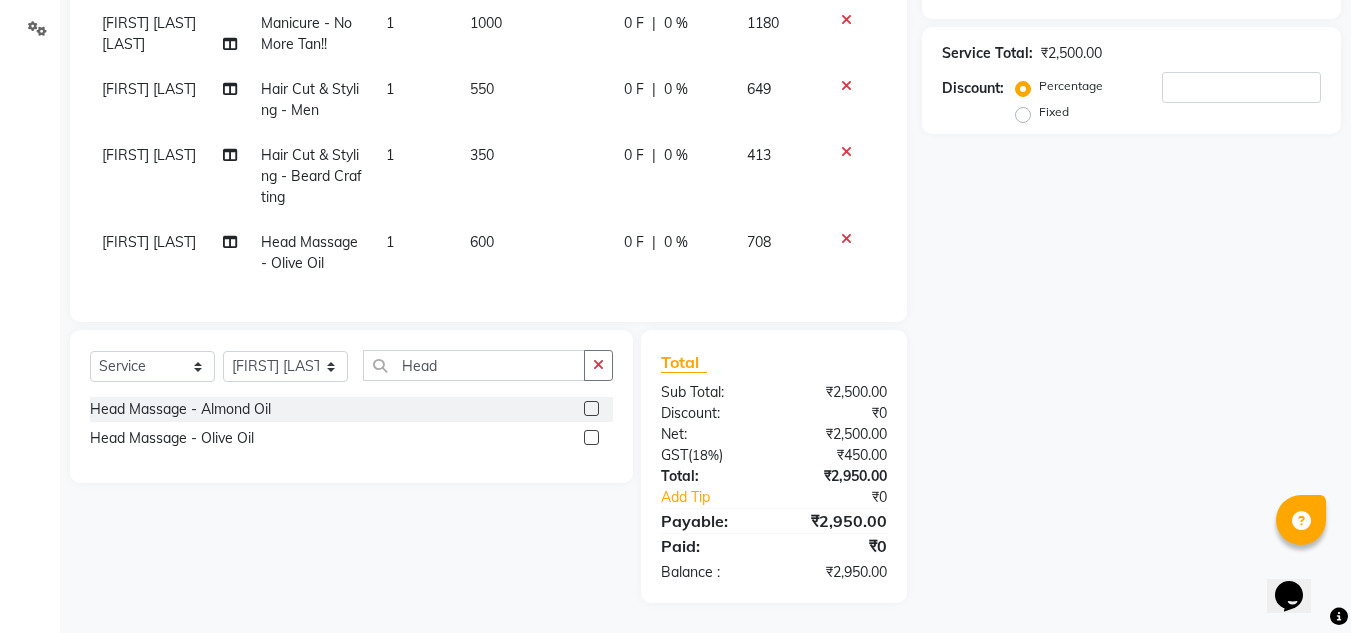 scroll, scrollTop: 0, scrollLeft: 0, axis: both 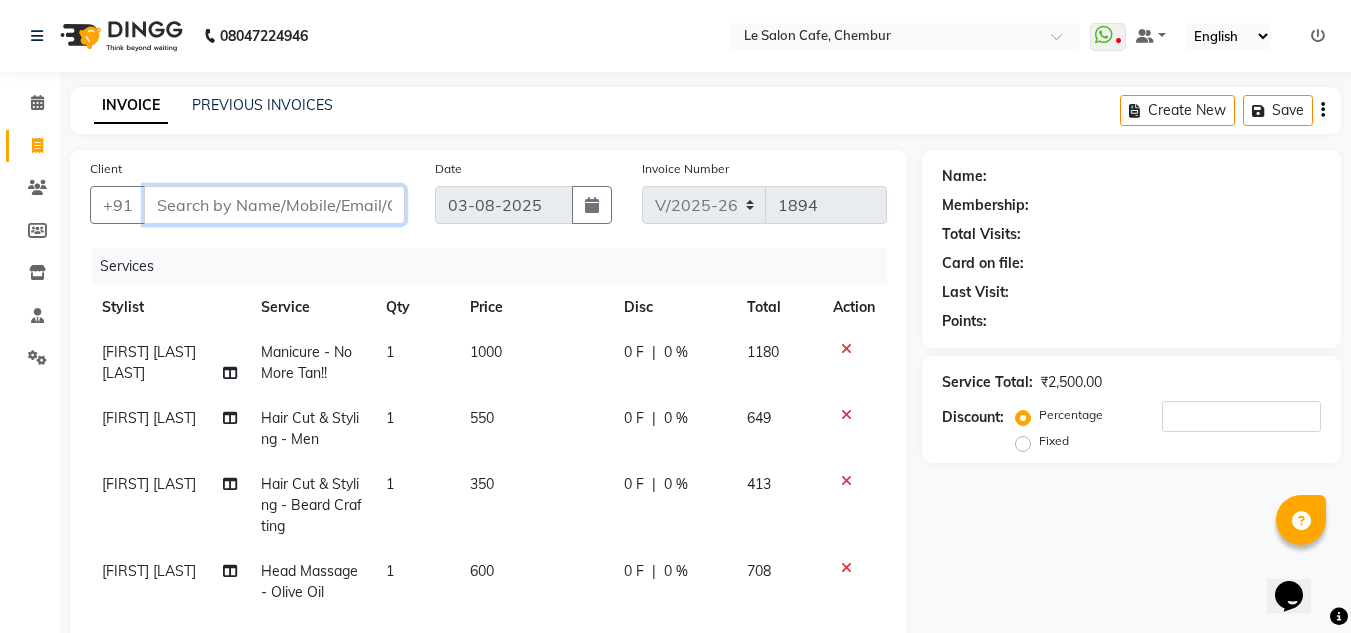 click on "Client" at bounding box center (274, 205) 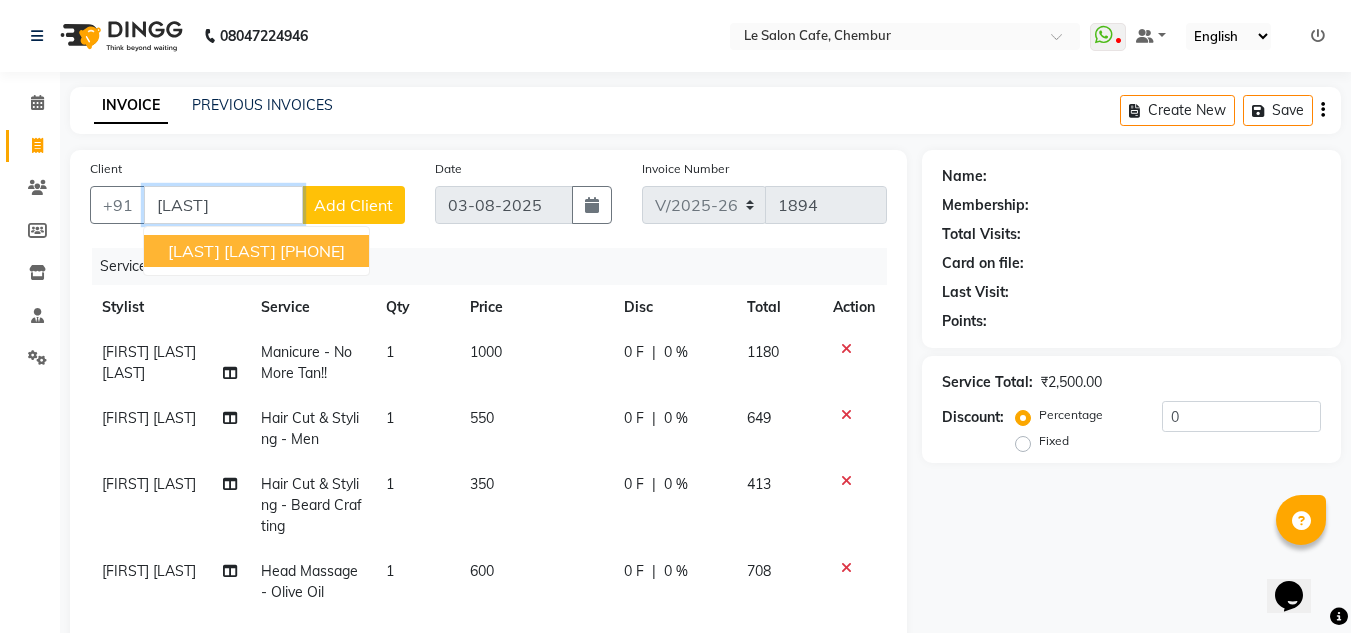 click on "[LAST] [LAST]" at bounding box center (222, 251) 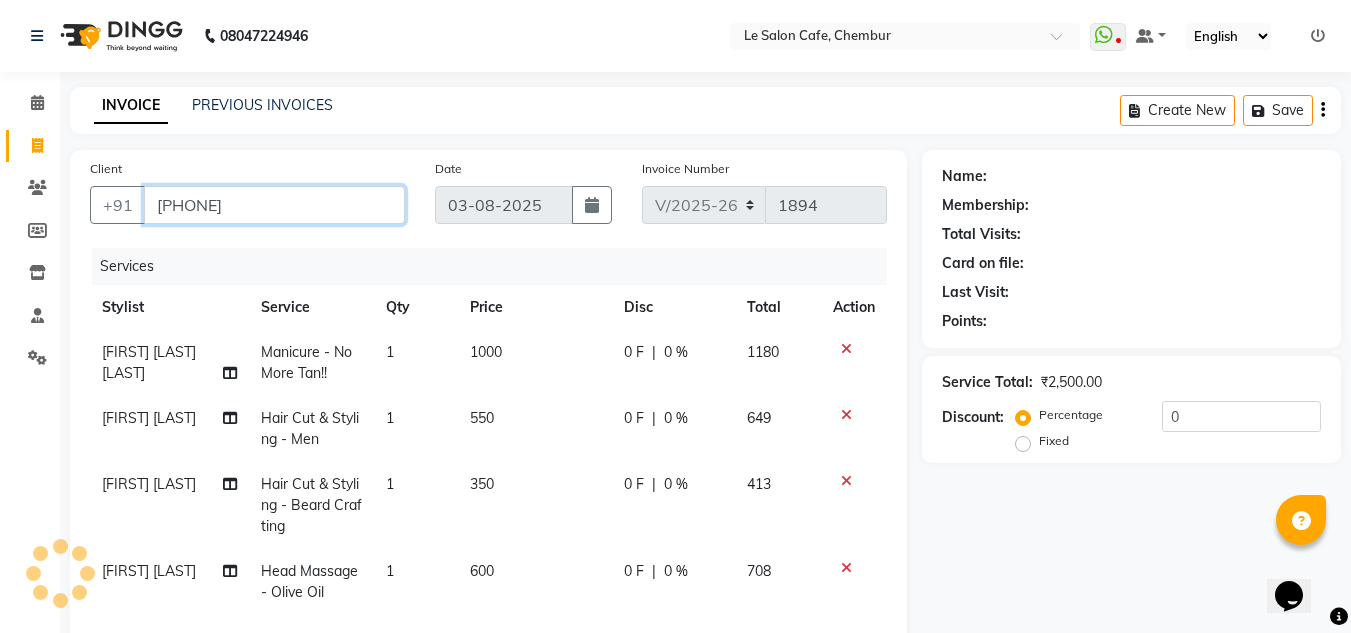 type on "[PHONE]" 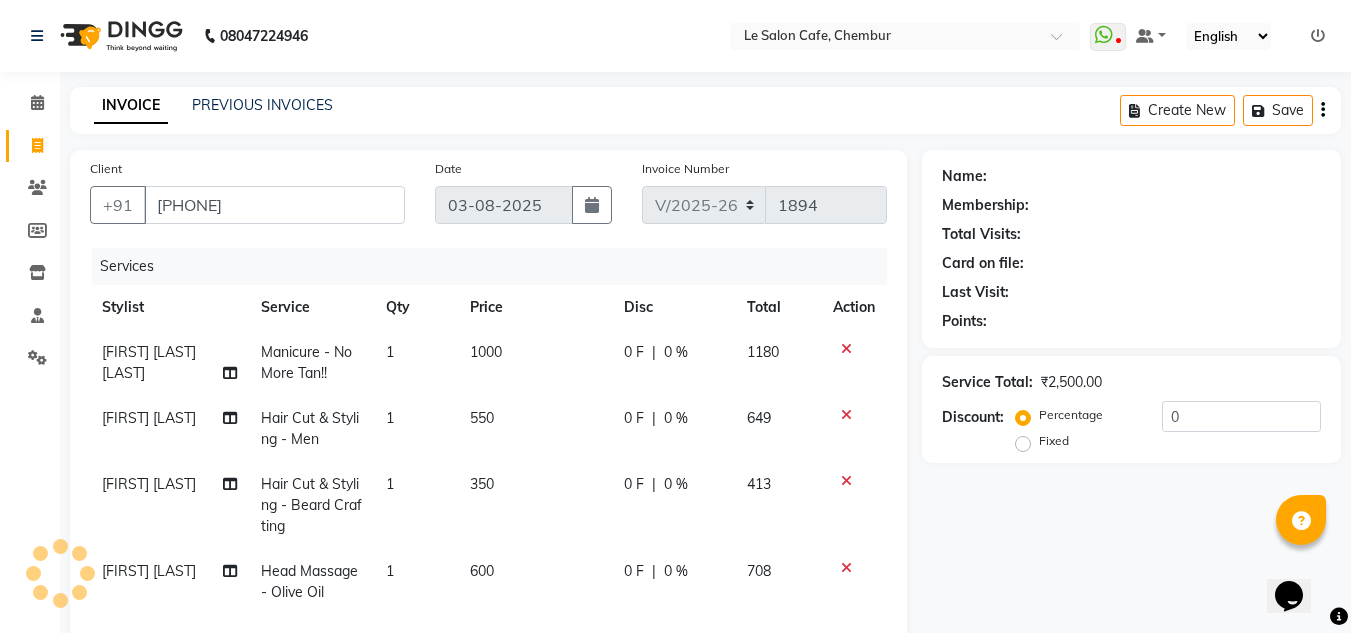 select on "1: Object" 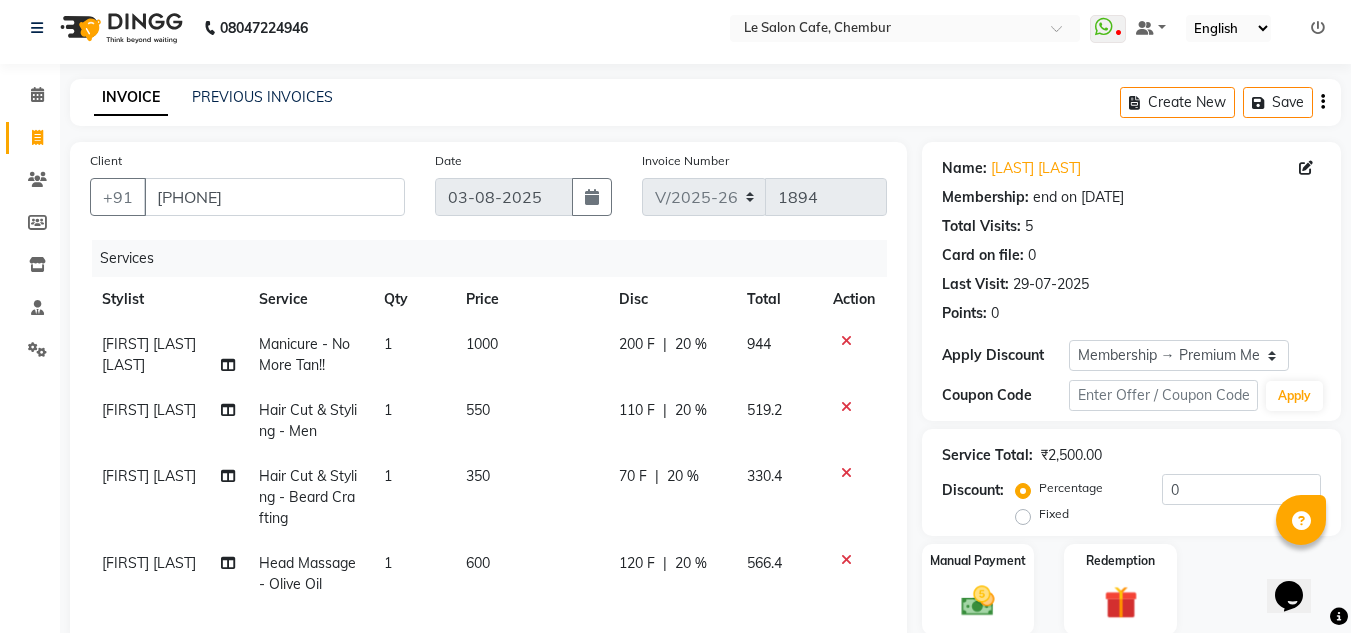 scroll, scrollTop: 0, scrollLeft: 0, axis: both 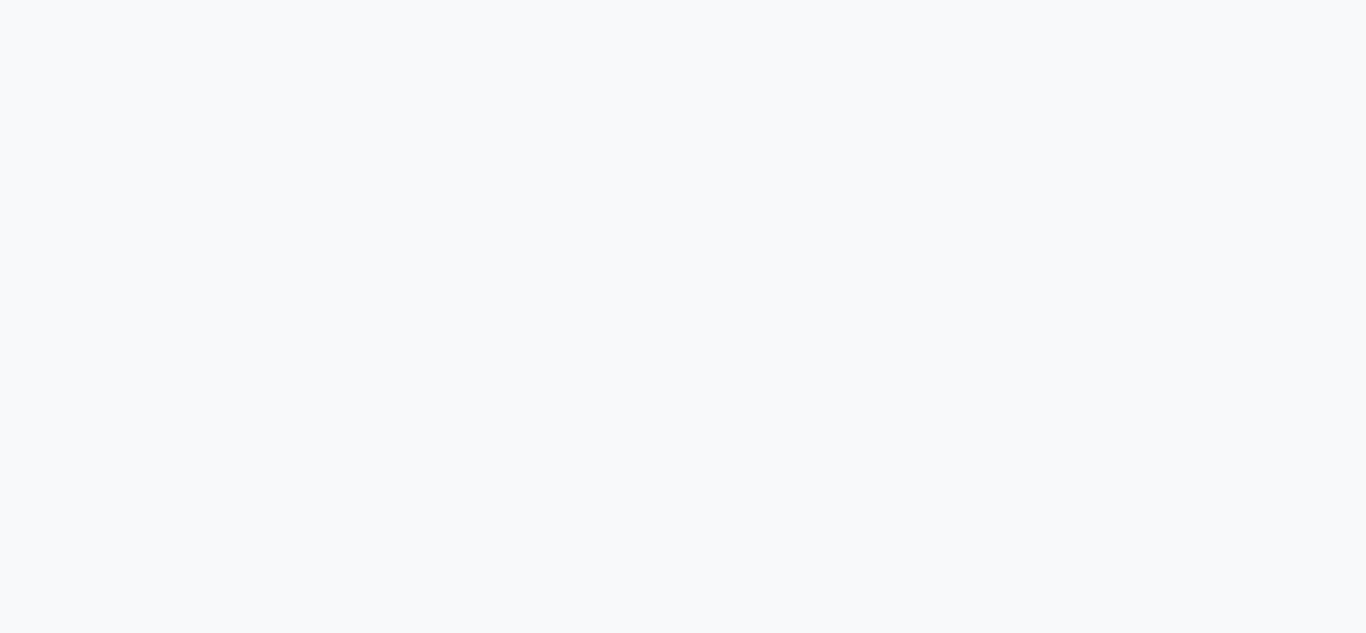 select on "service" 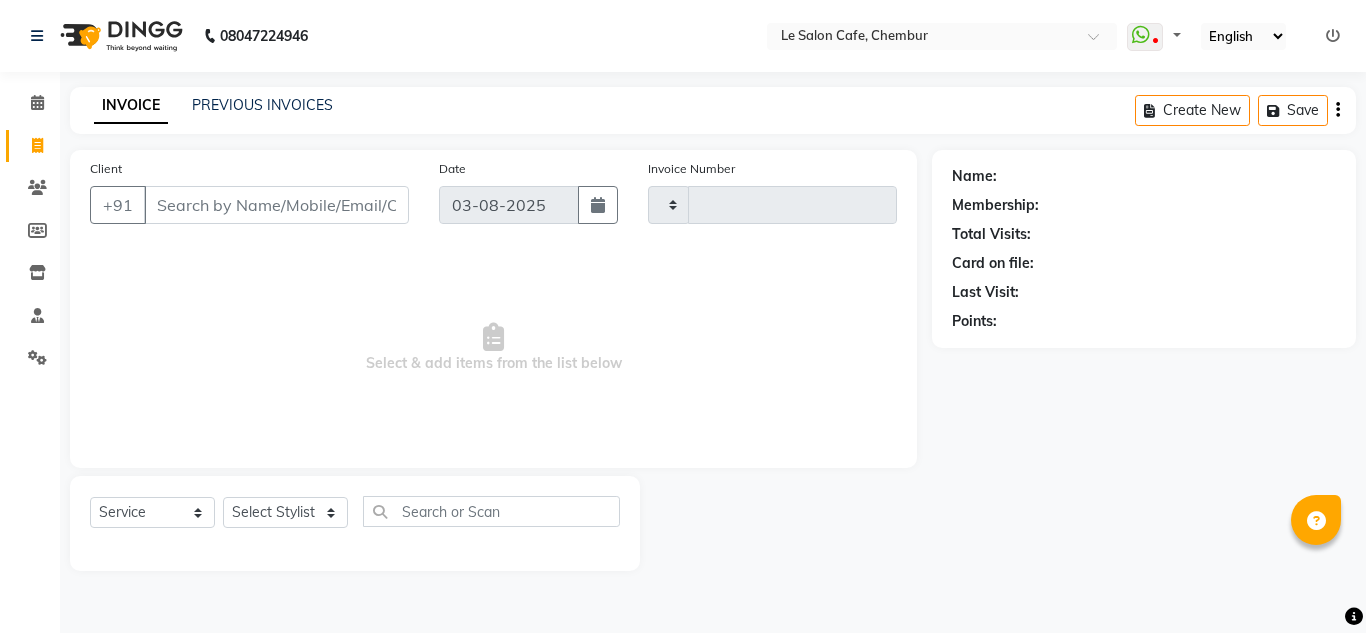 type on "1894" 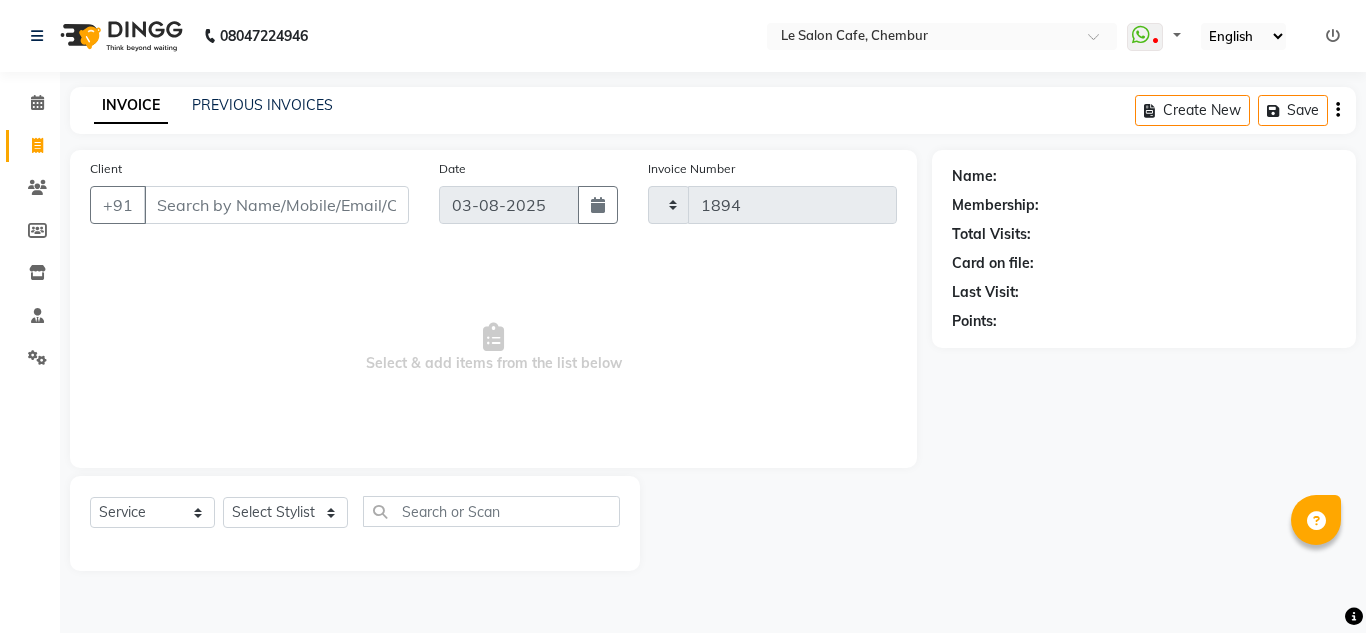 select on "594" 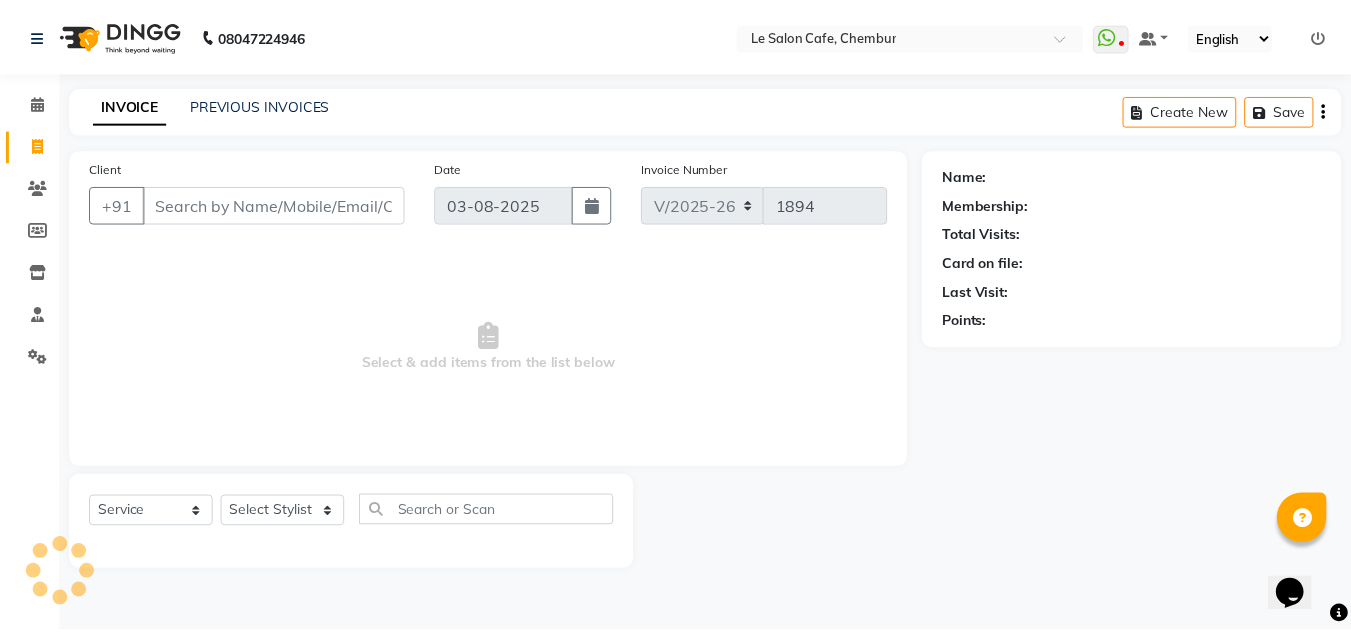 scroll, scrollTop: 0, scrollLeft: 0, axis: both 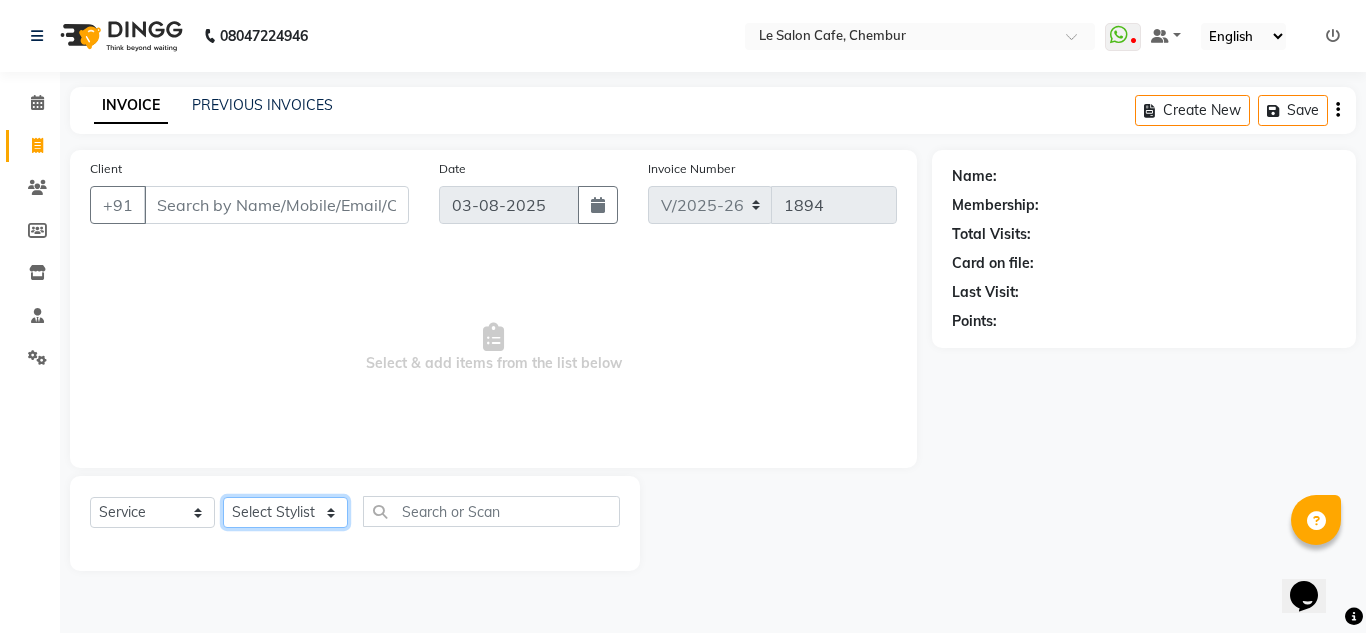 click on "Select Stylist Amandeep Kaur Kalsi Aniket Kadam  Faim Alvi  Front Desk  Muskan Khan  Pooja Kolge Reena Shaukat Ali  Salman Ansari  Shailendra Chauhan  Shekhar Sangle Soniyaa Varma Suchita Mistry" 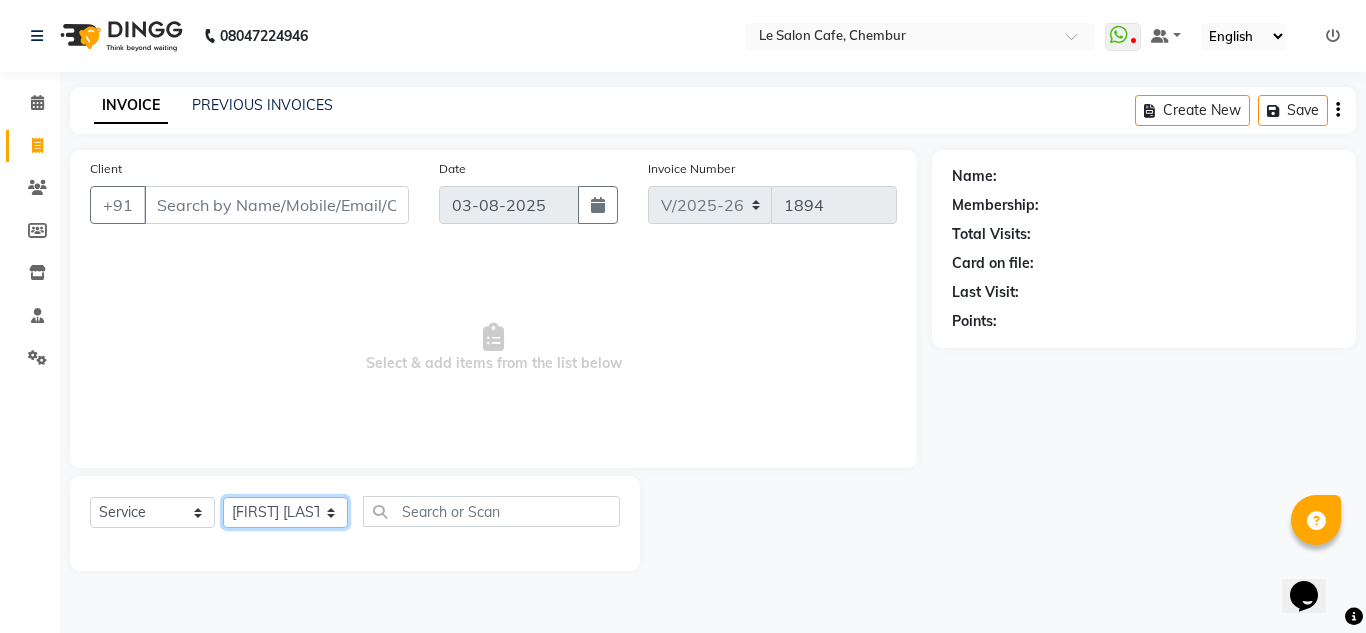 click on "Select Stylist Amandeep Kaur Kalsi Aniket Kadam  Faim Alvi  Front Desk  Muskan Khan  Pooja Kolge Reena Shaukat Ali  Salman Ansari  Shailendra Chauhan  Shekhar Sangle Soniyaa Varma Suchita Mistry" 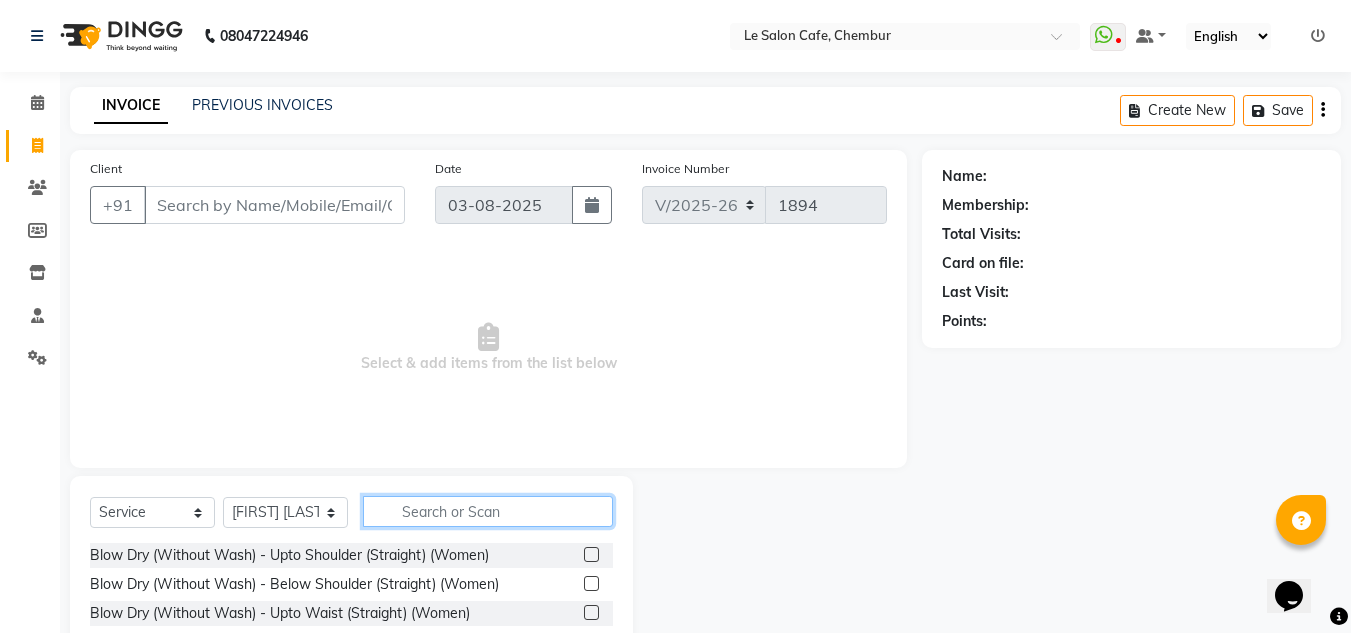 click 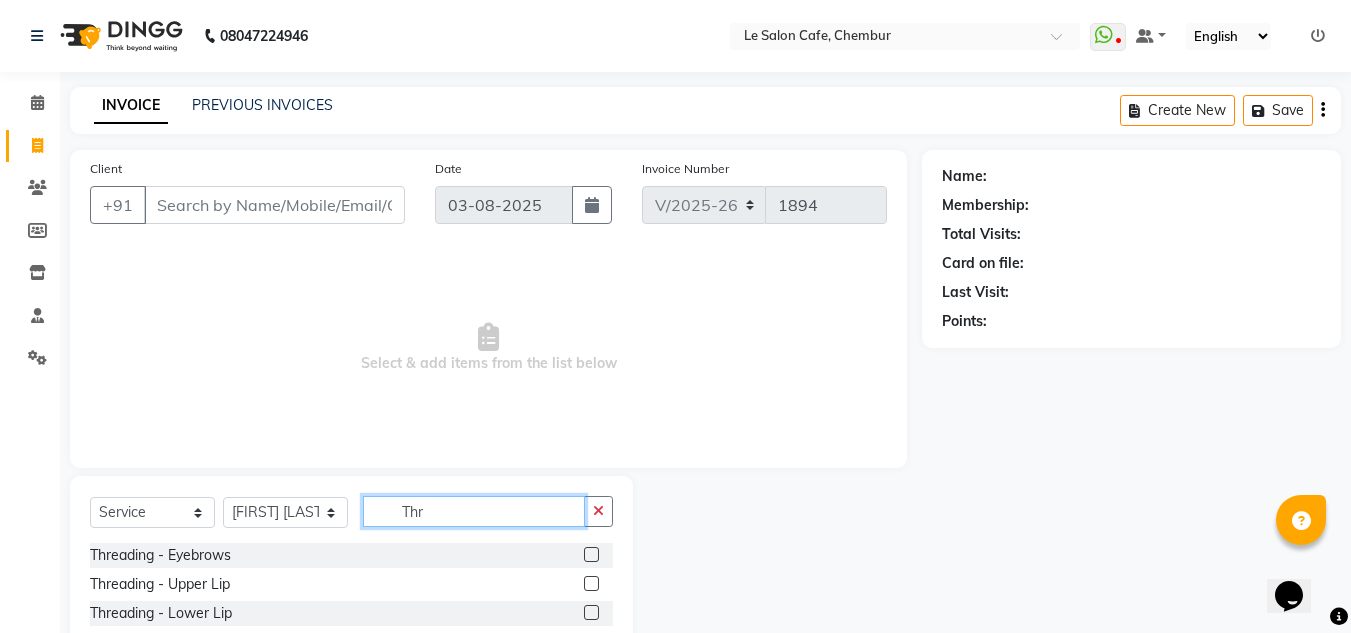 type on "Thr" 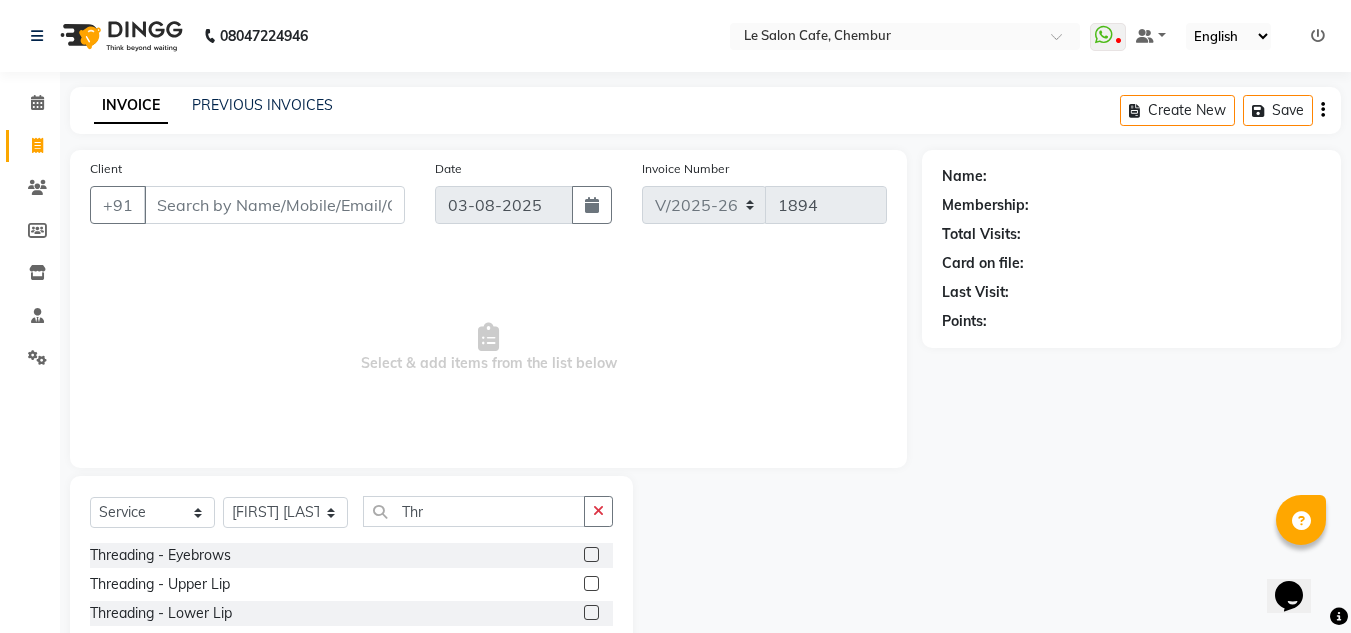 click 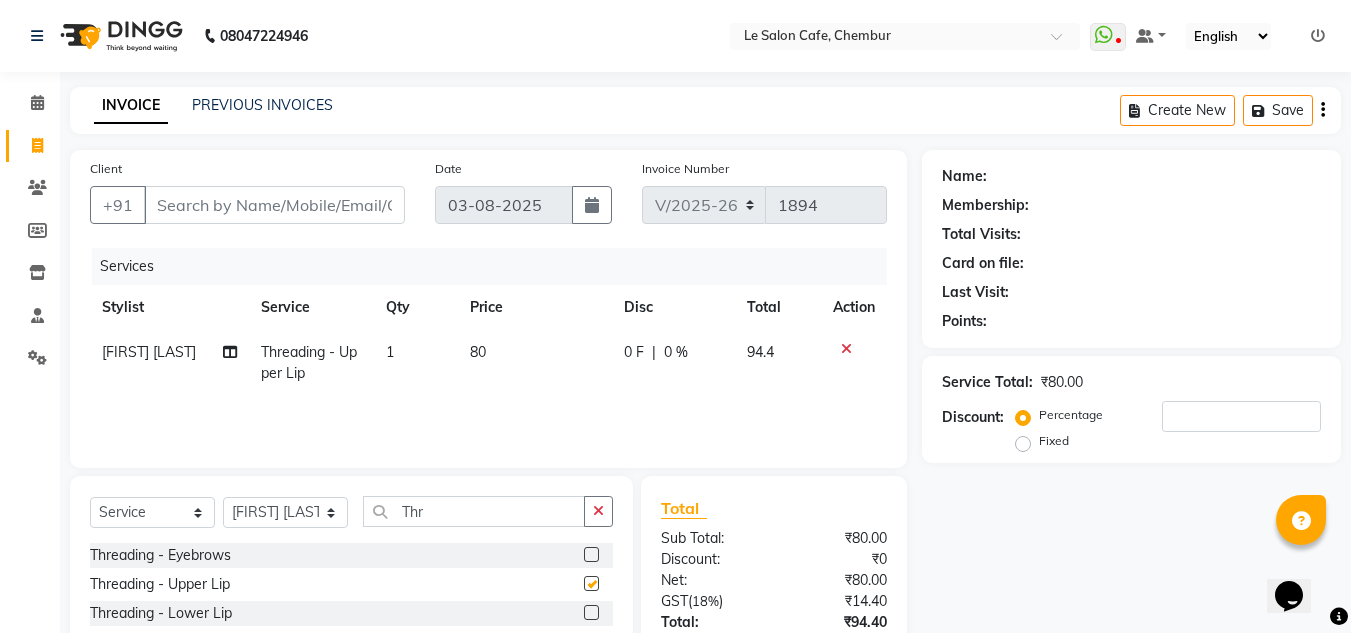 checkbox on "false" 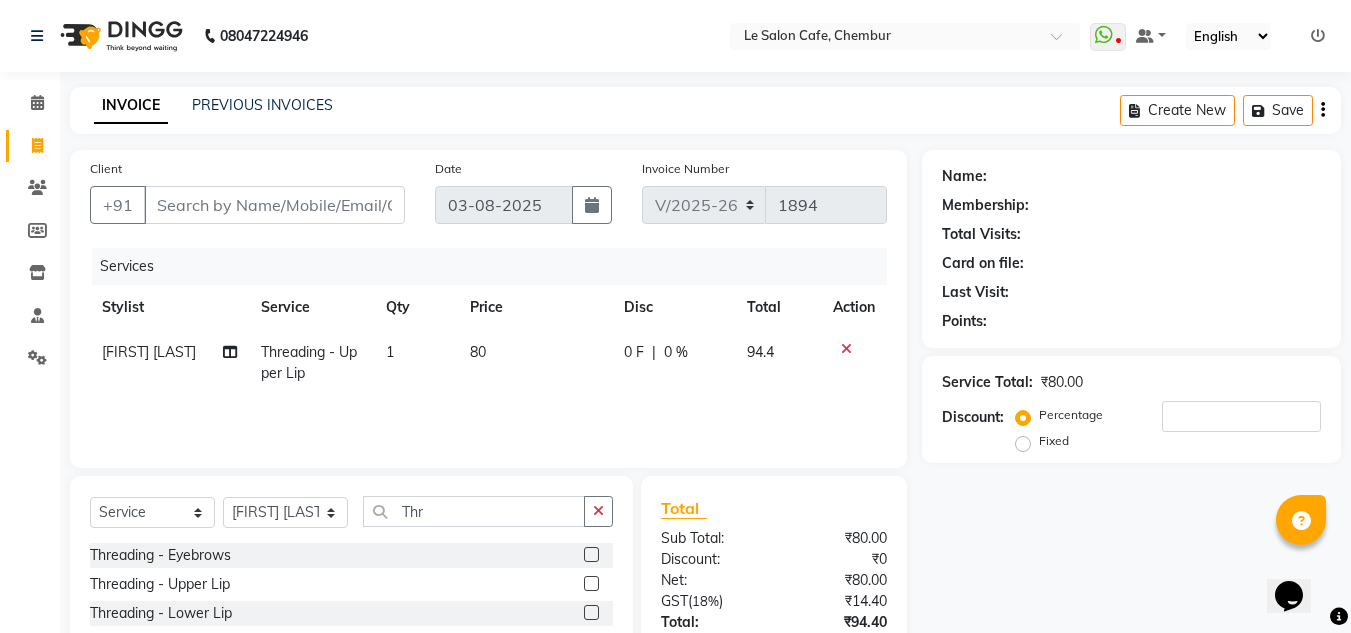 click 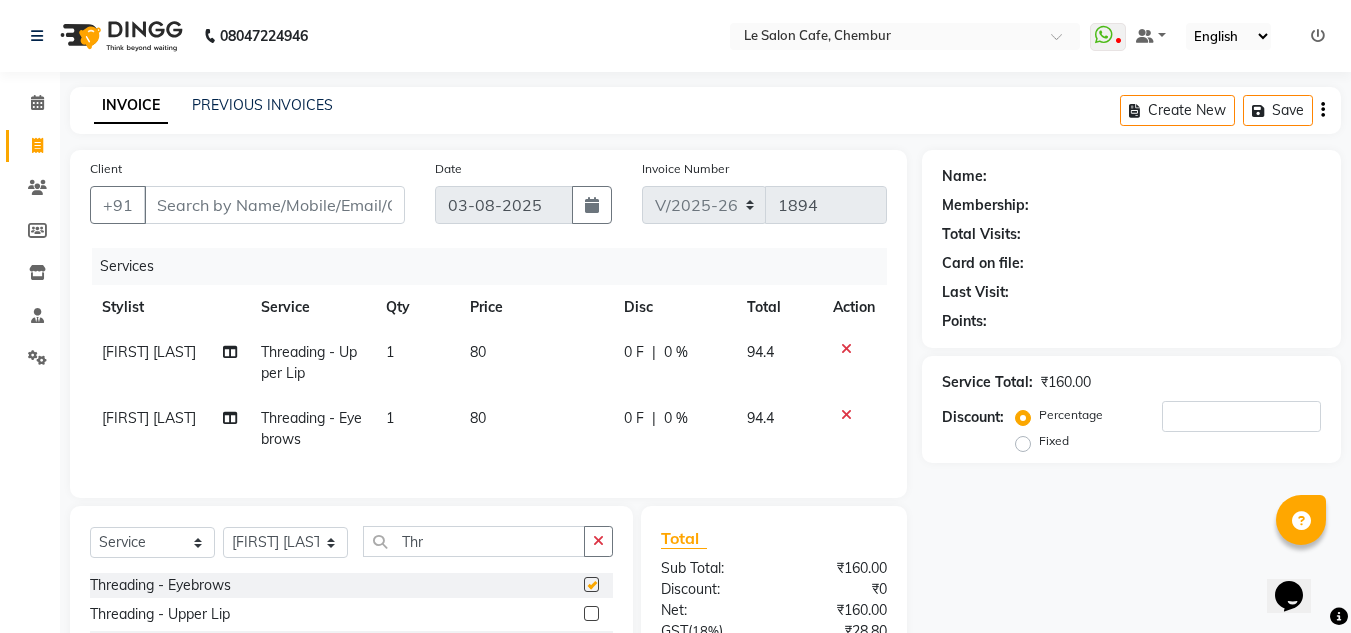 checkbox on "false" 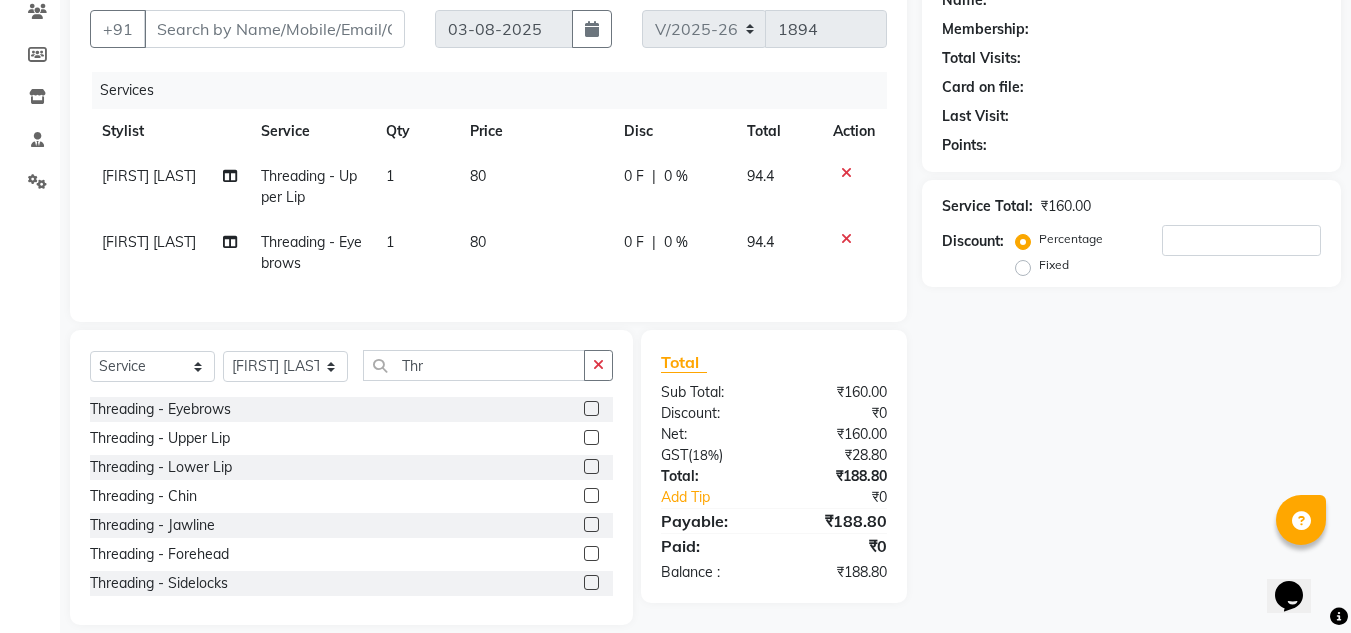scroll, scrollTop: 200, scrollLeft: 0, axis: vertical 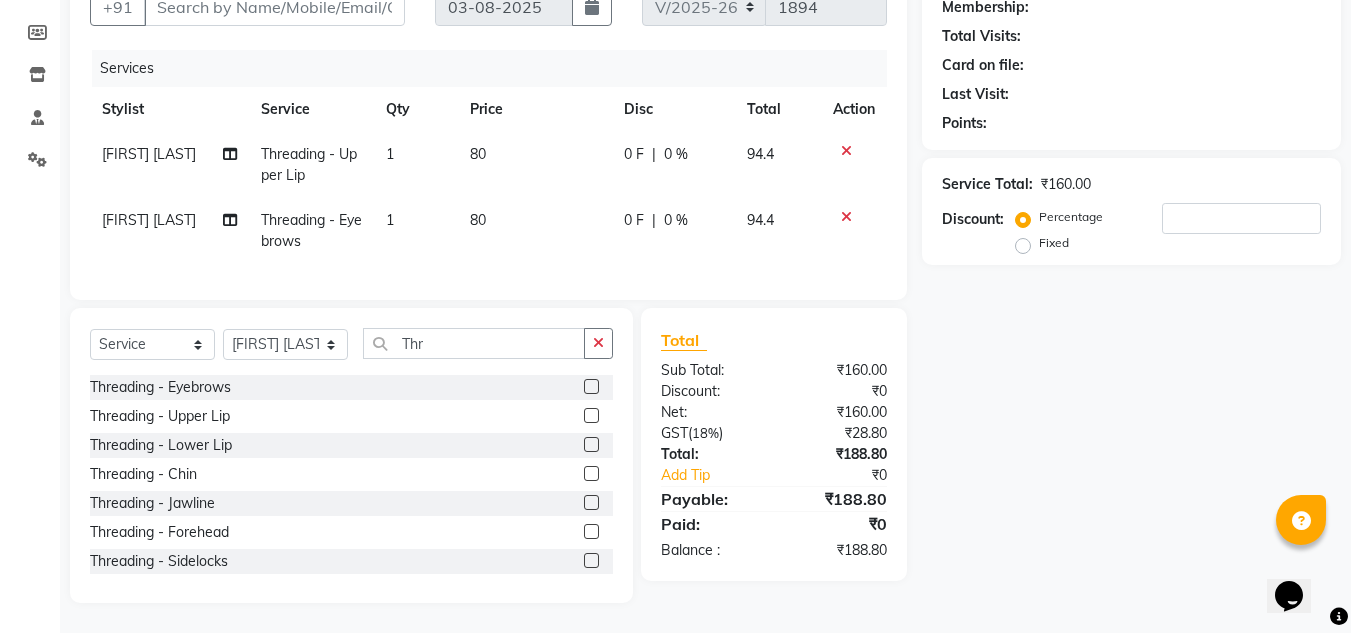 click 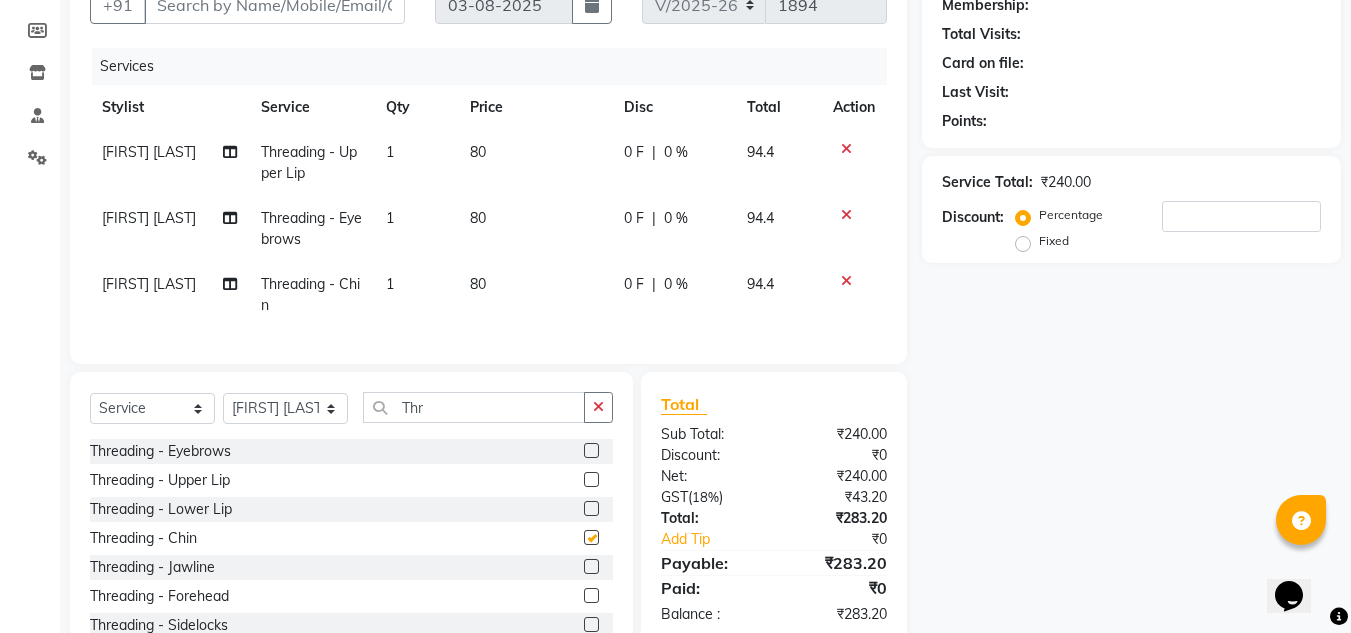 checkbox on "false" 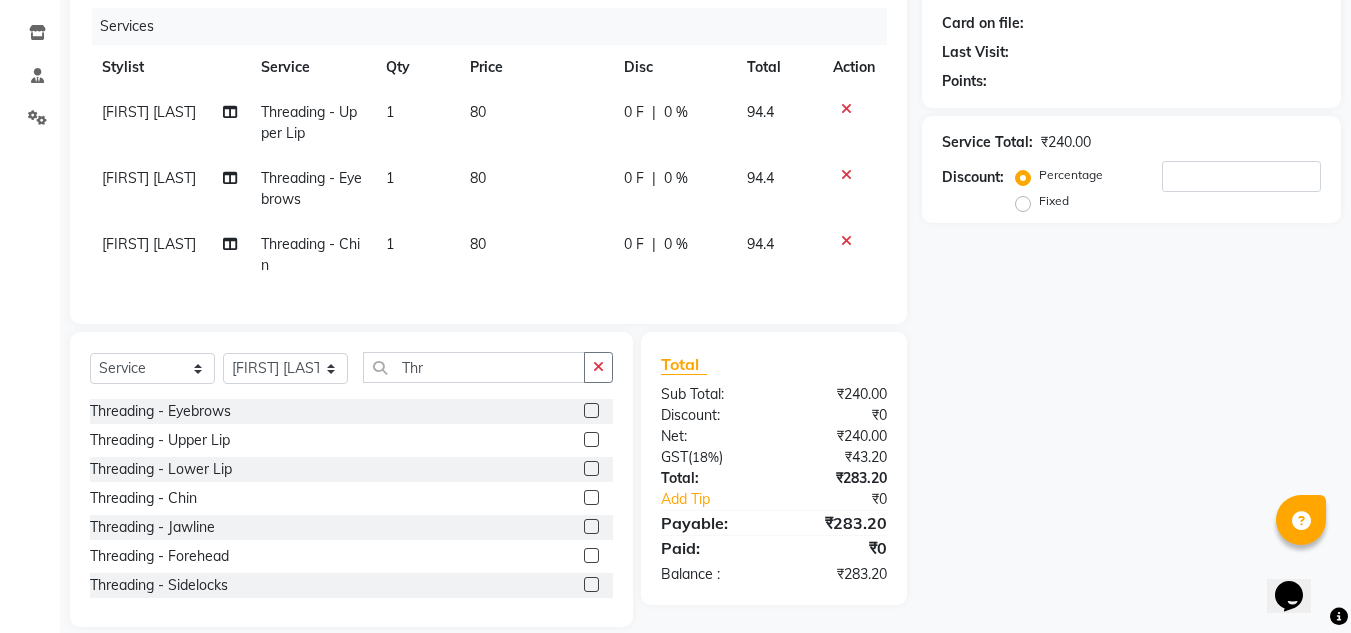 scroll, scrollTop: 279, scrollLeft: 0, axis: vertical 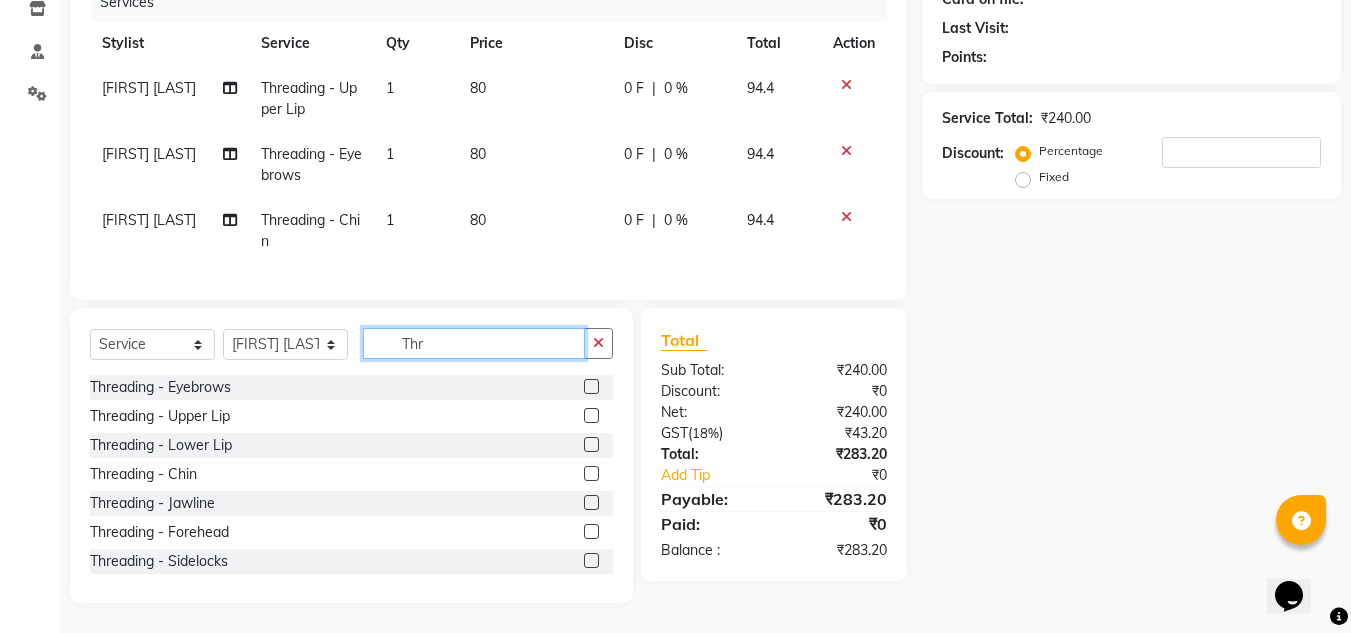 click on "Thr" 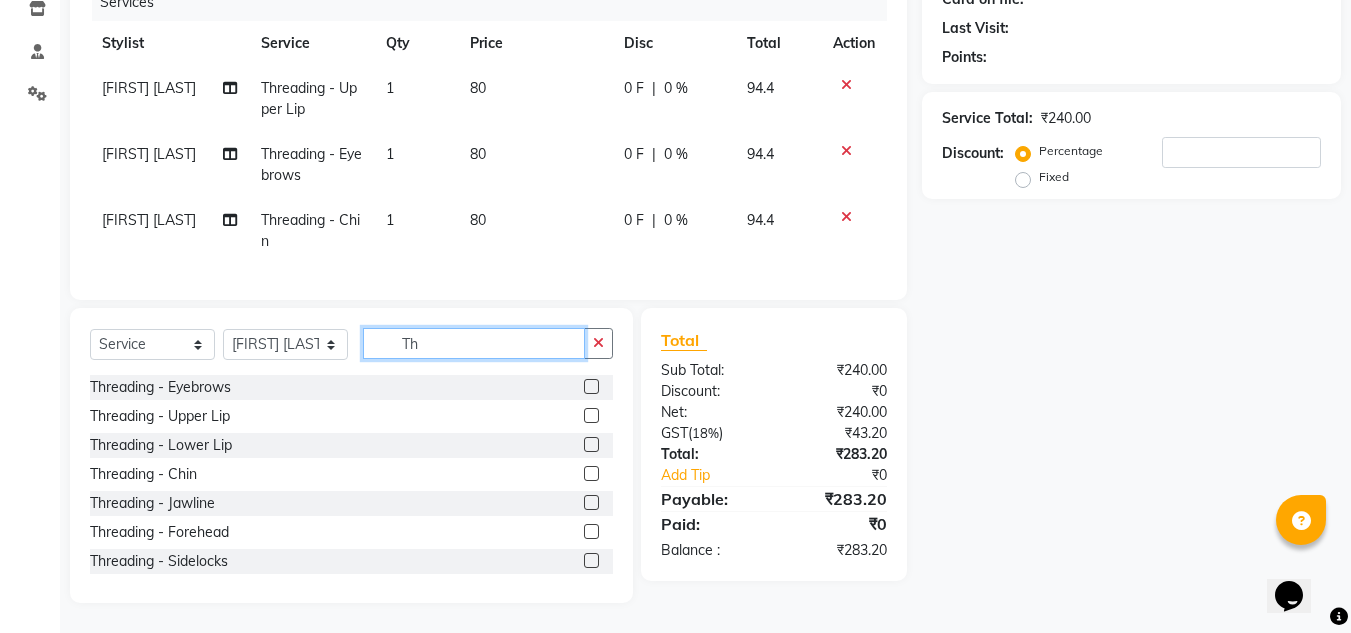 type on "T" 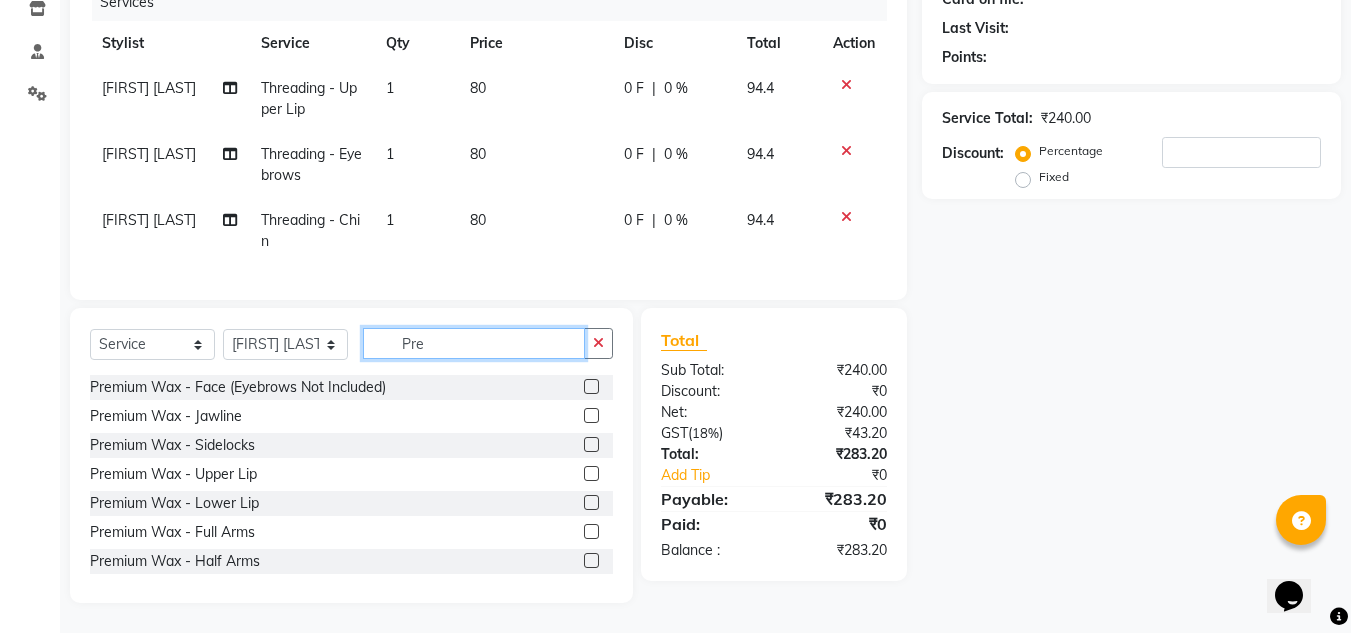 type on "Pre" 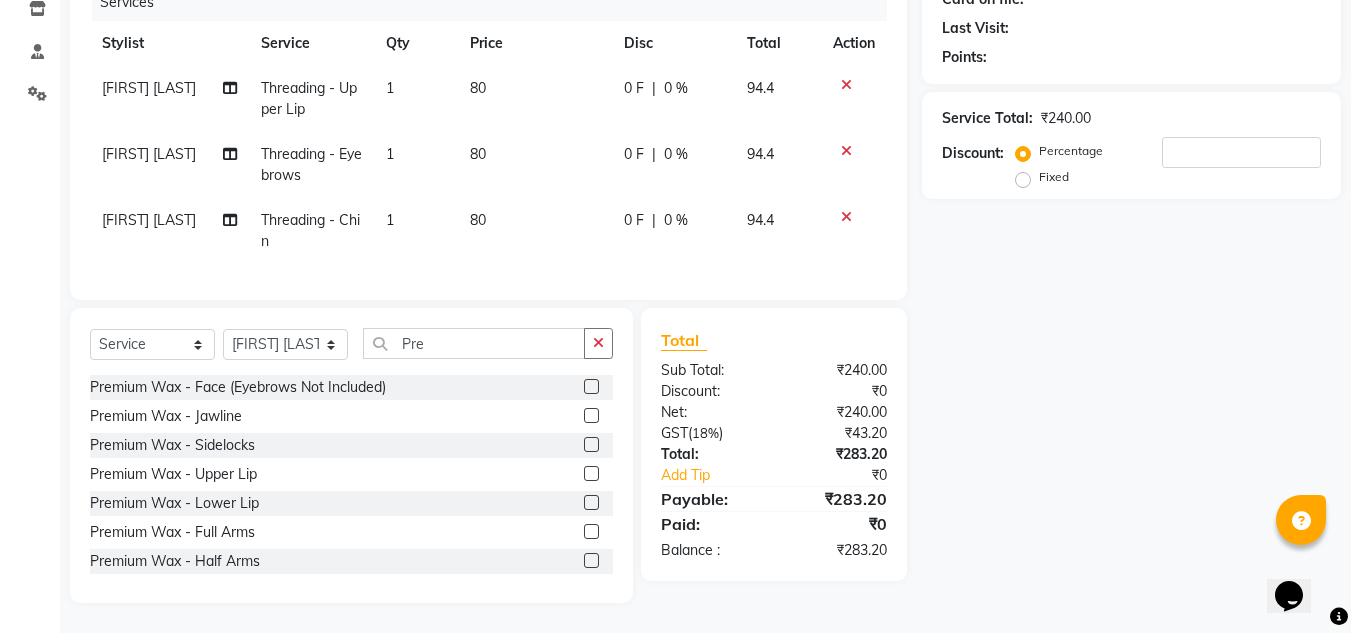 click 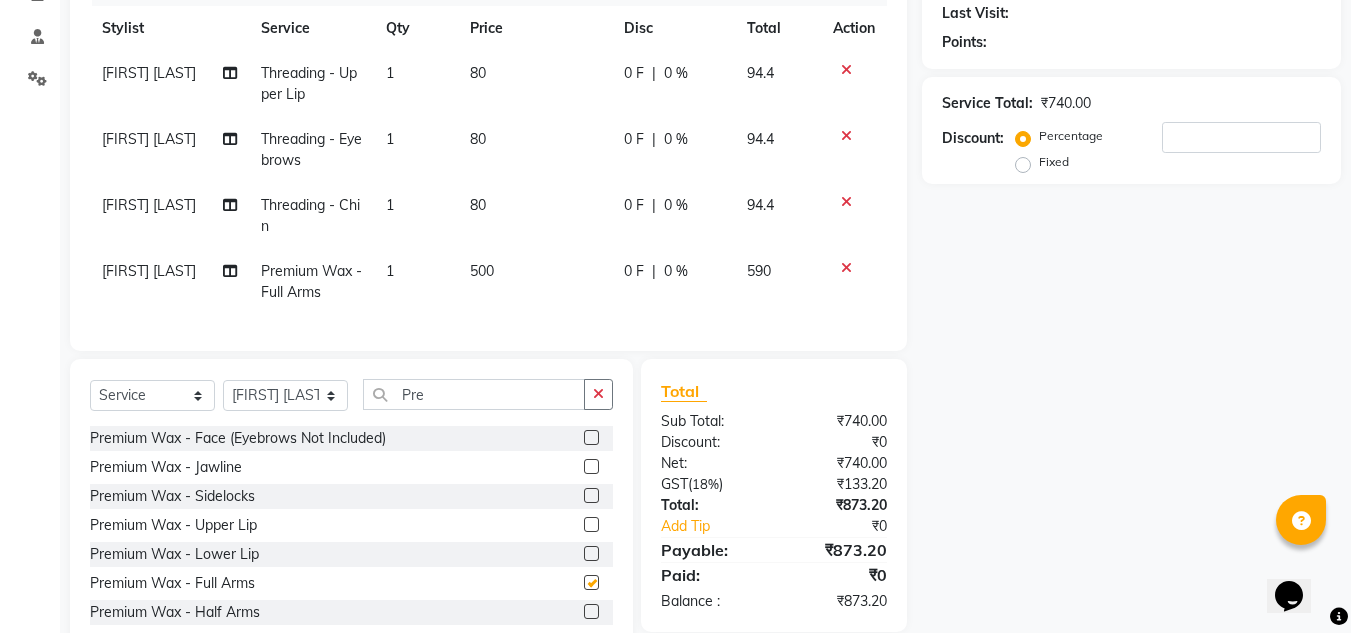 checkbox on "false" 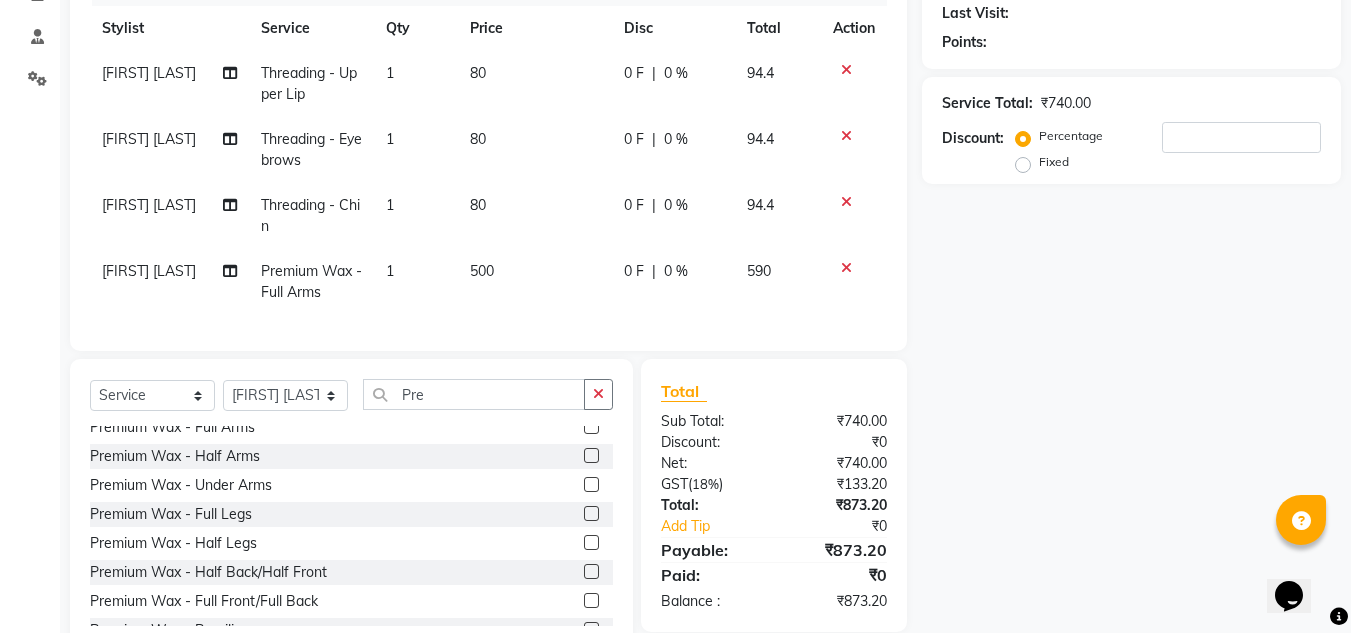 scroll, scrollTop: 200, scrollLeft: 0, axis: vertical 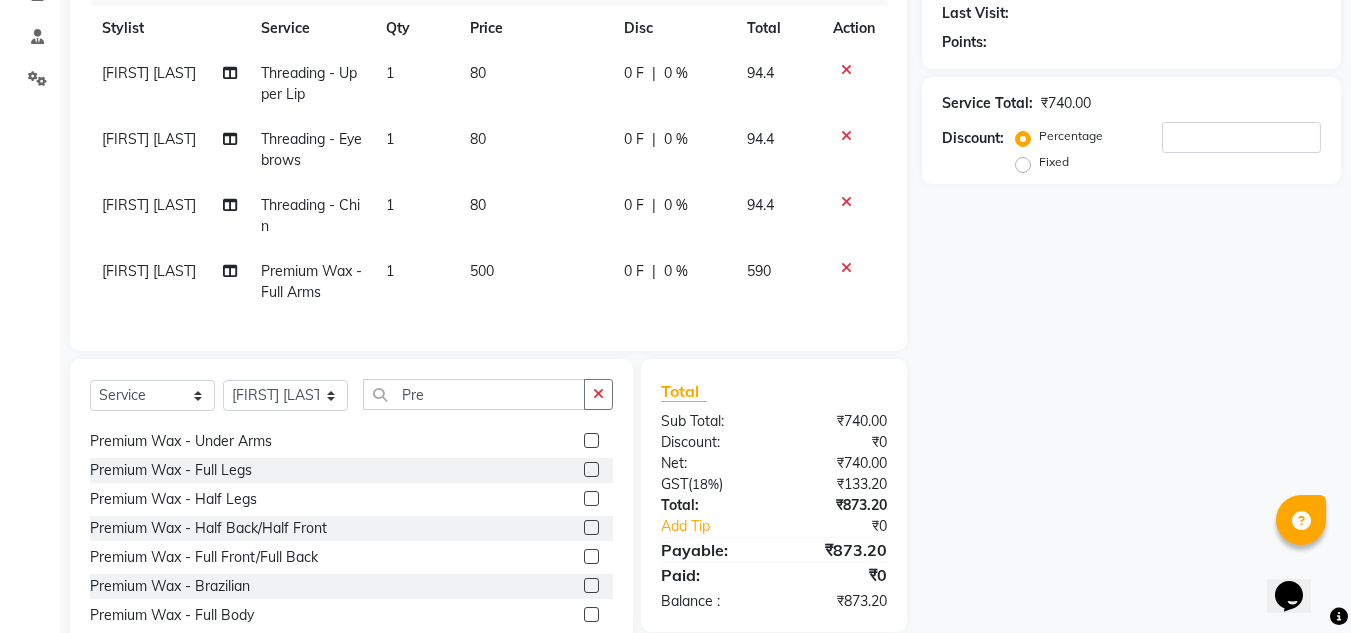click 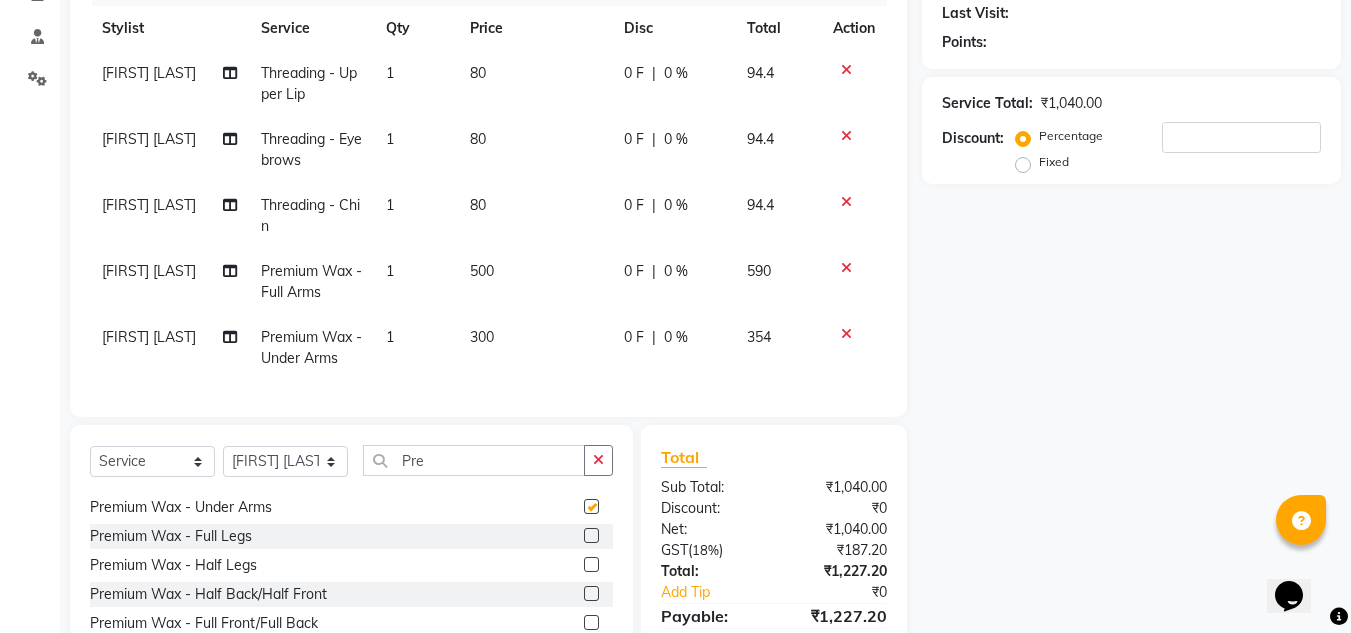 checkbox on "false" 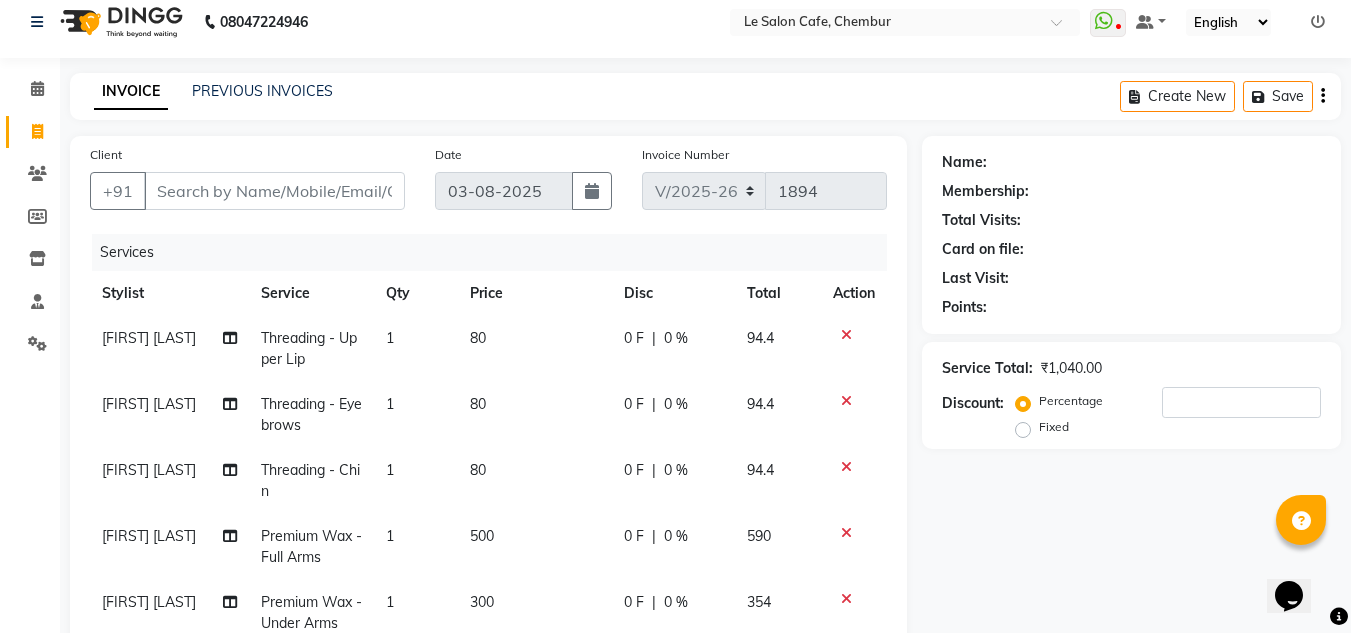 scroll, scrollTop: 0, scrollLeft: 0, axis: both 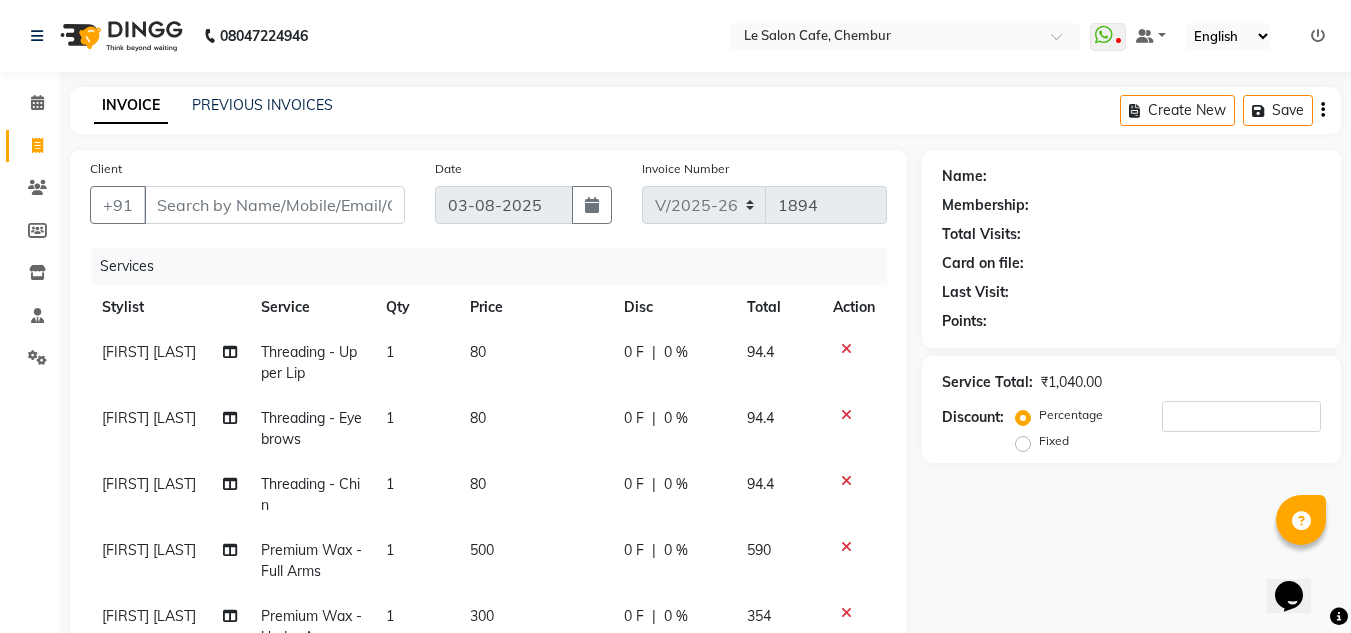 click on "Name: Membership: Total Visits: Card on file: Last Visit:  Points:  Service Total:  ₹1,040.00  Discount:  Percentage   Fixed" 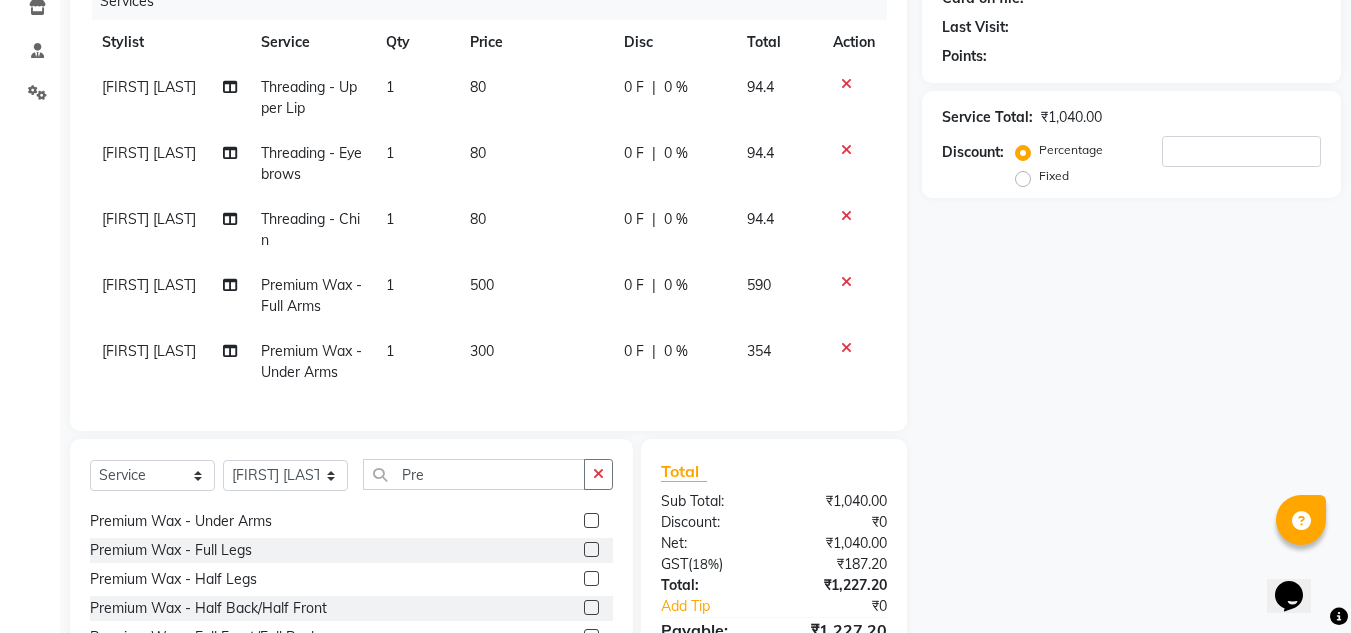 scroll, scrollTop: 300, scrollLeft: 0, axis: vertical 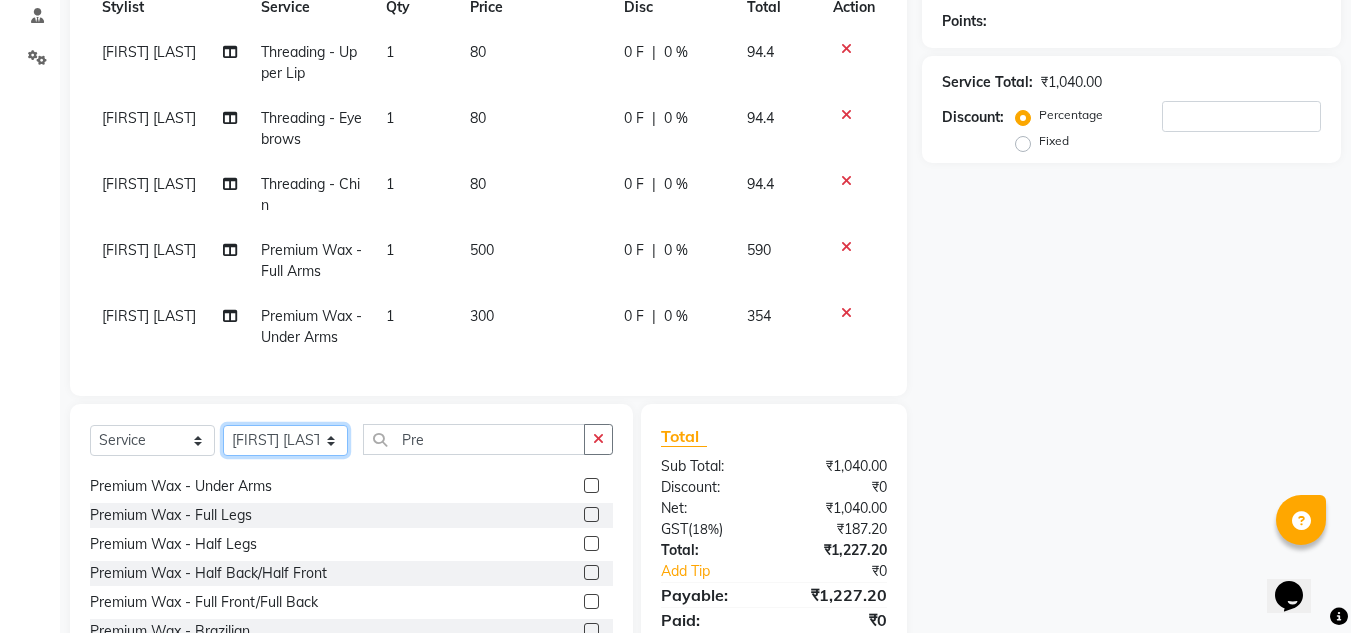 click on "Select Stylist Amandeep Kaur Kalsi Aniket Kadam  Faim Alvi  Front Desk  Muskan Khan  Pooja Kolge Reena Shaukat Ali  Salman Ansari  Shailendra Chauhan  Shekhar Sangle Soniyaa Varma Suchita Mistry" 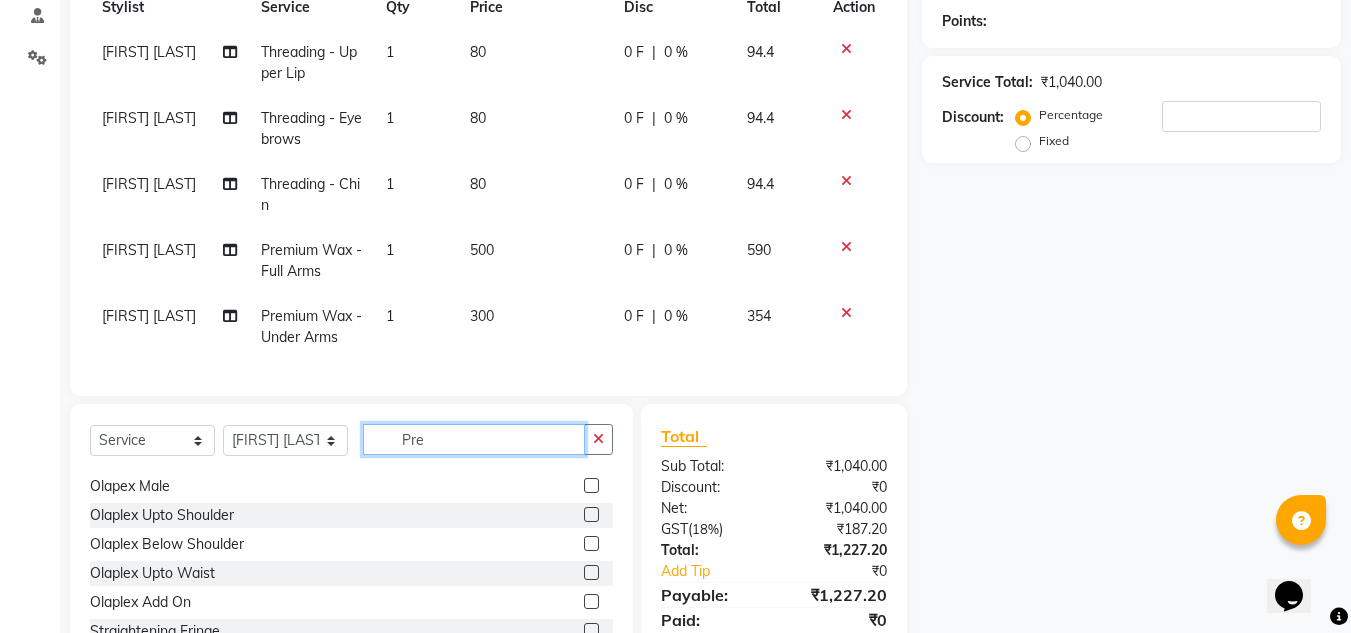 click on "Pre" 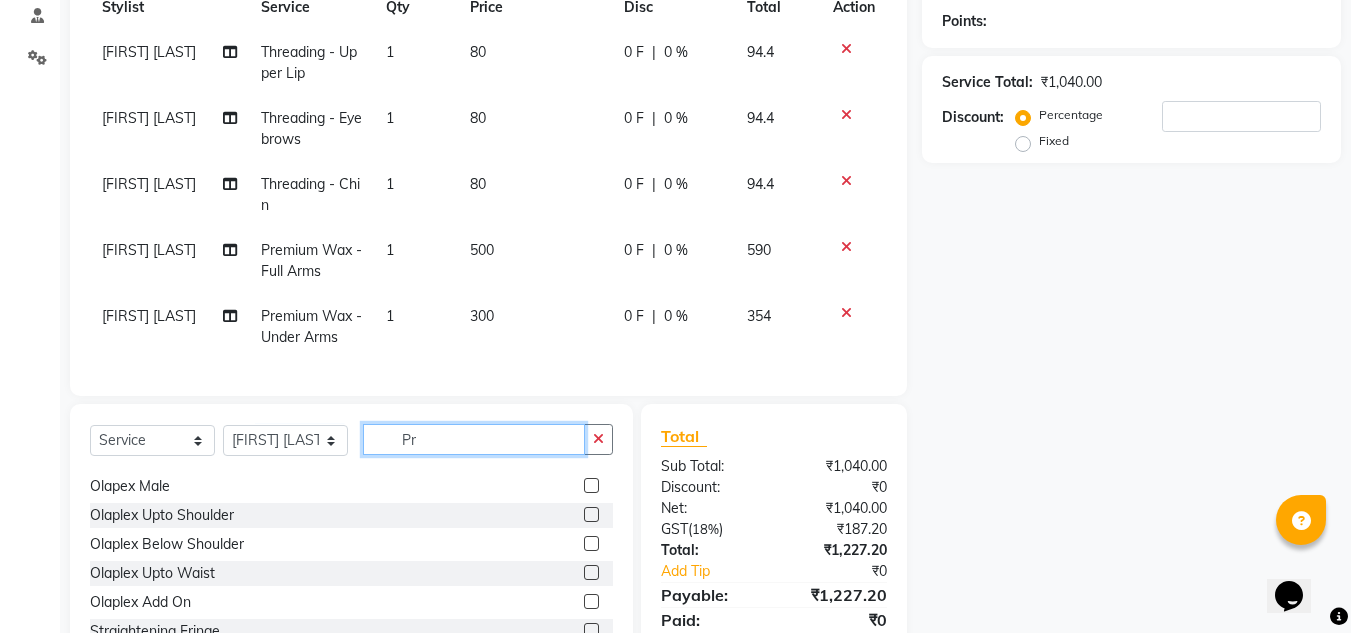 type on "P" 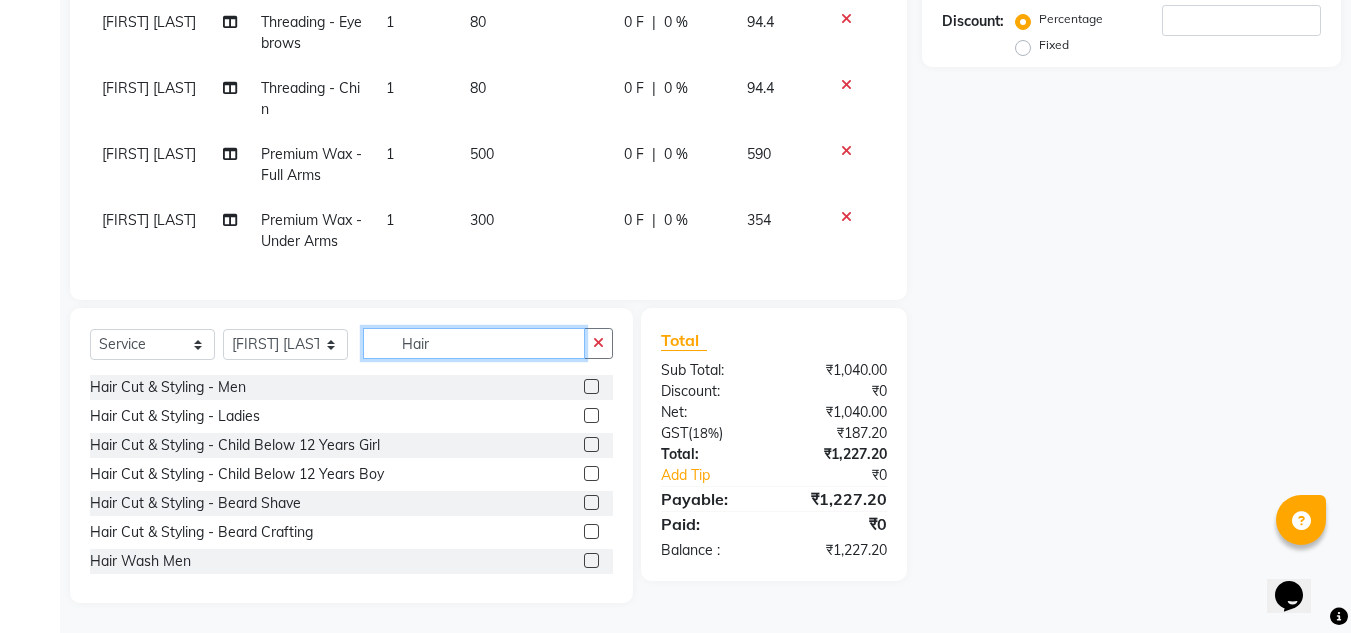 scroll, scrollTop: 411, scrollLeft: 0, axis: vertical 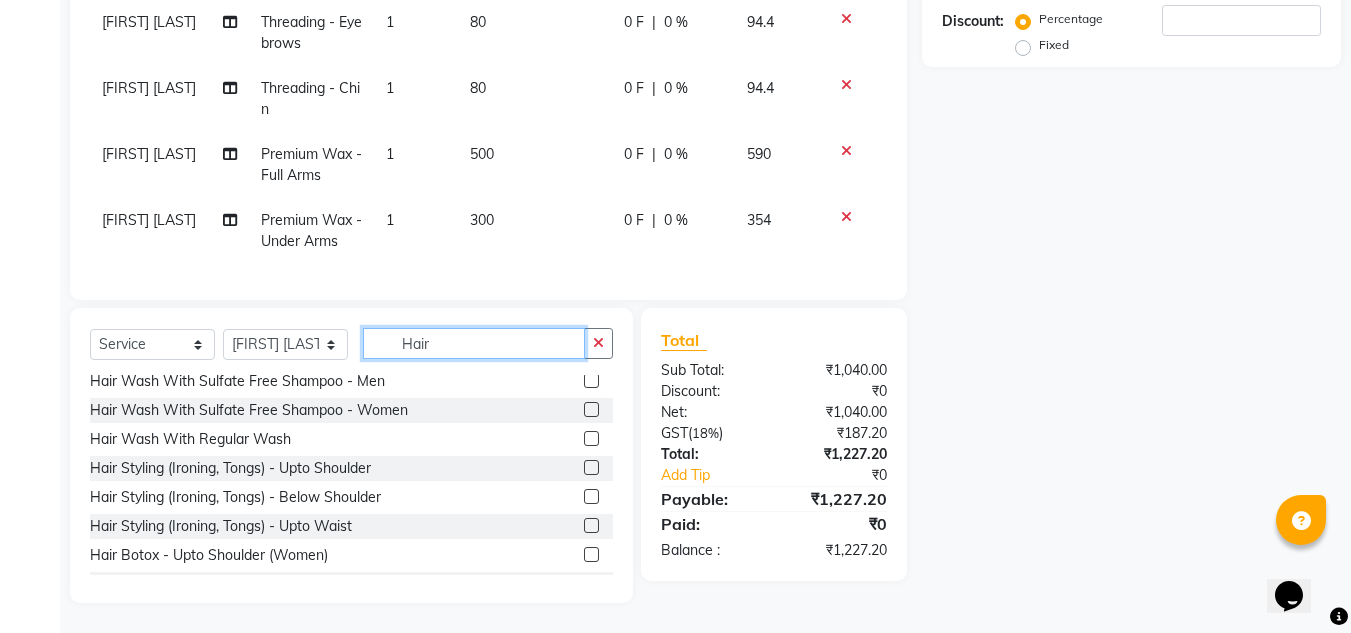 type on "Hair" 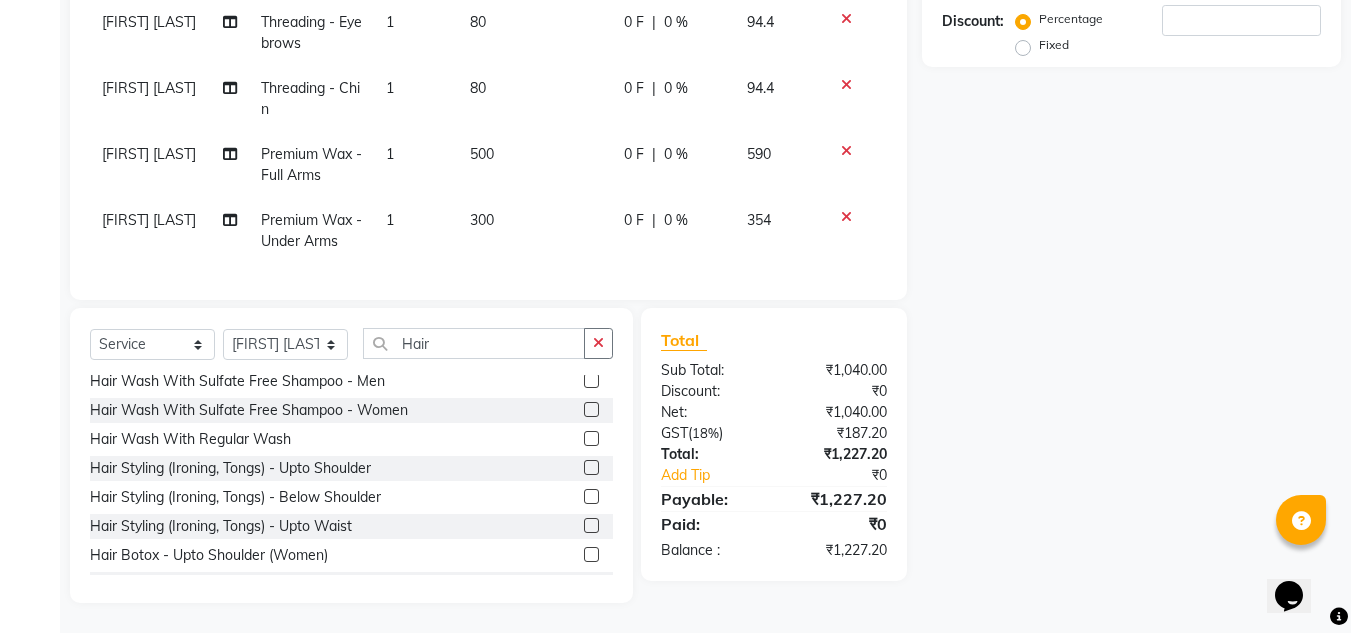 click 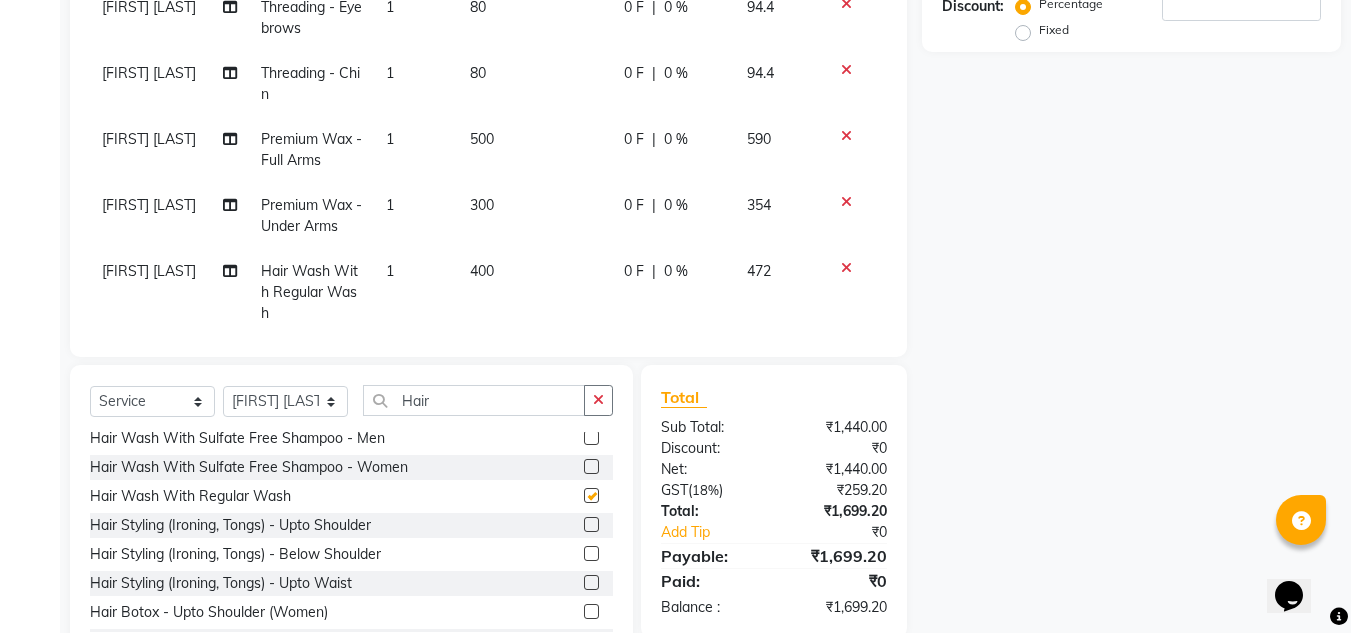 checkbox on "false" 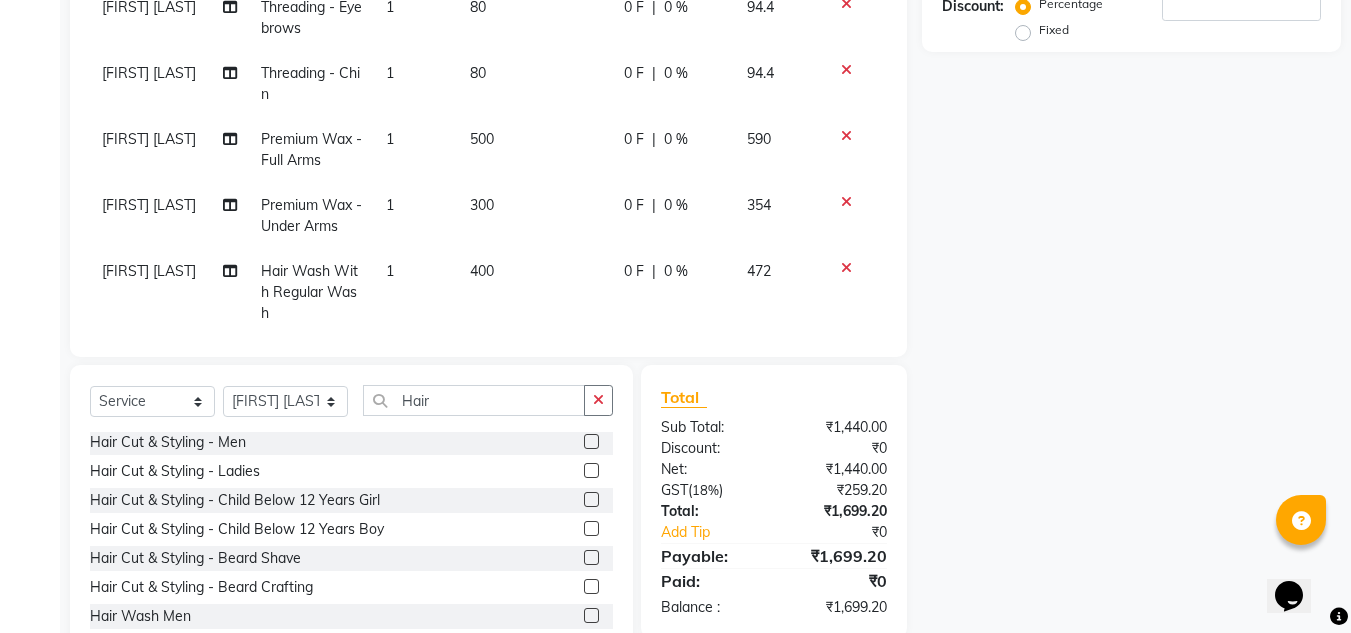 scroll, scrollTop: 0, scrollLeft: 0, axis: both 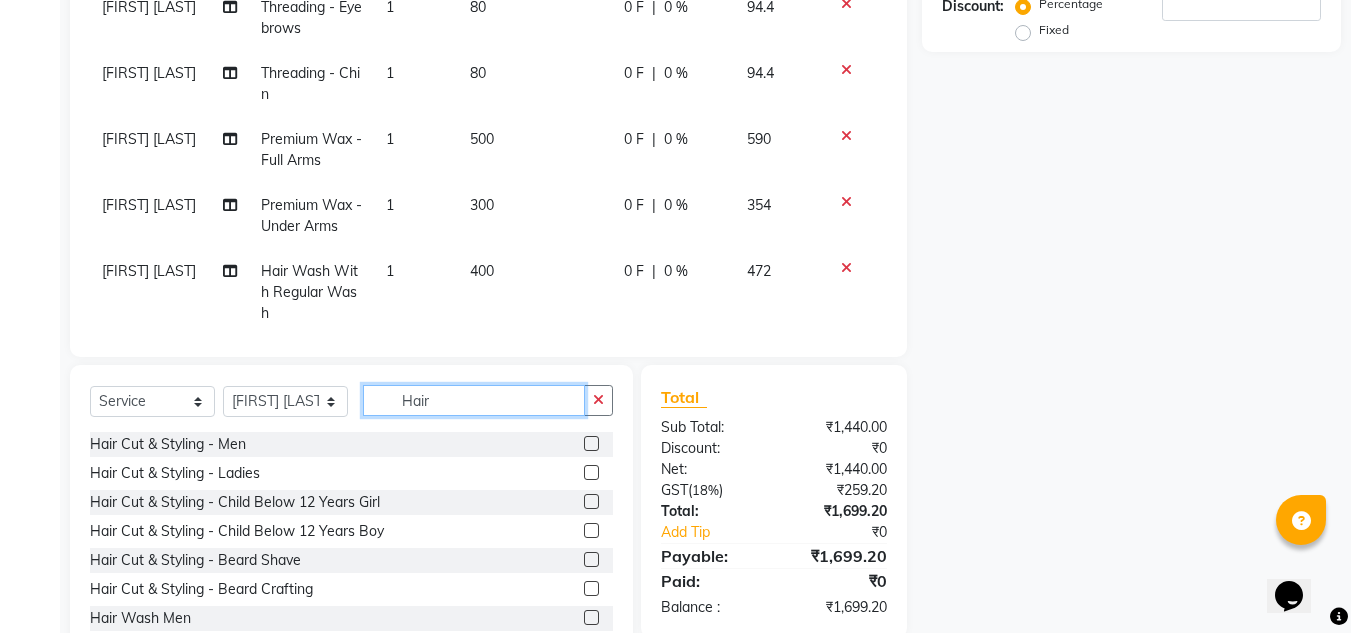click on "Hair" 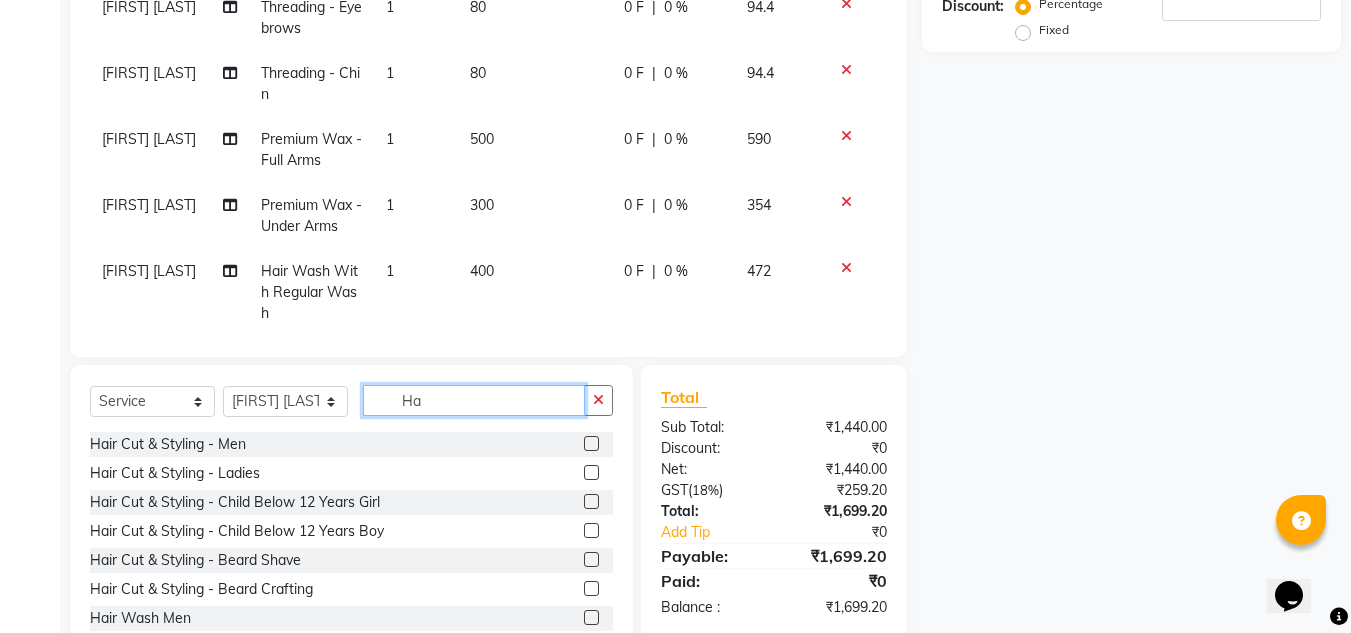 type on "H" 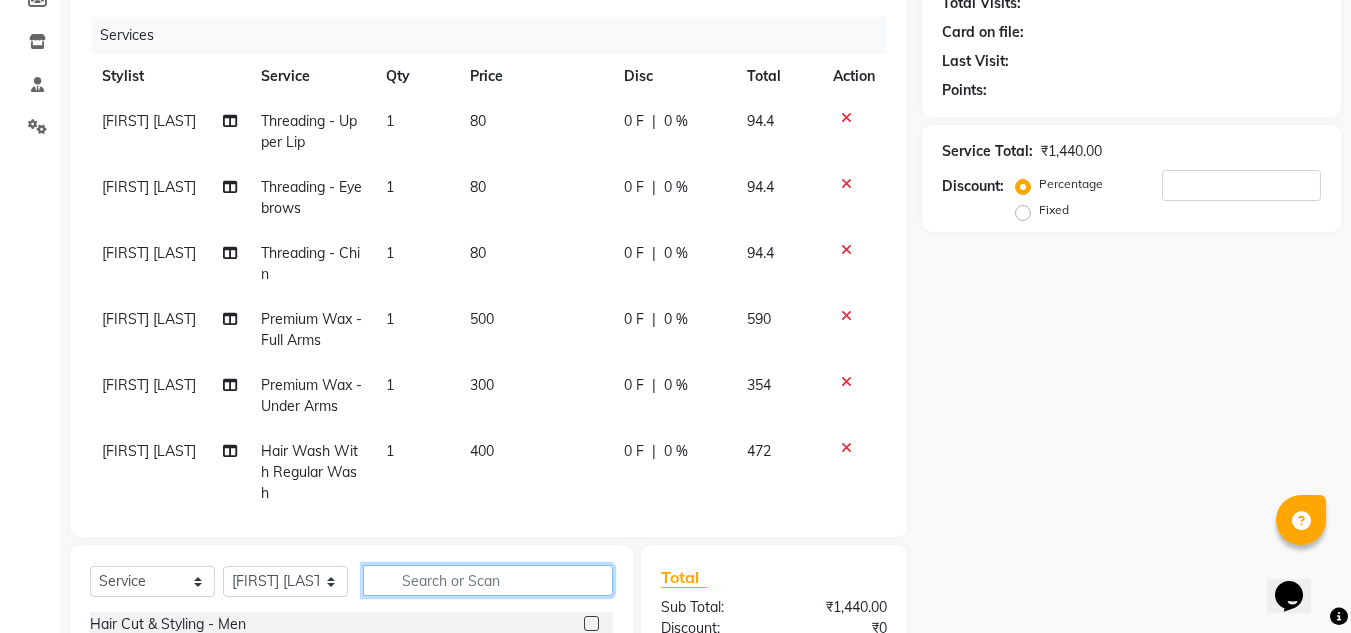 scroll, scrollTop: 11, scrollLeft: 0, axis: vertical 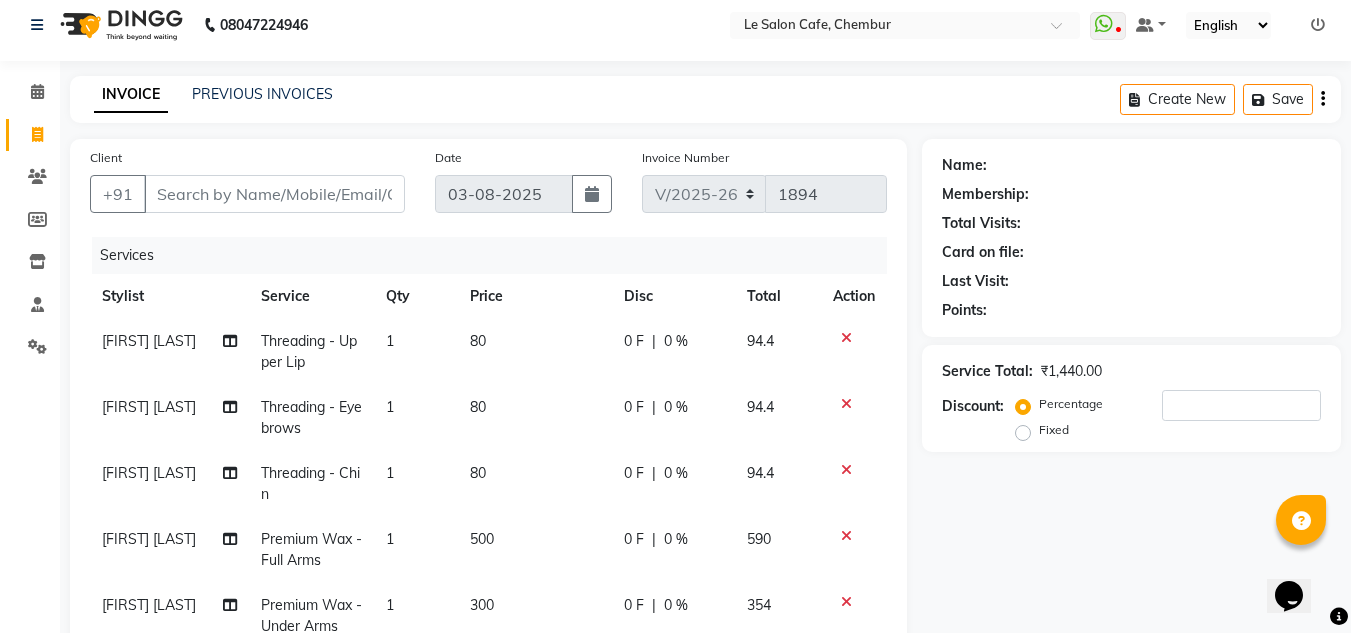 type 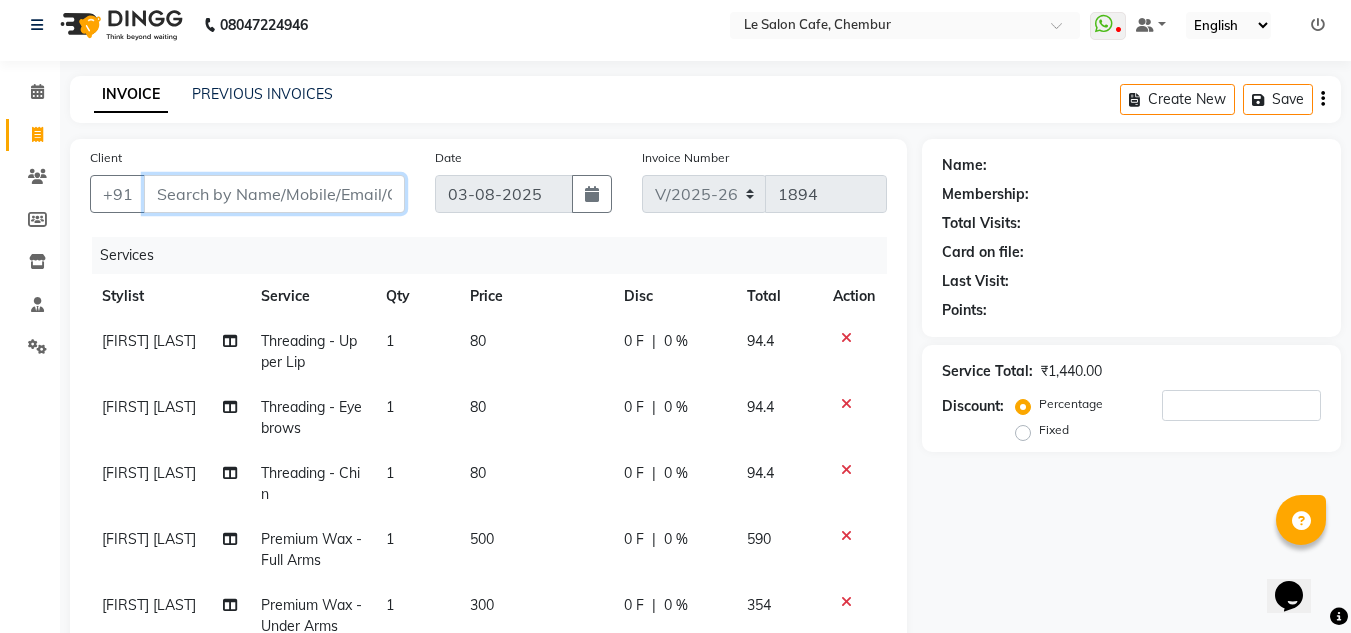 click on "Client" at bounding box center (274, 194) 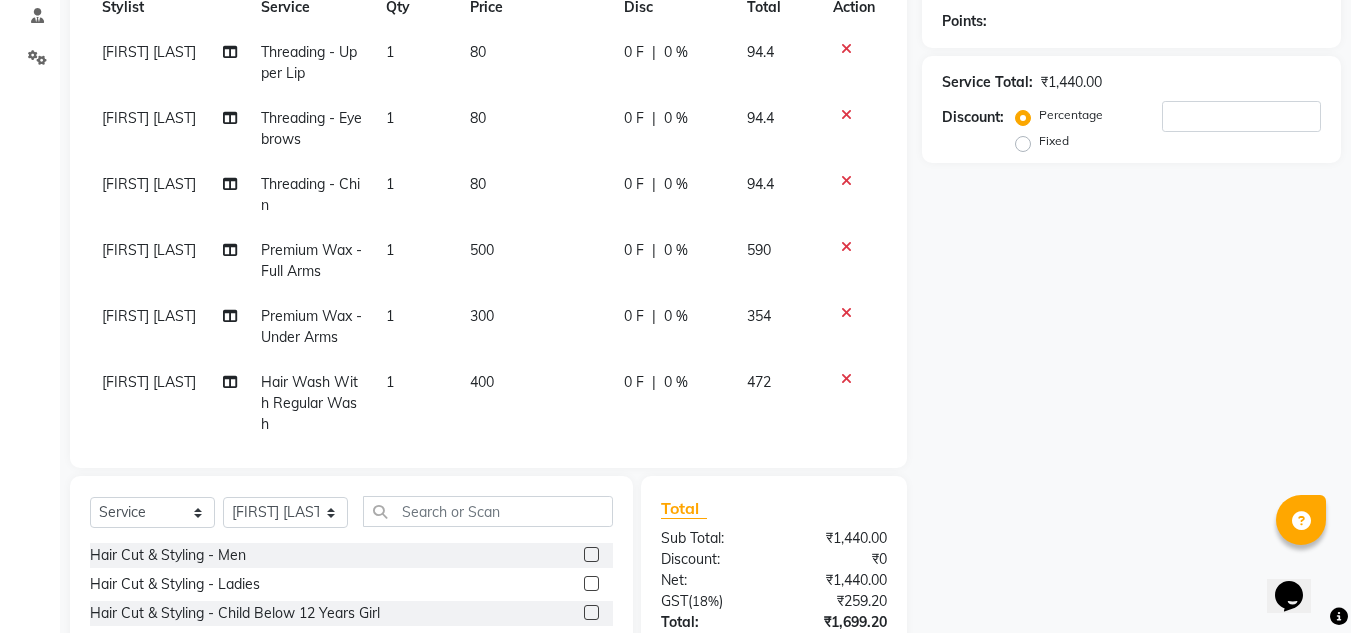 scroll, scrollTop: 311, scrollLeft: 0, axis: vertical 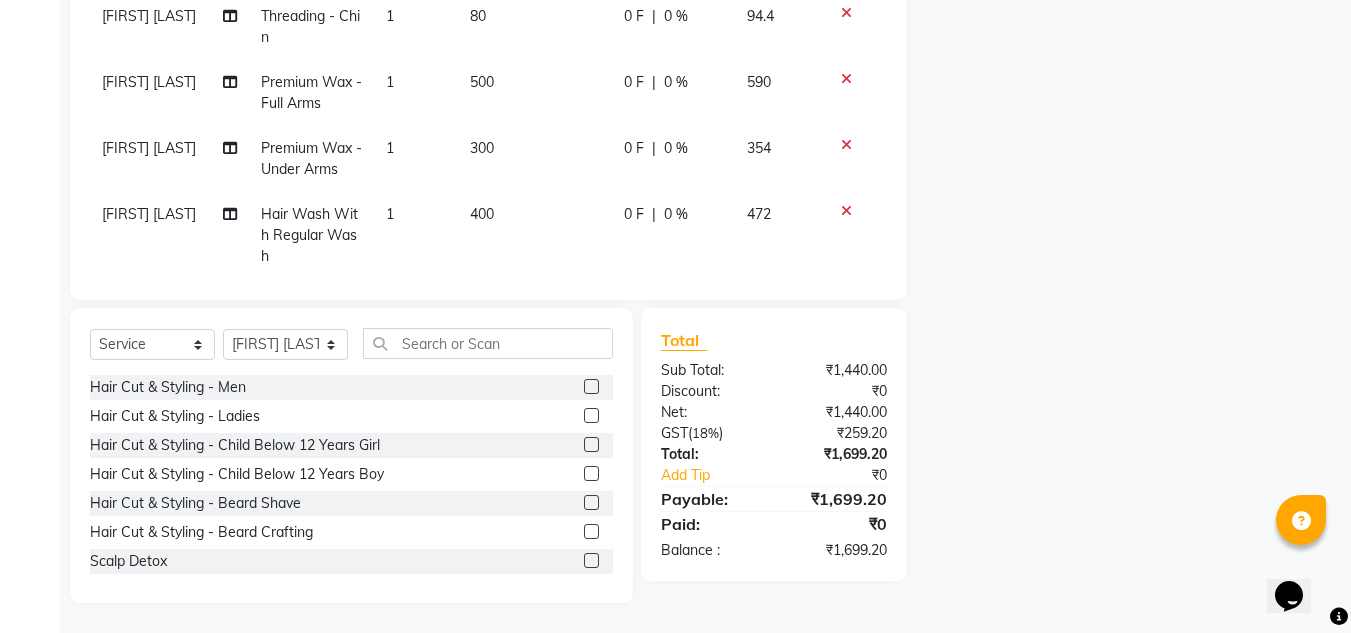 click on "Name: Membership: Total Visits: Card on file: Last Visit:  Points:  Service Total:  ₹1,440.00  Discount:  Percentage   Fixed" 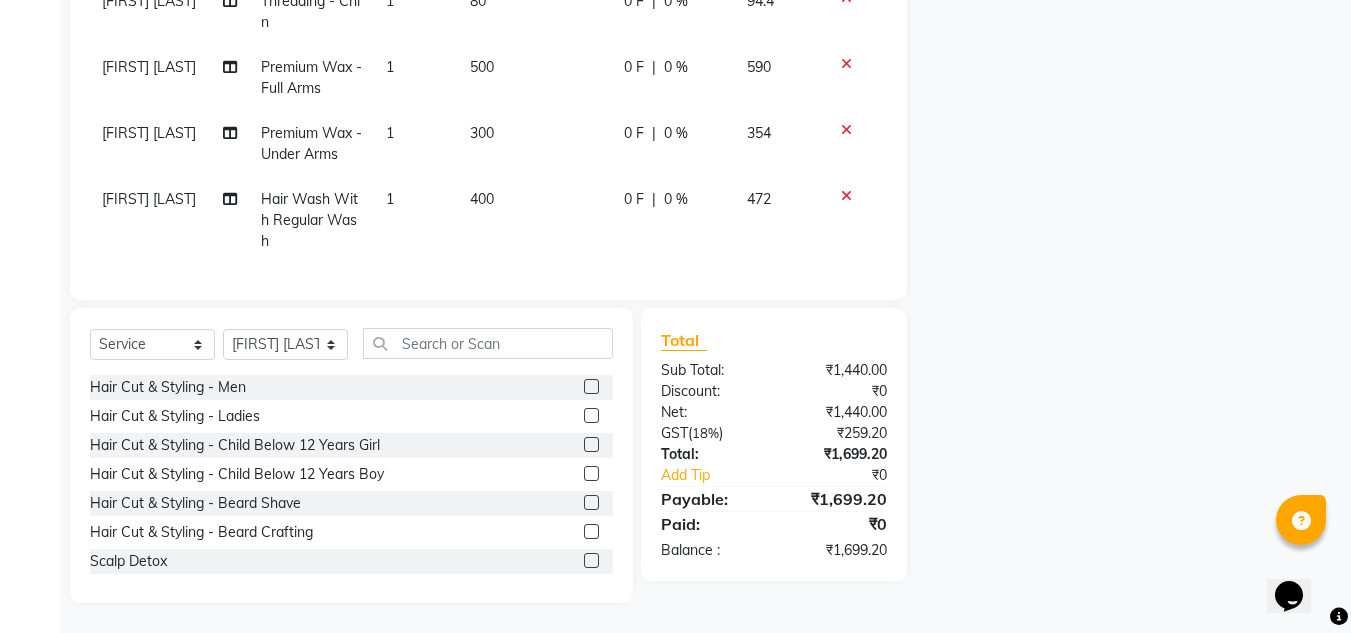 click on "Name: Membership: Total Visits: Card on file: Last Visit:  Points:  Service Total:  ₹1,440.00  Discount:  Percentage   Fixed" 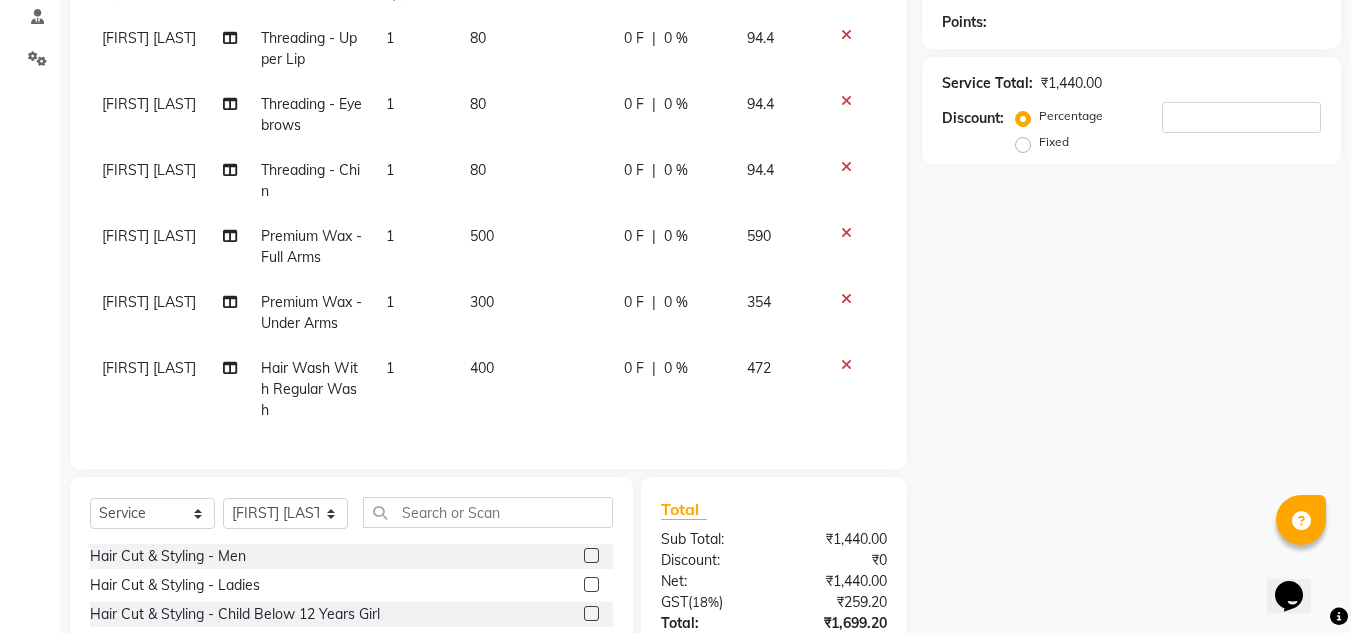 scroll, scrollTop: 300, scrollLeft: 0, axis: vertical 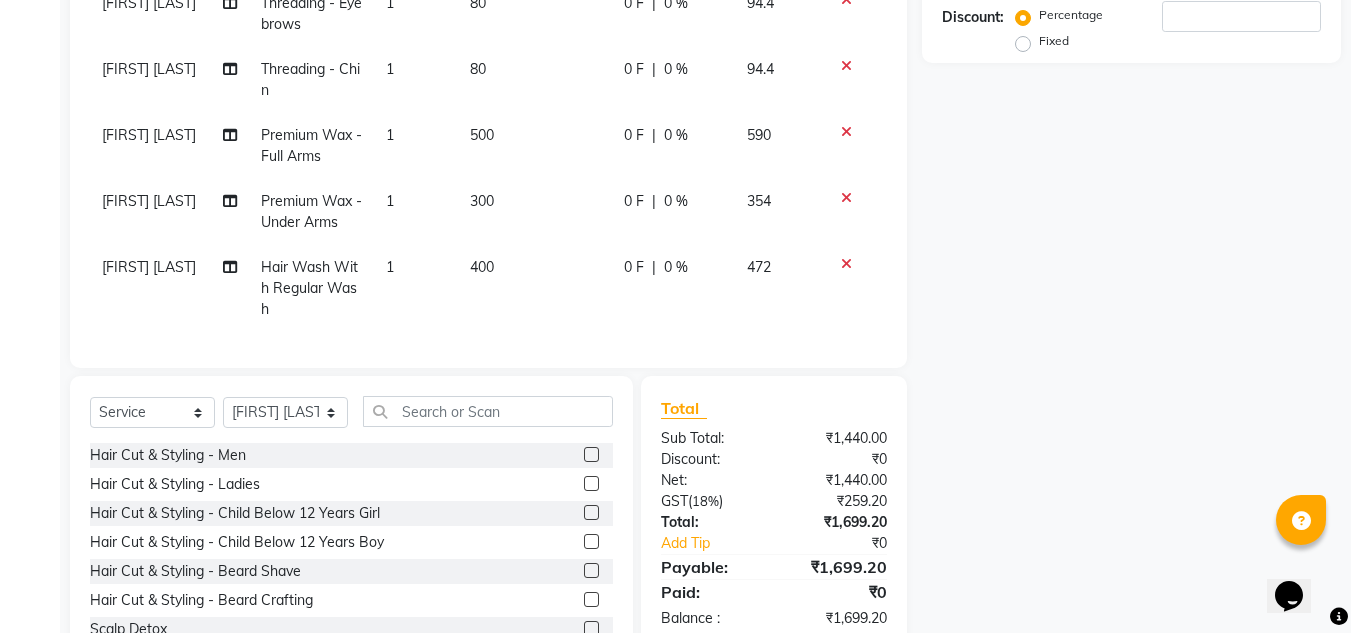 click on "Name: Membership: Total Visits: Card on file: Last Visit:  Points:  Service Total:  ₹1,440.00  Discount:  Percentage   Fixed" 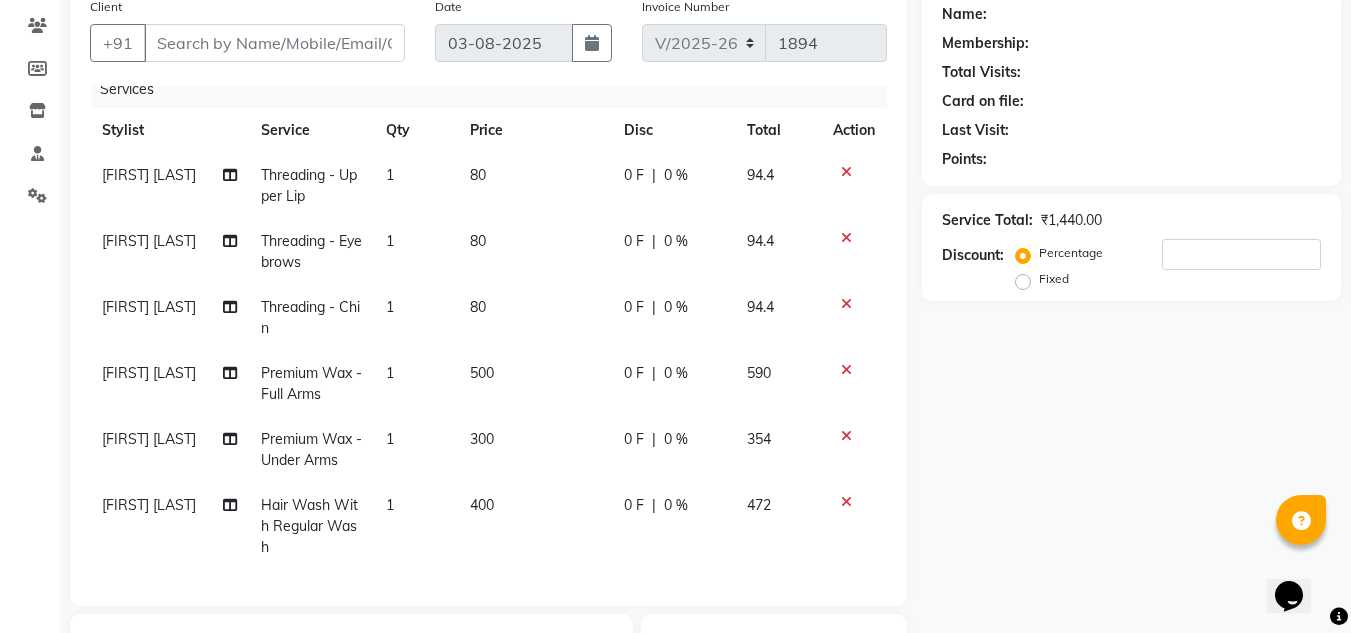 scroll, scrollTop: 0, scrollLeft: 0, axis: both 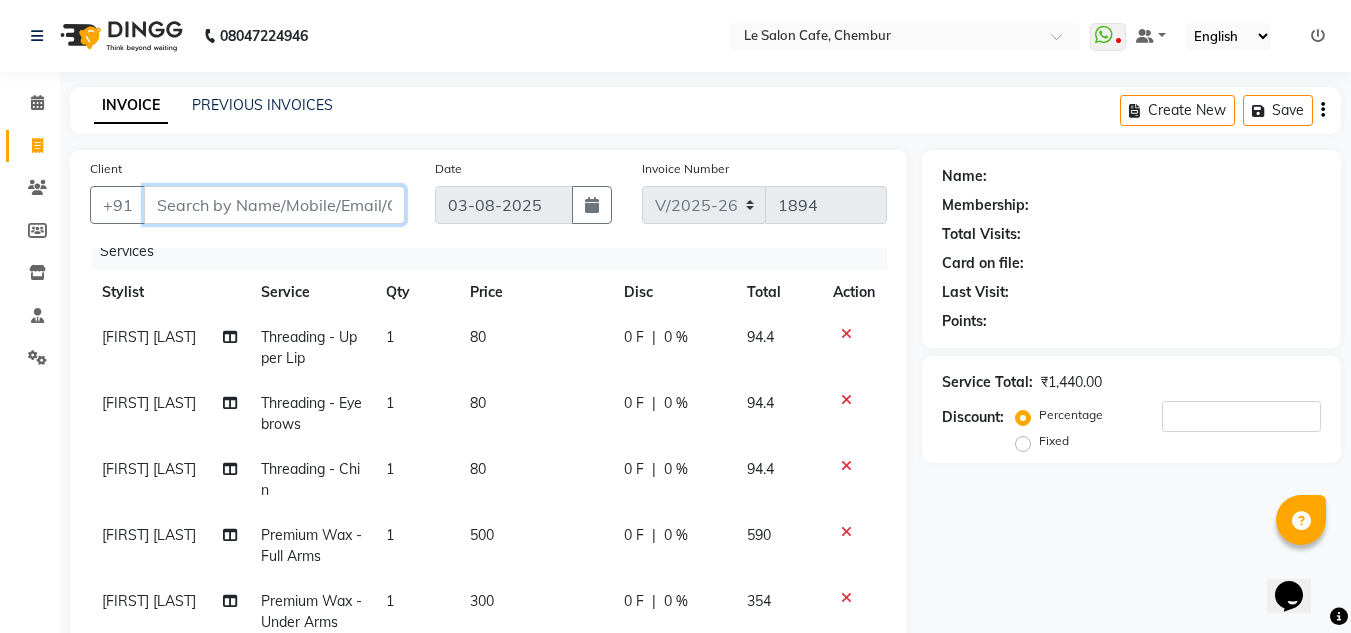 click on "Client" at bounding box center (274, 205) 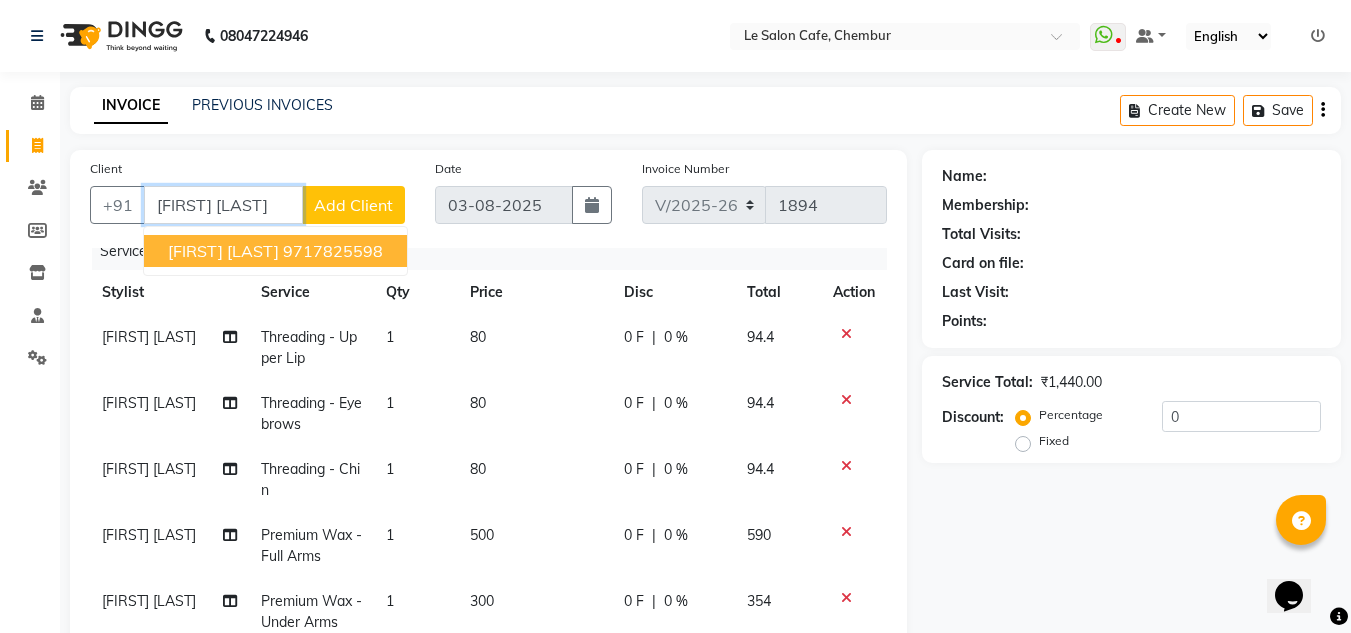 click on "9717825598" at bounding box center [333, 251] 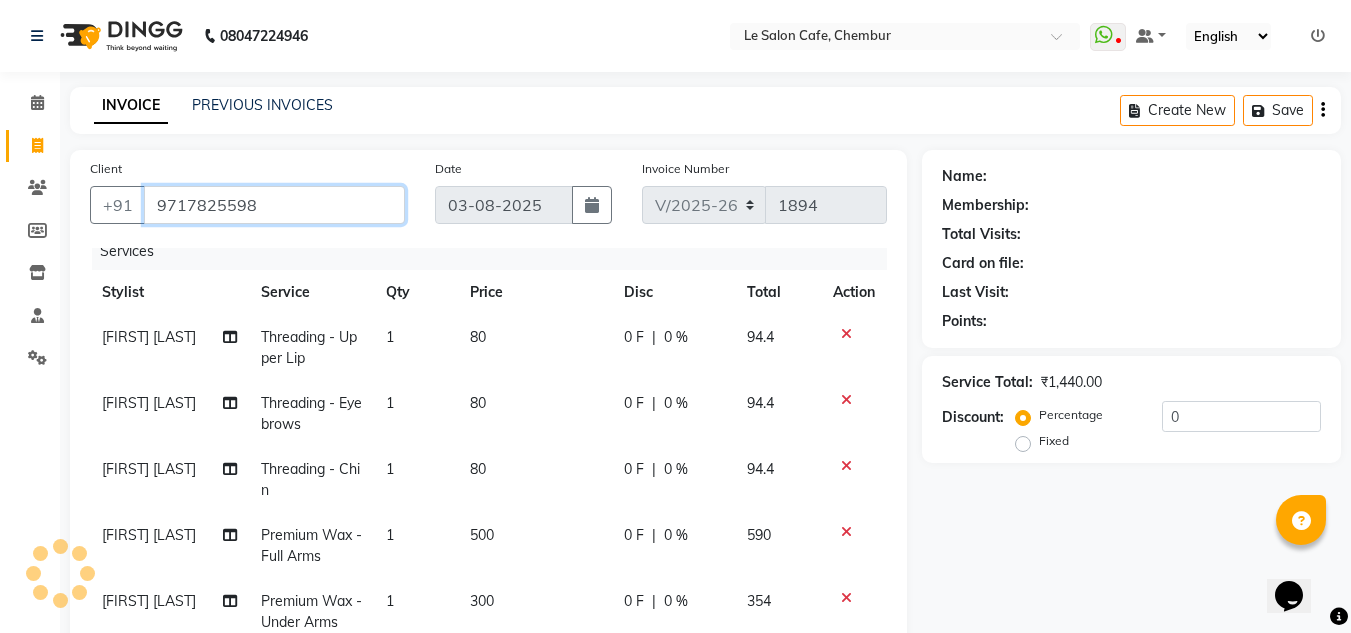 type on "9717825598" 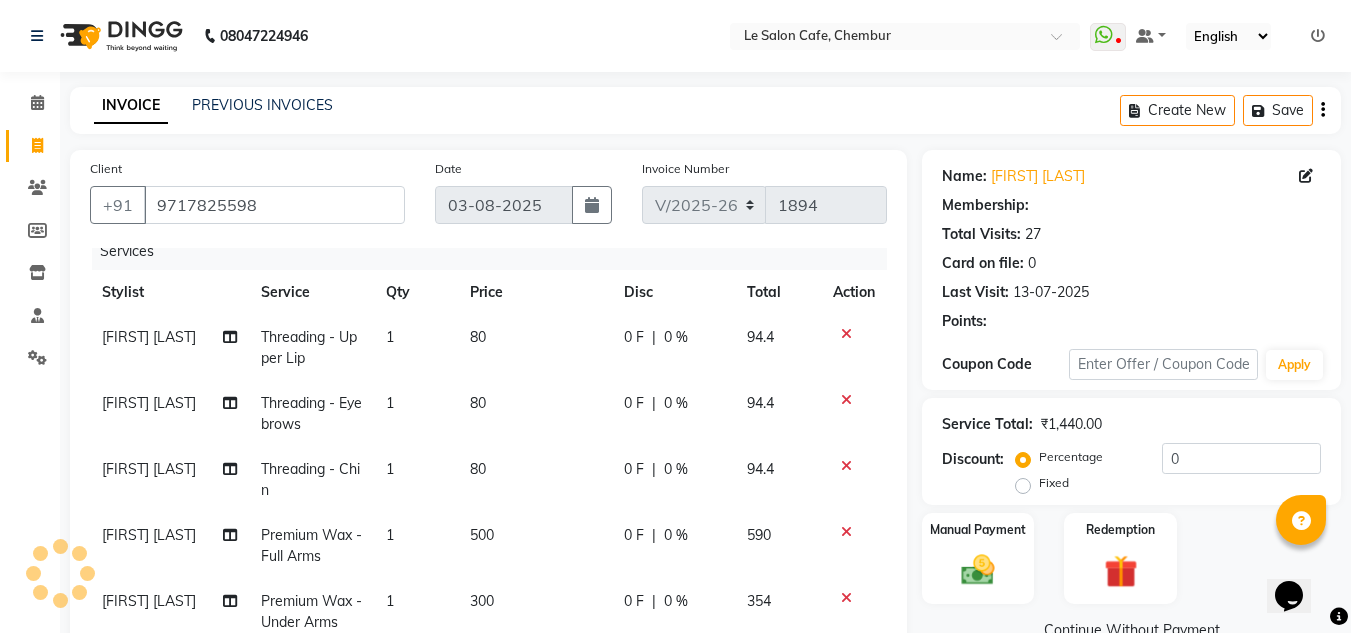 scroll, scrollTop: 300, scrollLeft: 0, axis: vertical 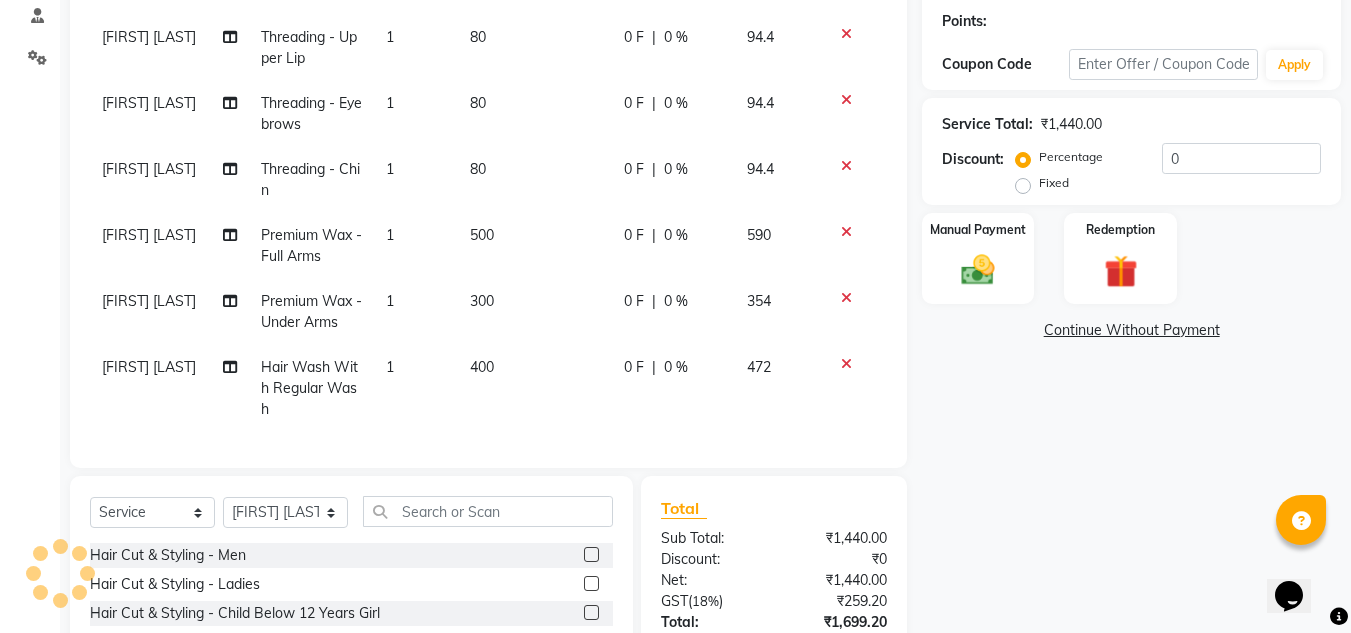 select on "1: Object" 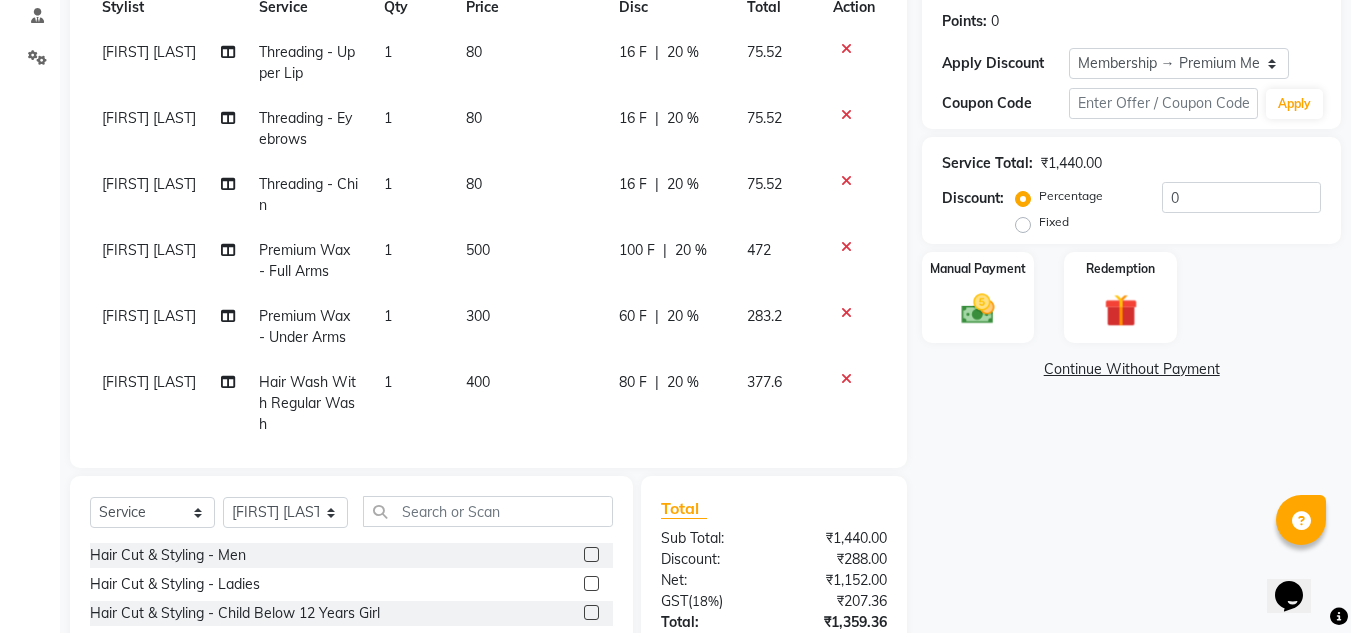scroll, scrollTop: 30, scrollLeft: 0, axis: vertical 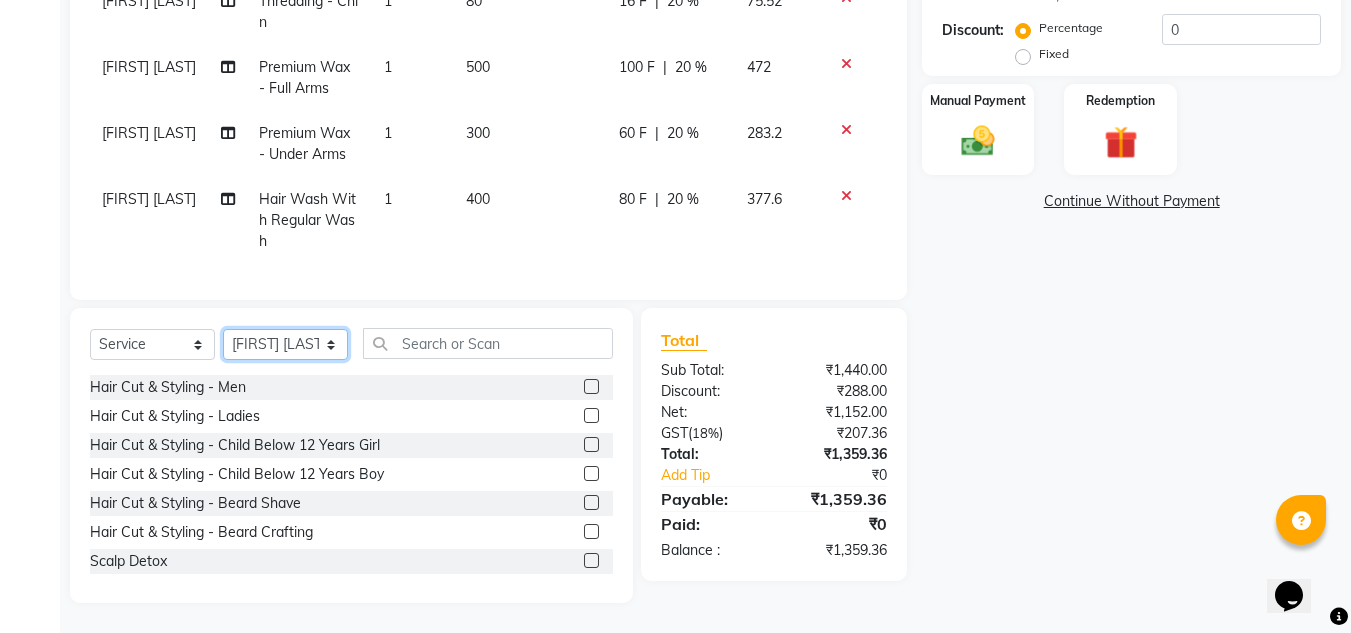 click on "Select Stylist Amandeep Kaur Kalsi Aniket Kadam  Faim Alvi  Front Desk  Muskan Khan  Pooja Kolge Reena Shaukat Ali  Salman Ansari  Shailendra Chauhan  Shekhar Sangle Soniyaa Varma Suchita Mistry" 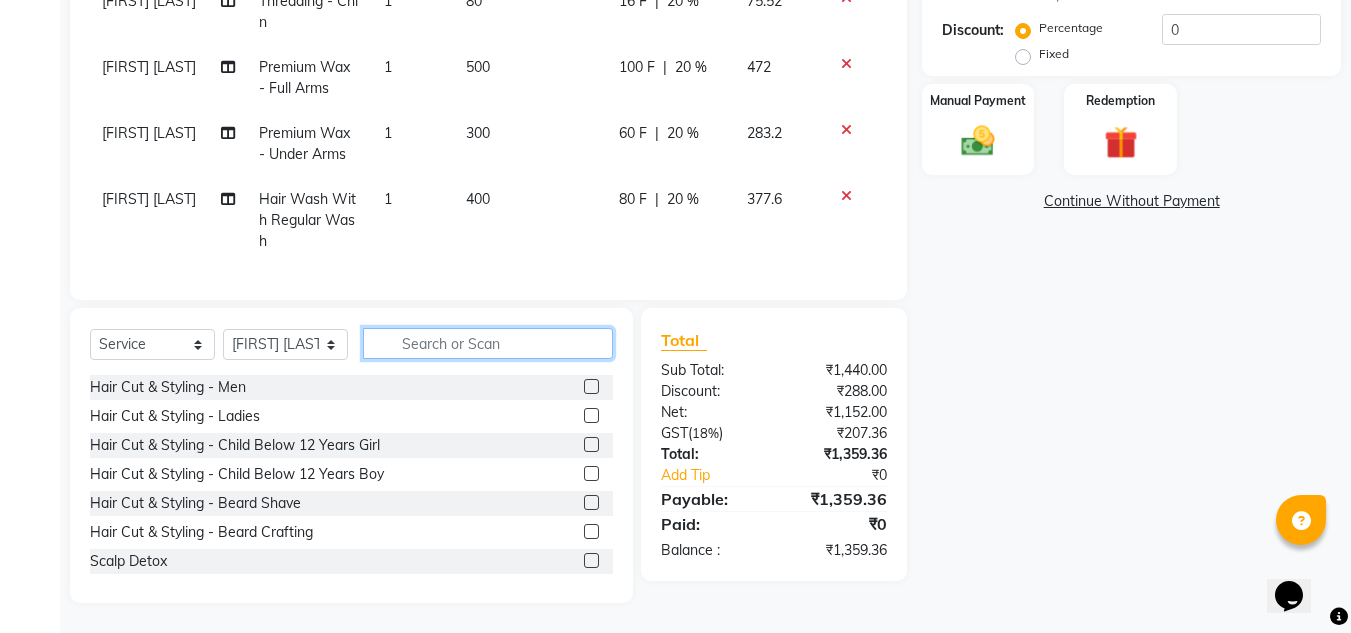 click 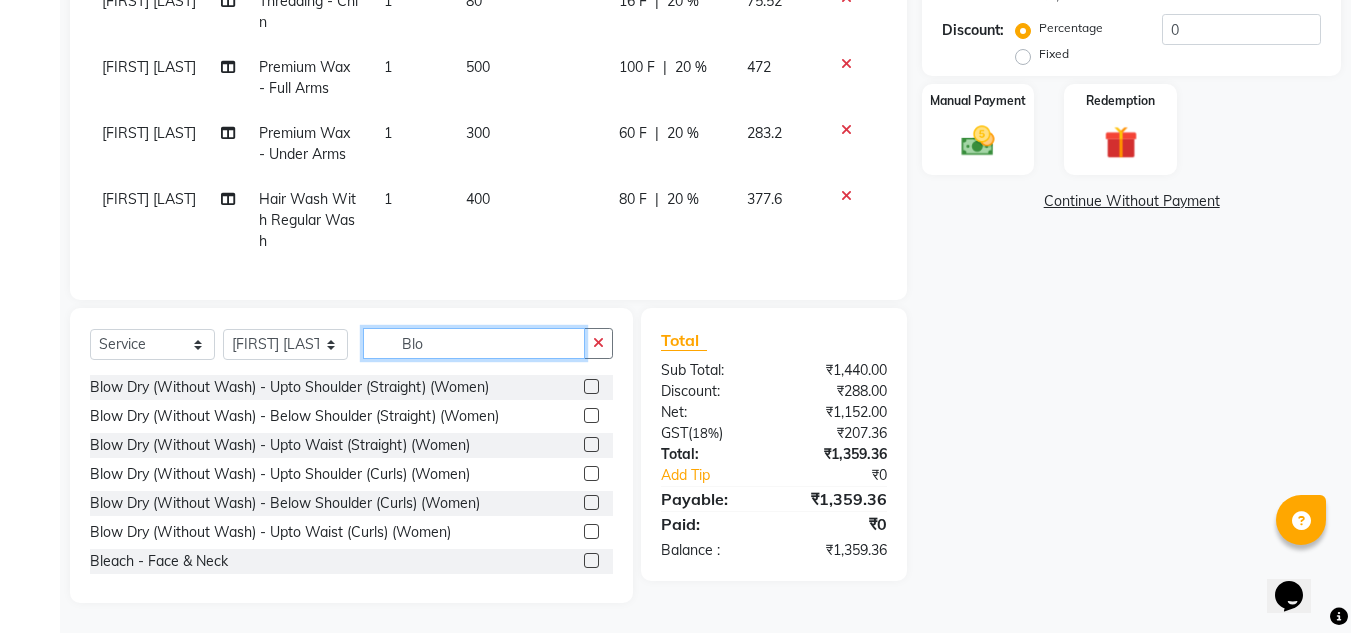 scroll, scrollTop: 446, scrollLeft: 0, axis: vertical 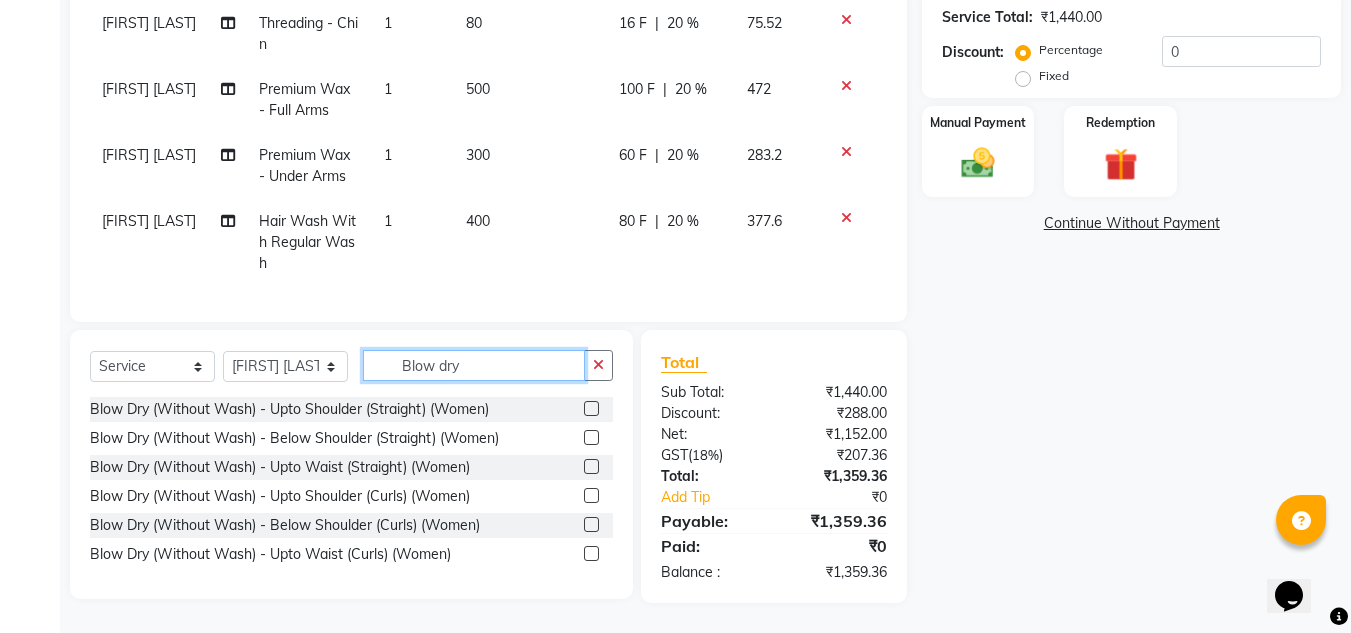 type on "Blow dry" 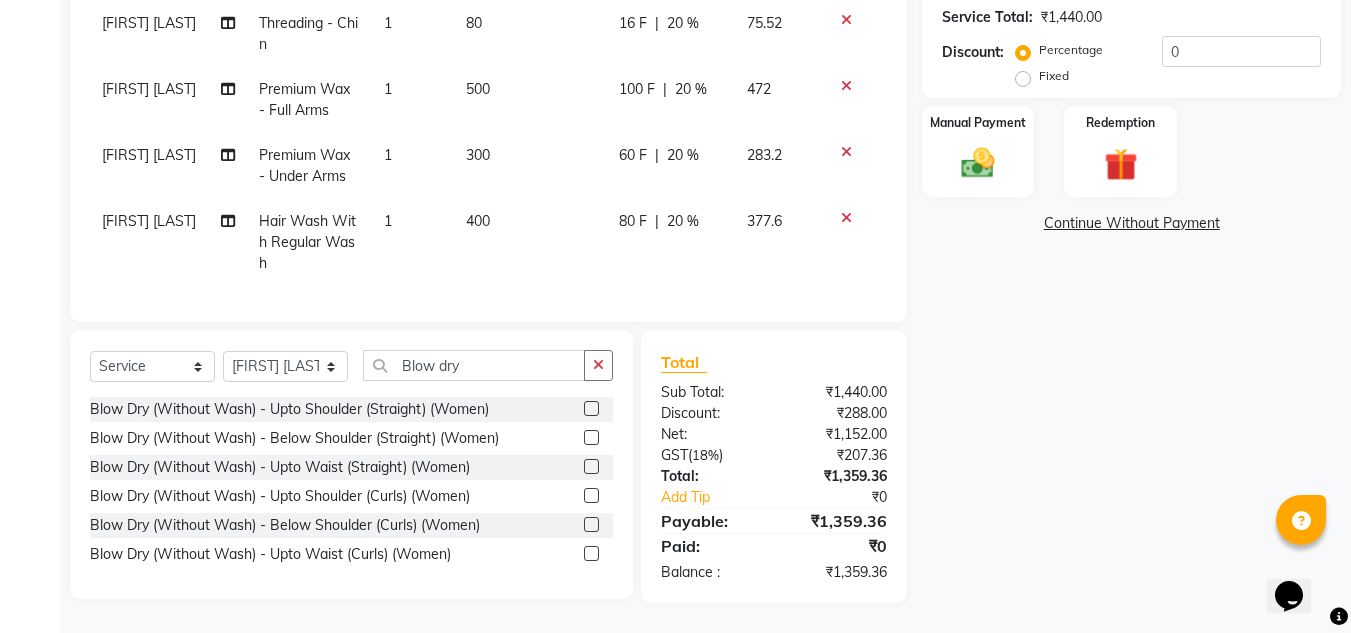 click 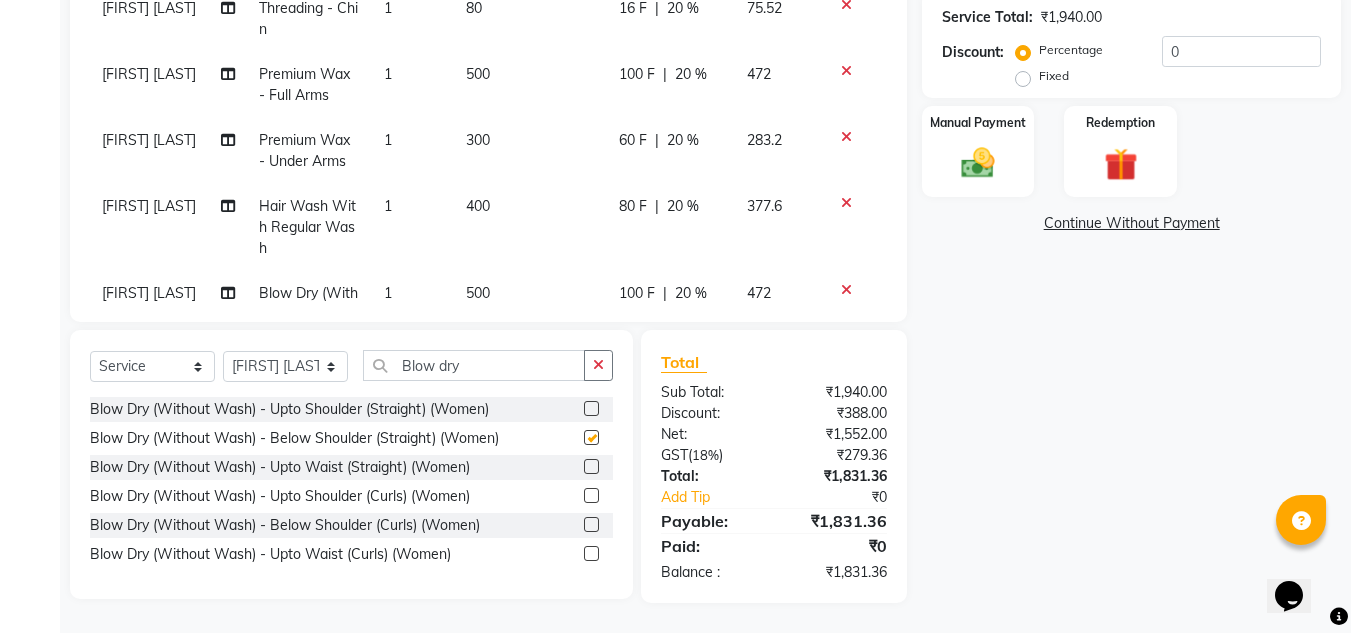 checkbox on "false" 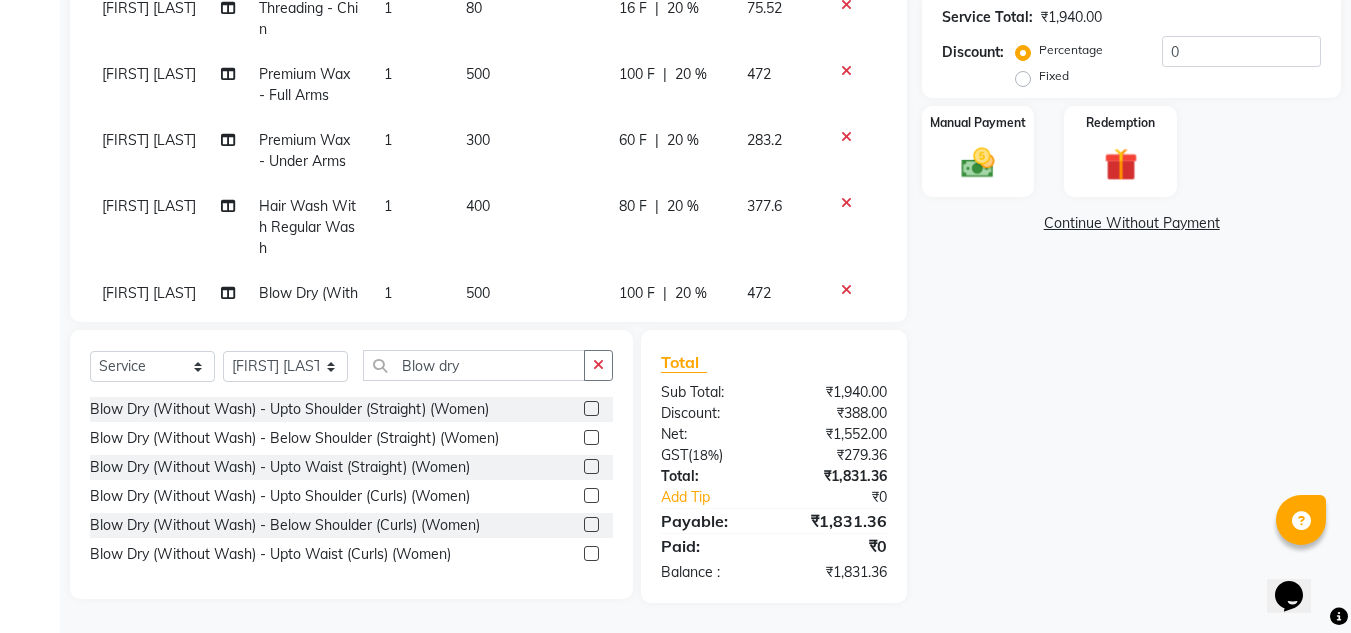 click on "Name: Garima Sethi Membership: end on 02-10-2025 Total Visits:  27 Card on file:  0 Last Visit:   13-07-2025 Points:   0  Apply Discount Select Membership → Premium Membership Coupon Code Apply Service Total:  ₹1,940.00  Discount:  Percentage   Fixed  0 Manual Payment Redemption  Continue Without Payment" 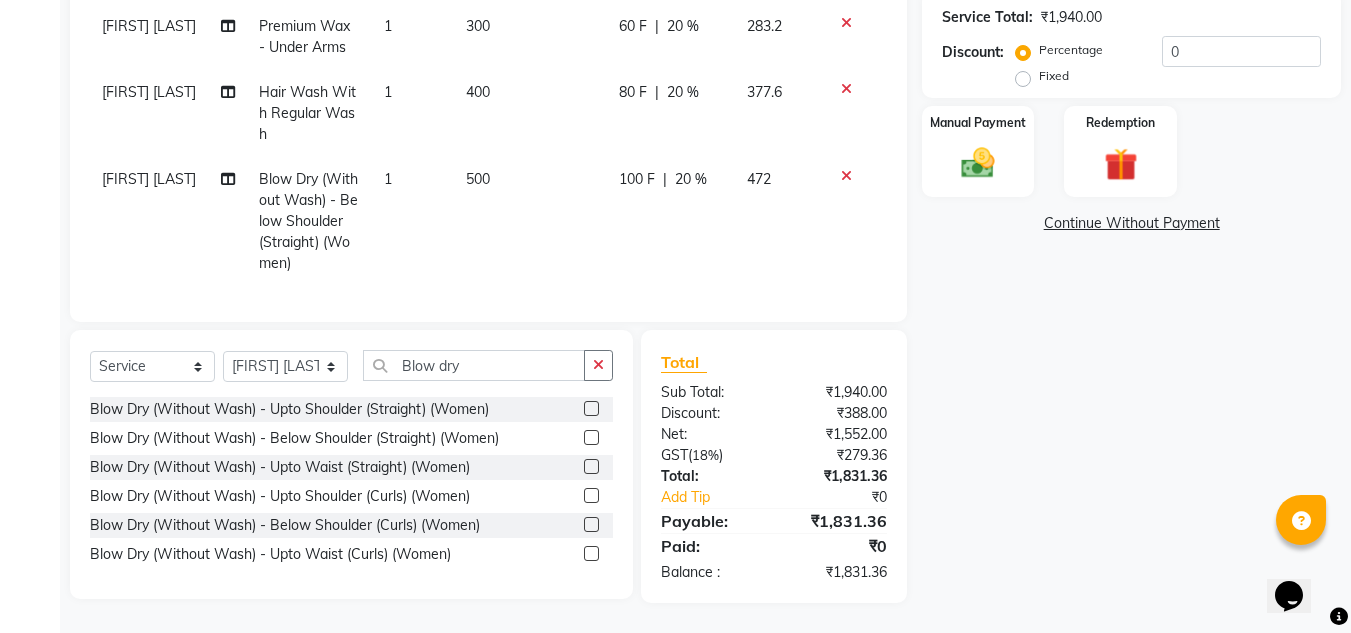 scroll, scrollTop: 159, scrollLeft: 0, axis: vertical 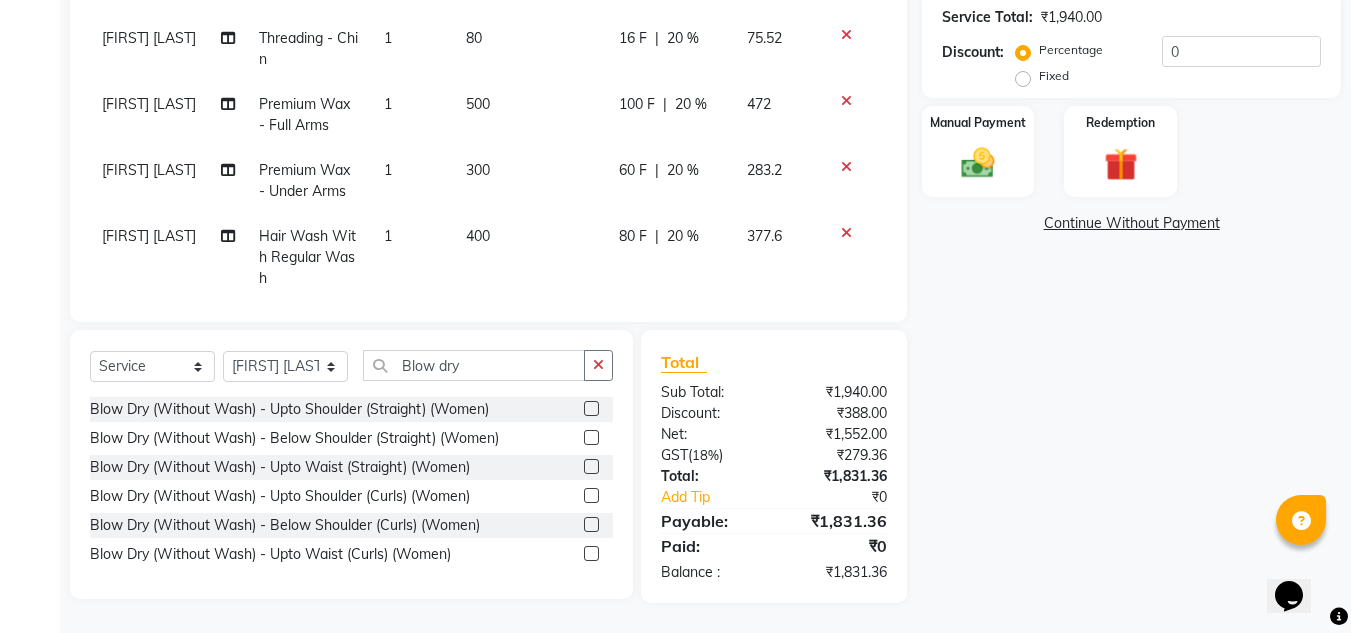 click on "Name: Garima Sethi Membership: end on 02-10-2025 Total Visits:  27 Card on file:  0 Last Visit:   13-07-2025 Points:   0  Apply Discount Select Membership → Premium Membership Coupon Code Apply Service Total:  ₹1,940.00  Discount:  Percentage   Fixed  0 Manual Payment Redemption  Continue Without Payment" 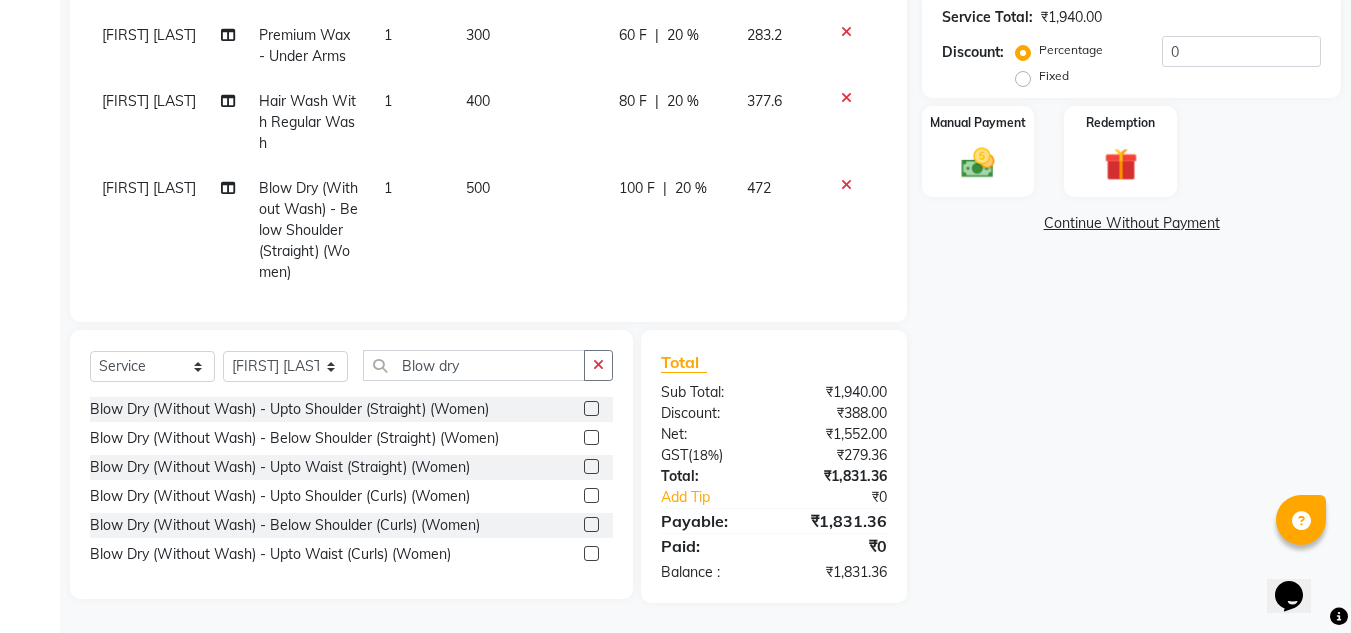 scroll, scrollTop: 159, scrollLeft: 0, axis: vertical 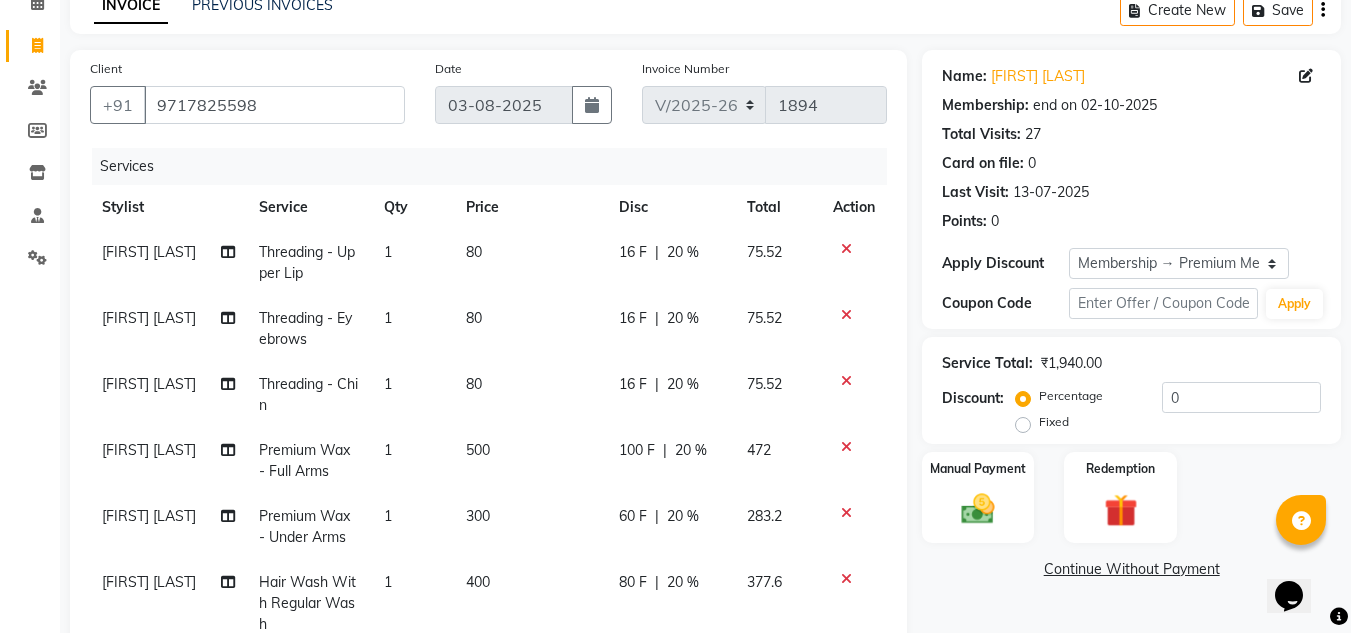 click 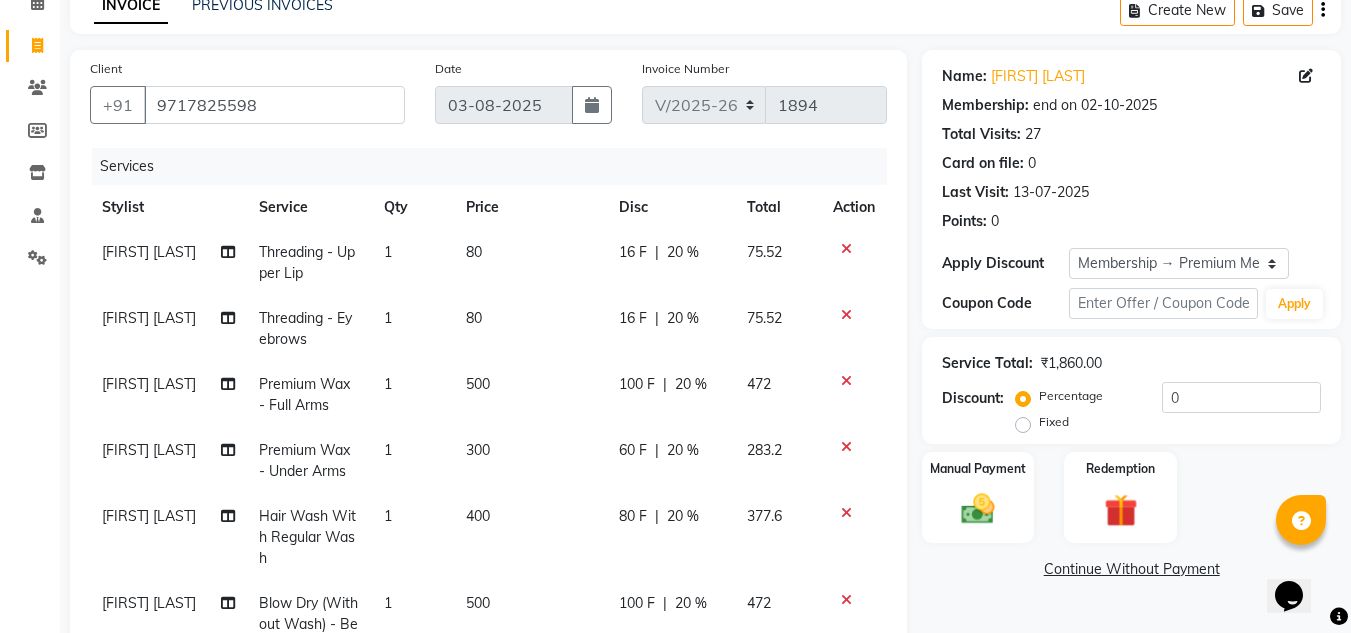 scroll, scrollTop: 93, scrollLeft: 0, axis: vertical 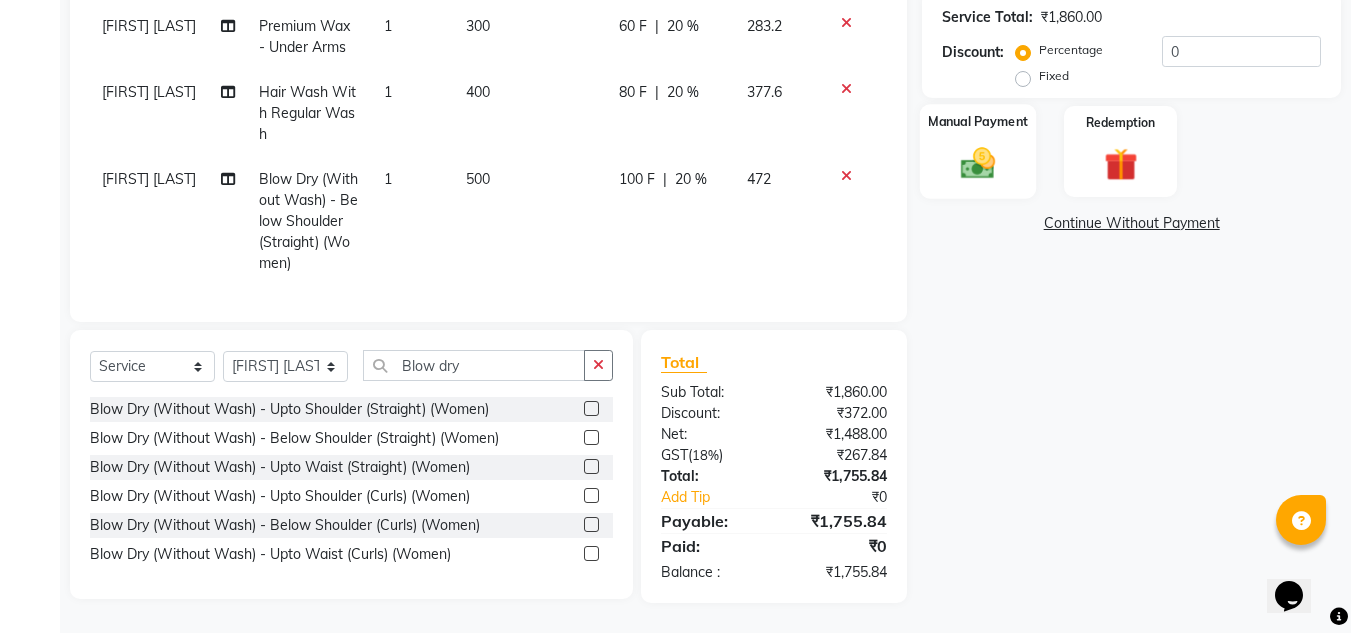 click 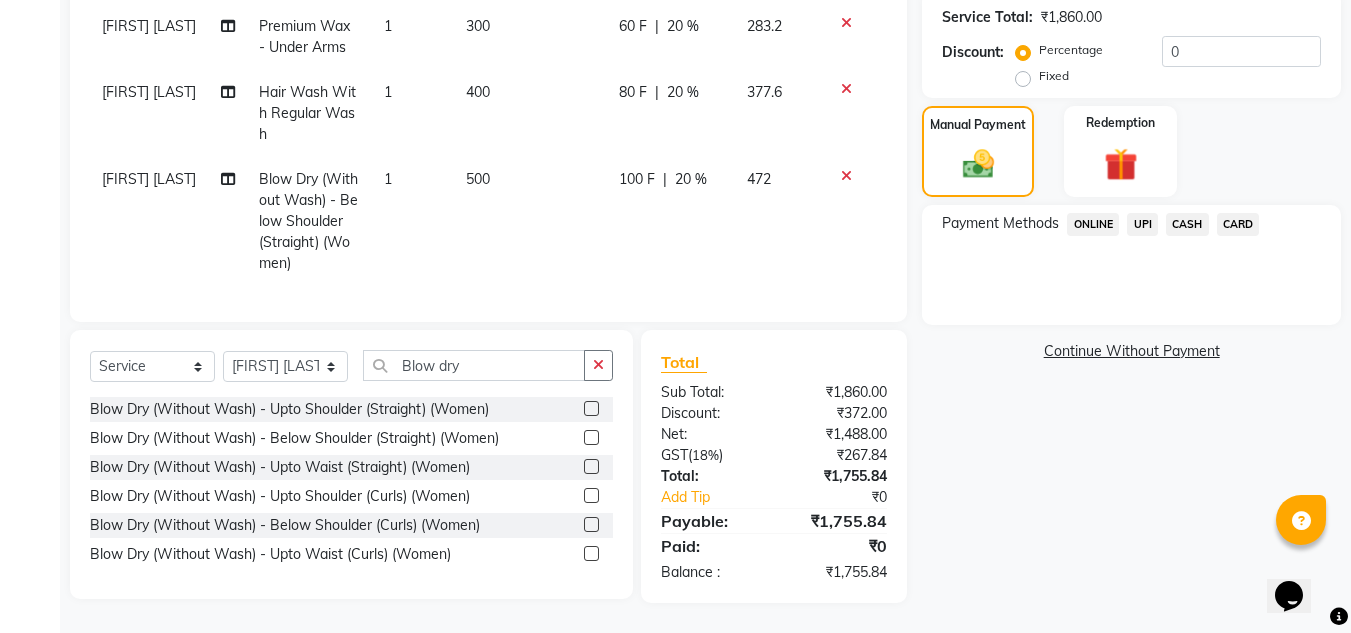 click on "UPI" 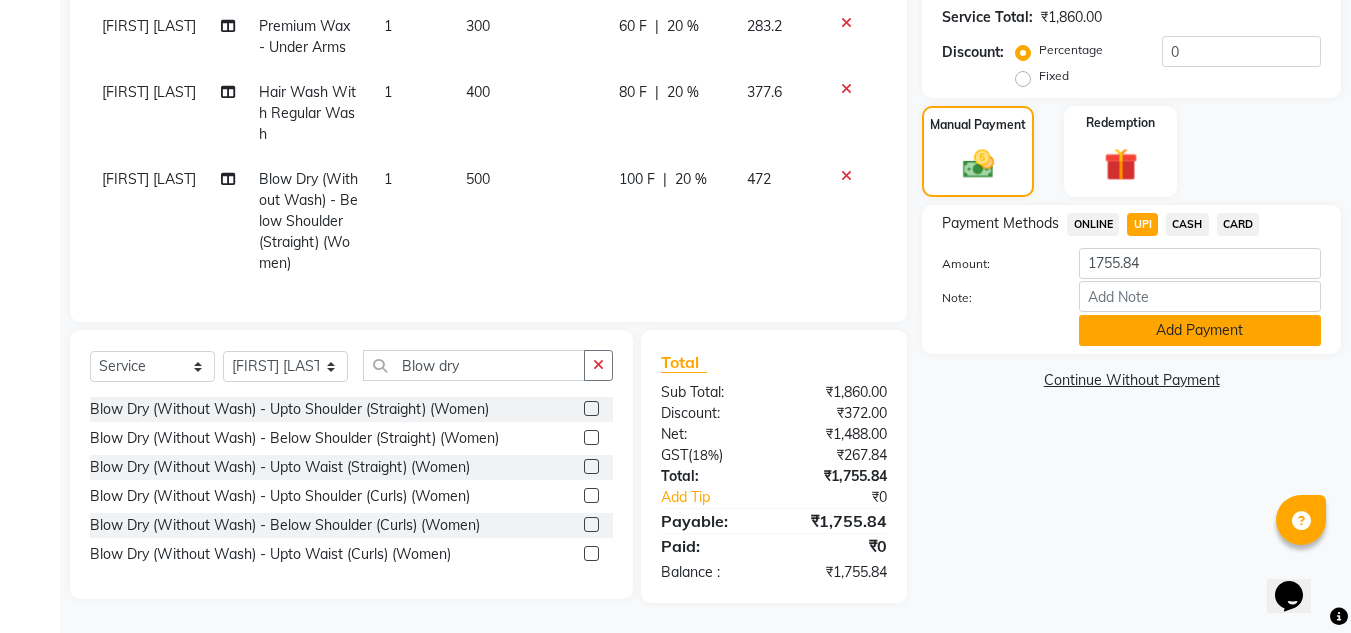 click on "Add Payment" 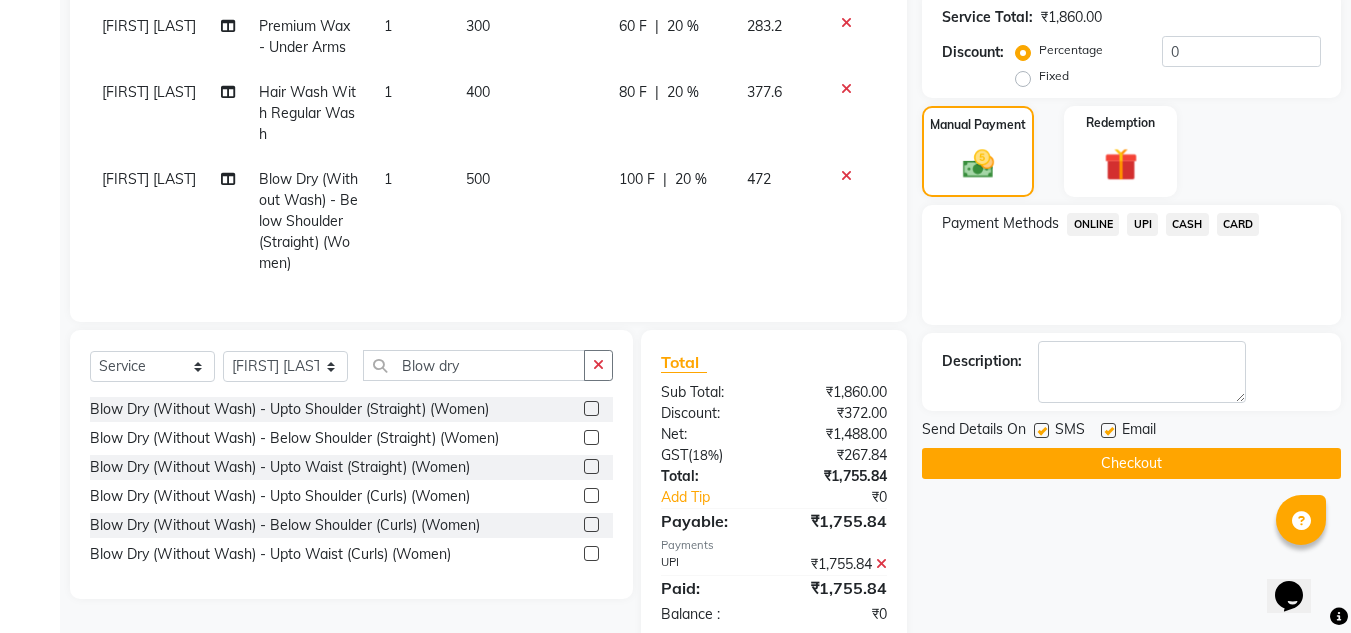 click 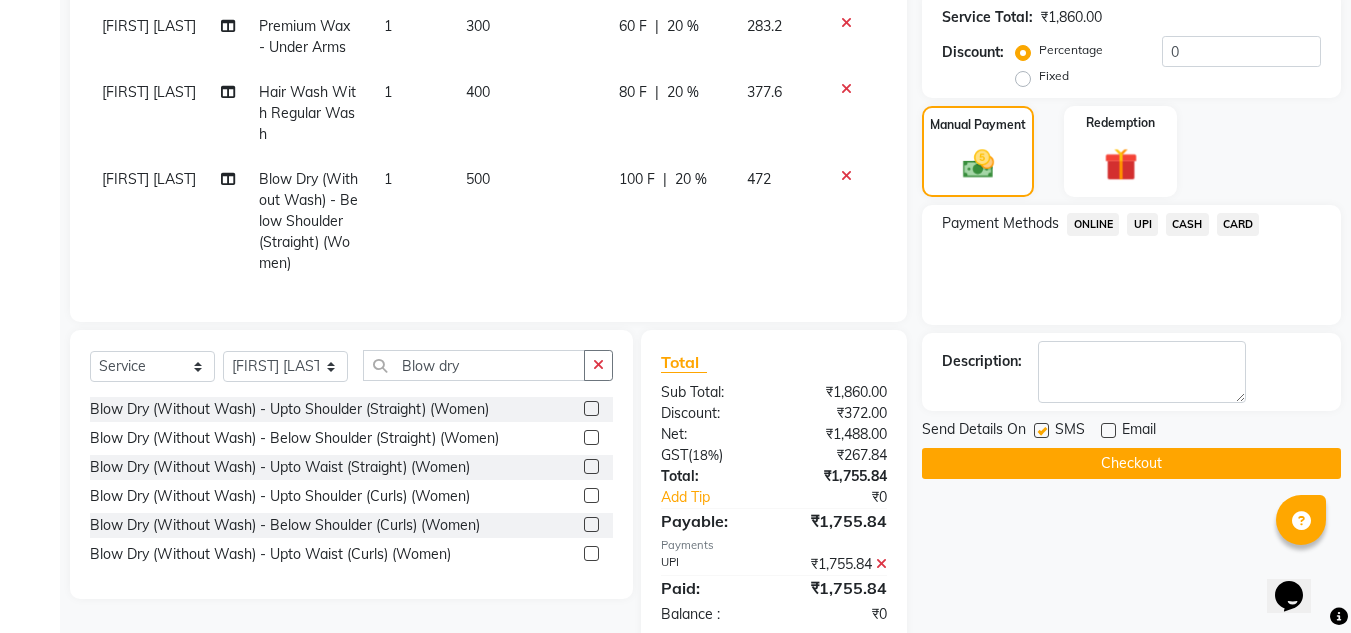 click on "Checkout" 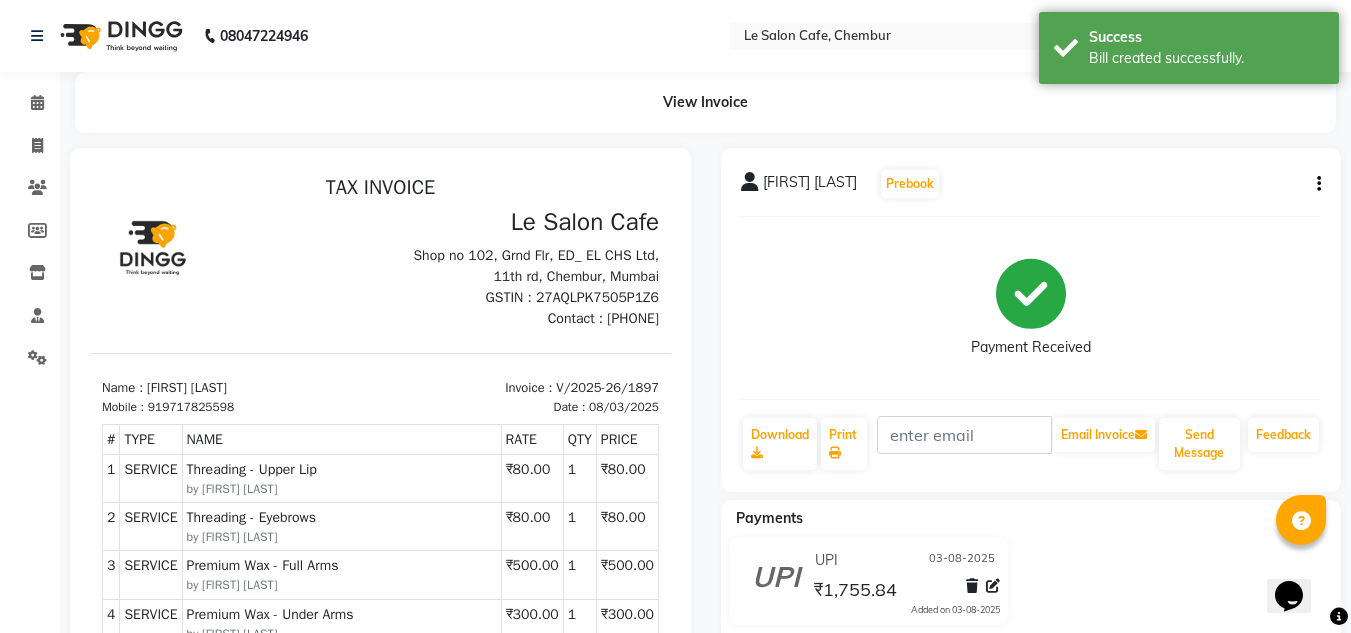 scroll, scrollTop: 0, scrollLeft: 0, axis: both 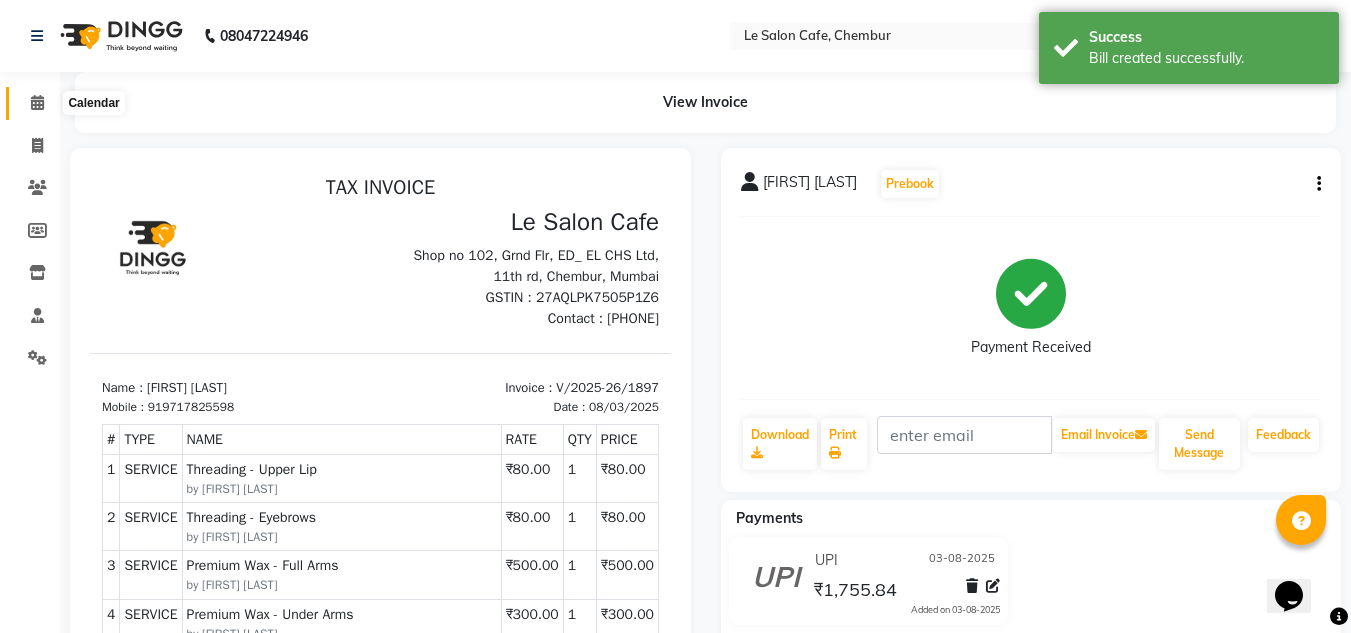 click 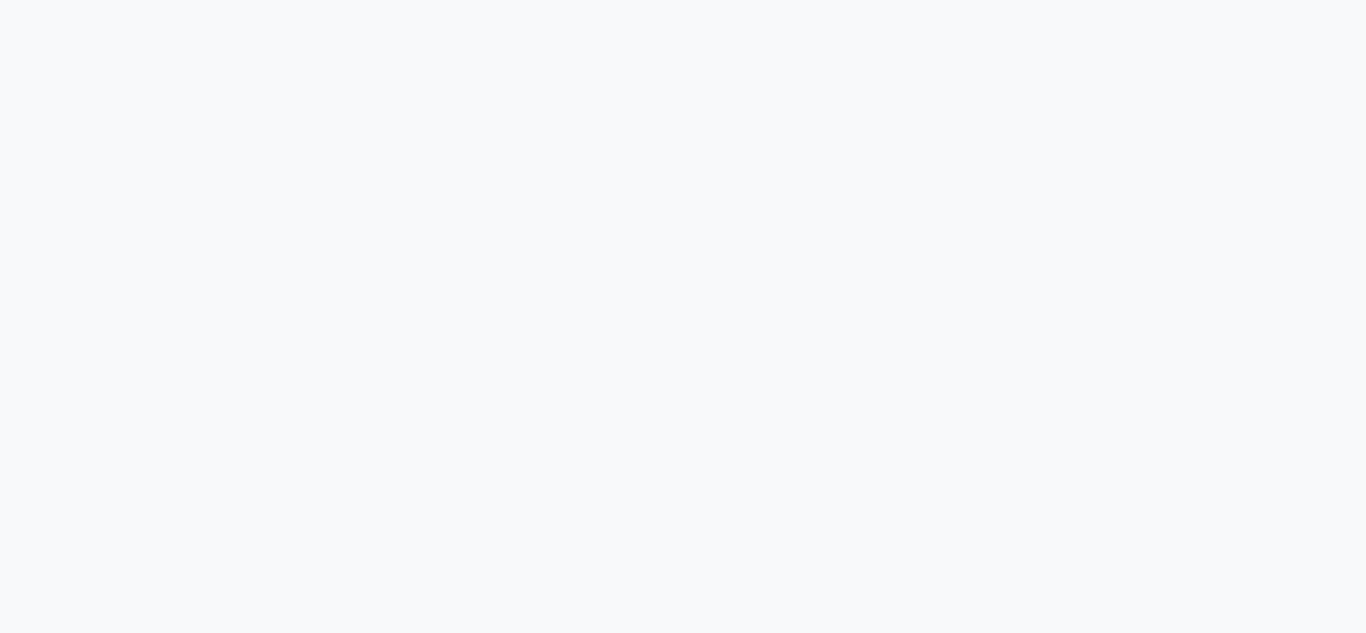 scroll, scrollTop: 0, scrollLeft: 0, axis: both 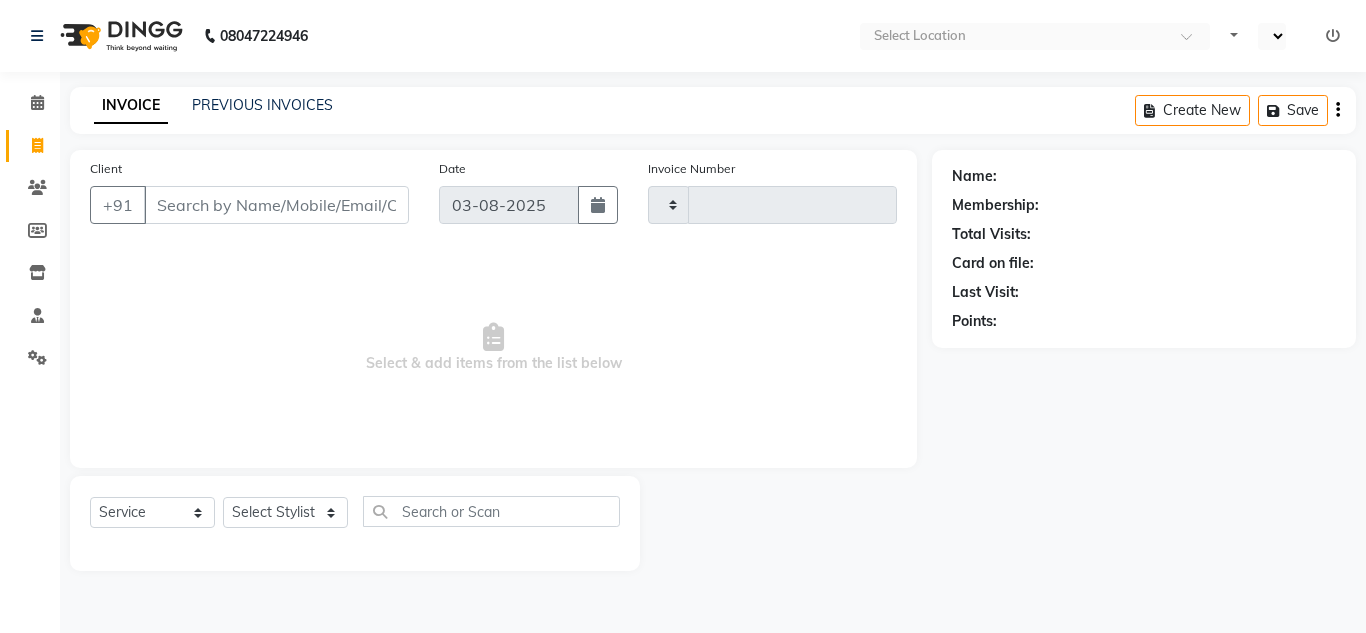 select on "en" 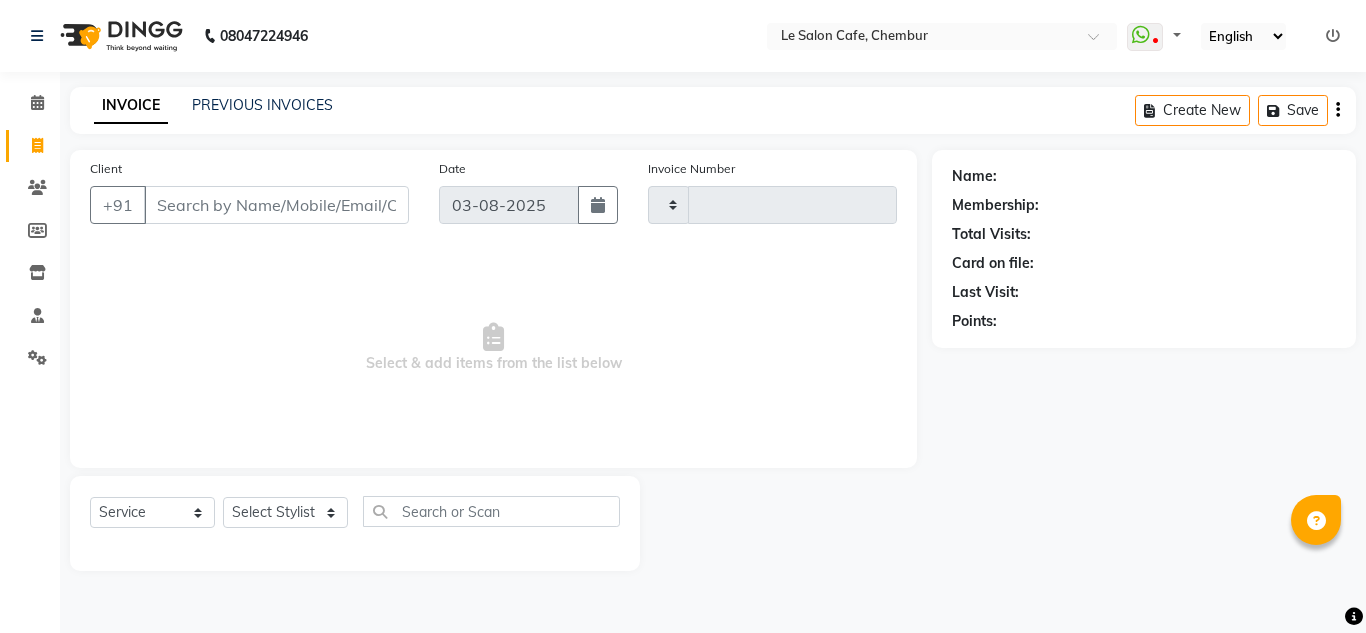 type on "1894" 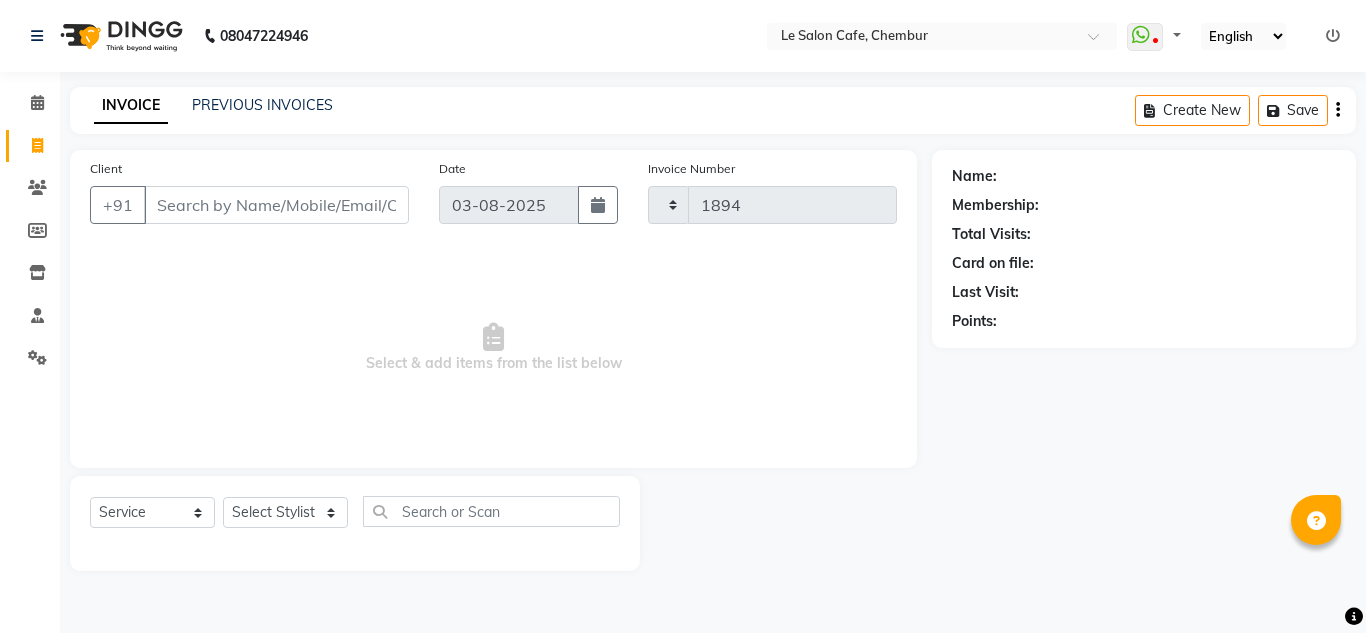 select on "594" 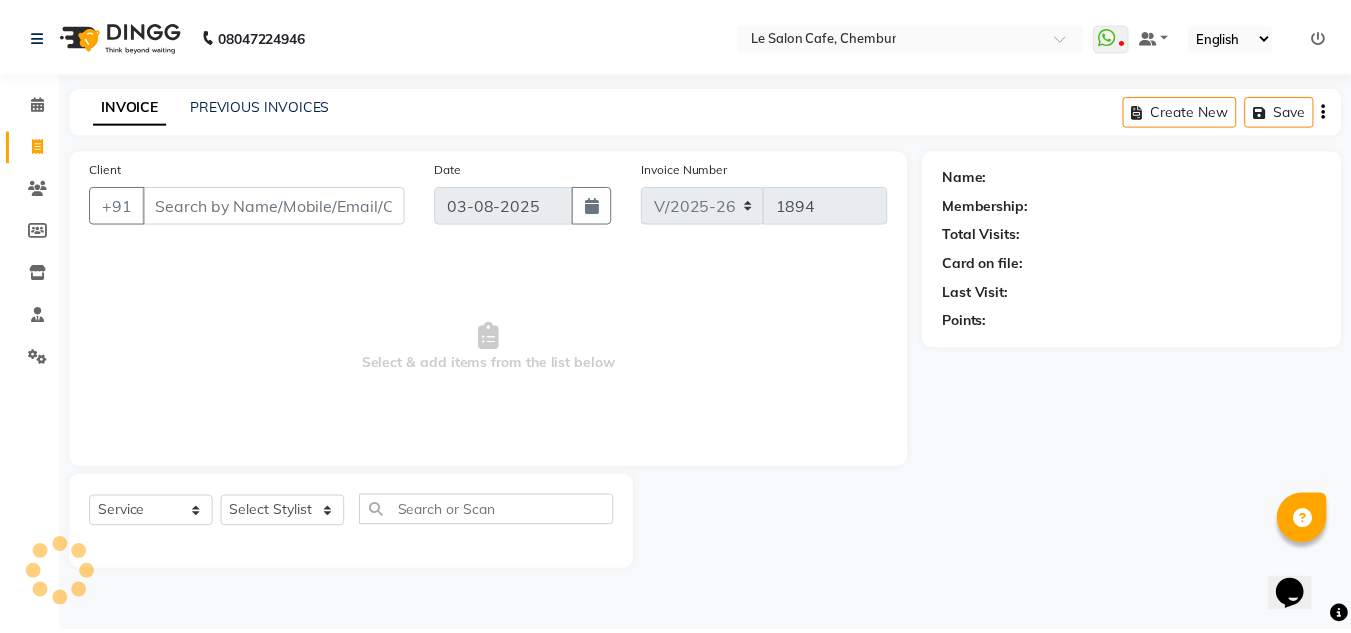 scroll, scrollTop: 0, scrollLeft: 0, axis: both 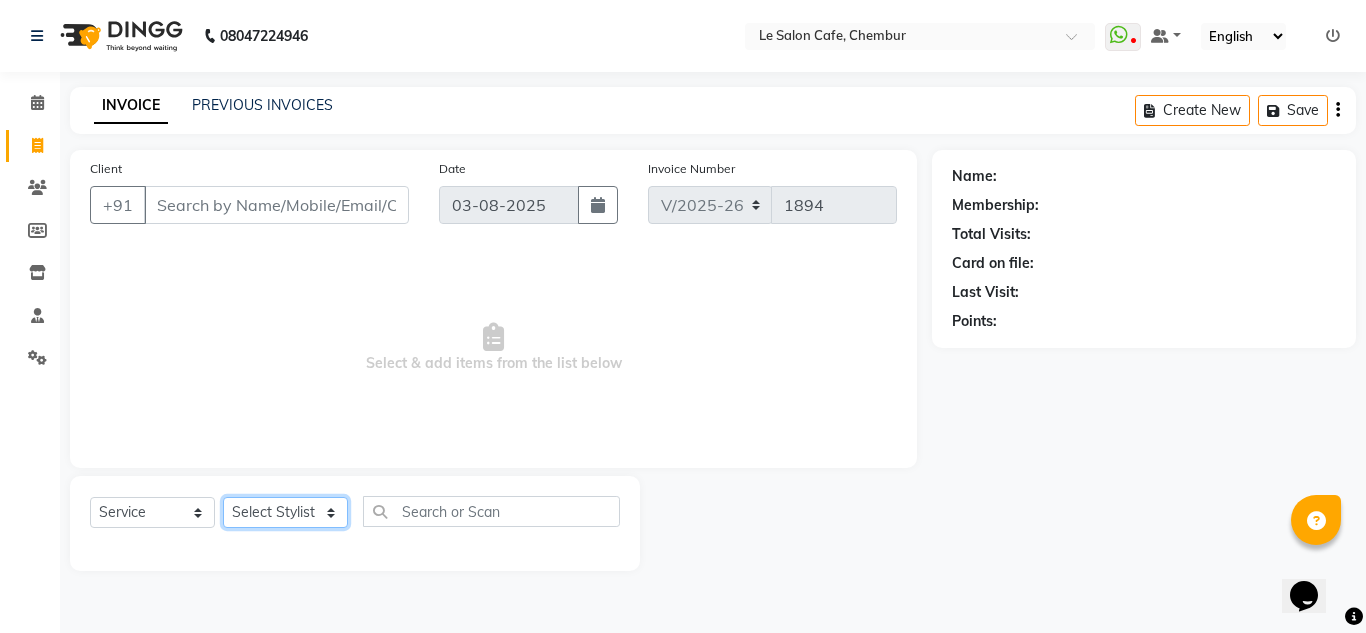 click on "Select Stylist Amandeep Kaur Kalsi Aniket Kadam  Faim Alvi  Front Desk  Muskan Khan  Pooja Kolge Reena Shaukat Ali  Salman Ansari  Shailendra Chauhan  Shekhar Sangle Soniyaa Varma Suchita Mistry" 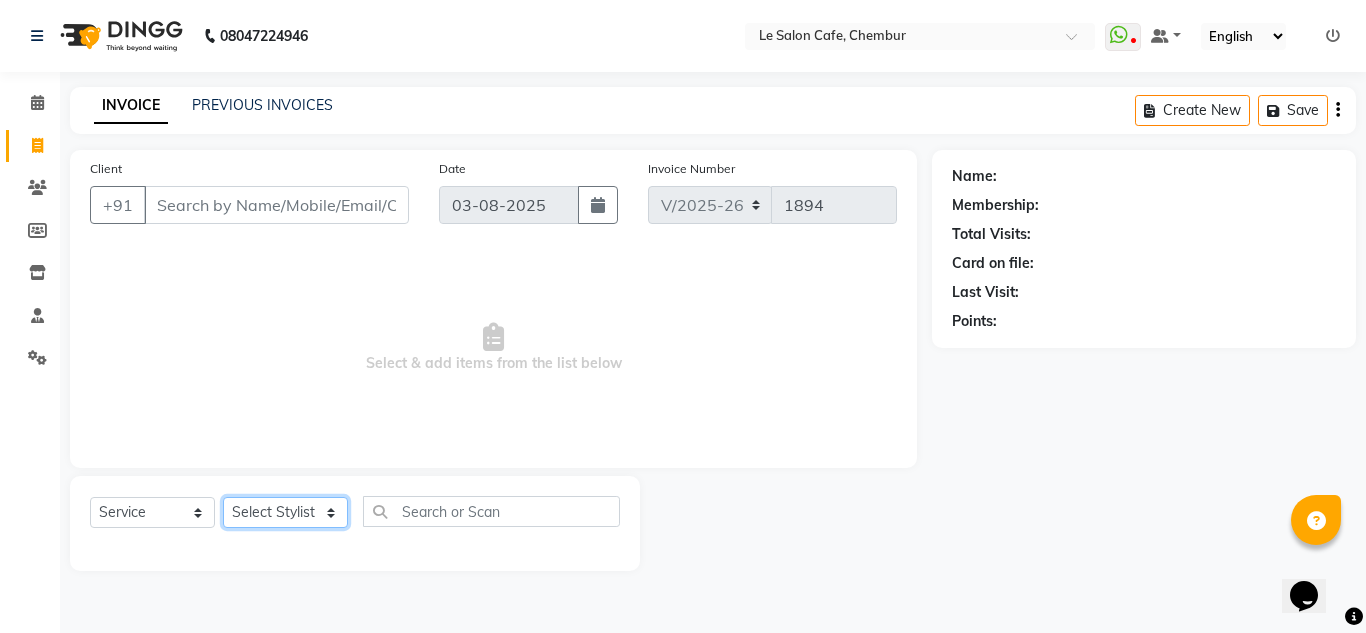 select on "86051" 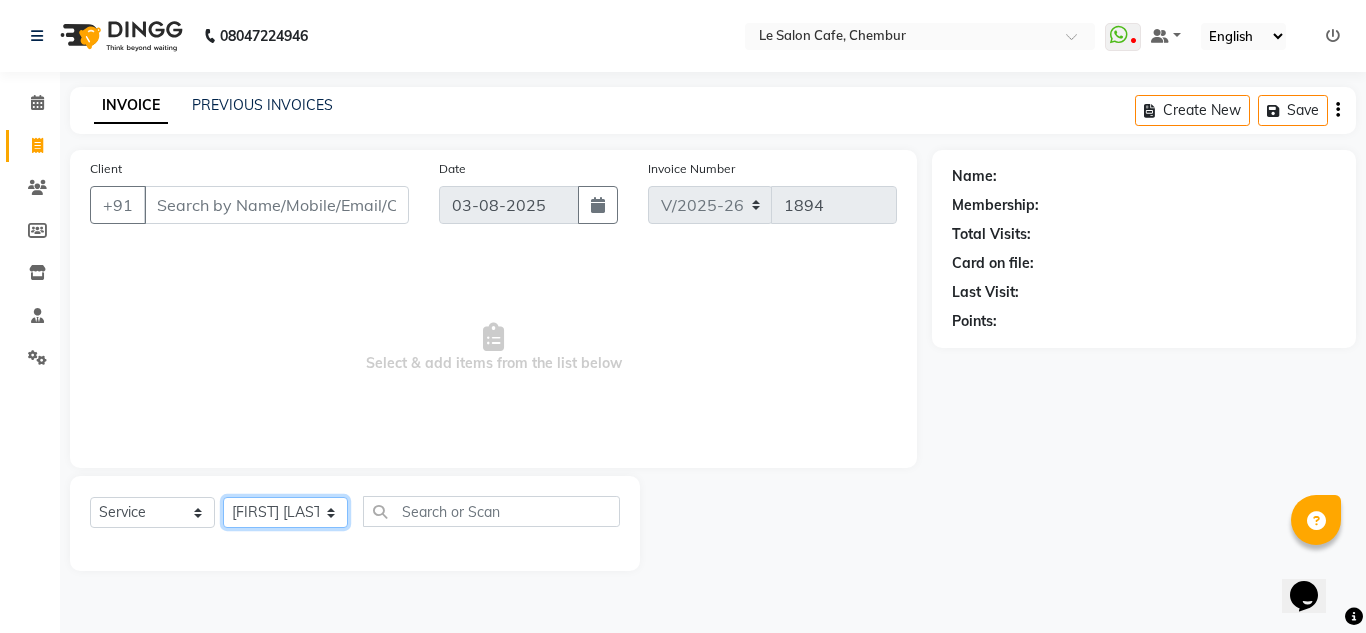 click on "Select Stylist Amandeep Kaur Kalsi Aniket Kadam  Faim Alvi  Front Desk  Muskan Khan  Pooja Kolge Reena Shaukat Ali  Salman Ansari  Shailendra Chauhan  Shekhar Sangle Soniyaa Varma Suchita Mistry" 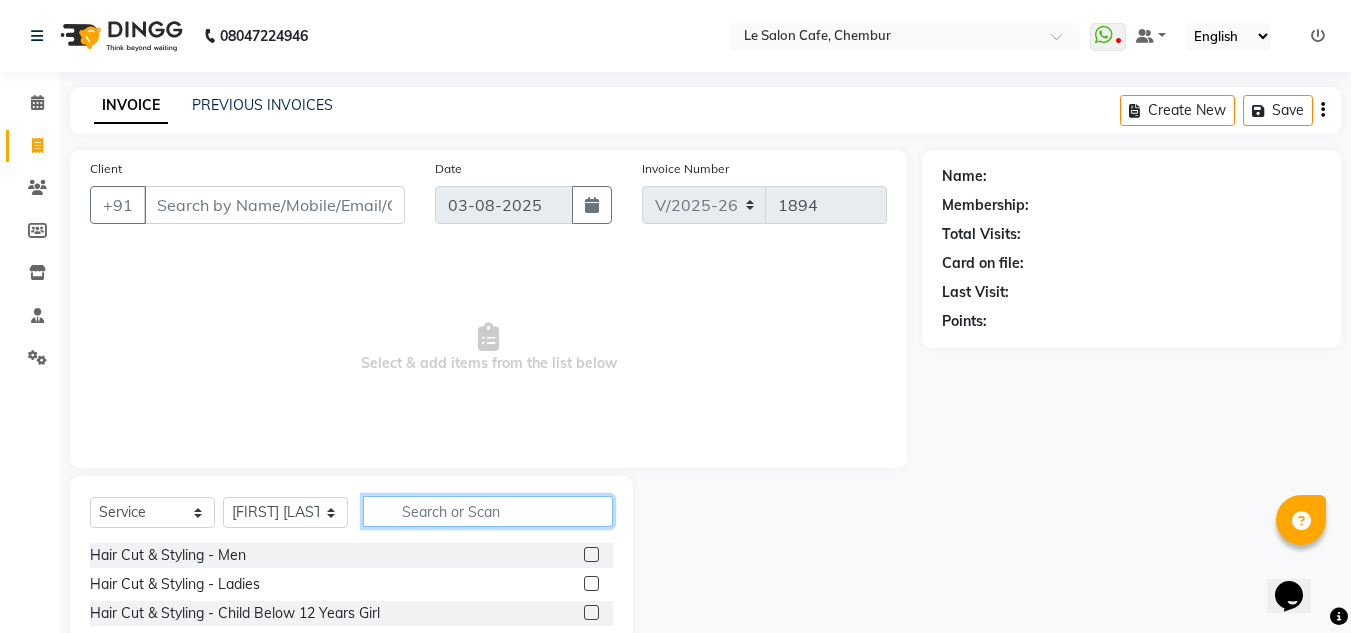 click 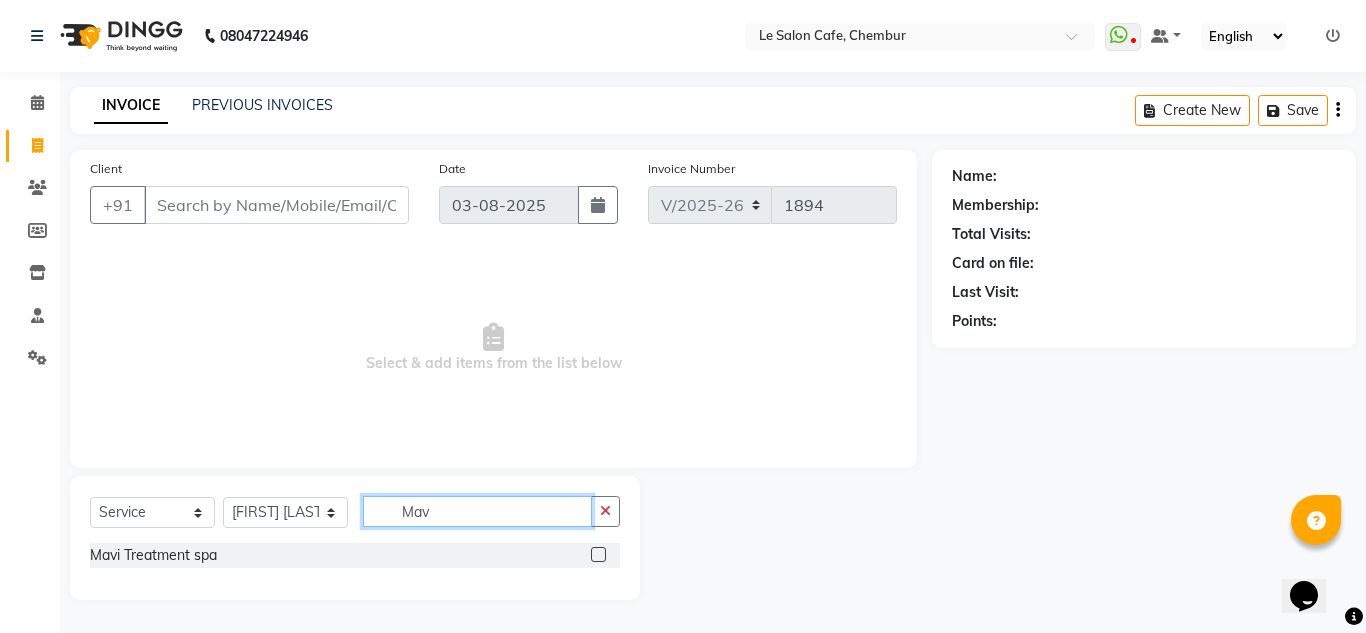 type on "Mav" 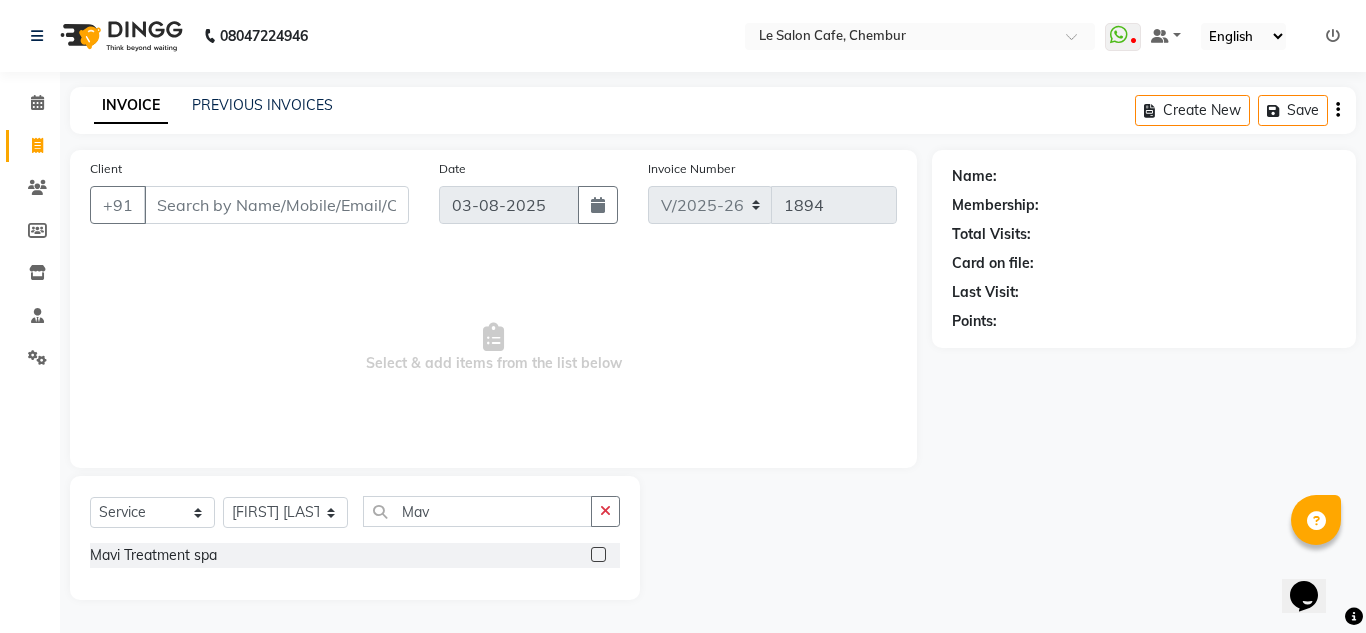click 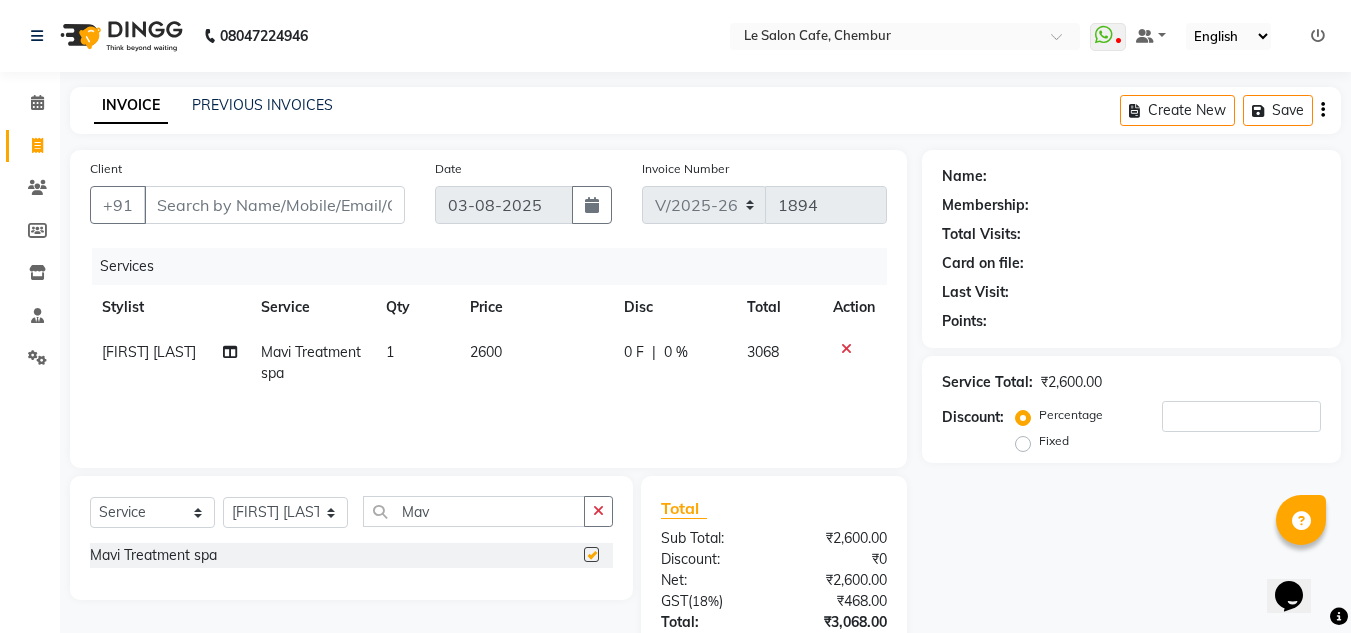checkbox on "false" 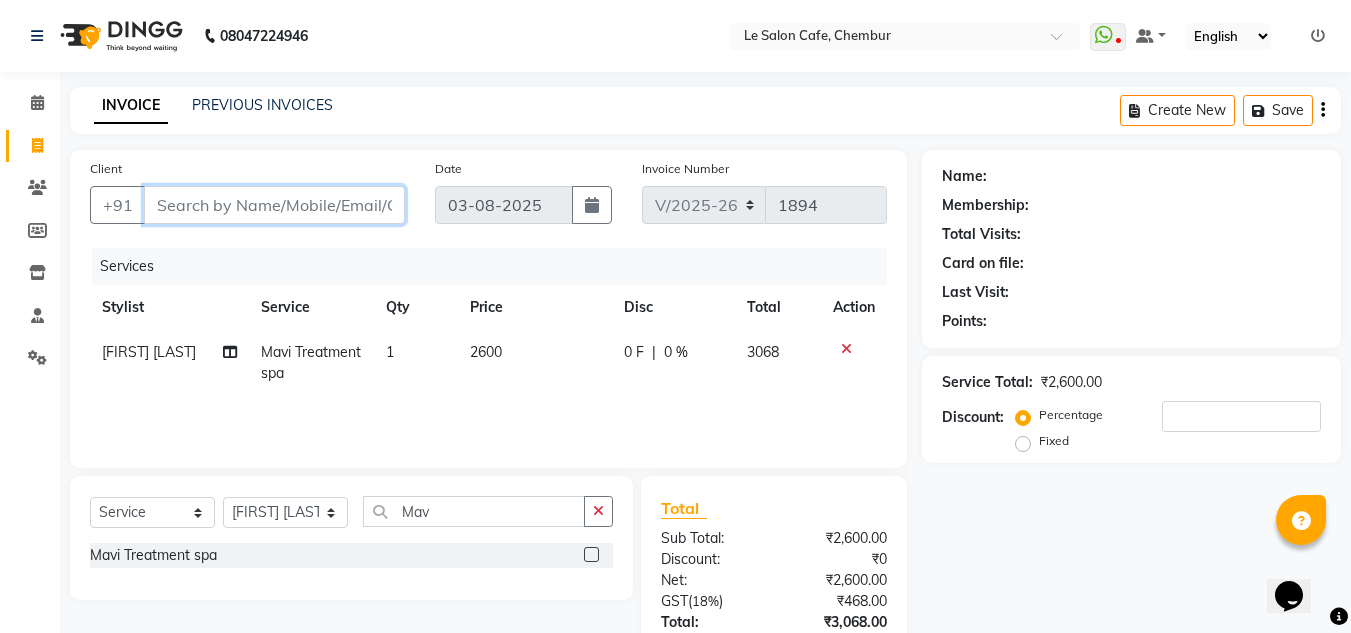 click on "Client" at bounding box center (274, 205) 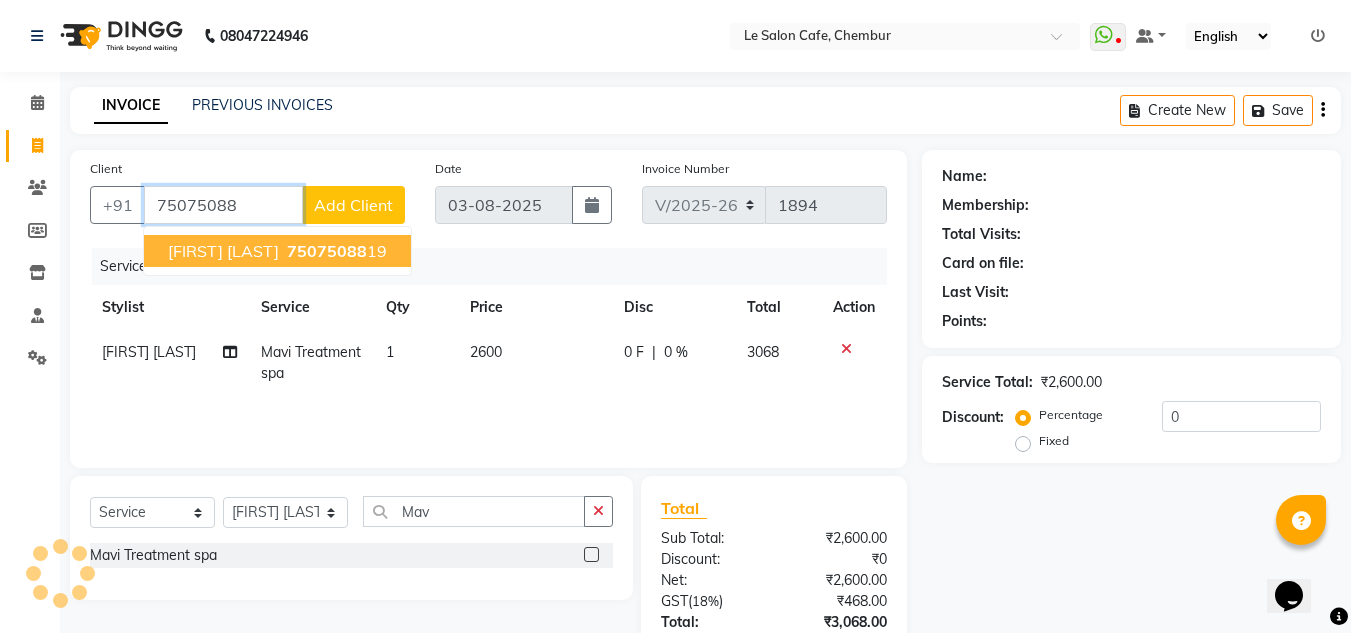 click on "Shushmita Avdhut" at bounding box center (223, 251) 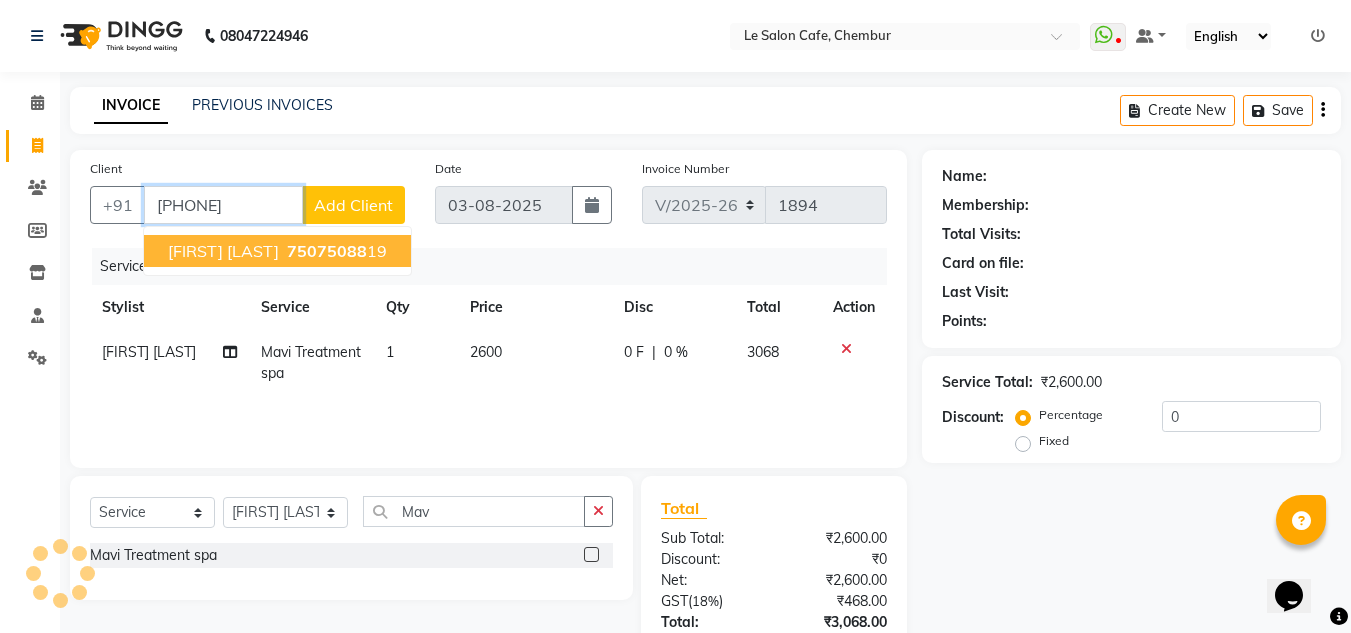 type on "7507508819" 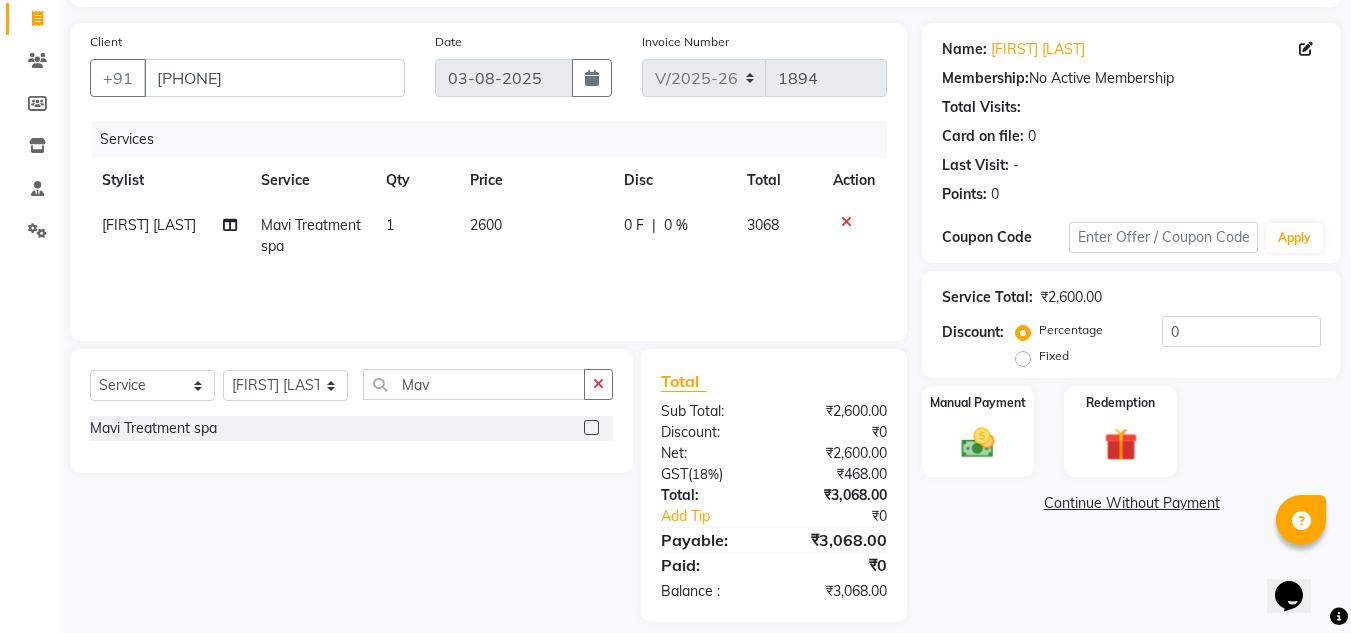 scroll, scrollTop: 146, scrollLeft: 0, axis: vertical 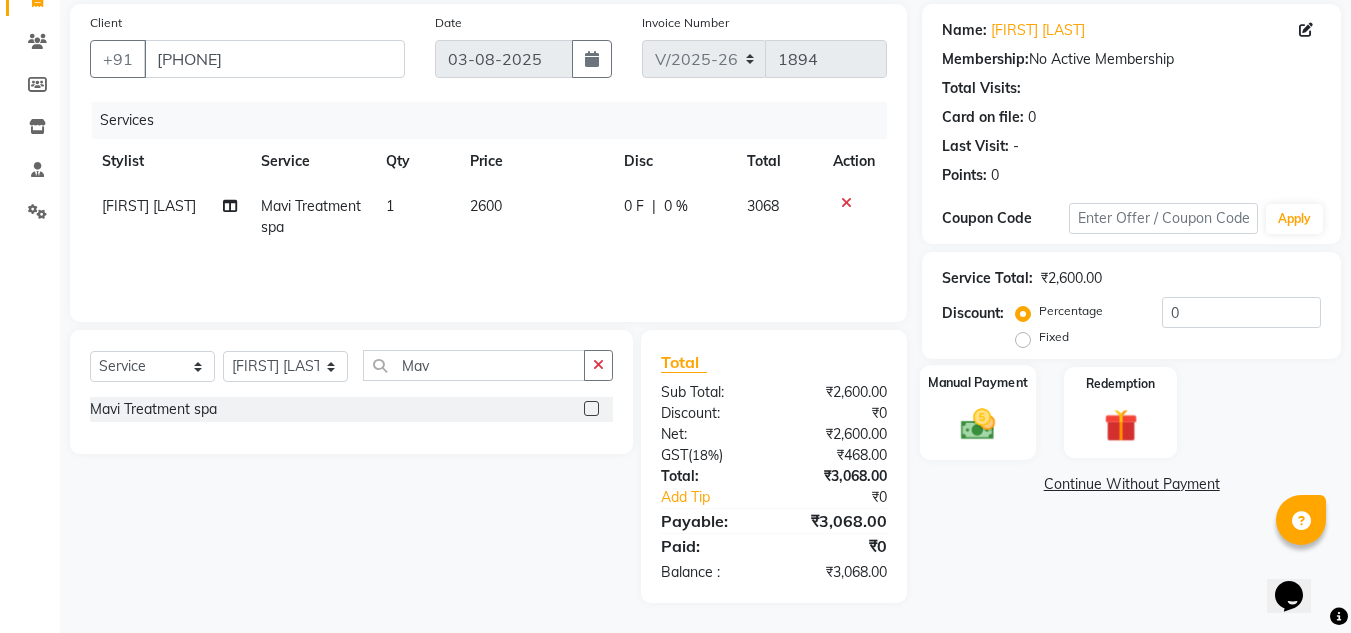 click 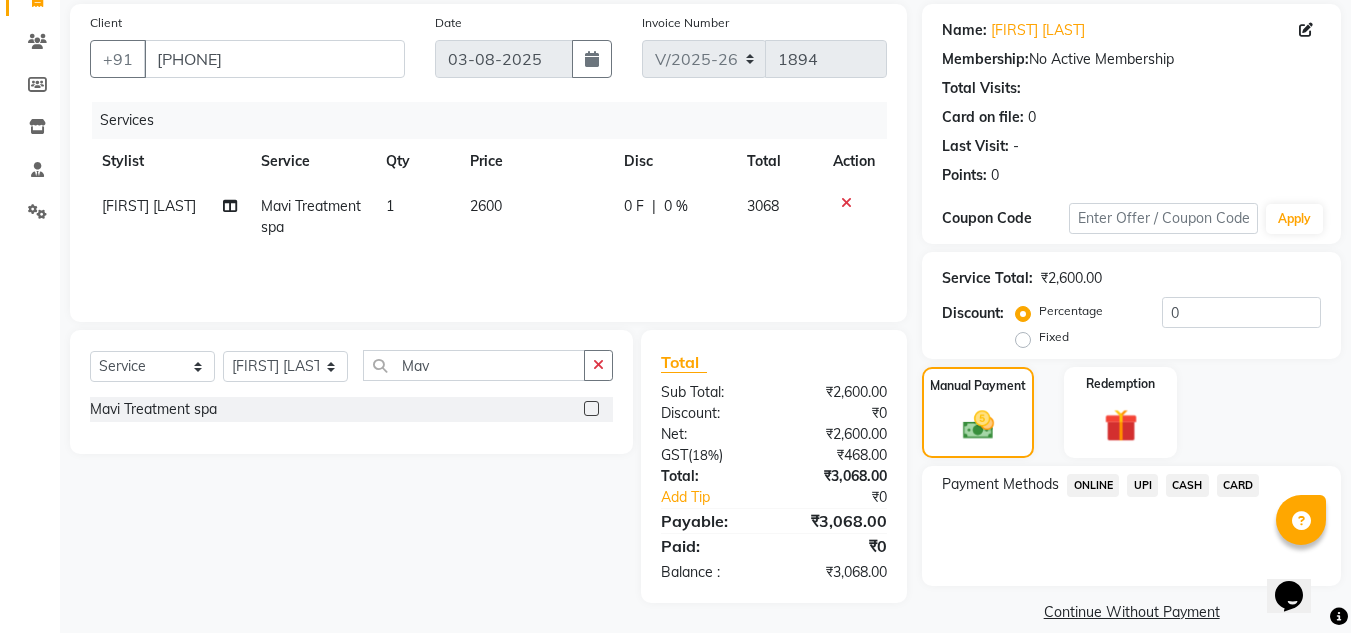 click on "UPI" 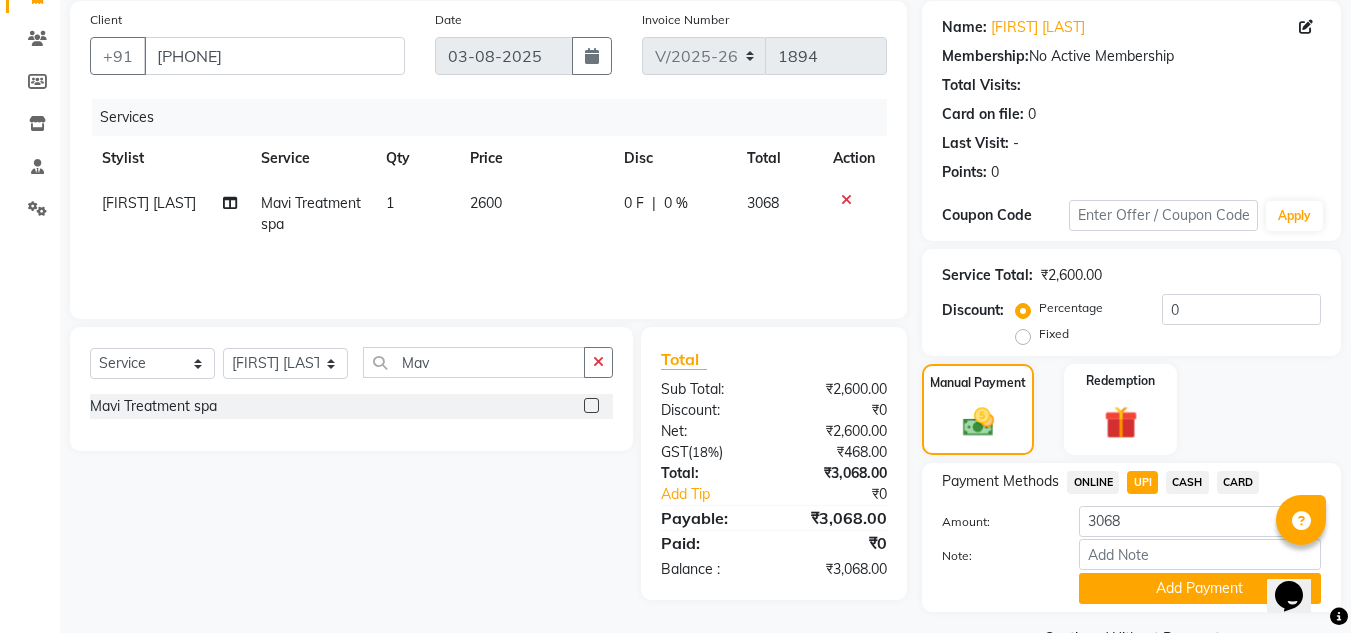 scroll, scrollTop: 199, scrollLeft: 0, axis: vertical 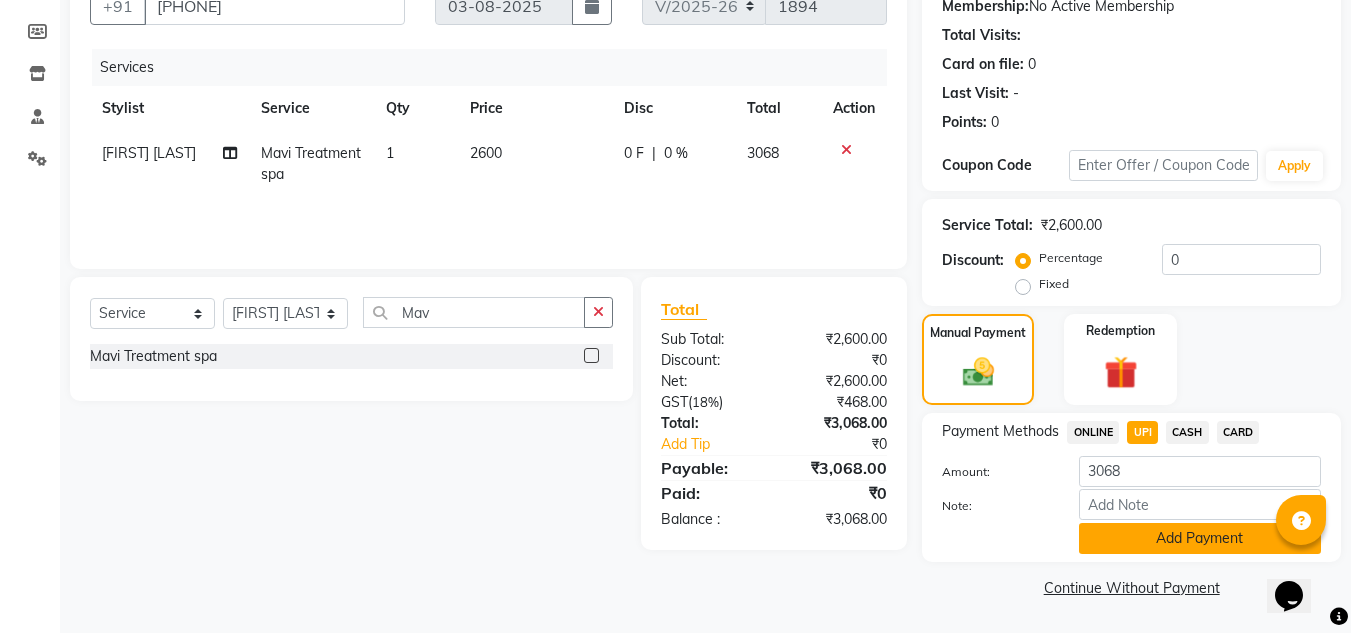 click on "Add Payment" 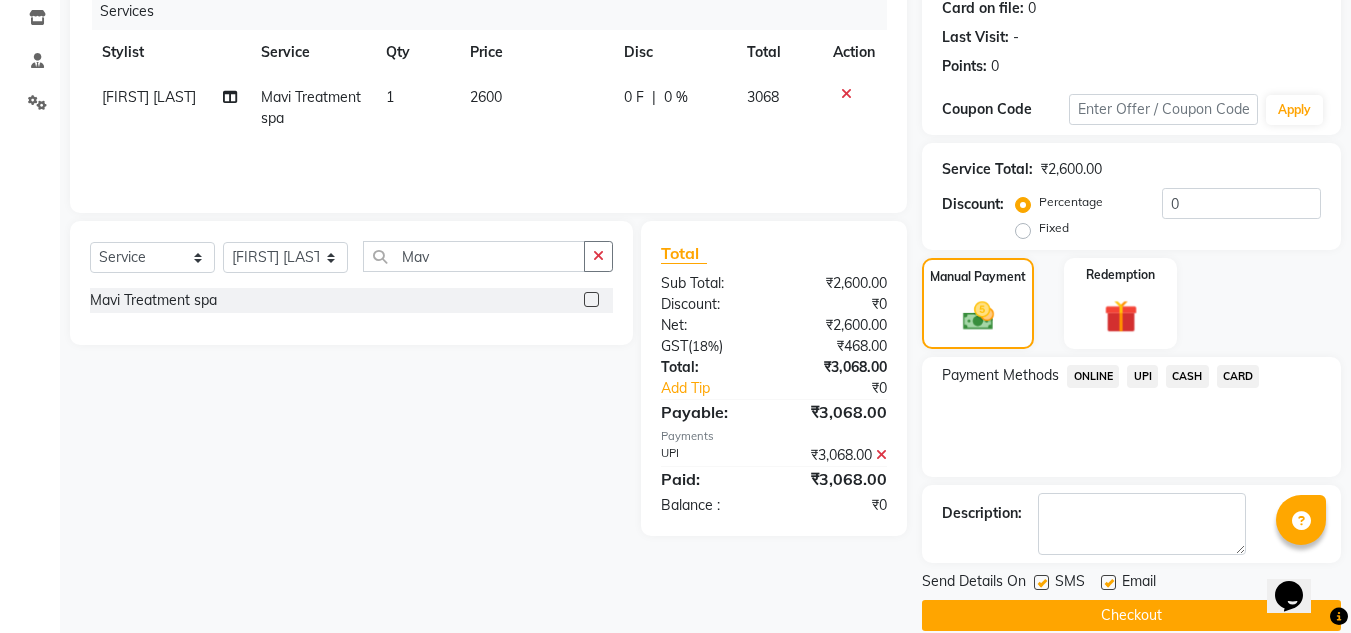 scroll, scrollTop: 283, scrollLeft: 0, axis: vertical 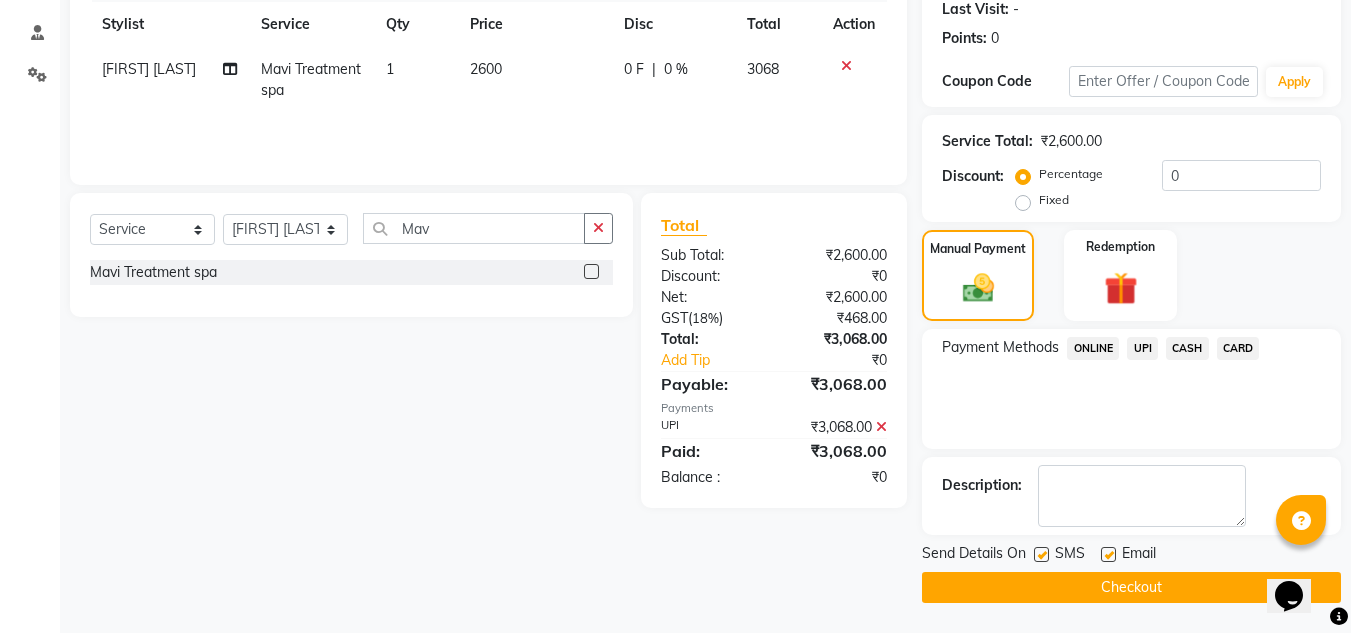 click 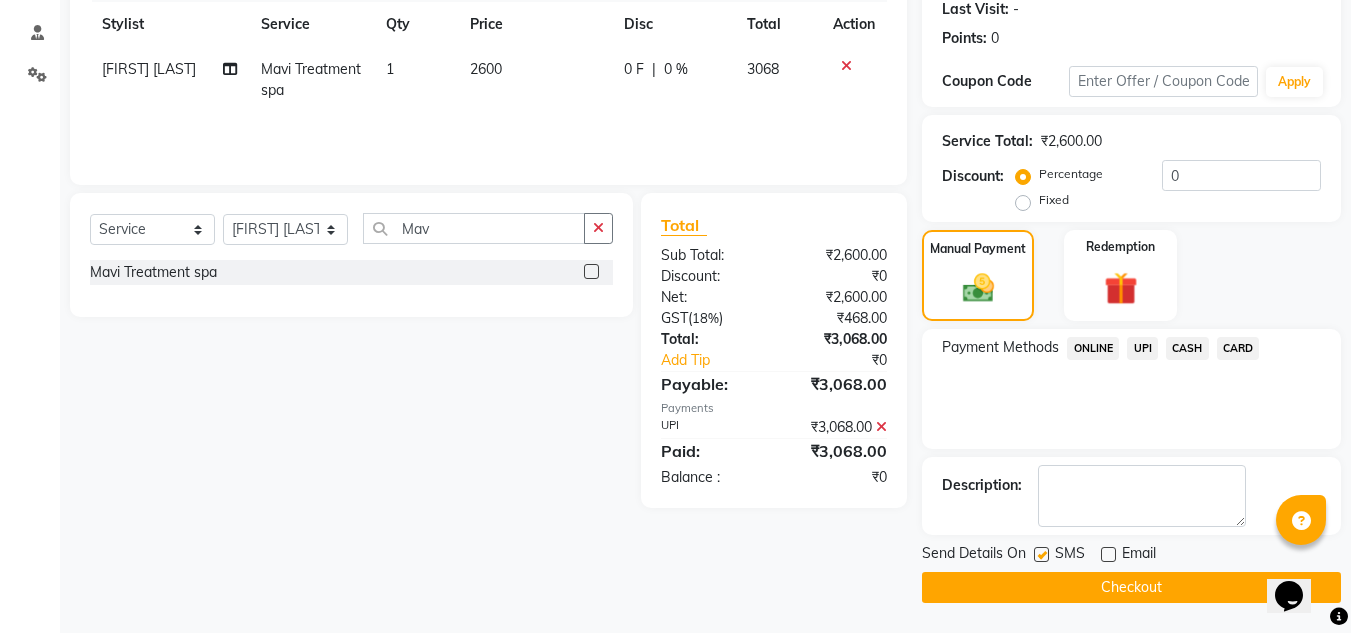 click on "Checkout" 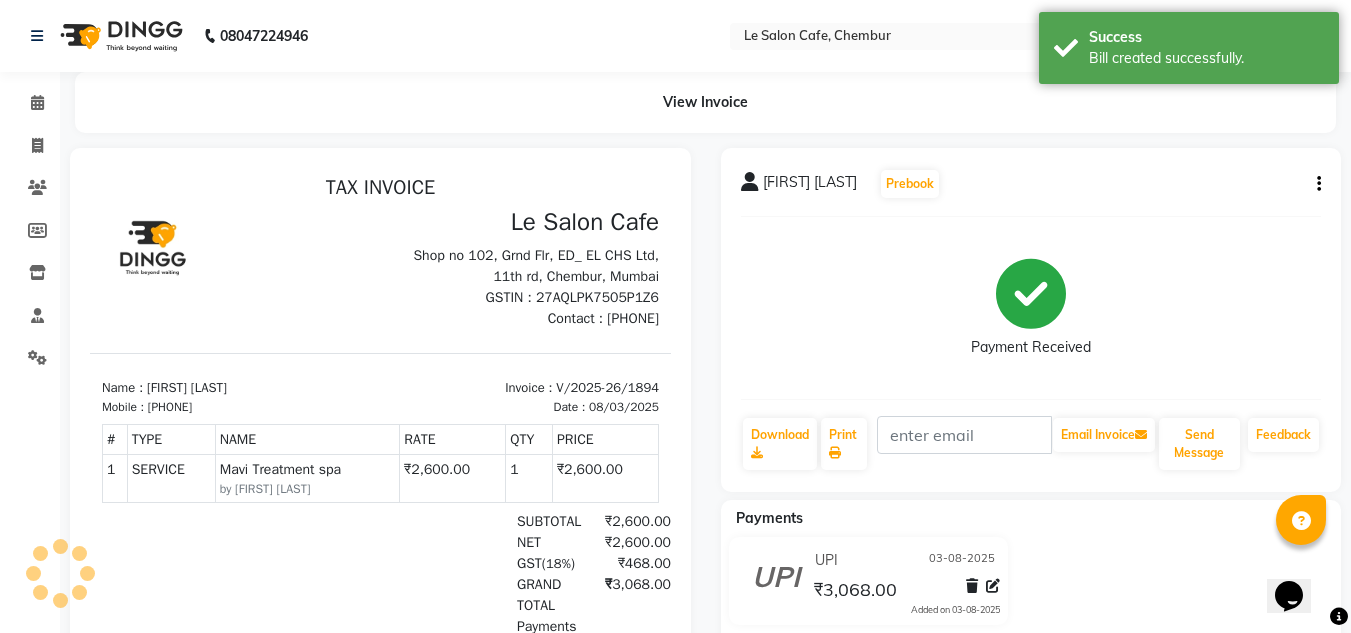 scroll, scrollTop: 0, scrollLeft: 0, axis: both 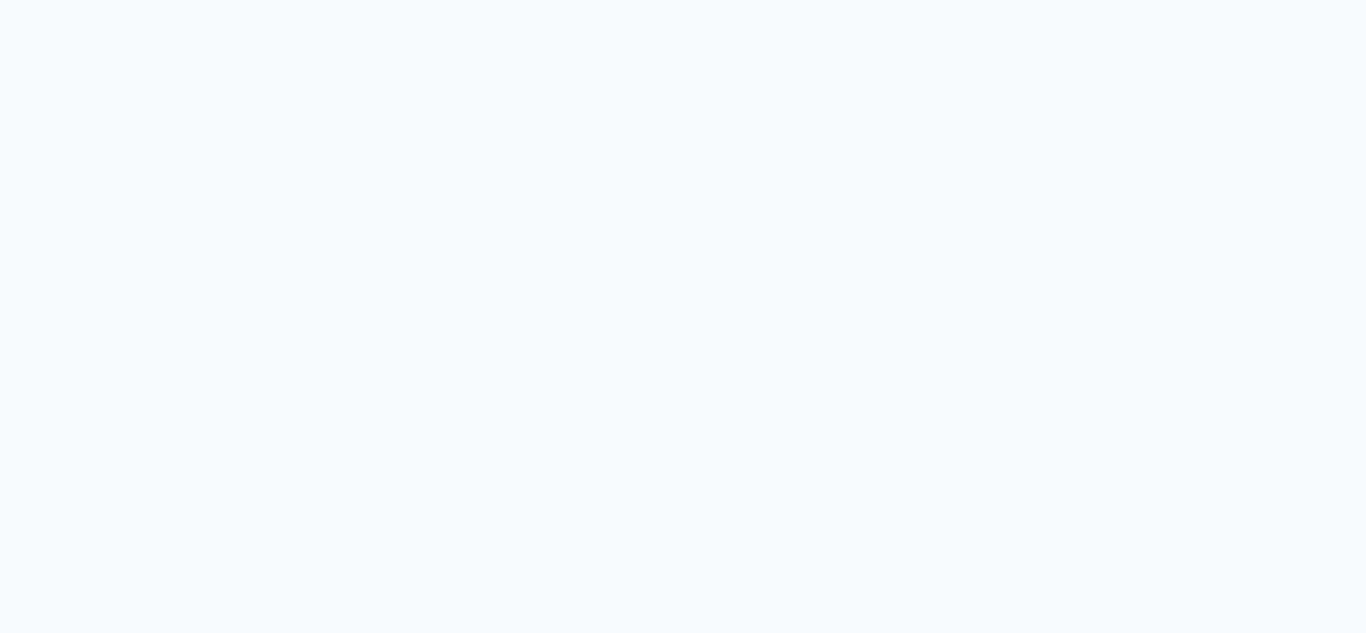 select on "594" 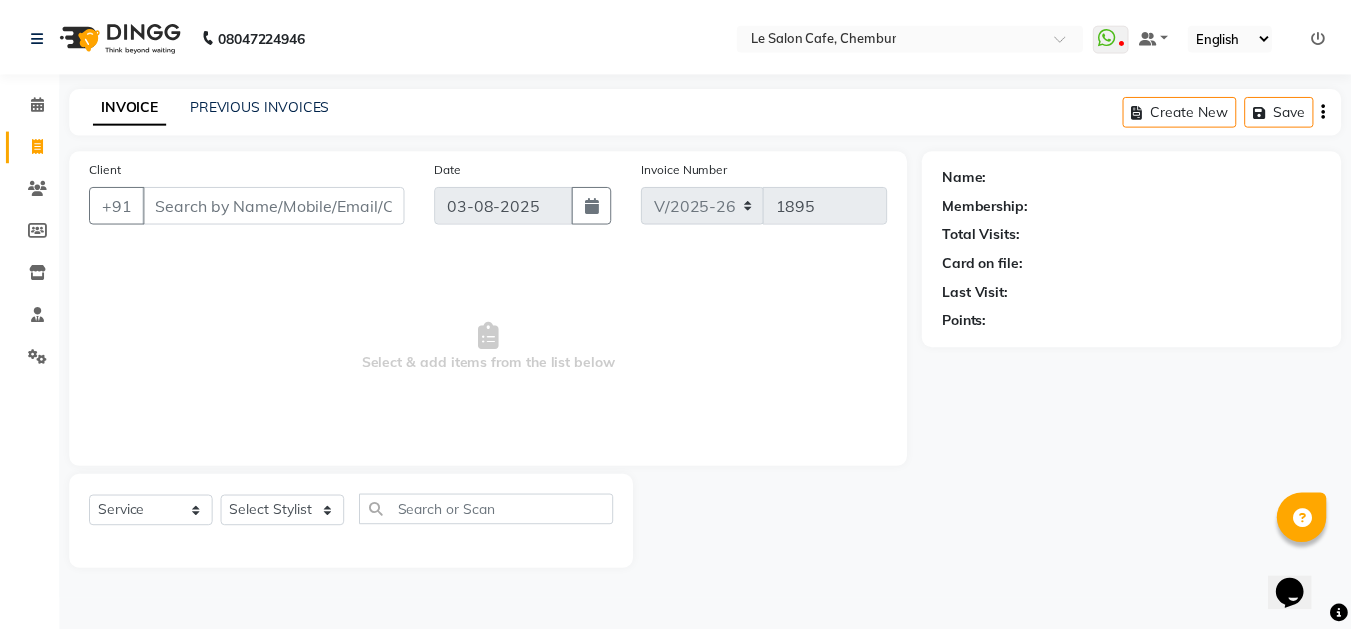 scroll, scrollTop: 0, scrollLeft: 0, axis: both 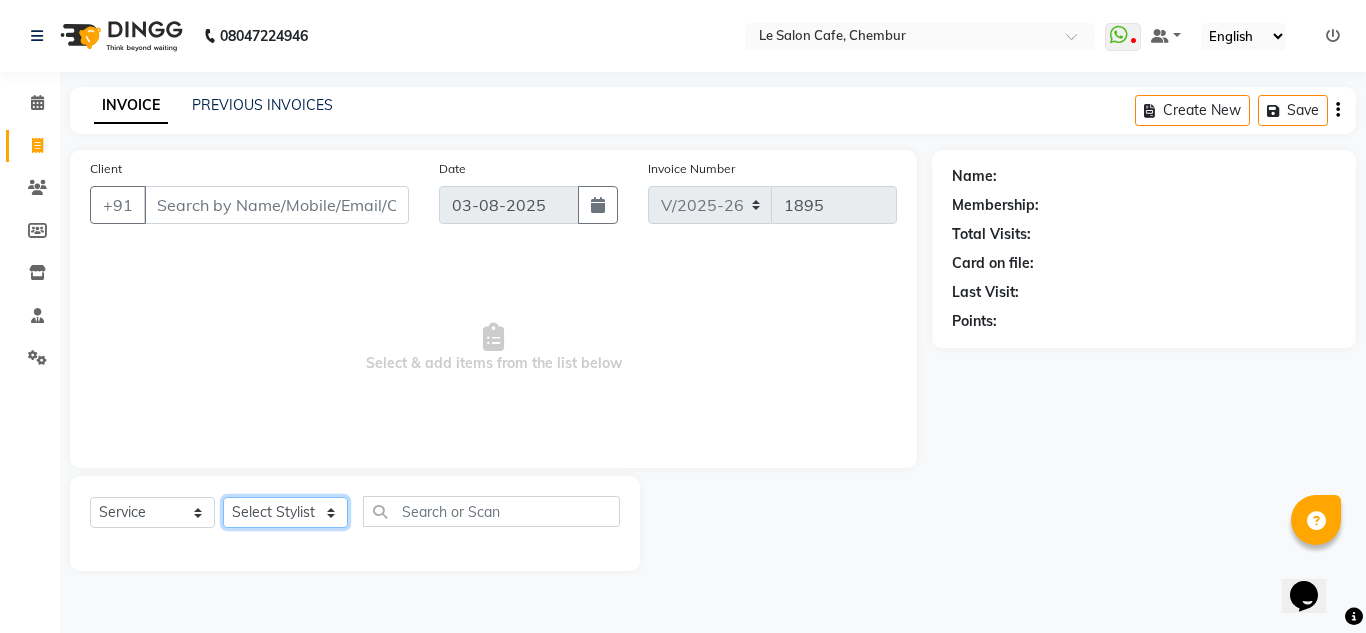 click on "Select Stylist Amandeep Kaur Kalsi Aniket Kadam  Faim Alvi  Front Desk  Muskan Khan  Pooja Kolge Reena Shaukat Ali  Salman Ansari  Shailendra Chauhan  Shekhar Sangle Soniyaa Varma Suchita Mistry" 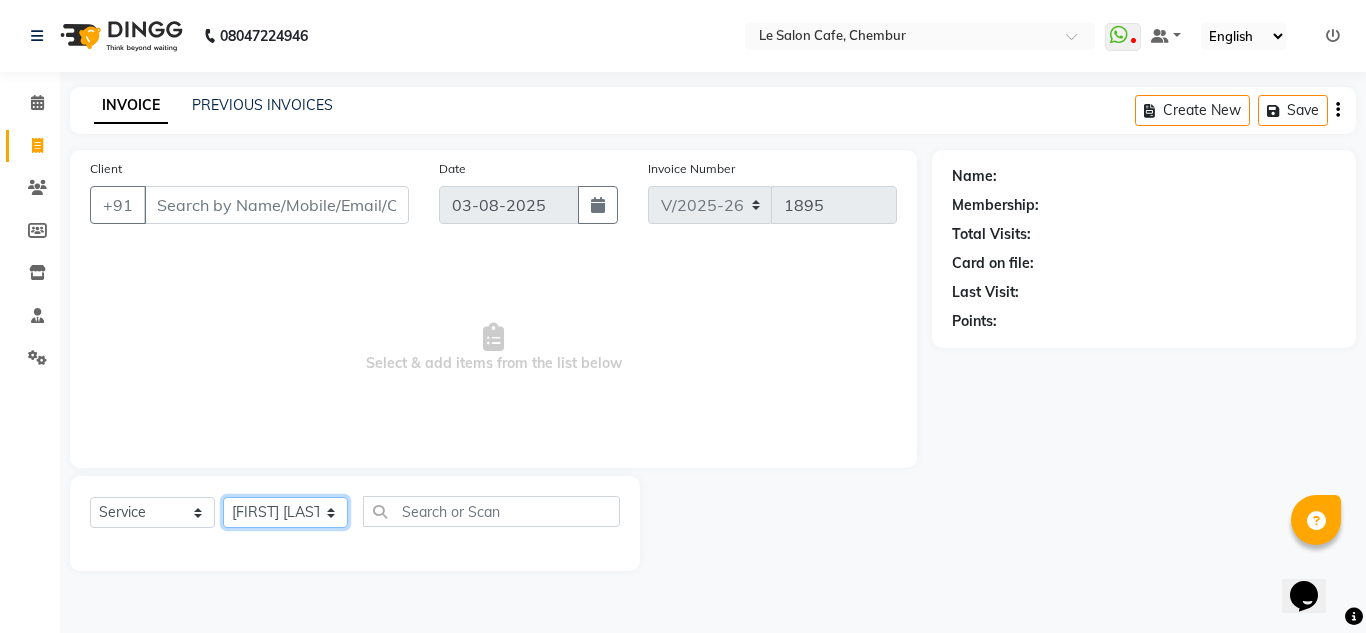 click on "Select Stylist Amandeep Kaur Kalsi Aniket Kadam  Faim Alvi  Front Desk  Muskan Khan  Pooja Kolge Reena Shaukat Ali  Salman Ansari  Shailendra Chauhan  Shekhar Sangle Soniyaa Varma Suchita Mistry" 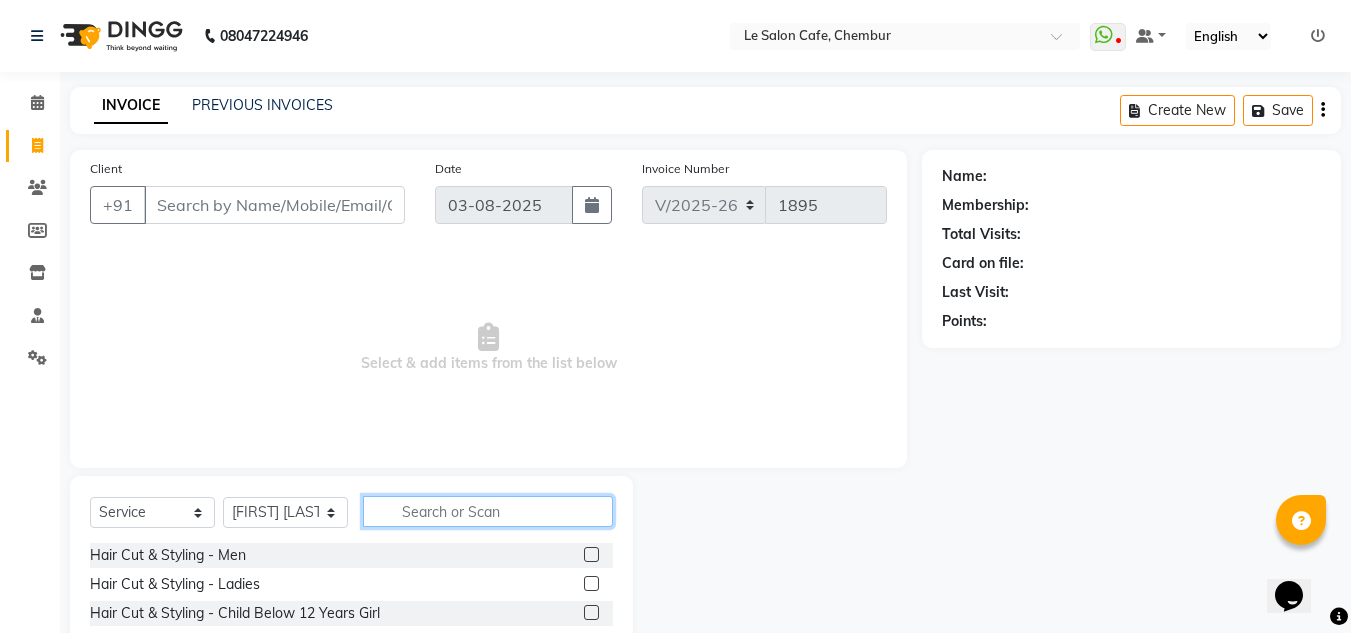 click 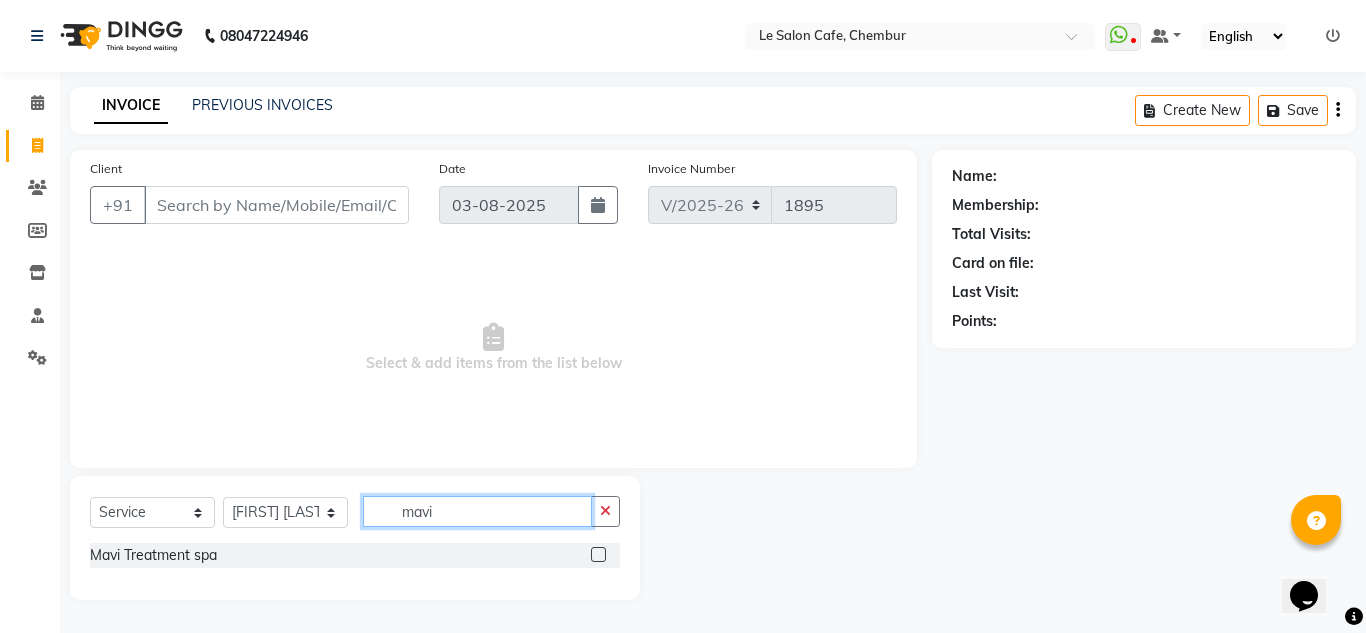 type on "mavi" 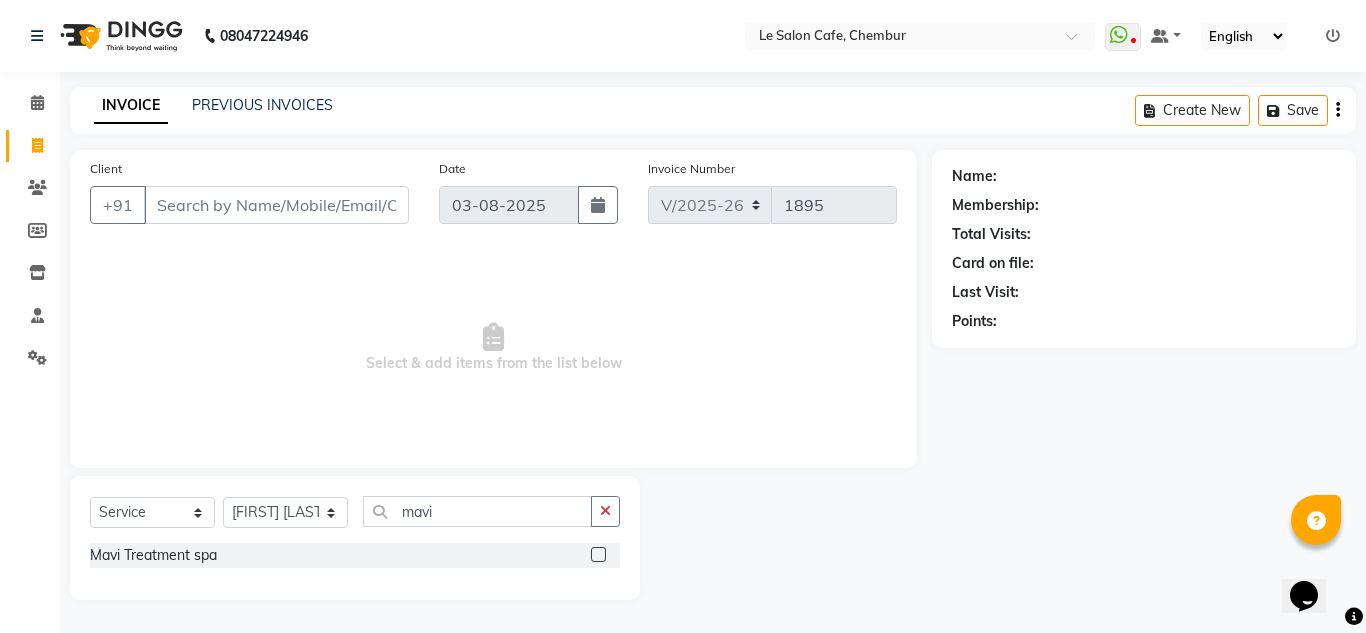 click 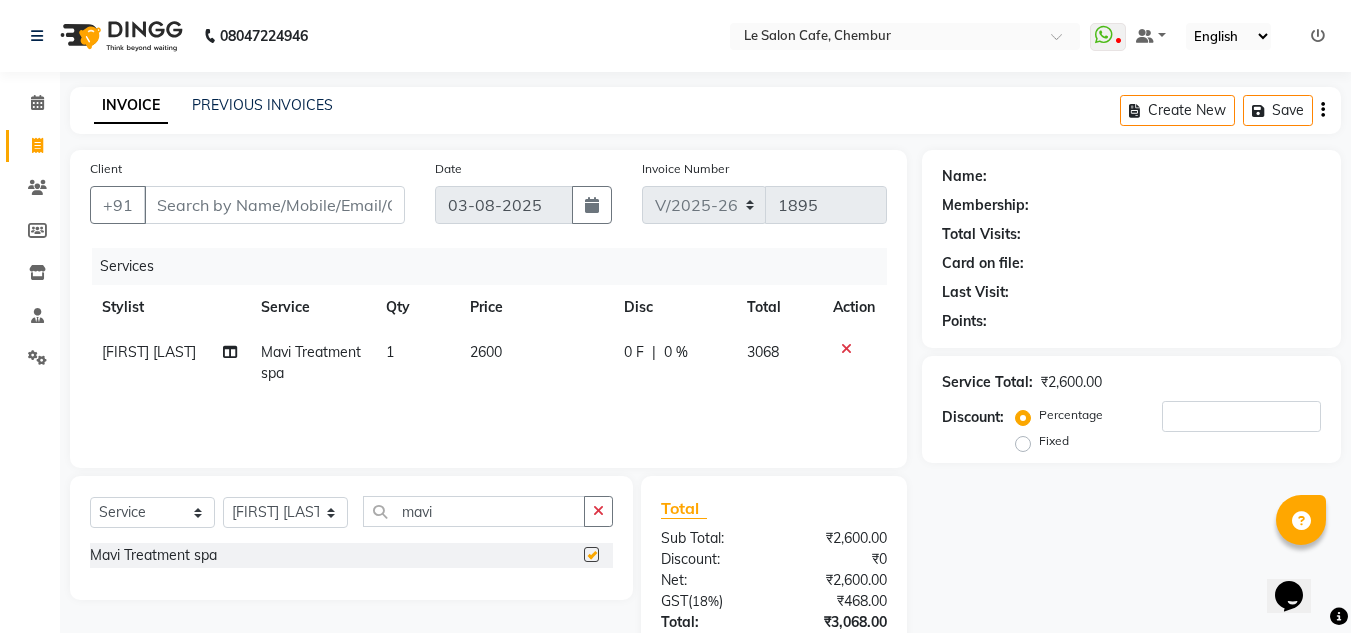 checkbox on "false" 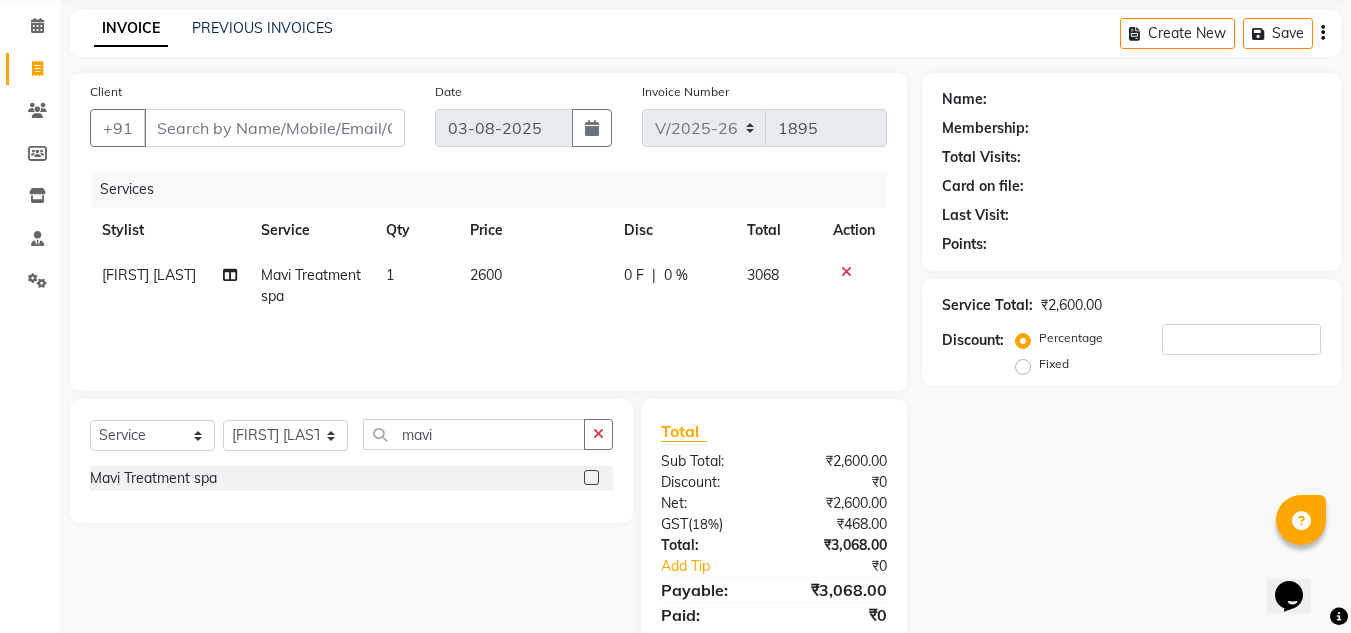scroll, scrollTop: 0, scrollLeft: 0, axis: both 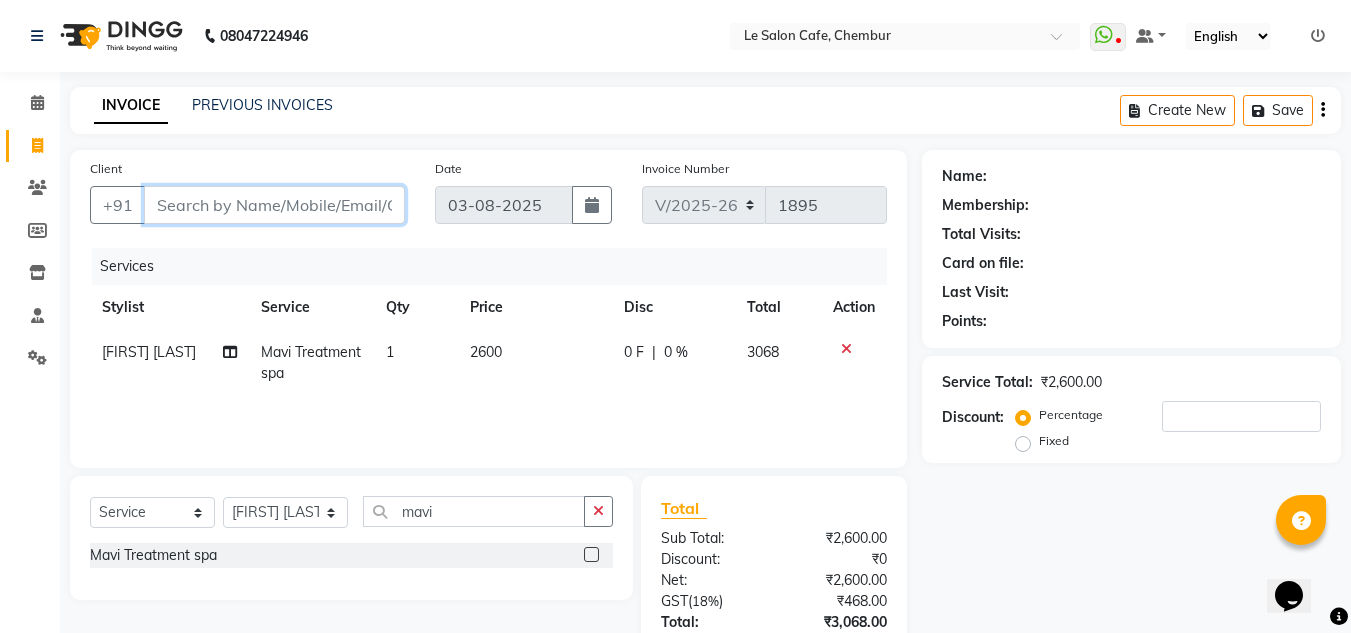 click on "Client" at bounding box center (274, 205) 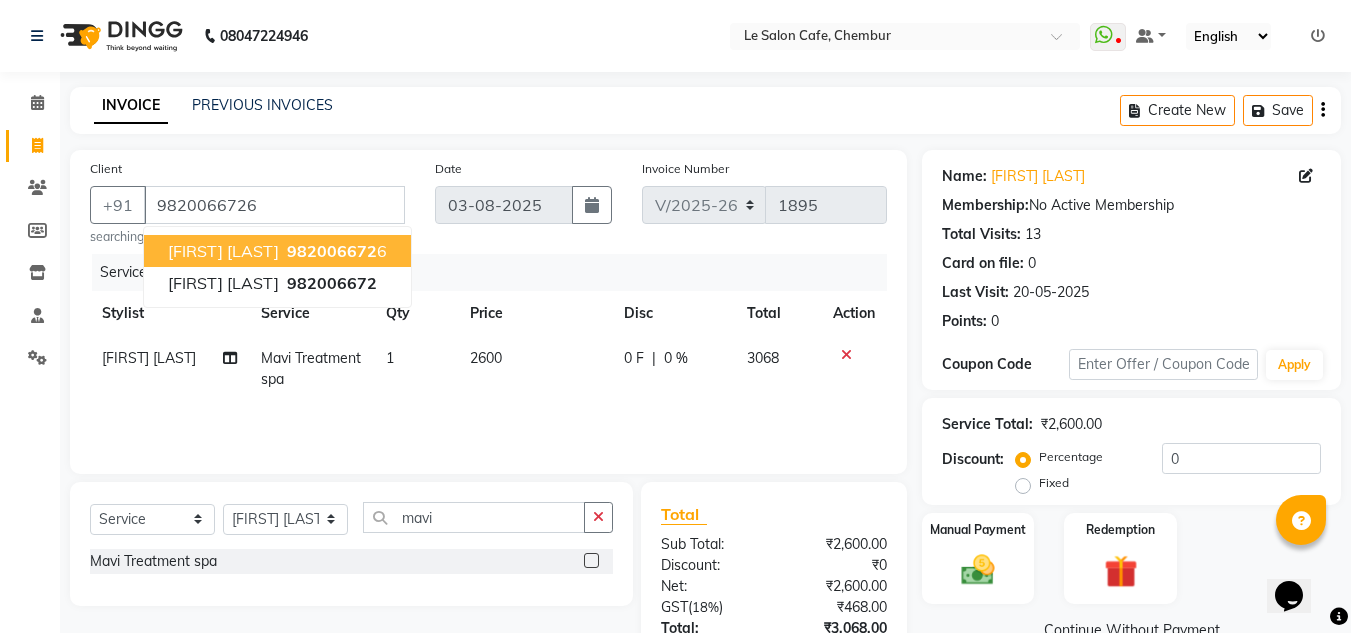 click on "[FIRST] [LAST]" at bounding box center (223, 251) 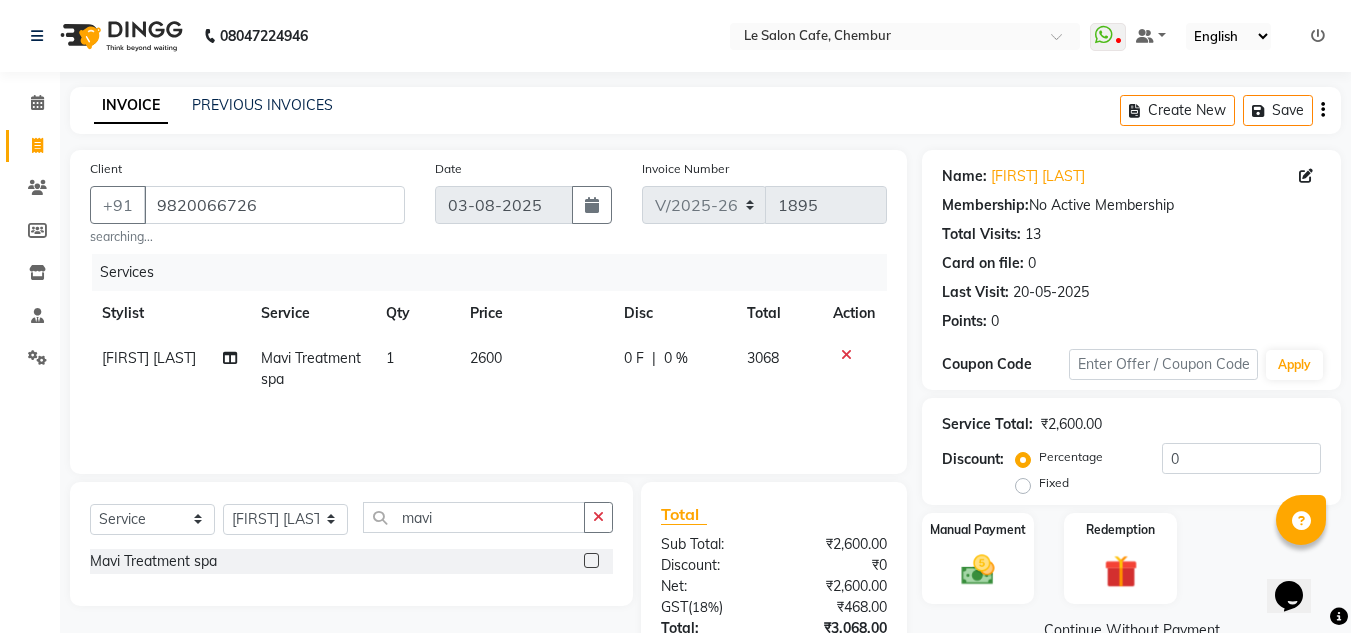 scroll, scrollTop: 152, scrollLeft: 0, axis: vertical 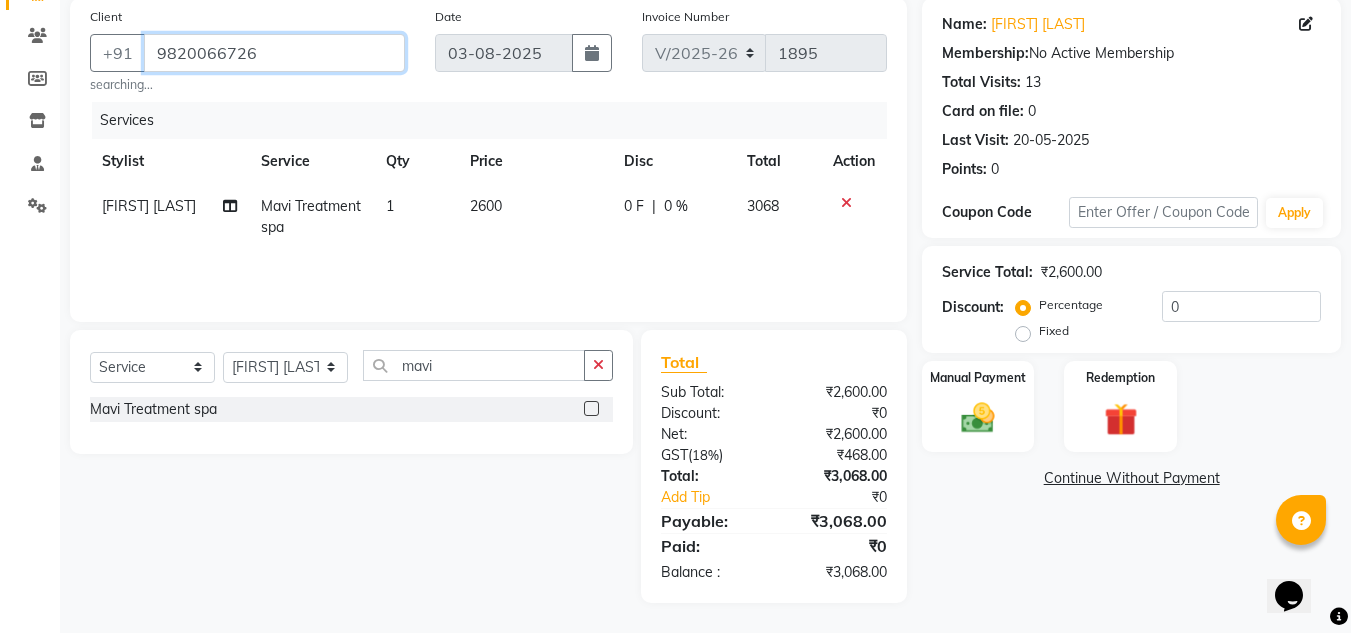 click on "9820066726" at bounding box center [274, 53] 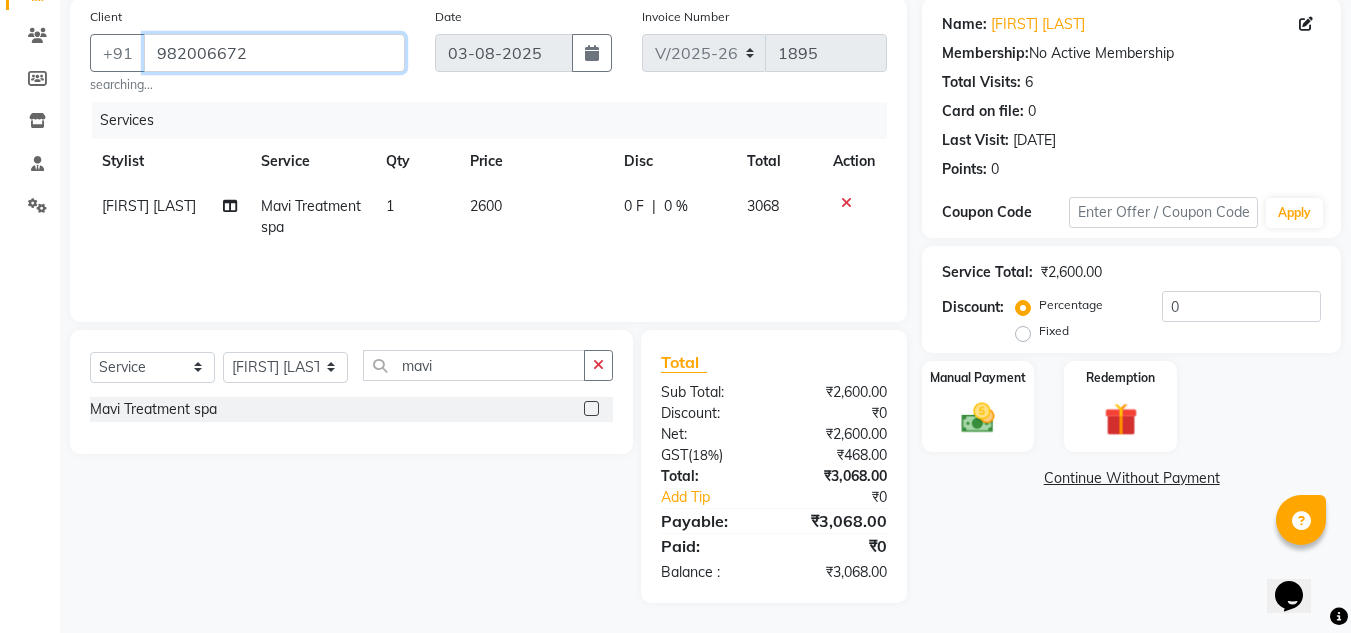 click on "982006672" at bounding box center [274, 53] 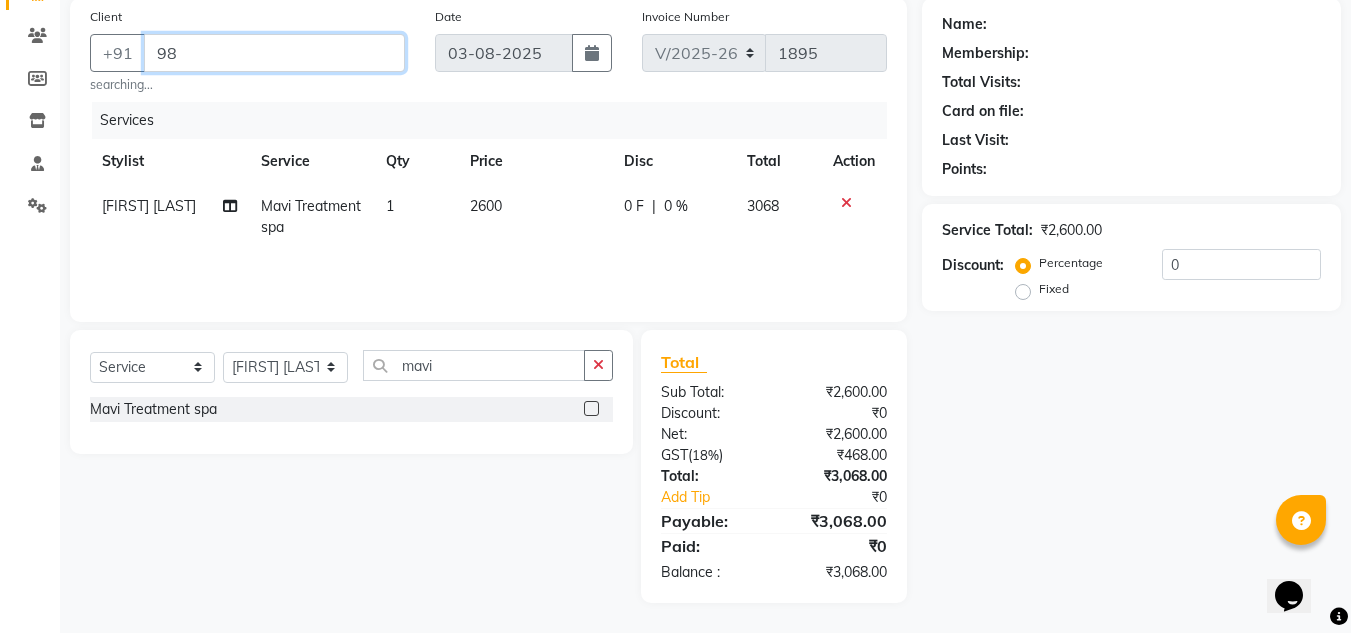 type on "9" 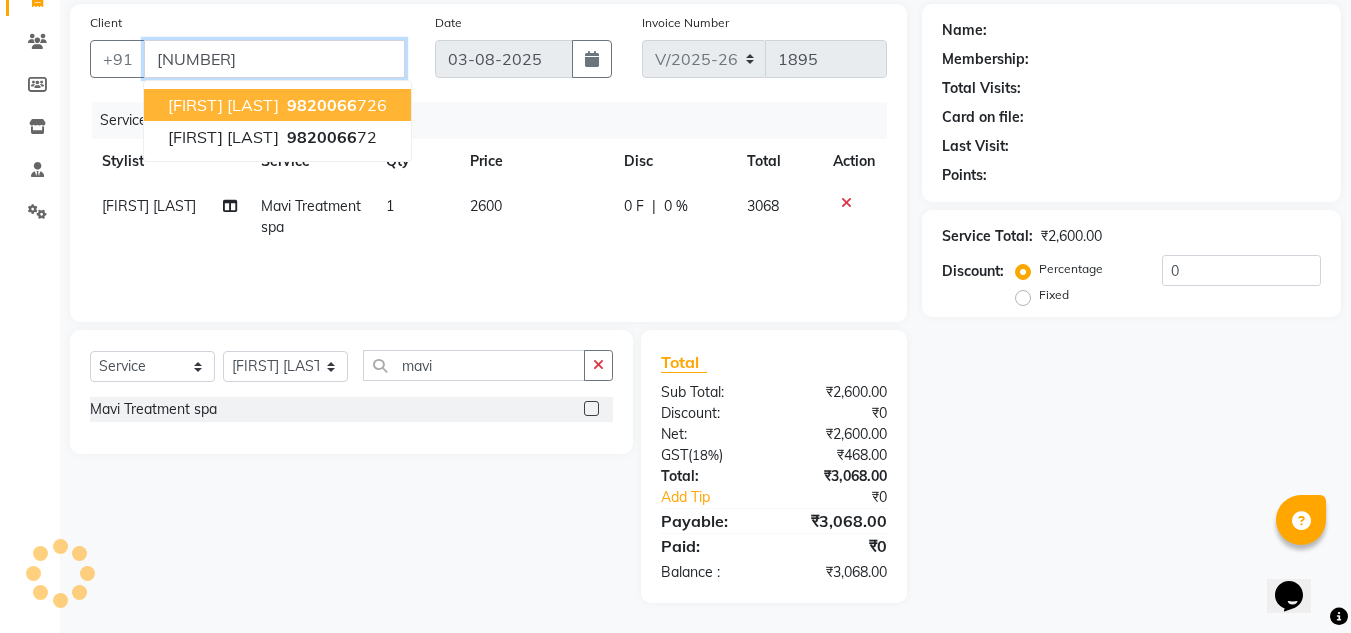 scroll, scrollTop: 152, scrollLeft: 0, axis: vertical 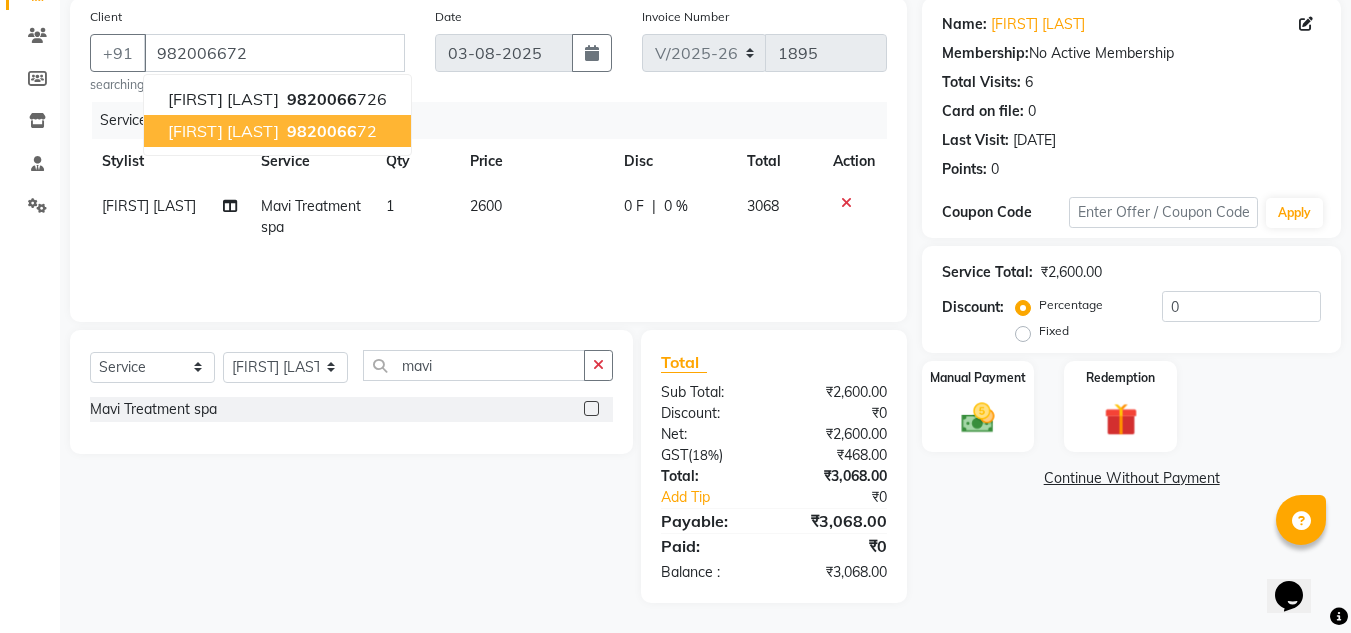 click on "9820066" at bounding box center (322, 131) 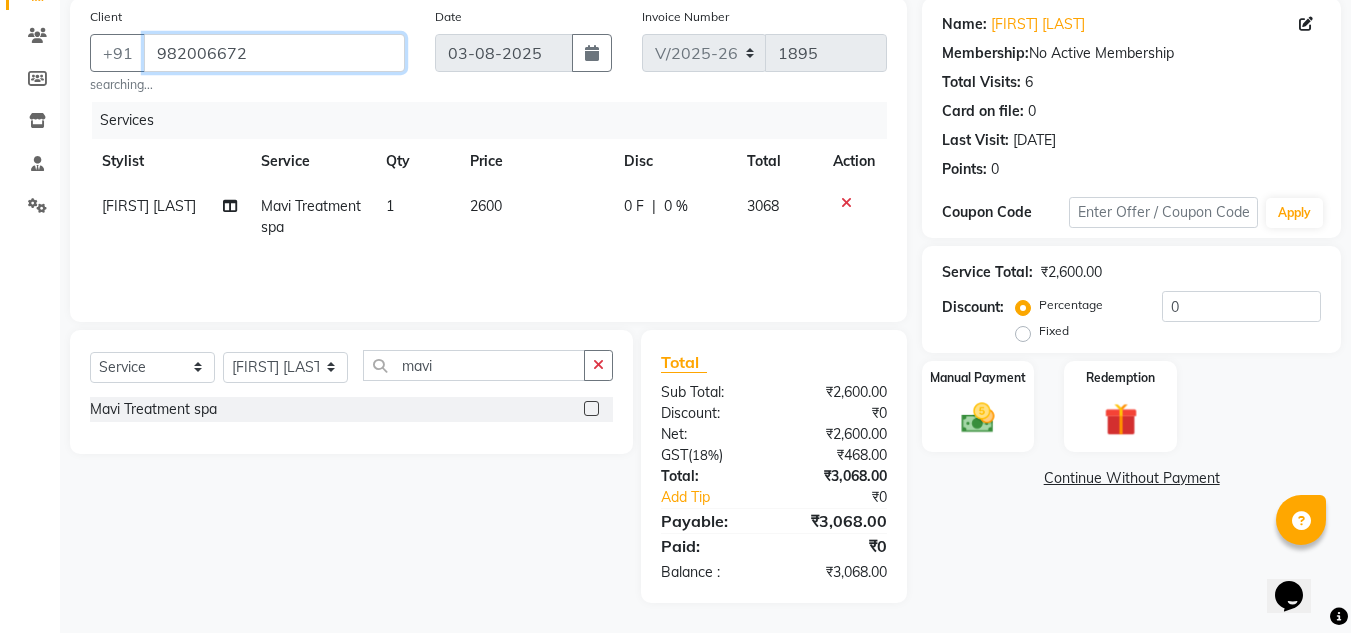 click on "982006672" at bounding box center (274, 53) 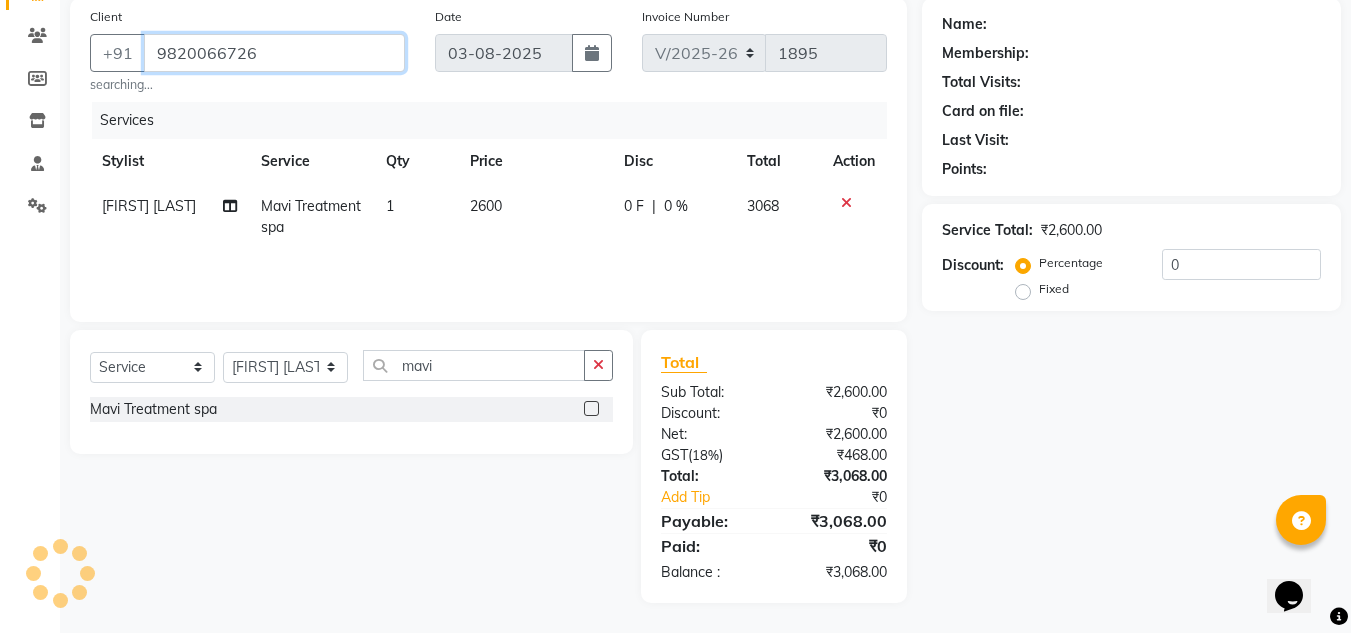 type on "9820066726" 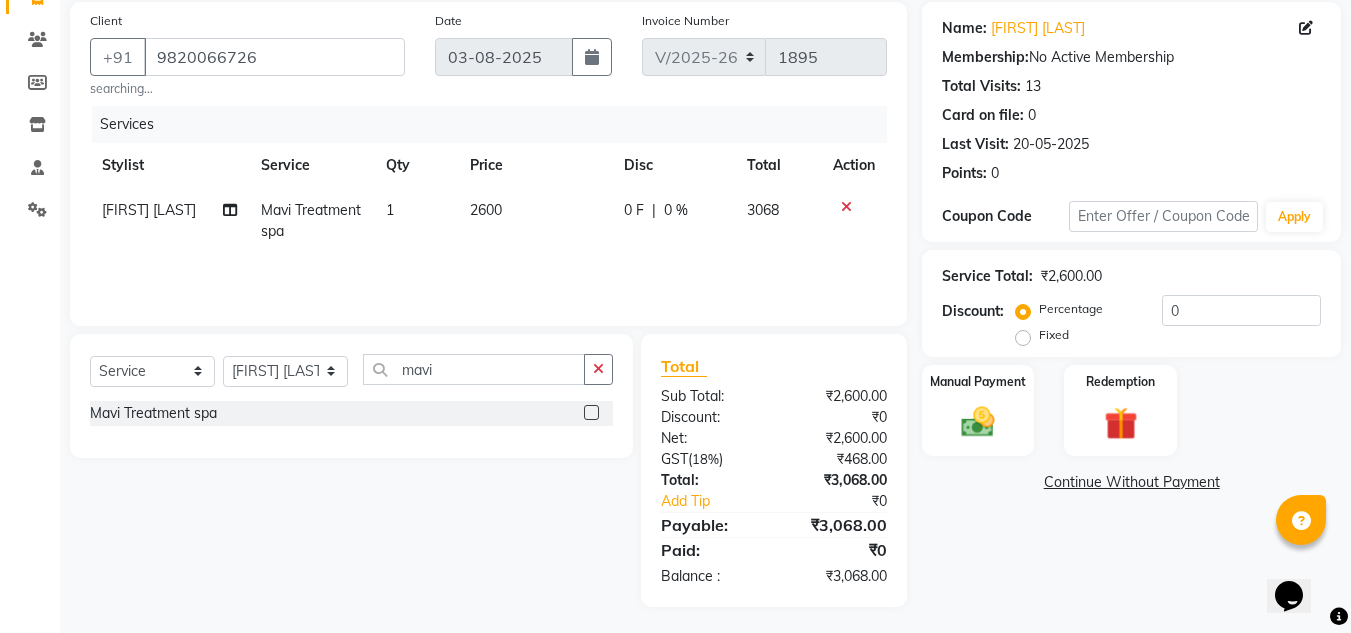 scroll, scrollTop: 152, scrollLeft: 0, axis: vertical 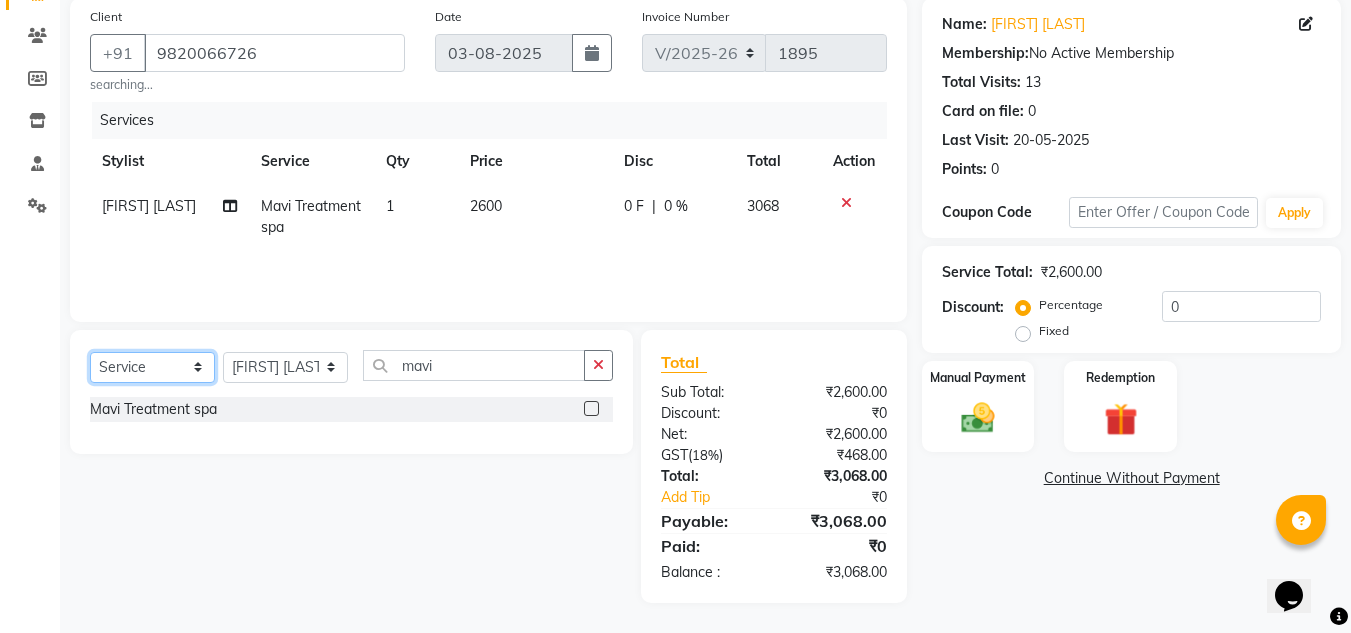 click on "Select  Service  Product  Membership  Package Voucher Prepaid Gift Card" 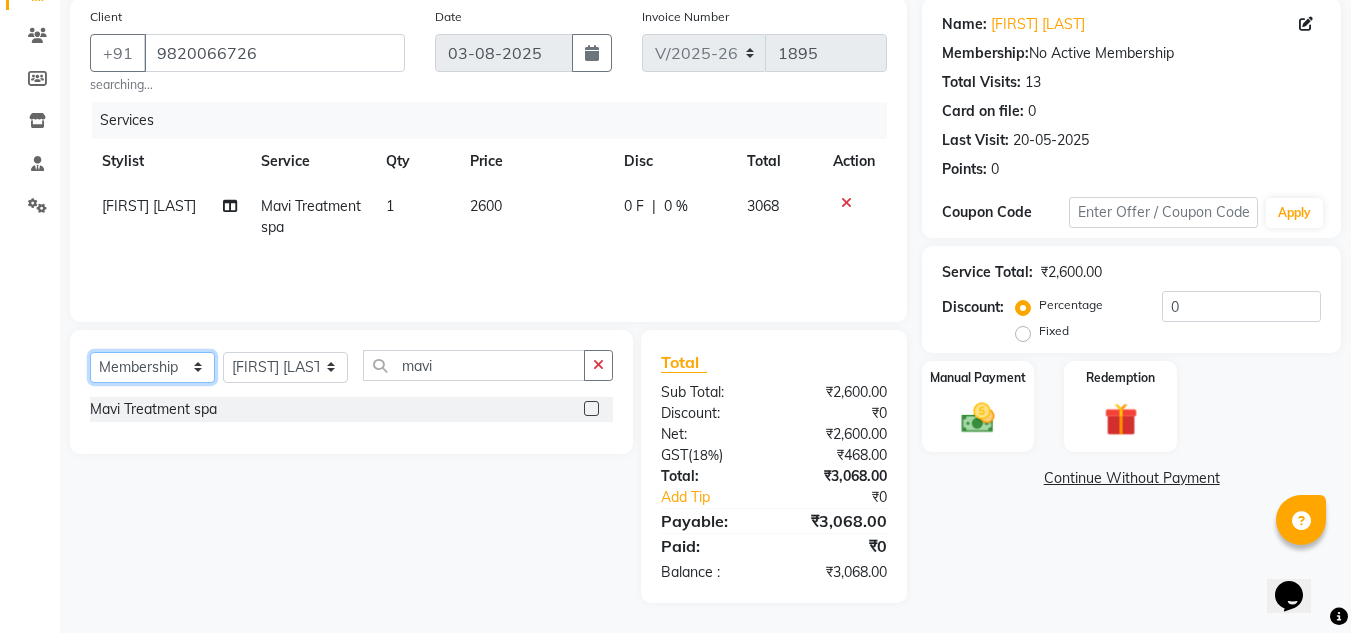 click on "Select  Service  Product  Membership  Package Voucher Prepaid Gift Card" 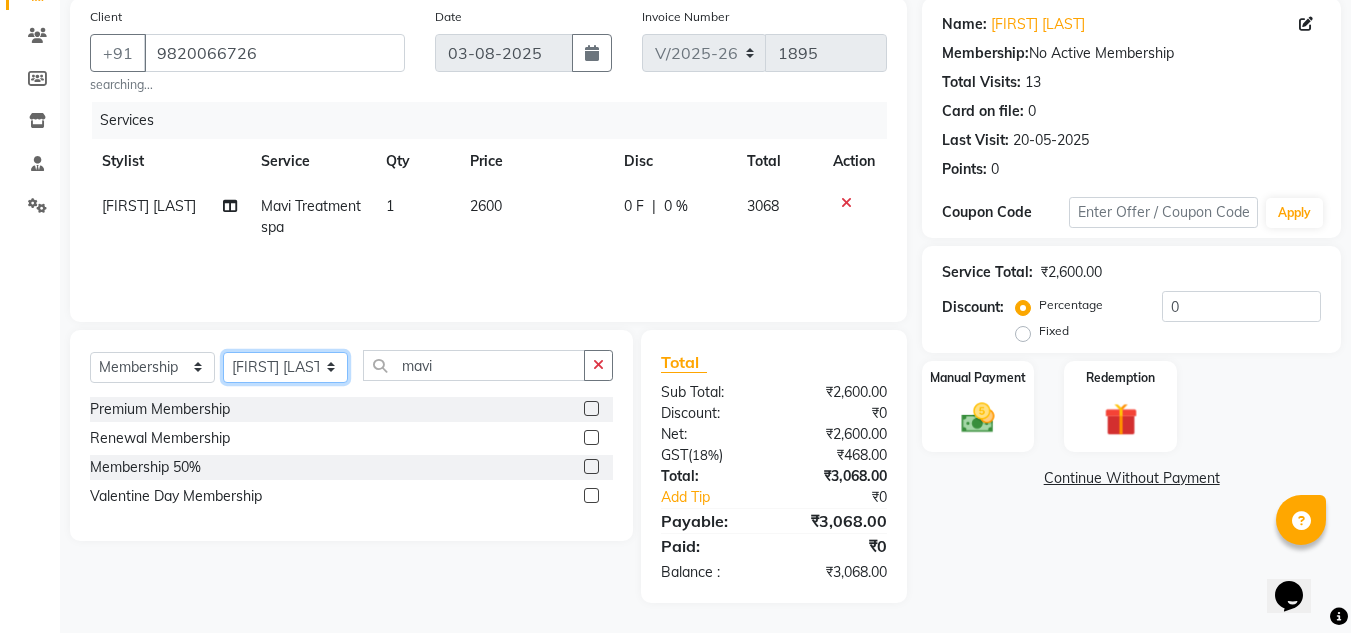 click on "Select Stylist Amandeep Kaur Kalsi Aniket Kadam  Faim Alvi  Front Desk  Muskan Khan  Pooja Kolge Reena Shaukat Ali  Salman Ansari  Shailendra Chauhan  Shekhar Sangle Soniyaa Varma Suchita Mistry" 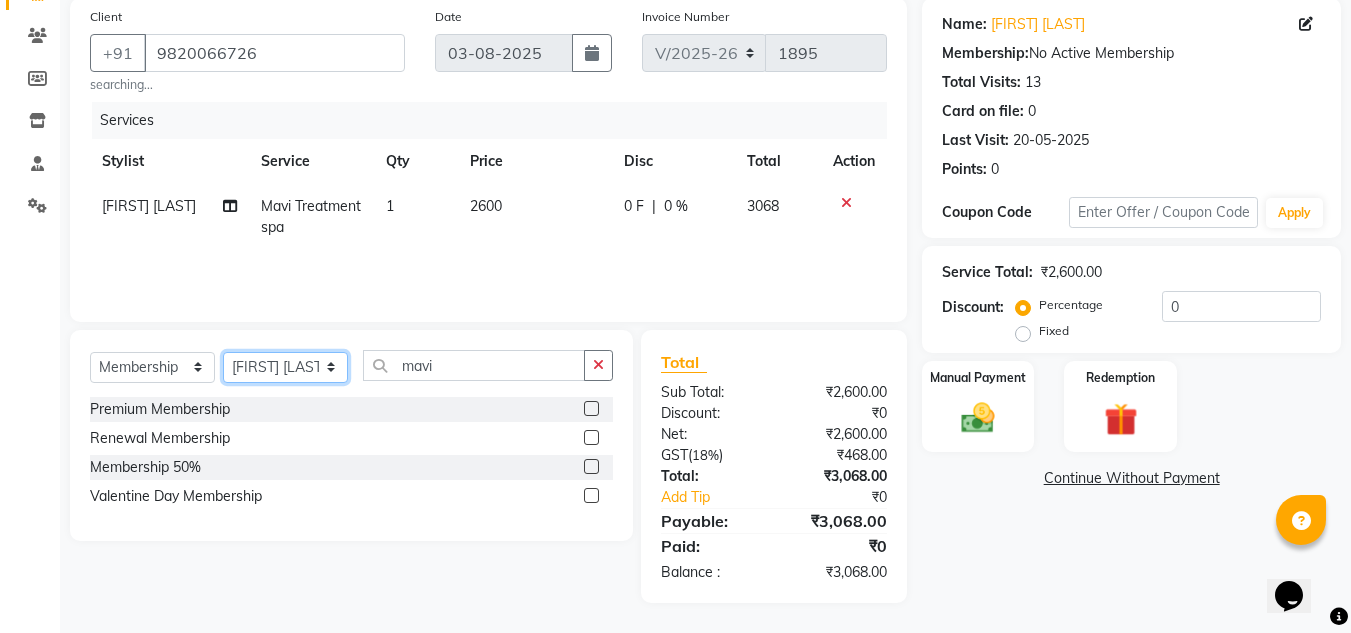 select on "8529" 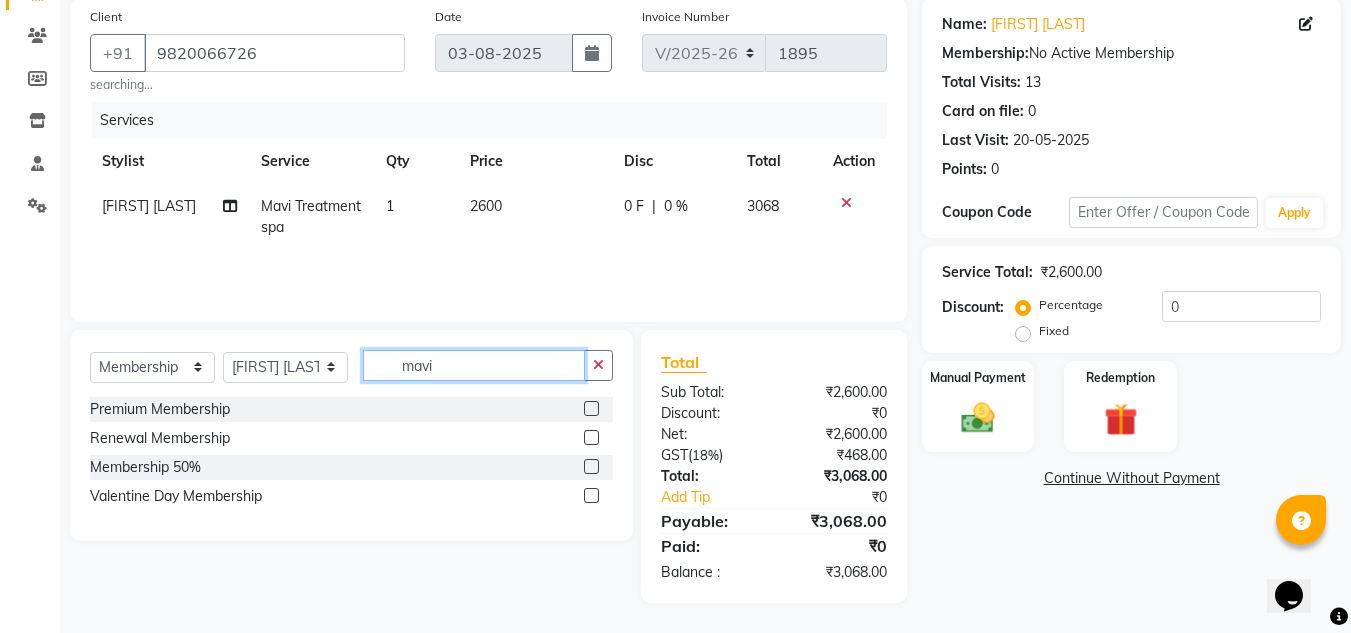 click on "mavi" 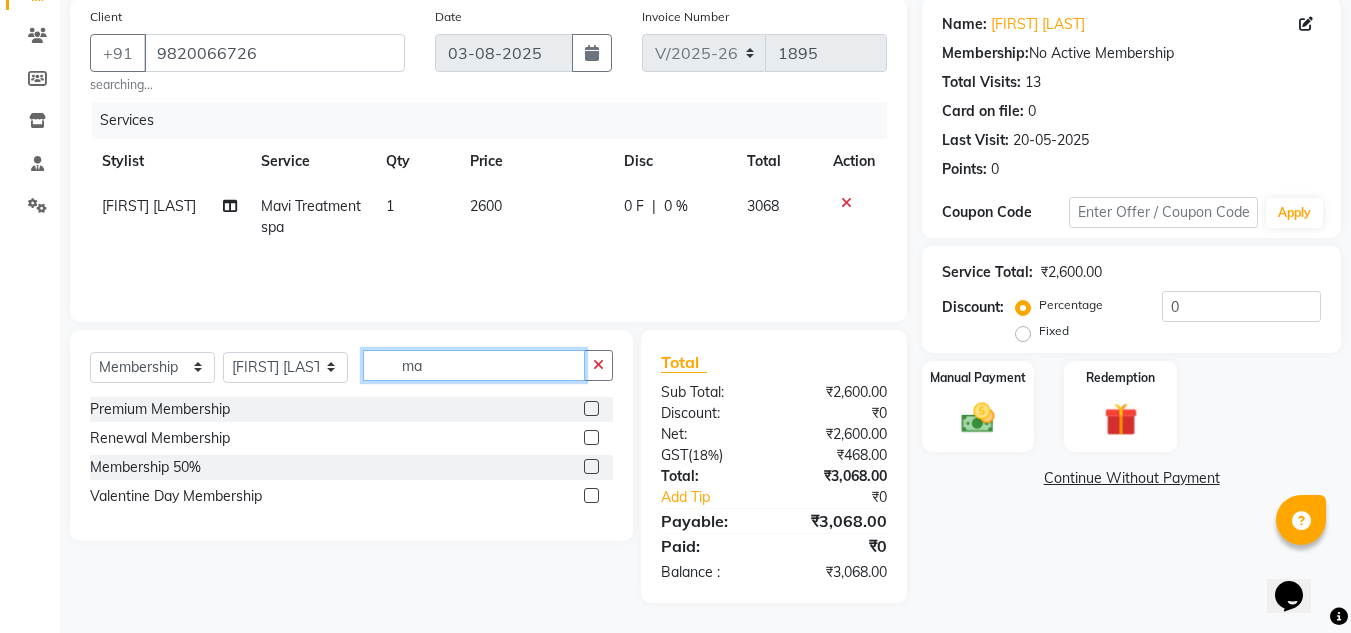 type on "m" 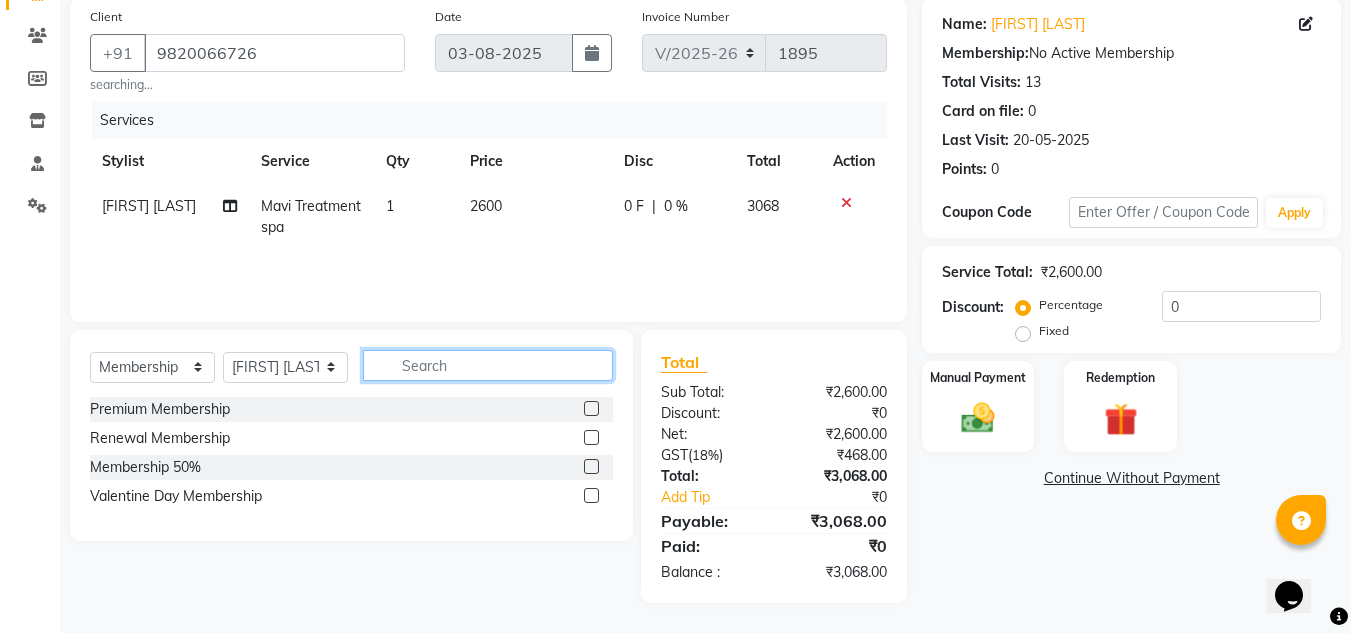 type 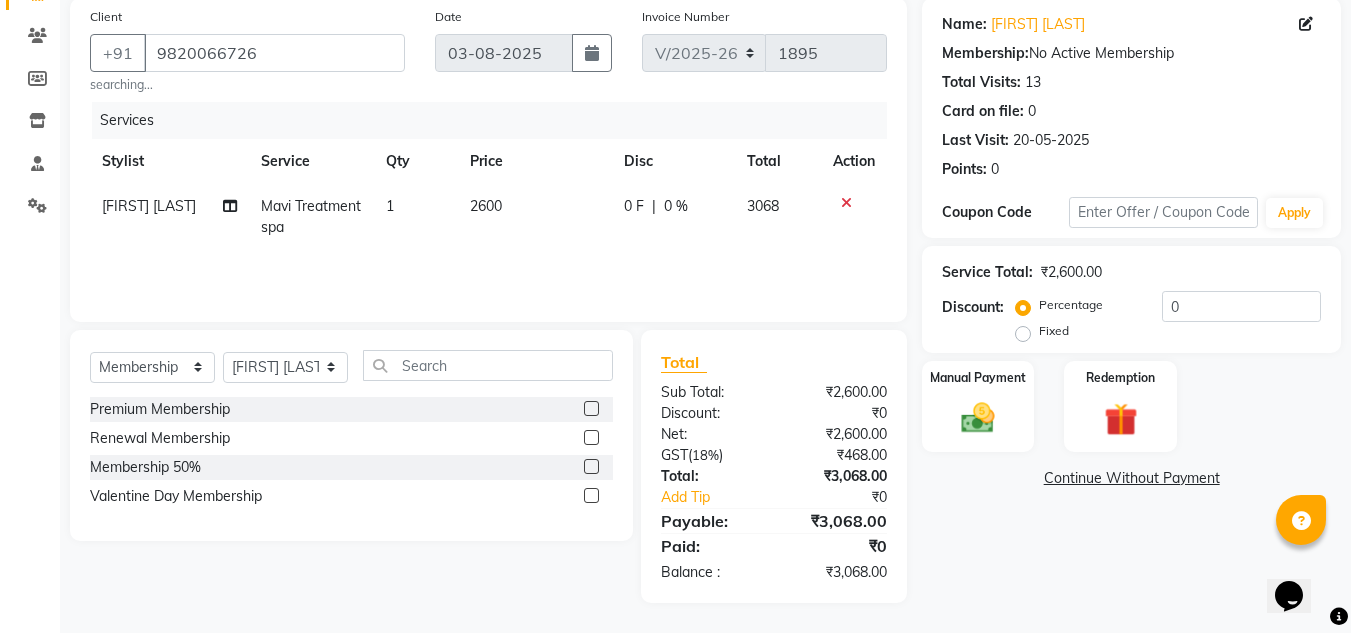 click 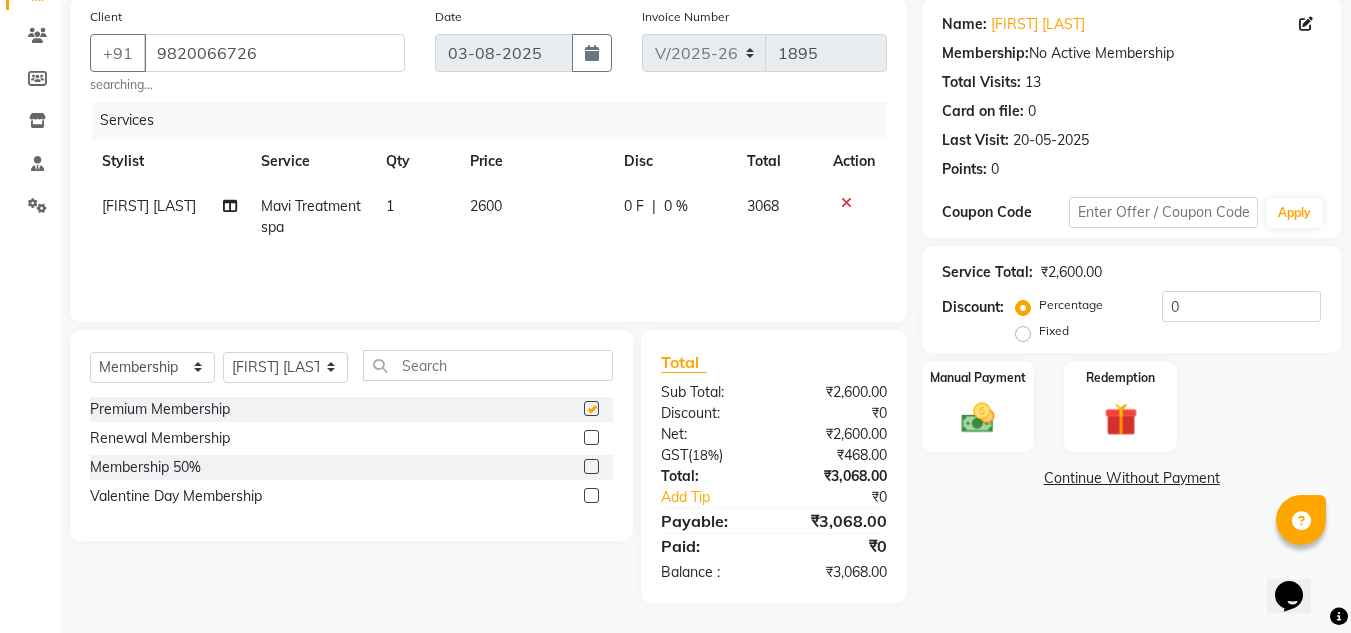 select on "select" 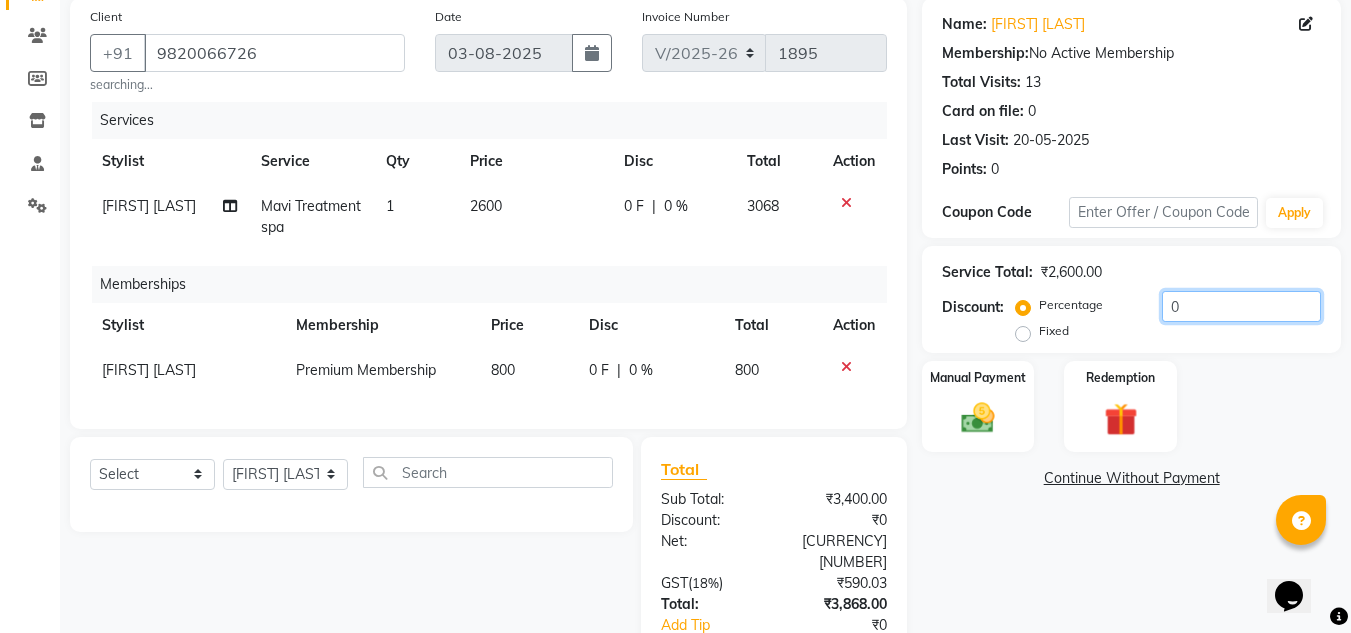 click on "0" 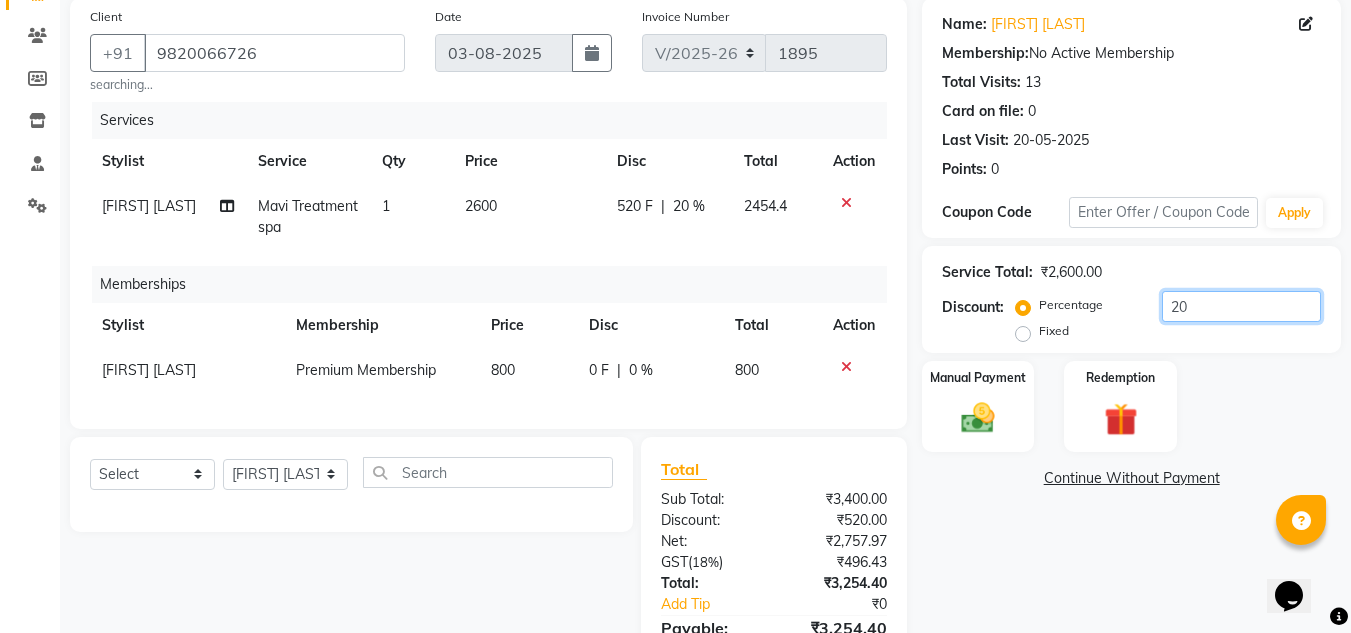 type on "20" 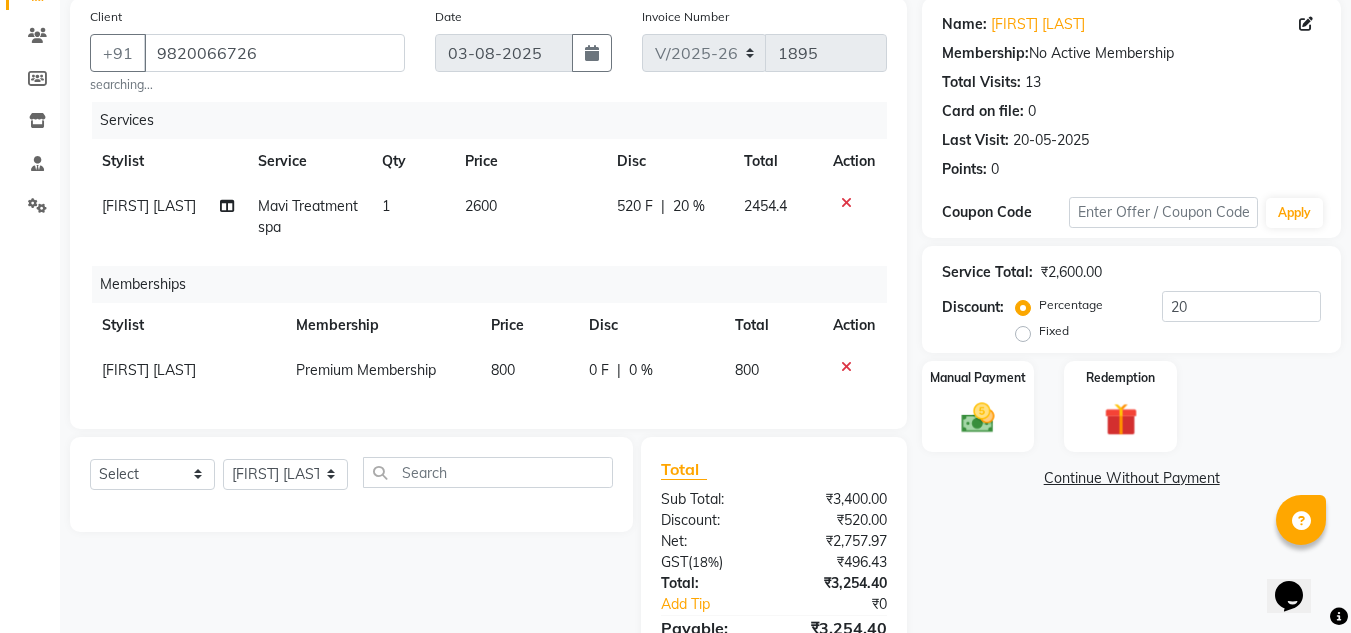 click on "Name: Dimple Steed Membership:  No Active Membership  Total Visits:  13 Card on file:  0 Last Visit:   20-05-2025 Points:   0  Coupon Code Apply Service Total:  ₹2,600.00  Discount:  Percentage   Fixed  20 Manual Payment Redemption  Continue Without Payment" 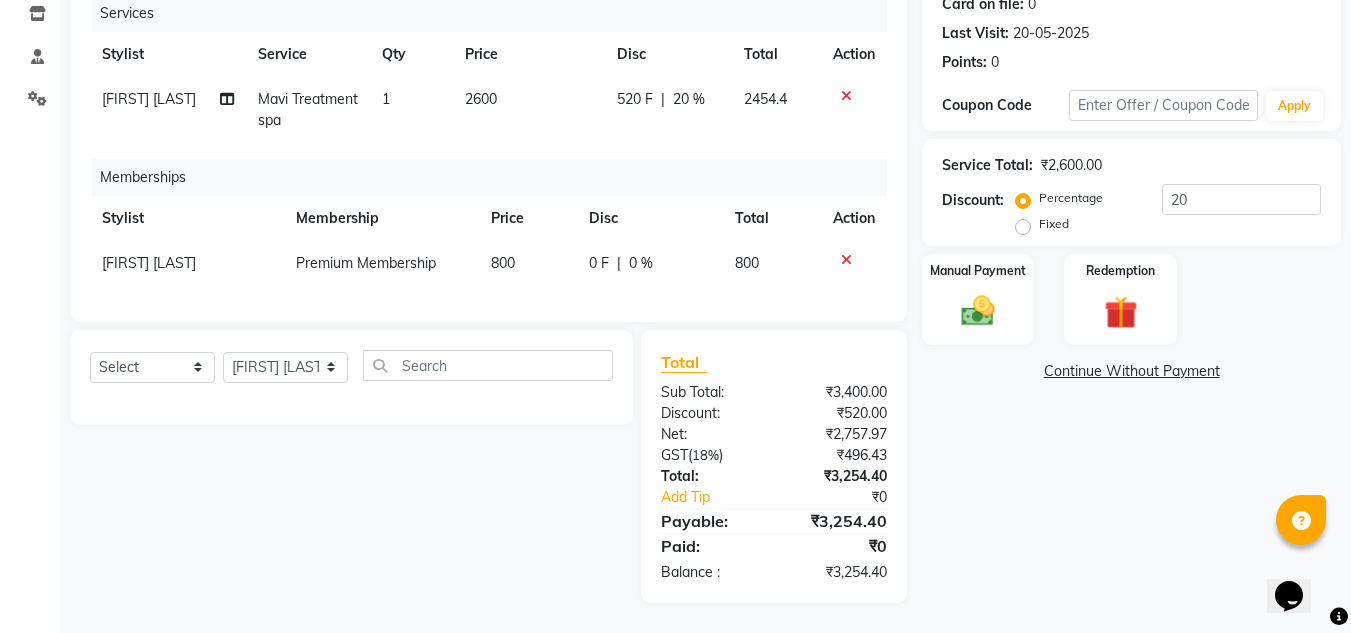 scroll, scrollTop: 274, scrollLeft: 0, axis: vertical 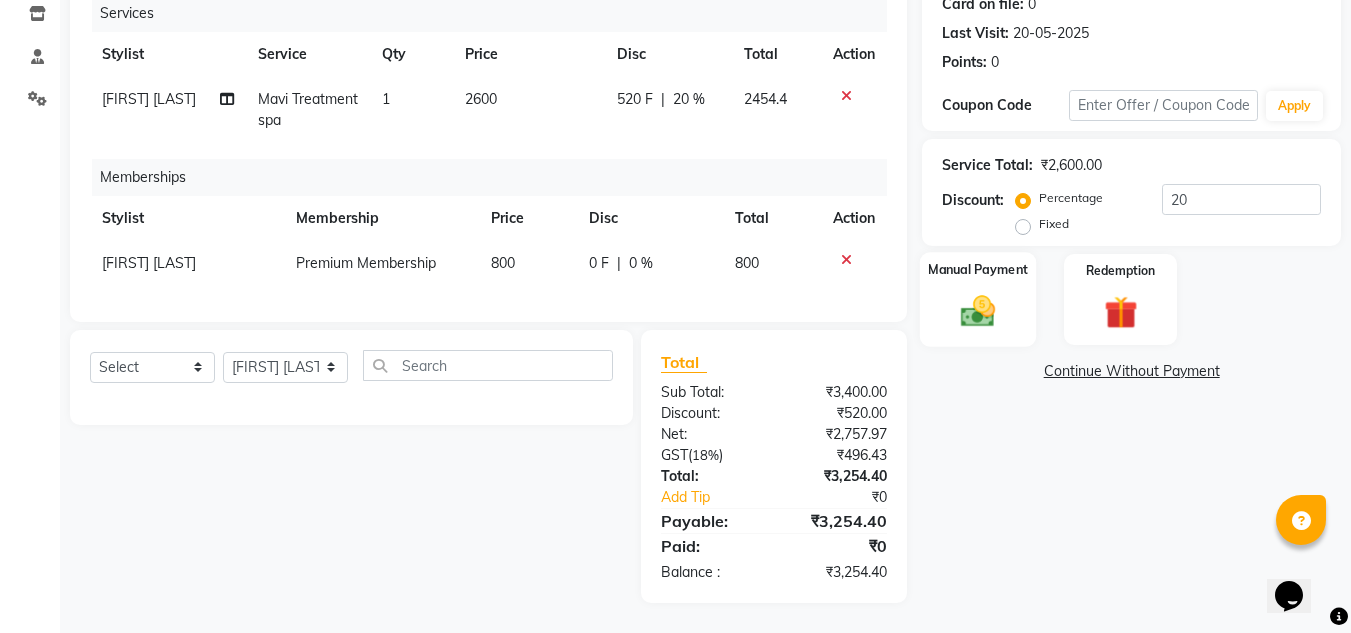 click 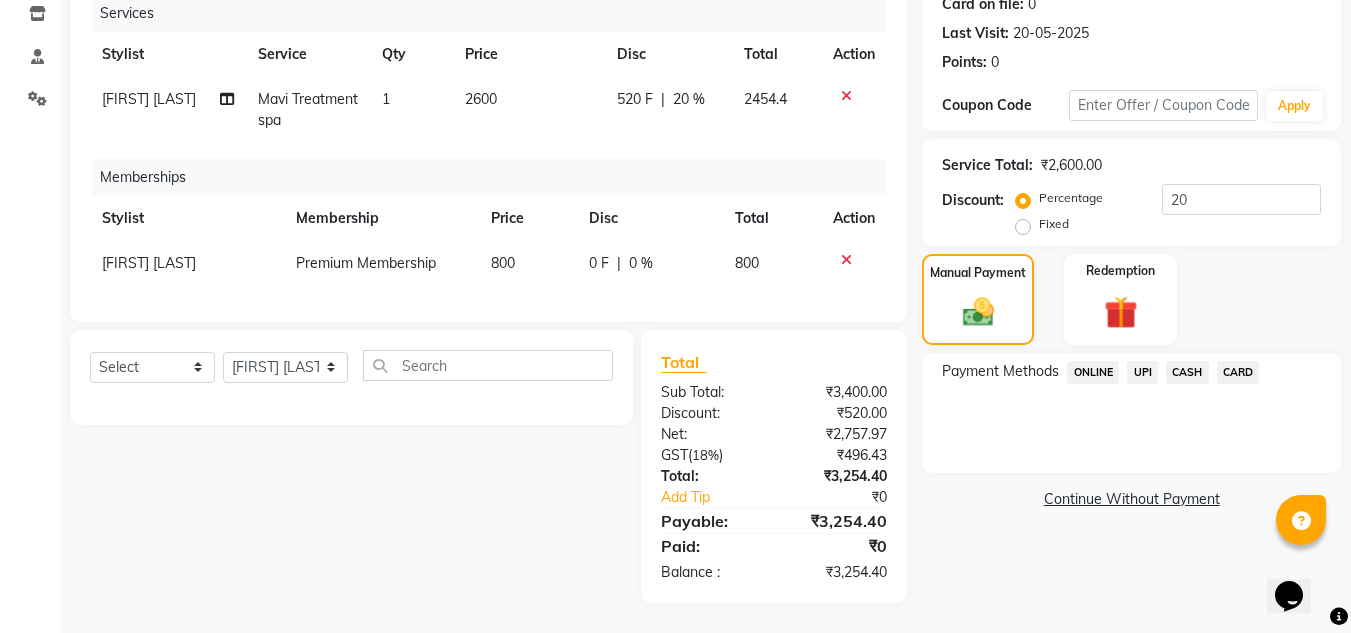 click on "CARD" 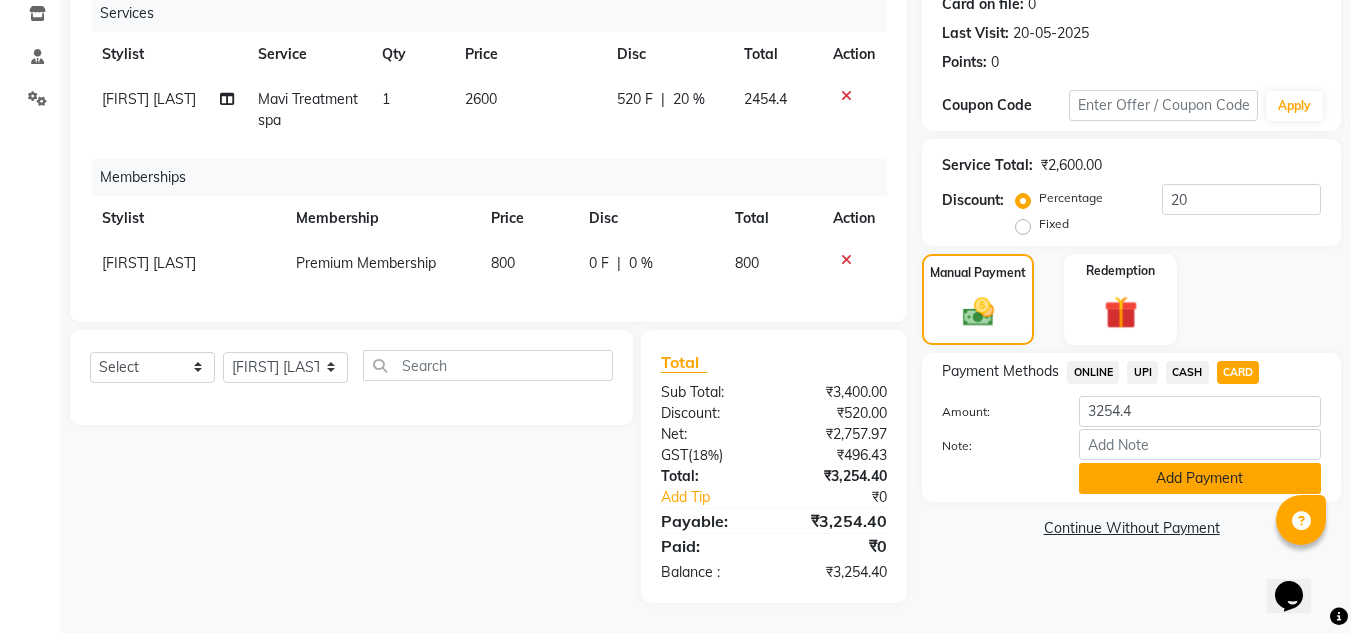 click on "Add Payment" 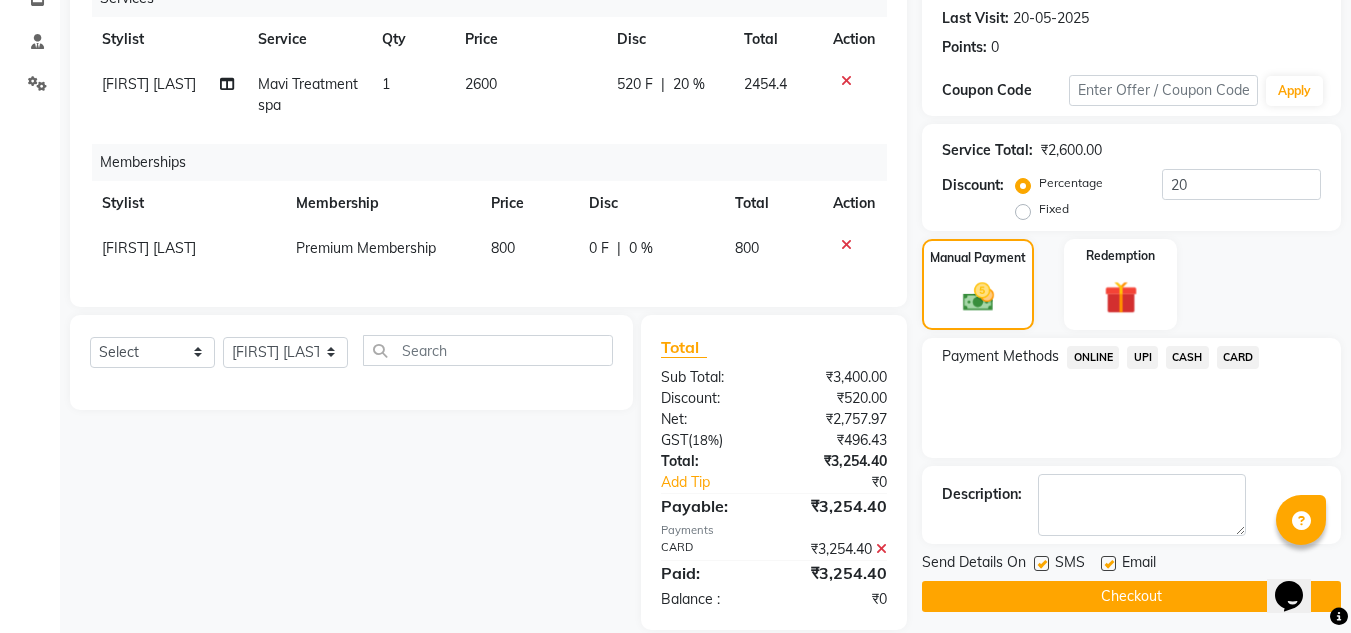 click 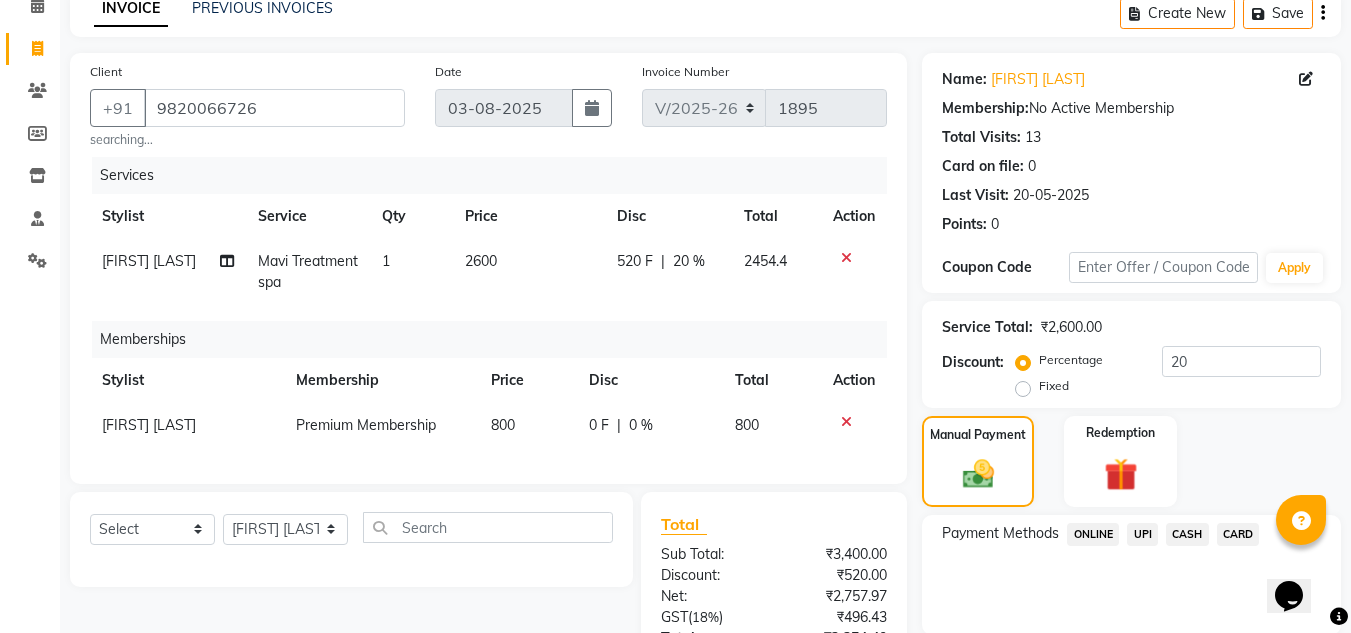 scroll, scrollTop: 316, scrollLeft: 0, axis: vertical 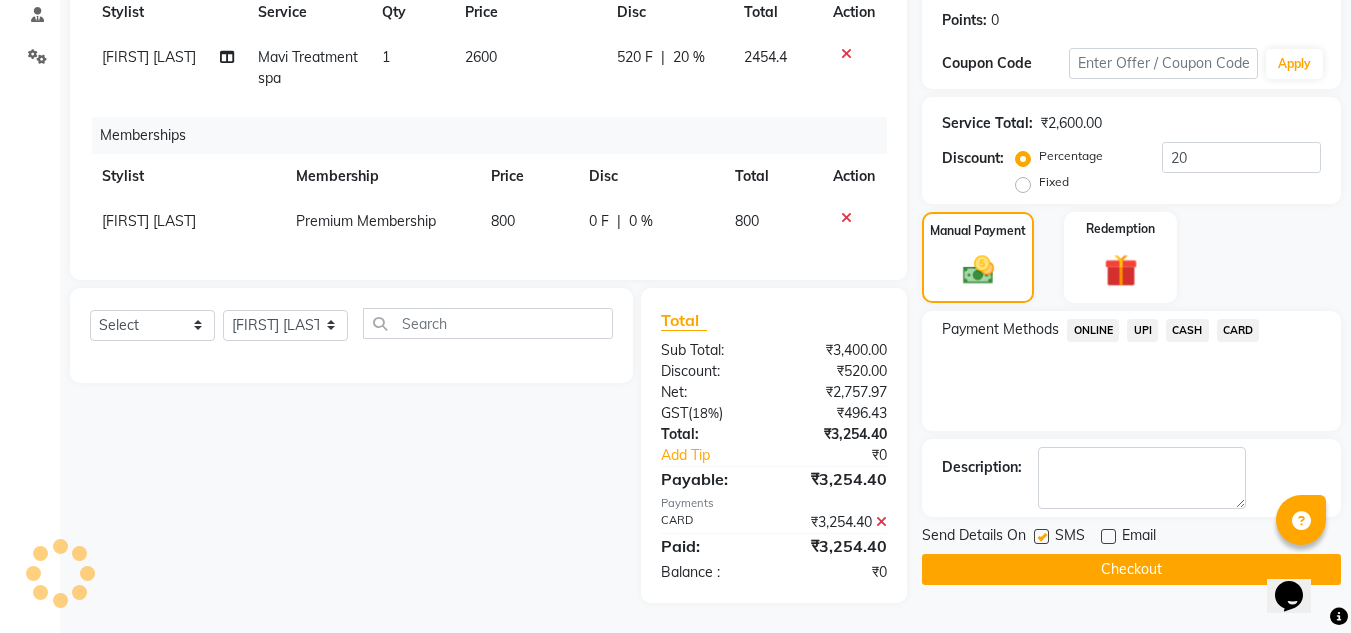 click on "Checkout" 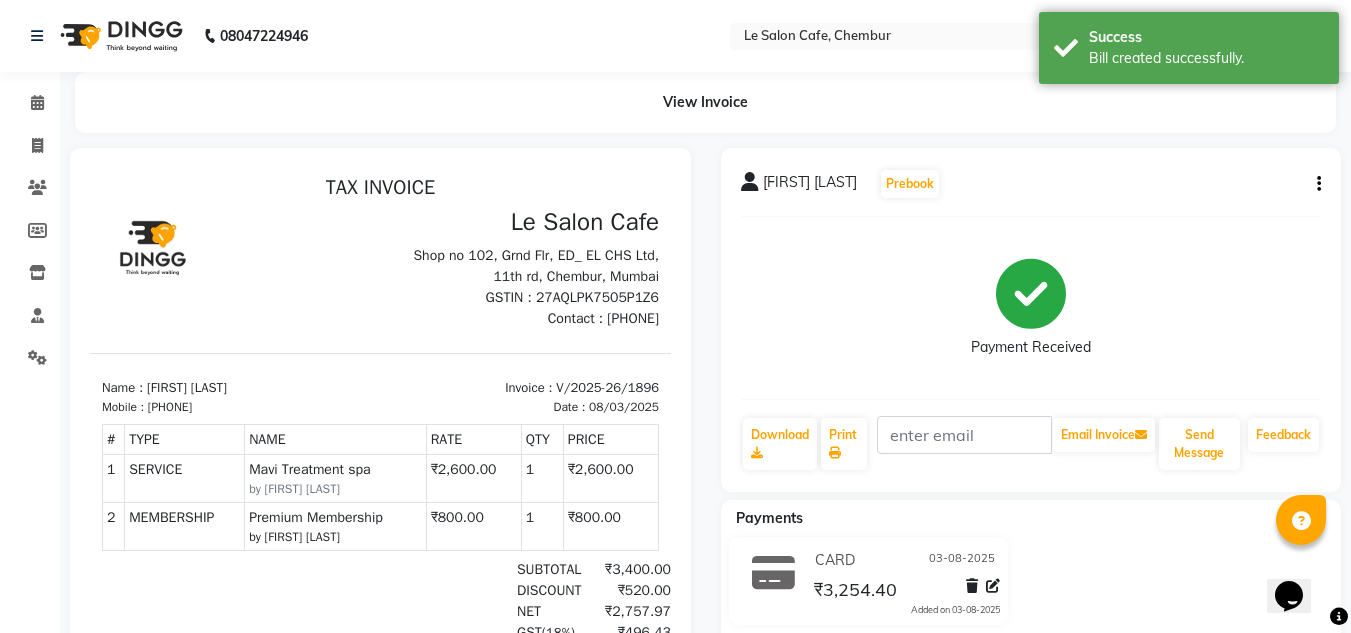 scroll, scrollTop: 0, scrollLeft: 0, axis: both 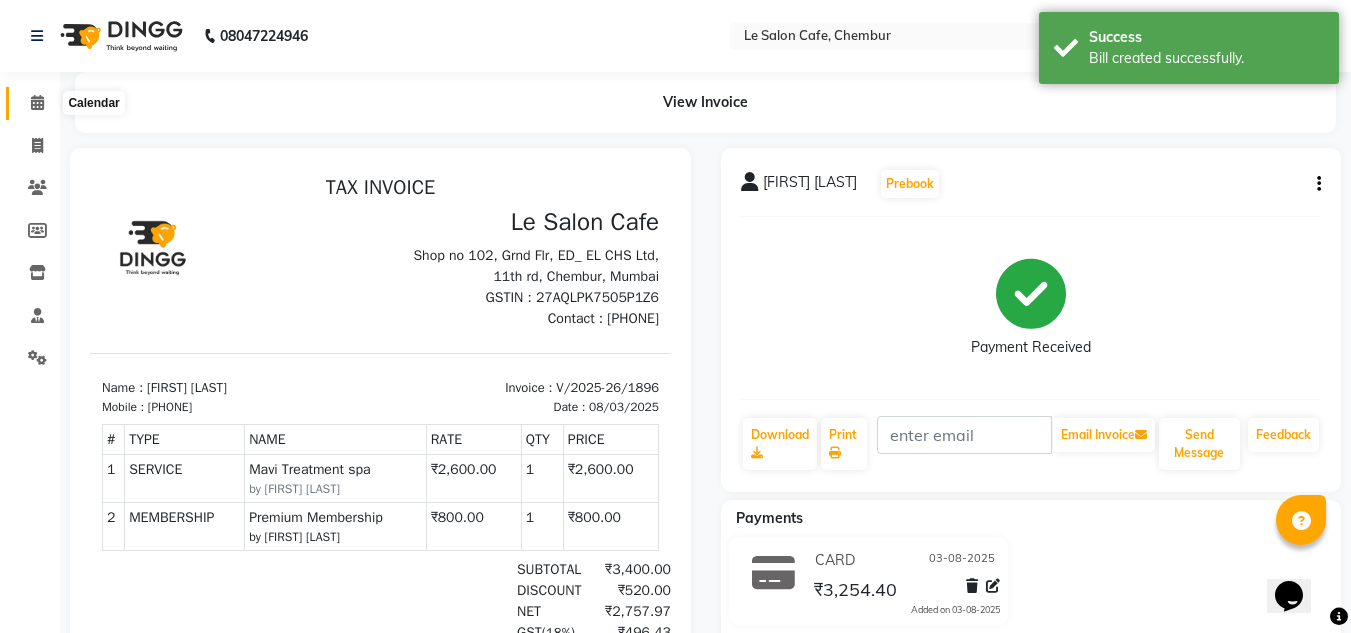 click 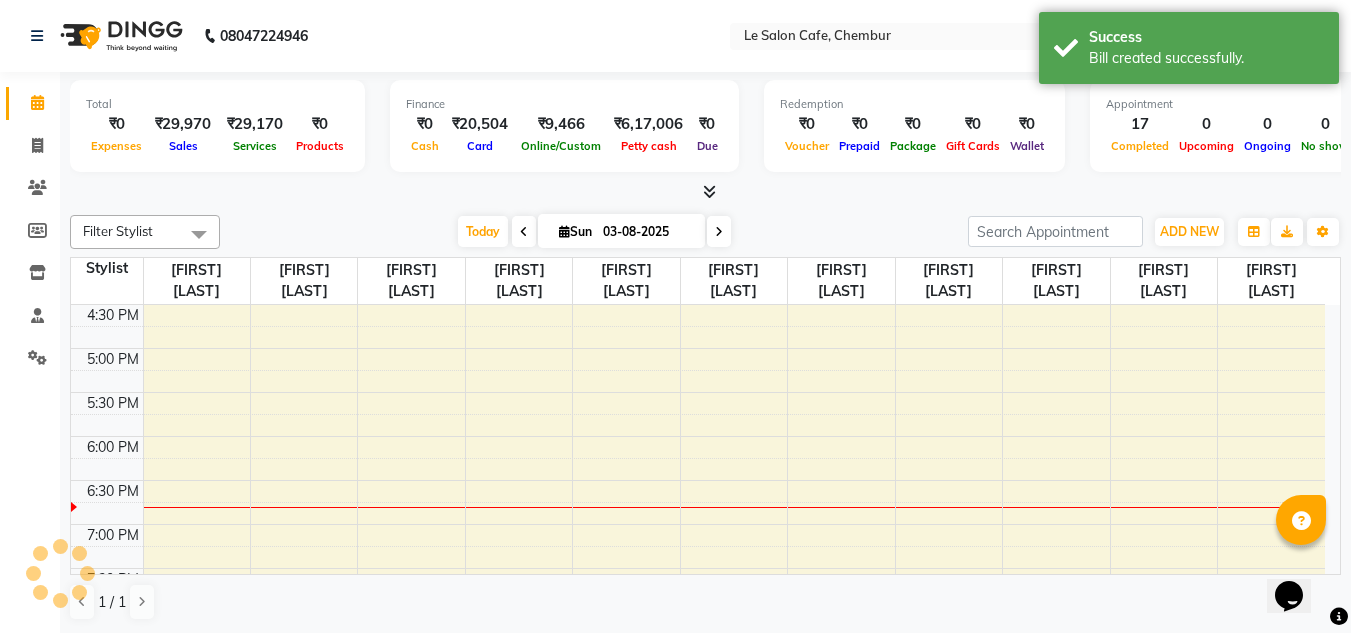 scroll, scrollTop: 0, scrollLeft: 0, axis: both 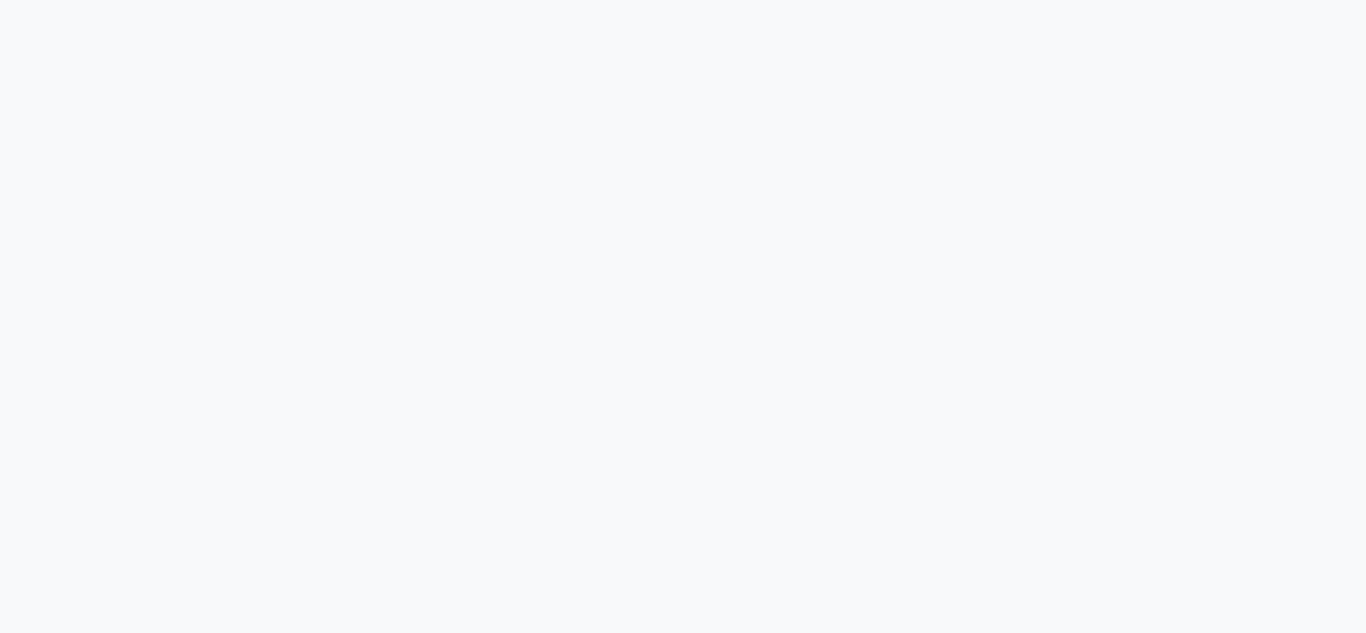 select on "service" 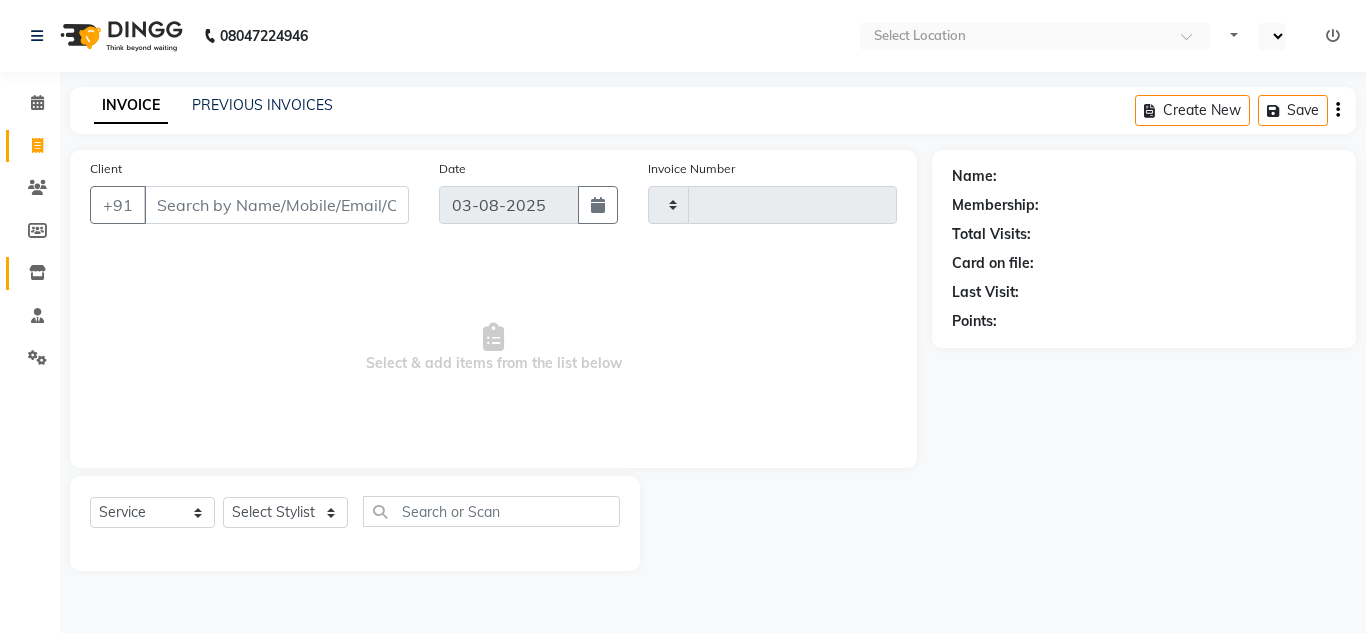 type on "1895" 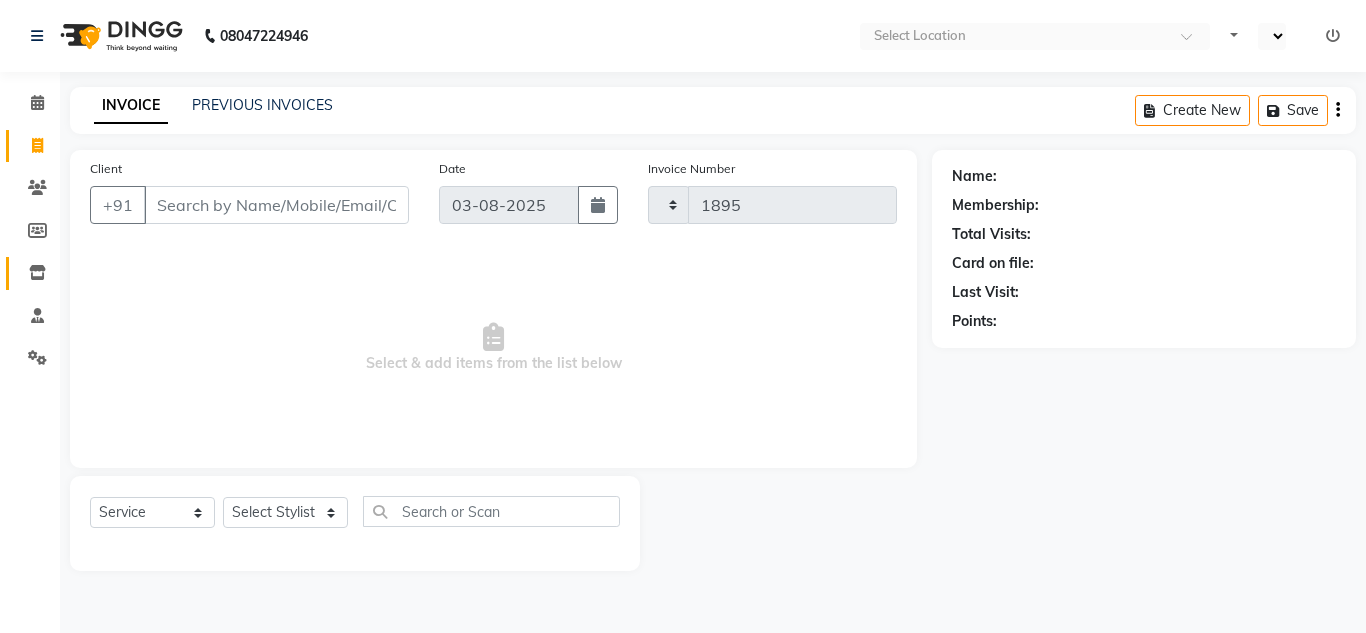 select on "en" 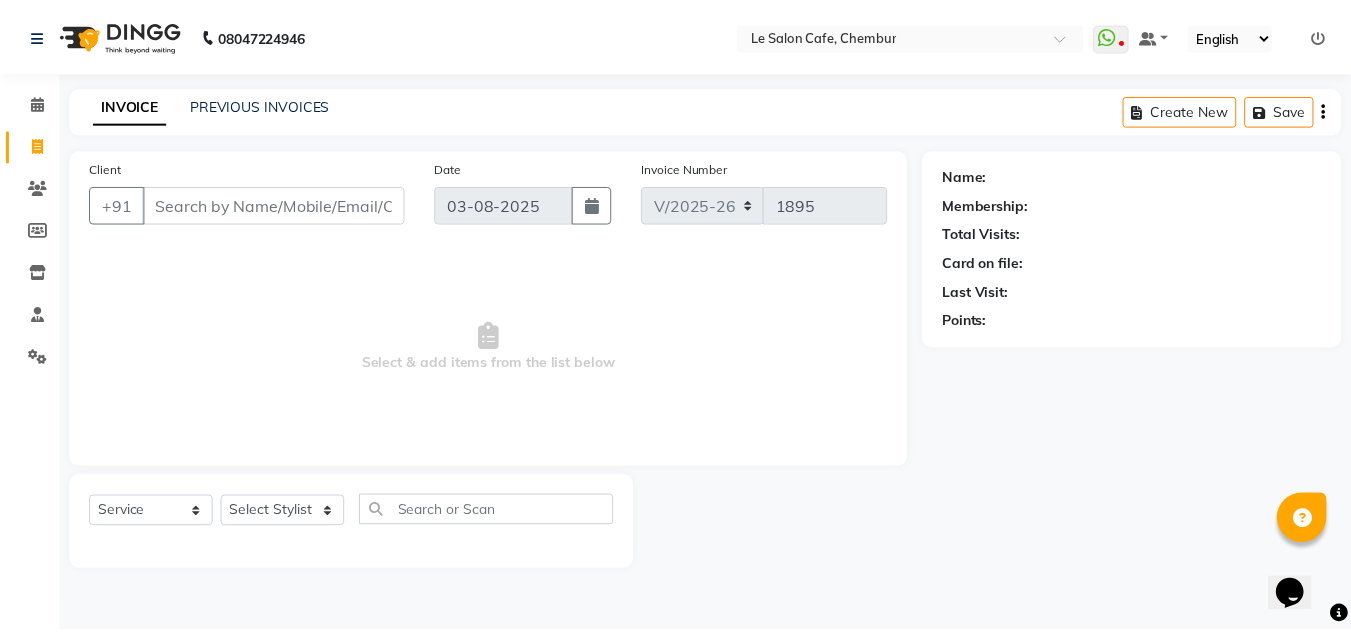scroll, scrollTop: 0, scrollLeft: 0, axis: both 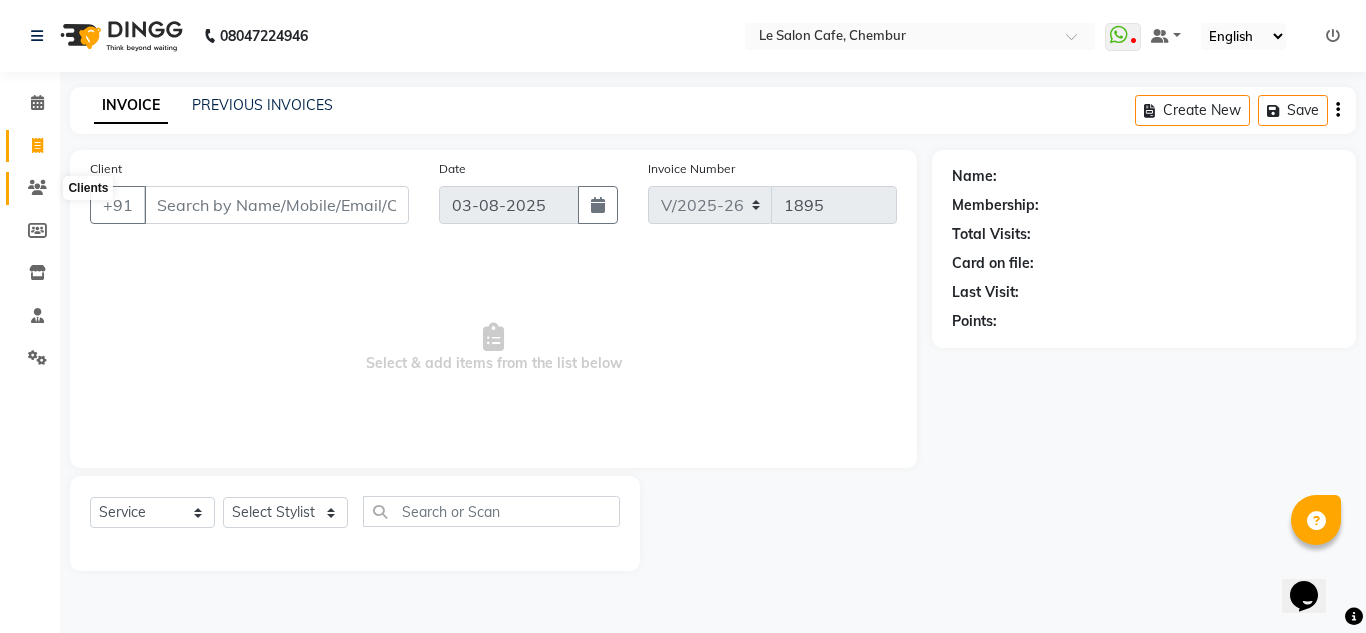 click 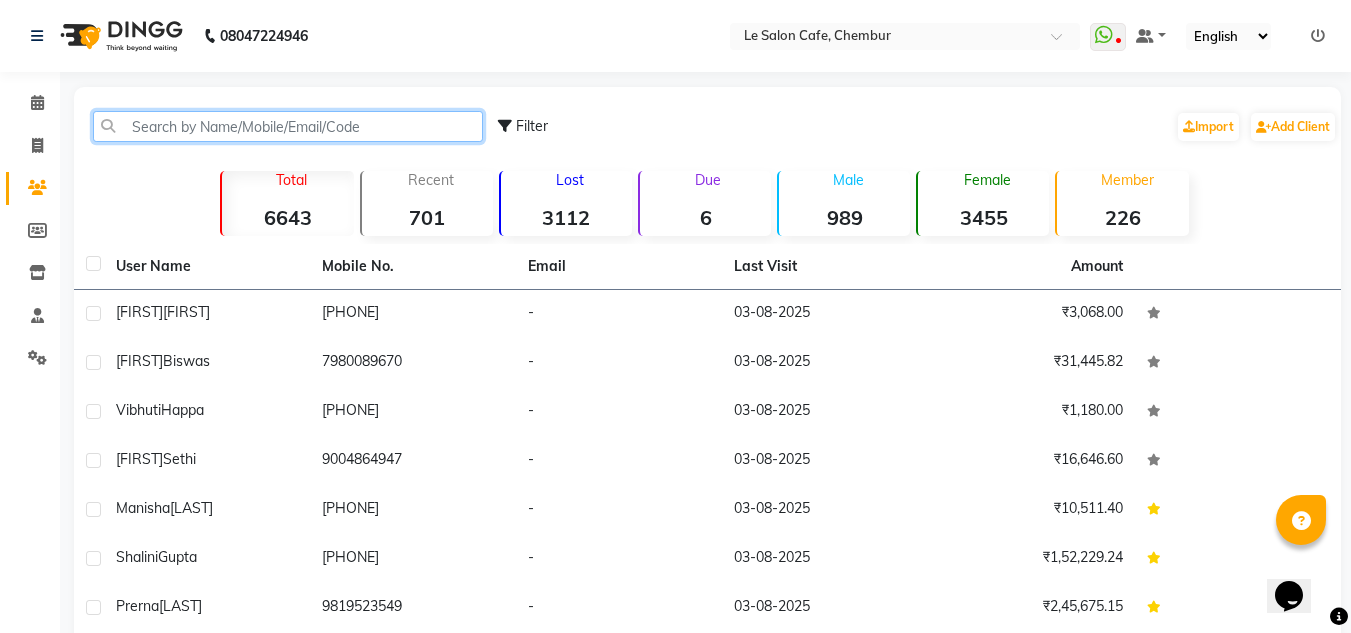 click 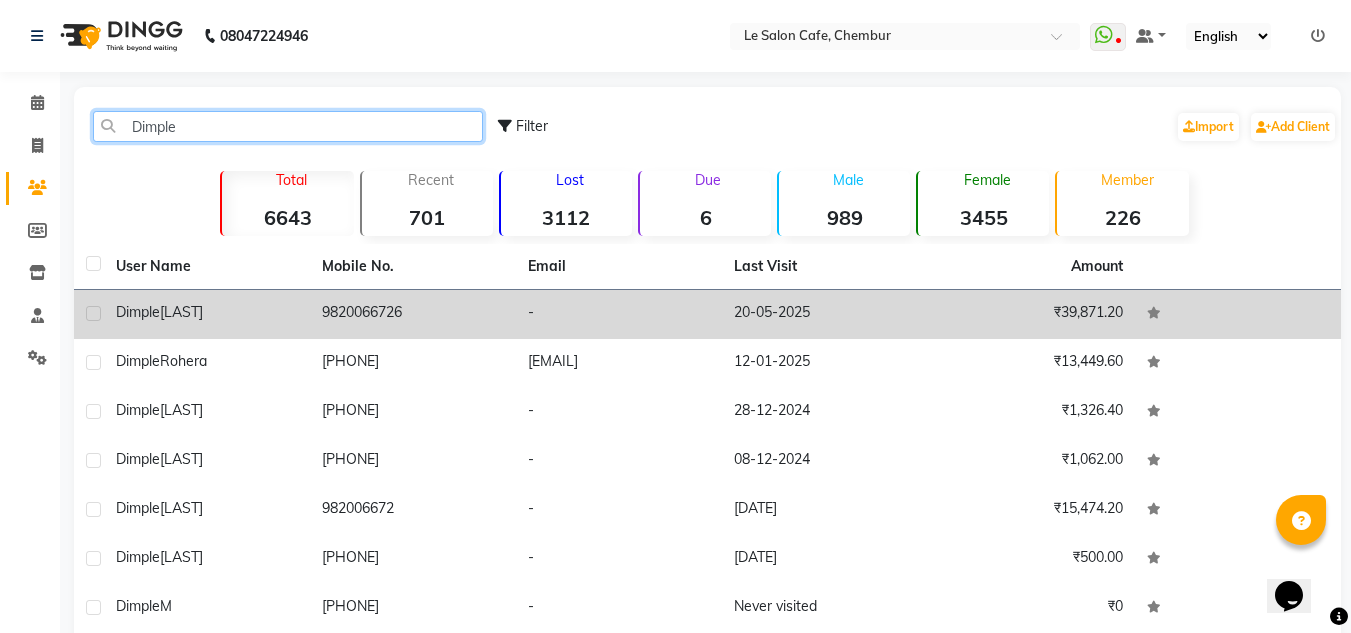 type on "Dimple" 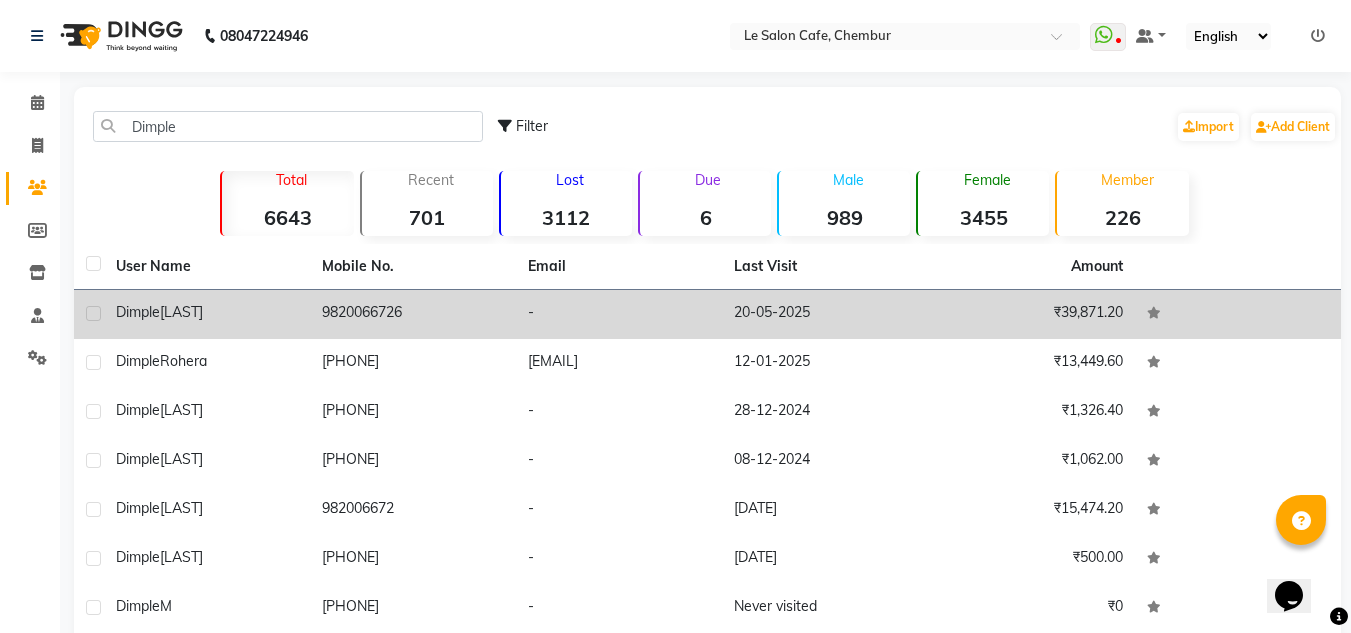 click on "[FIRST]  [LAST]" 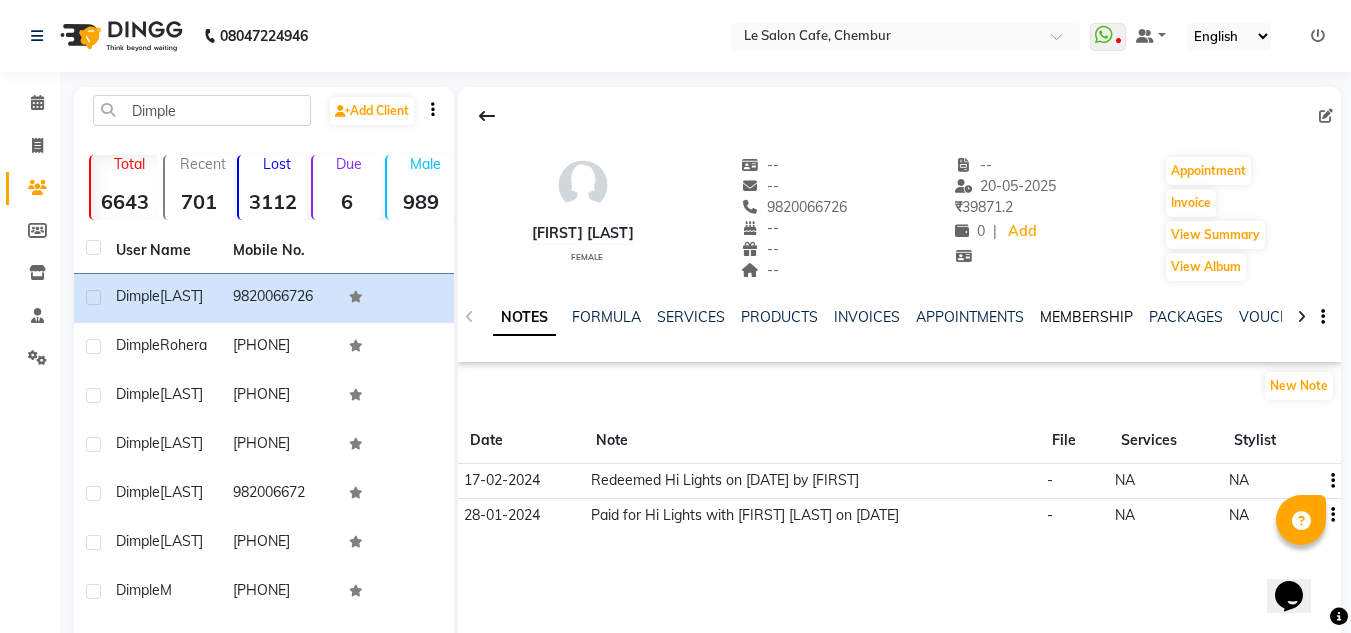 click on "MEMBERSHIP" 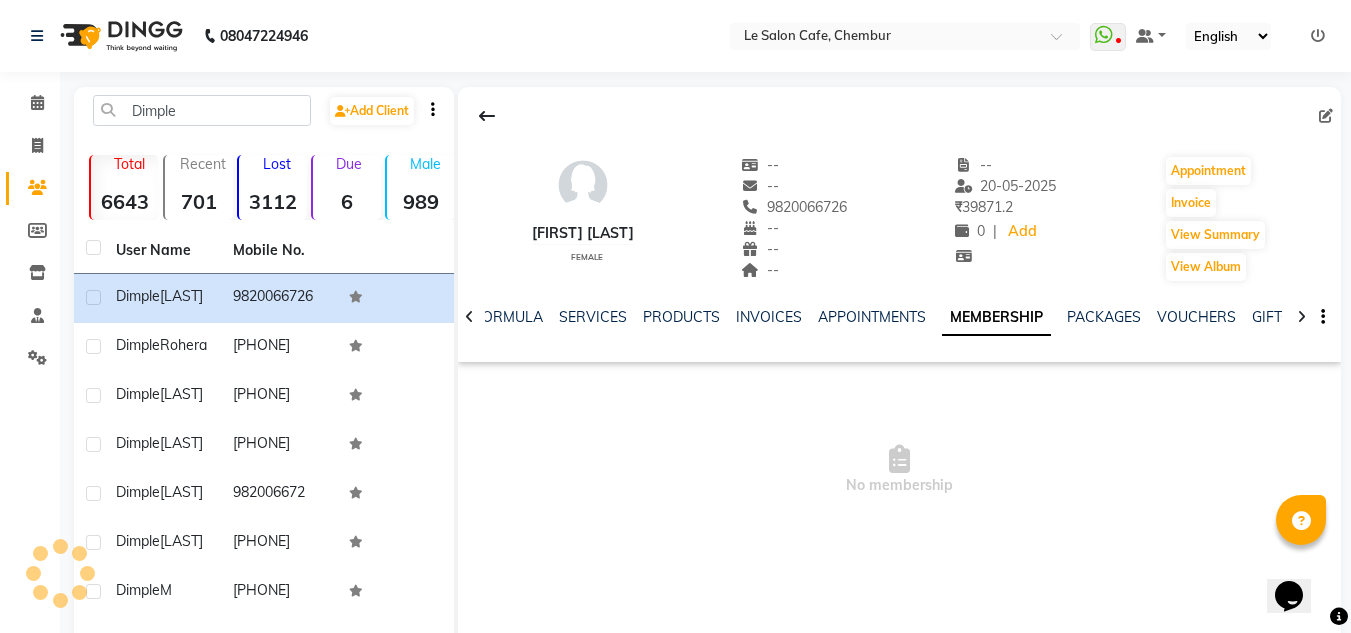 click on "MEMBERSHIP" 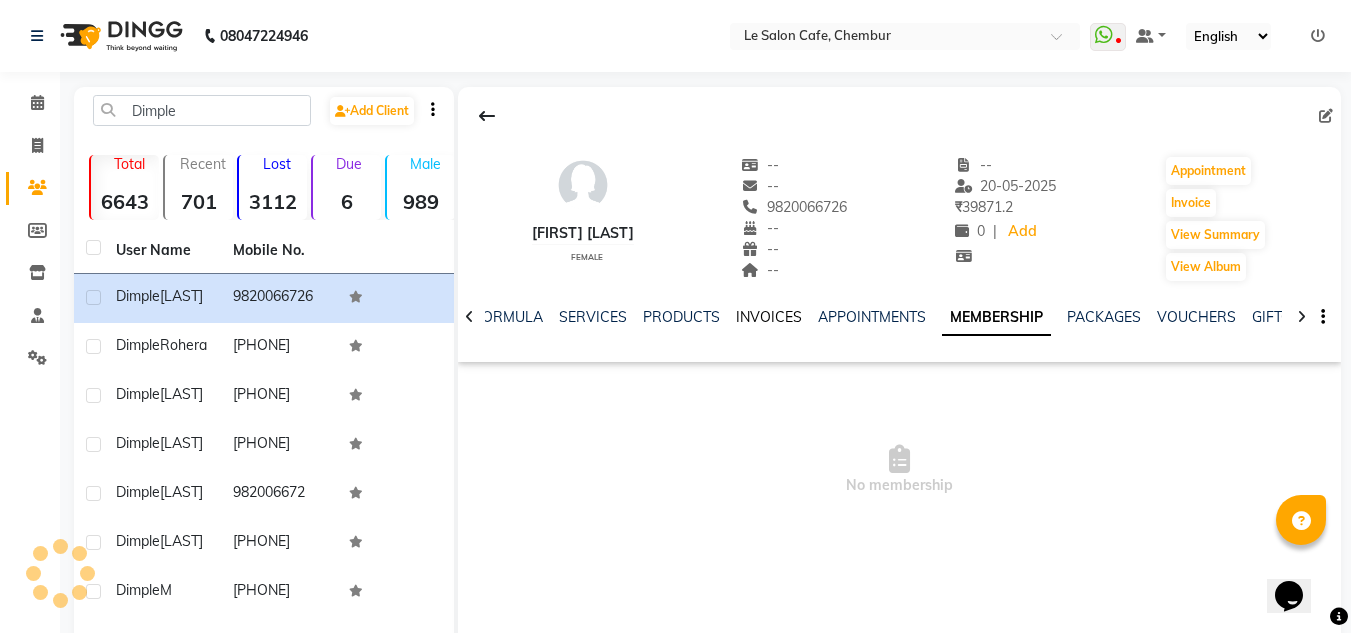 click on "INVOICES" 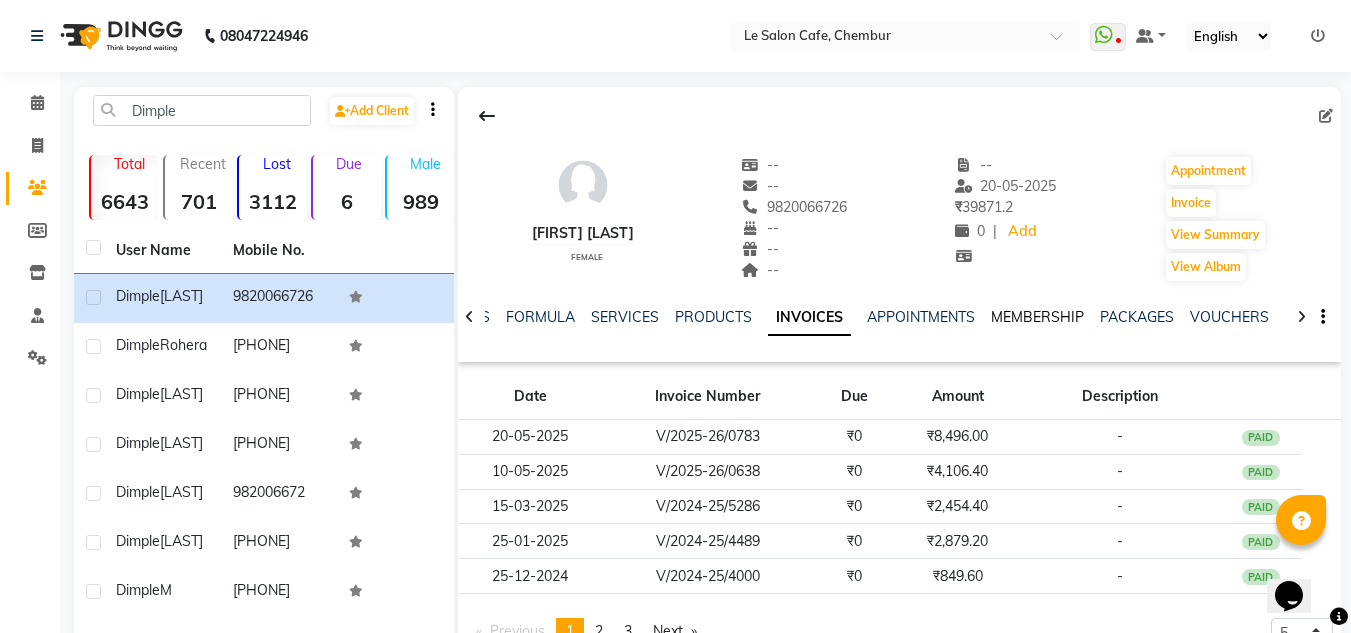 click on "MEMBERSHIP" 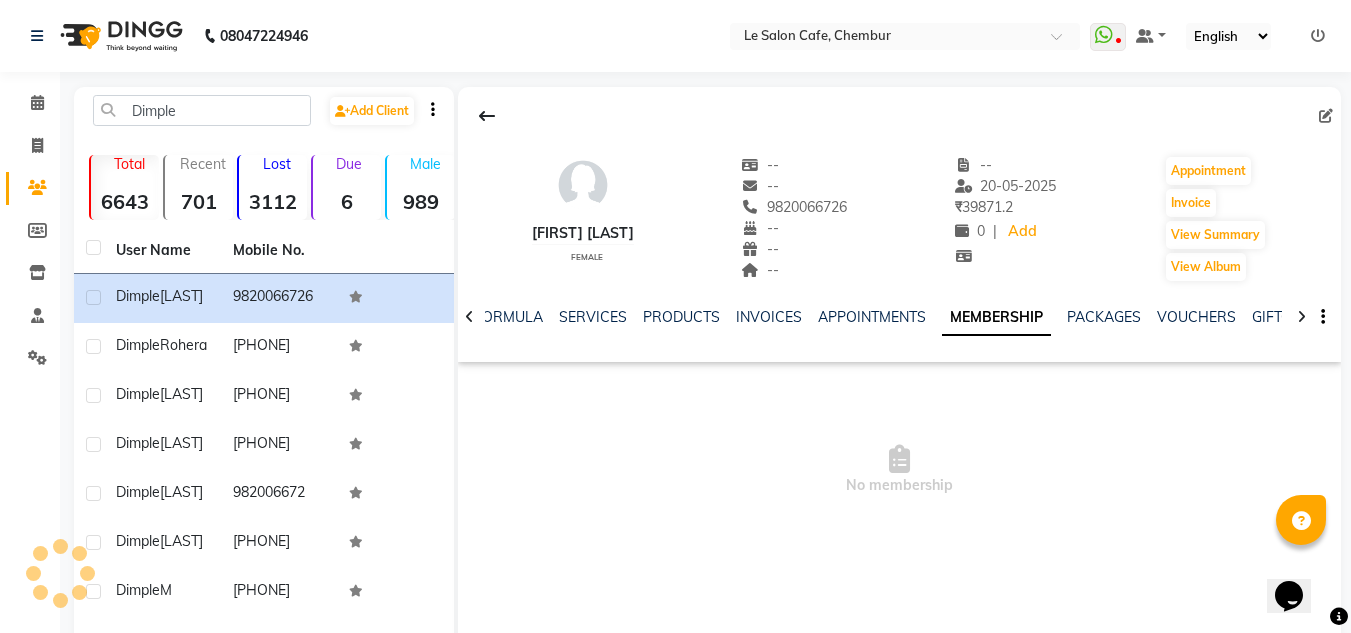 click on "MEMBERSHIP" 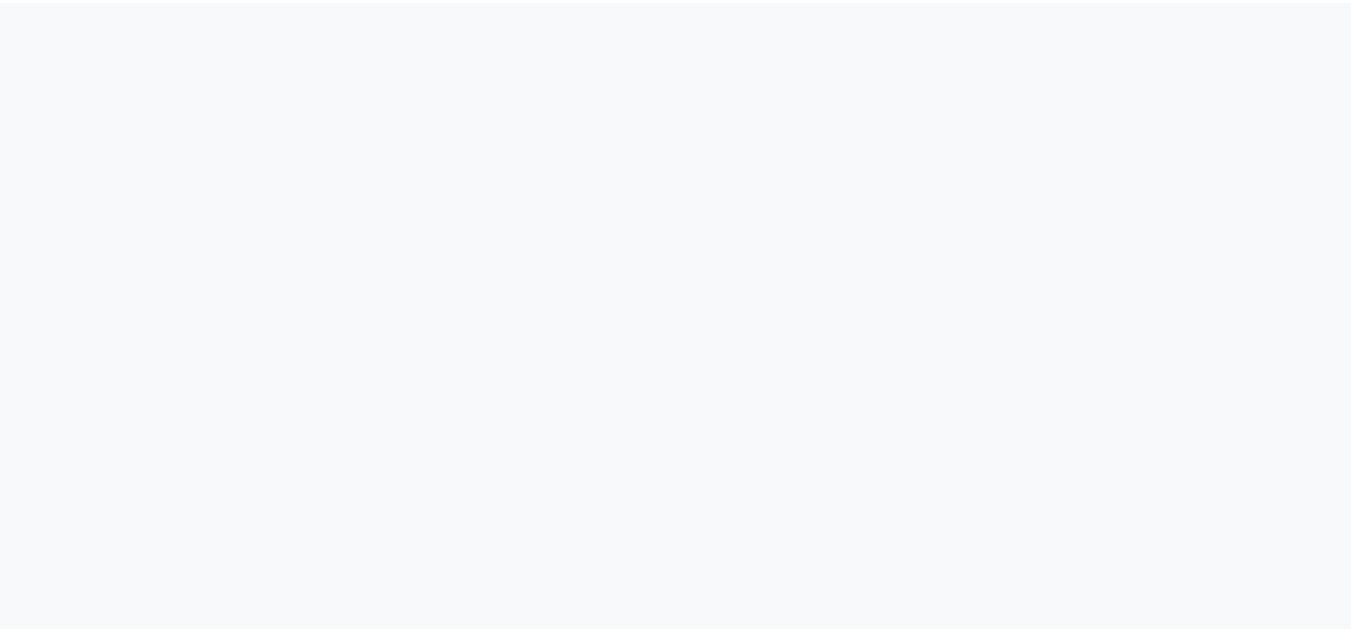 scroll, scrollTop: 0, scrollLeft: 0, axis: both 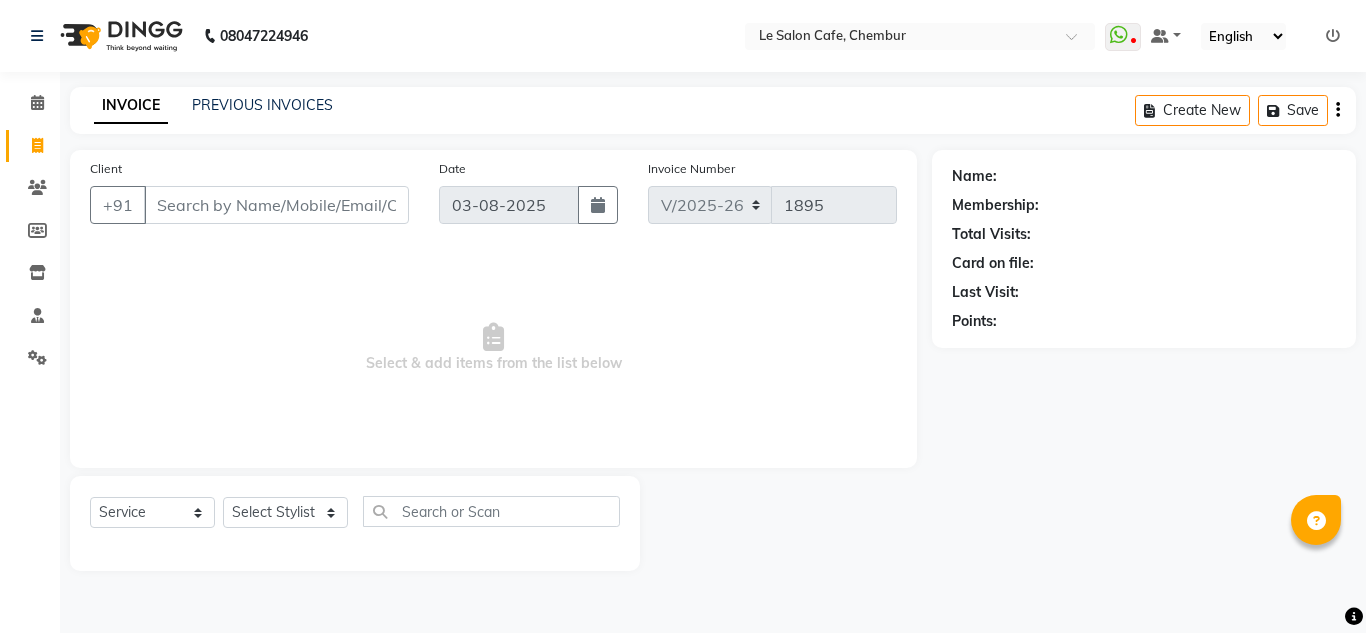 select on "594" 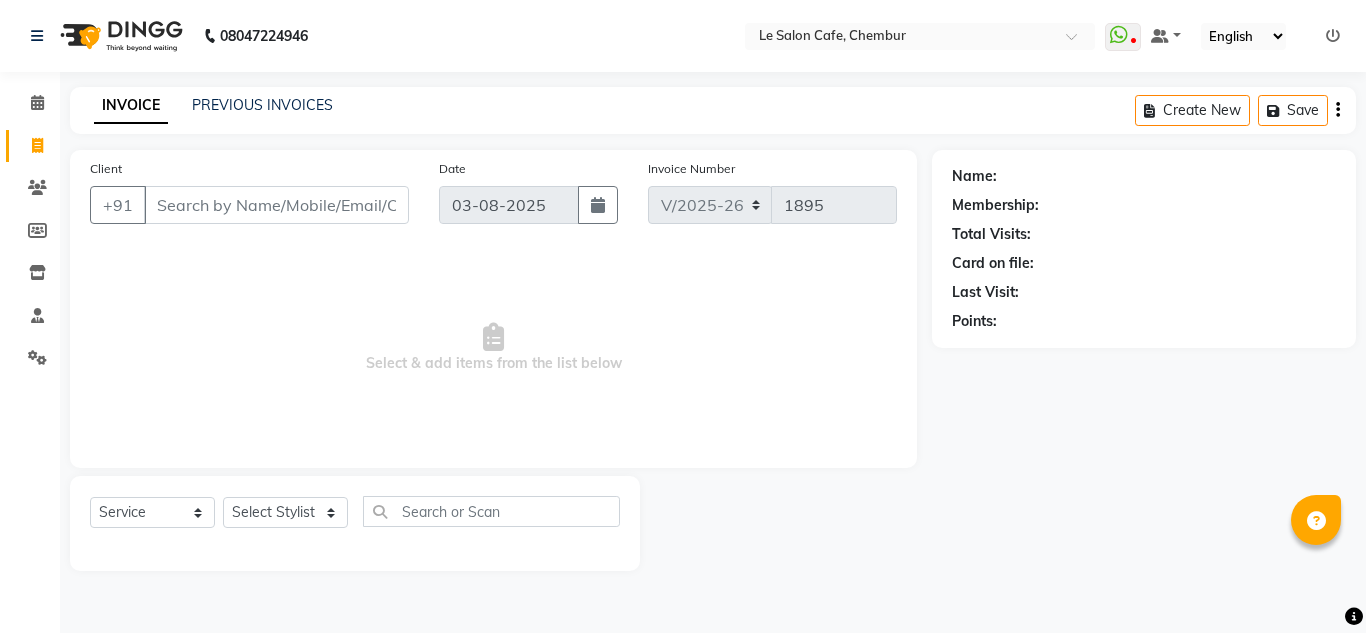 scroll, scrollTop: 0, scrollLeft: 0, axis: both 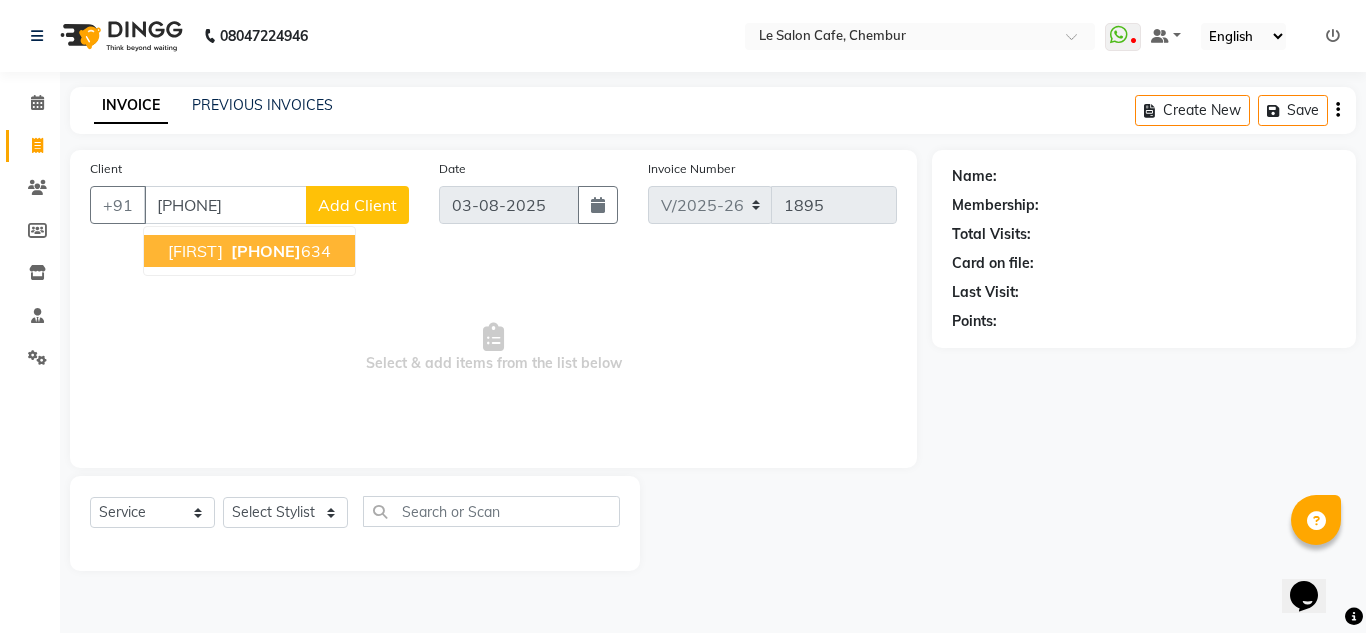 click on "[FIRST]   [PHONE]" at bounding box center [249, 251] 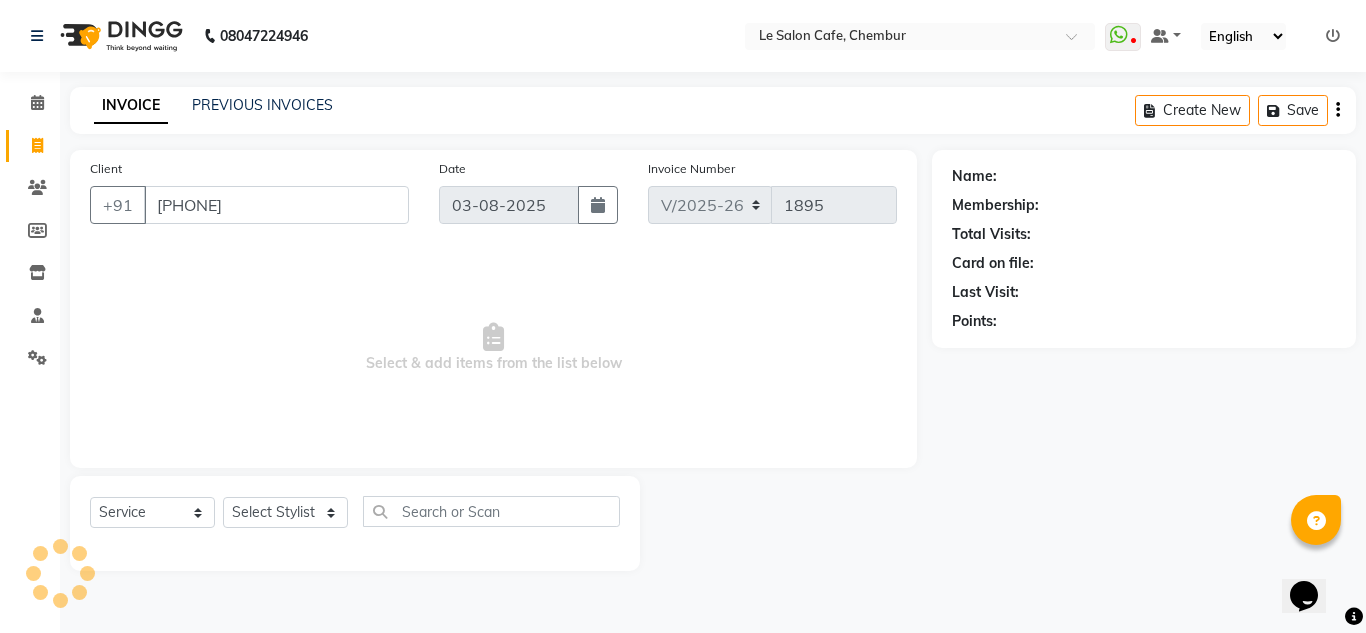 type on "[PHONE]" 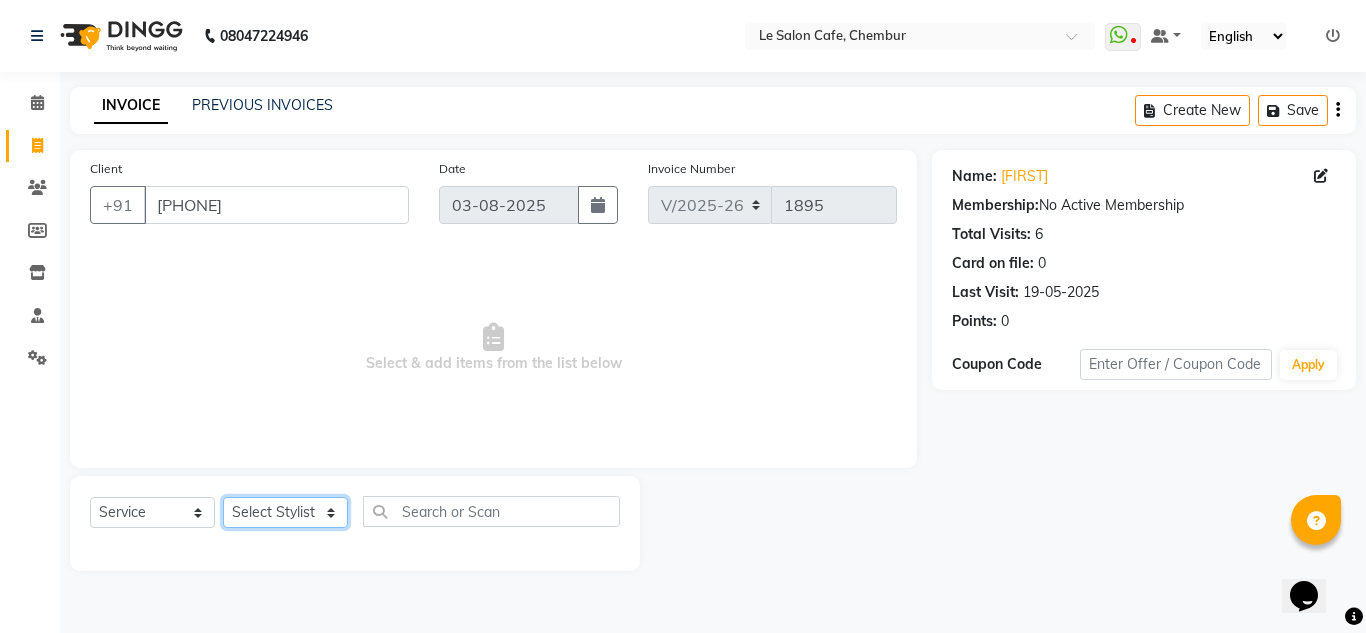 click on "Select Stylist Amandeep Kaur Kalsi Aniket Kadam  Faim Alvi  Front Desk  Muskan Khan  Pooja Kolge Reena Shaukat Ali  Salman Ansari  Shailendra Chauhan  Shekhar Sangle Soniyaa Varma Suchita Mistry" 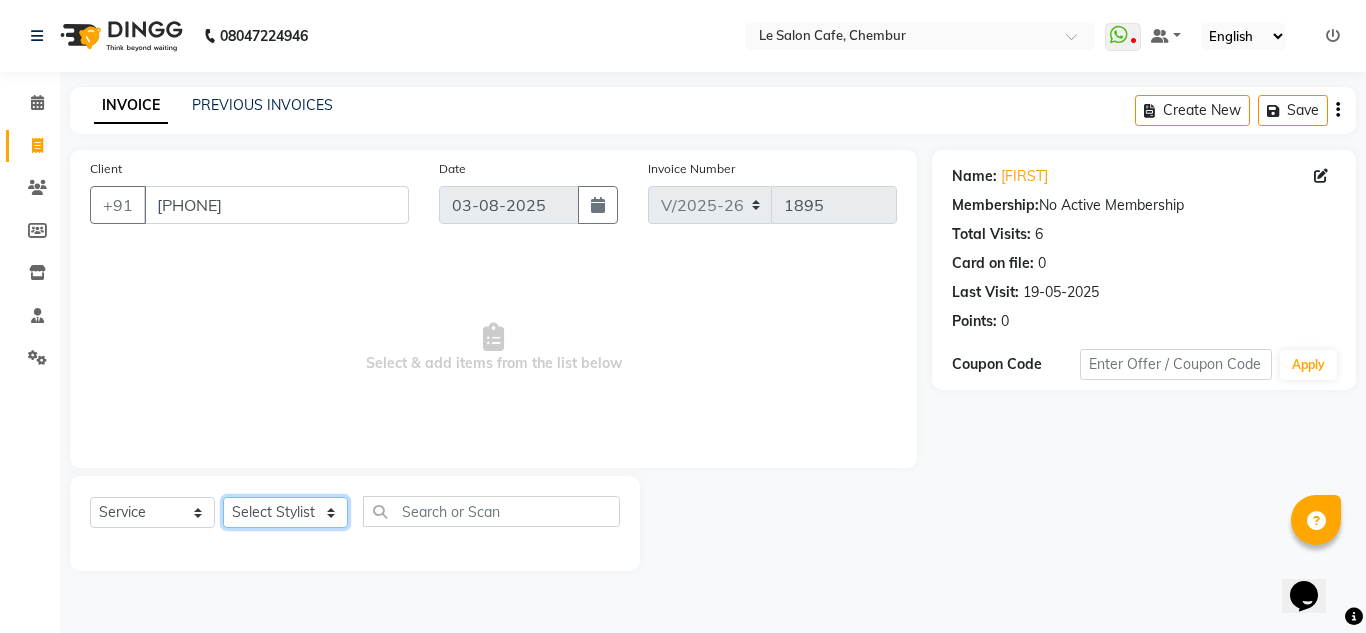 select on "85590" 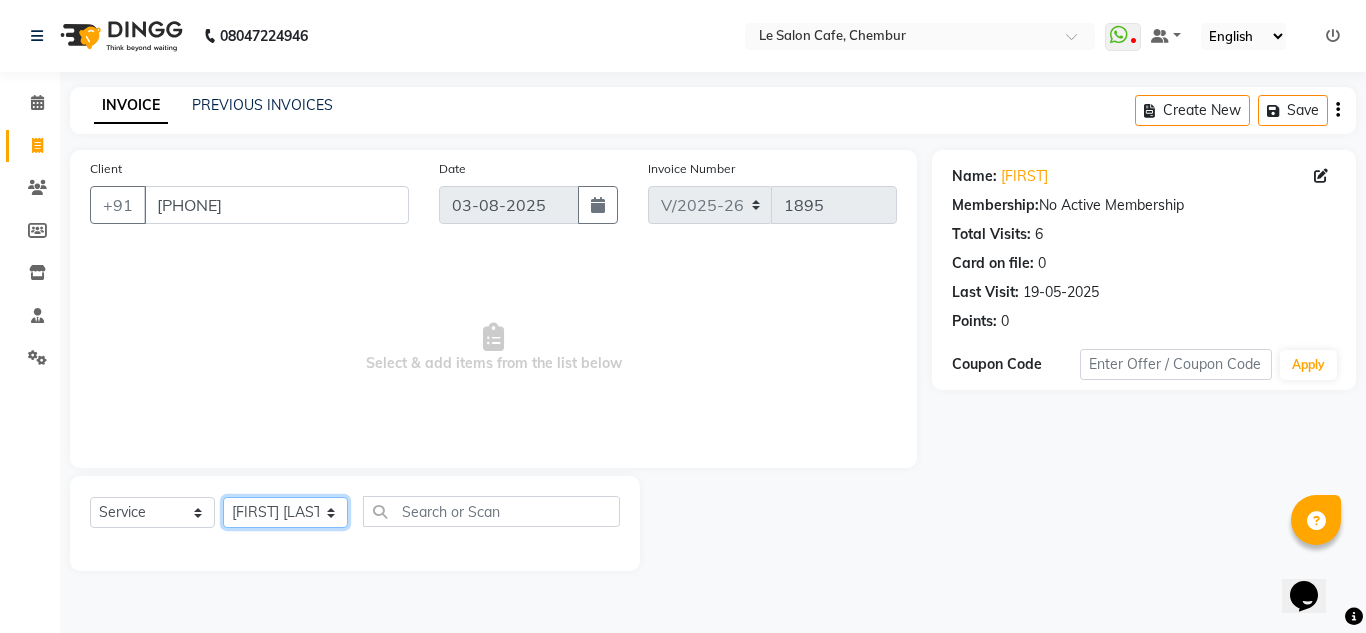 click on "Select Stylist Amandeep Kaur Kalsi Aniket Kadam  Faim Alvi  Front Desk  Muskan Khan  Pooja Kolge Reena Shaukat Ali  Salman Ansari  Shailendra Chauhan  Shekhar Sangle Soniyaa Varma Suchita Mistry" 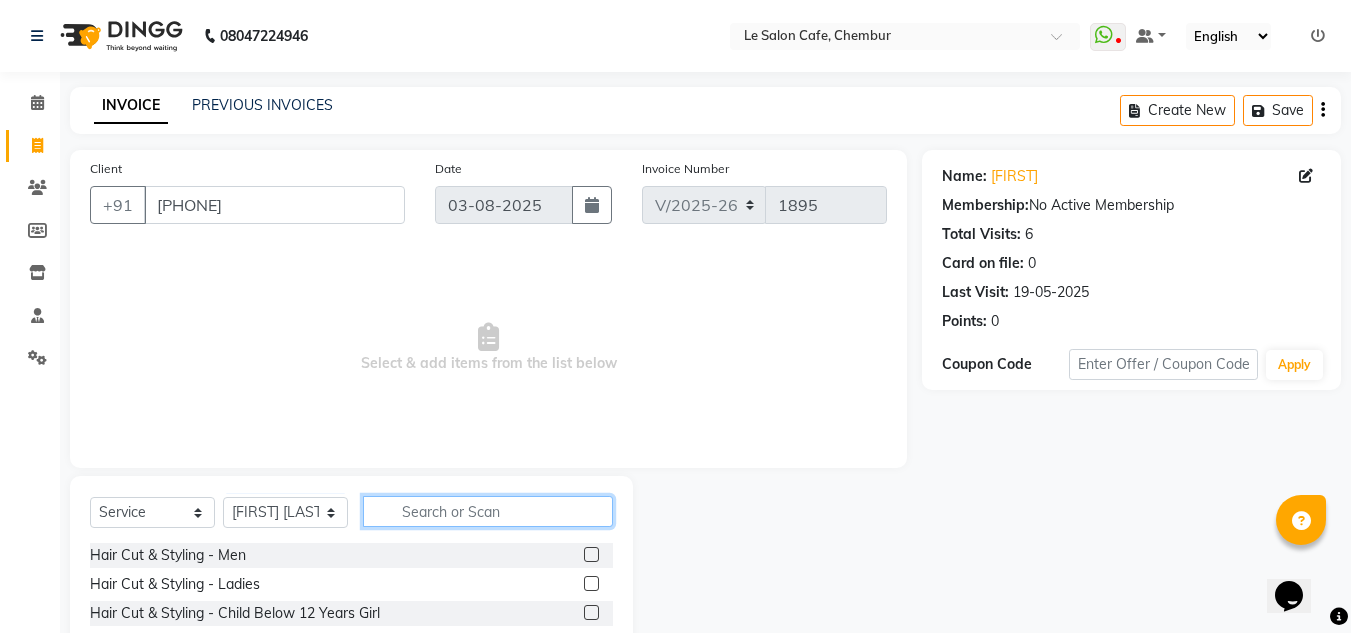 click 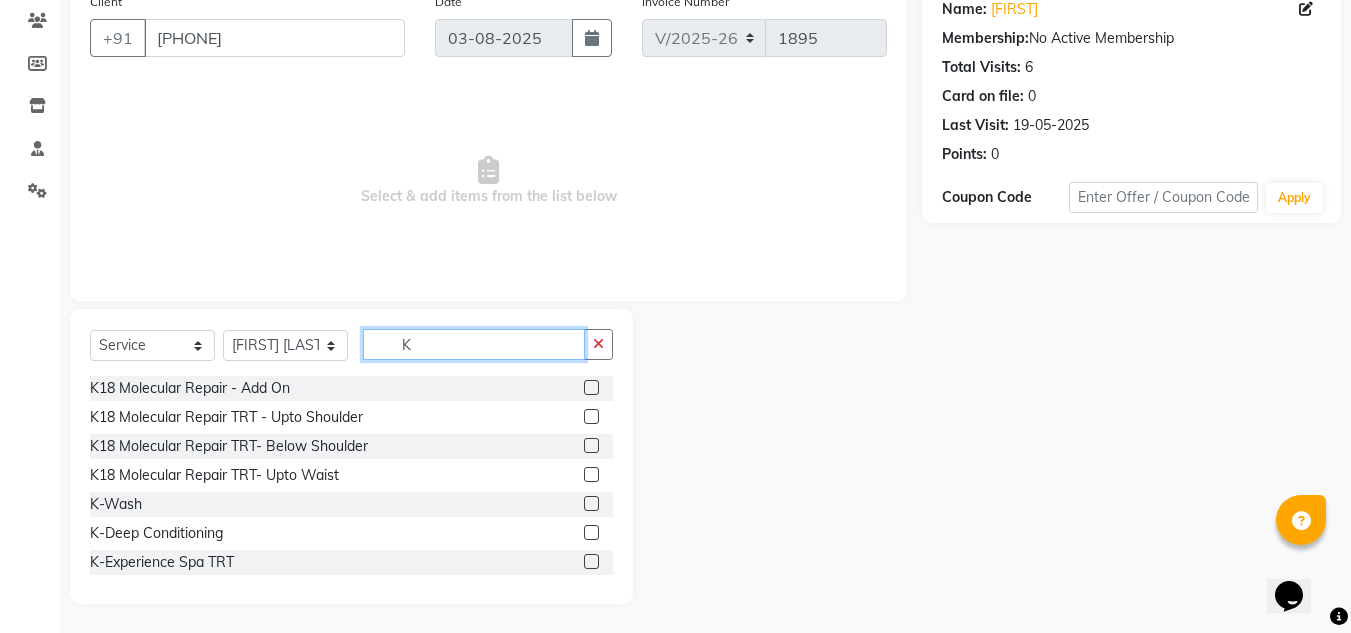 scroll, scrollTop: 168, scrollLeft: 0, axis: vertical 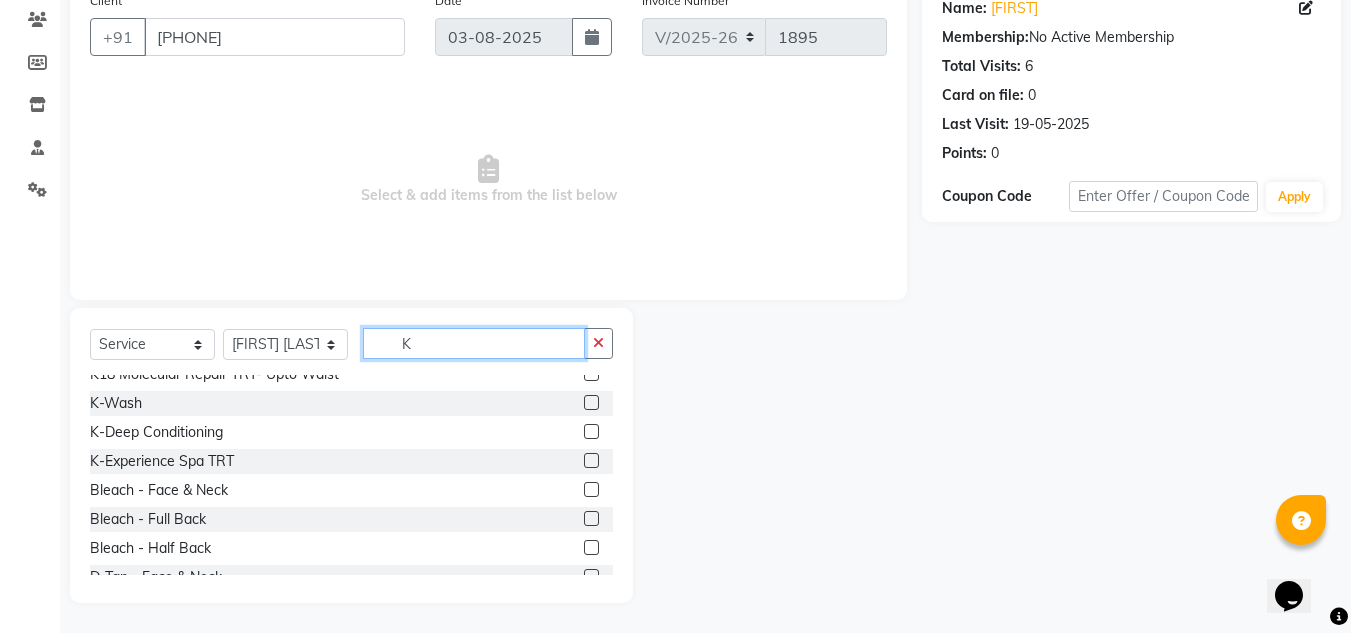 type on "K" 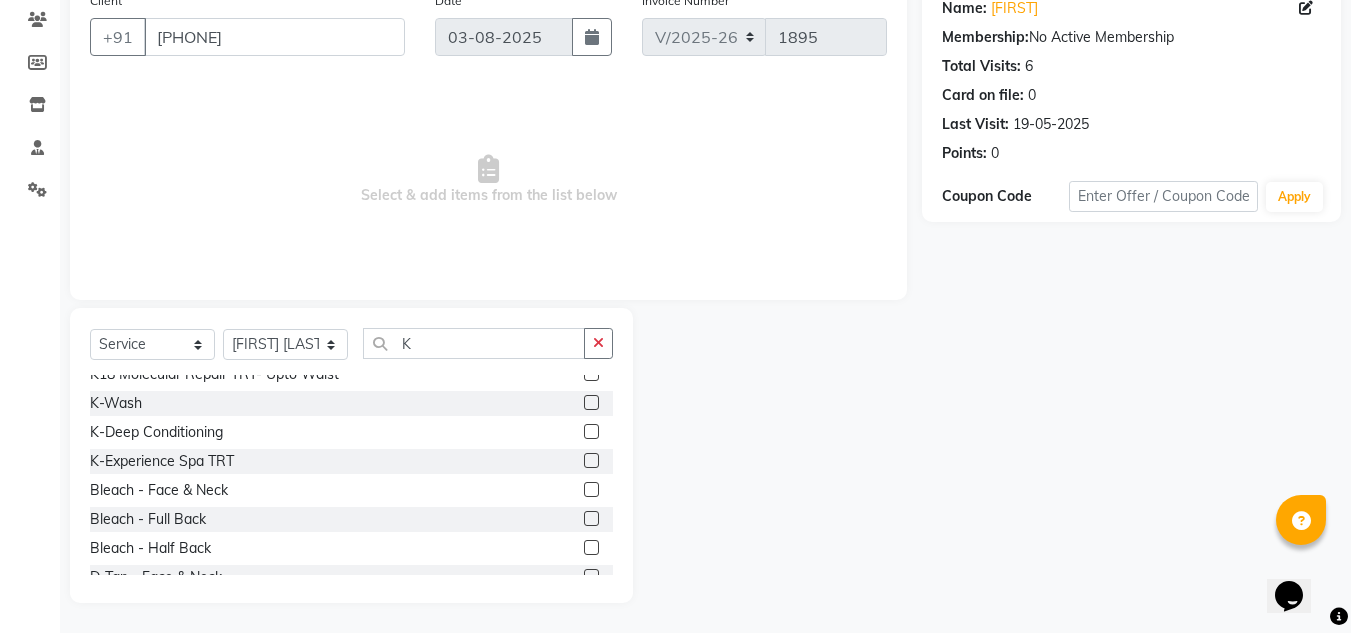 click 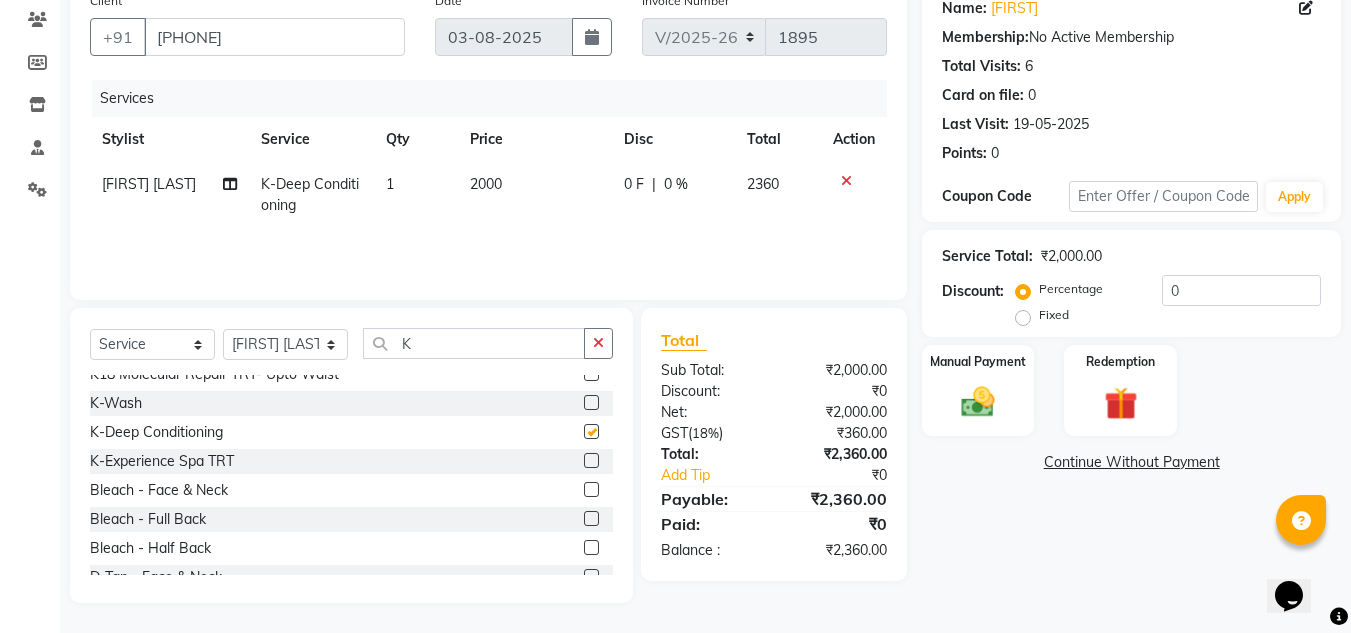 checkbox on "false" 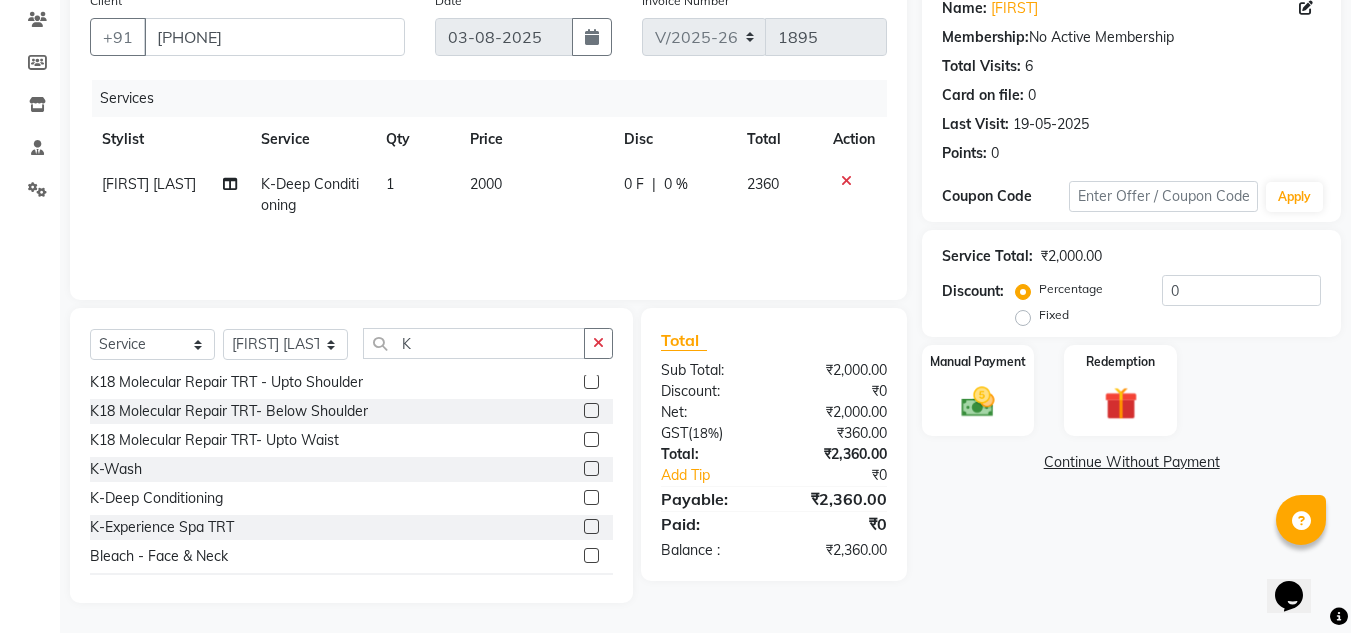 scroll, scrollTop: 0, scrollLeft: 0, axis: both 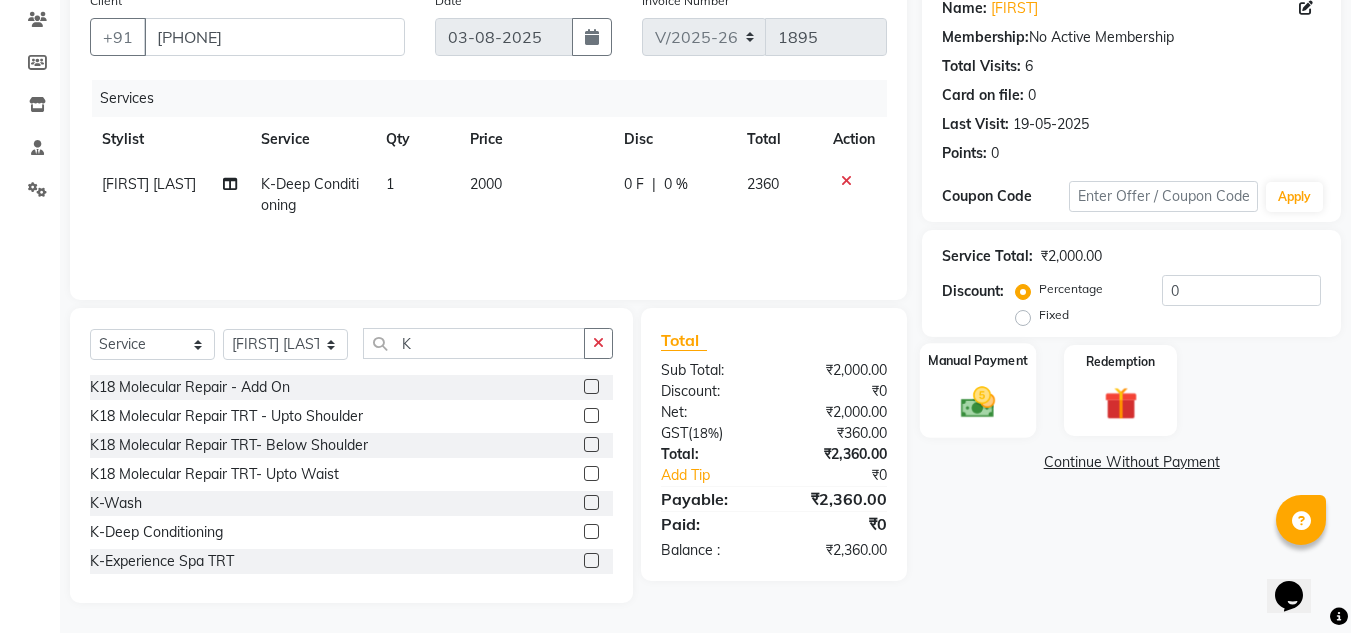 click 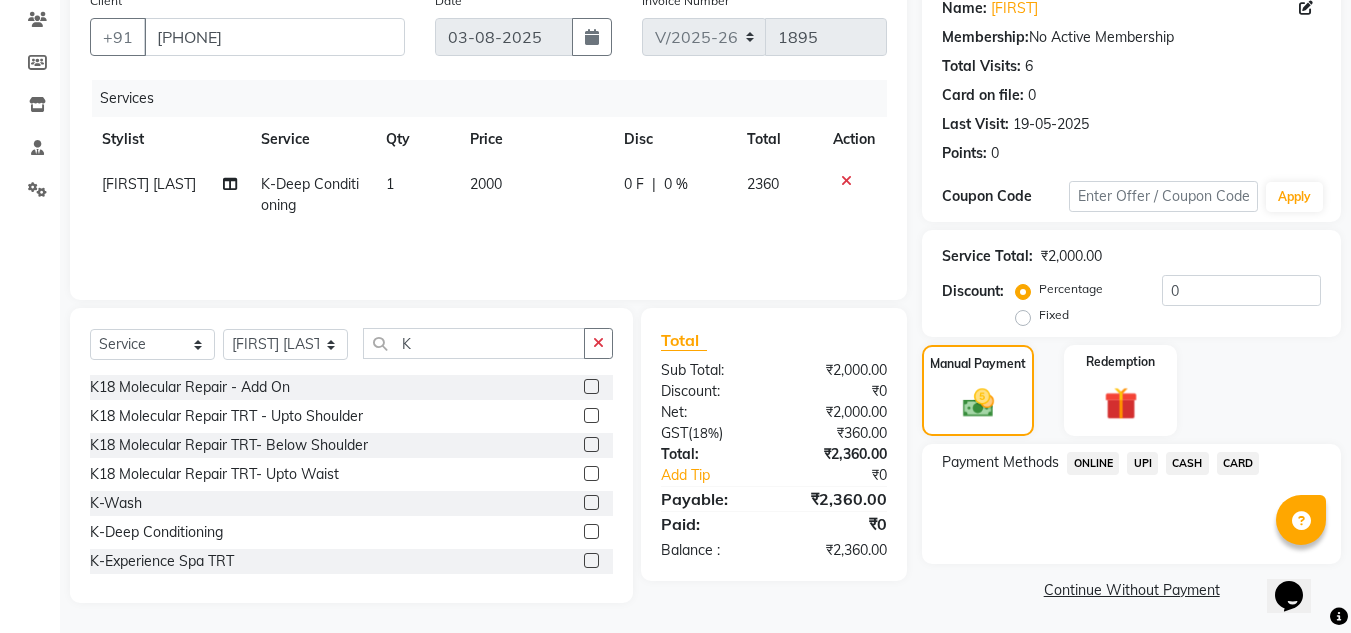 click on "CARD" 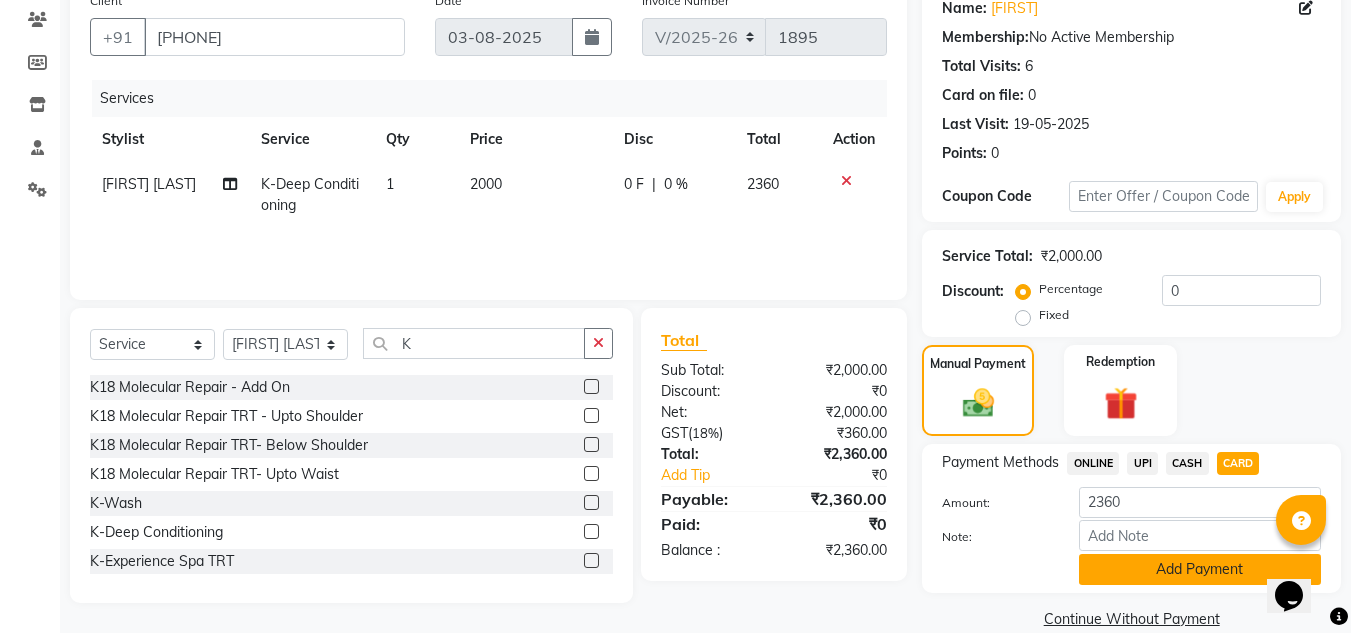 click on "Add Payment" 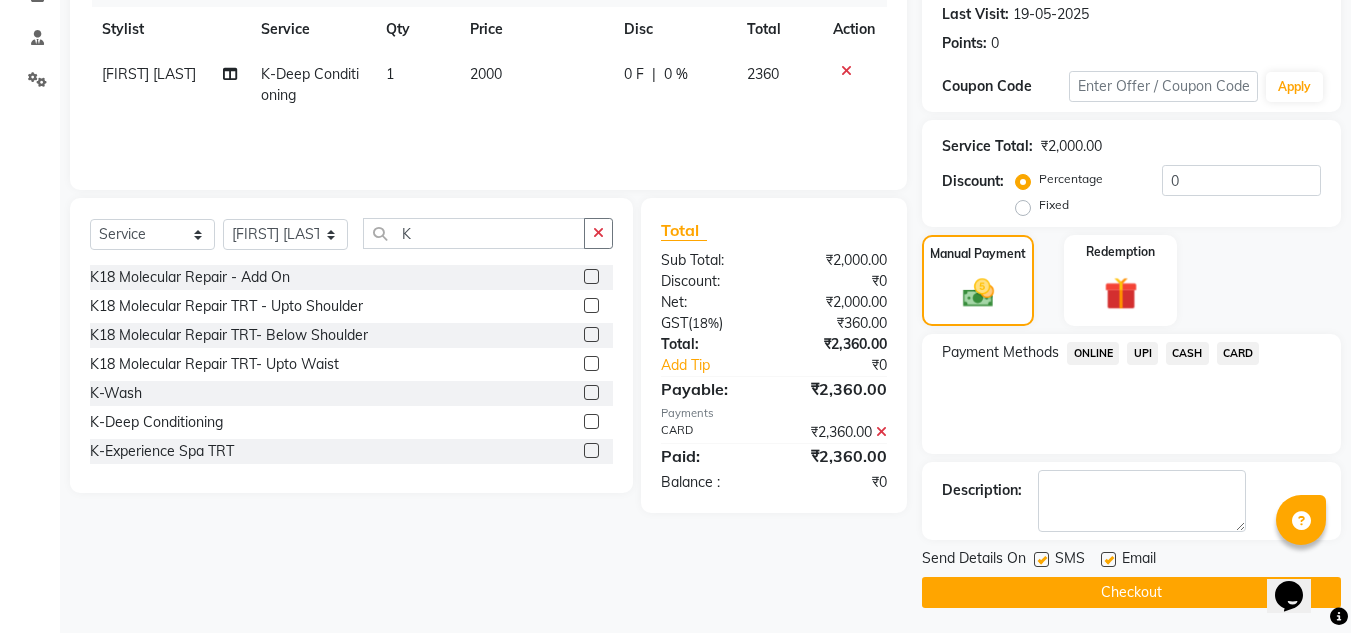 scroll, scrollTop: 283, scrollLeft: 0, axis: vertical 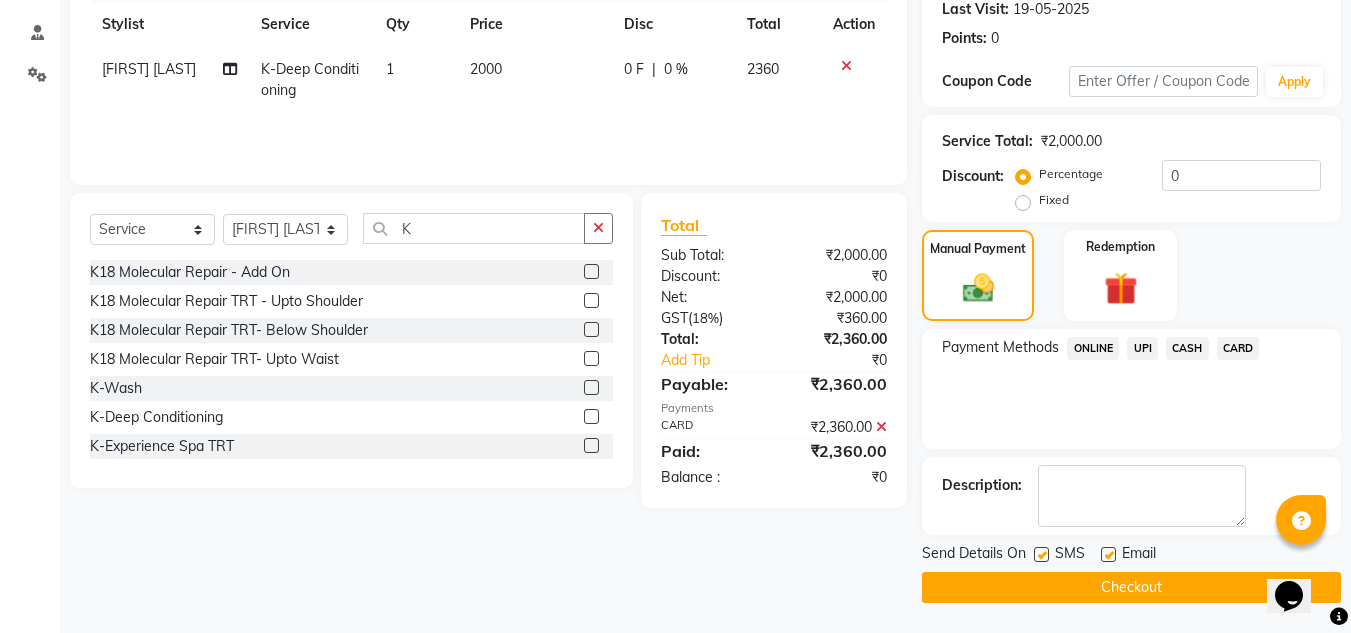 click 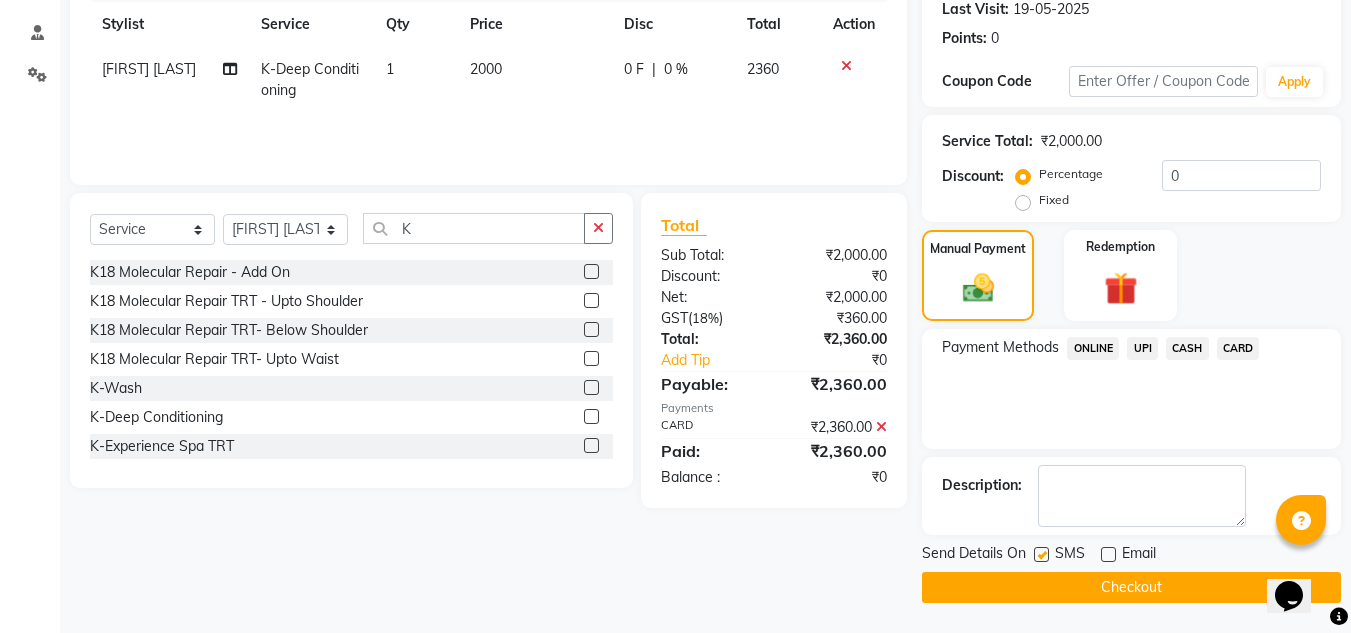 click on "Checkout" 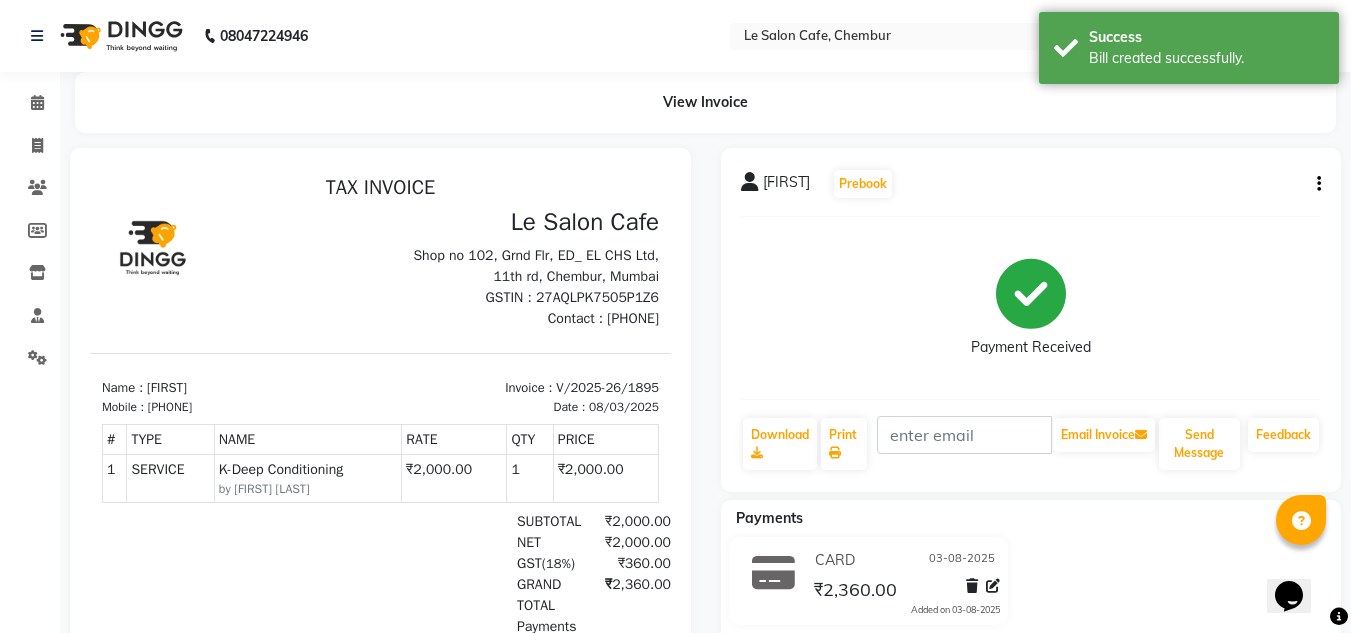scroll, scrollTop: 0, scrollLeft: 0, axis: both 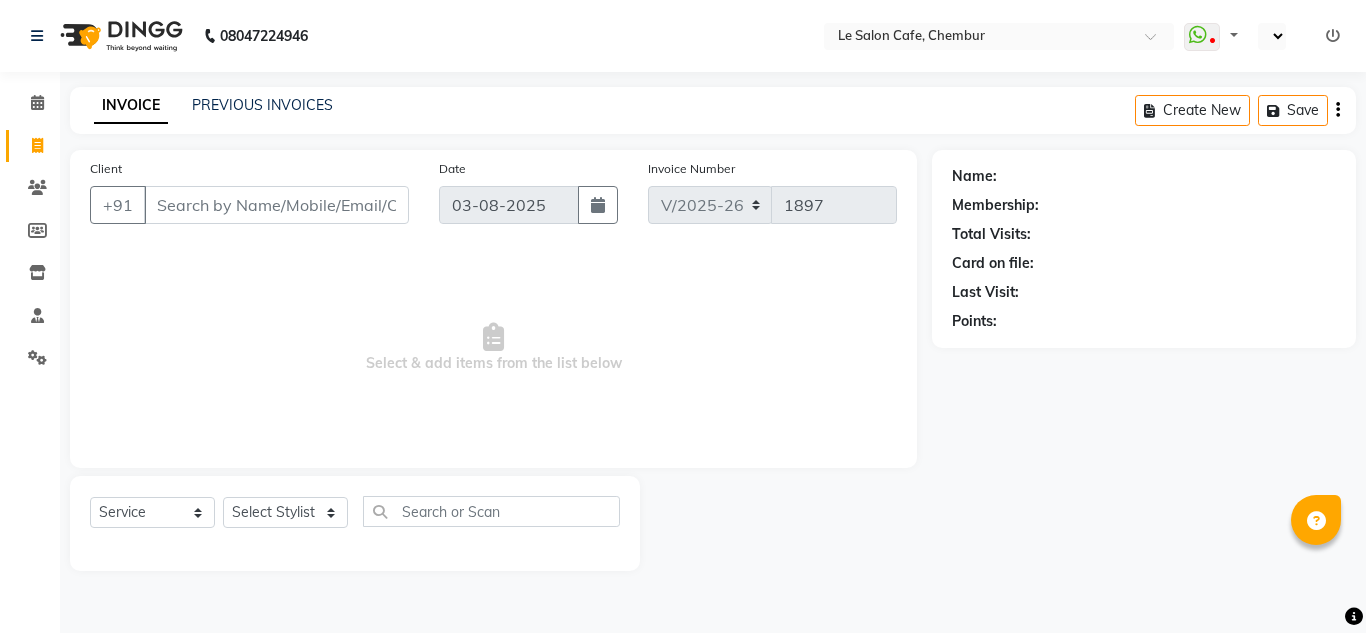 select on "594" 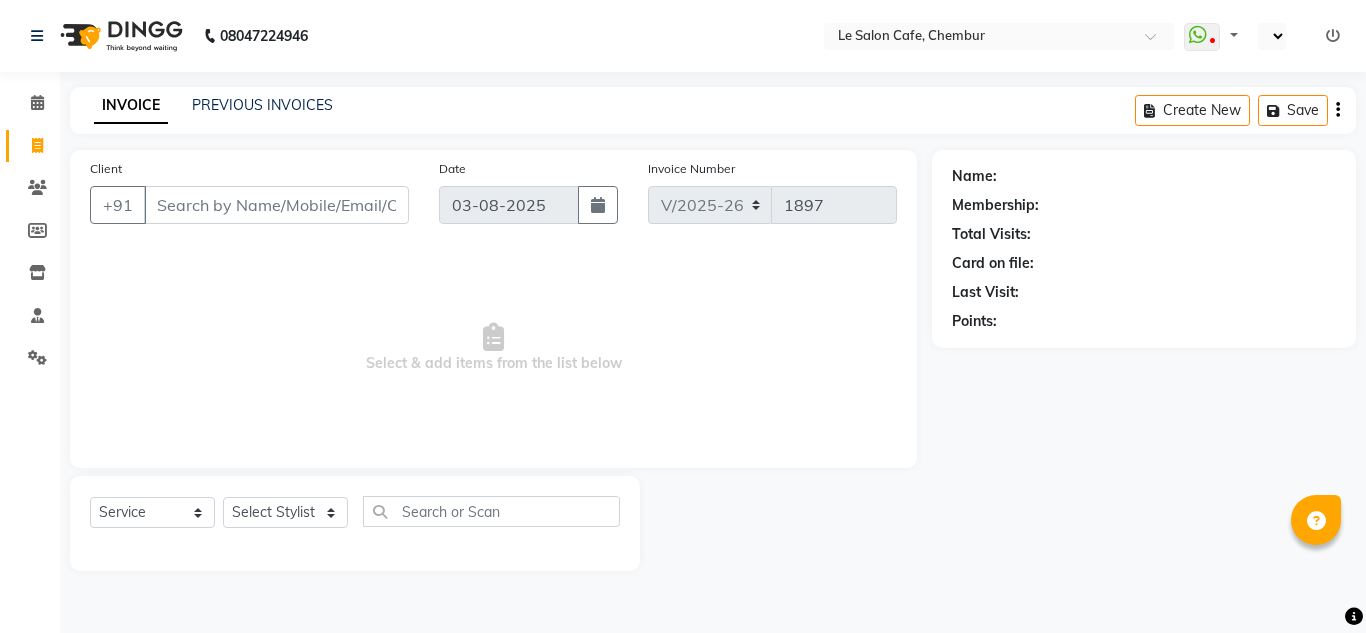 scroll, scrollTop: 0, scrollLeft: 0, axis: both 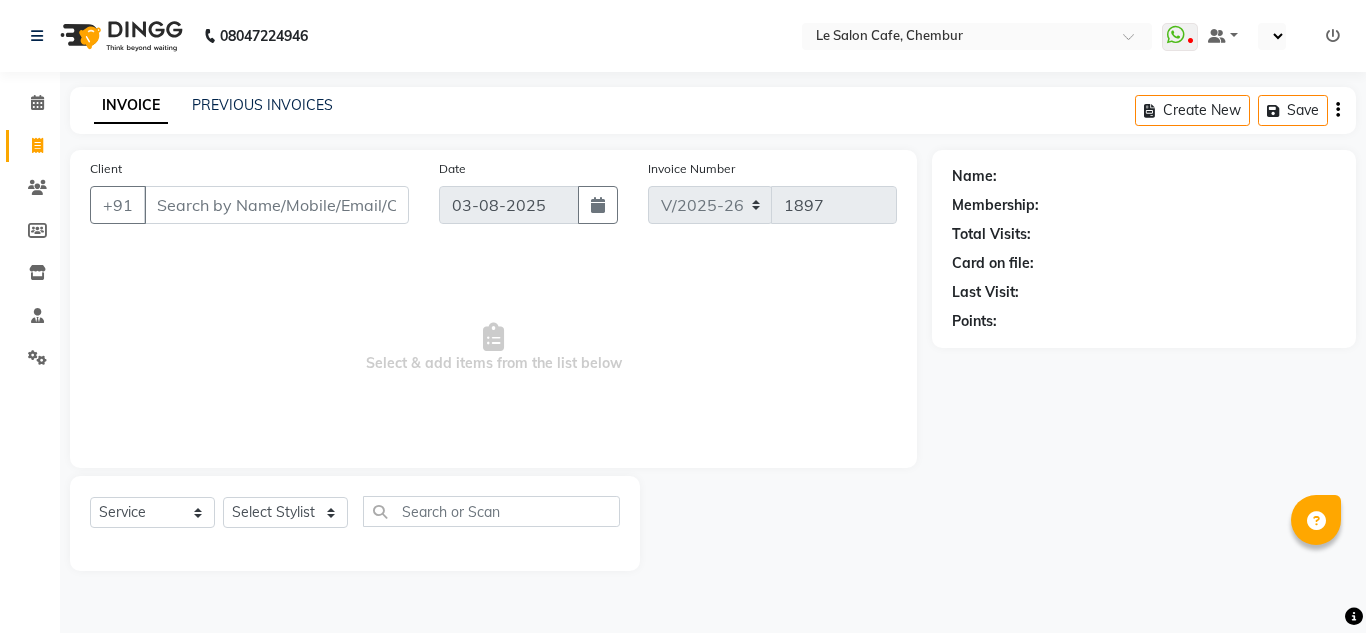 select on "en" 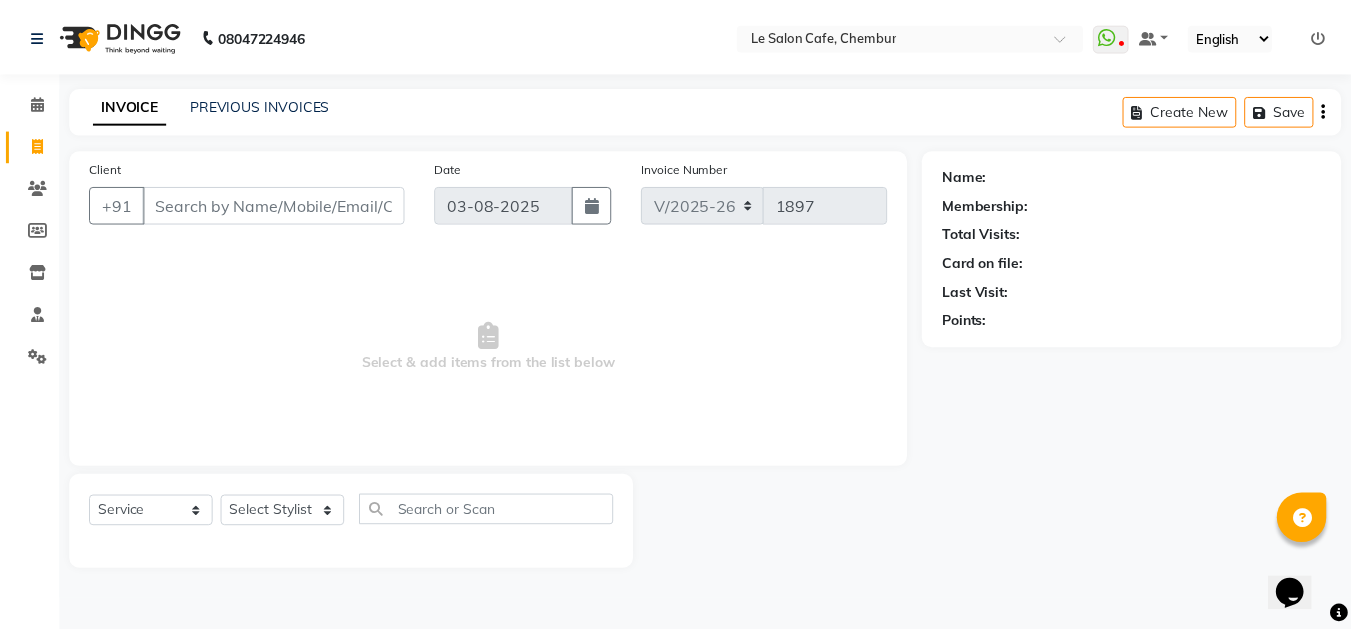 scroll, scrollTop: 0, scrollLeft: 0, axis: both 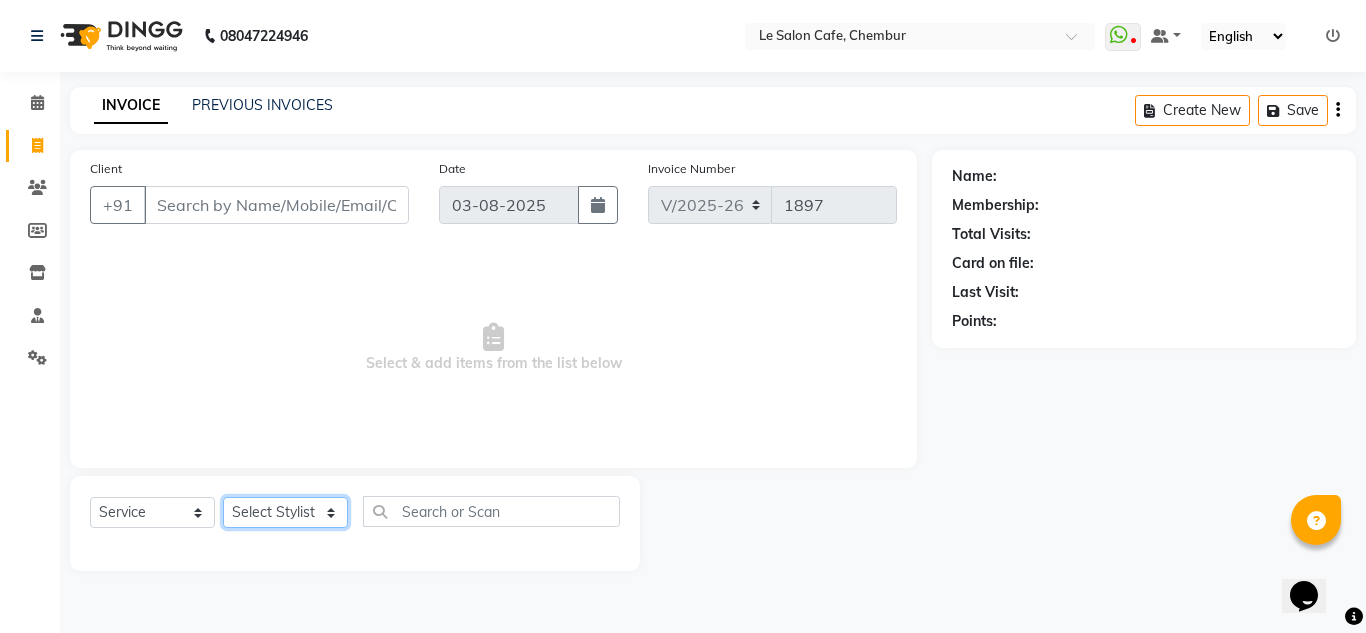 click on "Select Stylist Amandeep Kaur Kalsi Aniket Kadam  Faim Alvi  Front Desk  Muskan Khan  Pooja Kolge Reena Shaukat Ali  Salman Ansari  Shailendra Chauhan  Shekhar Sangle Soniyaa Varma Suchita Mistry" 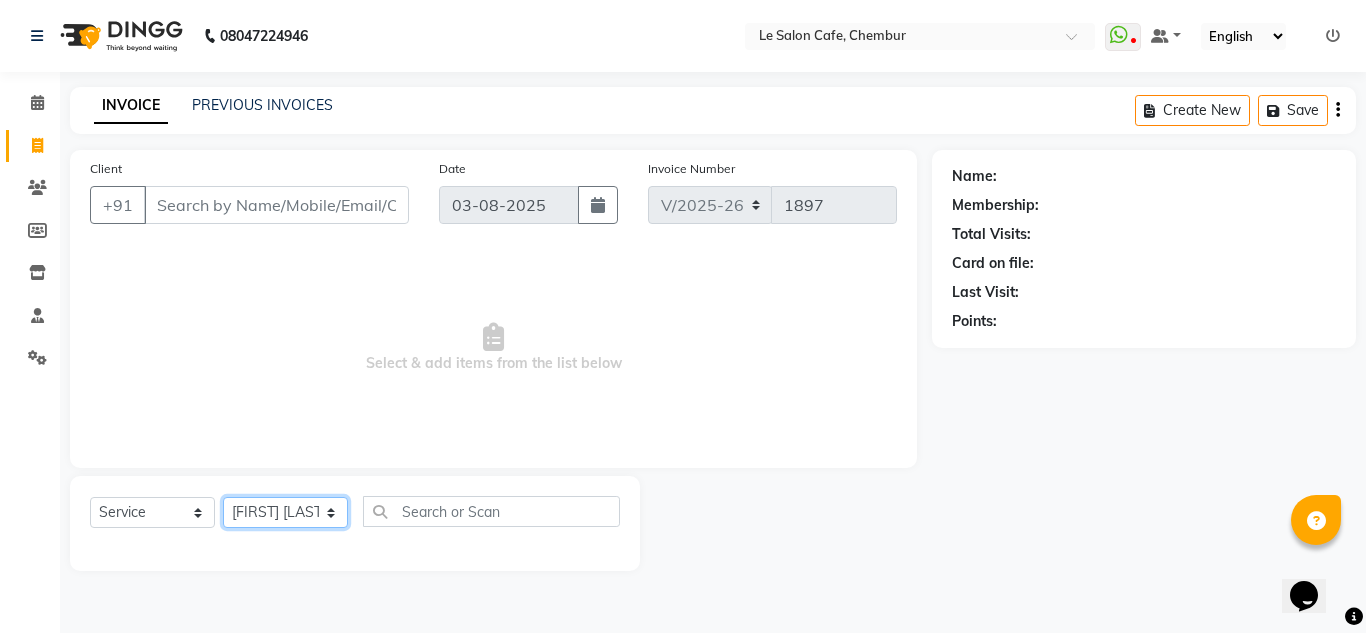 click on "Select Stylist Amandeep Kaur Kalsi Aniket Kadam  Faim Alvi  Front Desk  Muskan Khan  Pooja Kolge Reena Shaukat Ali  Salman Ansari  Shailendra Chauhan  Shekhar Sangle Soniyaa Varma Suchita Mistry" 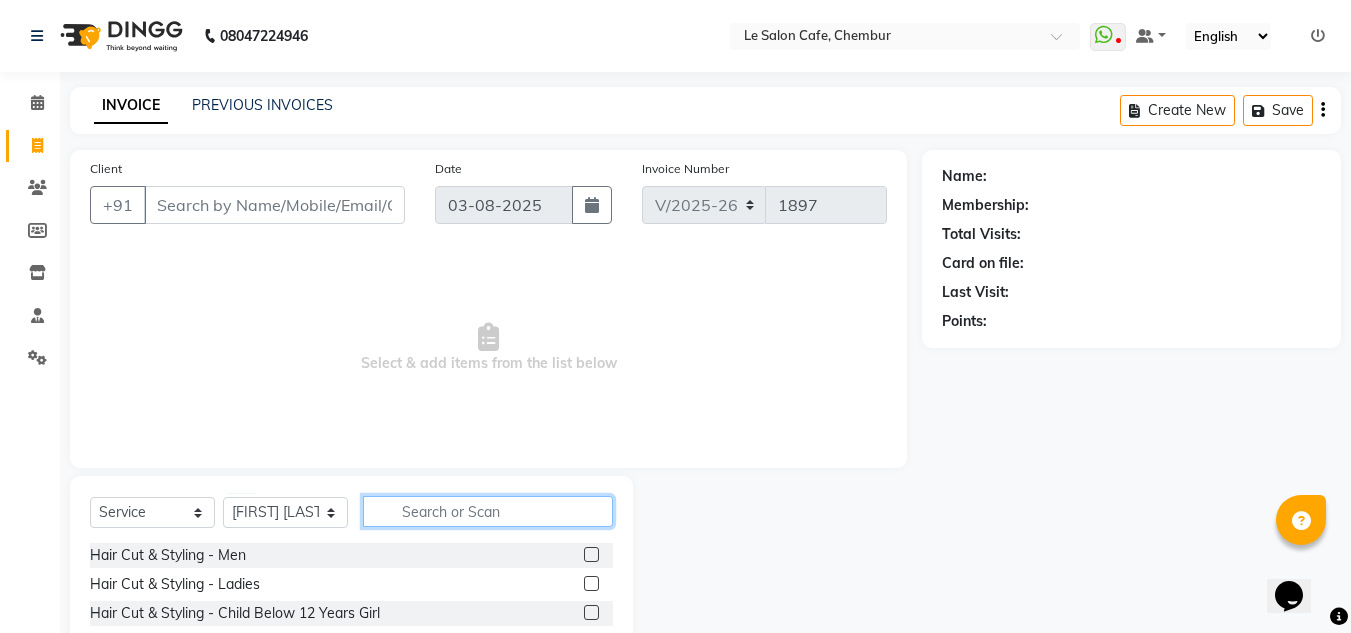 click 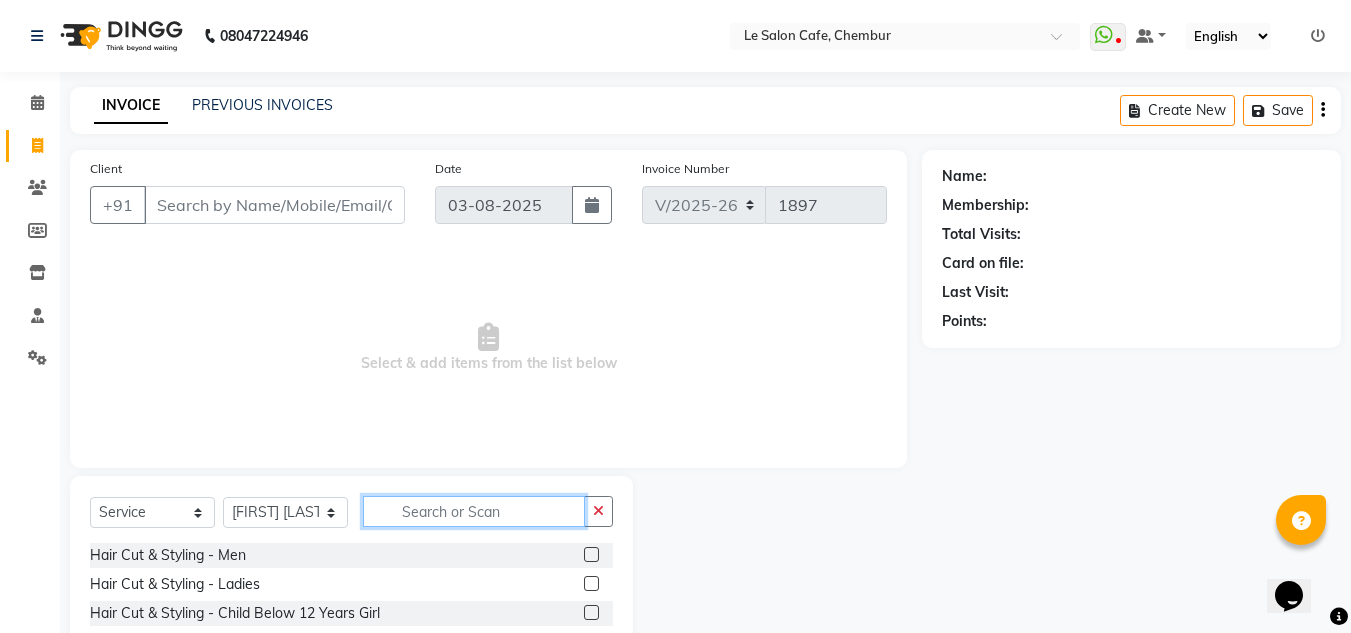 type on "M" 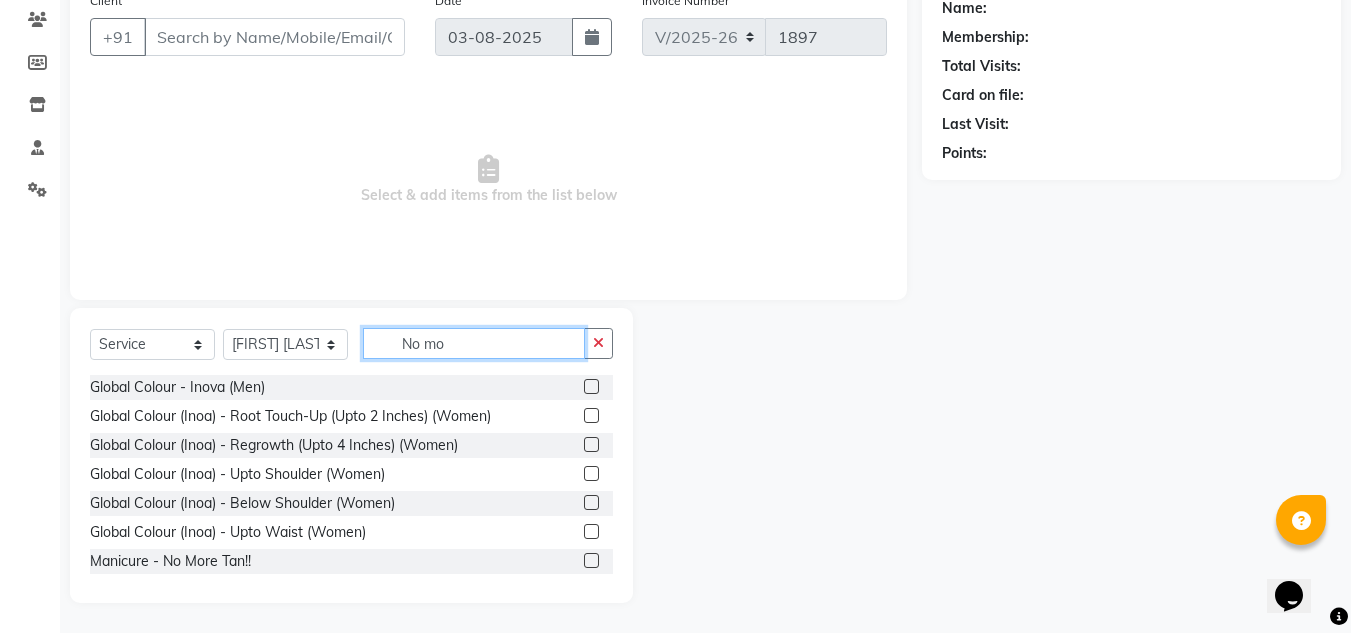 scroll, scrollTop: 26, scrollLeft: 0, axis: vertical 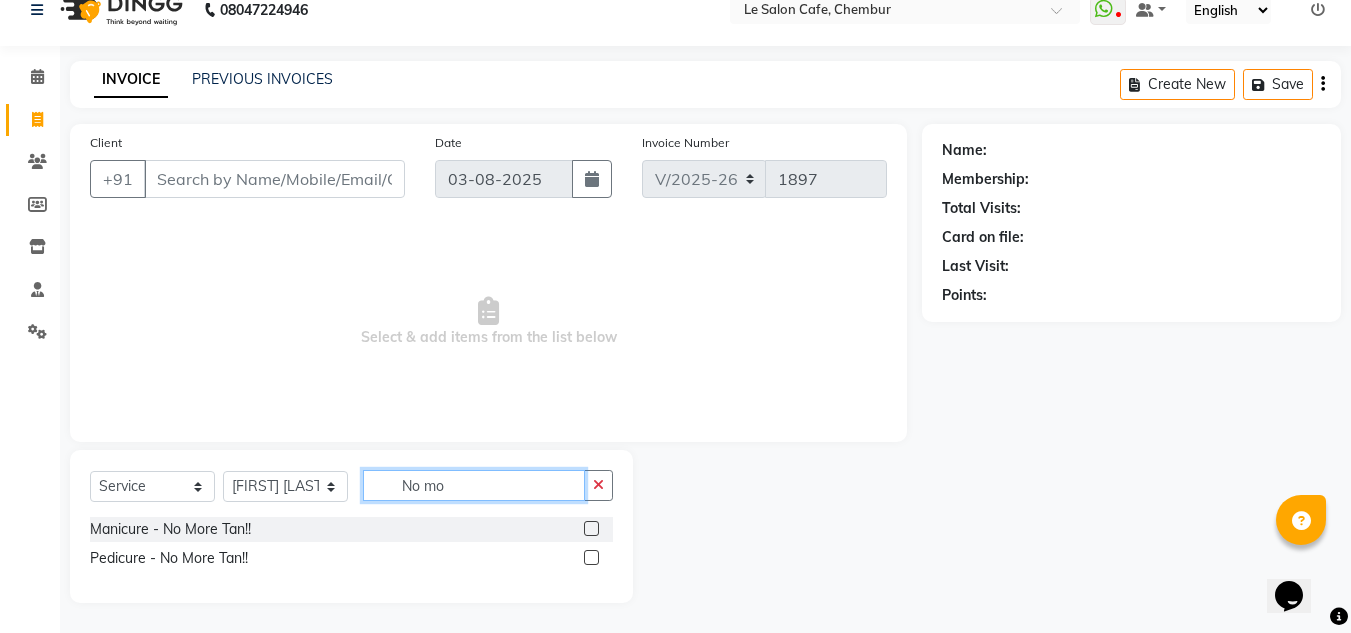 type on "No mo" 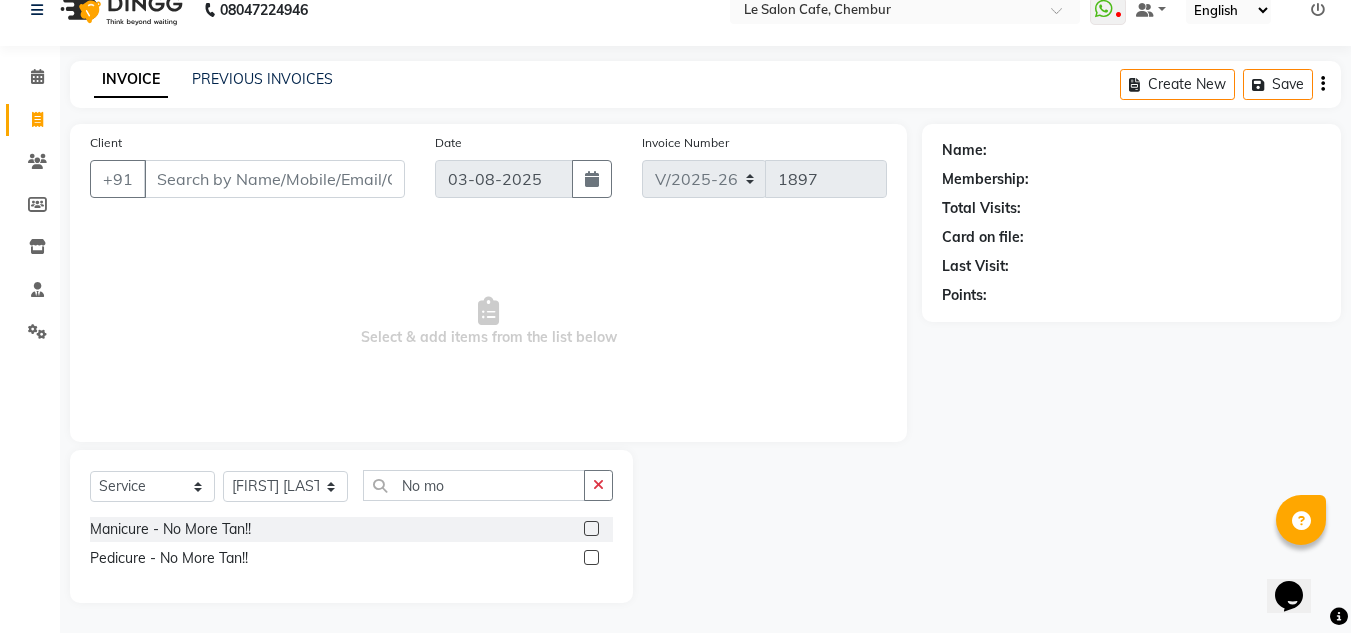 click 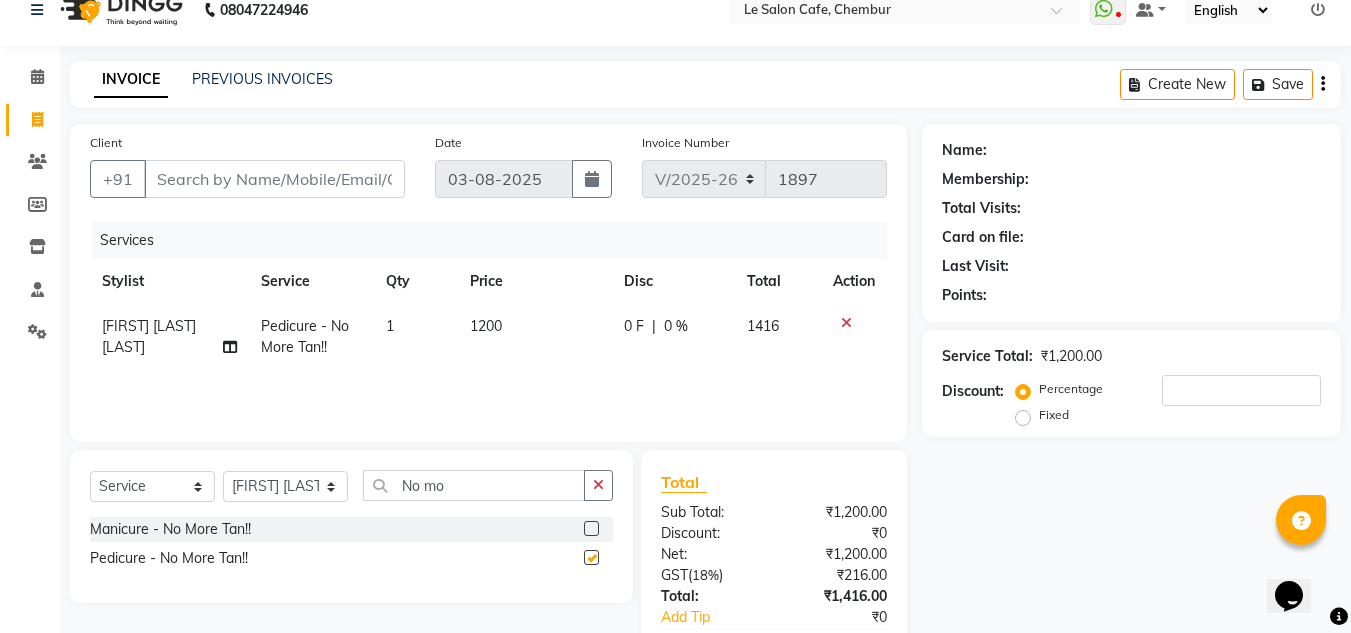 checkbox on "false" 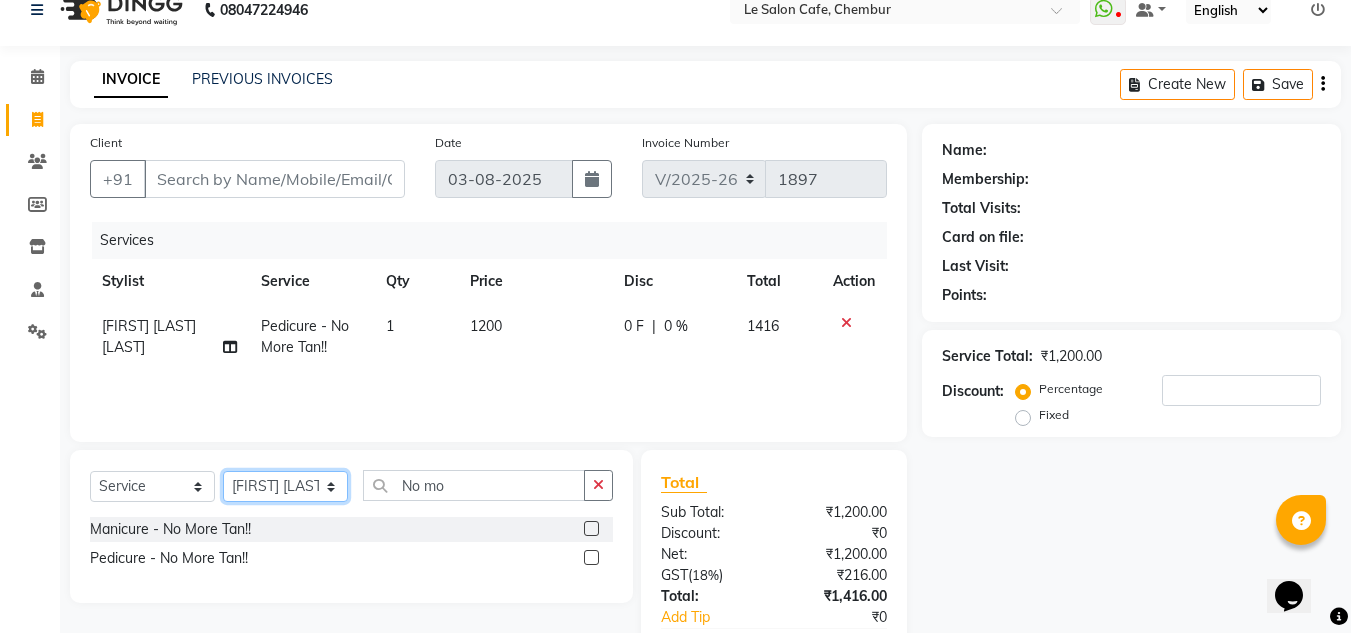 click on "Select Stylist Amandeep Kaur Kalsi Aniket Kadam  Faim Alvi  Front Desk  Muskan Khan  Pooja Kolge Reena Shaukat Ali  Salman Ansari  Shailendra Chauhan  Shekhar Sangle Soniyaa Varma Suchita Mistry" 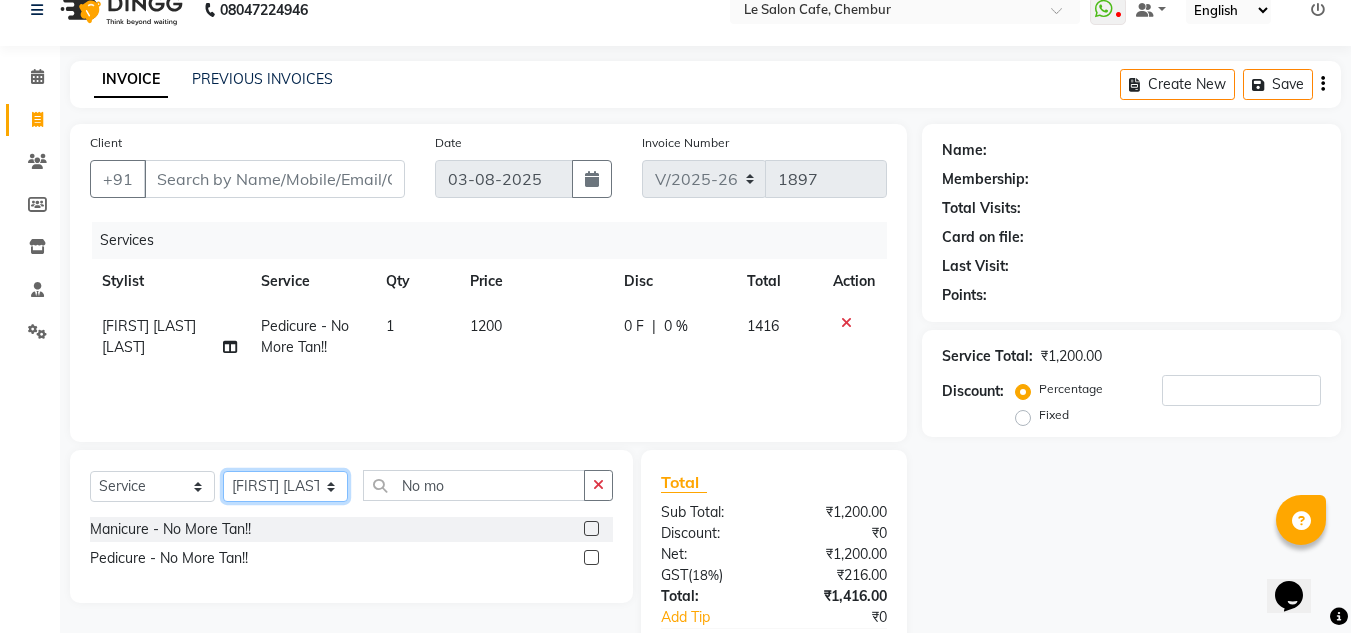 select on "87105" 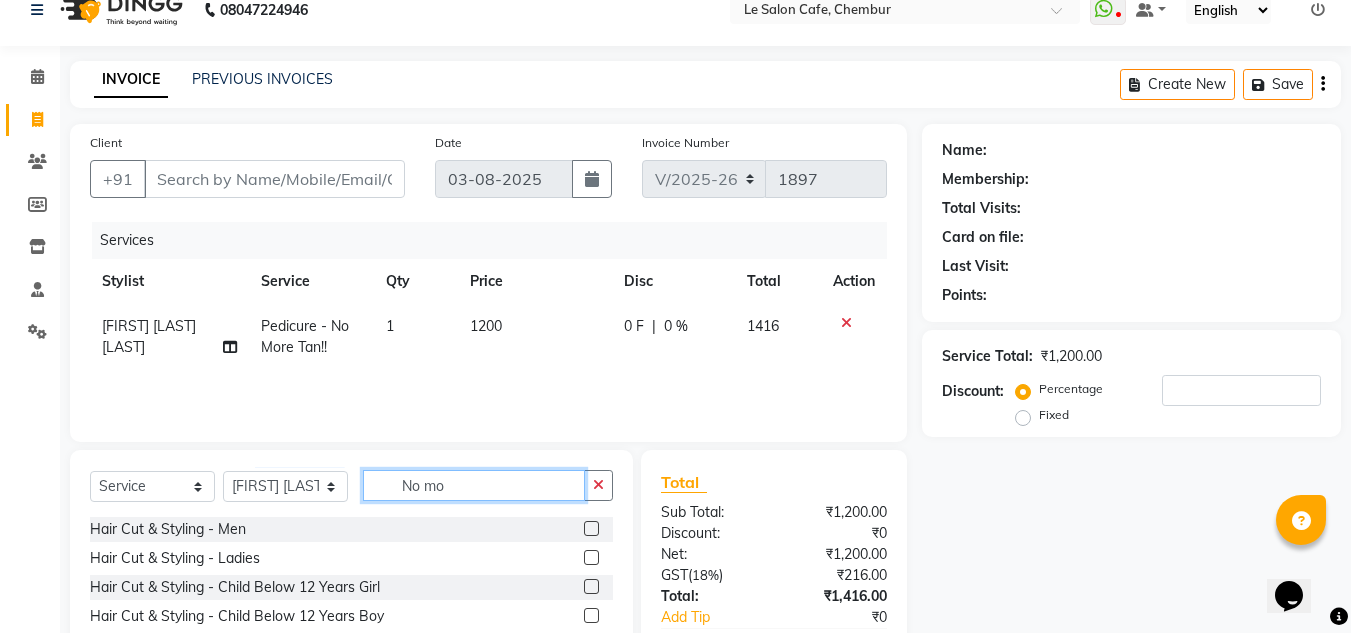 click on "No mo" 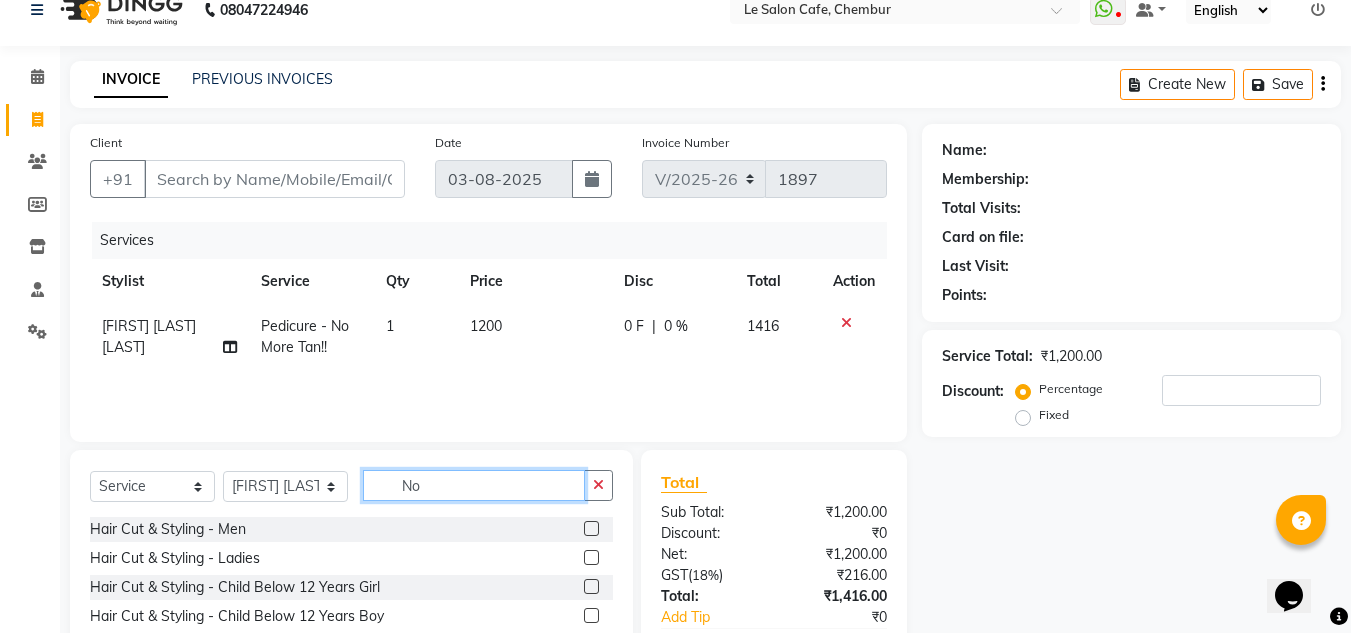 type on "N" 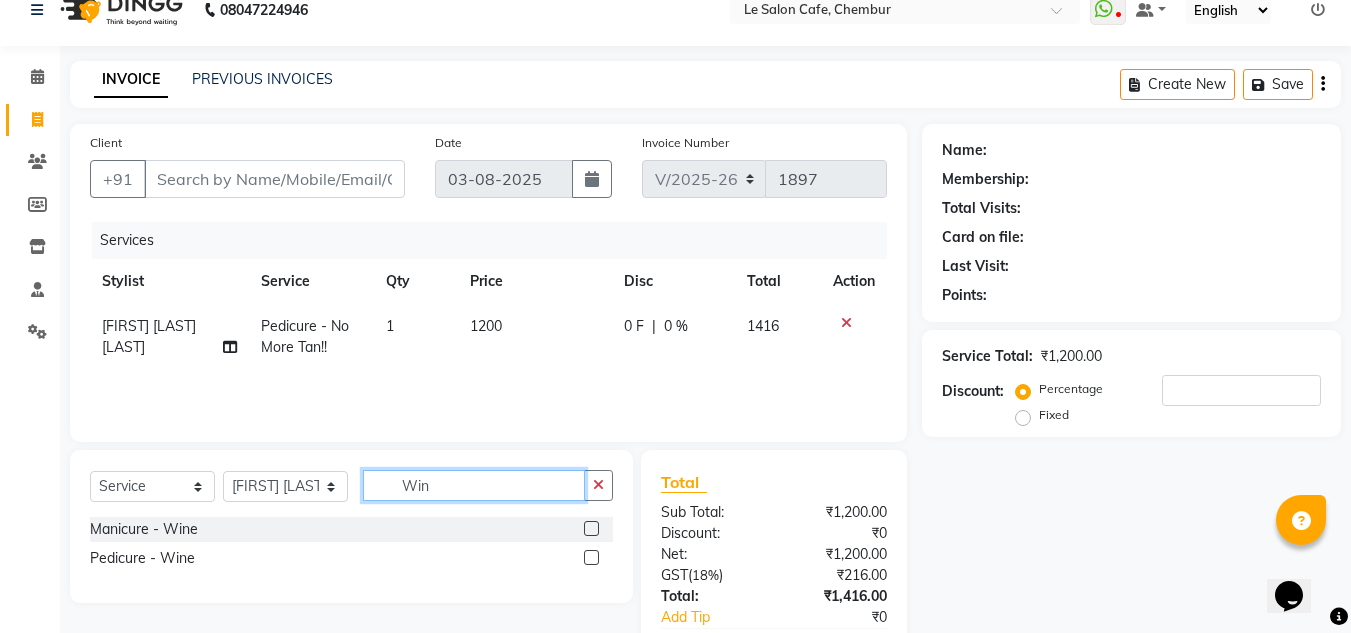 type on "Win" 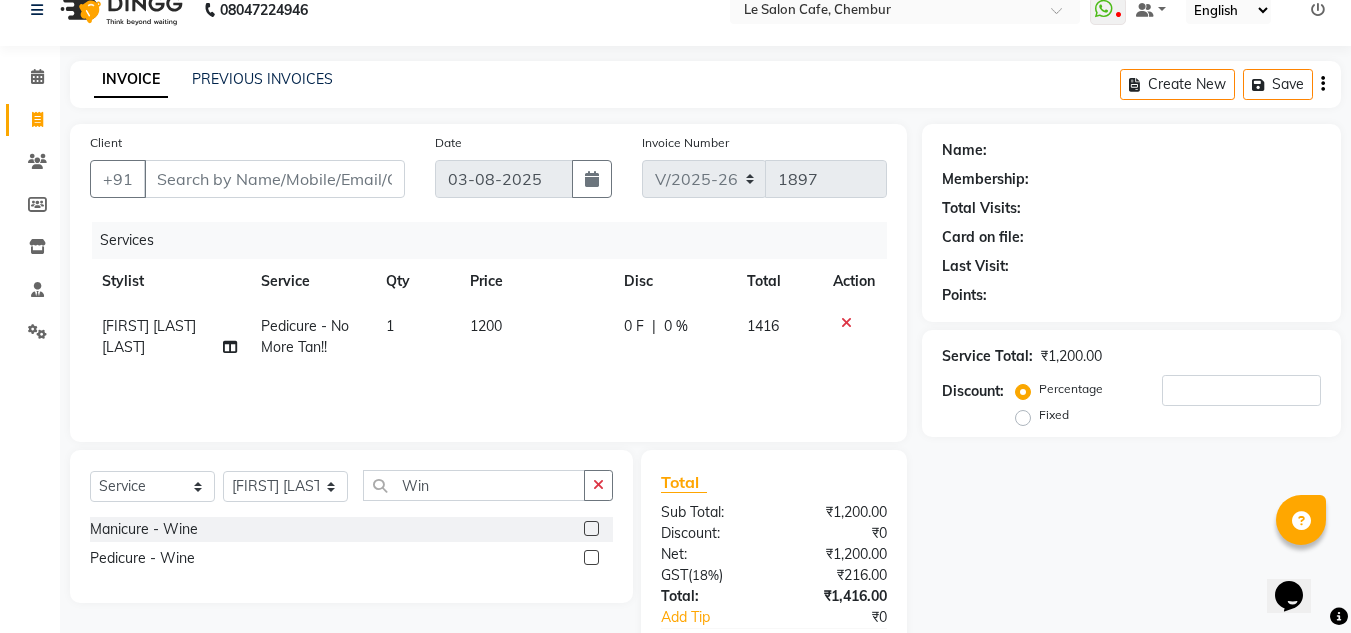 click 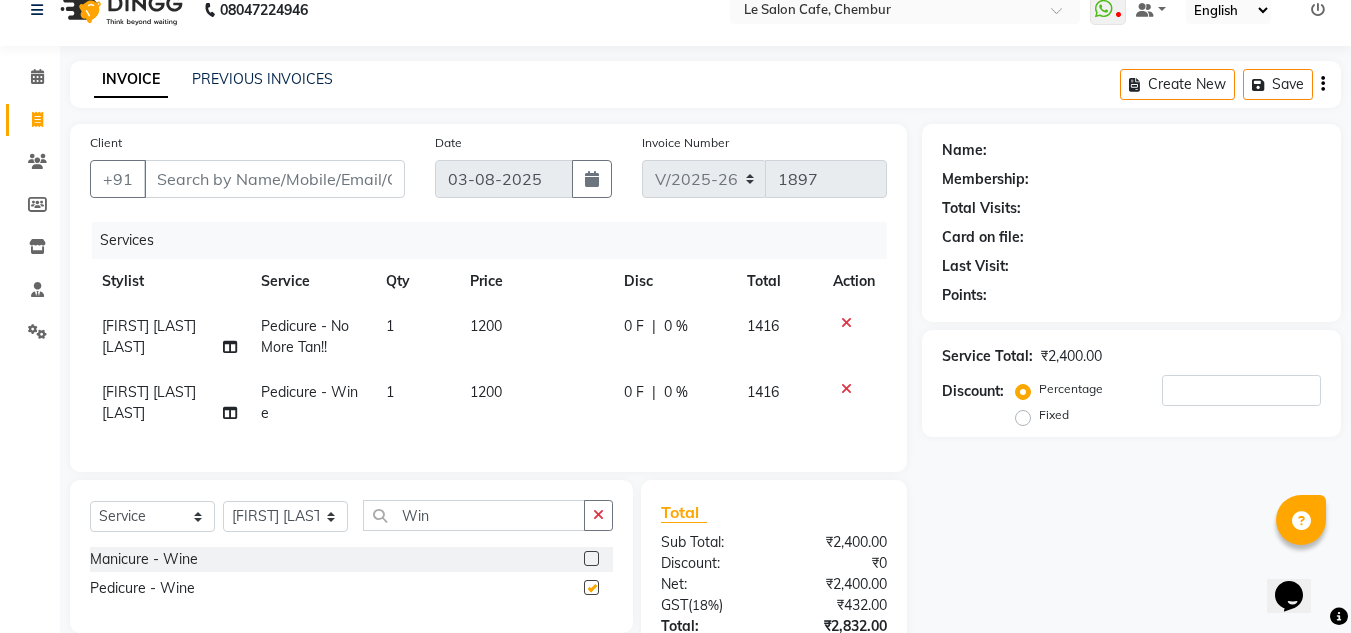 checkbox on "false" 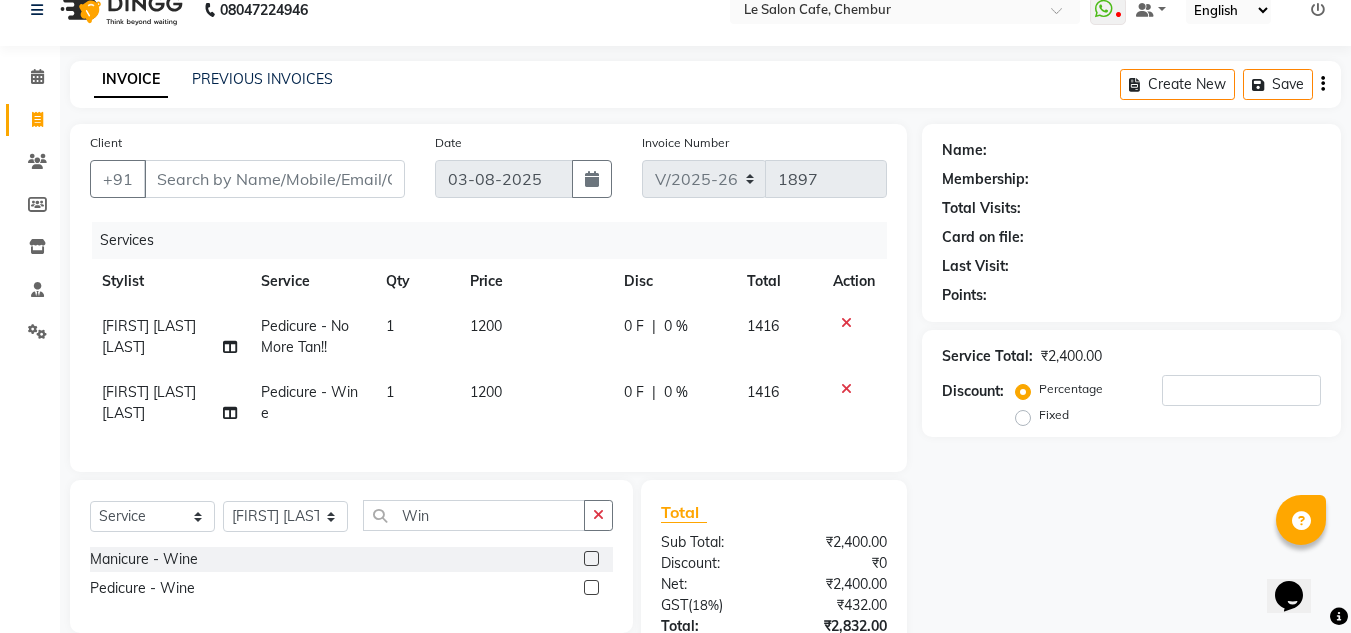 click on "Name: Membership: Total Visits: Card on file: Last Visit:  Points:  Service Total:  ₹2,400.00  Discount:  Percentage   Fixed" 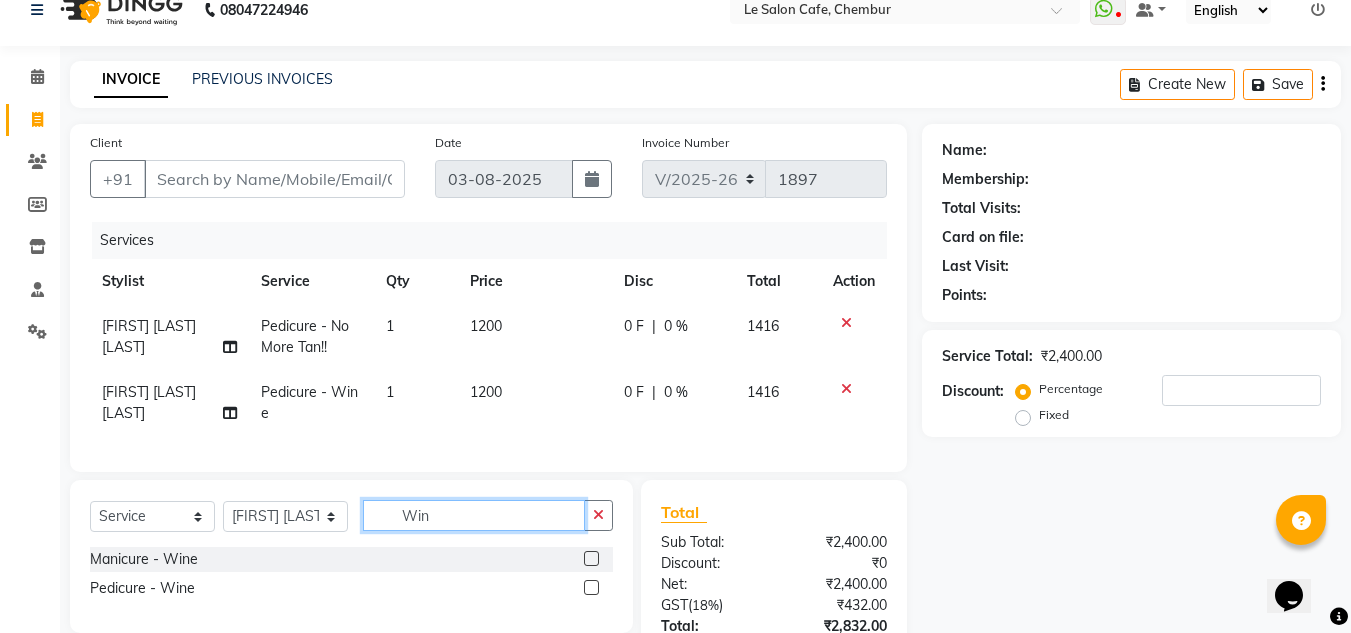 click on "Win" 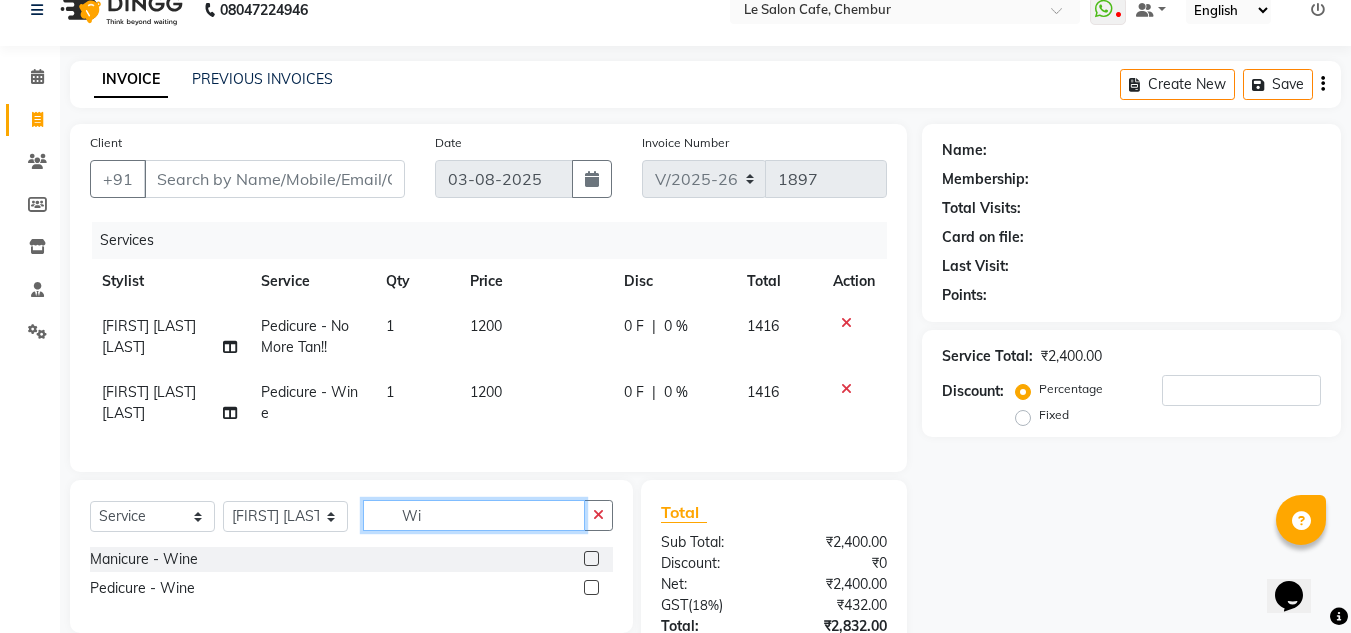 type on "W" 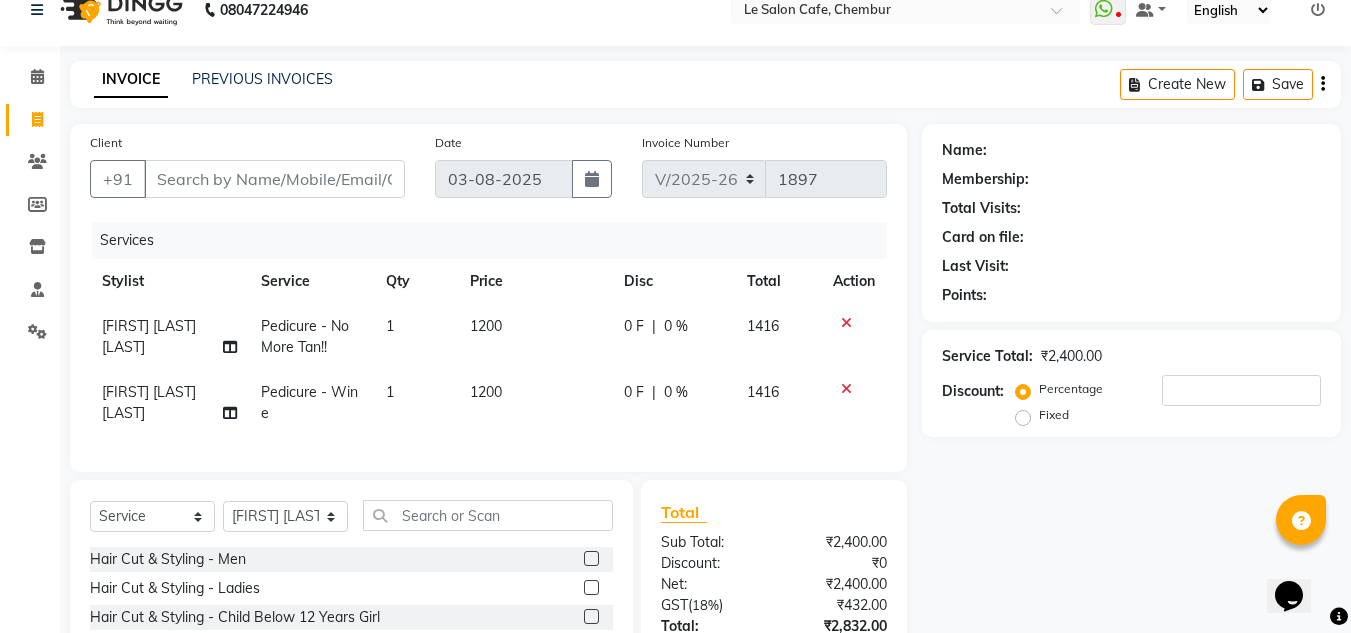 click 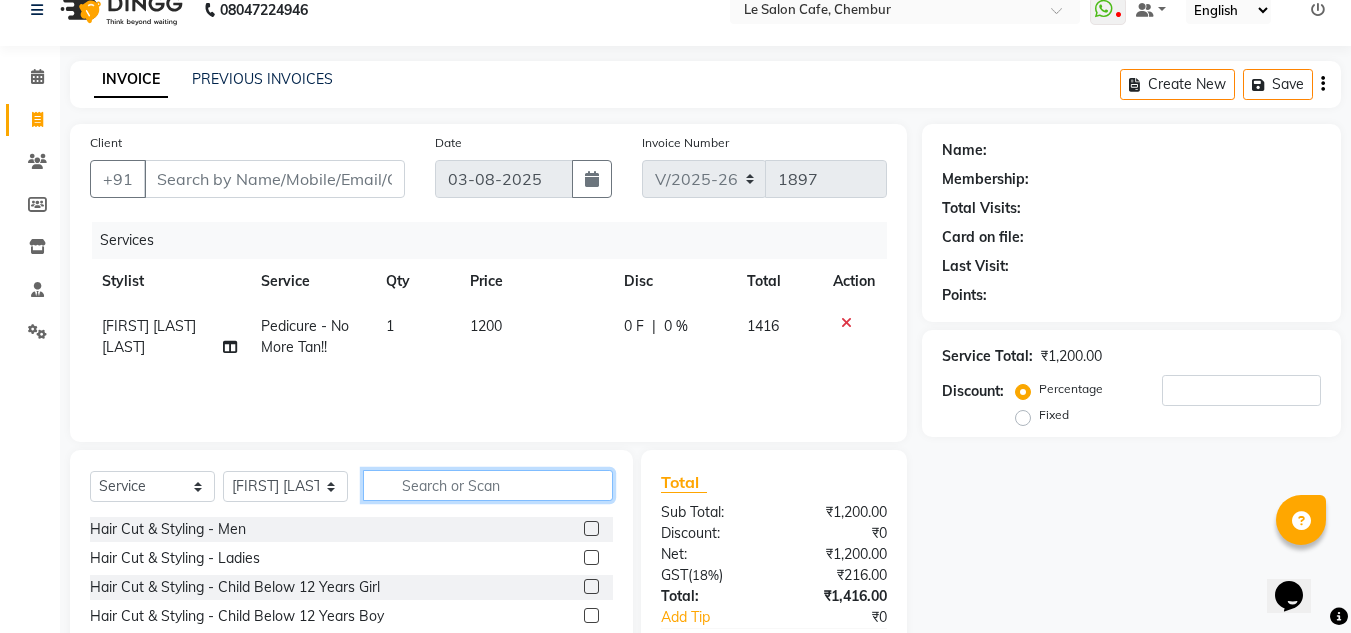 click 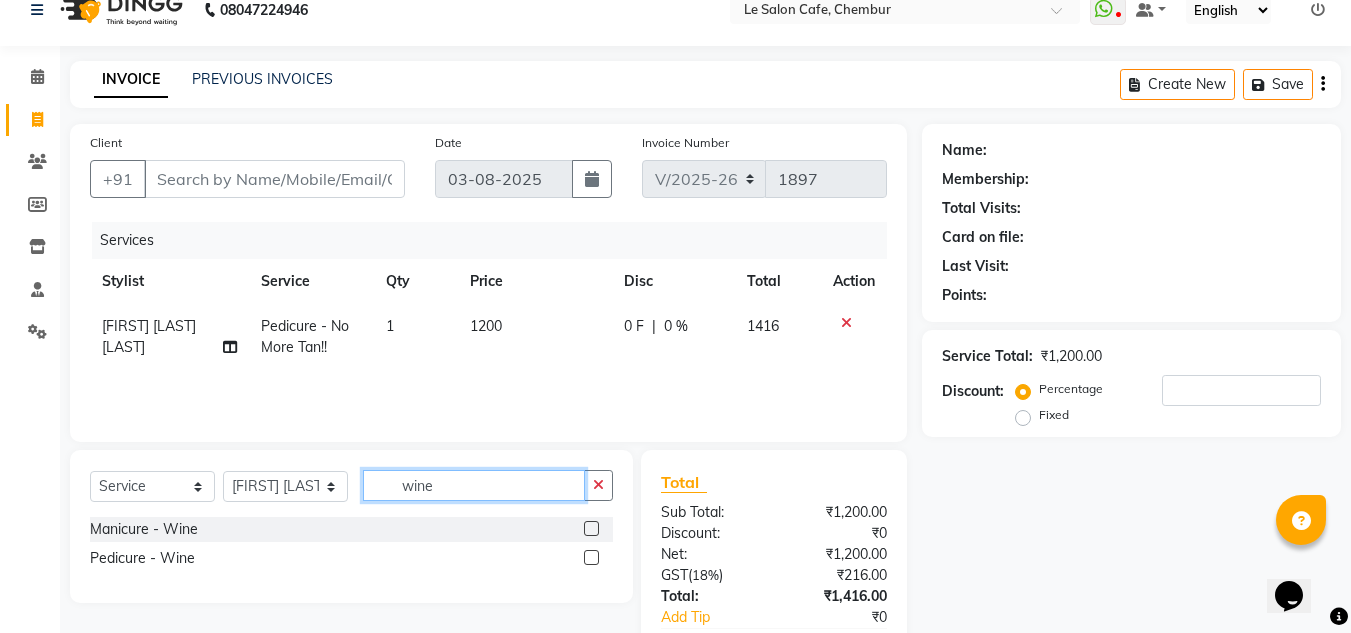 type on "wine" 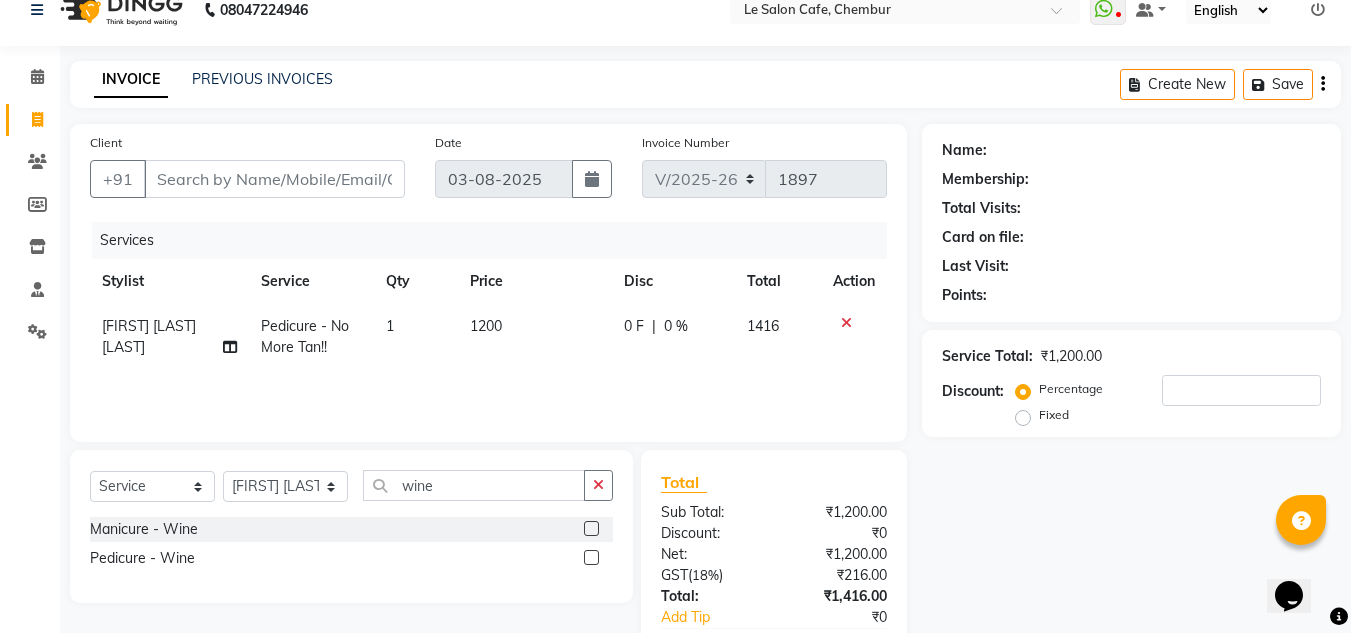 click 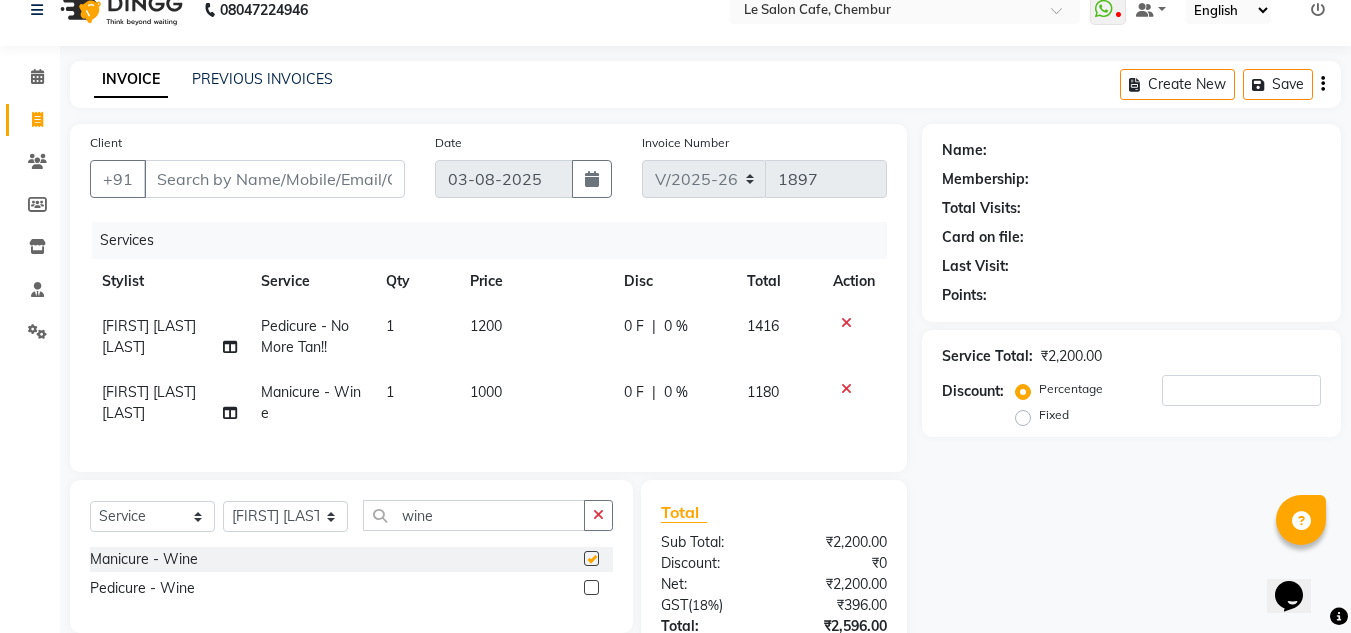 checkbox on "false" 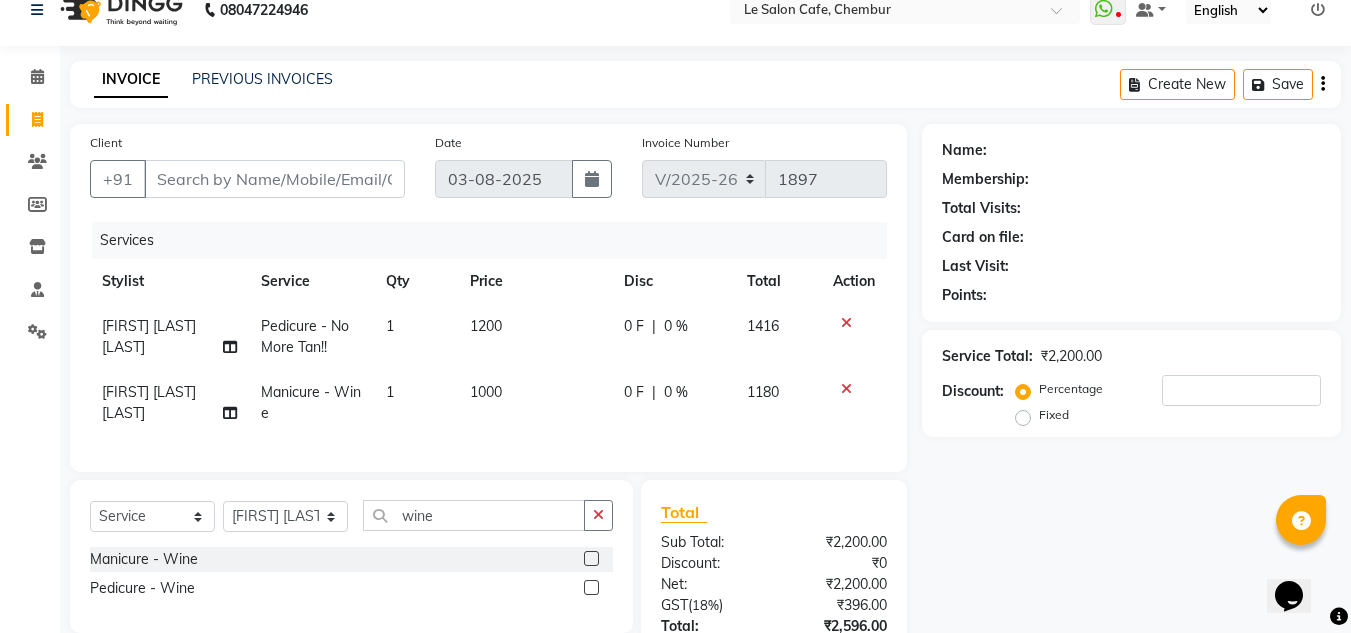 click on "Name: Membership: Total Visits: Card on file: Last Visit:  Points:  Service Total:  ₹2,200.00  Discount:  Percentage   Fixed" 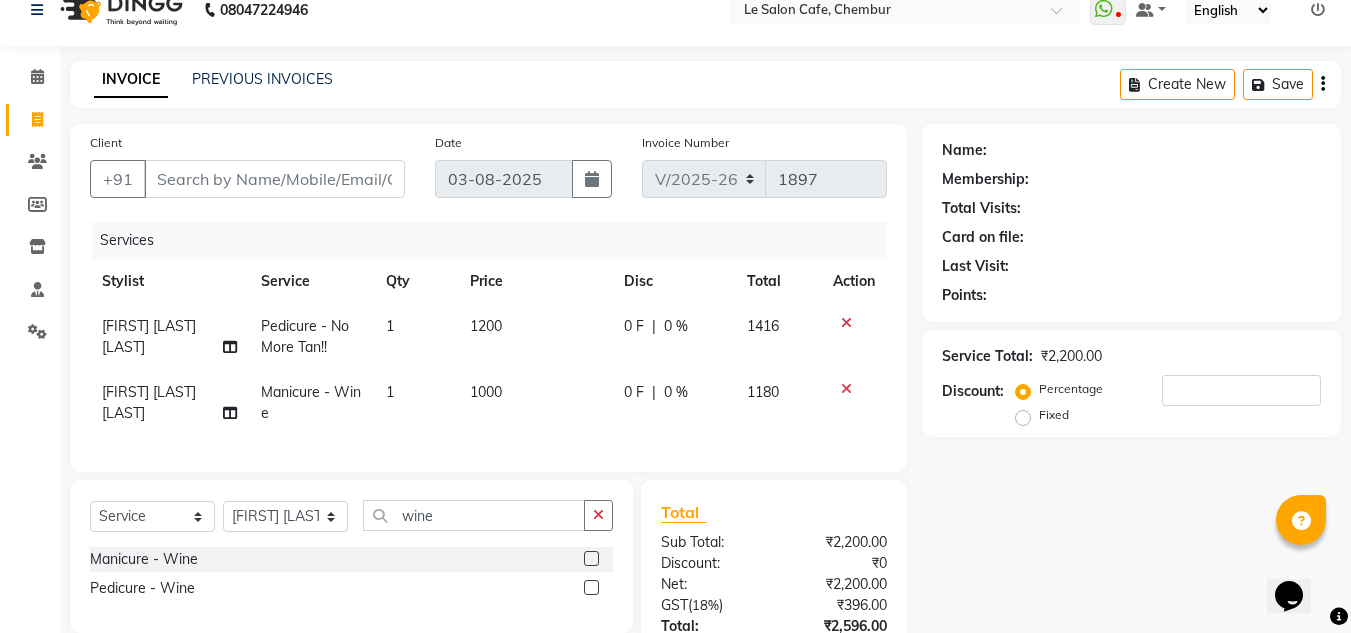click on "Name: Membership: Total Visits: Card on file: Last Visit:  Points:  Service Total:  ₹2,200.00  Discount:  Percentage   Fixed" 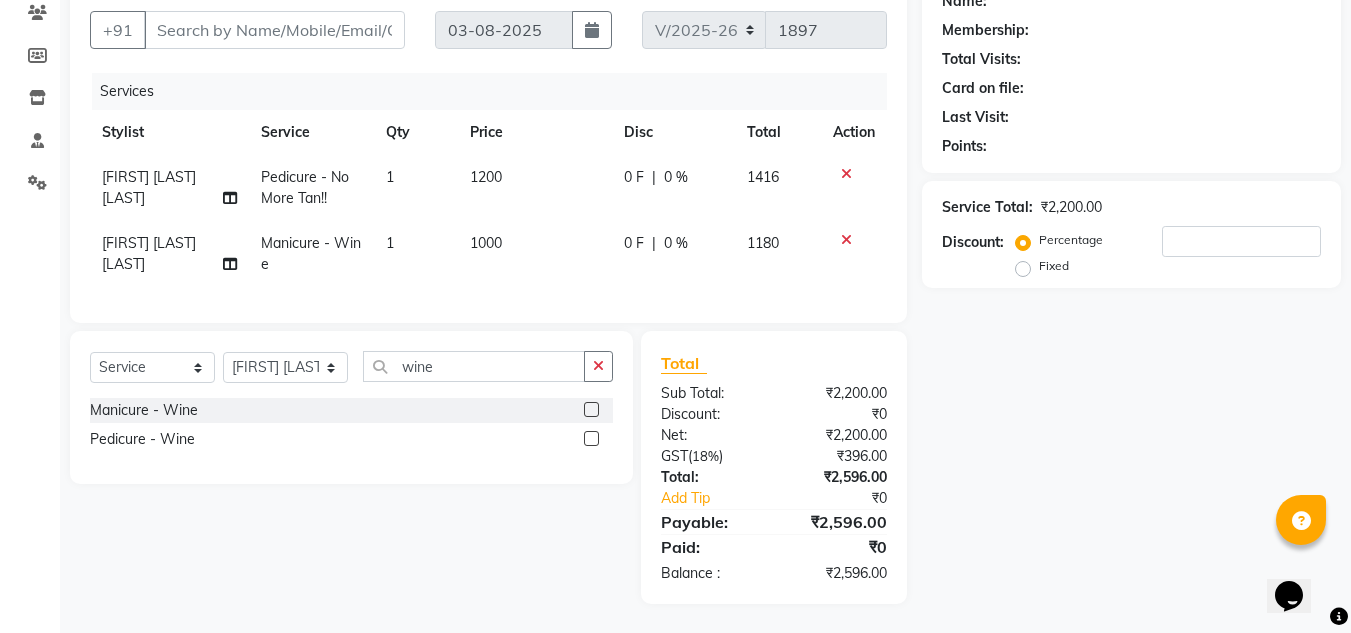 scroll, scrollTop: 191, scrollLeft: 0, axis: vertical 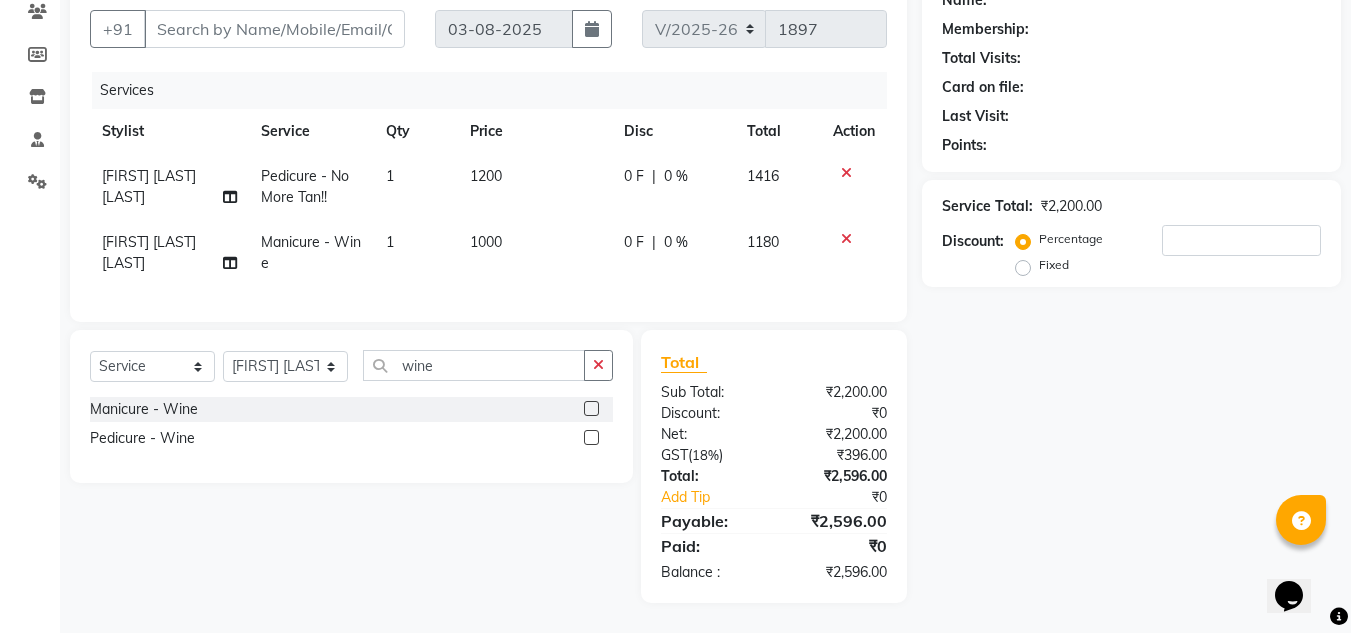 click on "Select  Service  Product  Membership  Package Voucher Prepaid Gift Card  Select Stylist [FIRST] [LAST] [LAST] [FIRST] [LAST]  Front Desk  [FIRST] [LAST]  [FIRST] [LAST] [FIRST] [LAST]  [FIRST] [LAST] [FIRST] [LAST] [FIRST] [LAST] [FIRST] [LAST] [FIRST] [LAST] [FIRST] [LAST] wine Manicure - Wine   Pedicure - Wine" 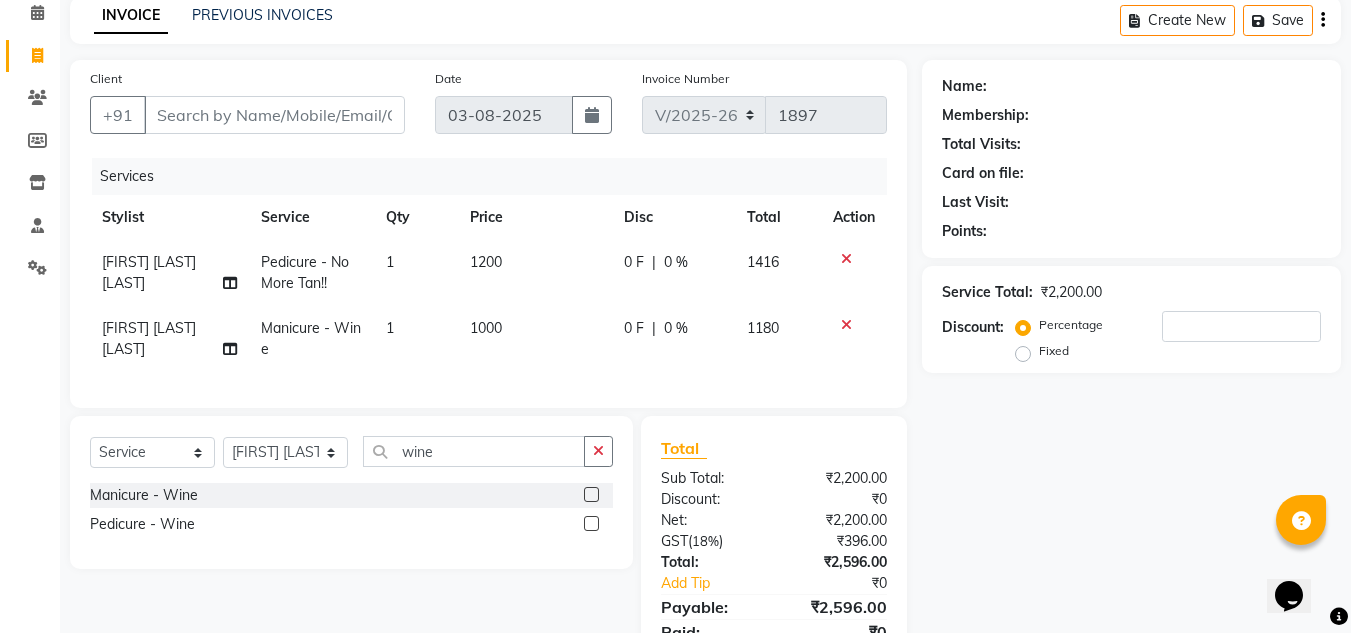 scroll, scrollTop: 0, scrollLeft: 0, axis: both 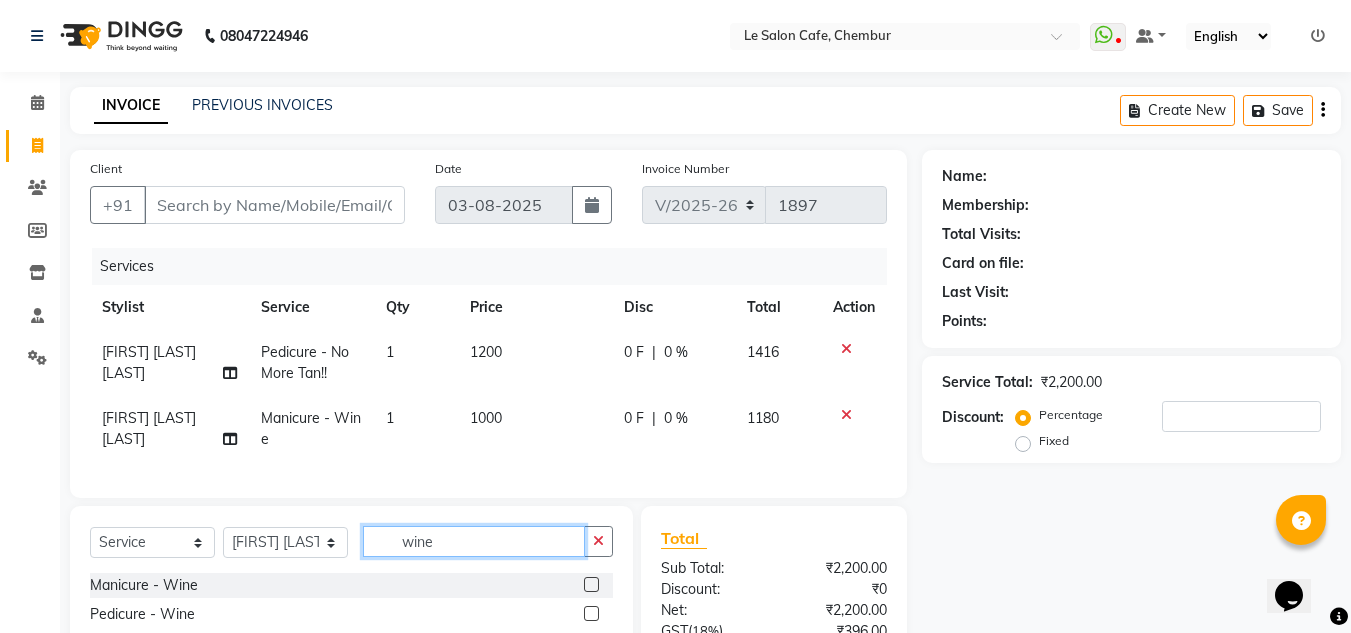 click on "wine" 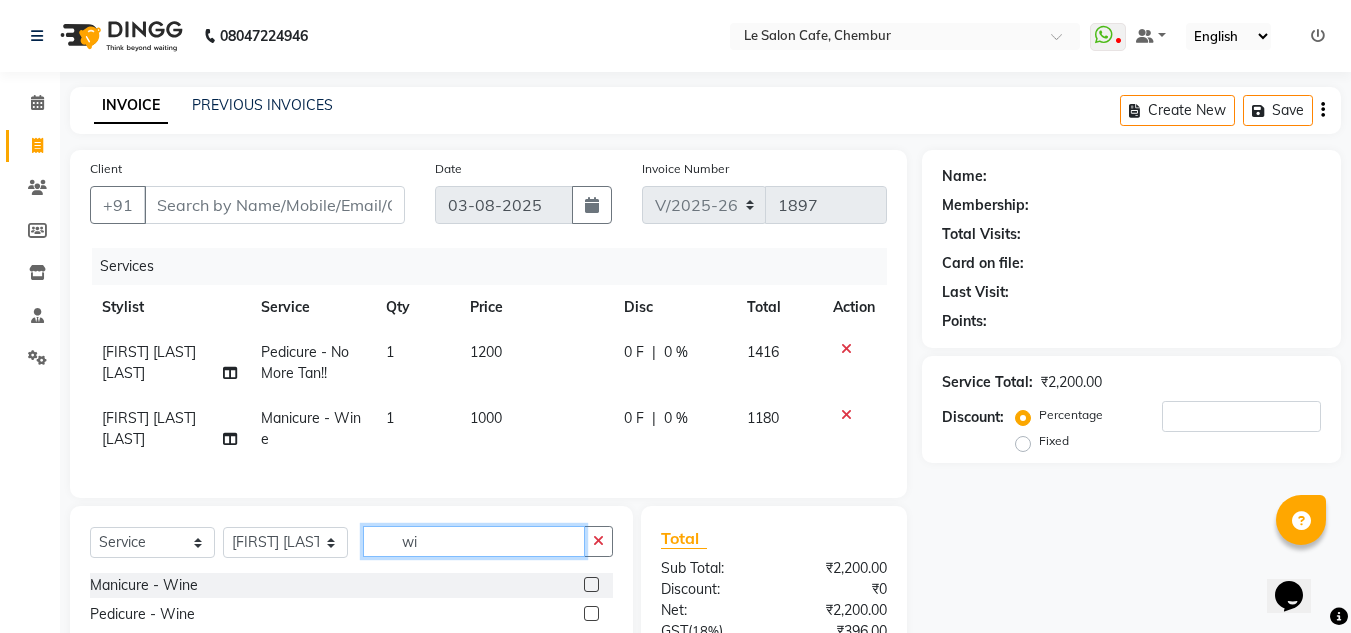 type on "w" 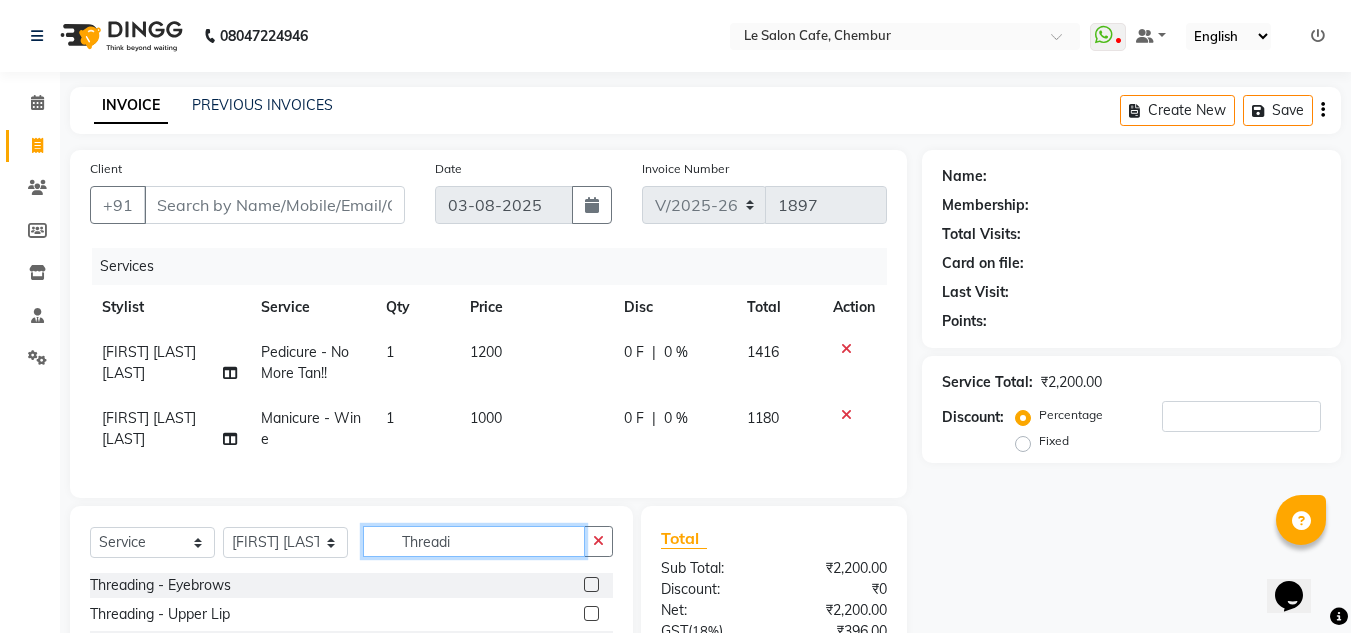type on "Threadi" 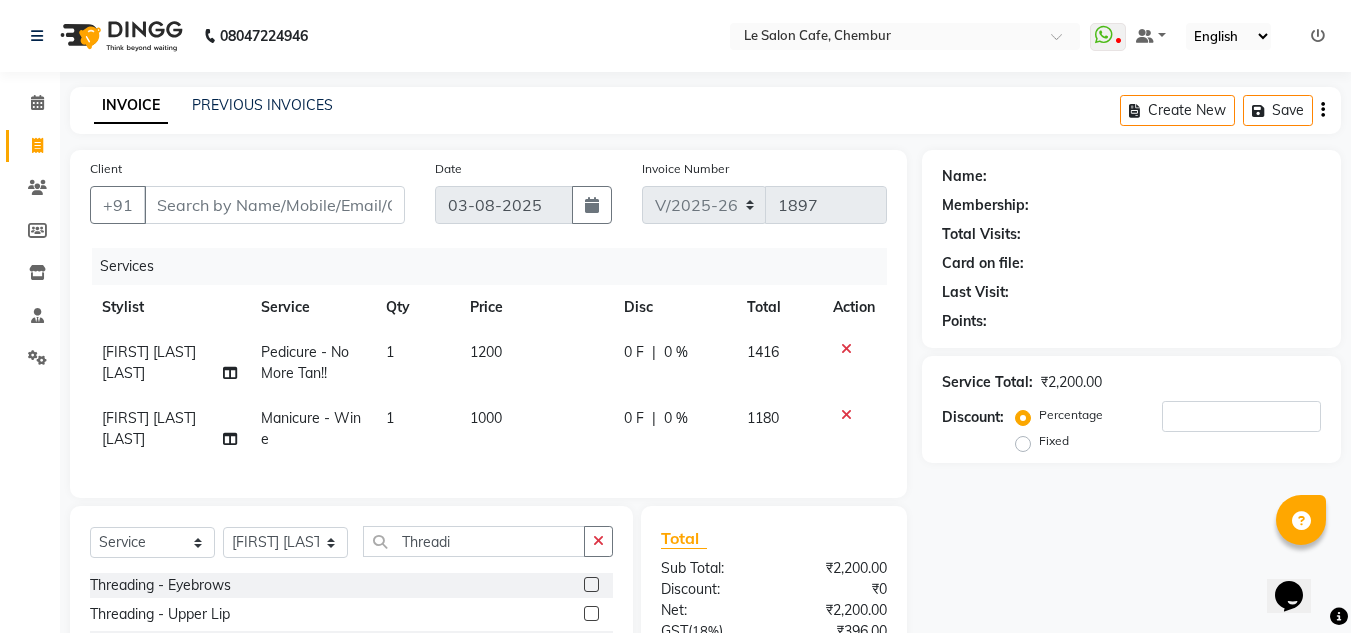 click on "[PHONE] Select Location × Le Salon Cafe, [CITY]  WhatsApp Status  ✕ Status:  Disconnected Recent Service Activity: 01-01-1970     05:30 AM [PHONE] Whatsapp Settings Default Panel My Panel English ENGLISH Español العربية मराठी हिंदी ગુજરાતી தமிழ் 中文 Notifications nothing to show" 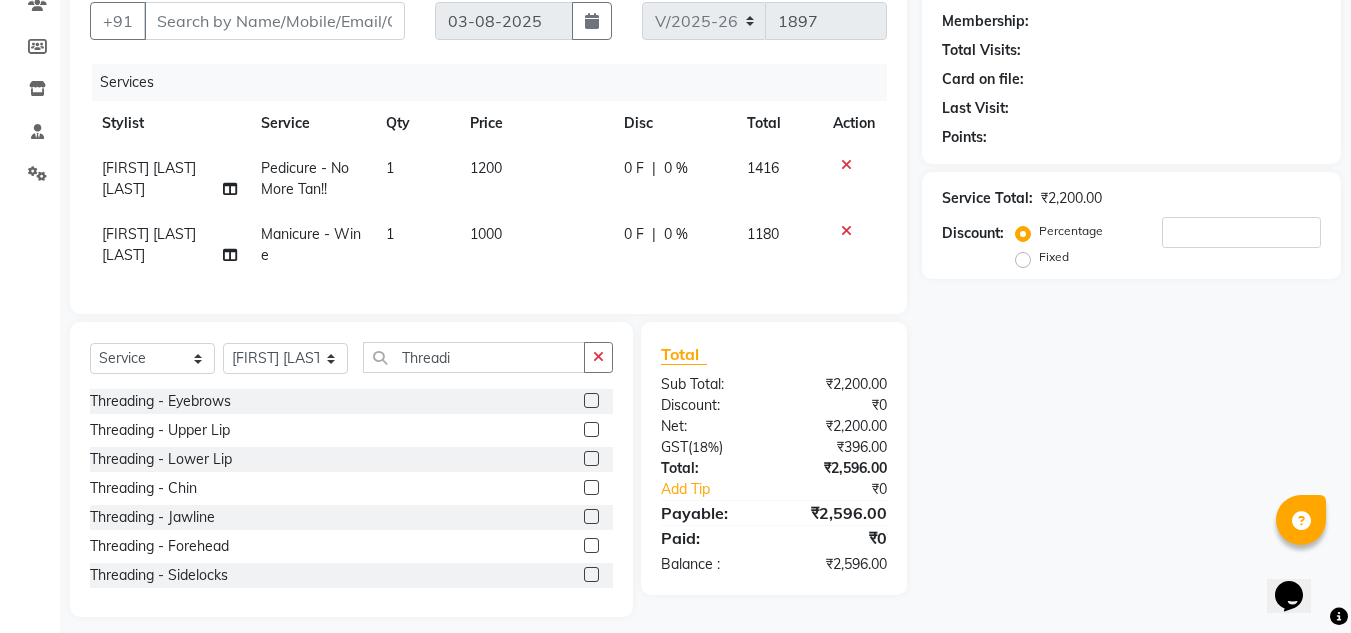 scroll, scrollTop: 200, scrollLeft: 0, axis: vertical 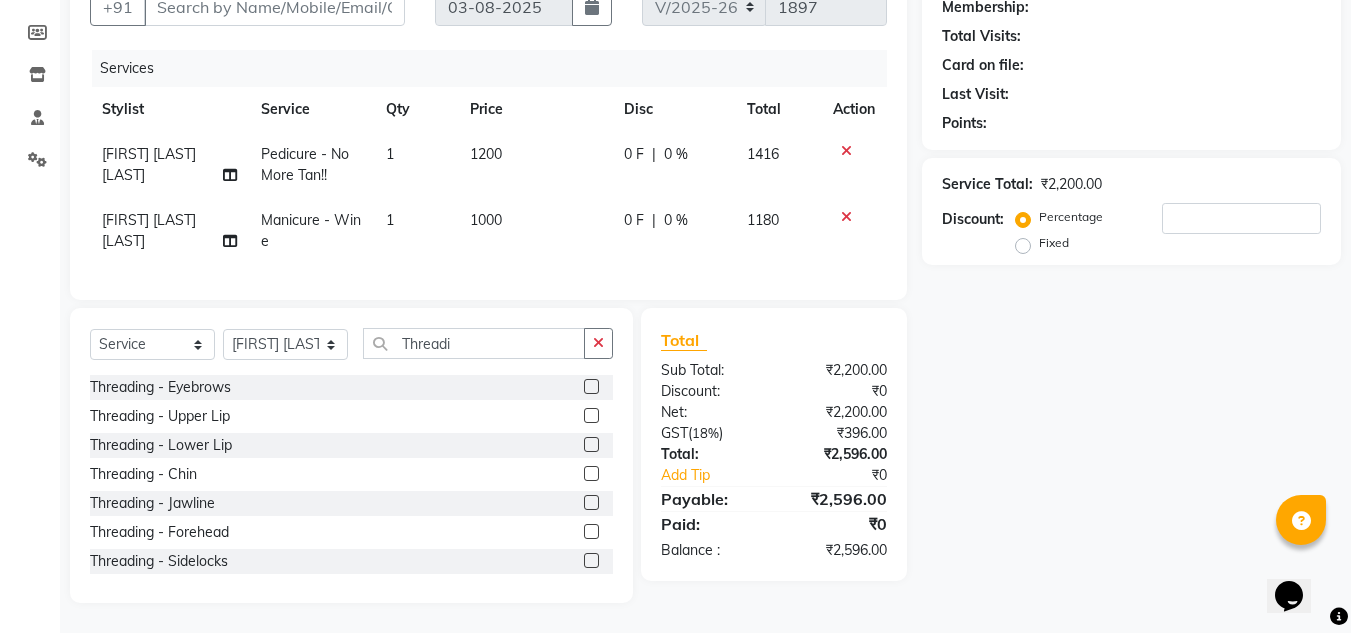 click on "Select  Service  Product  Membership  Package Voucher Prepaid Gift Card  Select Stylist [FIRST] [LAST] [LAST] [FIRST] [LAST]  Front Desk  [FIRST] [LAST]  [FIRST] [LAST] [FIRST] [LAST]  [FIRST] [LAST] [FIRST] [LAST] [FIRST] [LAST] [FIRST] [LAST] [FIRST] [LAST] [FIRST] [LAST] Threadi" 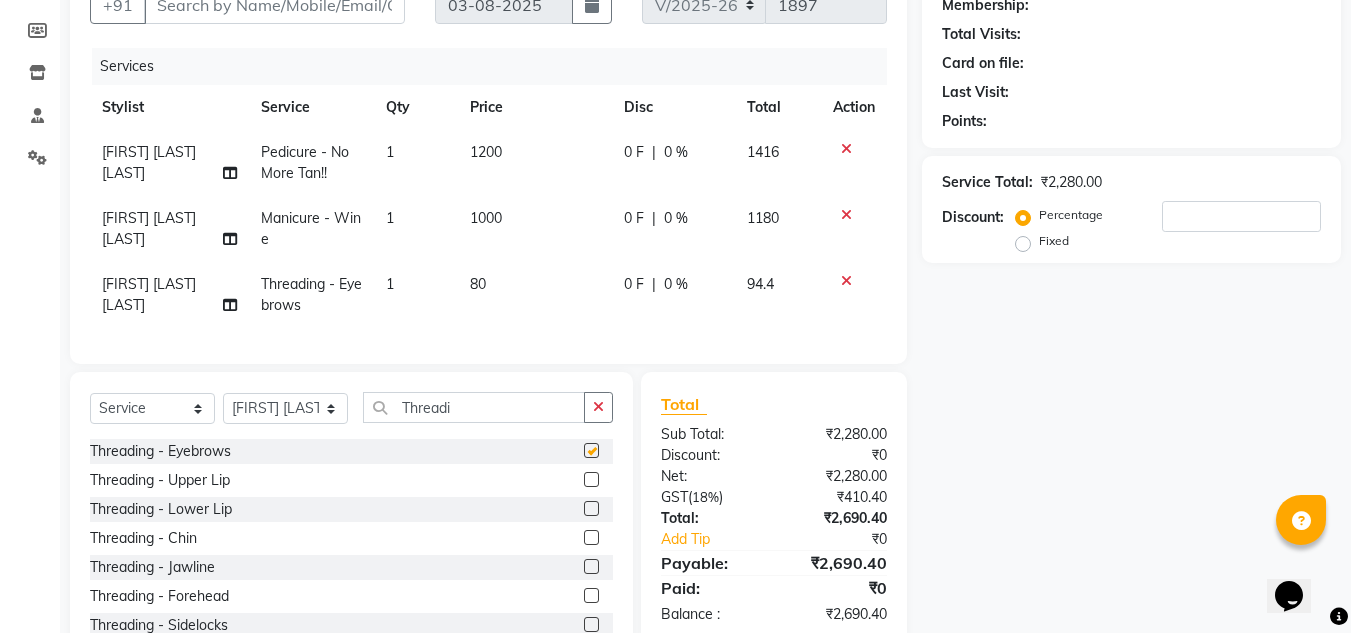 checkbox on "false" 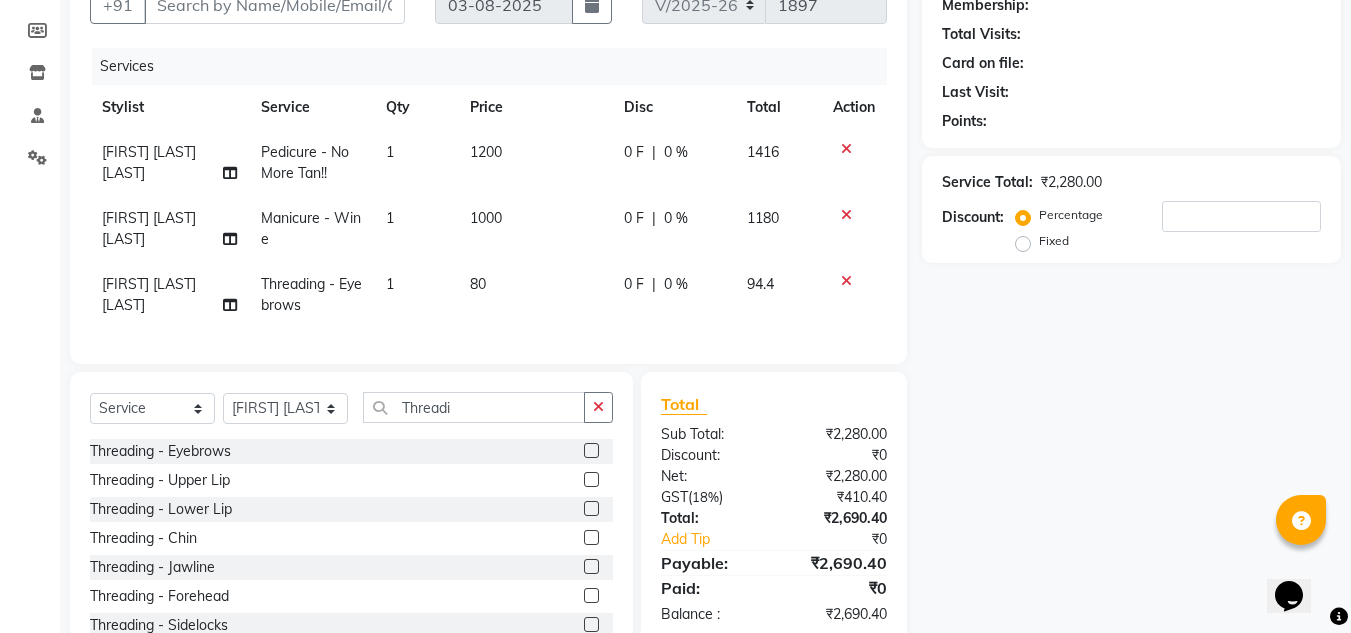 click 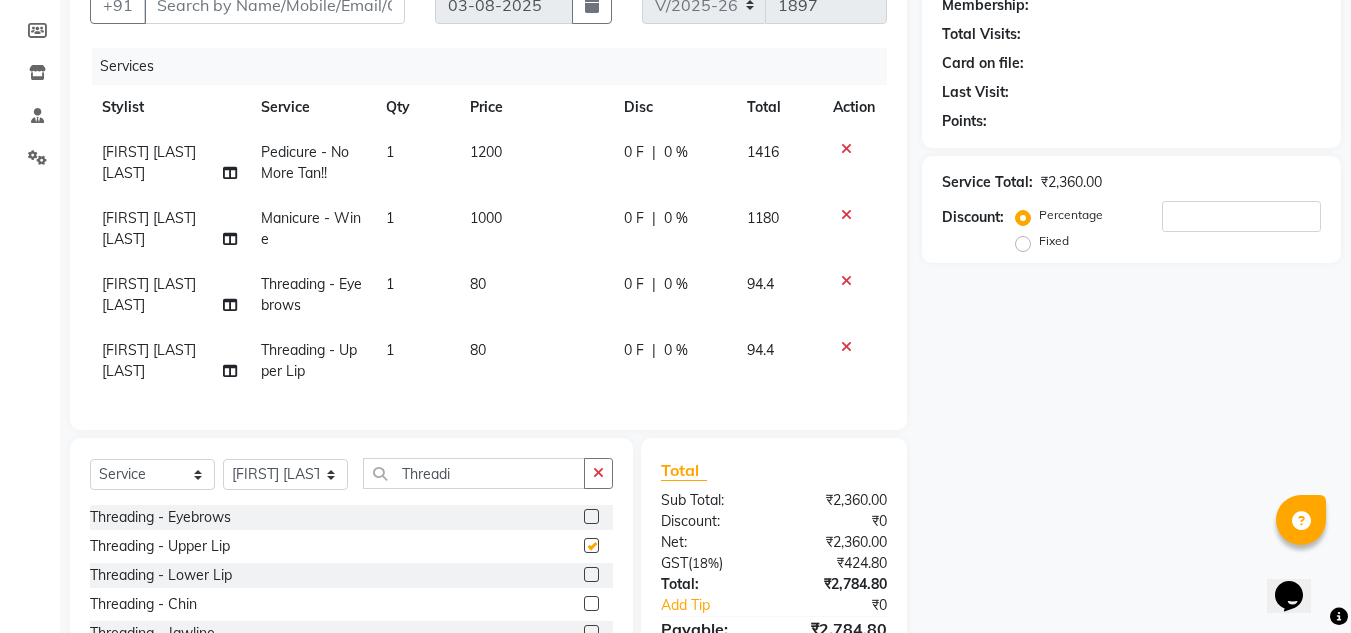 checkbox on "false" 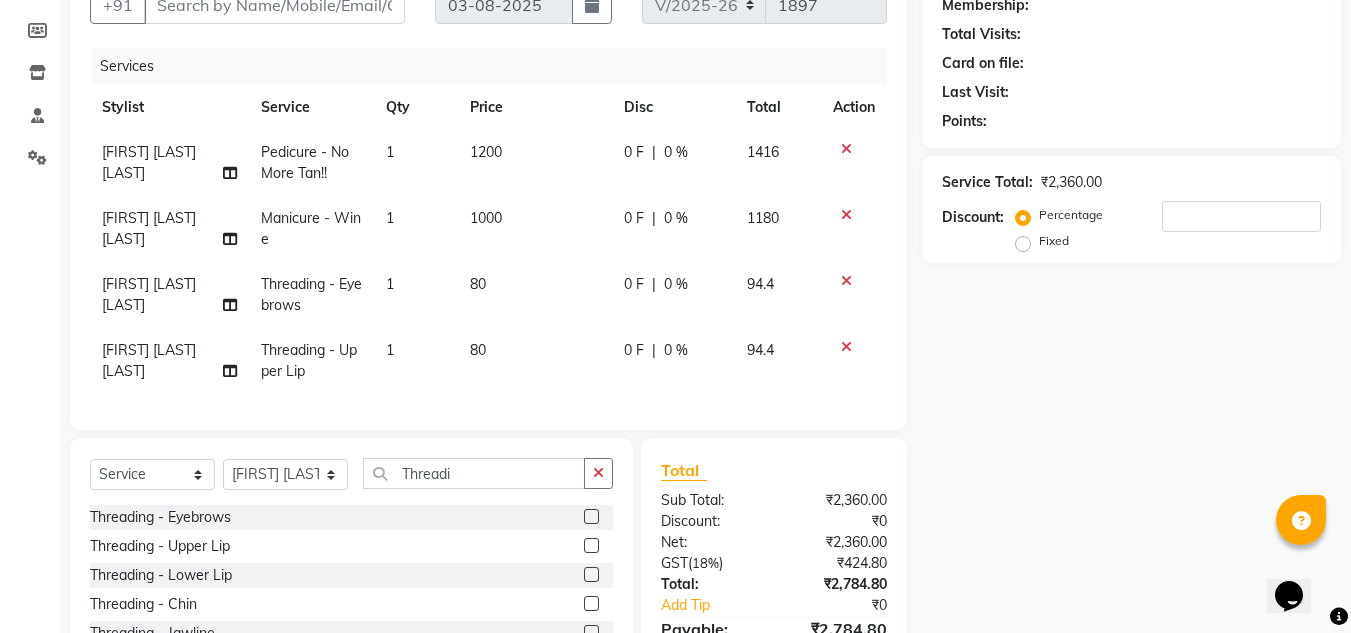 click 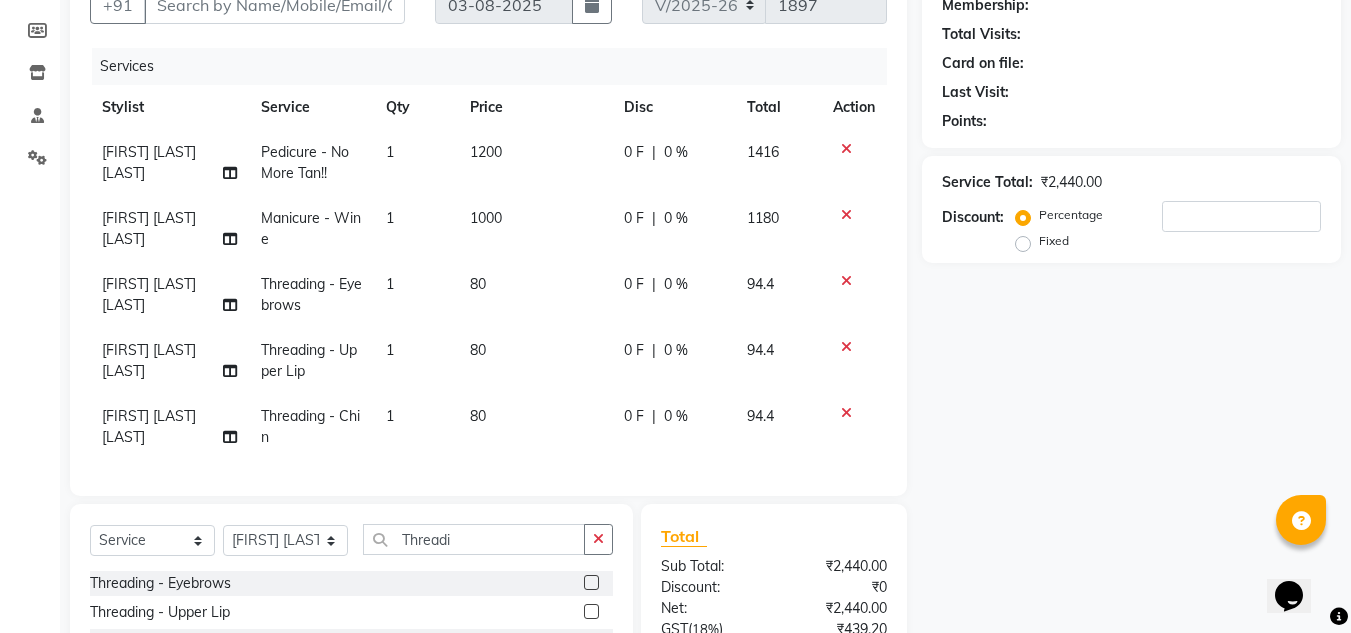 checkbox on "false" 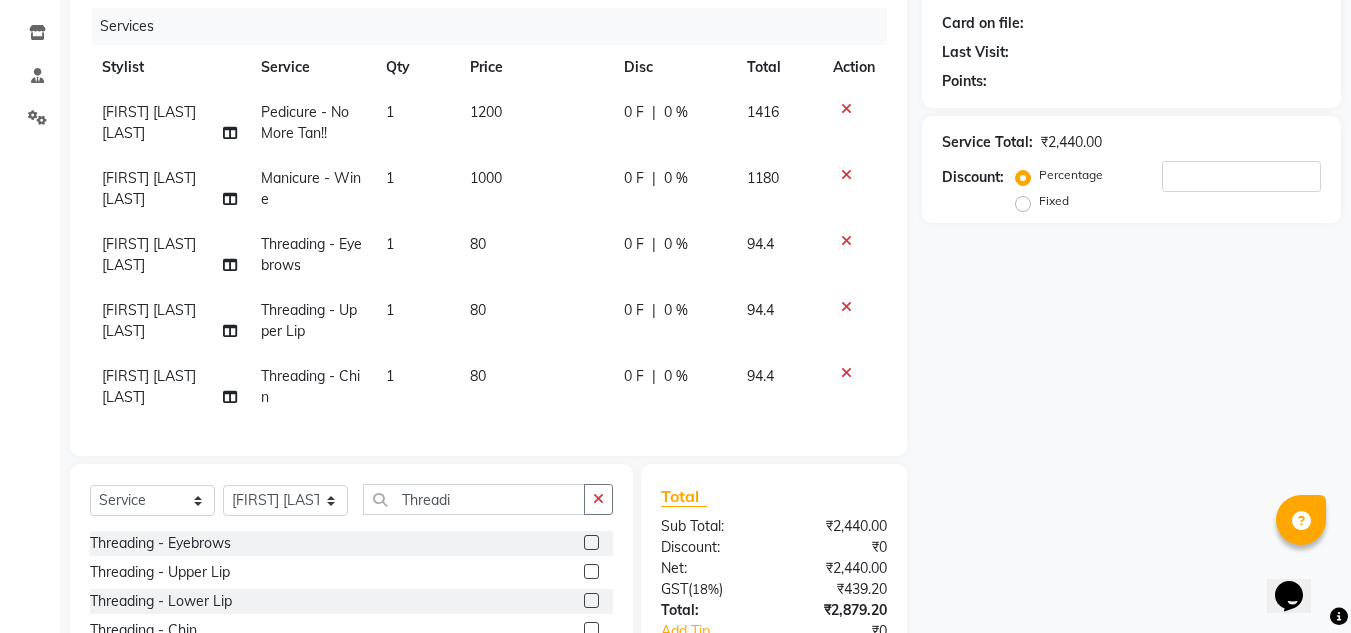 scroll, scrollTop: 411, scrollLeft: 0, axis: vertical 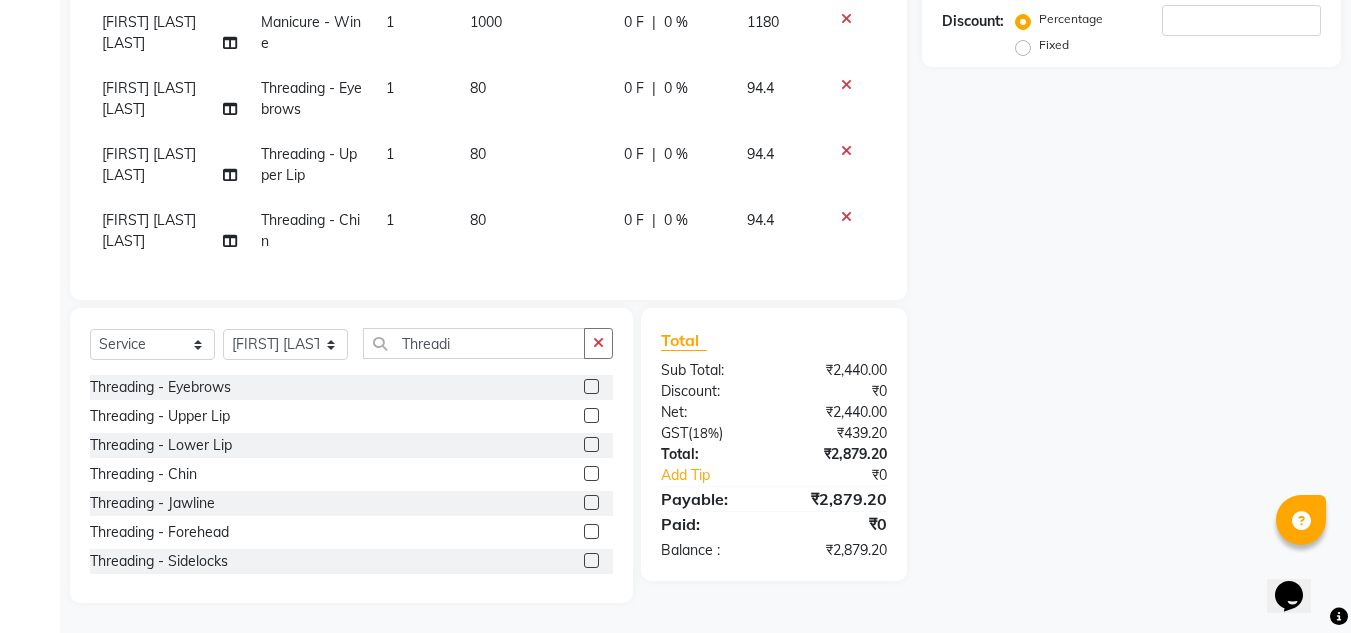 click 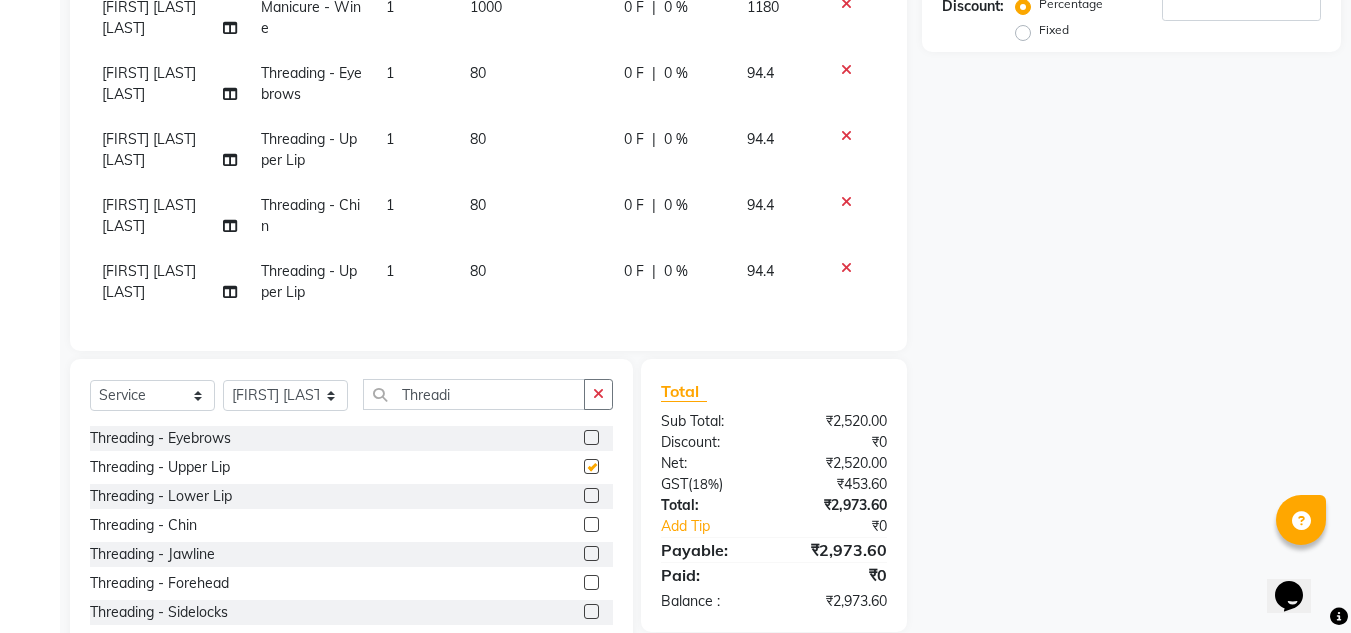checkbox on "false" 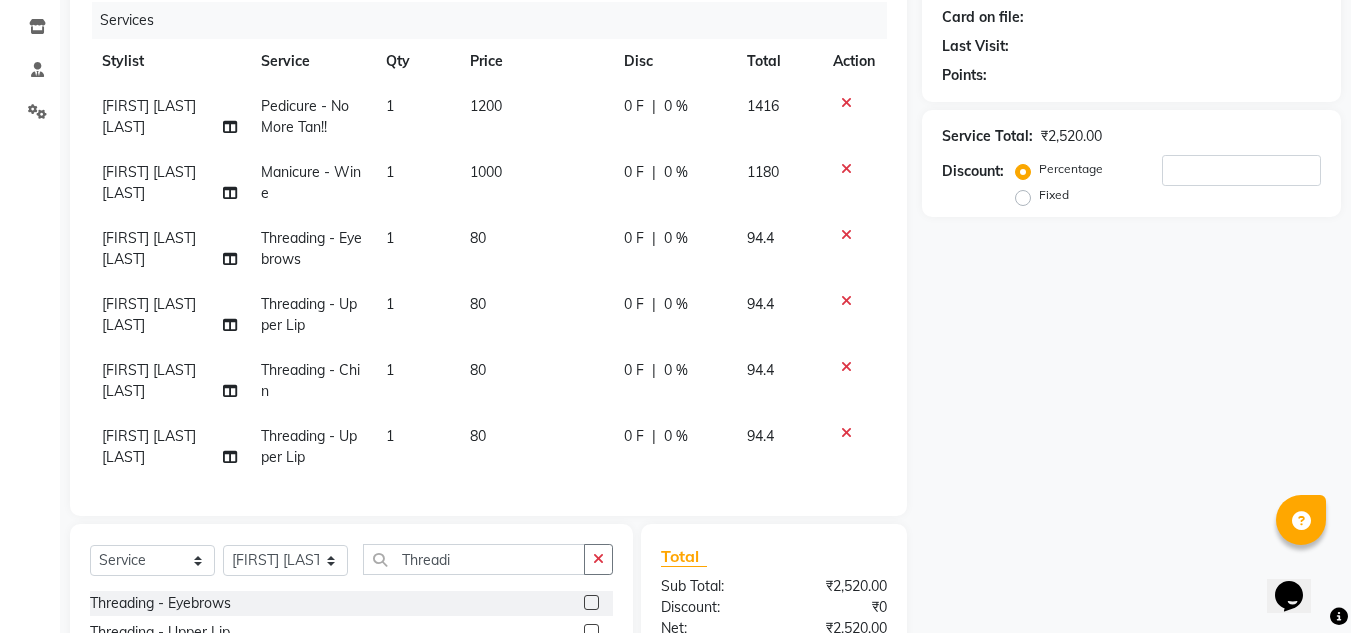 scroll, scrollTop: 0, scrollLeft: 0, axis: both 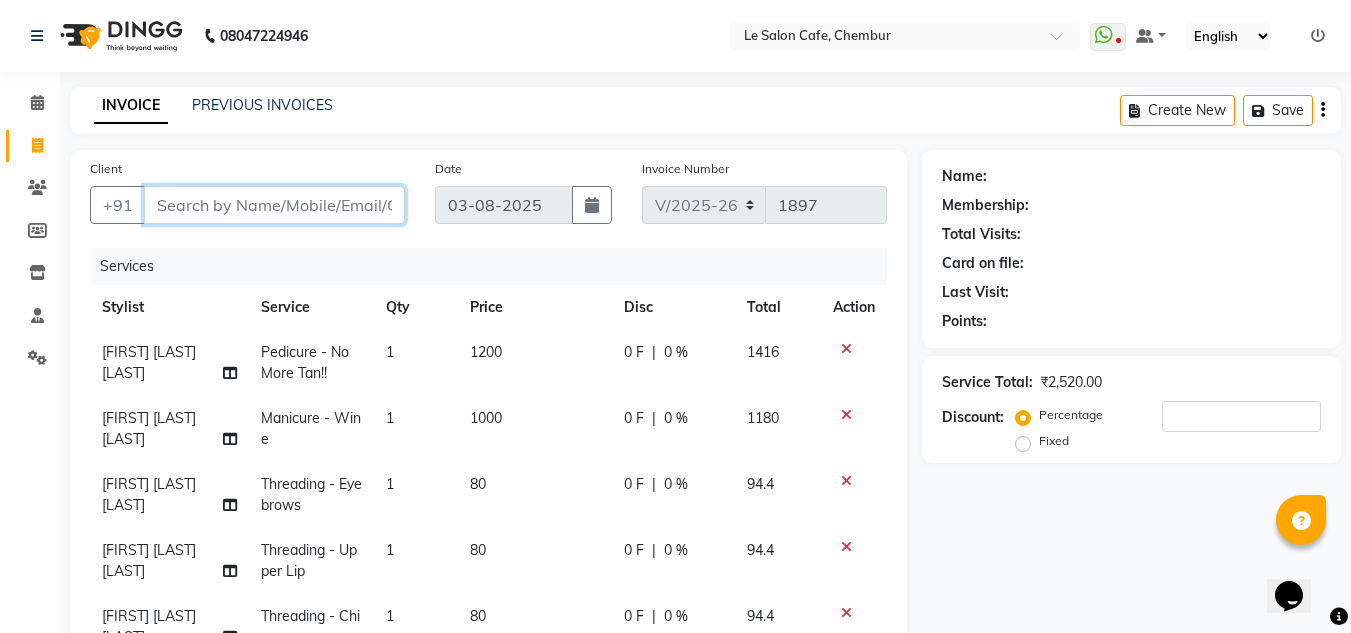 click on "Client" at bounding box center (274, 205) 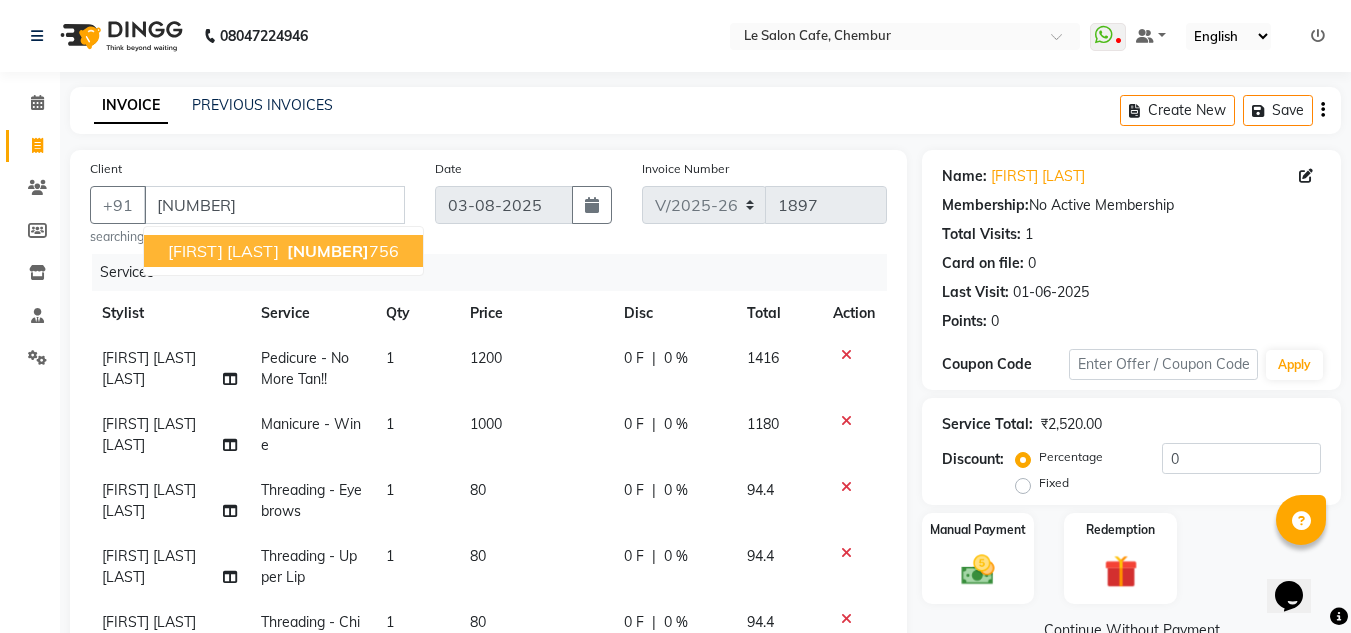 click on "[FIRST] [LAST]" at bounding box center [223, 251] 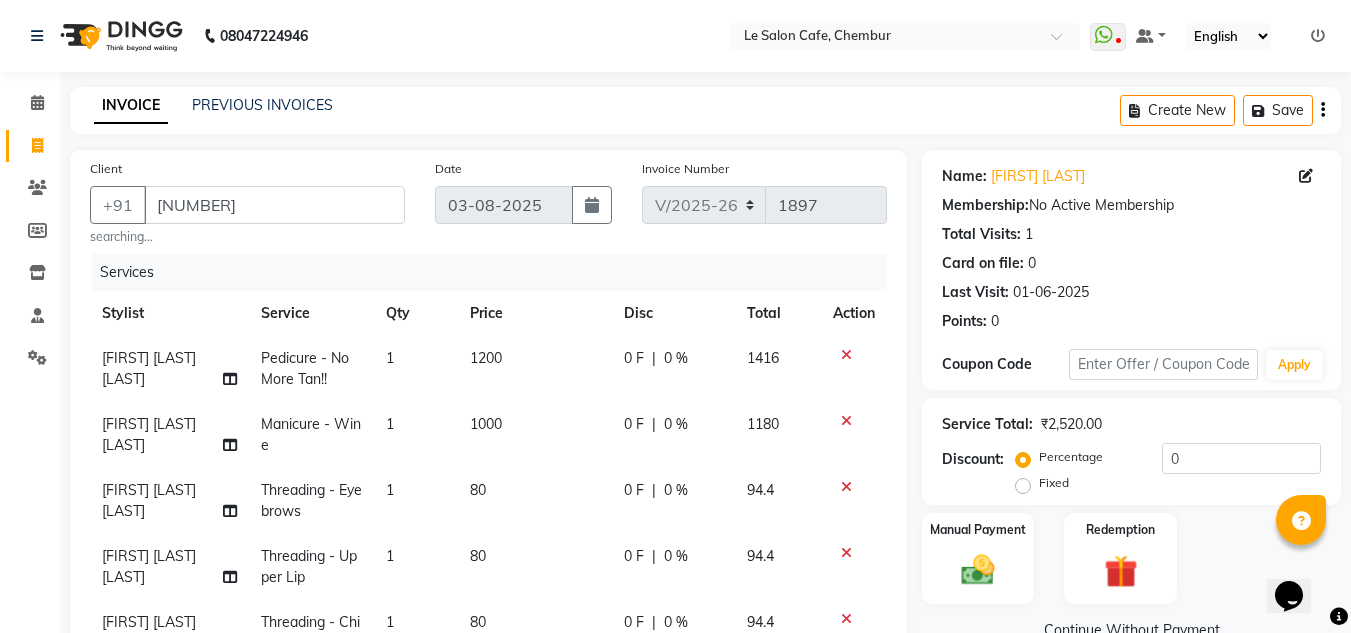 scroll, scrollTop: 9, scrollLeft: 0, axis: vertical 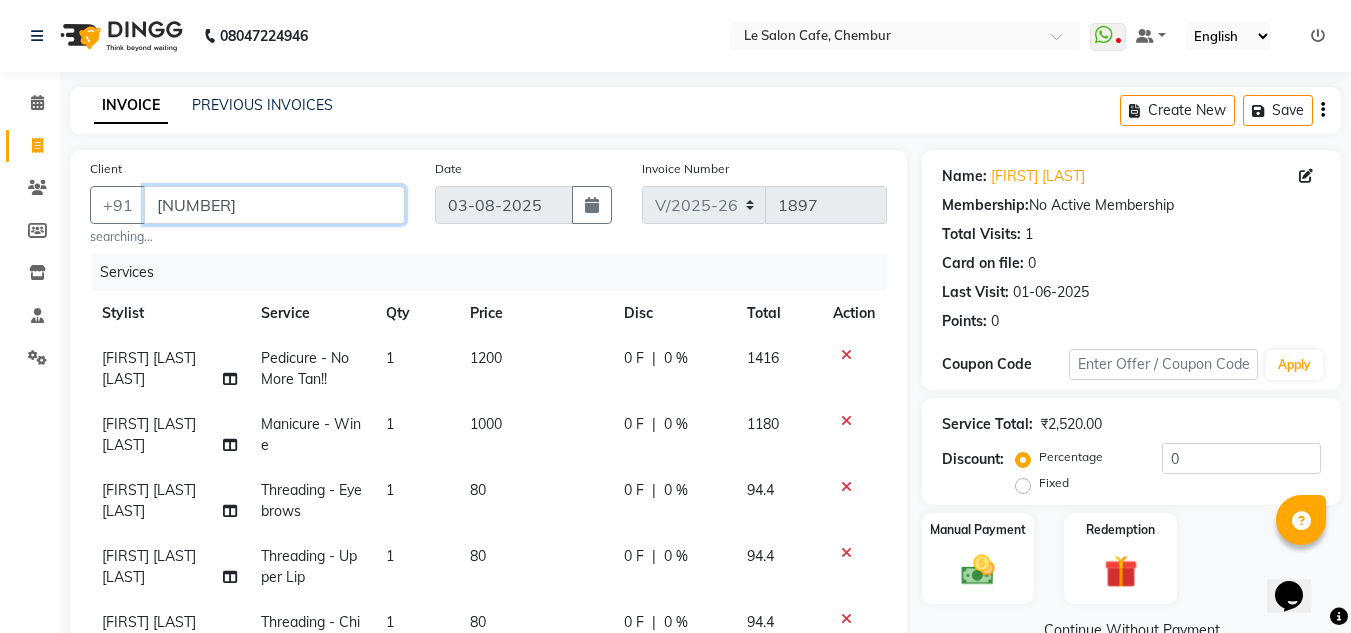 click on "[NUMBER]" at bounding box center [274, 205] 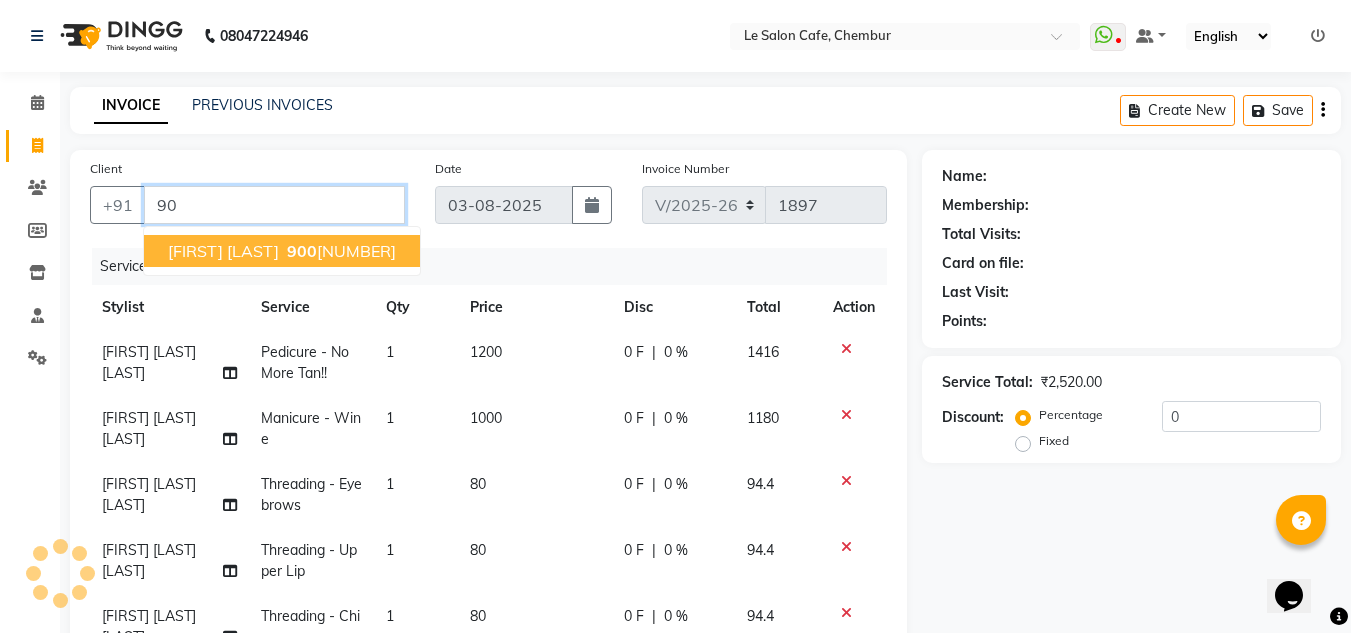 type on "9" 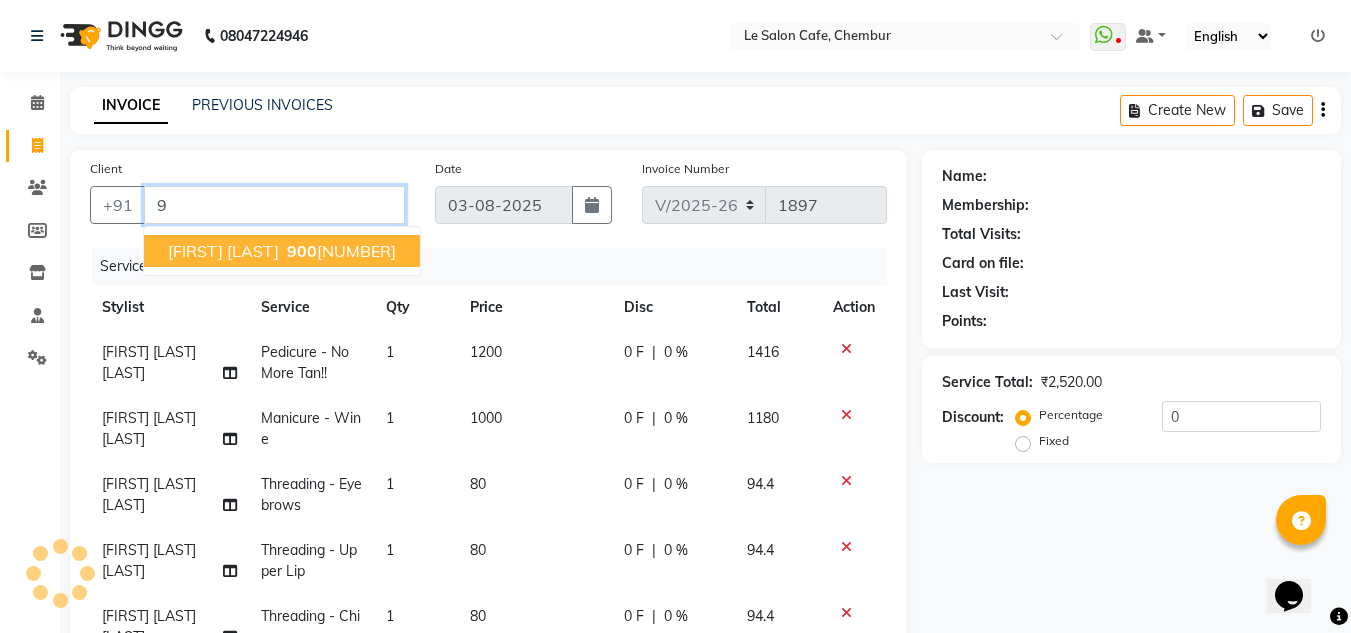 type 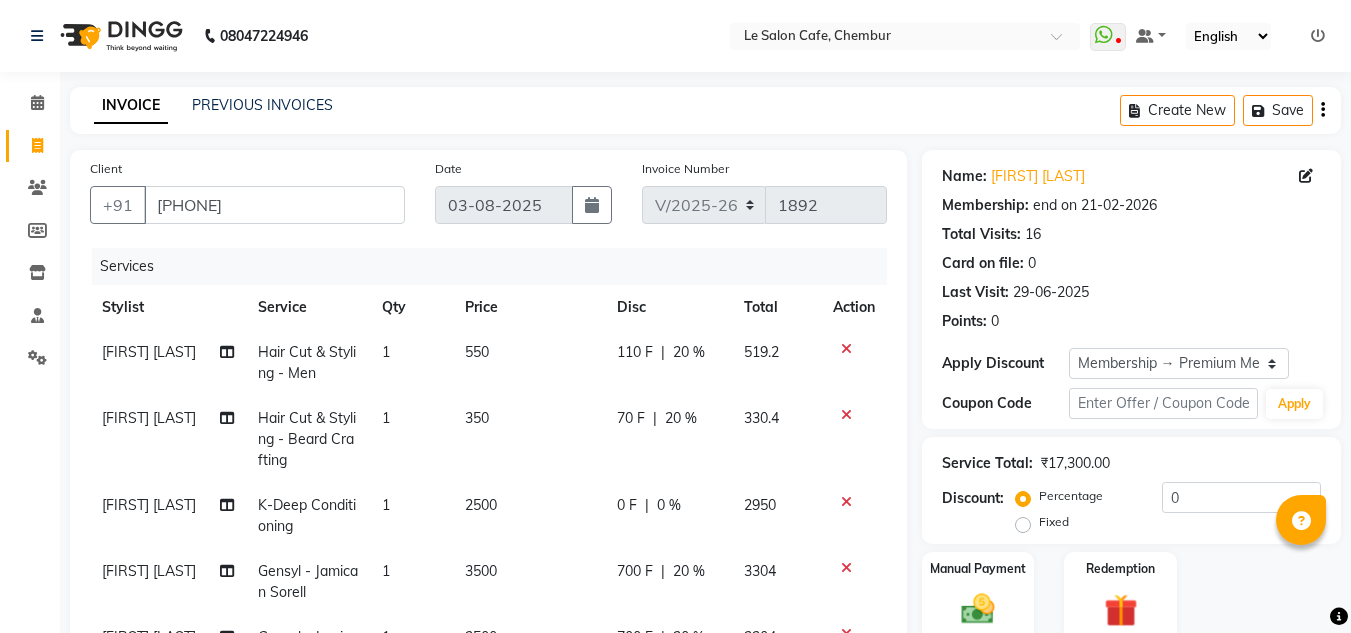select on "594" 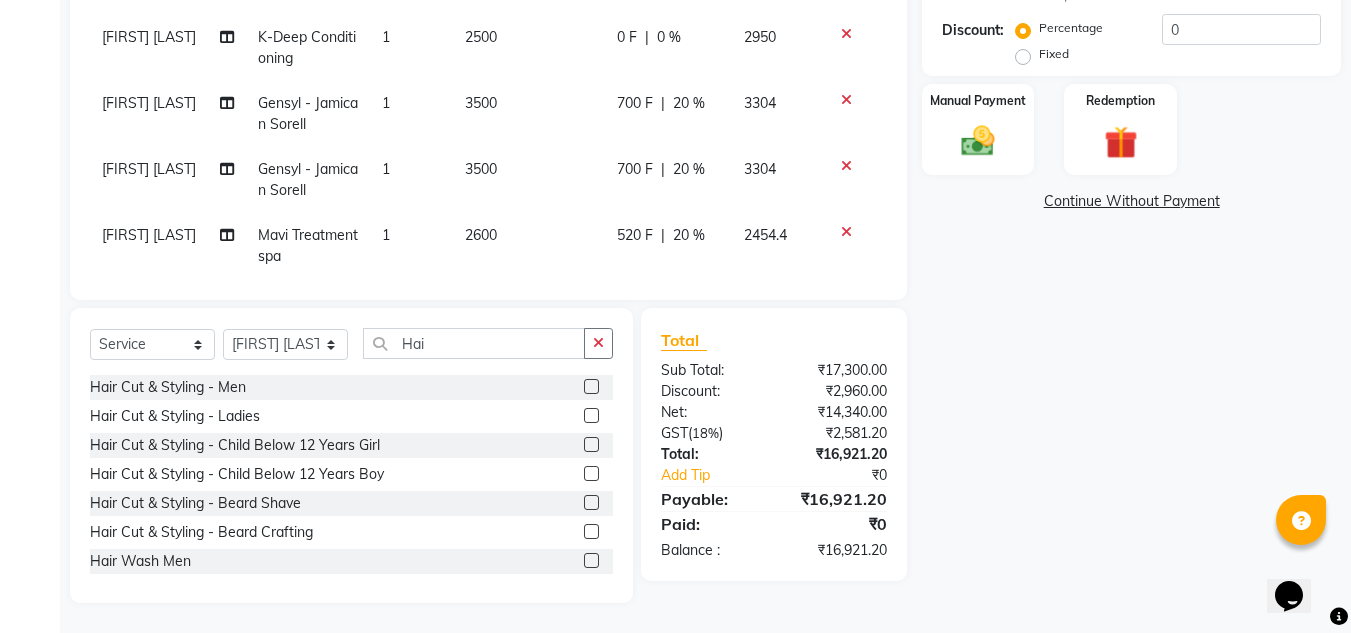 scroll, scrollTop: 0, scrollLeft: 0, axis: both 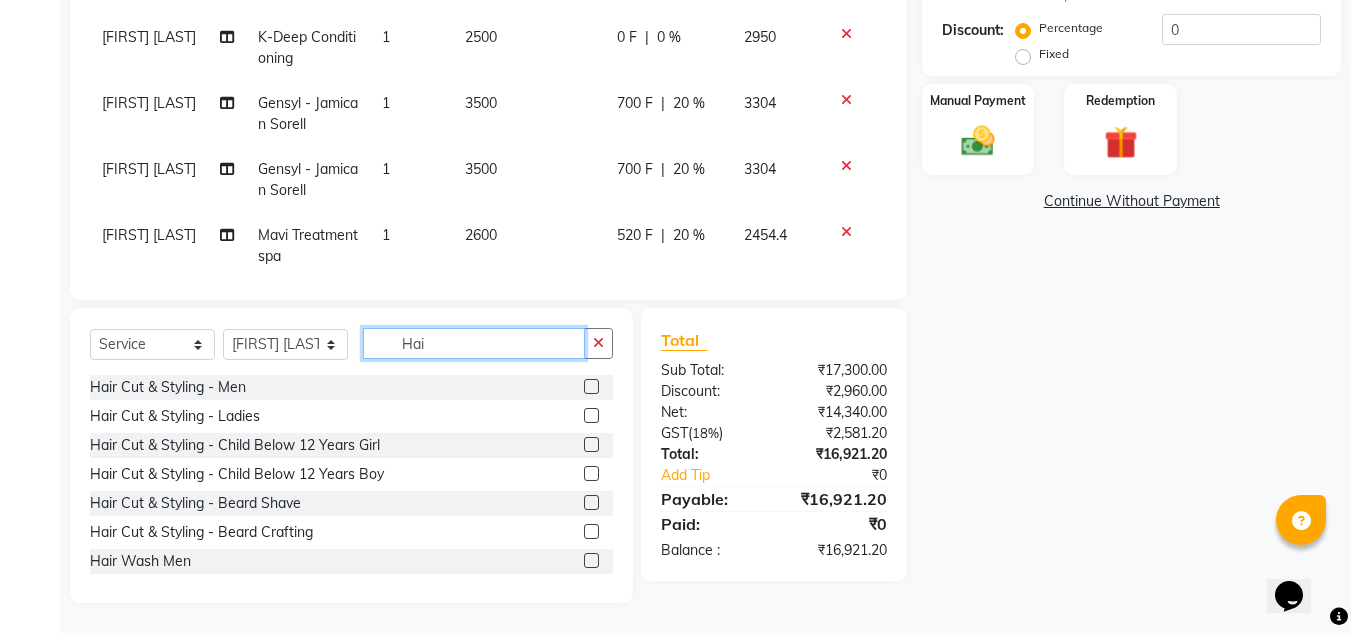 click on "Hai" 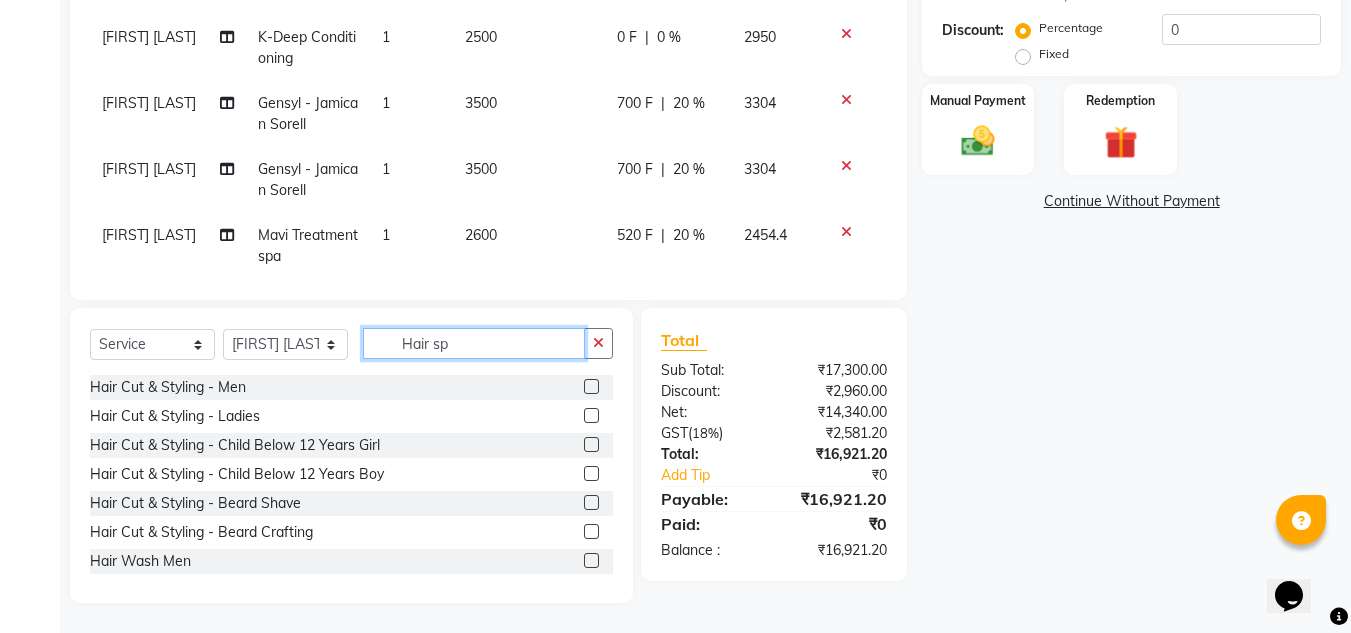 scroll, scrollTop: 446, scrollLeft: 0, axis: vertical 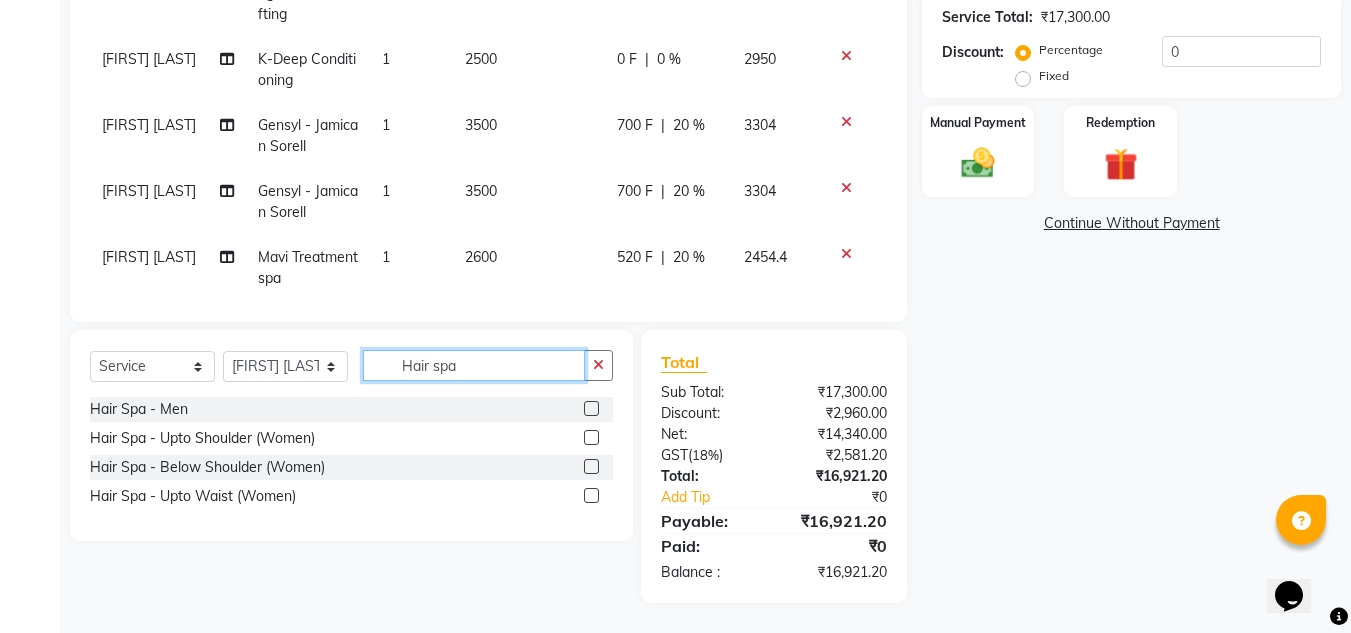 click on "Hair spa" 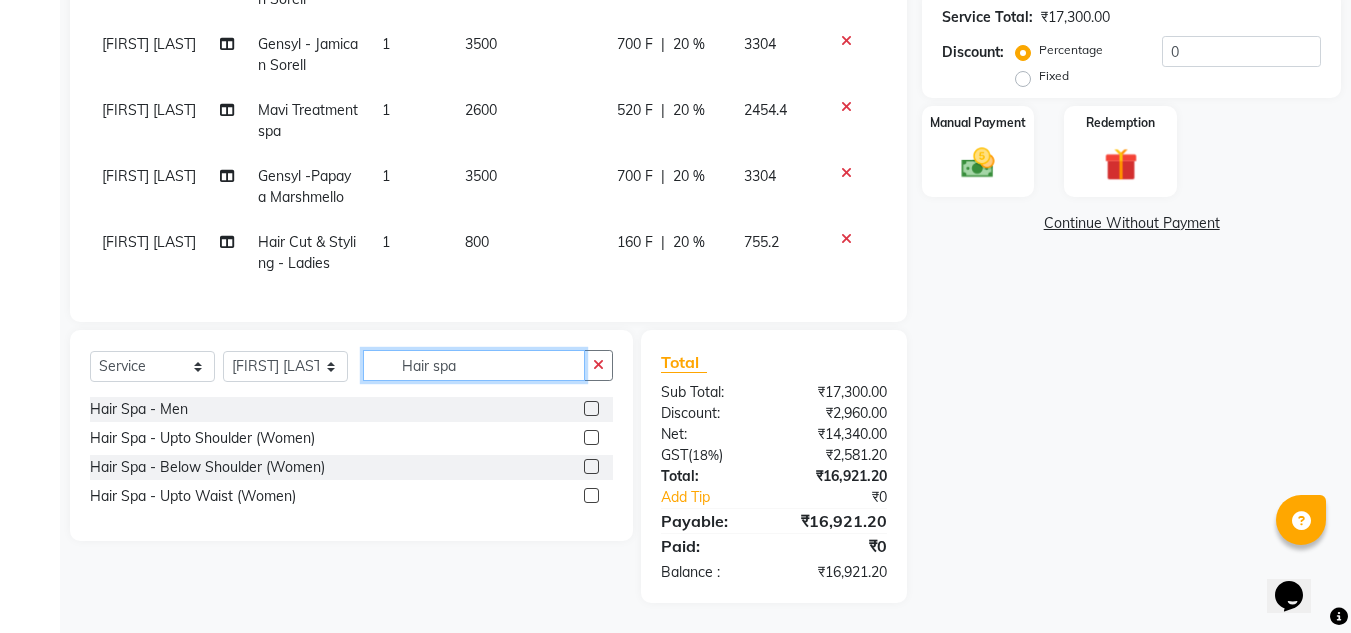 type on "Hair spa" 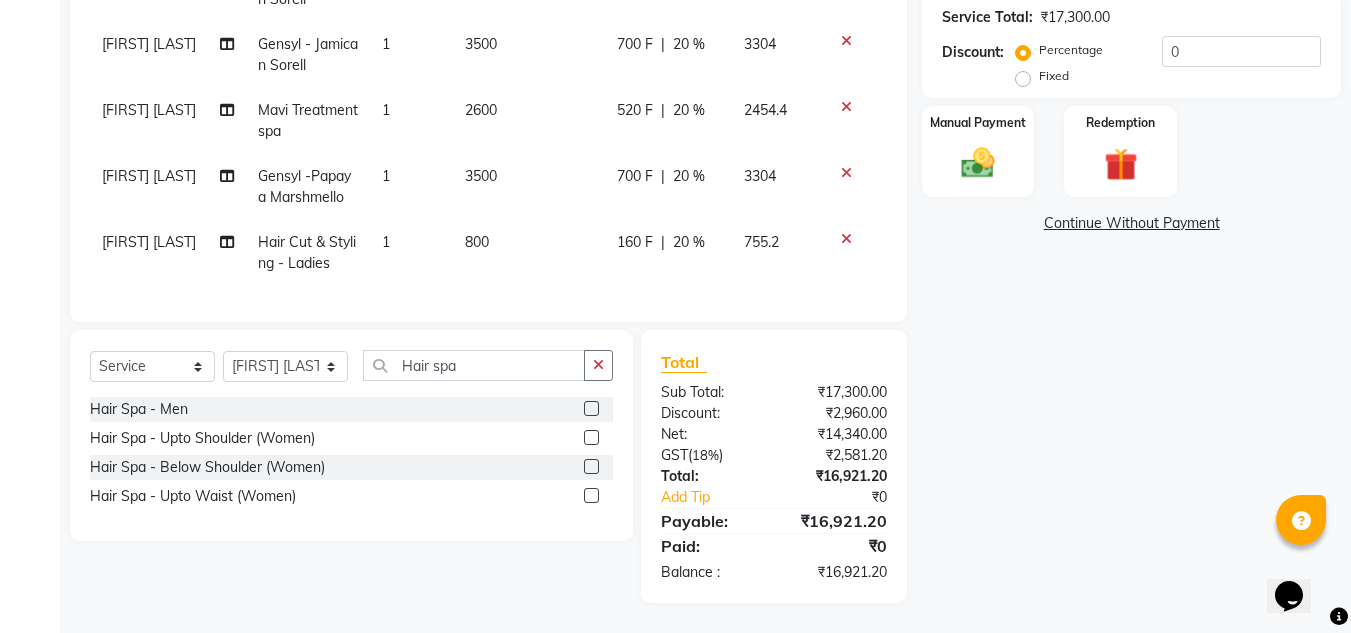 click 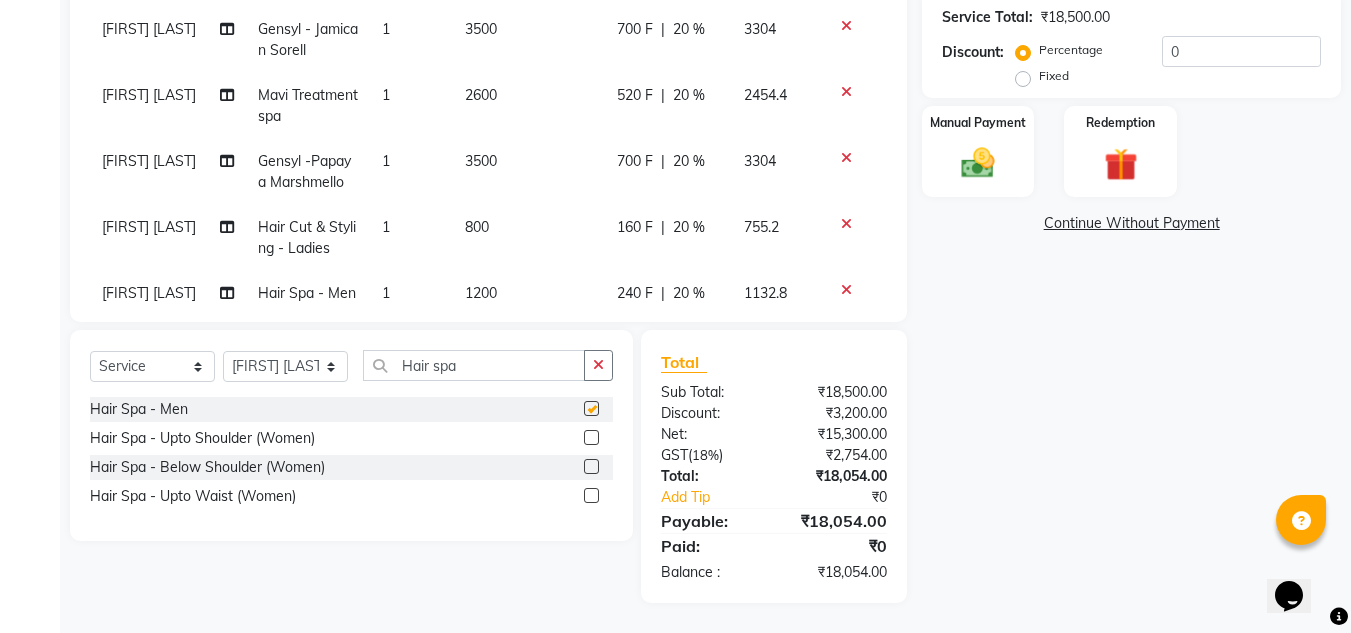 checkbox on "false" 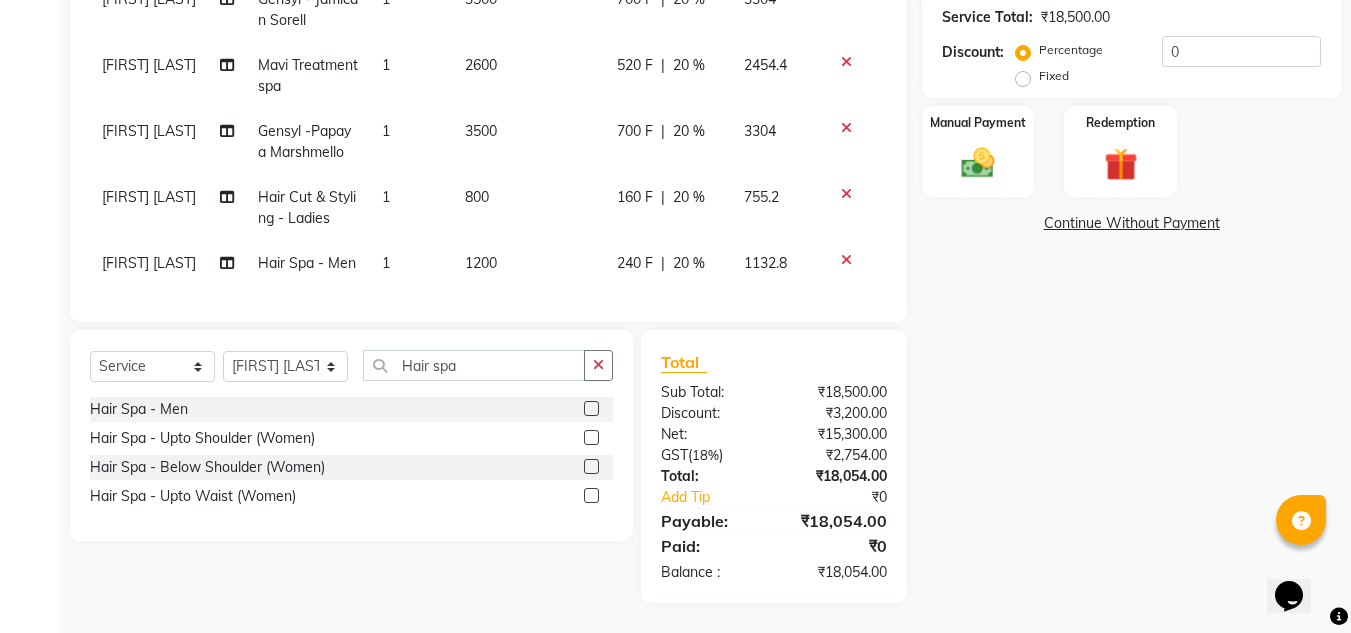 scroll, scrollTop: 228, scrollLeft: 0, axis: vertical 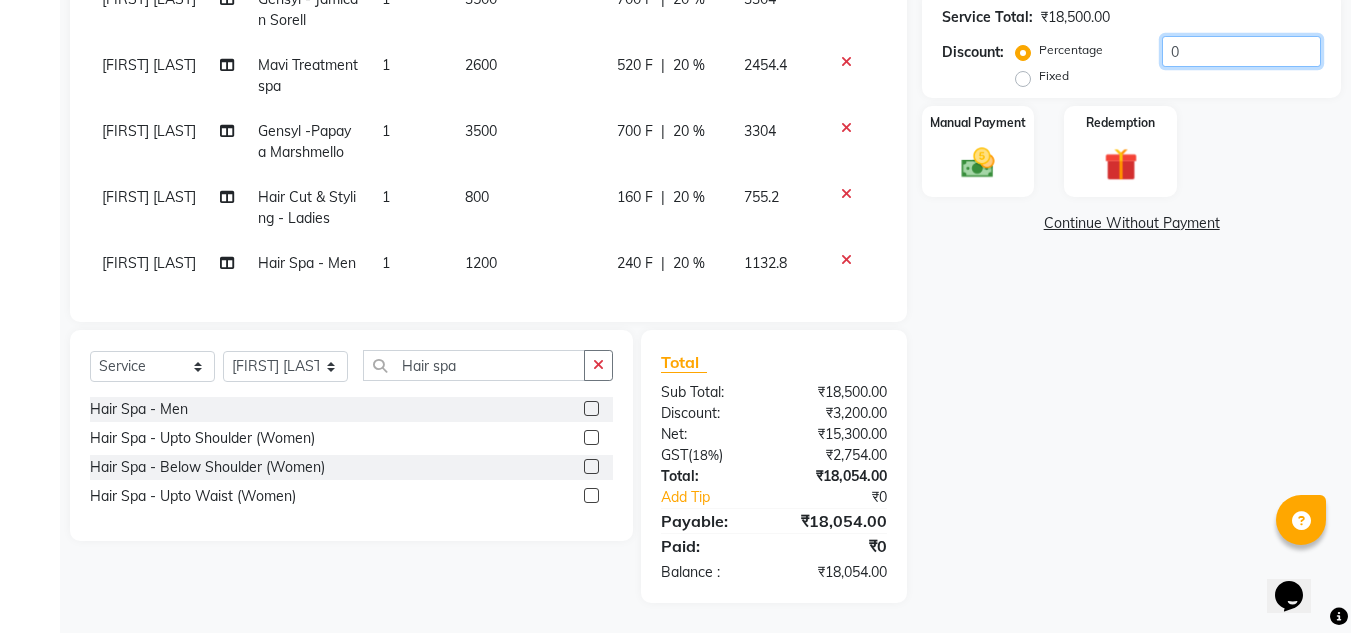 click on "0" 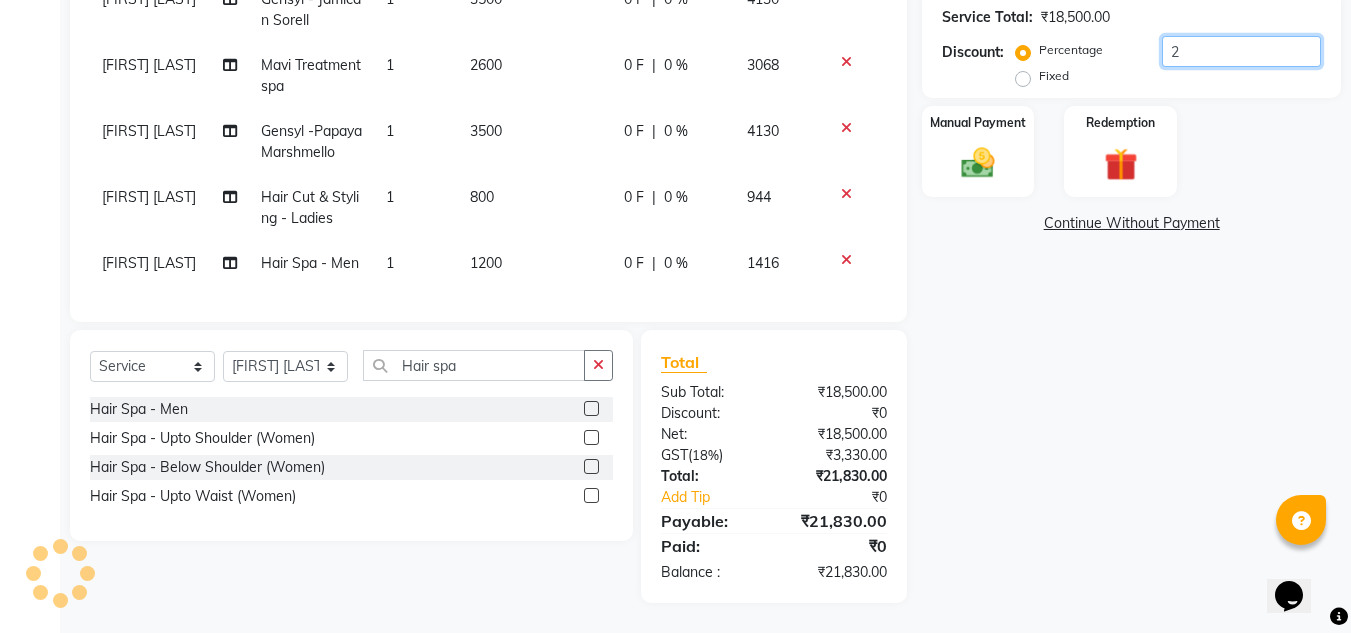 scroll, scrollTop: 228, scrollLeft: 0, axis: vertical 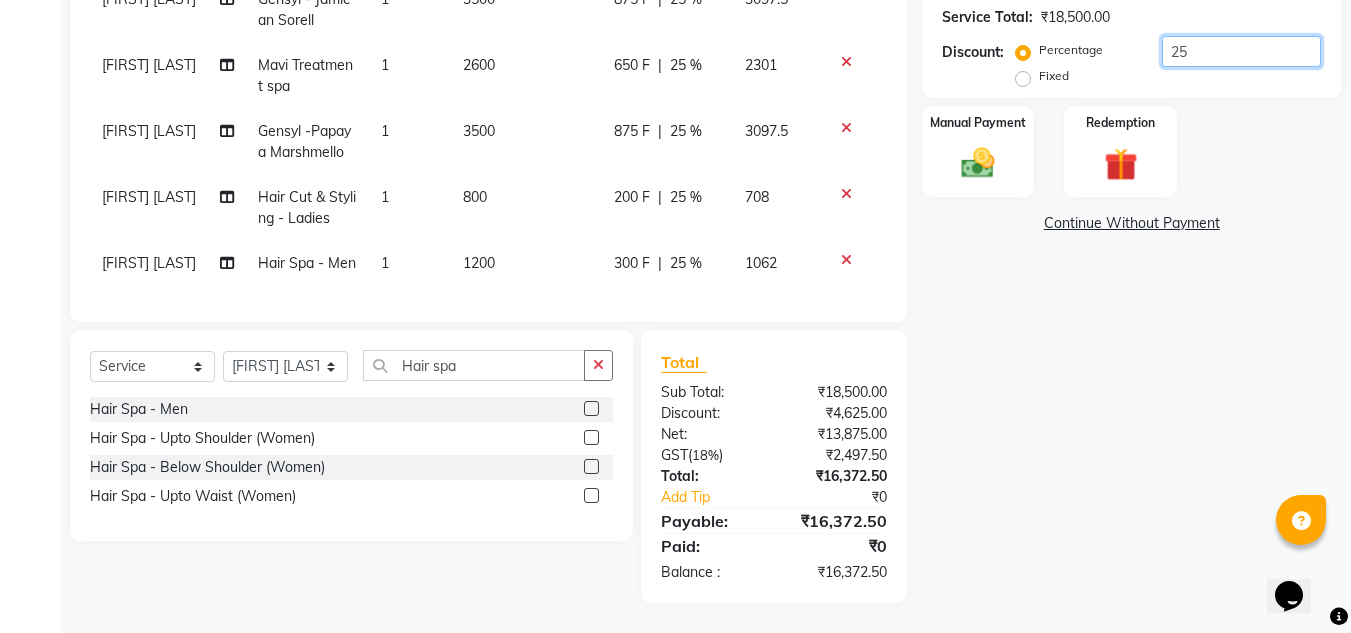 type on "25" 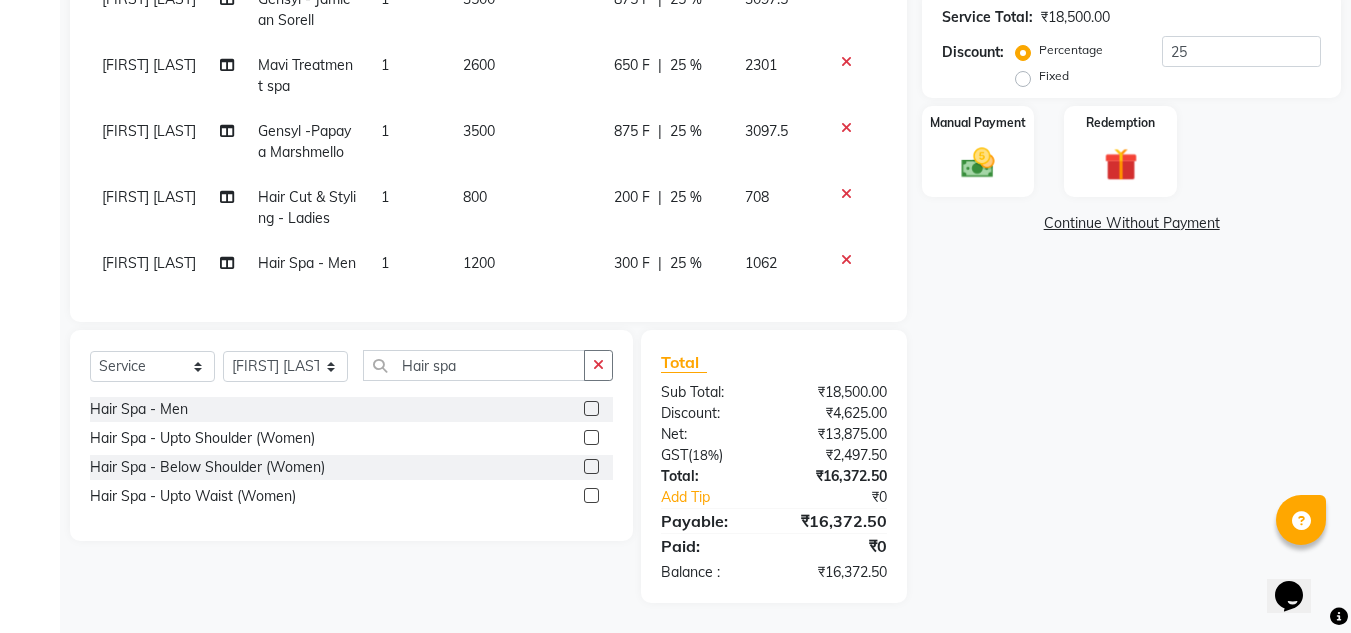 click on "Name: Vikalp Verma Membership: end on 21-02-2026 Total Visits:  16 Card on file:  0 Last Visit:   29-06-2025 Points:   0  Apply Discount Select Membership → Premium Membership Coupon Code Apply Service Total:  ₹18,500.00  Discount:  Percentage   Fixed  25 Manual Payment Redemption  Continue Without Payment" 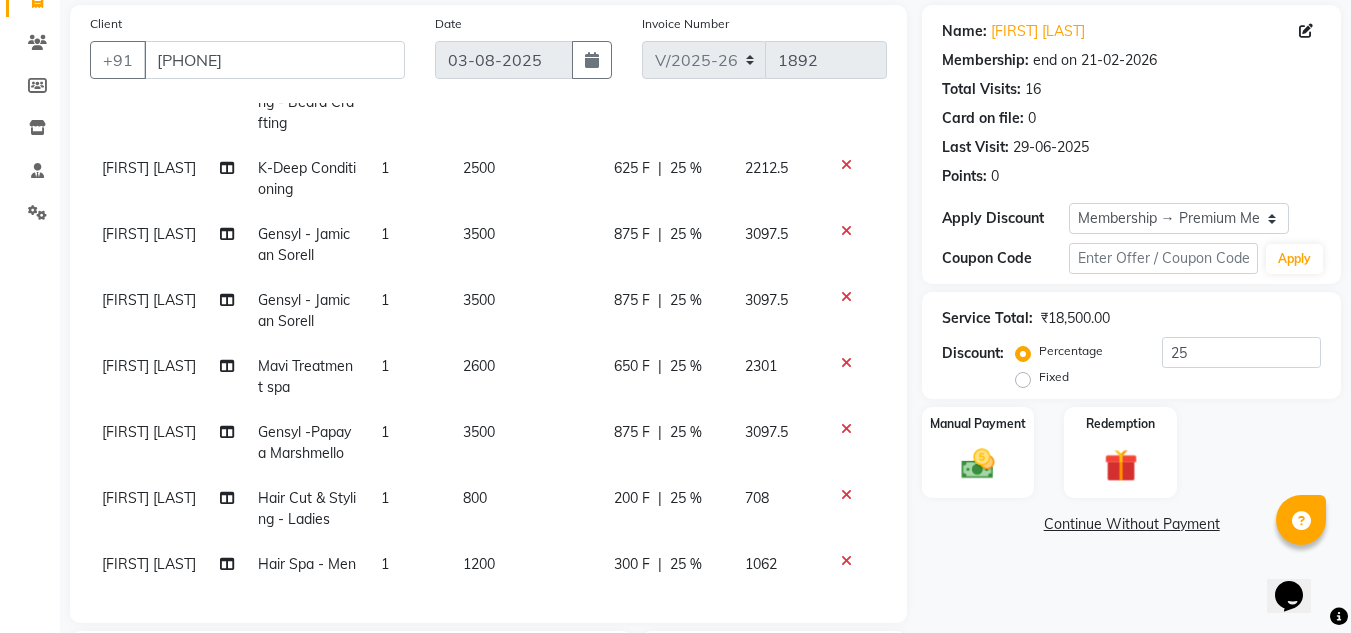scroll, scrollTop: 200, scrollLeft: 0, axis: vertical 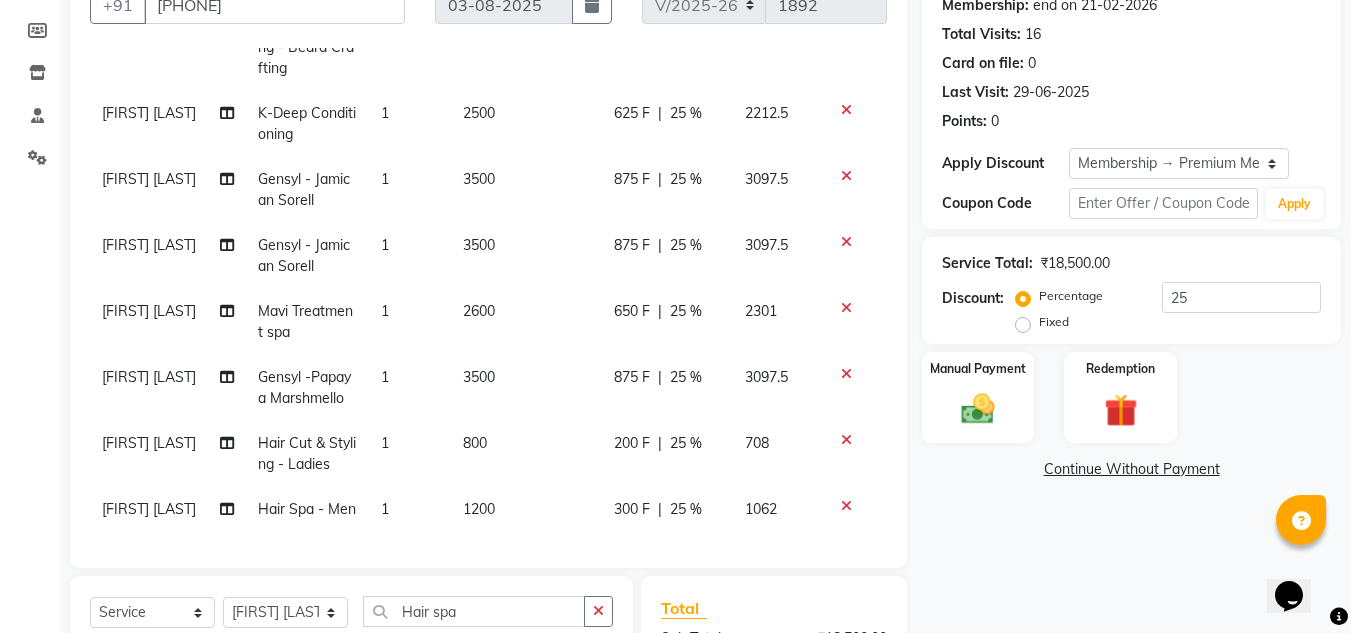 click on "25 %" 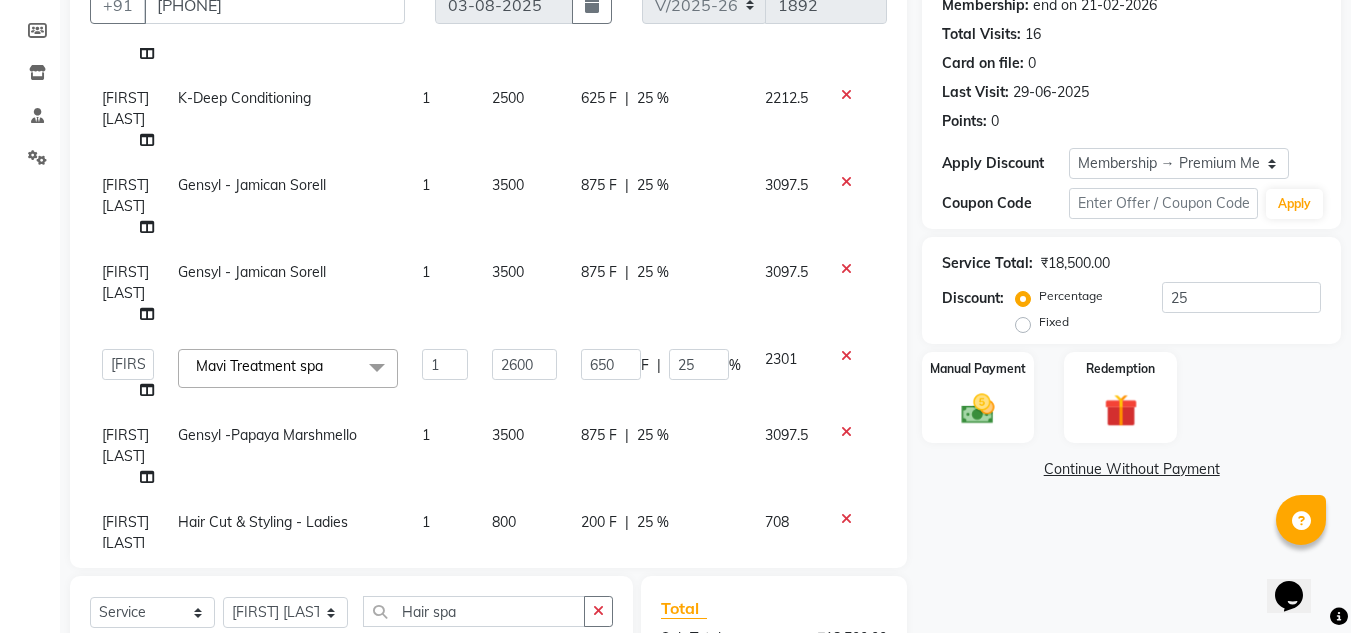 scroll, scrollTop: 249, scrollLeft: 0, axis: vertical 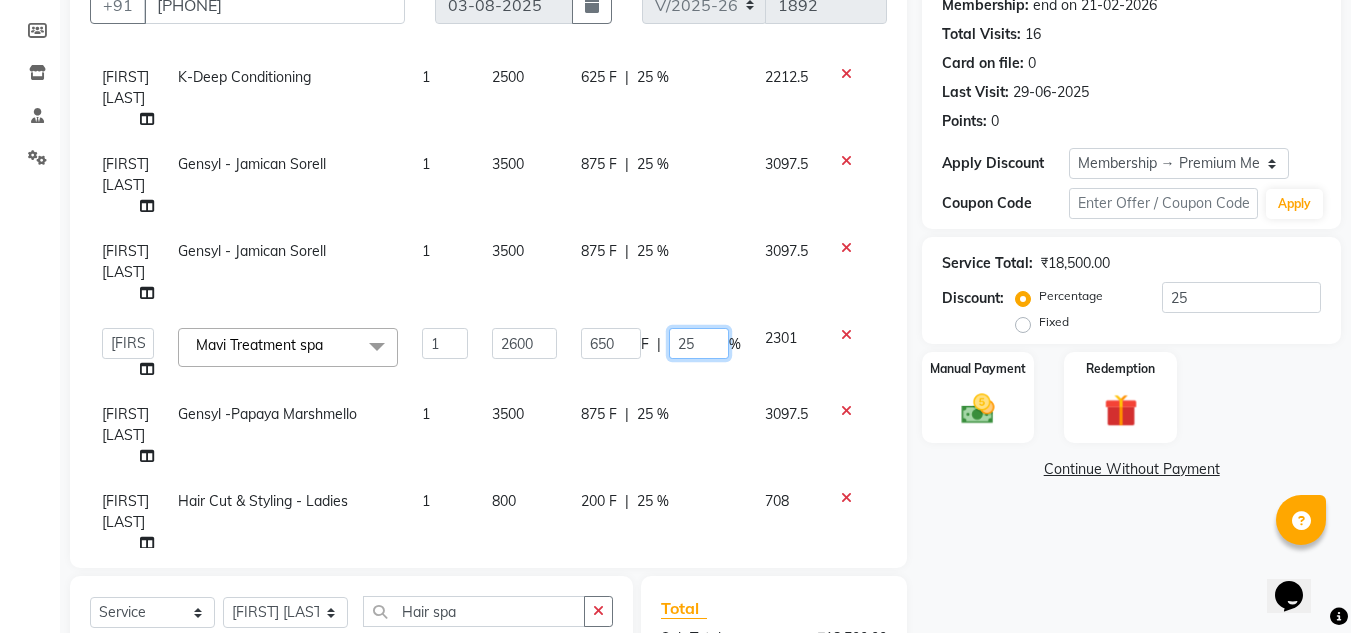 click on "25" 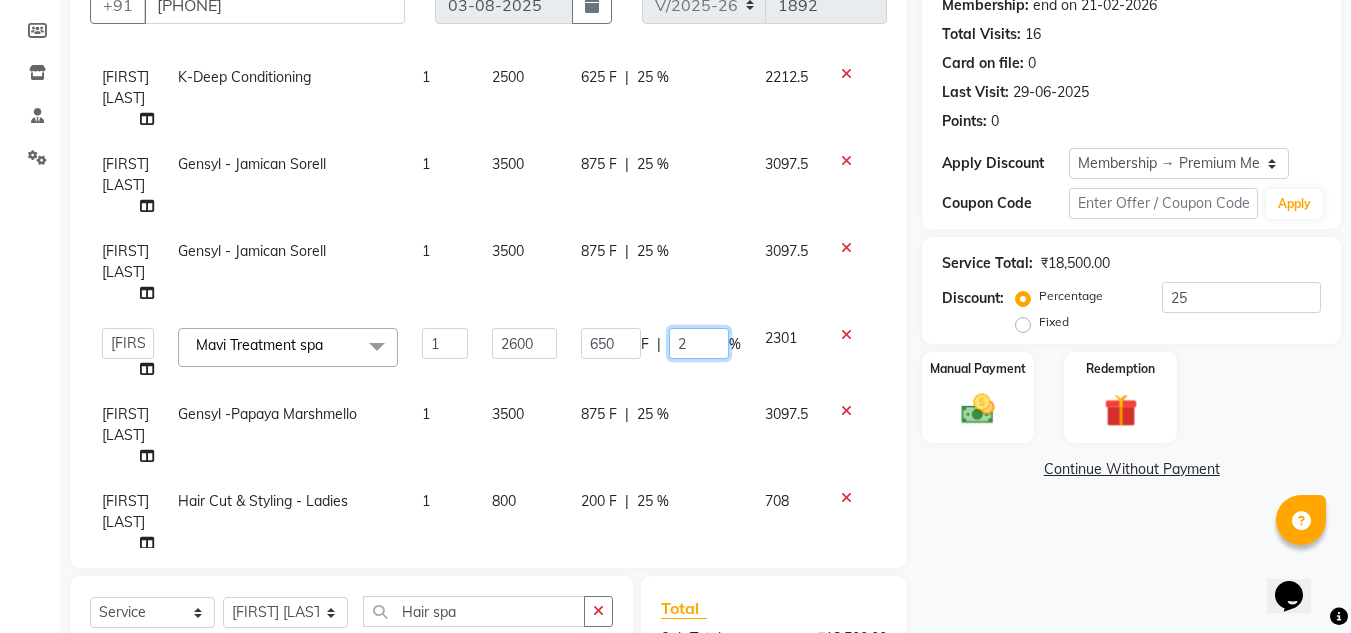 type on "20" 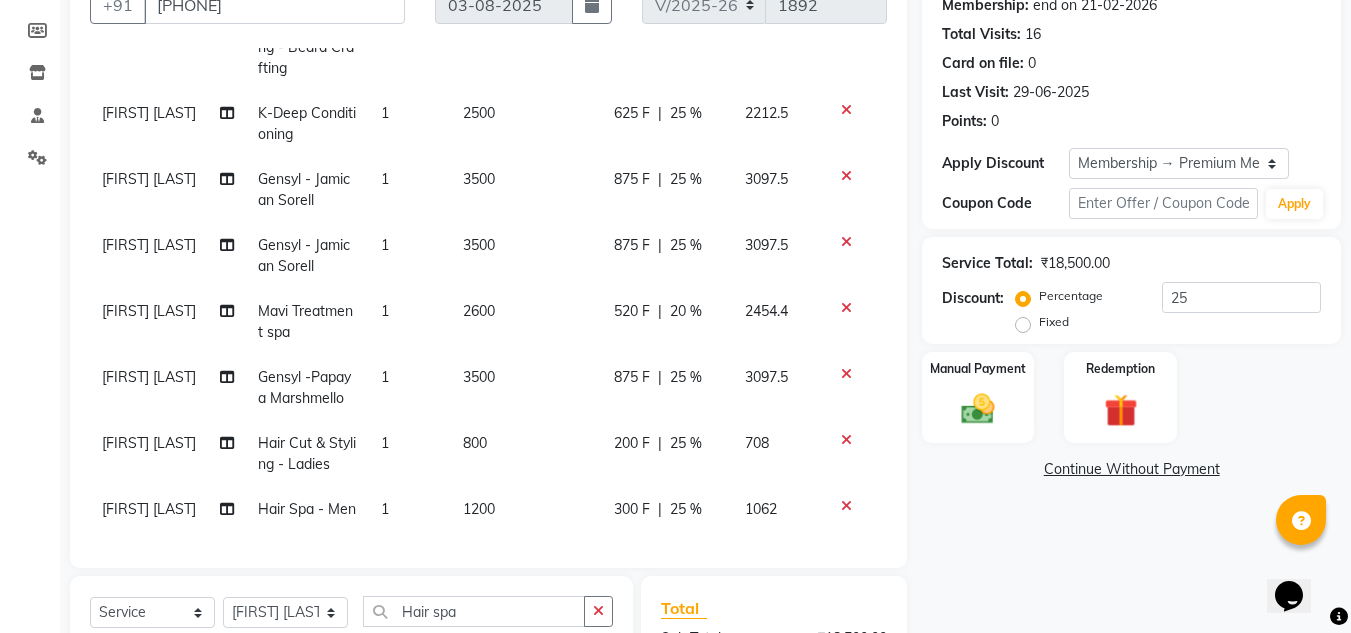 scroll, scrollTop: 228, scrollLeft: 0, axis: vertical 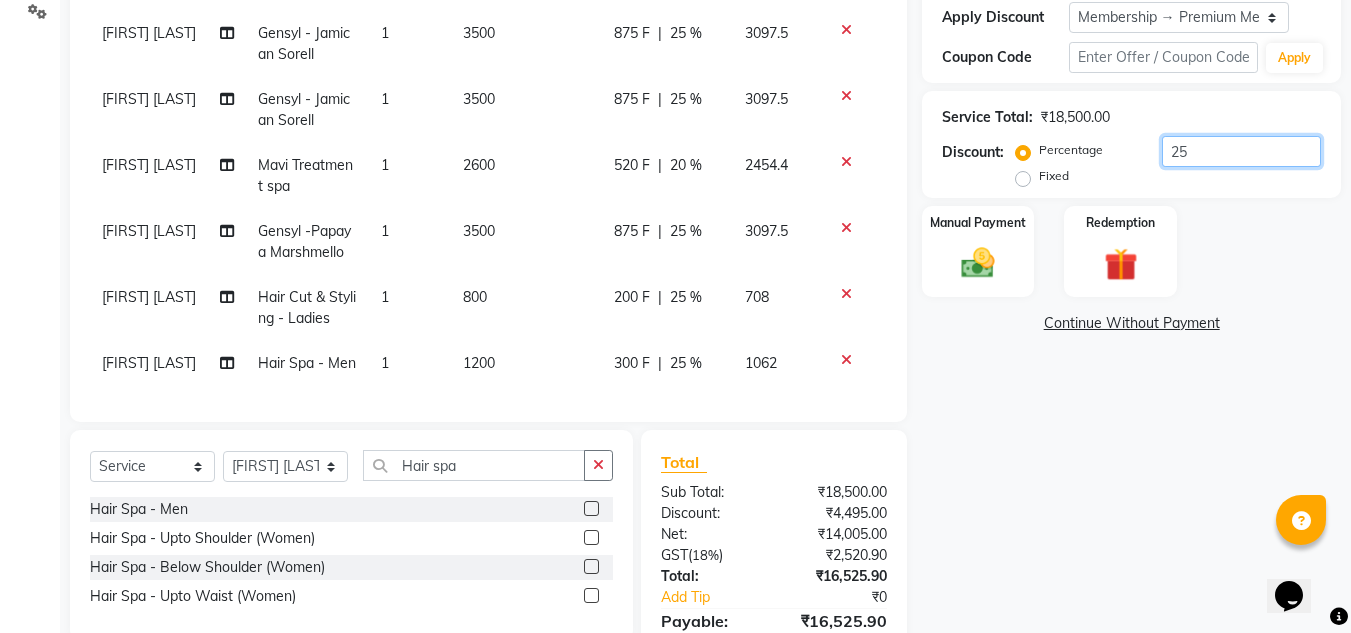 click on "25" 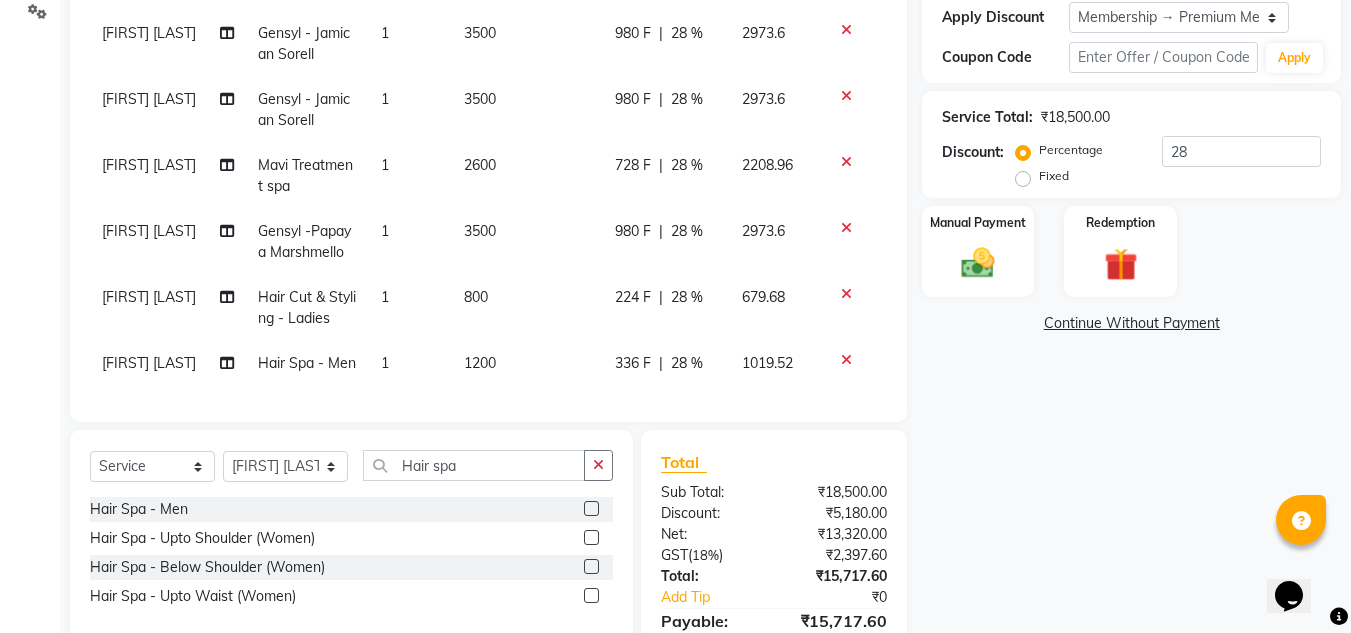 click on "Name: Vikalp Verma Membership: end on 21-02-2026 Total Visits:  16 Card on file:  0 Last Visit:   29-06-2025 Points:   0  Apply Discount Select Membership → Premium Membership Coupon Code Apply Service Total:  ₹18,500.00  Discount:  Percentage   Fixed  28 Manual Payment Redemption  Continue Without Payment" 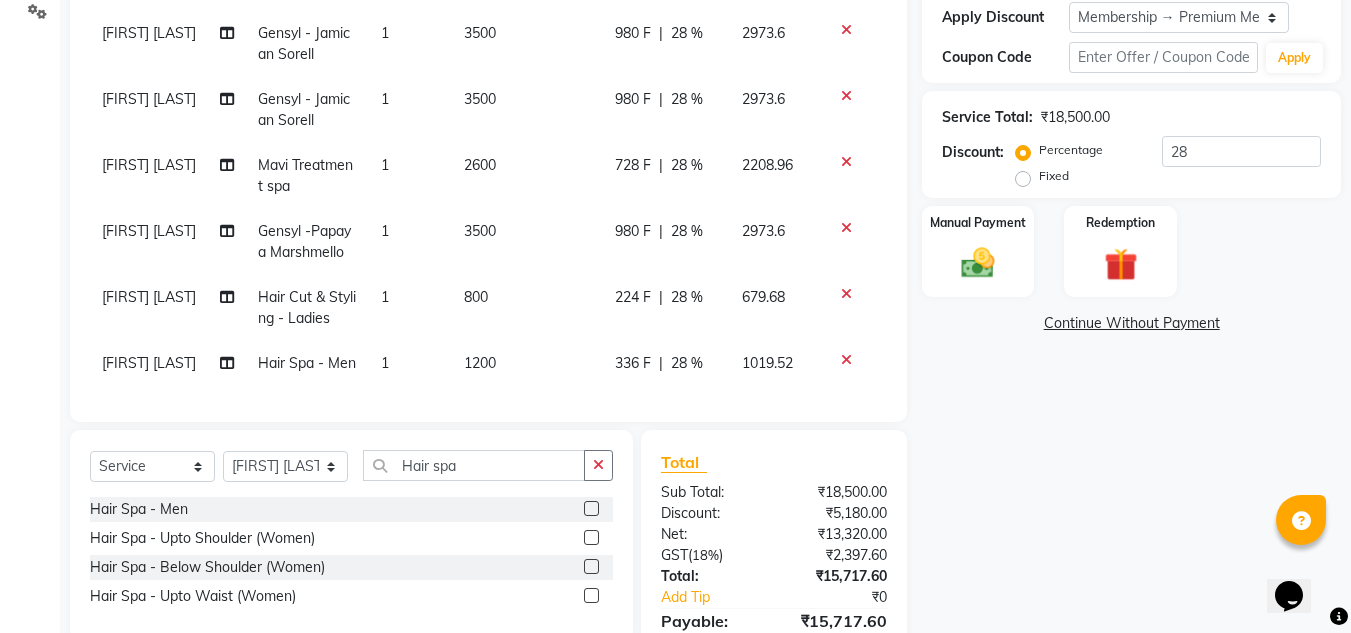 click on "Name: Vikalp Verma Membership: end on 21-02-2026 Total Visits:  16 Card on file:  0 Last Visit:   29-06-2025 Points:   0  Apply Discount Select Membership → Premium Membership Coupon Code Apply Service Total:  ₹18,500.00  Discount:  Percentage   Fixed  28 Manual Payment Redemption  Continue Without Payment" 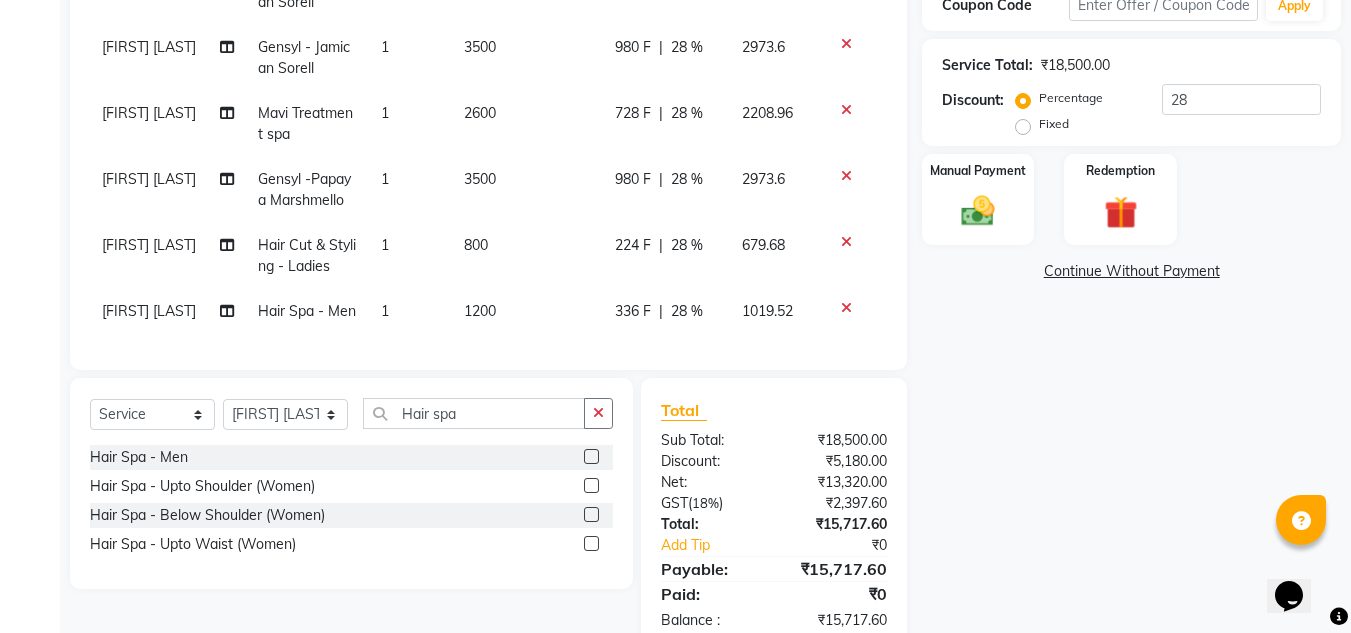 scroll, scrollTop: 446, scrollLeft: 0, axis: vertical 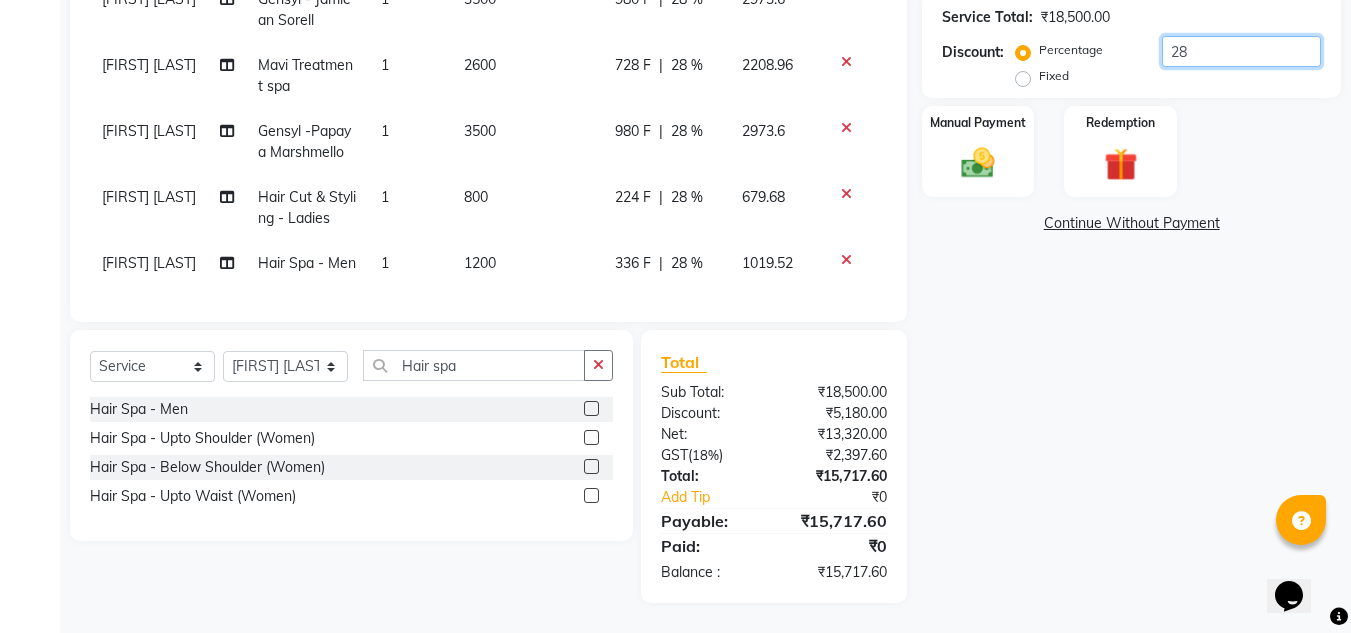 click on "28" 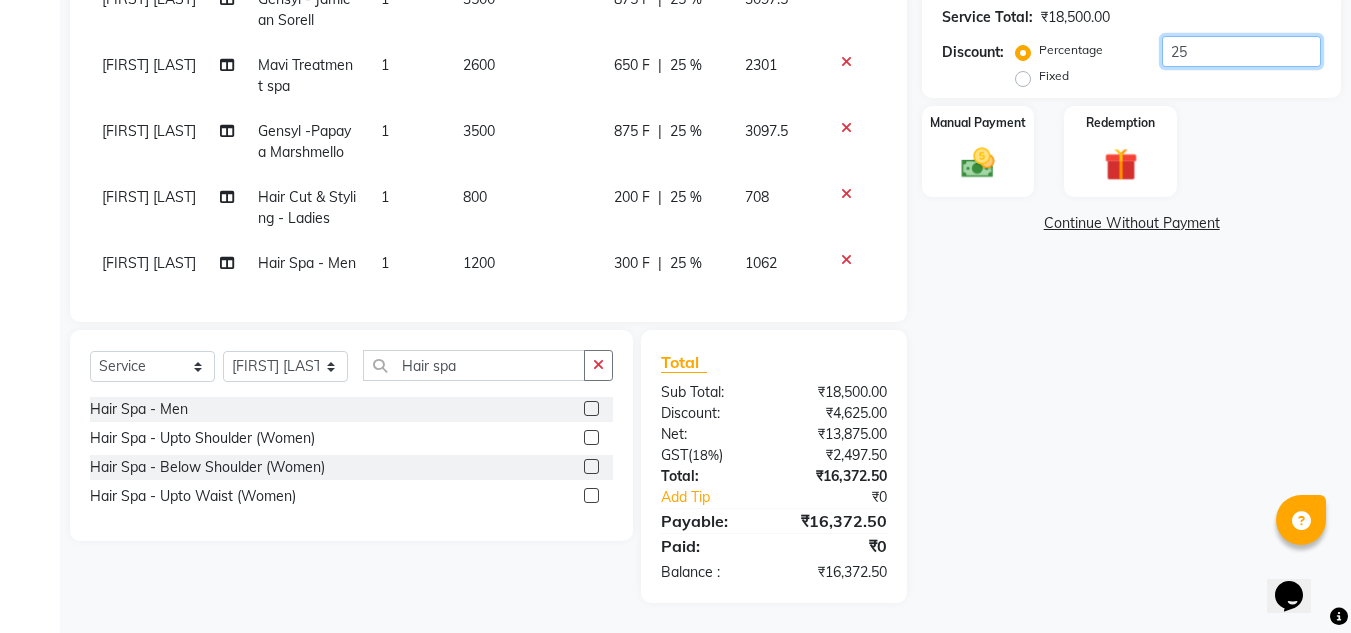 type on "25" 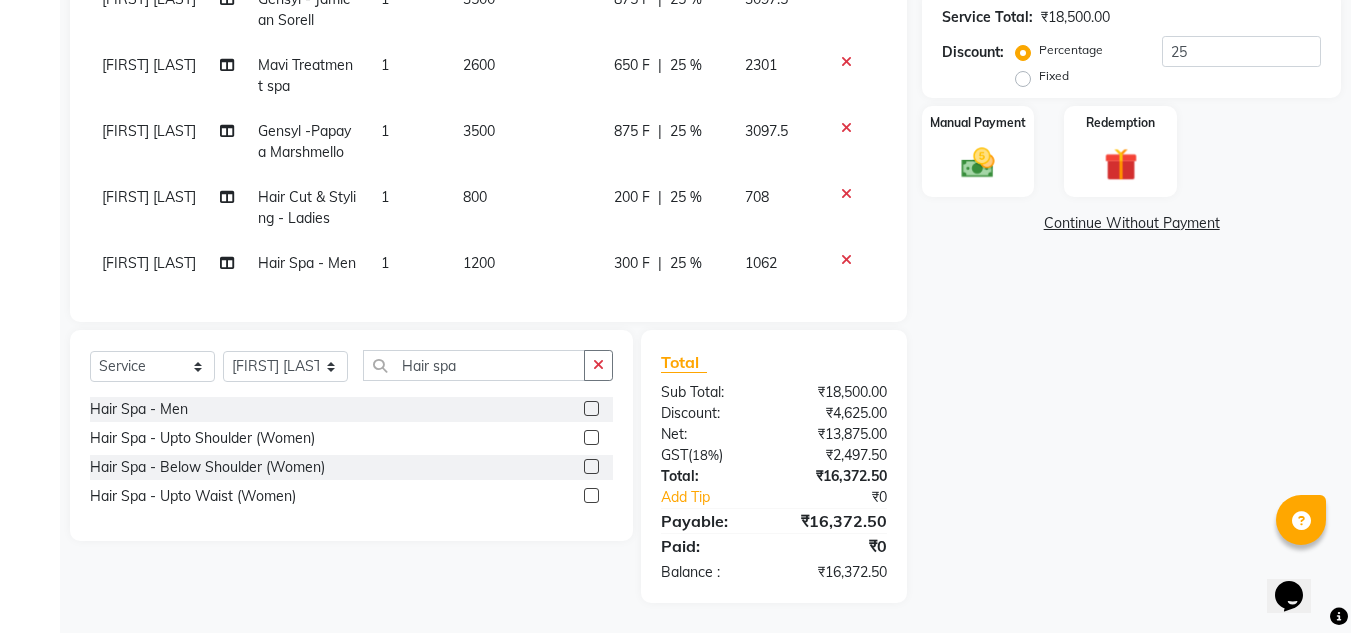 click on "Name: Vikalp Verma Membership: end on 21-02-2026 Total Visits:  16 Card on file:  0 Last Visit:   29-06-2025 Points:   0  Apply Discount Select Membership → Premium Membership Coupon Code Apply Service Total:  ₹18,500.00  Discount:  Percentage   Fixed  25 Manual Payment Redemption  Continue Without Payment" 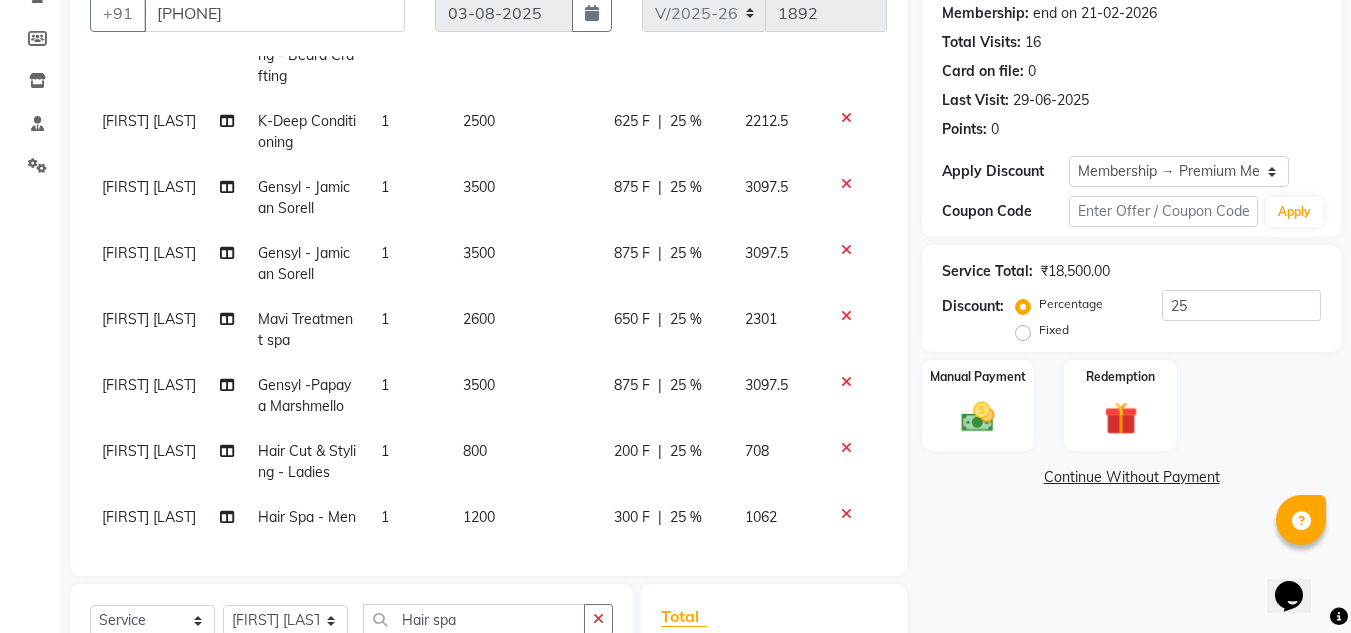 scroll, scrollTop: 200, scrollLeft: 0, axis: vertical 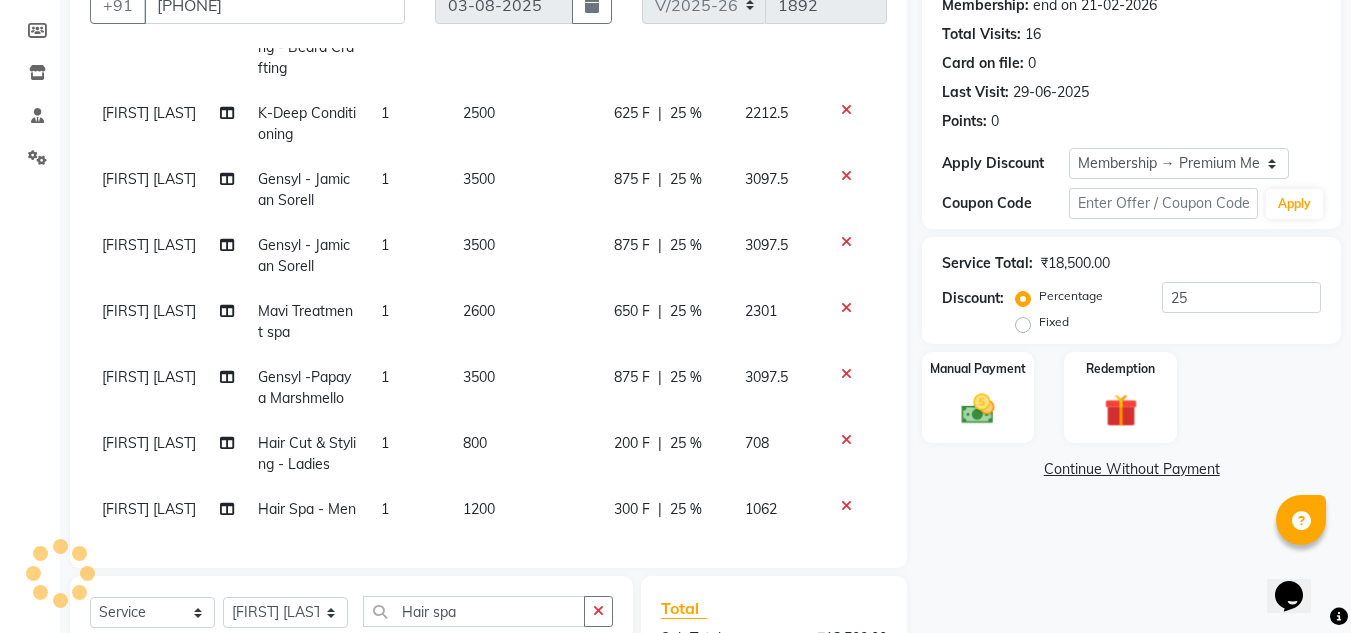 click on "25 %" 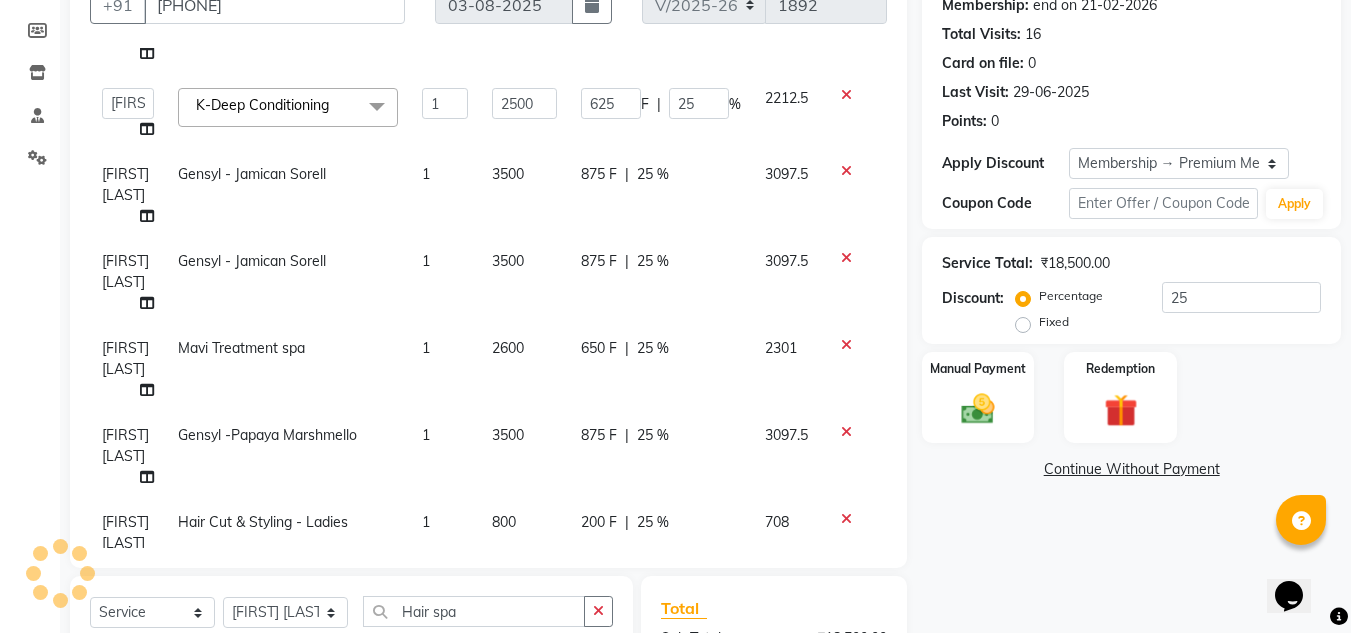 scroll, scrollTop: 249, scrollLeft: 0, axis: vertical 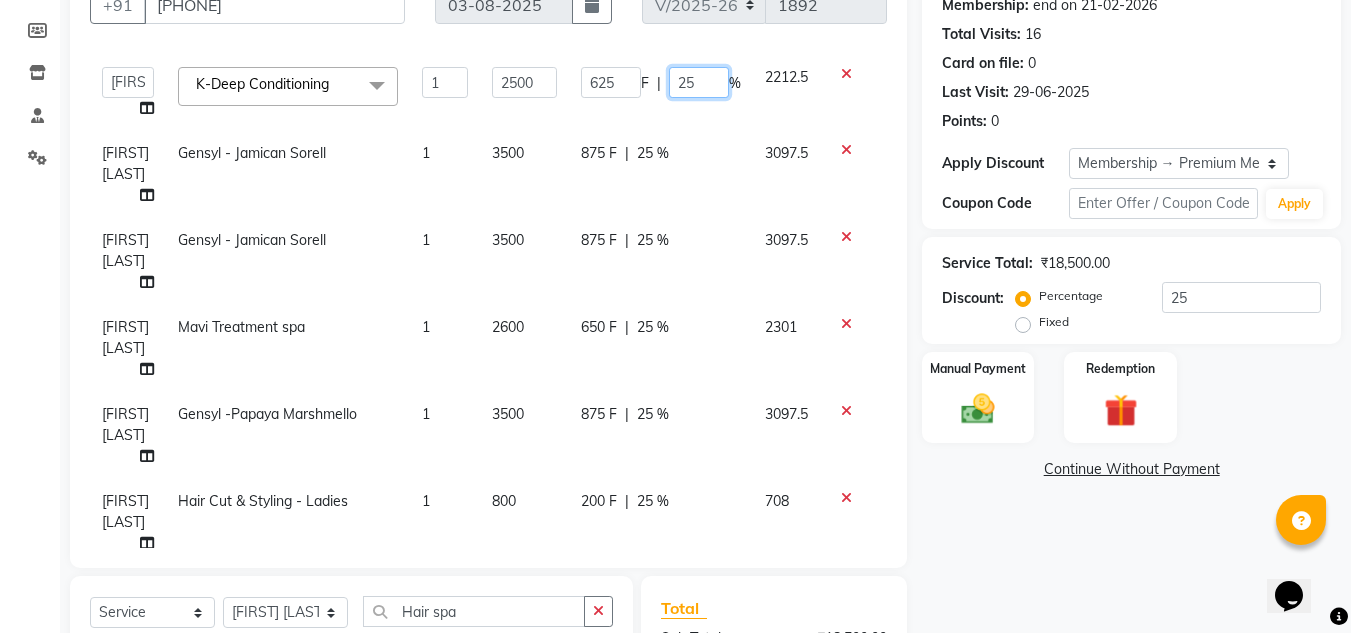 click on "25" 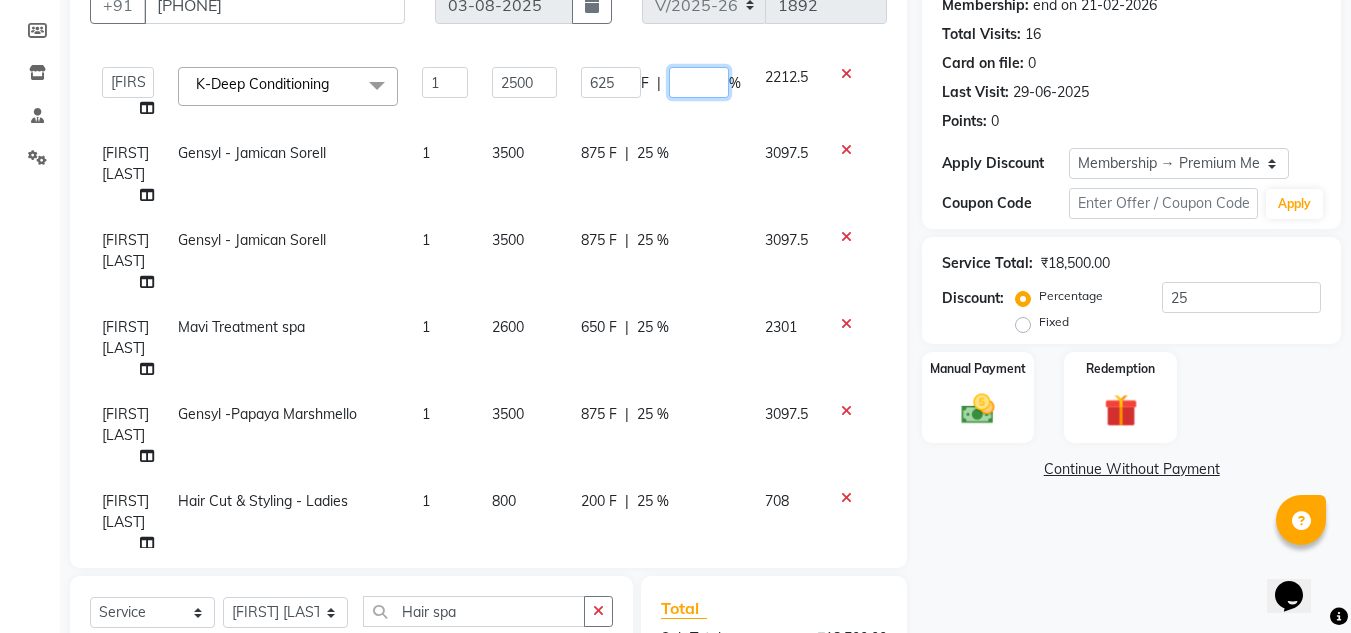 type on "0" 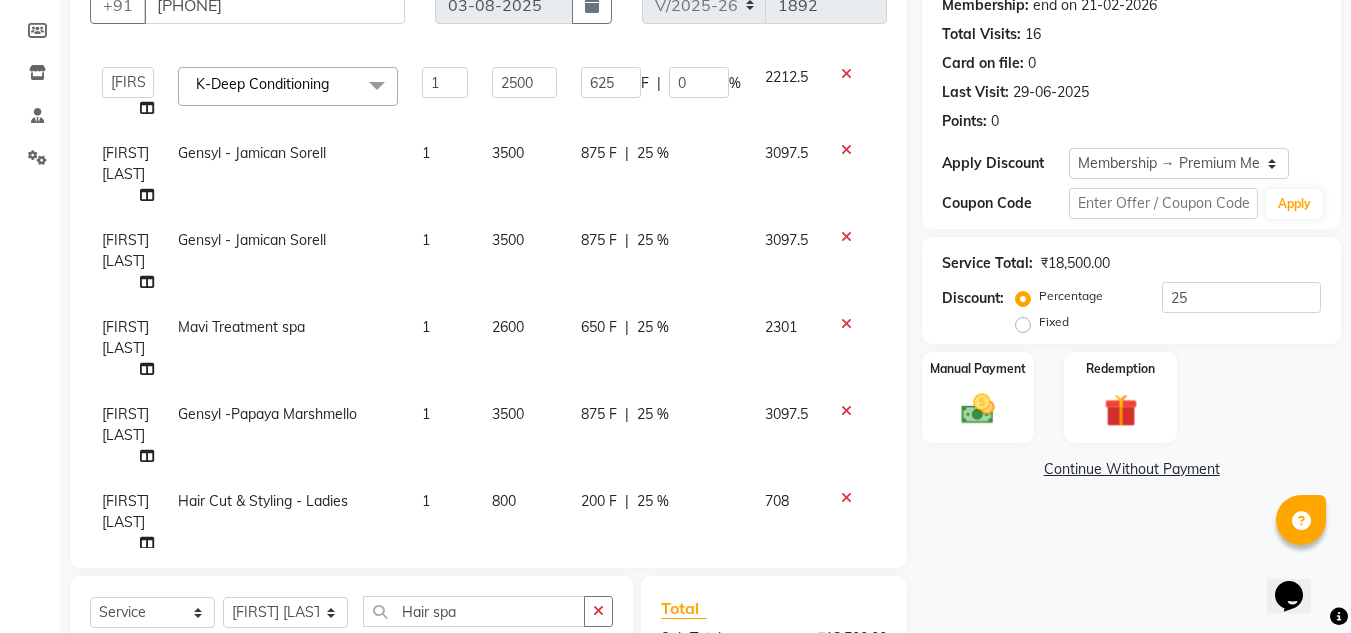 scroll, scrollTop: 228, scrollLeft: 0, axis: vertical 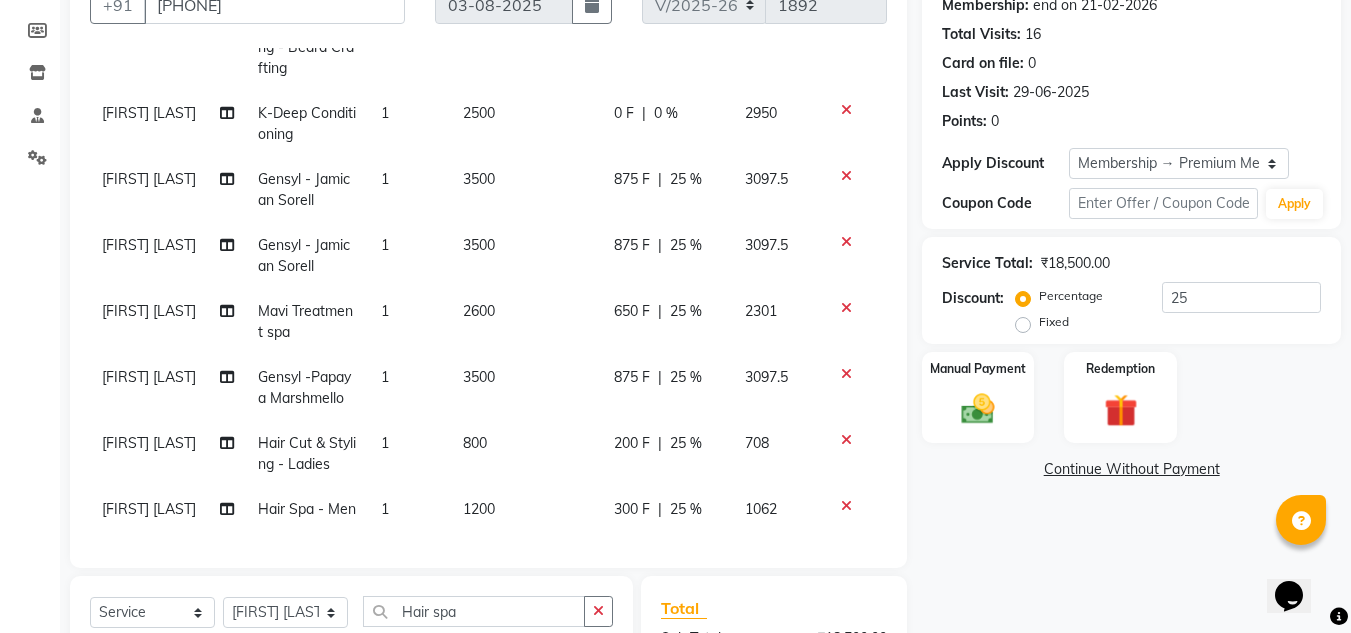 click on "Name: Vikalp Verma Membership: end on 21-02-2026 Total Visits:  16 Card on file:  0 Last Visit:   29-06-2025 Points:   0  Apply Discount Select Membership → Premium Membership Coupon Code Apply Service Total:  ₹18,500.00  Discount:  Percentage   Fixed  25 Manual Payment Redemption  Continue Without Payment" 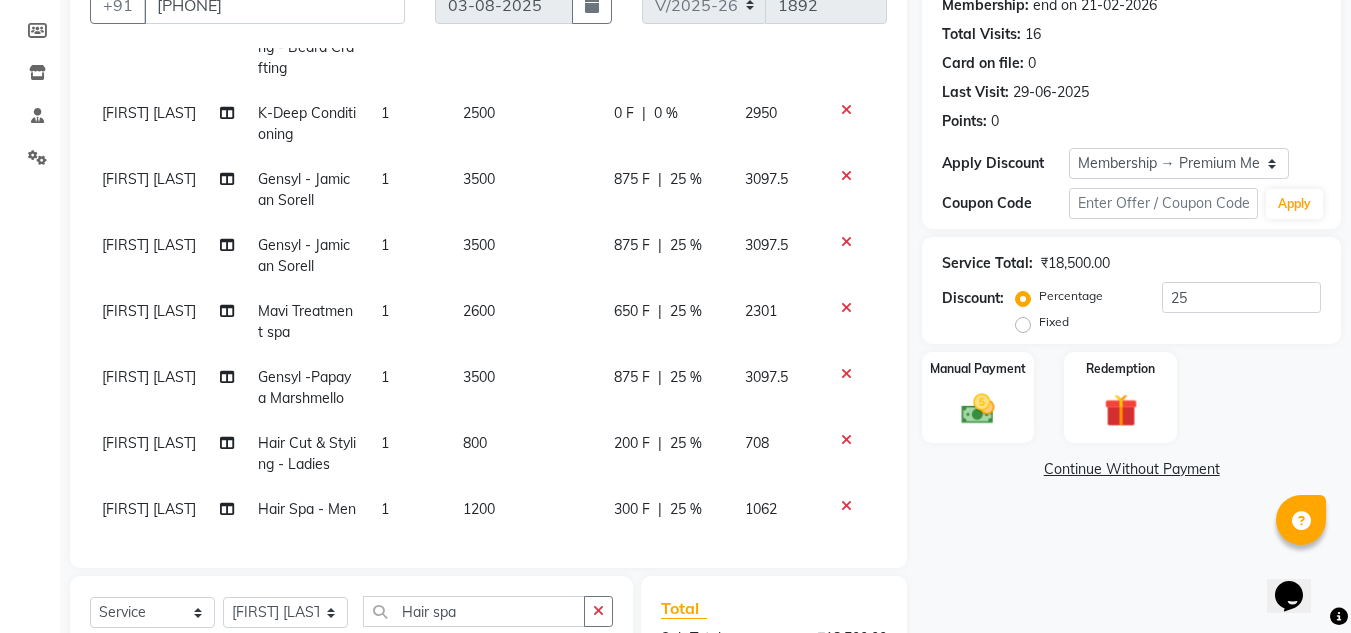 scroll, scrollTop: 228, scrollLeft: 0, axis: vertical 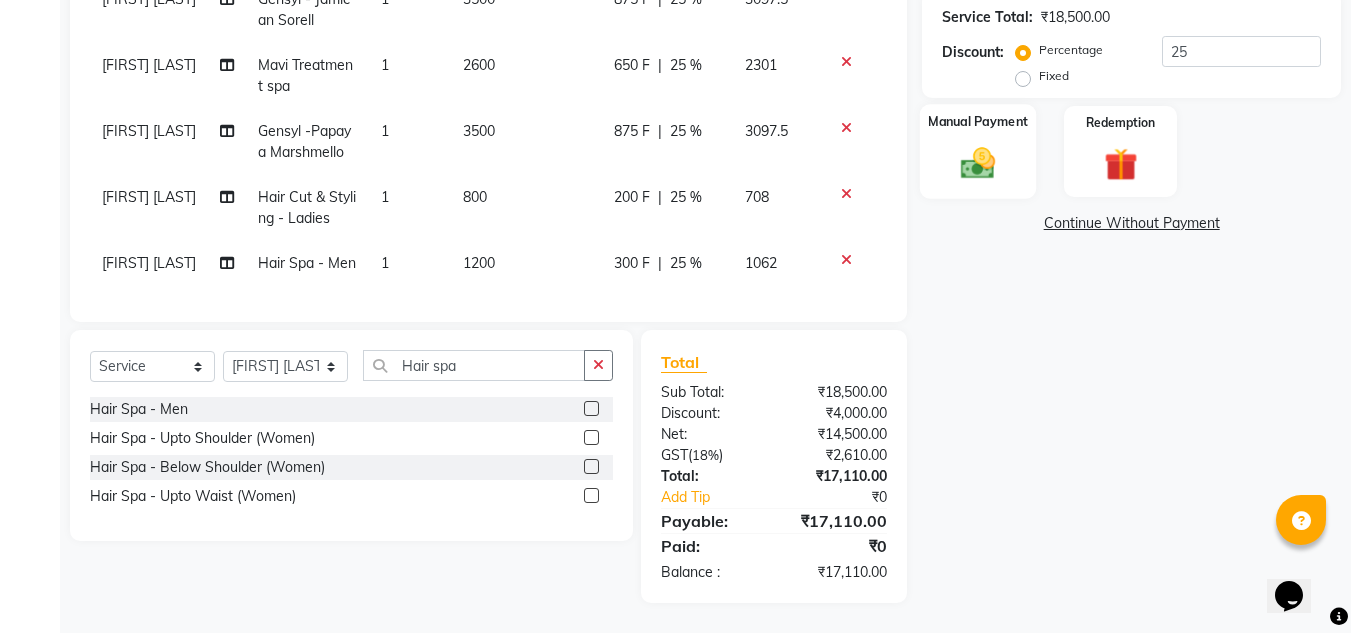click on "Manual Payment" 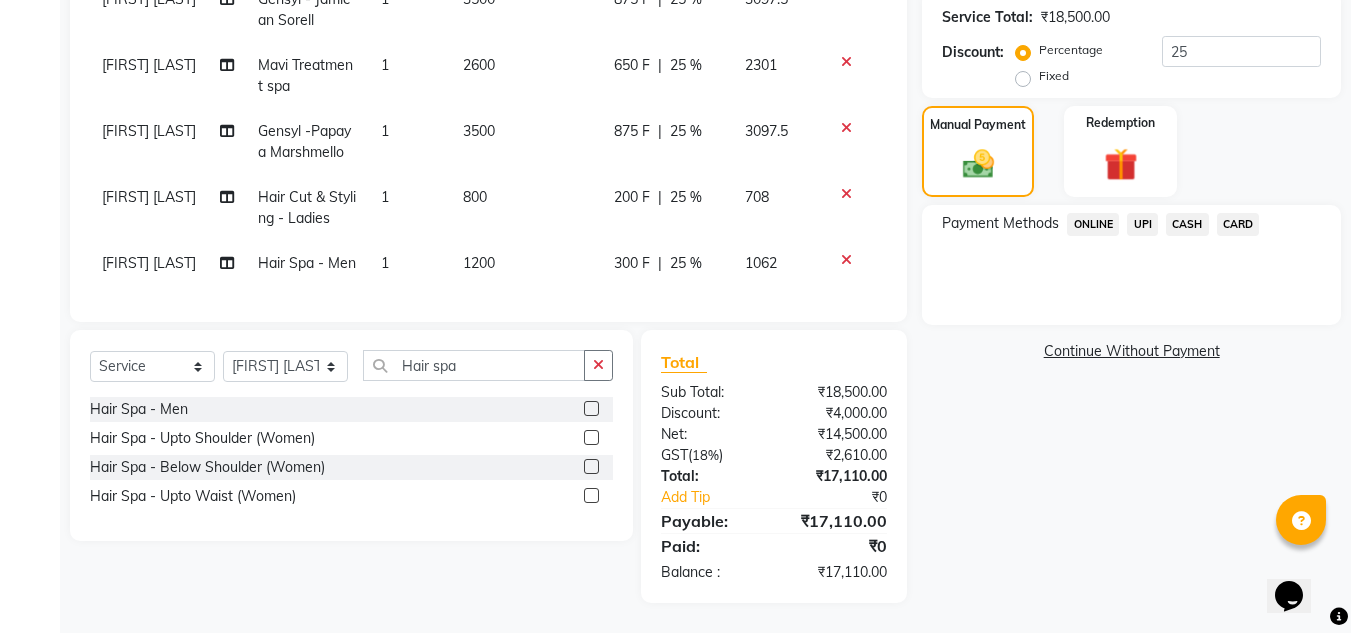 click on "UPI" 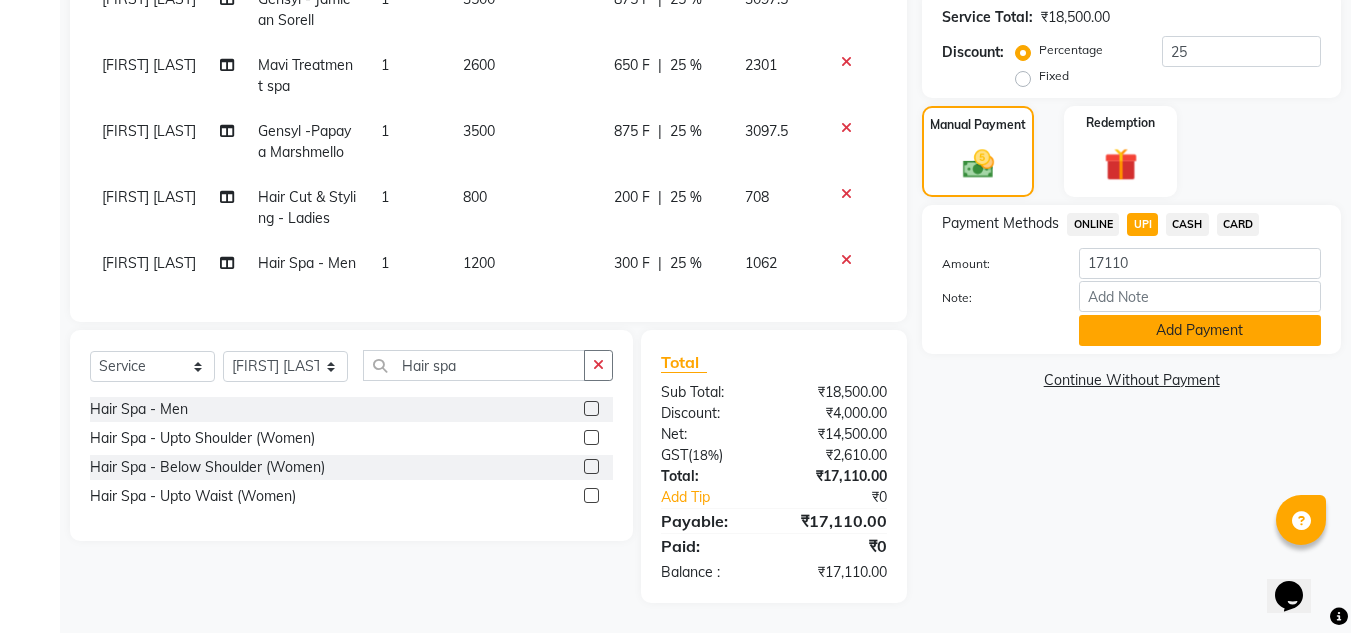 click on "Add Payment" 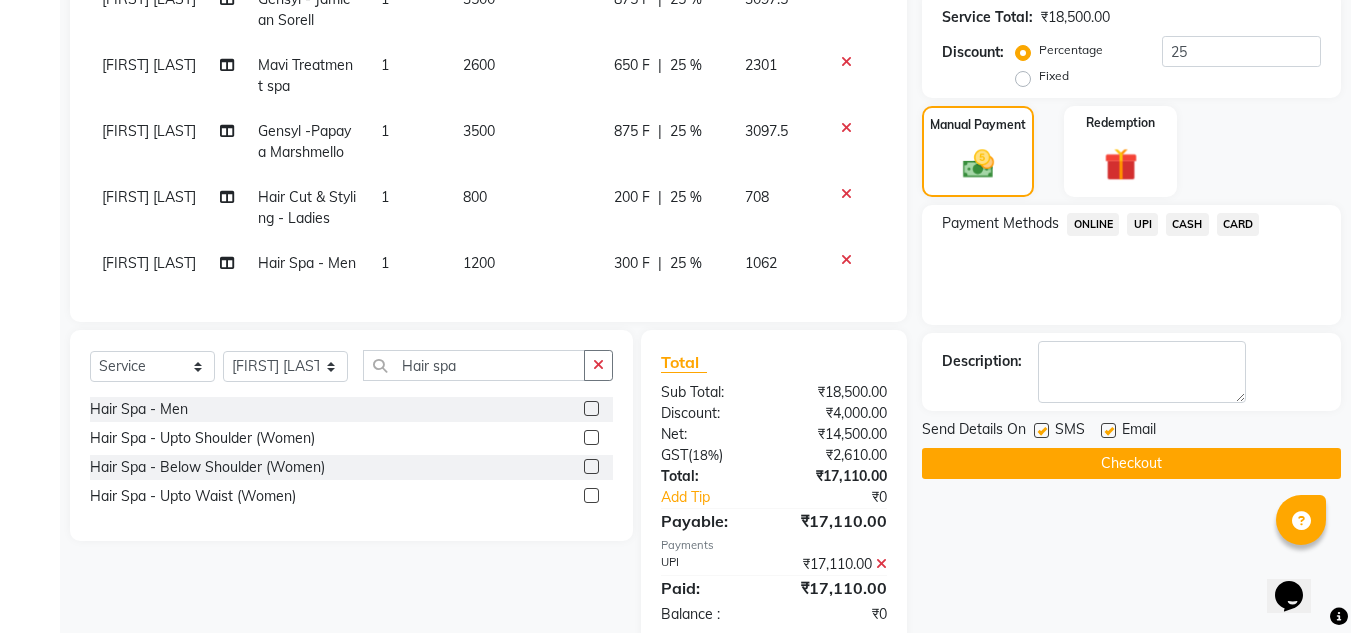 click 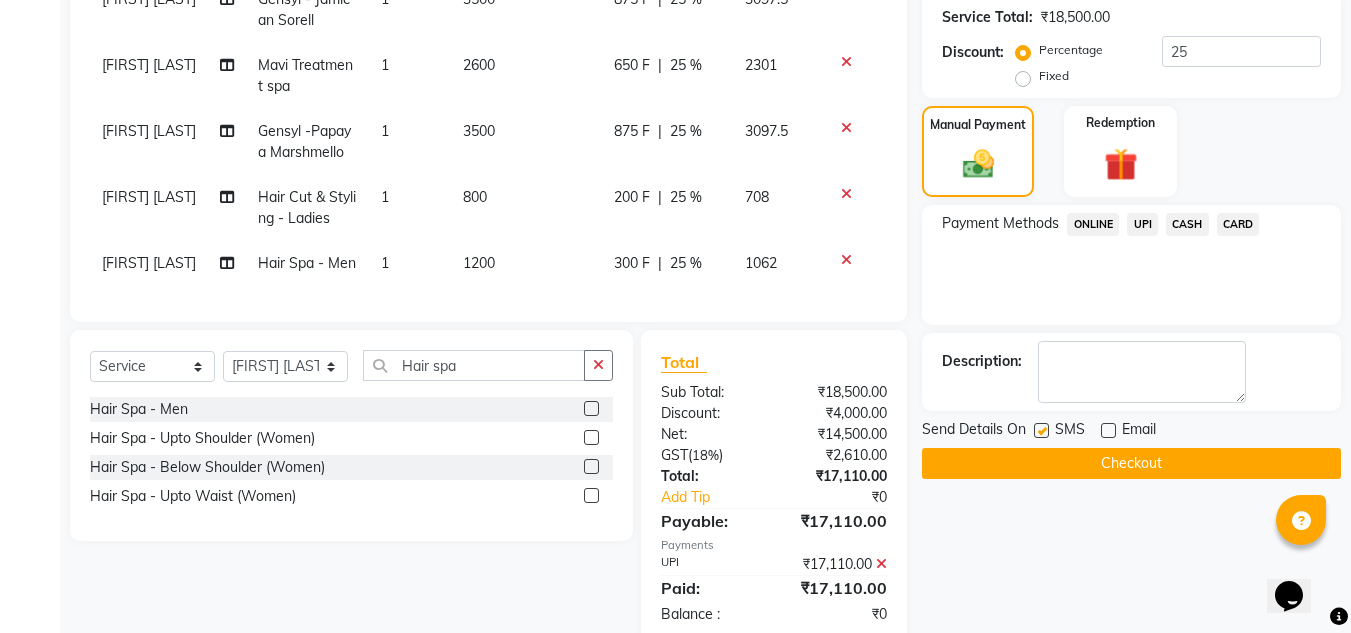 click on "Checkout" 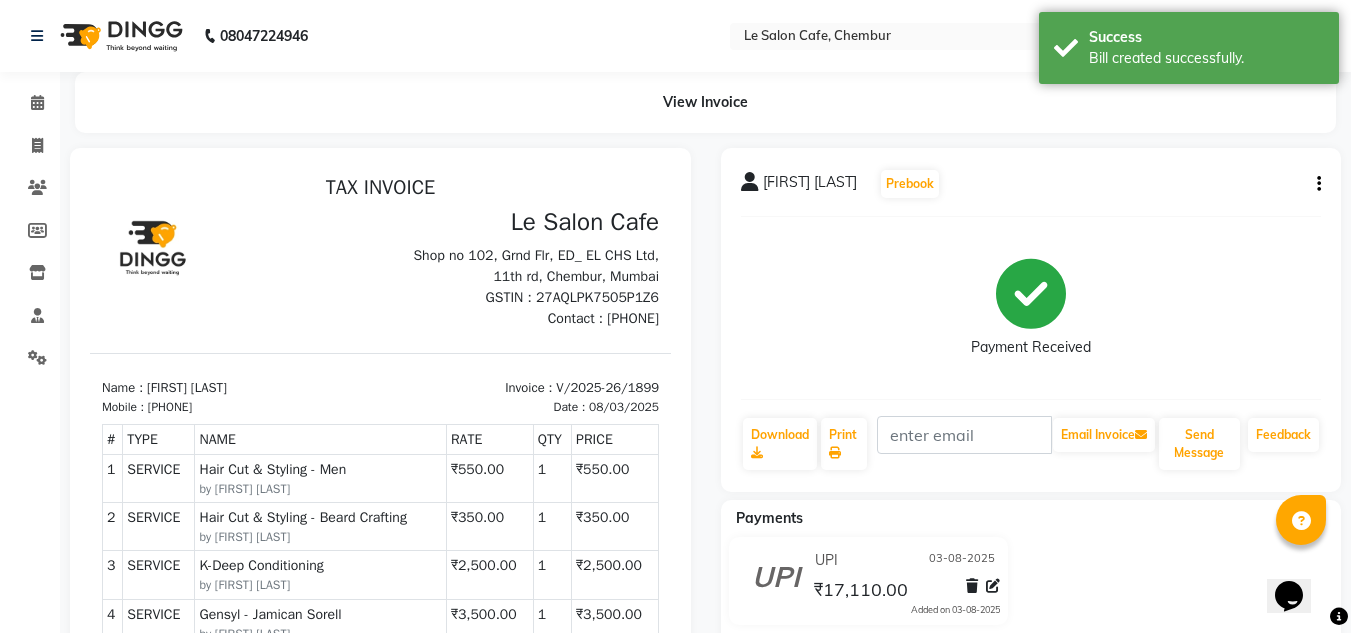 scroll, scrollTop: 0, scrollLeft: 0, axis: both 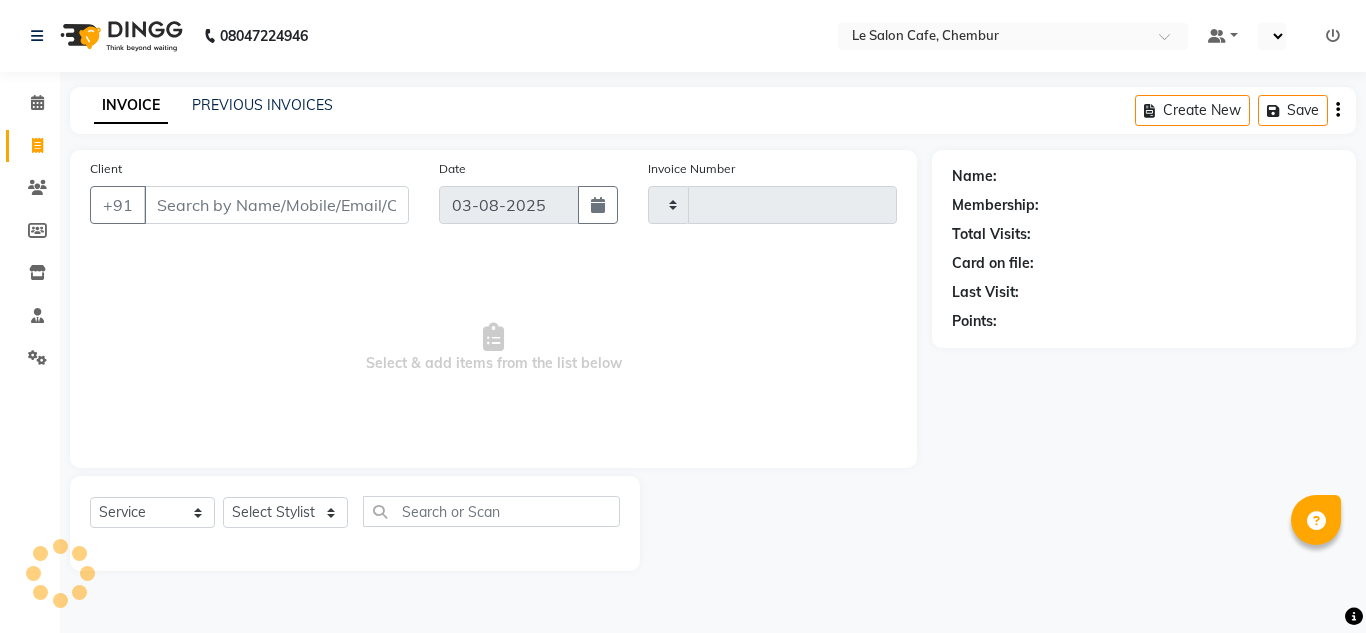 select on "service" 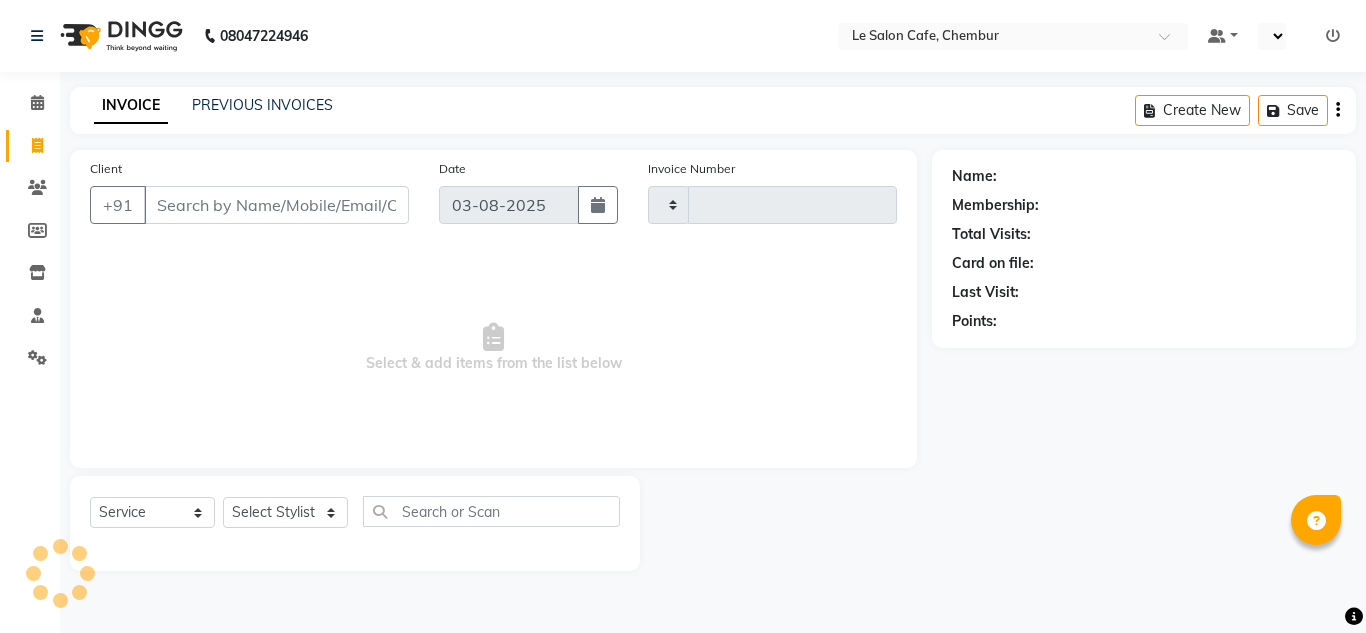 type on "1898" 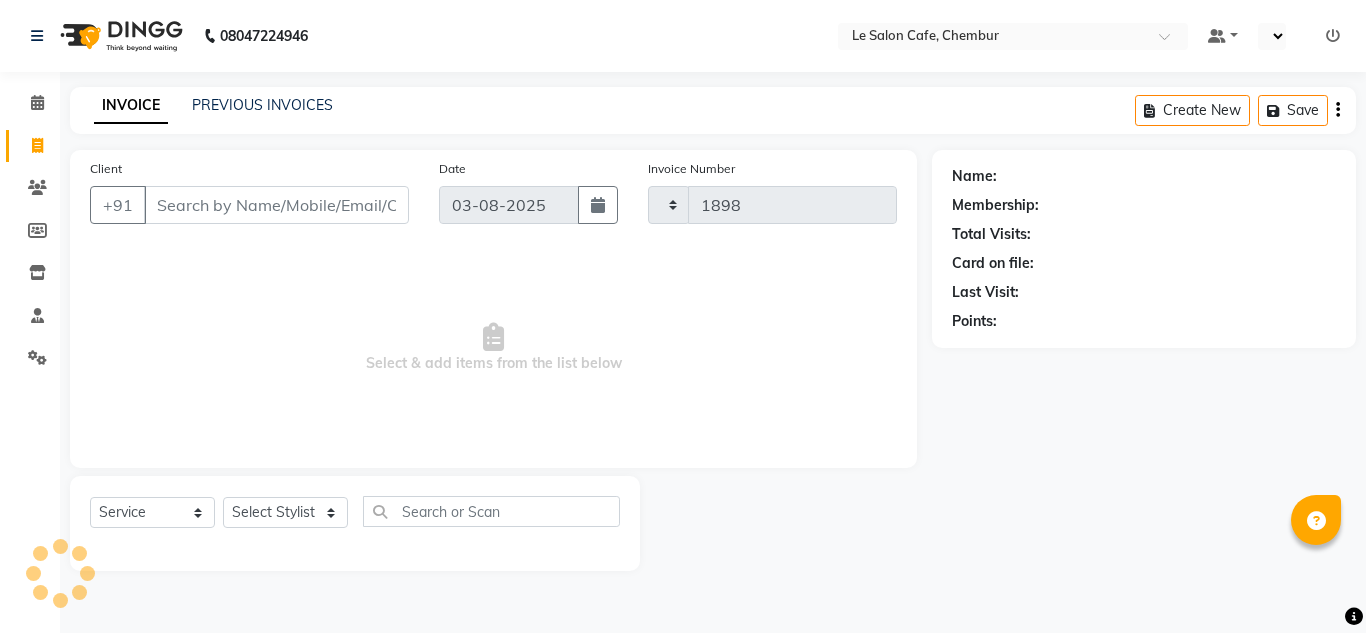 select on "en" 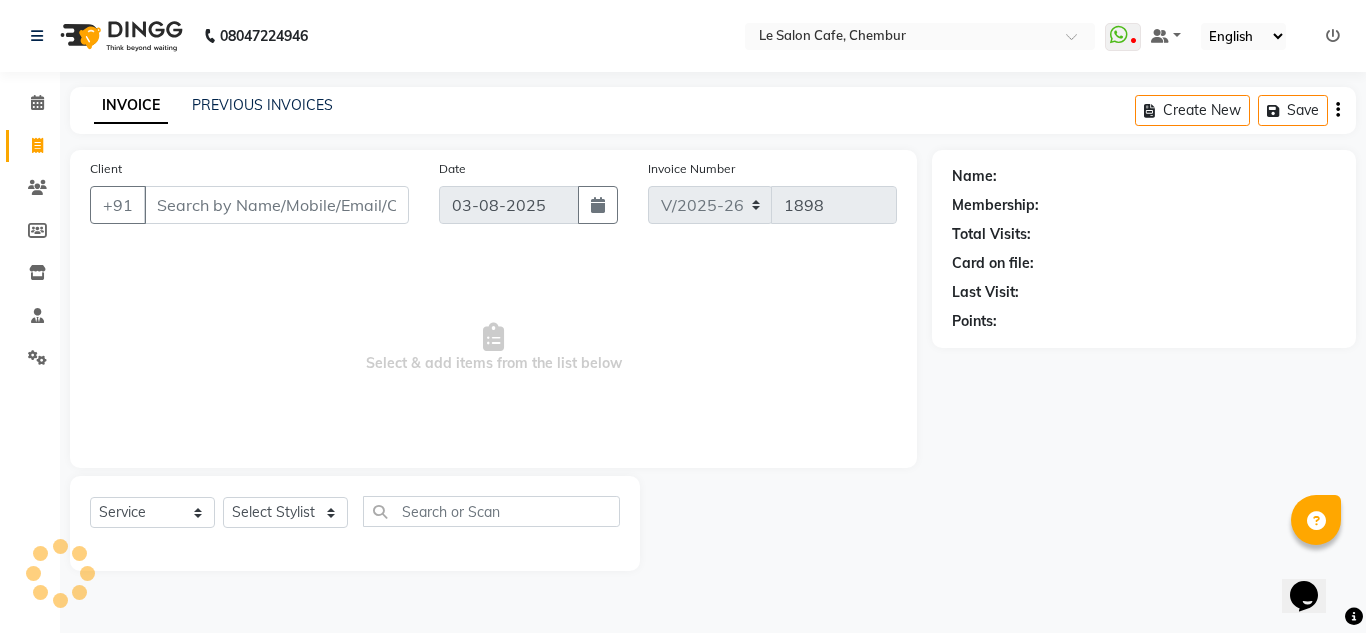 scroll, scrollTop: 0, scrollLeft: 0, axis: both 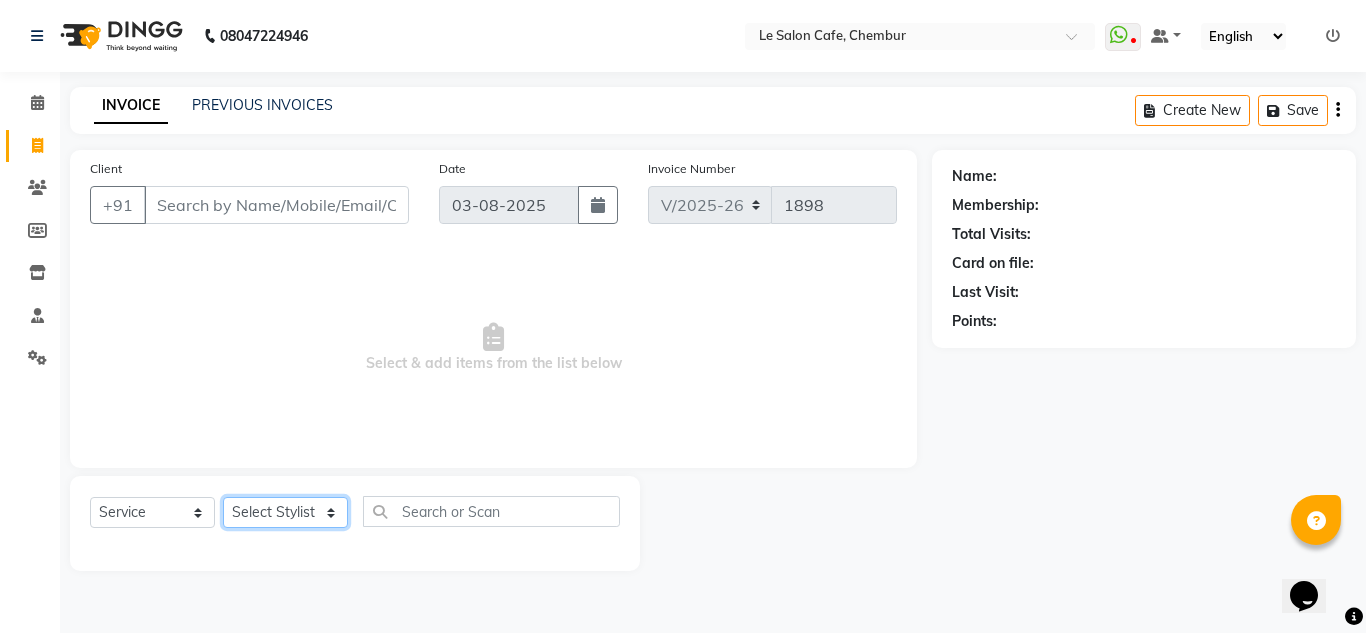 click on "Select Stylist Amandeep Kaur Kalsi Aniket Kadam  Faim Alvi  Front Desk  Muskan Khan  Pooja Kolge Reena Shaukat Ali  Salman Ansari  Shailendra Chauhan  Shekhar Sangle Soniyaa Varma Suchita Mistry" 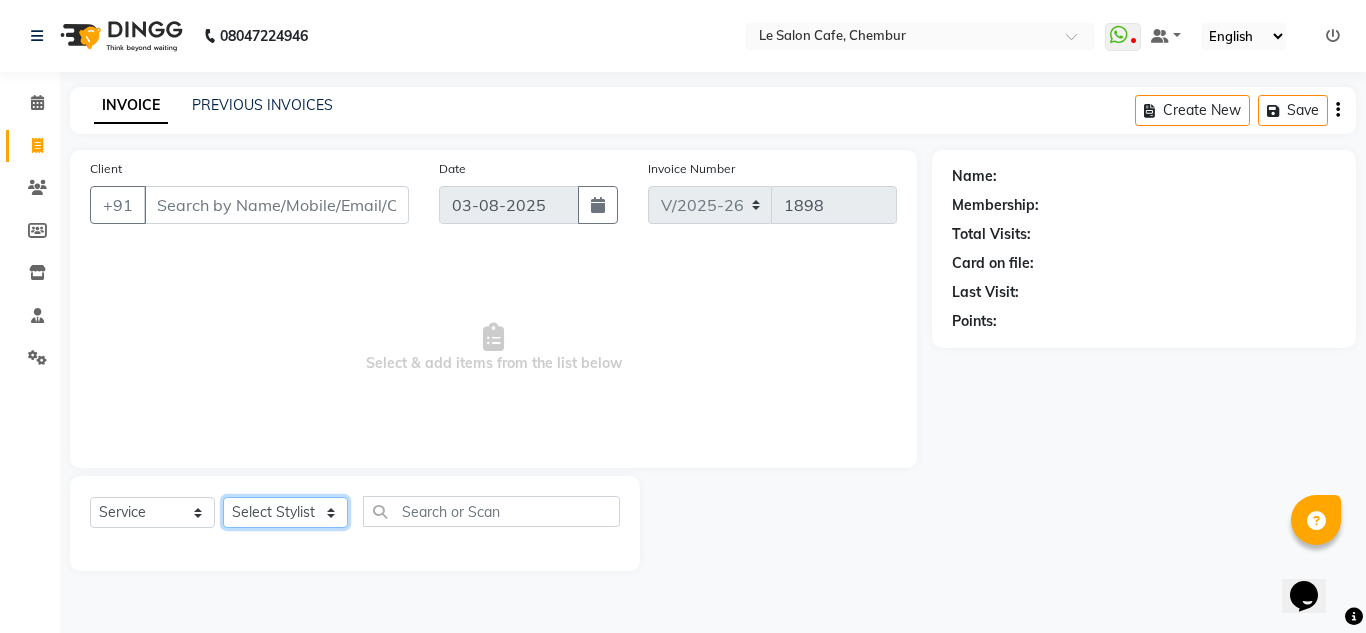 select on "8340" 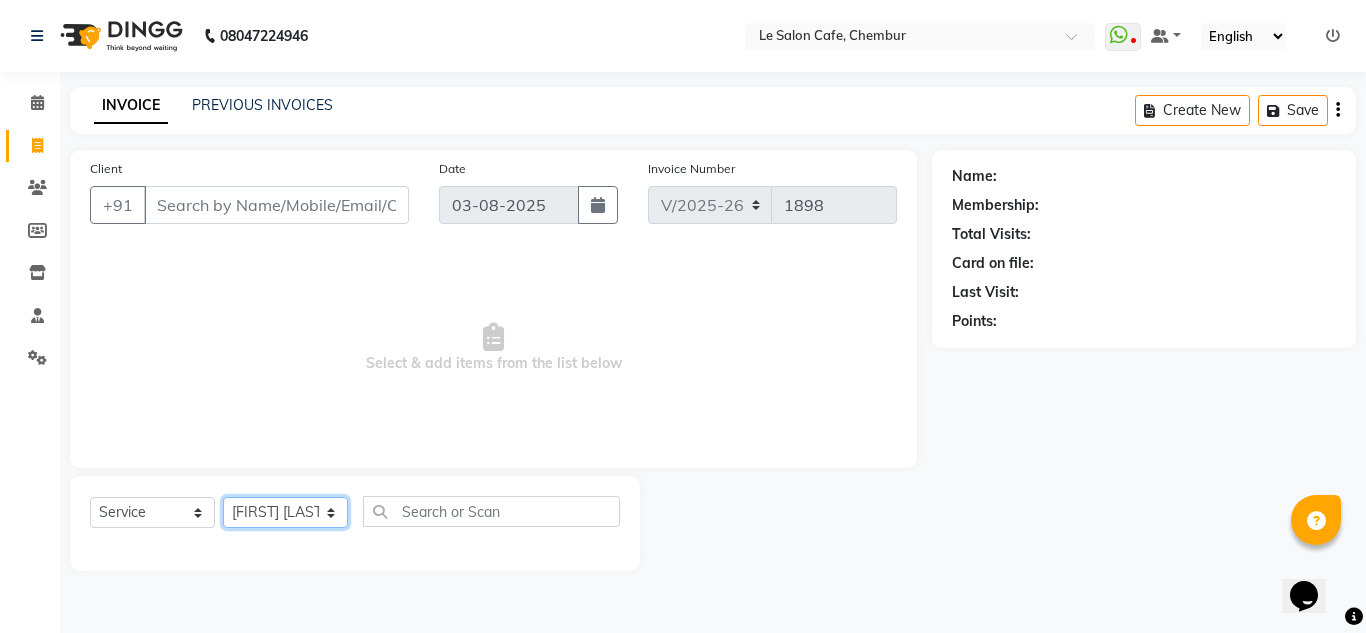 click on "Select Stylist Amandeep Kaur Kalsi Aniket Kadam  Faim Alvi  Front Desk  Muskan Khan  Pooja Kolge Reena Shaukat Ali  Salman Ansari  Shailendra Chauhan  Shekhar Sangle Soniyaa Varma Suchita Mistry" 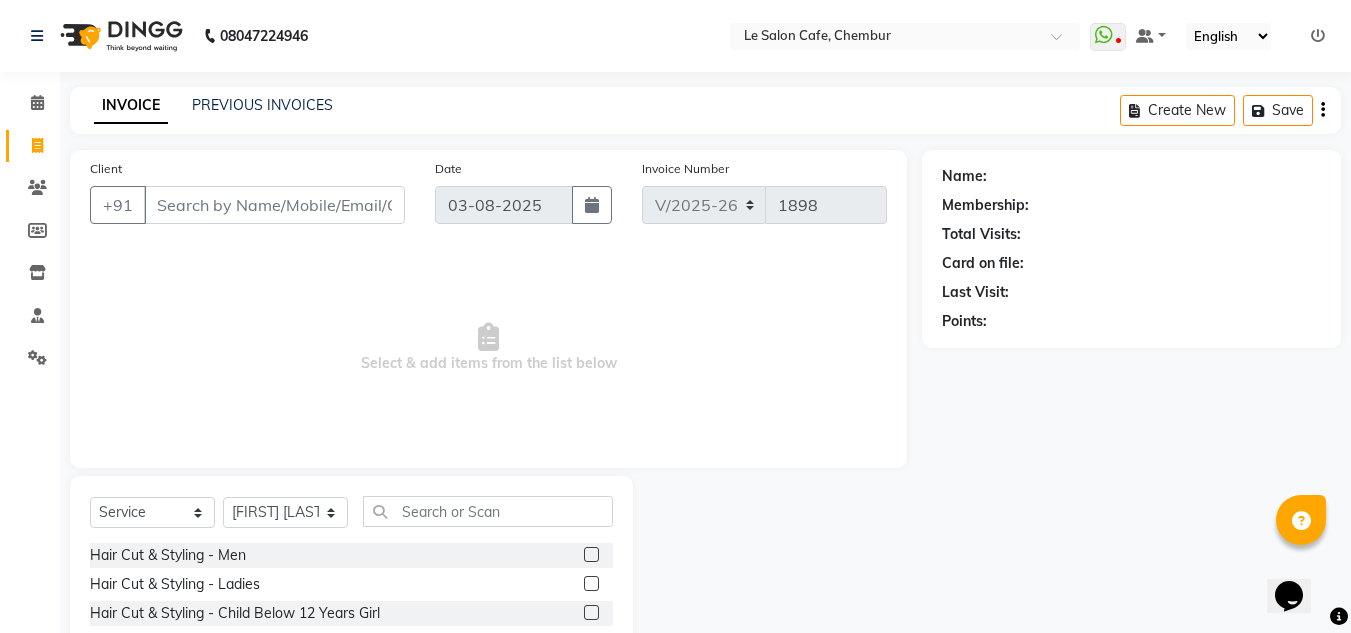drag, startPoint x: 580, startPoint y: 583, endPoint x: 457, endPoint y: 435, distance: 192.4396 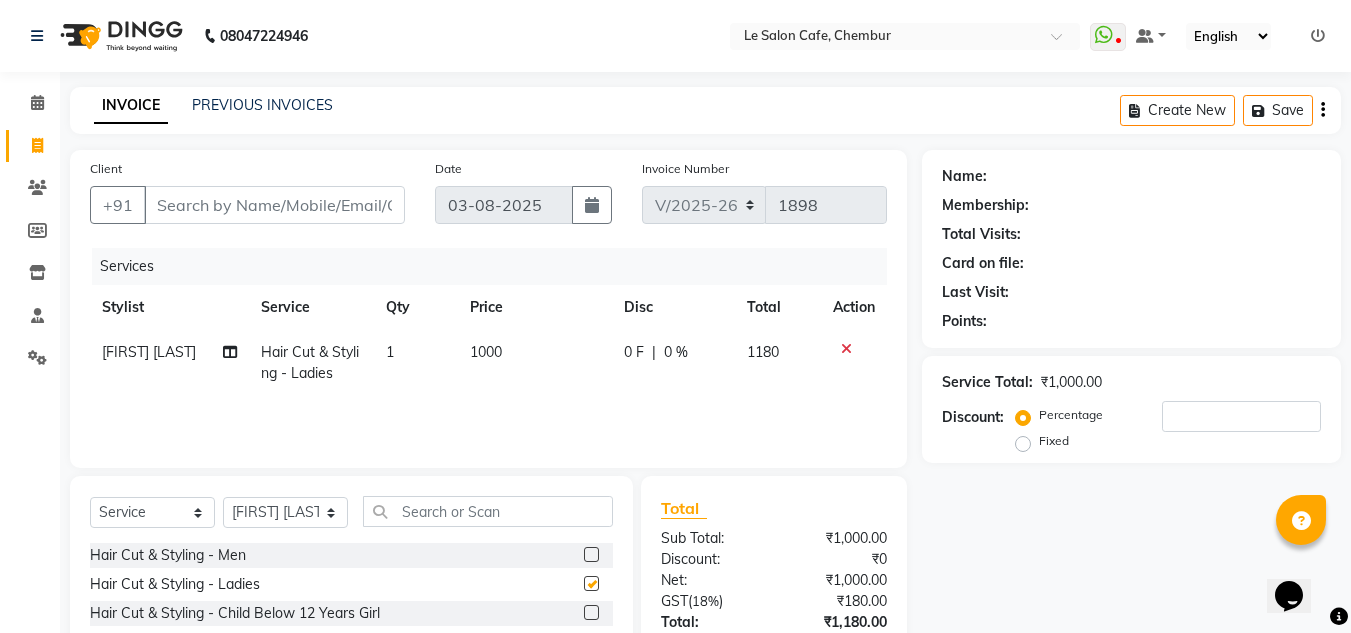 checkbox on "false" 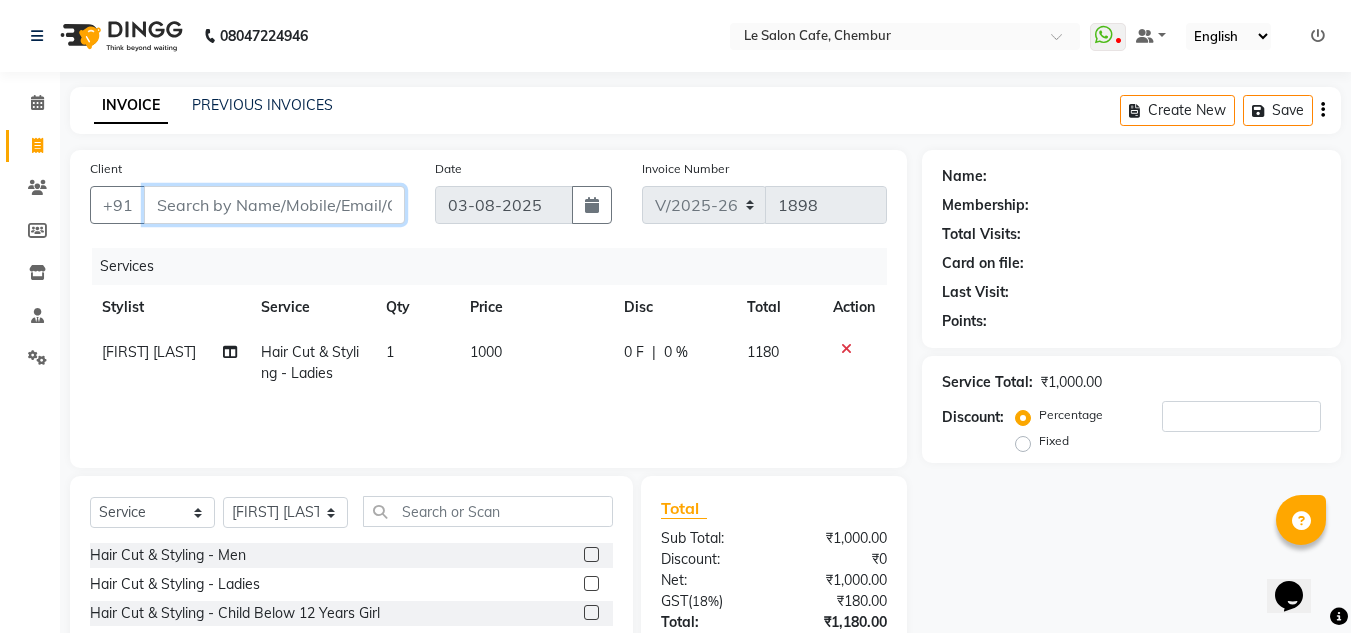 click on "Client" at bounding box center (274, 205) 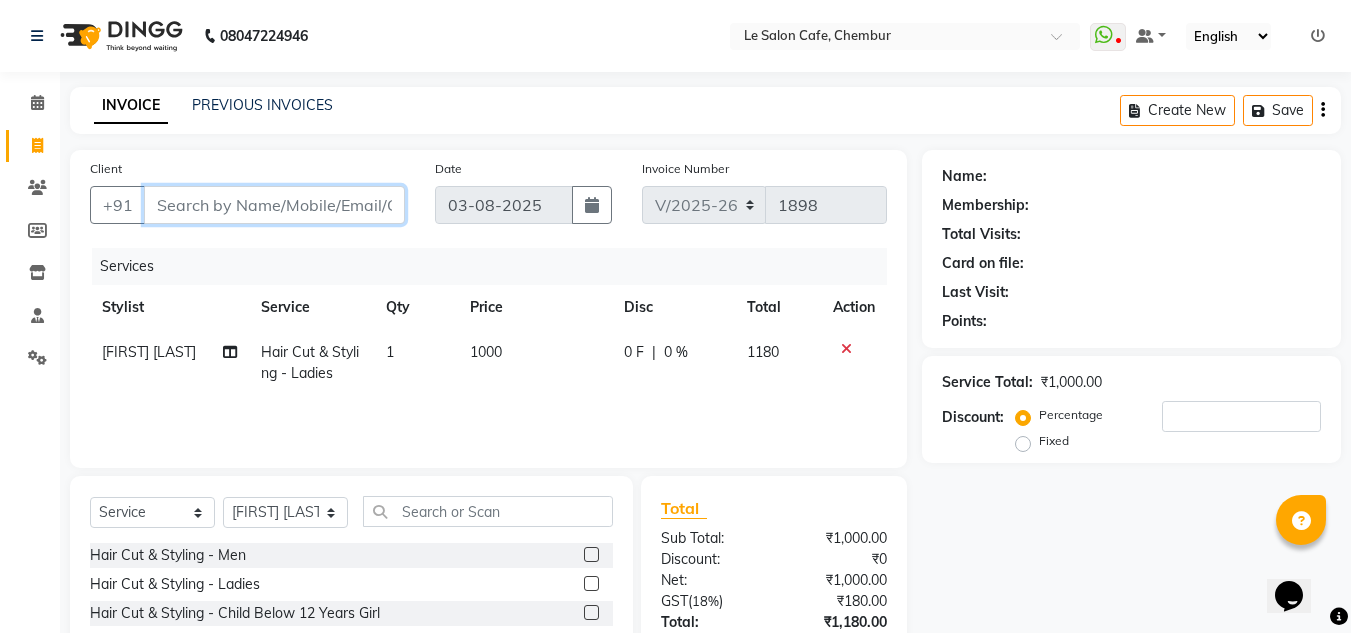 click on "Client" at bounding box center (274, 205) 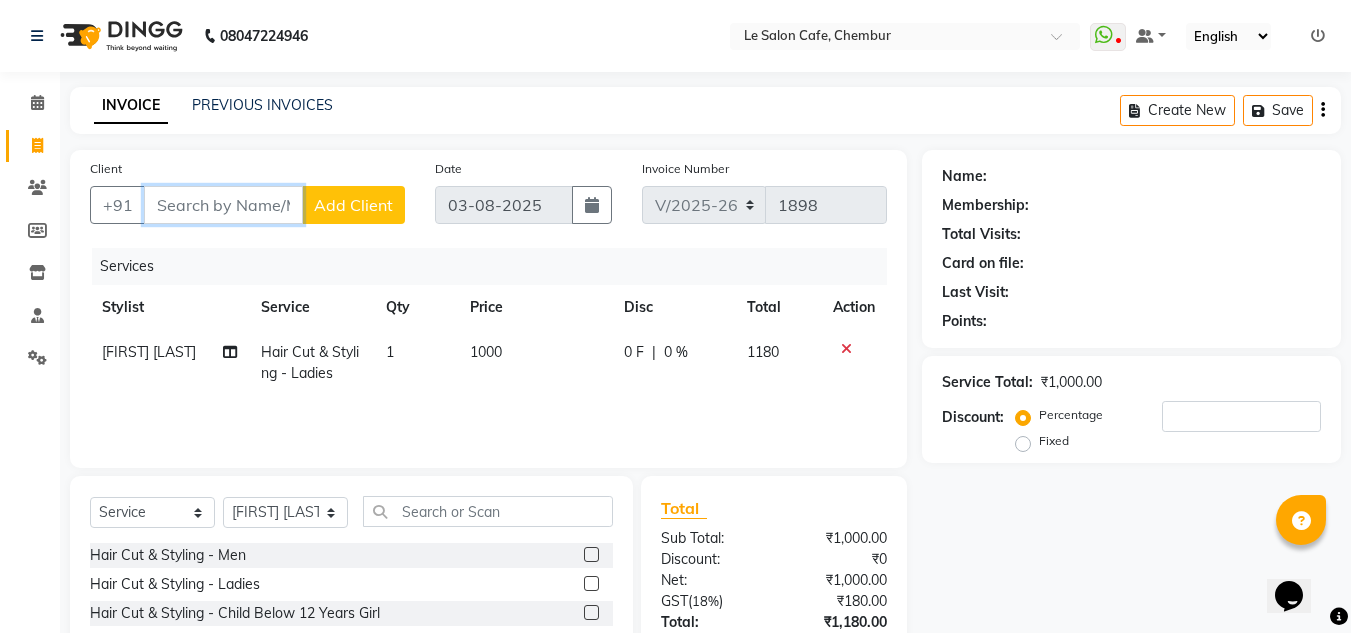 type on "[FIRST] [LAST]" 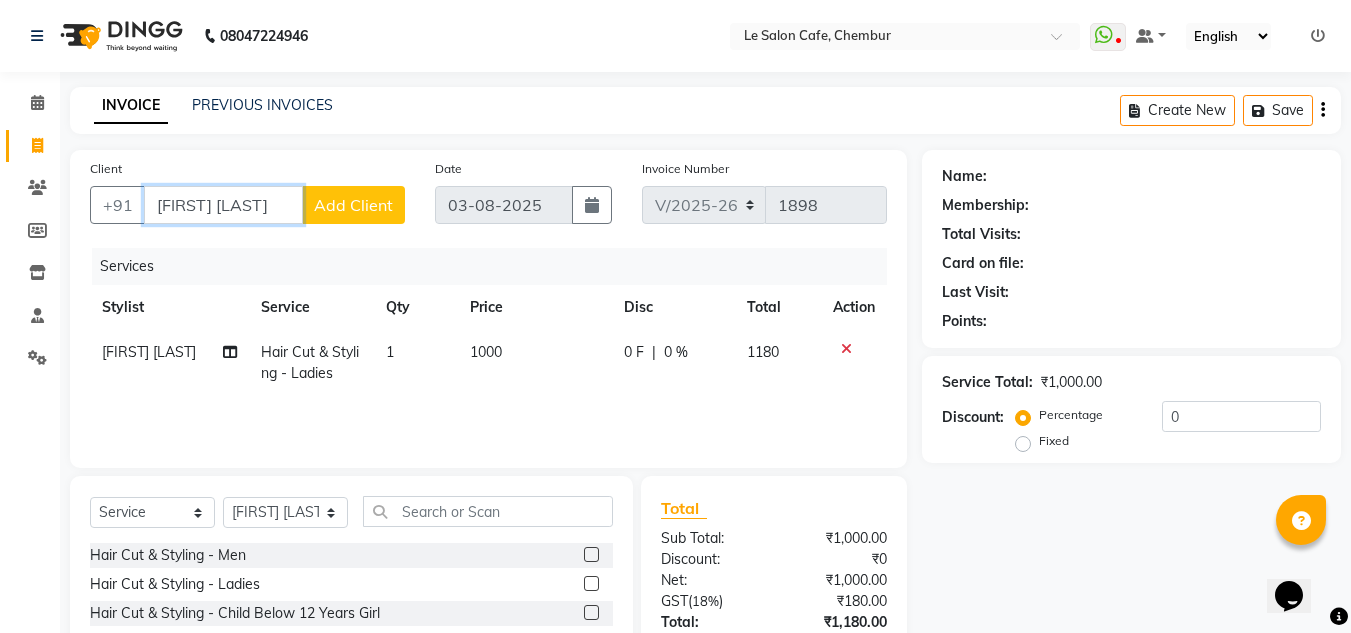 type on "[FIRST] [LAST]" 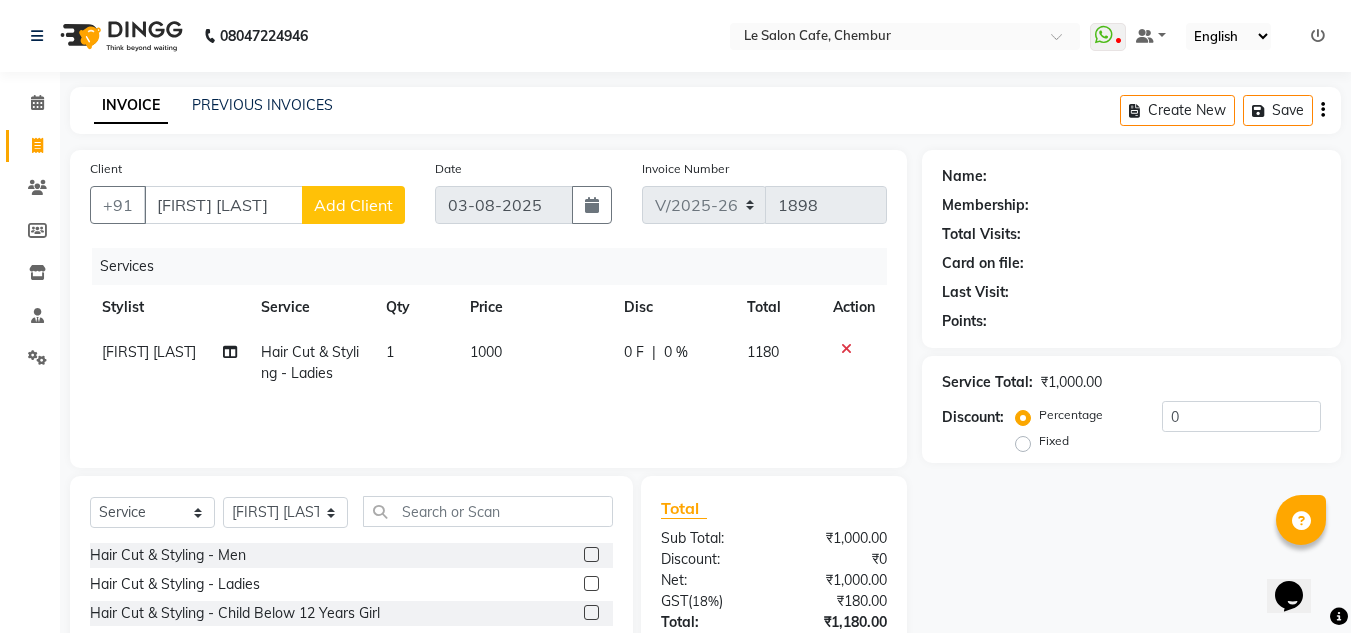 click on "Add Client" 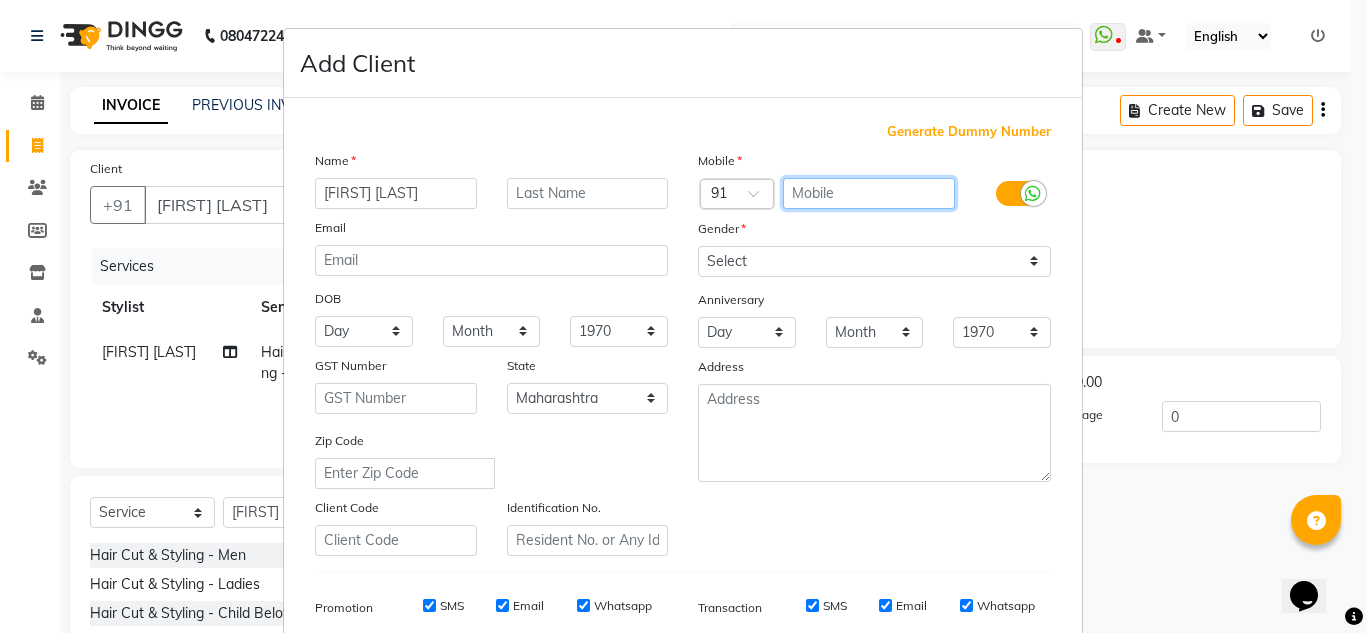 click at bounding box center (869, 193) 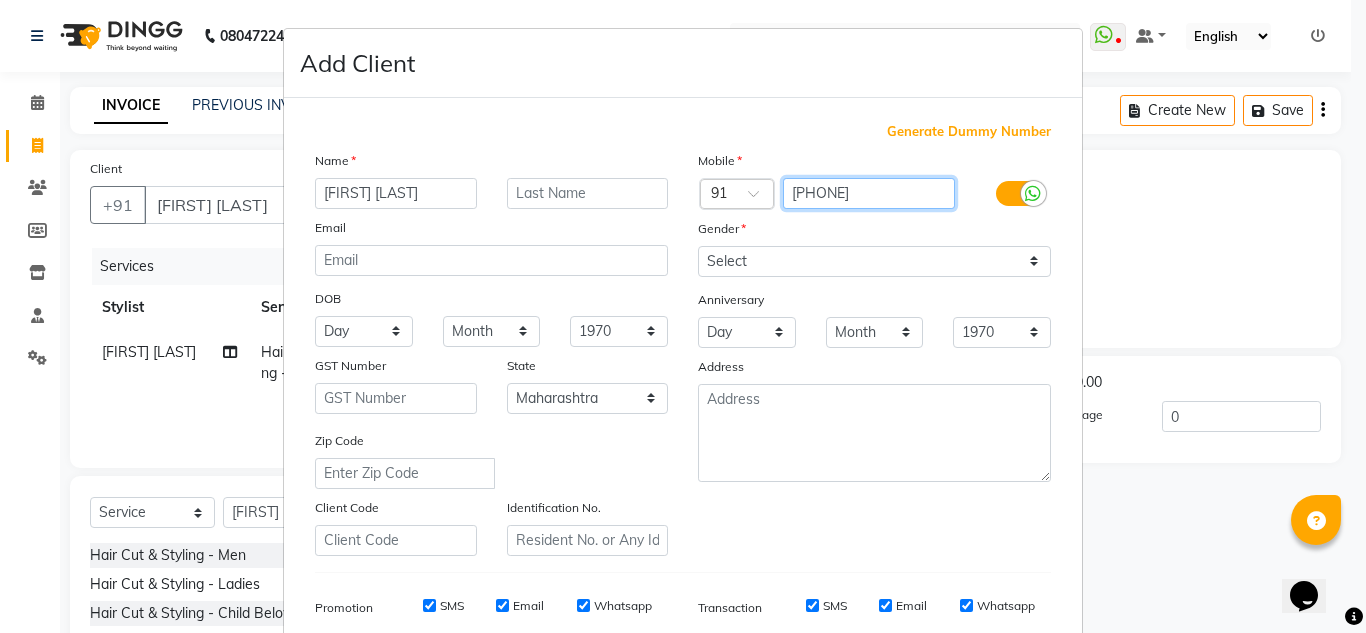 type on "[PHONE]" 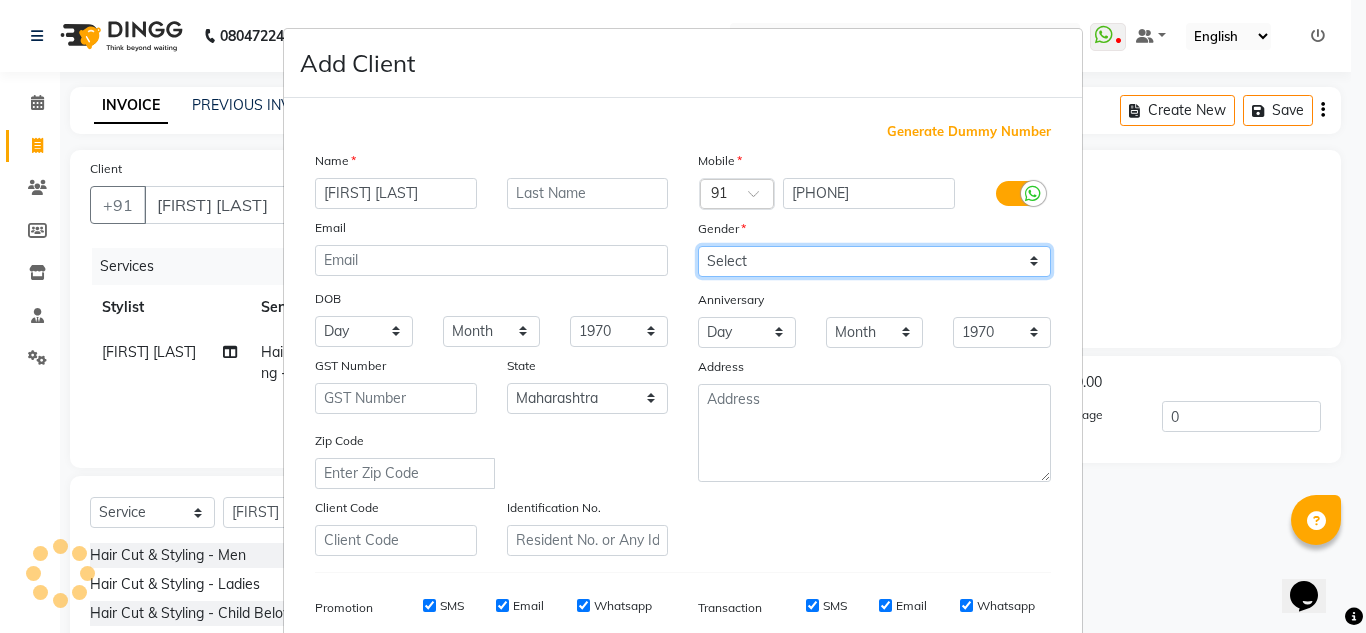 click on "Select Male Female Other Prefer Not To Say" at bounding box center (874, 261) 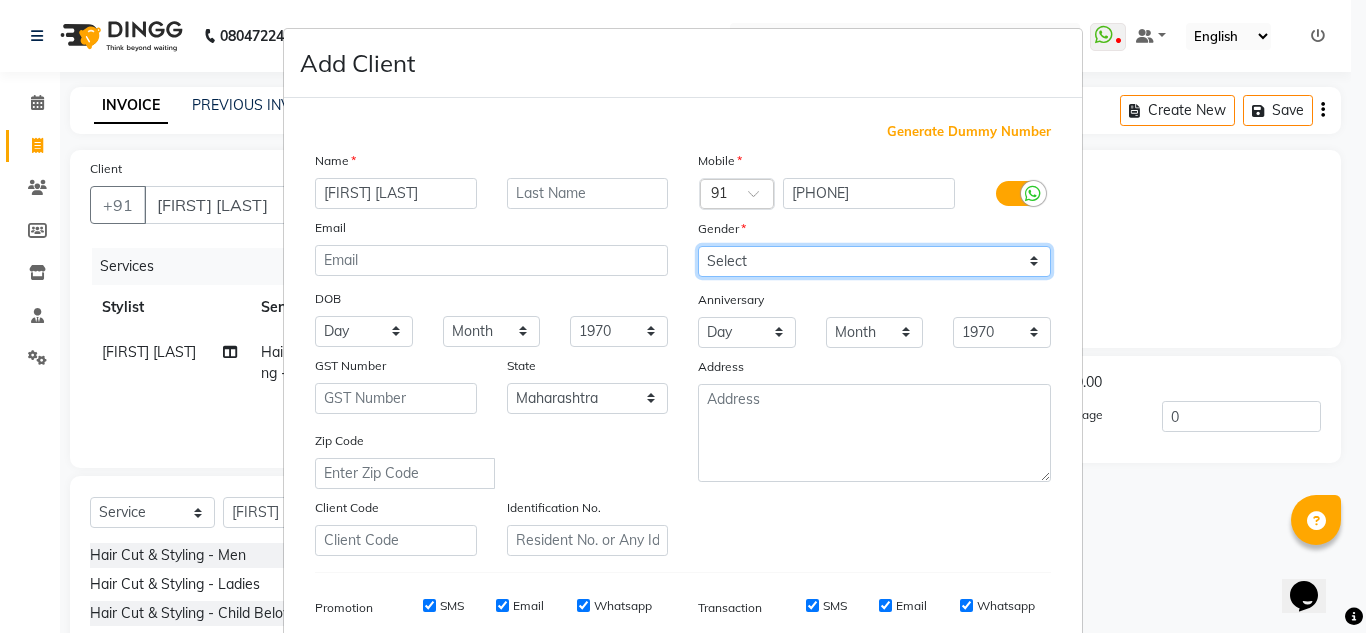 select on "female" 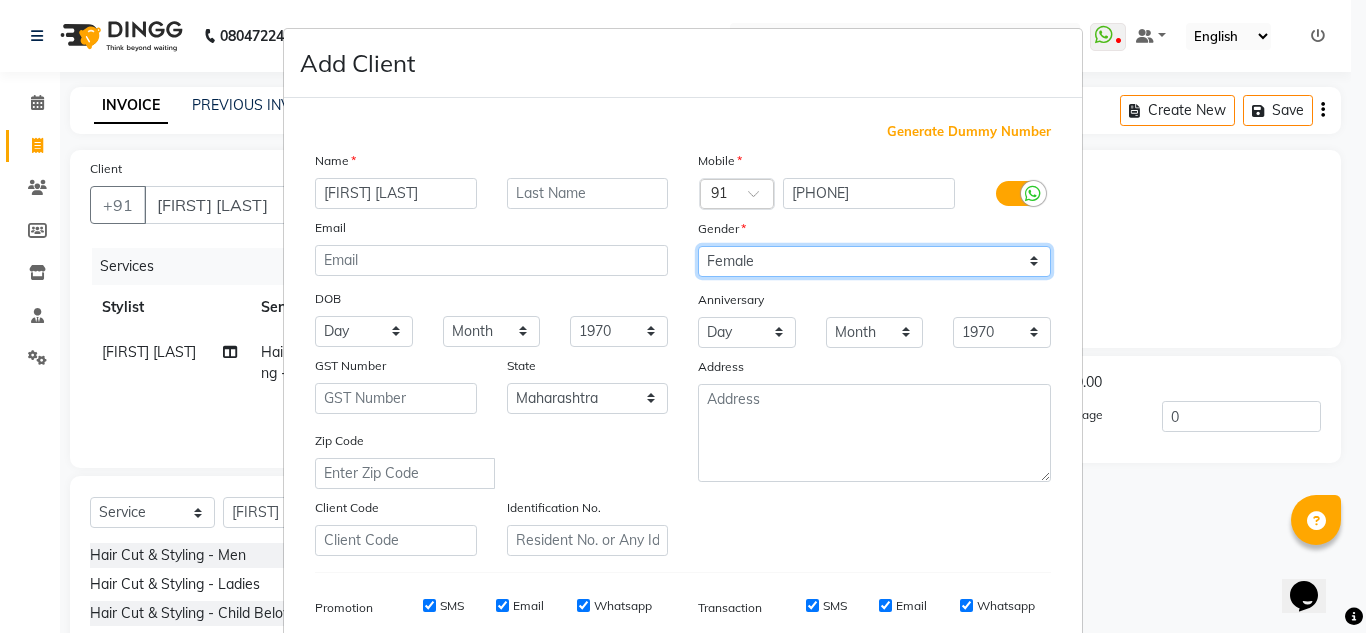 click on "Select Male Female Other Prefer Not To Say" at bounding box center (874, 261) 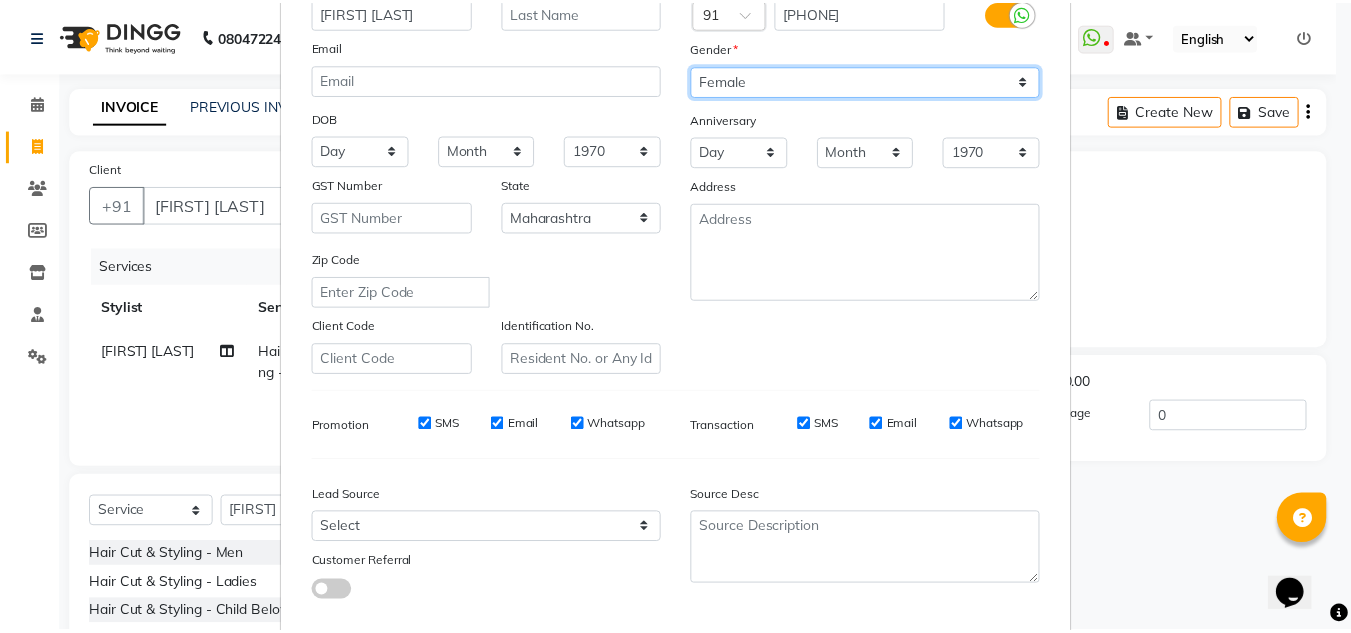 scroll, scrollTop: 290, scrollLeft: 0, axis: vertical 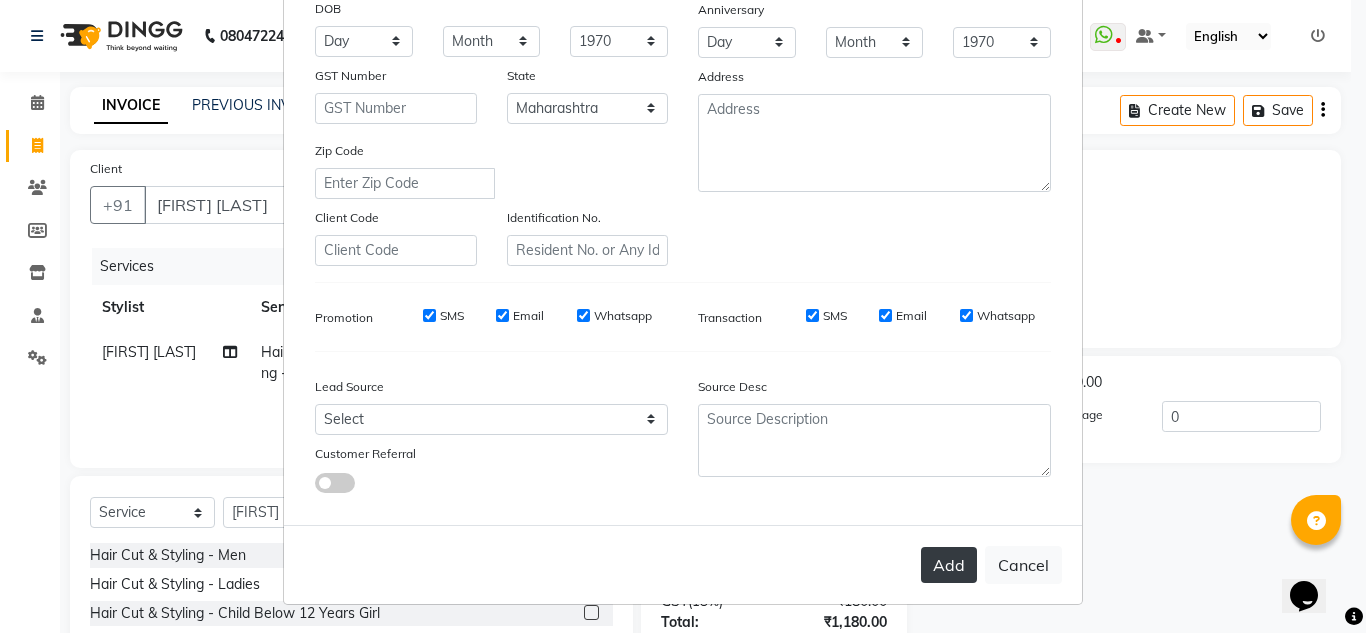 click on "Add" at bounding box center (949, 565) 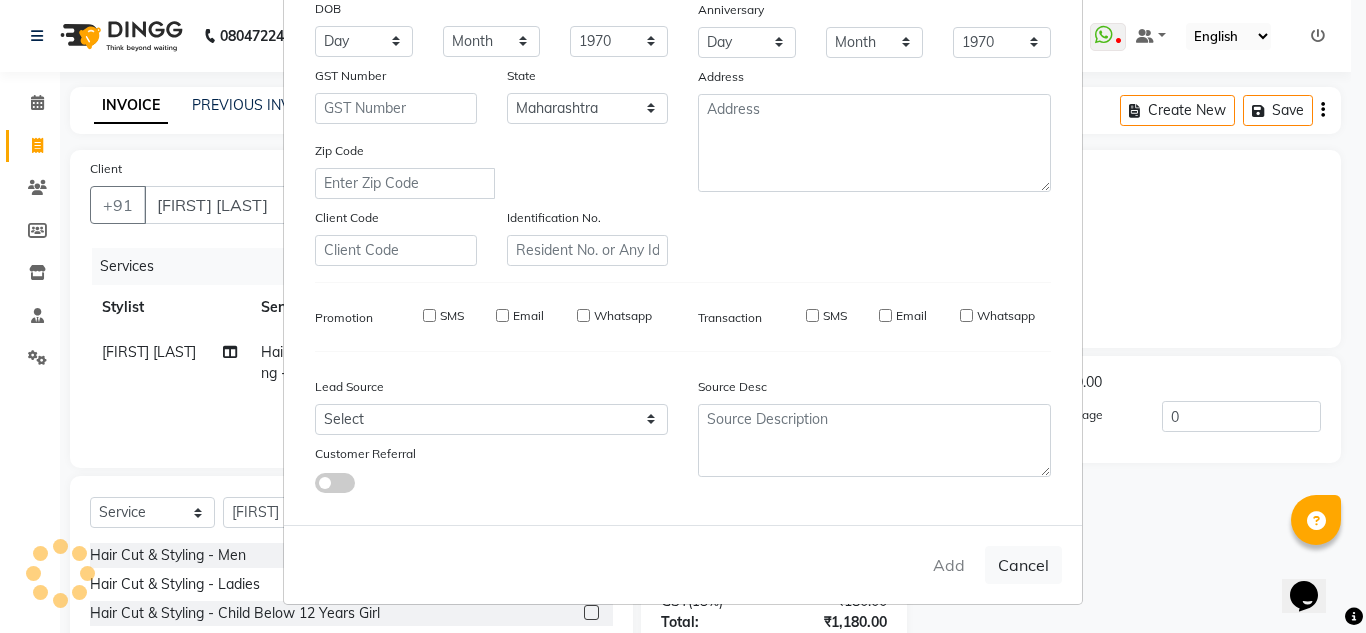 type on "[PHONE]" 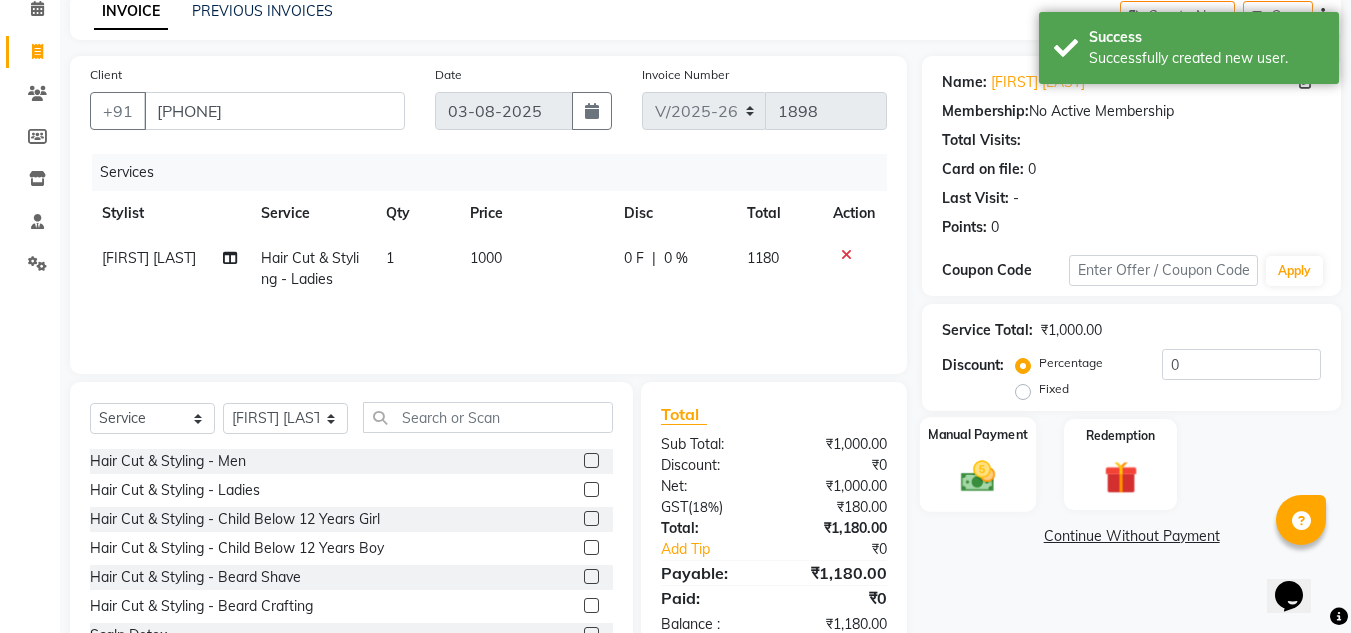 scroll, scrollTop: 168, scrollLeft: 0, axis: vertical 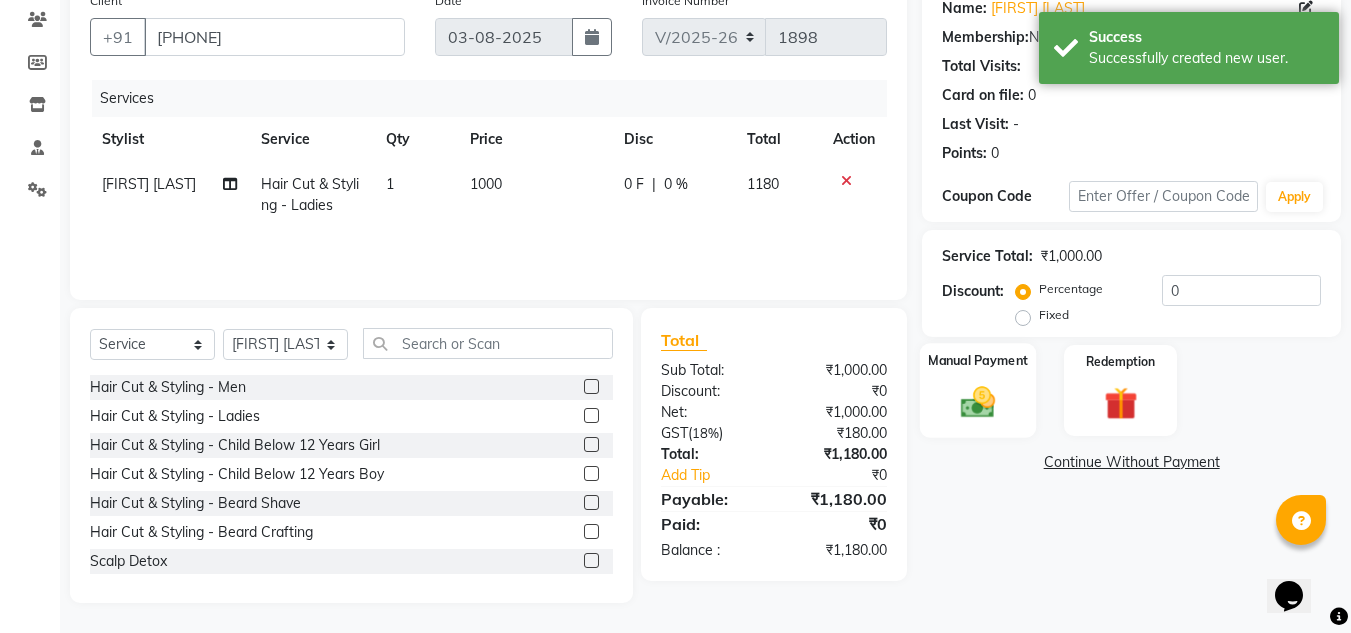click 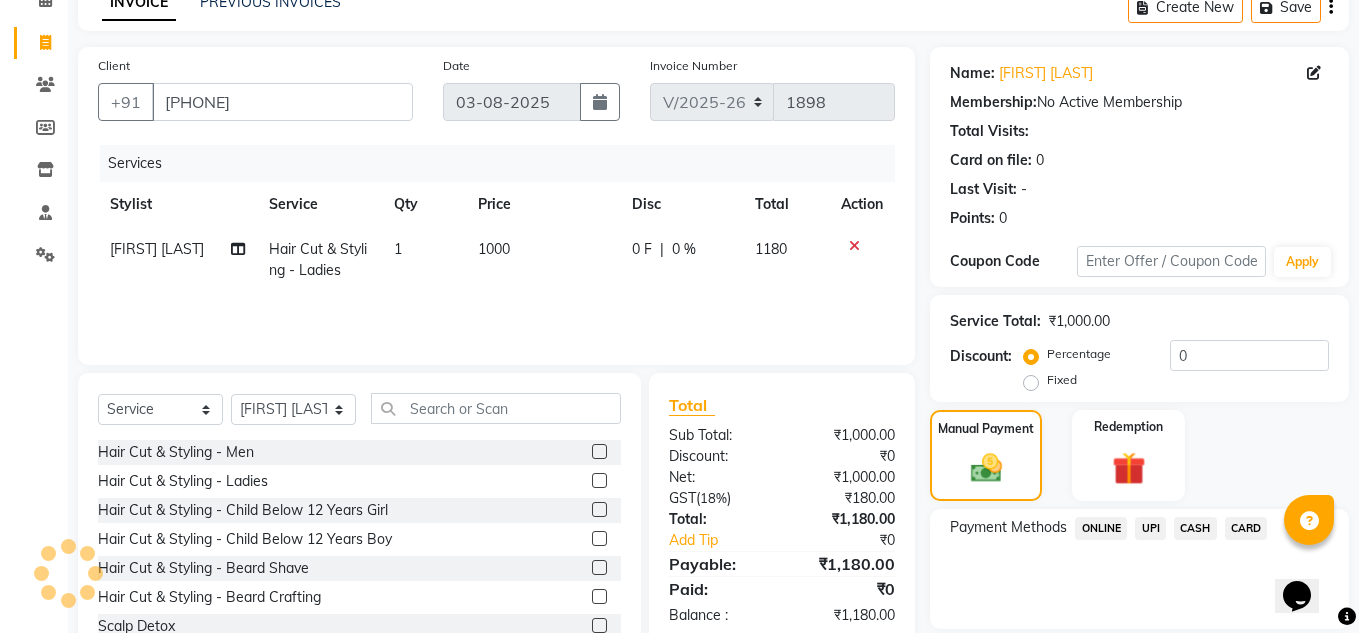 scroll, scrollTop: 68, scrollLeft: 0, axis: vertical 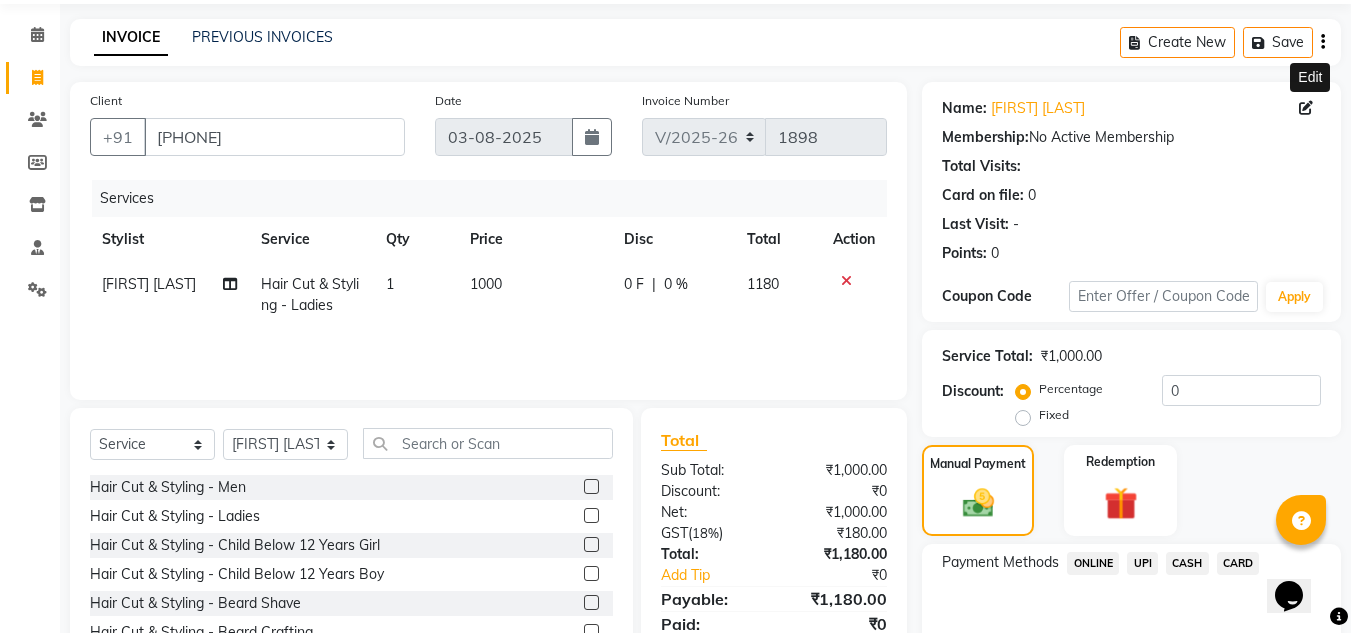 click 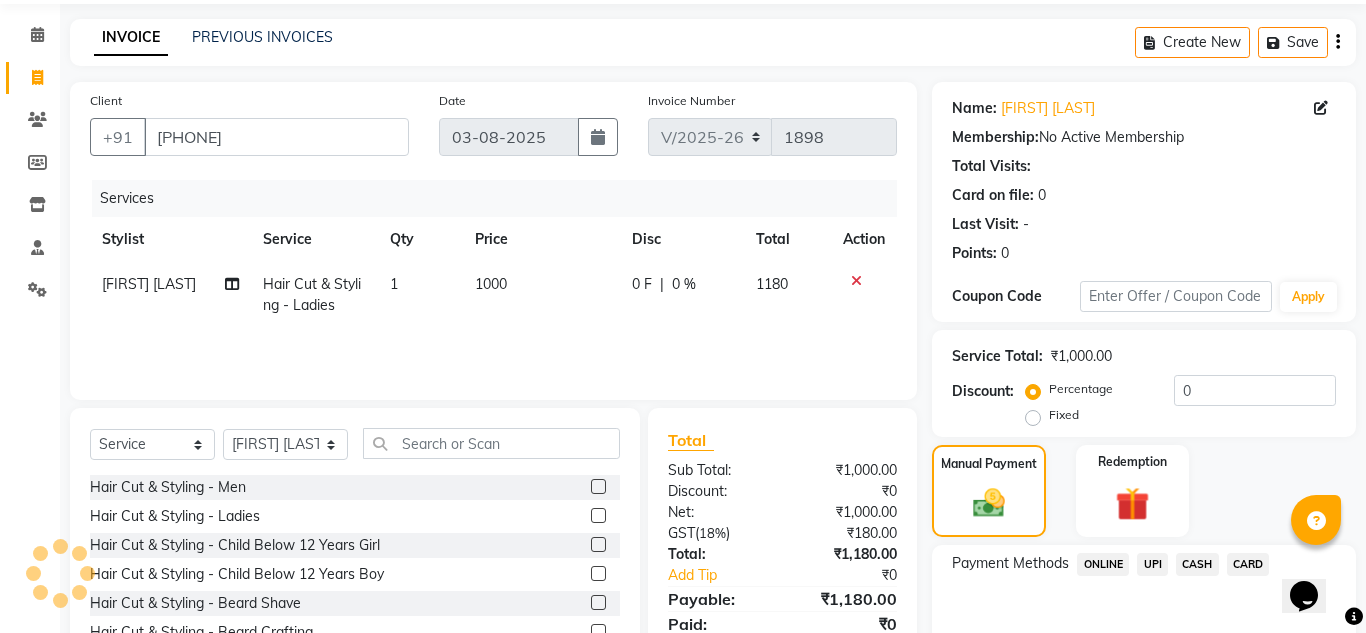 select on "22" 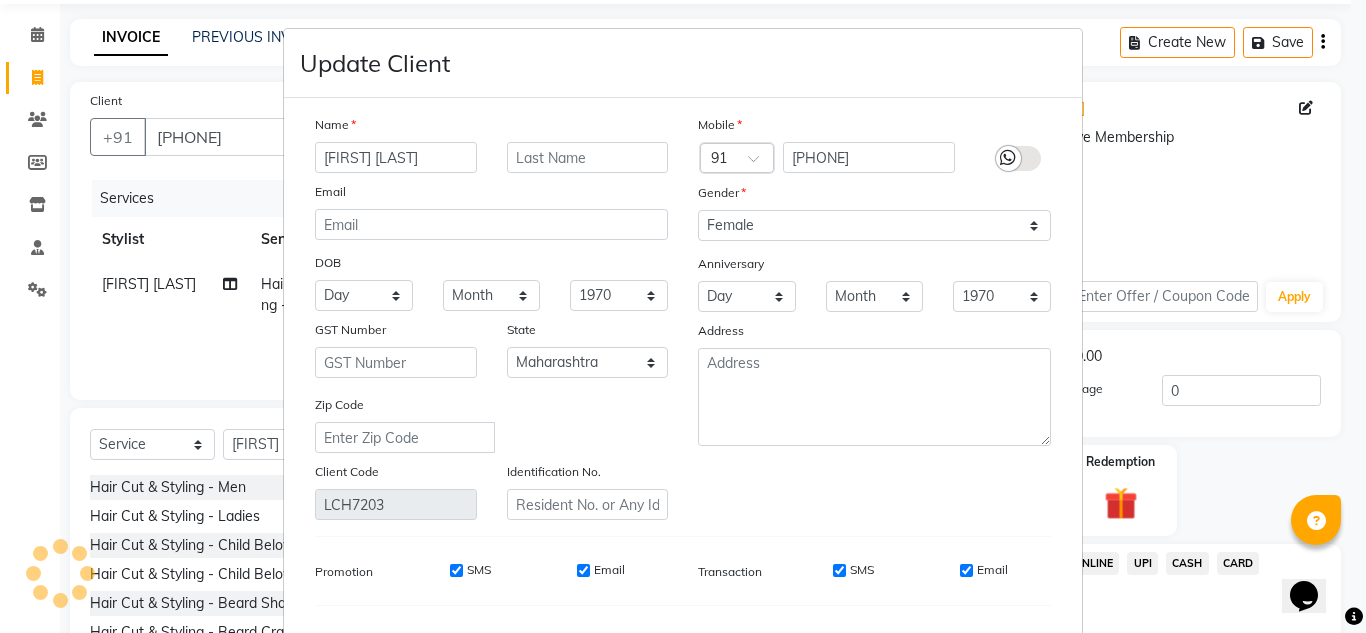 click on "[FIRST] [LAST]" at bounding box center (396, 157) 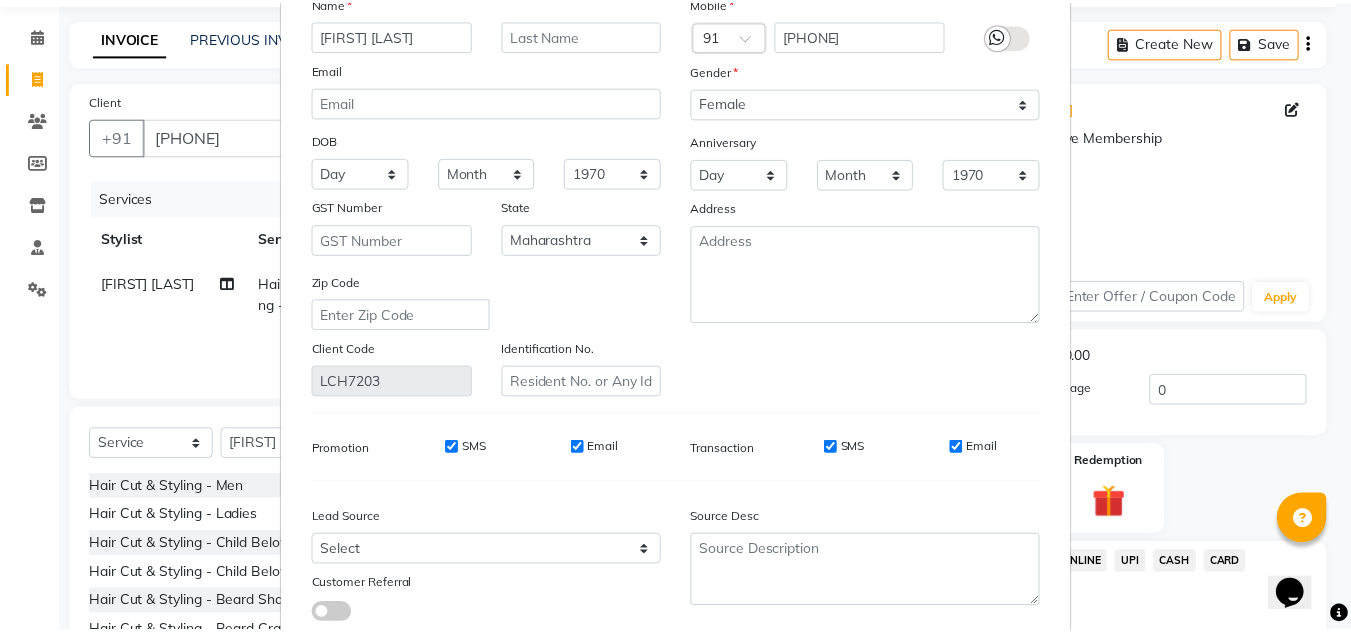 scroll, scrollTop: 254, scrollLeft: 0, axis: vertical 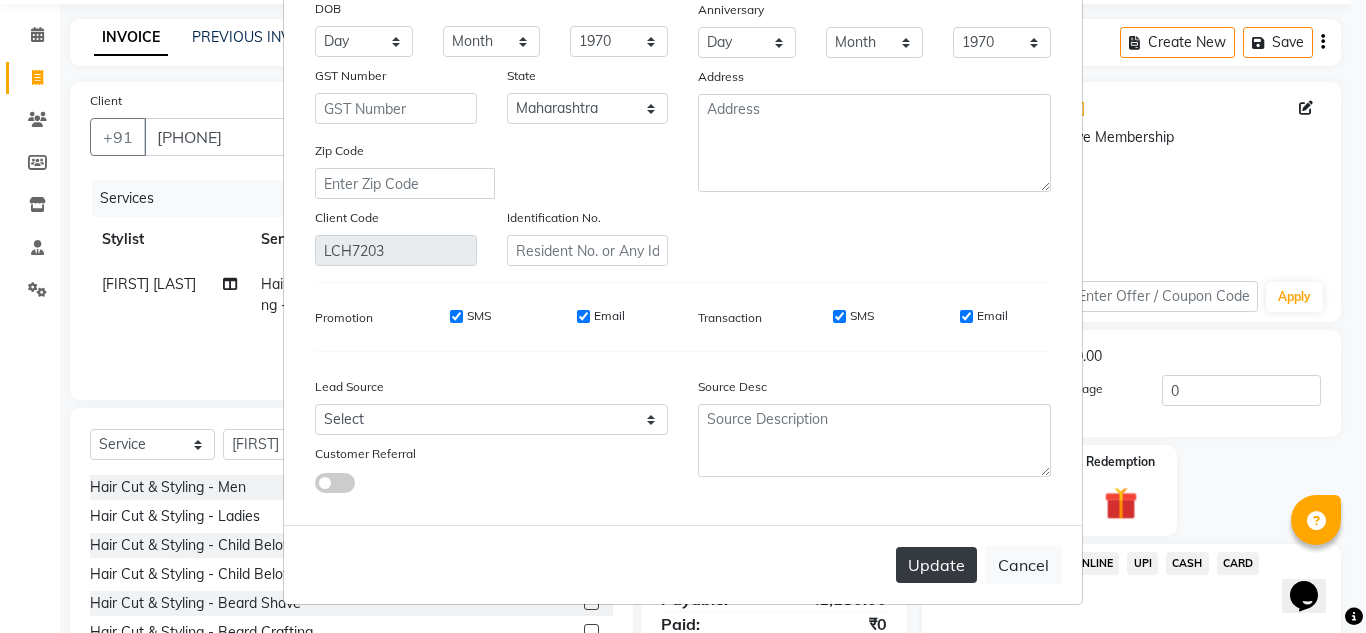 type on "[FIRST] [LAST]" 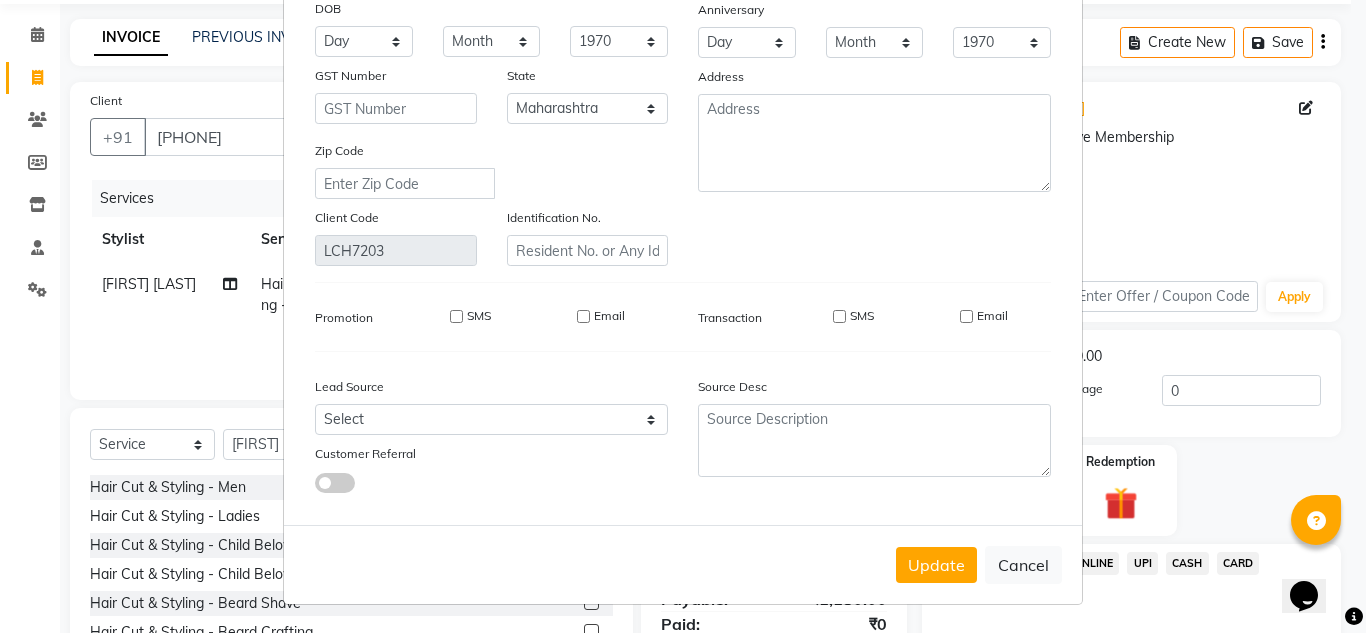 type 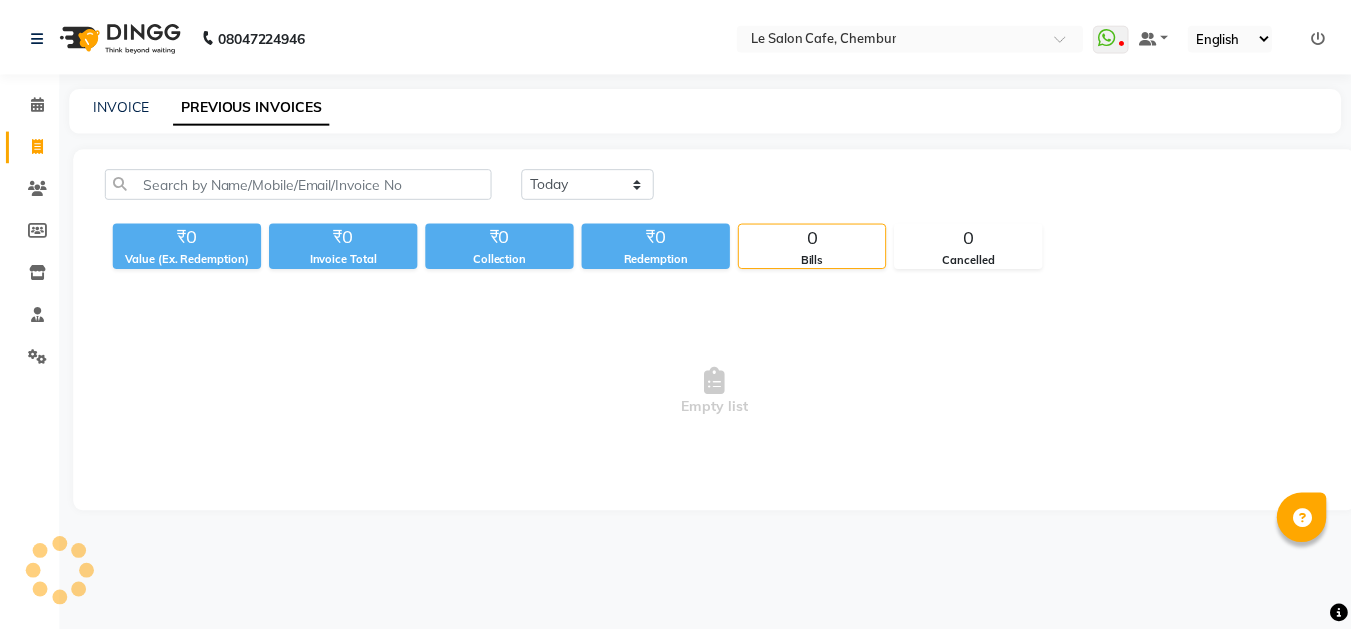 scroll, scrollTop: 0, scrollLeft: 0, axis: both 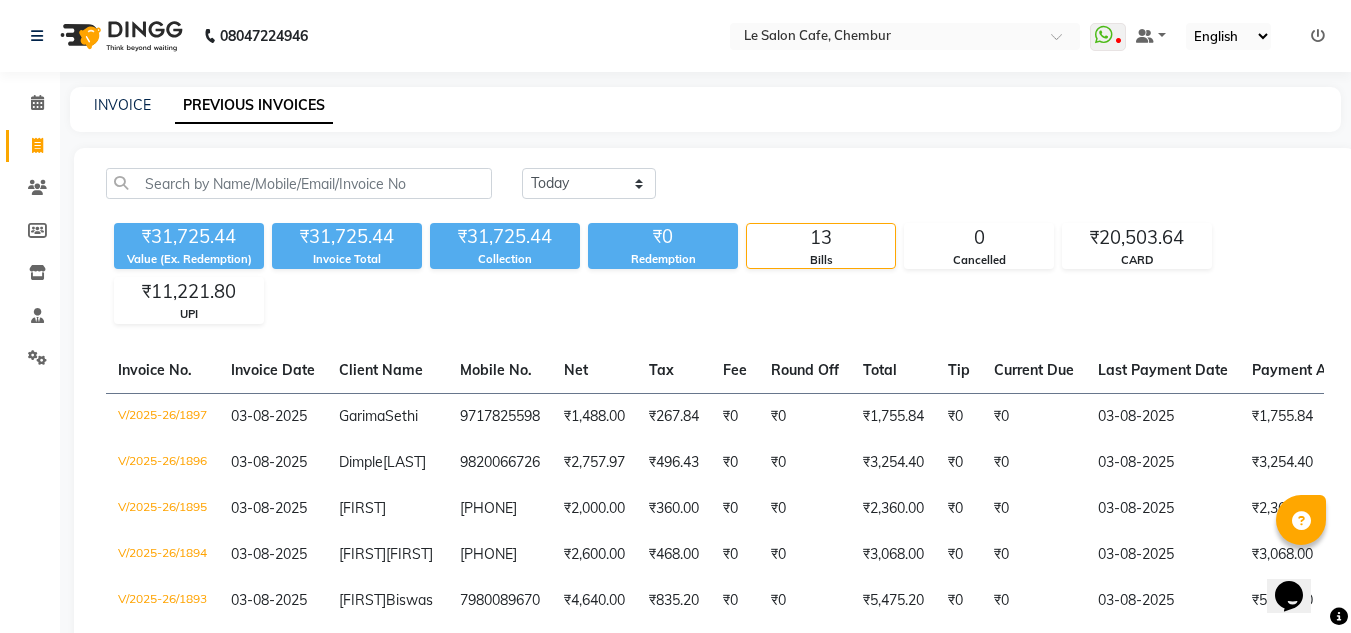 select on "yesterday" 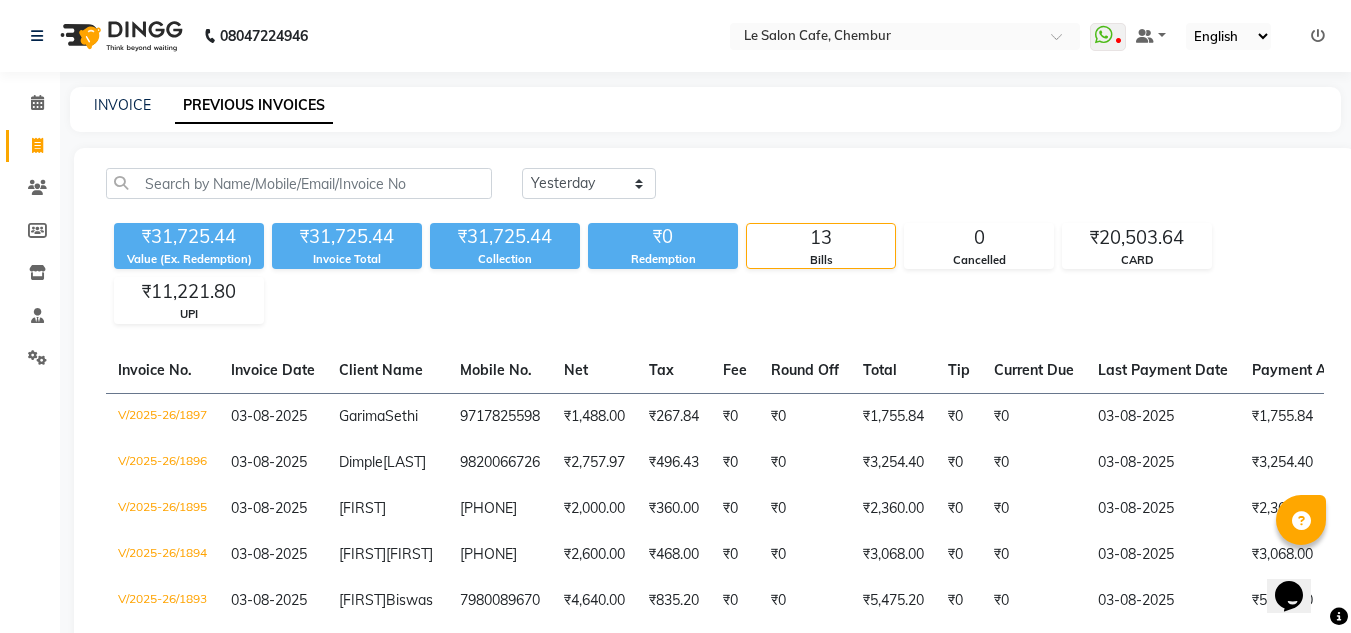click on "Today Yesterday Custom Range" 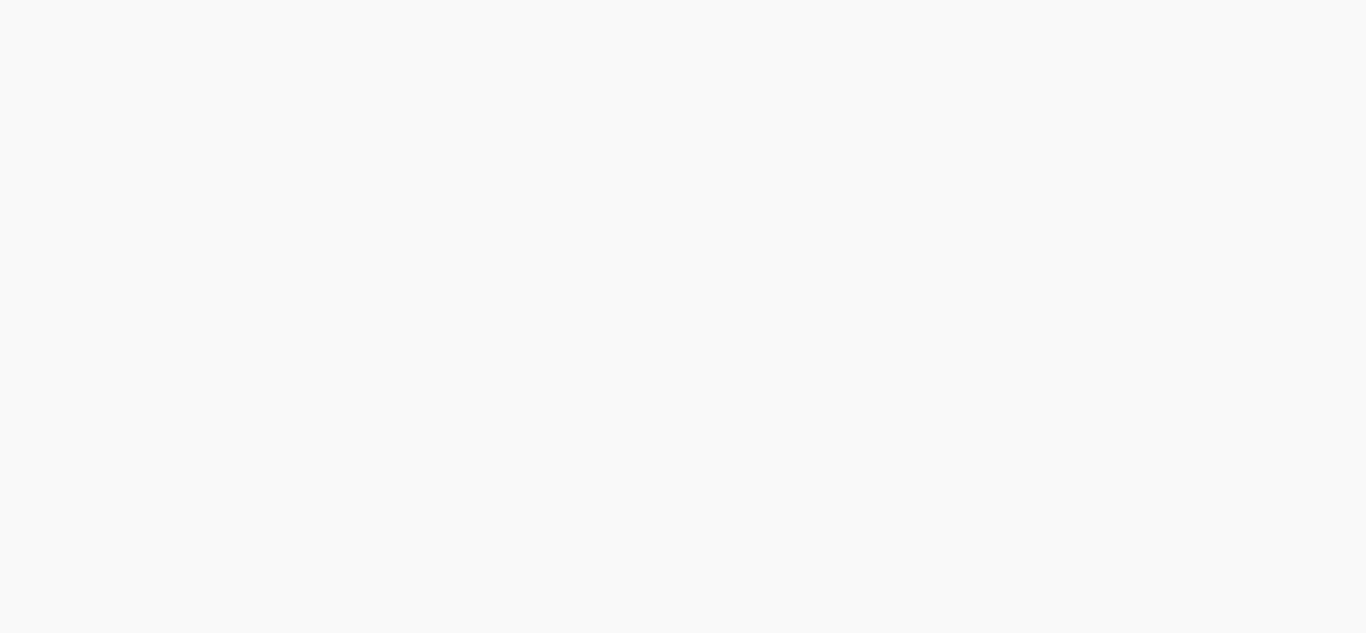 scroll, scrollTop: 0, scrollLeft: 0, axis: both 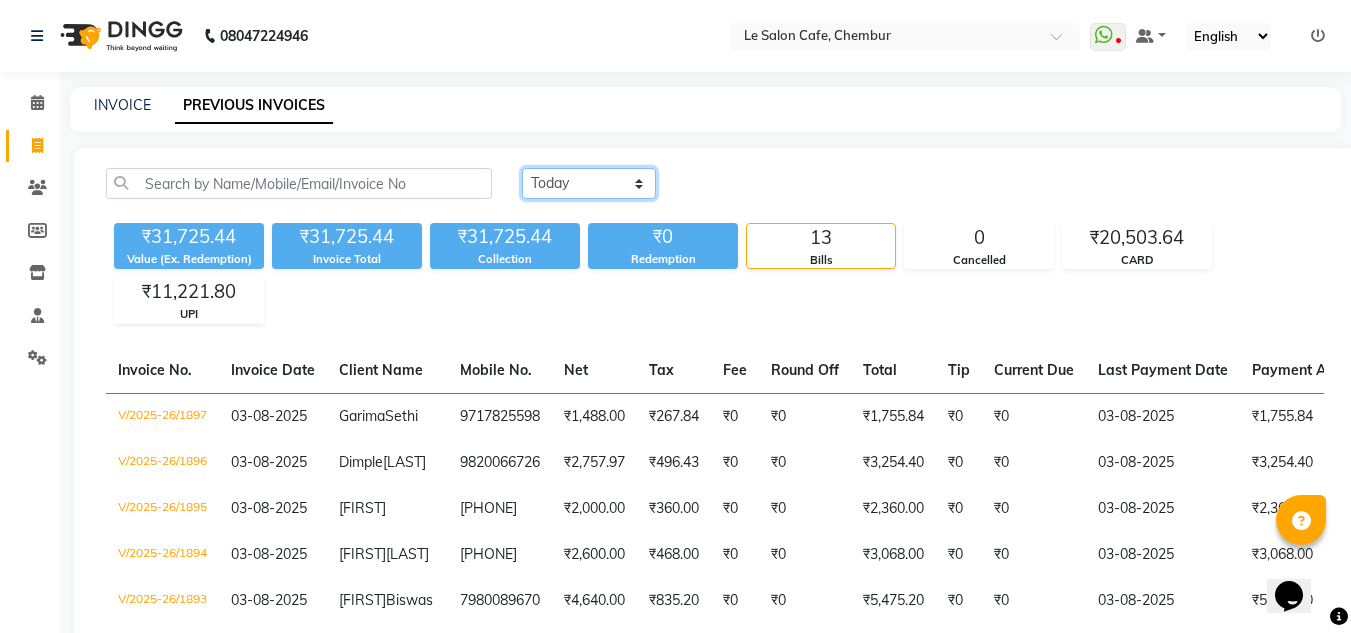click on "Today Yesterday Custom Range" 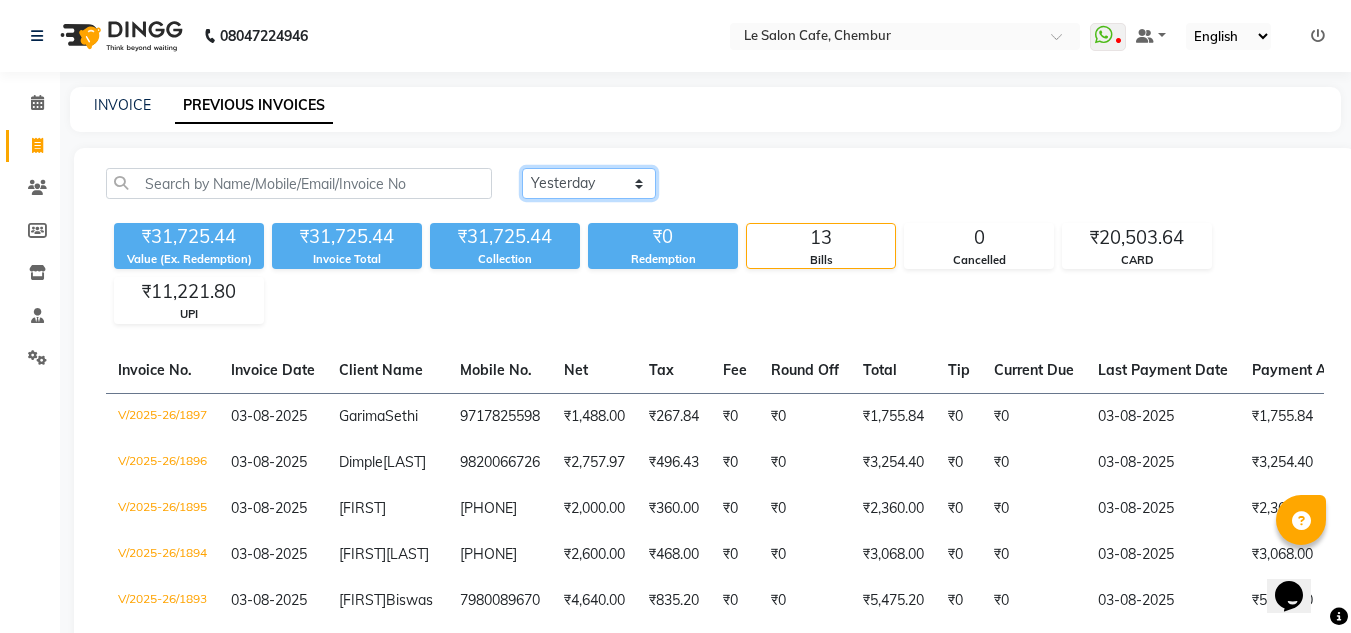 click on "Today Yesterday Custom Range" 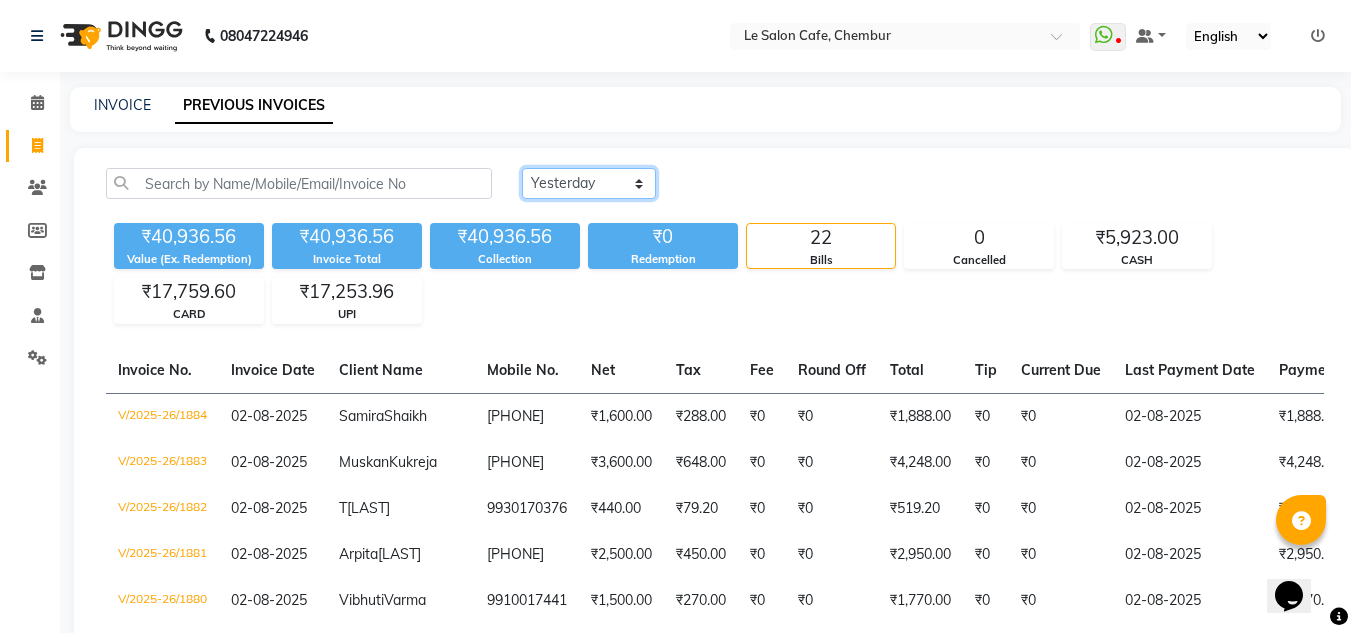 click on "Today Yesterday Custom Range" 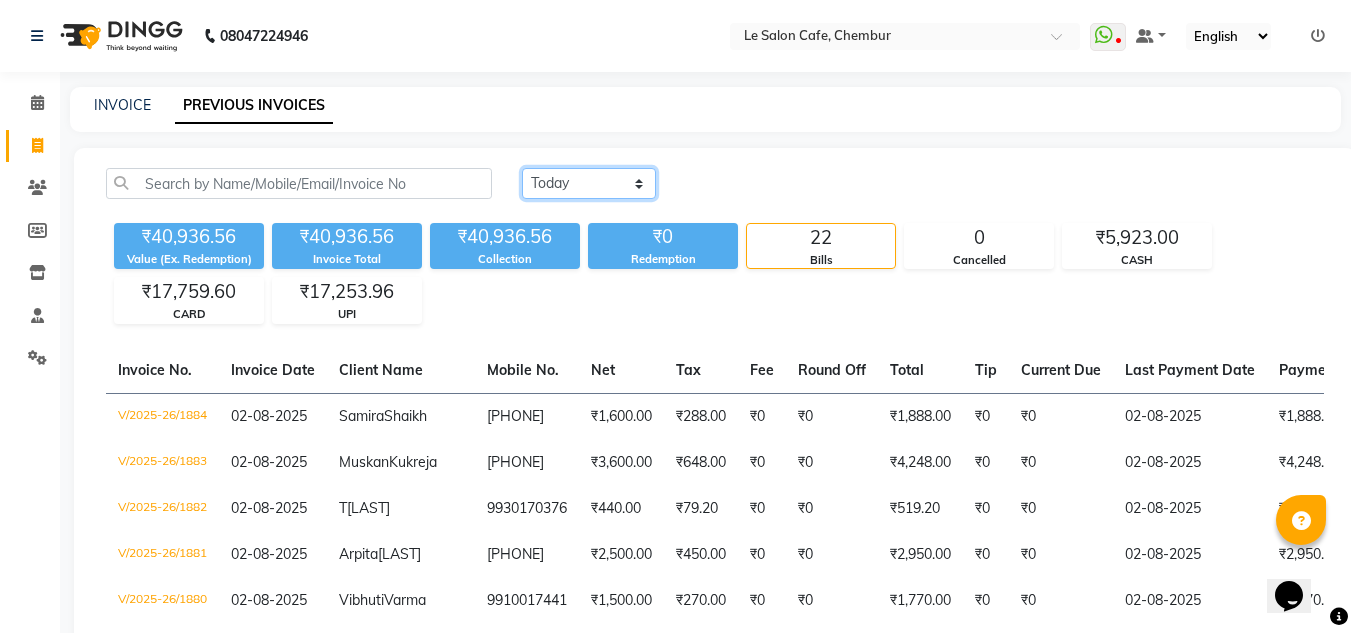 click on "Today Yesterday Custom Range" 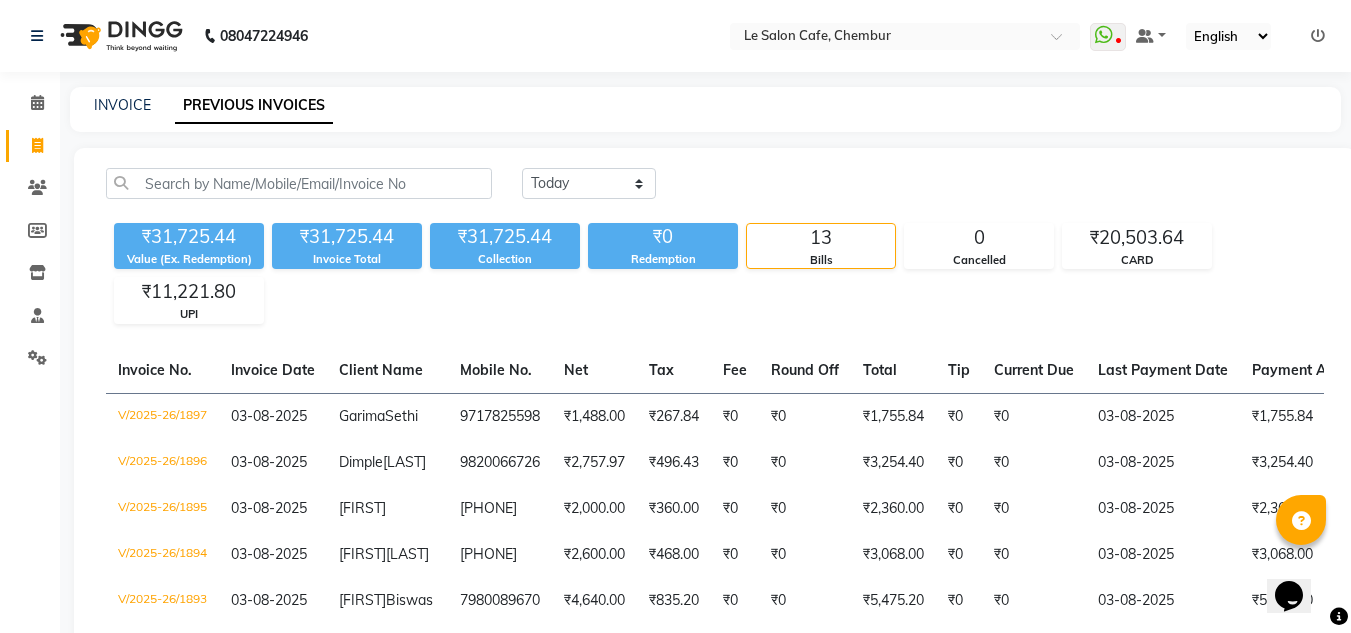click on "Today Yesterday Custom Range ₹31,725.44 Value (Ex. Redemption) ₹31,725.44 Invoice Total  ₹31,725.44 Collection ₹0 Redemption 13 Bills 0 Cancelled ₹20,503.64 CARD ₹11,221.80 UPI  Invoice No.   Invoice Date   Client Name   Mobile No.   Net   Tax   Fee   Round Off   Total   Tip   Current Due   Last Payment Date   Payment Amount   Payment Methods   Cancel Reason   Status   V/2025-26/1897  03-08-2025 Garima  Sethi 9717825598 ₹1,488.00 ₹267.84  ₹0  ₹0 ₹1,755.84 ₹0 ₹0 03-08-2025 ₹1,755.84  UPI - PAID  V/2025-26/1896  03-08-2025 Dimple  Steed 9820066726 ₹2,757.97 ₹496.43  ₹0  ₹0 ₹3,254.40 ₹0 ₹0 03-08-2025 ₹3,254.40  CARD - PAID  V/2025-26/1895  03-08-2025 Otoleena   9769784634 ₹2,000.00 ₹360.00  ₹0  ₹0 ₹2,360.00 ₹0 ₹0 03-08-2025 ₹2,360.00  CARD - PAID  V/2025-26/1894  03-08-2025 Shushmita  Avdhut 7507508819 ₹2,600.00 ₹468.00  ₹0  ₹0 ₹3,068.00 ₹0 ₹0 03-08-2025 ₹3,068.00  UPI - PAID  V/2025-26/1893  03-08-2025 Sumana  Biswas 7980089670  ₹0  -" 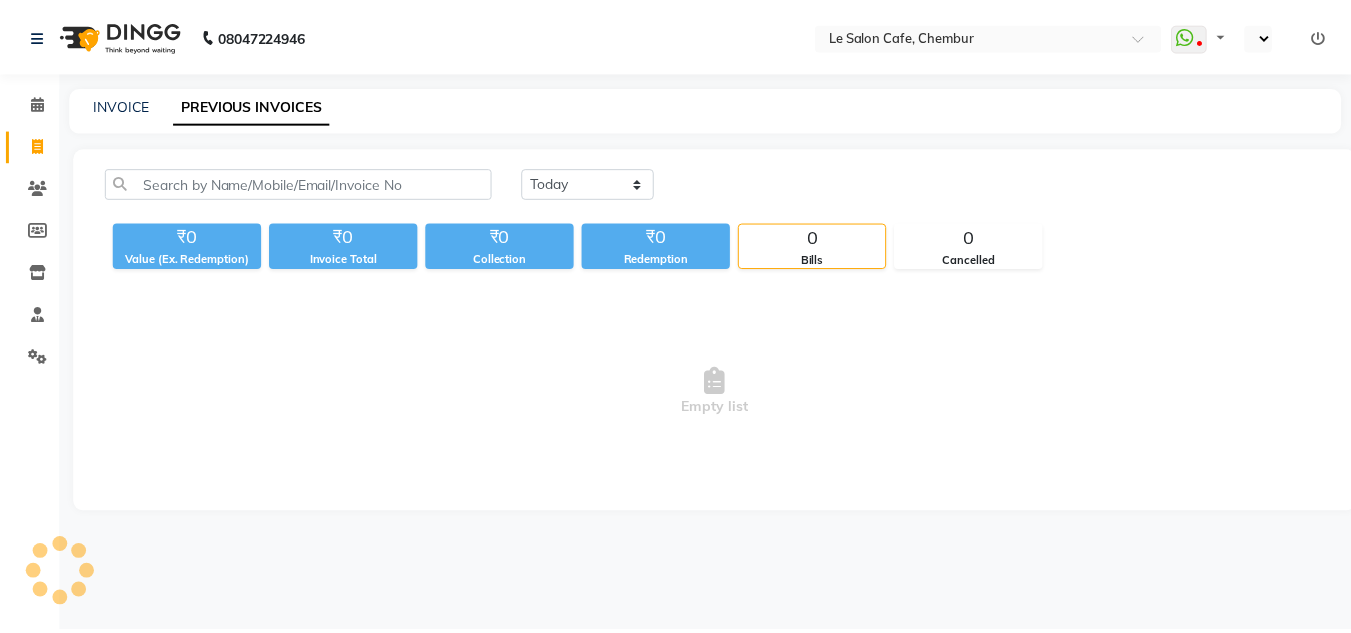 scroll, scrollTop: 0, scrollLeft: 0, axis: both 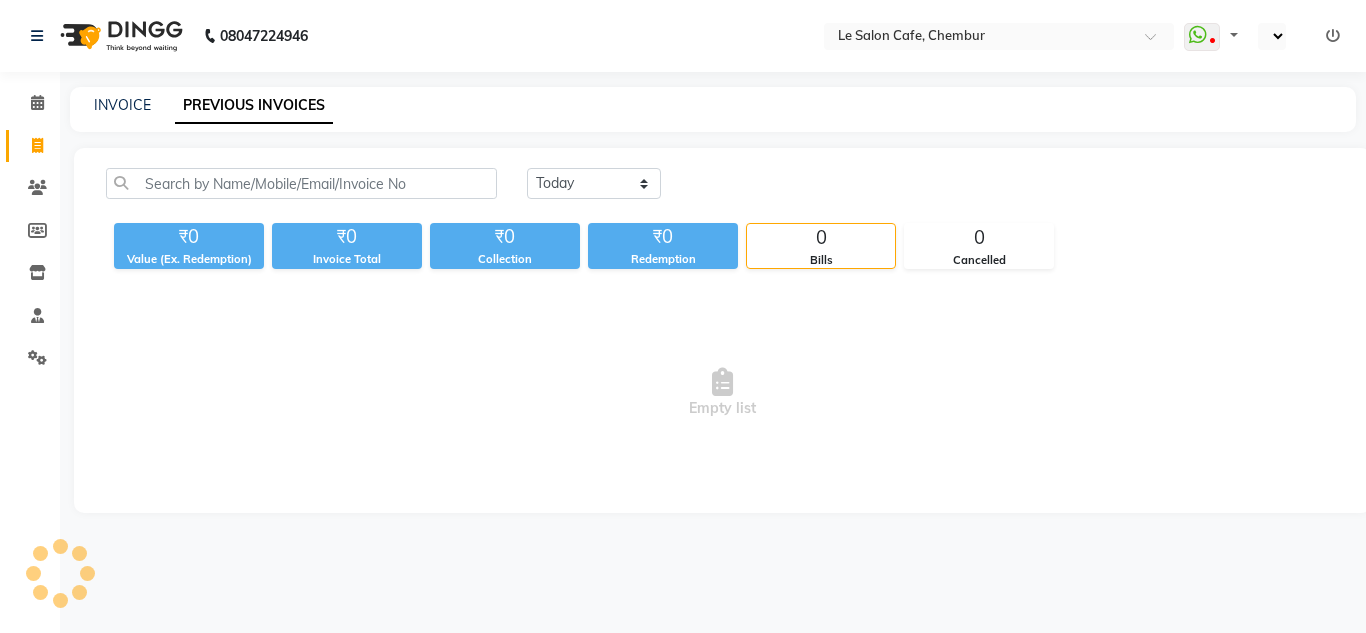 select on "en" 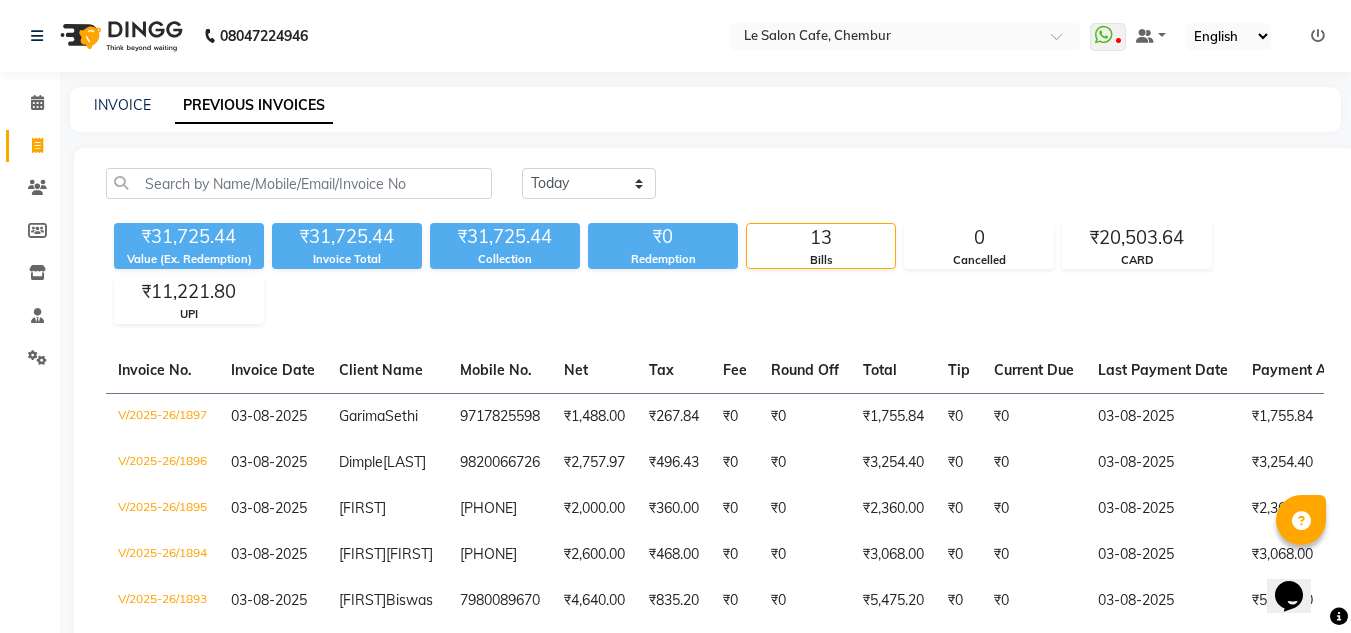 scroll, scrollTop: 0, scrollLeft: 0, axis: both 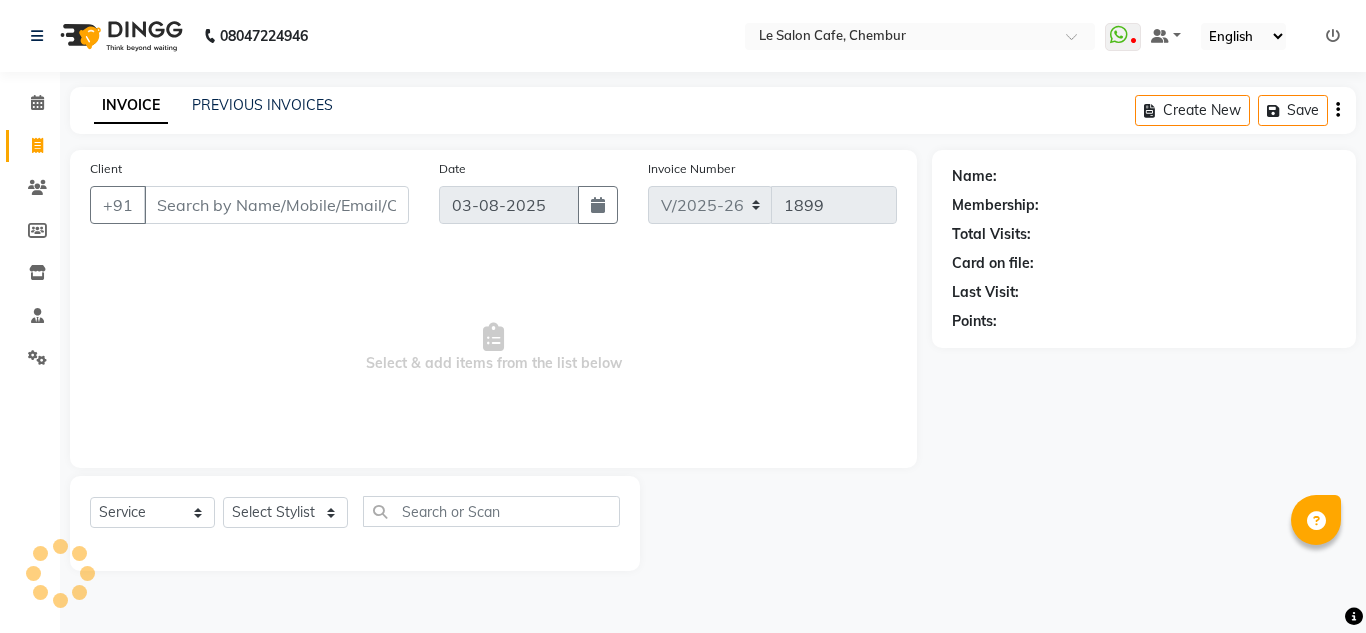 select on "594" 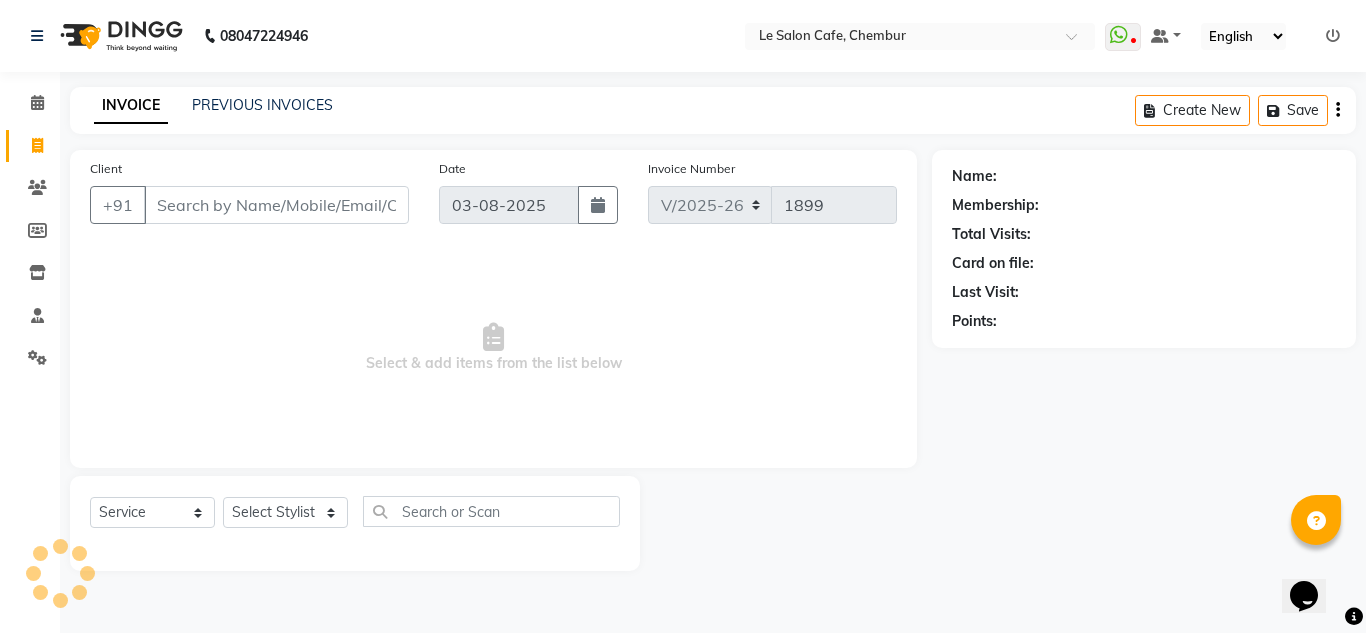 scroll, scrollTop: 0, scrollLeft: 0, axis: both 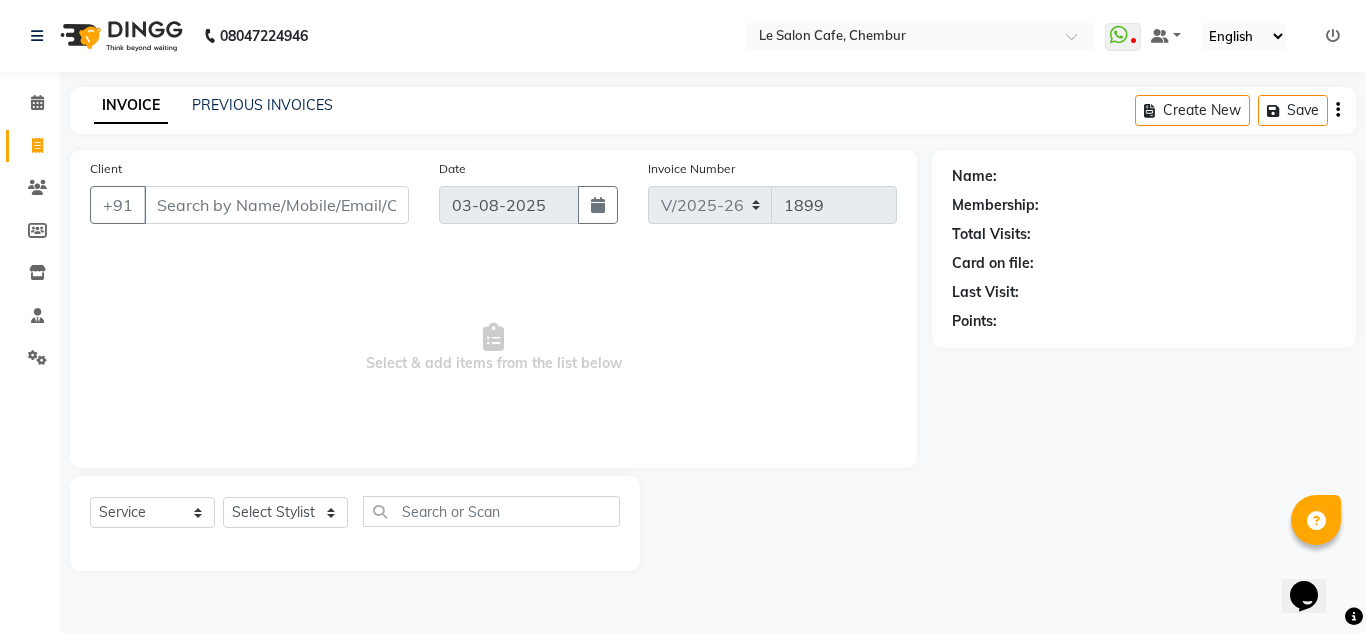 click on "Client" at bounding box center [276, 205] 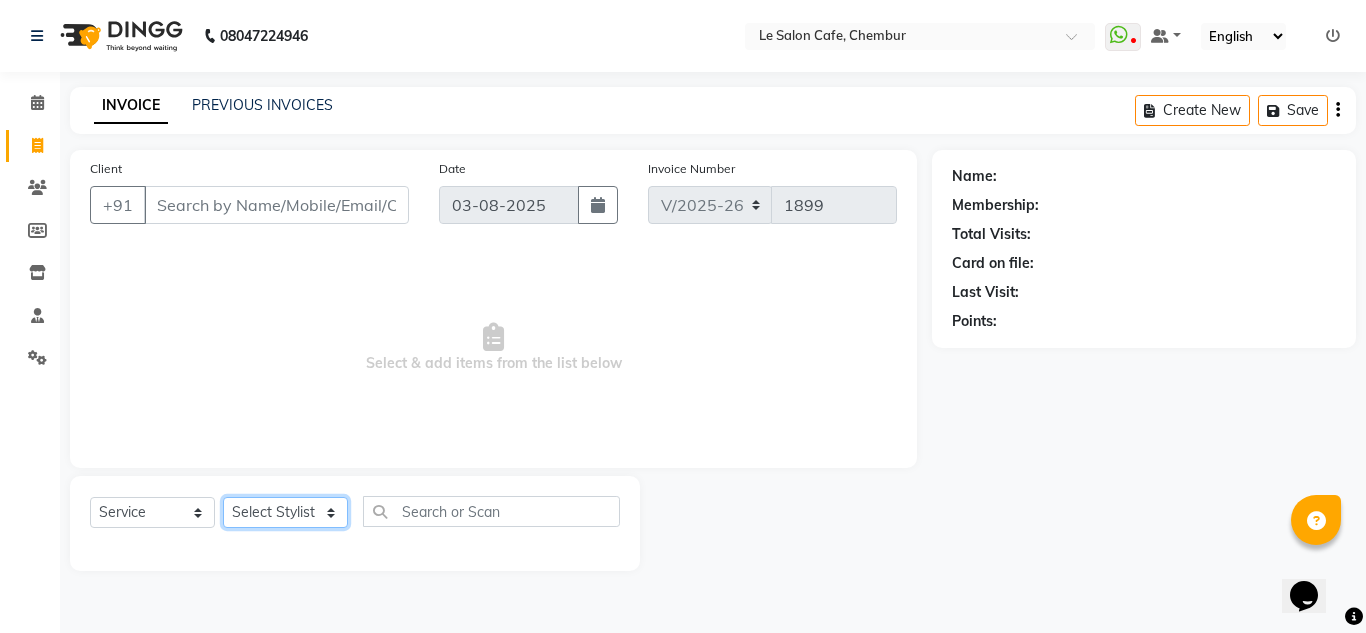 click on "Select Stylist Amandeep Kaur Kalsi Aniket Kadam  Faim Alvi  Front Desk  Muskan Khan  Pooja Kolge Reena Shaukat Ali  Salman Ansari  Shailendra Chauhan  Shekhar Sangle Soniyaa Varma Suchita Mistry" 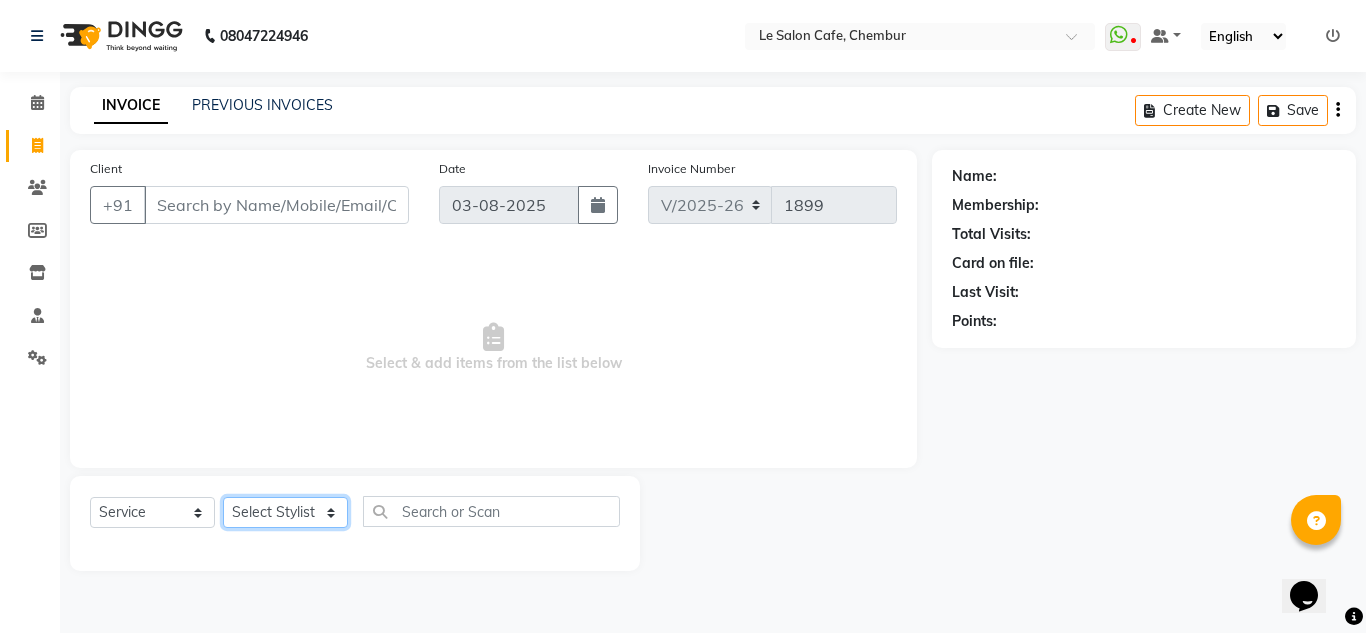 select on "85590" 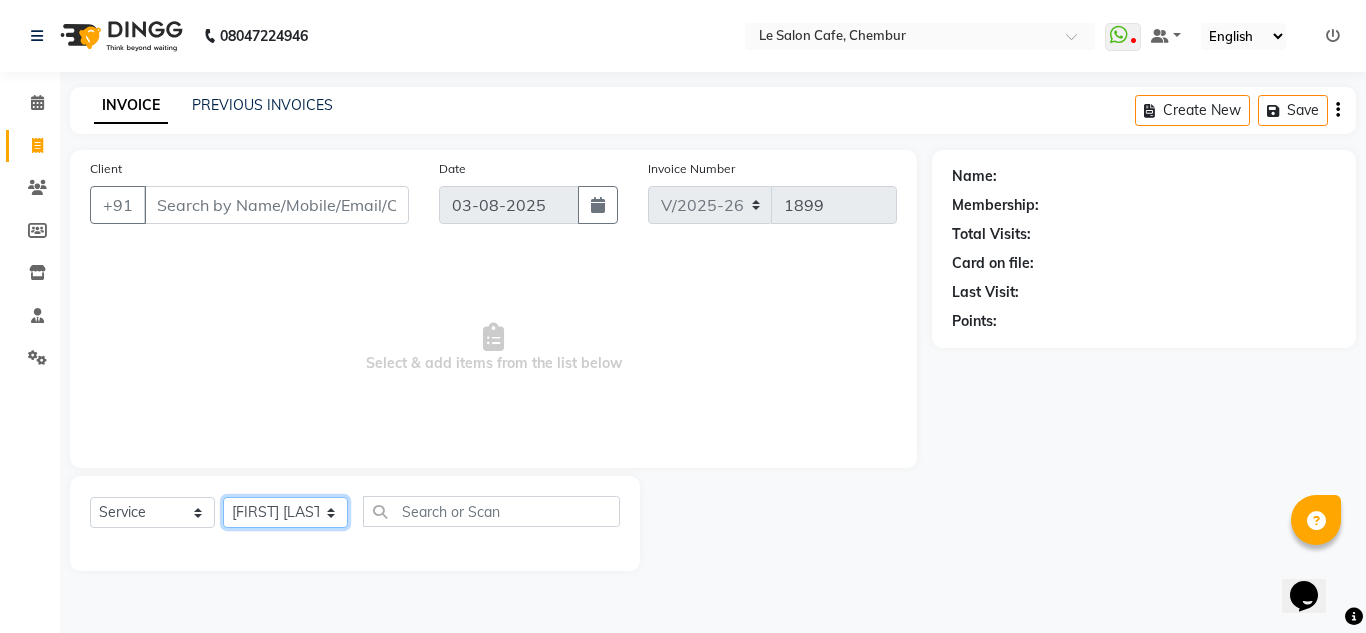 click on "Select Stylist Amandeep Kaur Kalsi Aniket Kadam  Faim Alvi  Front Desk  Muskan Khan  Pooja Kolge Reena Shaukat Ali  Salman Ansari  Shailendra Chauhan  Shekhar Sangle Soniyaa Varma Suchita Mistry" 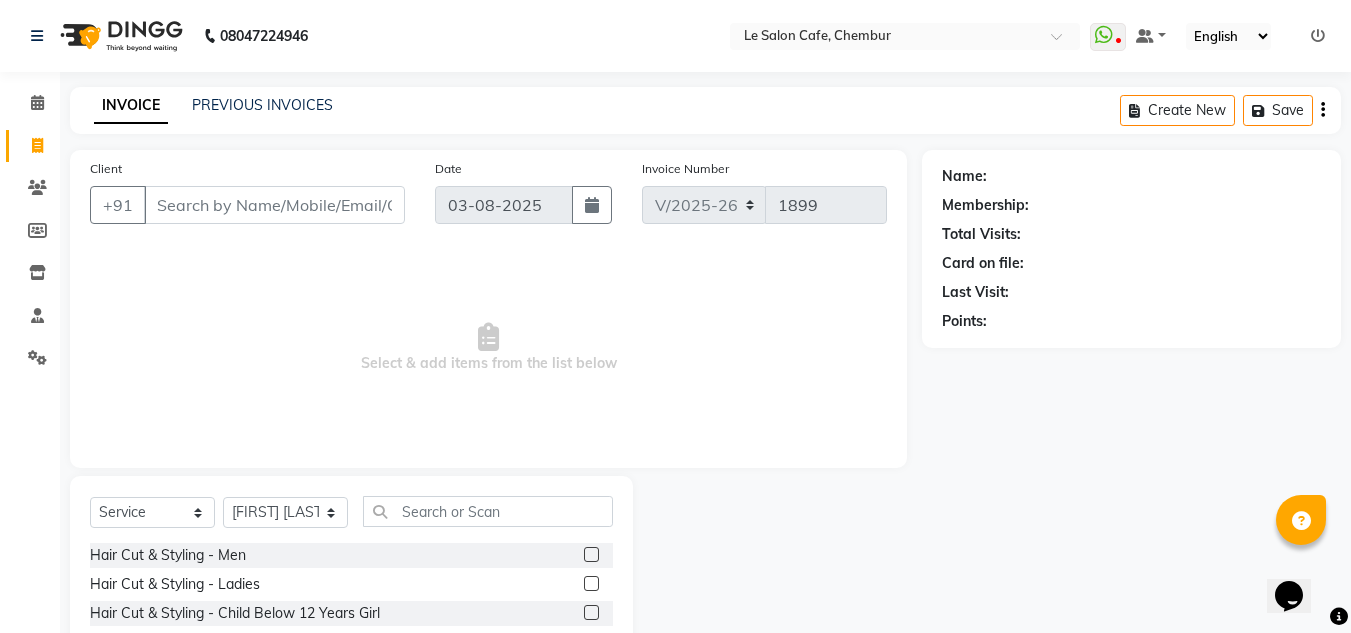 click 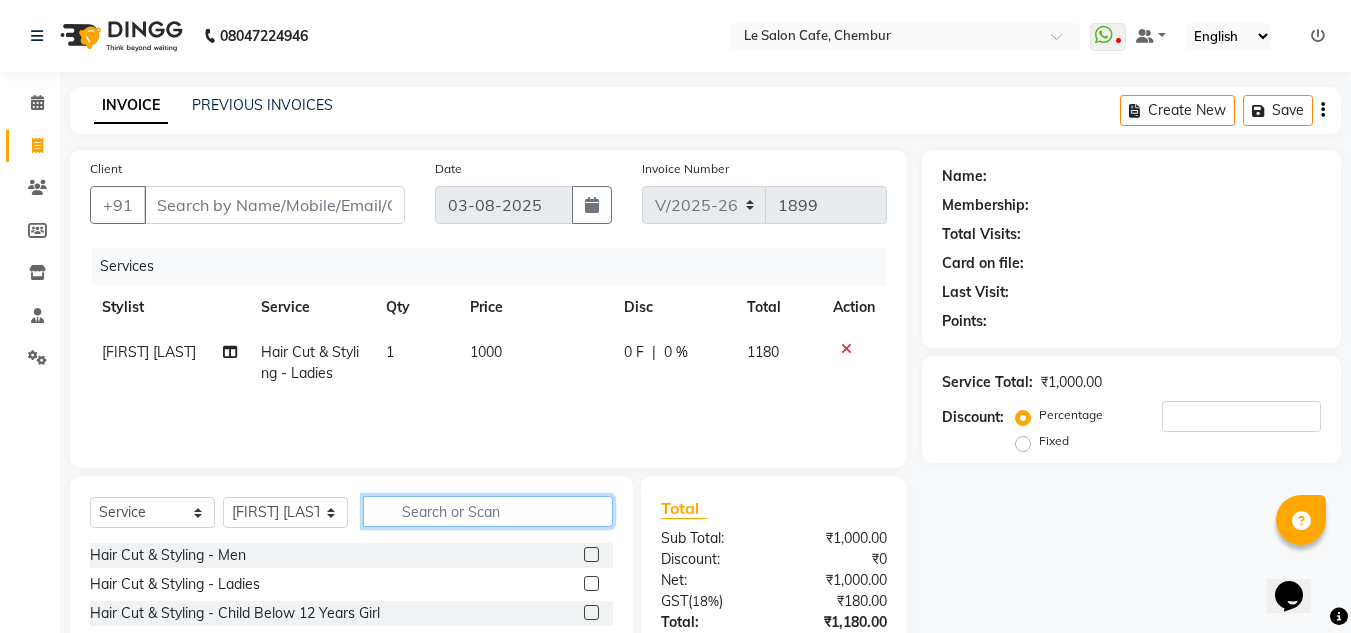 checkbox on "false" 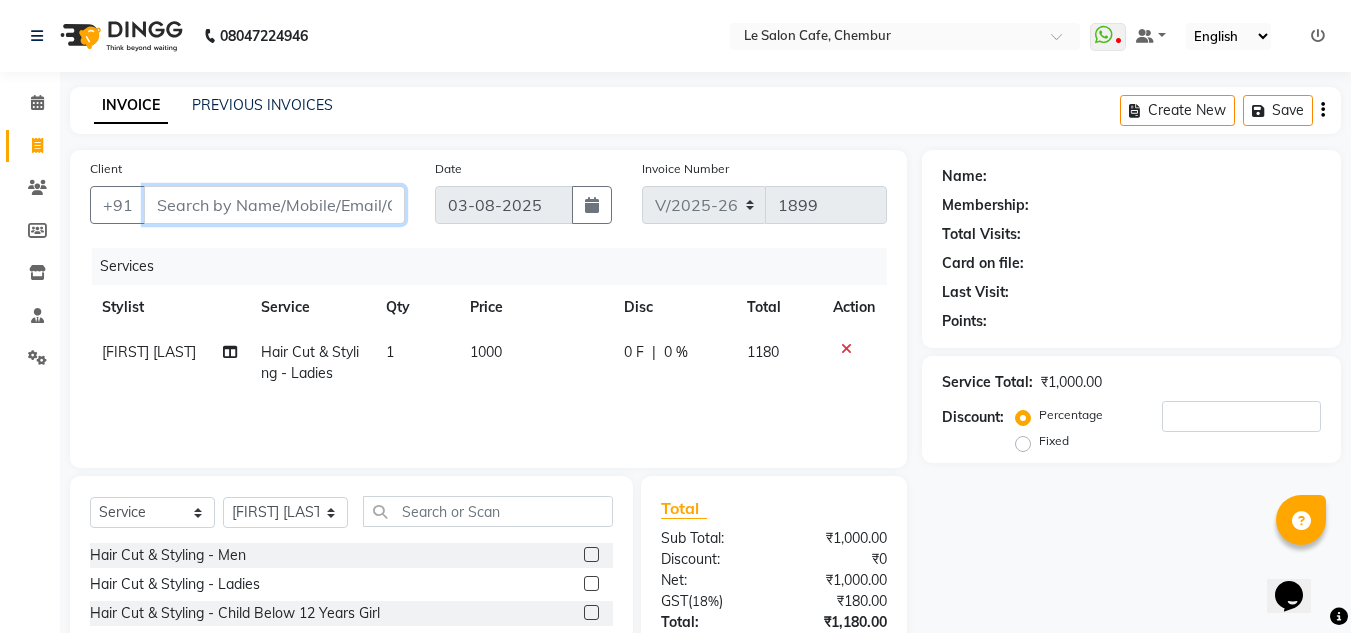 click on "Client" at bounding box center (274, 205) 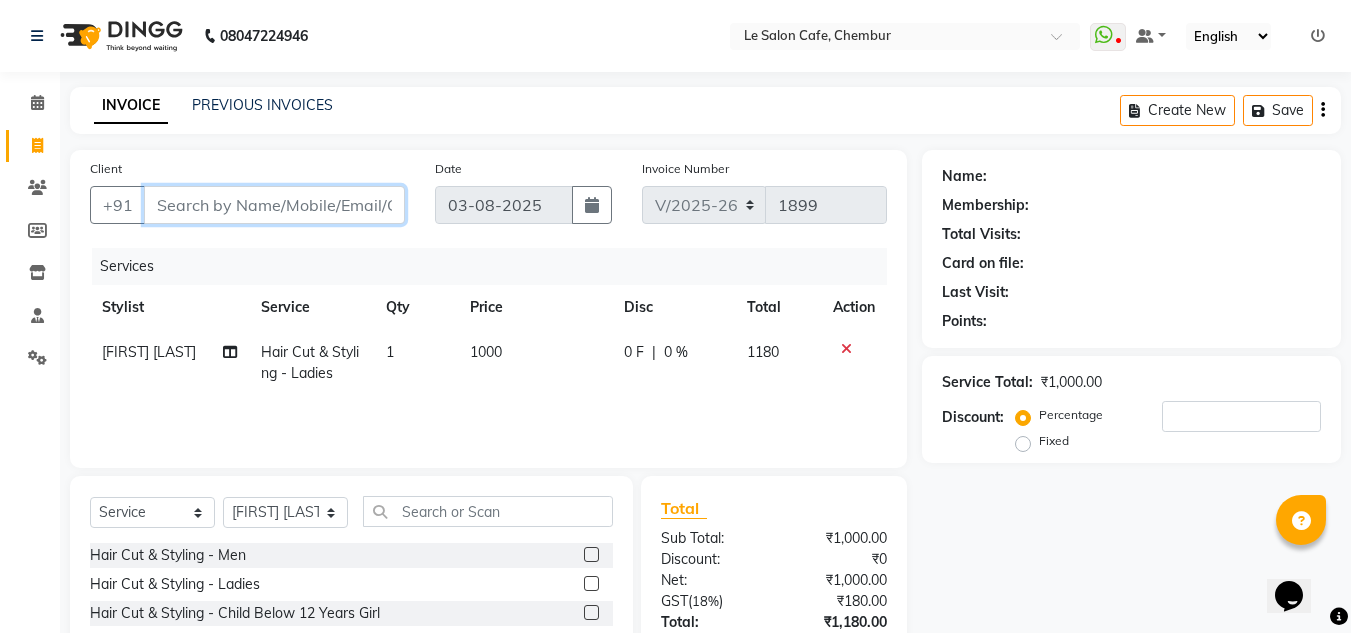 type on "8" 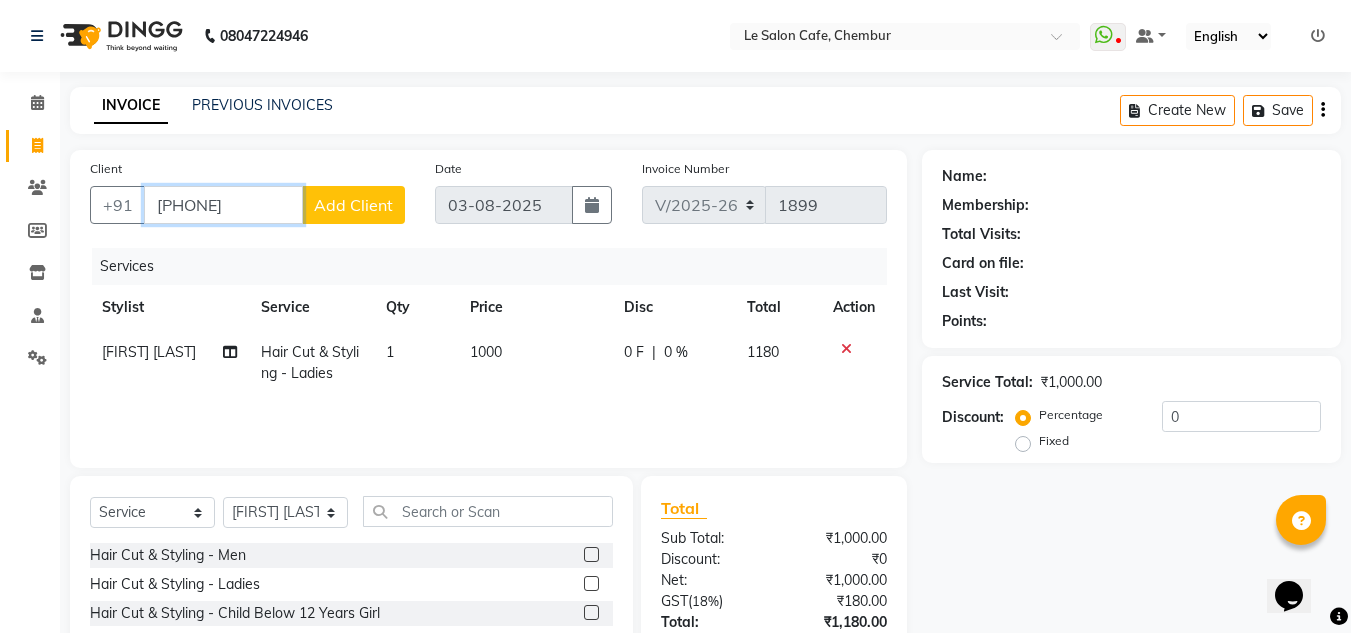 type on "[PHONE]" 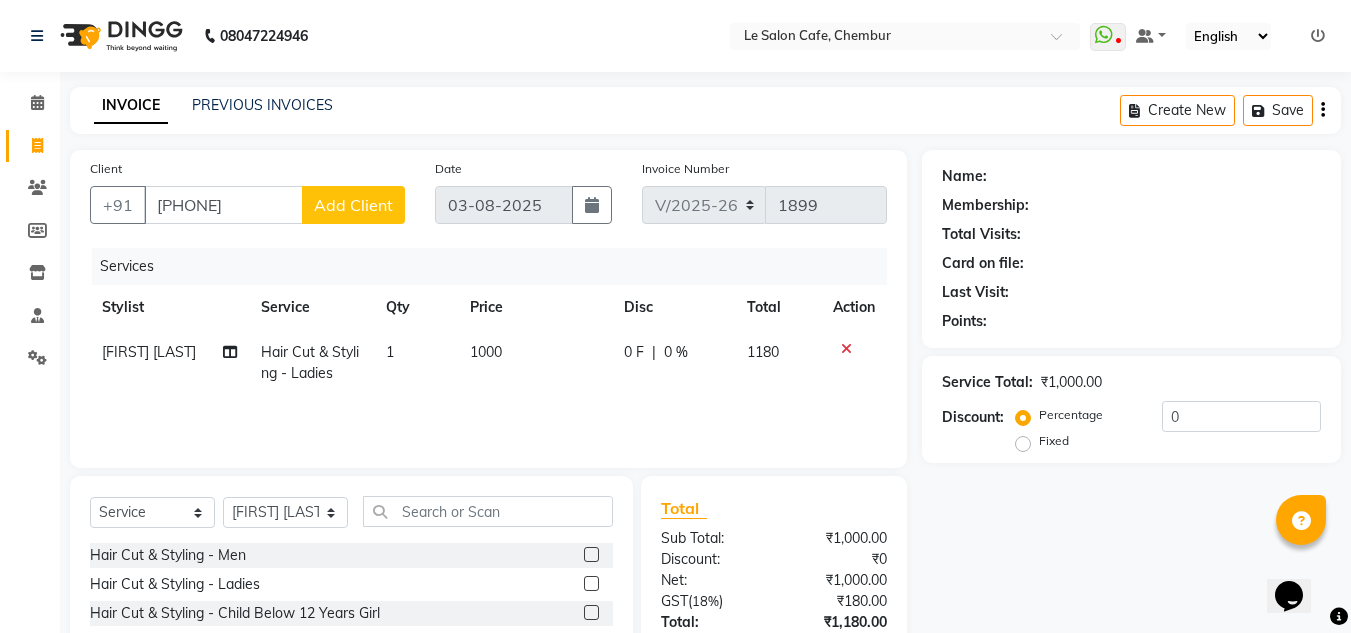 click on "Add Client" 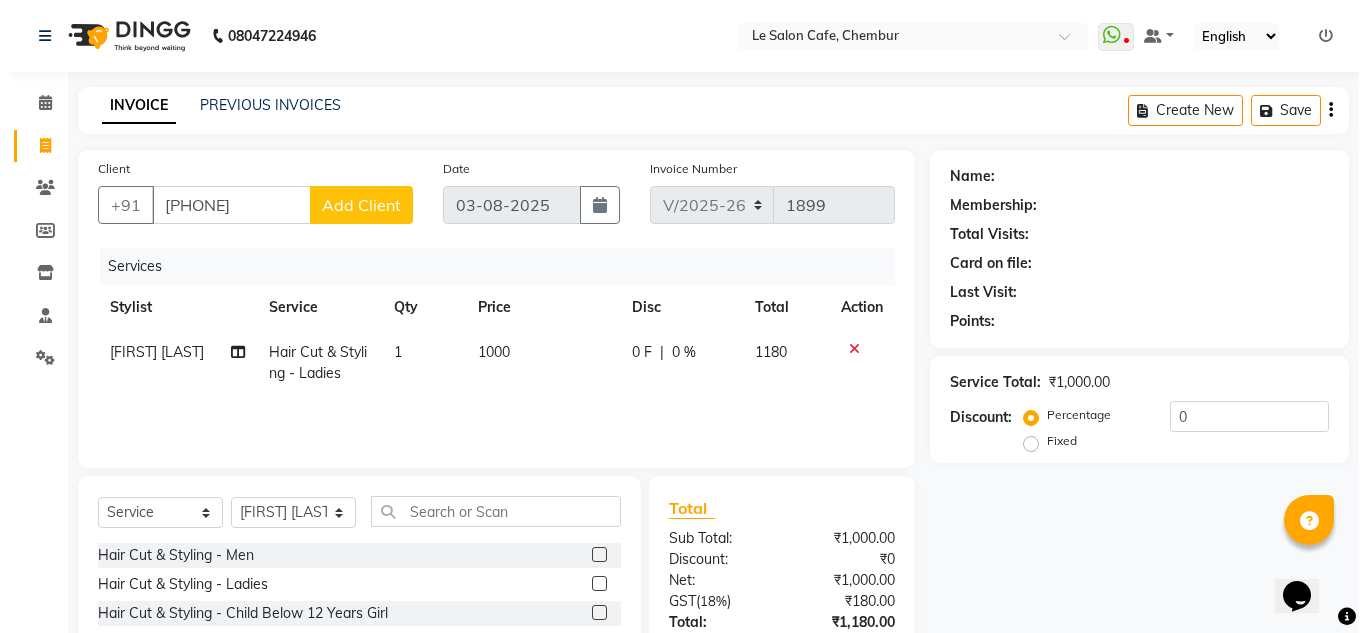 select on "22" 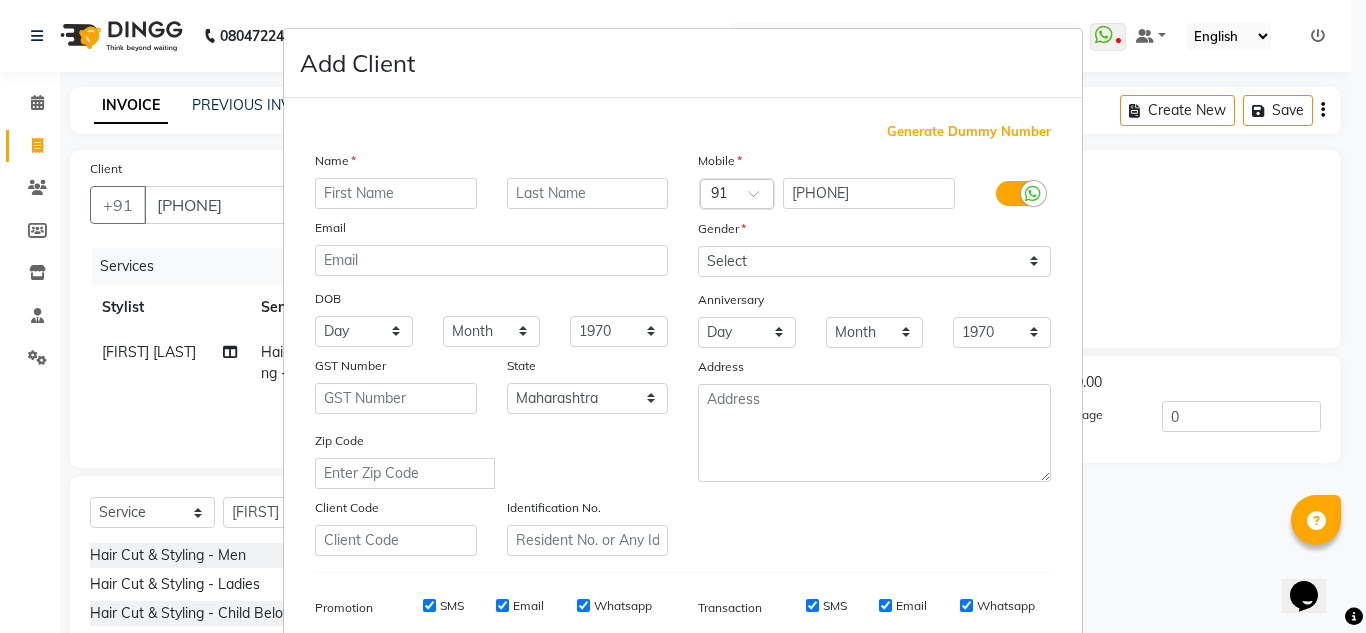 drag, startPoint x: 1160, startPoint y: 204, endPoint x: 1140, endPoint y: 210, distance: 20.880613 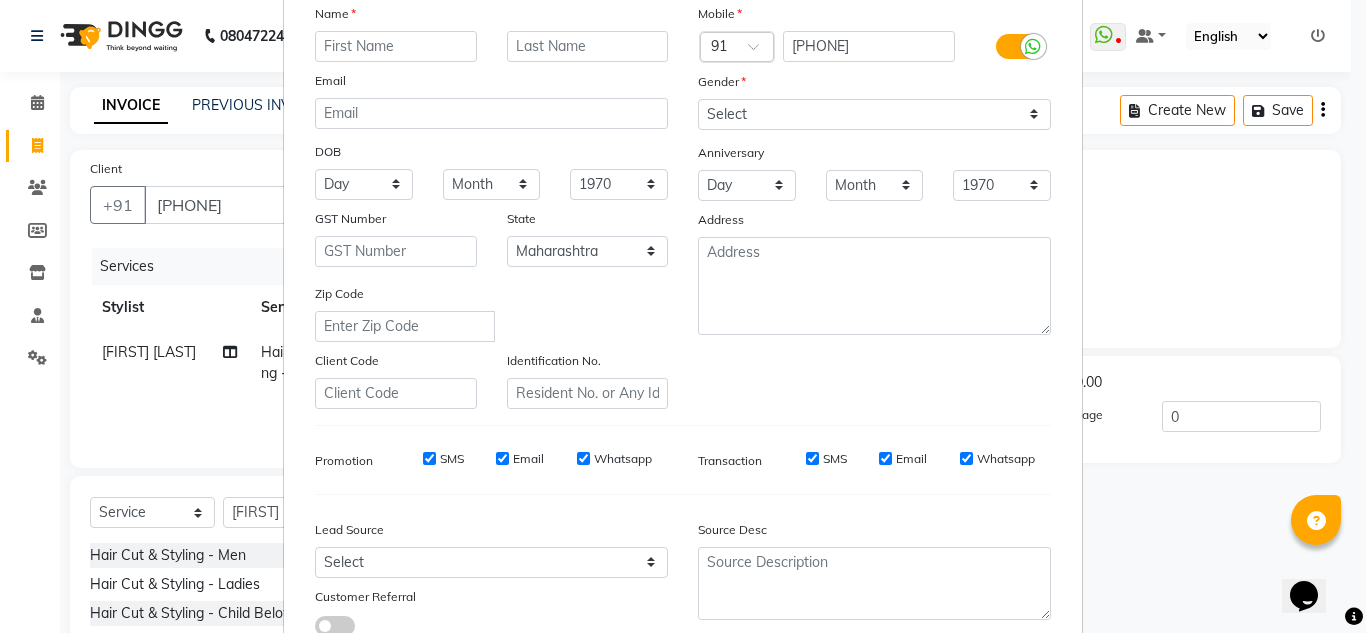 scroll, scrollTop: 290, scrollLeft: 0, axis: vertical 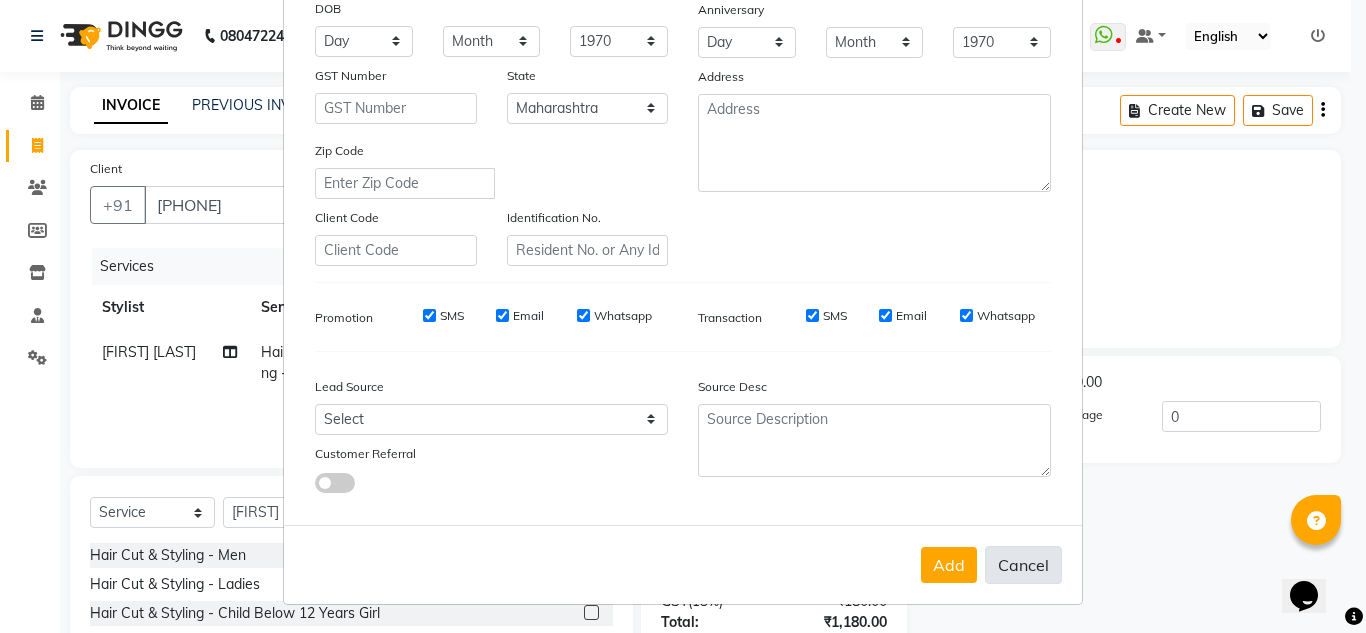 click on "Cancel" at bounding box center (1023, 565) 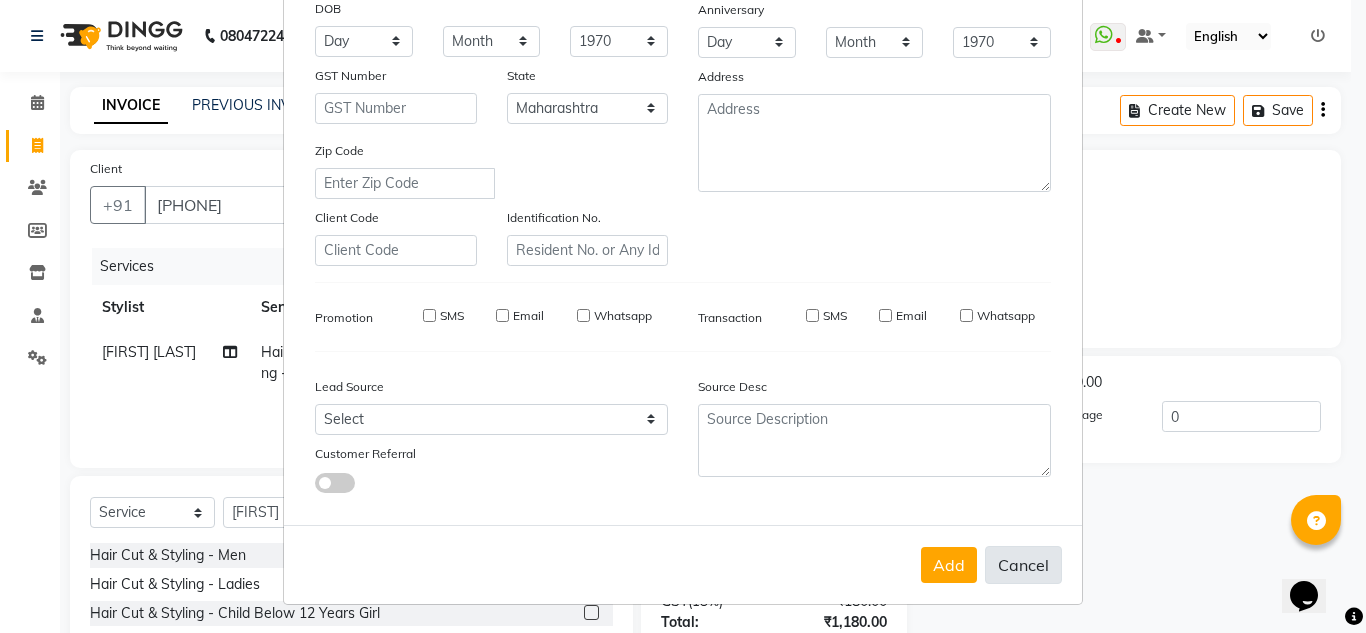 select 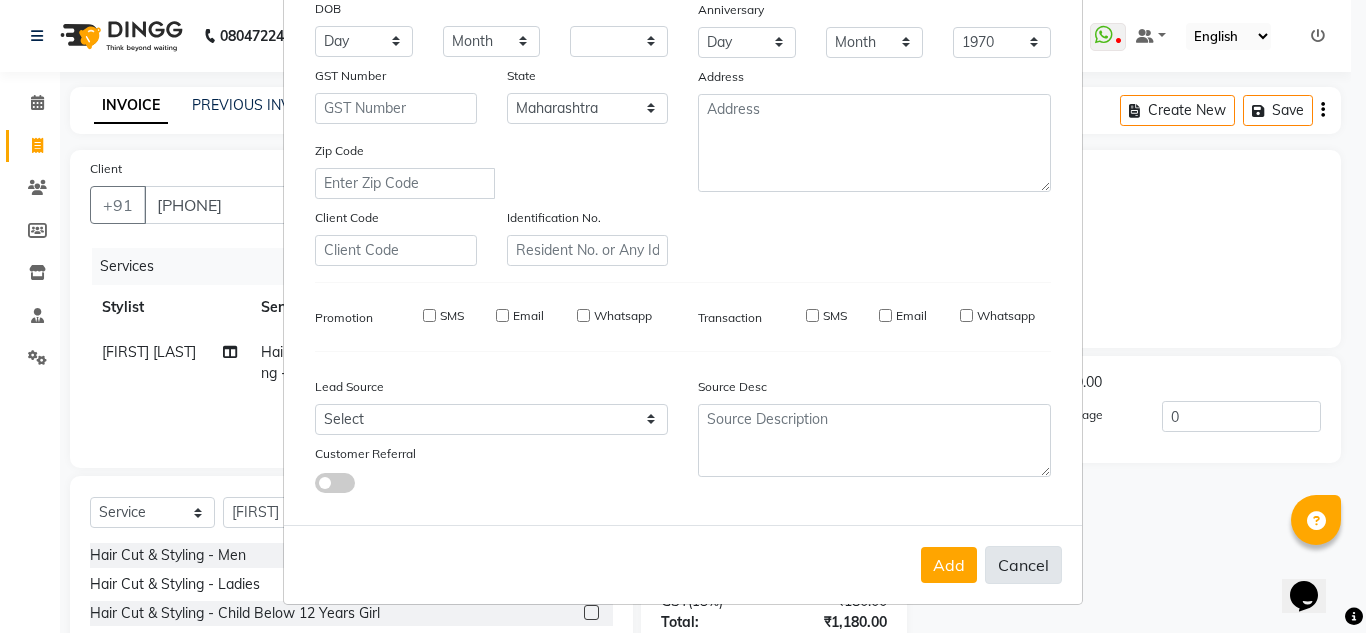 select on "null" 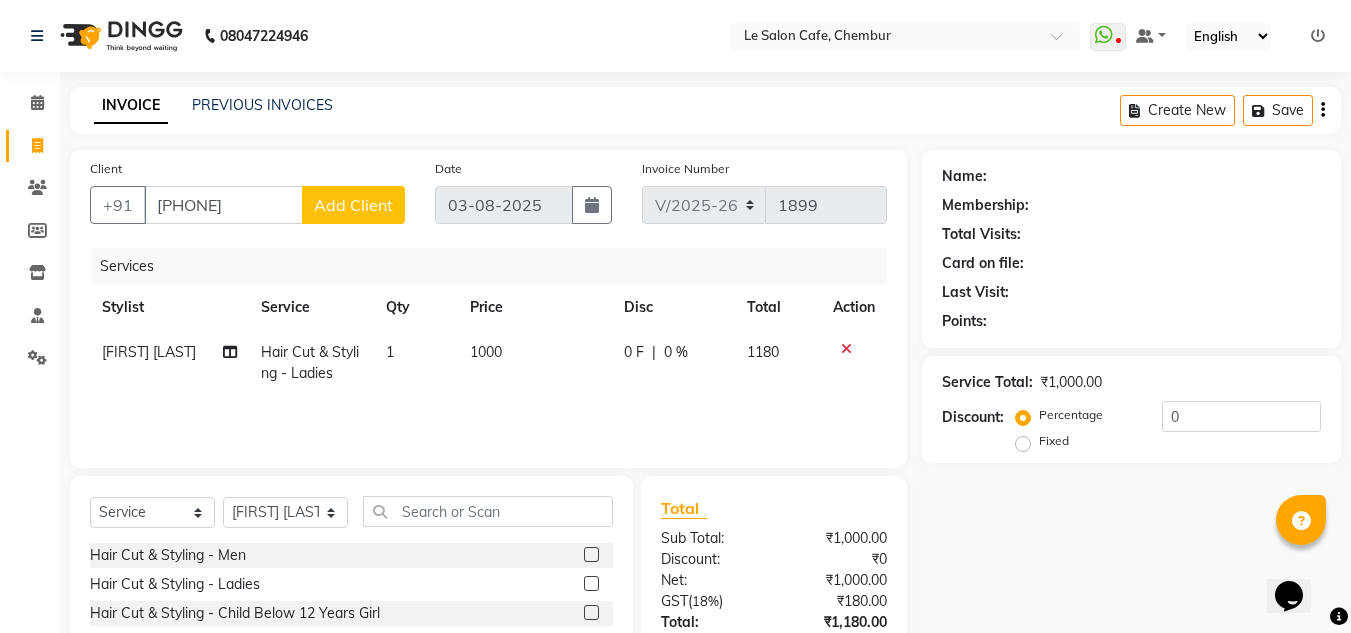click on "Add Client" 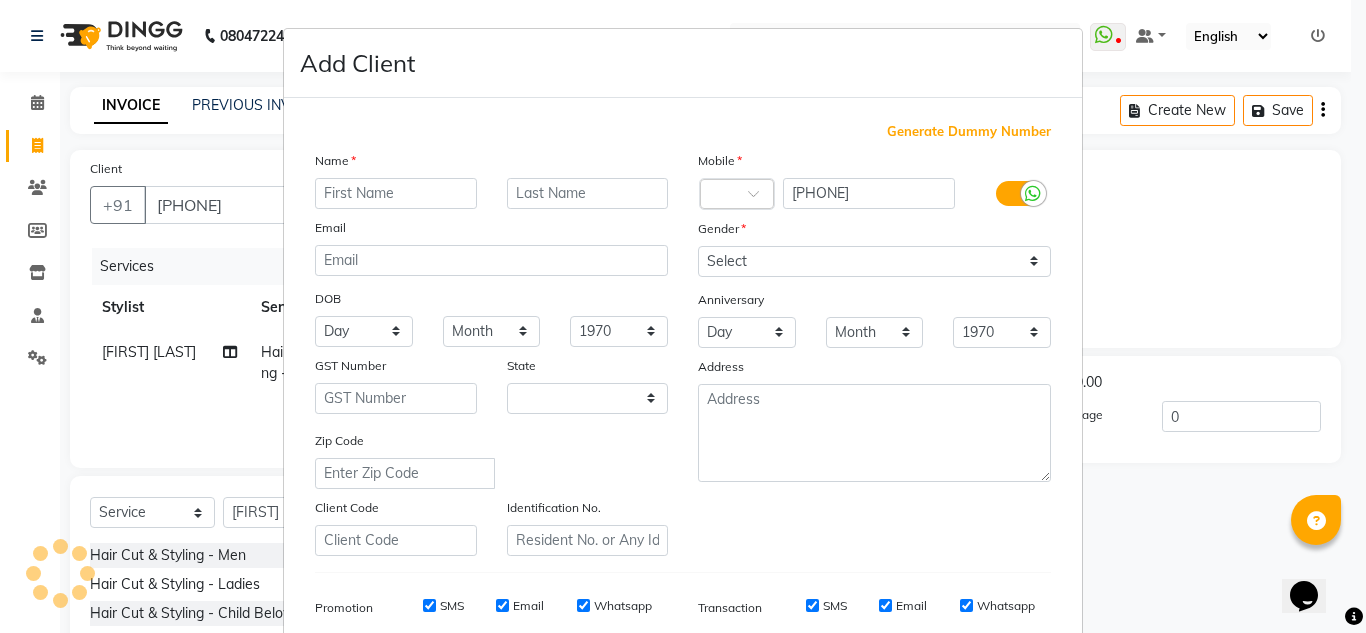 select on "22" 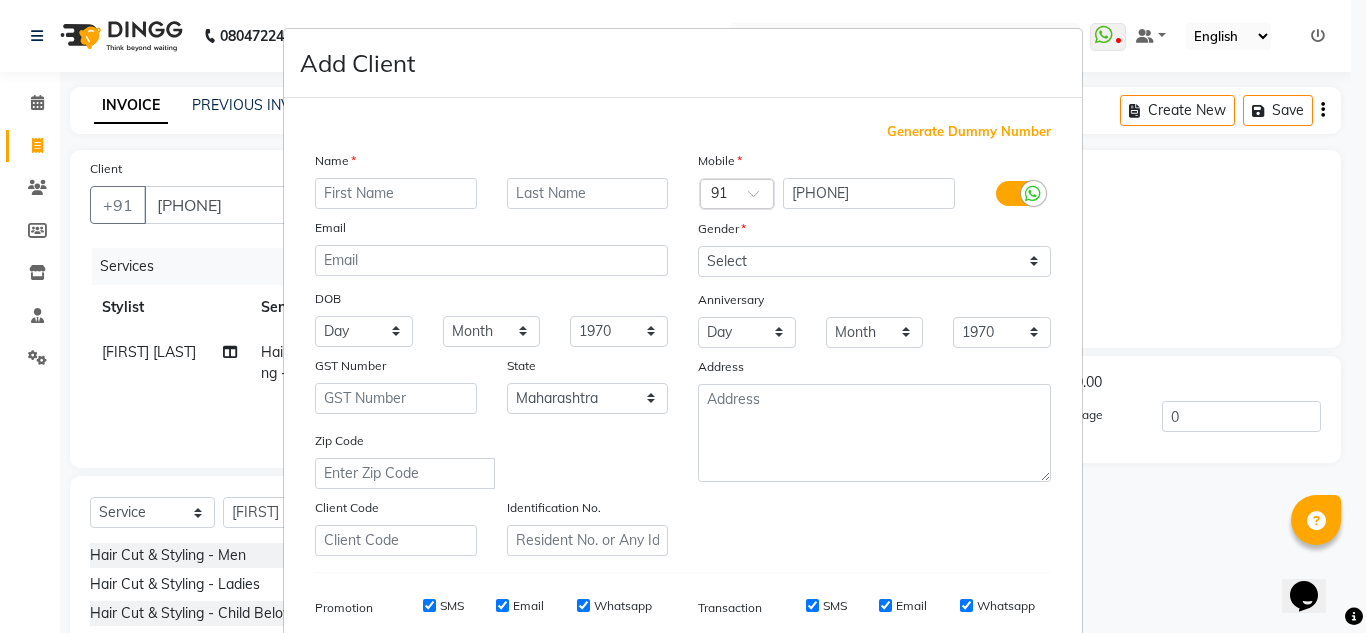 click at bounding box center [396, 193] 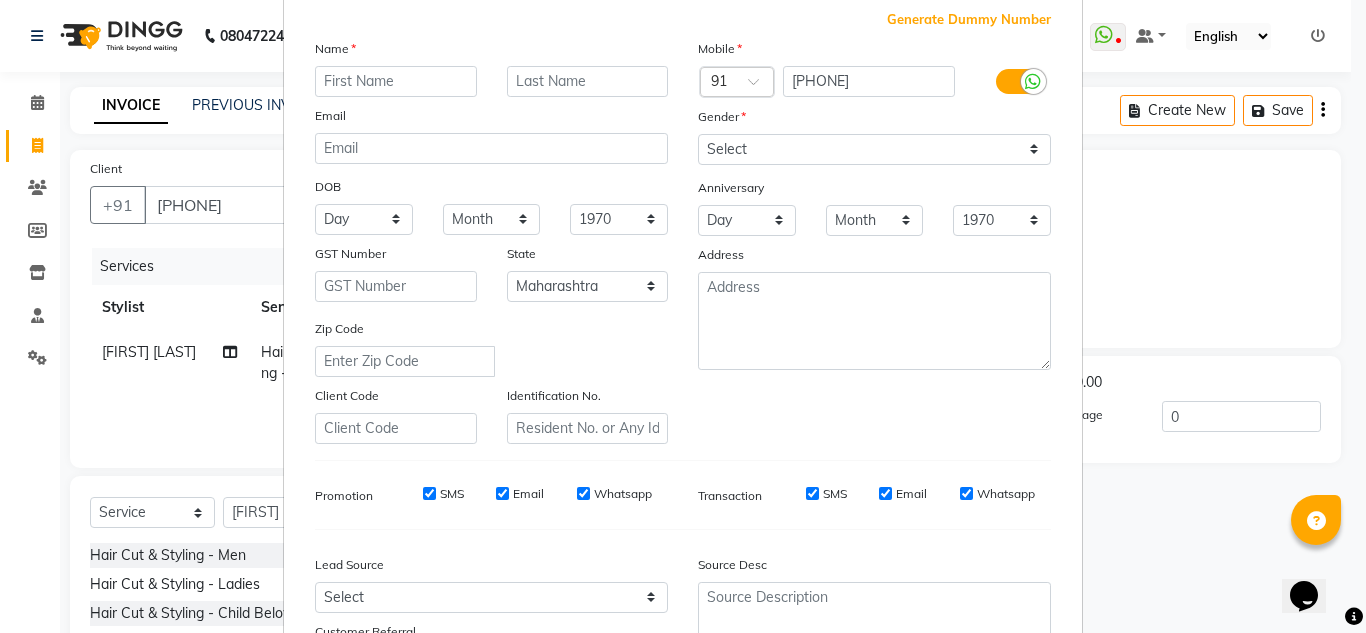 scroll, scrollTop: 290, scrollLeft: 0, axis: vertical 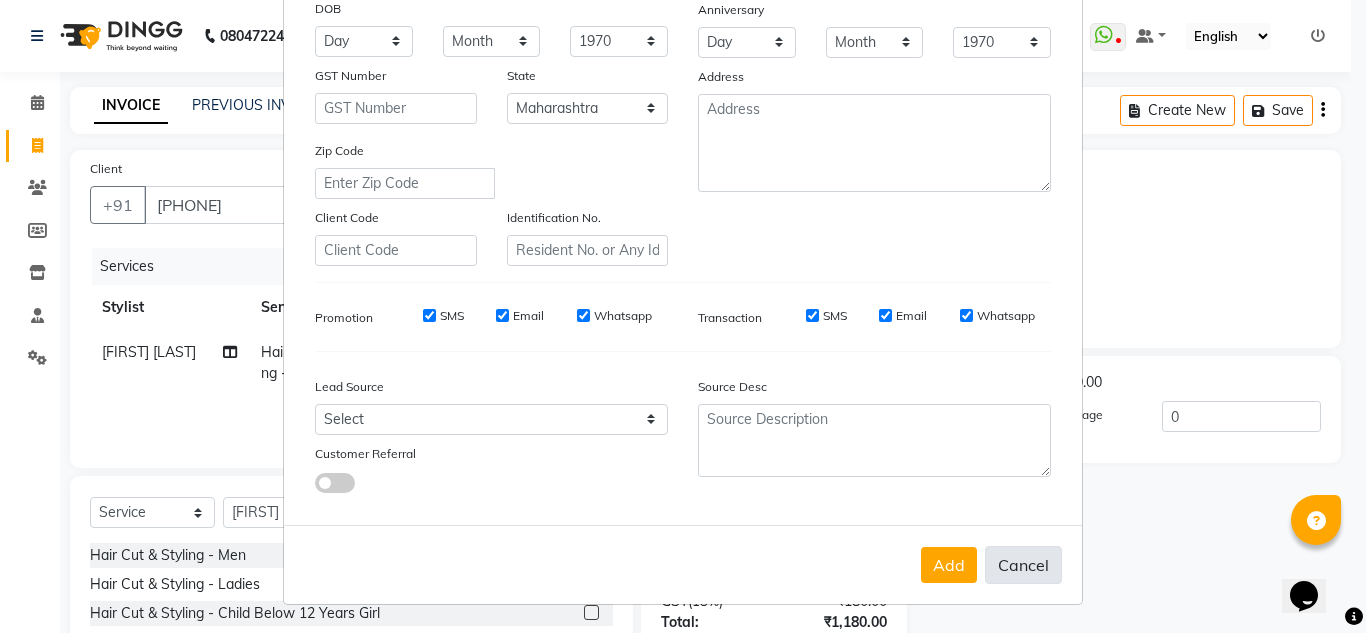 click on "Cancel" at bounding box center (1023, 565) 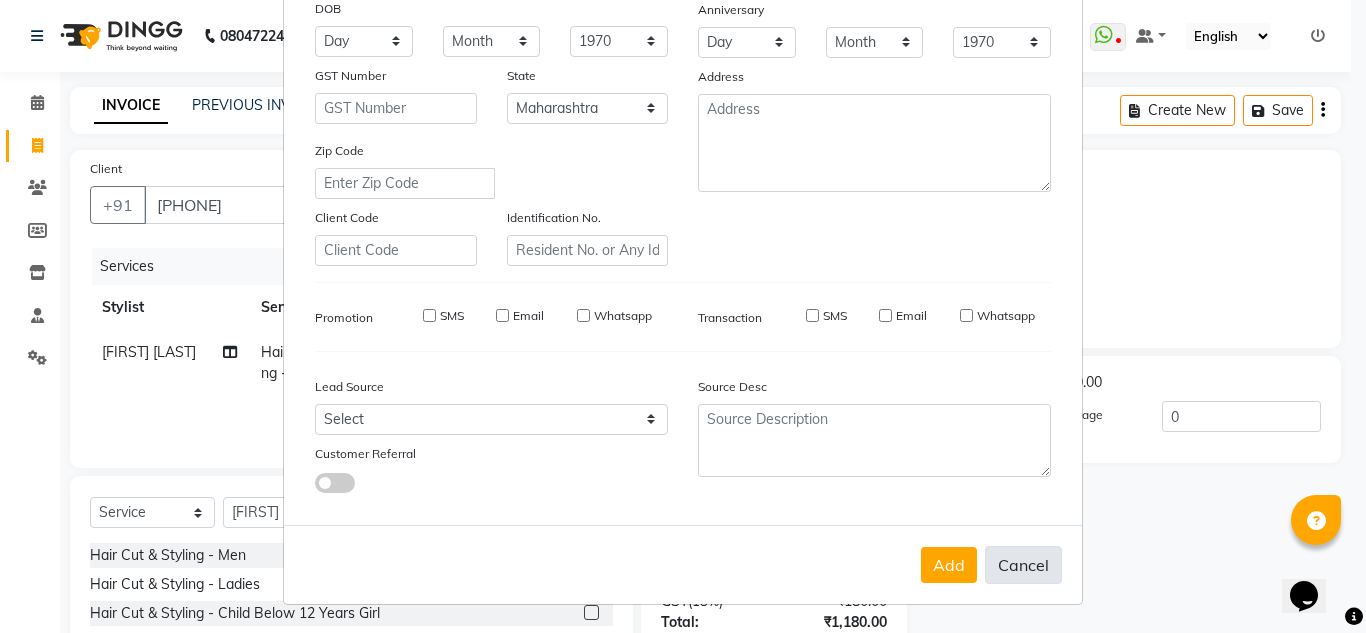 select 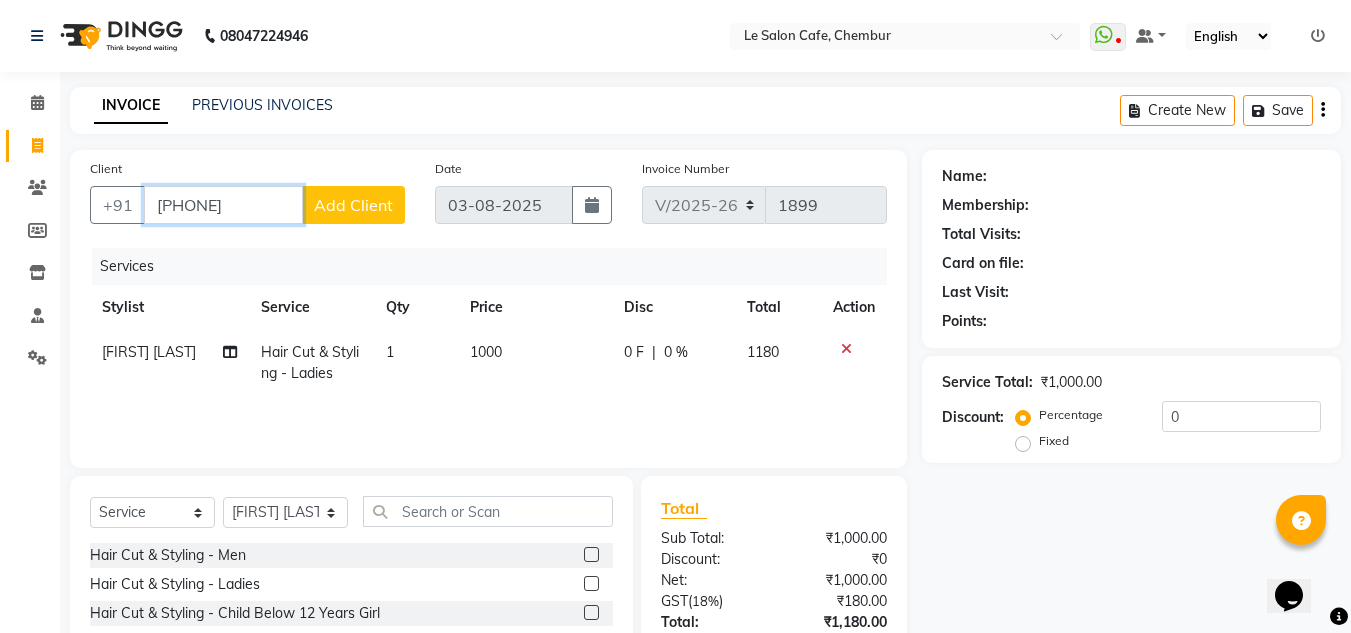 click on "8655555553" at bounding box center [223, 205] 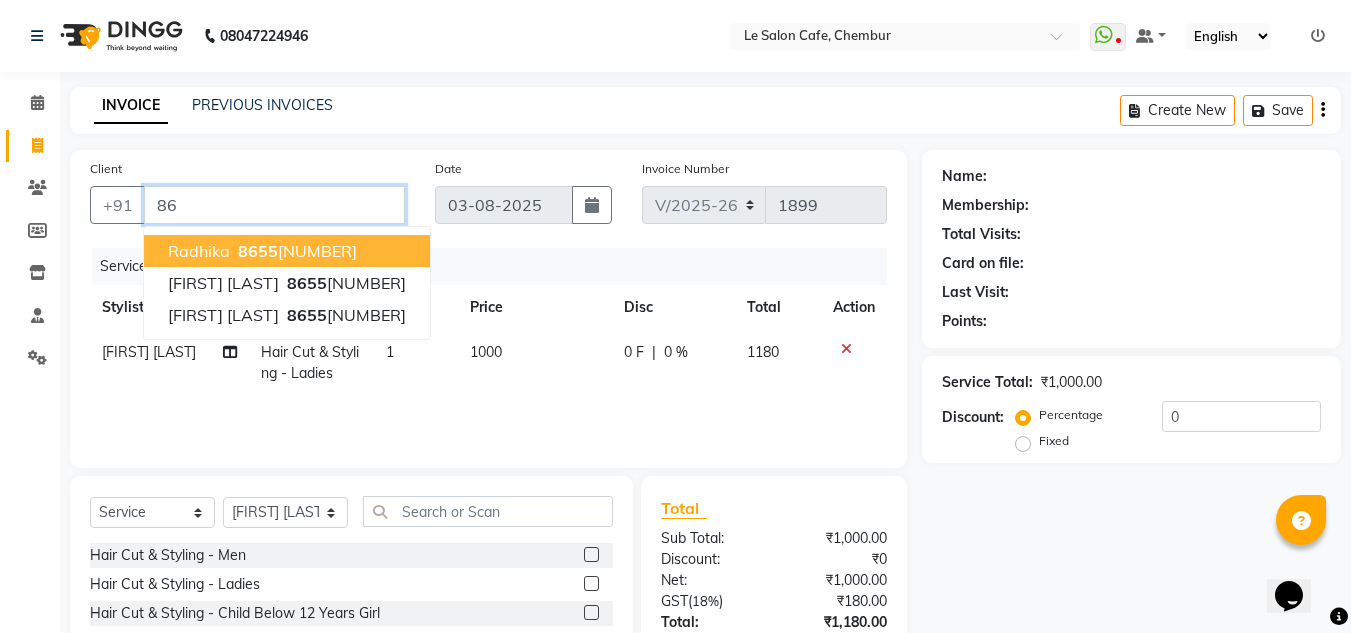 type on "8" 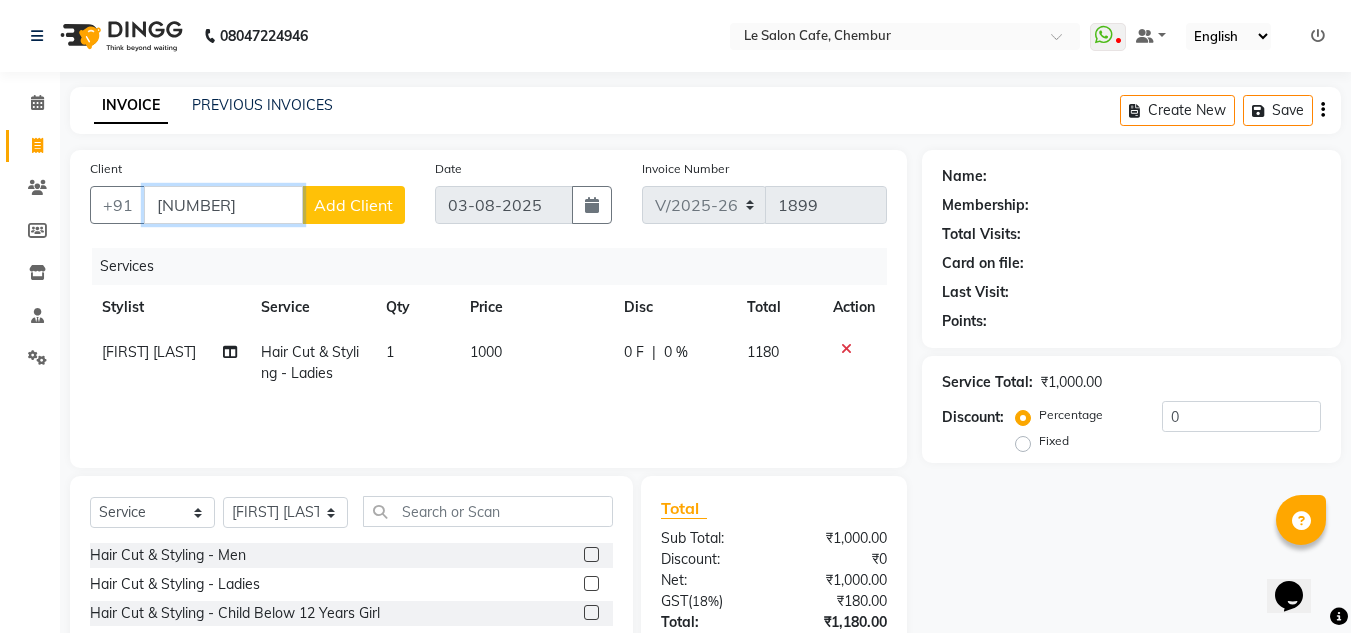 type on "9741527127" 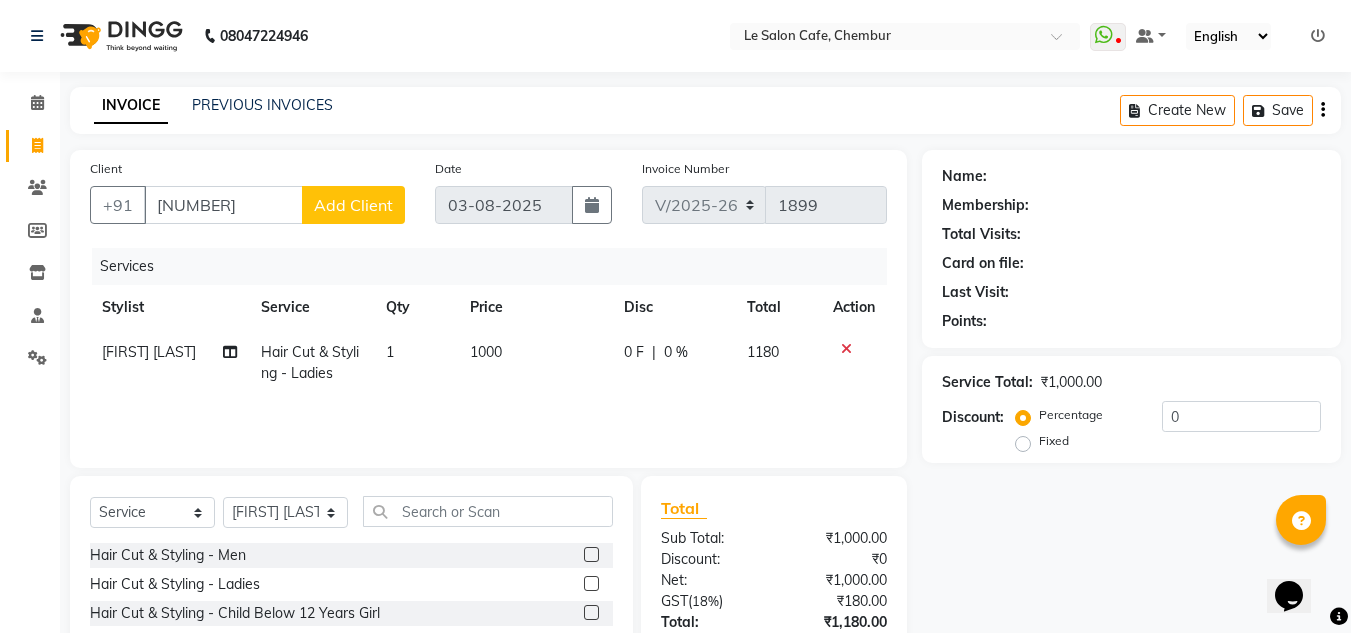click on "Add Client" 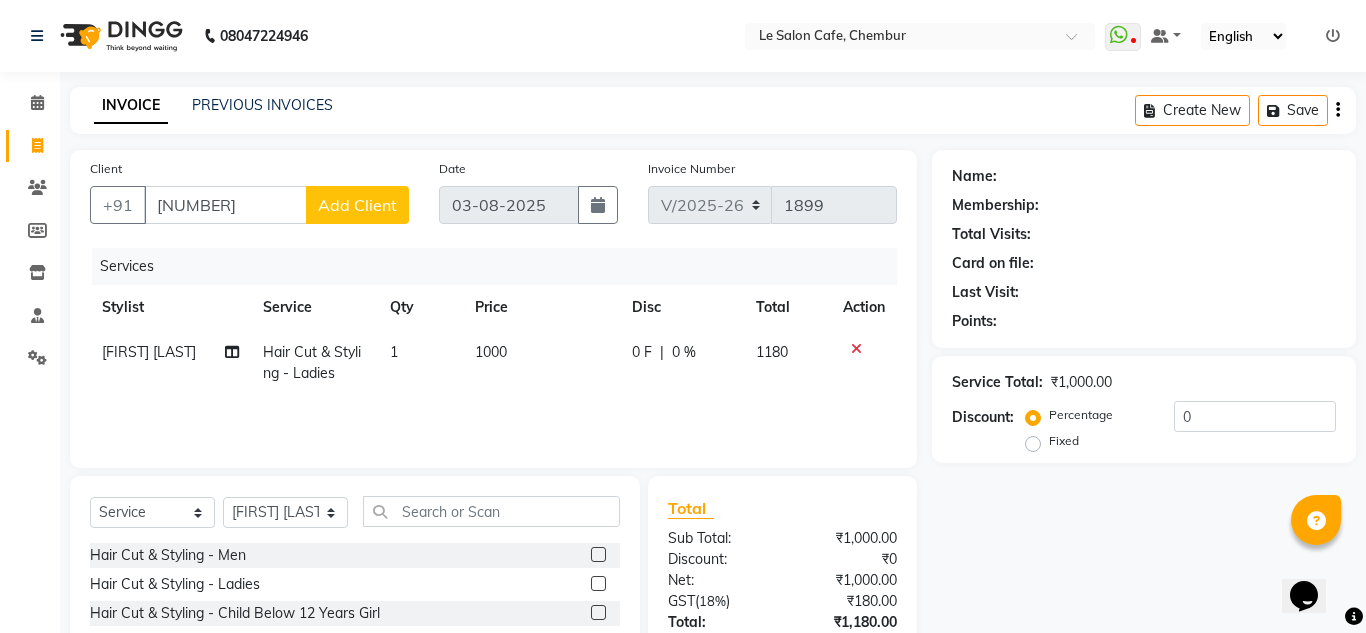 select on "22" 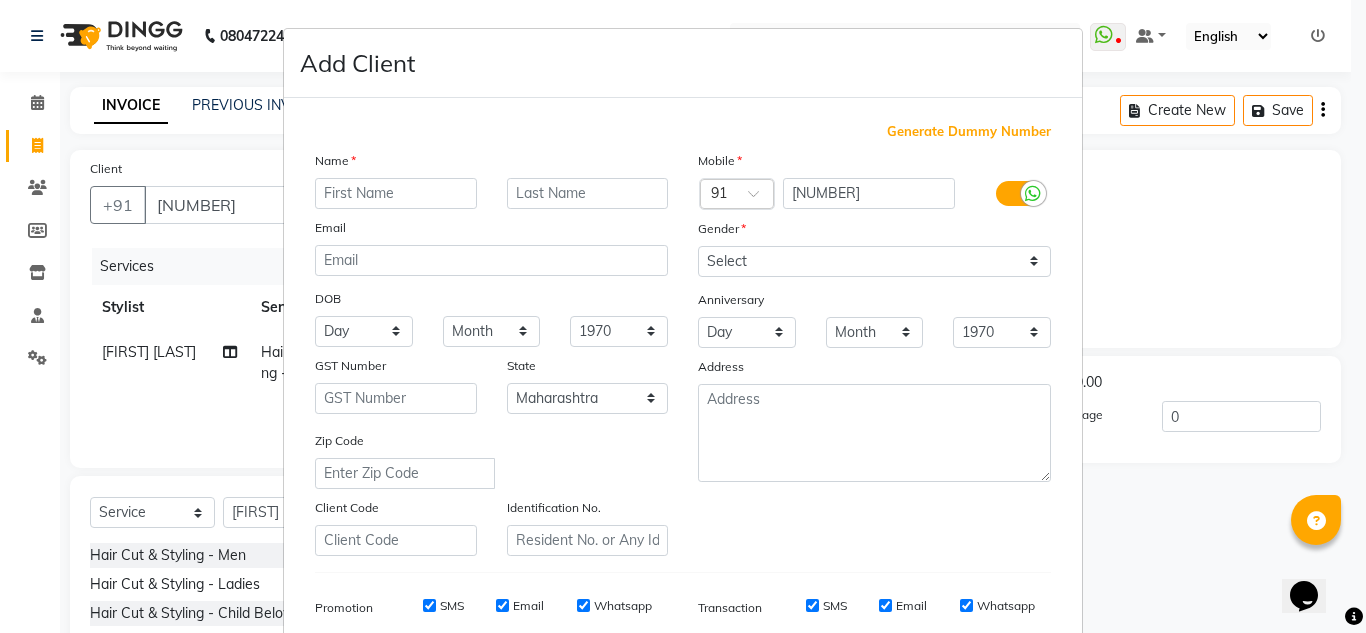 click at bounding box center (396, 193) 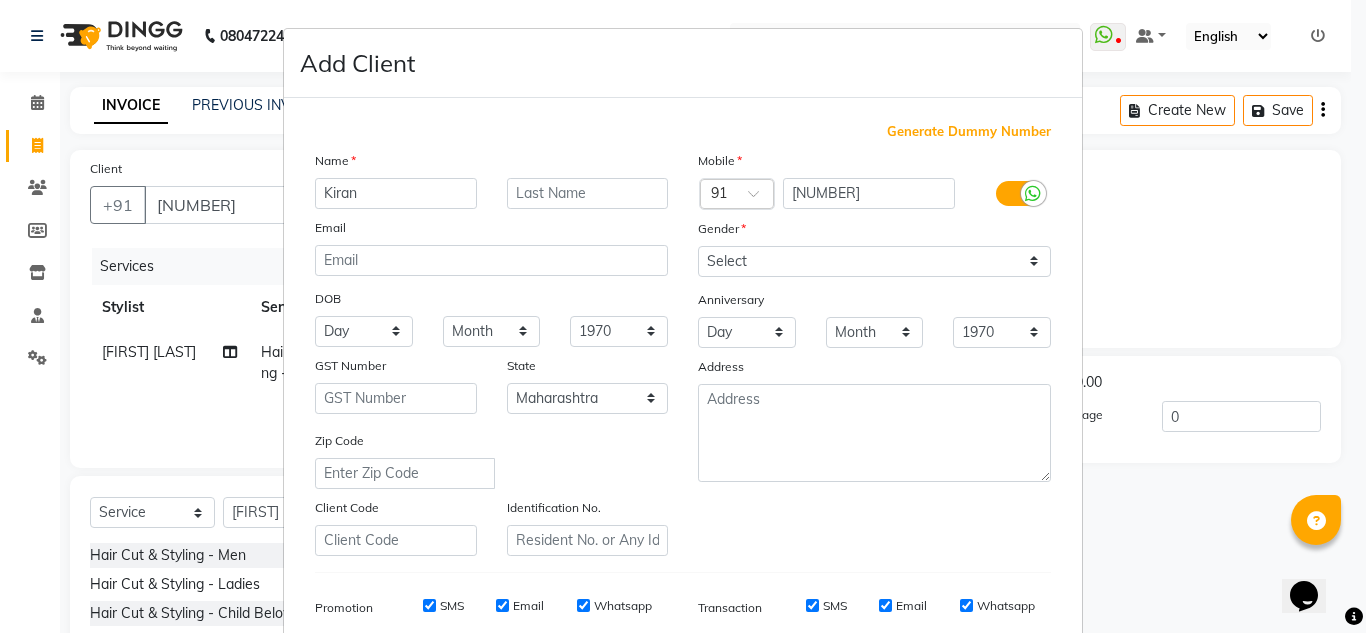 type on "Kiran" 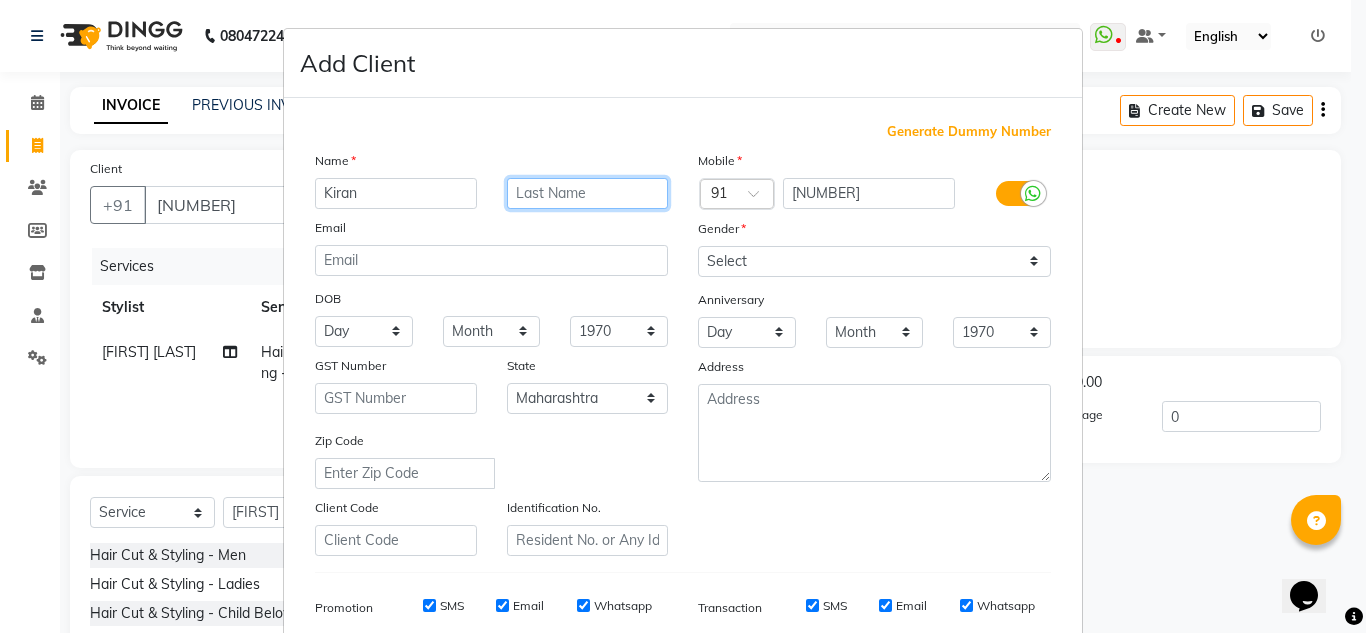 click at bounding box center [588, 193] 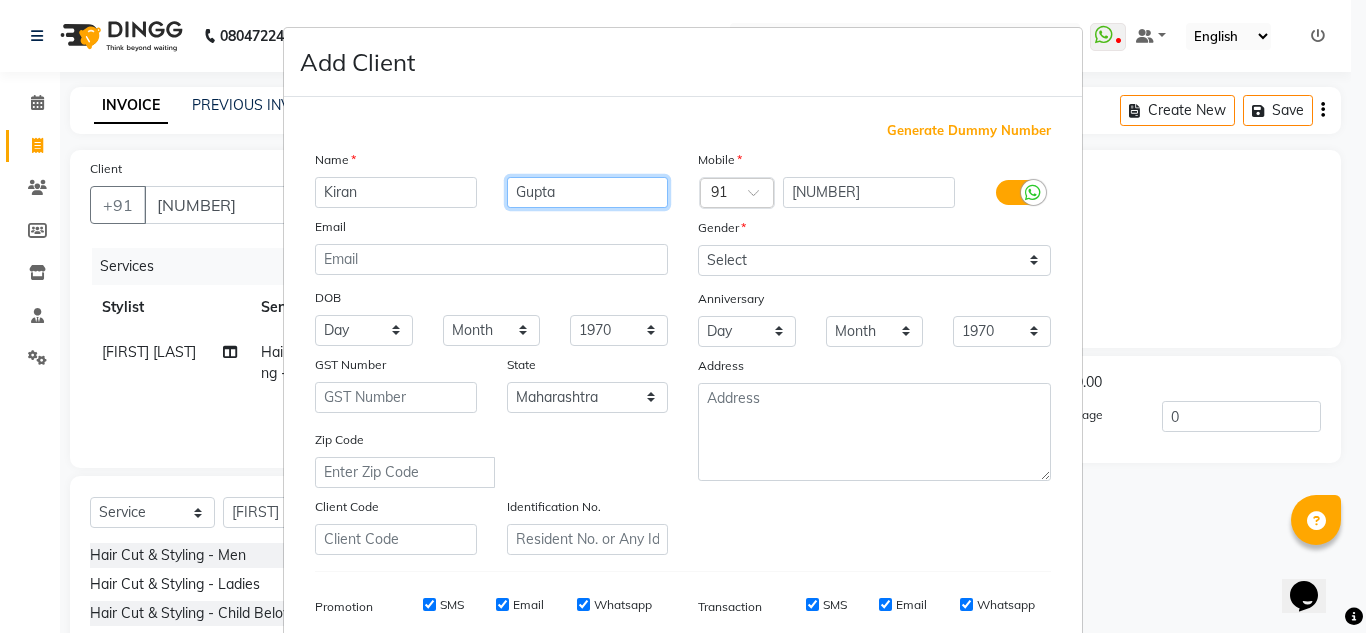 scroll, scrollTop: 0, scrollLeft: 0, axis: both 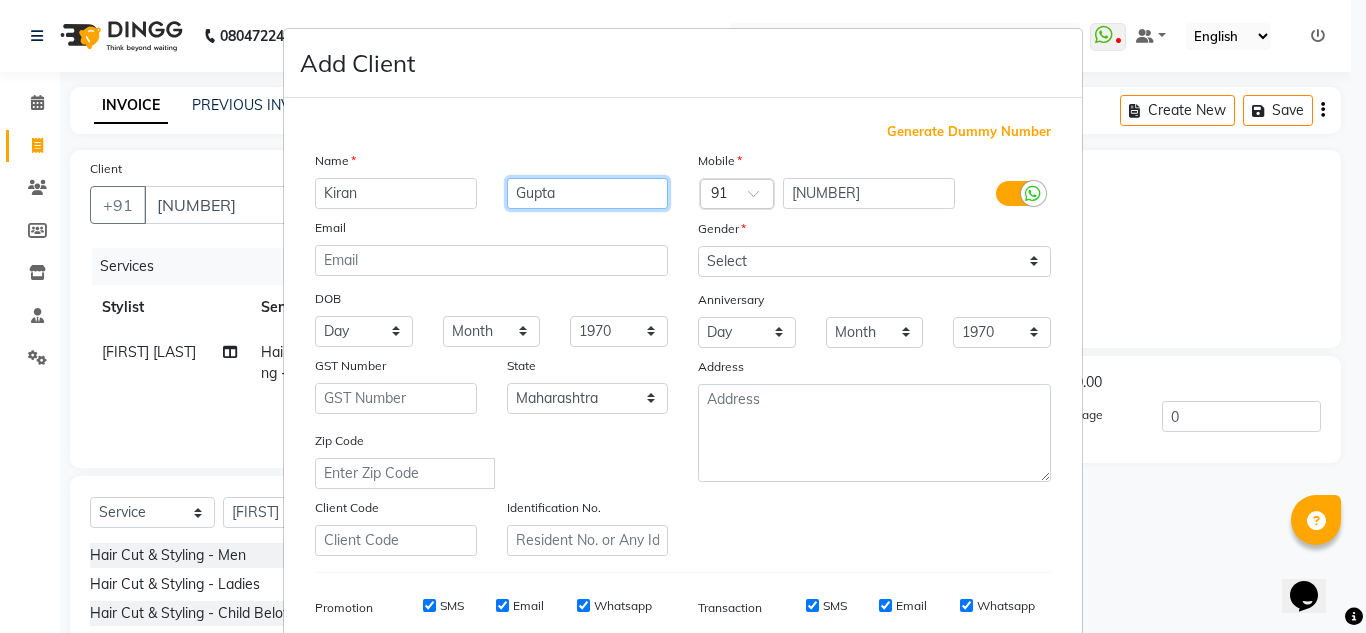 type on "Gupta" 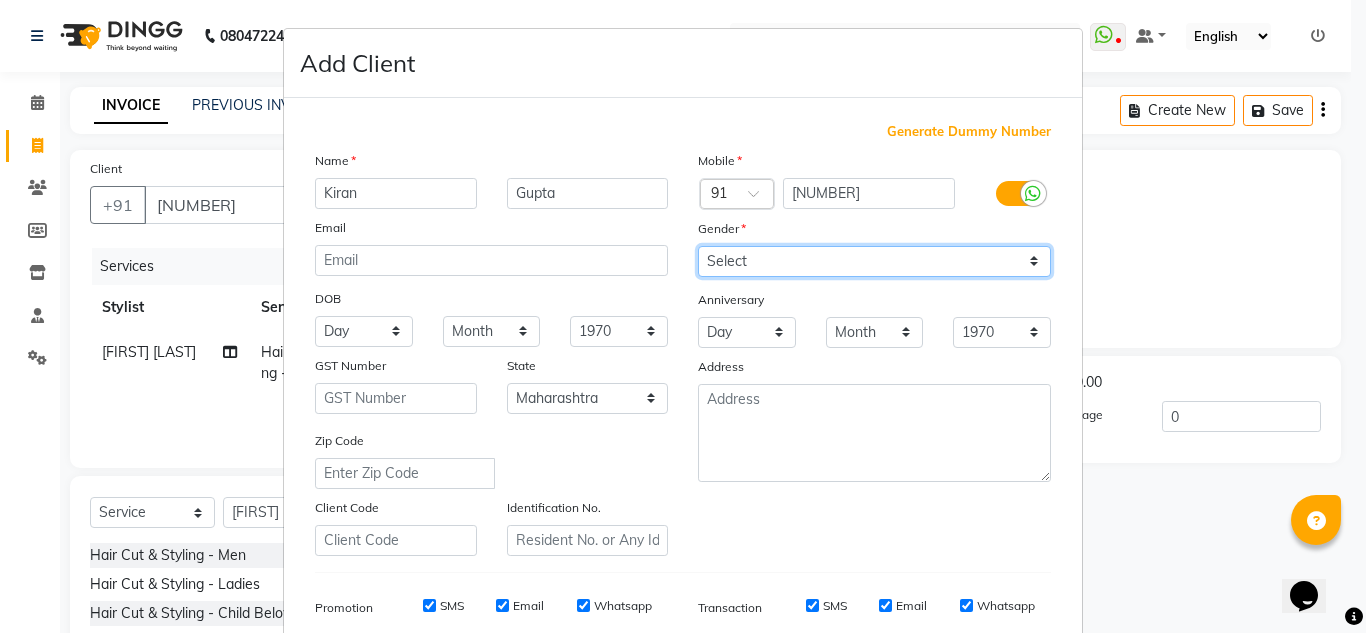 click on "Select Male Female Other Prefer Not To Say" at bounding box center [874, 261] 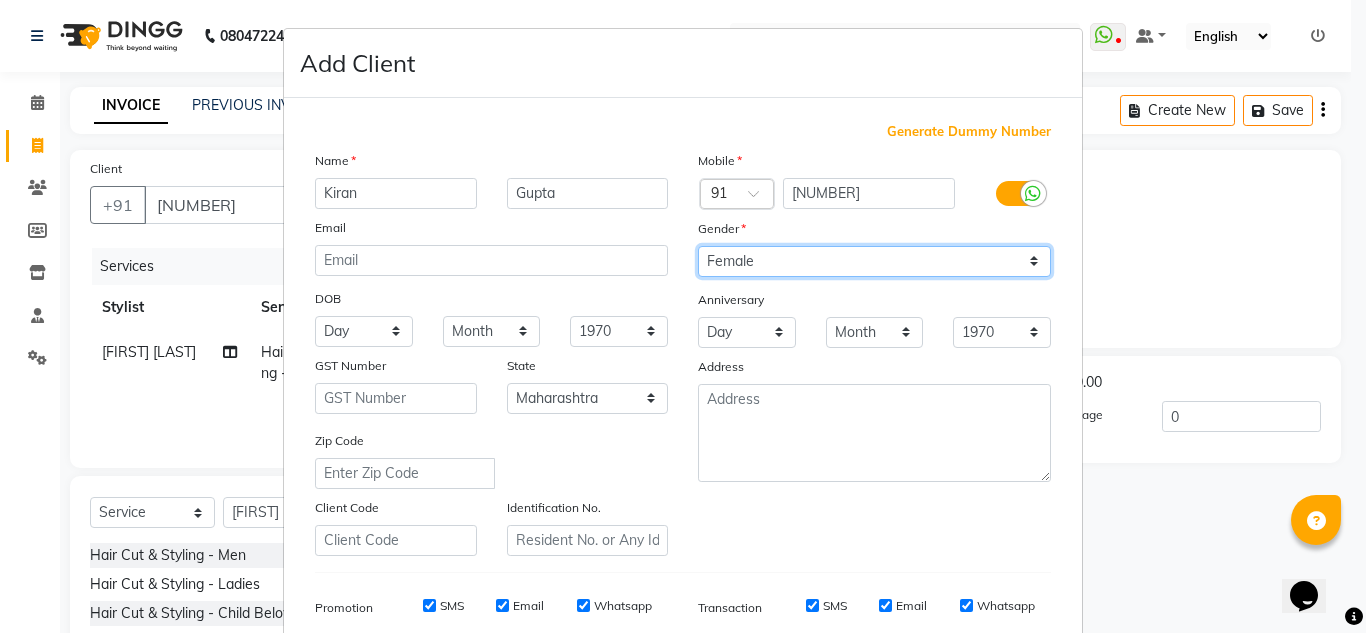 click on "Select Male Female Other Prefer Not To Say" at bounding box center [874, 261] 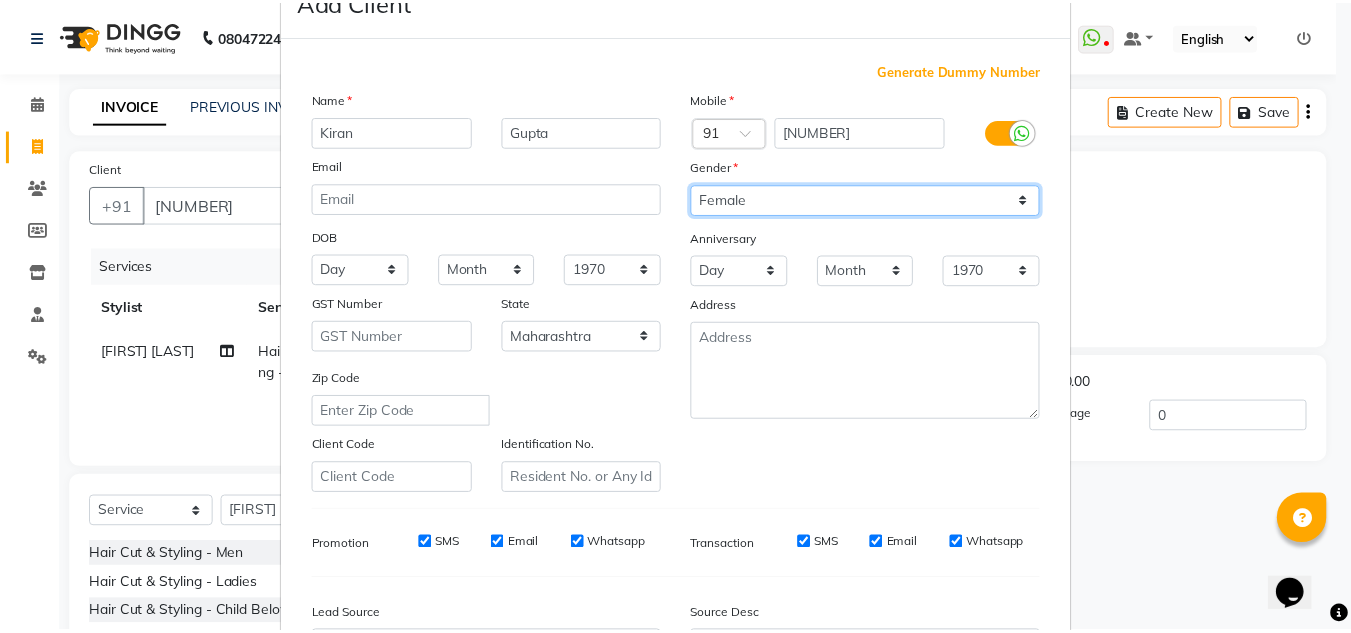 scroll, scrollTop: 290, scrollLeft: 0, axis: vertical 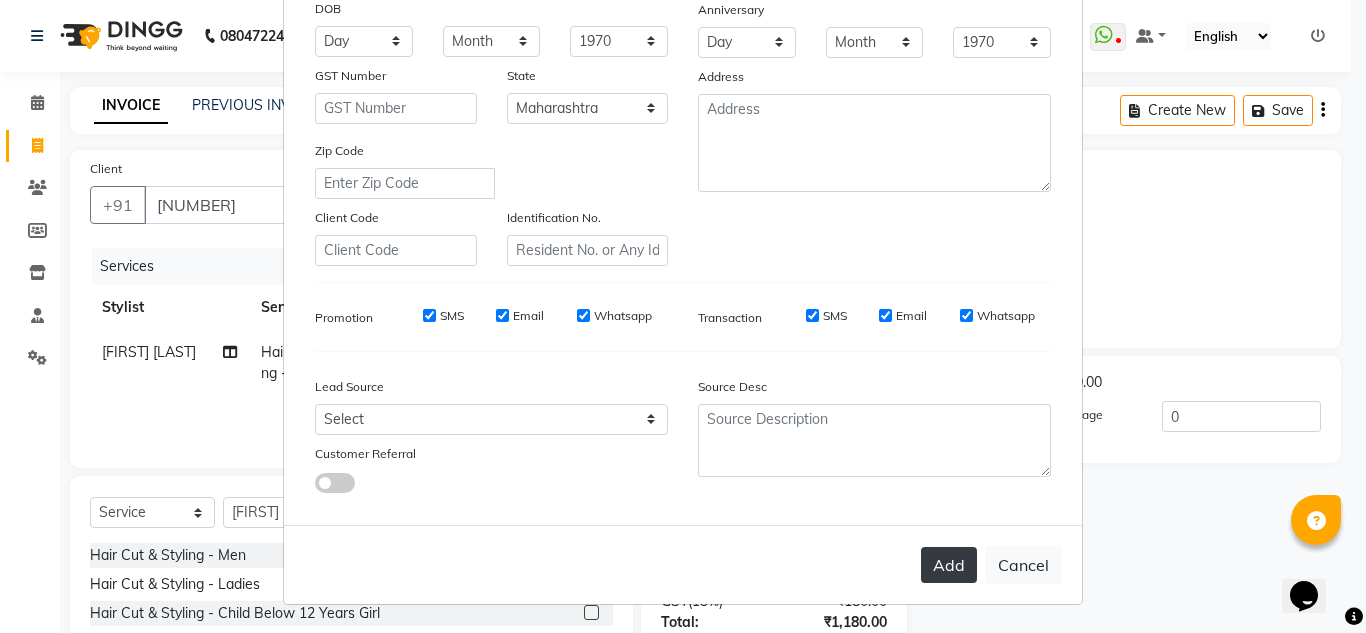 click on "Add" at bounding box center (949, 565) 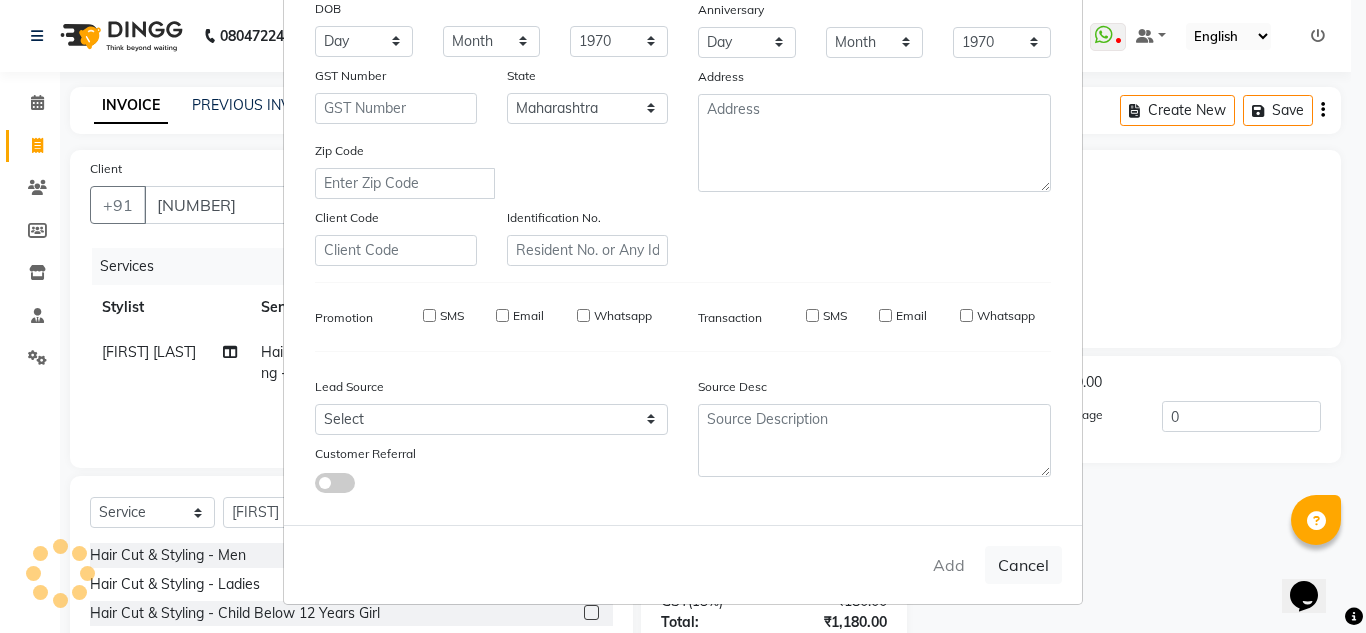 type 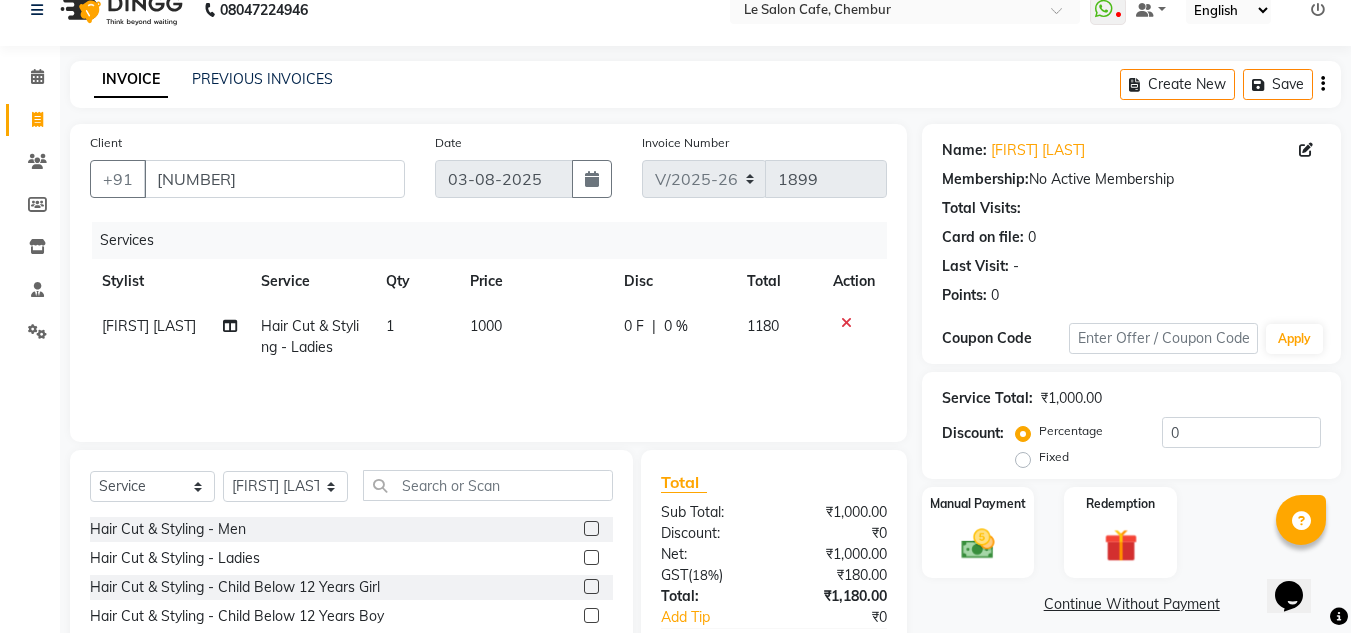 scroll, scrollTop: 0, scrollLeft: 0, axis: both 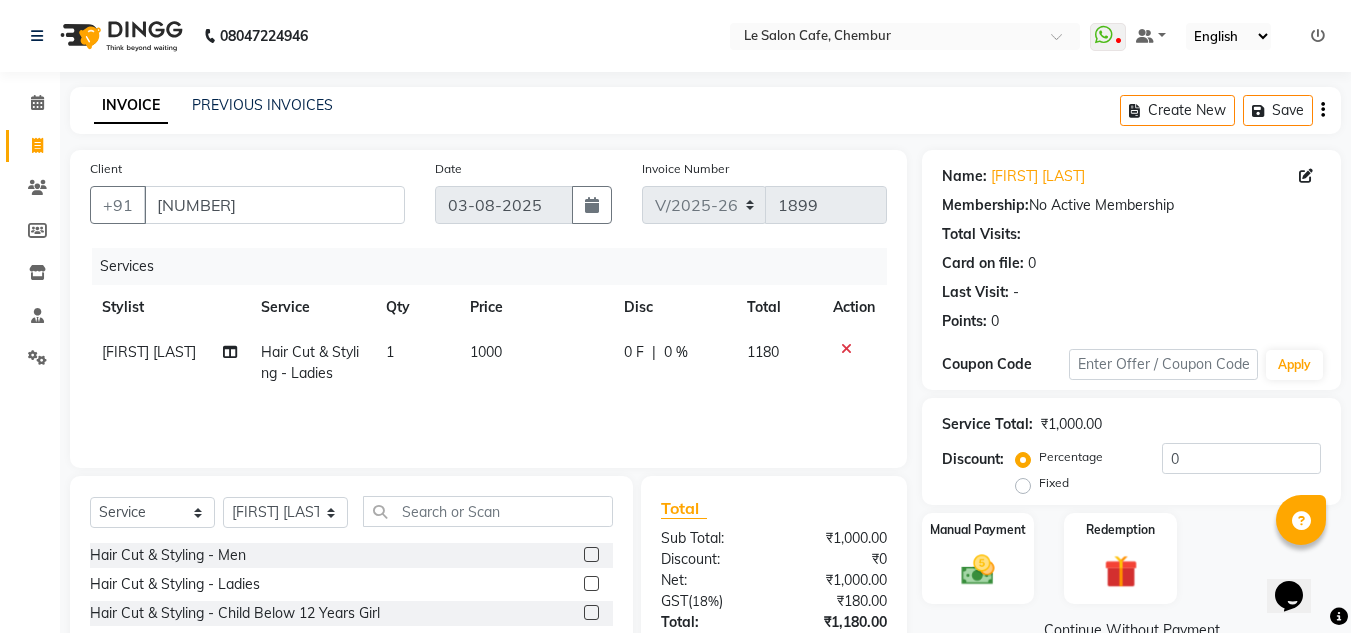 click 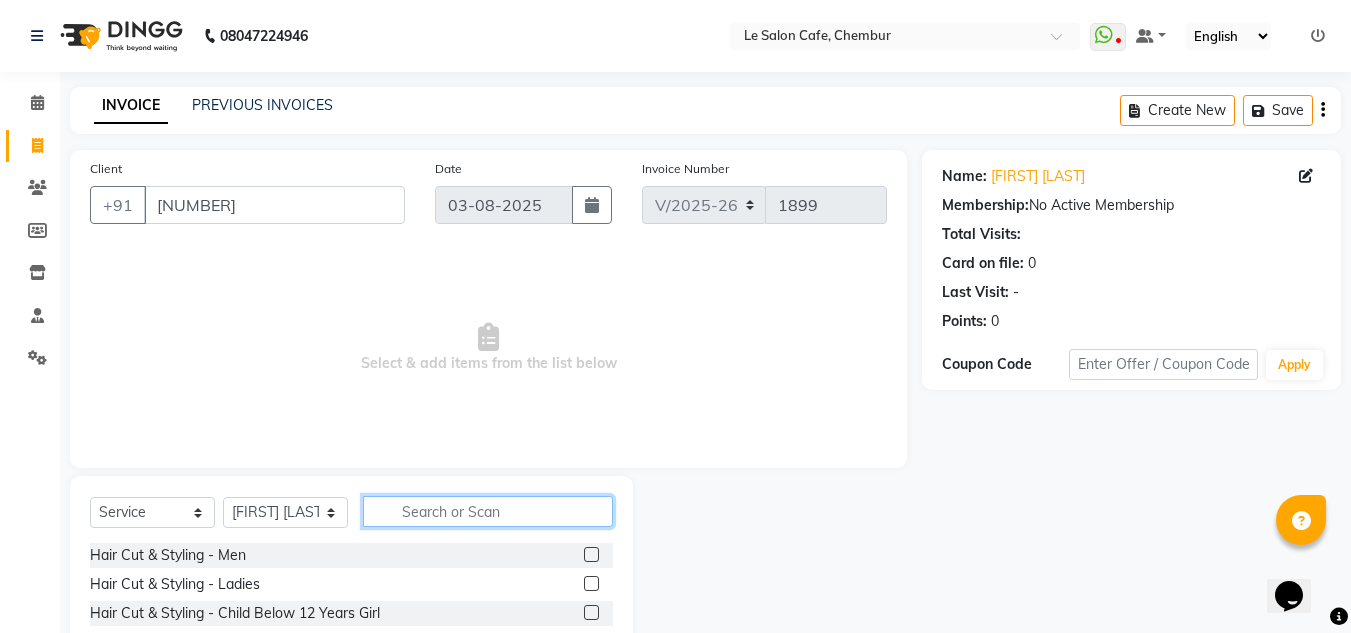 click 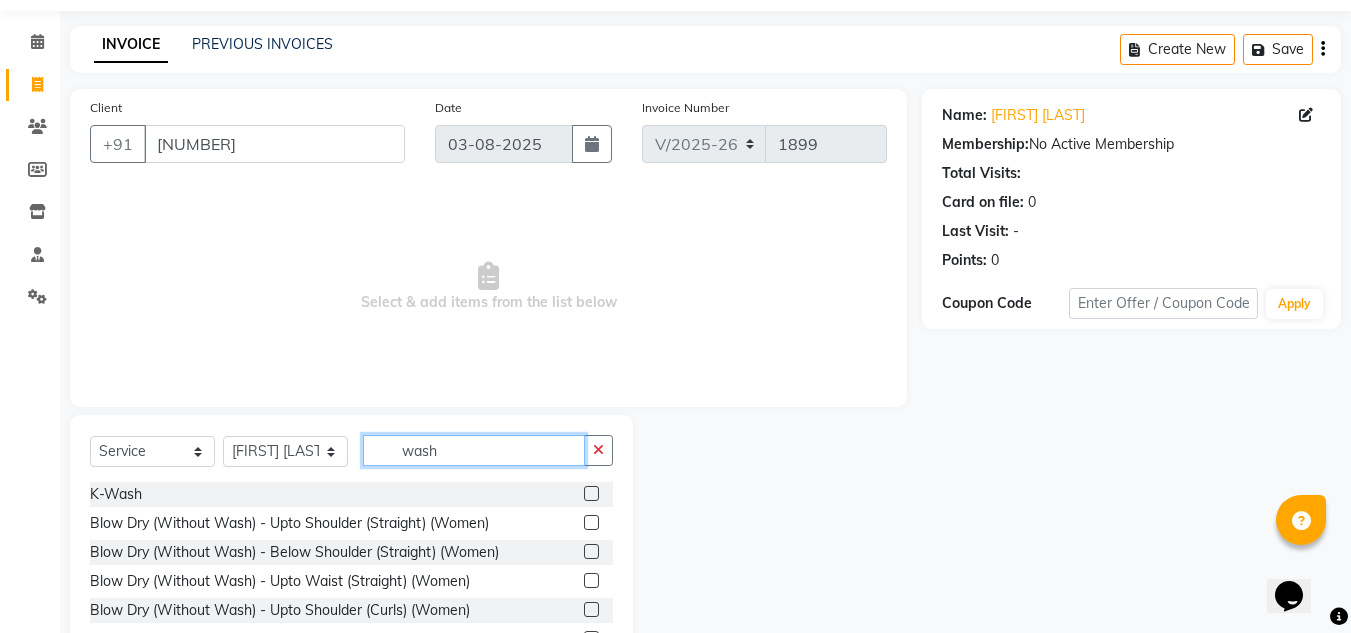 scroll, scrollTop: 168, scrollLeft: 0, axis: vertical 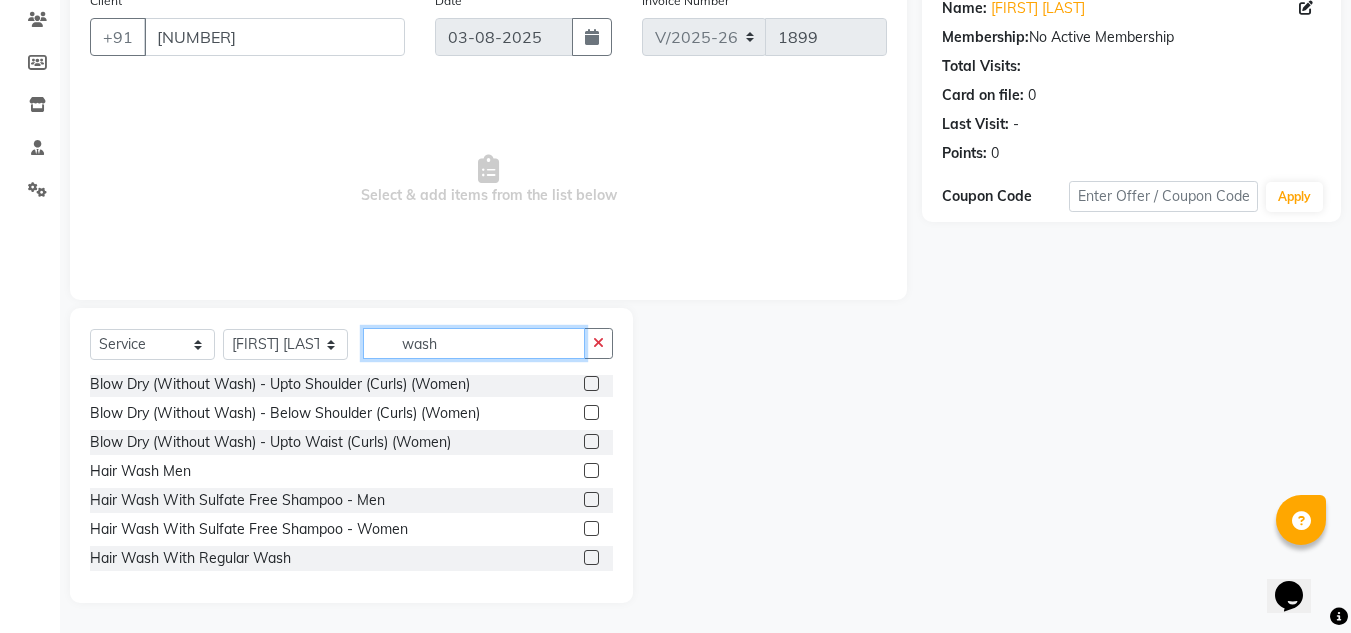 type on "wash" 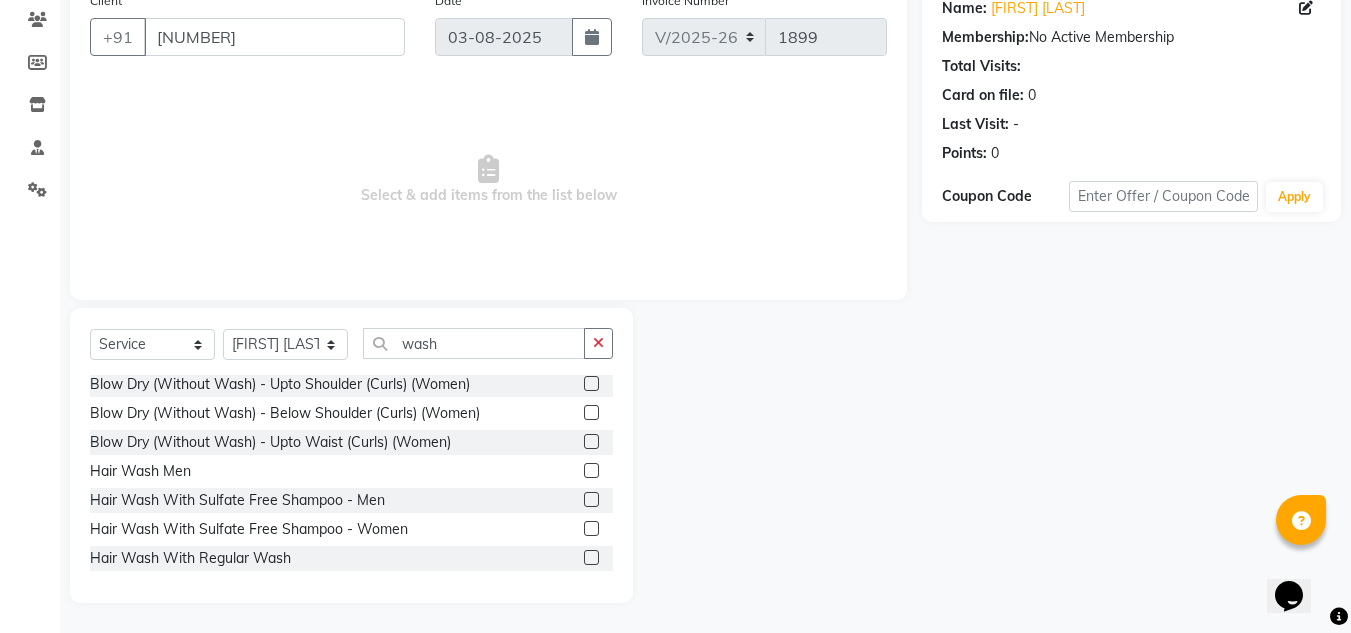 click 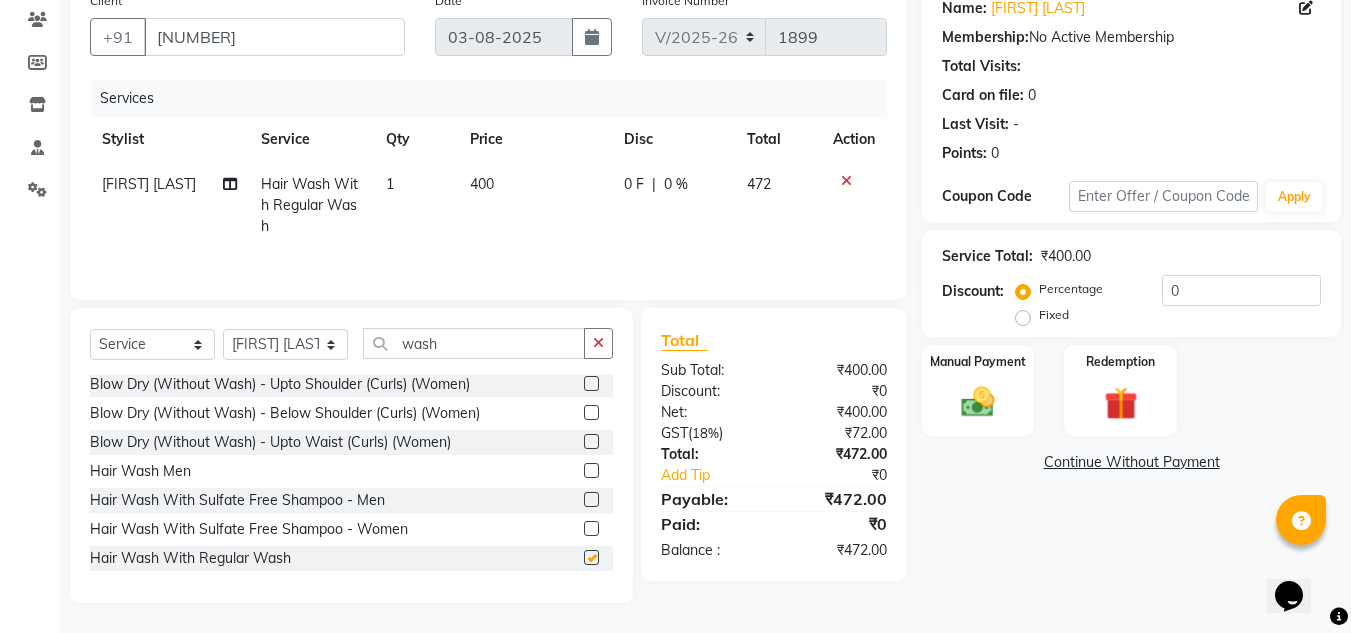 checkbox on "false" 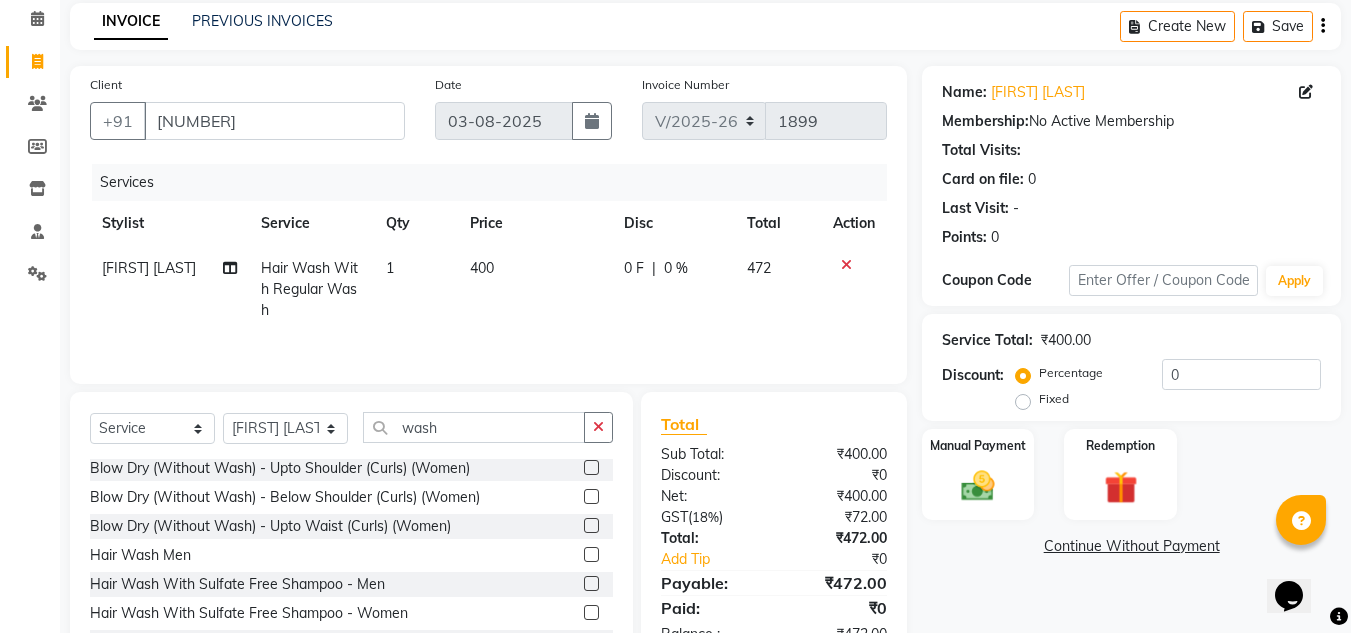 scroll, scrollTop: 0, scrollLeft: 0, axis: both 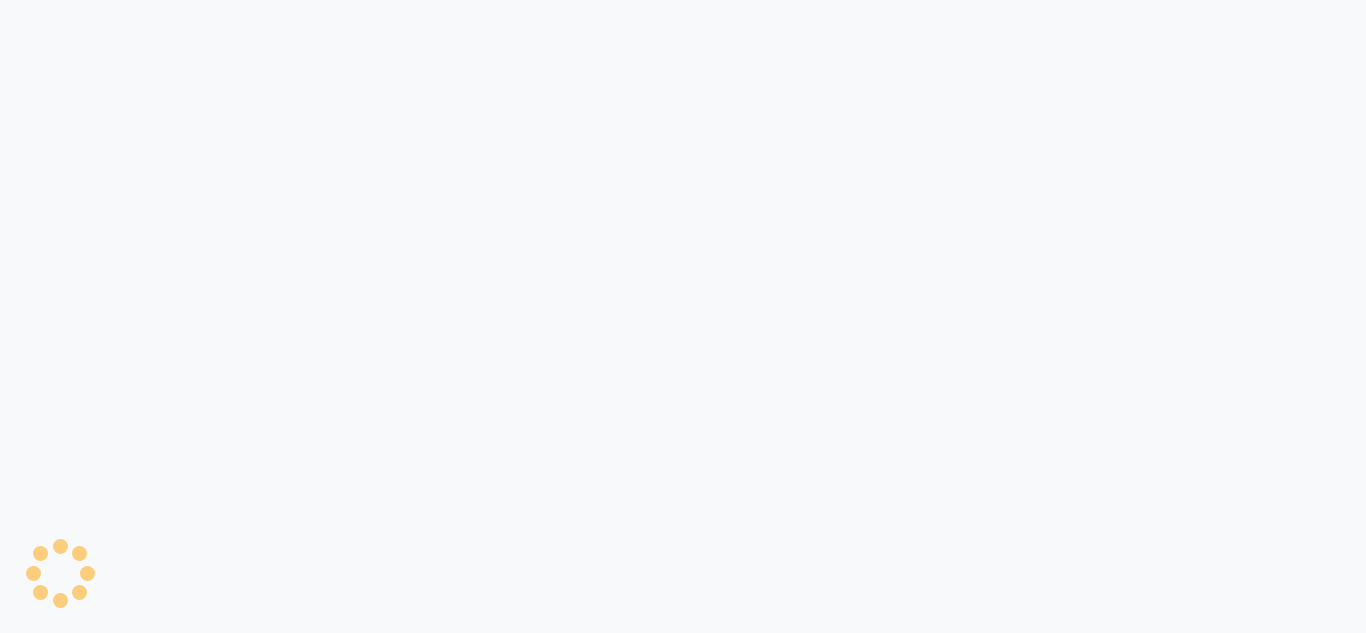 select on "service" 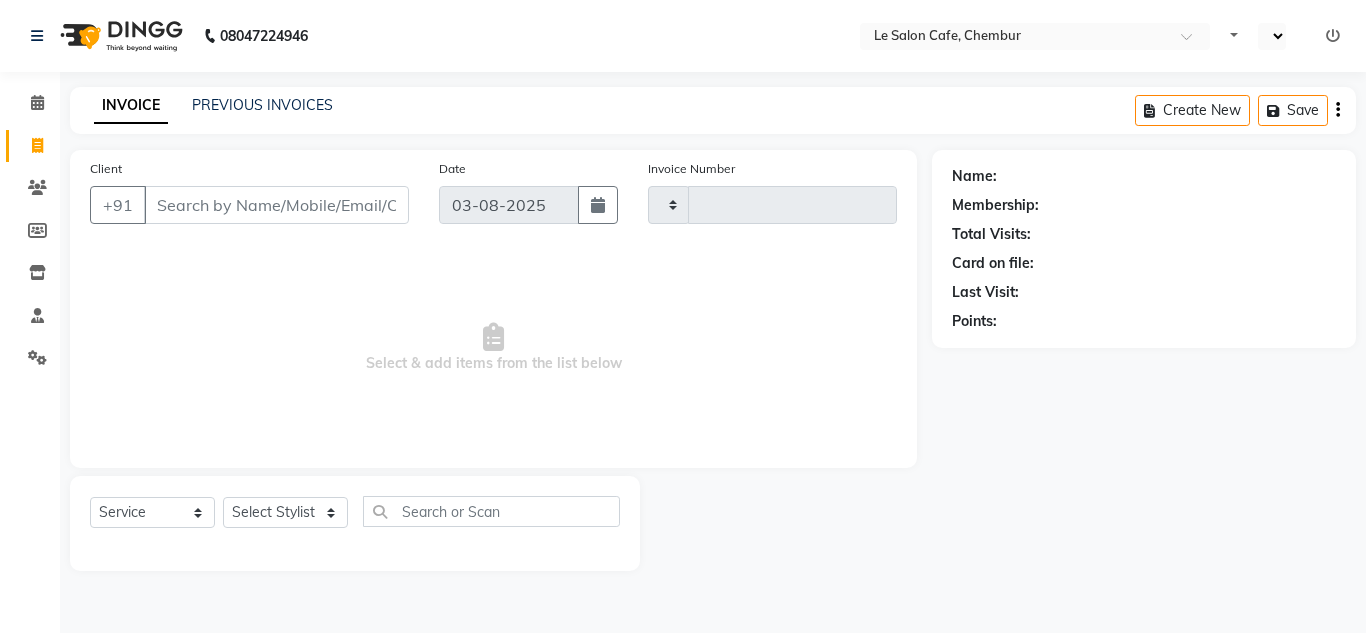 type on "1900" 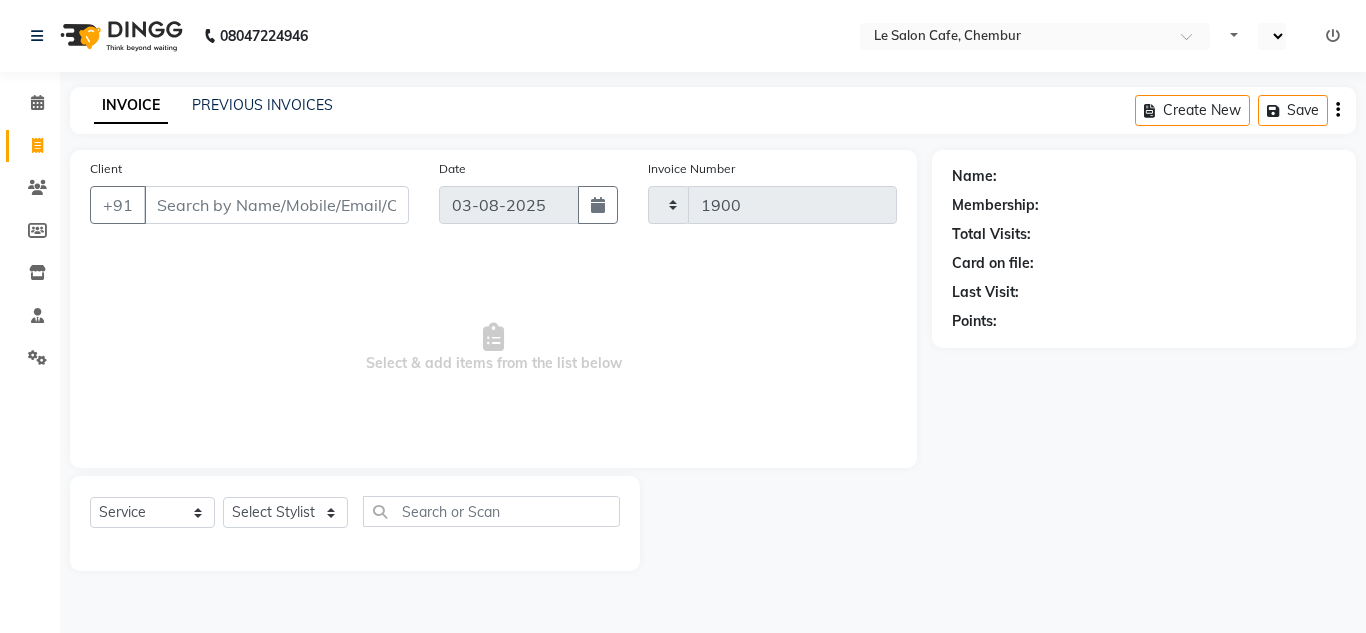 select on "en" 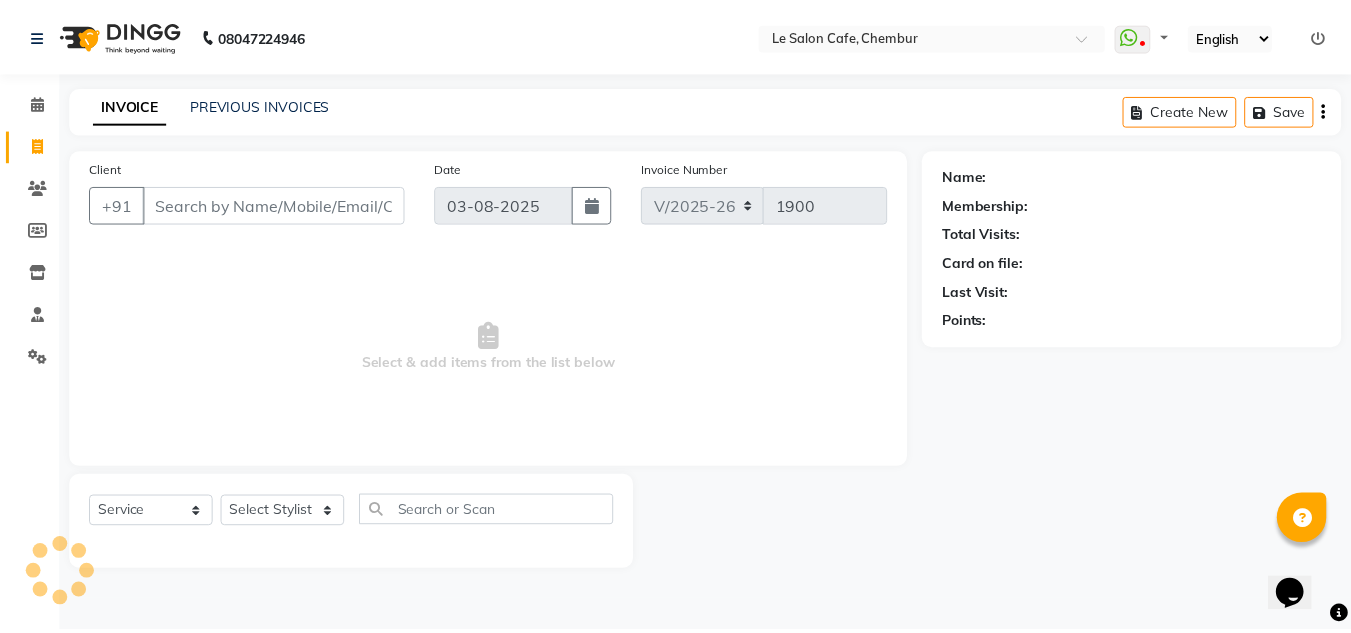 scroll, scrollTop: 0, scrollLeft: 0, axis: both 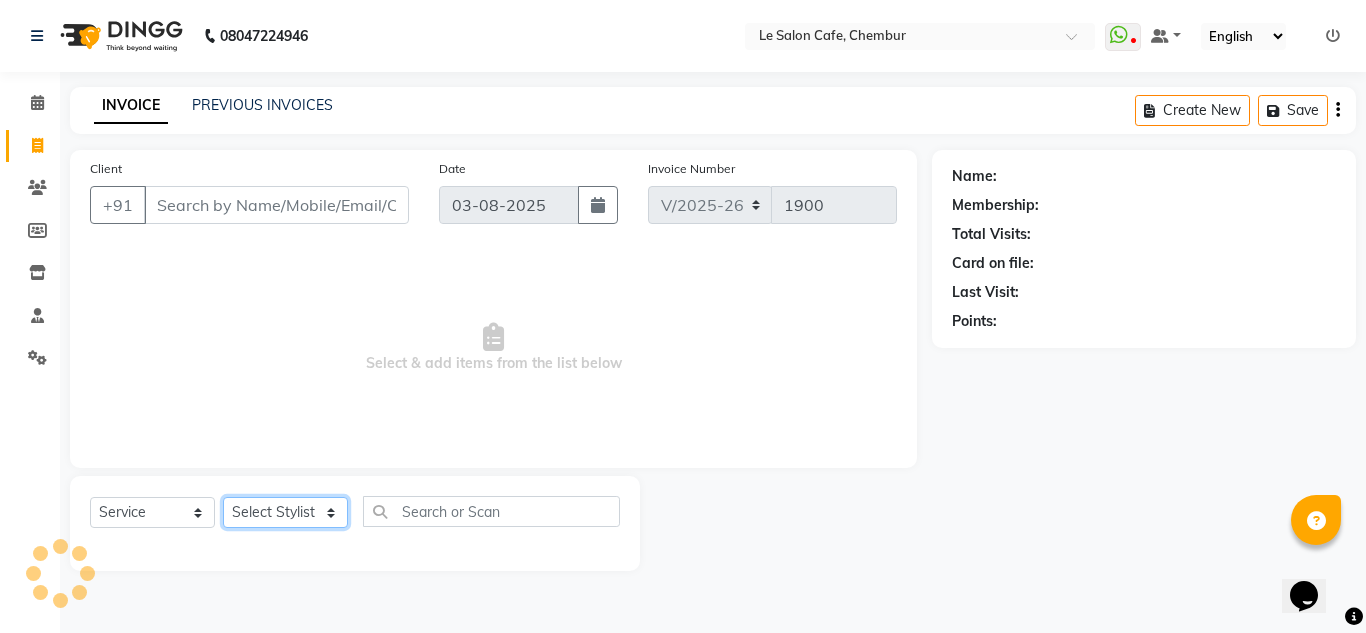 click on "Select Stylist" 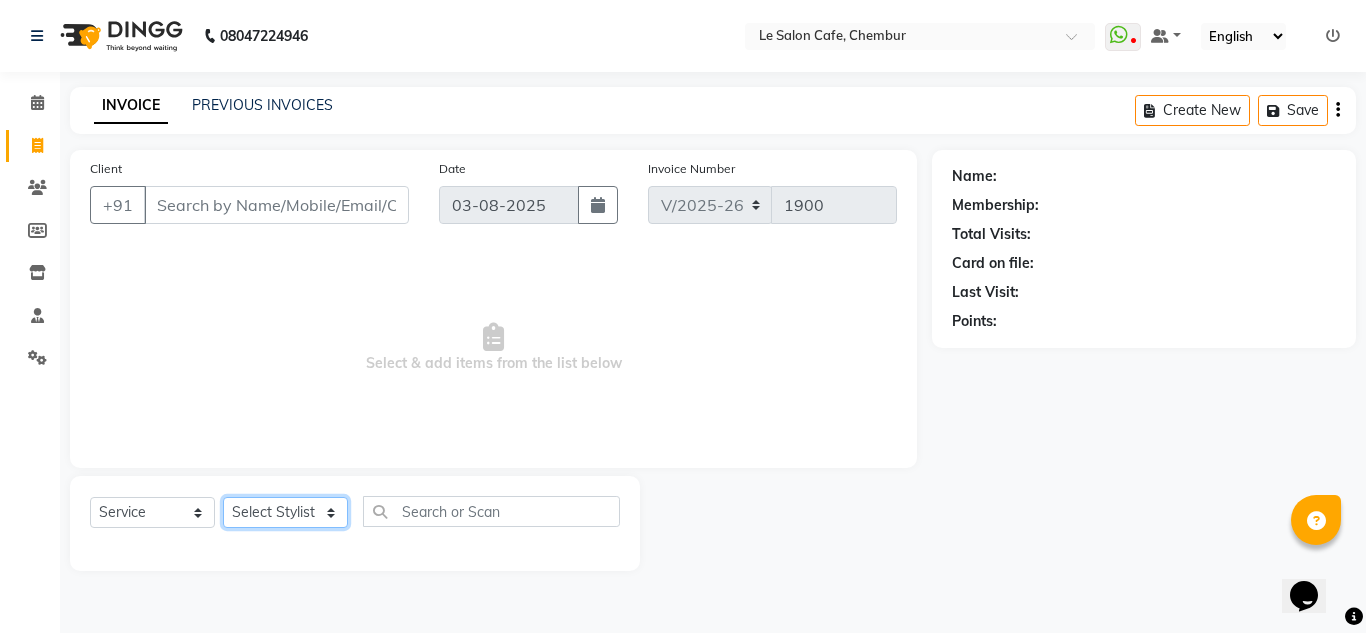 click on "Select Stylist" 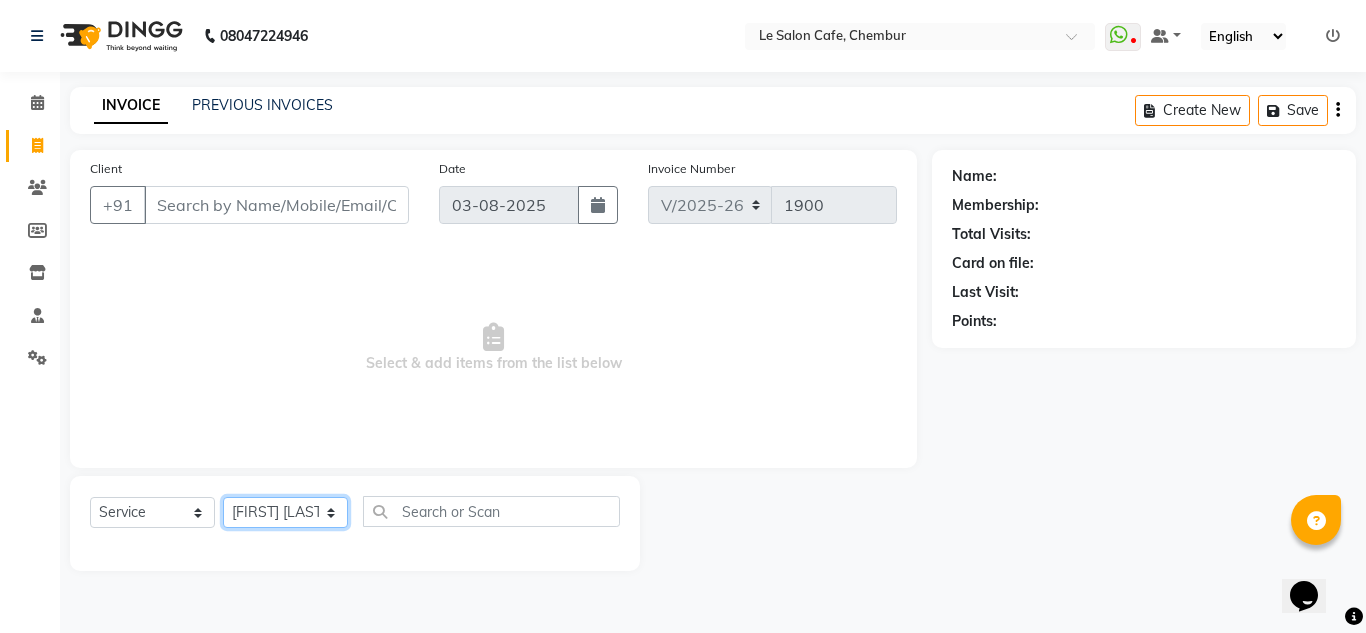 click on "Select Stylist Amandeep Kaur Kalsi Aniket Kadam  Faim Alvi  Front Desk  Muskan Khan  Pooja Kolge Reena Shaukat Ali  Salman Ansari  Shailendra Chauhan  Shekhar Sangle Soniyaa Varma Suchita Mistry" 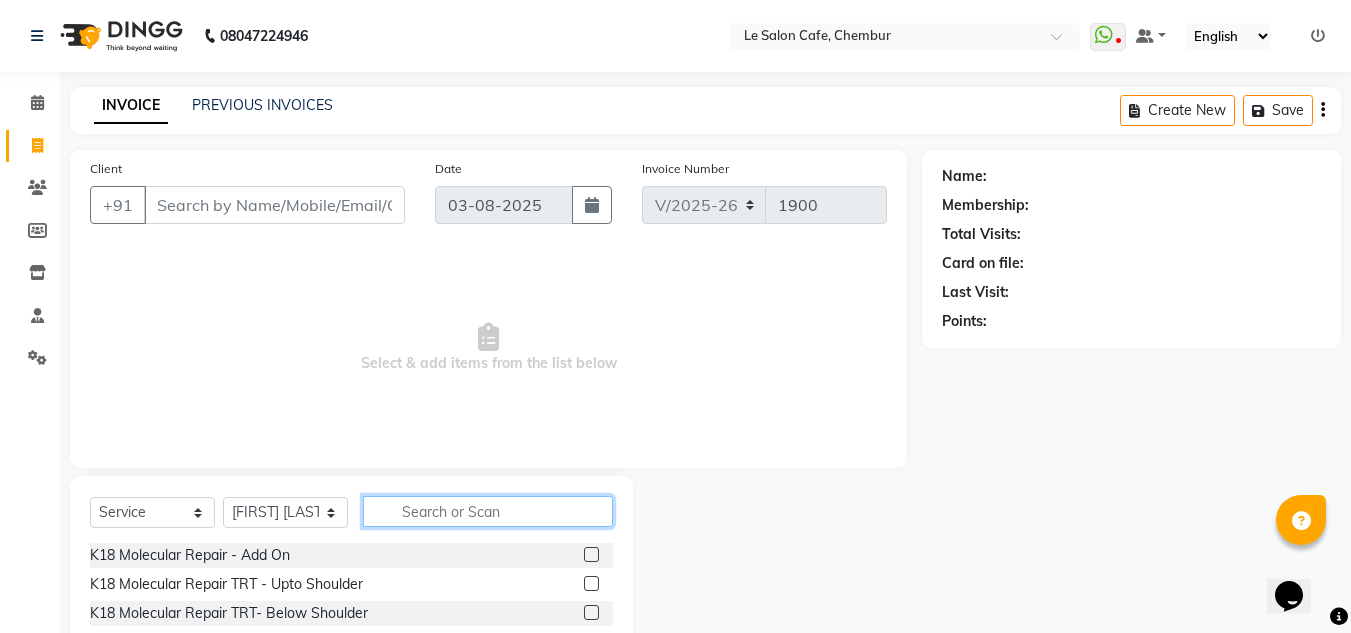 click 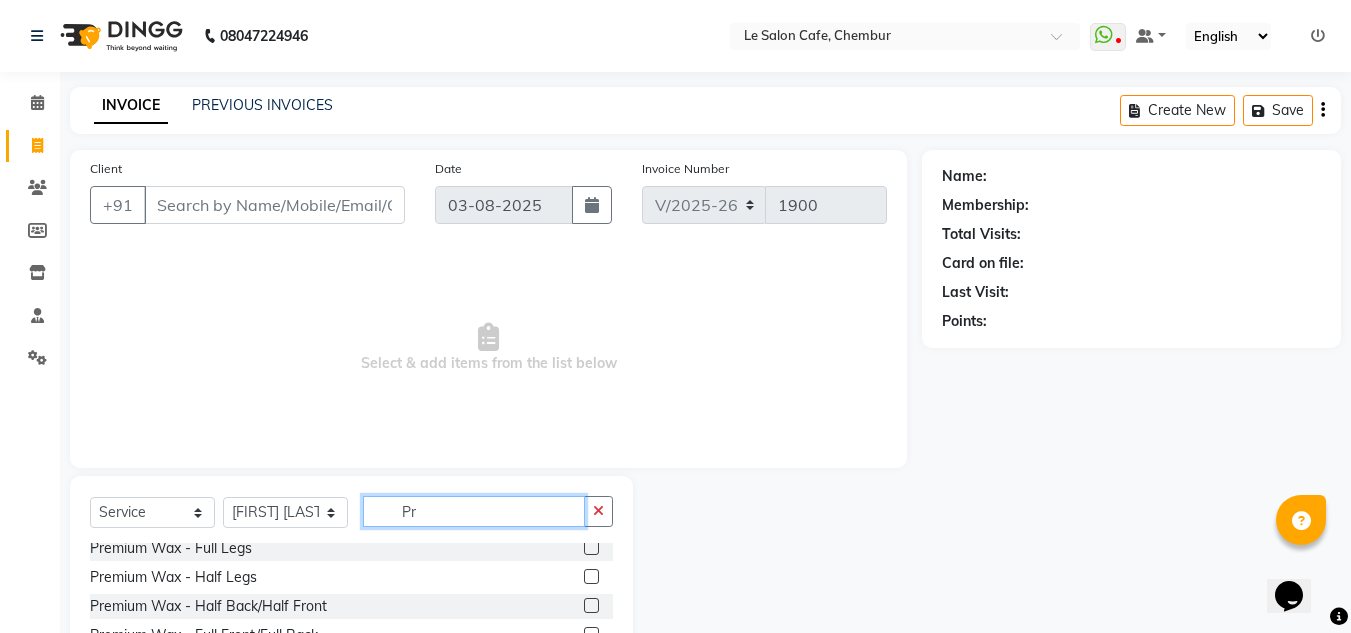 scroll, scrollTop: 300, scrollLeft: 0, axis: vertical 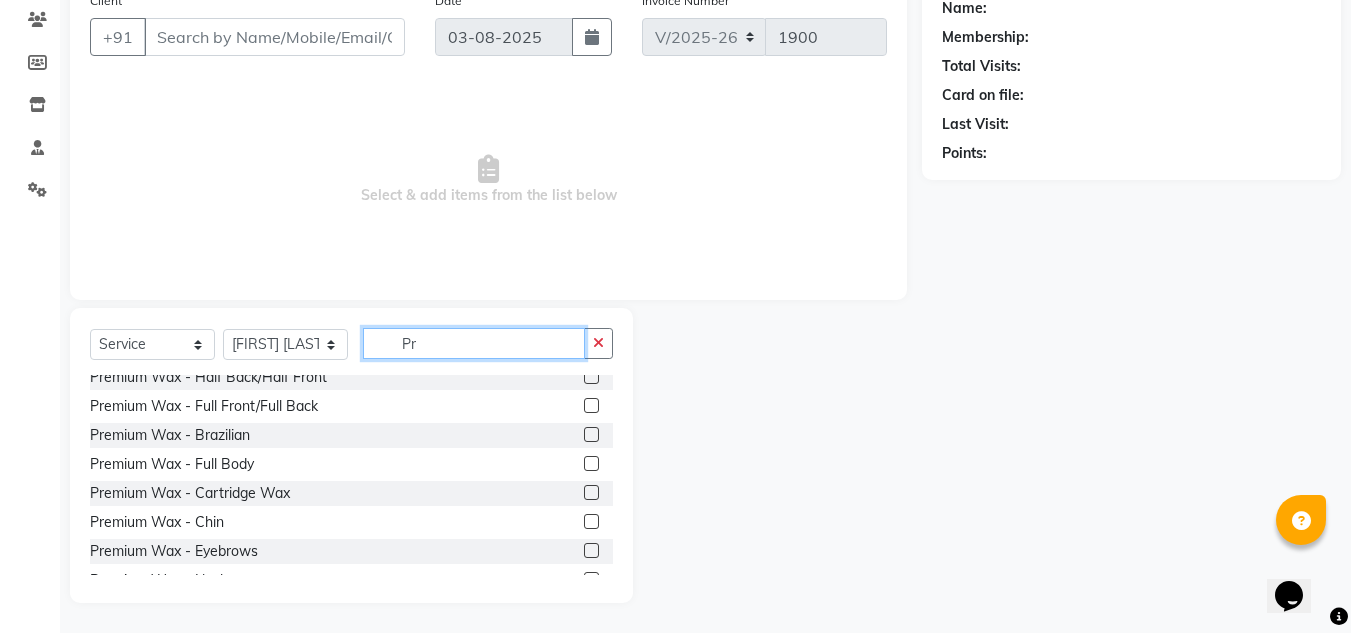 type on "Pr" 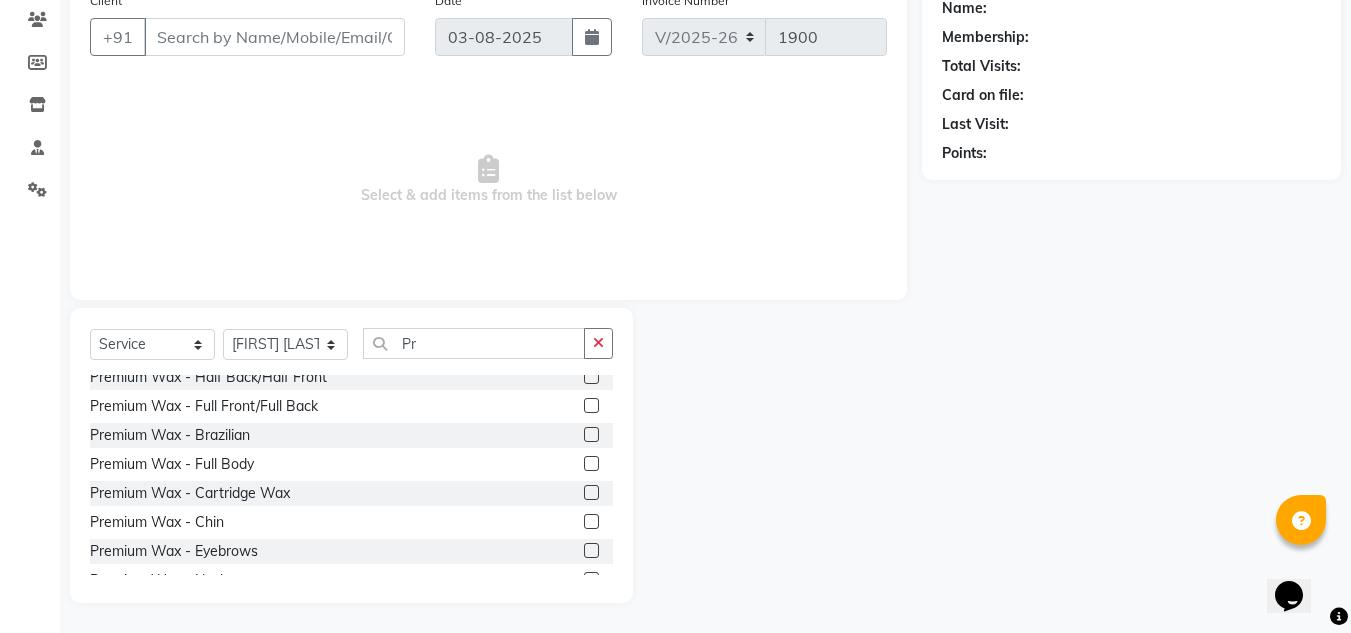 click 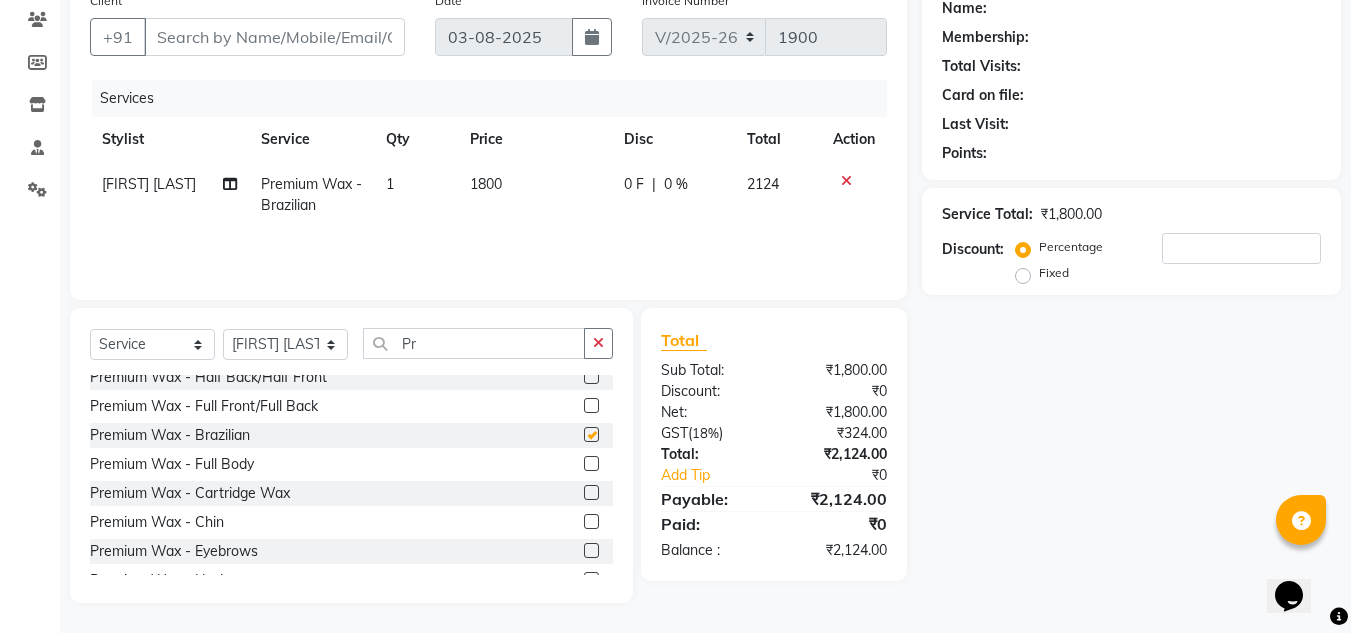 checkbox on "false" 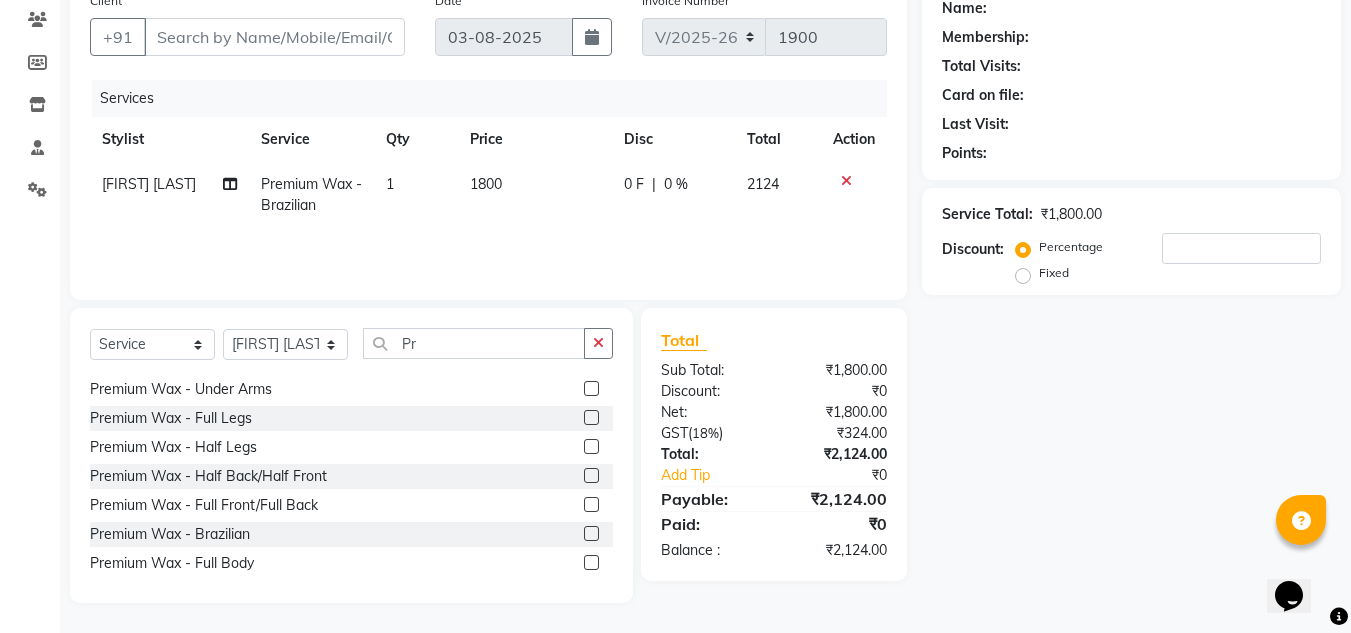 scroll, scrollTop: 200, scrollLeft: 0, axis: vertical 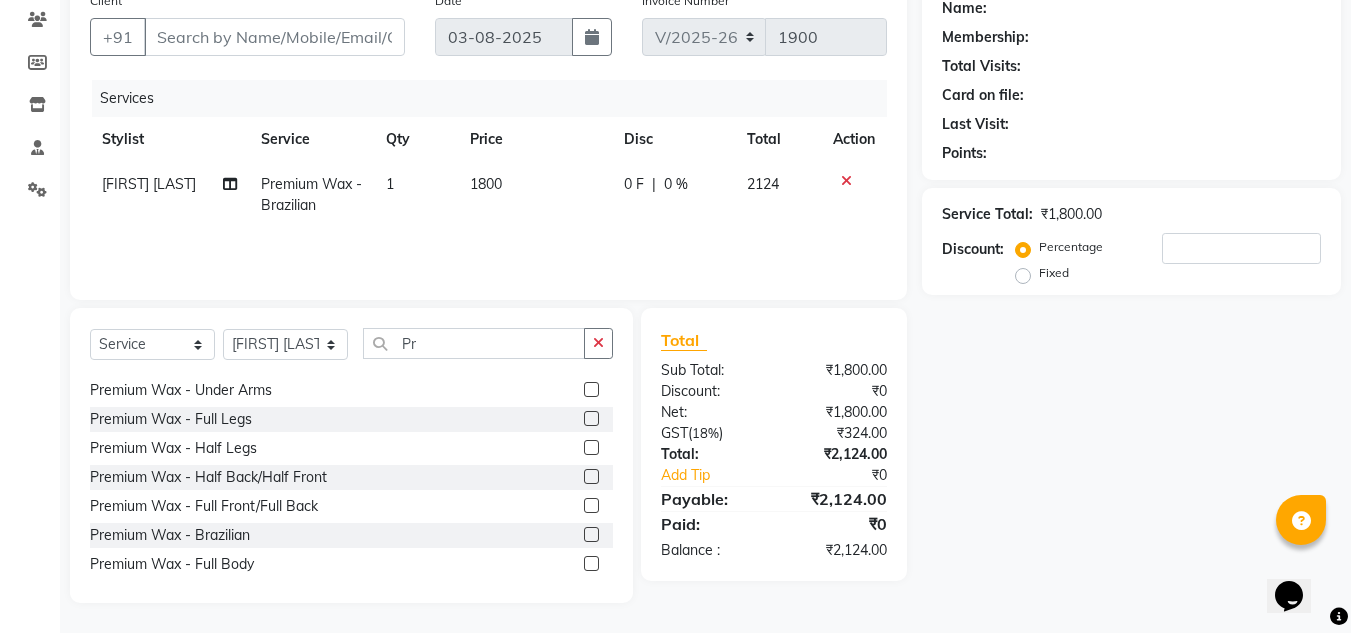 click 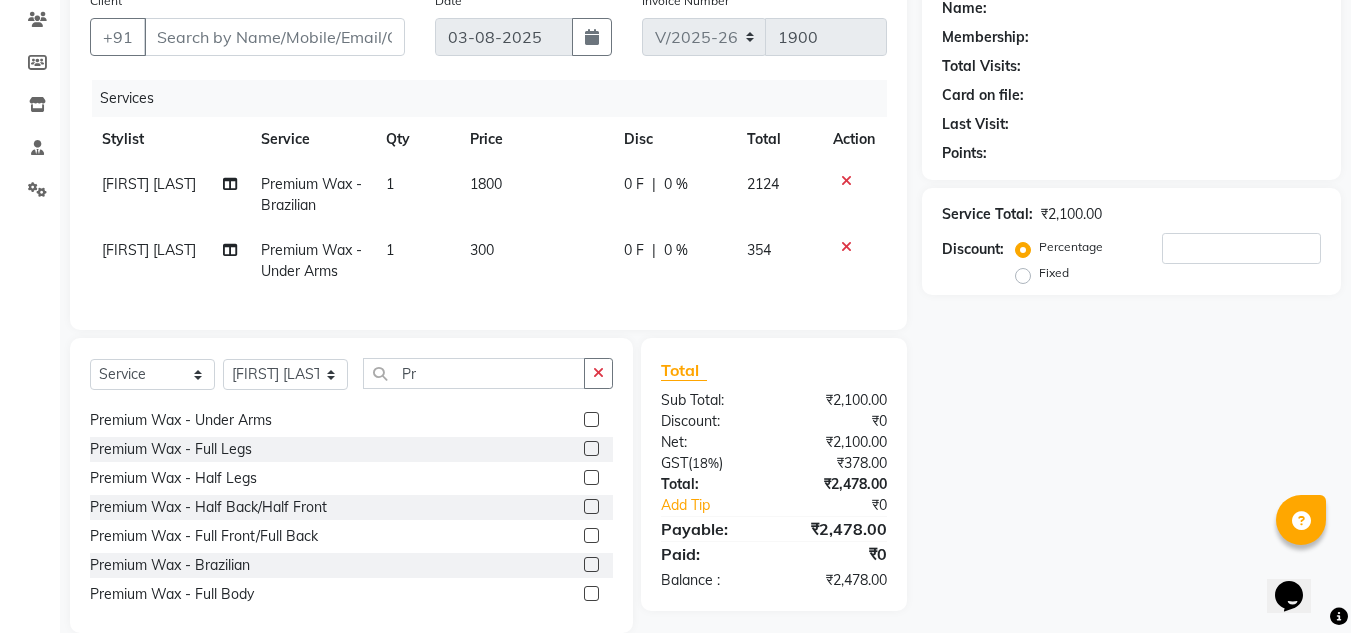 click 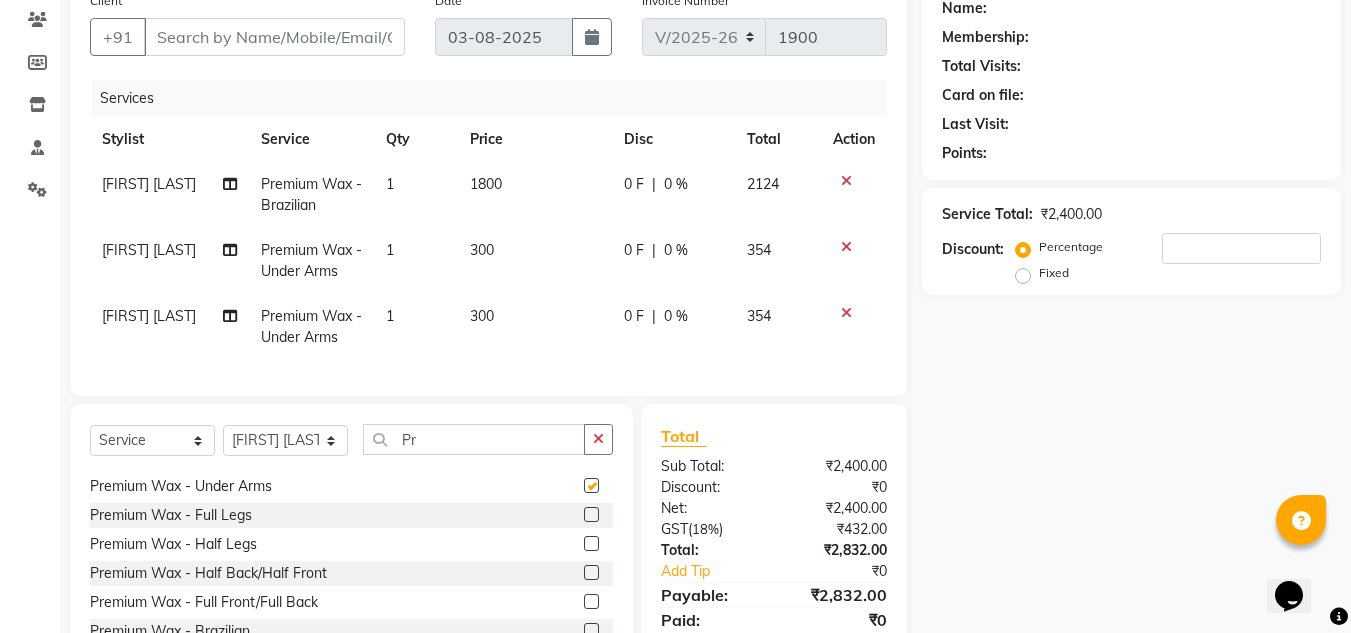 checkbox on "false" 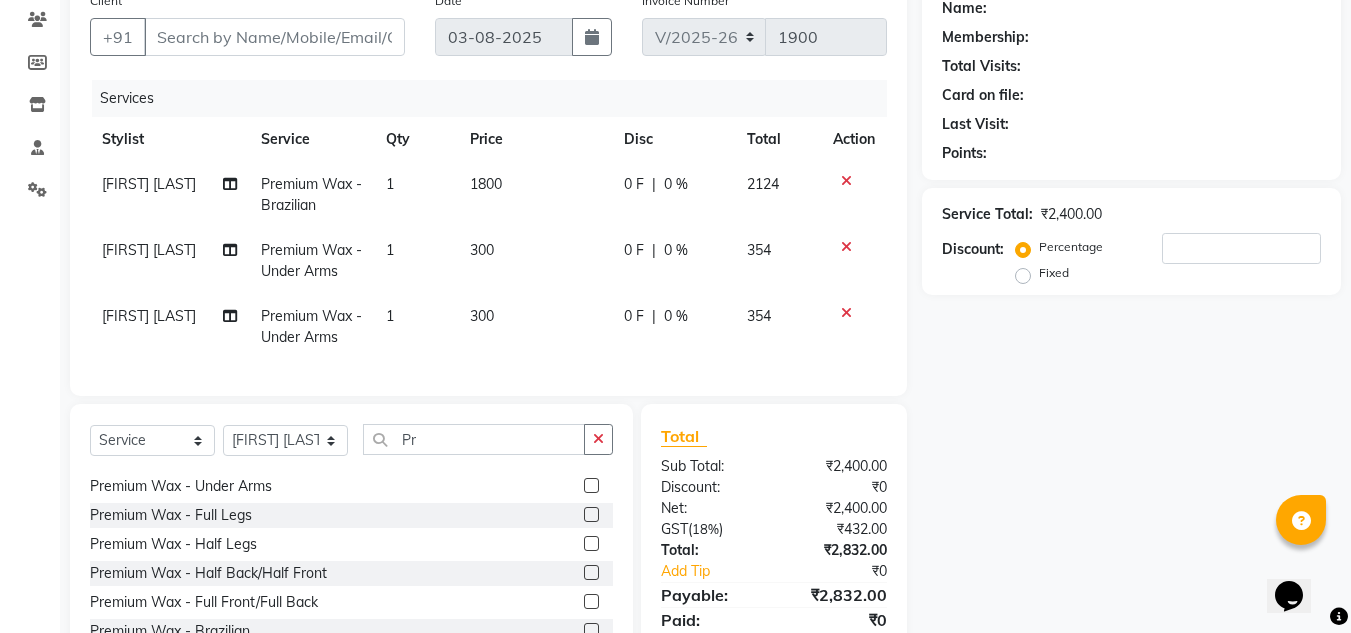 click 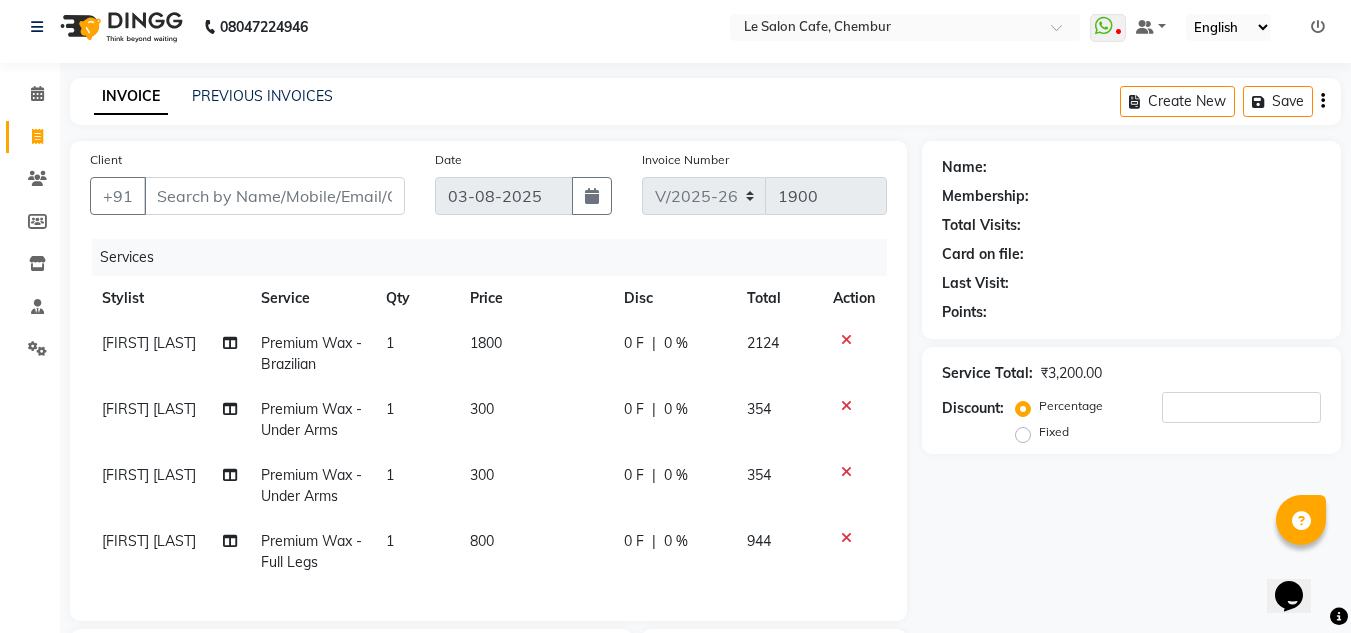 scroll, scrollTop: 0, scrollLeft: 0, axis: both 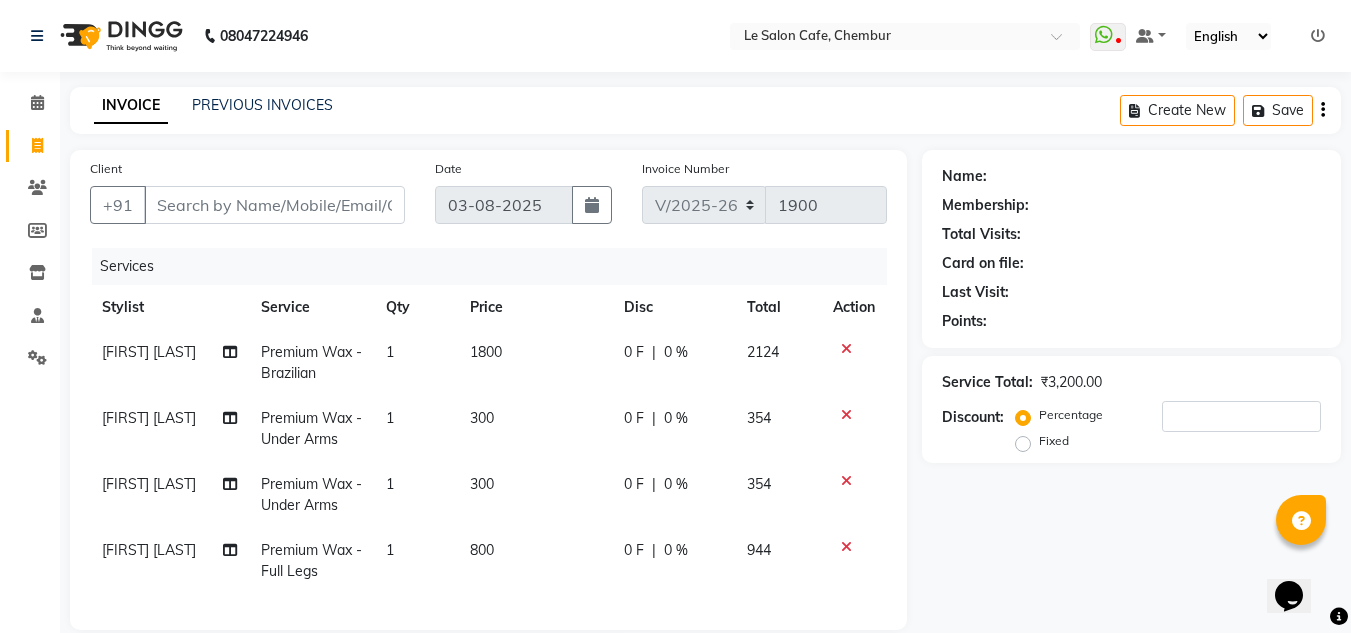 click 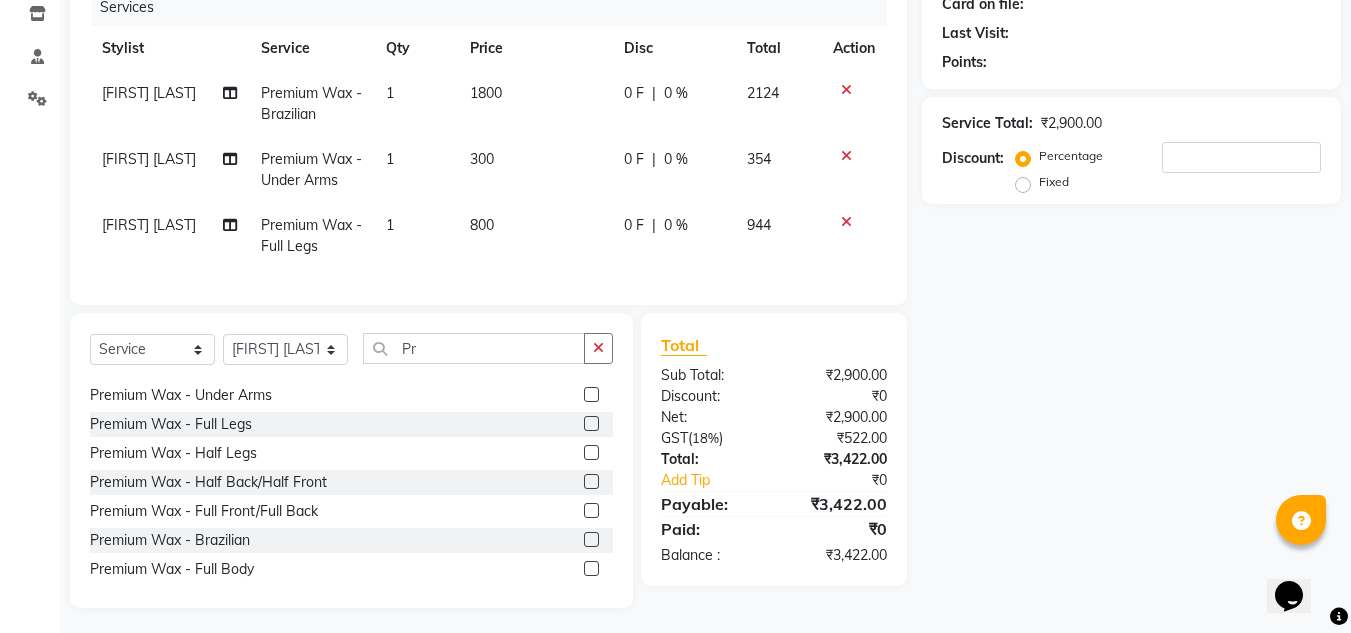 scroll, scrollTop: 279, scrollLeft: 0, axis: vertical 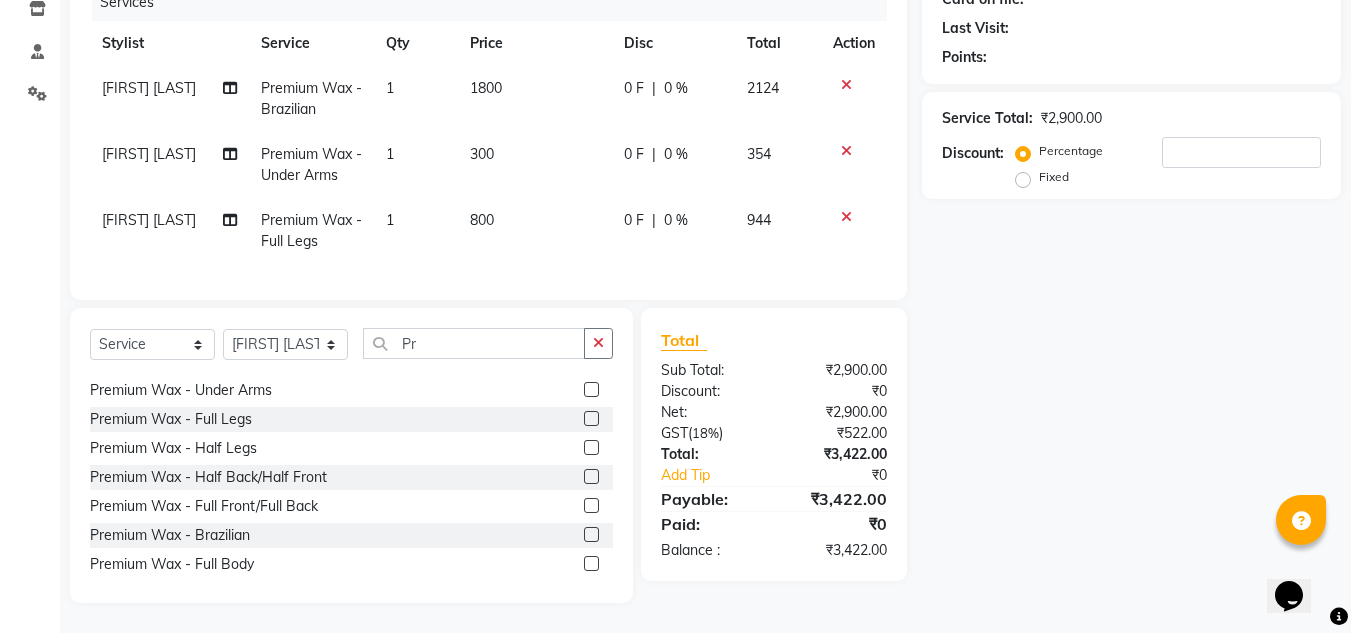 click 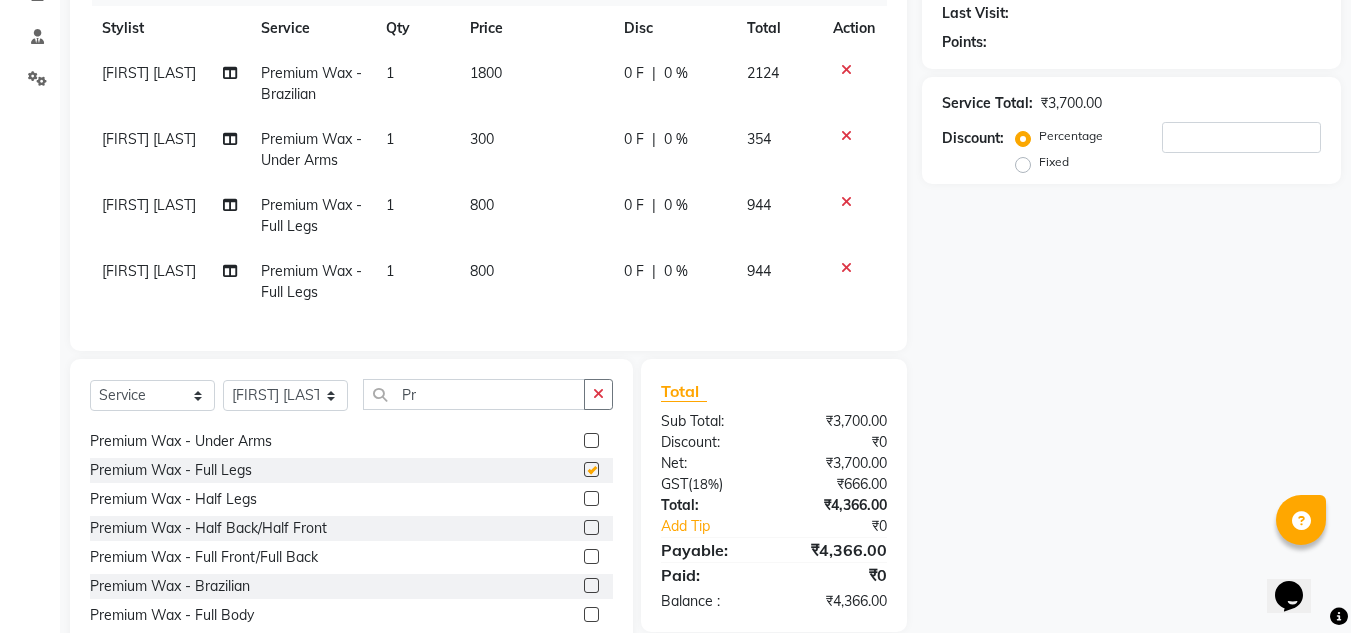 checkbox on "false" 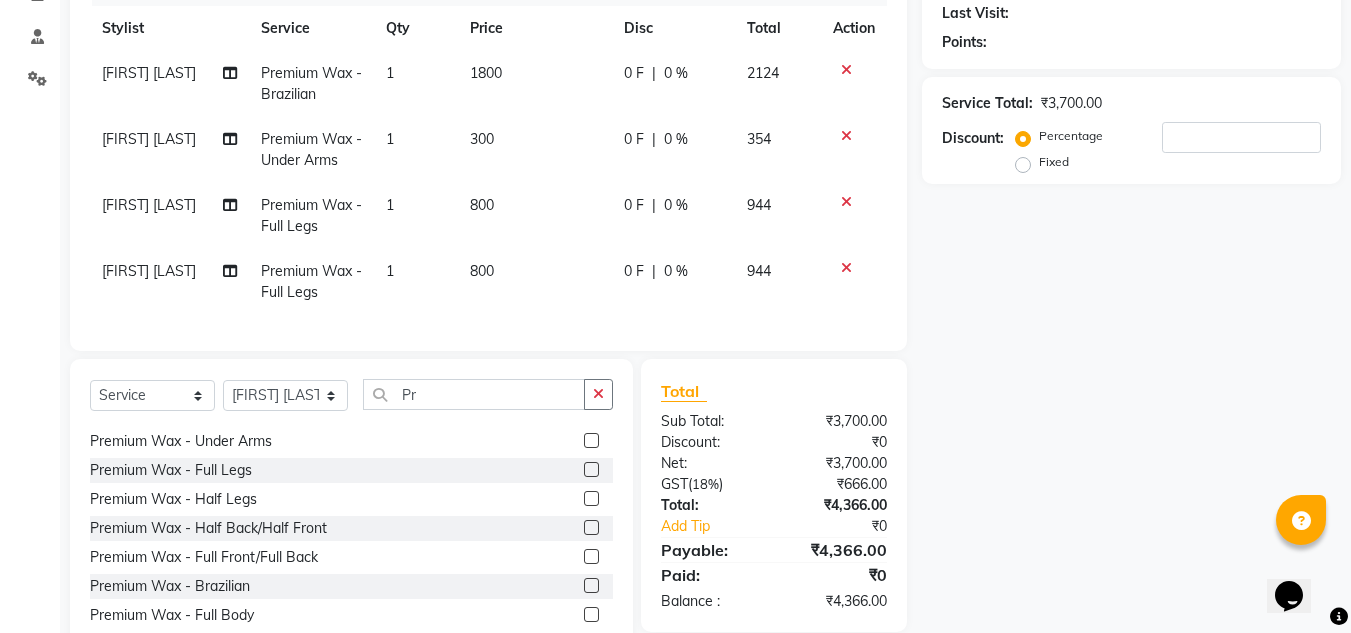 click 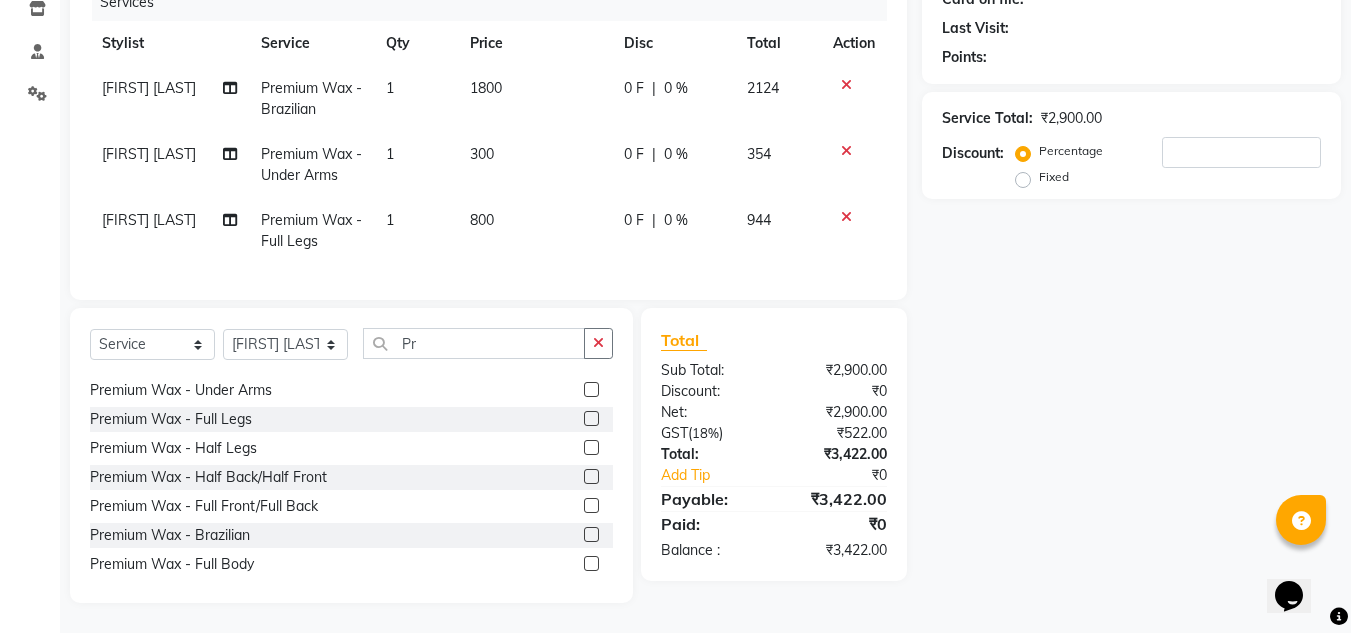 scroll, scrollTop: 100, scrollLeft: 0, axis: vertical 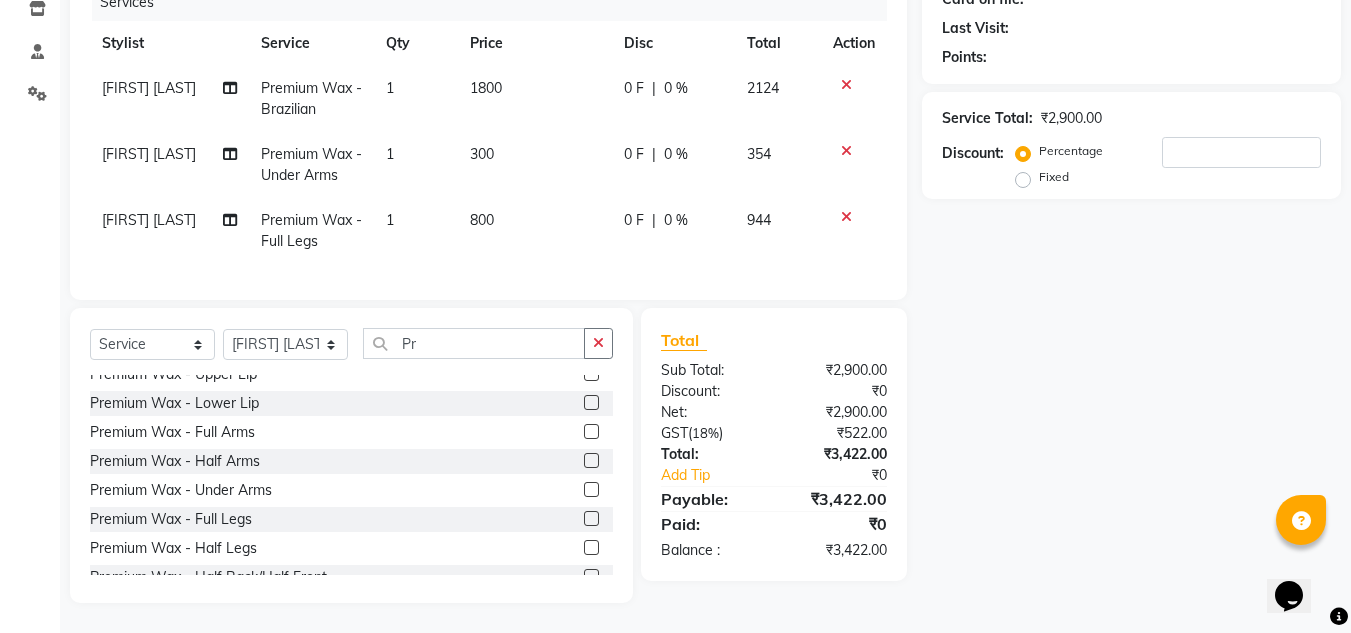click 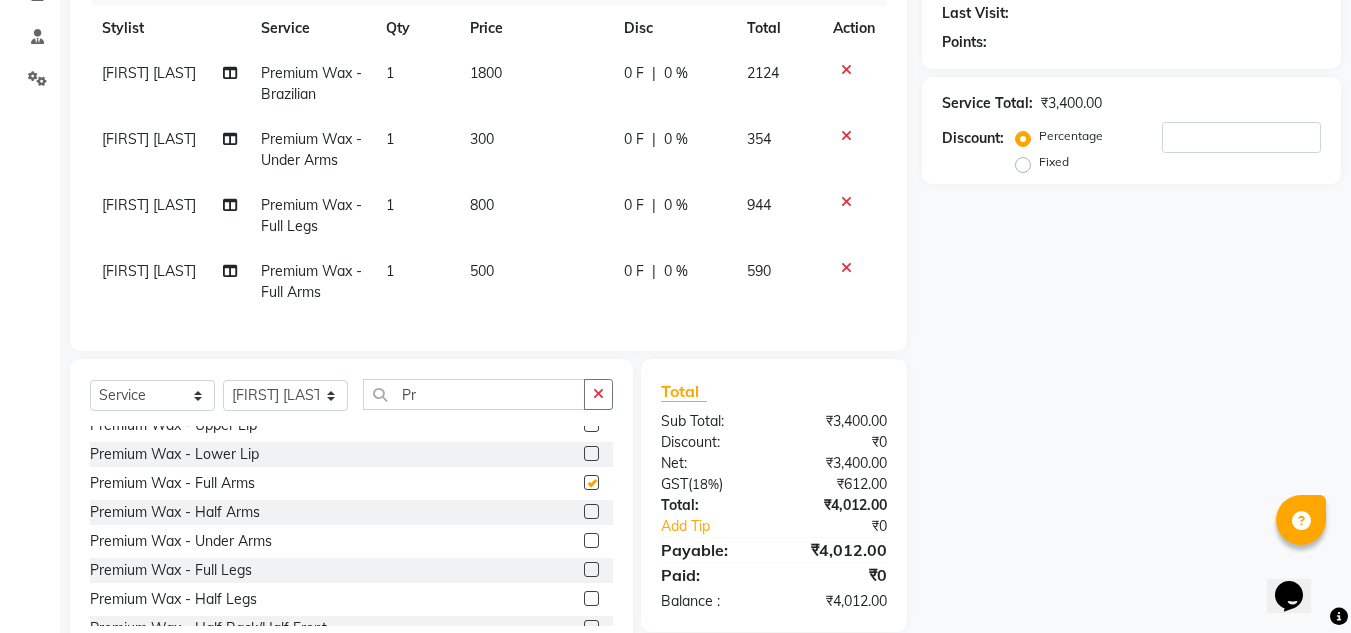 checkbox on "false" 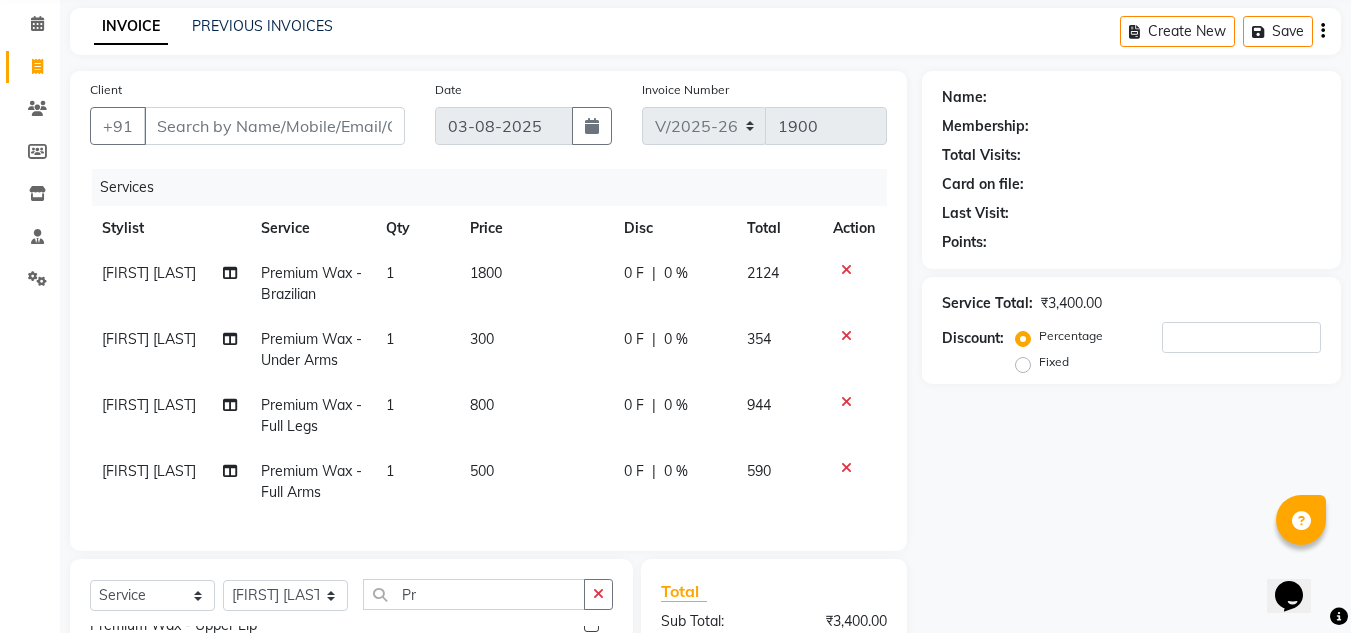 scroll, scrollTop: 0, scrollLeft: 0, axis: both 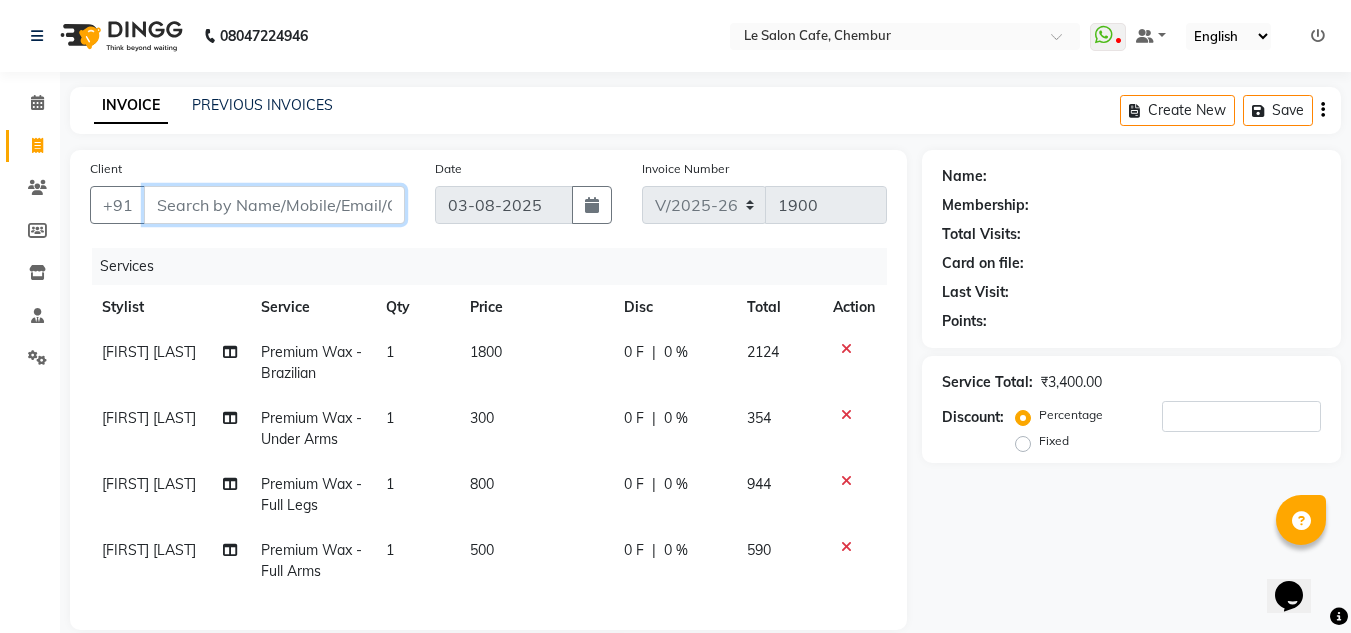 click on "Client" at bounding box center (274, 205) 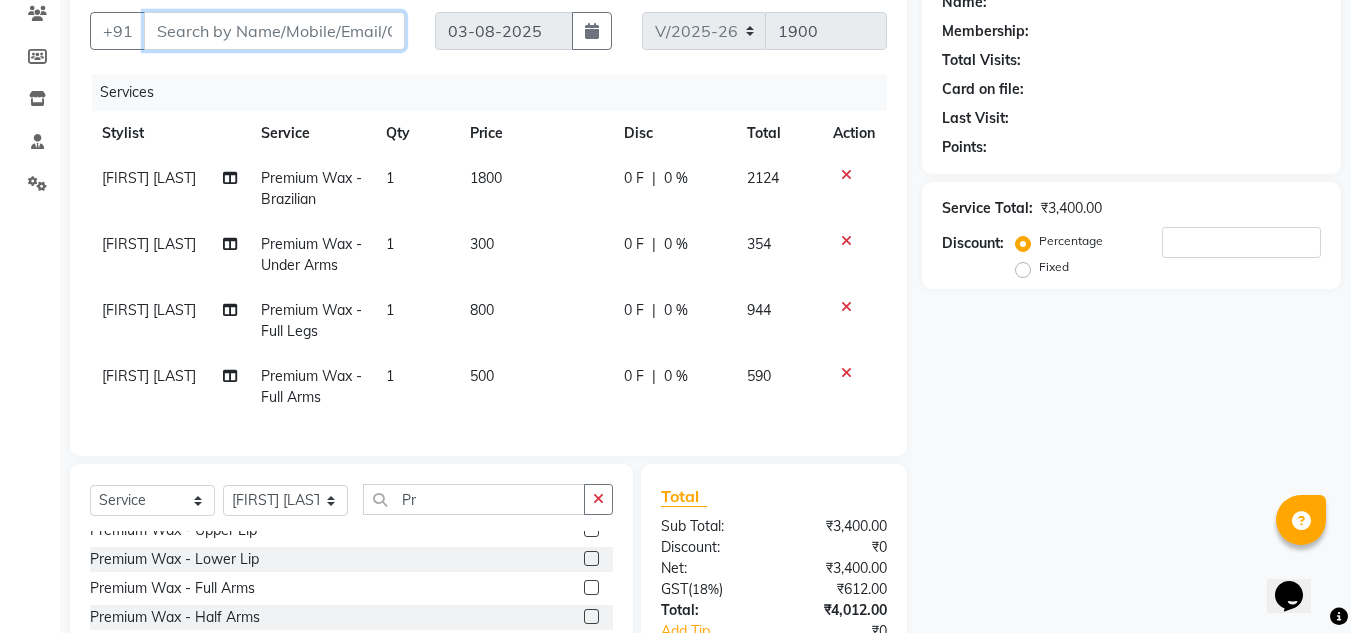 scroll, scrollTop: 0, scrollLeft: 0, axis: both 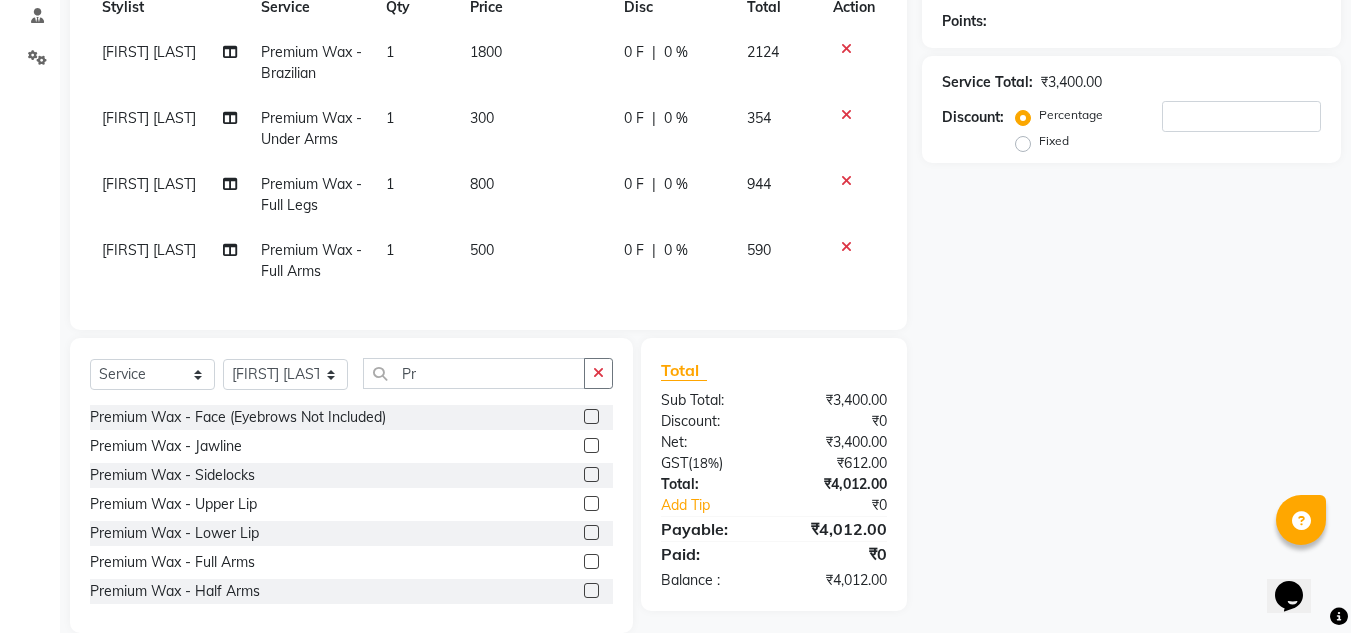 drag, startPoint x: 1056, startPoint y: 434, endPoint x: 1029, endPoint y: 420, distance: 30.413813 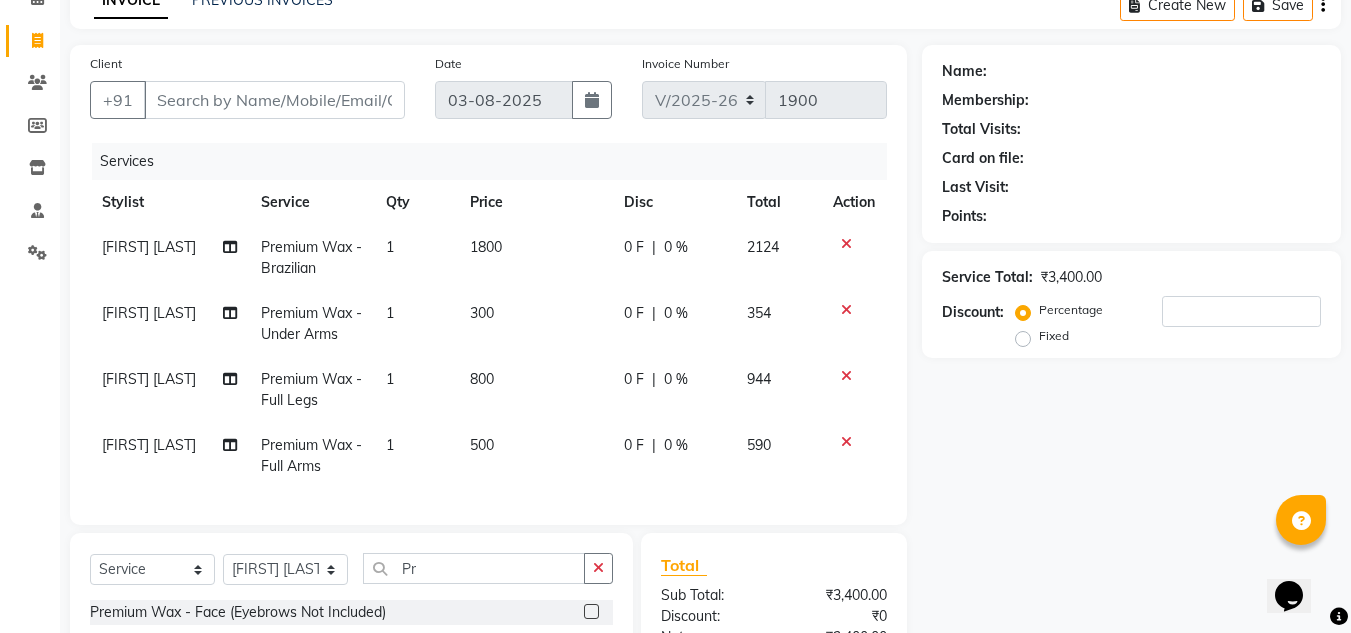 scroll, scrollTop: 345, scrollLeft: 0, axis: vertical 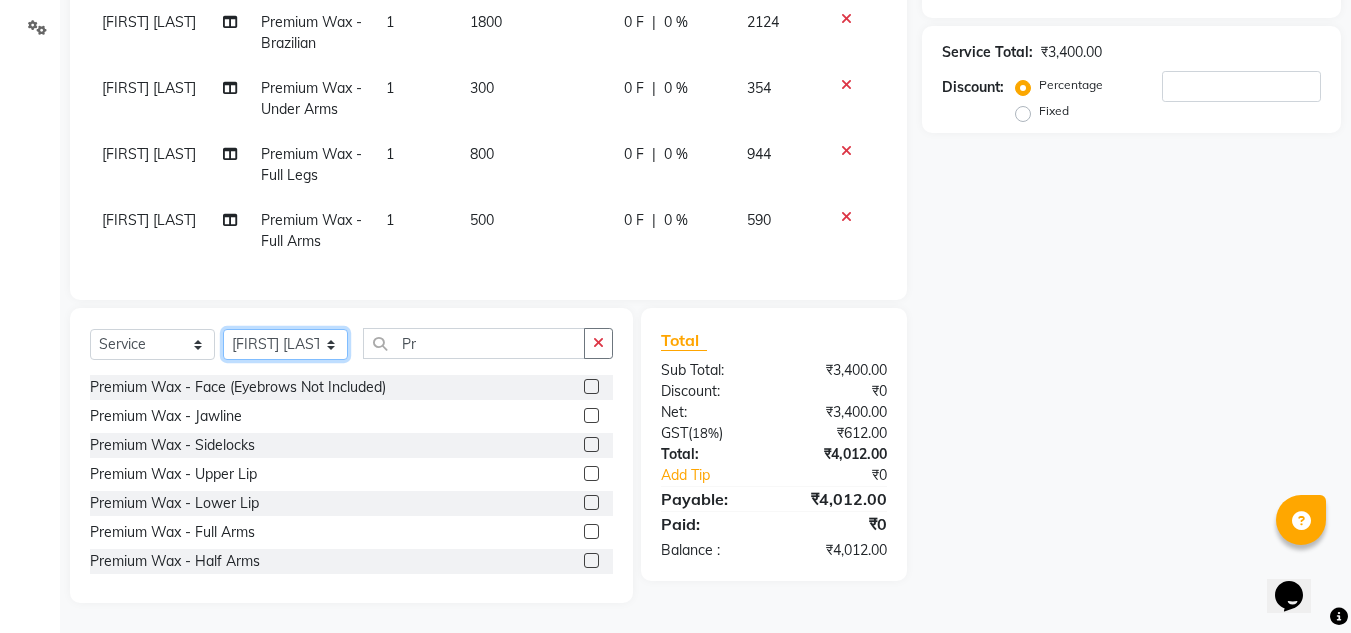 click on "Select Stylist Amandeep Kaur Kalsi Aniket Kadam  Faim Alvi  Front Desk  Muskan Khan  Pooja Kolge Reena Shaukat Ali  Salman Ansari  Shailendra Chauhan  Shekhar Sangle Soniyaa Varma Suchita Mistry" 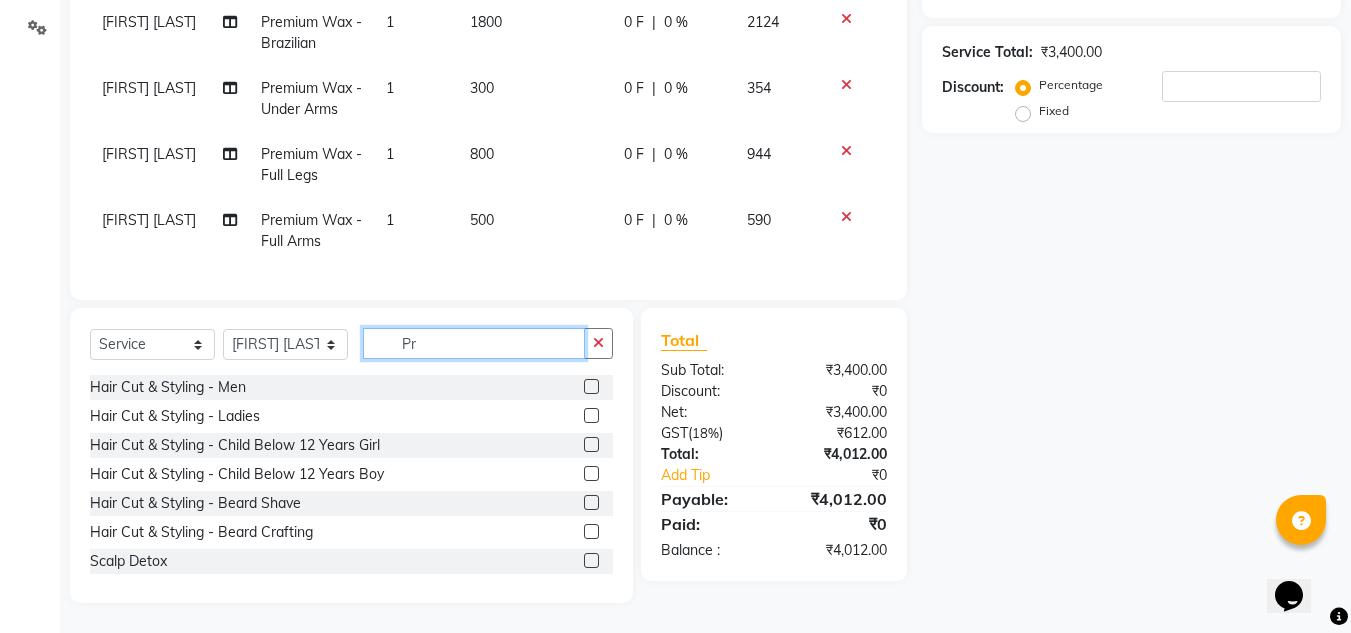 click on "Pr" 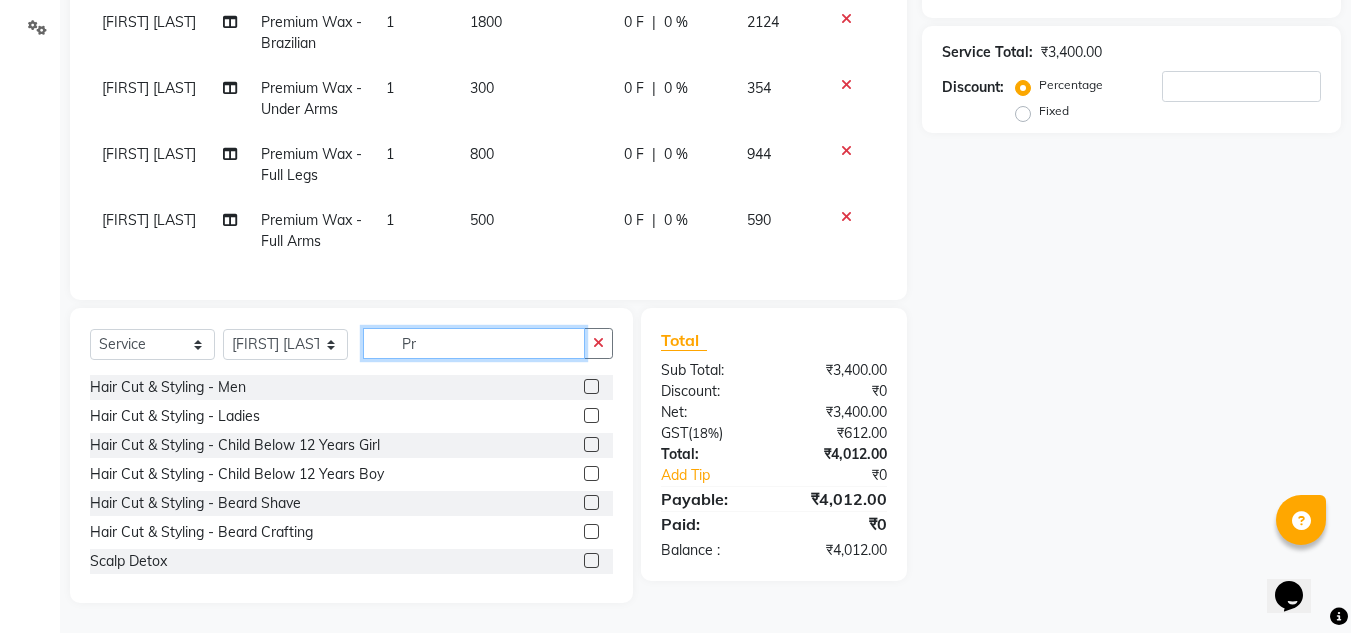 type on "P" 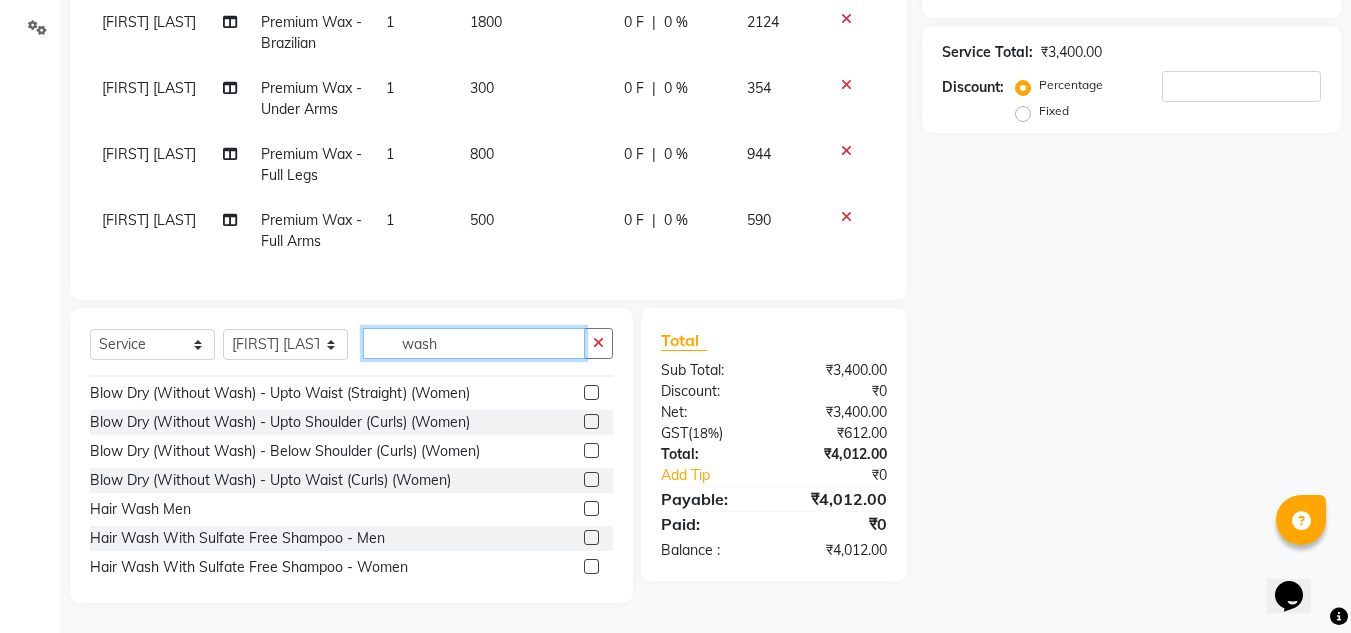 scroll, scrollTop: 119, scrollLeft: 0, axis: vertical 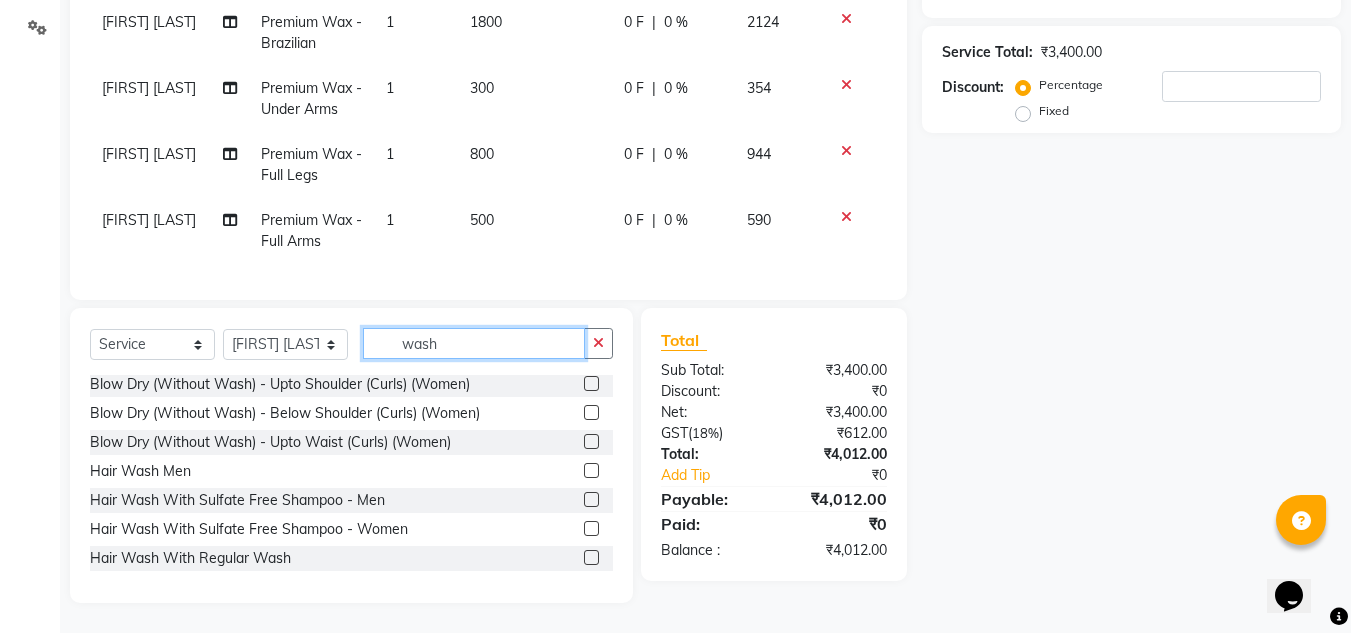 type on "wash" 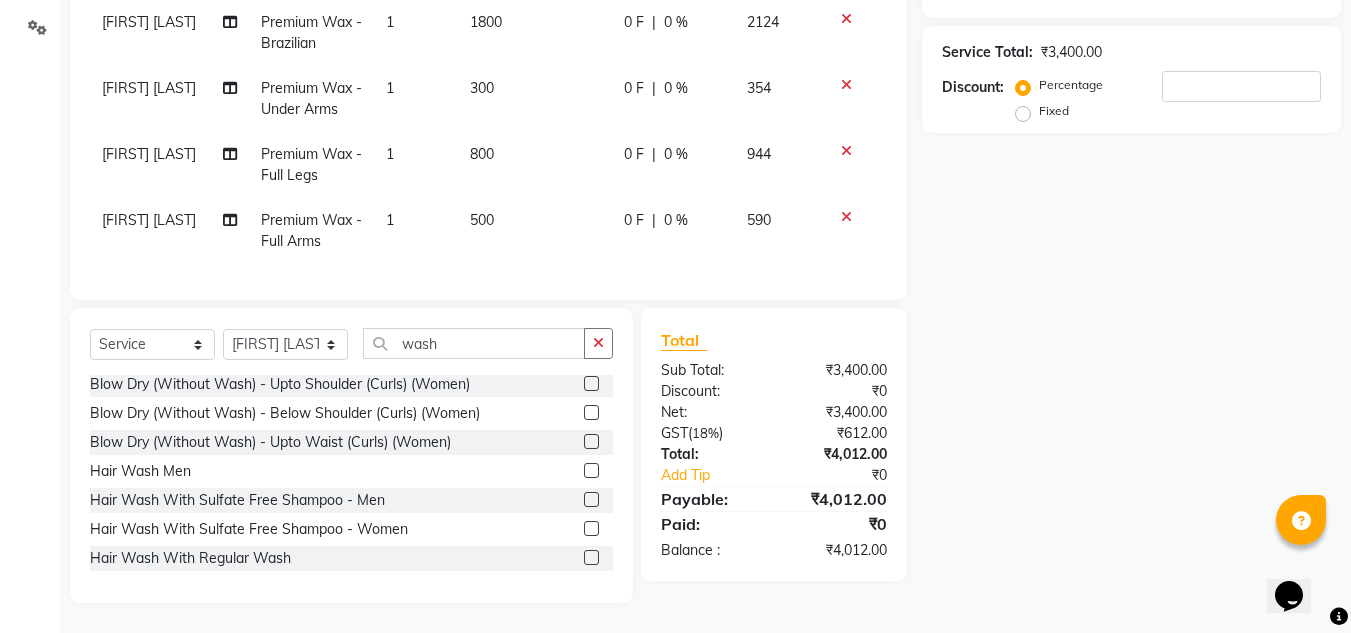 click 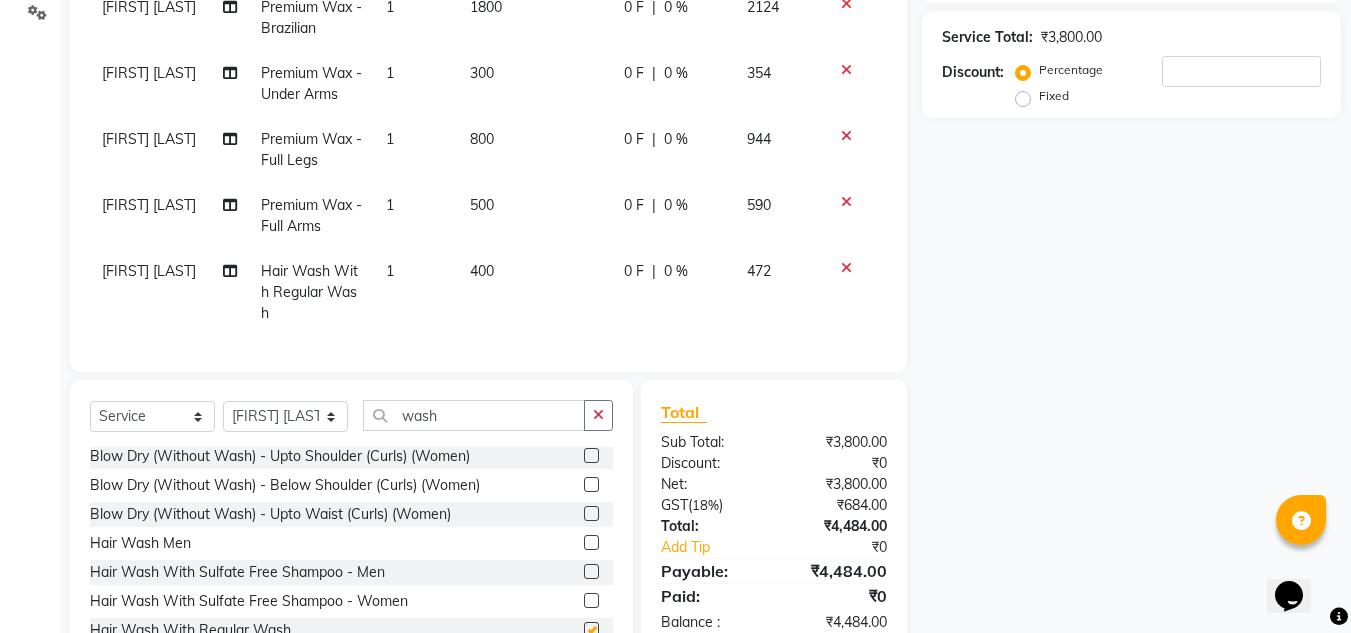checkbox on "false" 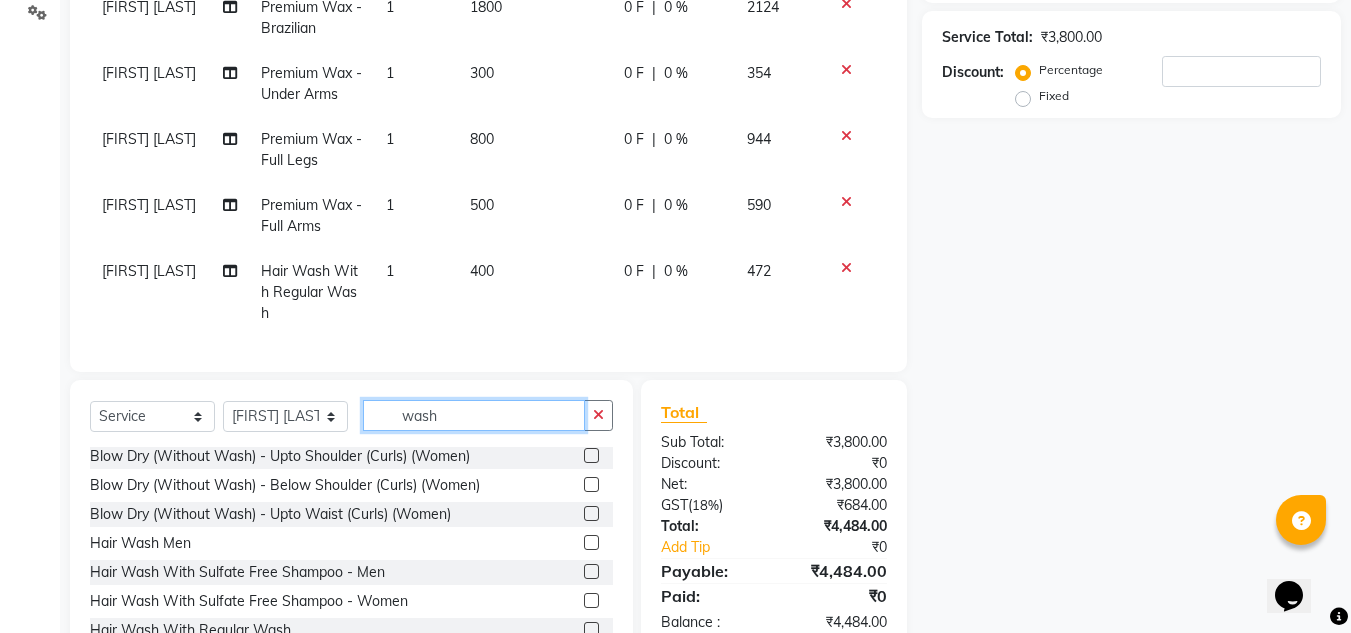 click on "wash" 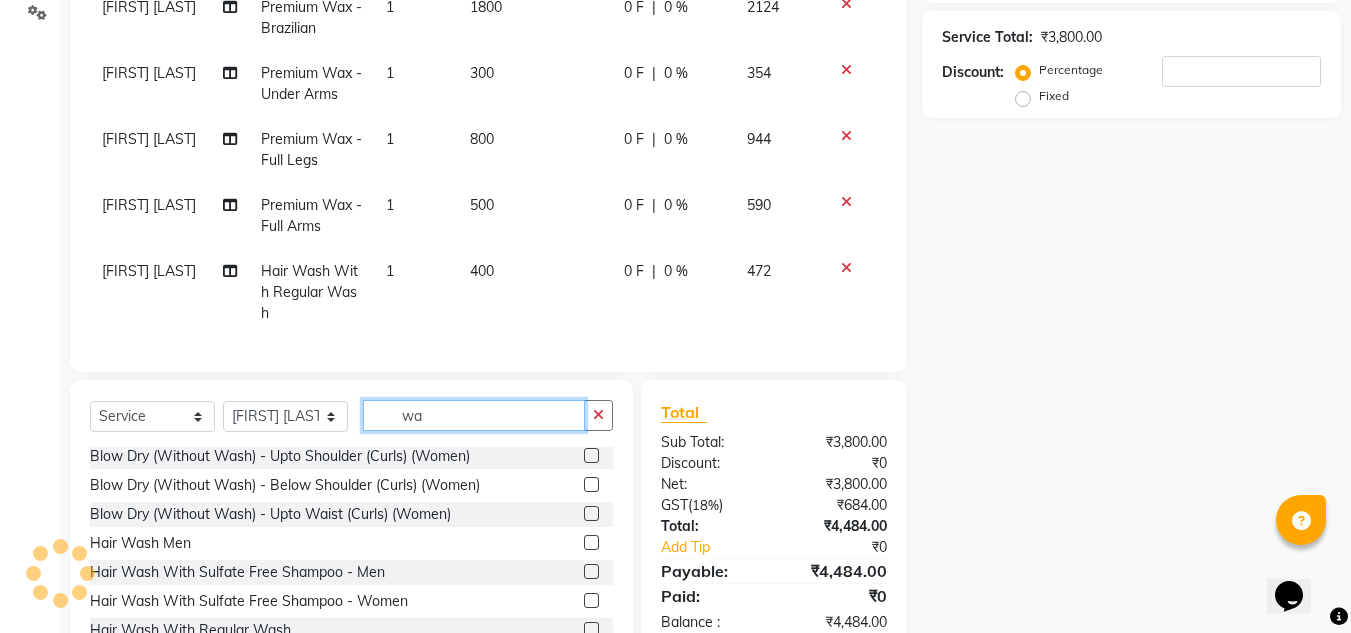 type on "w" 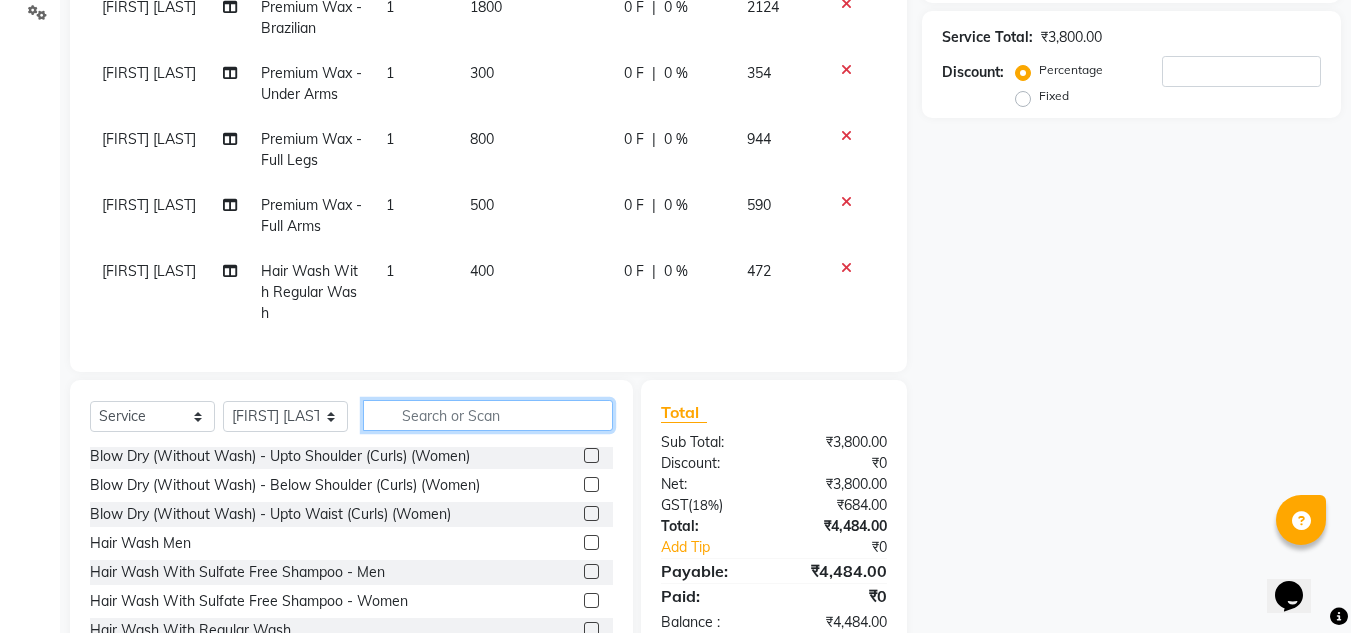 scroll, scrollTop: 844, scrollLeft: 0, axis: vertical 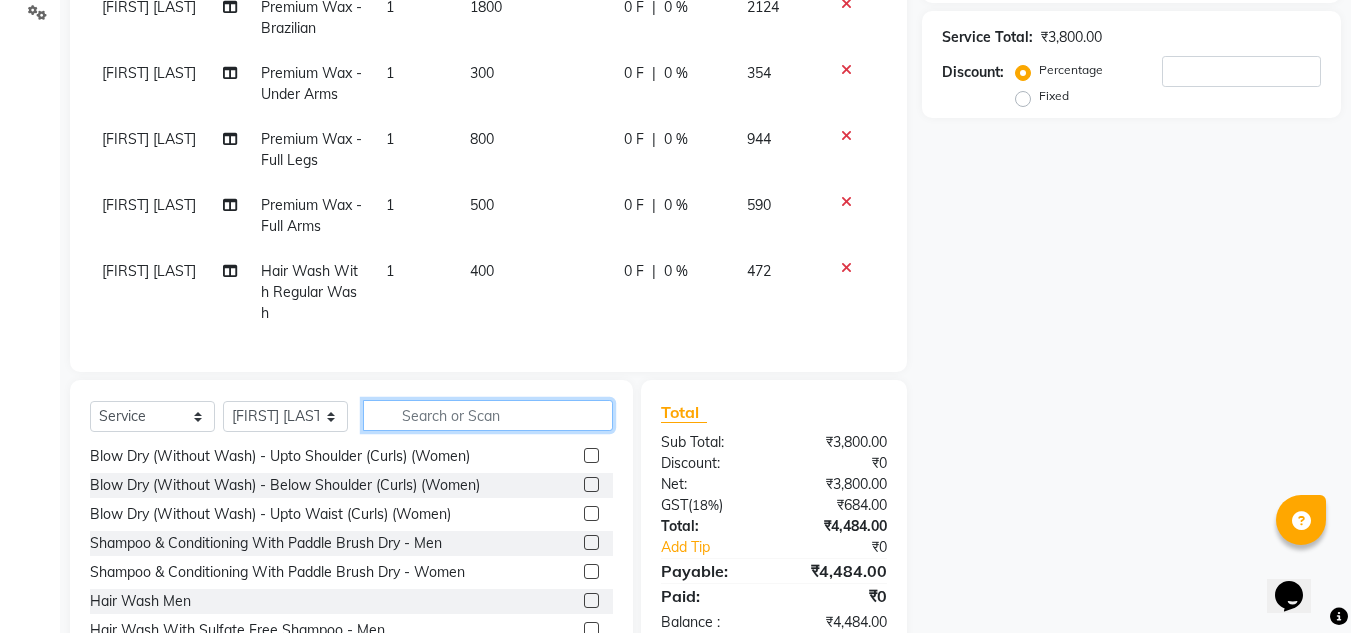 type 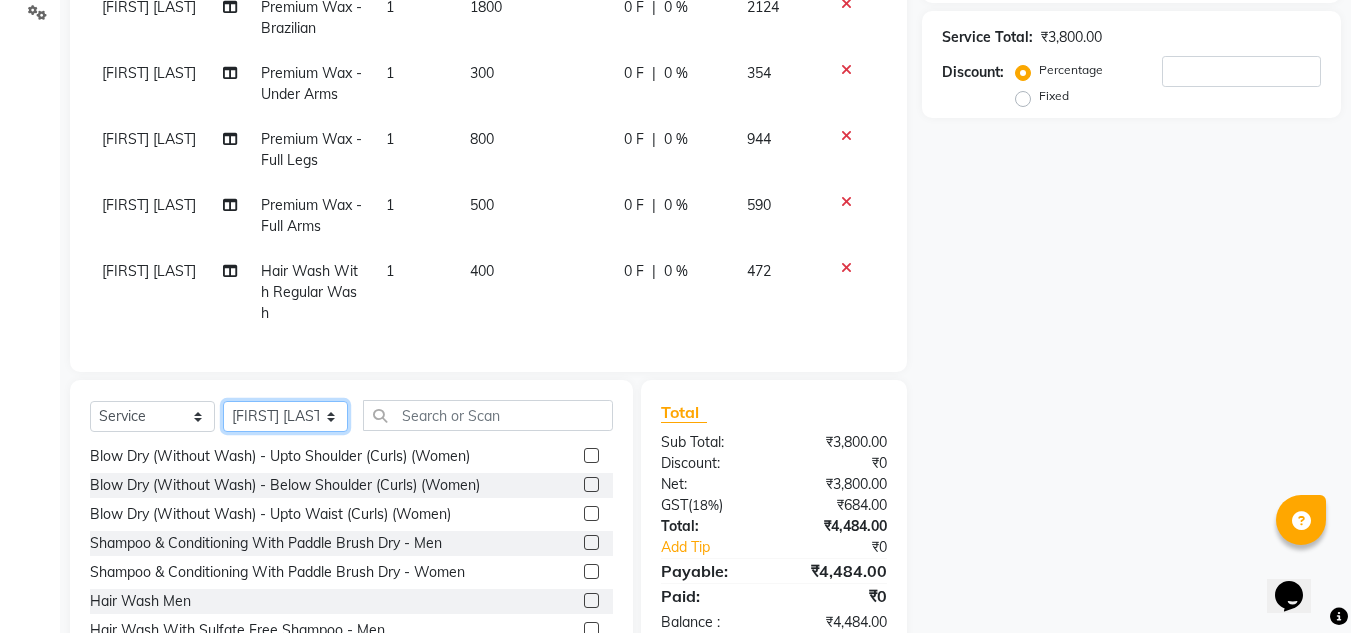 click on "Select Stylist Amandeep Kaur Kalsi Aniket Kadam  Faim Alvi  Front Desk  Muskan Khan  Pooja Kolge Reena Shaukat Ali  Salman Ansari  Shailendra Chauhan  Shekhar Sangle Soniyaa Varma Suchita Mistry" 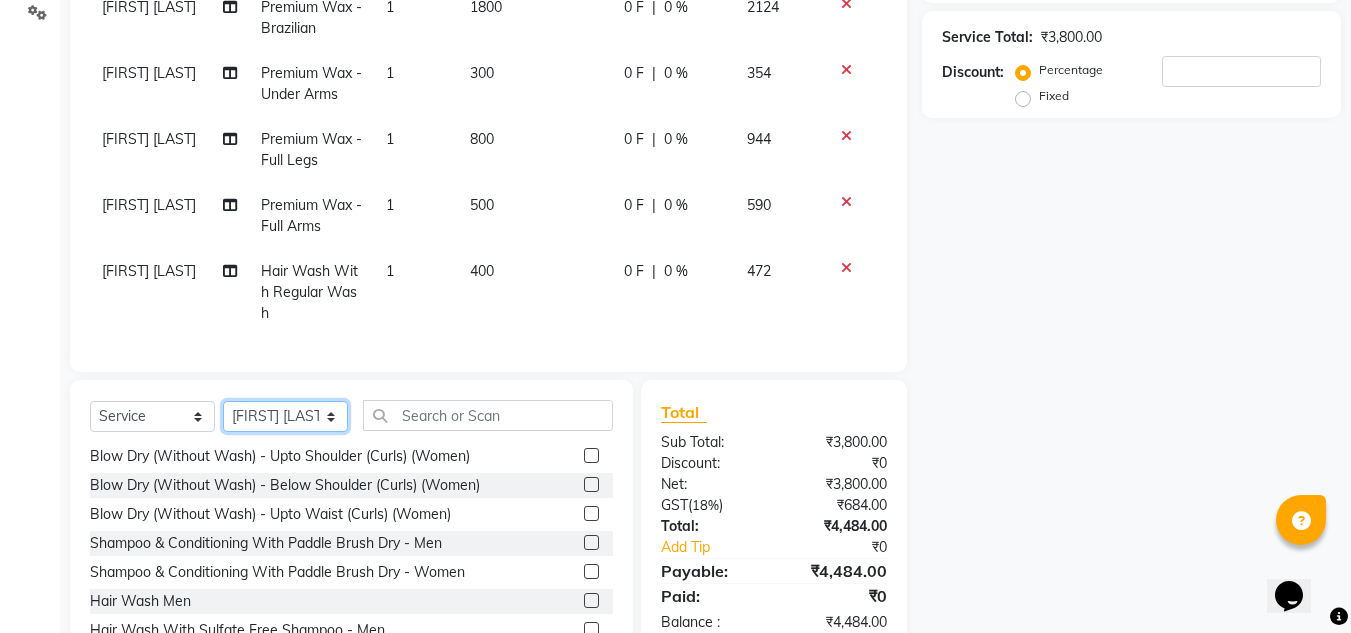 select on "86051" 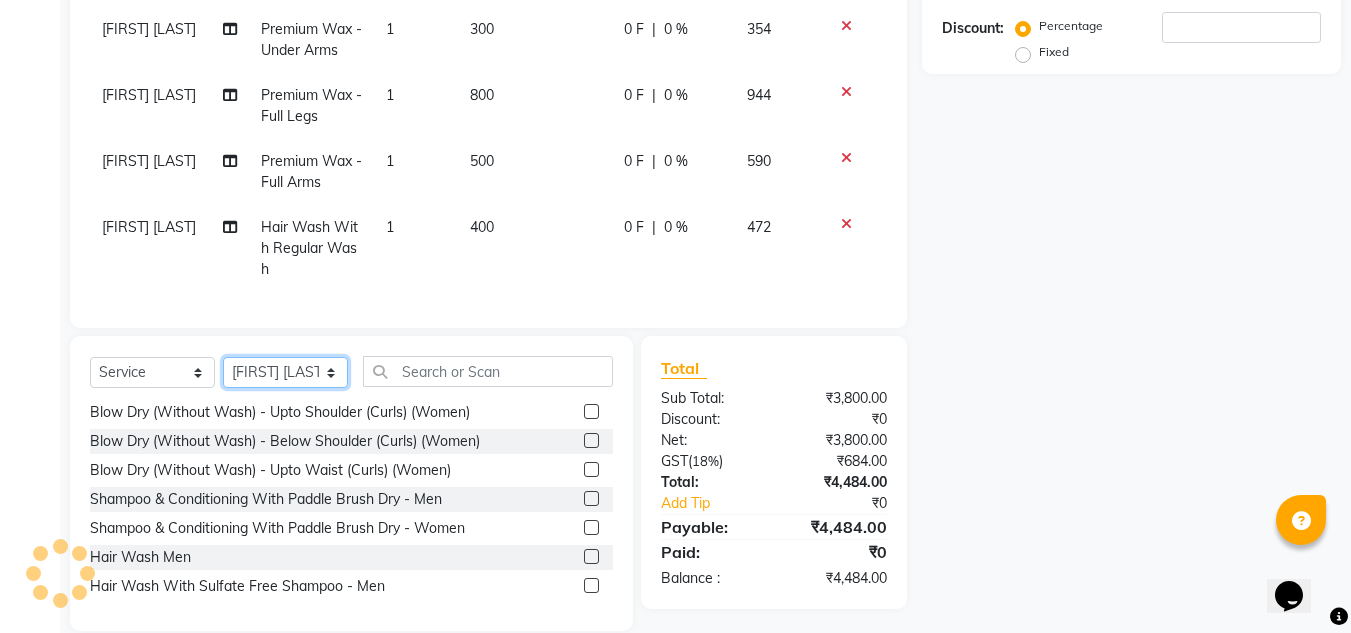scroll, scrollTop: 432, scrollLeft: 0, axis: vertical 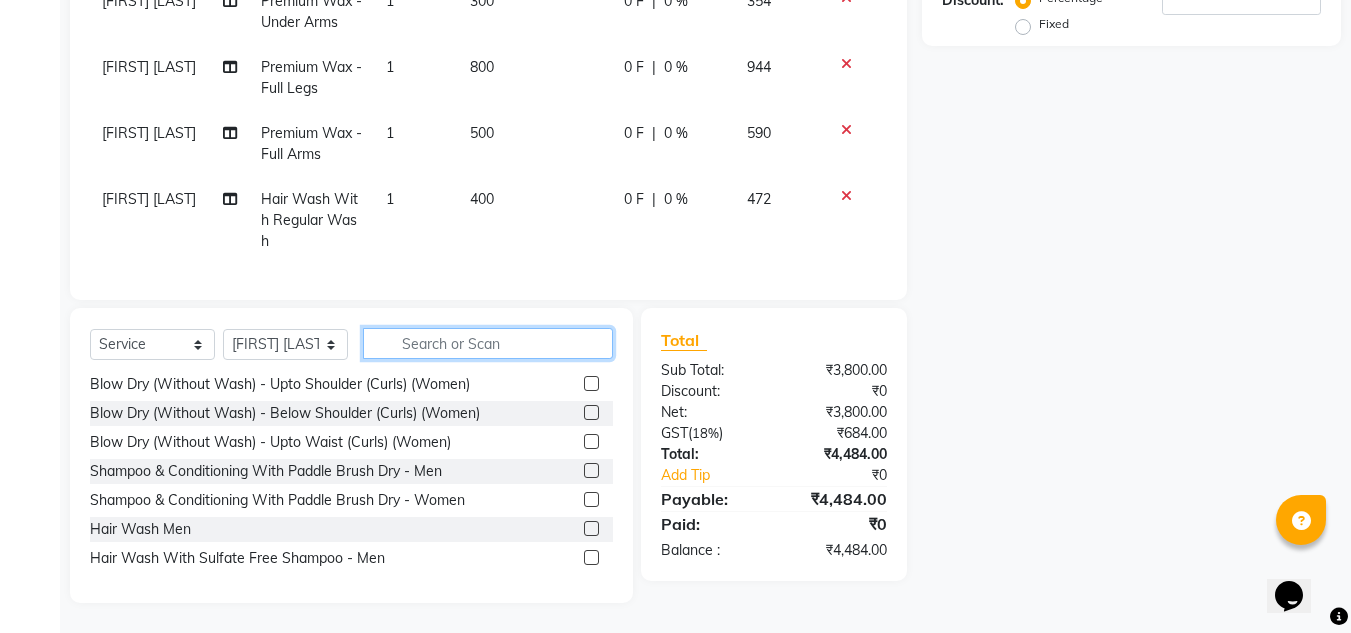 click 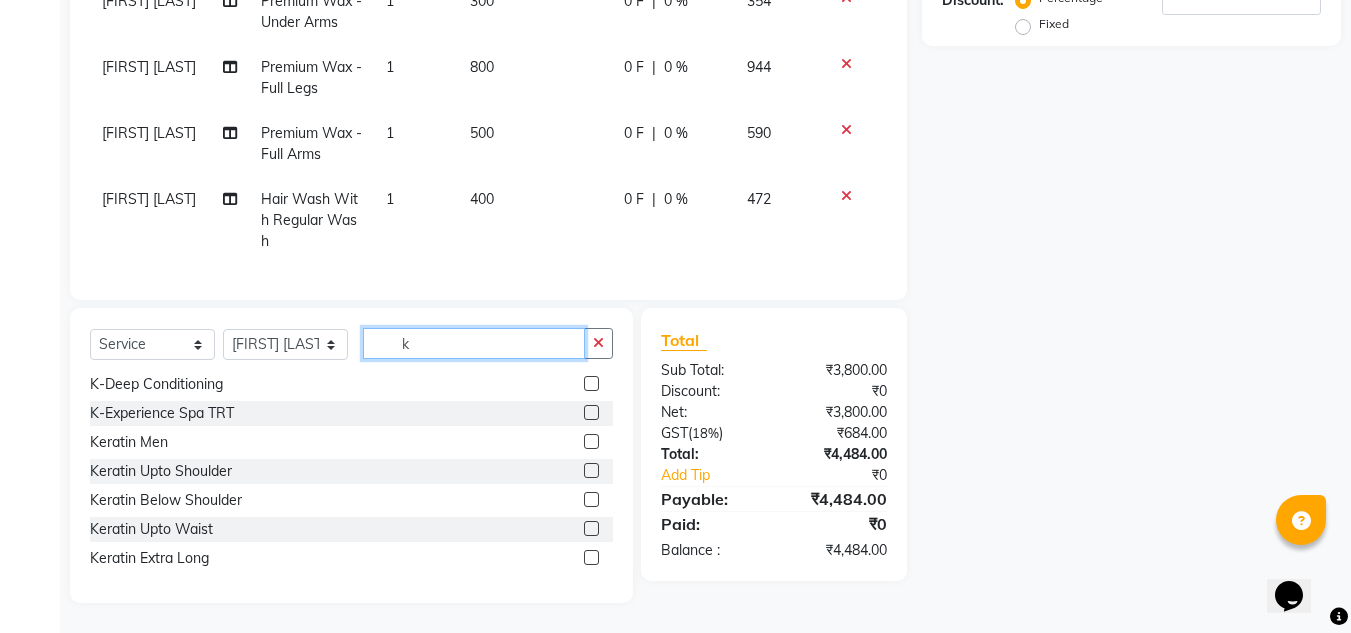 scroll, scrollTop: 148, scrollLeft: 0, axis: vertical 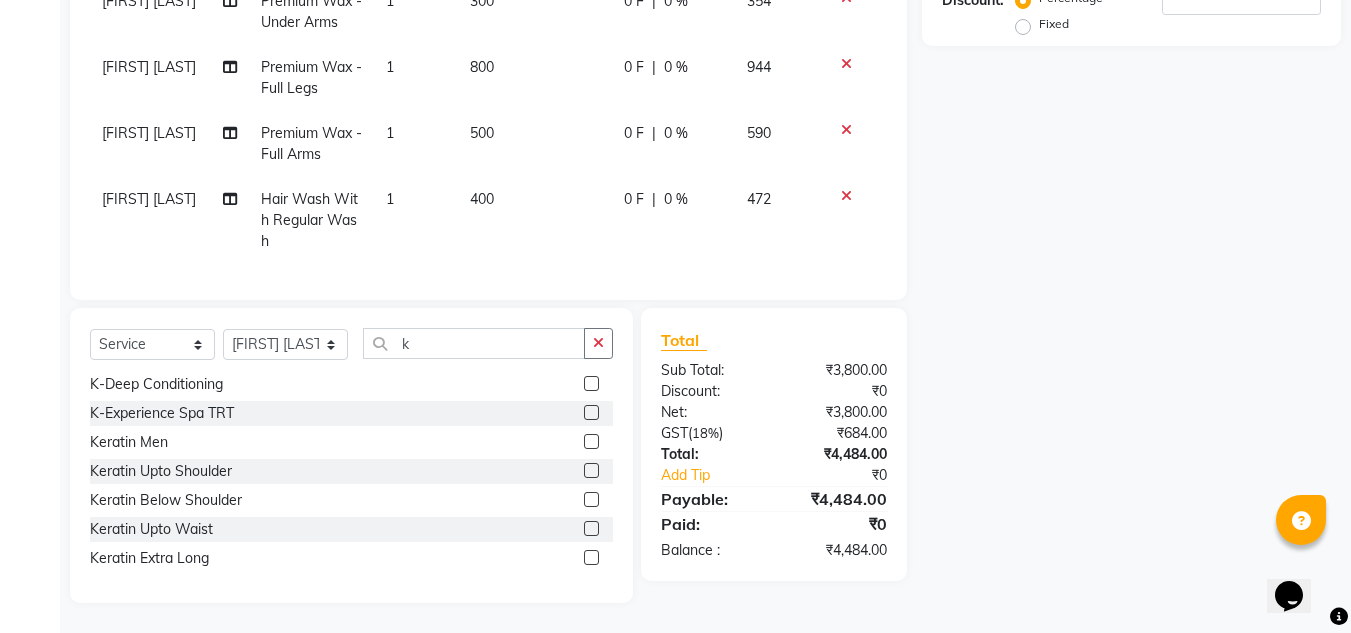 click 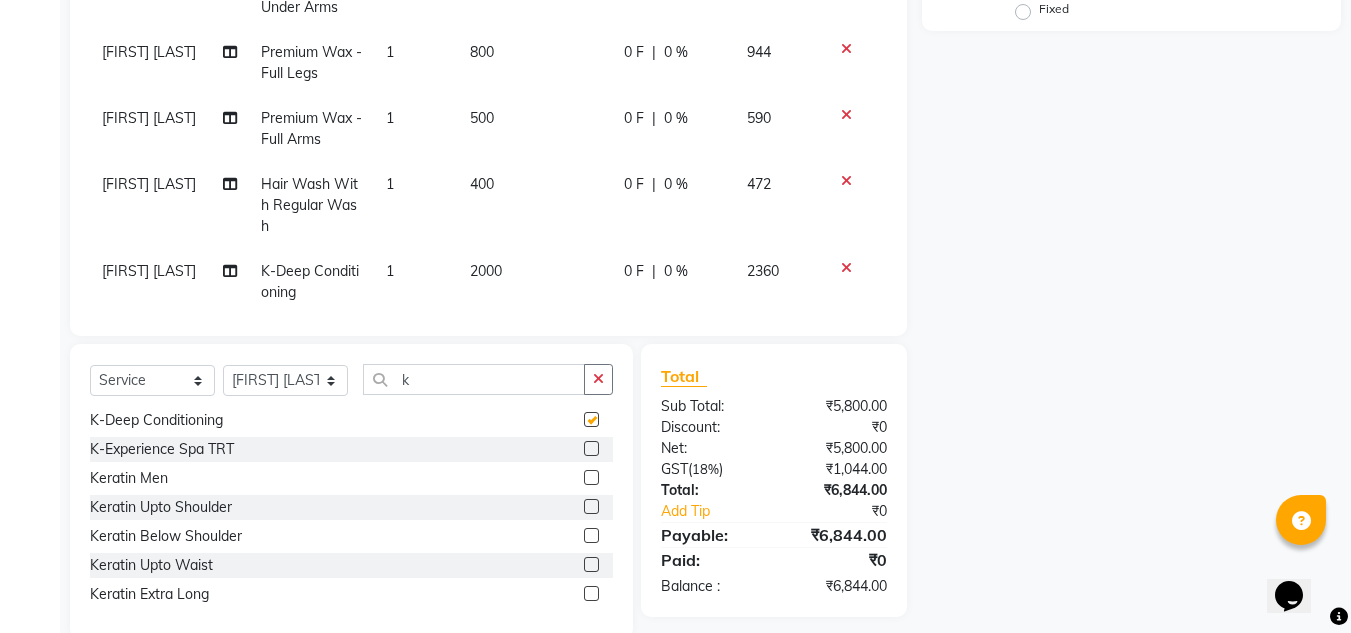 checkbox on "false" 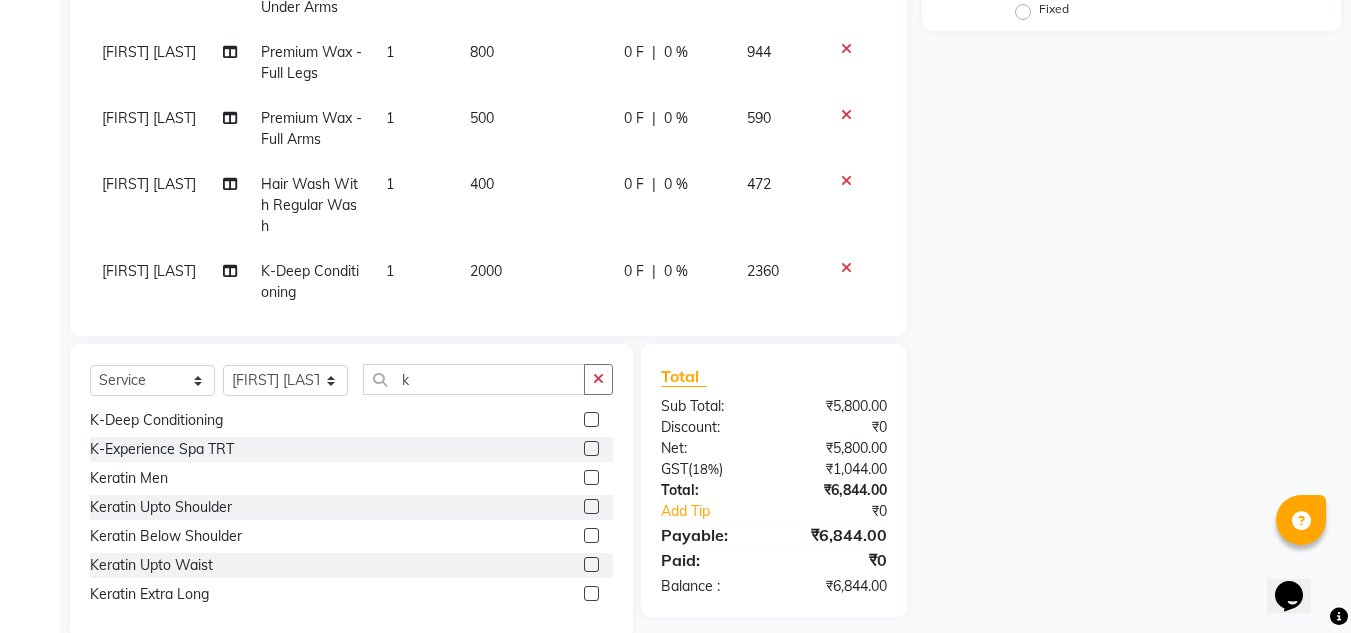 scroll, scrollTop: 30, scrollLeft: 0, axis: vertical 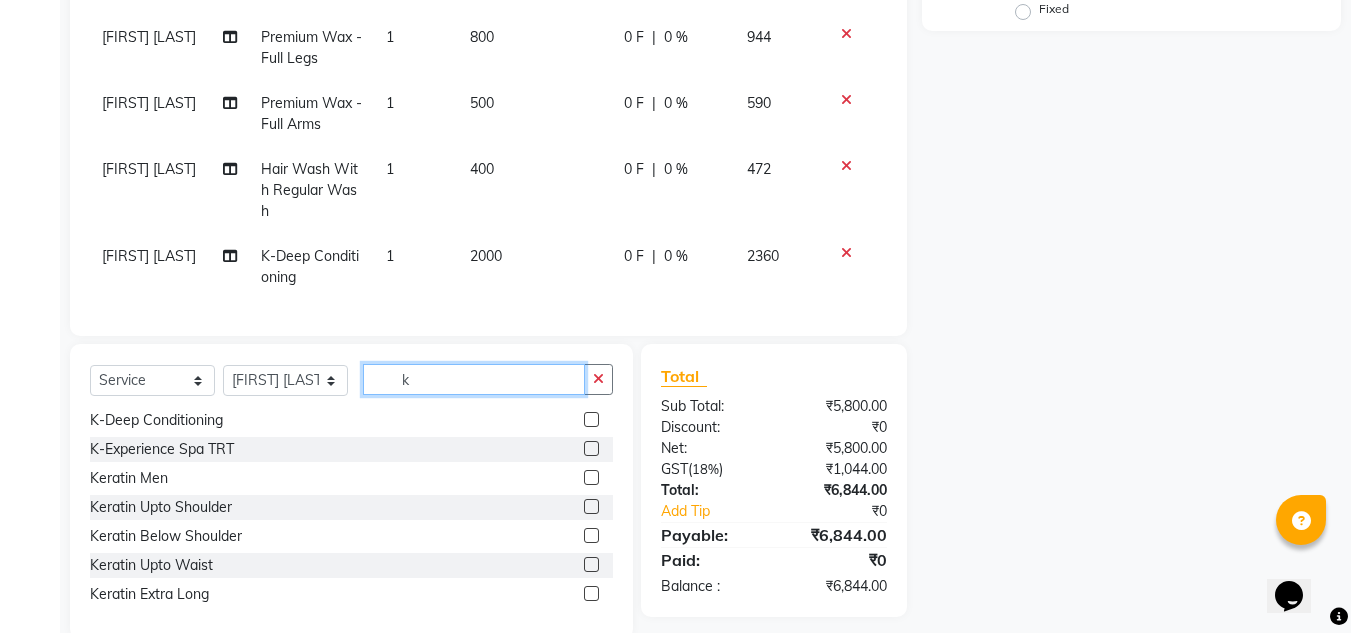 click on "k" 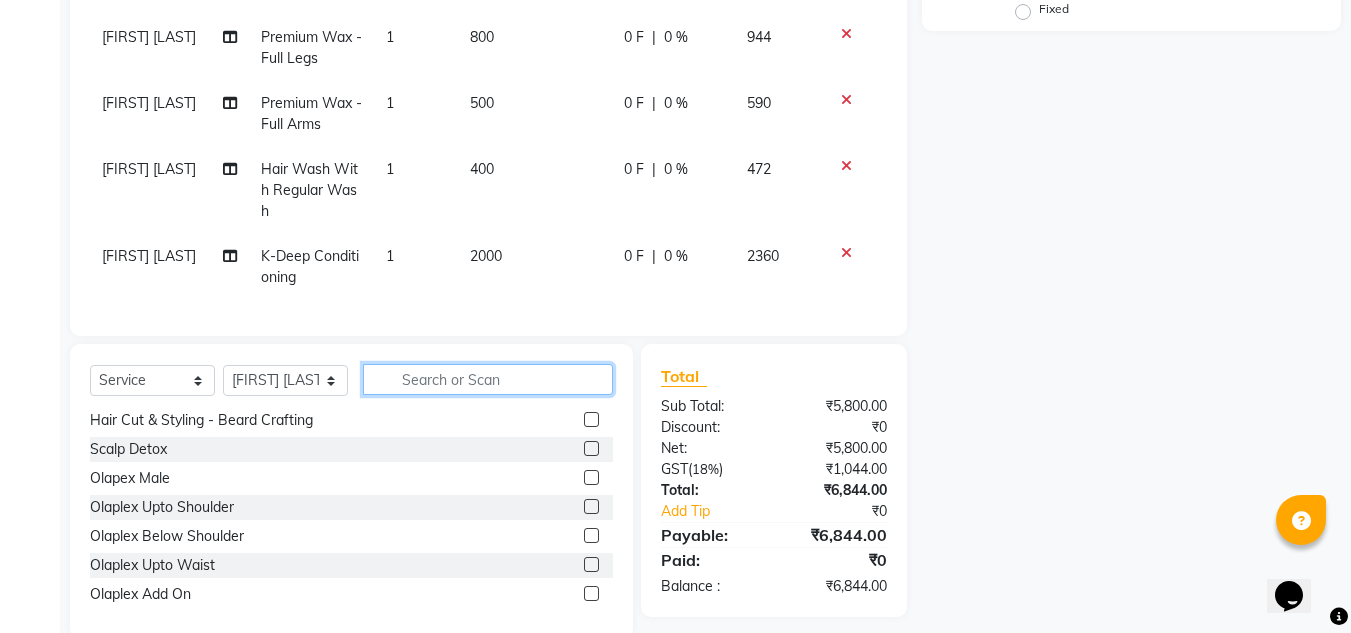 scroll, scrollTop: 699, scrollLeft: 0, axis: vertical 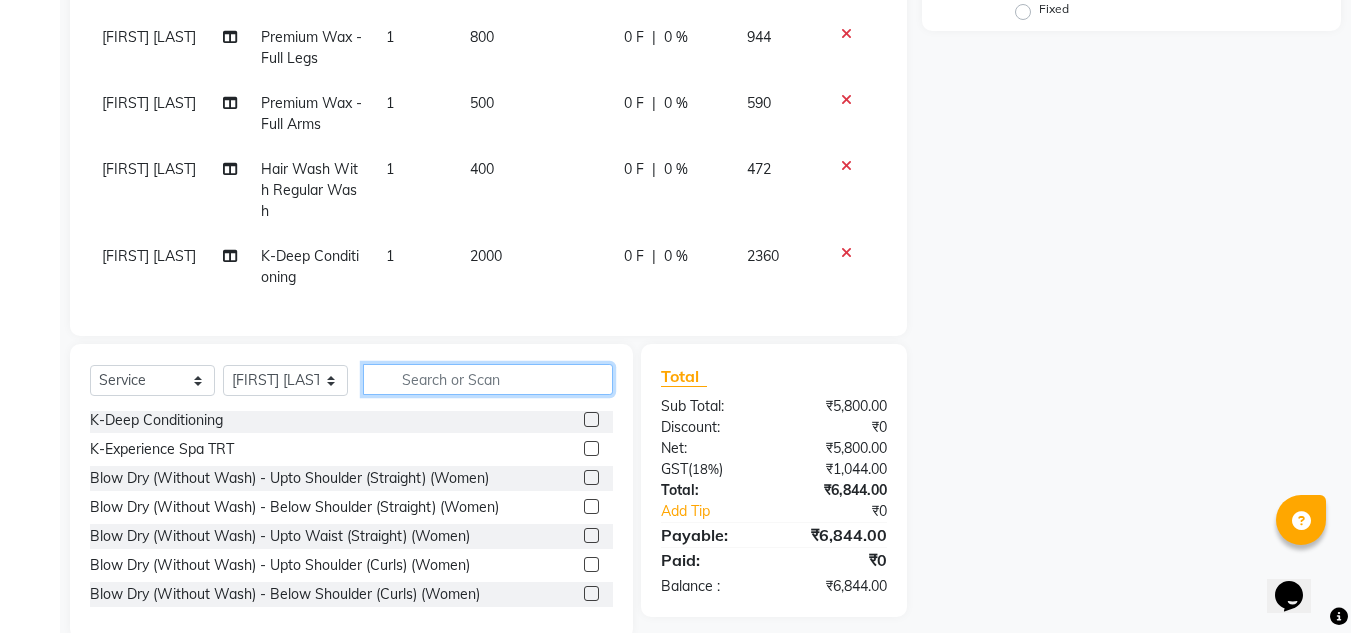 type 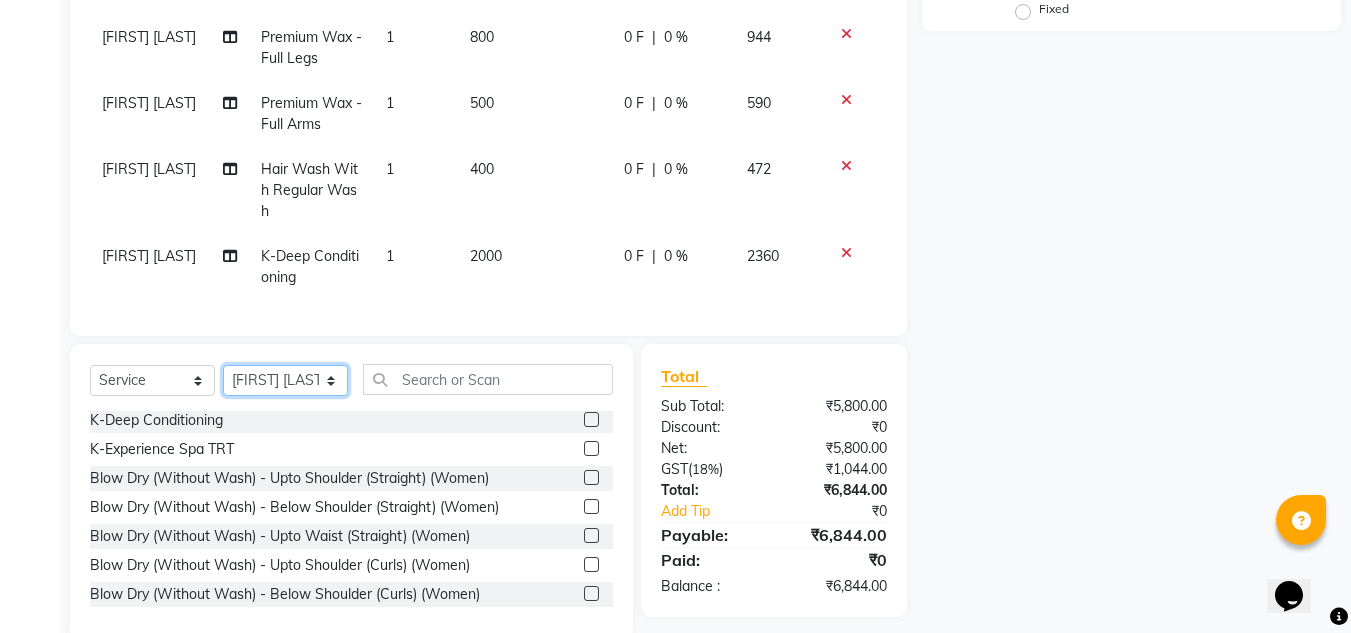 click on "Select Stylist Amandeep Kaur Kalsi Aniket Kadam  Faim Alvi  Front Desk  Muskan Khan  Pooja Kolge Reena Shaukat Ali  Salman Ansari  Shailendra Chauhan  Shekhar Sangle Soniyaa Varma Suchita Mistry" 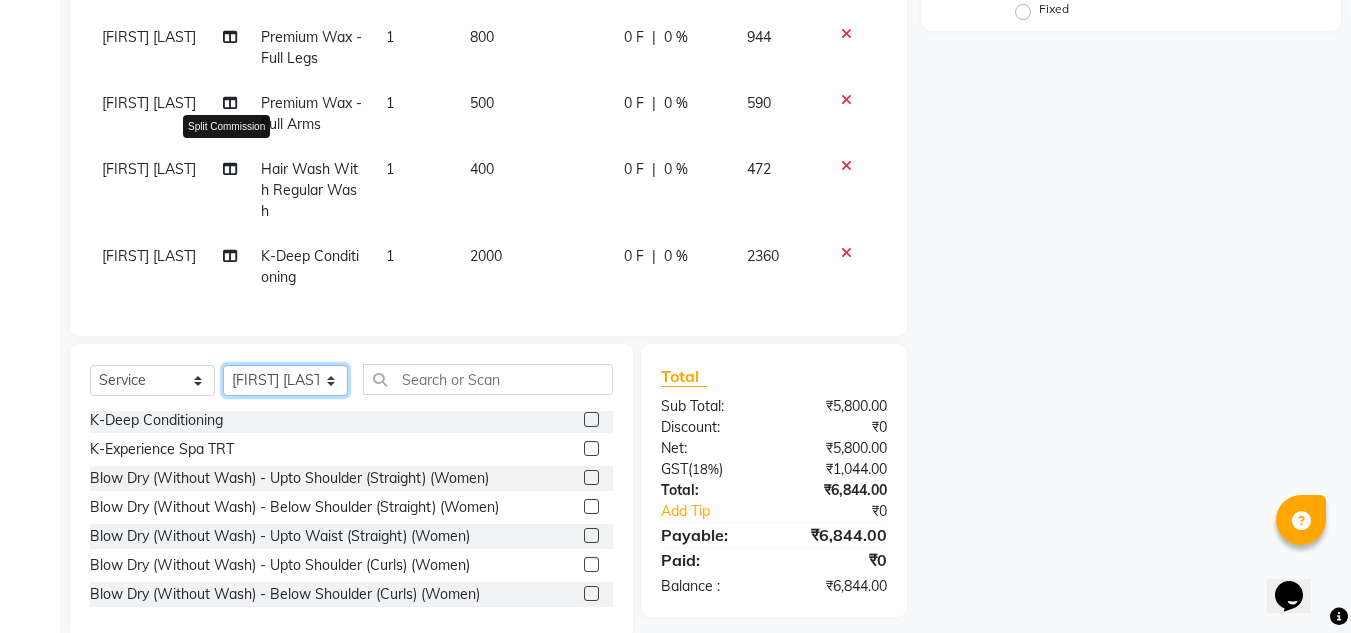 select on "70684" 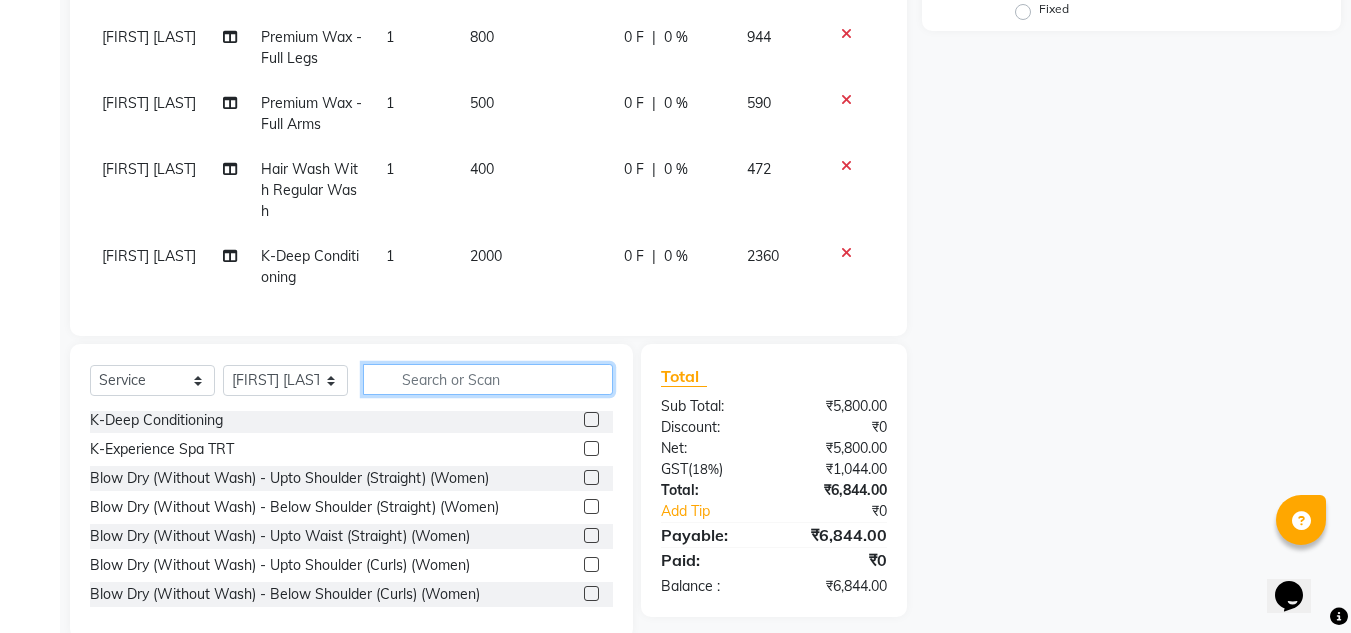 click 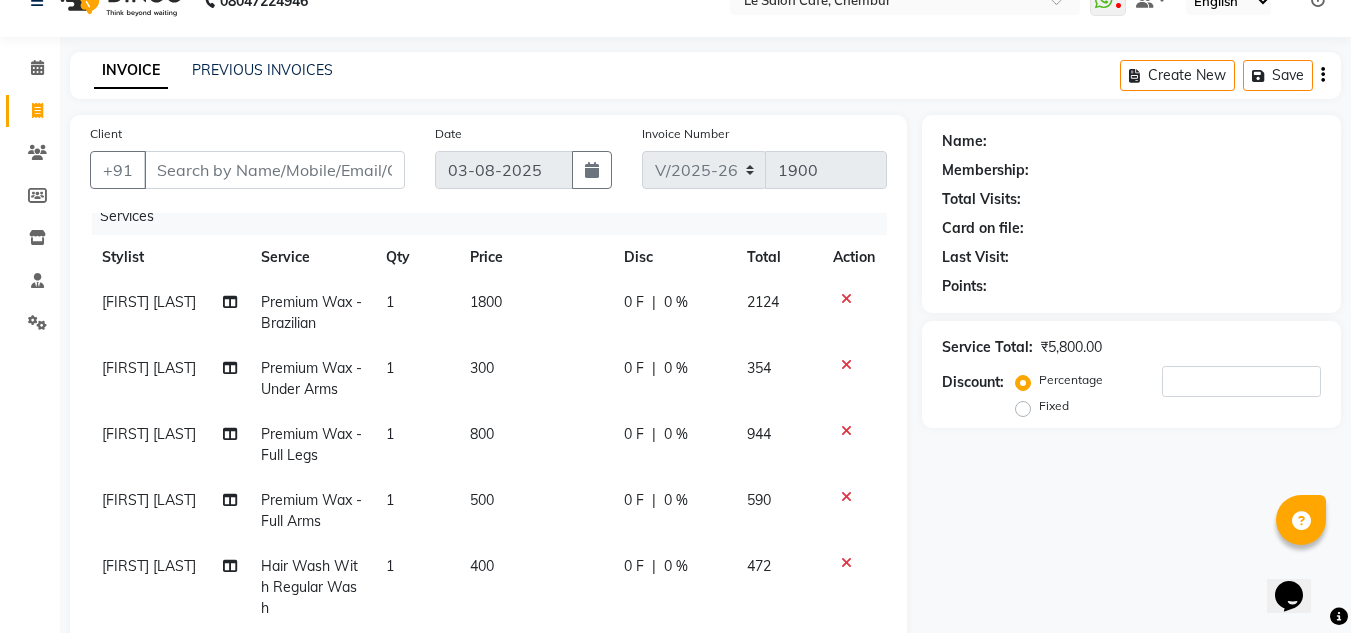 scroll, scrollTop: 0, scrollLeft: 0, axis: both 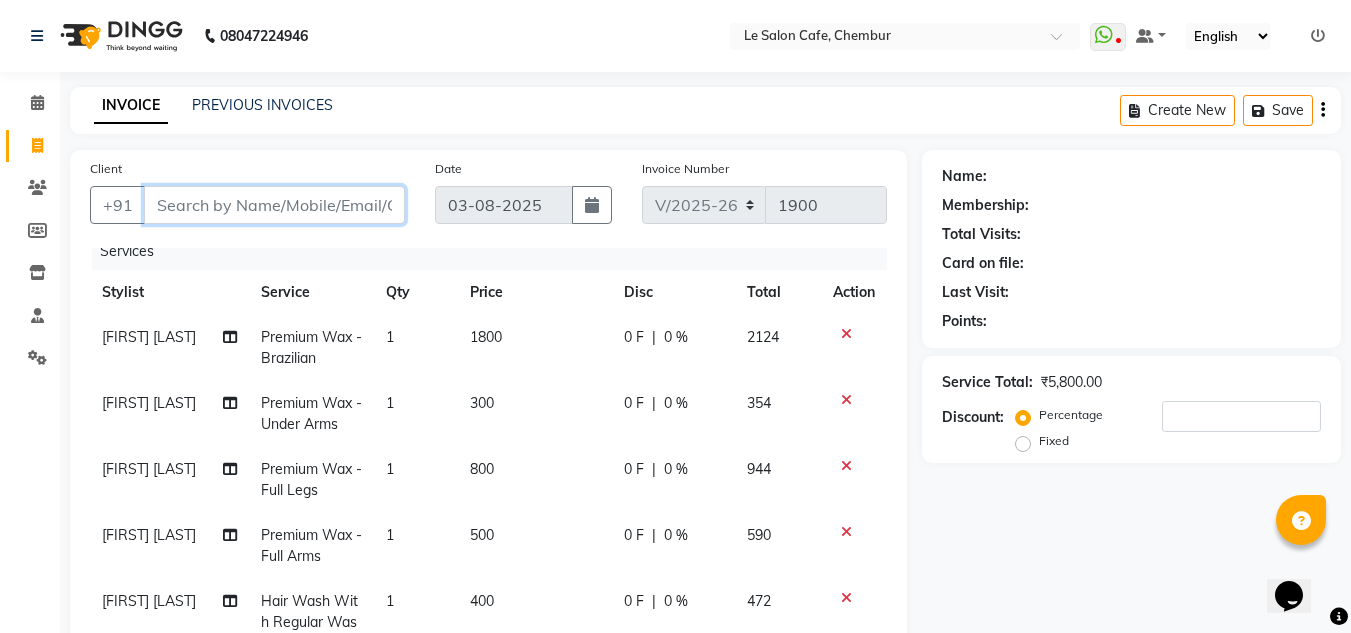 click on "Client" at bounding box center (274, 205) 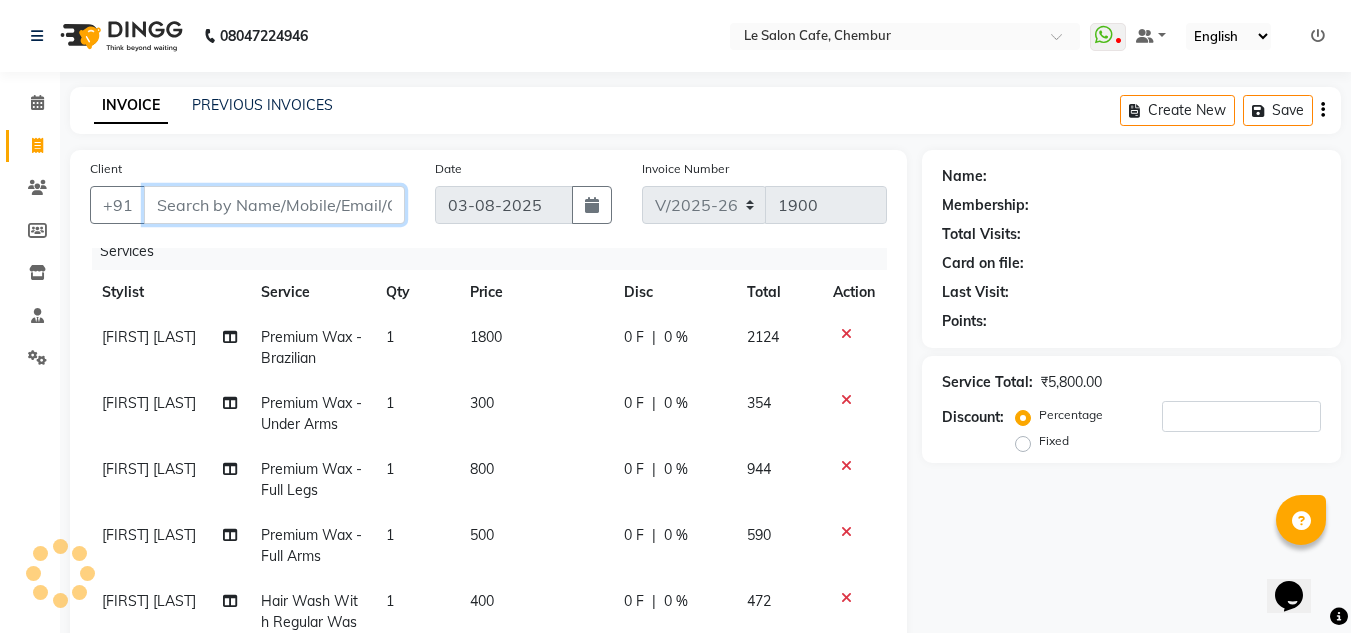 click on "Client" at bounding box center [274, 205] 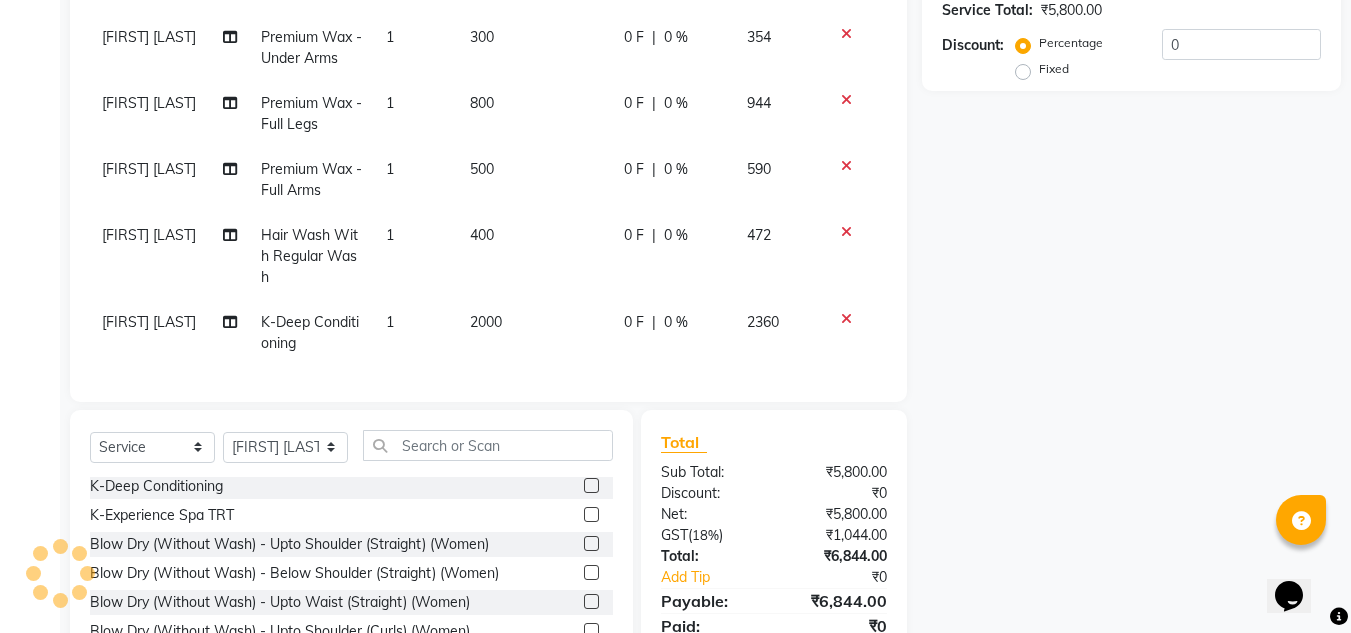 scroll, scrollTop: 400, scrollLeft: 0, axis: vertical 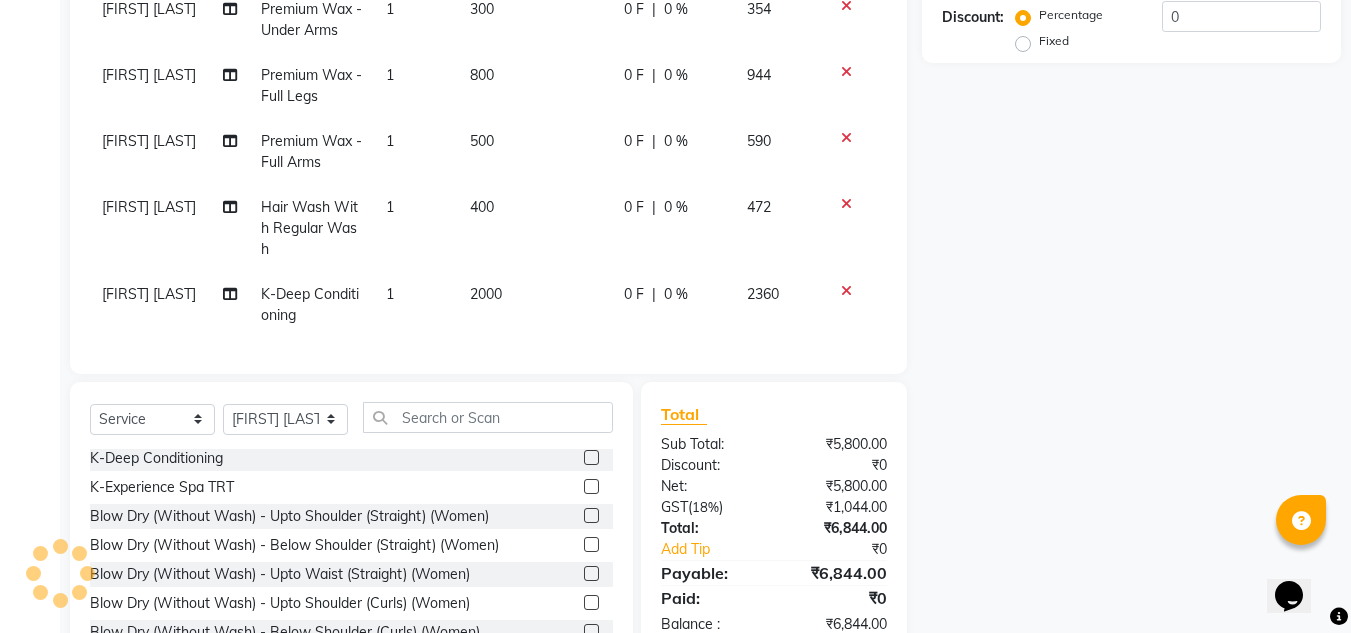 type on "Suprabha" 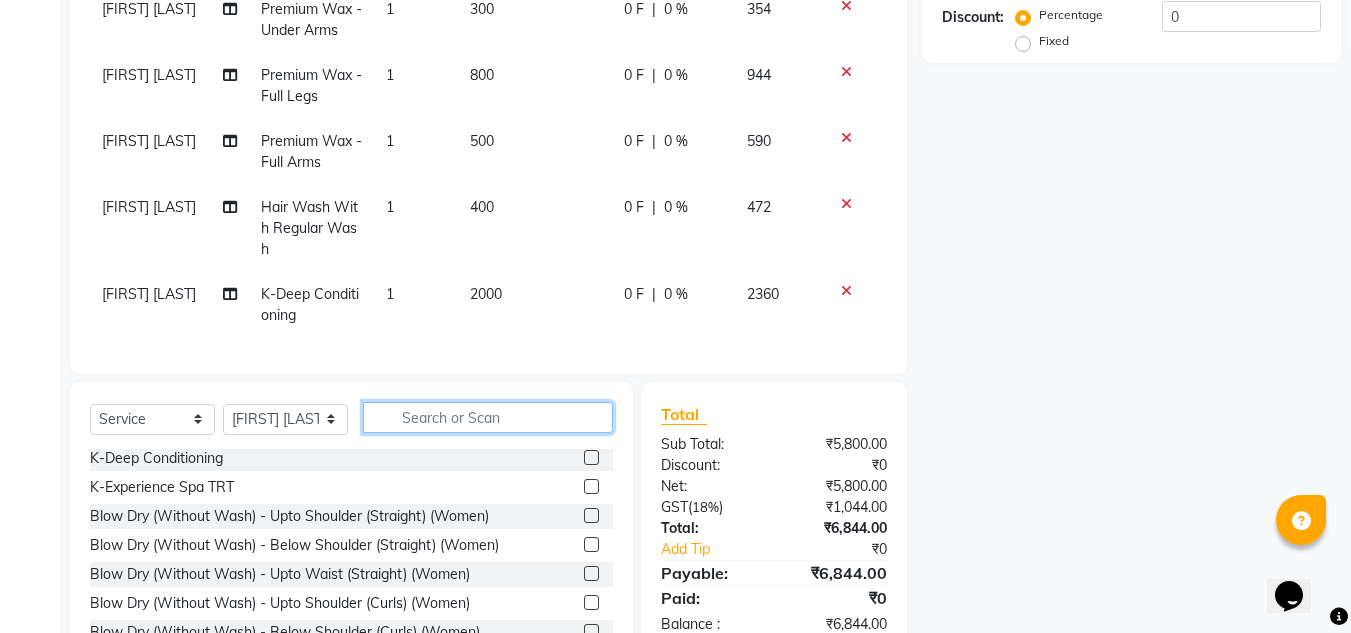 click 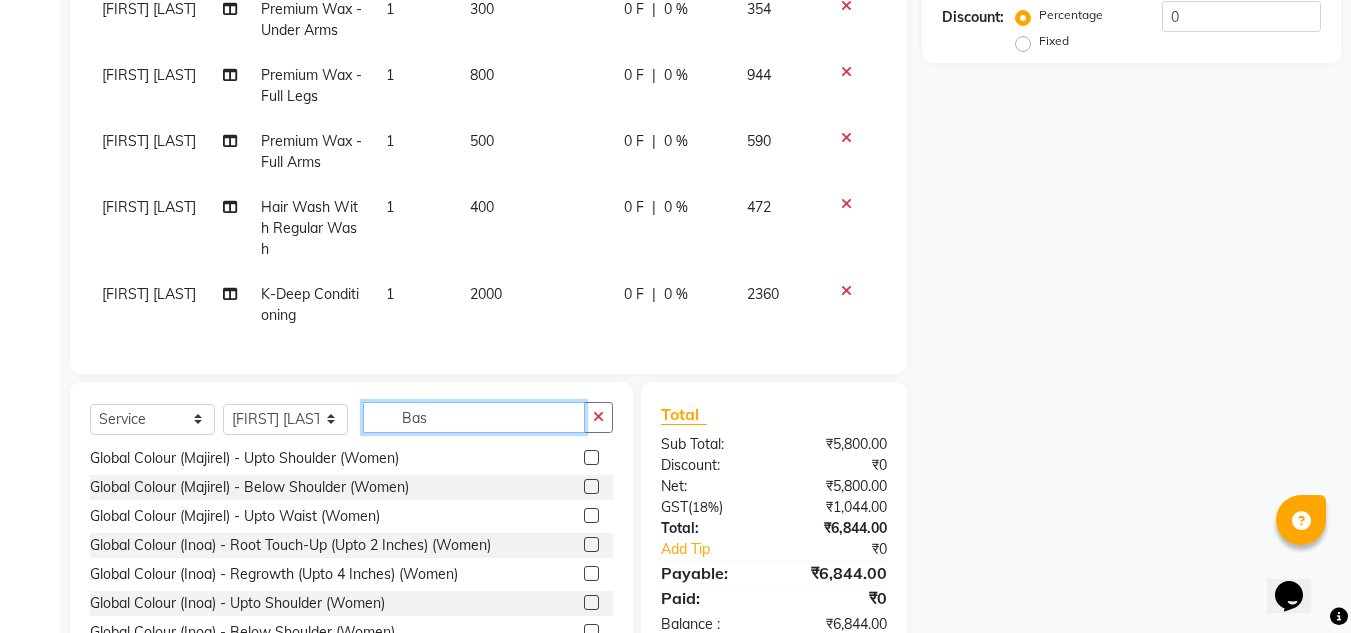 scroll, scrollTop: 0, scrollLeft: 0, axis: both 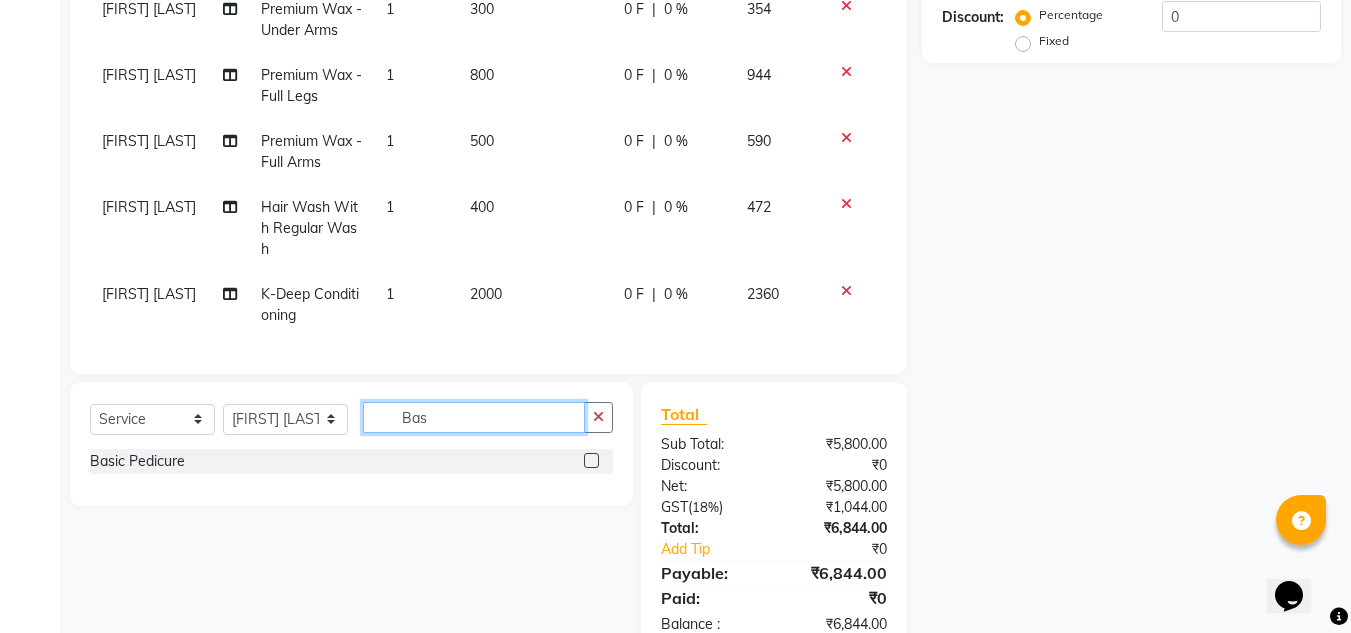 type on "Bas" 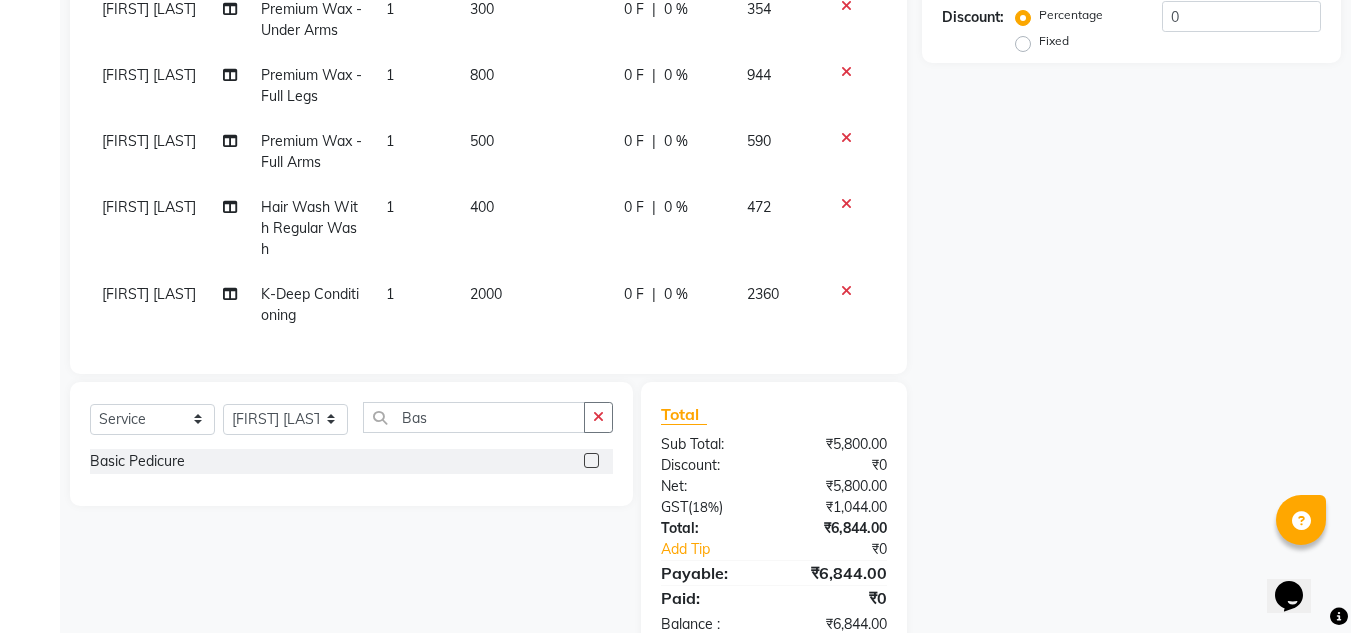 click 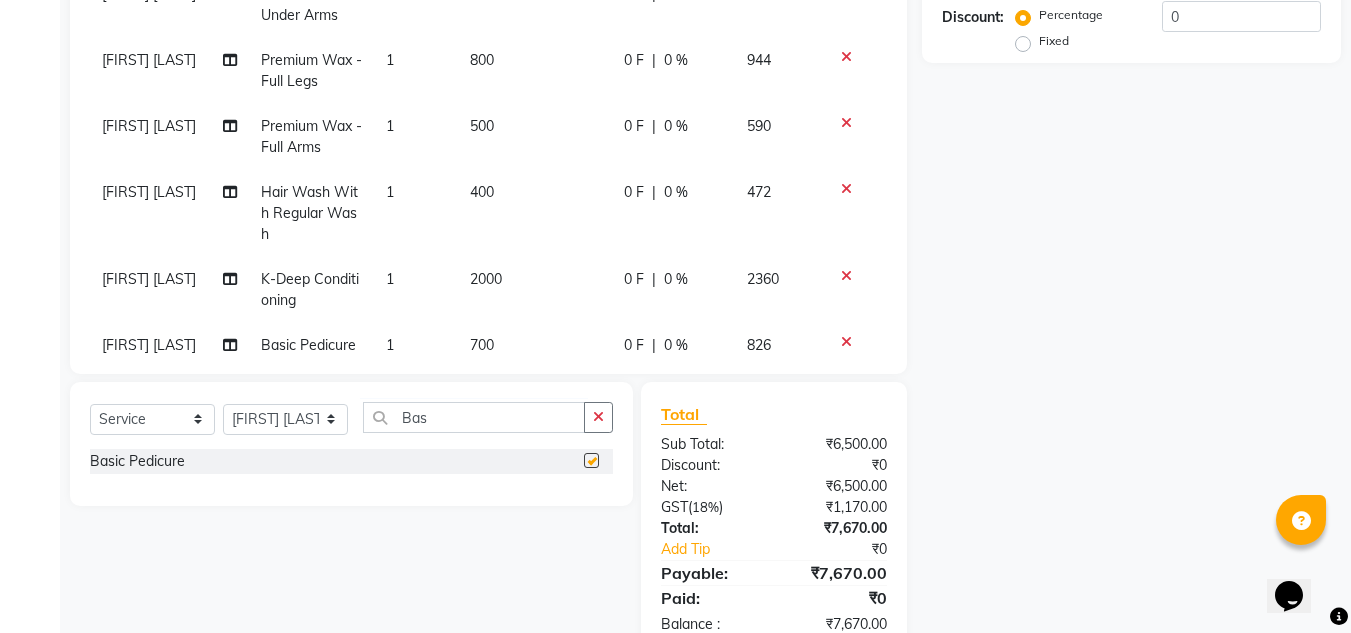 checkbox on "false" 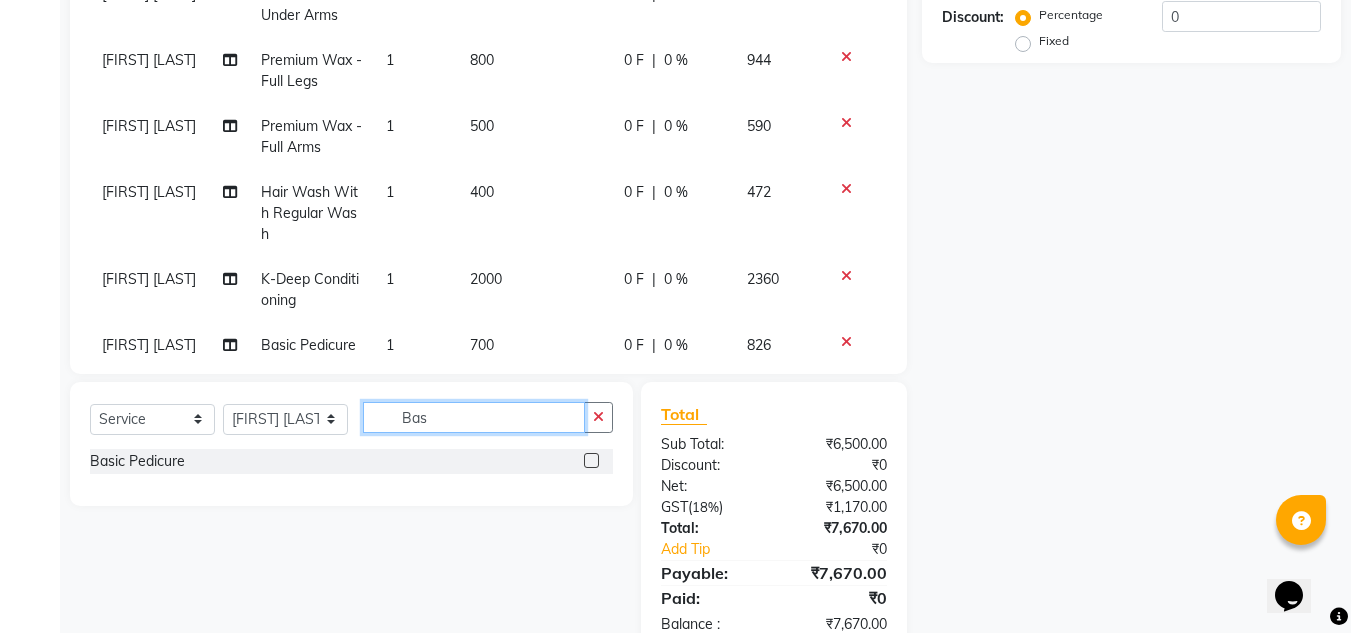 click on "Bas" 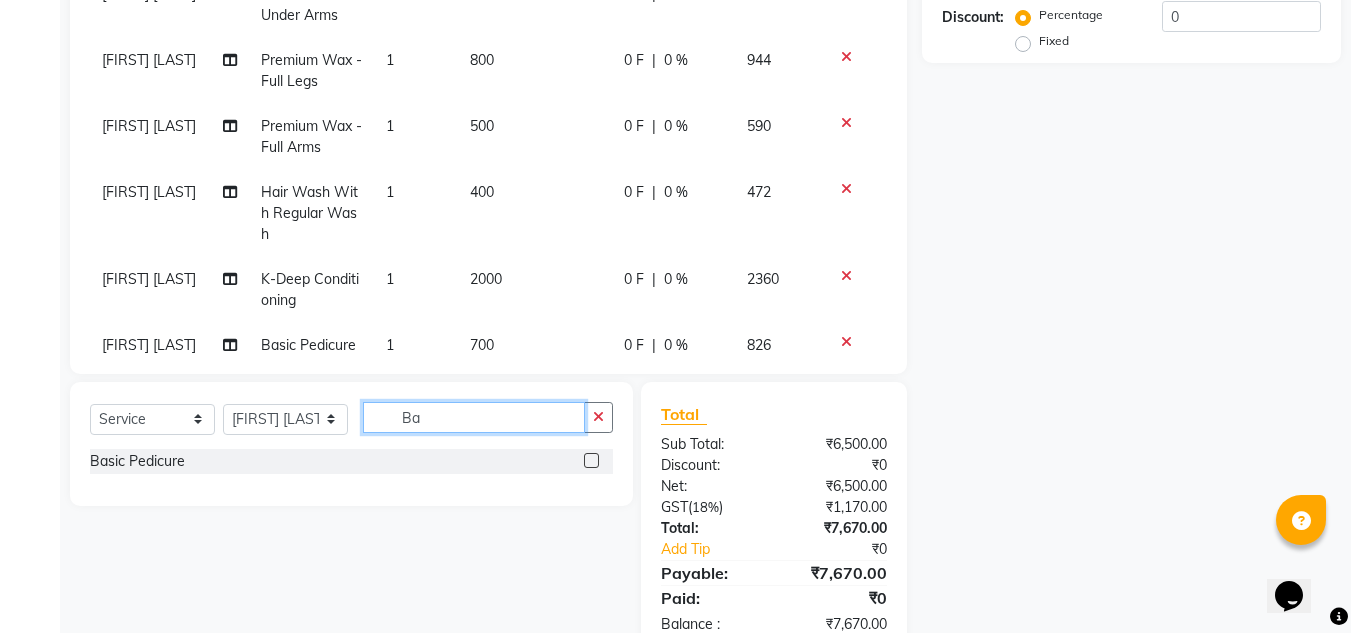 type on "B" 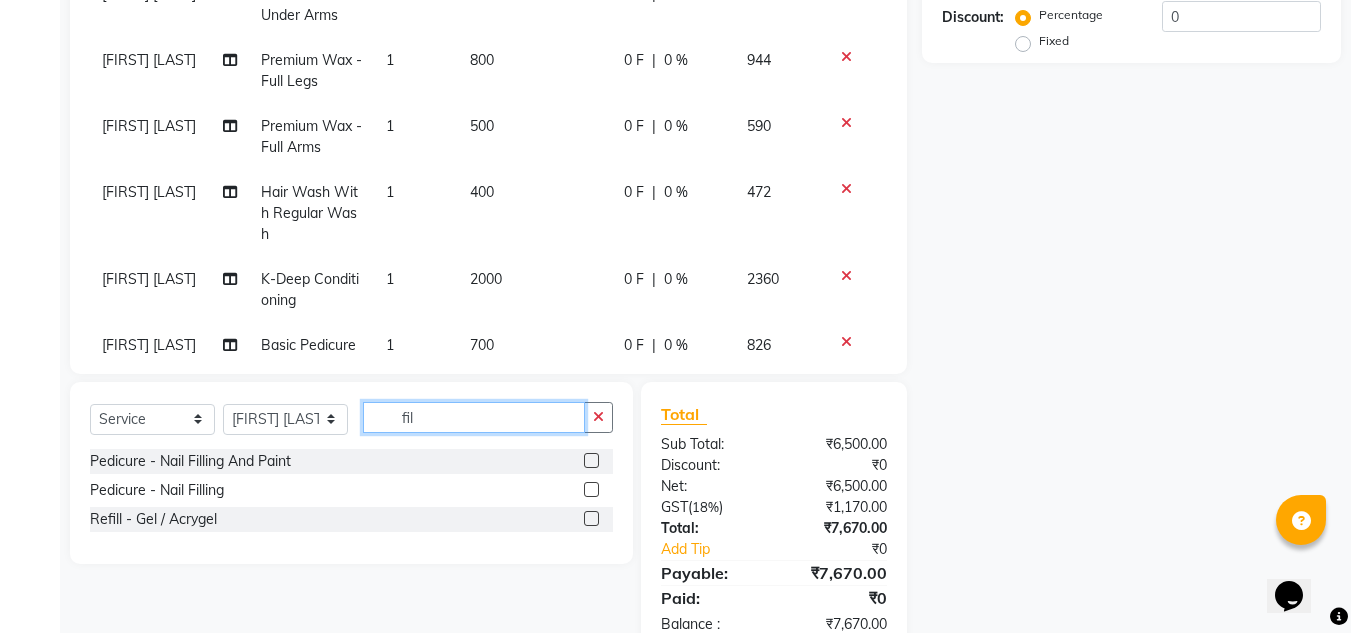 type on "fil" 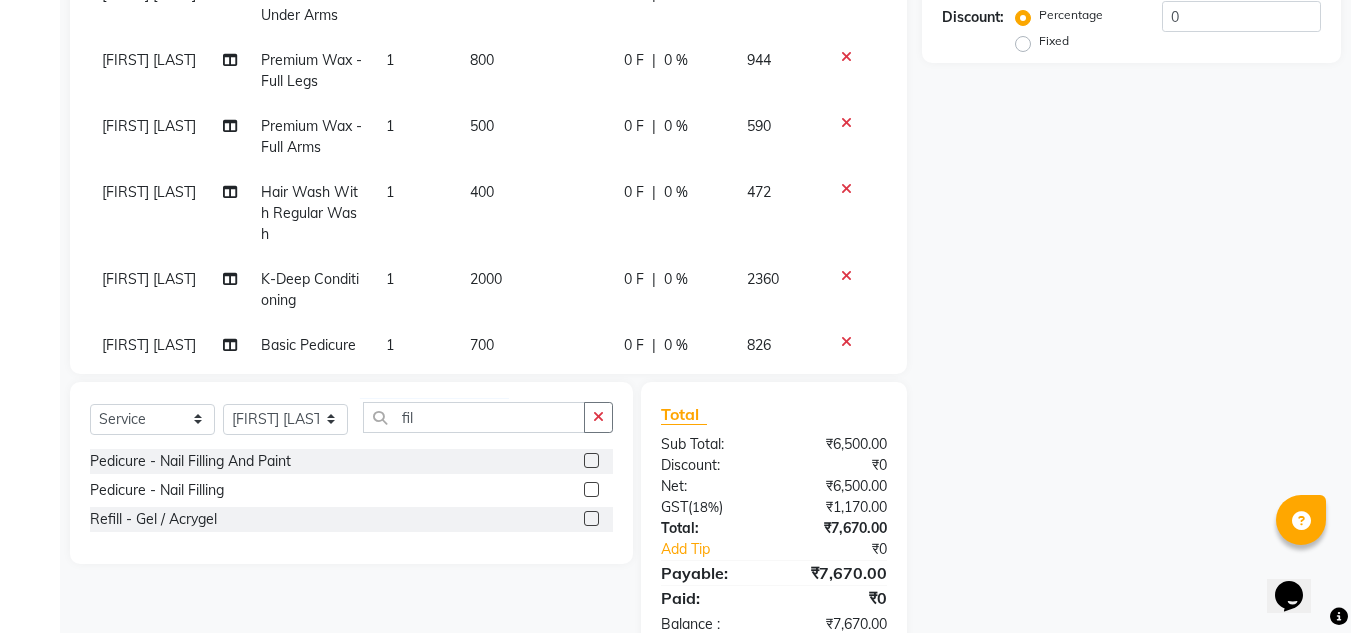 click 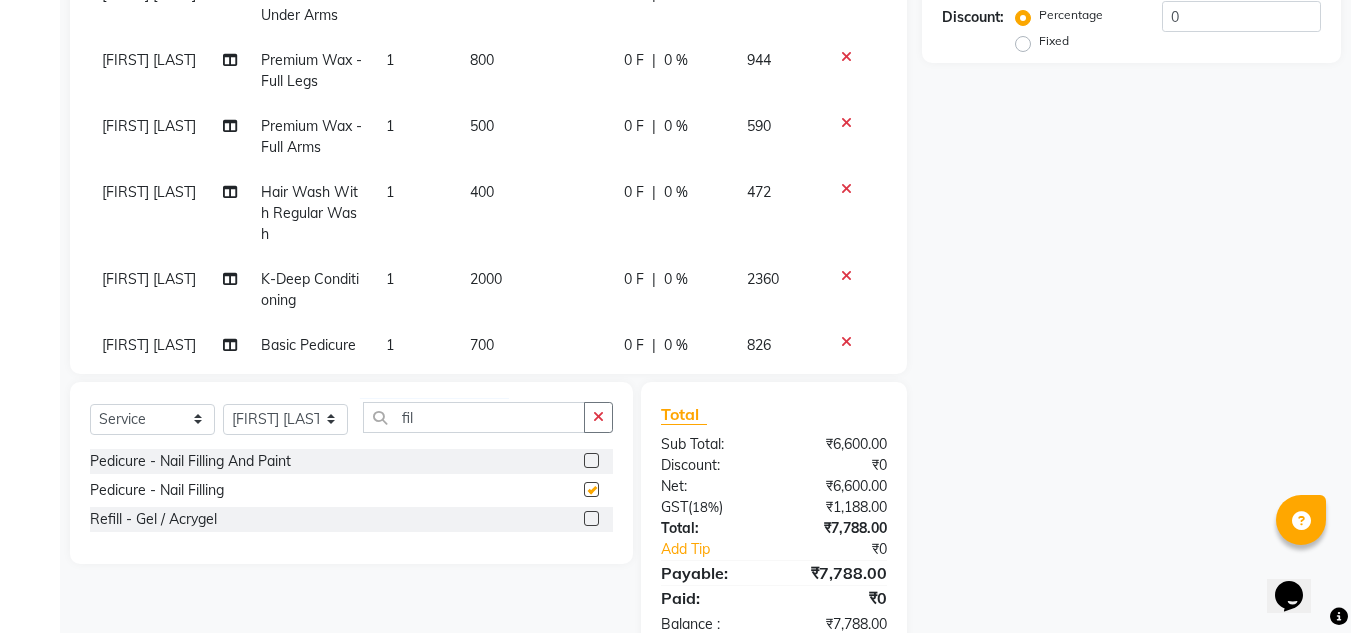 checkbox on "false" 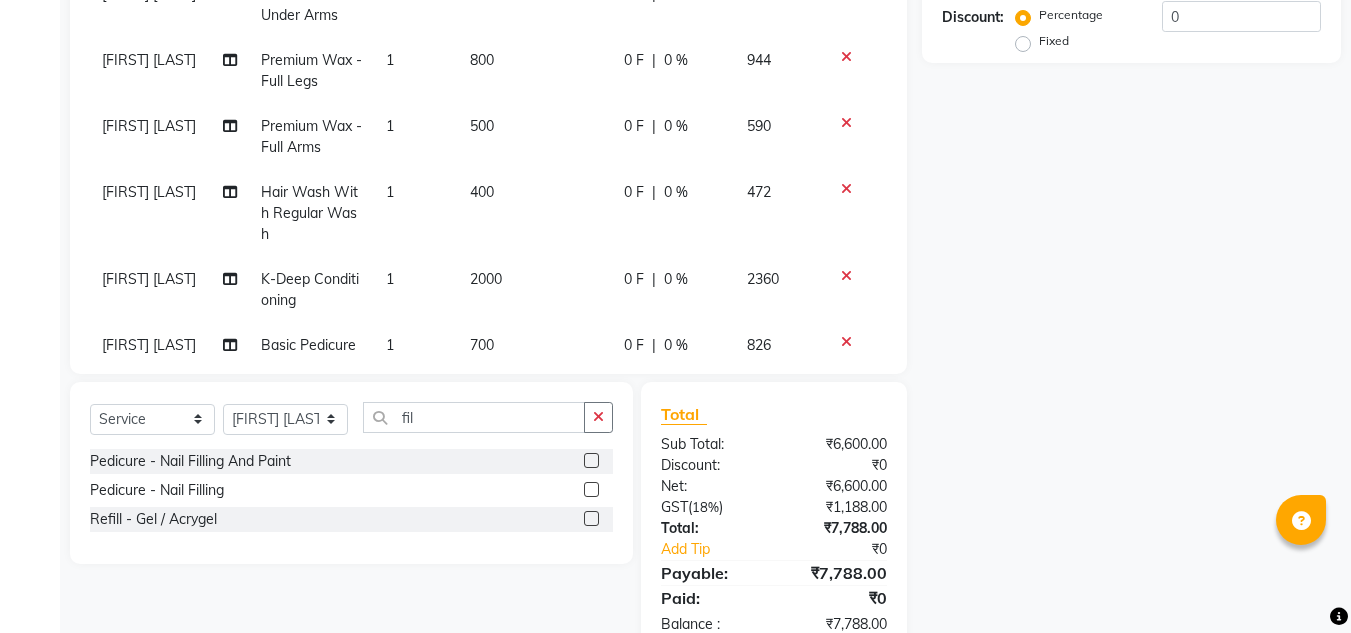scroll, scrollTop: 162, scrollLeft: 0, axis: vertical 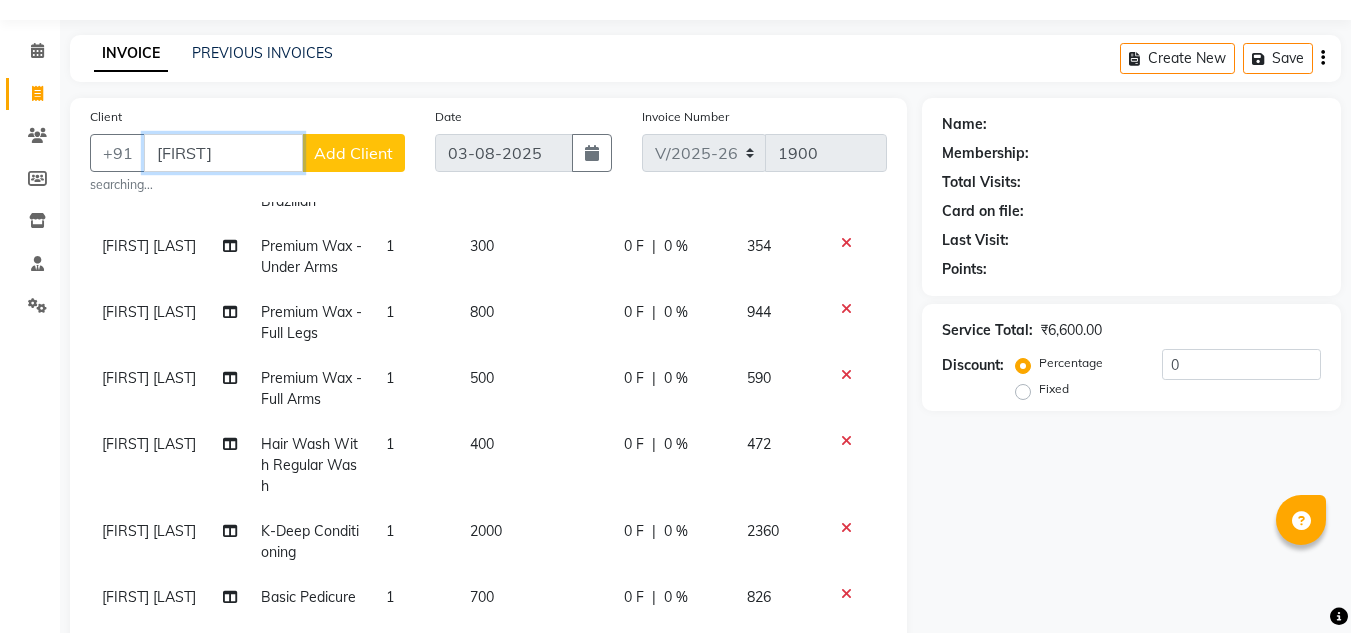 click on "Suprabha" at bounding box center [223, 153] 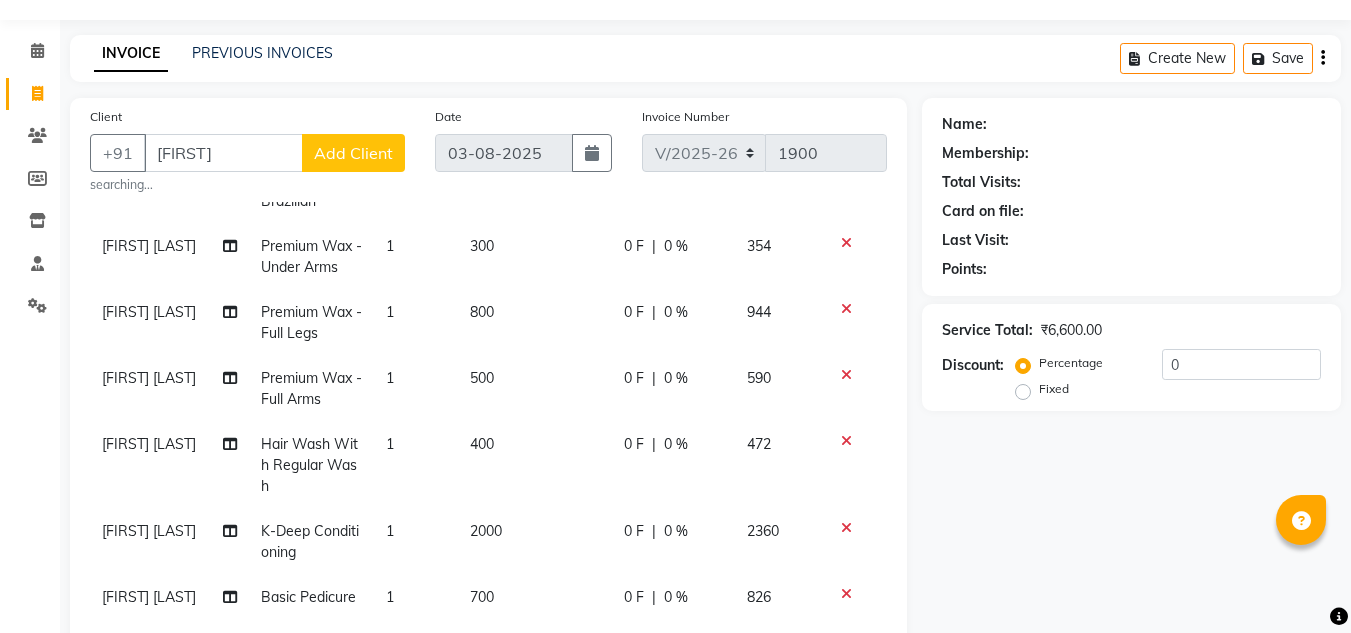 click on "Name: Membership: Total Visits: Card on file: Last Visit:  Points:  Service Total:  ₹6,600.00  Discount:  Percentage   Fixed  0" 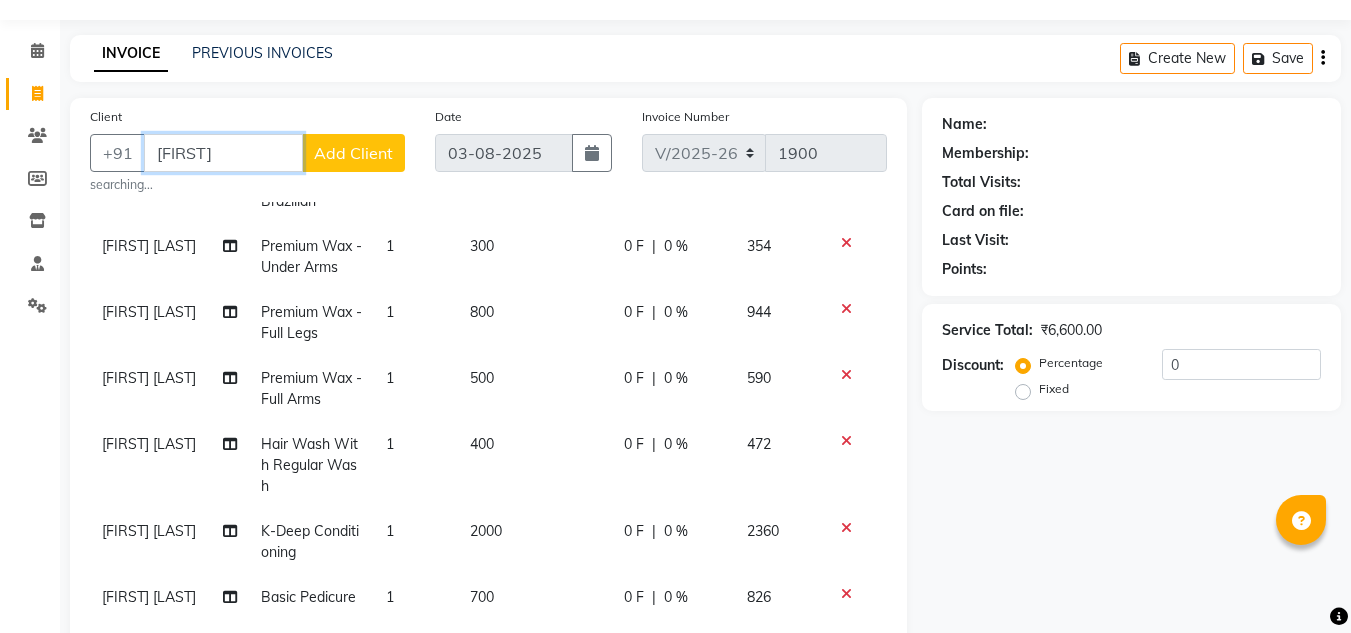 click on "Suprabha" at bounding box center (223, 153) 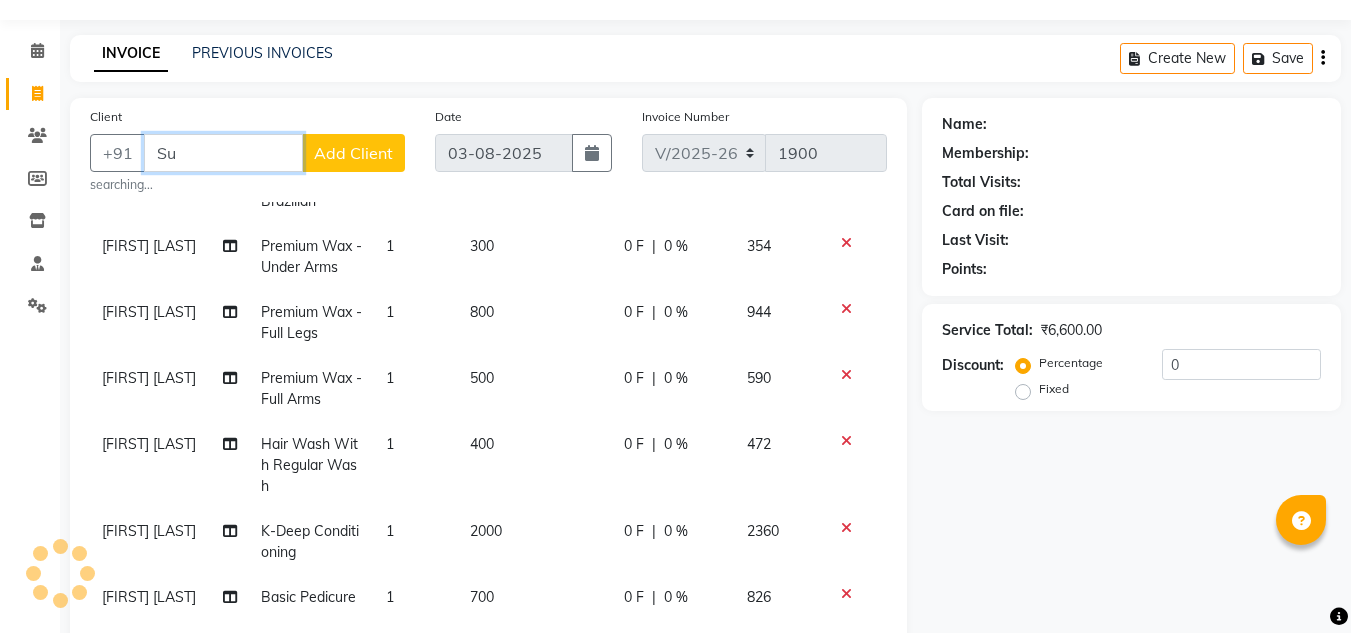 type on "S" 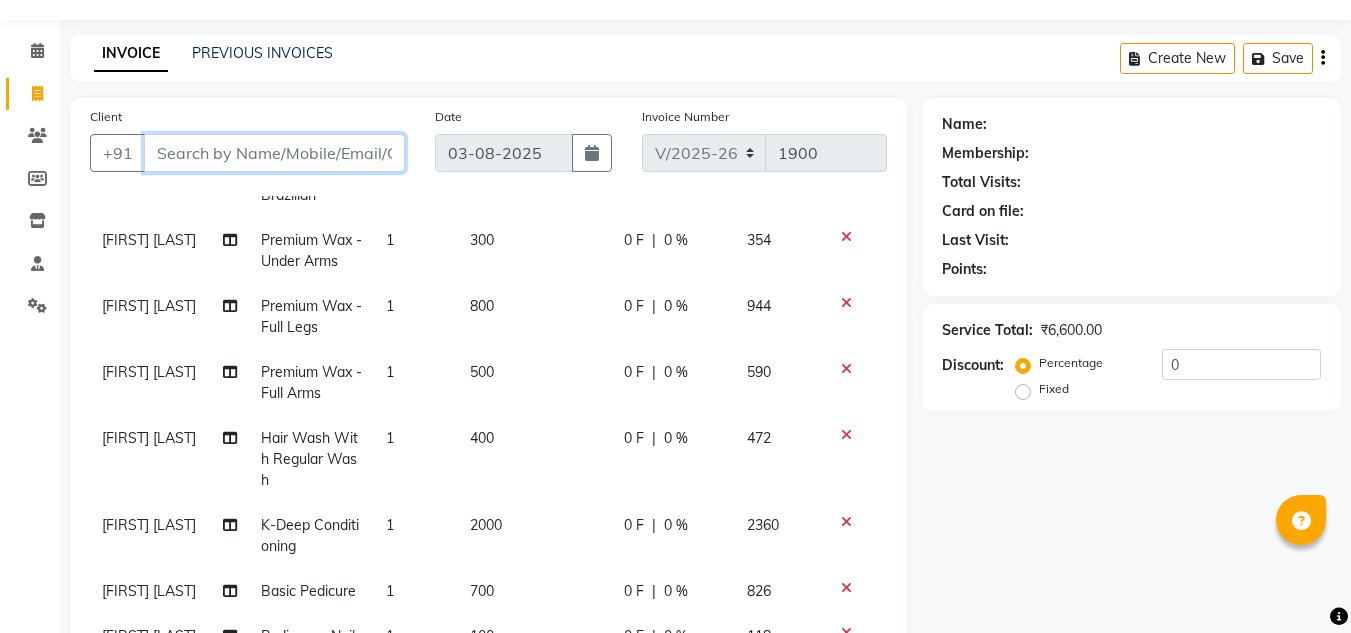click on "Client" at bounding box center [274, 153] 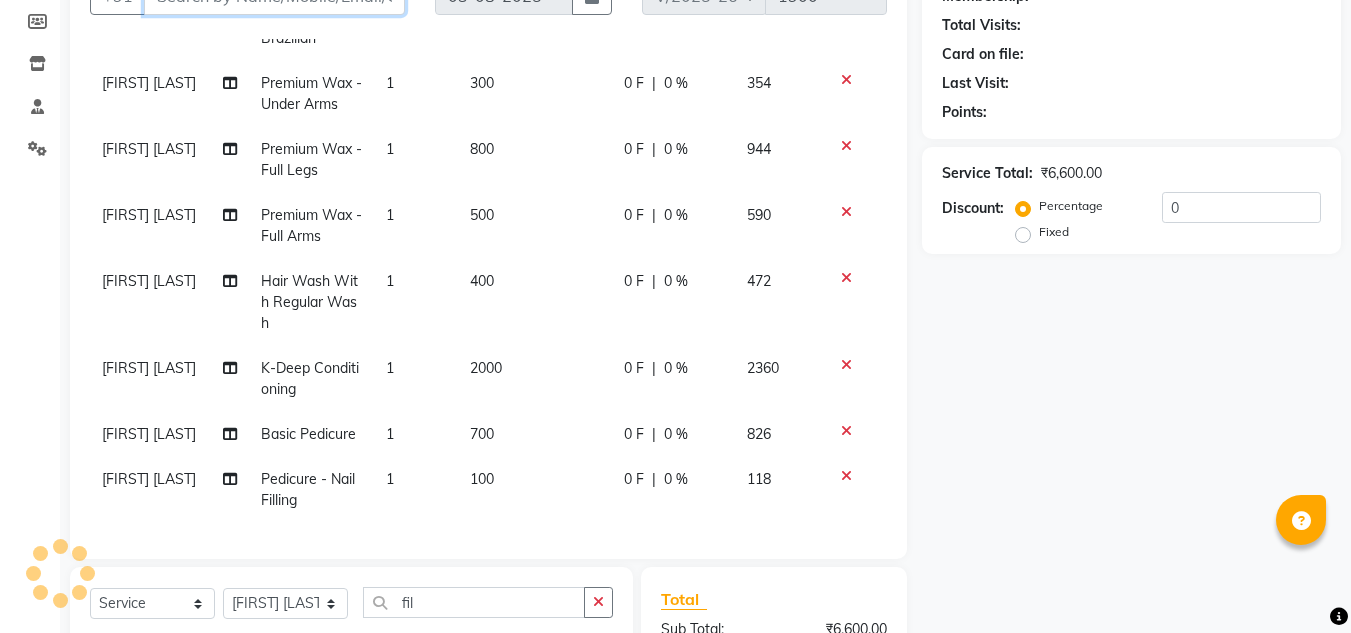 scroll, scrollTop: 0, scrollLeft: 0, axis: both 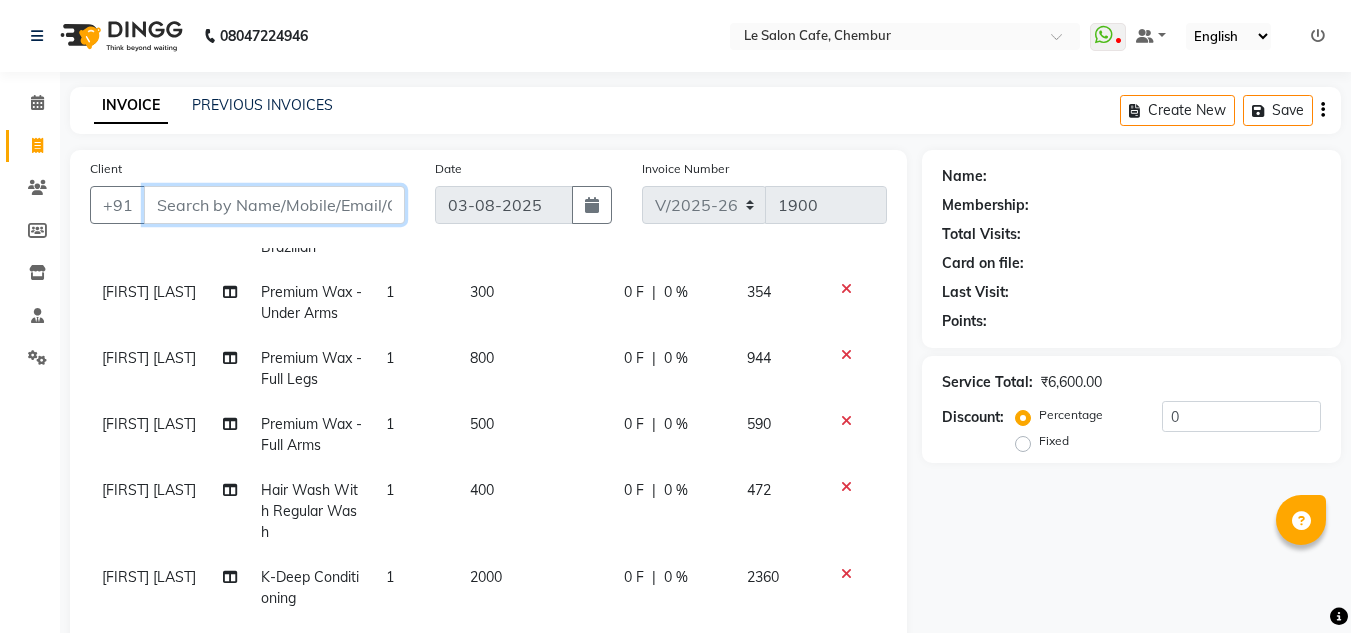 click on "Client" at bounding box center (274, 205) 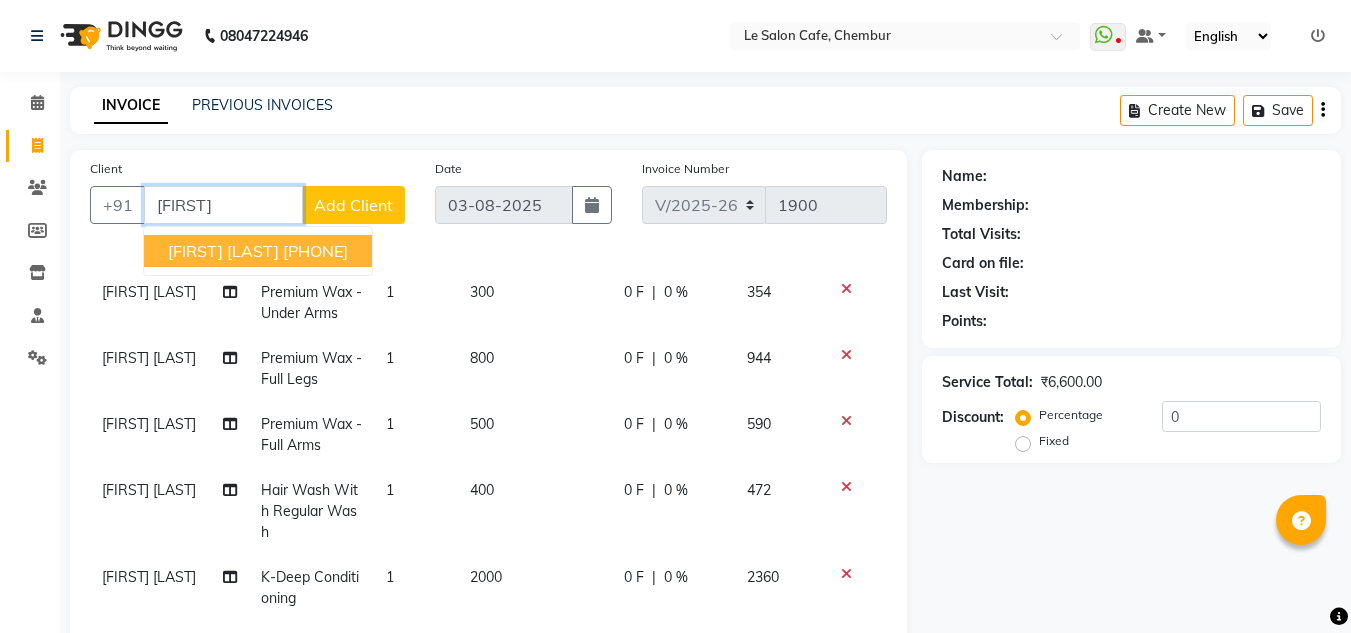 click on "Suprabha Mishra" at bounding box center [223, 251] 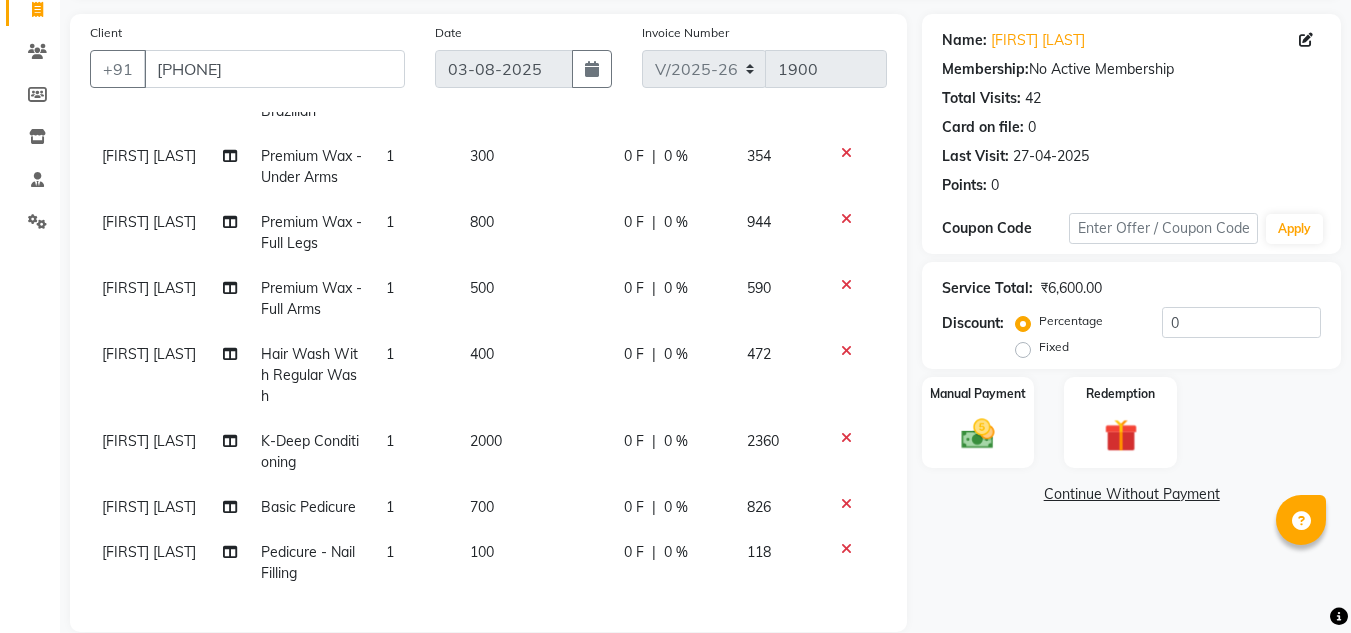 scroll, scrollTop: 0, scrollLeft: 0, axis: both 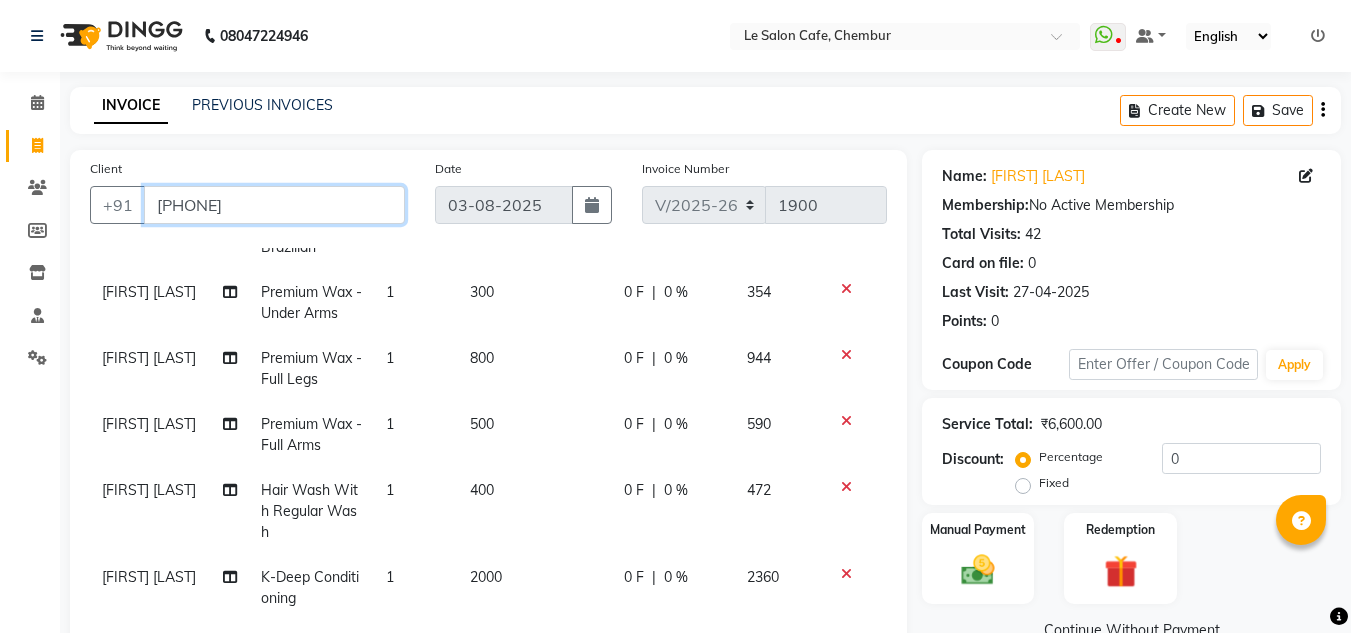 click on "9638432709" at bounding box center (274, 205) 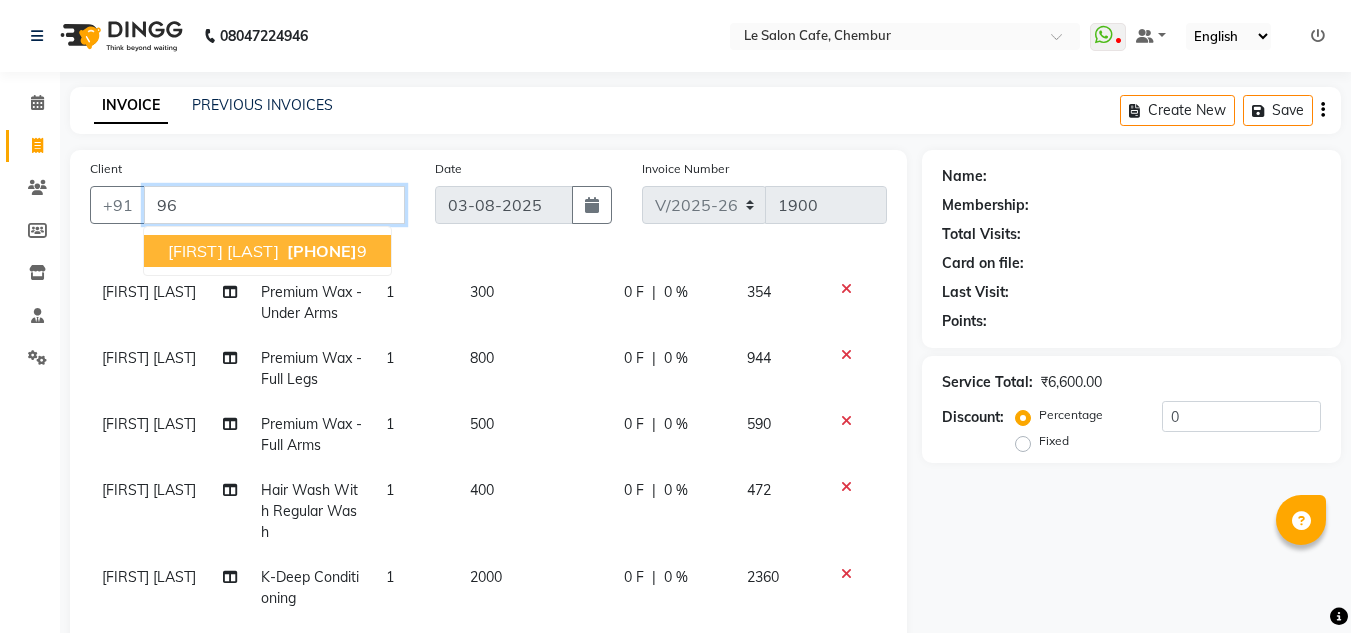type on "9" 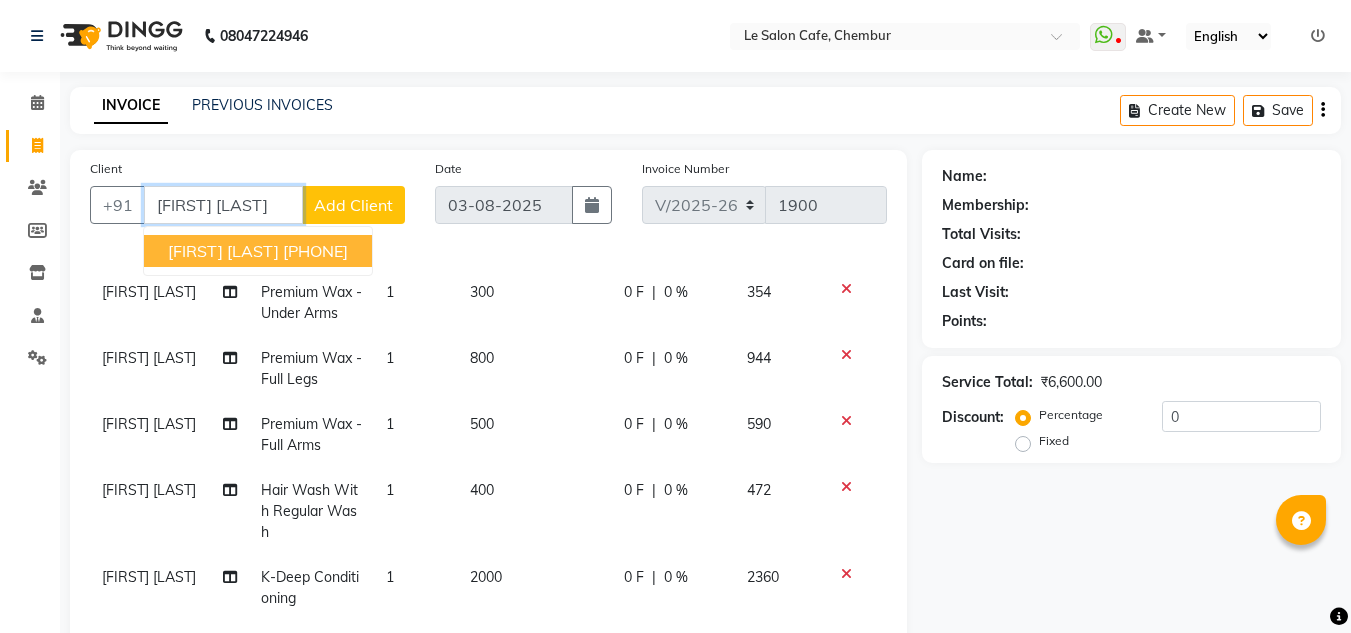 click on "9029299918" at bounding box center [315, 251] 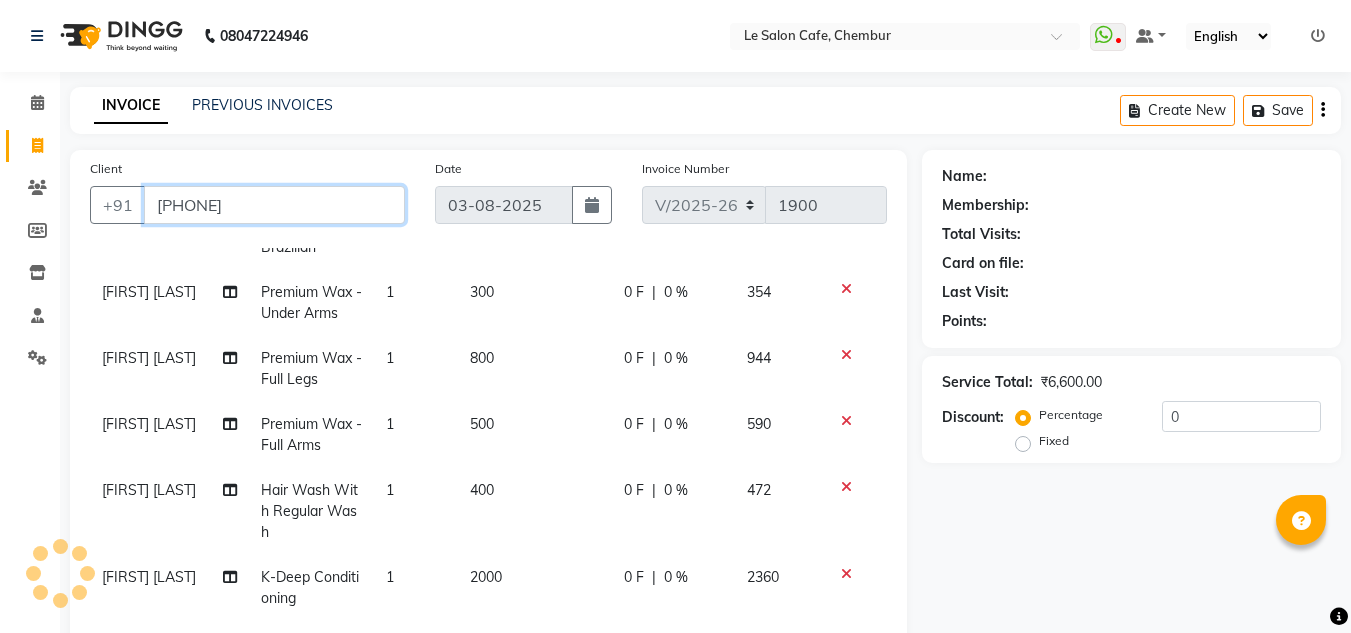 type on "9029299918" 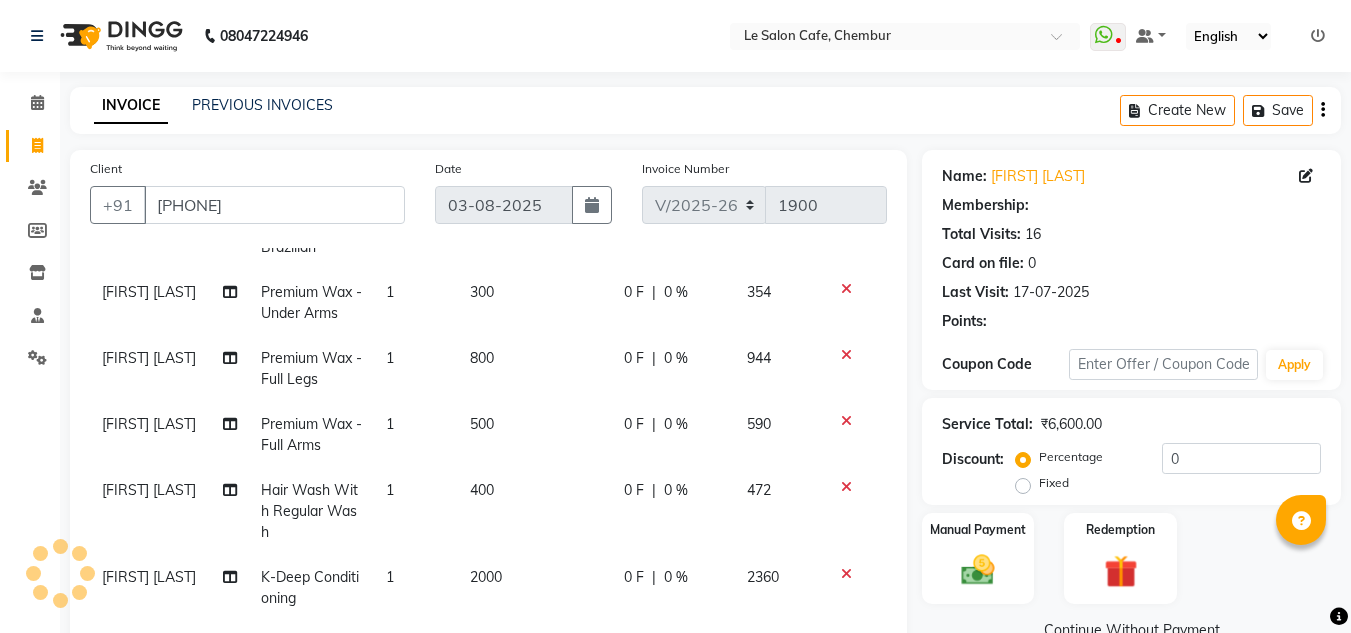 select on "1: Object" 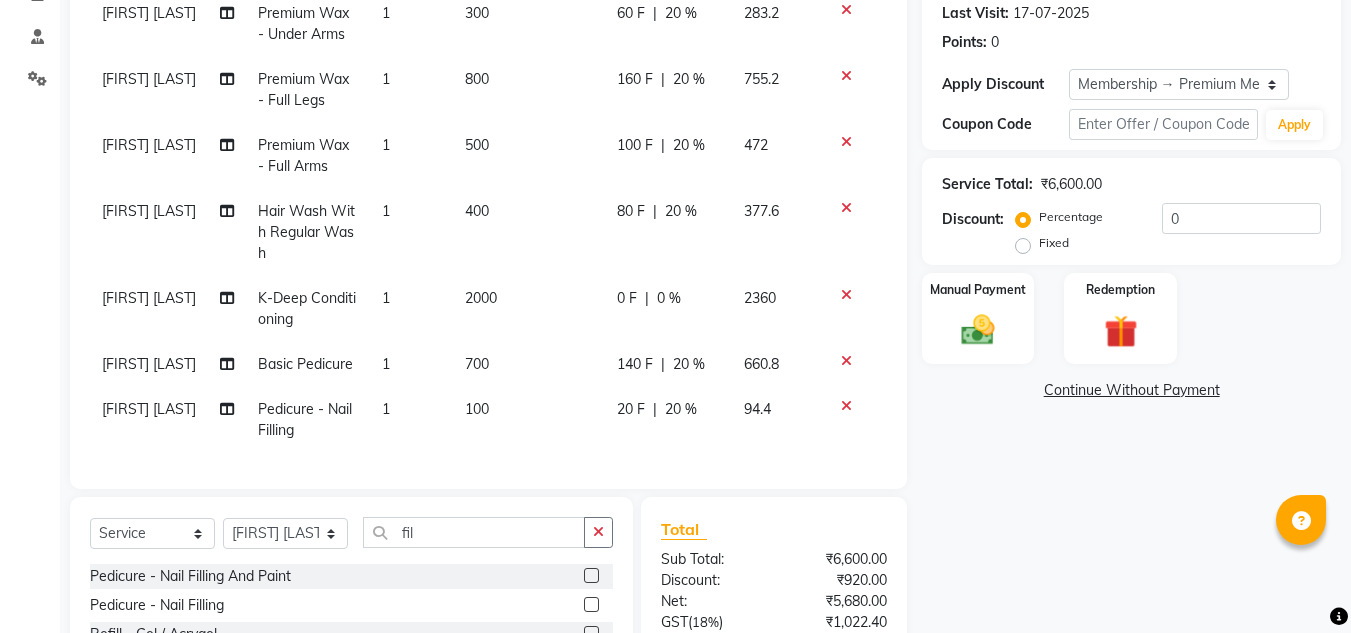 scroll, scrollTop: 300, scrollLeft: 0, axis: vertical 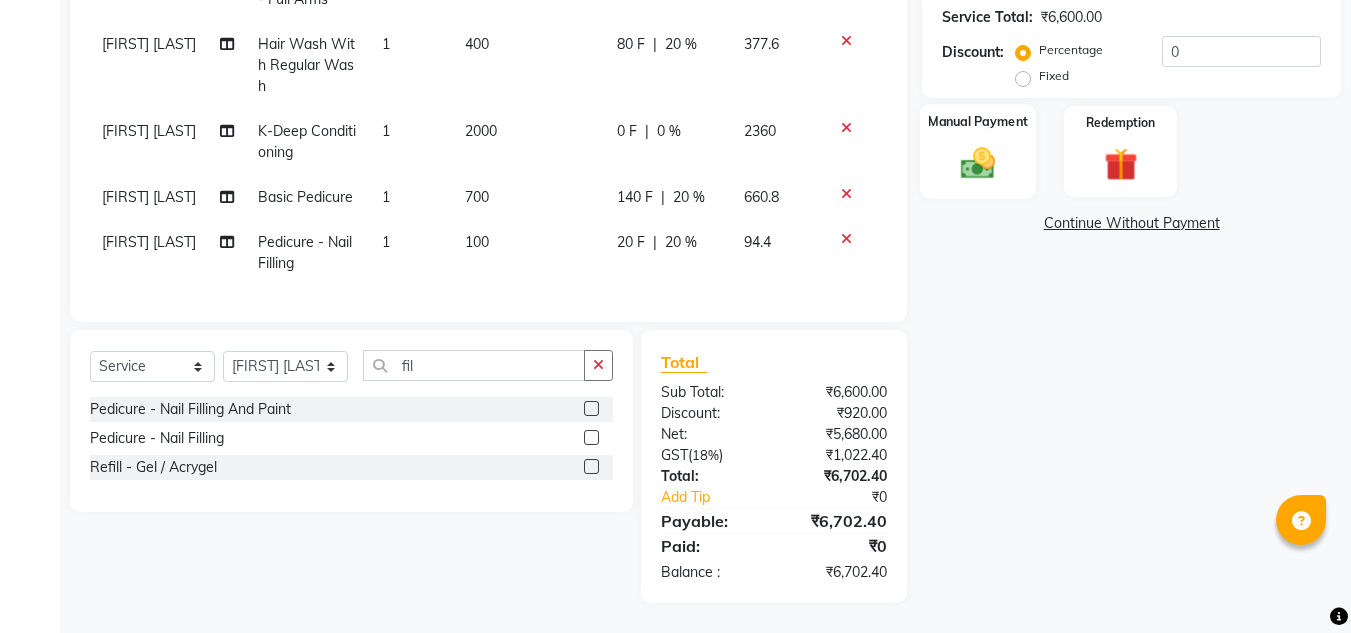 click 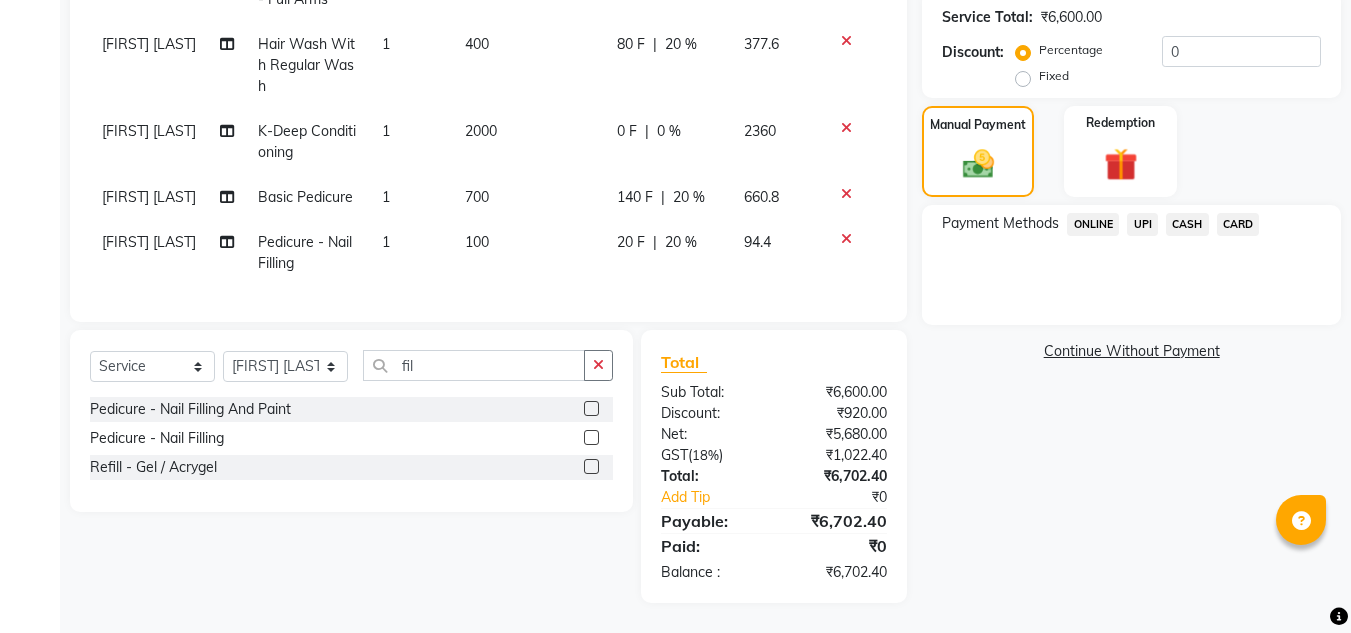 click on "CARD" 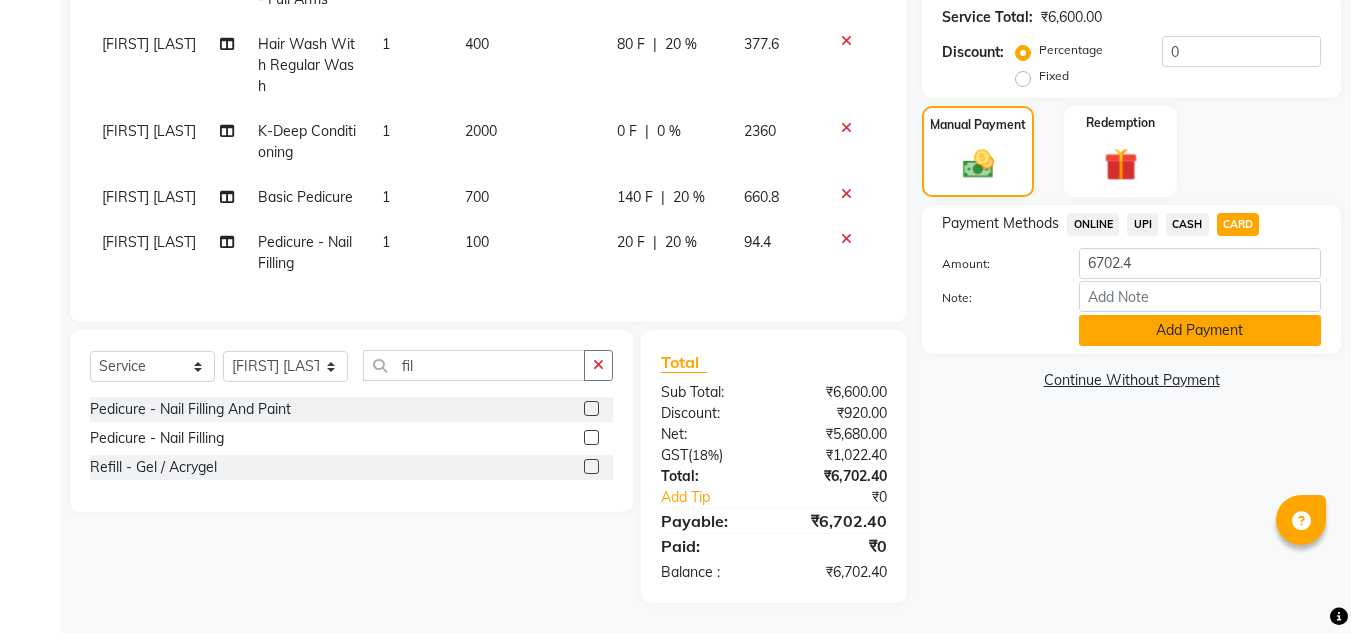 click on "Add Payment" 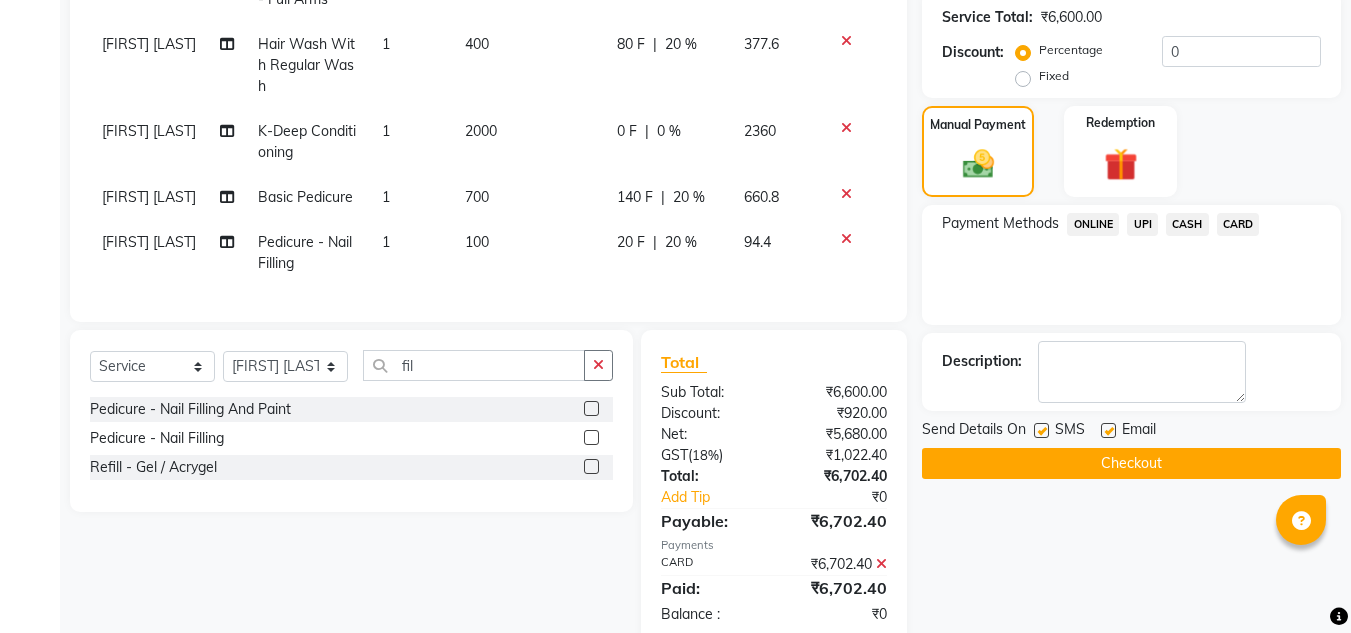 click 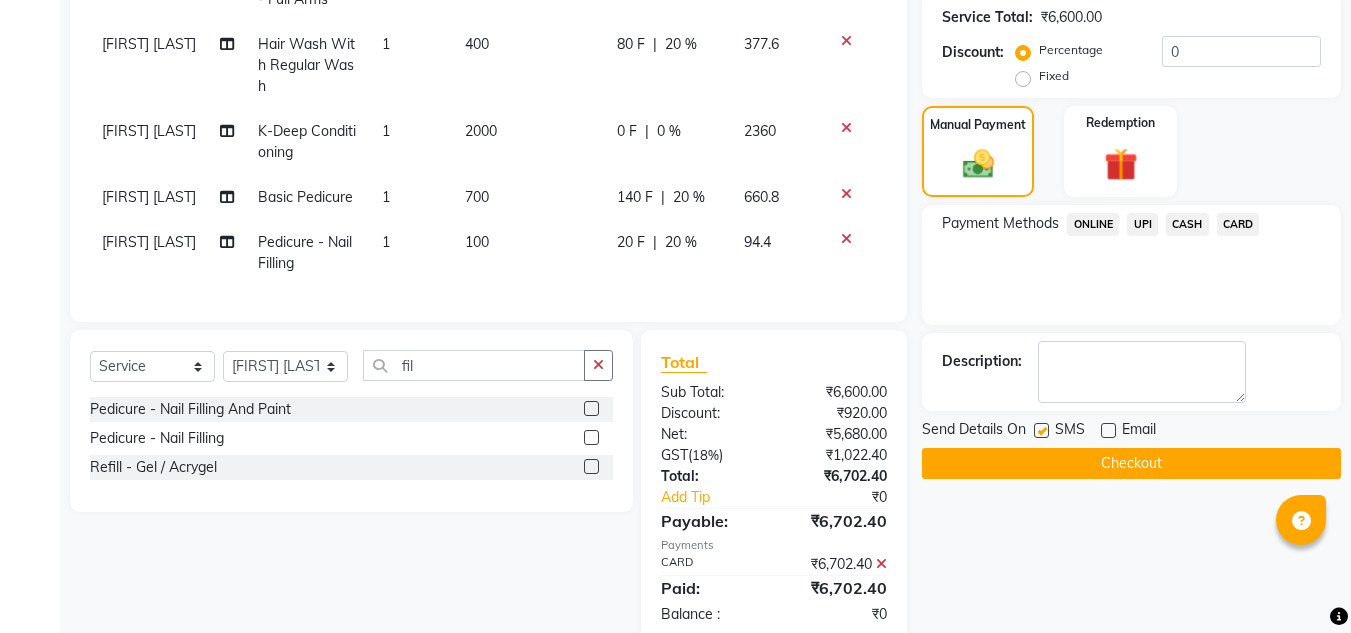 click on "Checkout" 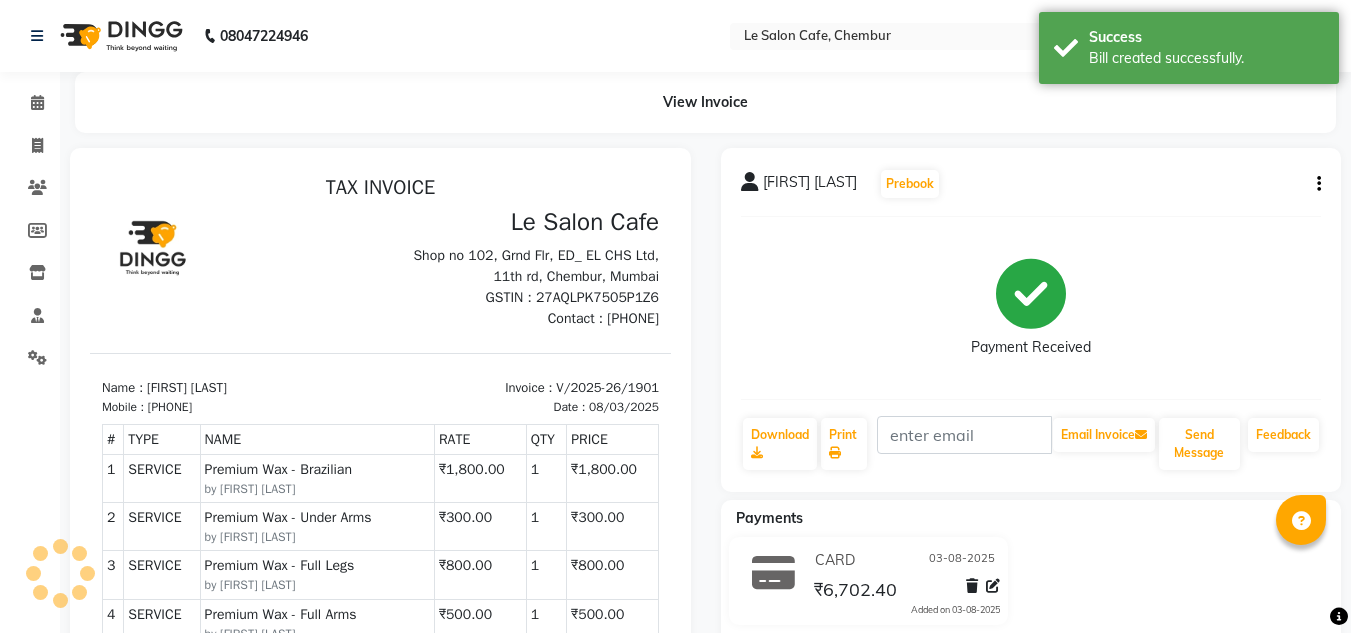 scroll, scrollTop: 0, scrollLeft: 0, axis: both 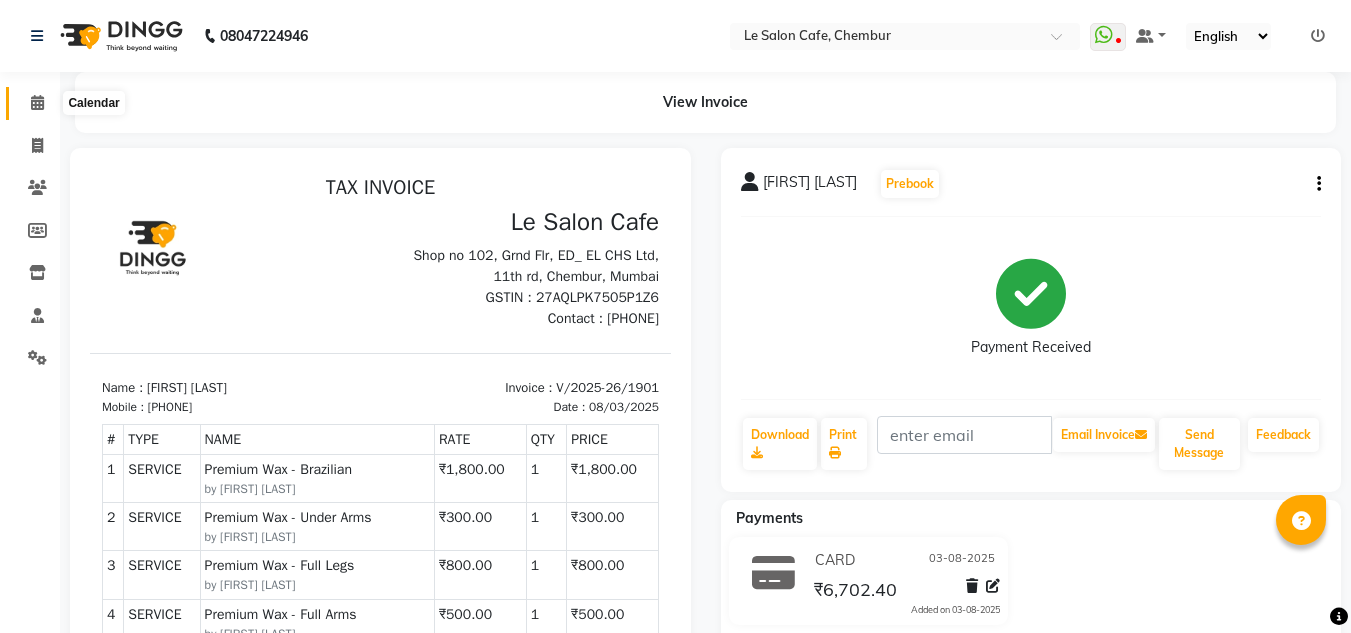 click 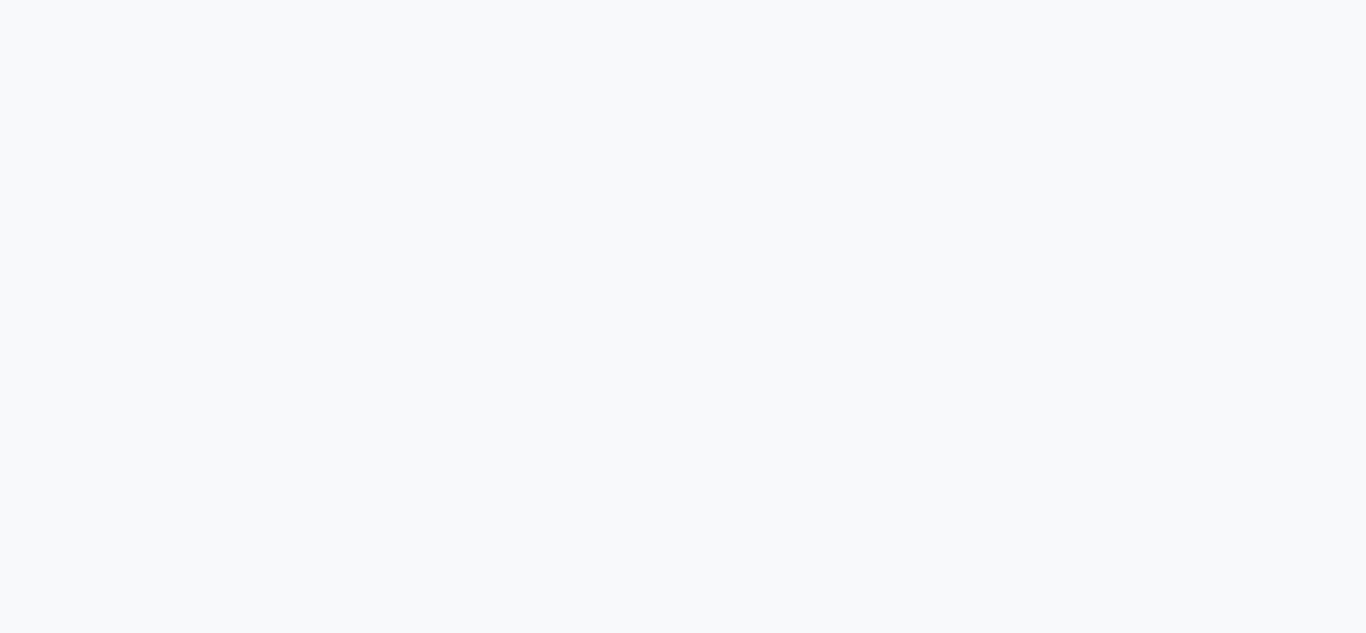 scroll, scrollTop: 0, scrollLeft: 0, axis: both 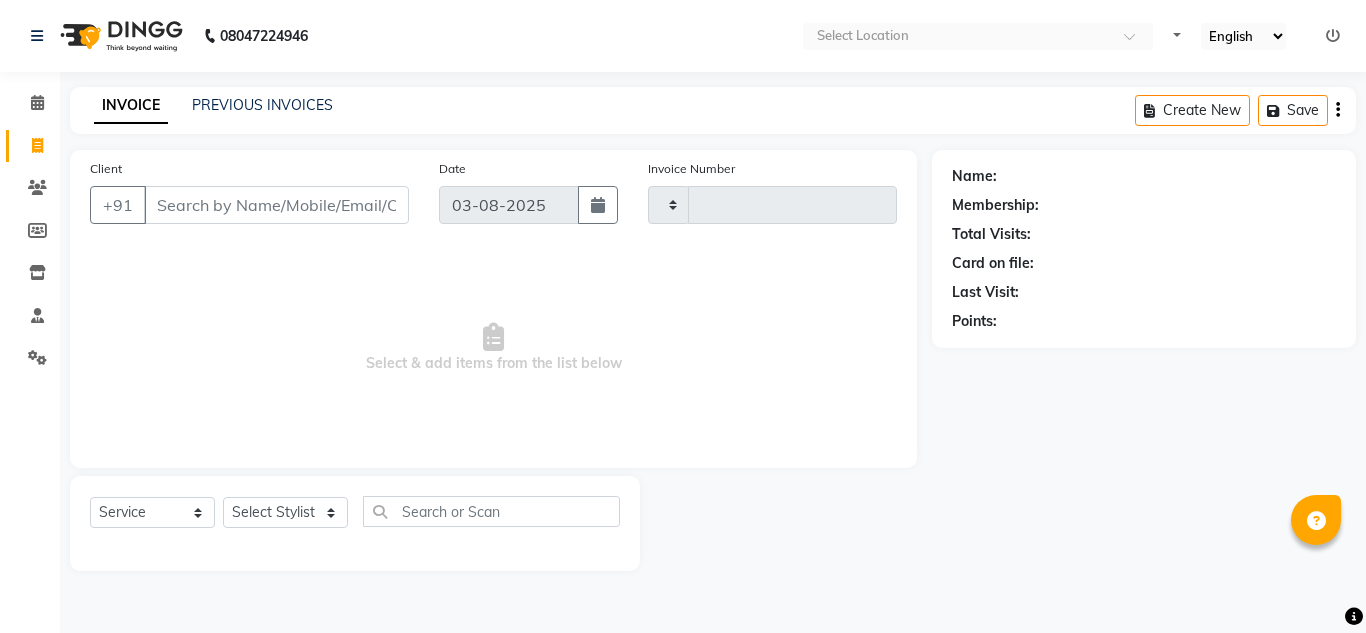 type on "1900" 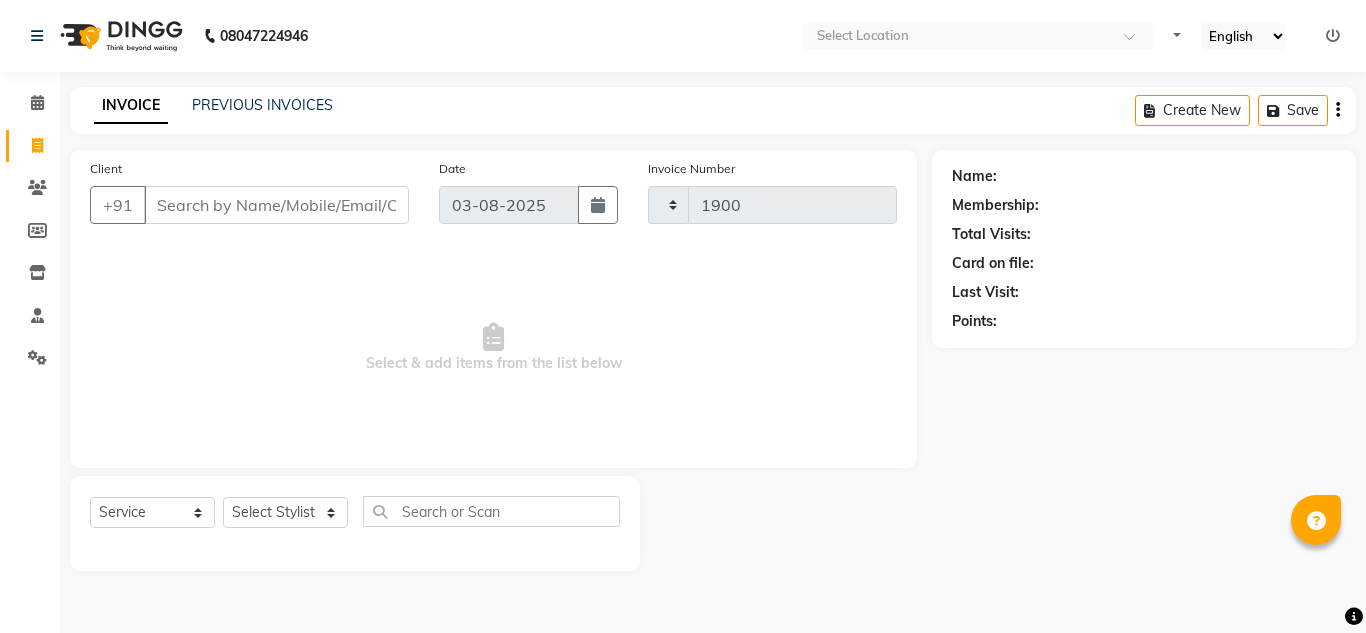 select on "594" 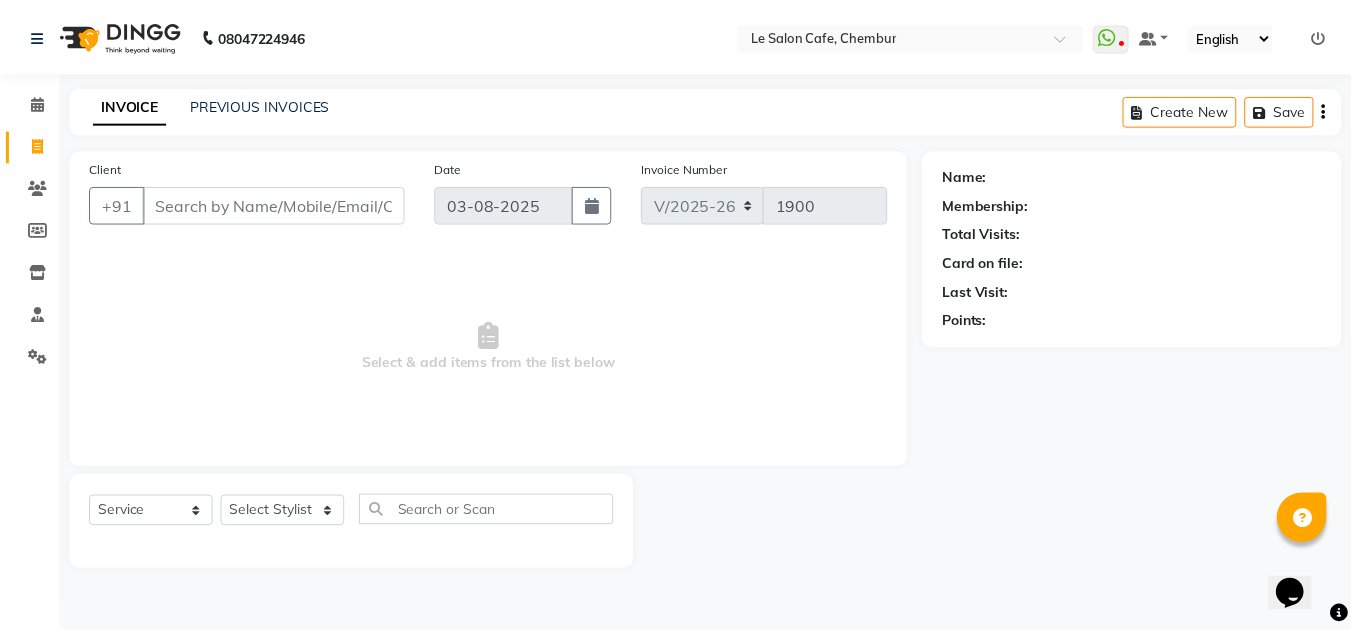 scroll, scrollTop: 0, scrollLeft: 0, axis: both 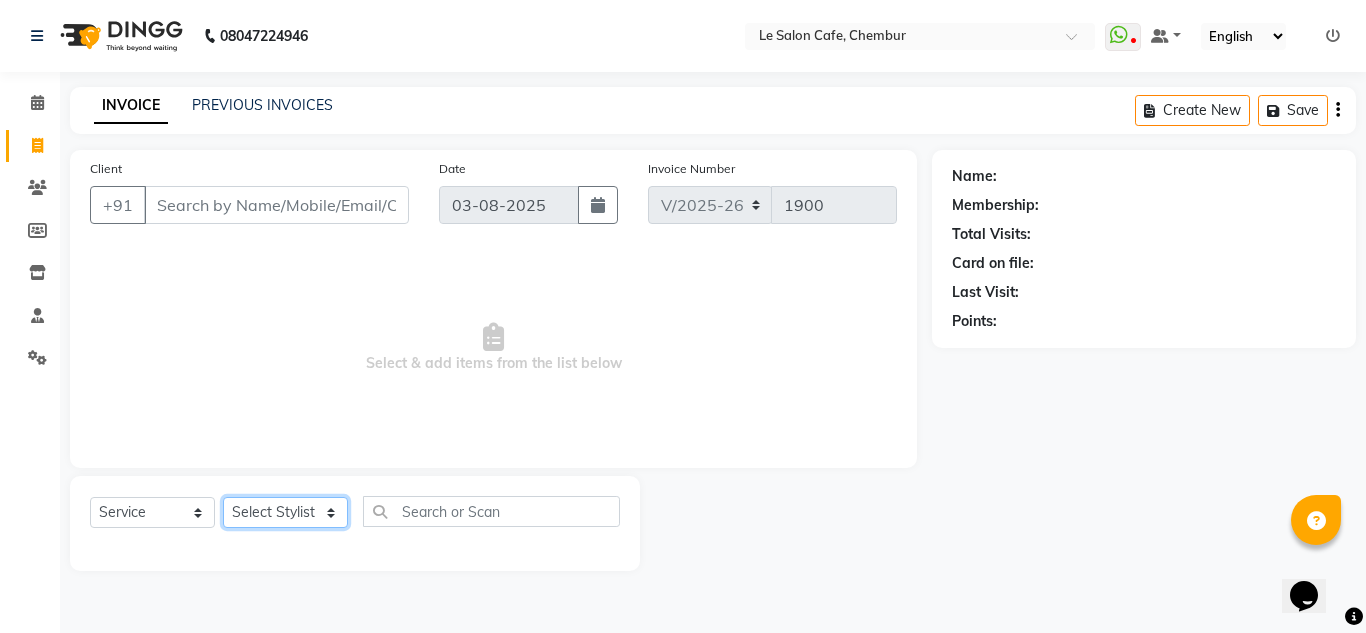 click on "Select Stylist Amandeep Kaur Kalsi Aniket Kadam  Faim Alvi  Front Desk  Muskan Khan  Pooja Kolge Reena Shaukat Ali  Salman Ansari  Shailendra Chauhan  Shekhar Sangle Soniyaa Varma Suchita Mistry" 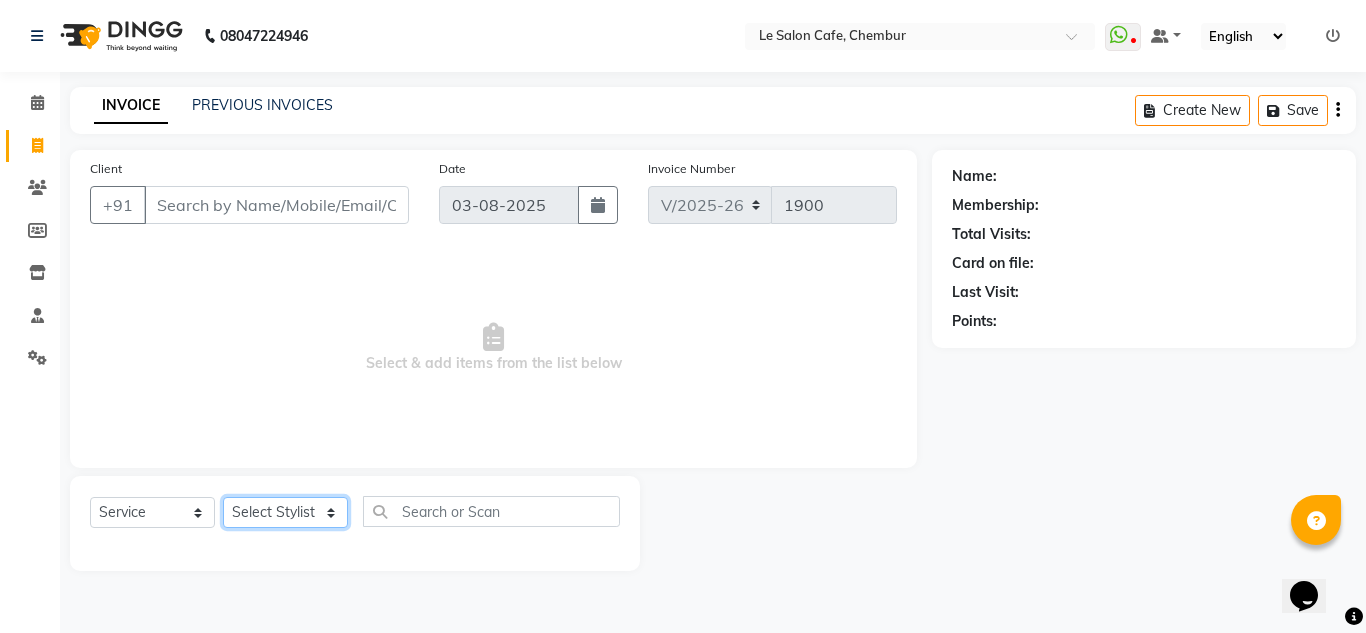 select on "63472" 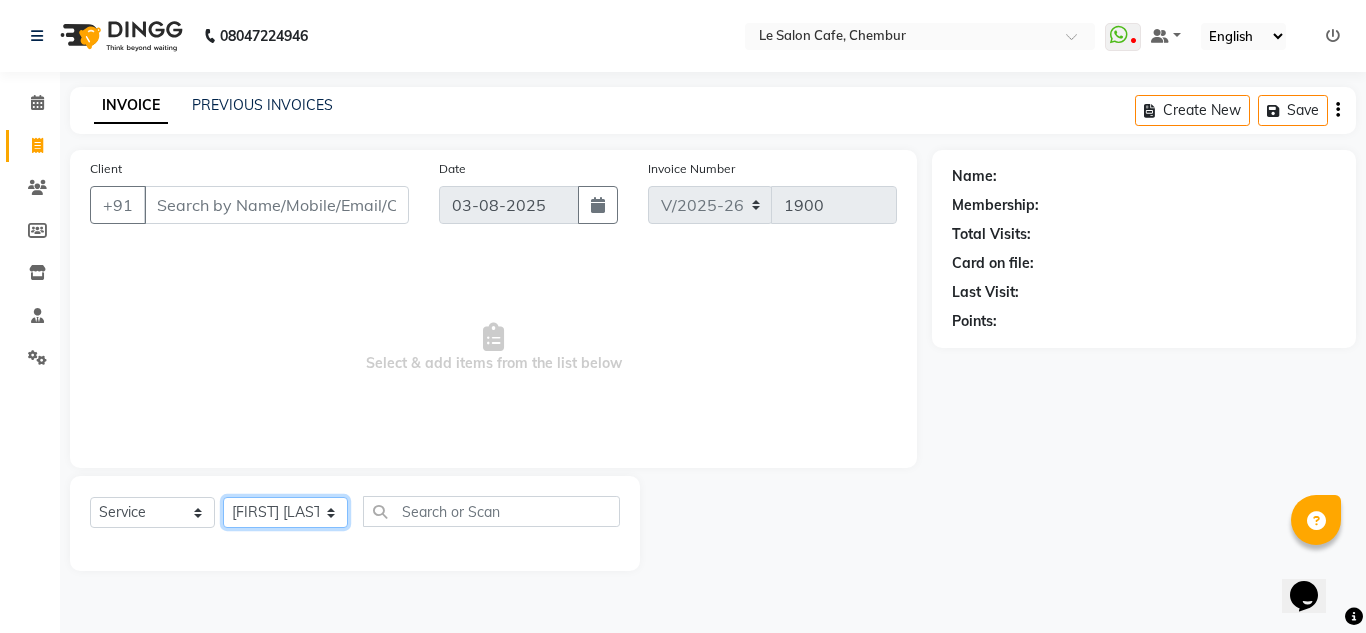 click on "Select Stylist Amandeep Kaur Kalsi Aniket Kadam  Faim Alvi  Front Desk  Muskan Khan  Pooja Kolge Reena Shaukat Ali  Salman Ansari  Shailendra Chauhan  Shekhar Sangle Soniyaa Varma Suchita Mistry" 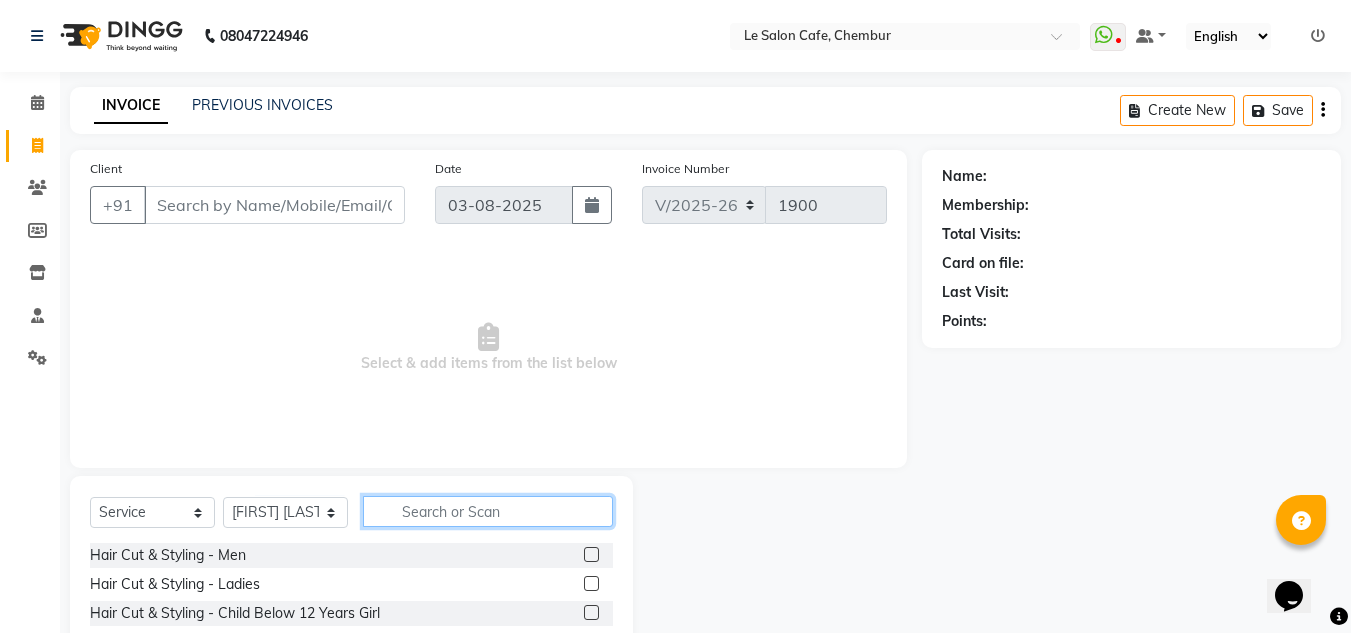click 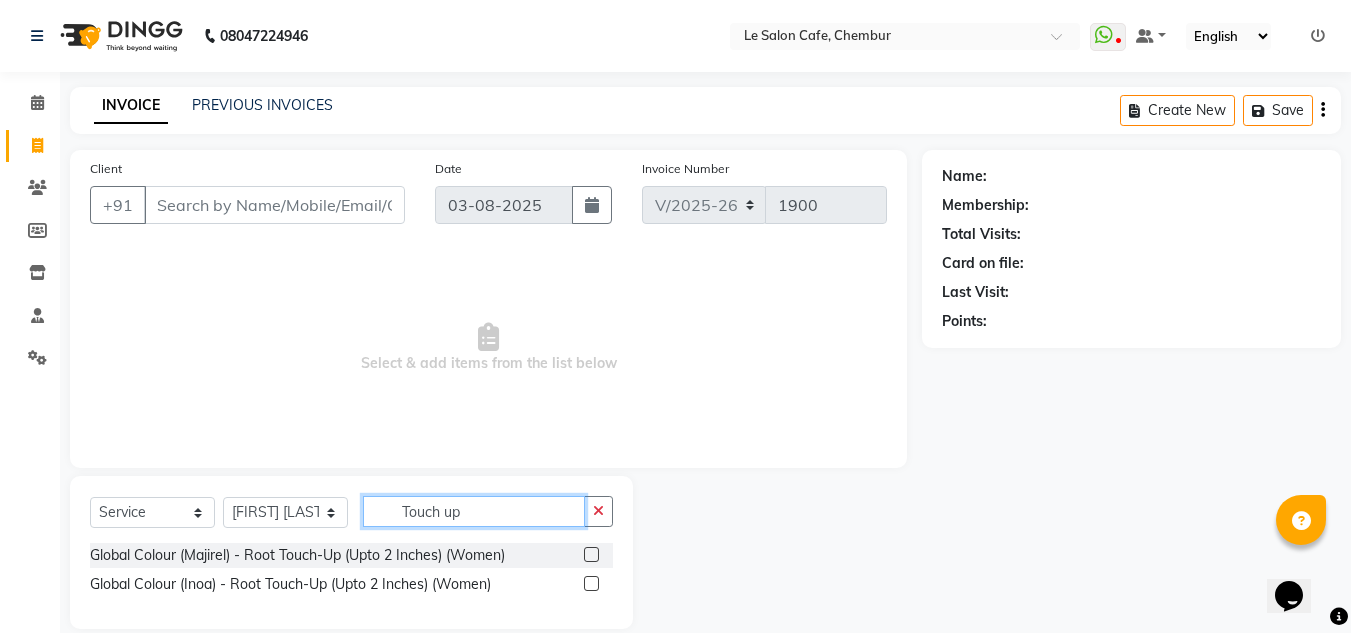 scroll, scrollTop: 26, scrollLeft: 0, axis: vertical 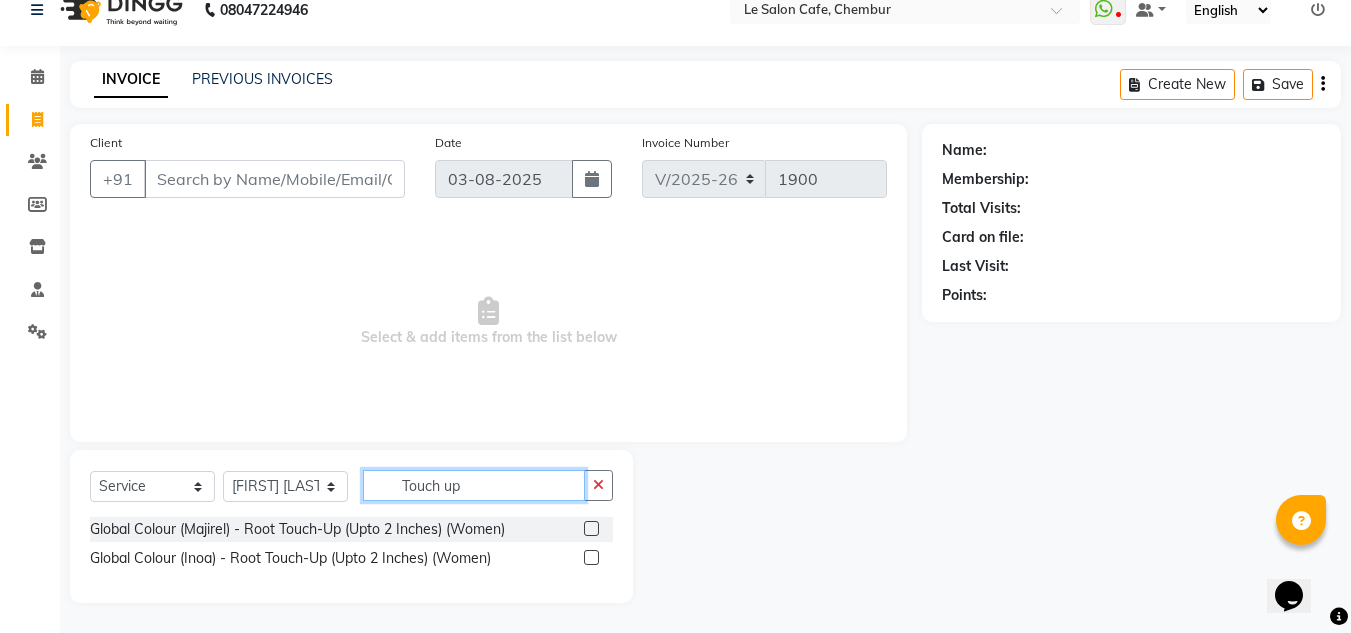 type on "Touch up" 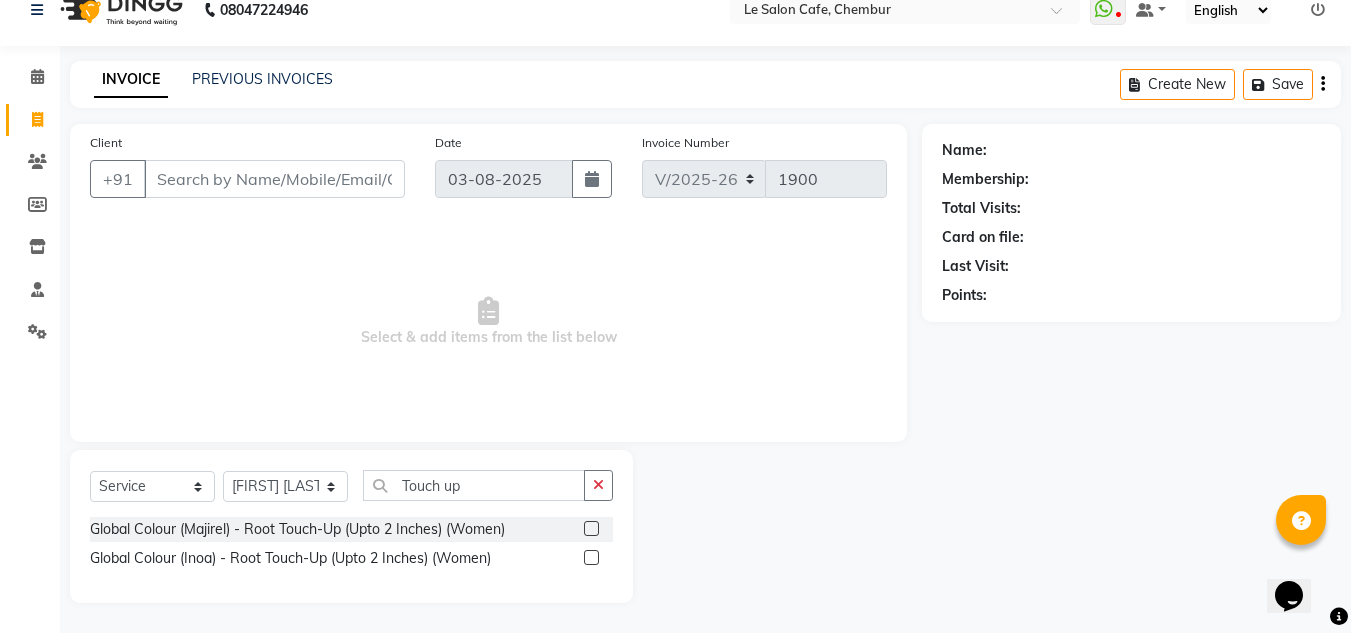 click 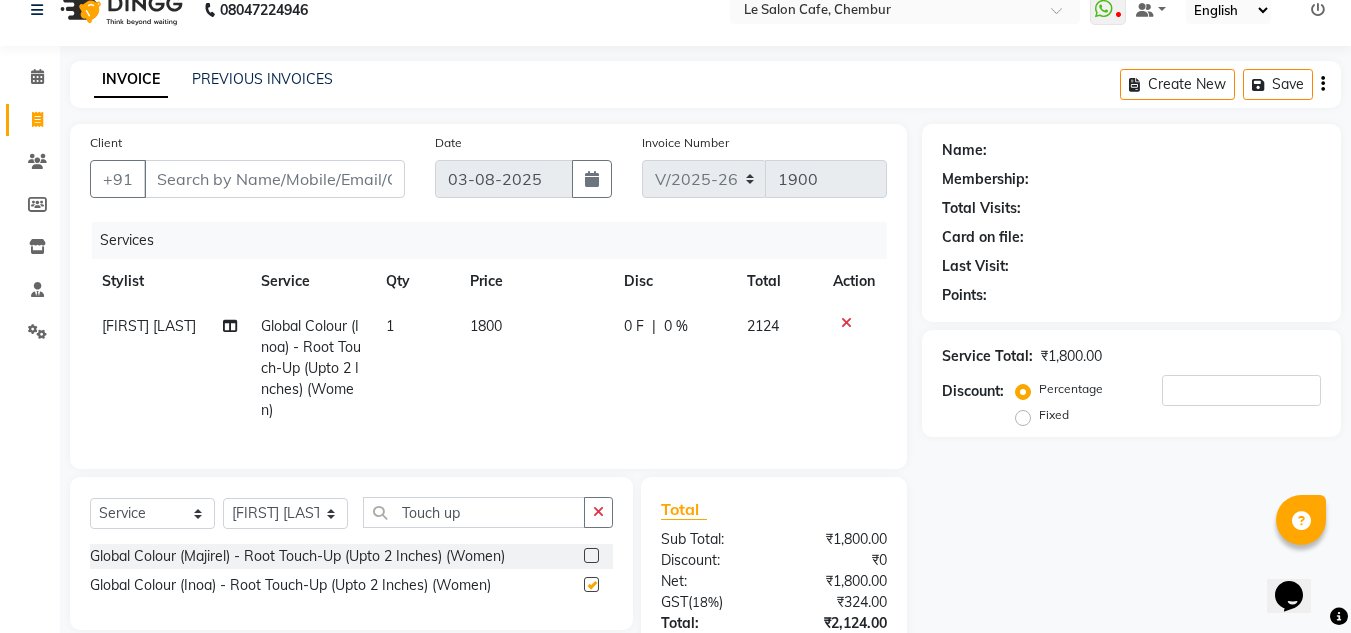 checkbox on "false" 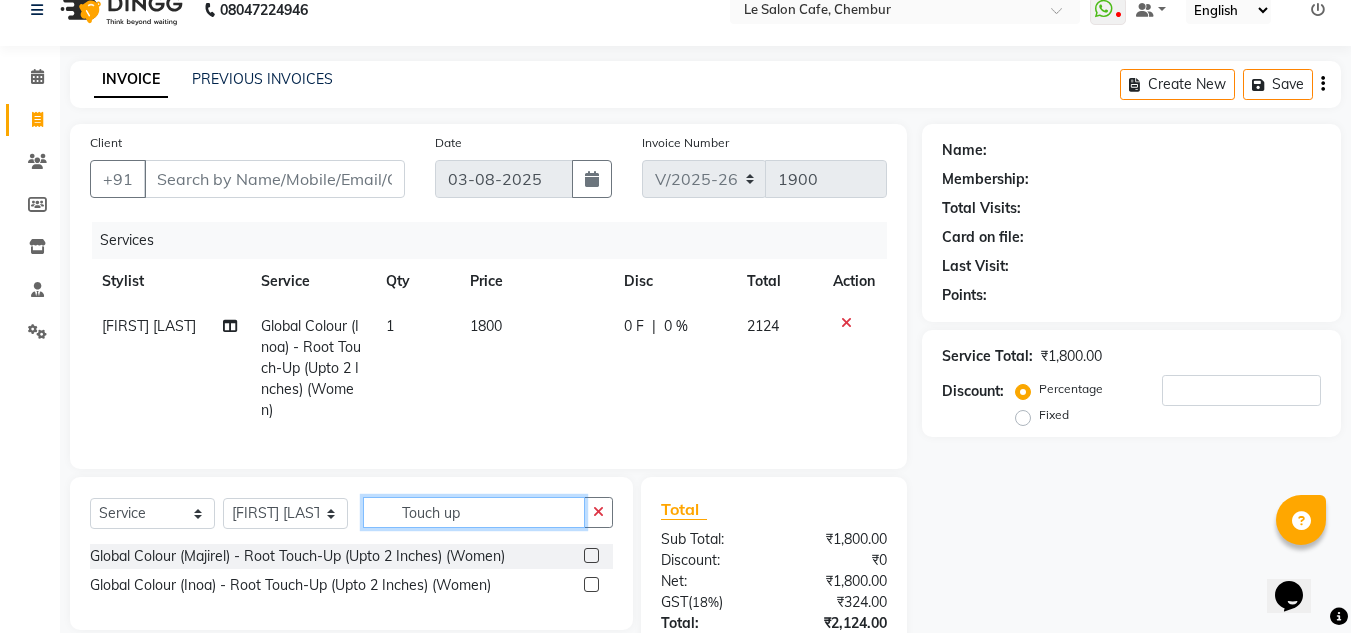 click on "Touch up" 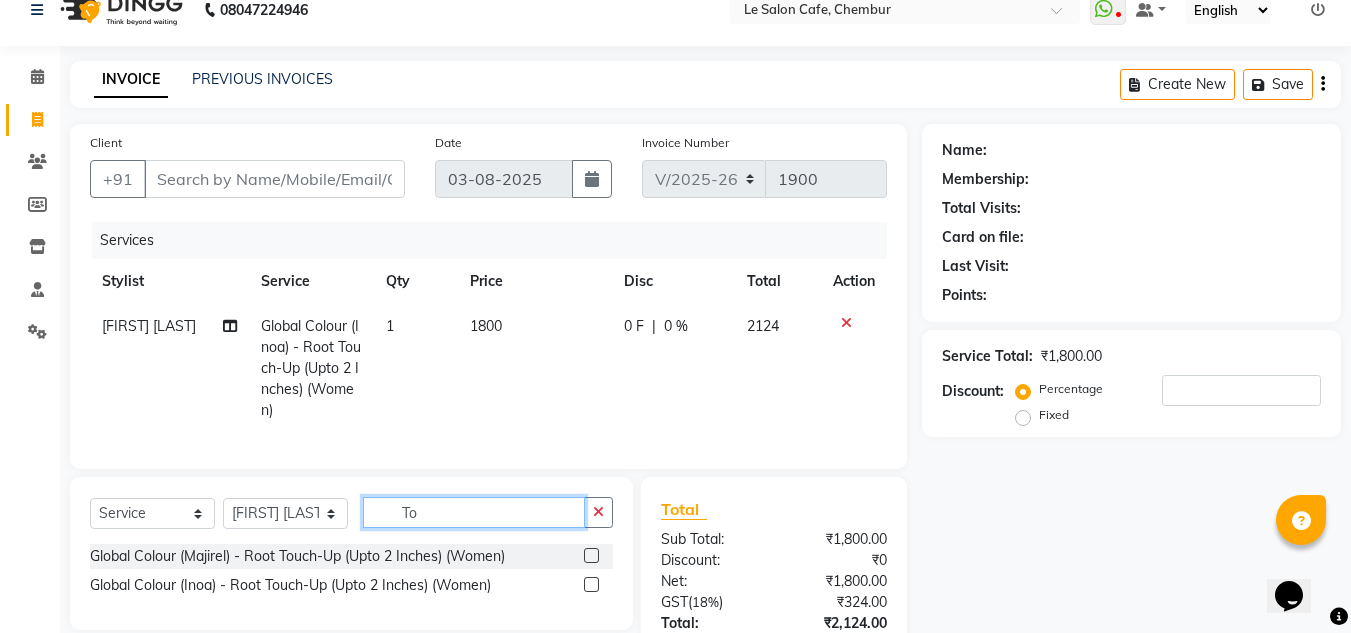 type on "T" 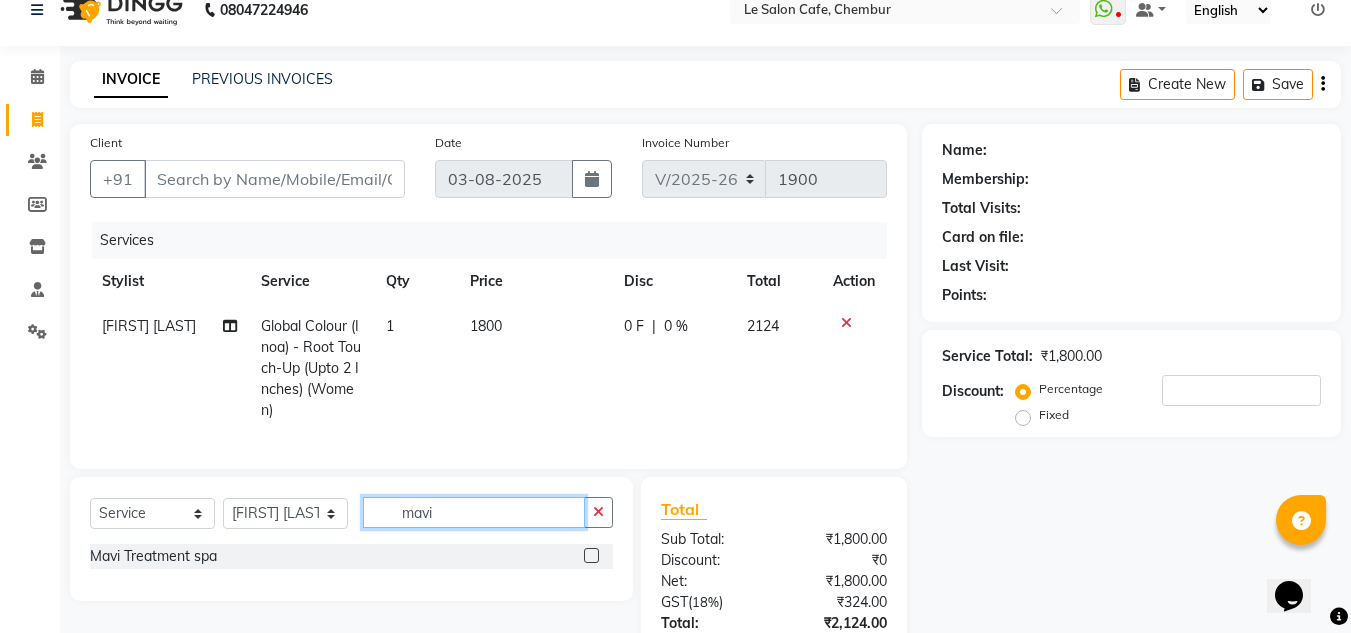 type on "mavi" 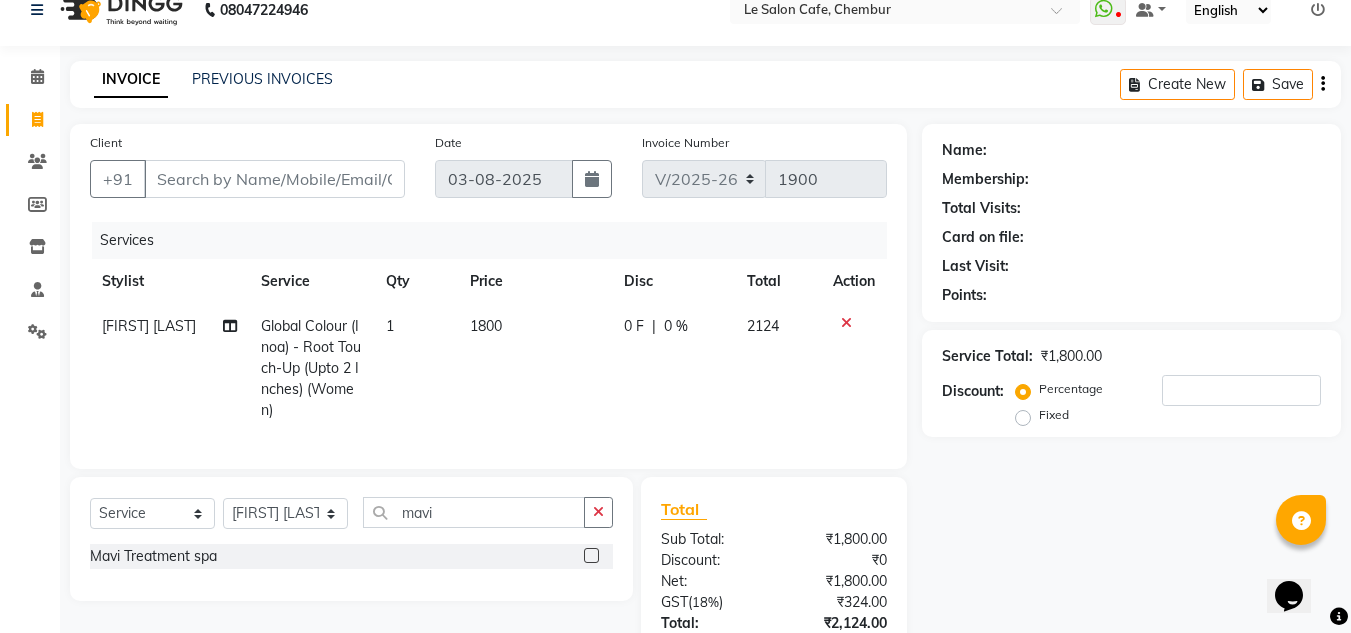 click 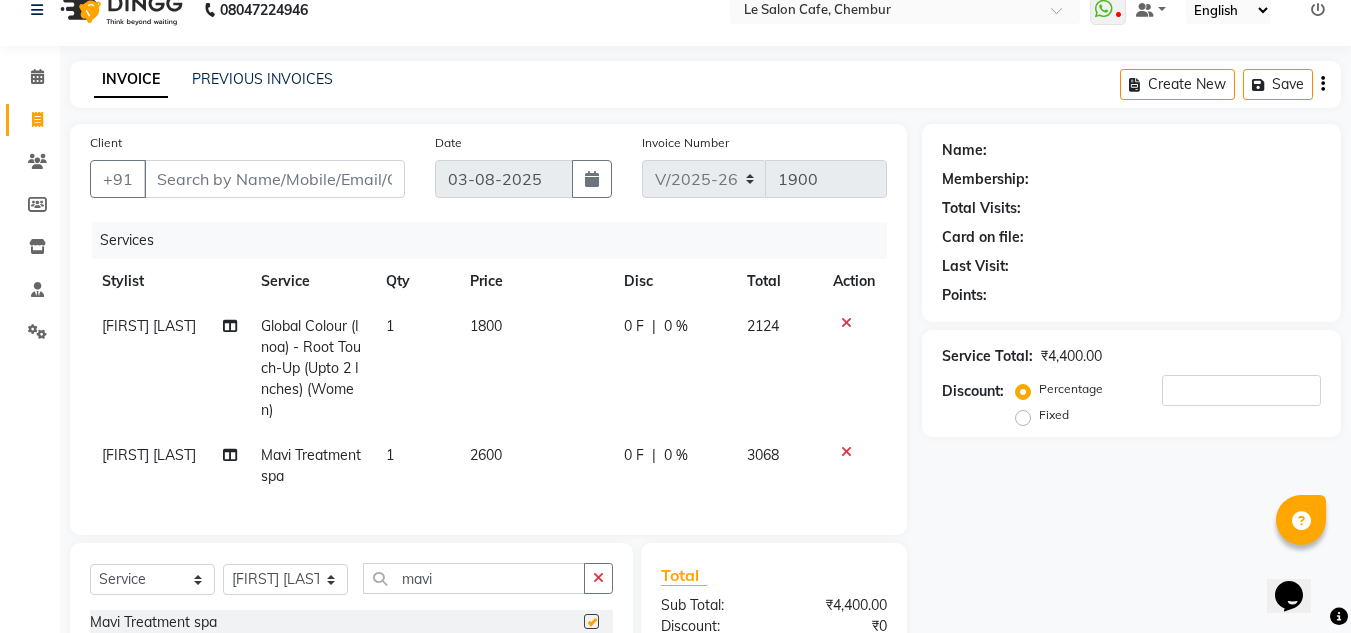 checkbox on "false" 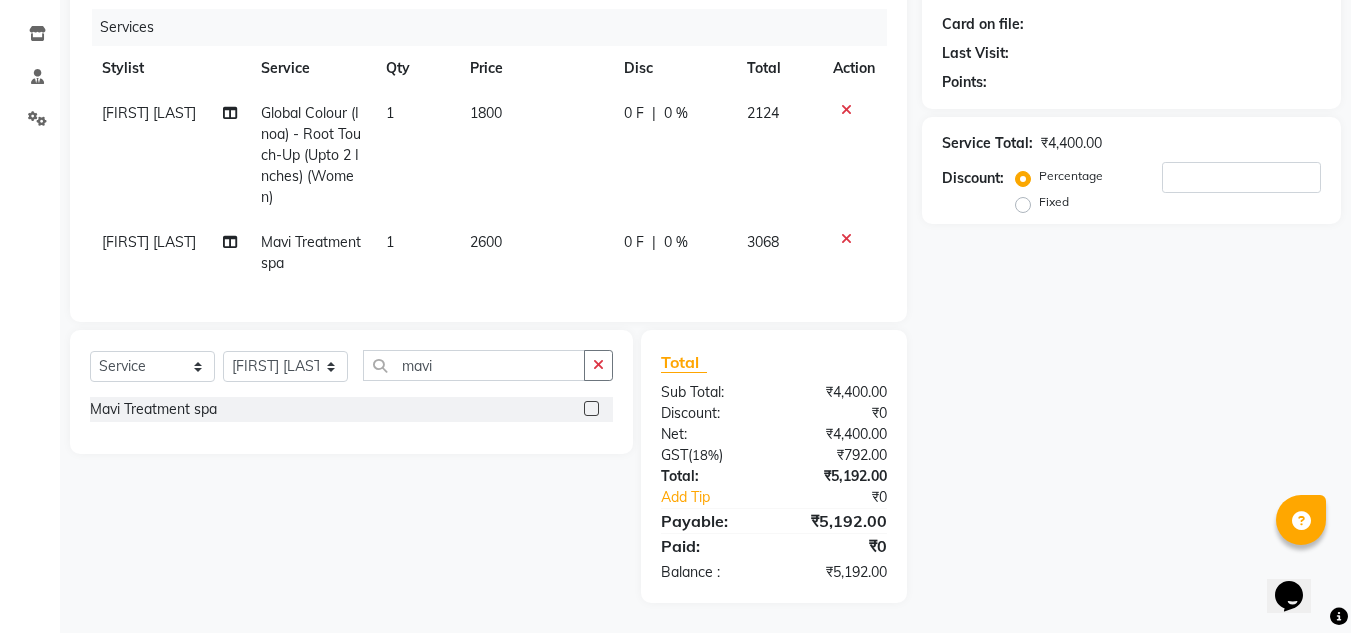 scroll, scrollTop: 254, scrollLeft: 0, axis: vertical 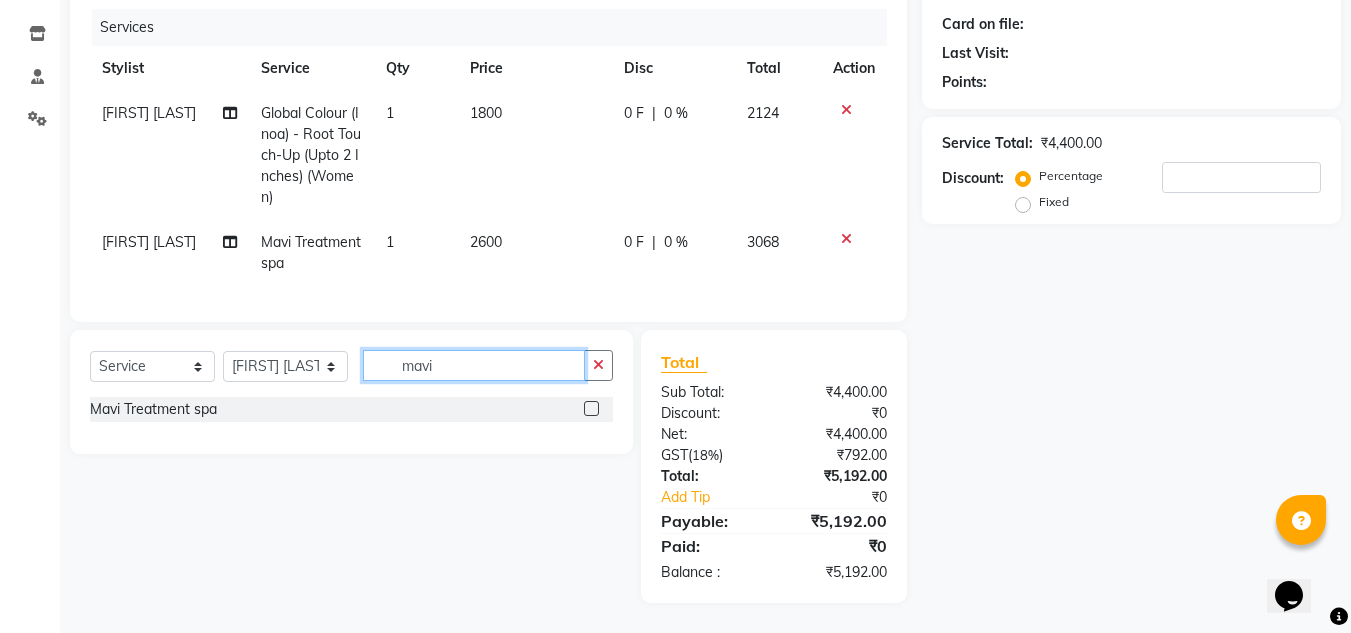 click on "mavi" 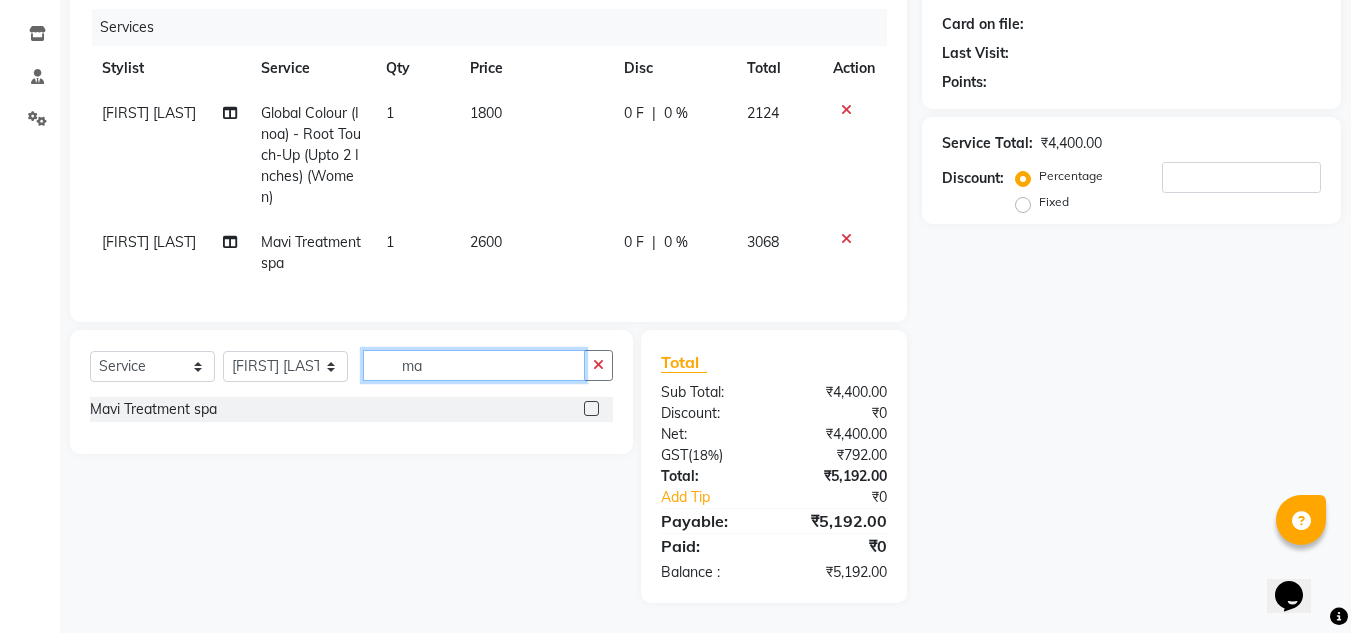 type on "m" 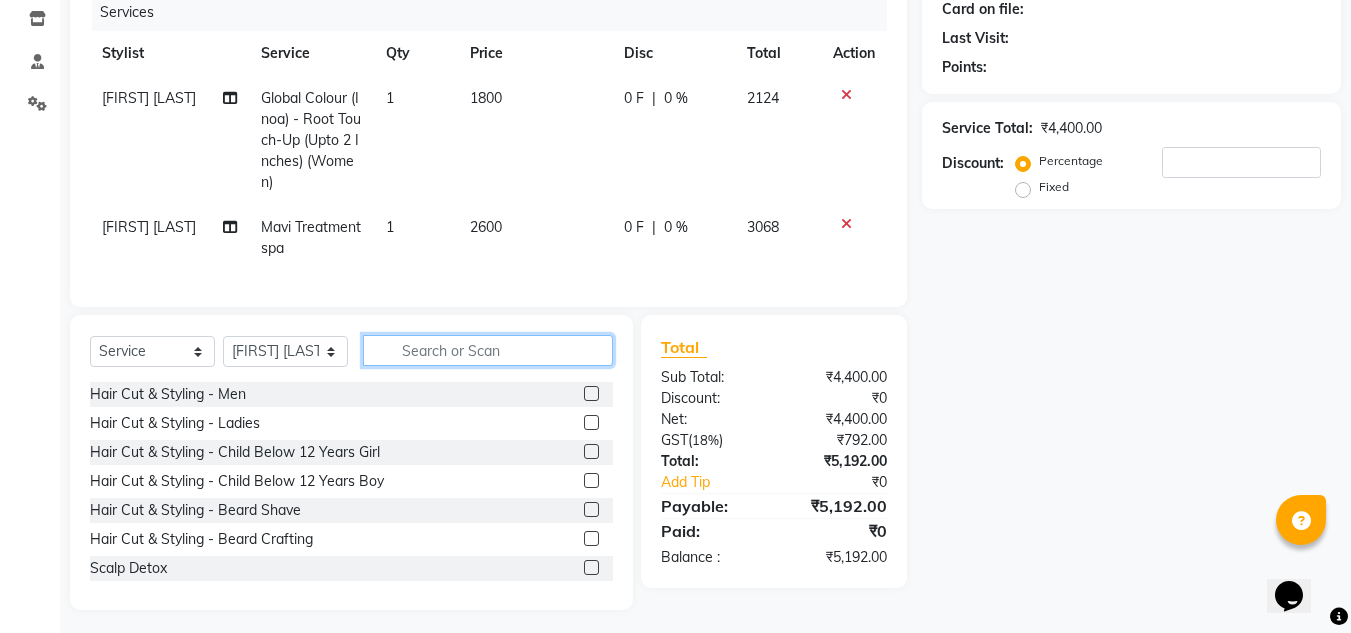 type 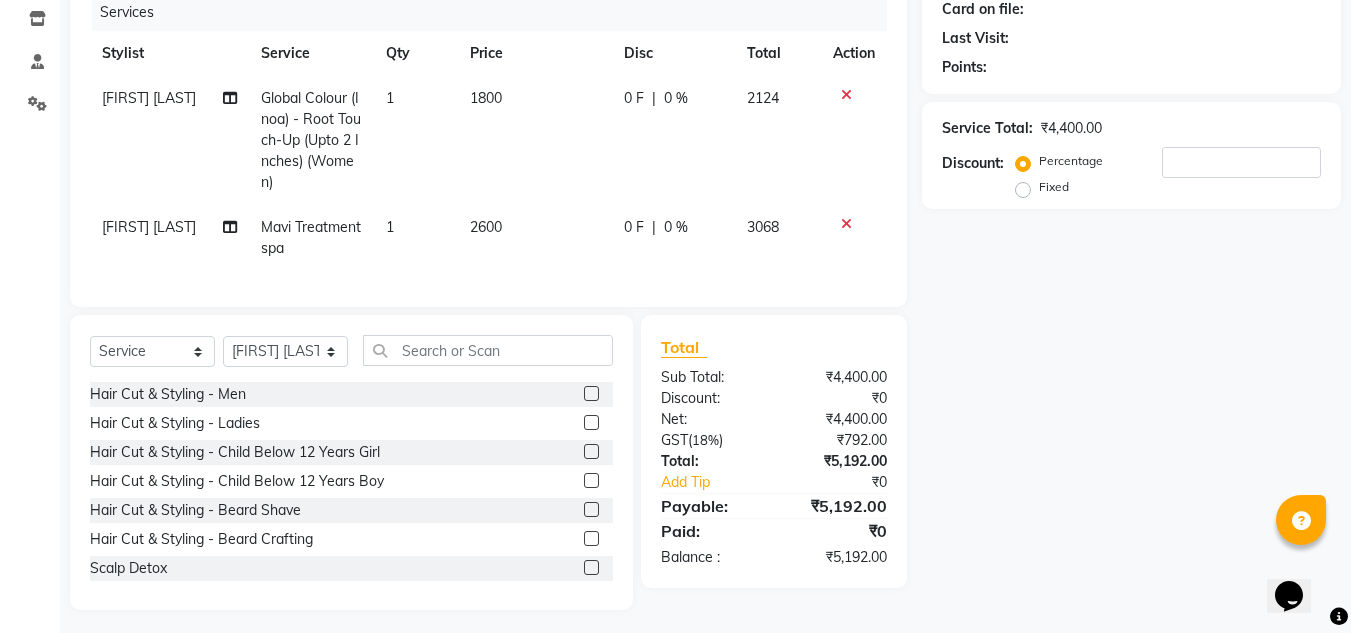 click 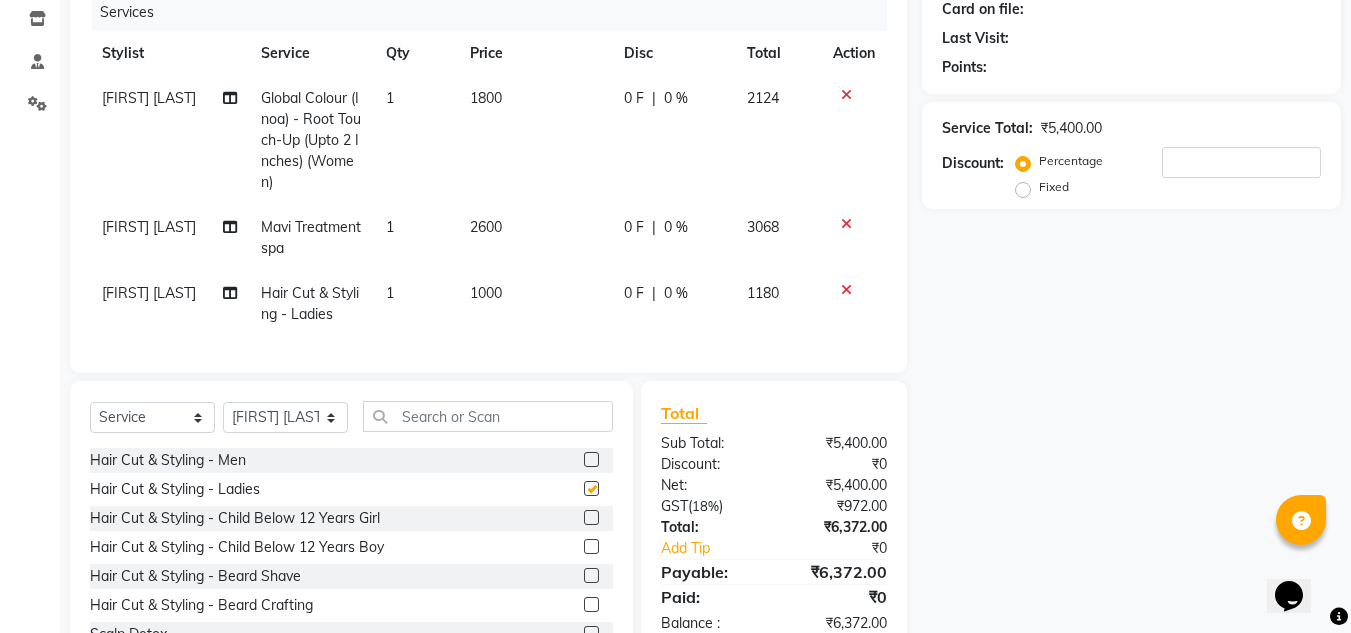 checkbox on "false" 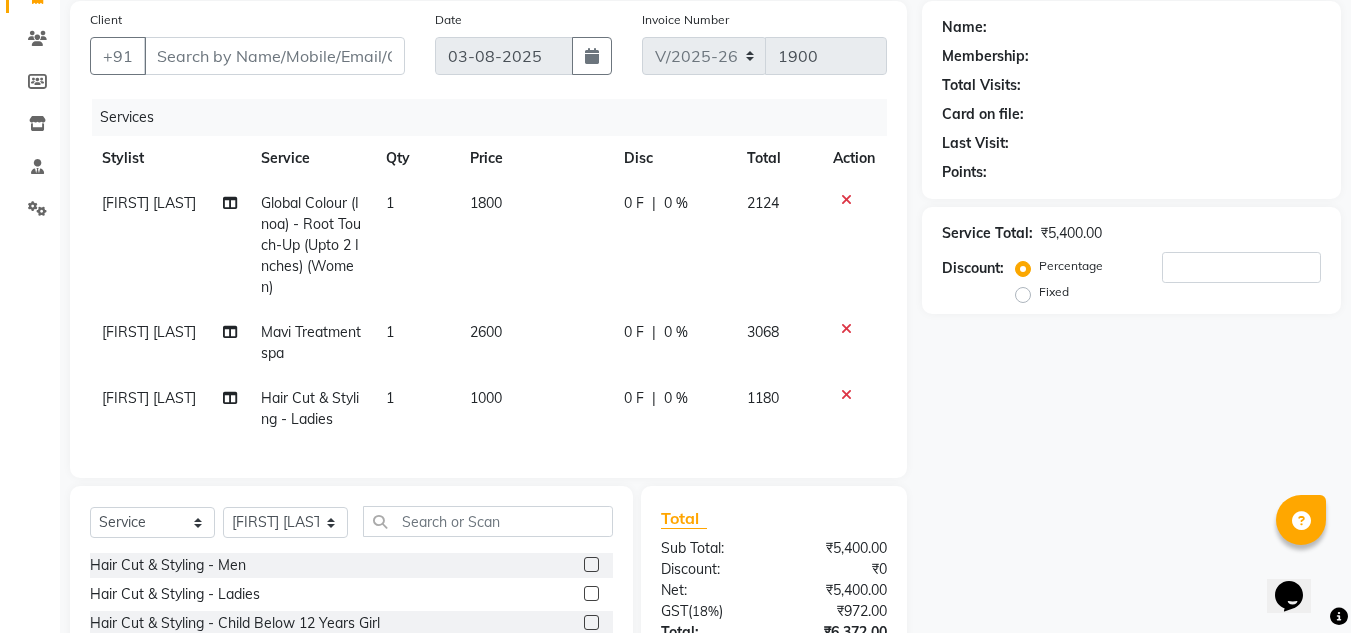 scroll, scrollTop: 0, scrollLeft: 0, axis: both 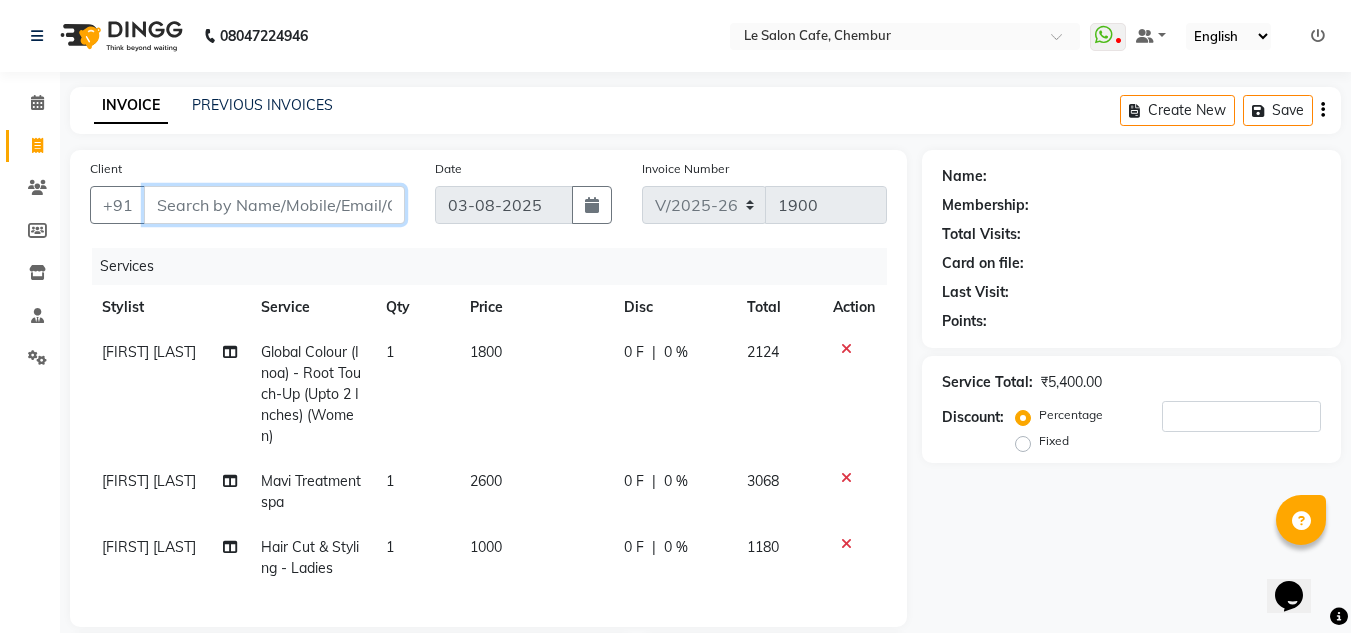 click on "Client" at bounding box center (274, 205) 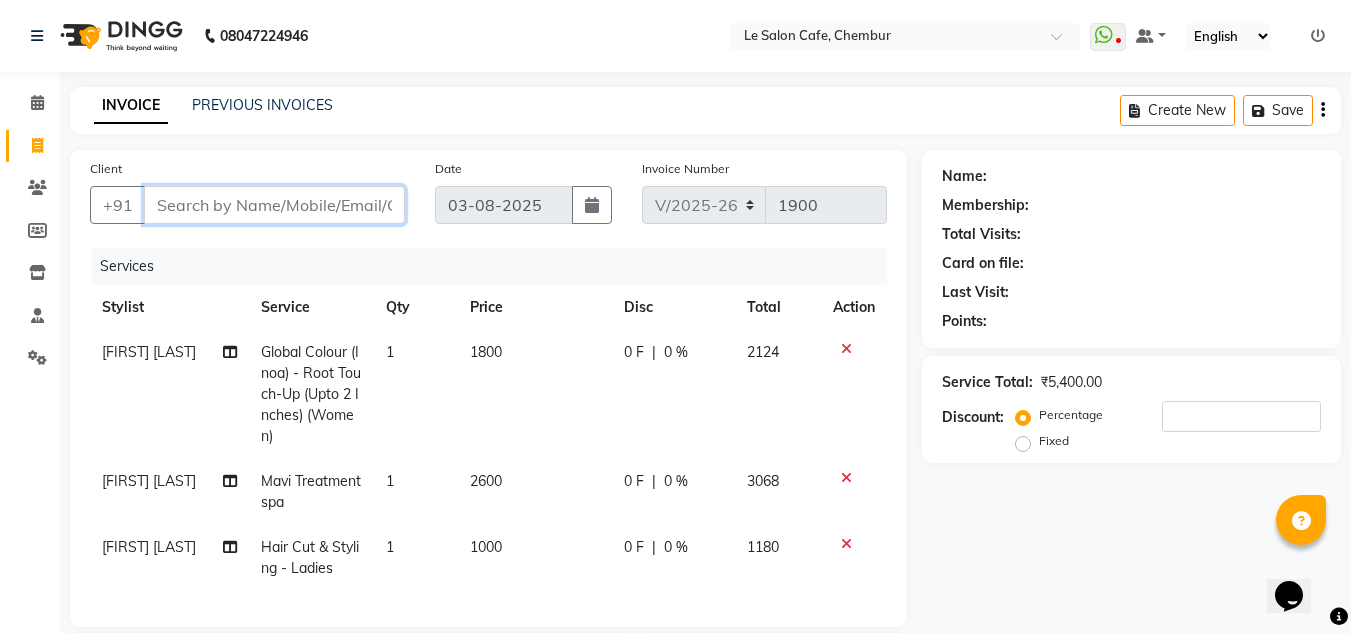 type on "9" 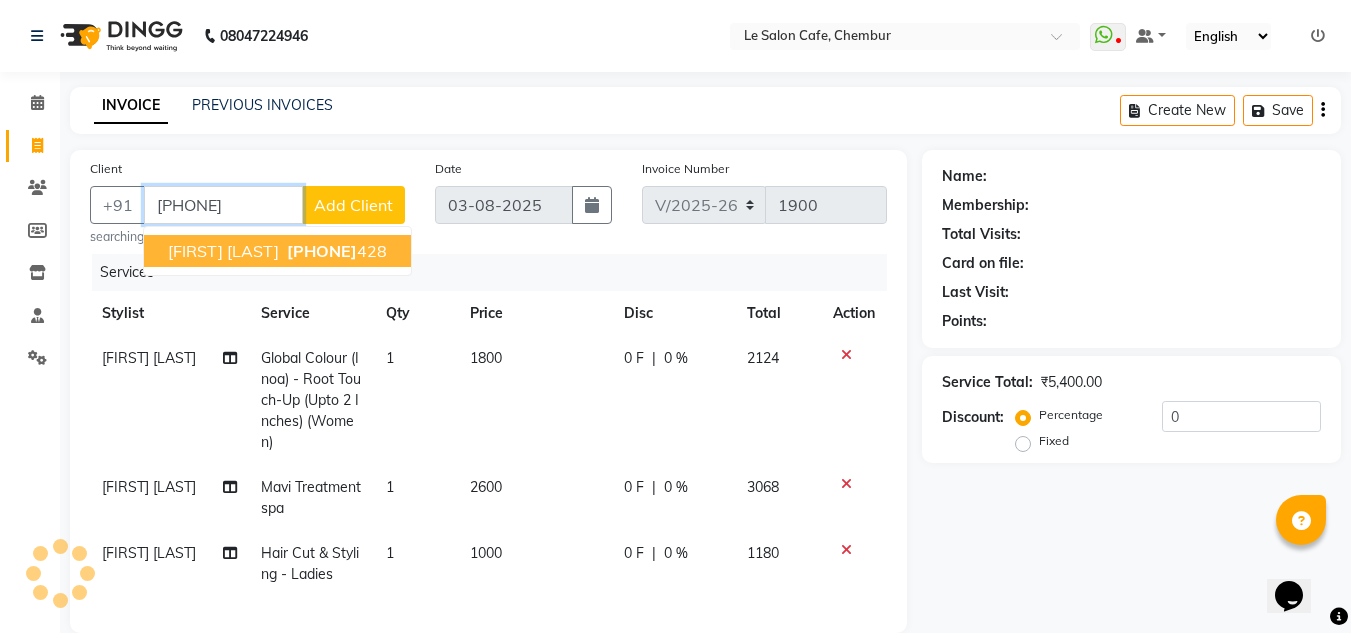 click on "Mrunmayee Kadam" at bounding box center [223, 251] 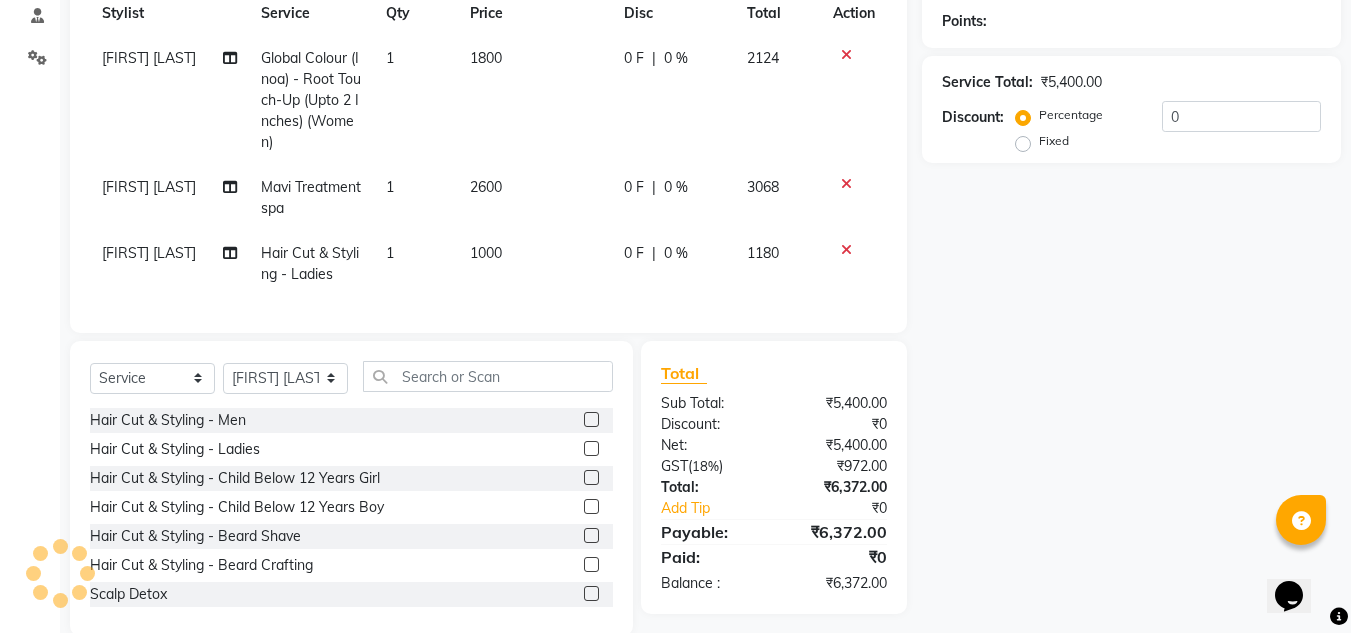 scroll, scrollTop: 0, scrollLeft: 0, axis: both 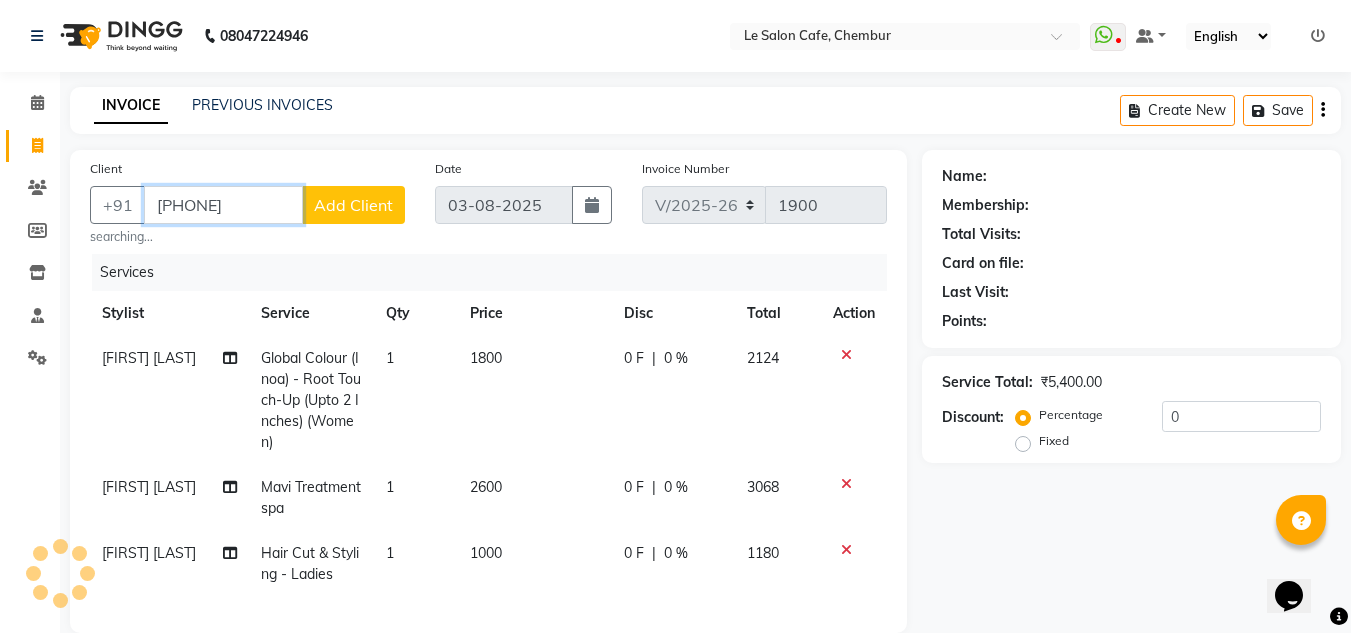 type on "[PHONE]" 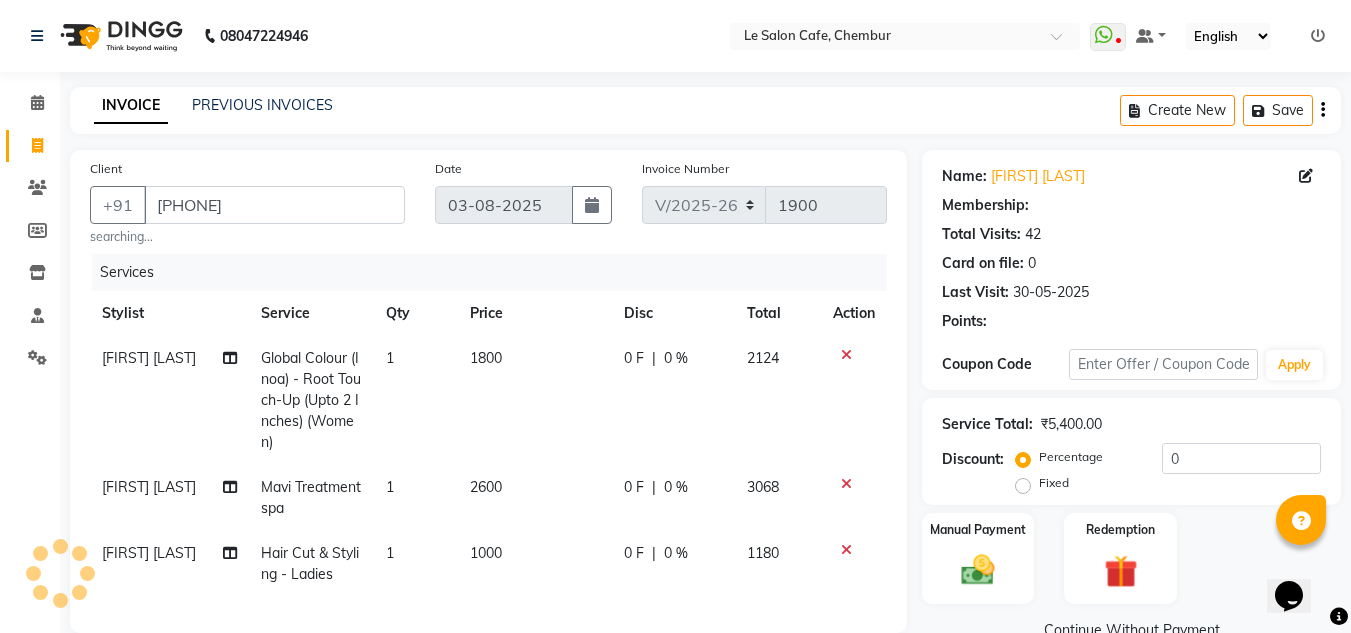 select on "1: Object" 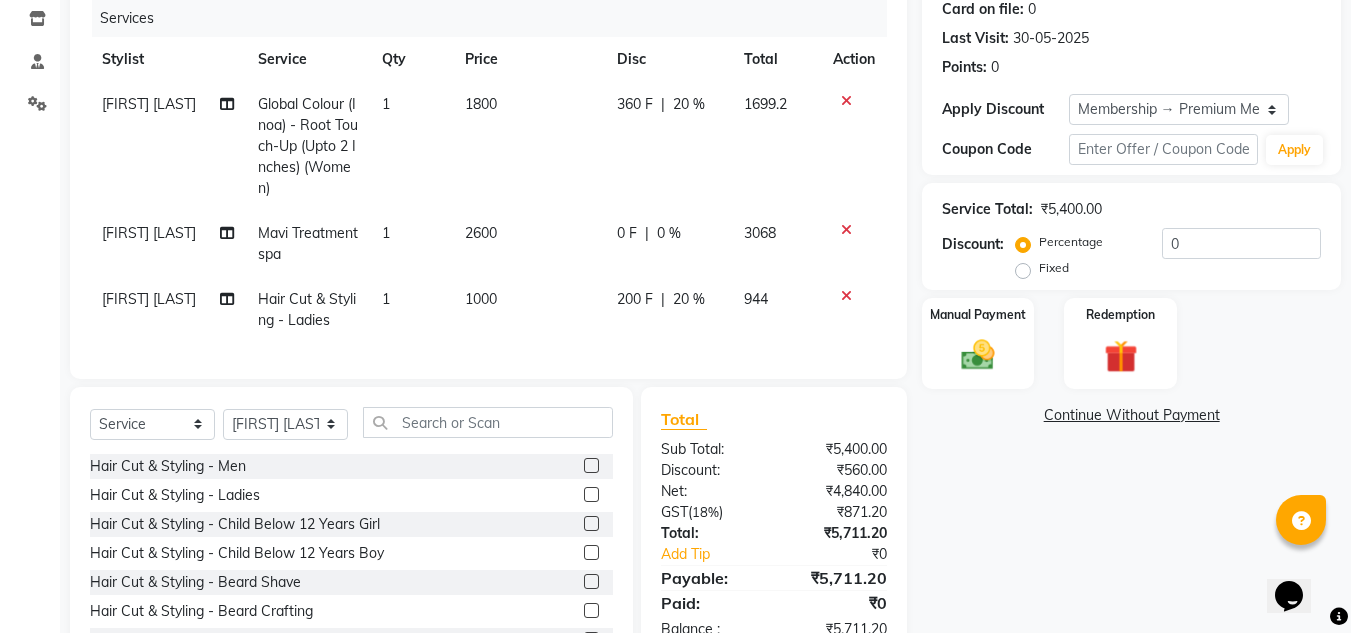 scroll, scrollTop: 300, scrollLeft: 0, axis: vertical 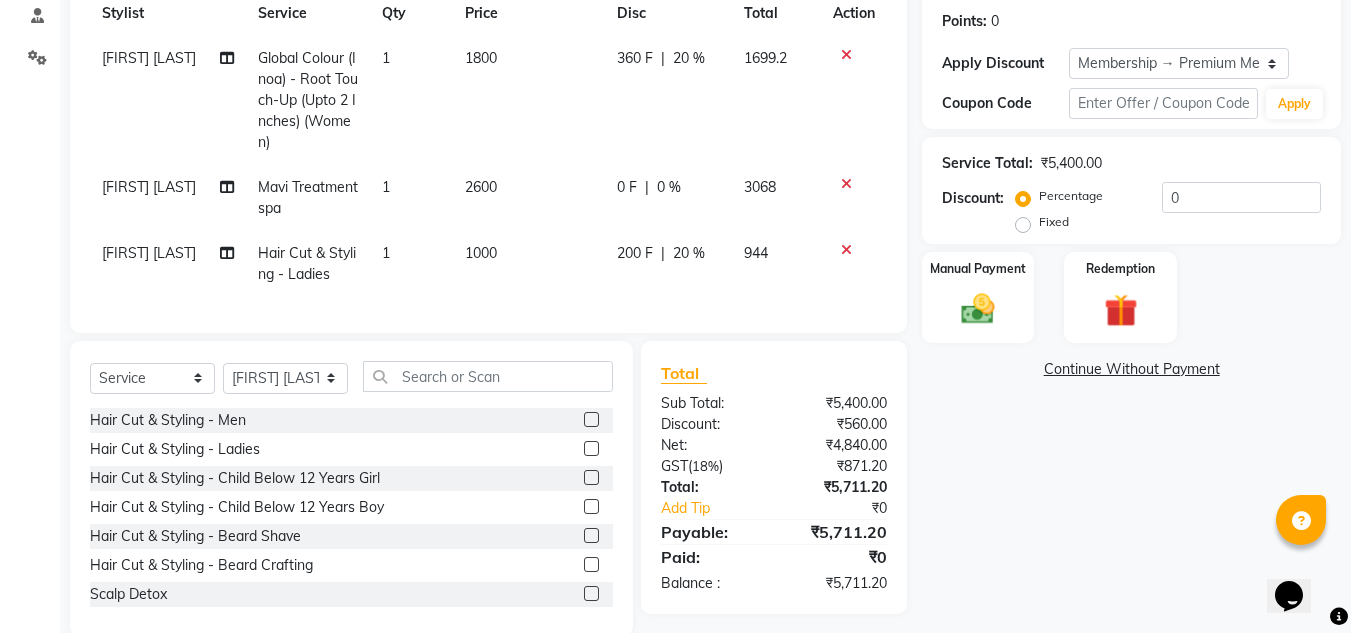click on "0 F | 0 %" 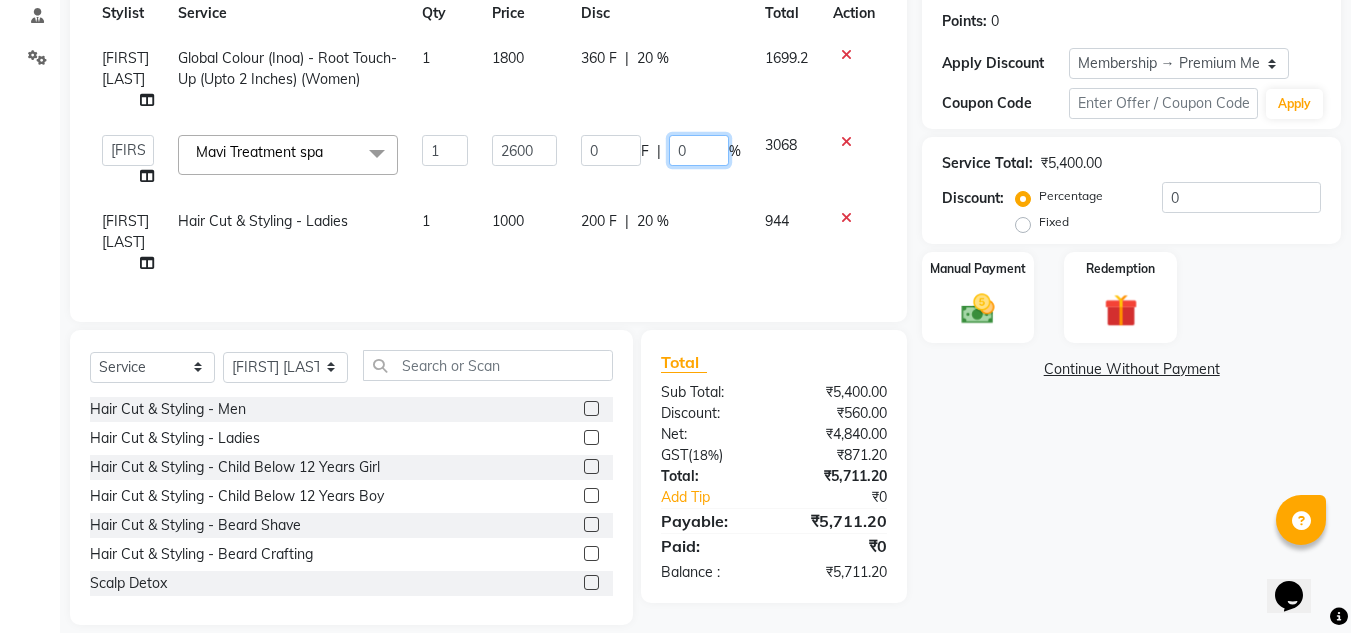 click on "0" 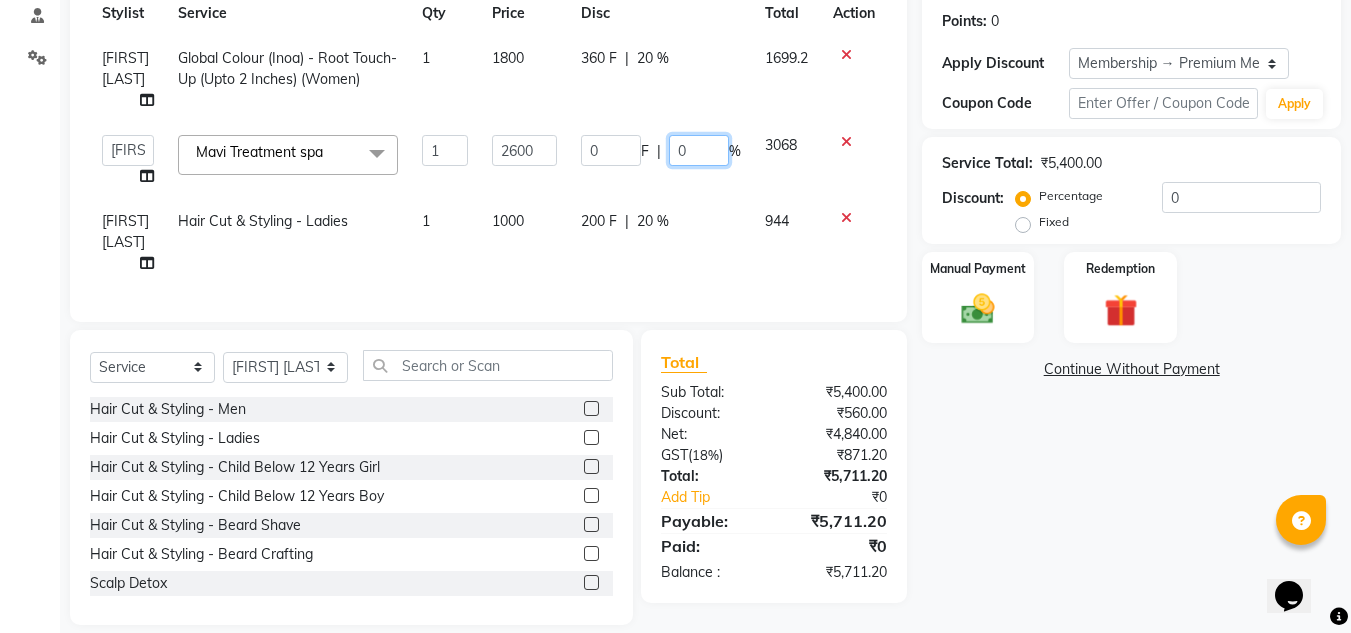 type on "20" 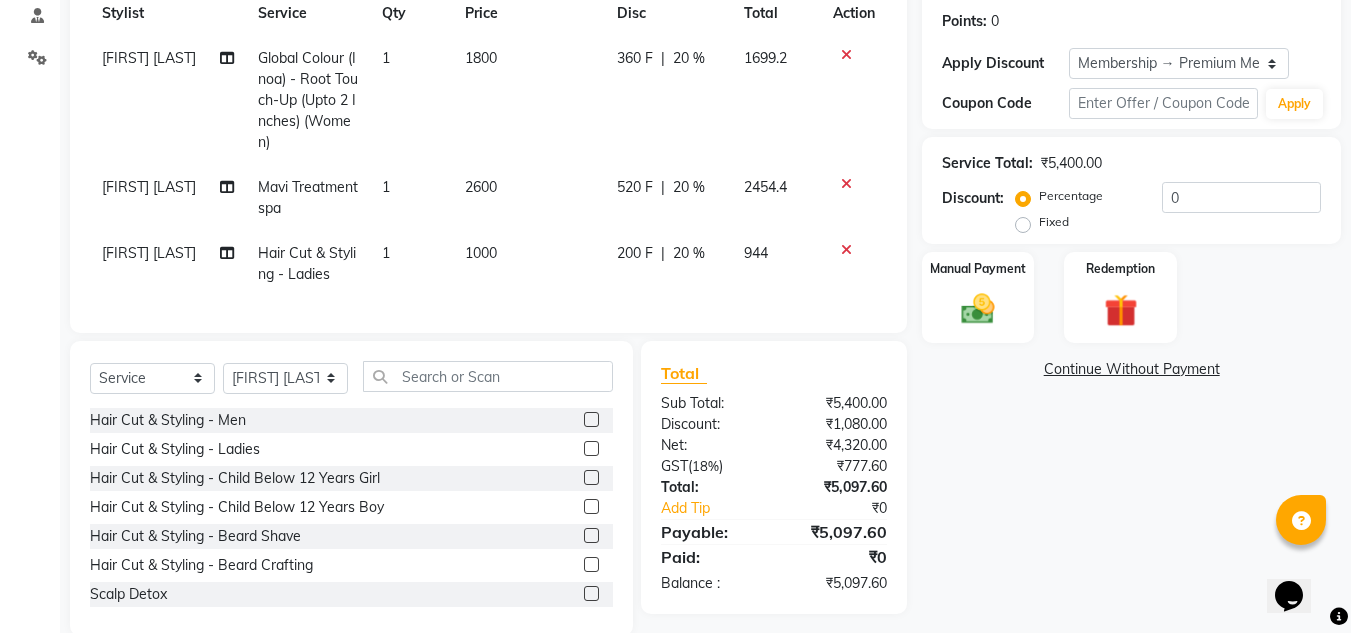 click on "Name: Mrunmayee Kadam Membership: end on 30-08-2025 Total Visits:  42 Card on file:  0 Last Visit:   30-05-2025 Points:   0  Apply Discount Select Membership → Premium Membership Coupon Code Apply Service Total:  ₹5,400.00  Discount:  Percentage   Fixed  0 Manual Payment Redemption  Continue Without Payment" 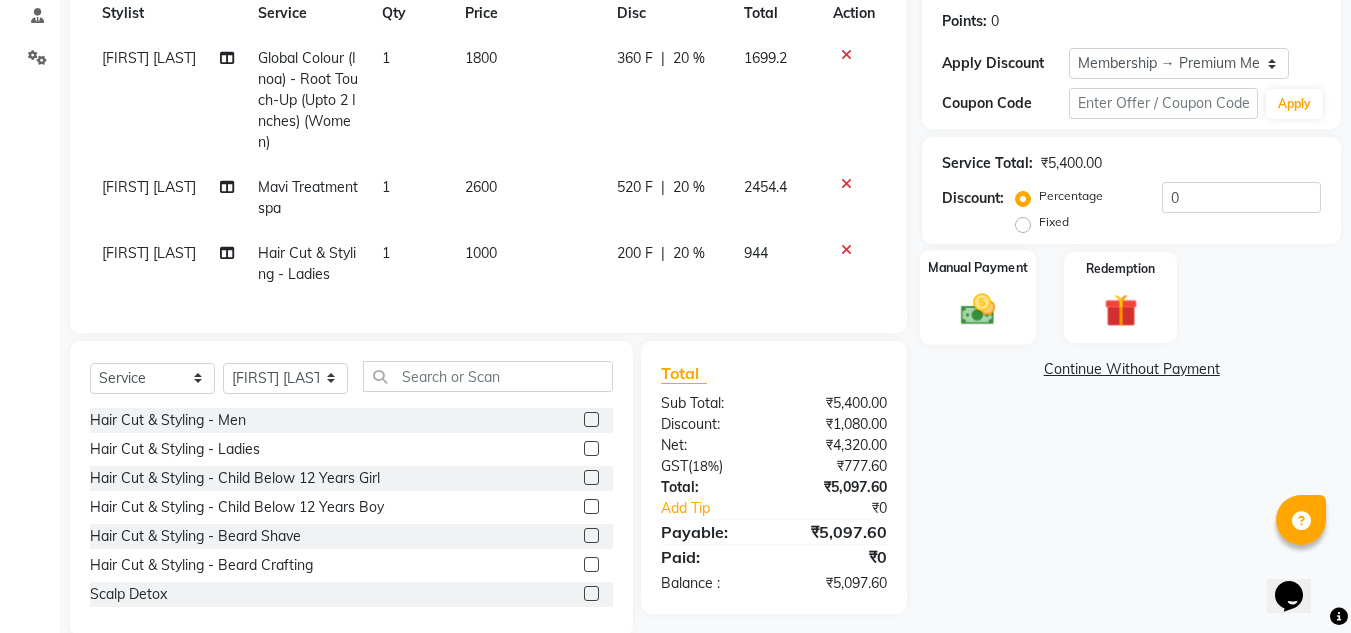 click 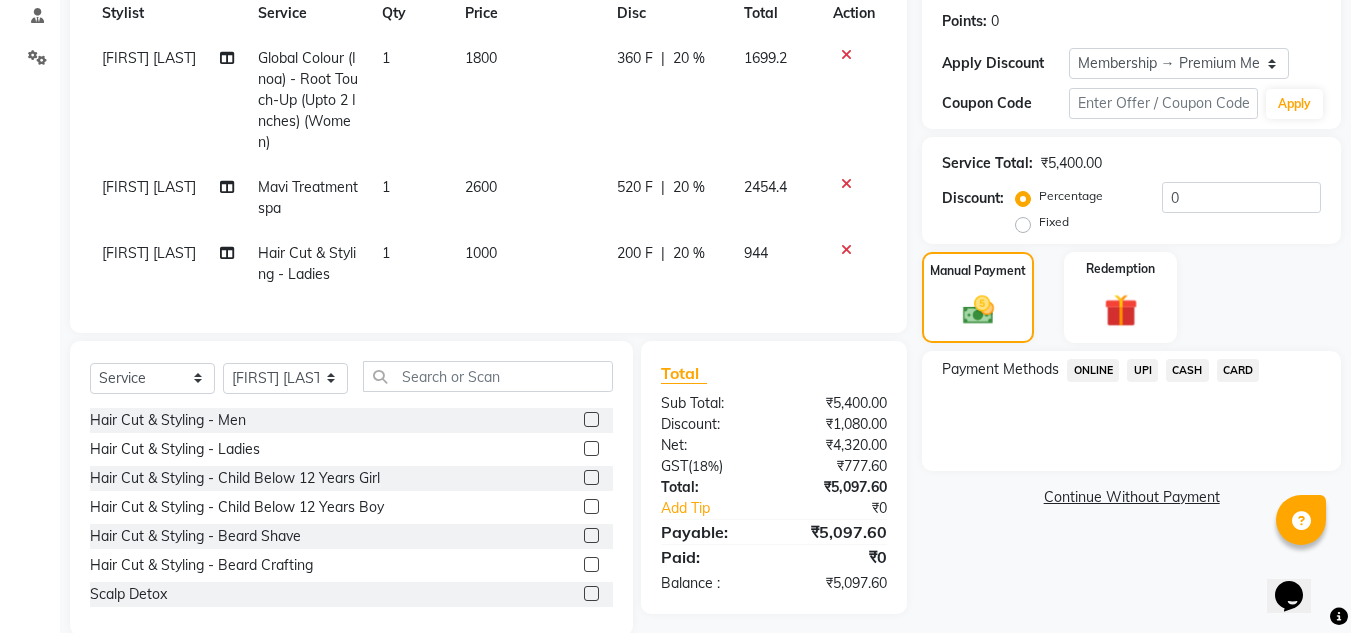 click on "UPI" 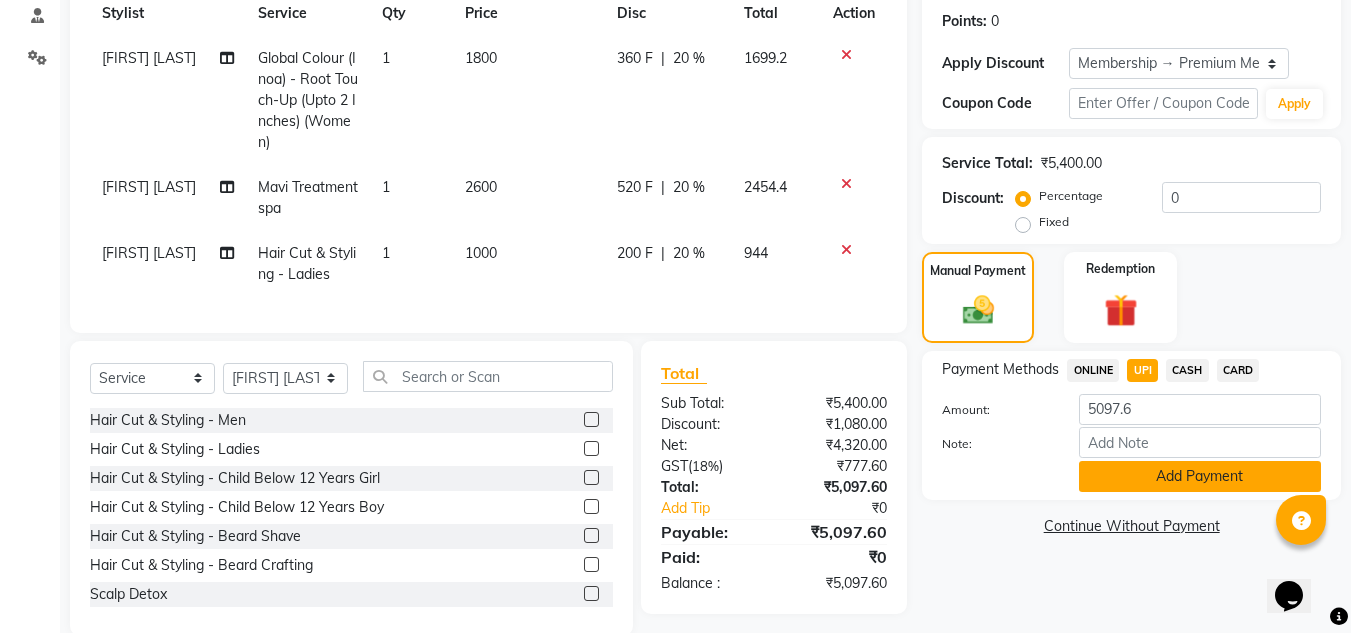 click on "Add Payment" 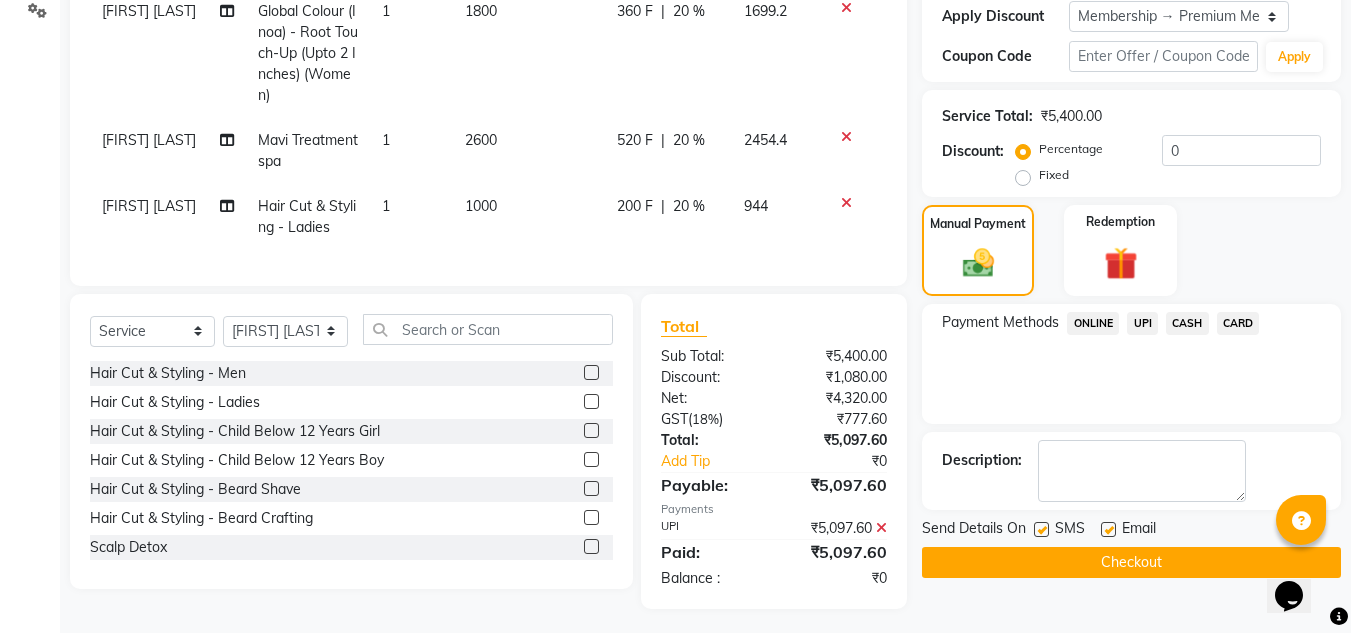 scroll, scrollTop: 368, scrollLeft: 0, axis: vertical 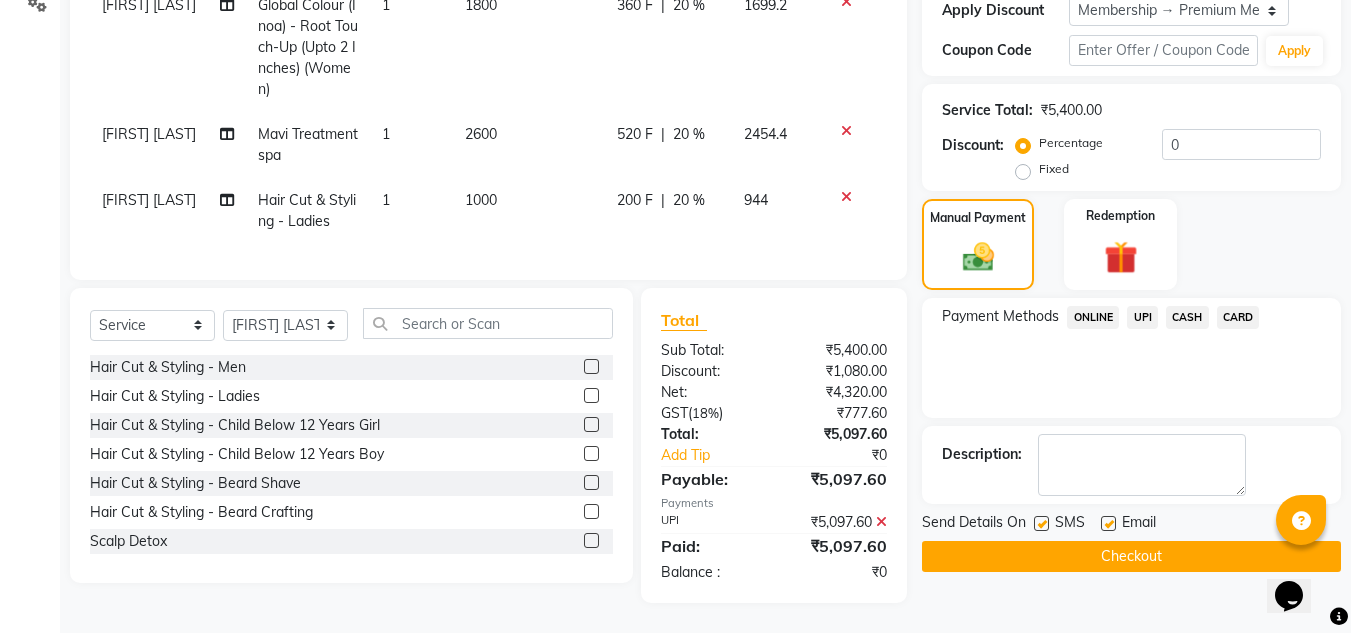 click 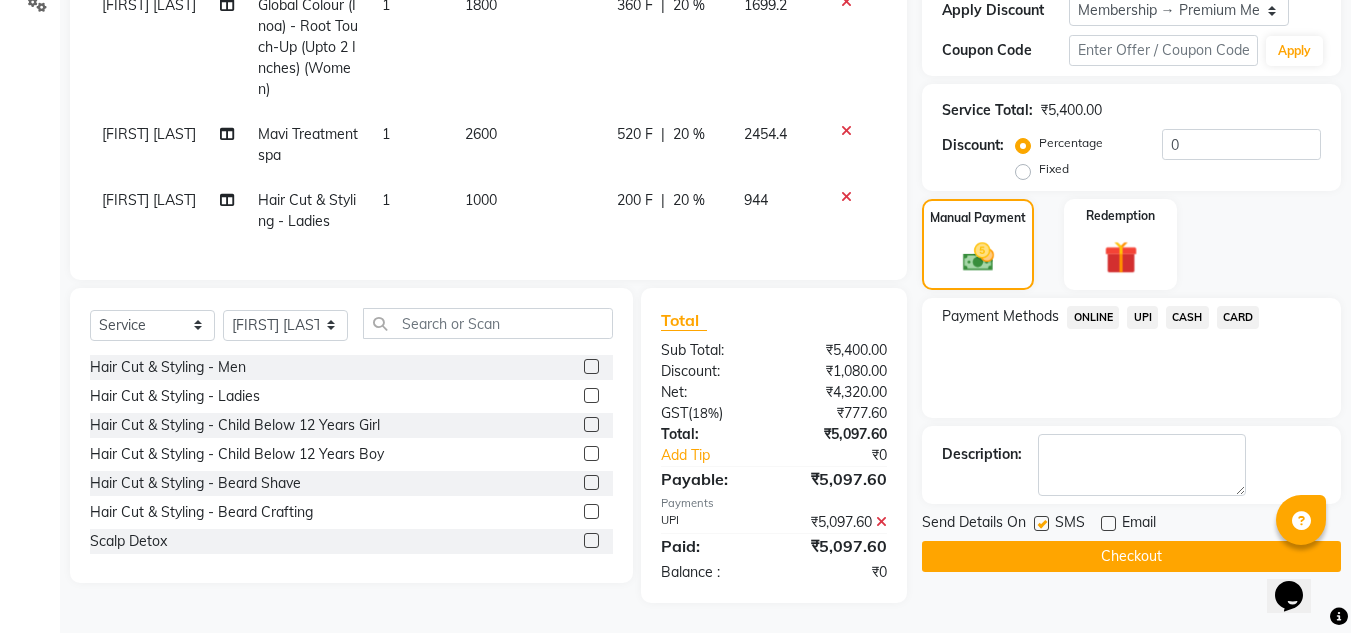 click on "Checkout" 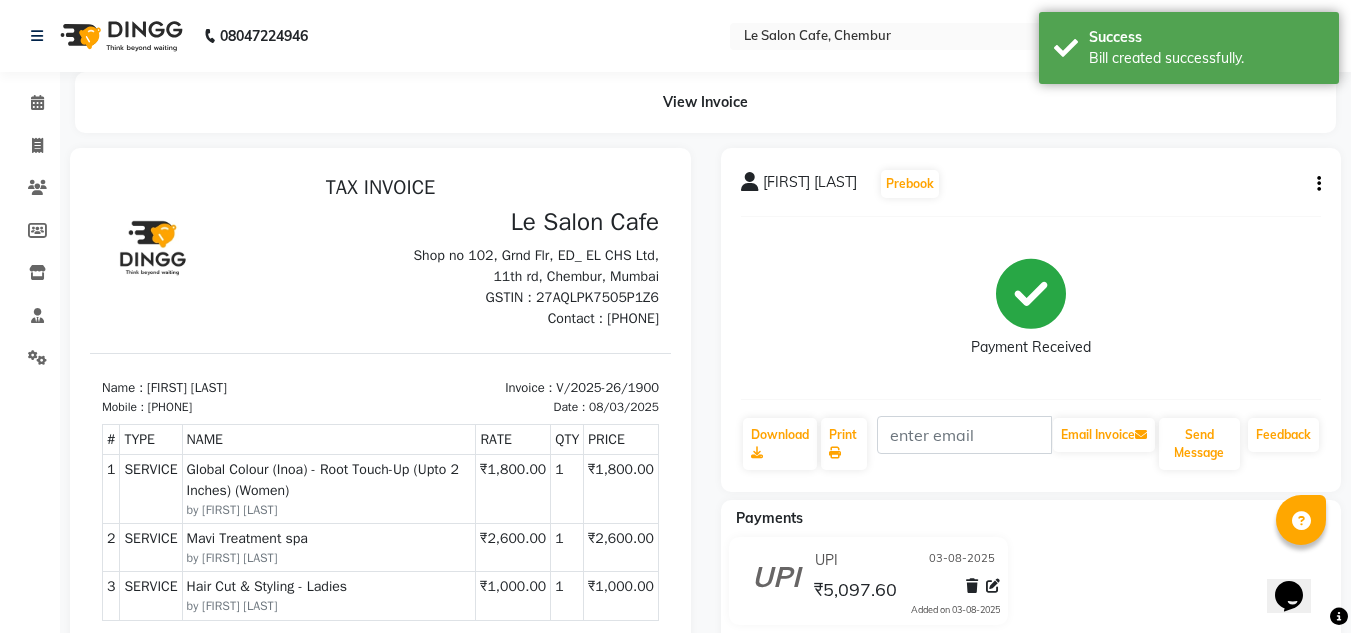 scroll, scrollTop: 0, scrollLeft: 0, axis: both 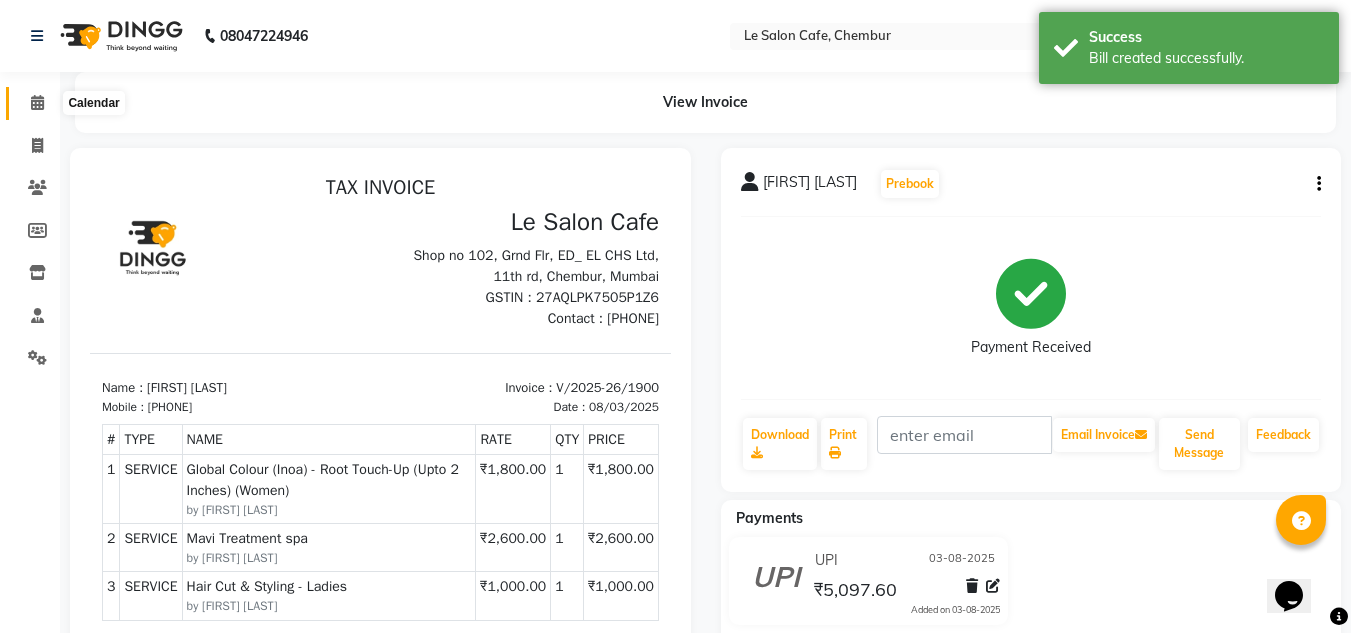 click 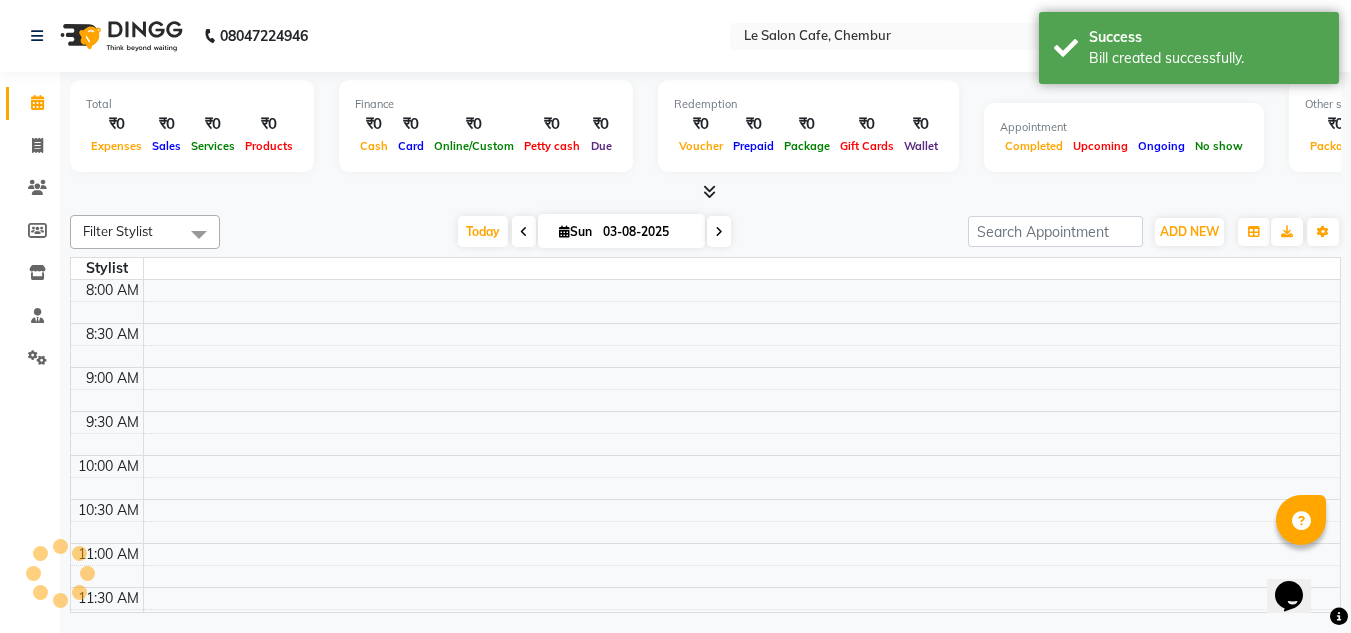 scroll, scrollTop: 0, scrollLeft: 0, axis: both 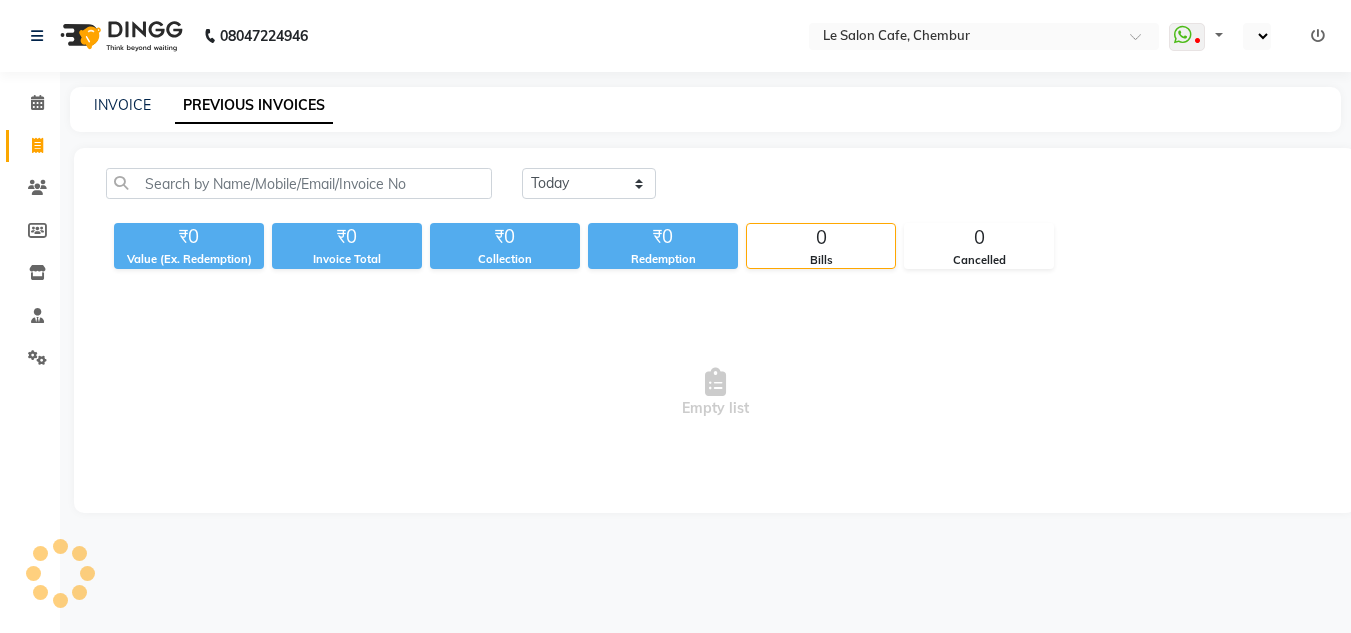select on "en" 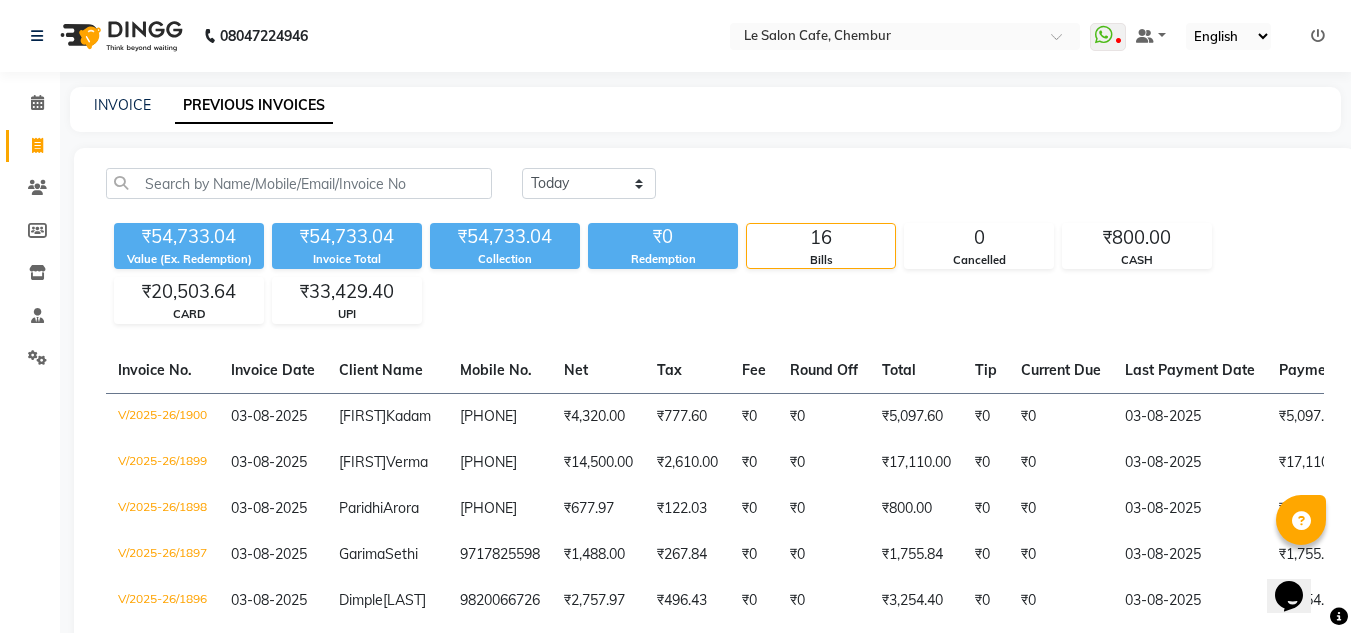 scroll, scrollTop: 0, scrollLeft: 0, axis: both 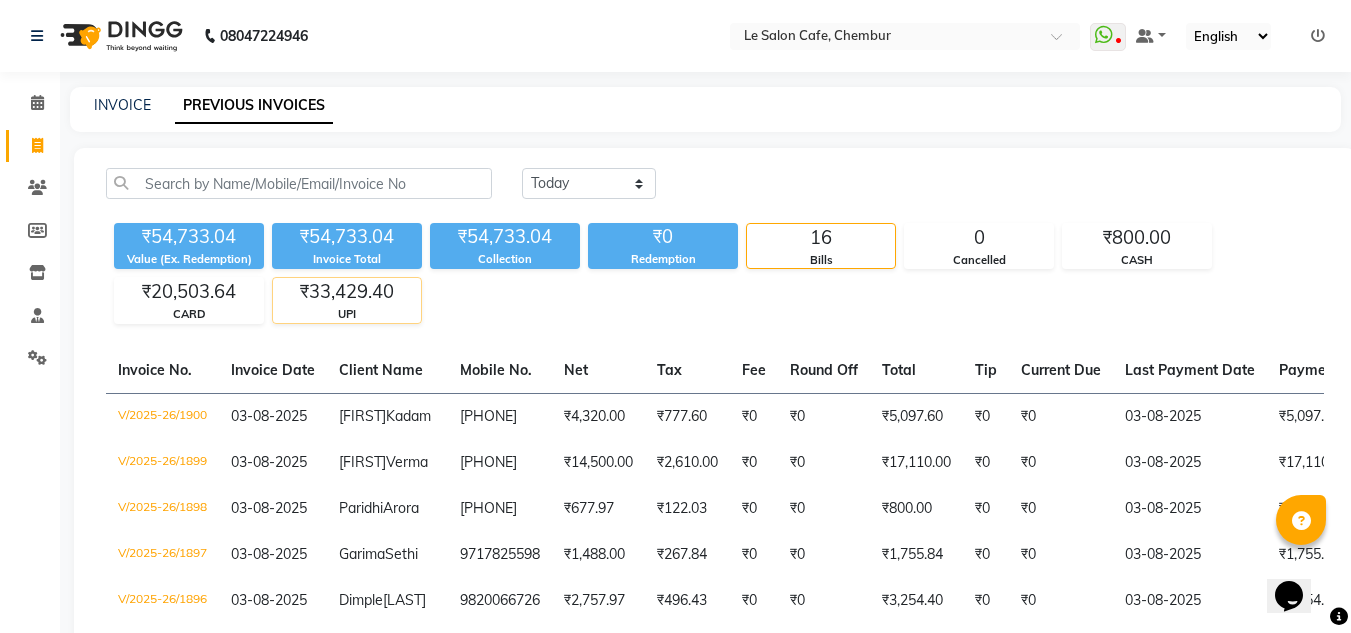 click on "UPI" 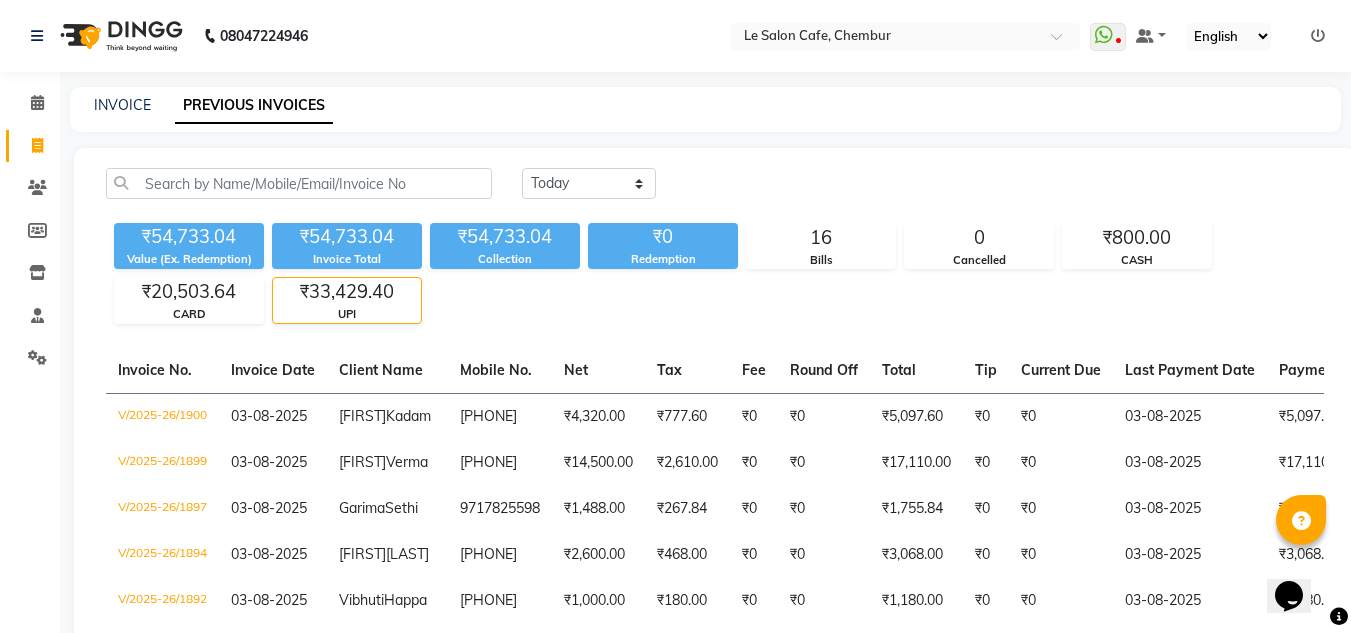 click on "UPI" 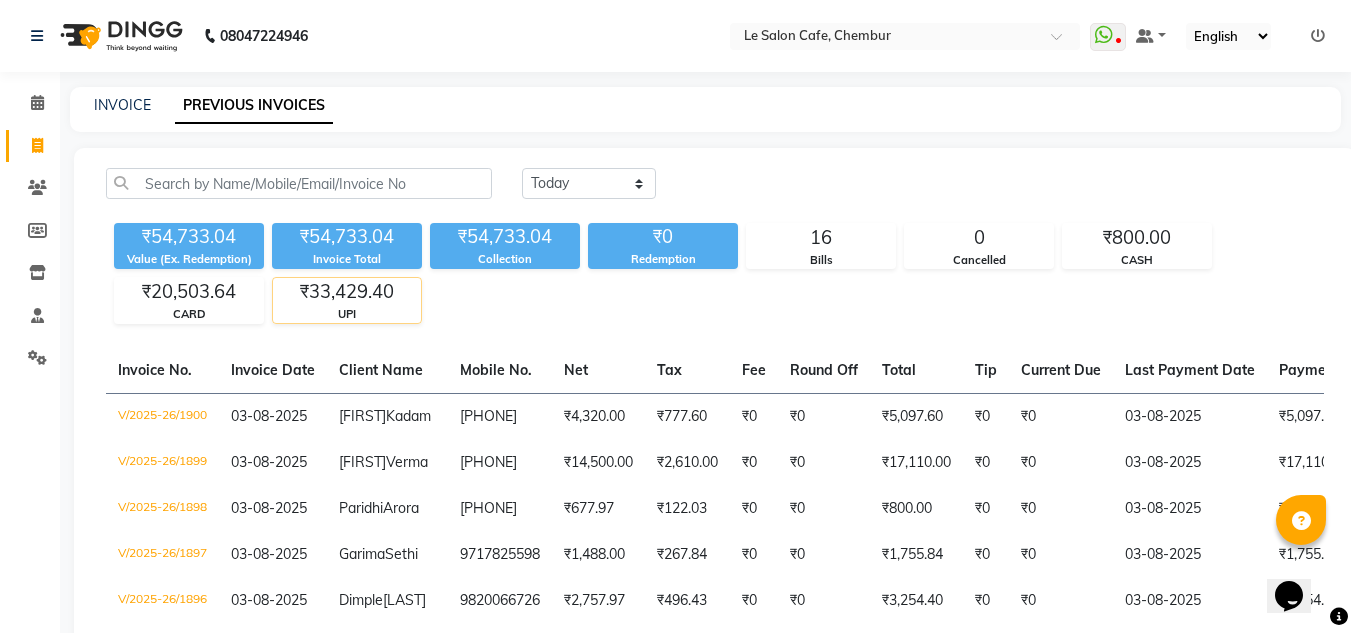 click on "UPI" 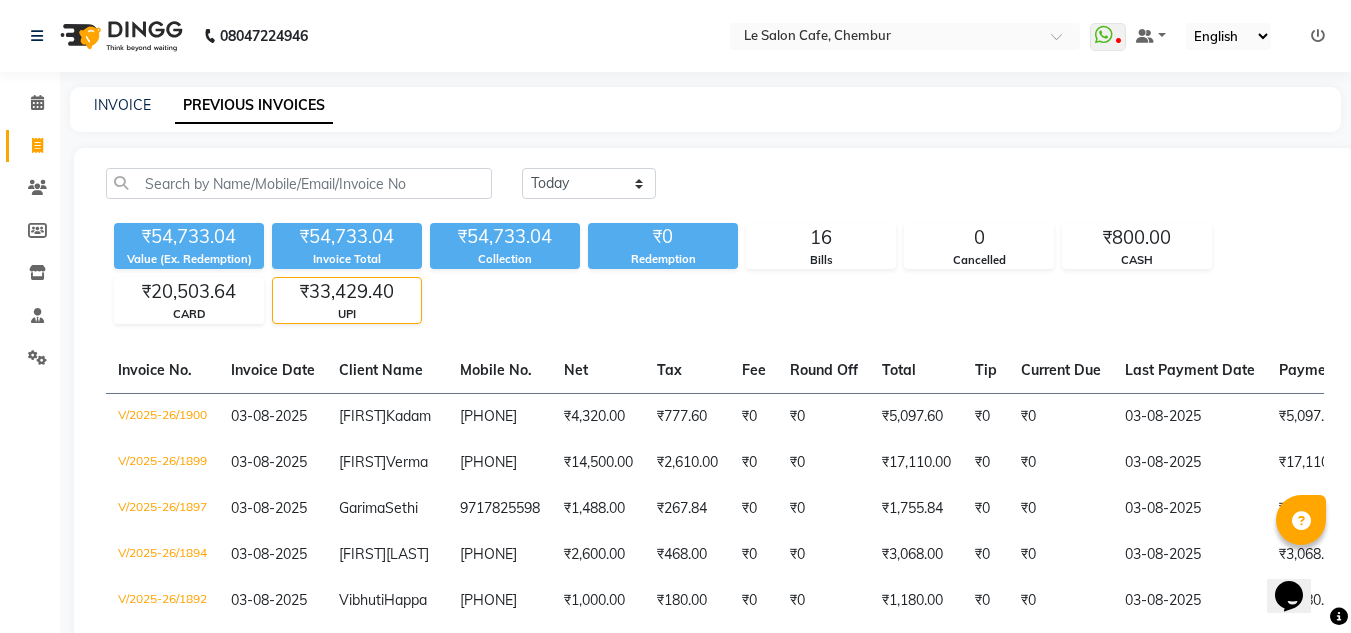 click on "Today Yesterday Custom Range ₹54,733.04 Value (Ex. Redemption) ₹54,733.04 Invoice Total  ₹54,733.04 Collection ₹0 Redemption 16 Bills 0 Cancelled ₹800.00 CASH ₹20,503.64 CARD ₹33,429.40 UPI  Invoice No.   Invoice Date   Client Name   Mobile No.   Net   Tax   Fee   Round Off   Total   Tip   Current Due   Last Payment Date   Payment Amount   Payment Methods   Cancel Reason   Status   V/2025-26/1900  03-08-2025 [FIRST]  [LAST] [PHONE] ₹4,320.00 ₹777.60  ₹0  ₹0 ₹5,097.60 ₹0 ₹0 03-08-2025 ₹5,097.60  UPI - PAID  V/2025-26/1899  03-08-2025 [FIRST]  [LAST] [PHONE] ₹14,500.00 ₹2,610.00  ₹0  ₹0 ₹17,110.00 ₹0 ₹0 03-08-2025 ₹17,110.00  UPI - PAID  V/2025-26/1897  03-08-2025 [FIRST]  [LAST] [PHONE] ₹1,488.00 ₹267.84  ₹0  ₹0 ₹1,755.84 ₹0 ₹0 03-08-2025 ₹1,755.84  UPI - PAID  V/2025-26/1894  03-08-2025 [FIRST]  [LAST] [PHONE] ₹2,600.00 ₹468.00  ₹0  ₹0 ₹3,068.00 ₹0 ₹0 03-08-2025 ₹3,068.00  UPI - PAID  V/2025-26/1892  03-08-2025 [FIRST] -" 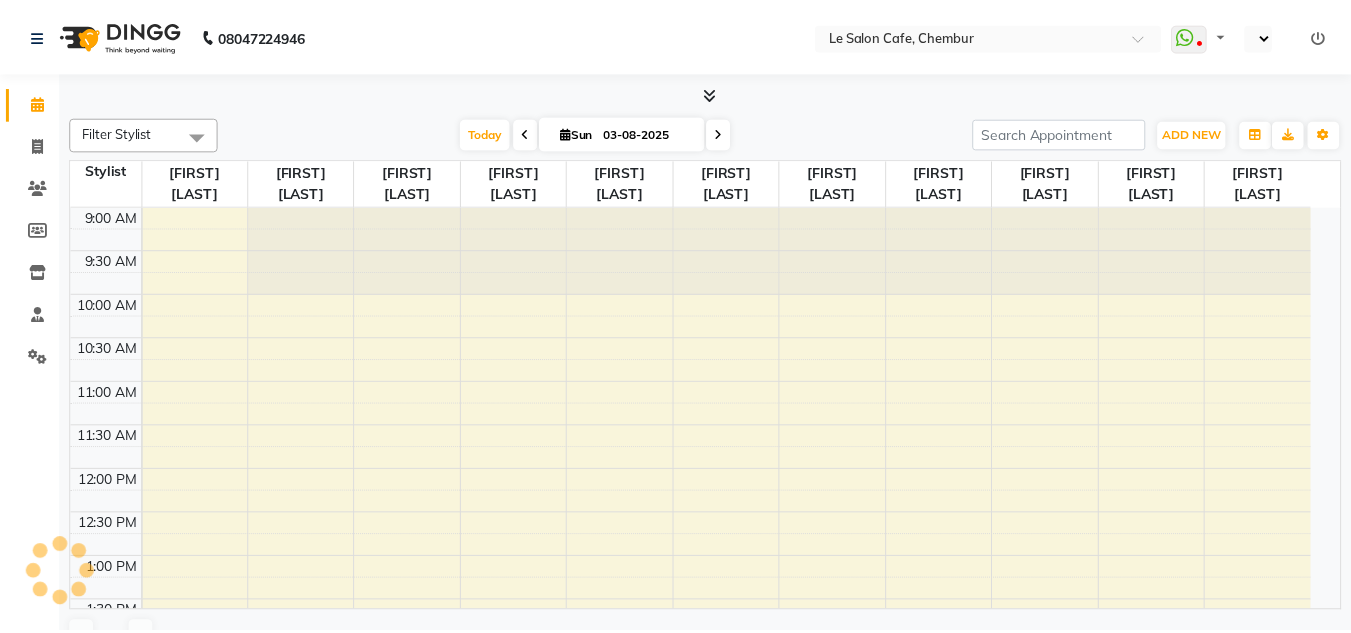 scroll, scrollTop: 0, scrollLeft: 0, axis: both 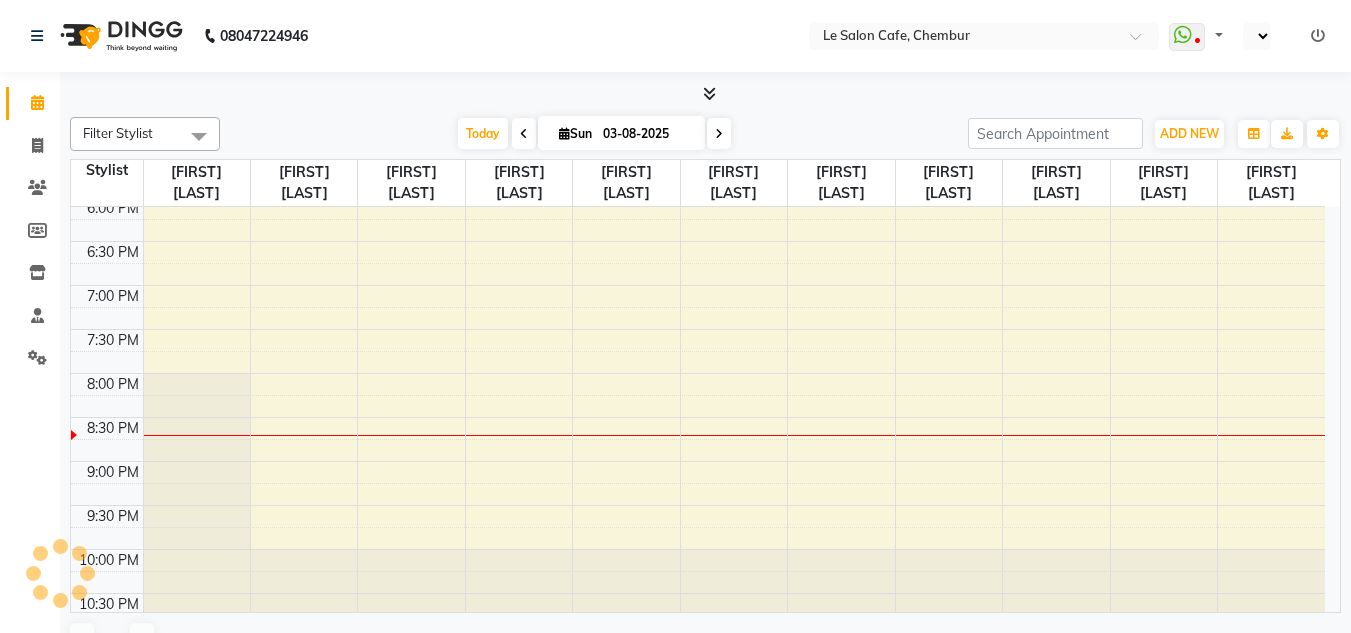select on "en" 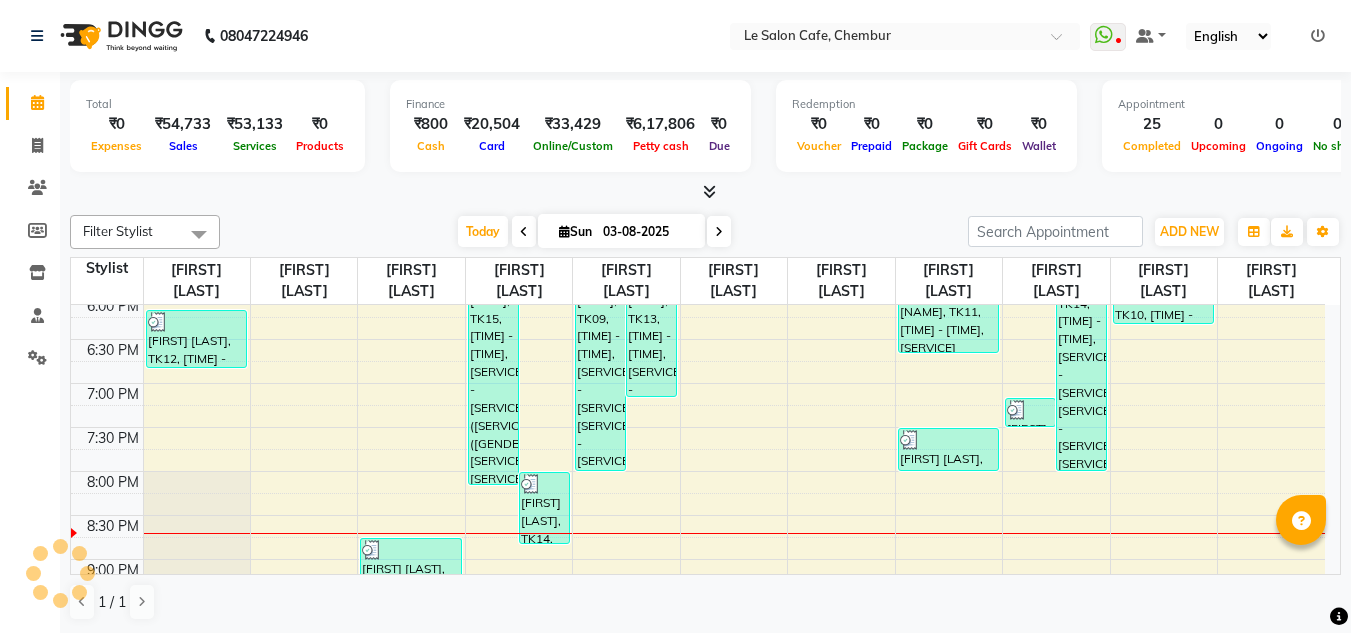 scroll, scrollTop: 0, scrollLeft: 0, axis: both 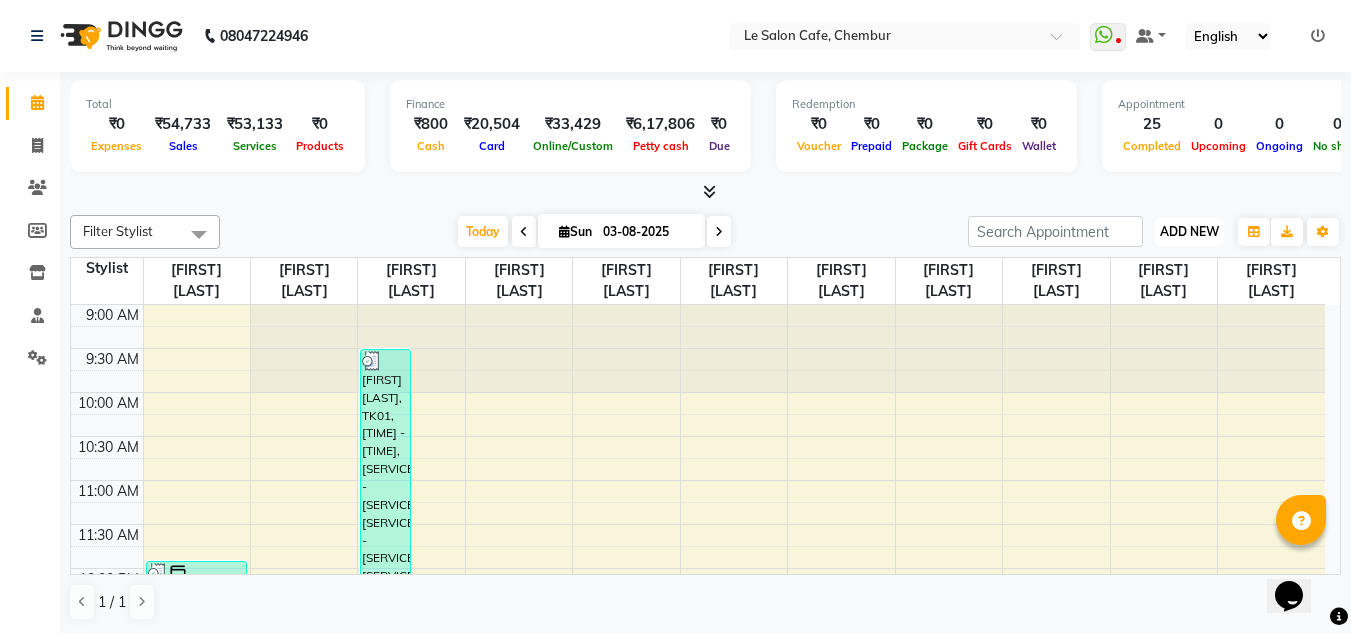 click on "ADD NEW" at bounding box center (1189, 231) 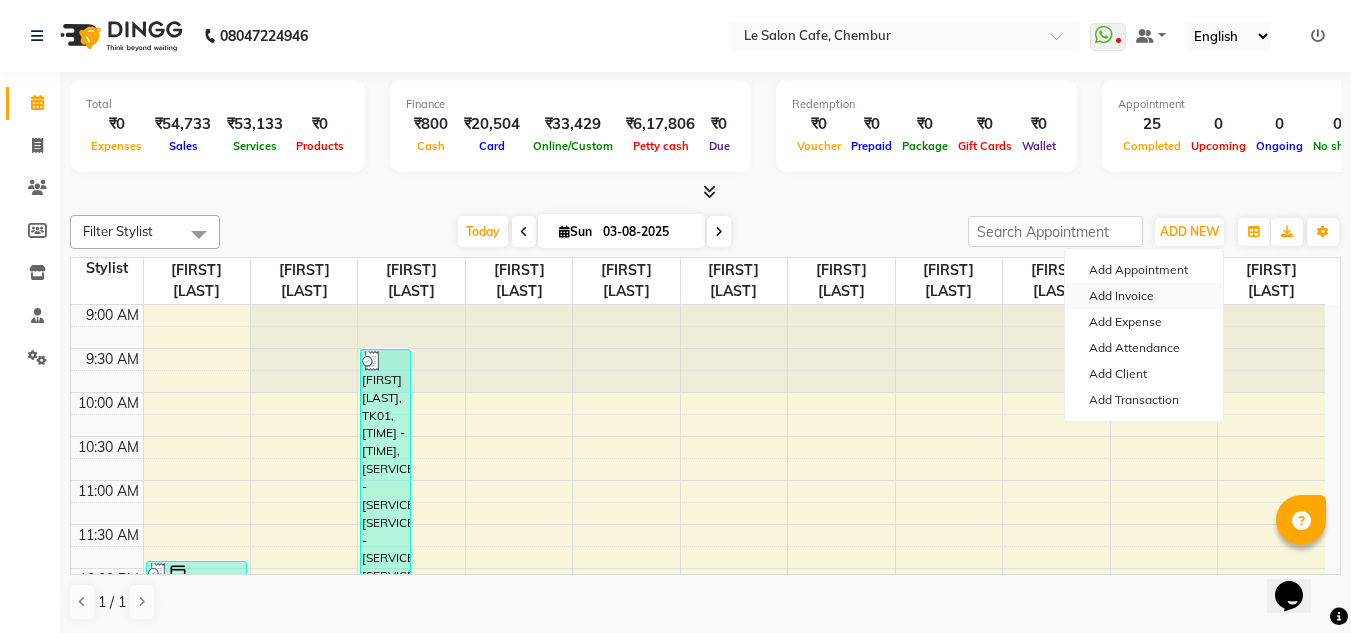 click on "Add Invoice" at bounding box center (1144, 296) 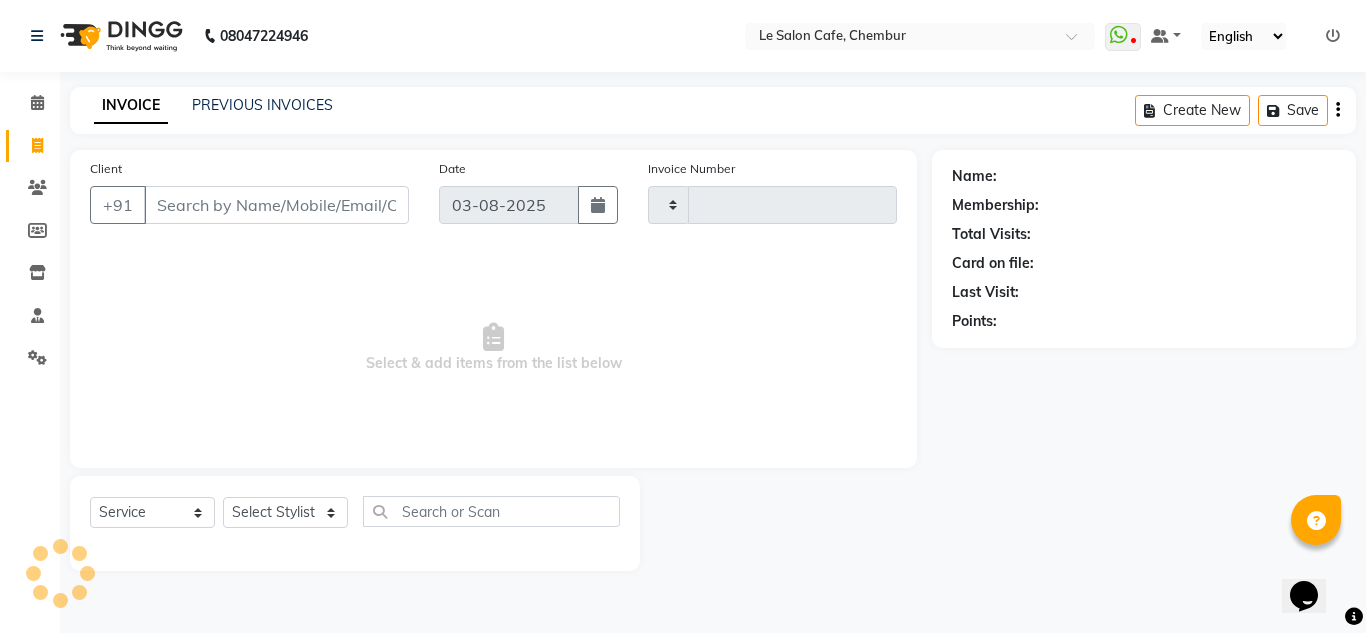 type on "1902" 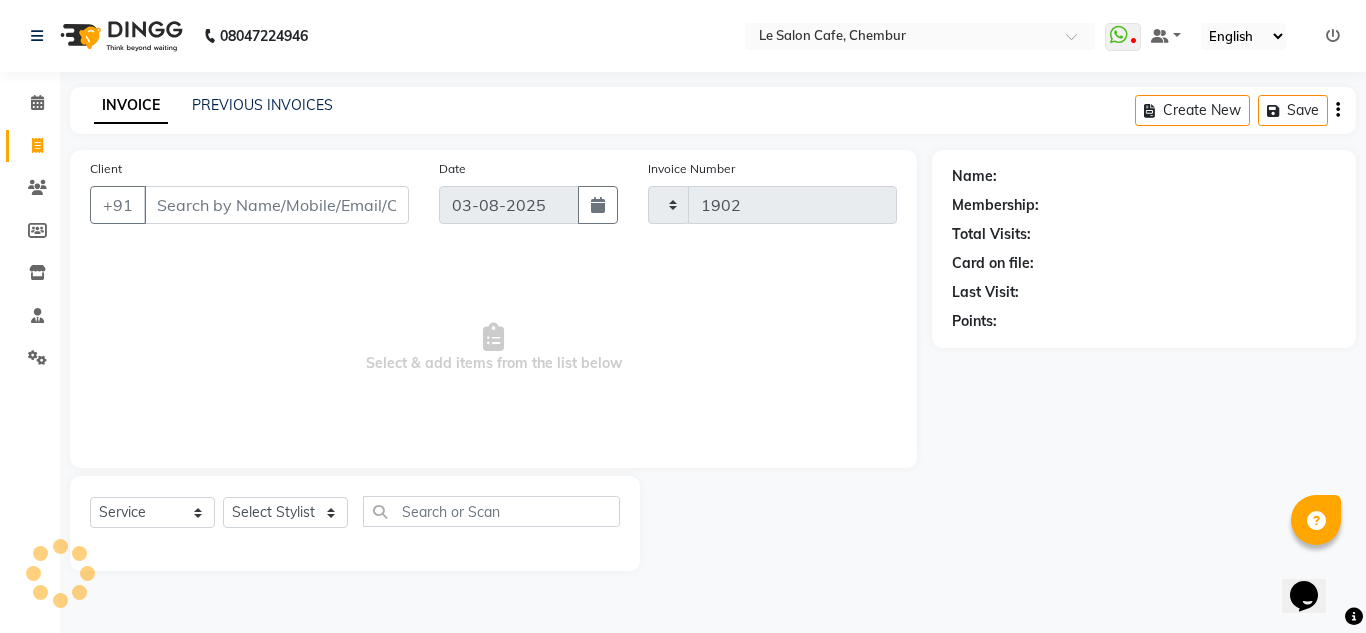 select on "594" 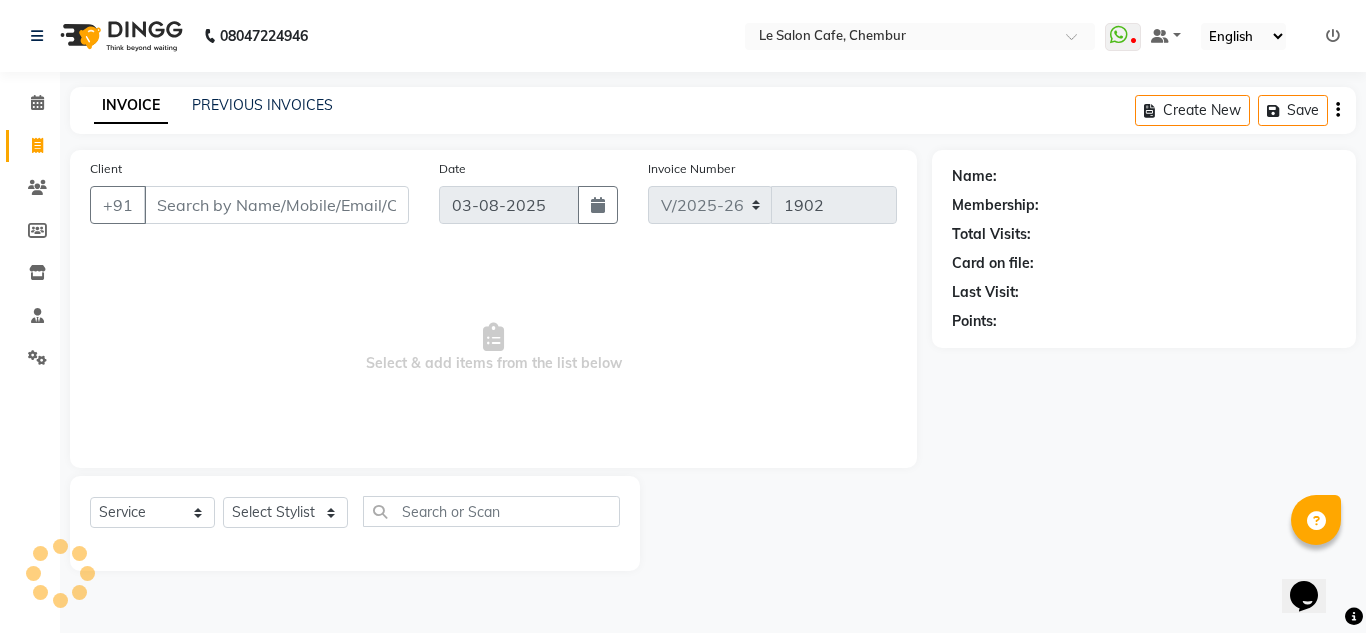 click on "Client" at bounding box center (276, 205) 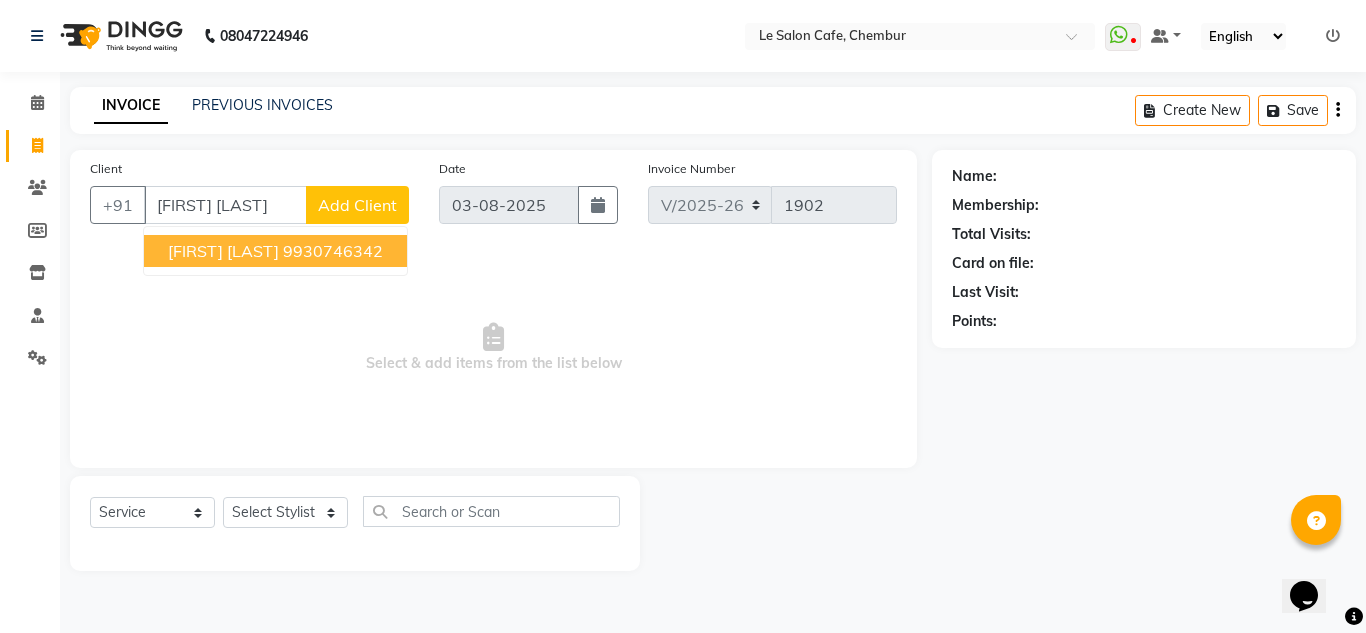 click on "Prerna Desai" at bounding box center (223, 251) 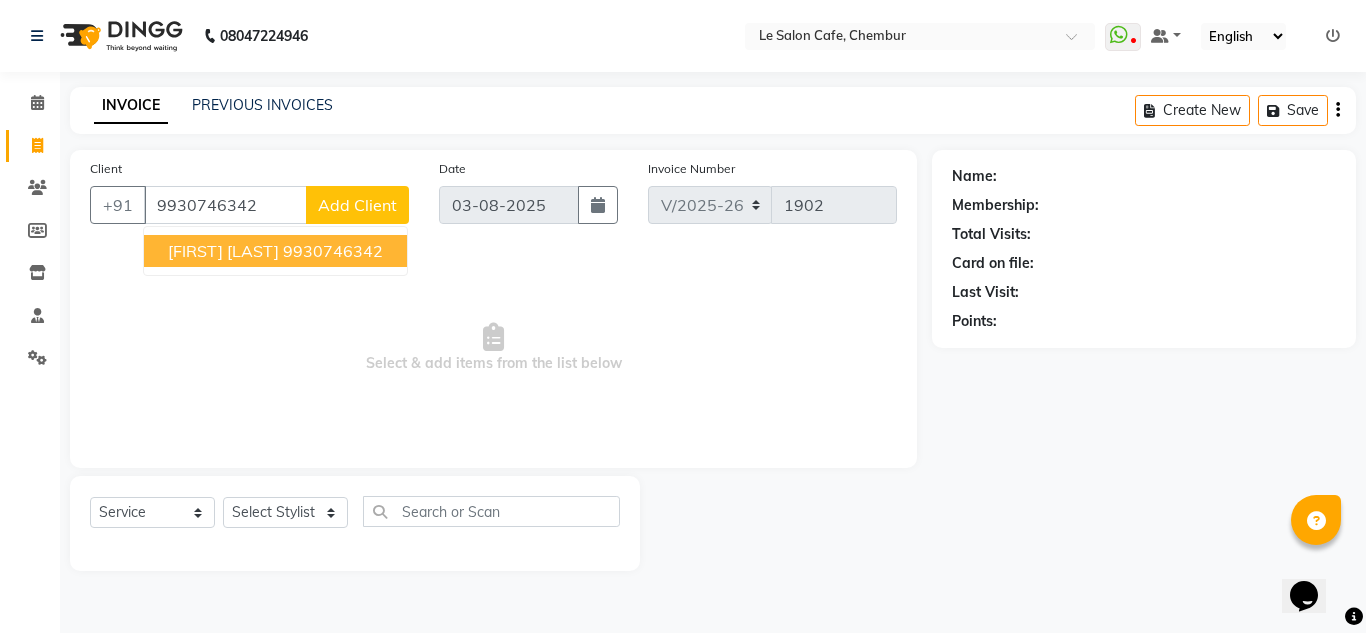 type on "9930746342" 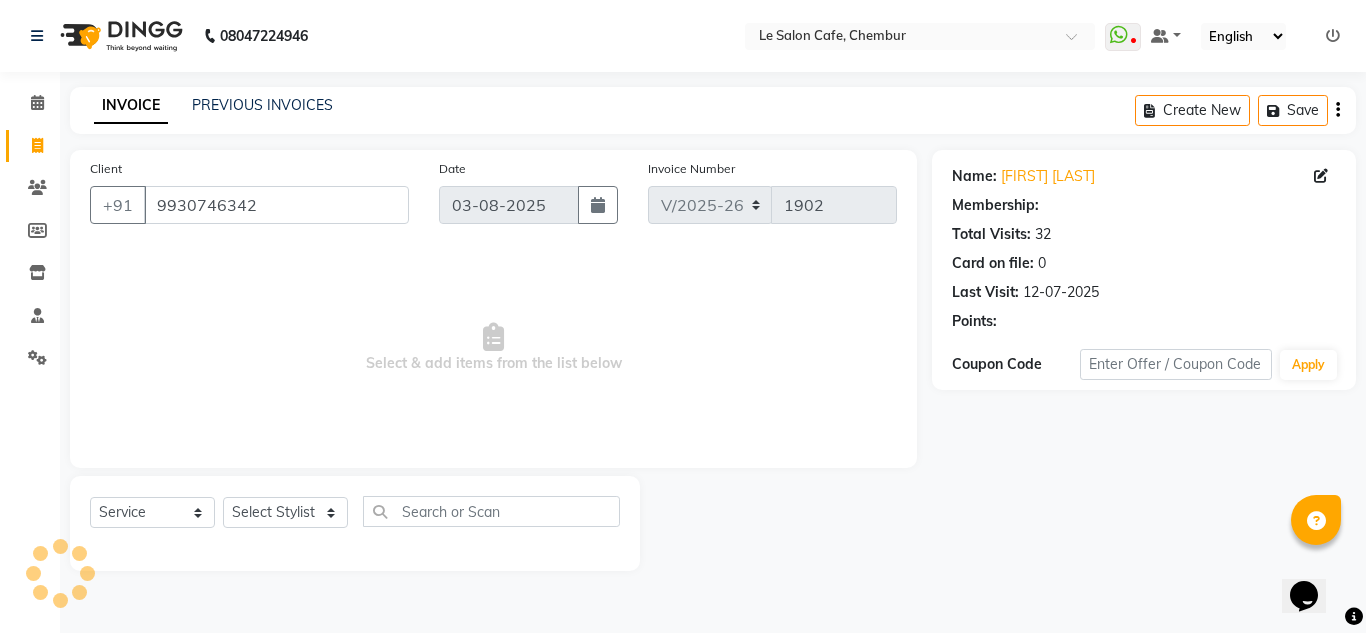 select on "1: Object" 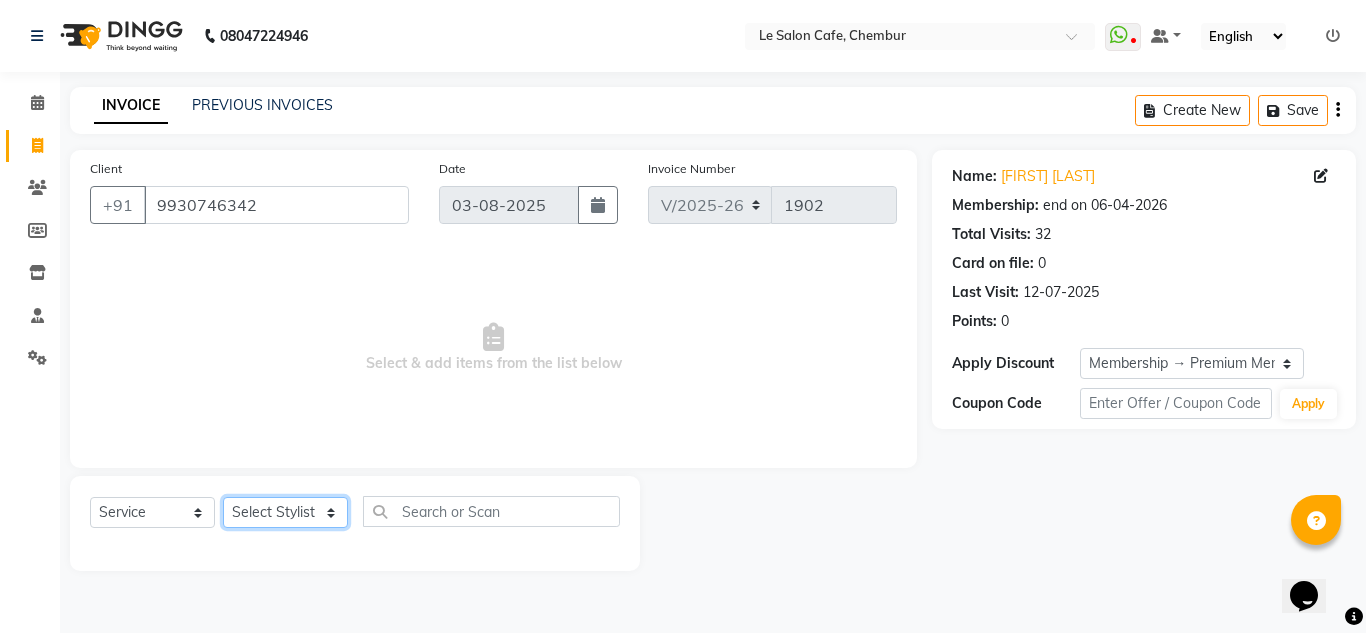 click on "Select Stylist Amandeep Kaur Kalsi Aniket Kadam  Faim Alvi  Front Desk  Muskan Khan  Pooja Kolge Reena Shaukat Ali  Salman Ansari  Shailendra Chauhan  Shekhar Sangle Soniyaa Varma Suchita Mistry" 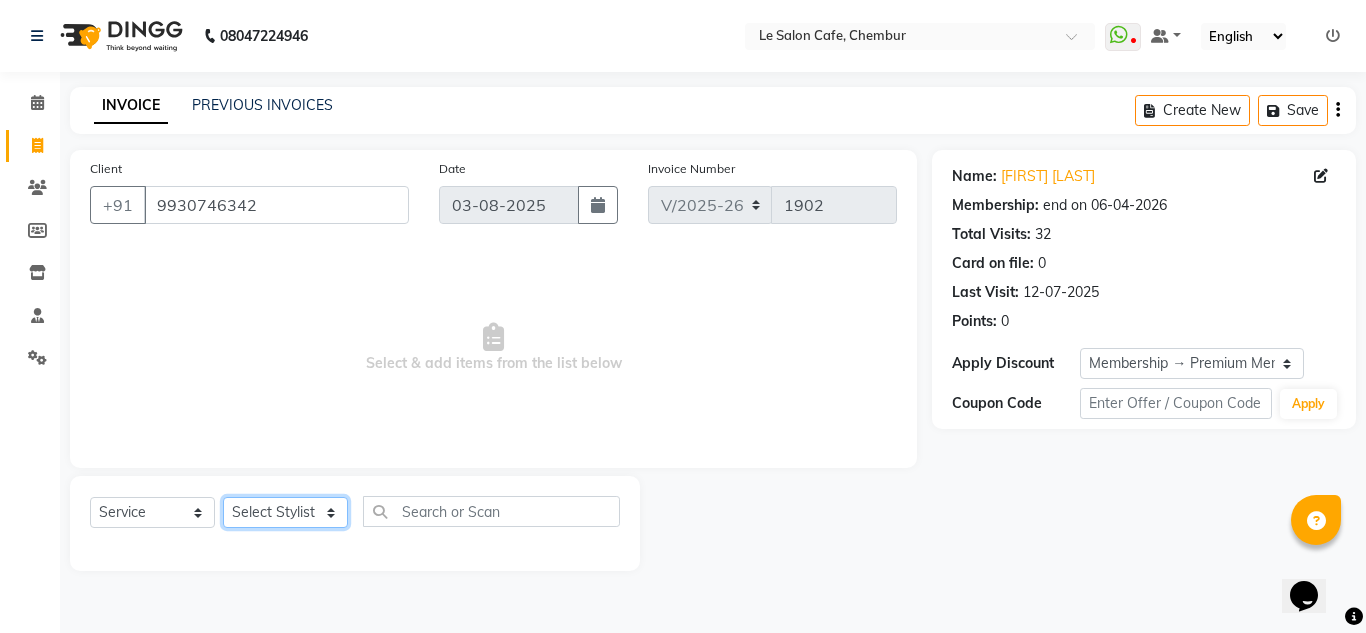select on "13306" 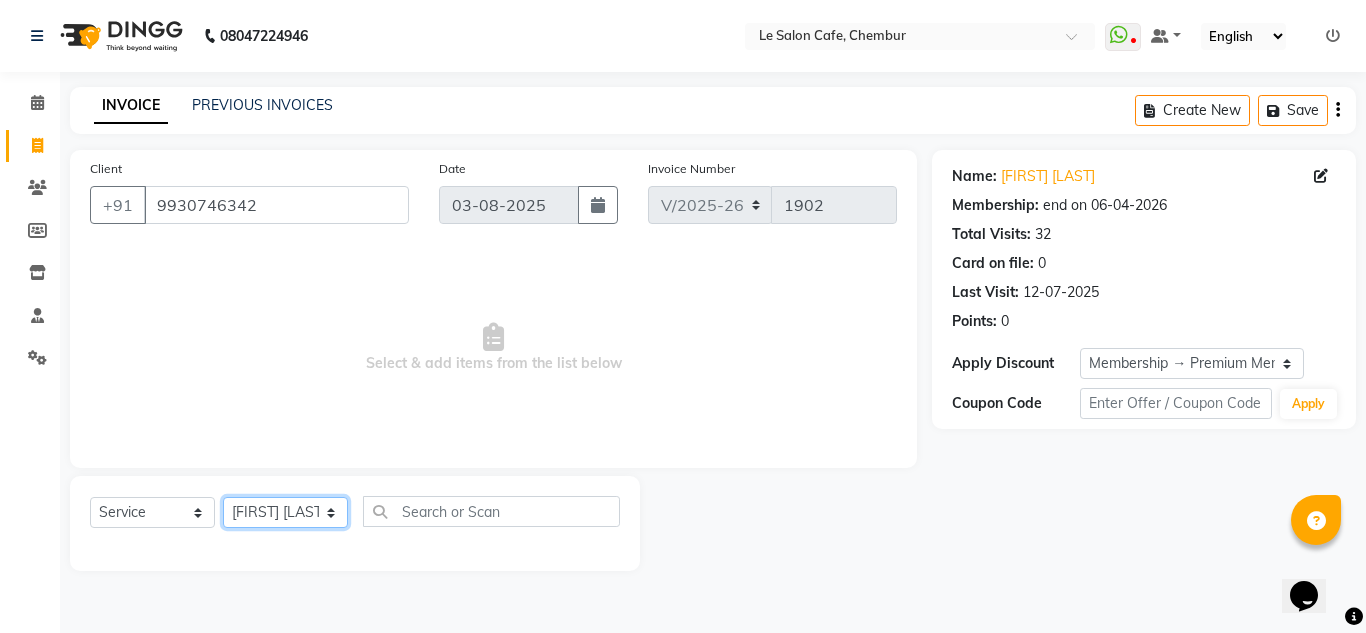 click on "Select Stylist Amandeep Kaur Kalsi Aniket Kadam  Faim Alvi  Front Desk  Muskan Khan  Pooja Kolge Reena Shaukat Ali  Salman Ansari  Shailendra Chauhan  Shekhar Sangle Soniyaa Varma Suchita Mistry" 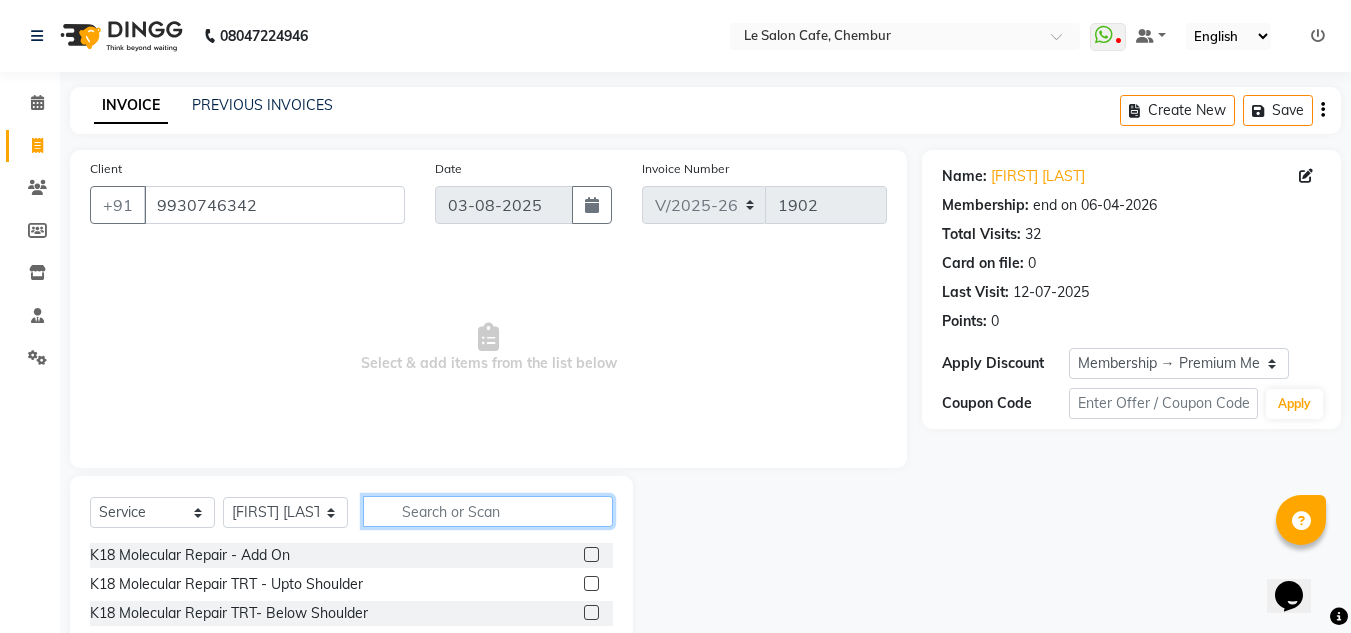 click 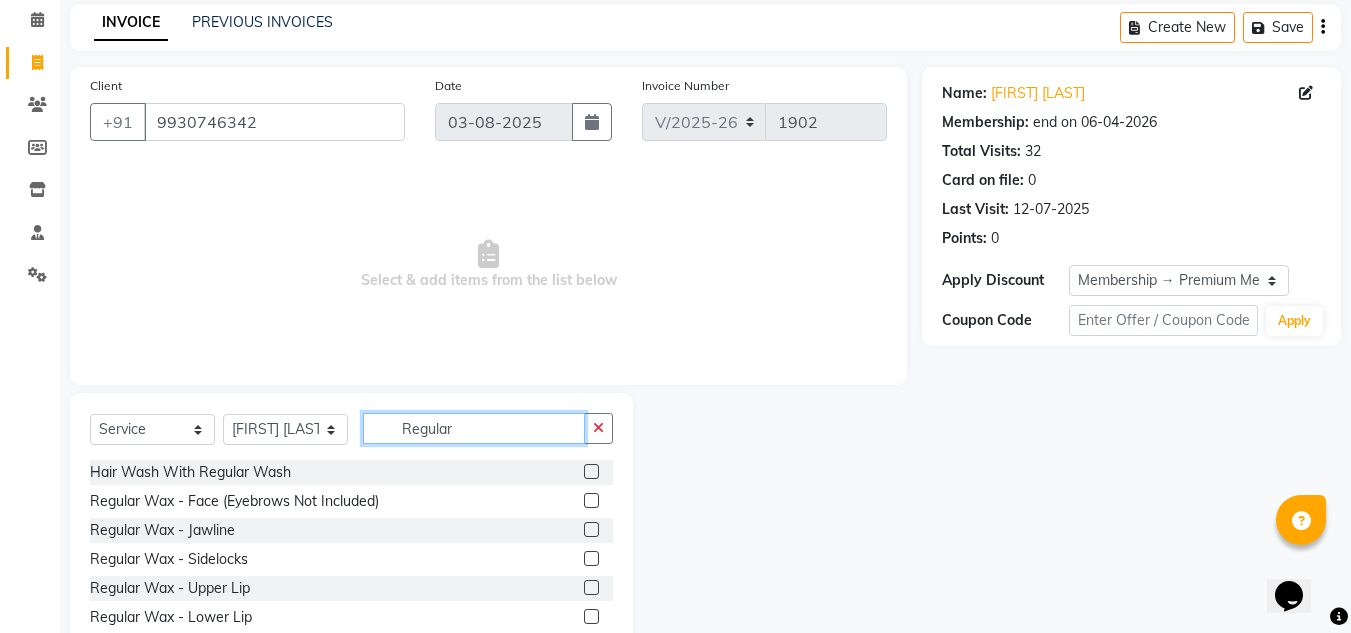scroll, scrollTop: 168, scrollLeft: 0, axis: vertical 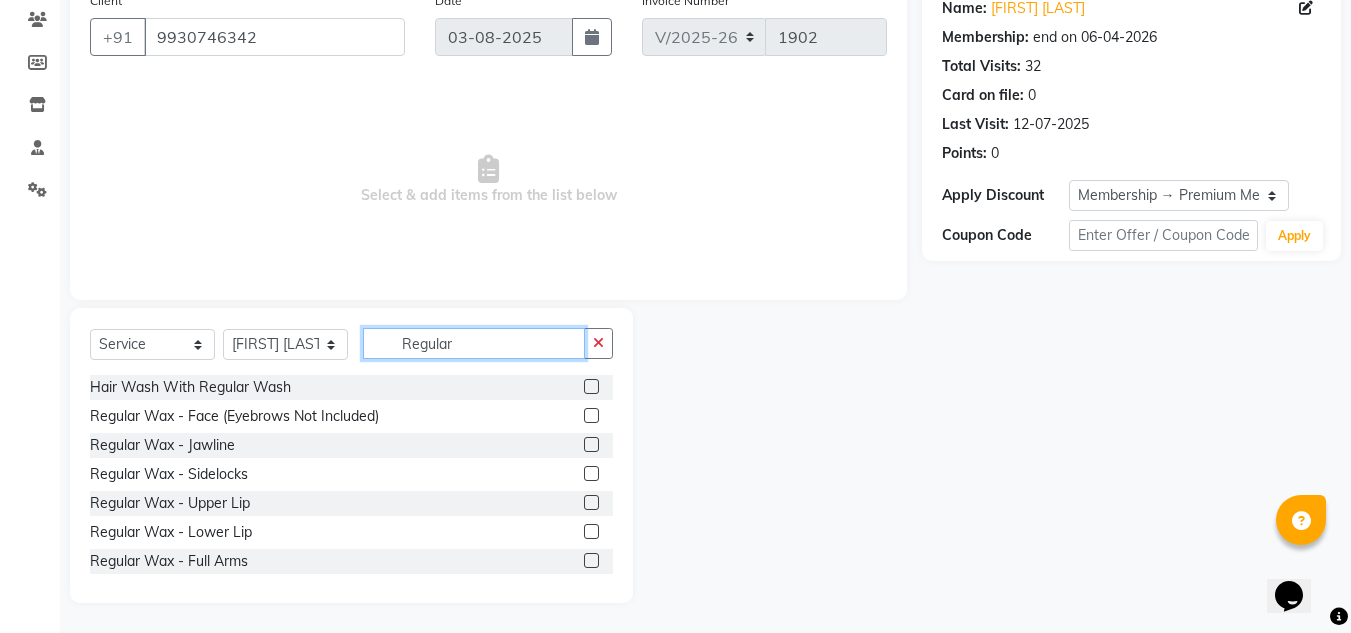 type on "Regular" 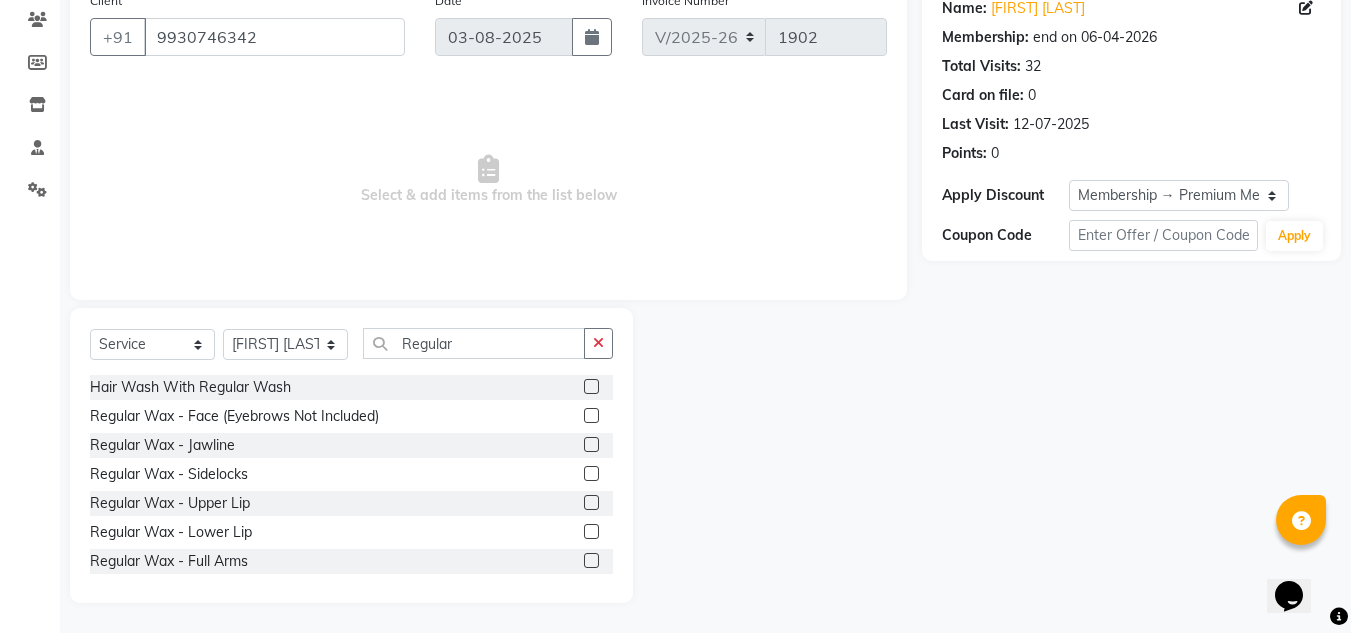 click 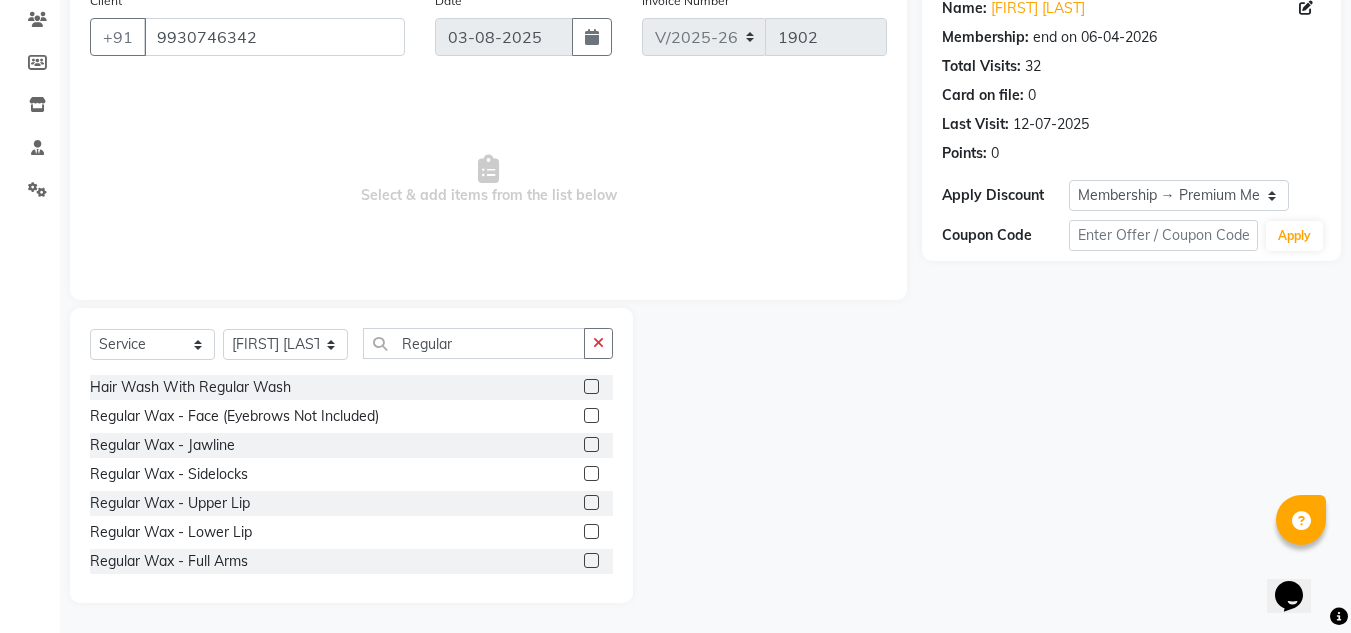 click 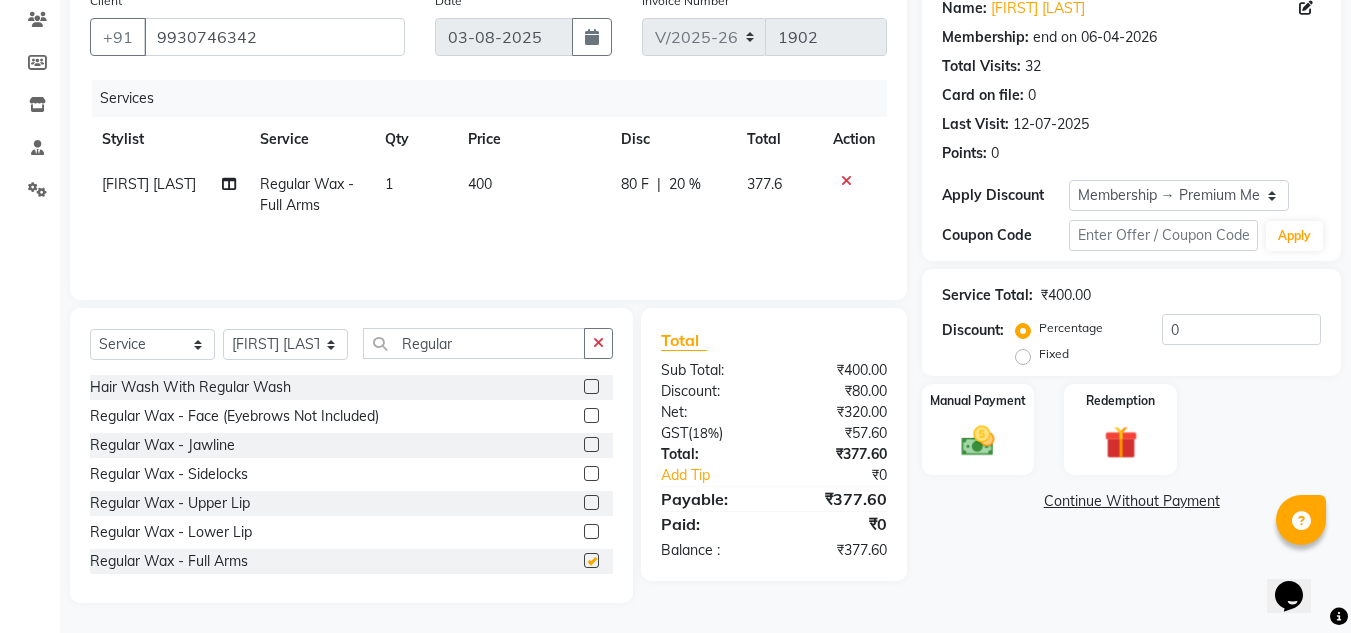 checkbox on "false" 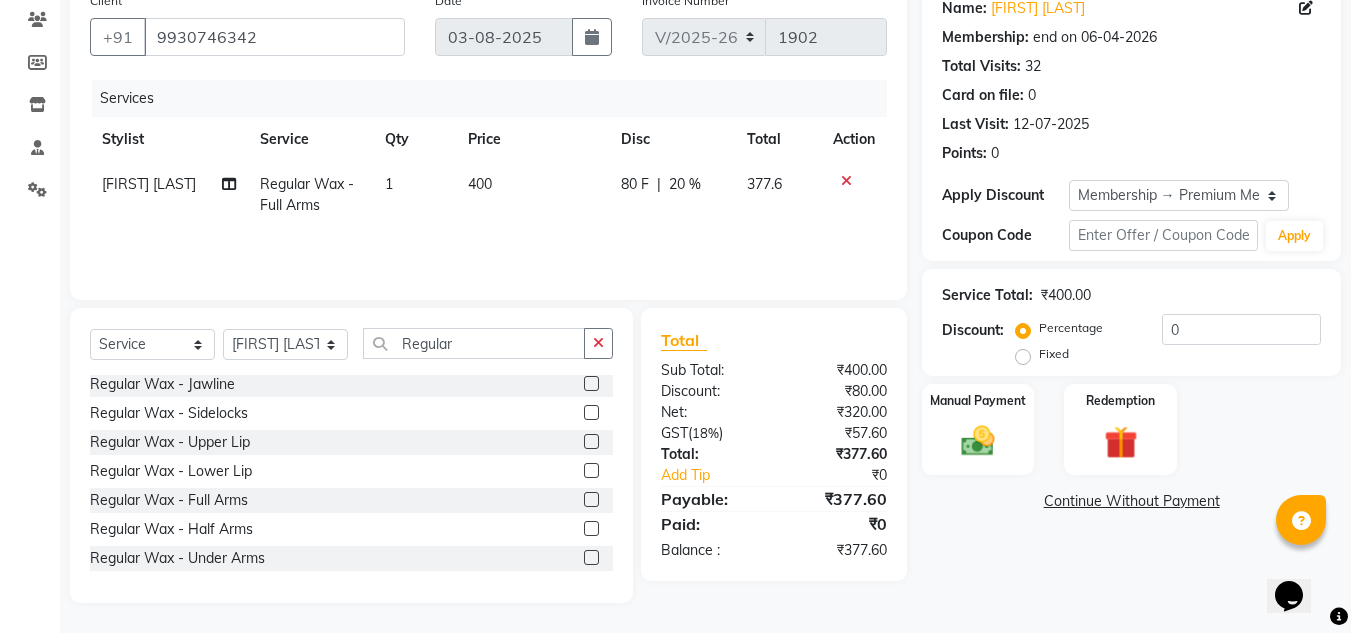 scroll, scrollTop: 80, scrollLeft: 0, axis: vertical 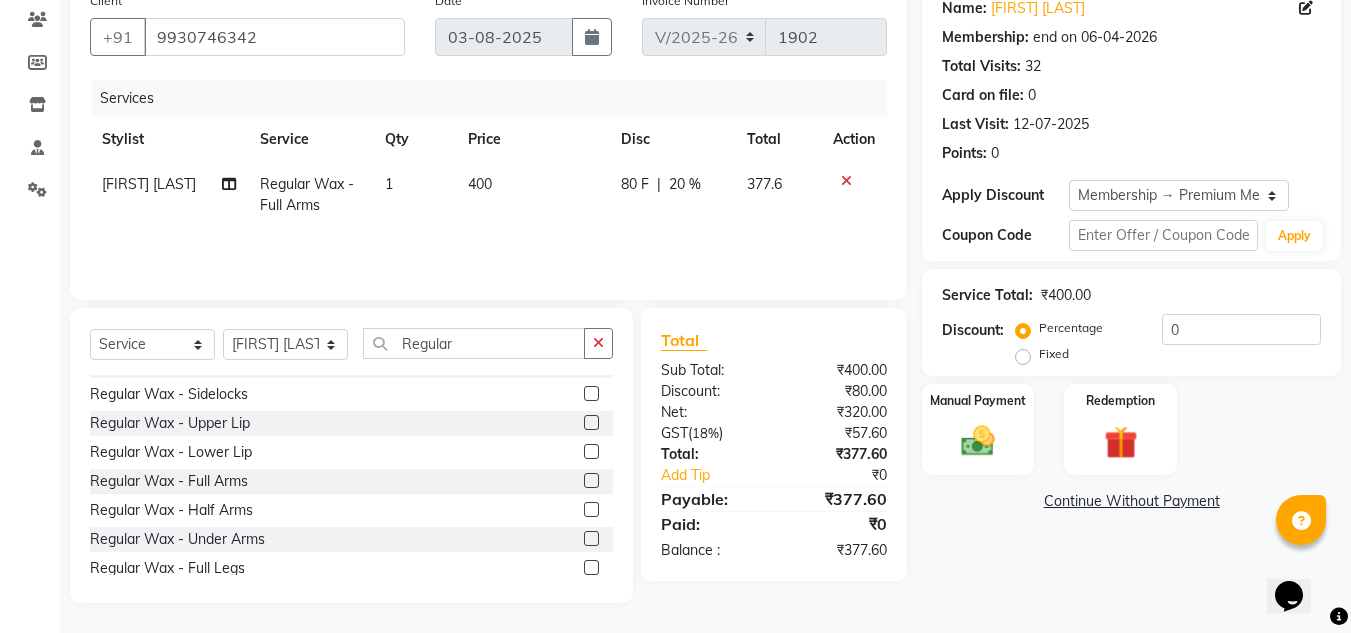 click 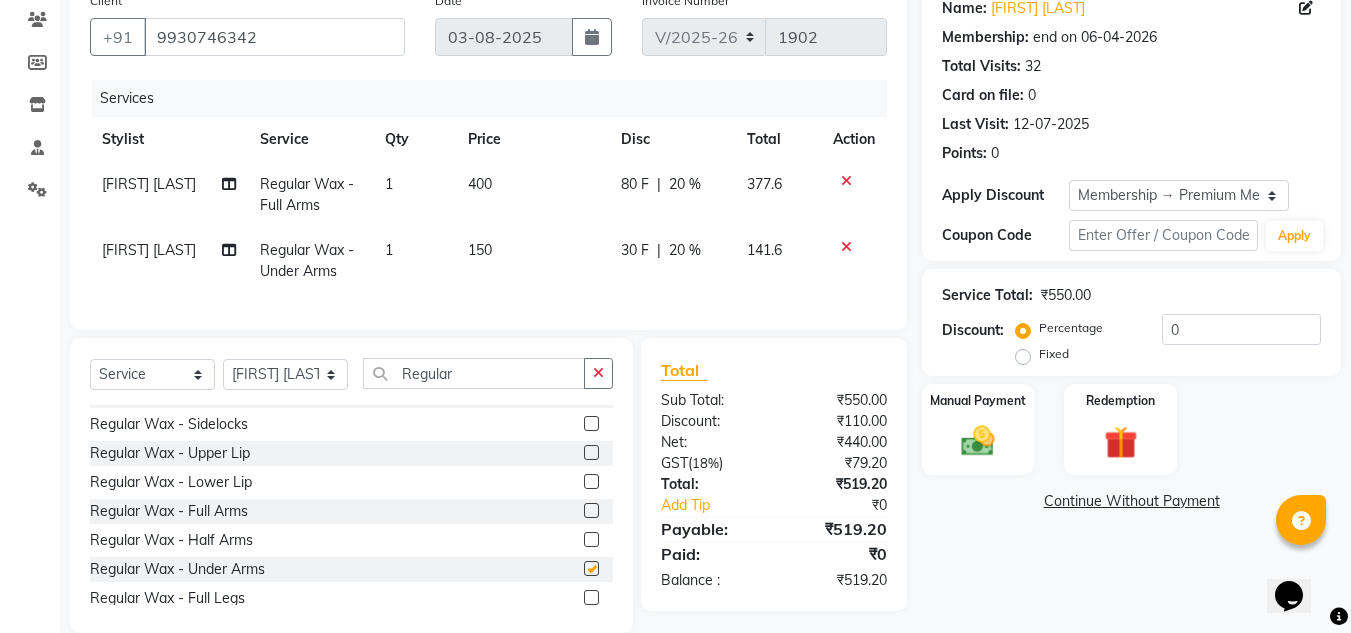 checkbox on "false" 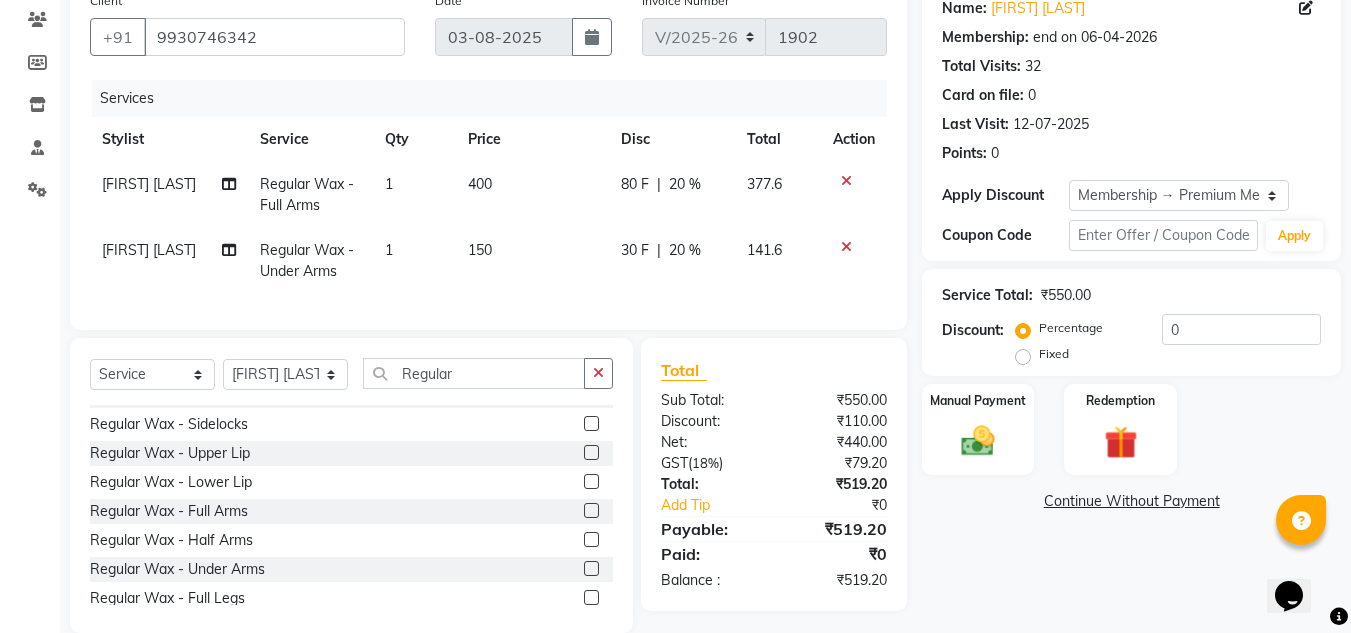 click 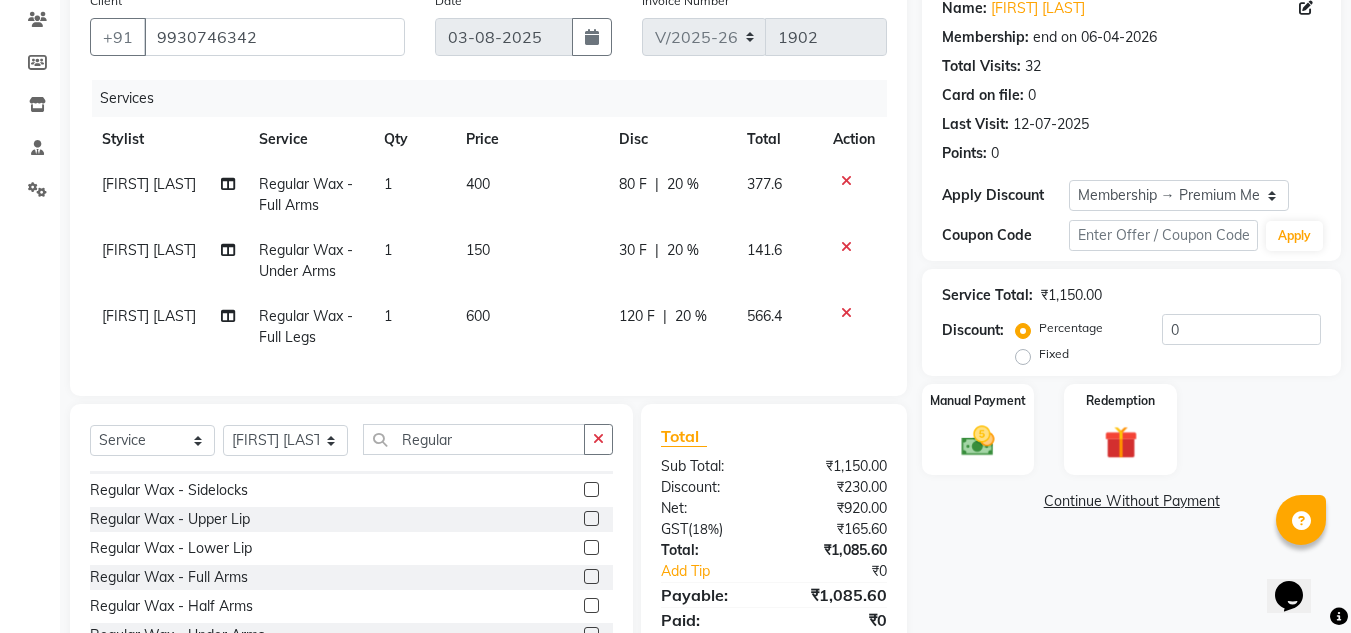 checkbox on "false" 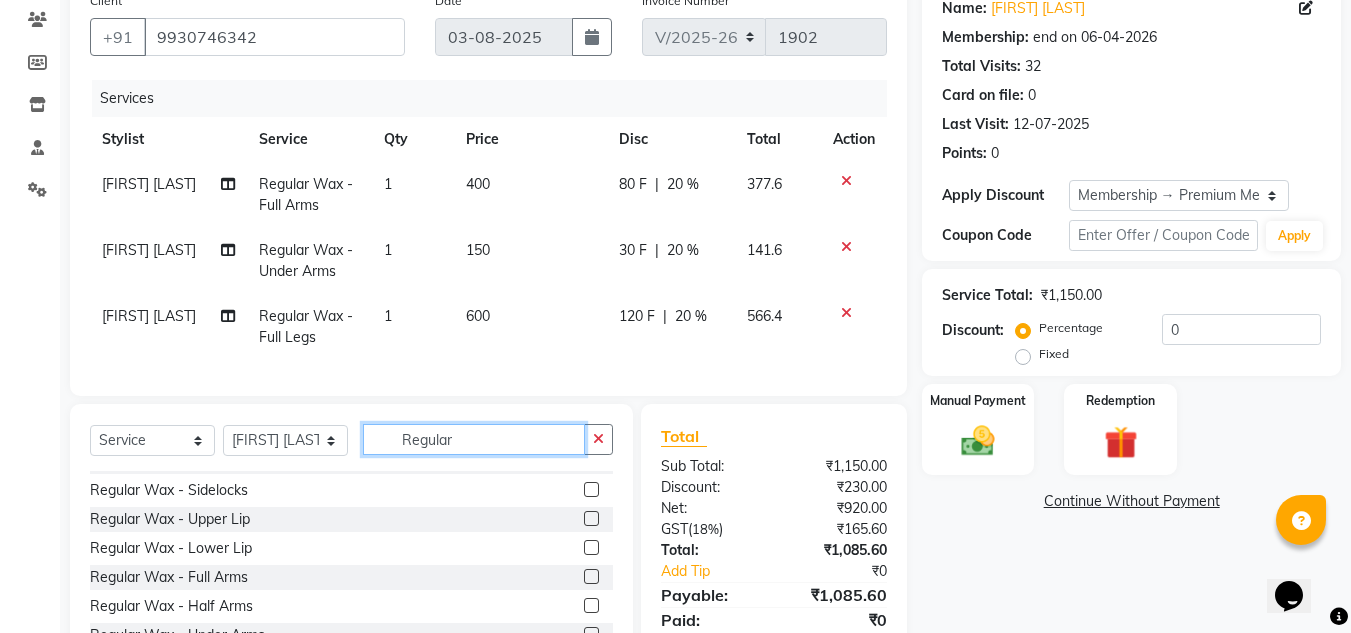 click on "Regular" 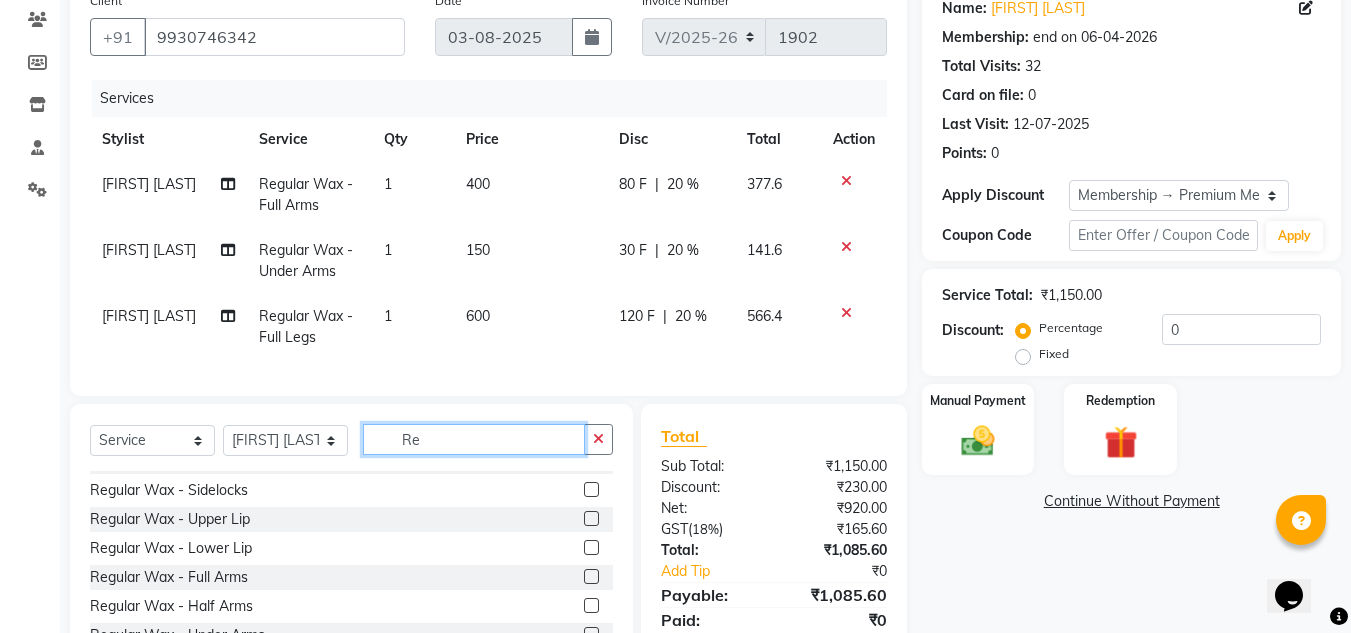 type on "R" 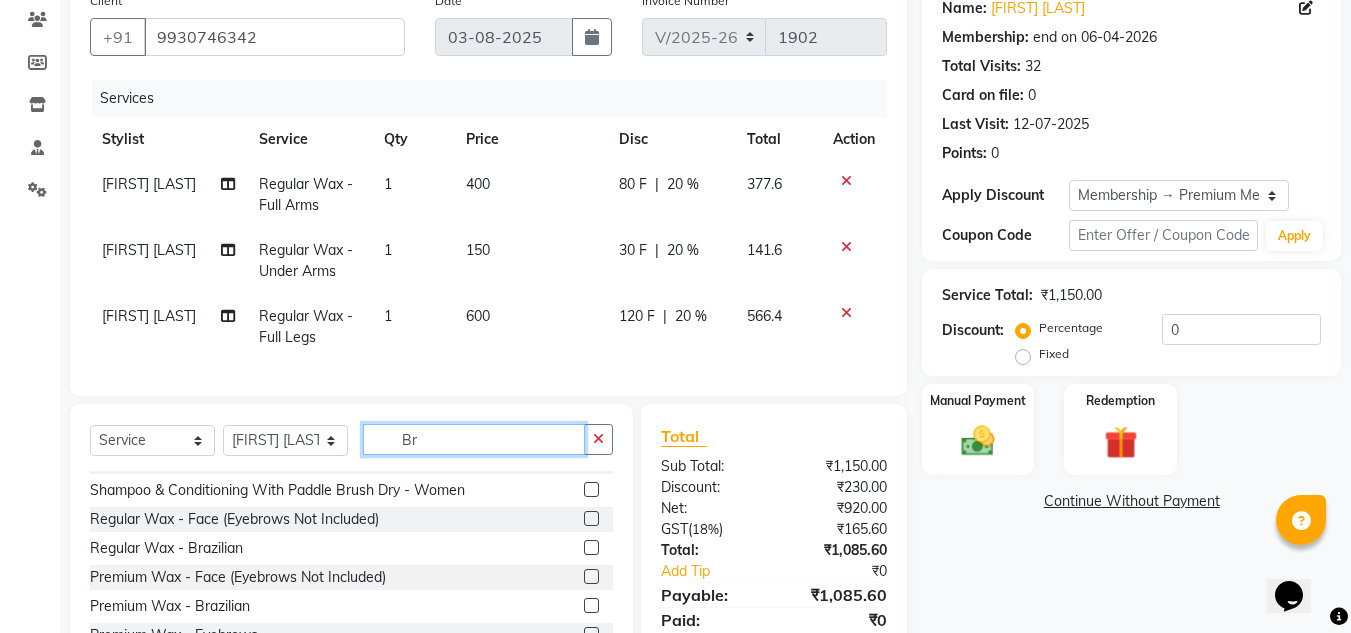 scroll, scrollTop: 0, scrollLeft: 0, axis: both 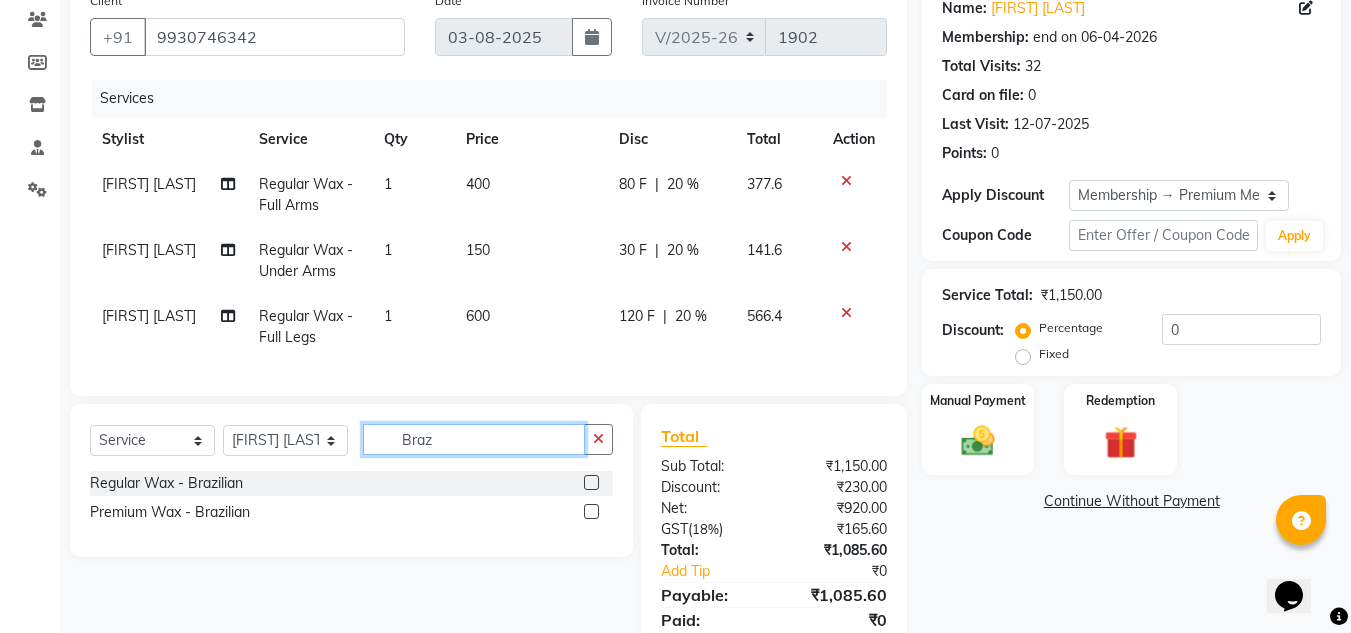 type on "Braz" 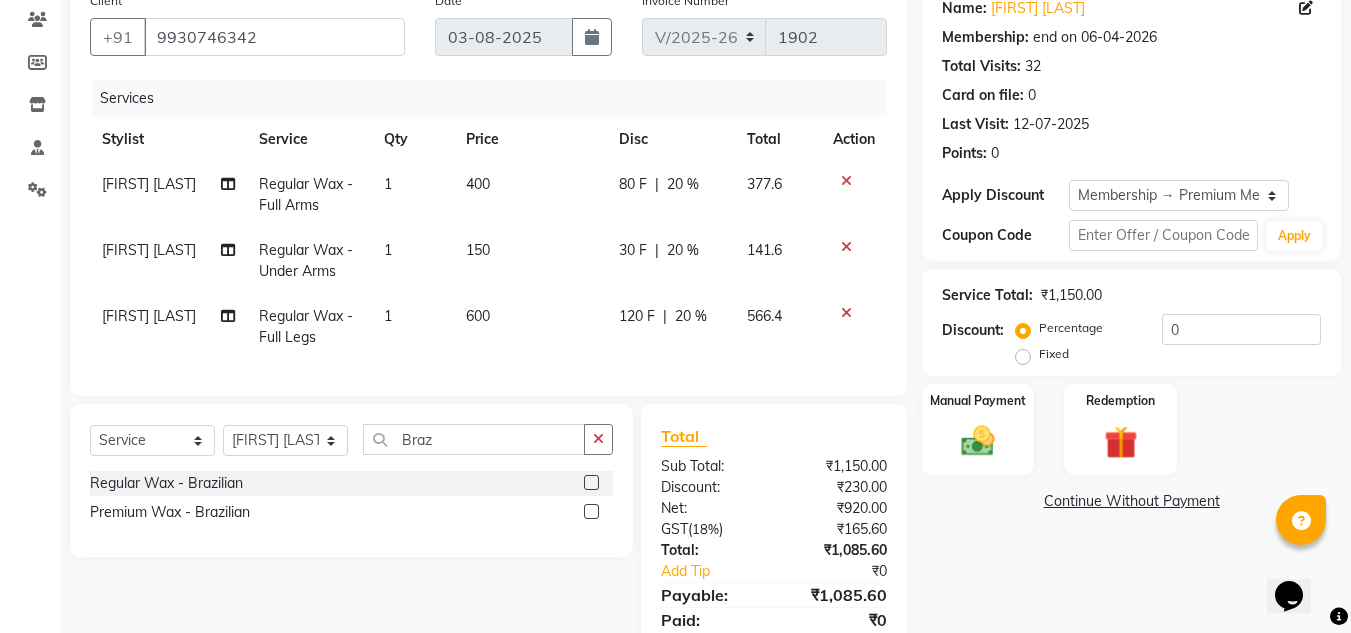 click 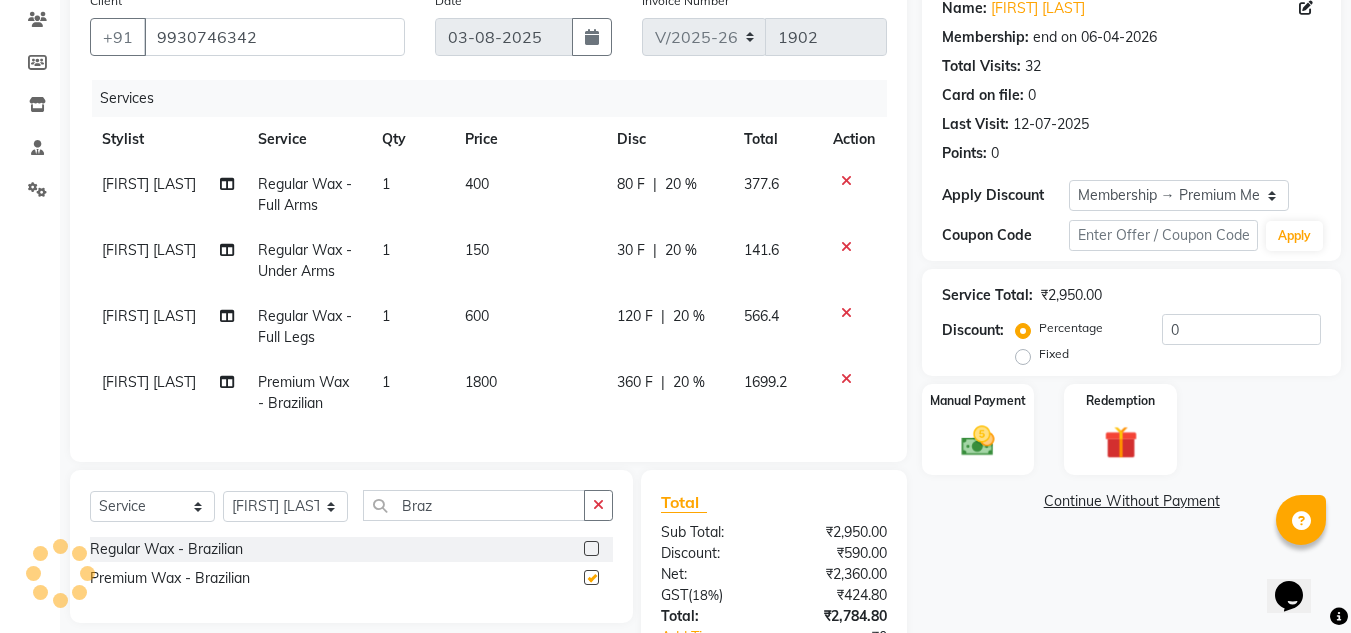checkbox on "false" 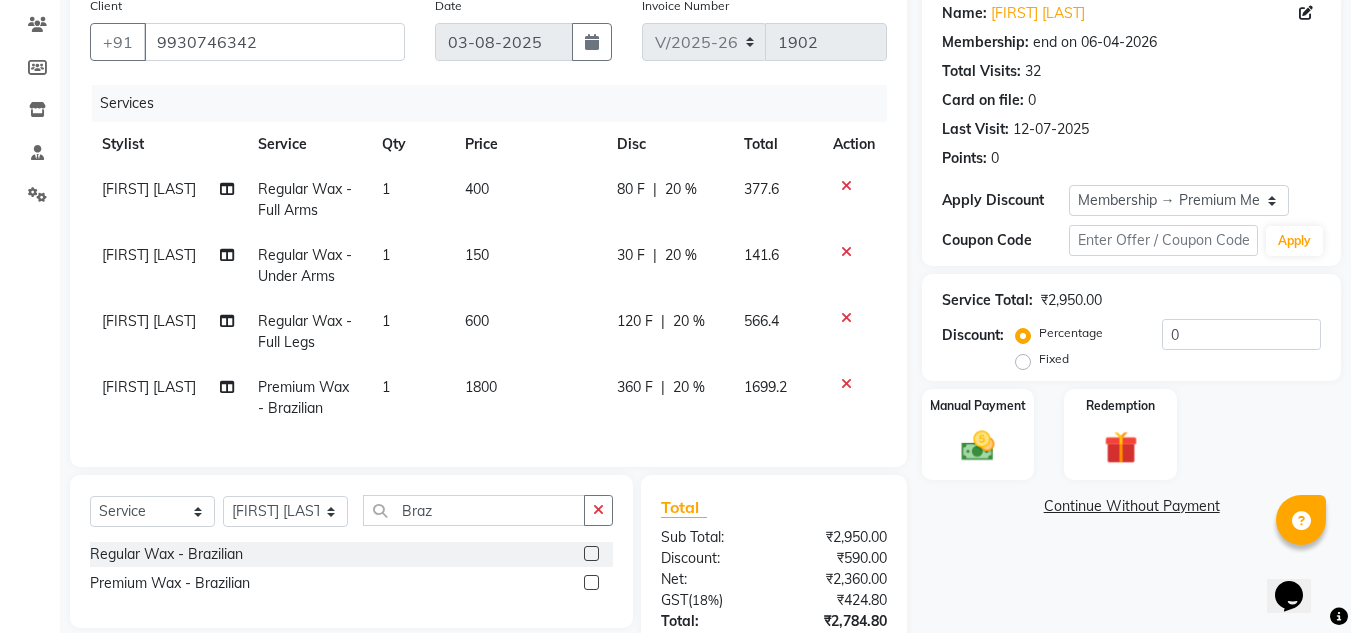 scroll, scrollTop: 323, scrollLeft: 0, axis: vertical 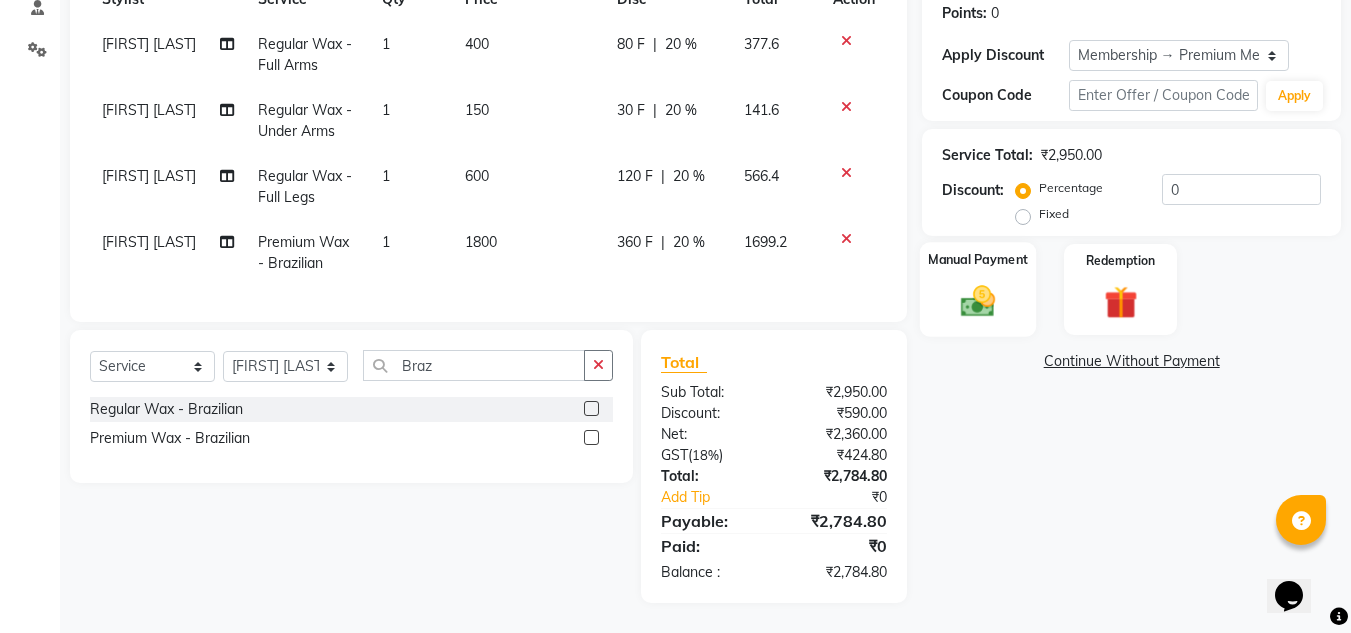 click 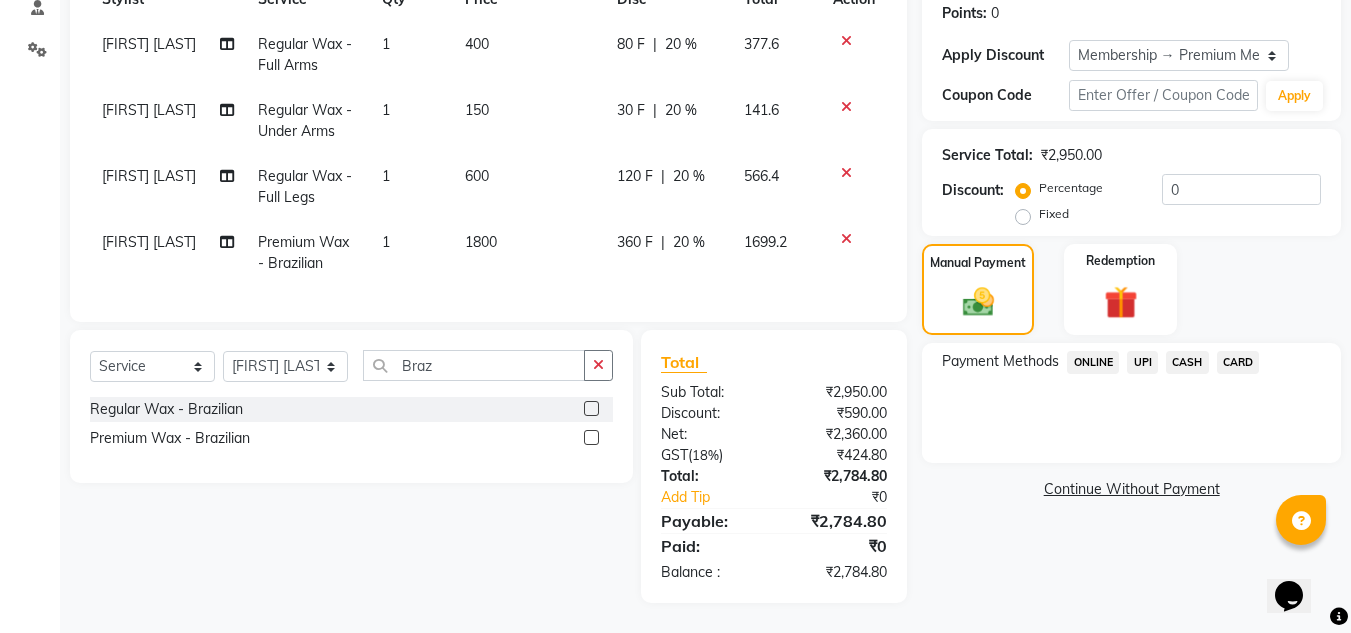 click on "UPI" 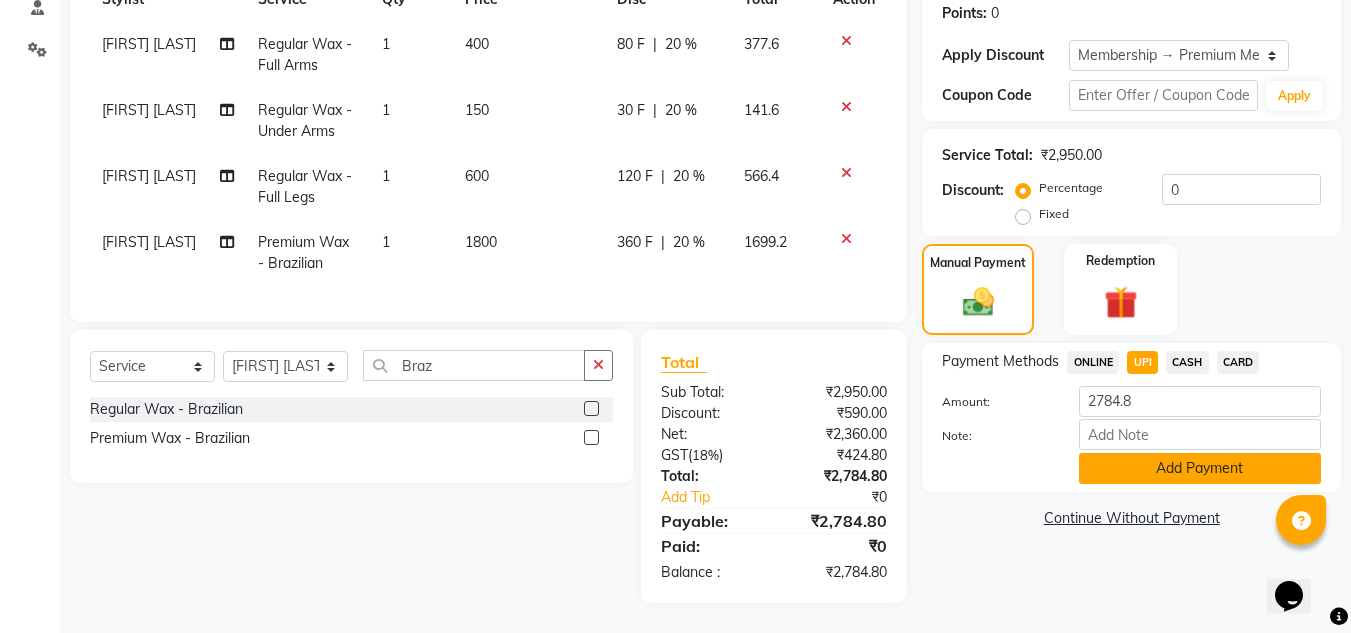 click on "Add Payment" 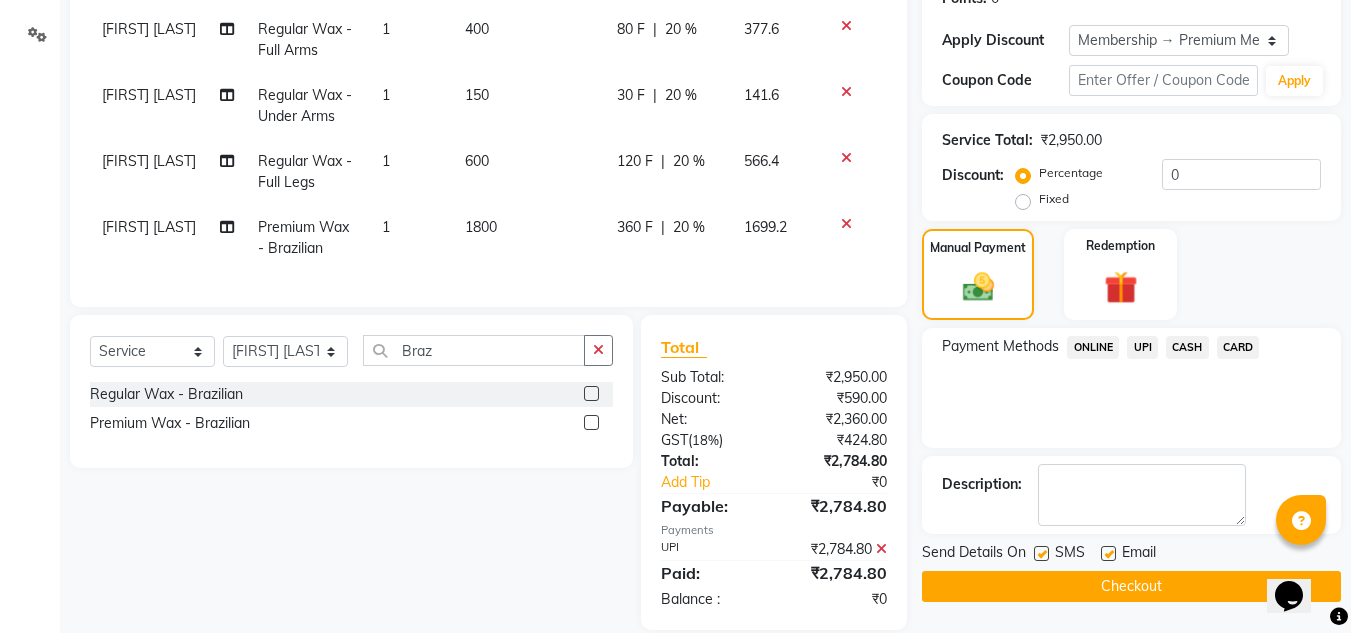 click 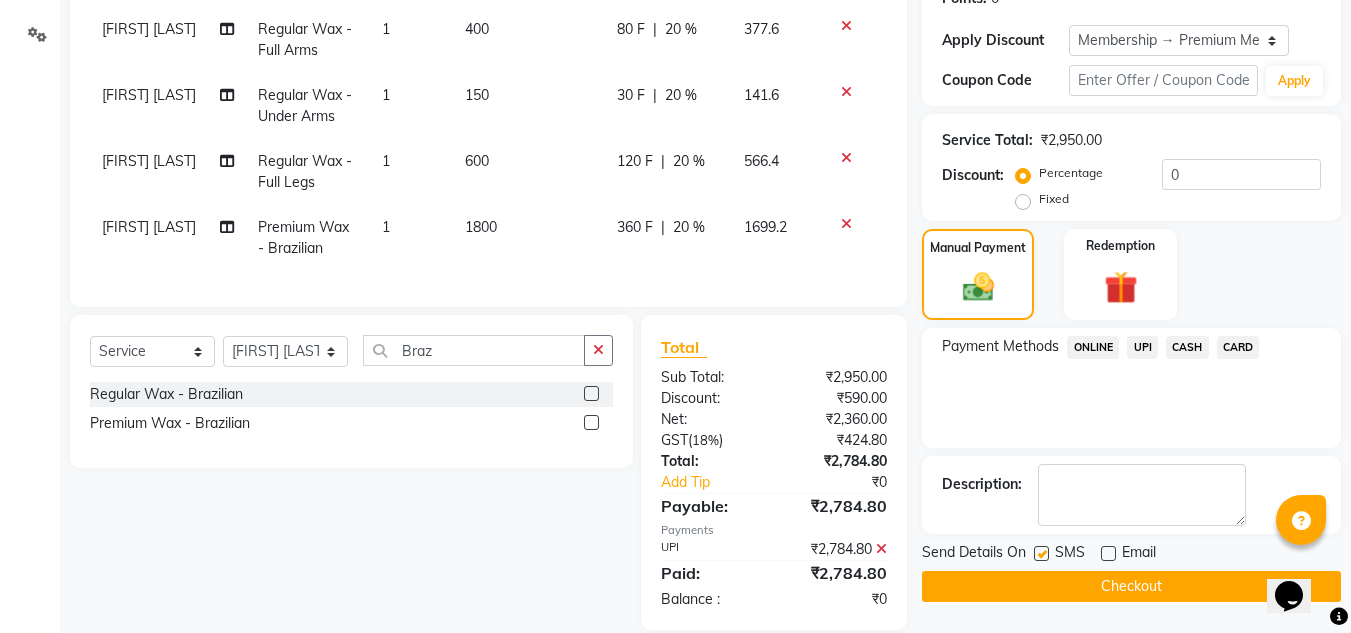 click on "Checkout" 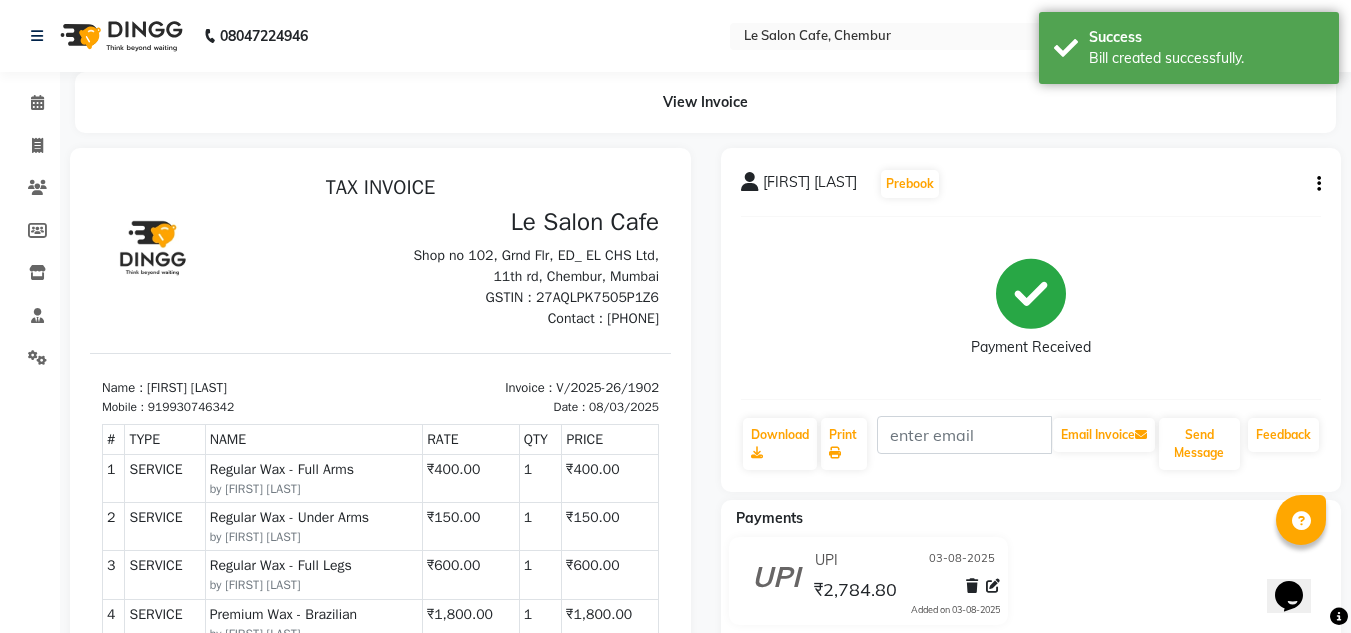 scroll, scrollTop: 0, scrollLeft: 0, axis: both 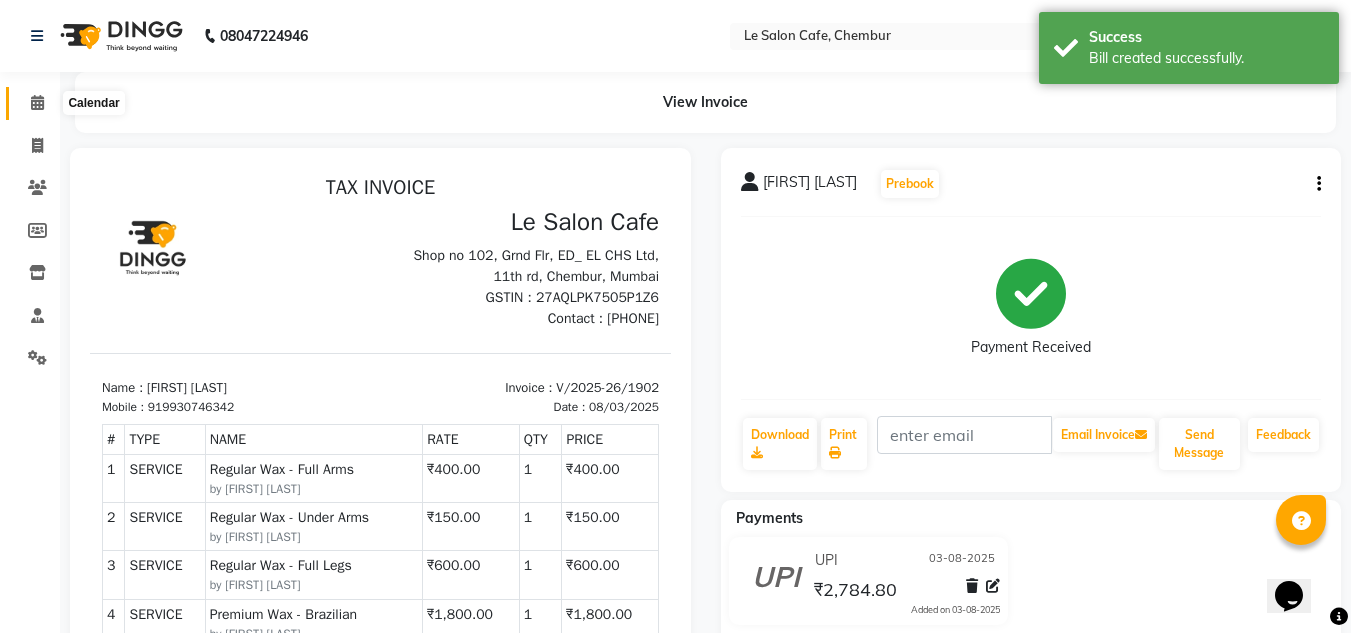click 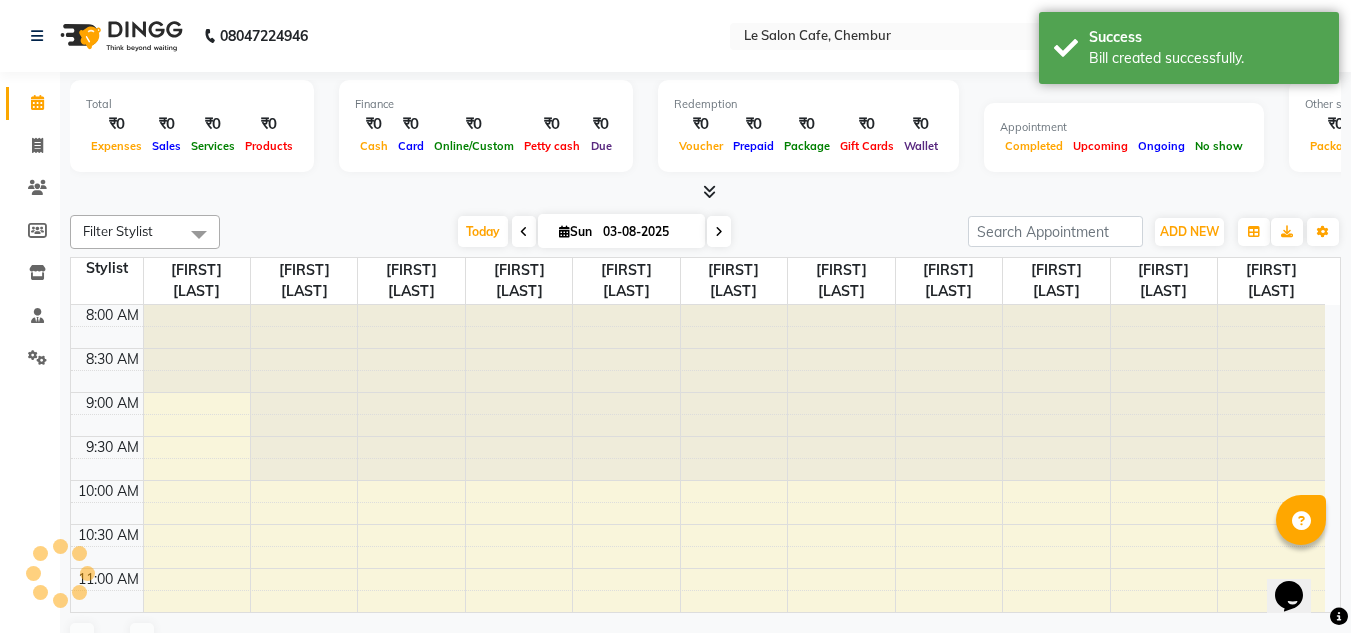 scroll, scrollTop: 924, scrollLeft: 0, axis: vertical 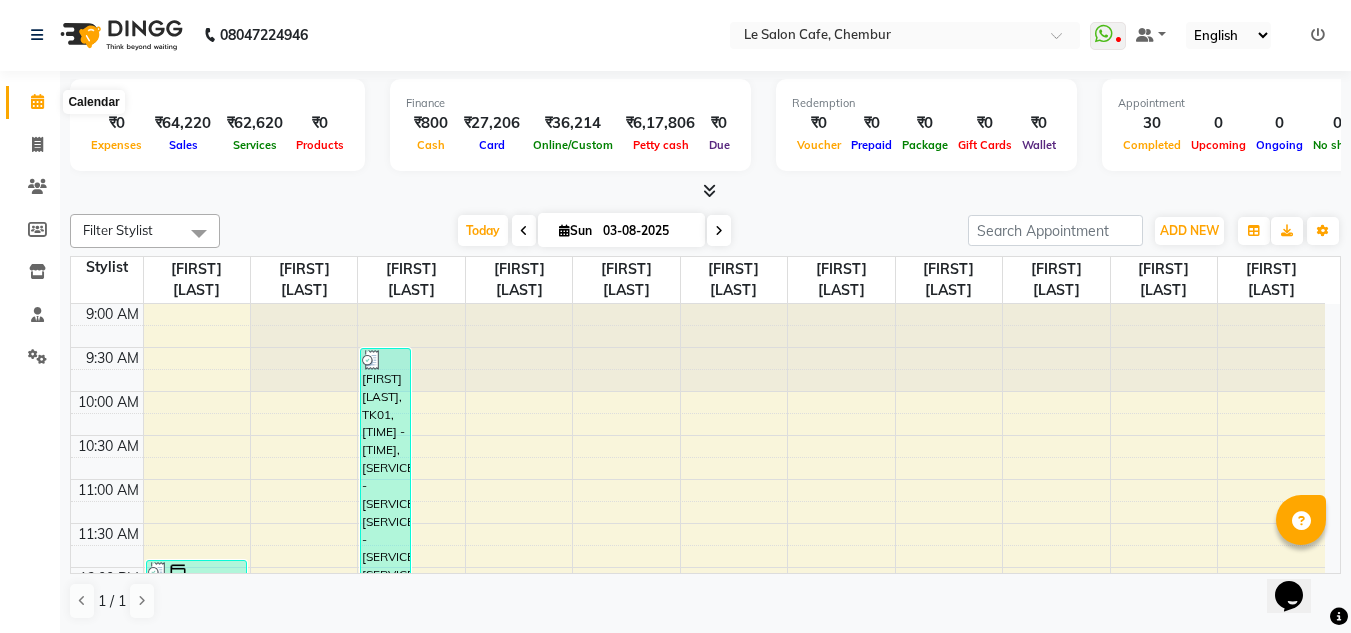 click 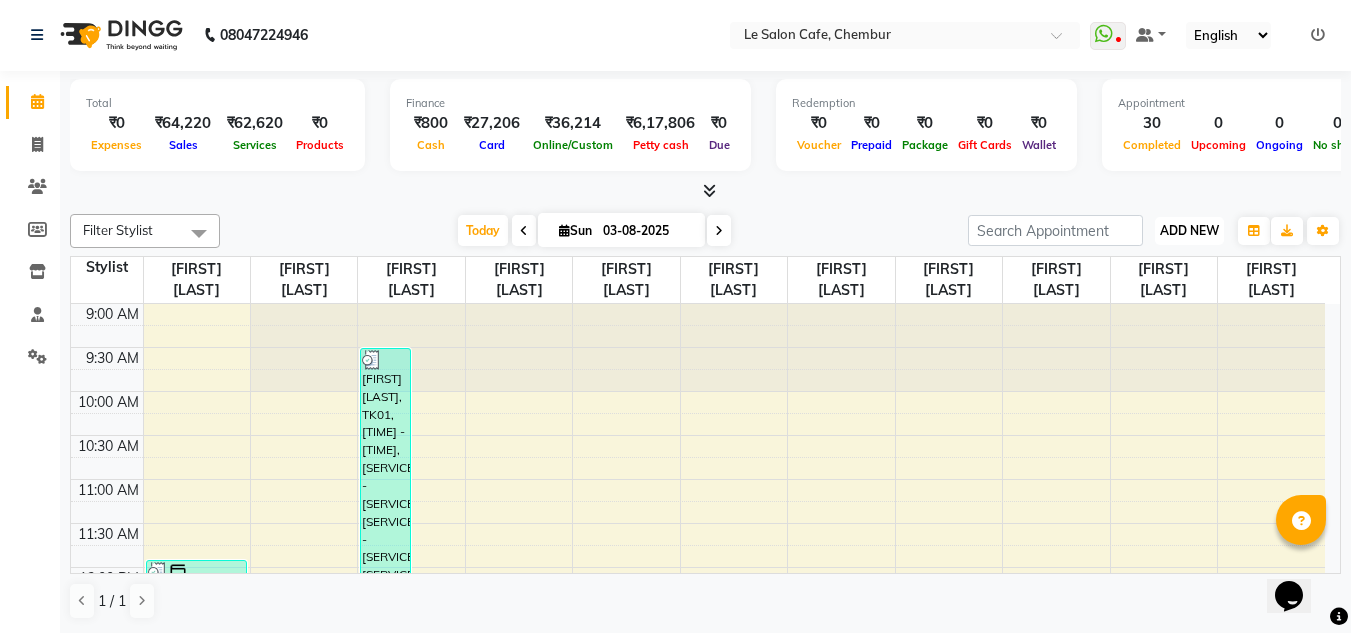 click on "ADD NEW" at bounding box center (1189, 230) 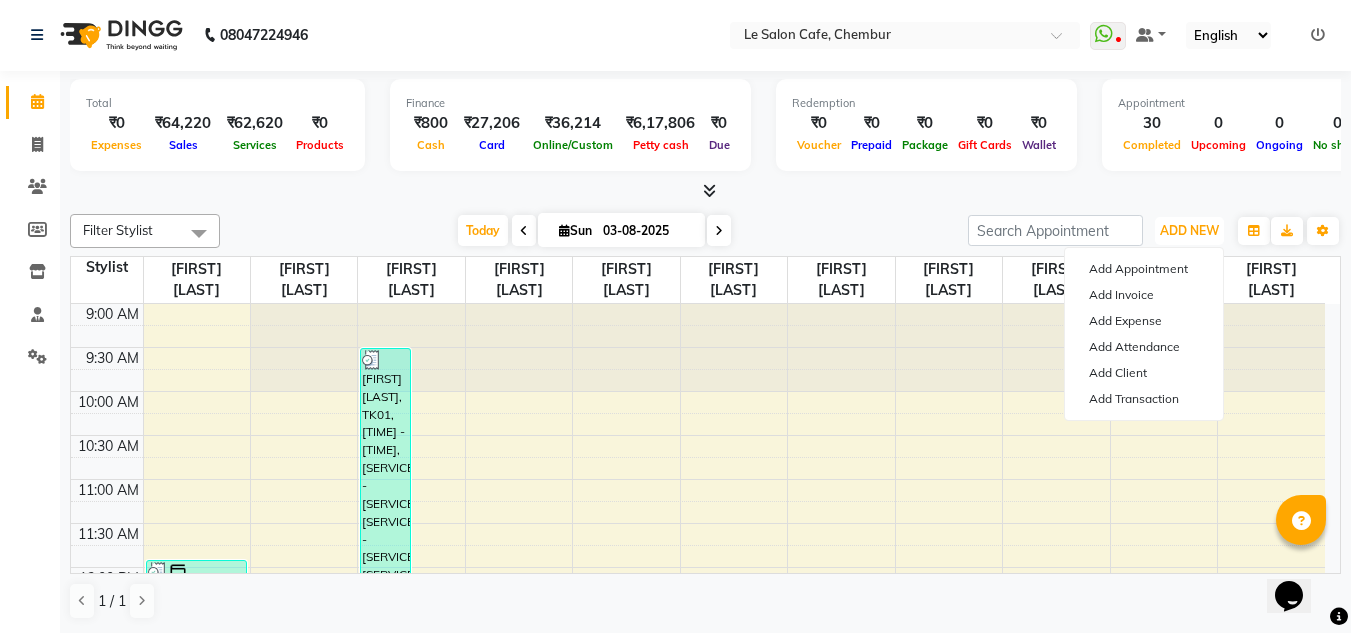 click on "9:00 AM 9:30 AM 10:00 AM 10:30 AM 11:00 AM 11:30 AM 12:00 PM 12:30 PM 1:00 PM 1:30 PM 2:00 PM 2:30 PM 3:00 PM 3:30 PM 4:00 PM 4:30 PM 5:00 PM 5:30 PM 6:00 PM 6:30 PM 7:00 PM 7:30 PM 8:00 PM 8:30 PM 9:00 PM 9:30 PM 10:00 PM 10:30 PM     Dhaval Kothari, TK02, 11:55 AM-01:25 PM, Hair Cut & Styling - Men,Global Colour - Inova (Men)     Sumana Biswas, TK09, 04:30 PM-05:30 PM, Hair Cut & Styling - Men,Hair Cut & Styling - Beard Crafting     Dimple Steed, TK12, 06:10 PM-06:50 PM, Mavi Treatment spa     Shareen Gupta, TK01, 09:30 AM-01:00 PM, Premium Wax - Full Arms,Premium Wax - Full Legs,Premium Wax - Under Arms, Premium Wax - Chin,Premium Wax - Jawline,Premium Wax - Butt,Threading - Eyebrows,Threading - Upper Lip     Prerna Talukdar, TK04, 12:25 PM-02:25 PM, Premium Wax - Upper Lip,Premium Wax - Lower Lip, Premium Wax - Chin,Premium Wax - Under Arms     Rima Singh, TK03, 02:05 PM-02:25 PM, Threading - Eyebrows             Vikalp Verma, TK14, 08:45 PM-11:45 PM, Gensyl - Jamican Sorell,Gensyl - Jamican Sorell" at bounding box center (698, 919) 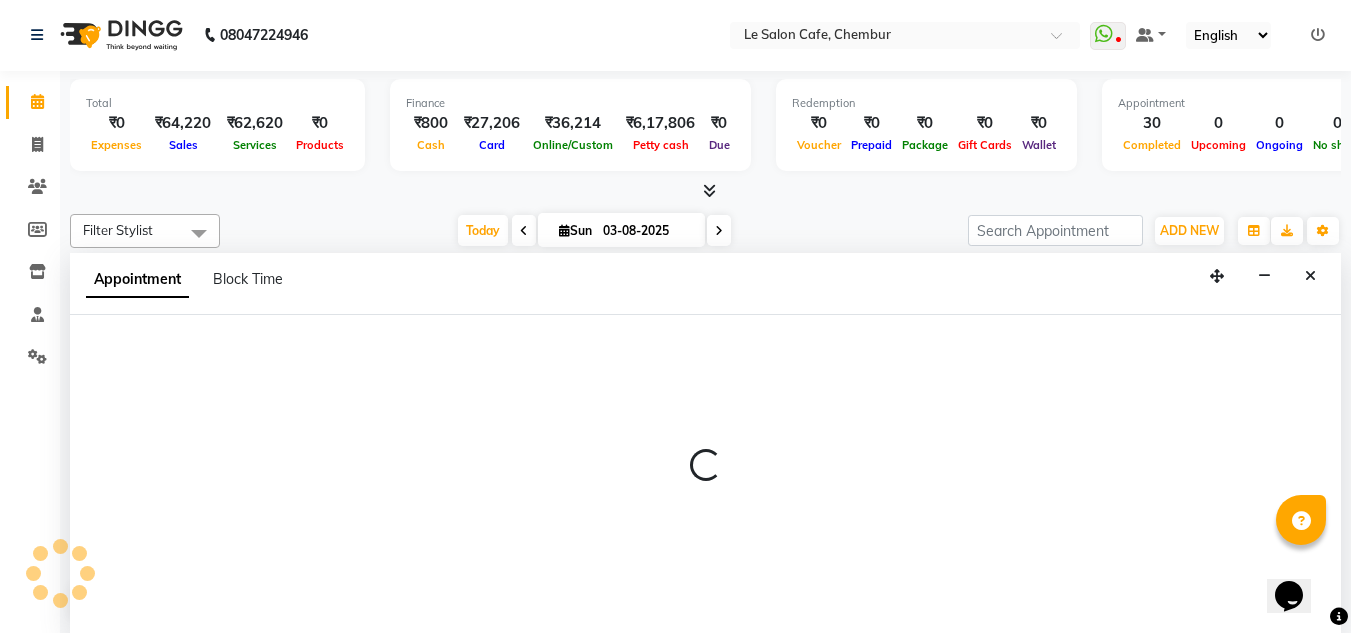 select on "70684" 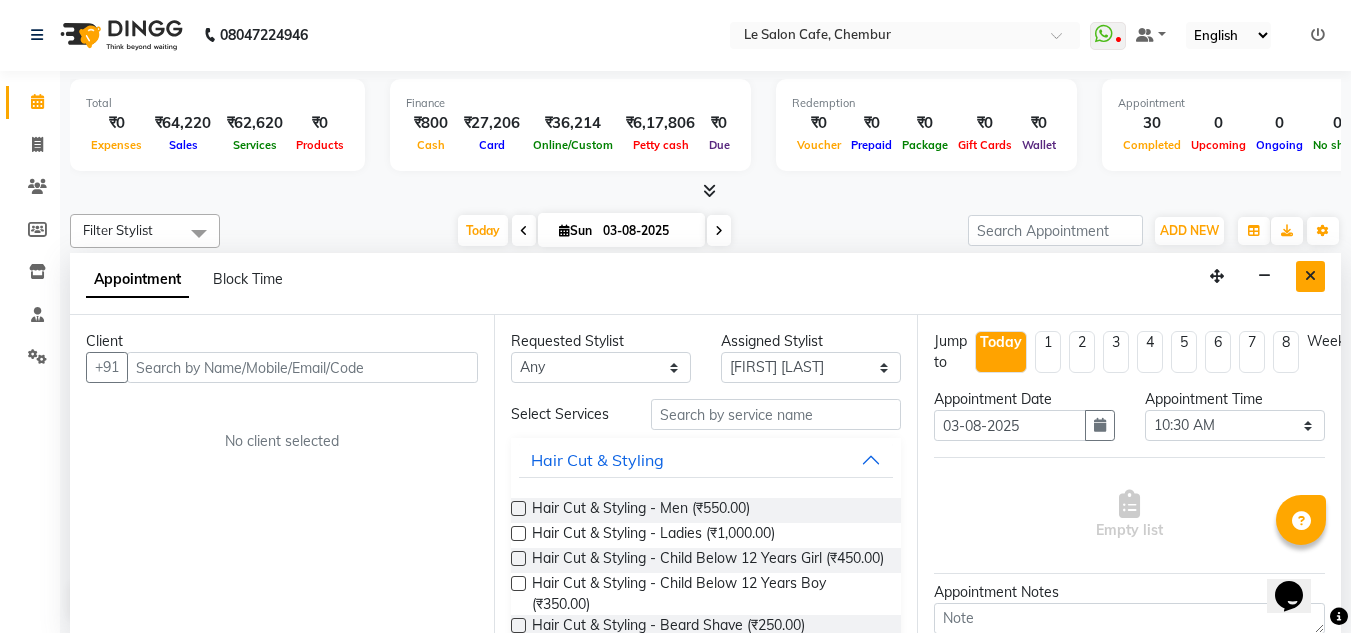 click at bounding box center [1310, 276] 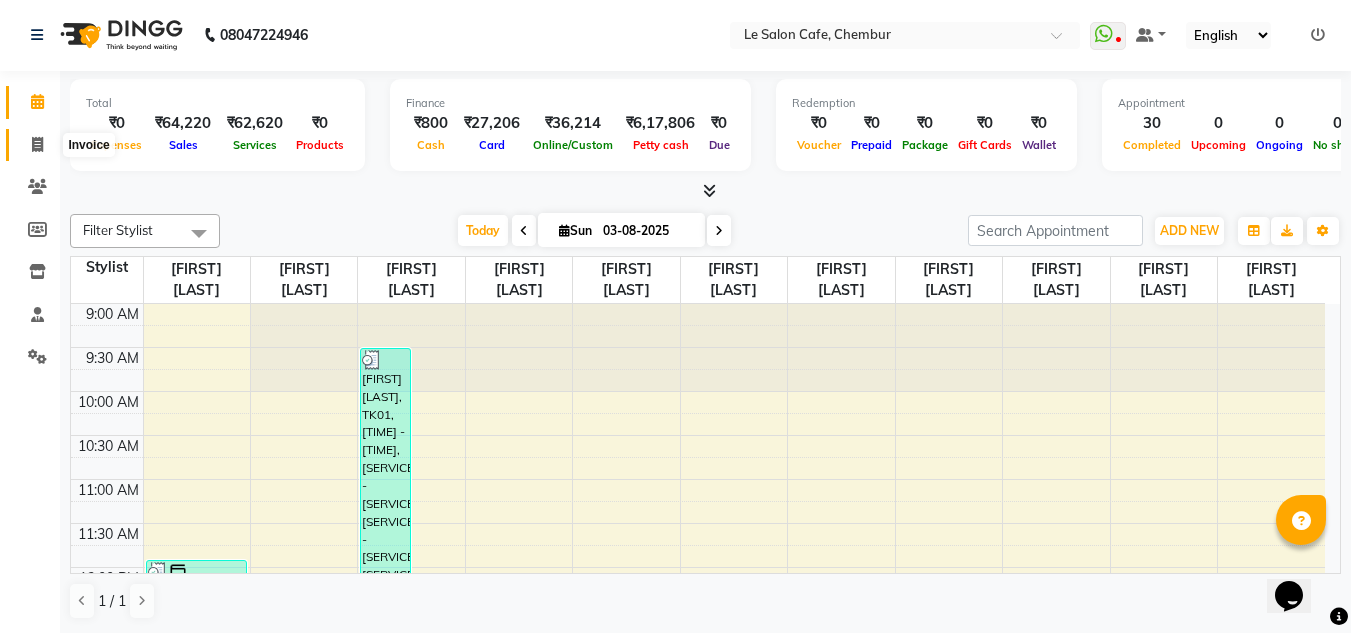 click 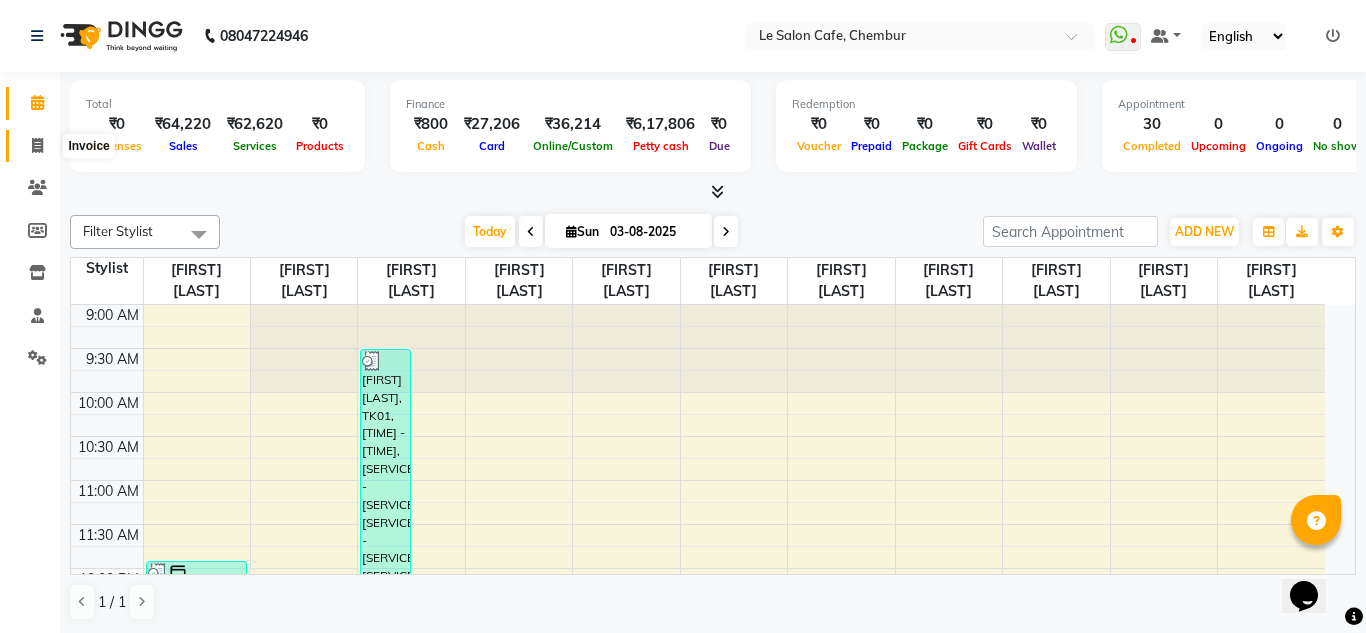 select on "594" 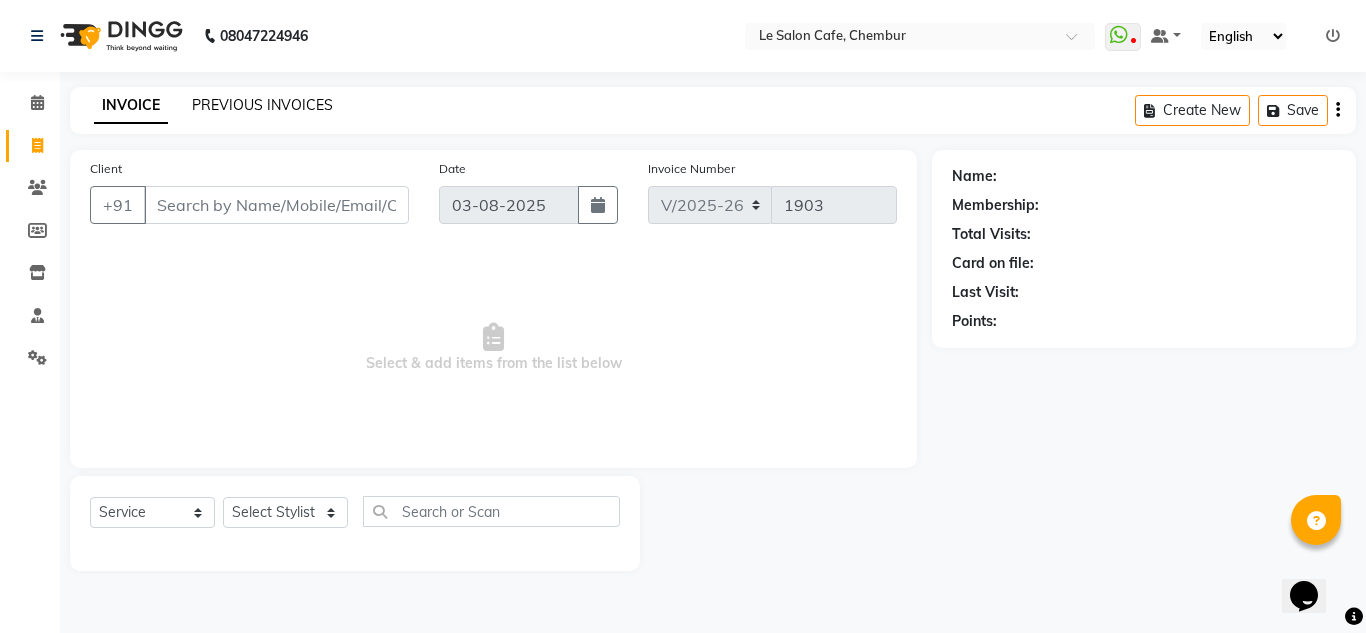 click on "PREVIOUS INVOICES" 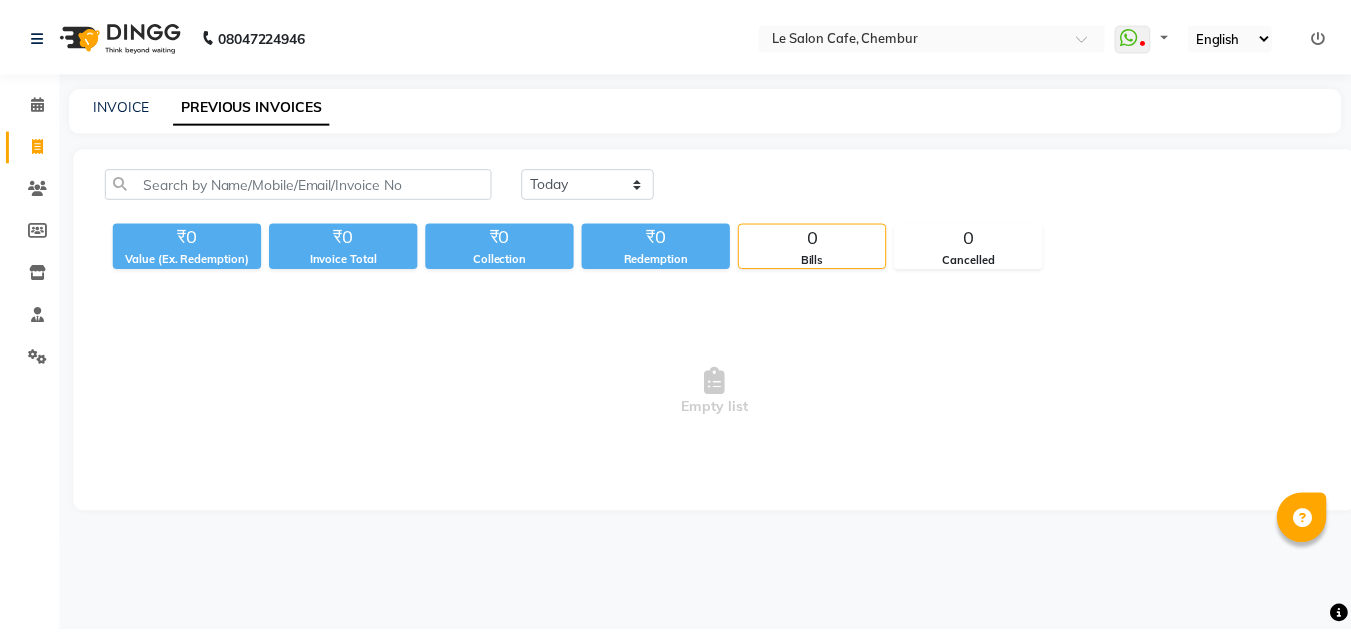 scroll, scrollTop: 0, scrollLeft: 0, axis: both 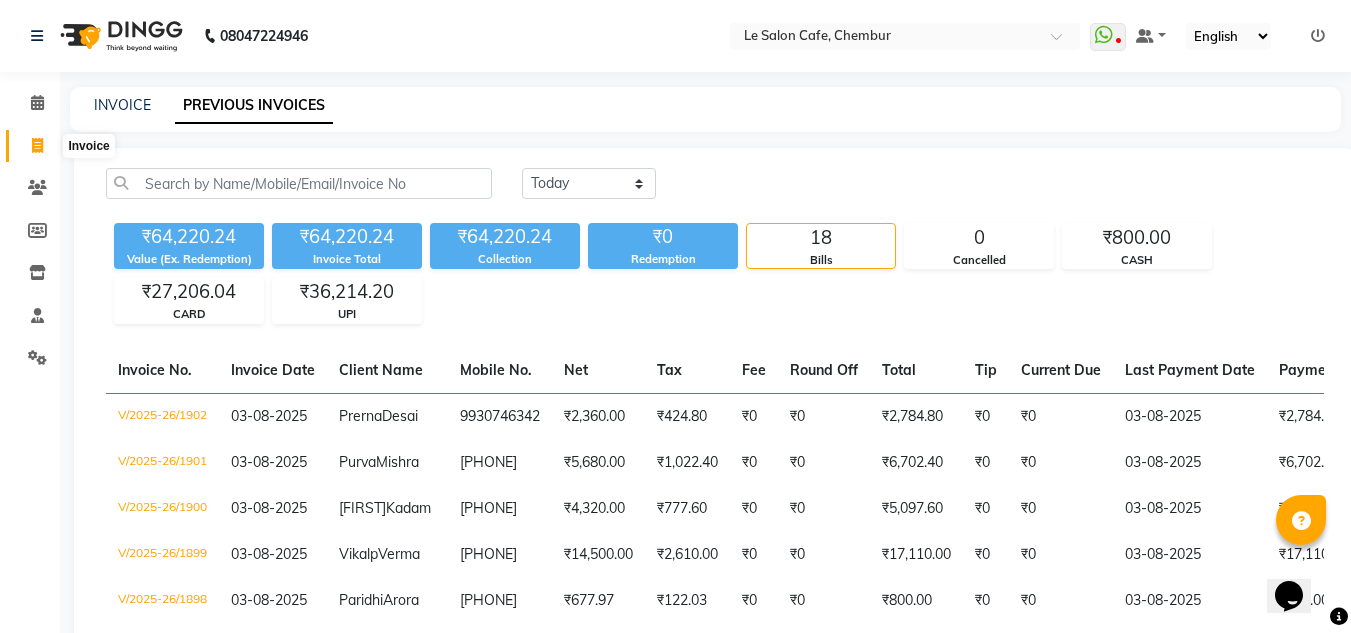 click 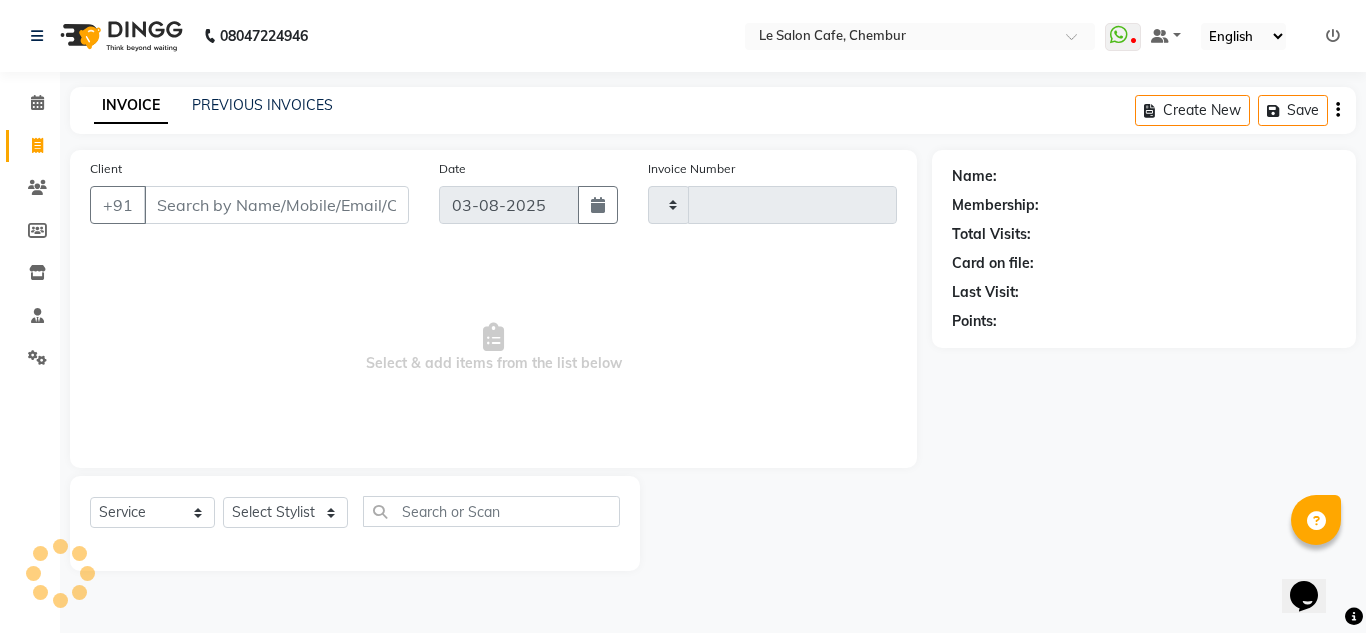 type on "1903" 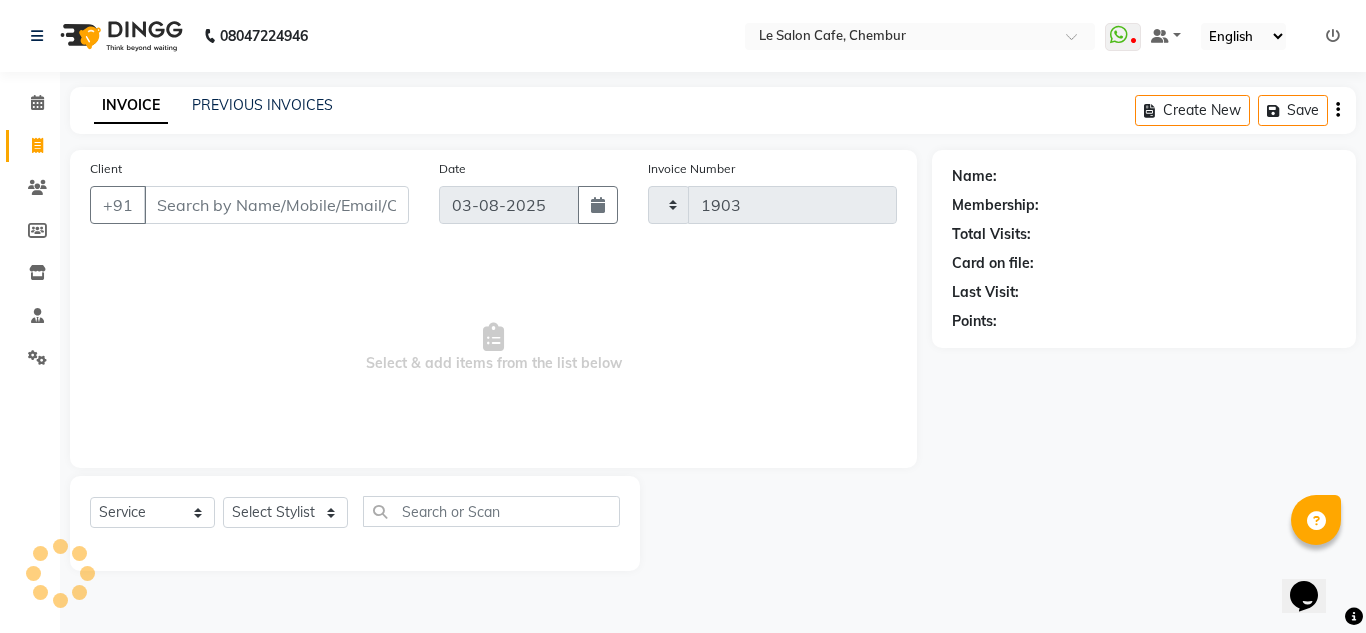 select on "594" 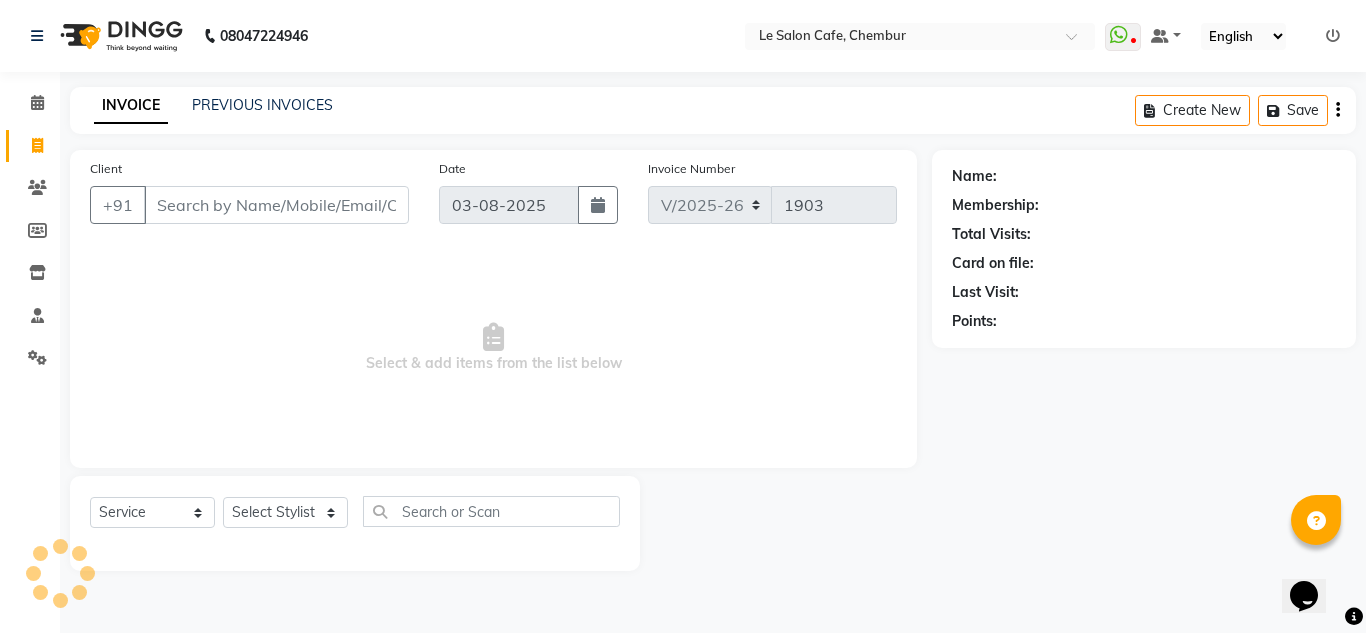 click on "Client" at bounding box center [276, 205] 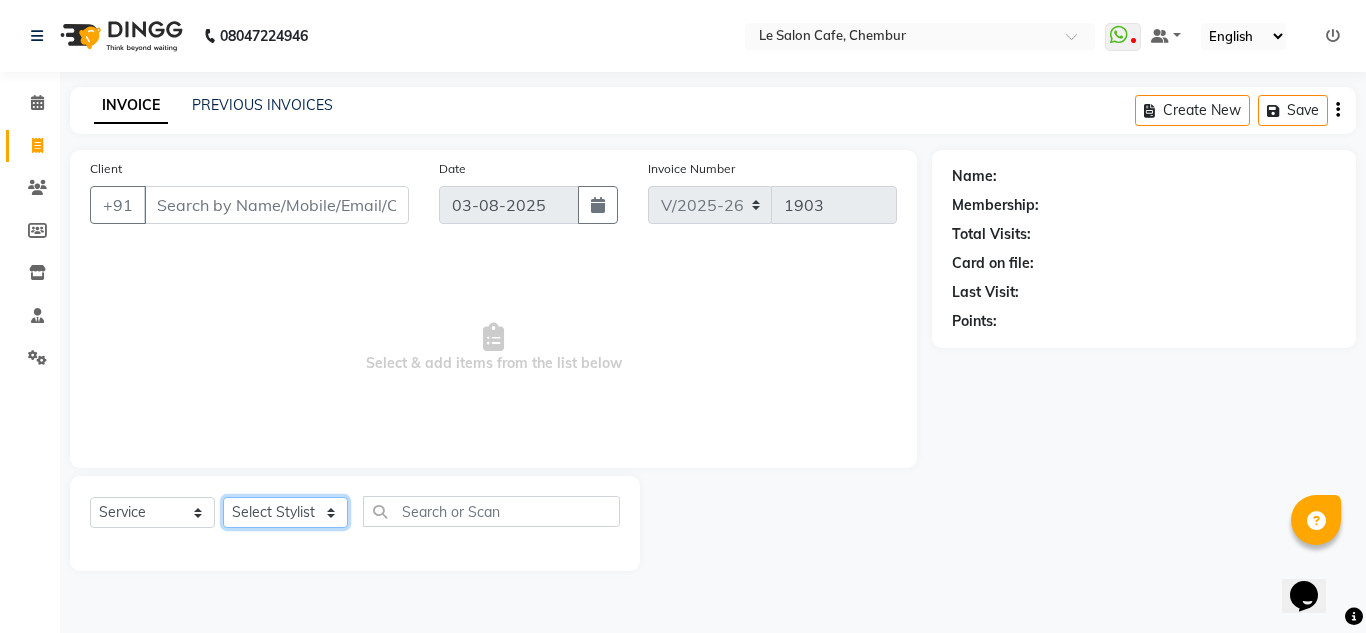 click on "Select Stylist Amandeep Kaur Kalsi Aniket Kadam  Faim Alvi  Front Desk  Muskan Khan  Pooja Kolge Reena Shaukat Ali  Salman Ansari  Shailendra Chauhan  Shekhar Sangle Soniyaa Varma Suchita Mistry" 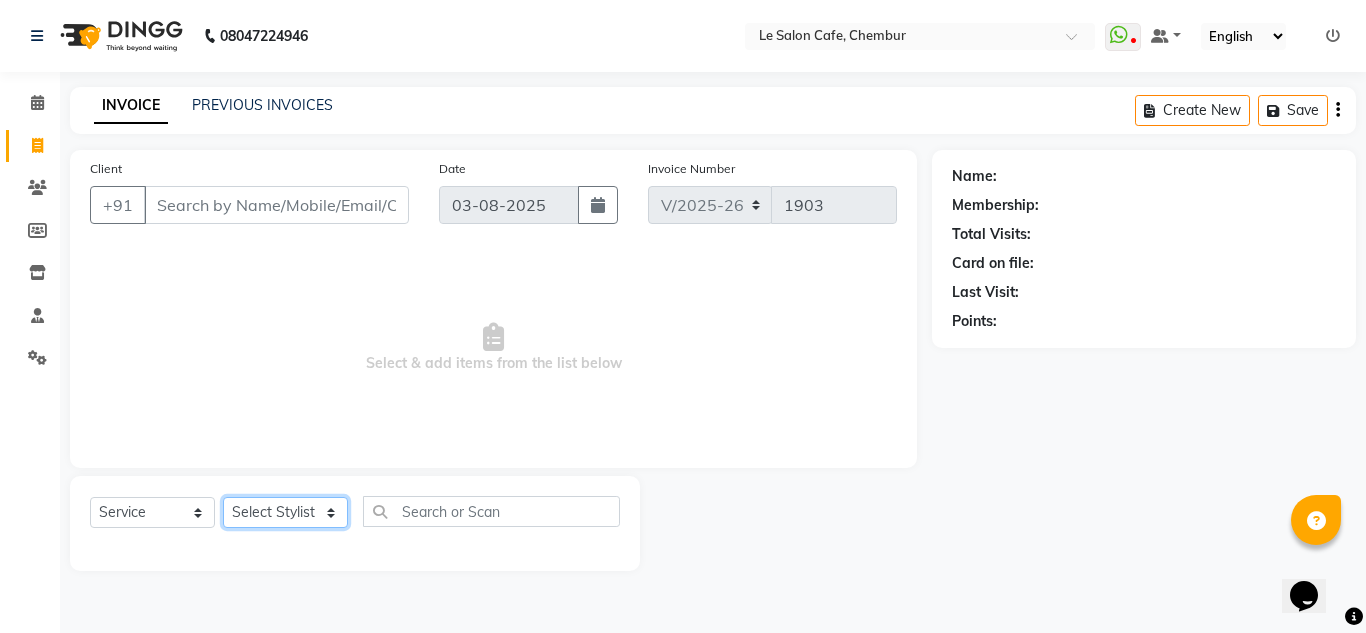 select on "87105" 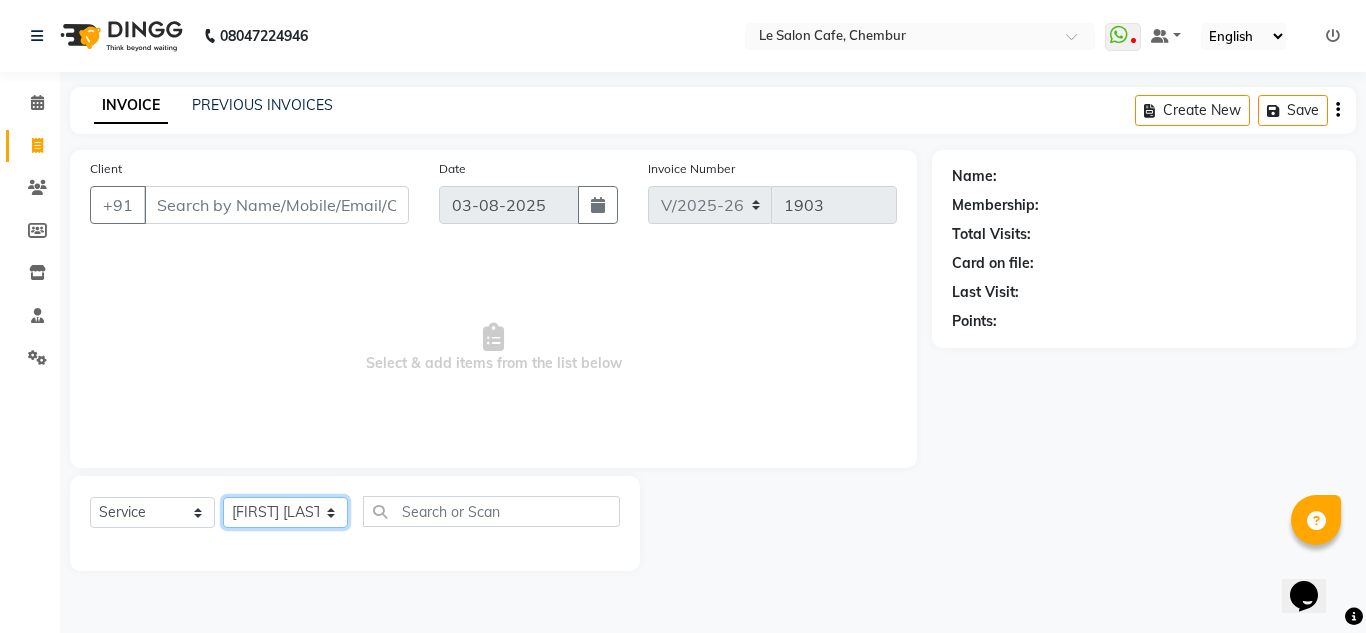click on "Select Stylist Amandeep Kaur Kalsi Aniket Kadam  Faim Alvi  Front Desk  Muskan Khan  Pooja Kolge Reena Shaukat Ali  Salman Ansari  Shailendra Chauhan  Shekhar Sangle Soniyaa Varma Suchita Mistry" 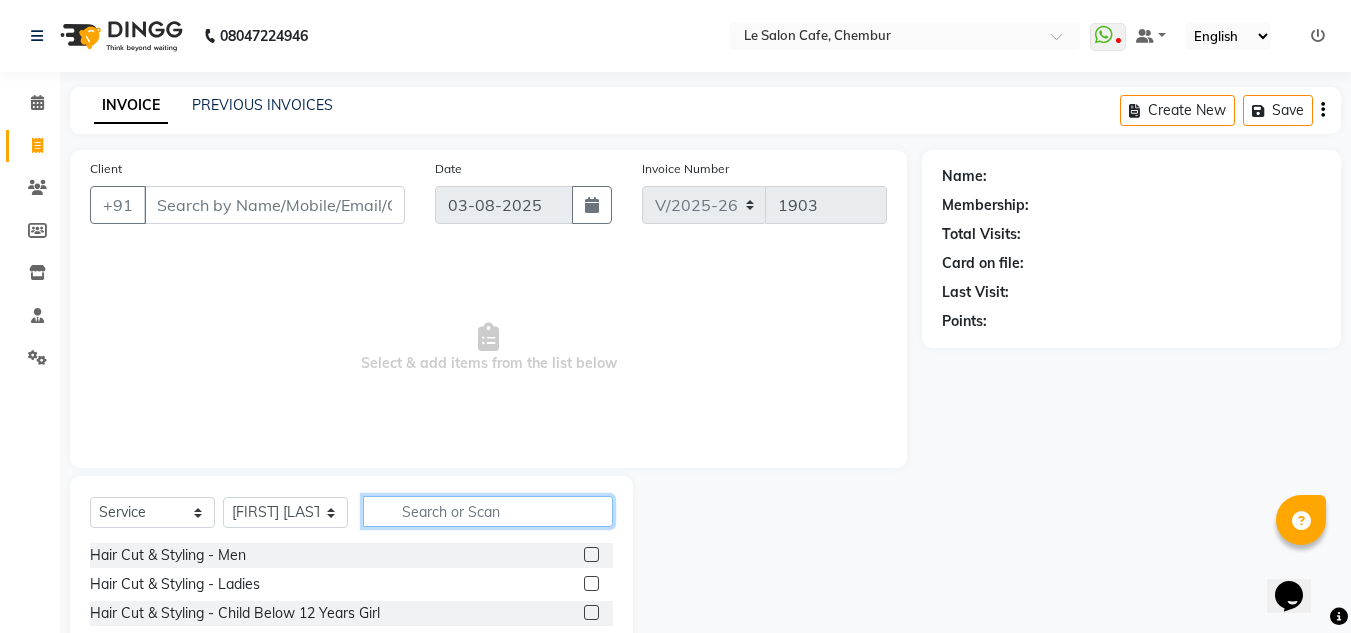 click 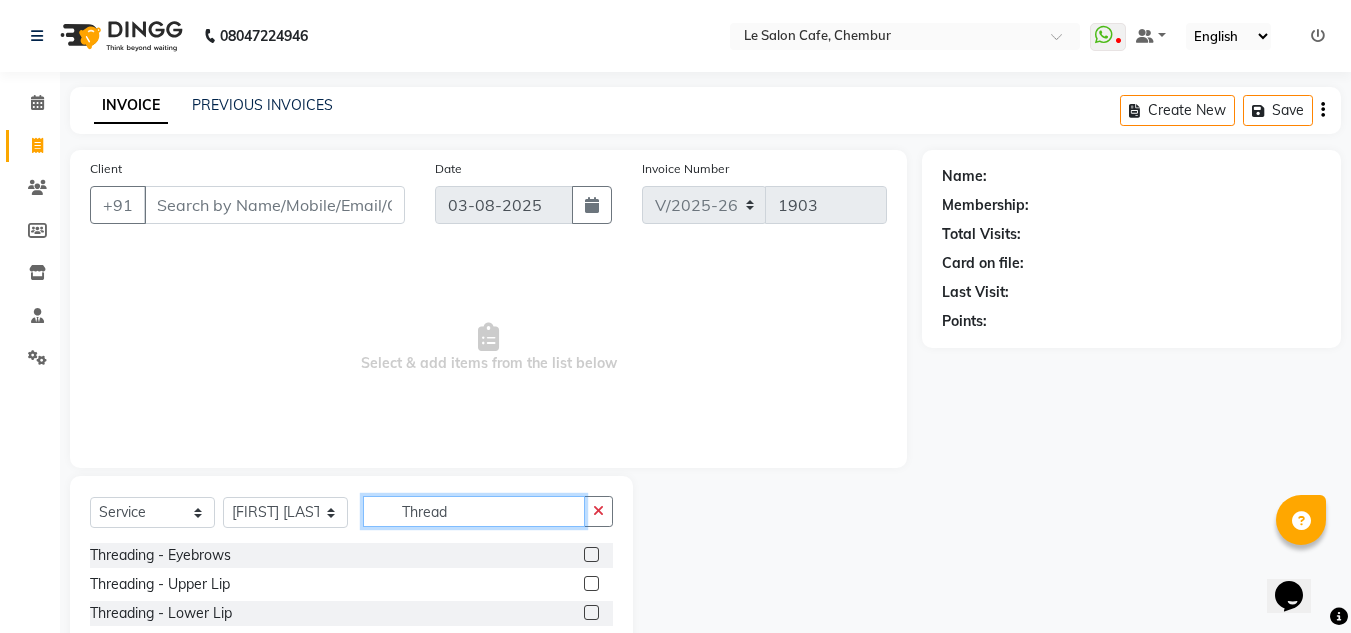 type on "Thread" 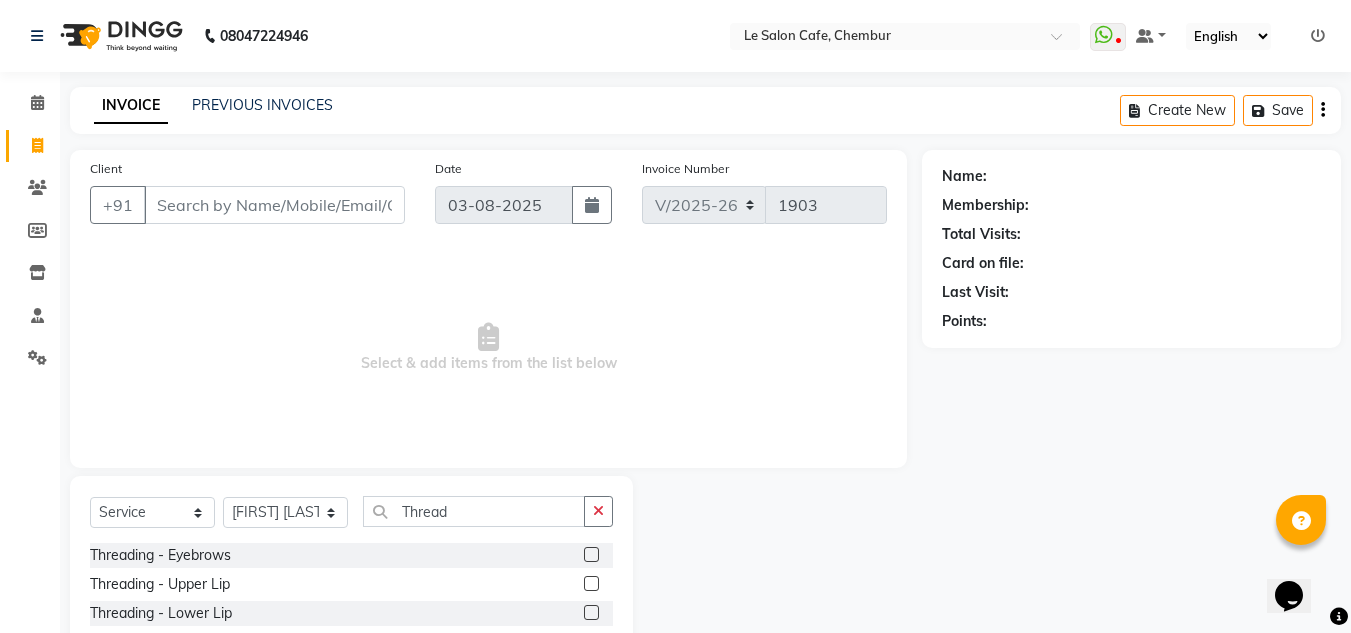 click 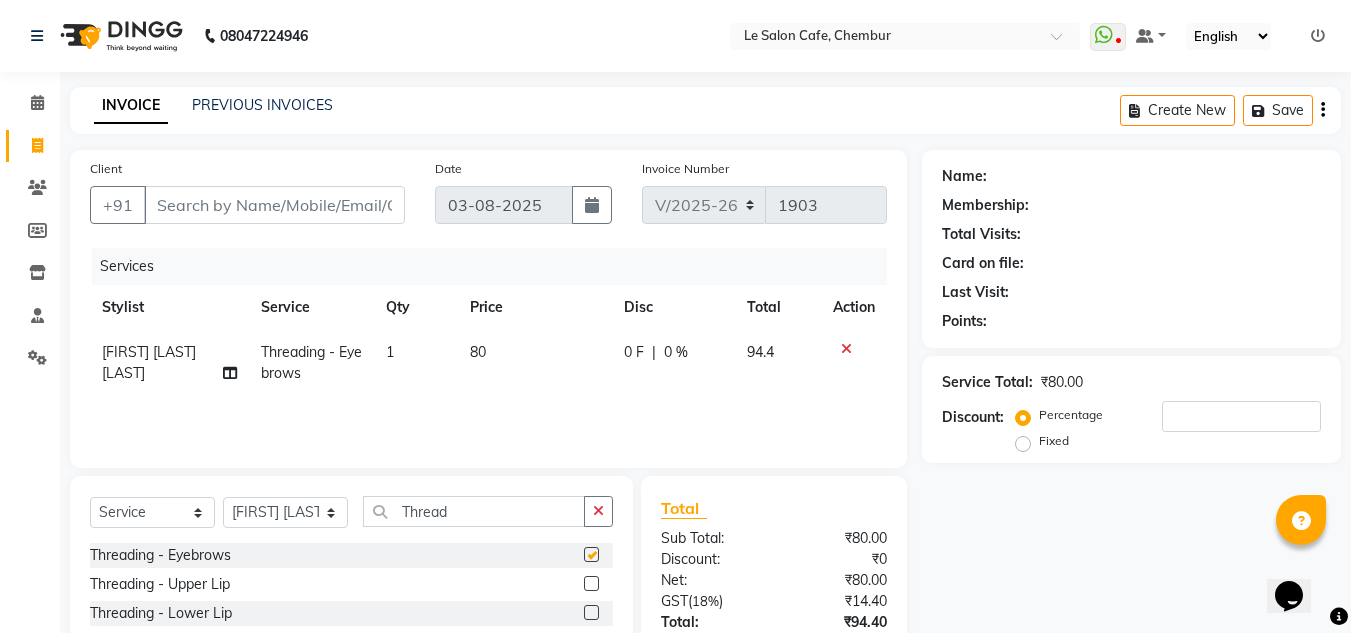 checkbox on "false" 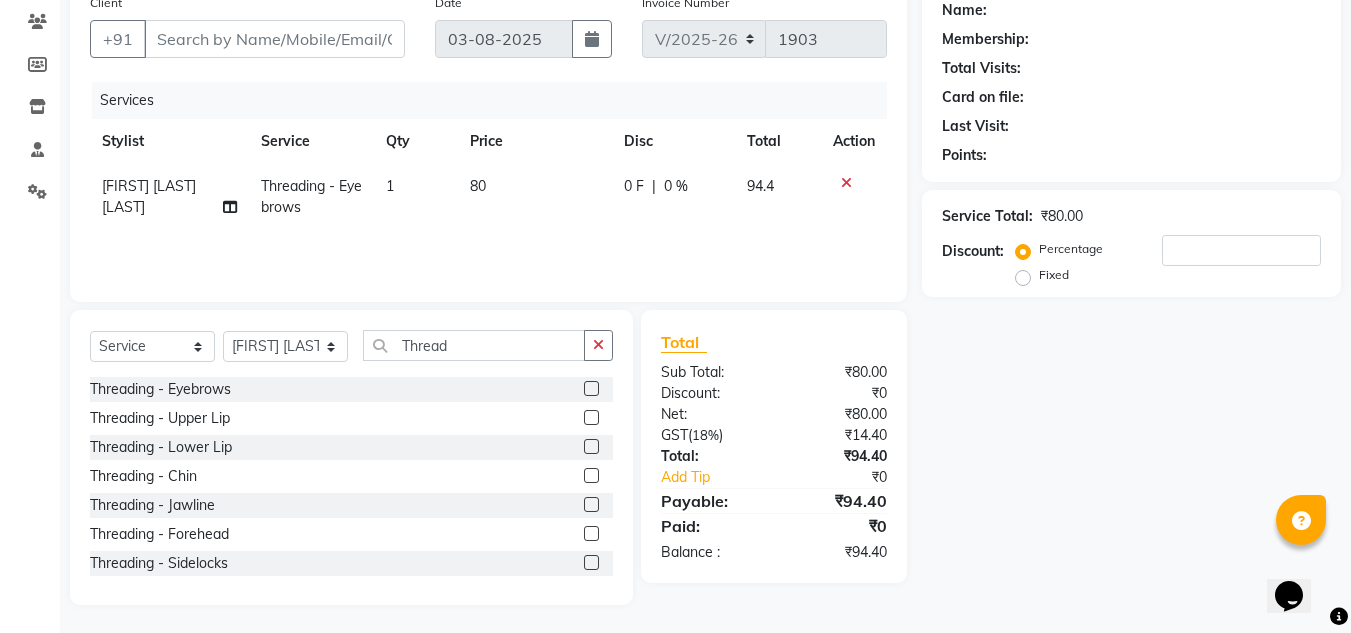 scroll, scrollTop: 168, scrollLeft: 0, axis: vertical 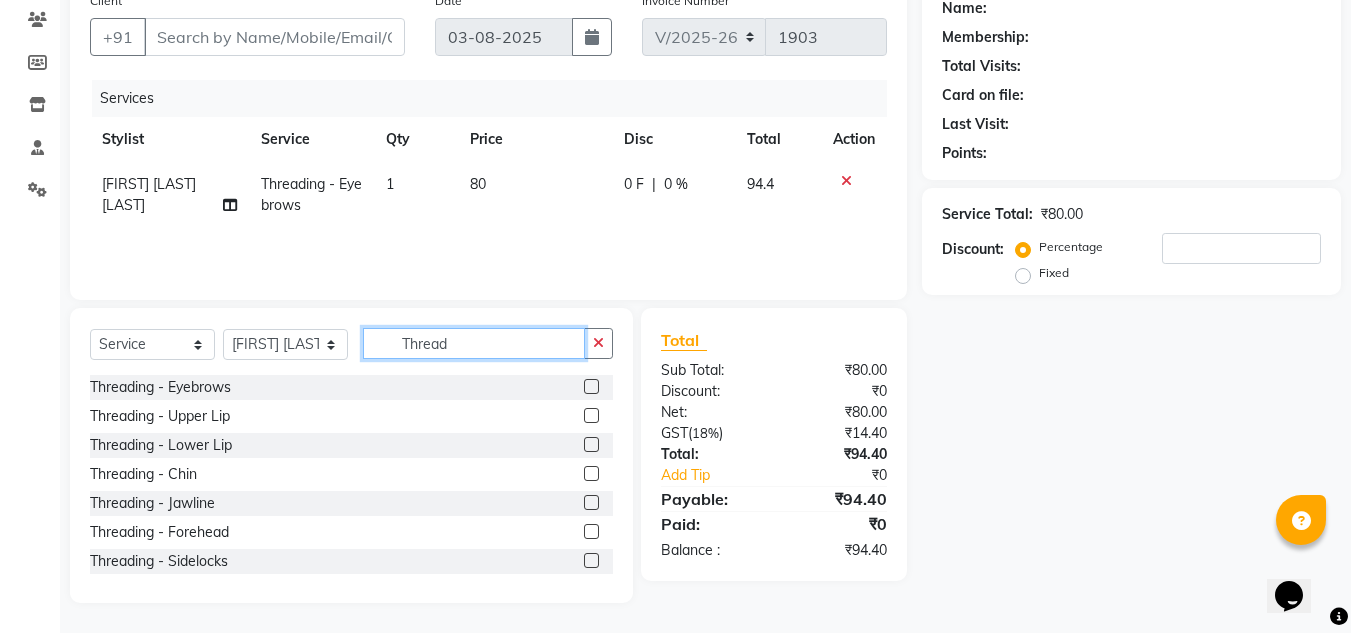 click on "Thread" 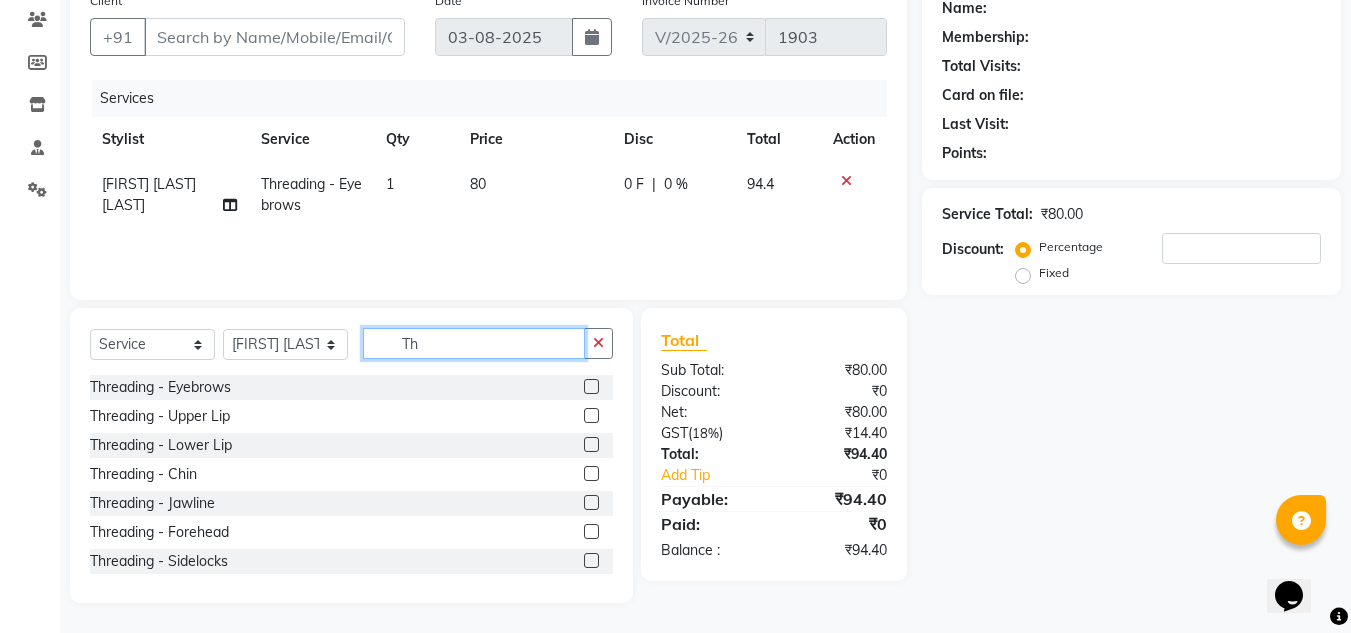 type on "T" 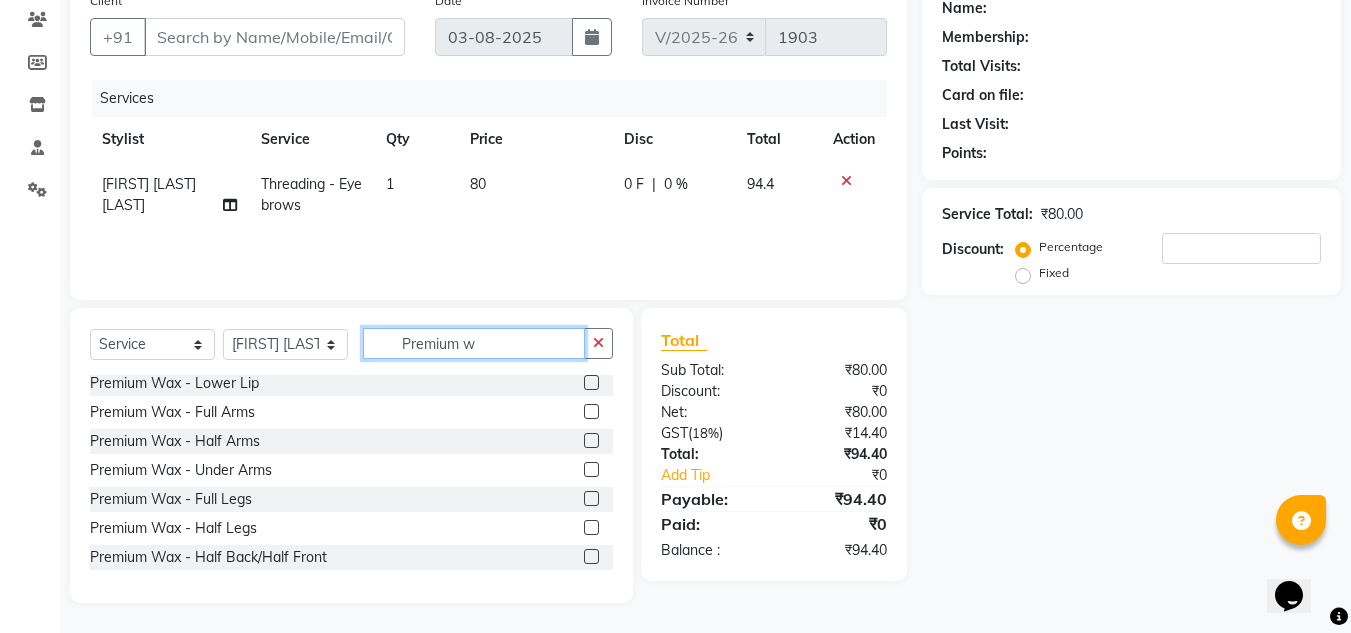scroll, scrollTop: 160, scrollLeft: 0, axis: vertical 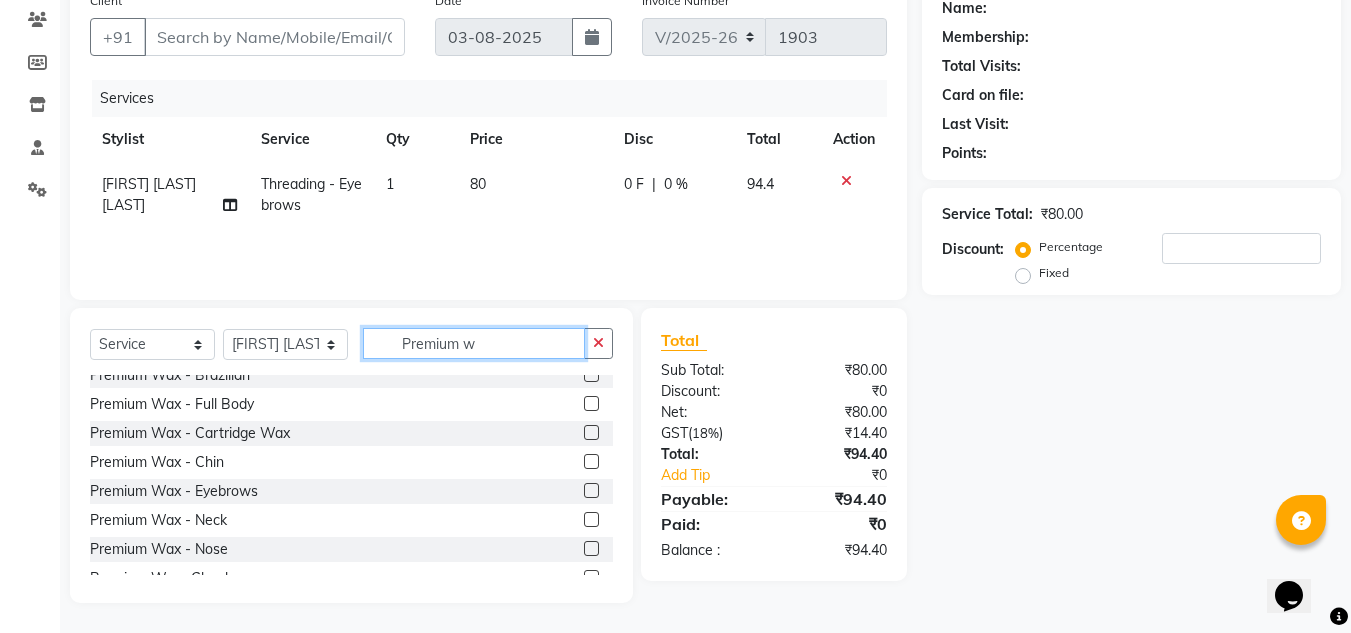 type on "Premium w" 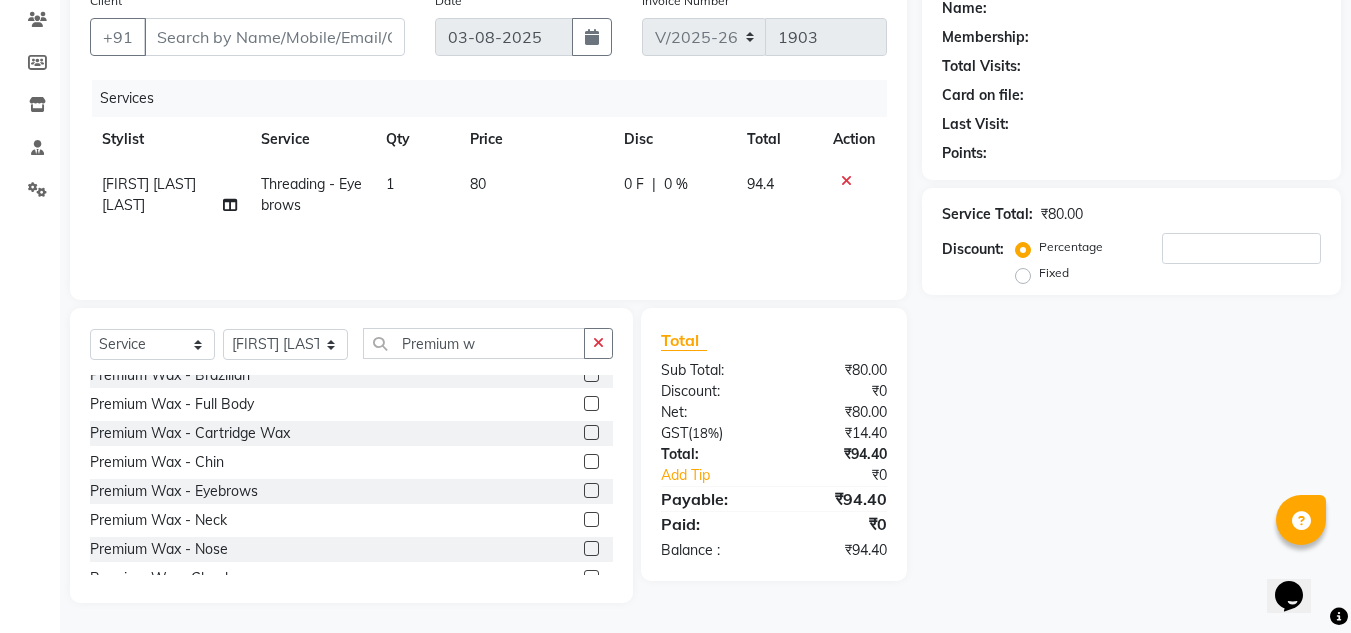 click 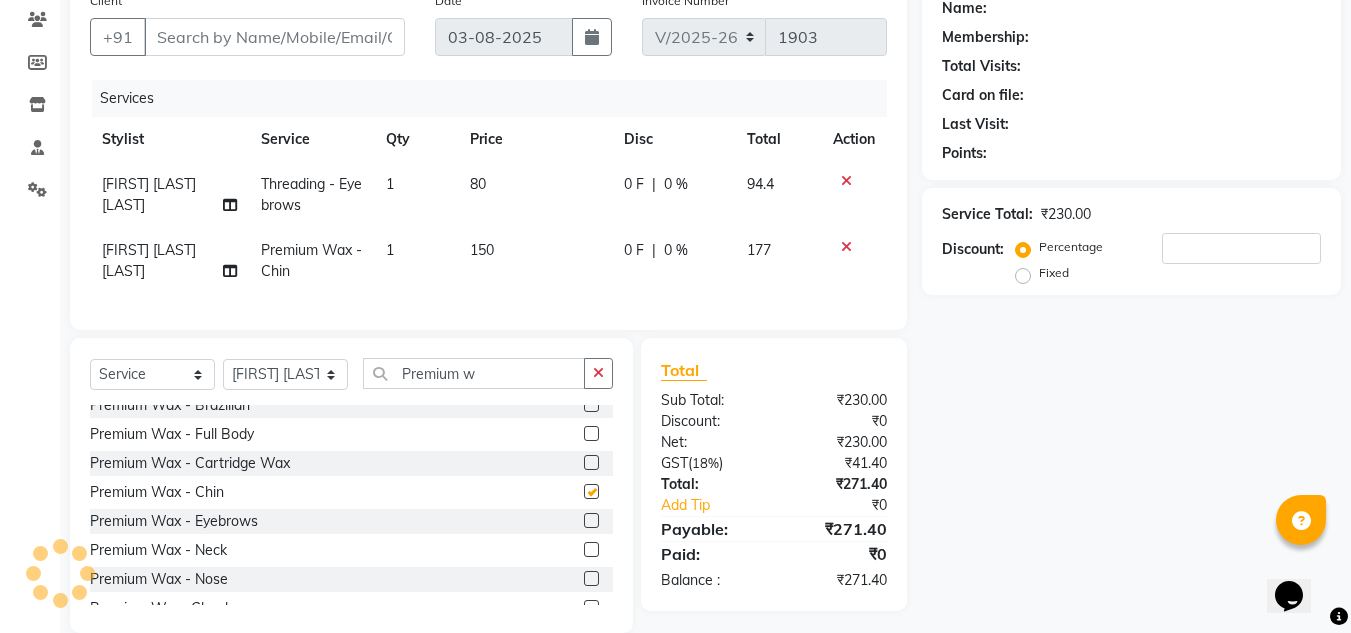 checkbox on "false" 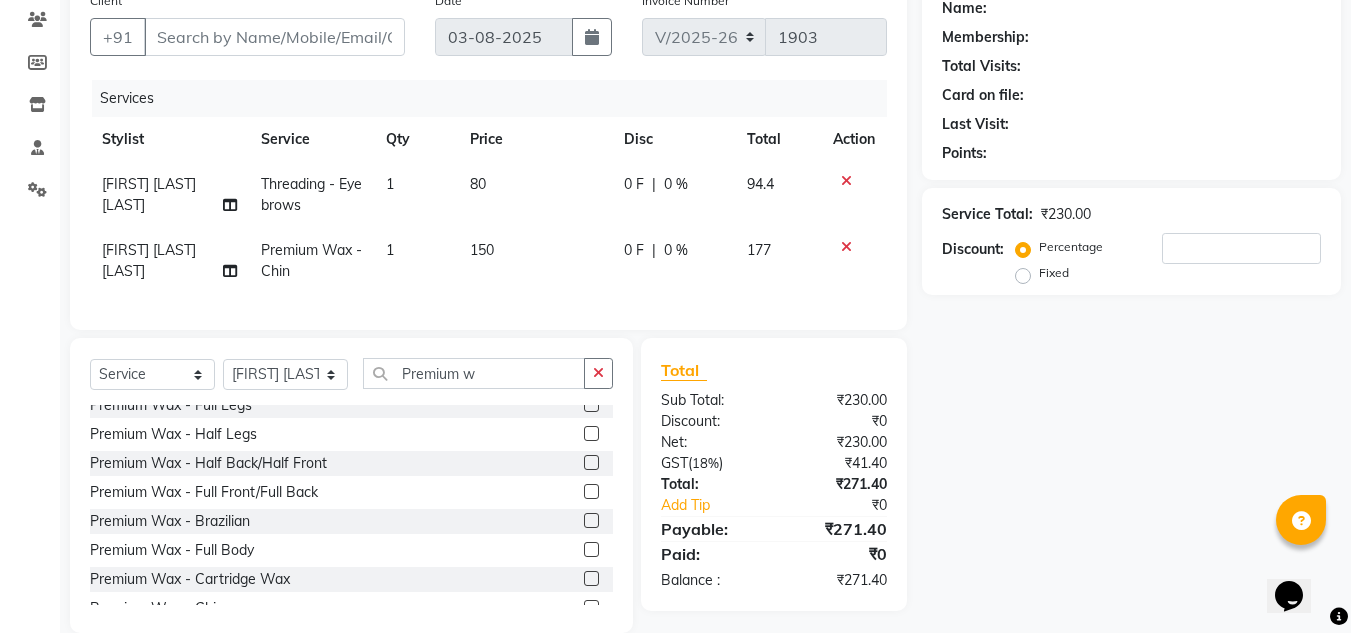 scroll, scrollTop: 0, scrollLeft: 0, axis: both 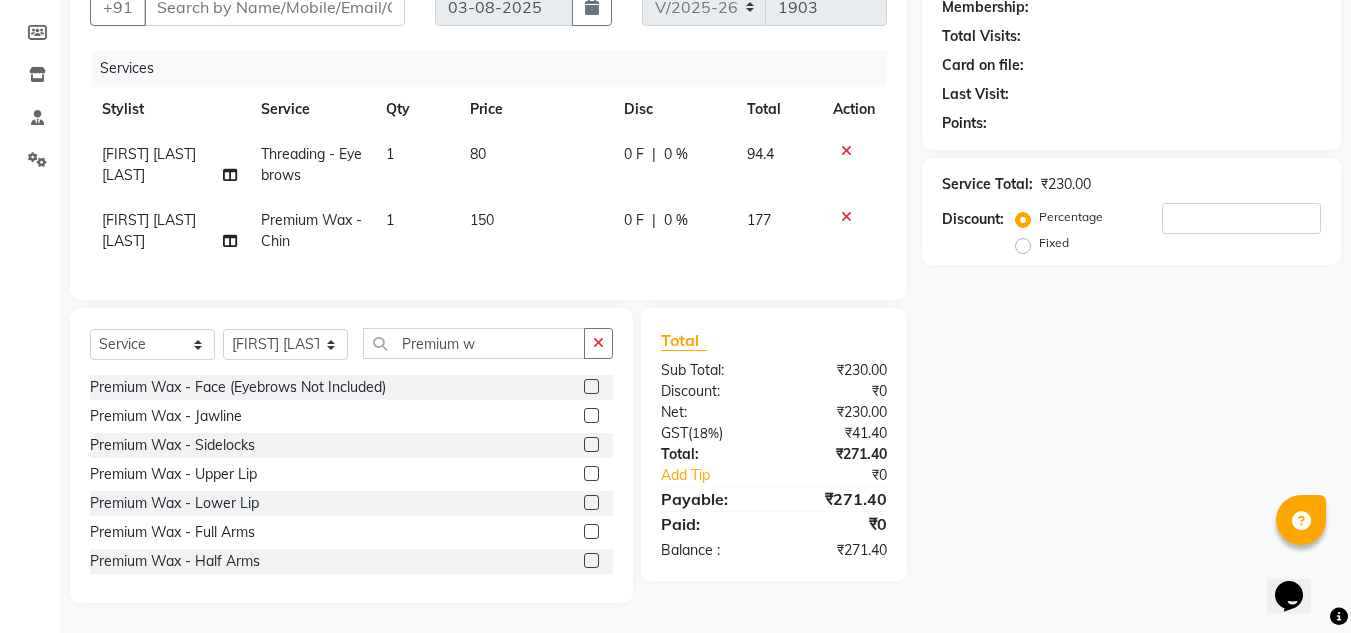 click 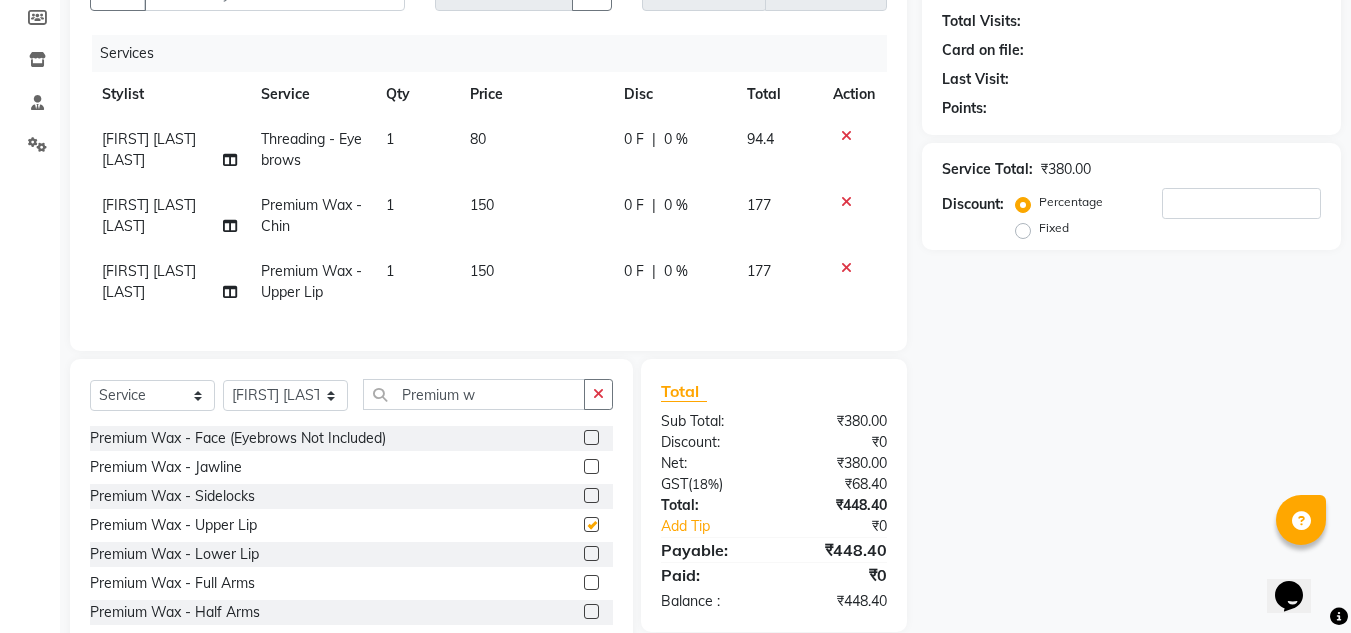 checkbox on "false" 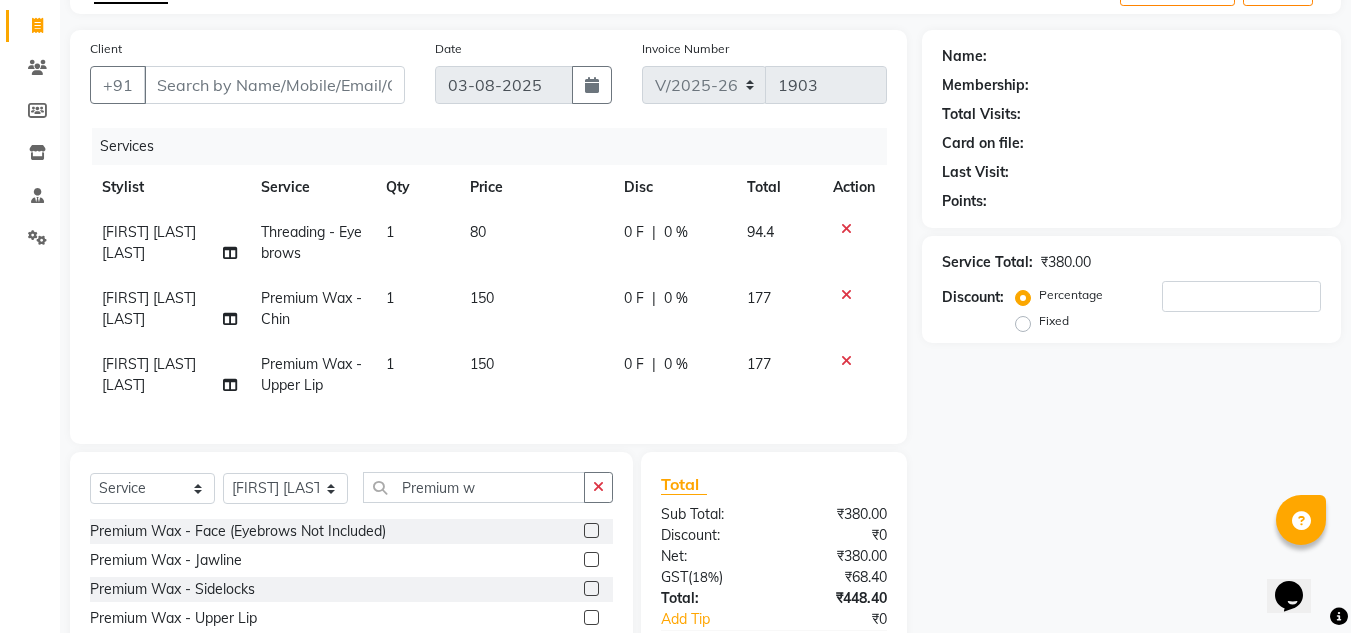 scroll, scrollTop: 0, scrollLeft: 0, axis: both 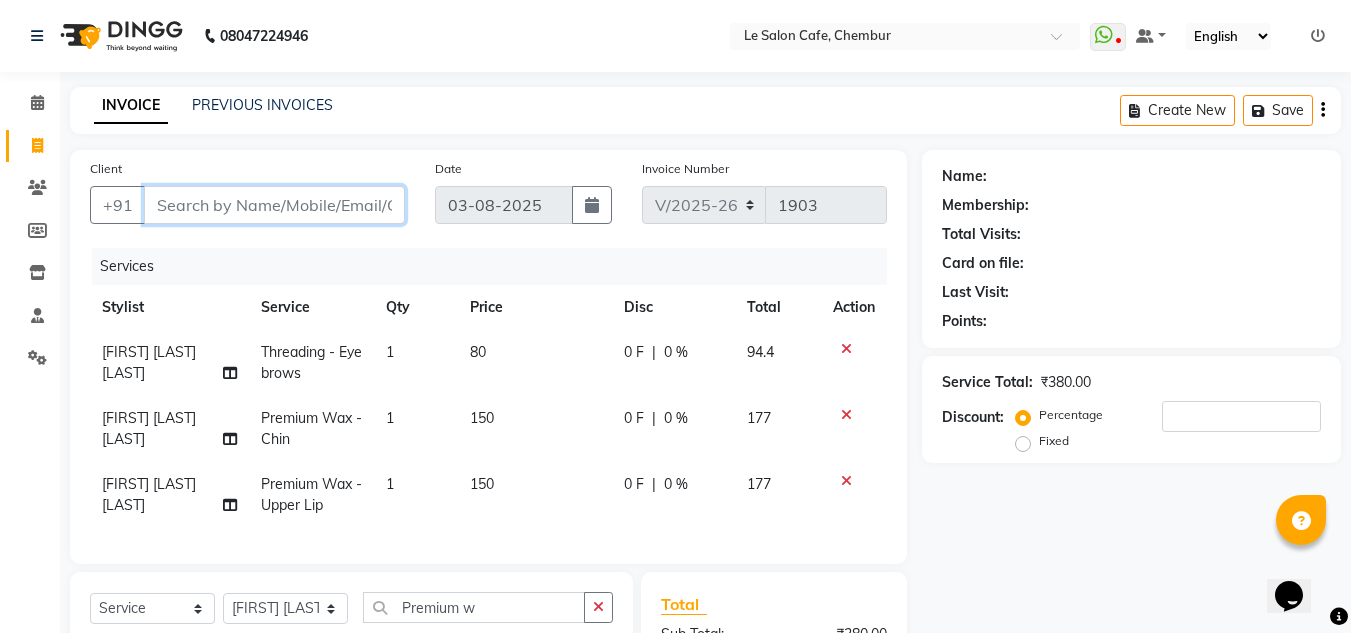 click on "Client" at bounding box center [274, 205] 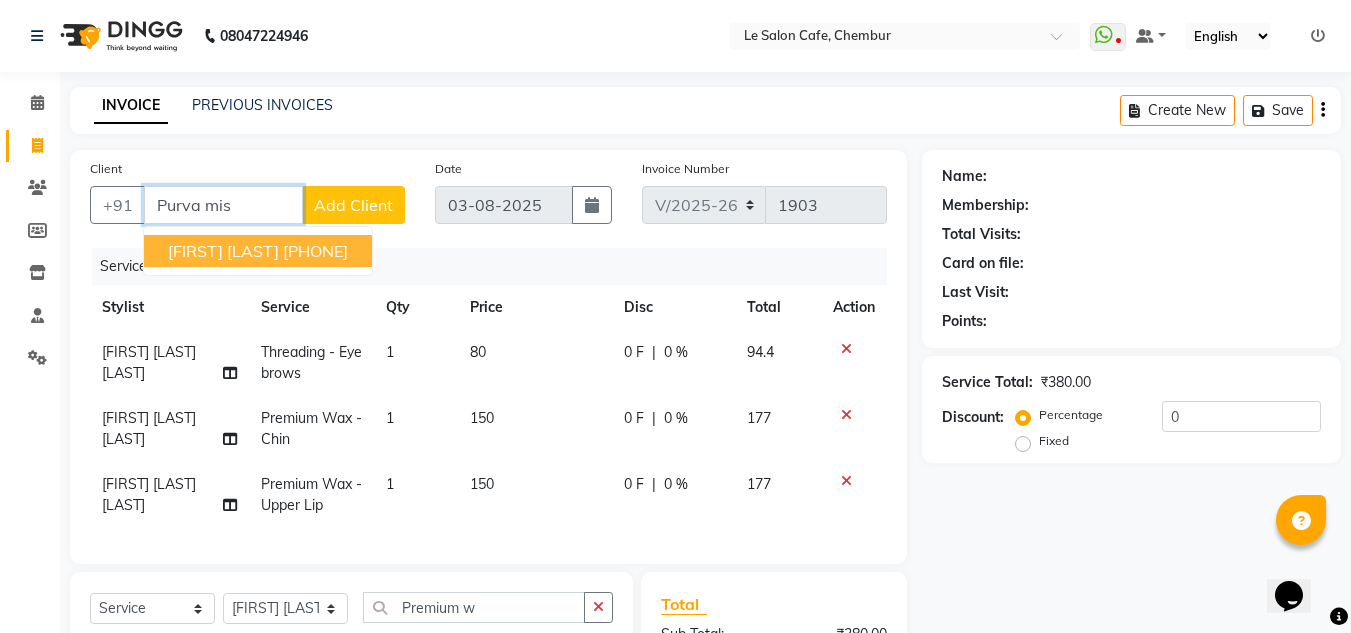 click on "Purva Mishra  9029299918" at bounding box center [258, 251] 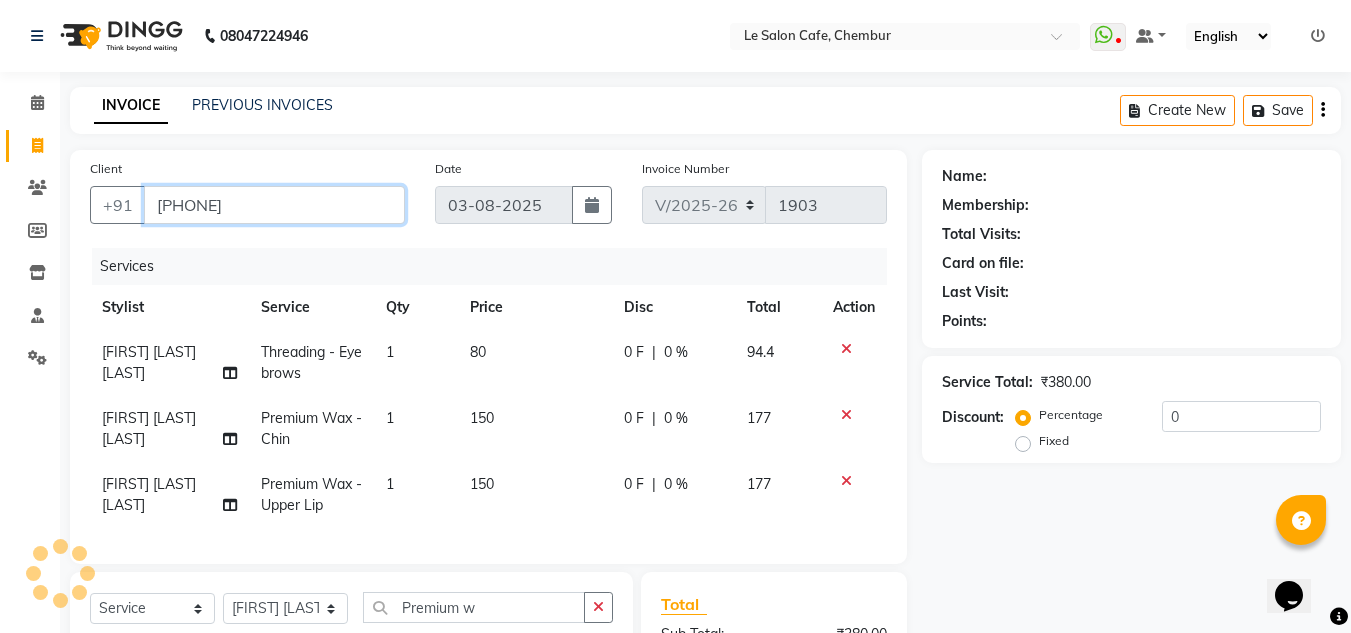 type on "9029299918" 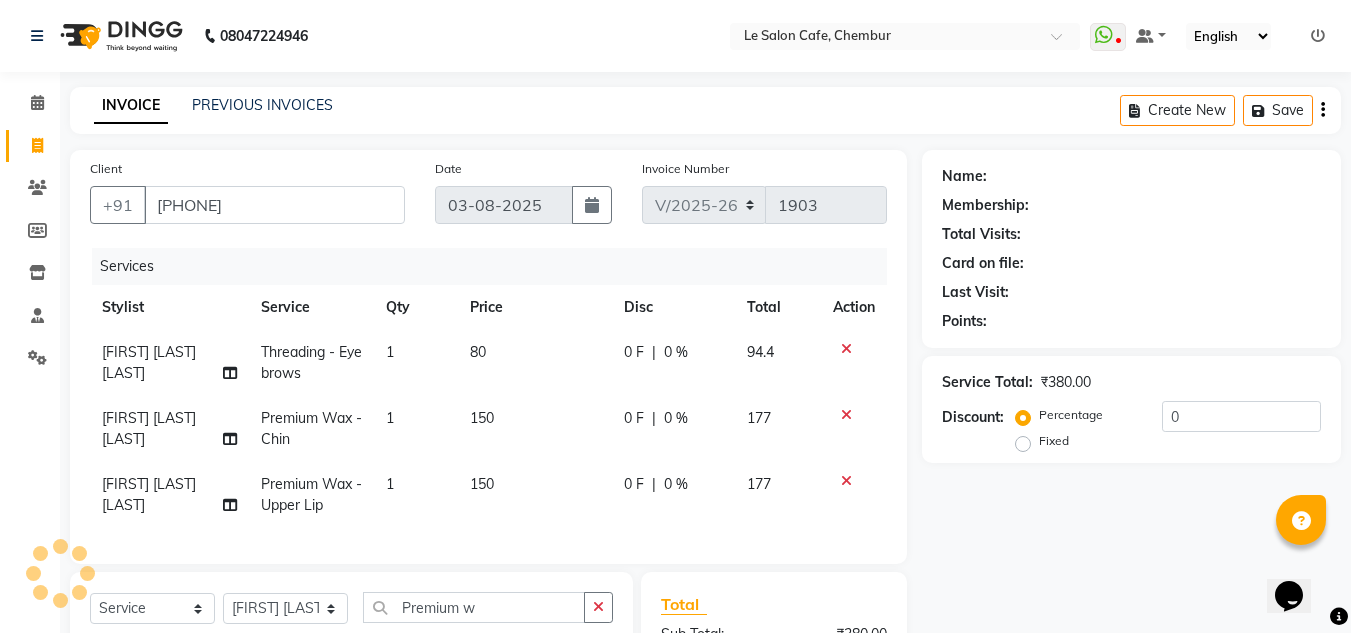 select on "1: Object" 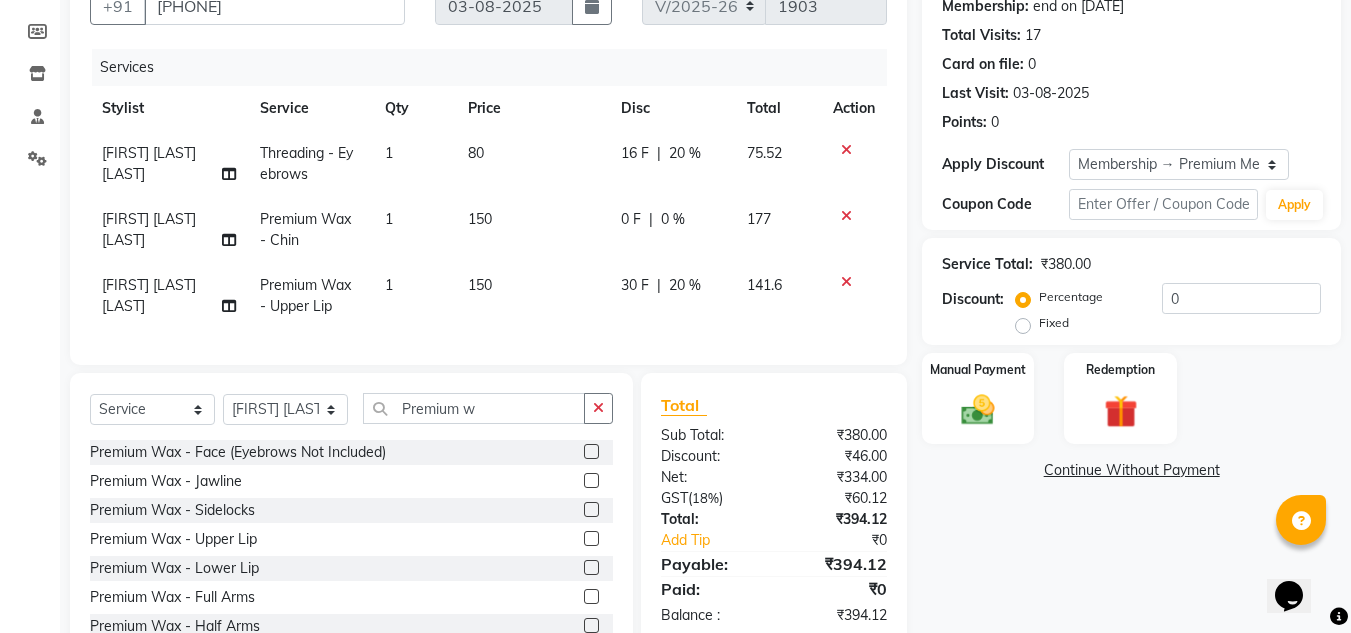 scroll, scrollTop: 200, scrollLeft: 0, axis: vertical 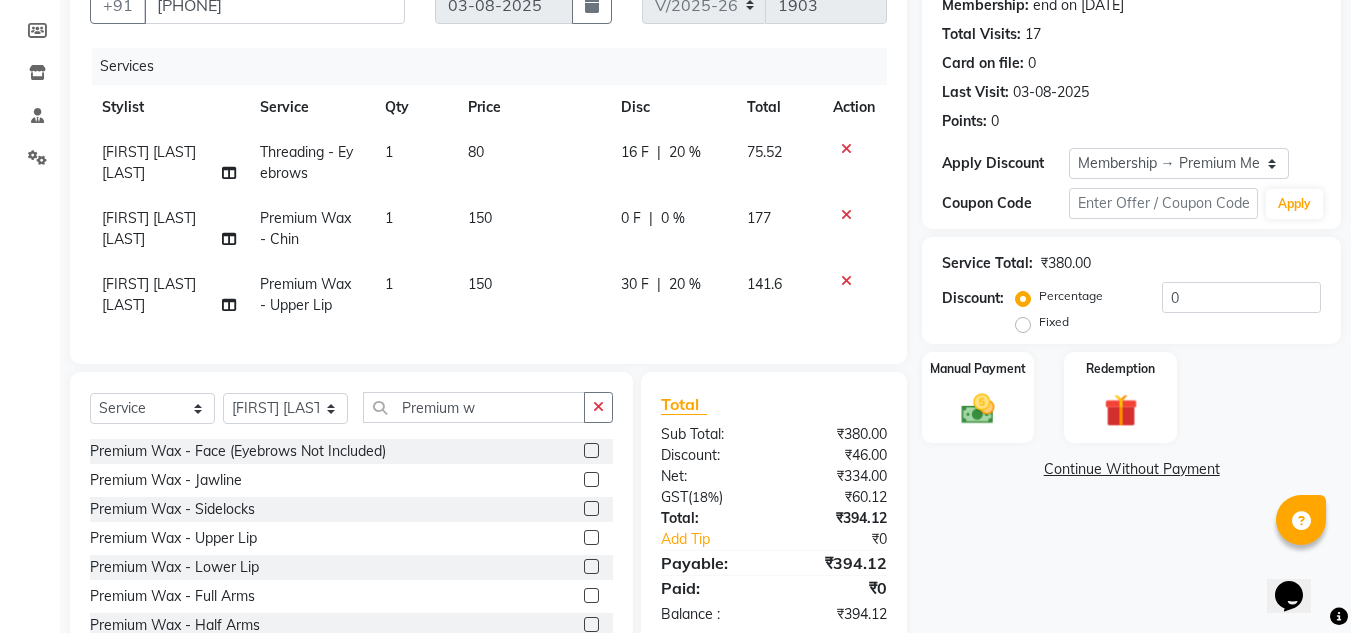 click on "0 F | 0 %" 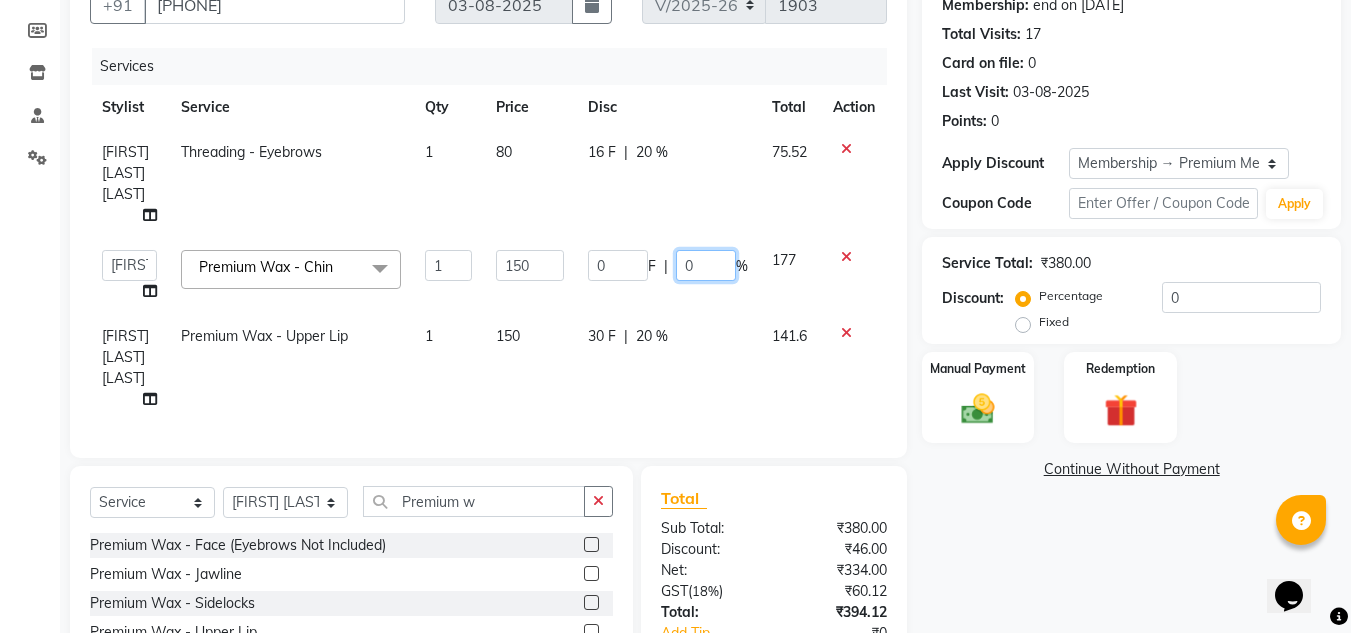 drag, startPoint x: 690, startPoint y: 244, endPoint x: 702, endPoint y: 278, distance: 36.05551 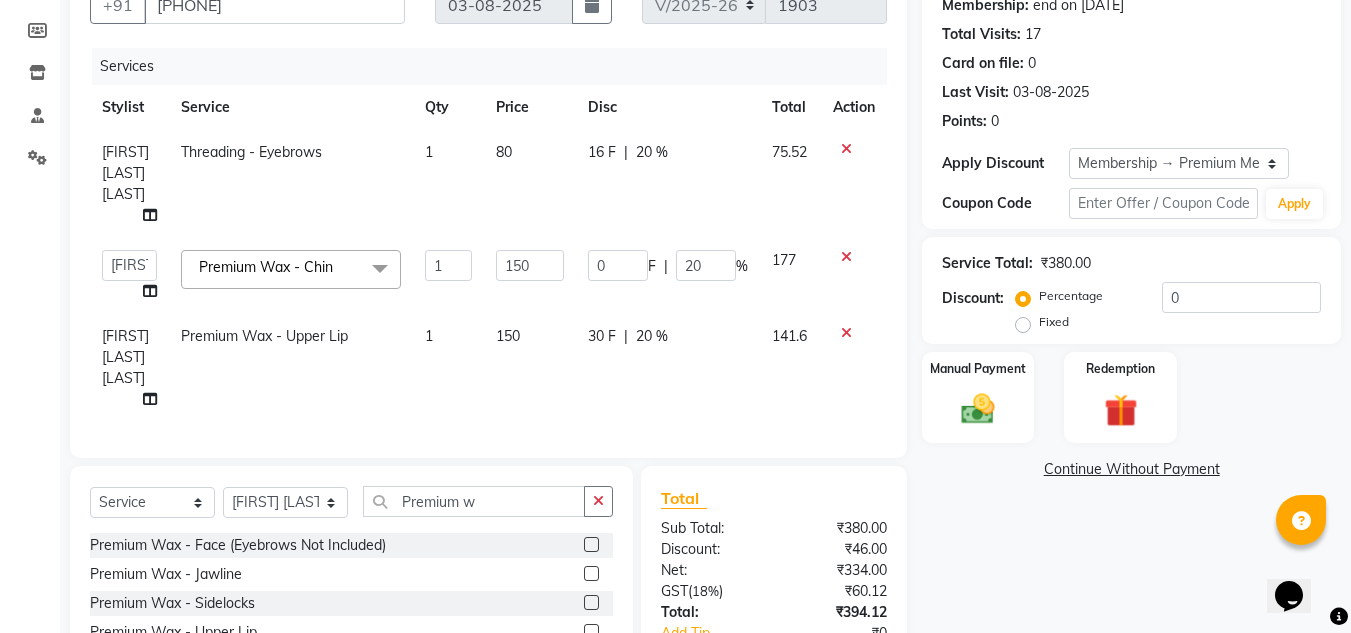 click on "Name: Purva Mishra Membership: end on 13-02-2026 Total Visits:  17 Card on file:  0 Last Visit:   03-08-2025 Points:   0  Apply Discount Select Membership → Premium Membership Coupon Code Apply Service Total:  ₹380.00  Discount:  Percentage   Fixed  0 Manual Payment Redemption  Continue Without Payment" 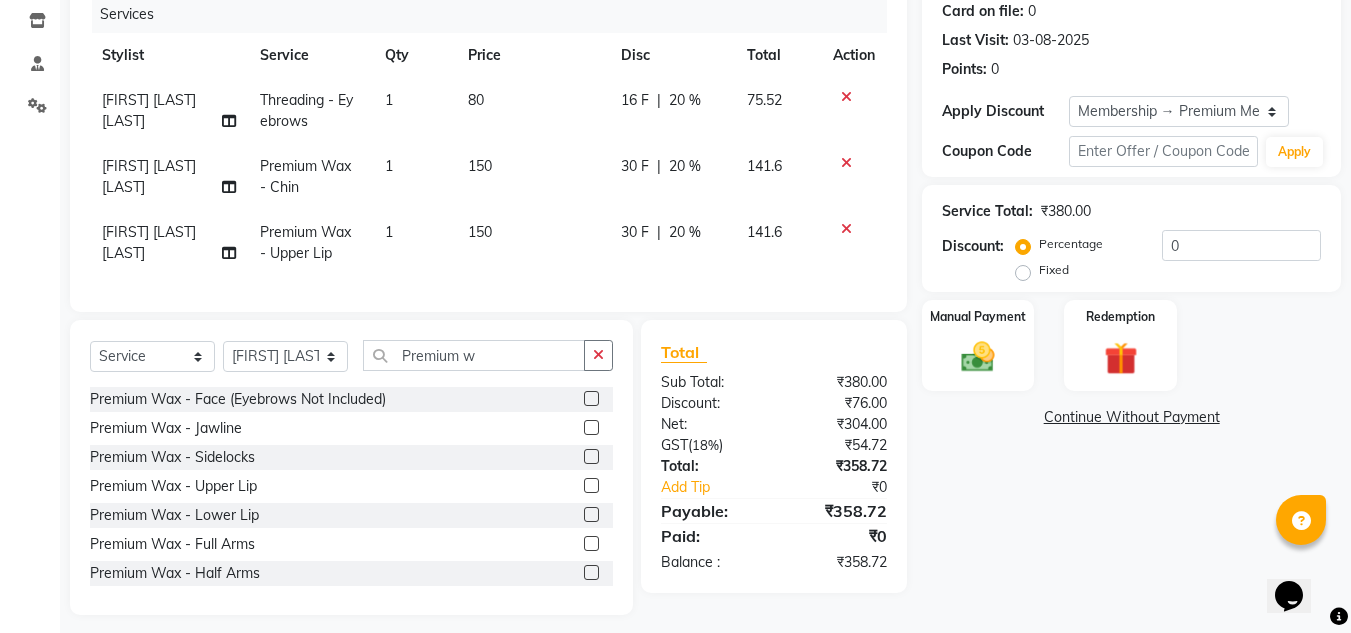 scroll, scrollTop: 279, scrollLeft: 0, axis: vertical 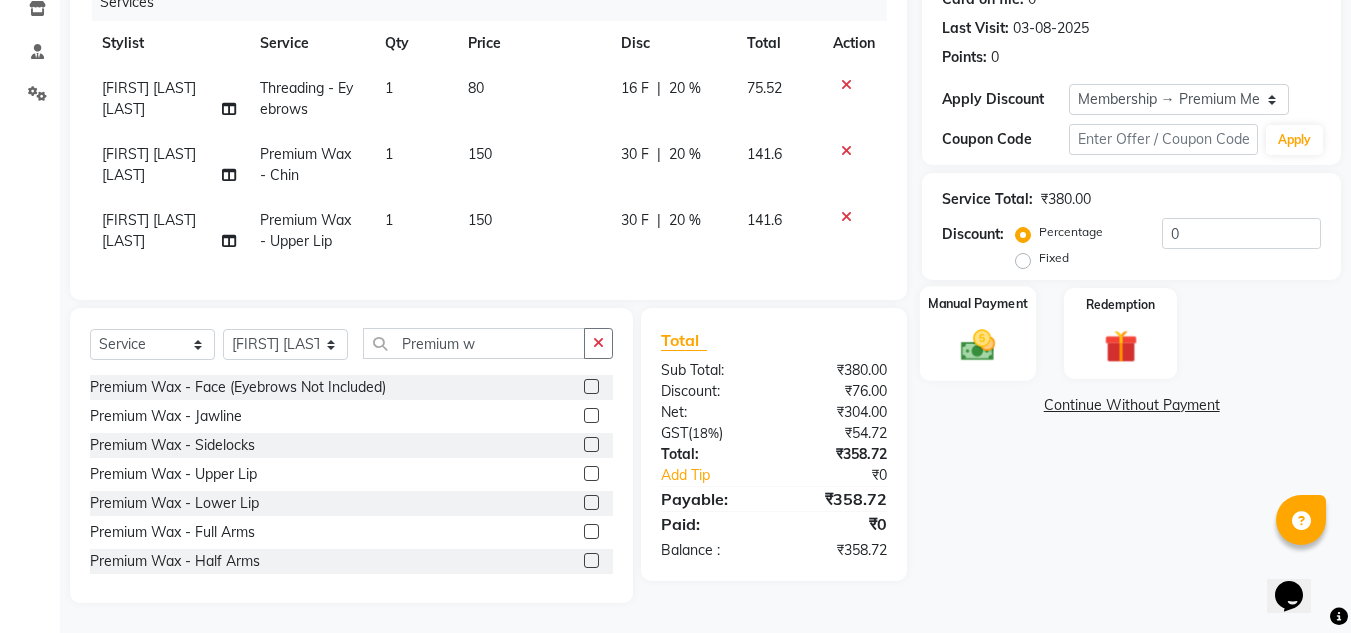 click 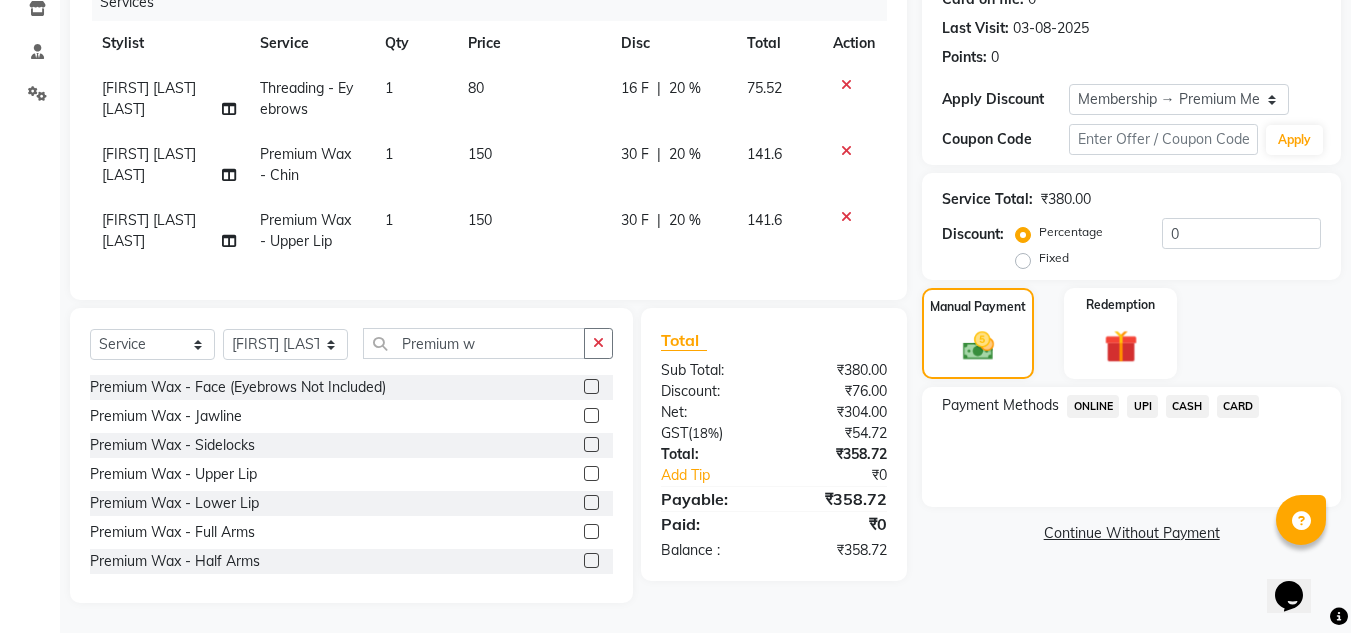 click on "CARD" 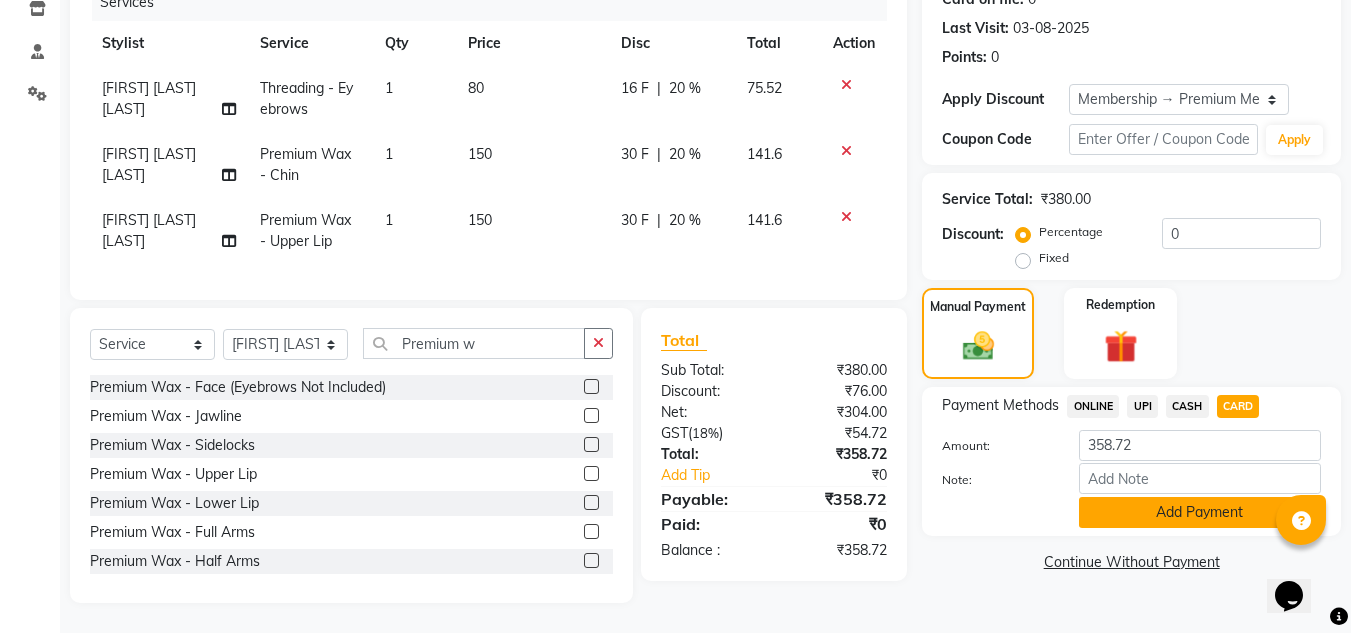 click on "Add Payment" 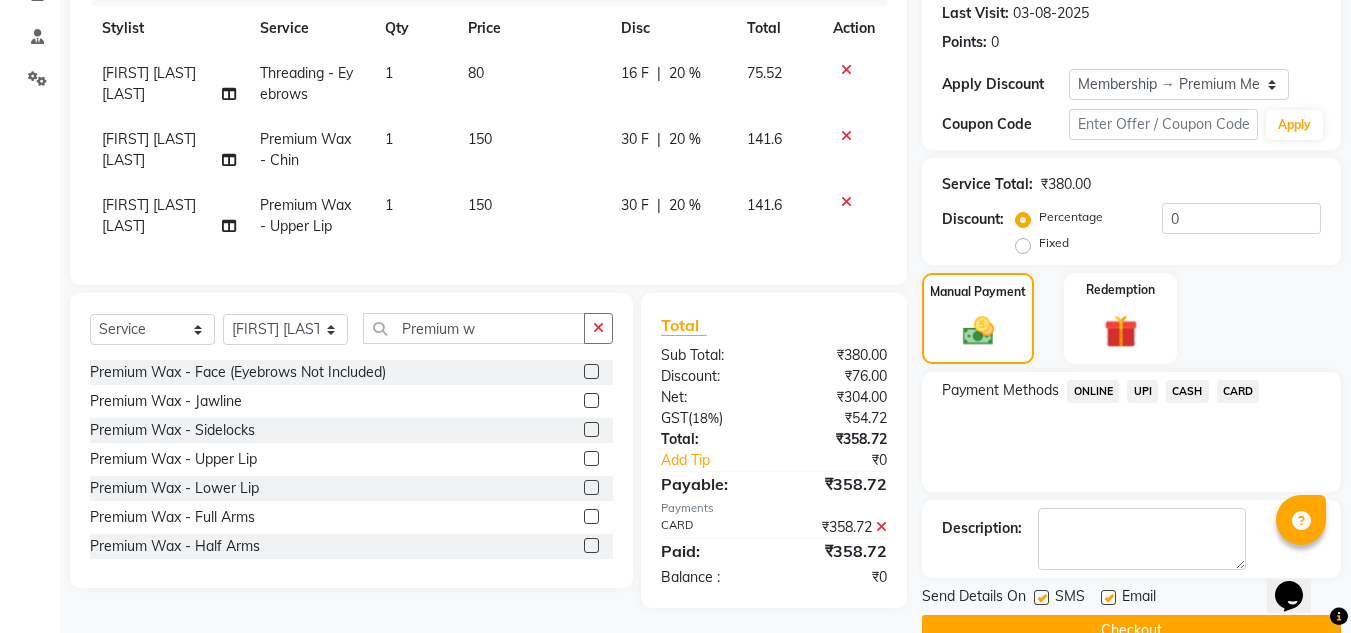 click 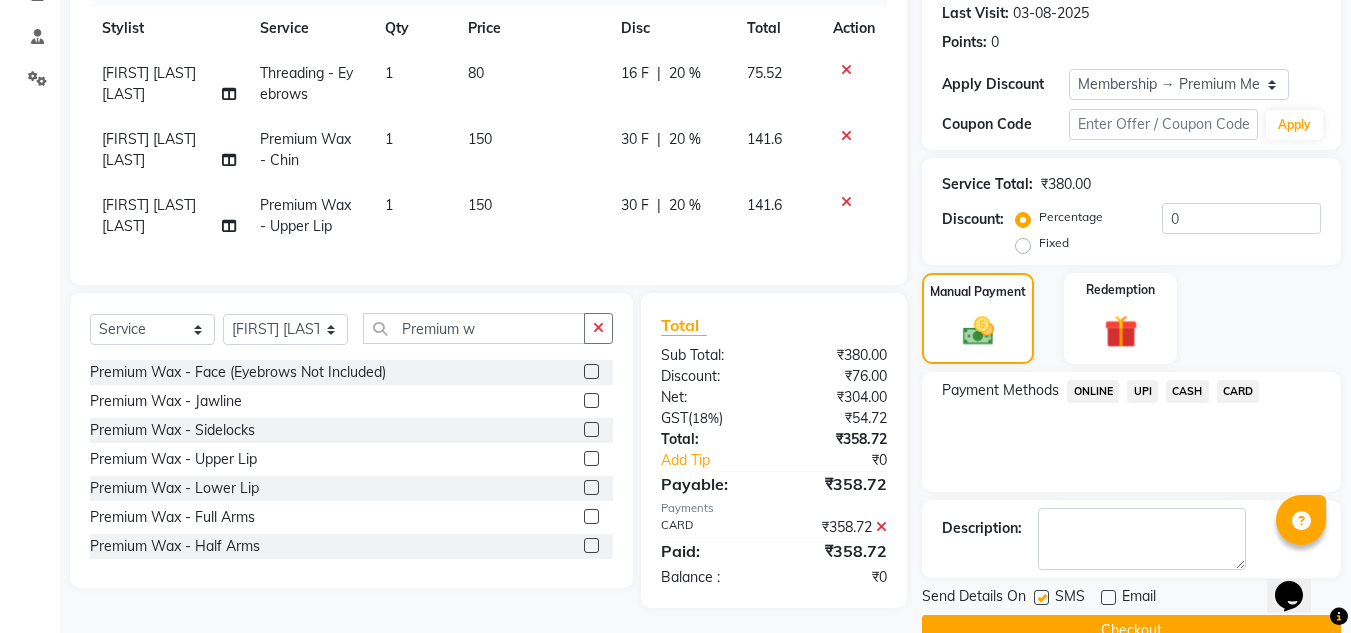 click on "Checkout" 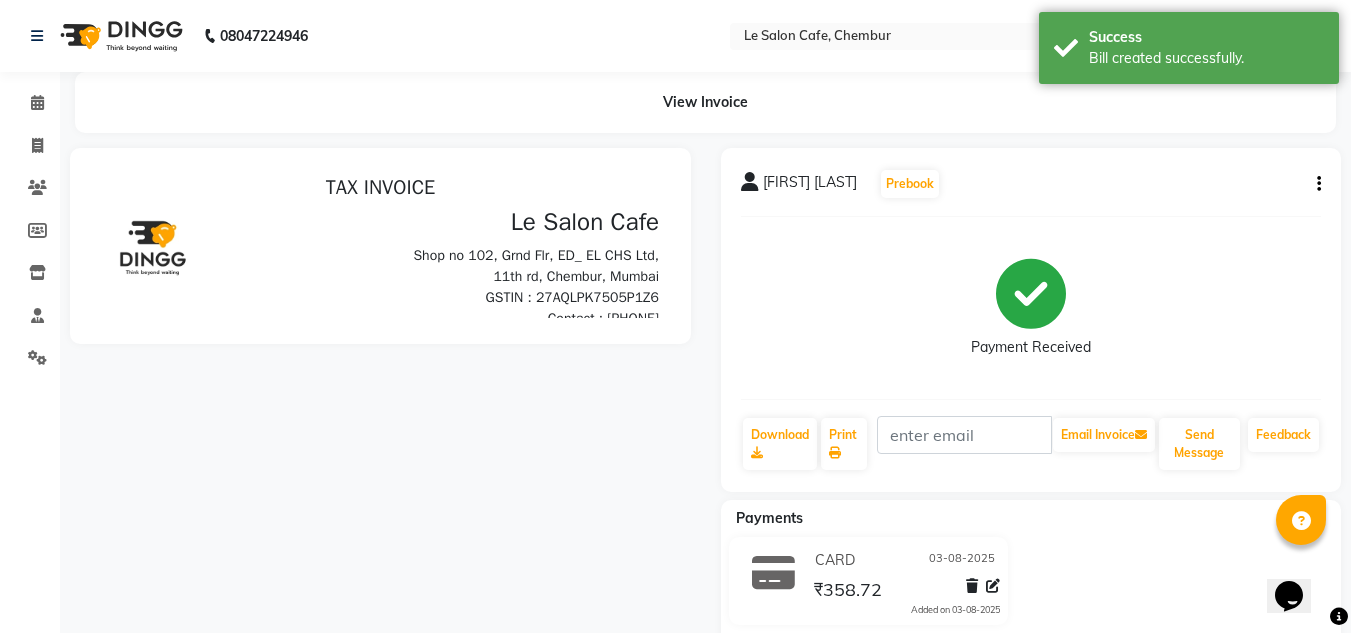 scroll, scrollTop: 0, scrollLeft: 0, axis: both 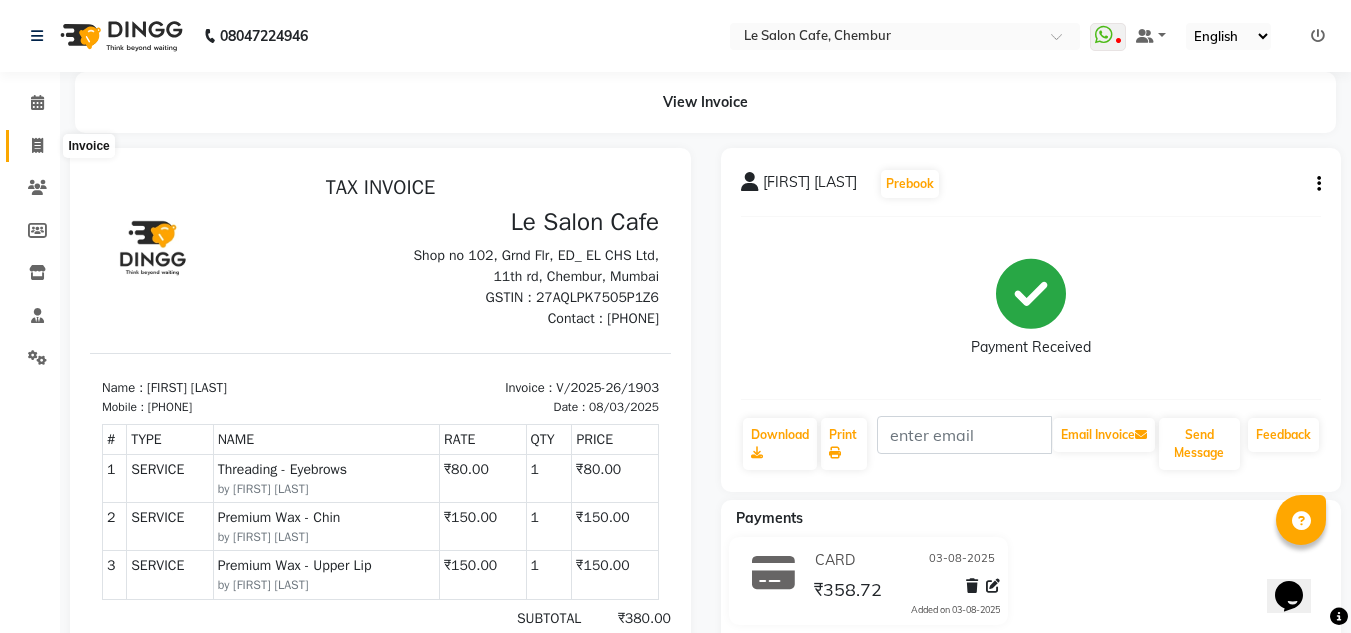 click 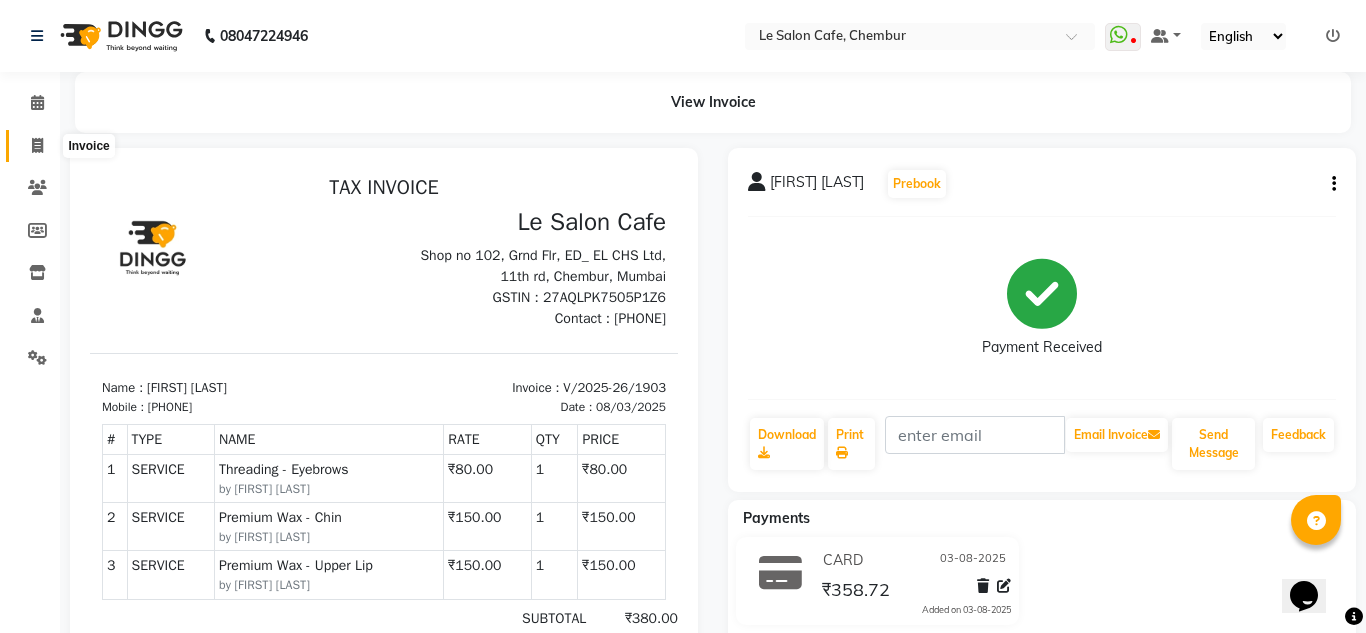 select on "service" 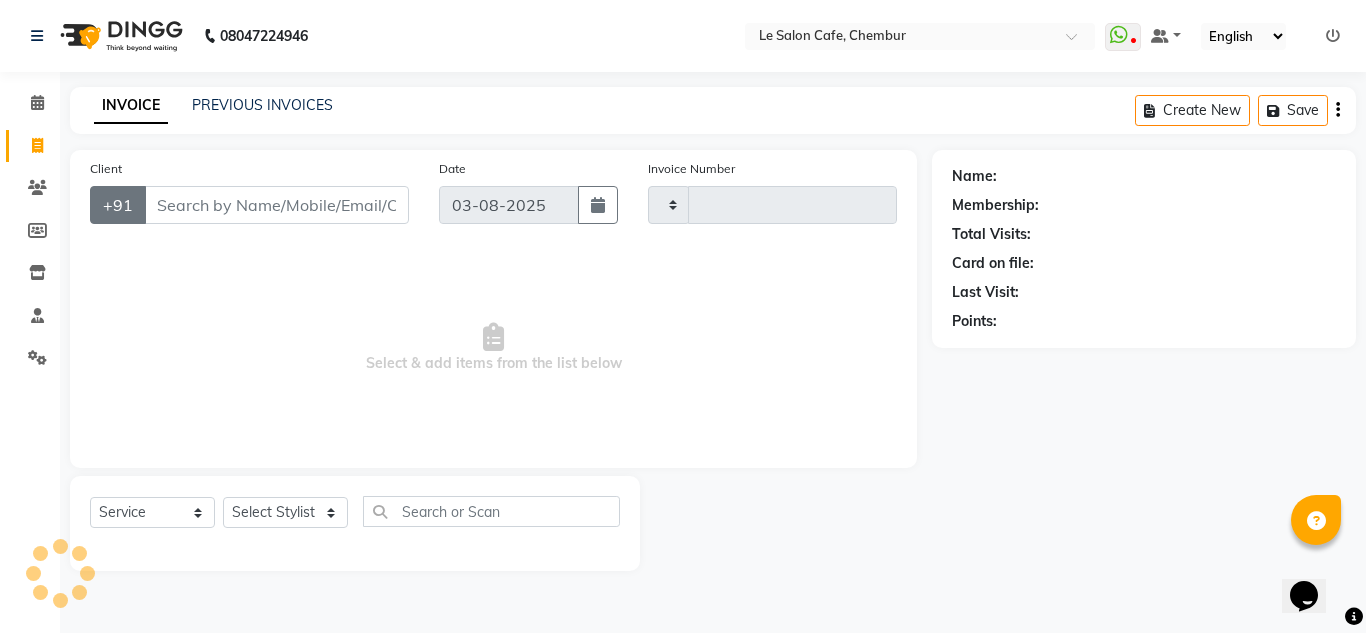 type on "1904" 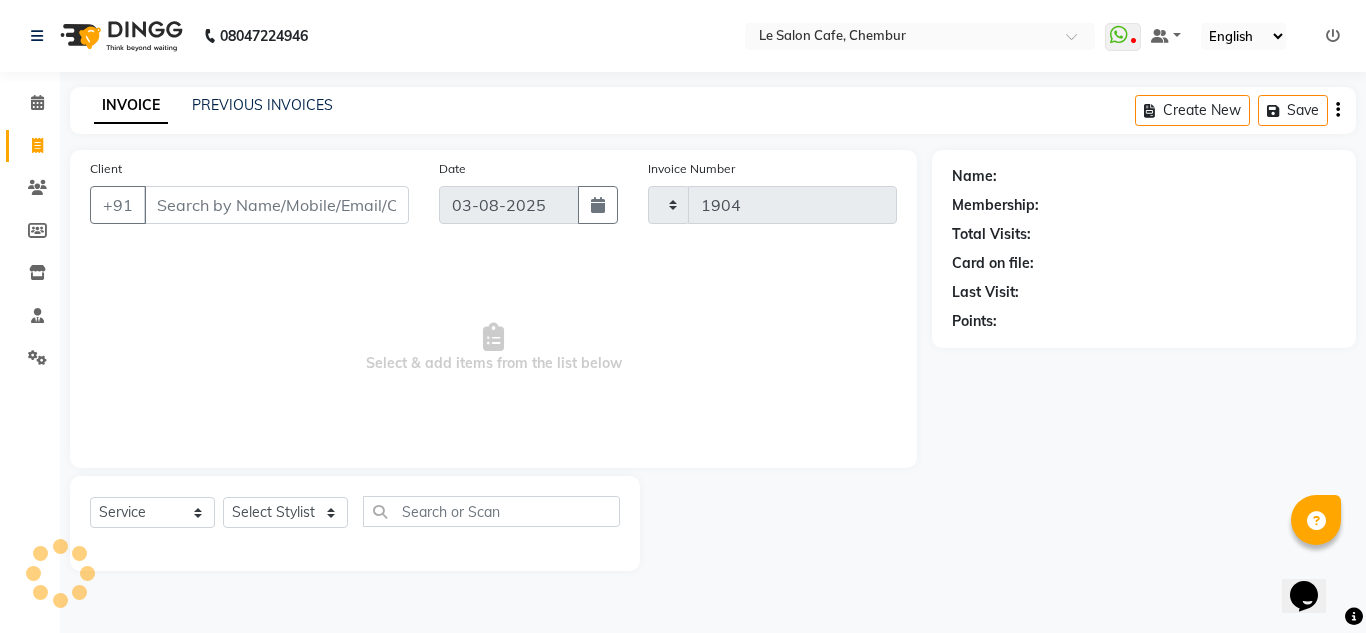 select on "594" 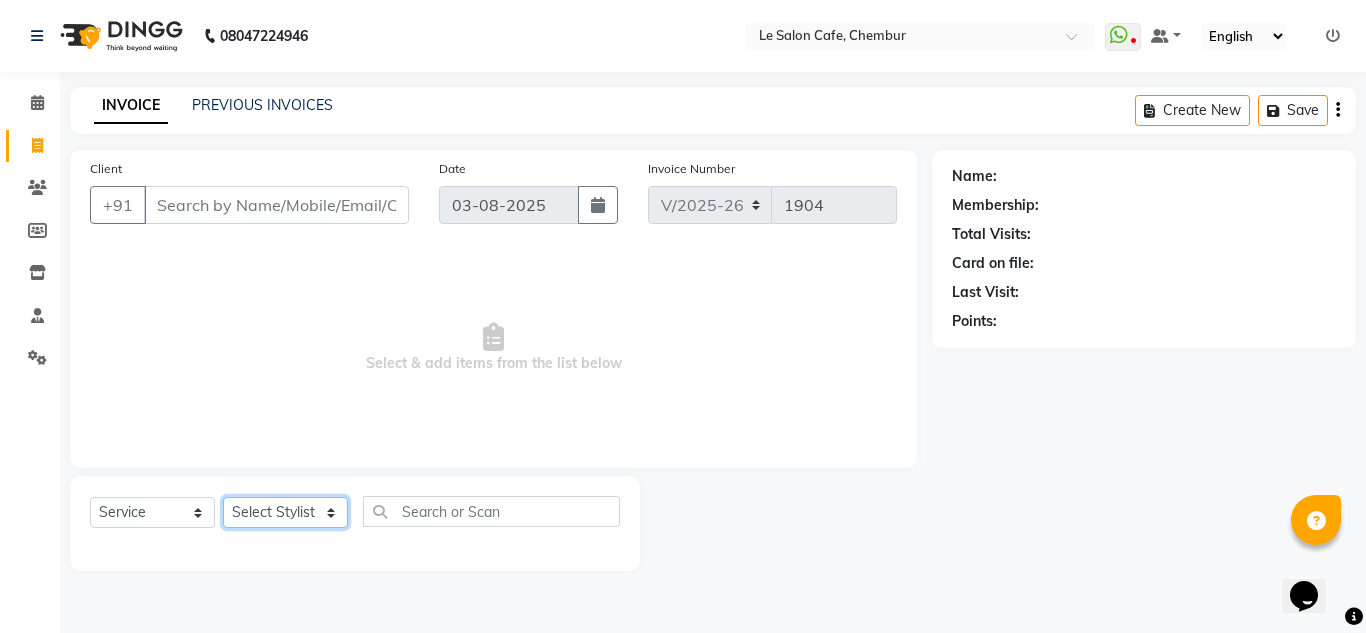 click on "Select Stylist Amandeep Kaur Kalsi Aniket Kadam  Faim Alvi  Front Desk  Muskan Khan  Pooja Kolge Reena Shaukat Ali  Salman Ansari  Shailendra Chauhan  Shekhar Sangle Soniyaa Varma Suchita Mistry" 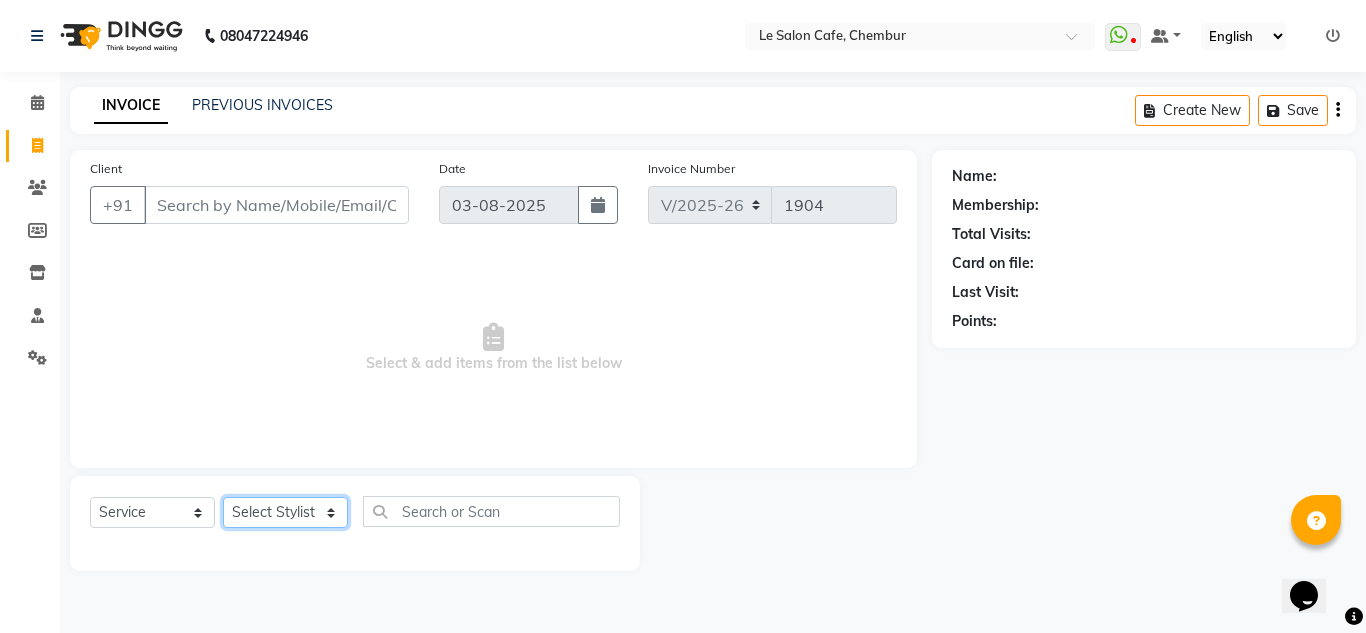 select on "87105" 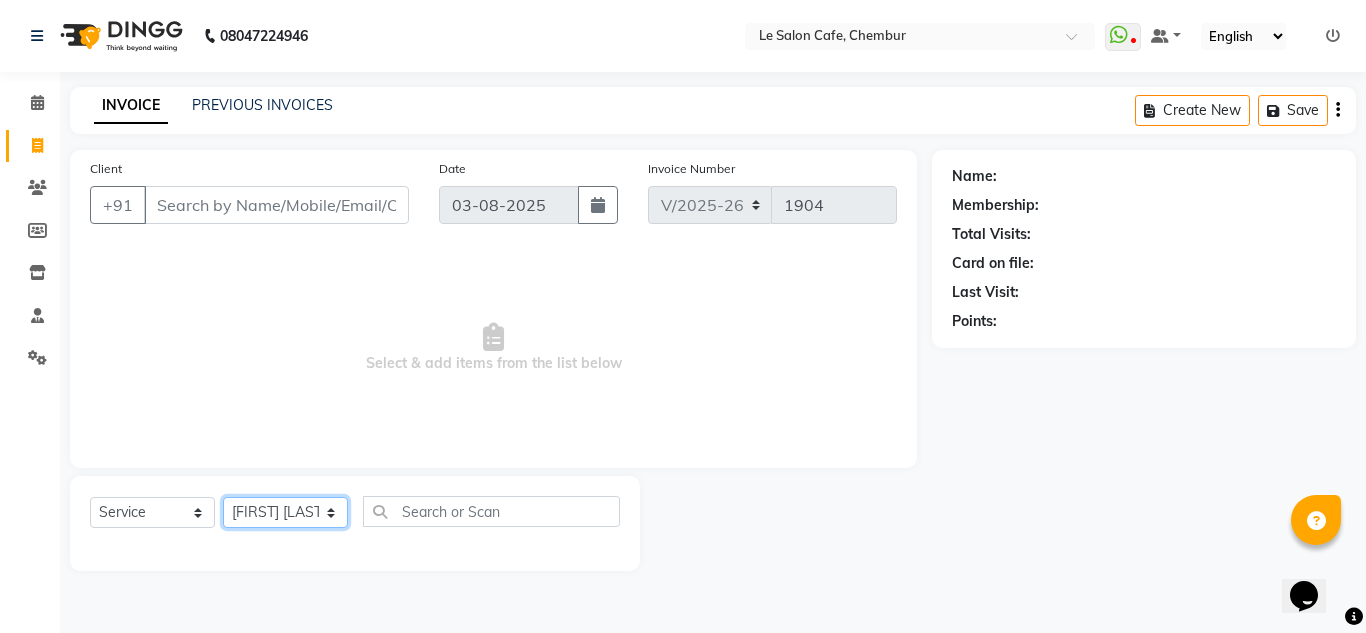 click on "Select Stylist Amandeep Kaur Kalsi Aniket Kadam  Faim Alvi  Front Desk  Muskan Khan  Pooja Kolge Reena Shaukat Ali  Salman Ansari  Shailendra Chauhan  Shekhar Sangle Soniyaa Varma Suchita Mistry" 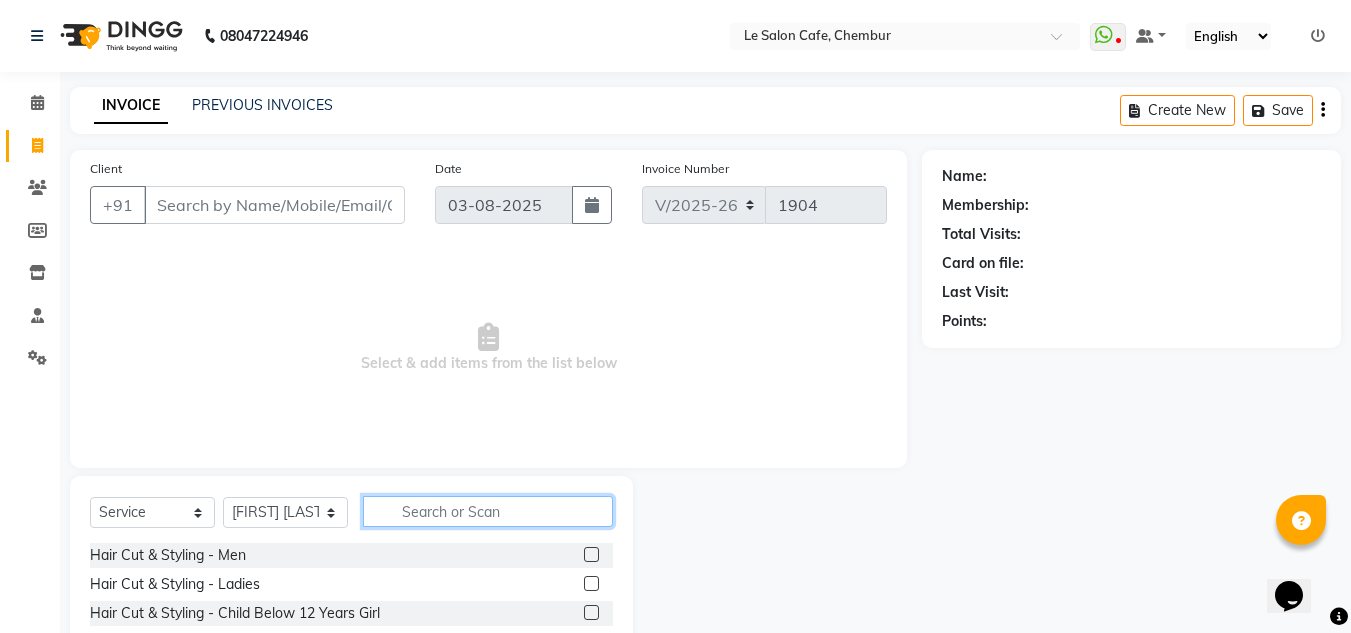 click 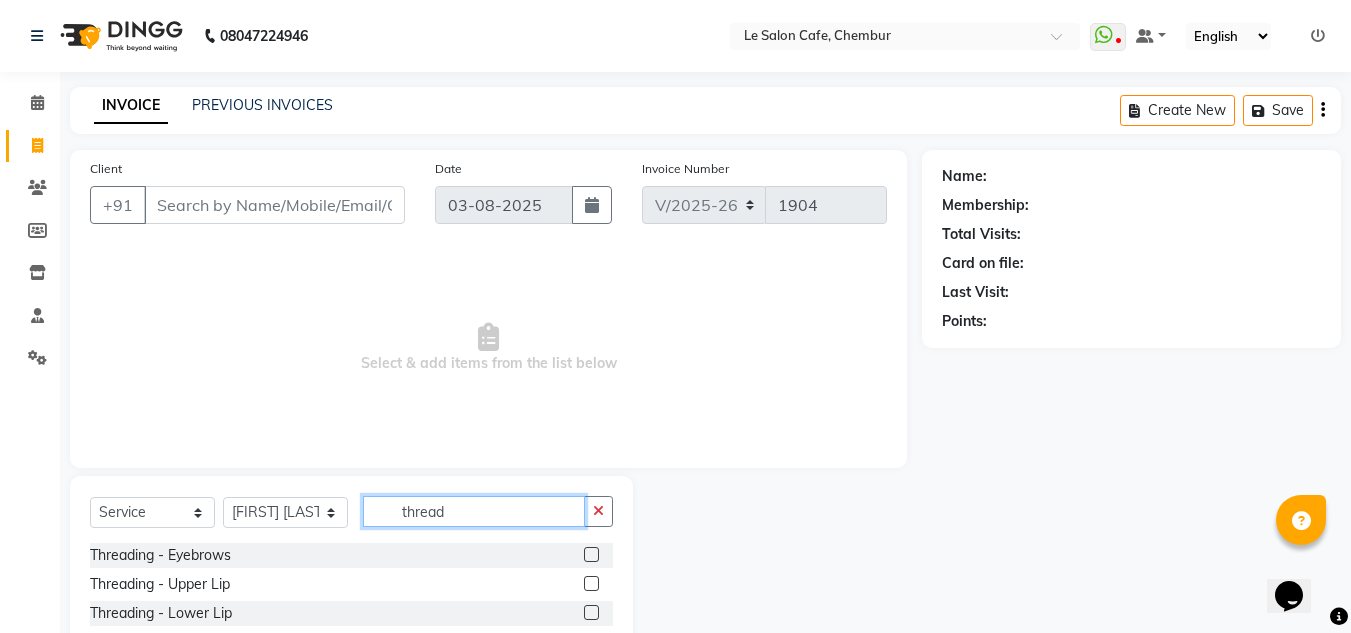 type on "thread" 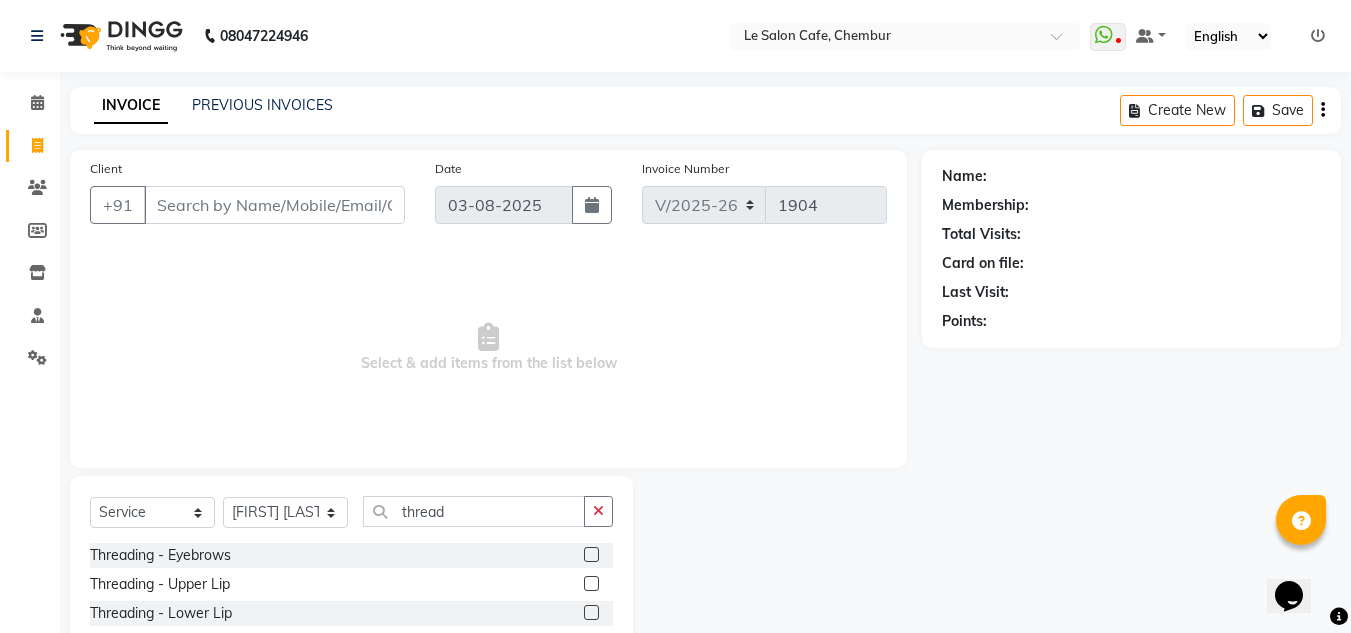 click 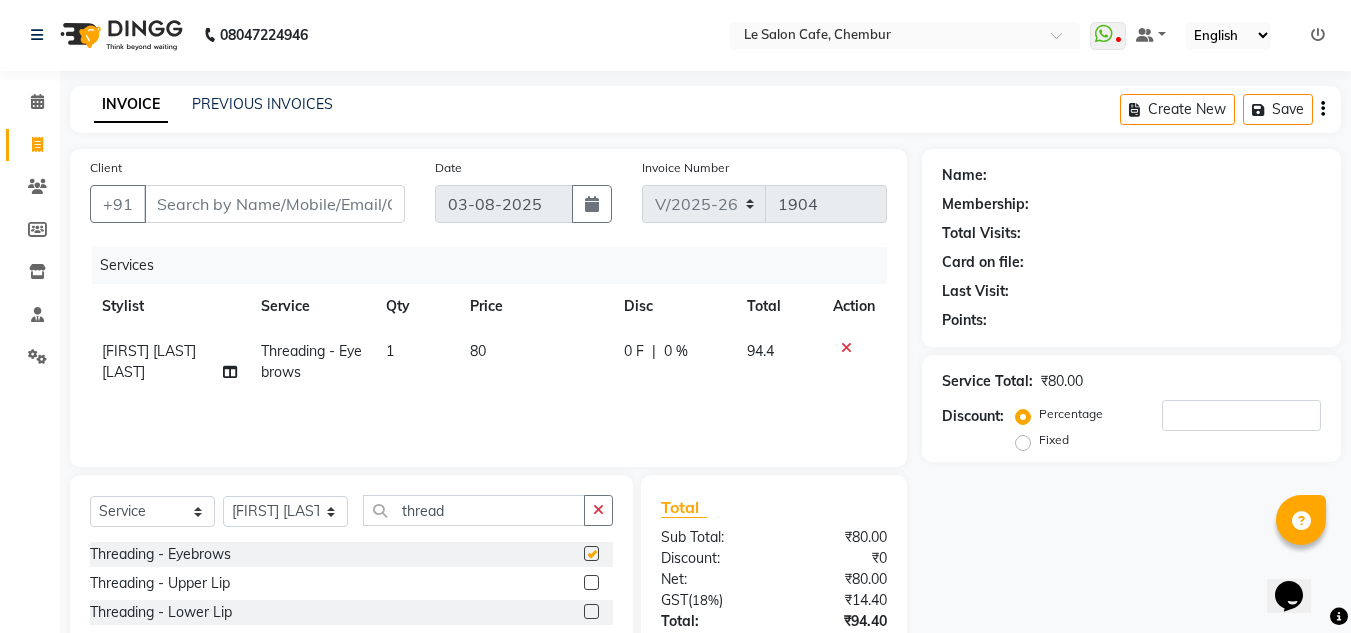 checkbox on "false" 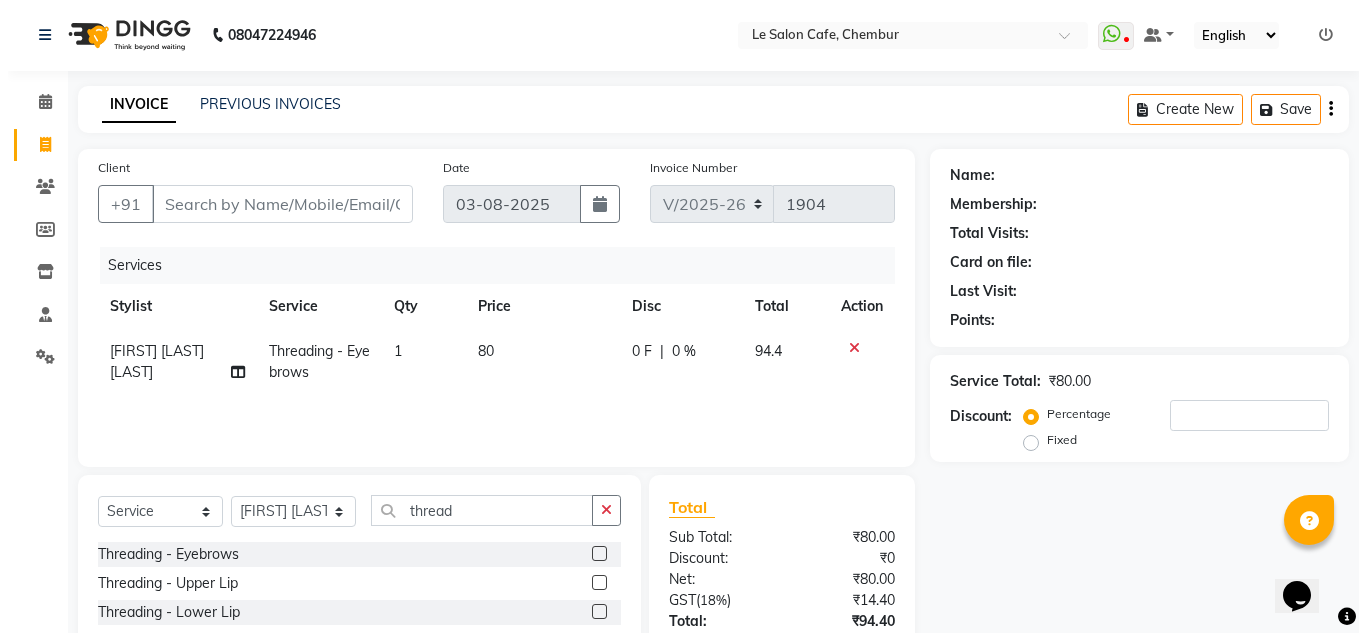 scroll, scrollTop: 168, scrollLeft: 0, axis: vertical 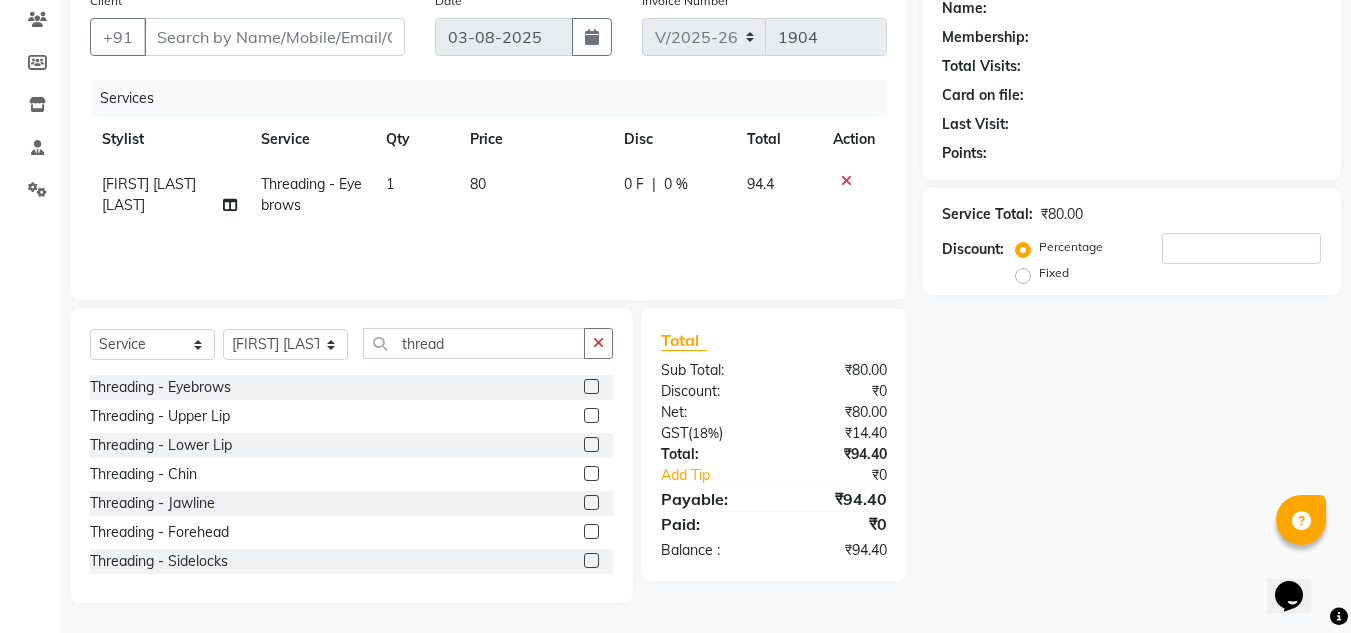 click 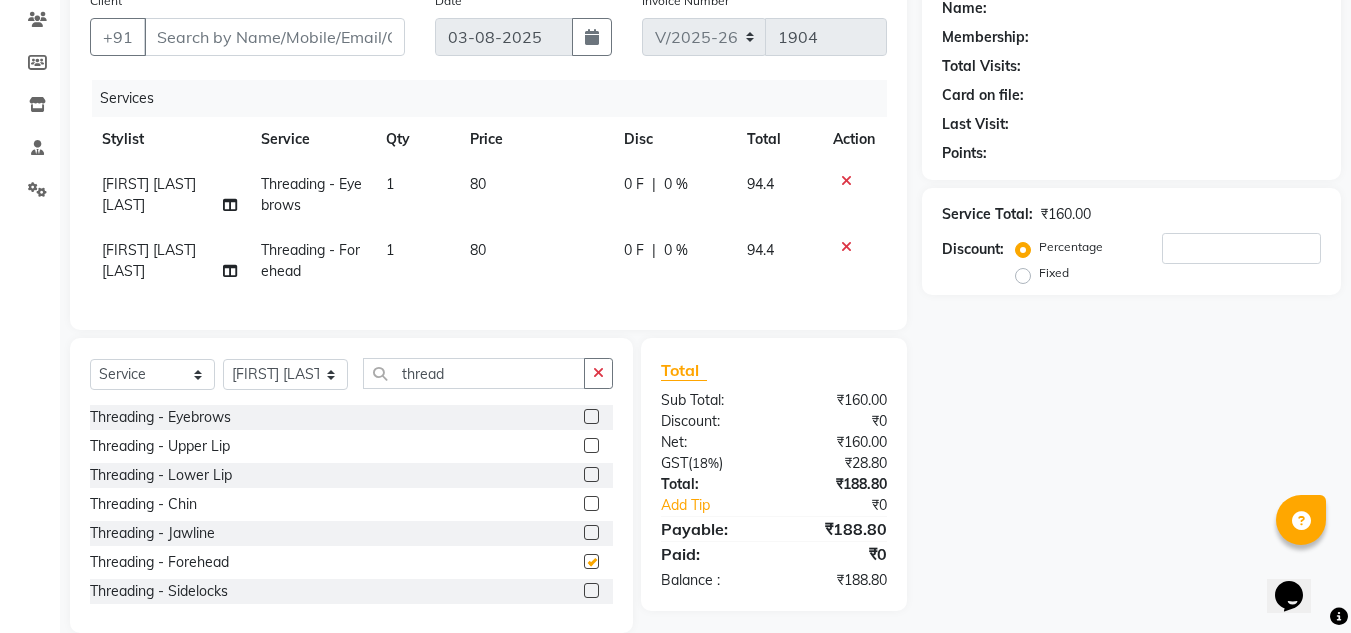 checkbox on "false" 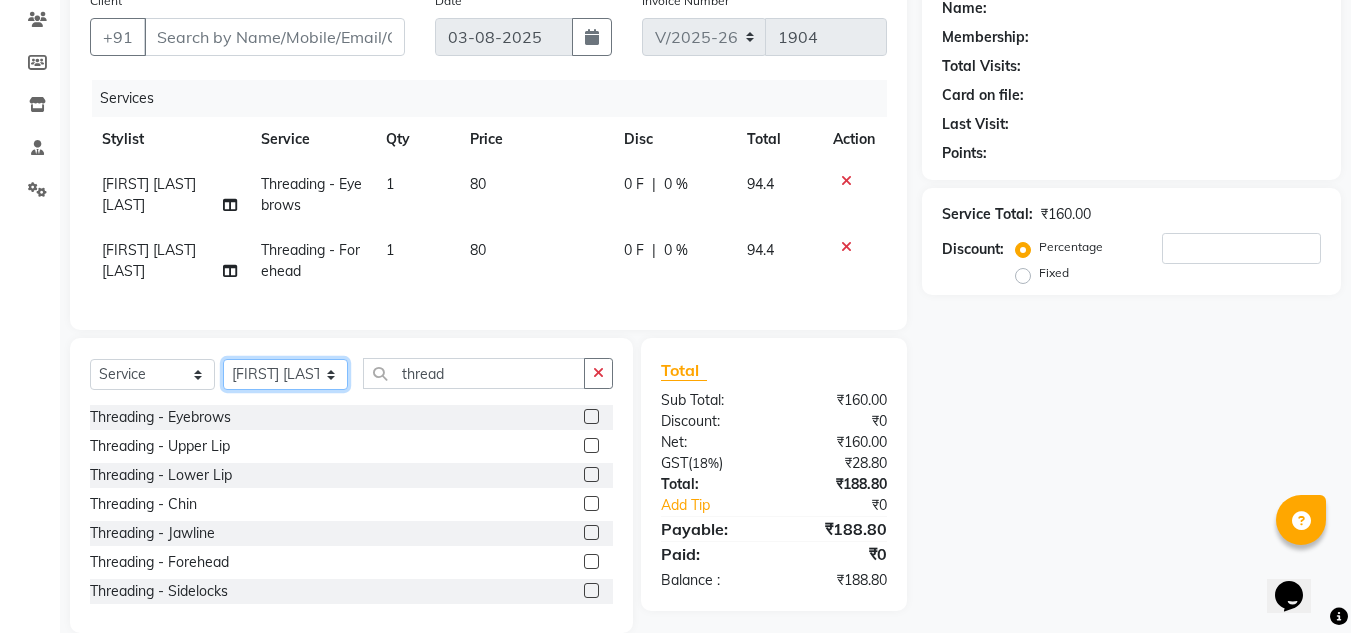 click on "Select Stylist Amandeep Kaur Kalsi Aniket Kadam  Faim Alvi  Front Desk  Muskan Khan  Pooja Kolge Reena Shaukat Ali  Salman Ansari  Shailendra Chauhan  Shekhar Sangle Soniyaa Varma Suchita Mistry" 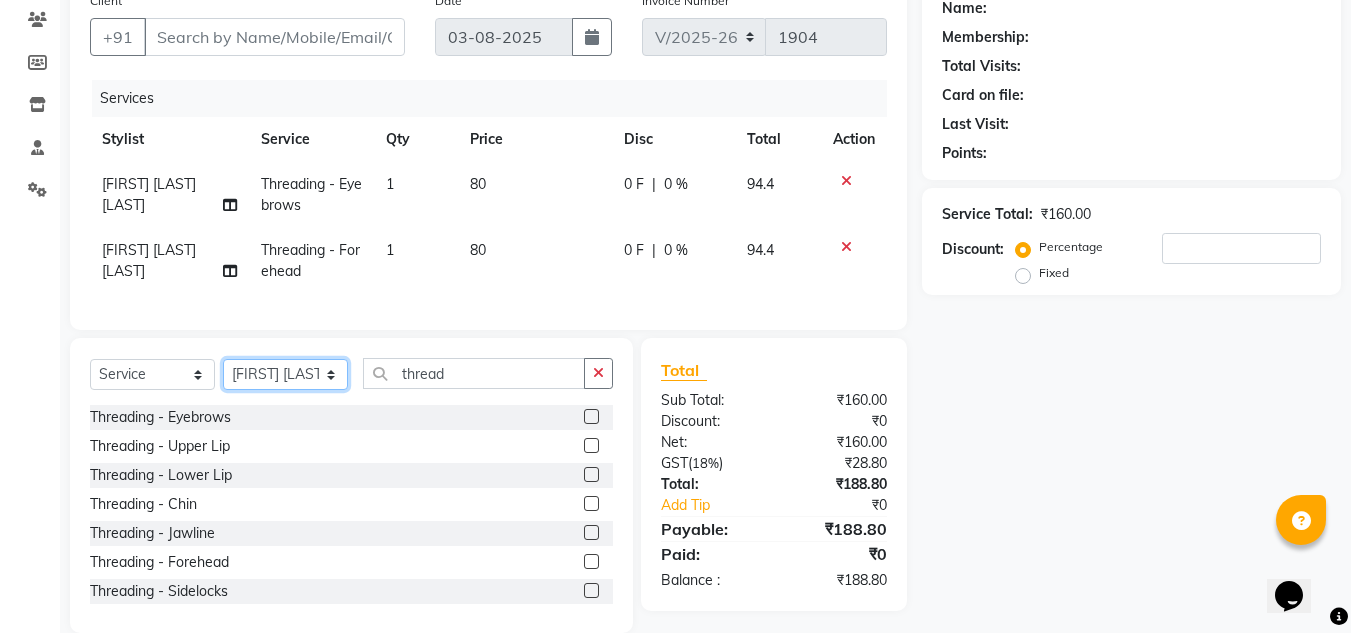 select on "13306" 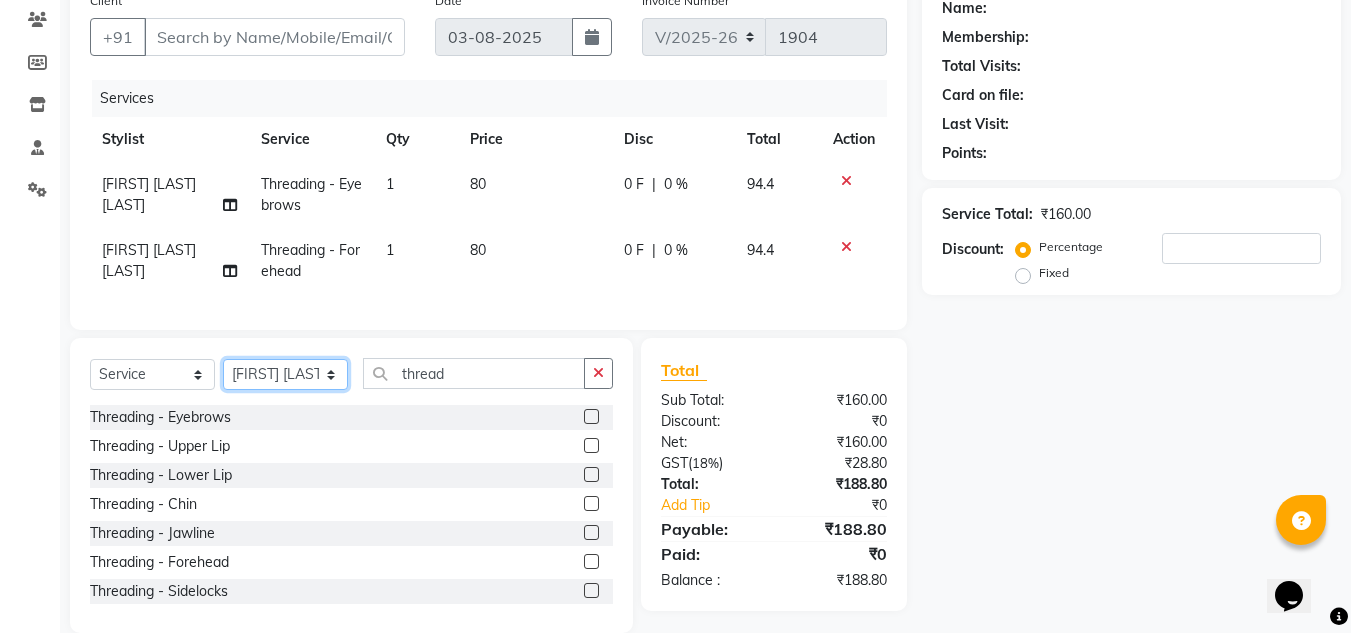 click on "Select Stylist Amandeep Kaur Kalsi Aniket Kadam  Faim Alvi  Front Desk  Muskan Khan  Pooja Kolge Reena Shaukat Ali  Salman Ansari  Shailendra Chauhan  Shekhar Sangle Soniyaa Varma Suchita Mistry" 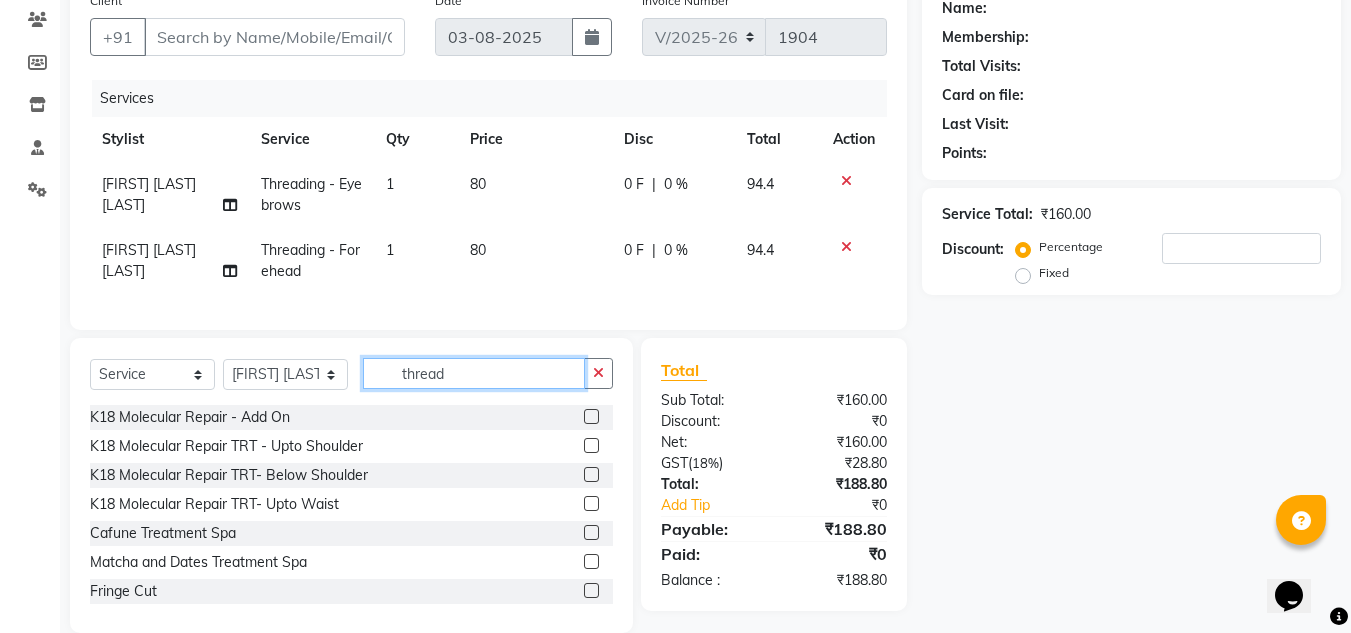 click on "thread" 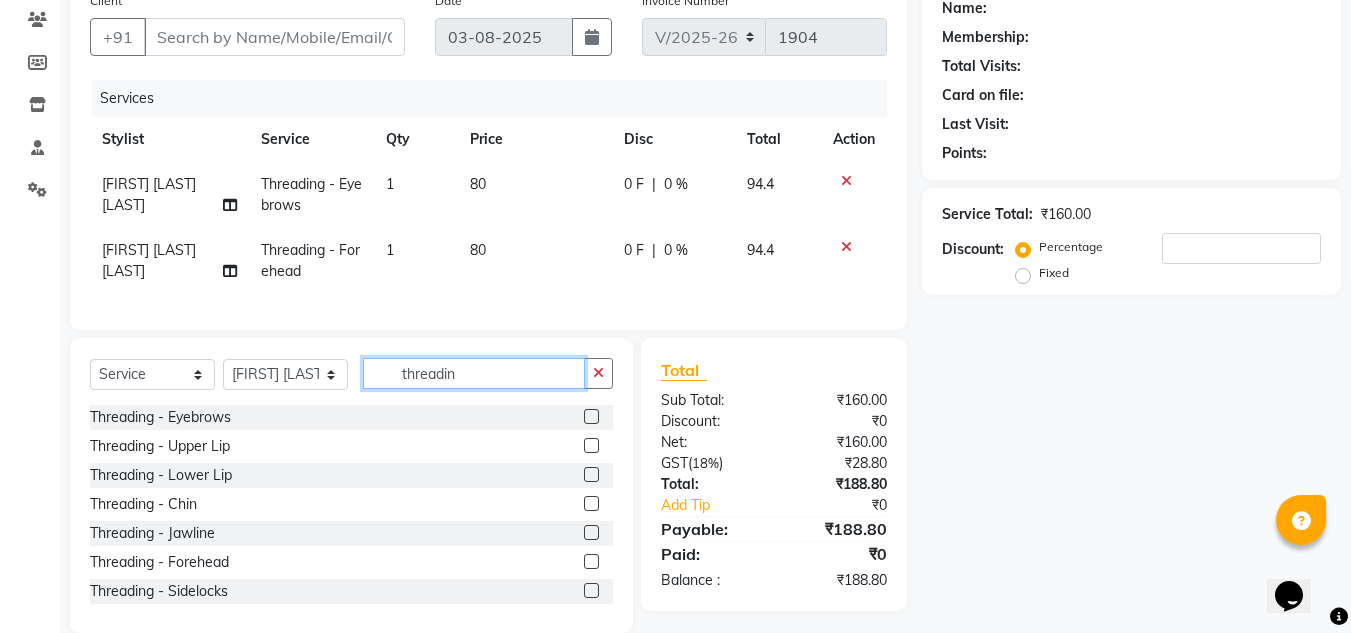 type on "threadin" 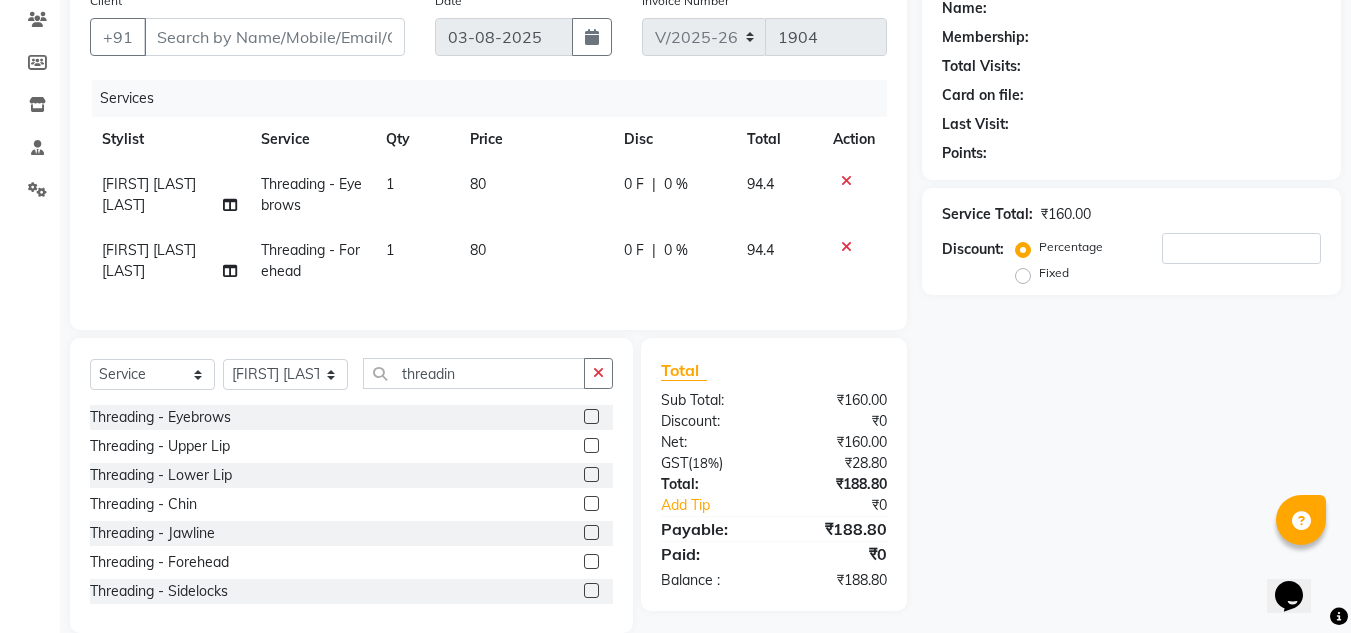 click 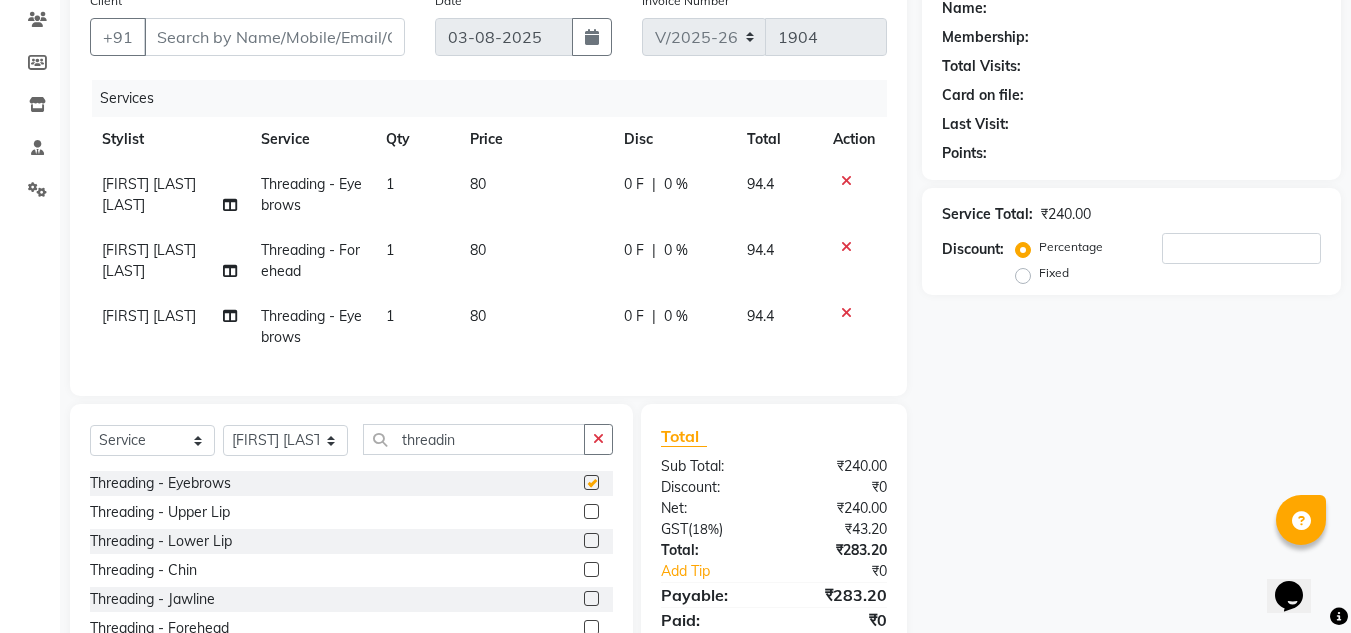 checkbox on "false" 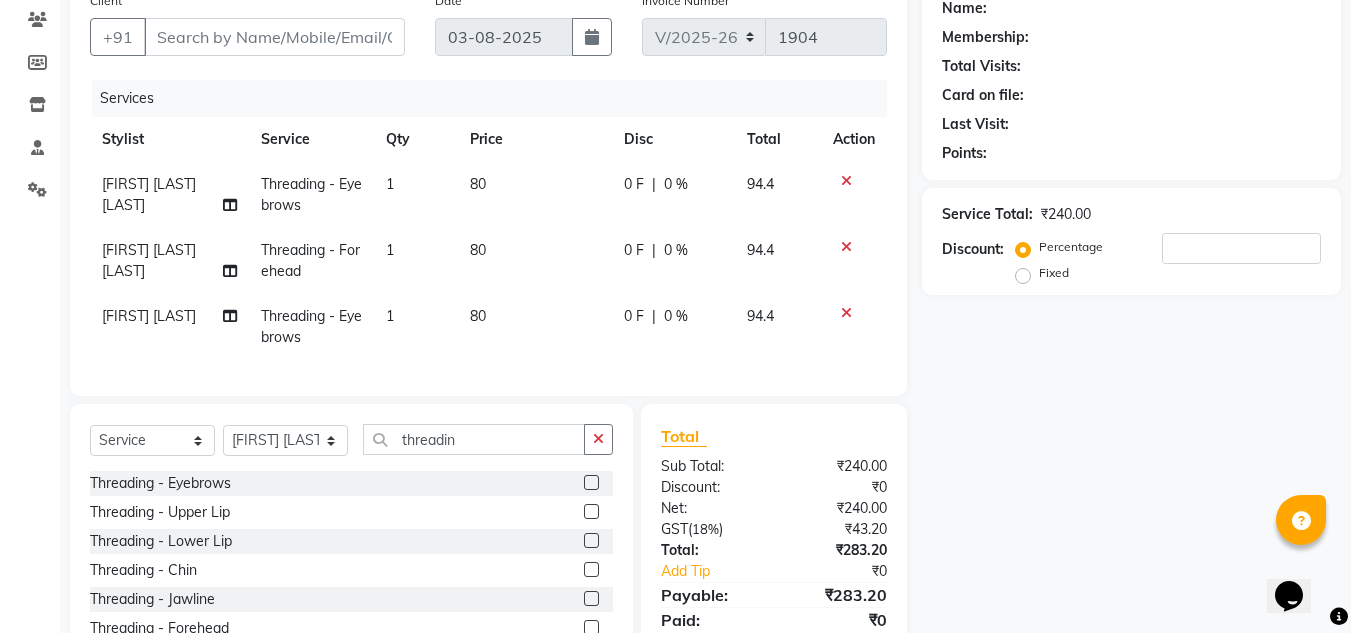 click on "Name: Membership: Total Visits: Card on file: Last Visit:  Points:  Service Total:  ₹240.00  Discount:  Percentage   Fixed" 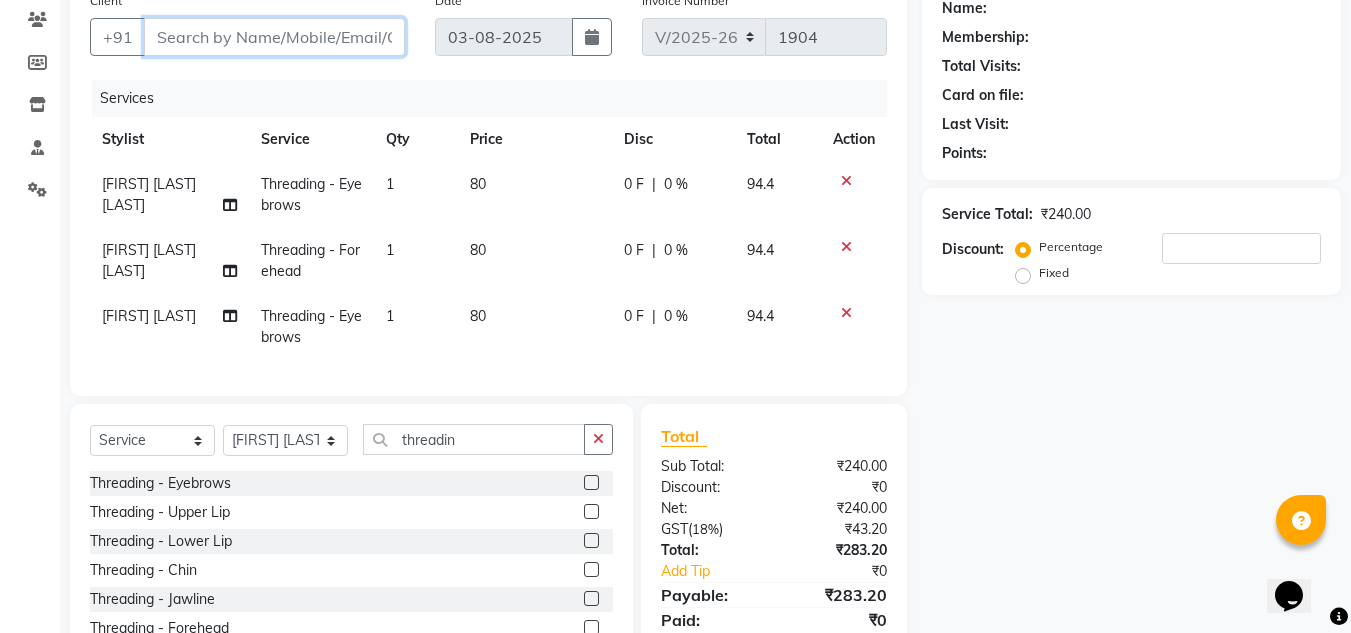 click on "Client" at bounding box center (274, 37) 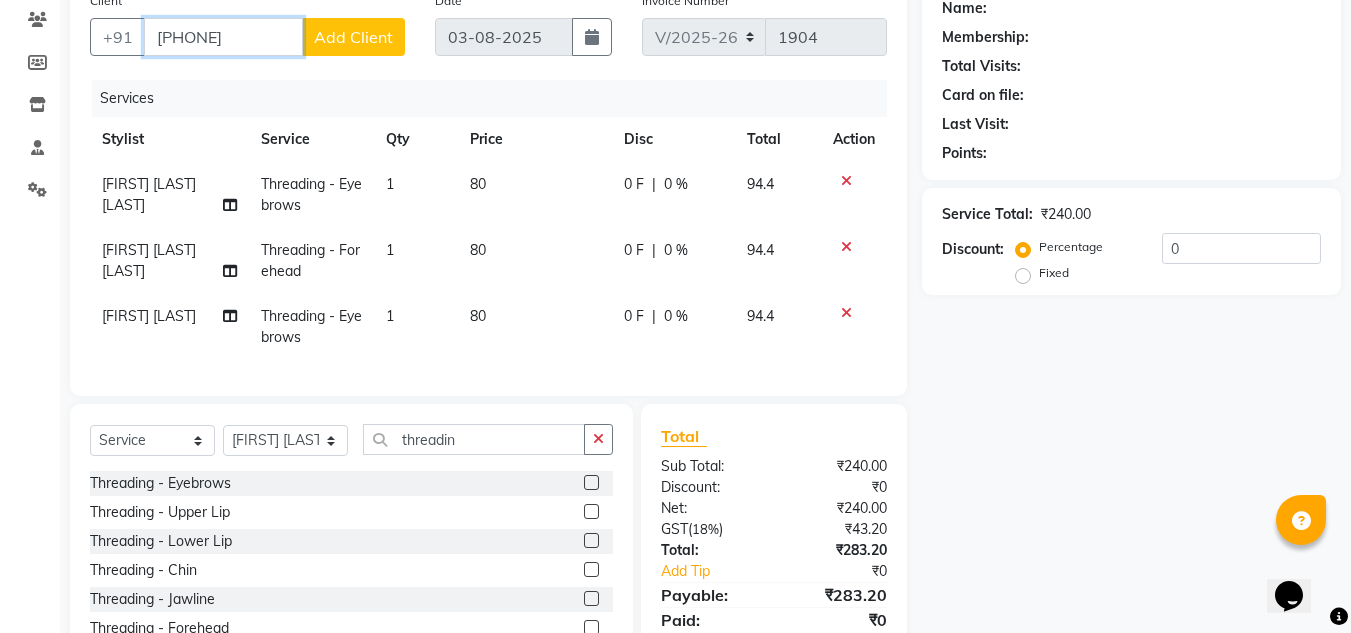 type on "7400377592" 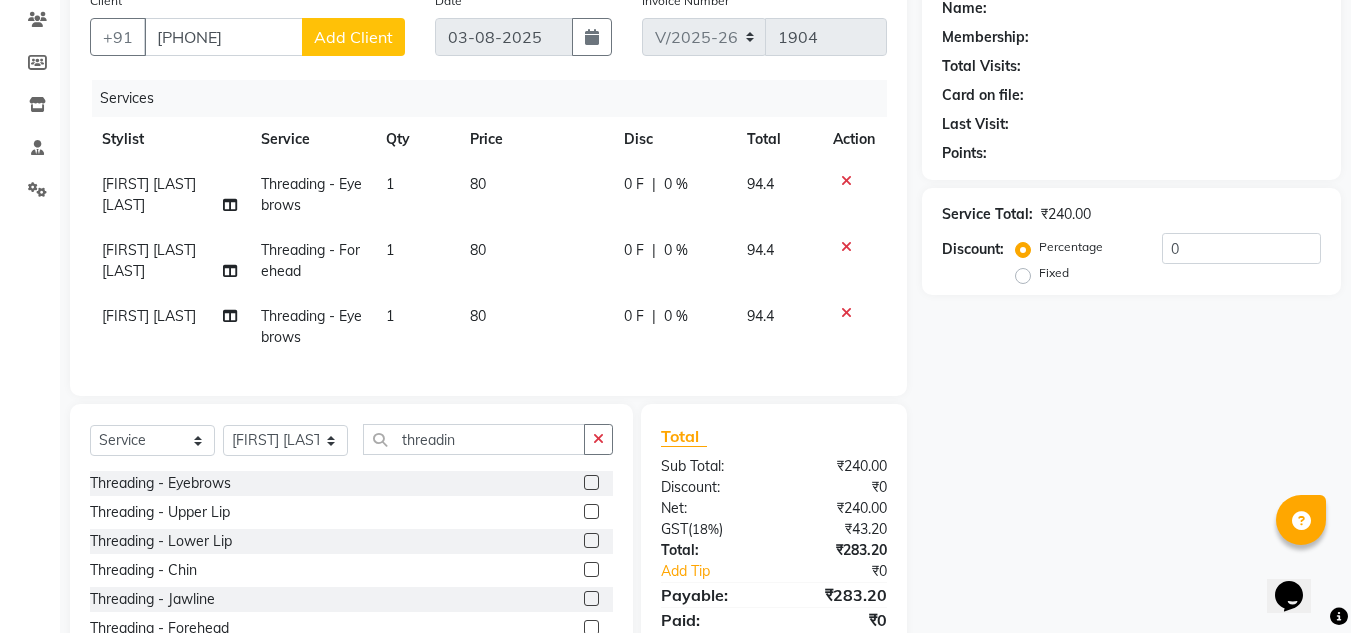 click on "Add Client" 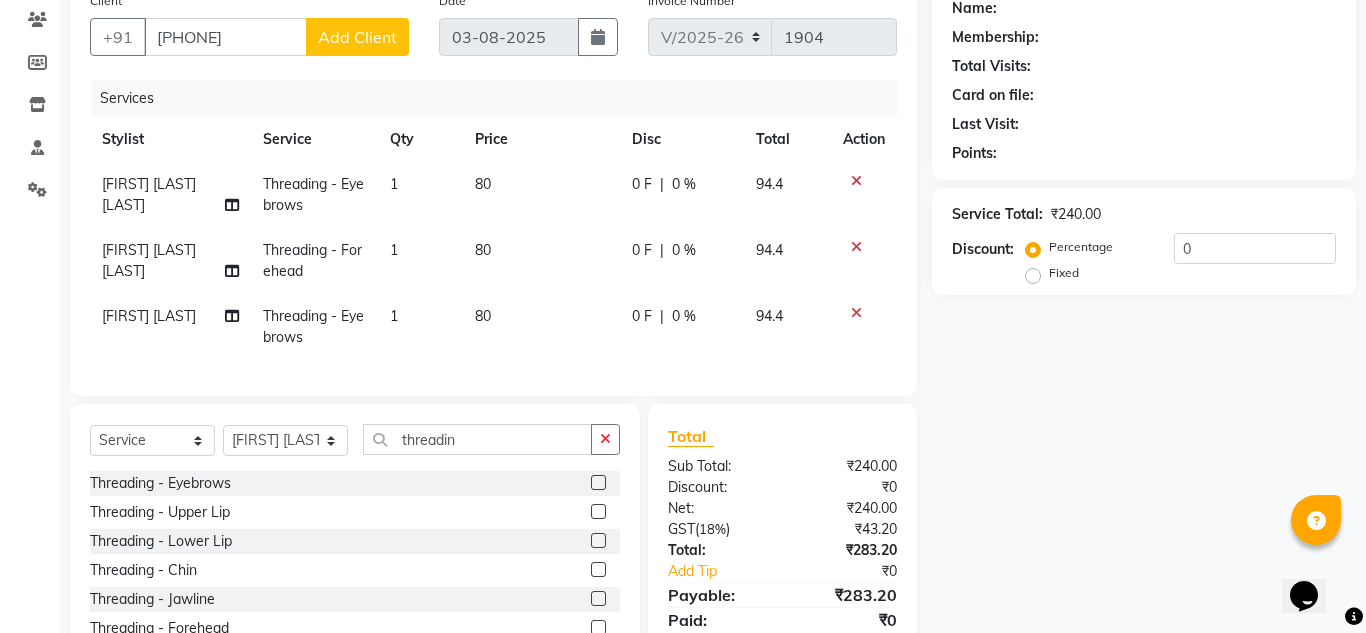 select on "22" 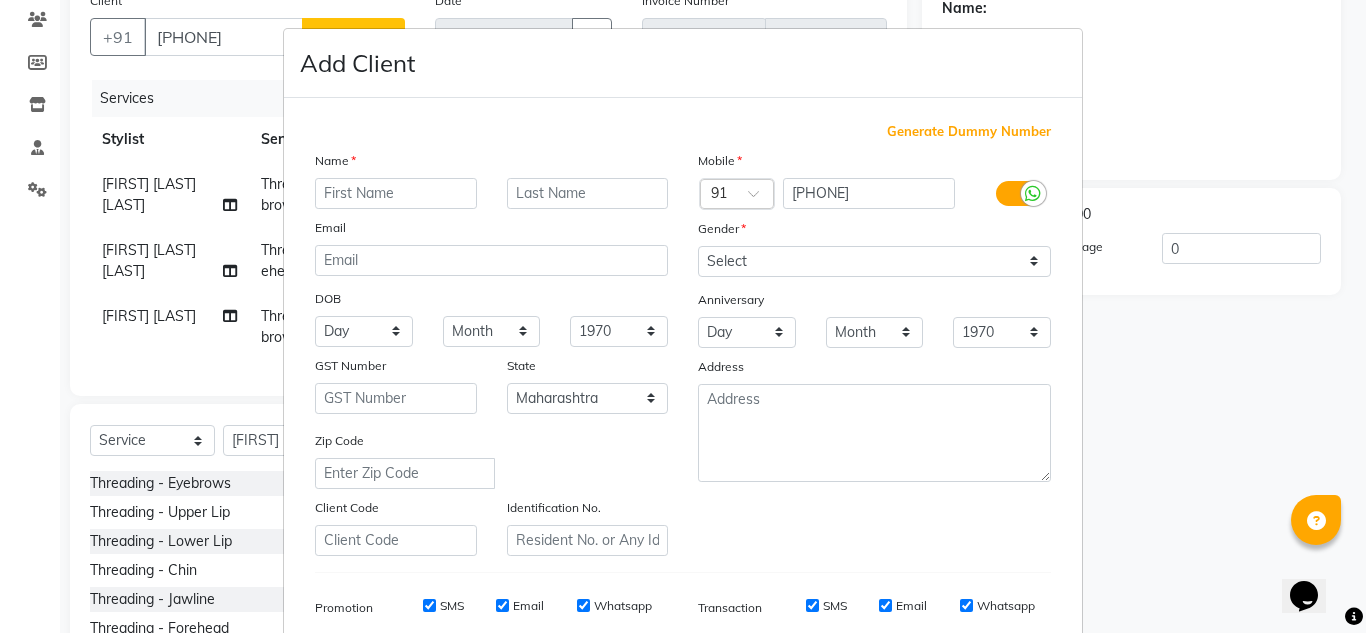 click at bounding box center [396, 193] 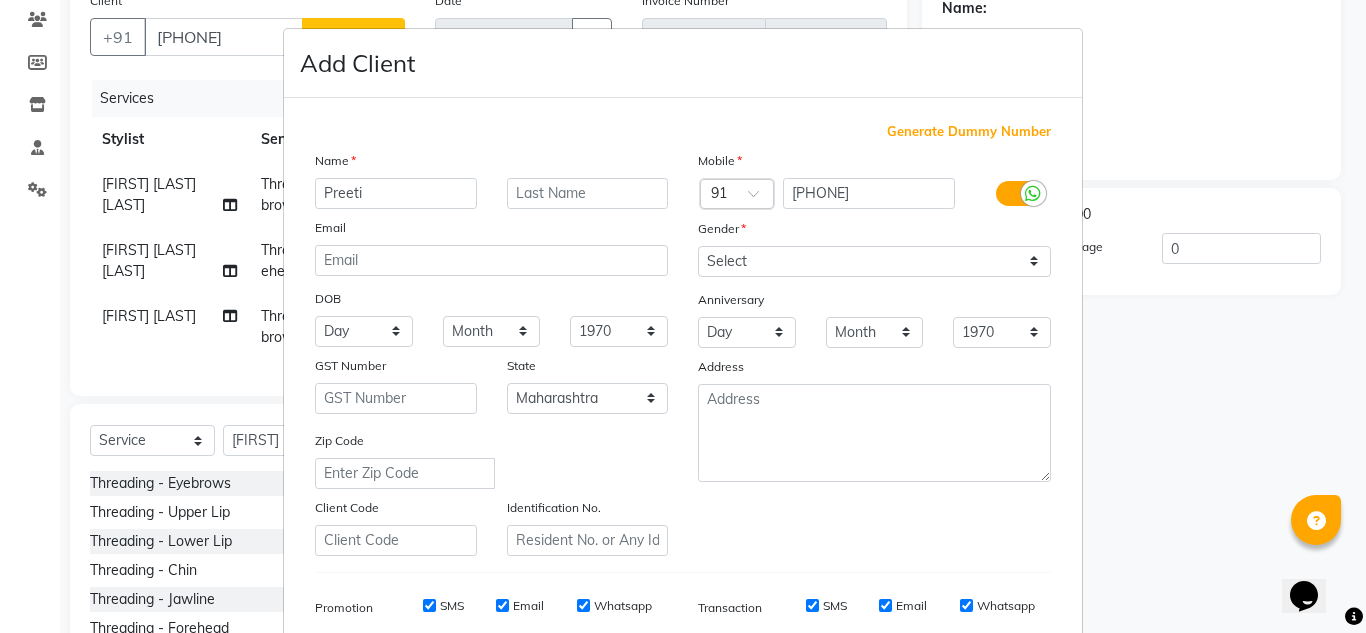 type on "Preeti" 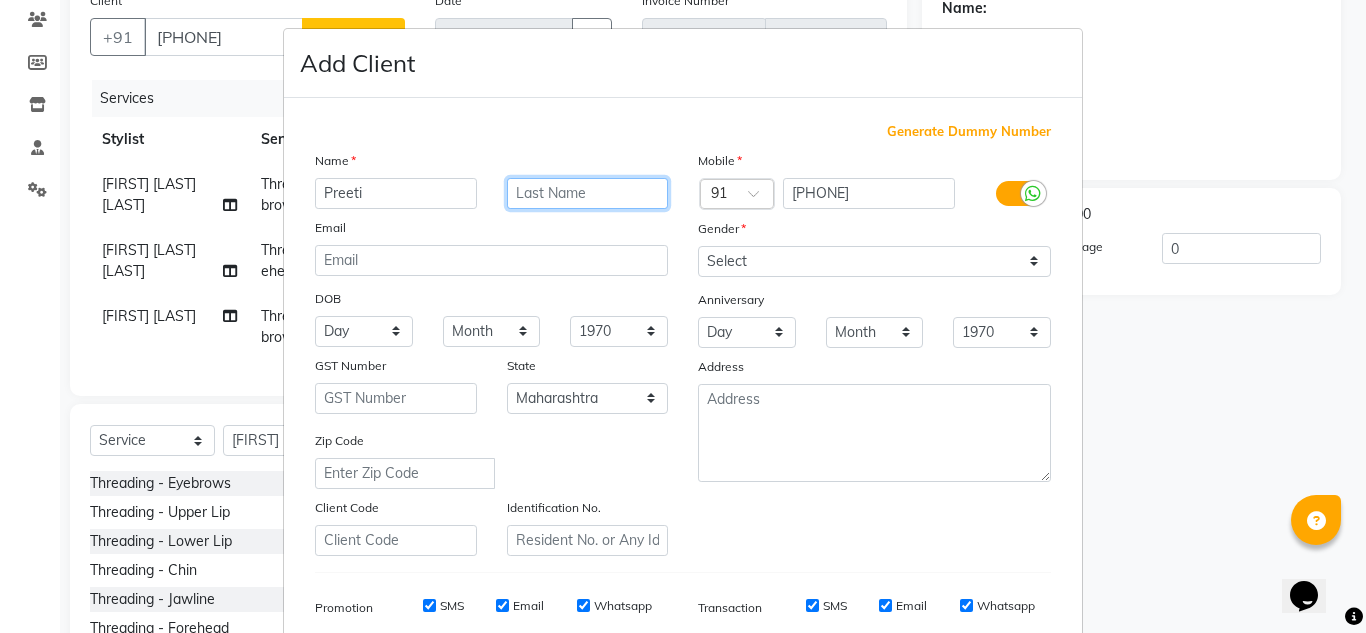 click at bounding box center [588, 193] 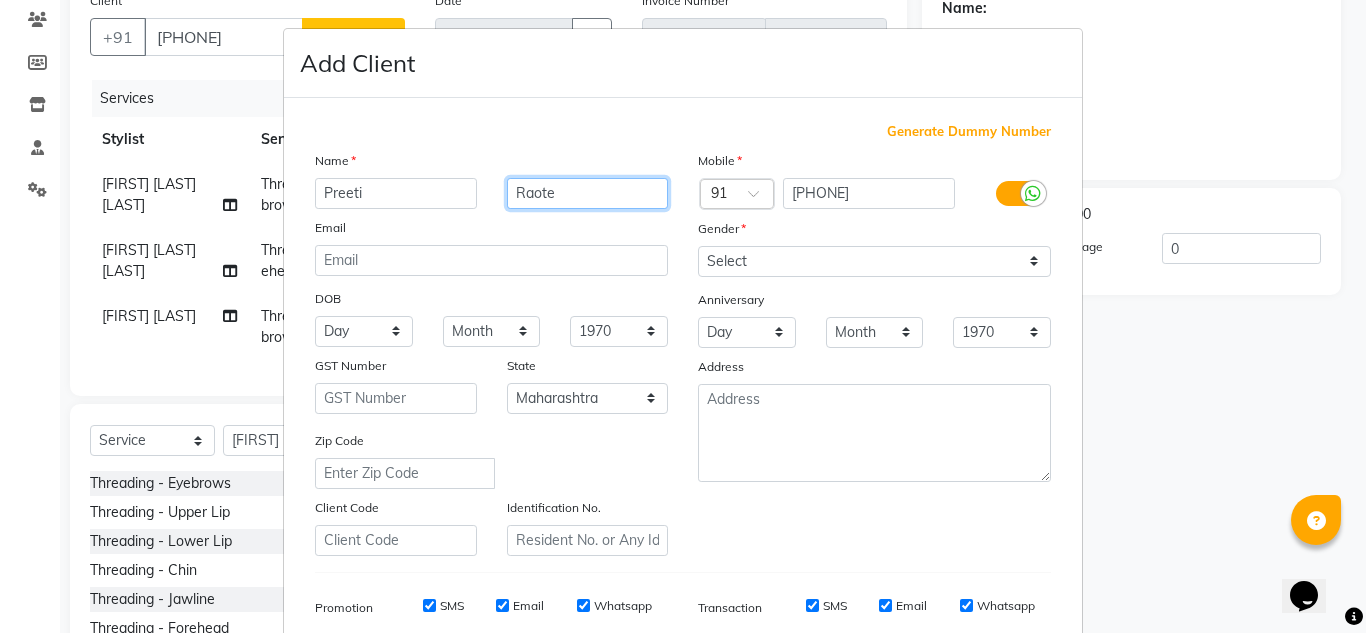 type on "Raote" 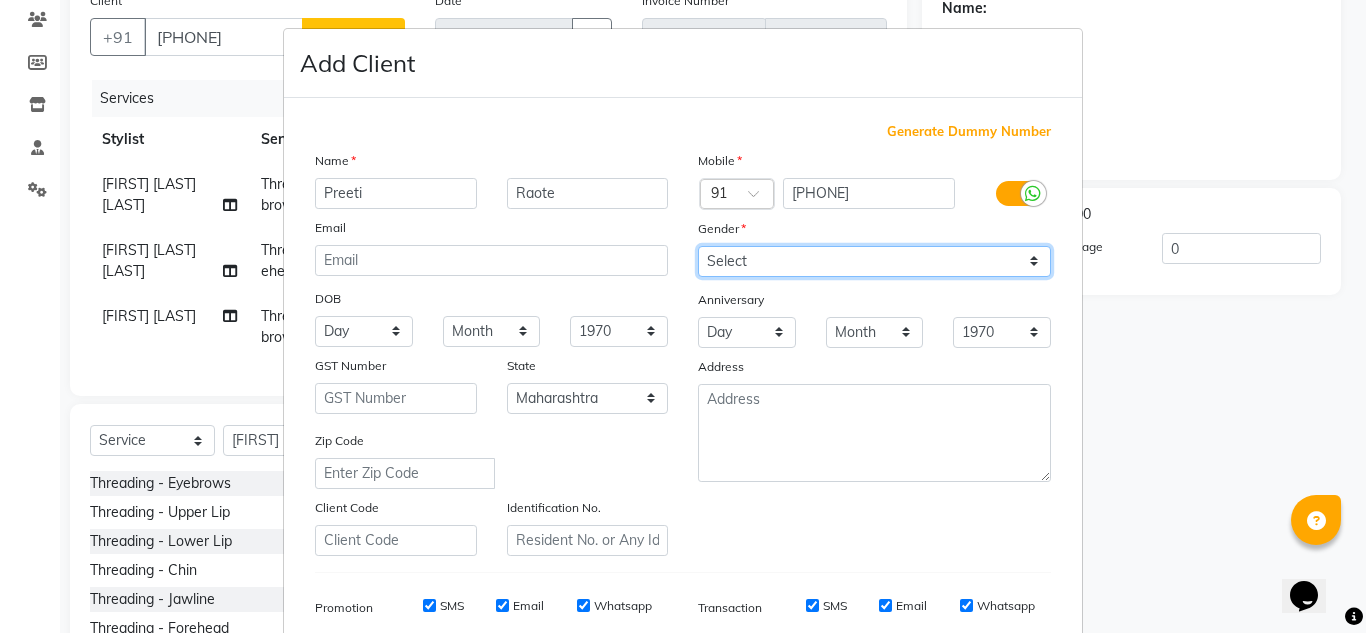 drag, startPoint x: 734, startPoint y: 258, endPoint x: 732, endPoint y: 276, distance: 18.110771 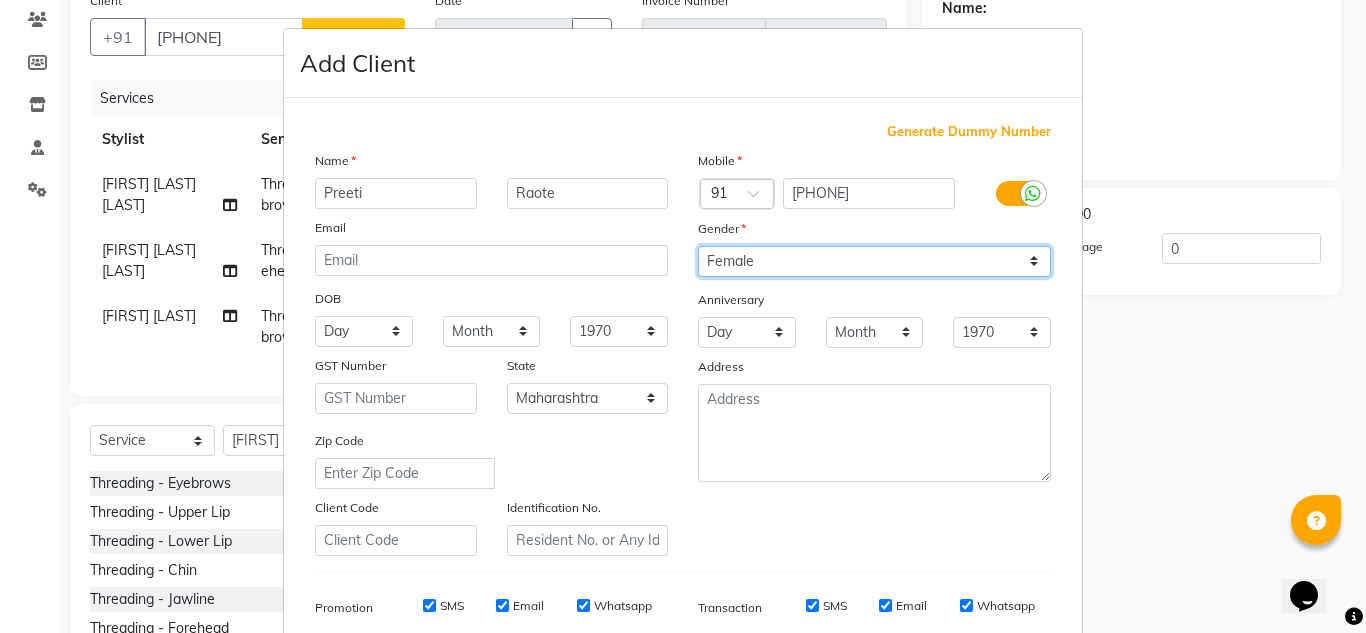 click on "Select Male Female Other Prefer Not To Say" at bounding box center (874, 261) 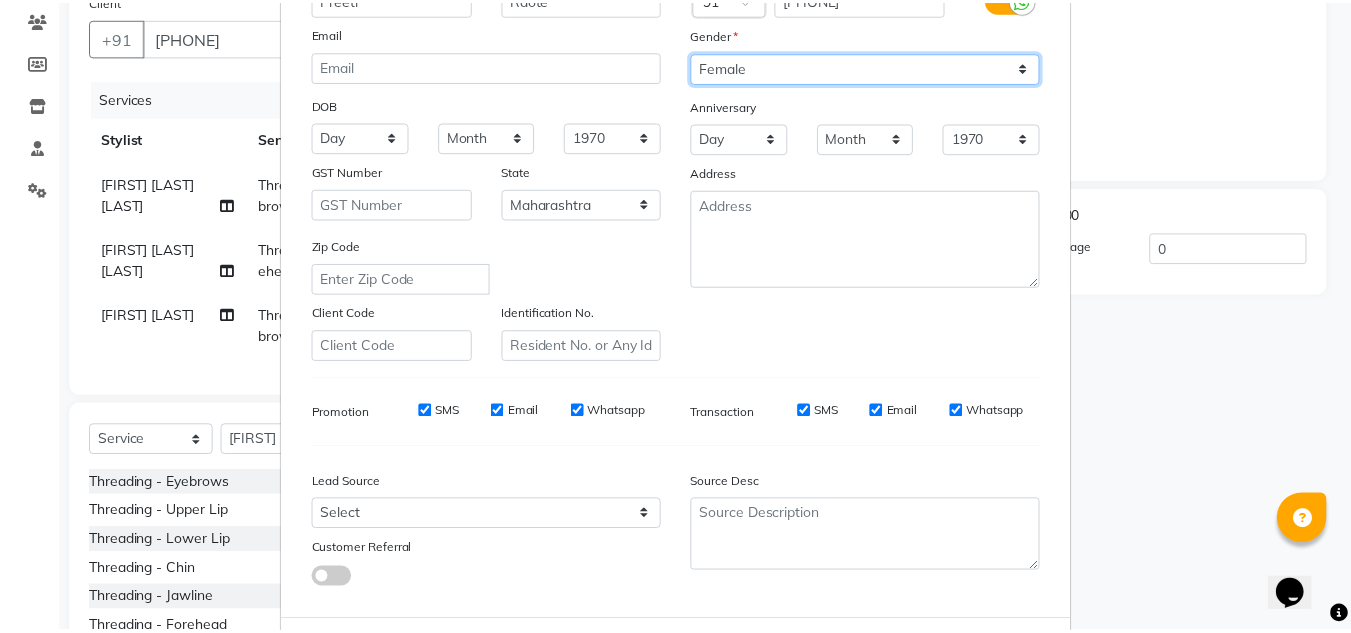 scroll, scrollTop: 290, scrollLeft: 0, axis: vertical 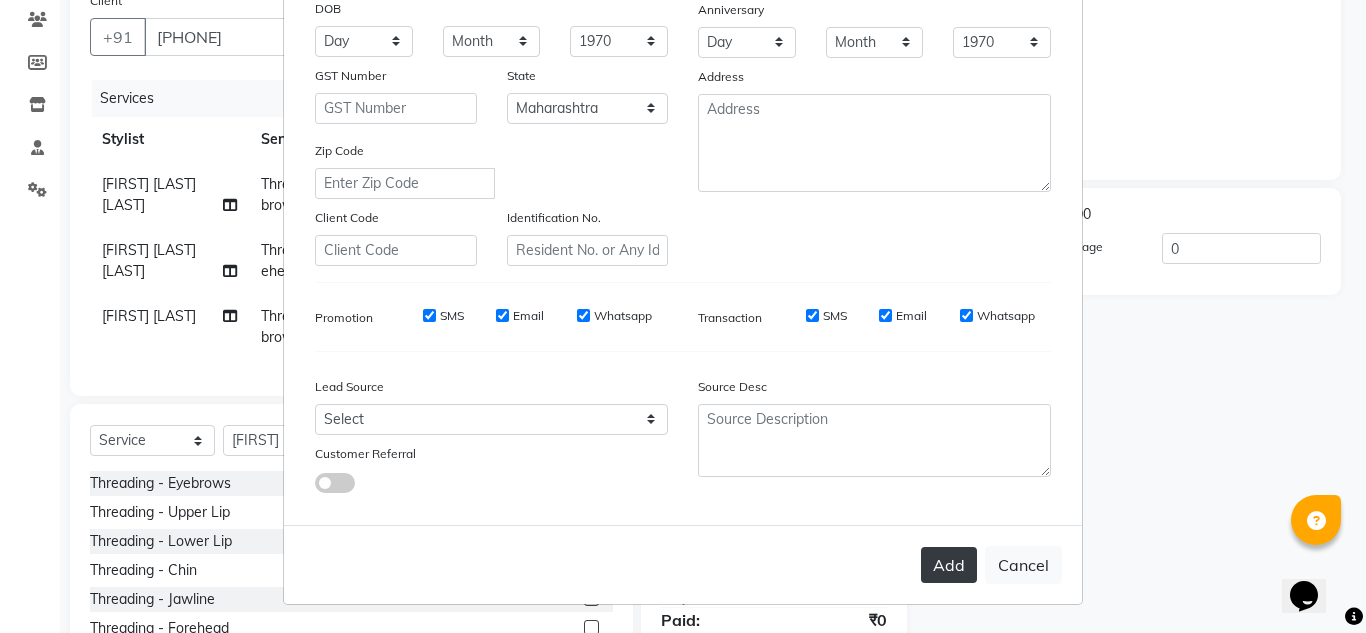 click on "Add" at bounding box center (949, 565) 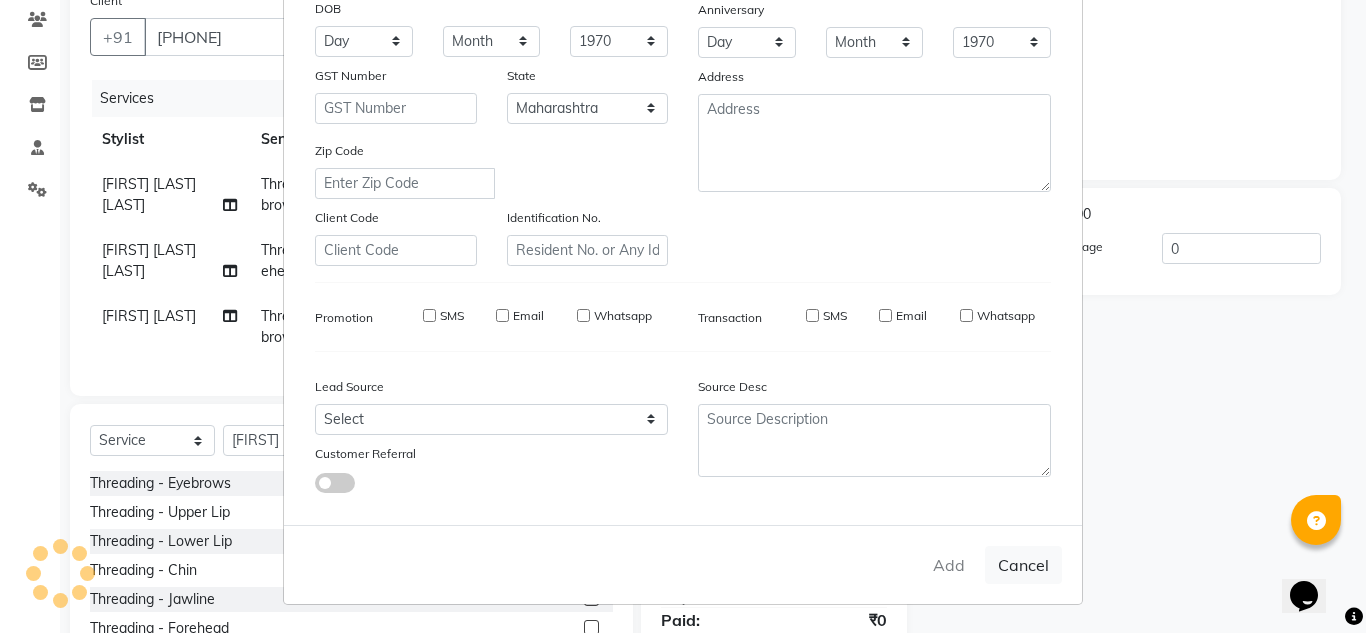 type 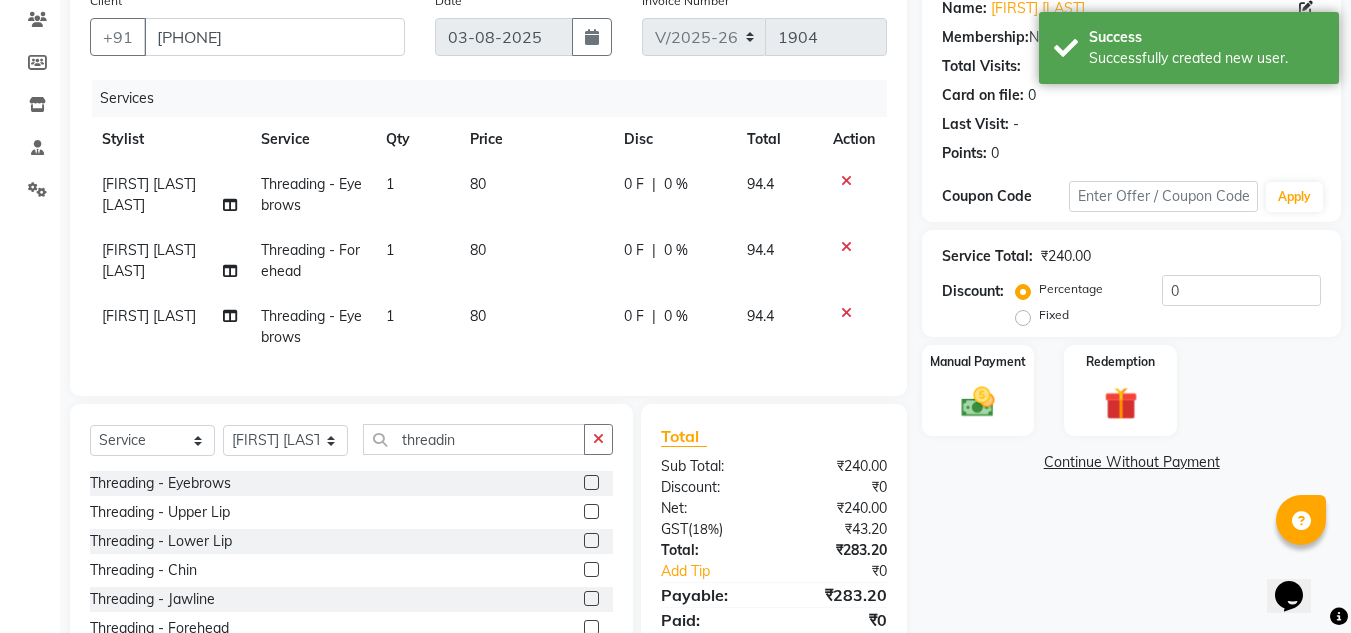 click on "Name: Preeti Raote Membership:  No Active Membership  Total Visits:   Card on file:  0 Last Visit:   - Points:   0  Coupon Code Apply Service Total:  ₹240.00  Discount:  Percentage   Fixed  0 Manual Payment Redemption  Continue Without Payment" 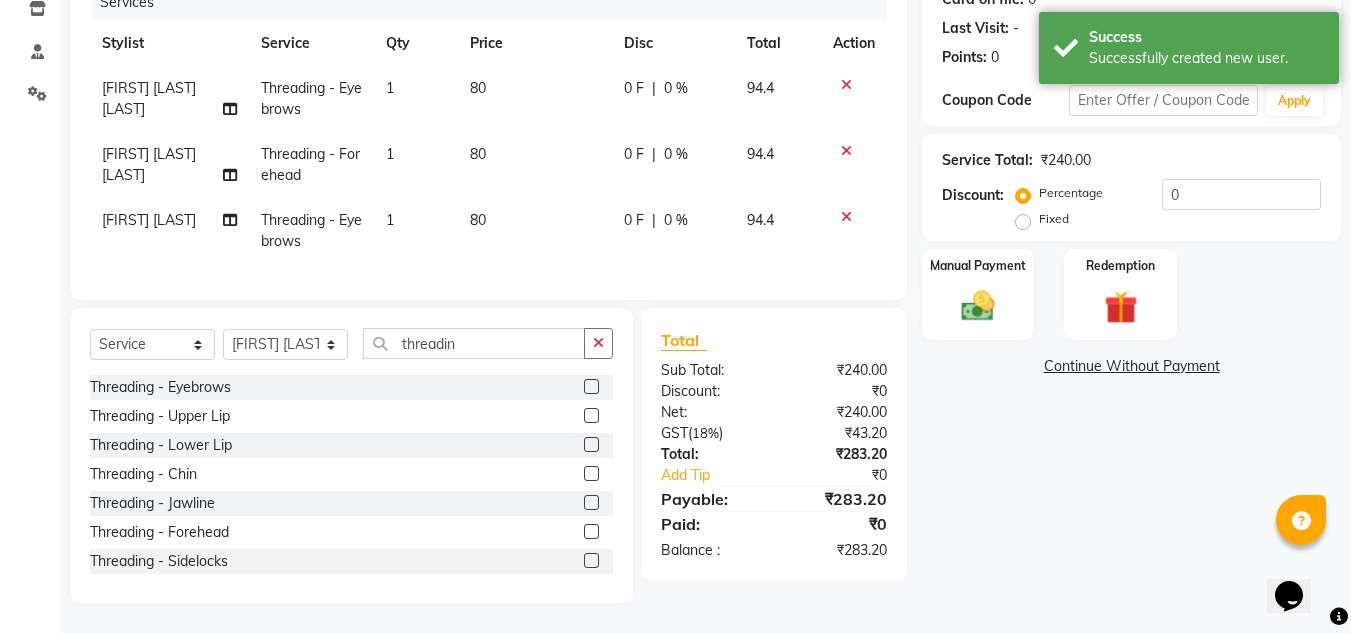 scroll, scrollTop: 279, scrollLeft: 0, axis: vertical 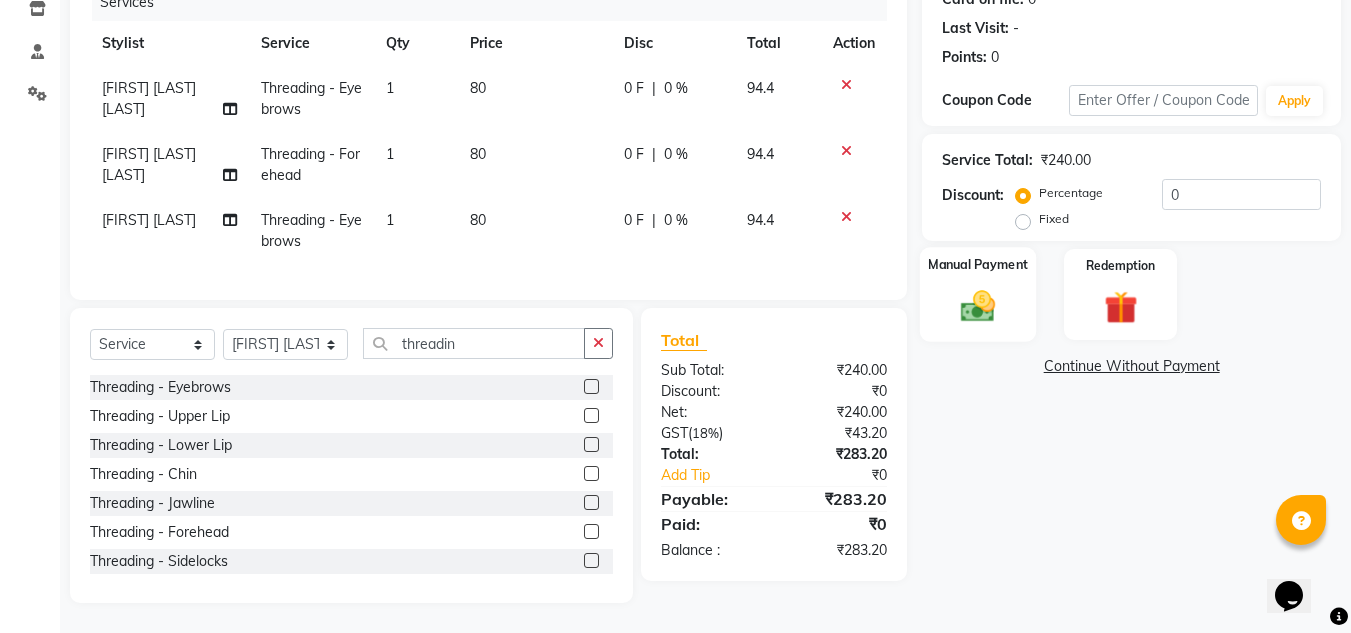 click on "Manual Payment" 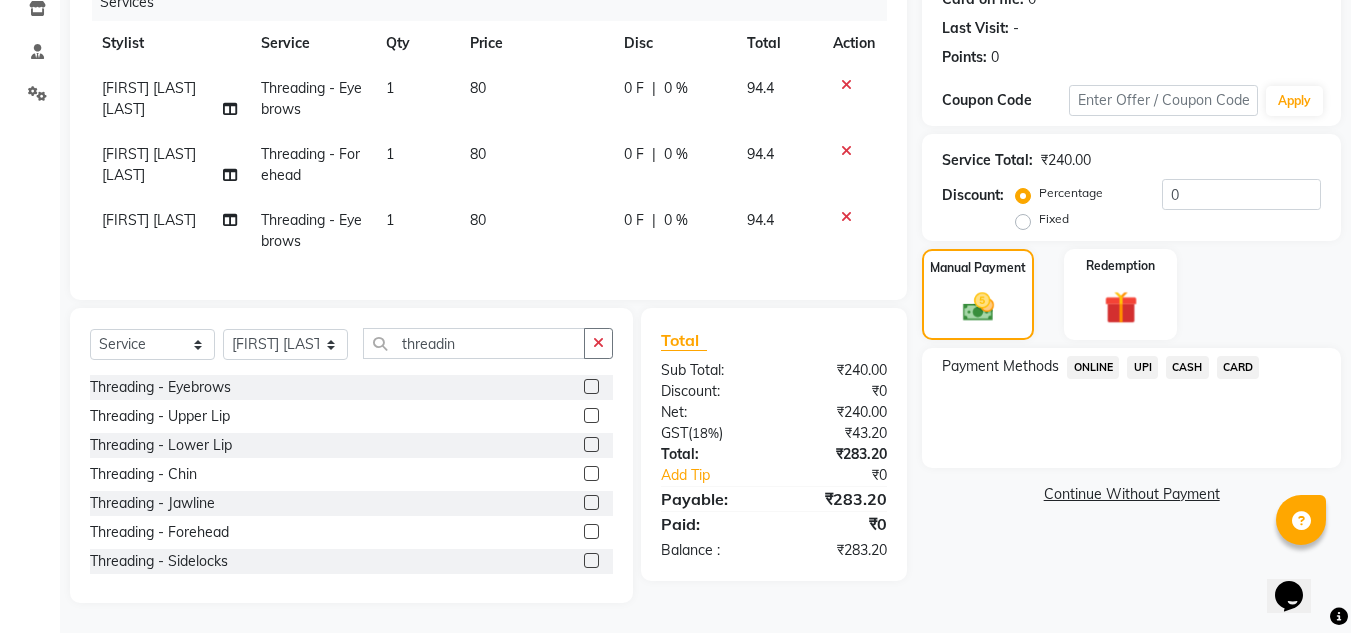 click on "UPI" 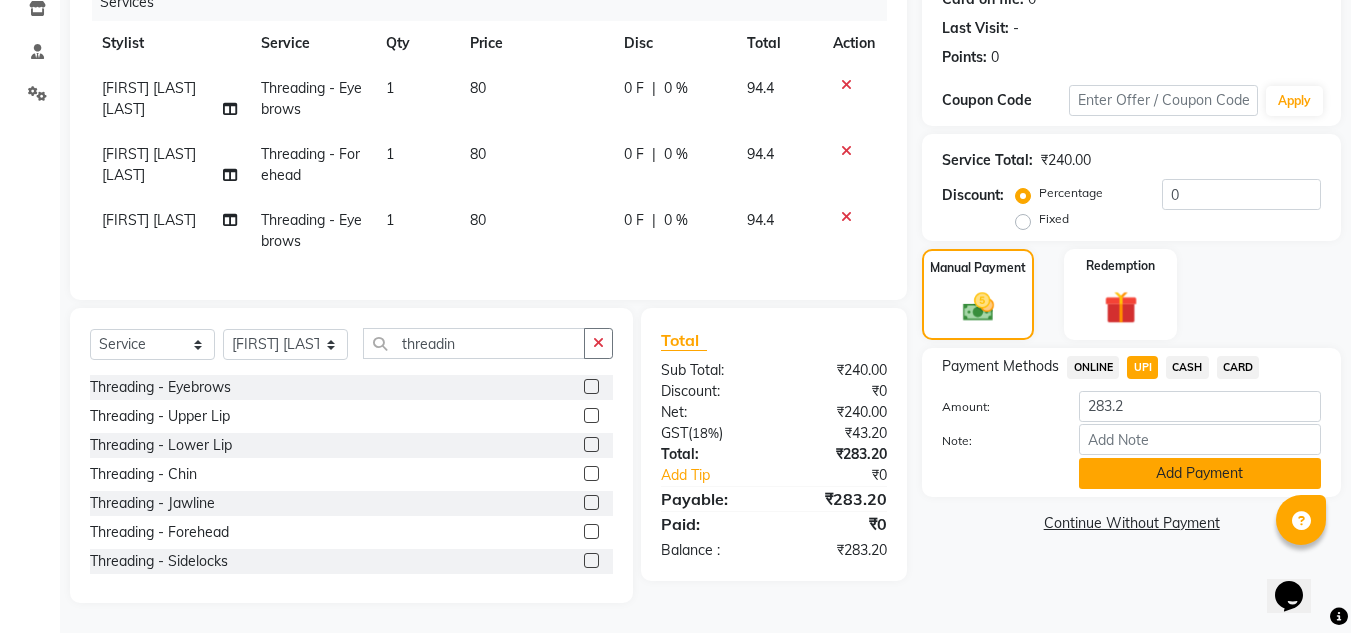click on "Add Payment" 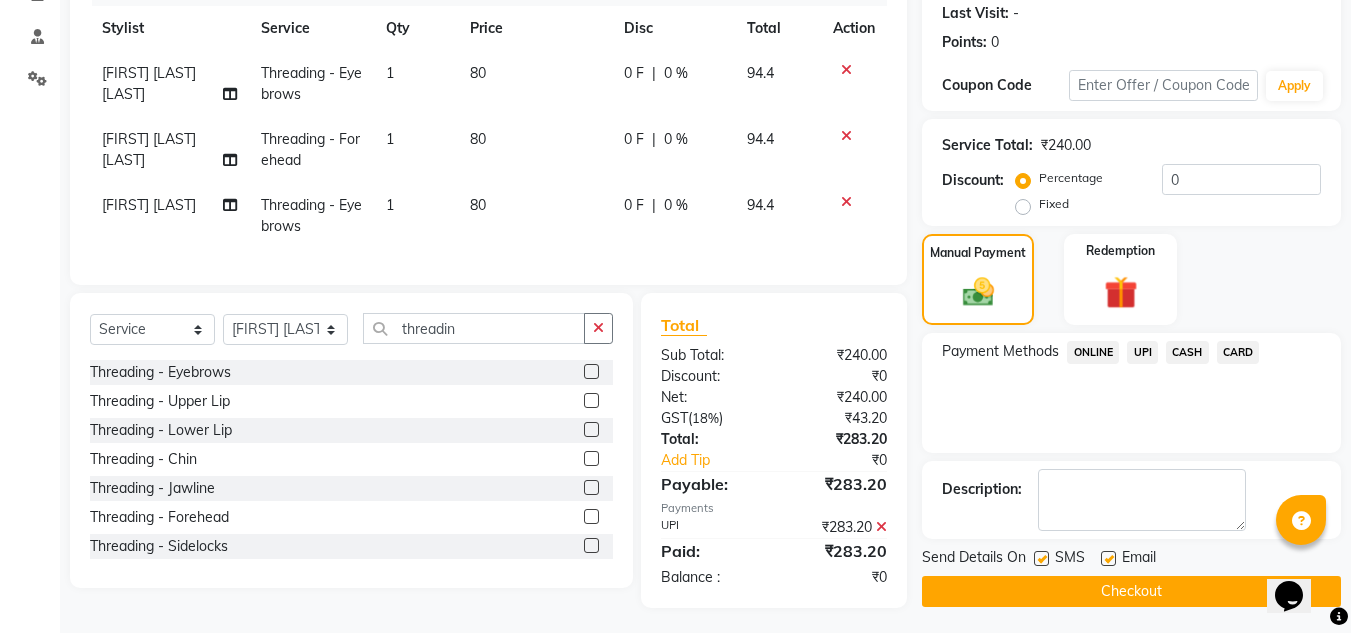 click 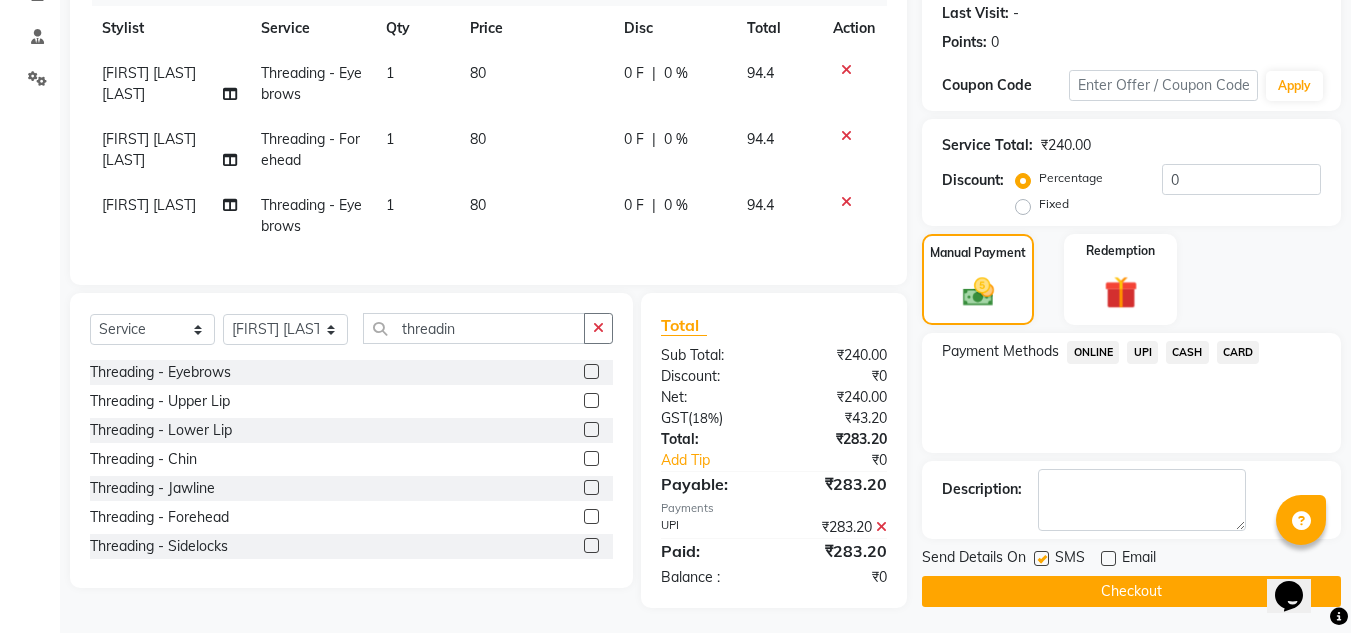click on "Checkout" 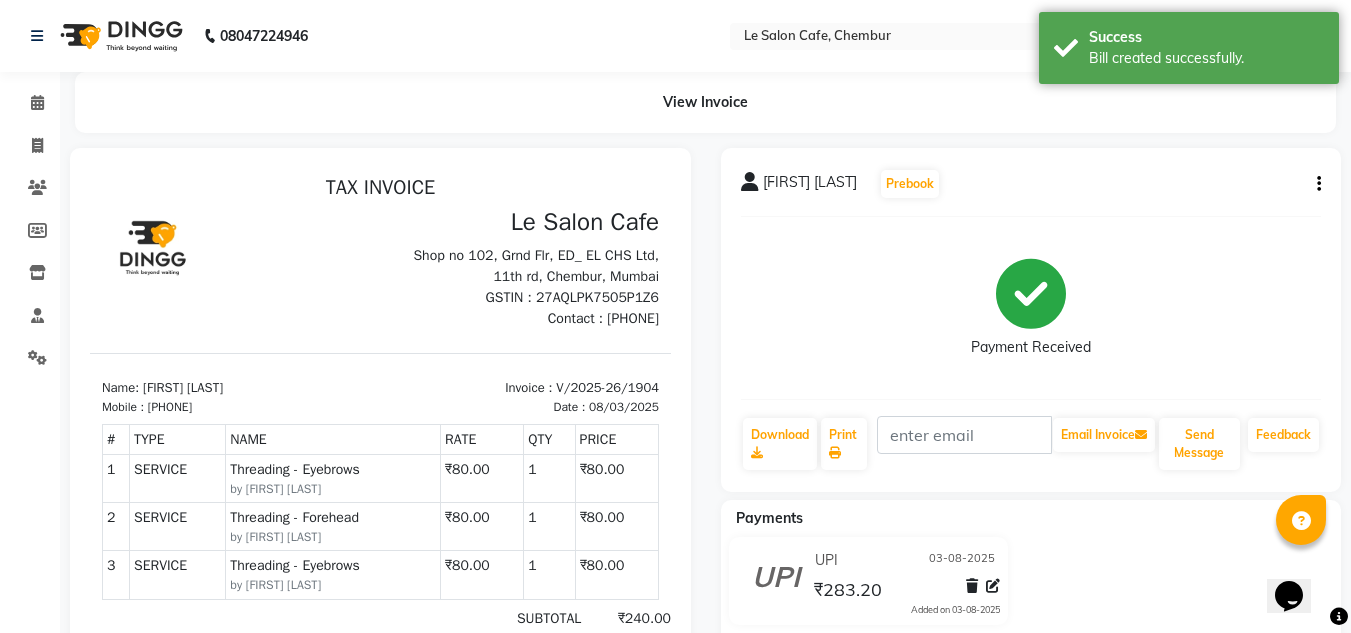 scroll, scrollTop: 0, scrollLeft: 0, axis: both 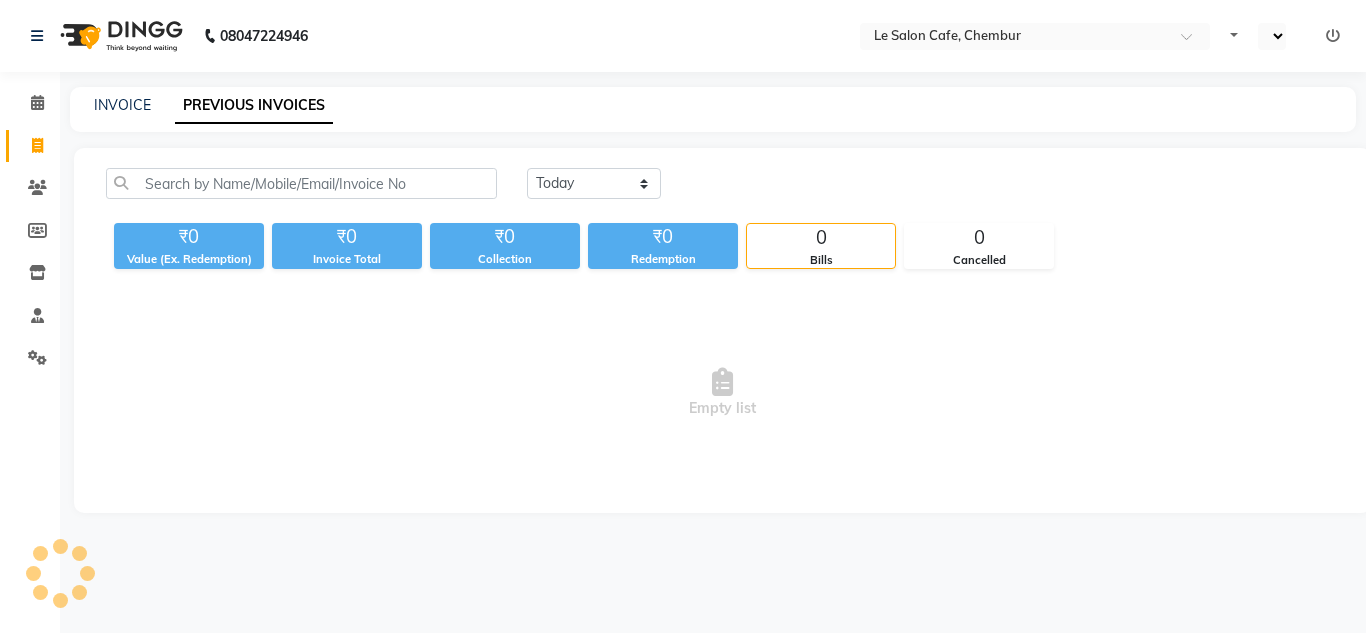 select on "en" 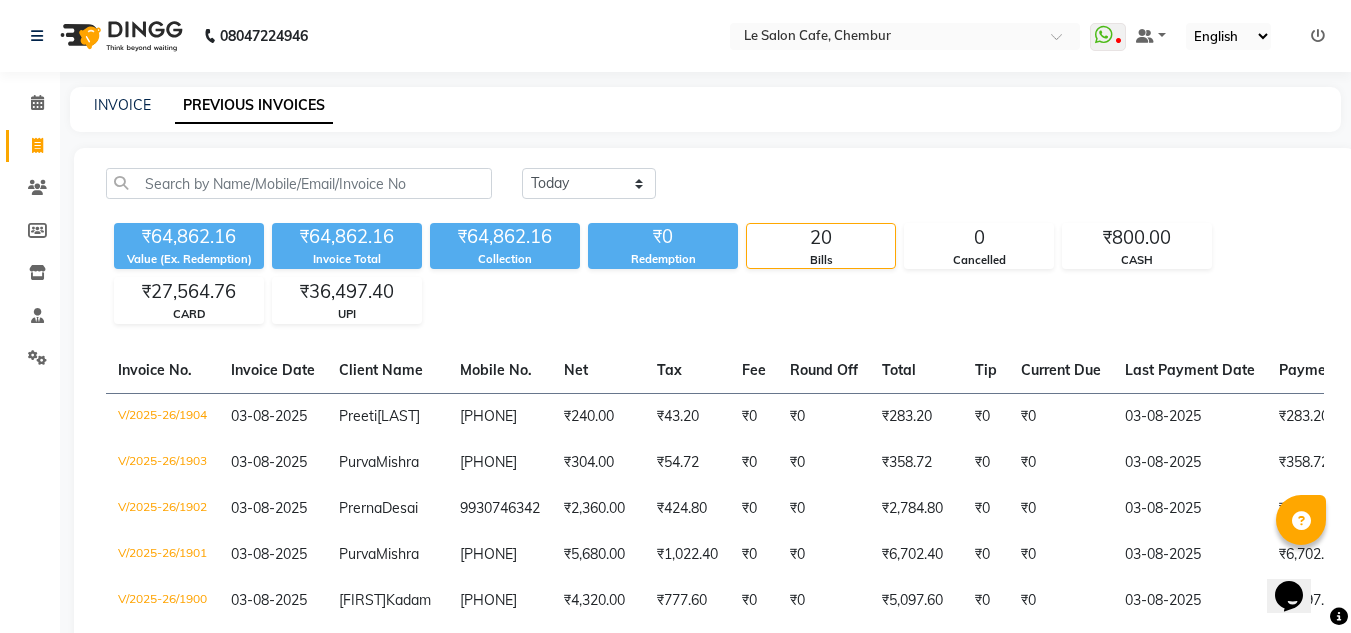 scroll, scrollTop: 0, scrollLeft: 0, axis: both 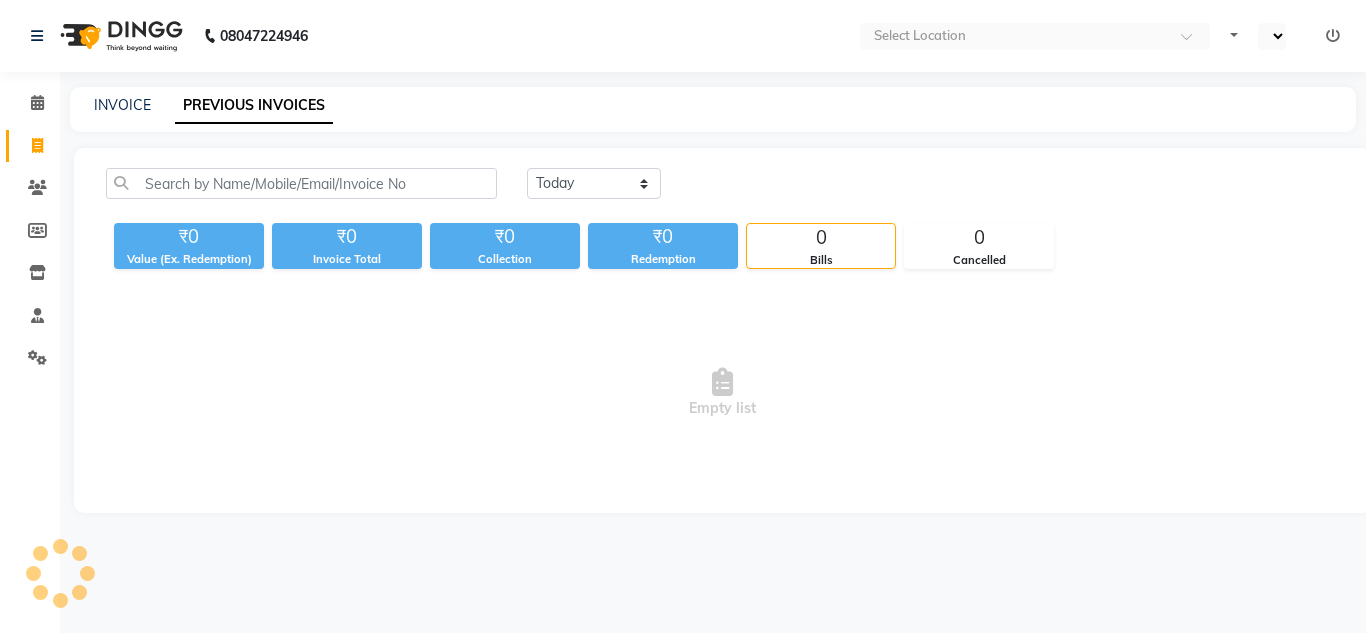 select on "en" 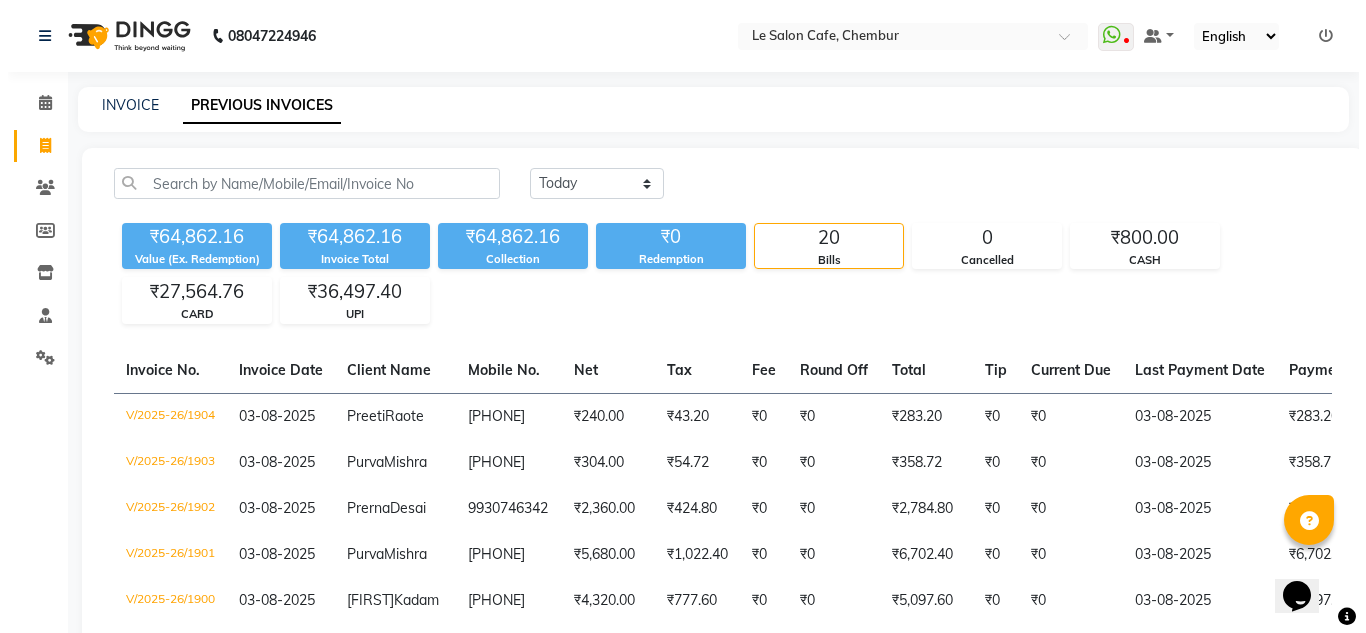 scroll, scrollTop: 0, scrollLeft: 0, axis: both 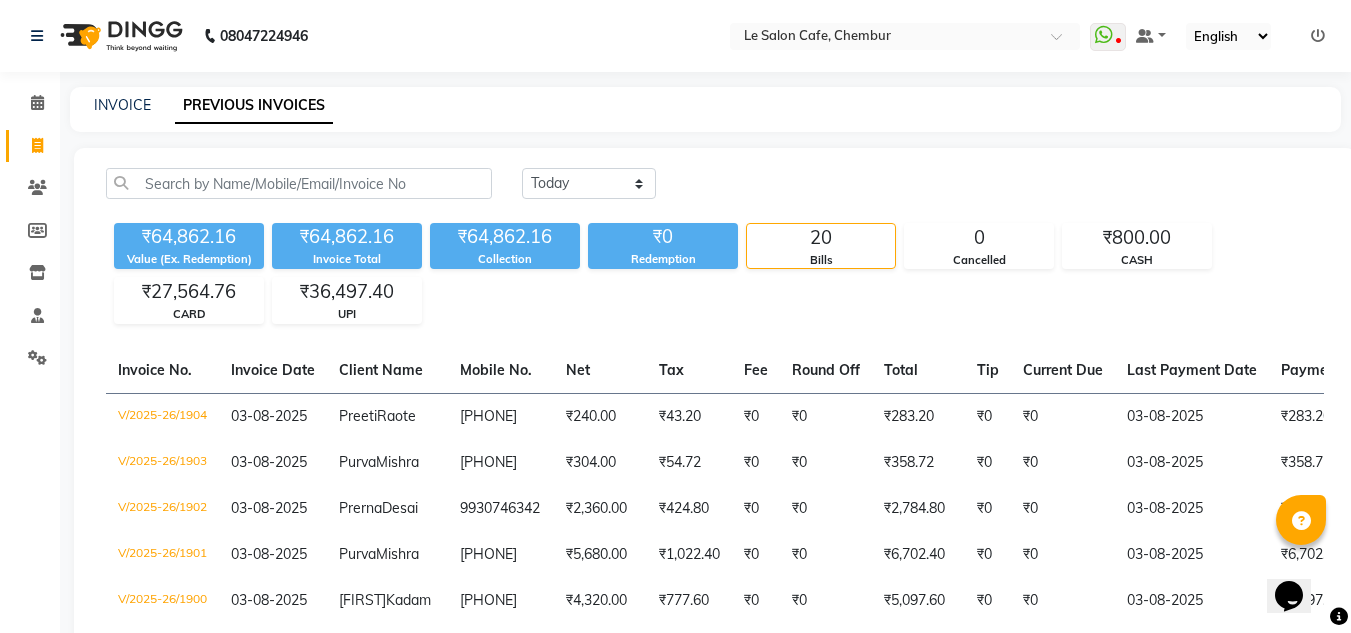 click on "Today Yesterday Custom Range ₹64,862.16 Value (Ex. Redemption) ₹64,862.16 Invoice Total  ₹64,862.16 Collection ₹0 Redemption 20 Bills 0 Cancelled ₹800.00 CASH ₹27,564.76 CARD ₹36,497.40 UPI  Invoice No.   Invoice Date   Client Name   Mobile No.   Net   Tax   Fee   Round Off   Total   Tip   Current Due   Last Payment Date   Payment Amount   Payment Methods   Cancel Reason   Status   V/2025-26/1904  03-08-2025 [FIRST]  [LAST] [PHONE] ₹240.00 ₹43.20  ₹0  ₹0 ₹283.20 ₹0 ₹0 03-08-2025 ₹283.20  UPI - PAID  V/2025-26/1903  03-08-2025 [FIRST]  [LAST] [PHONE] ₹304.00 ₹54.72  ₹0  ₹0 ₹358.72 ₹0 ₹0 03-08-2025 ₹358.72  CARD - PAID  V/2025-26/1902  03-08-2025 [FIRST]  [LAST] [PHONE] ₹2,360.00 ₹424.80  ₹0  ₹0 ₹2,784.80 ₹0 ₹0 03-08-2025 ₹2,784.80  UPI - PAID  V/2025-26/1901  03-08-2025 [FIRST]  [LAST] [PHONE] ₹5,680.00 ₹1,022.40  ₹0  ₹0 ₹6,702.40 ₹0 ₹0 03-08-2025 ₹6,702.40  CARD - PAID  V/2025-26/1900  03-08-2025 [FIRST]  [LAST] [PHONE]" 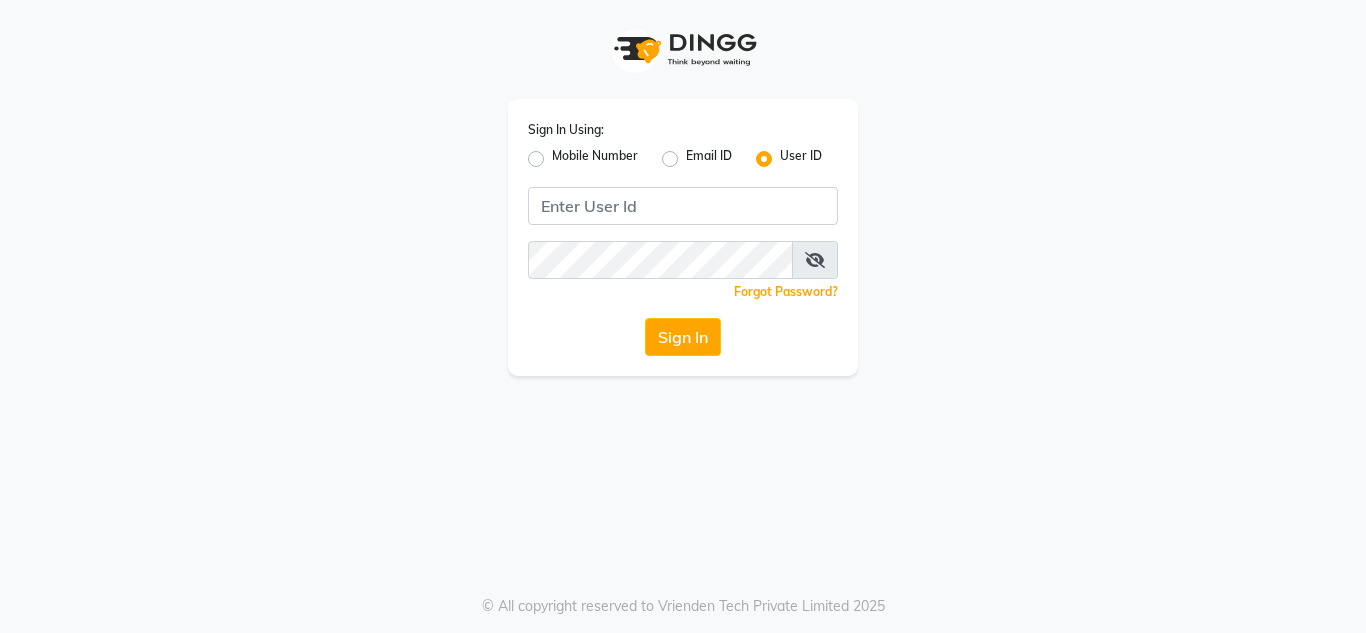scroll, scrollTop: 0, scrollLeft: 0, axis: both 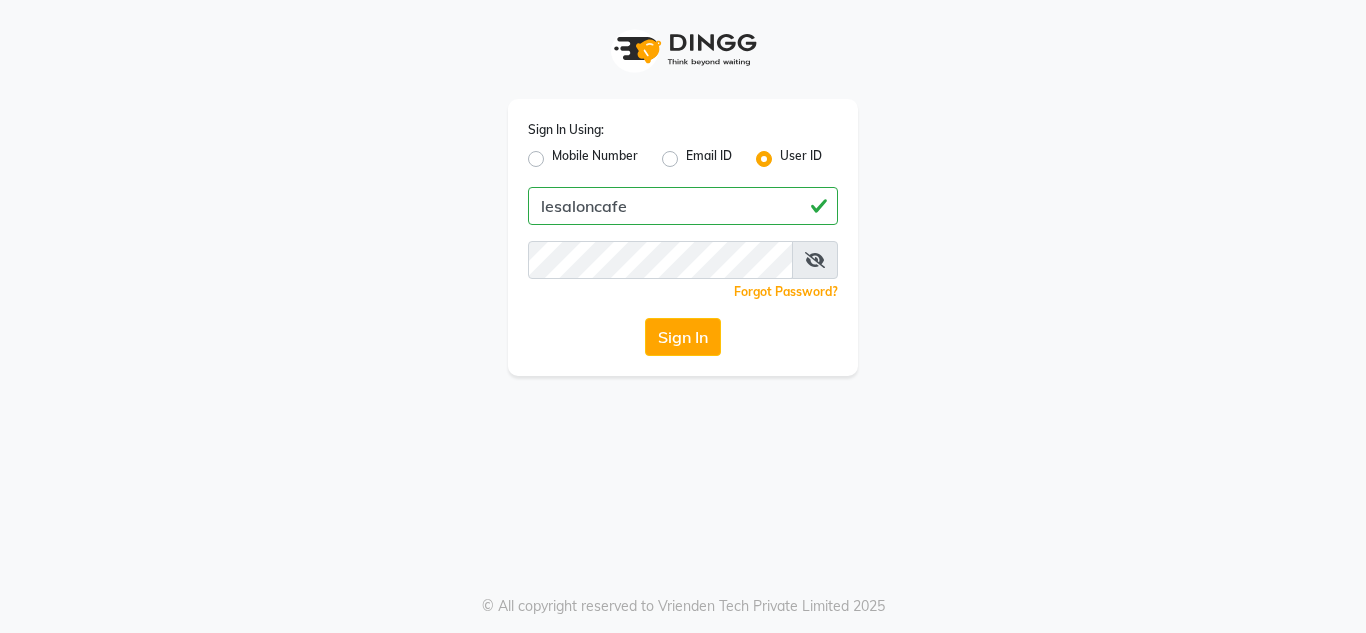 type on "lesaloncafe" 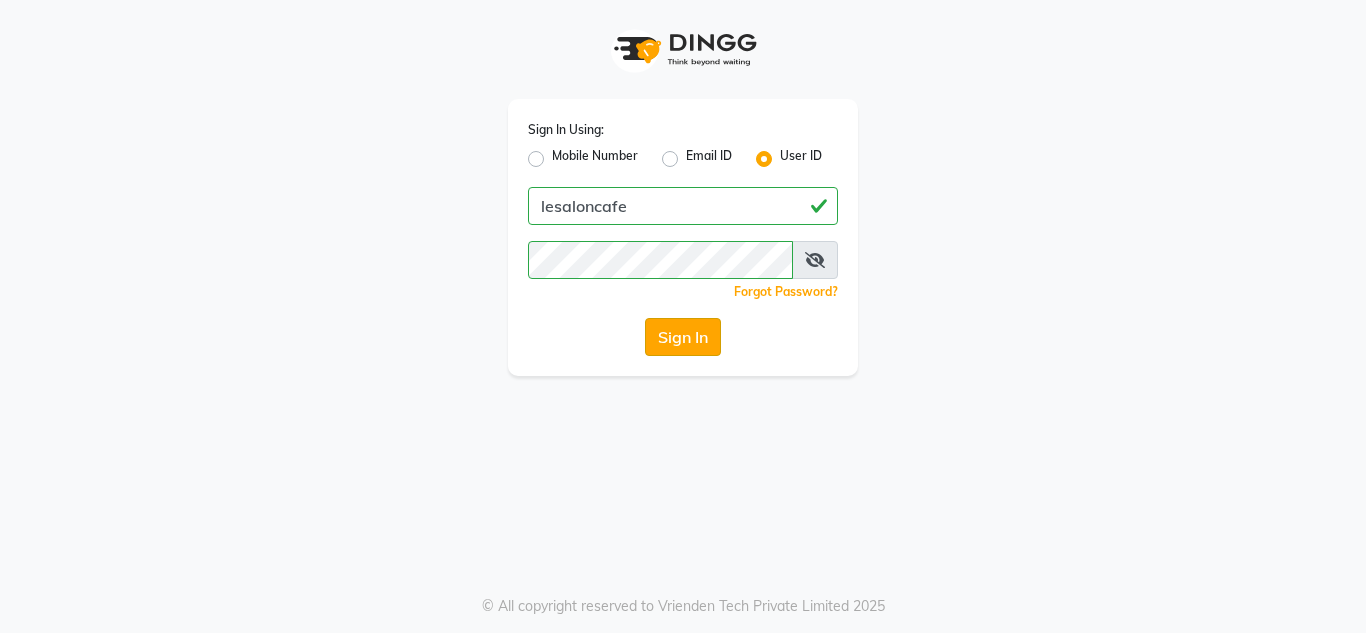 click on "Sign In" 